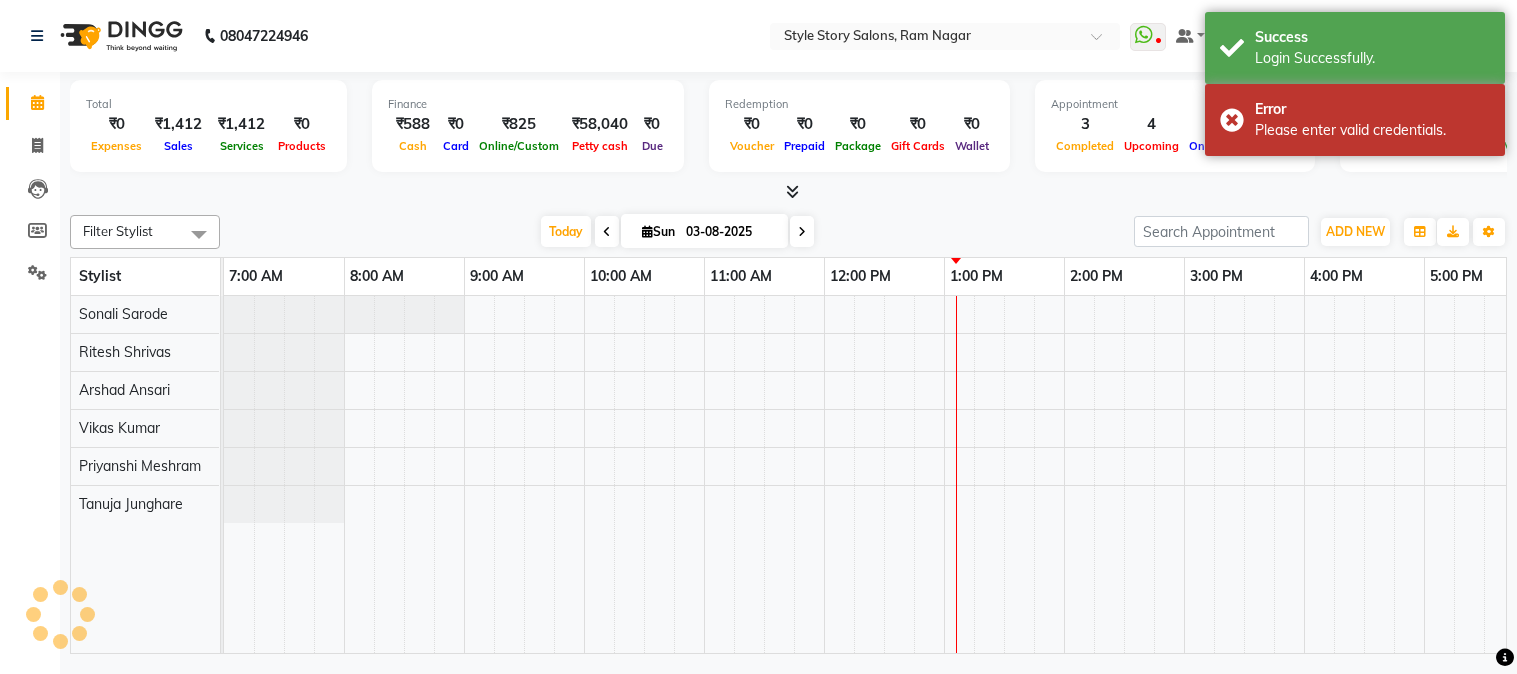 scroll, scrollTop: 0, scrollLeft: 0, axis: both 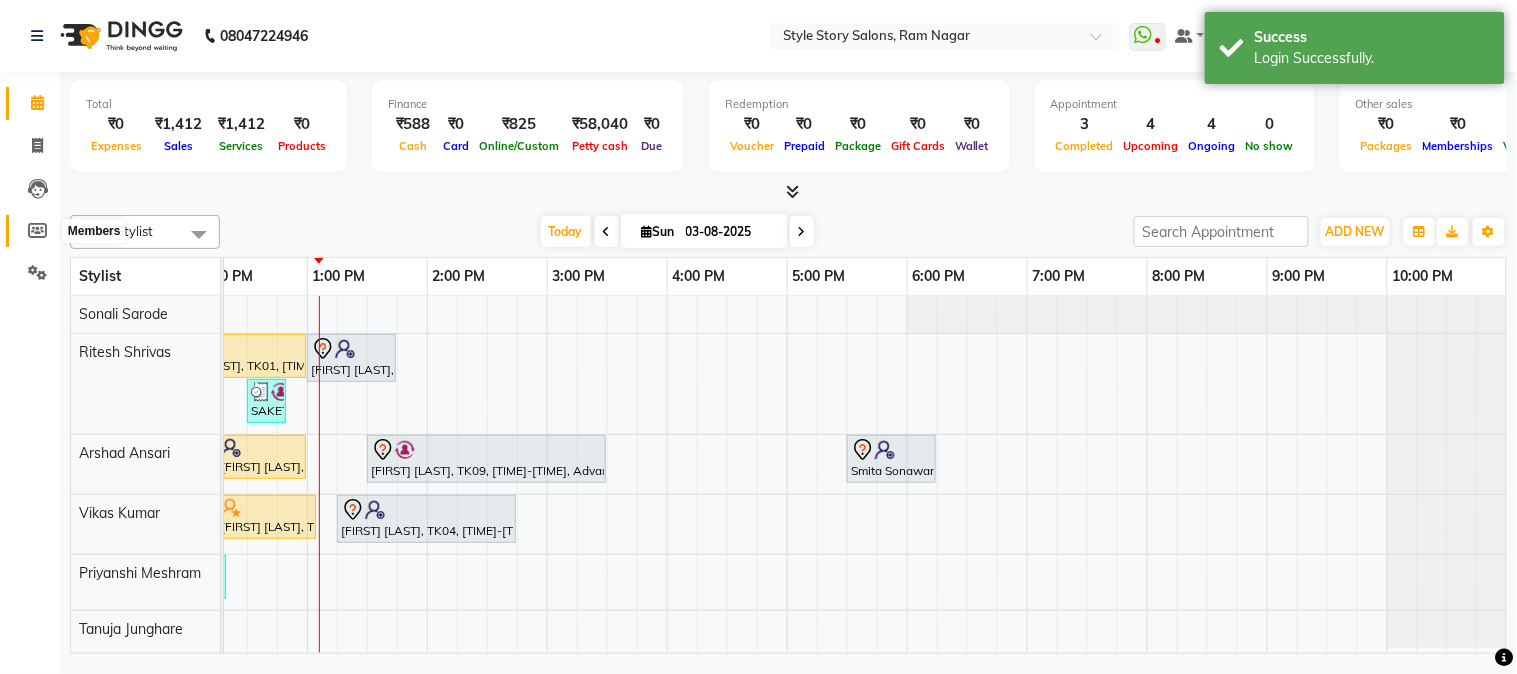click 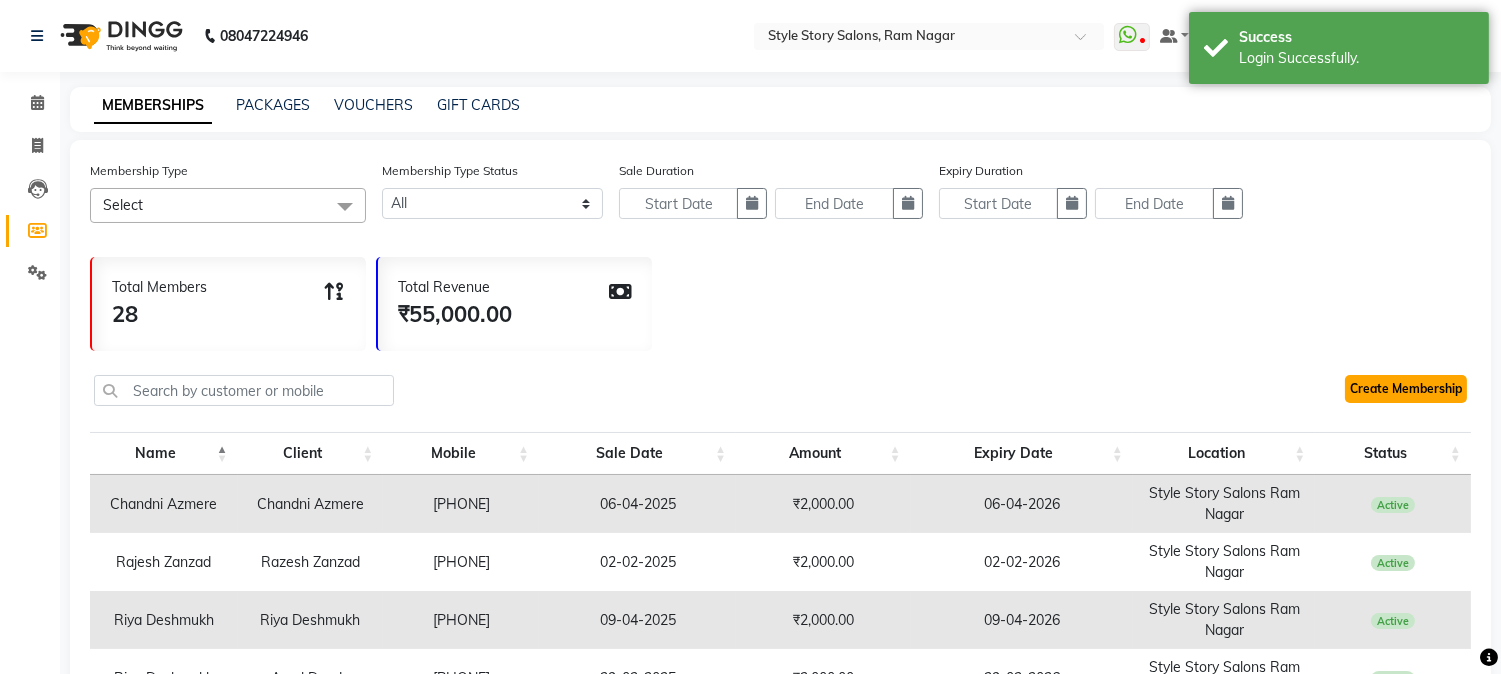 click on "Create Membership" 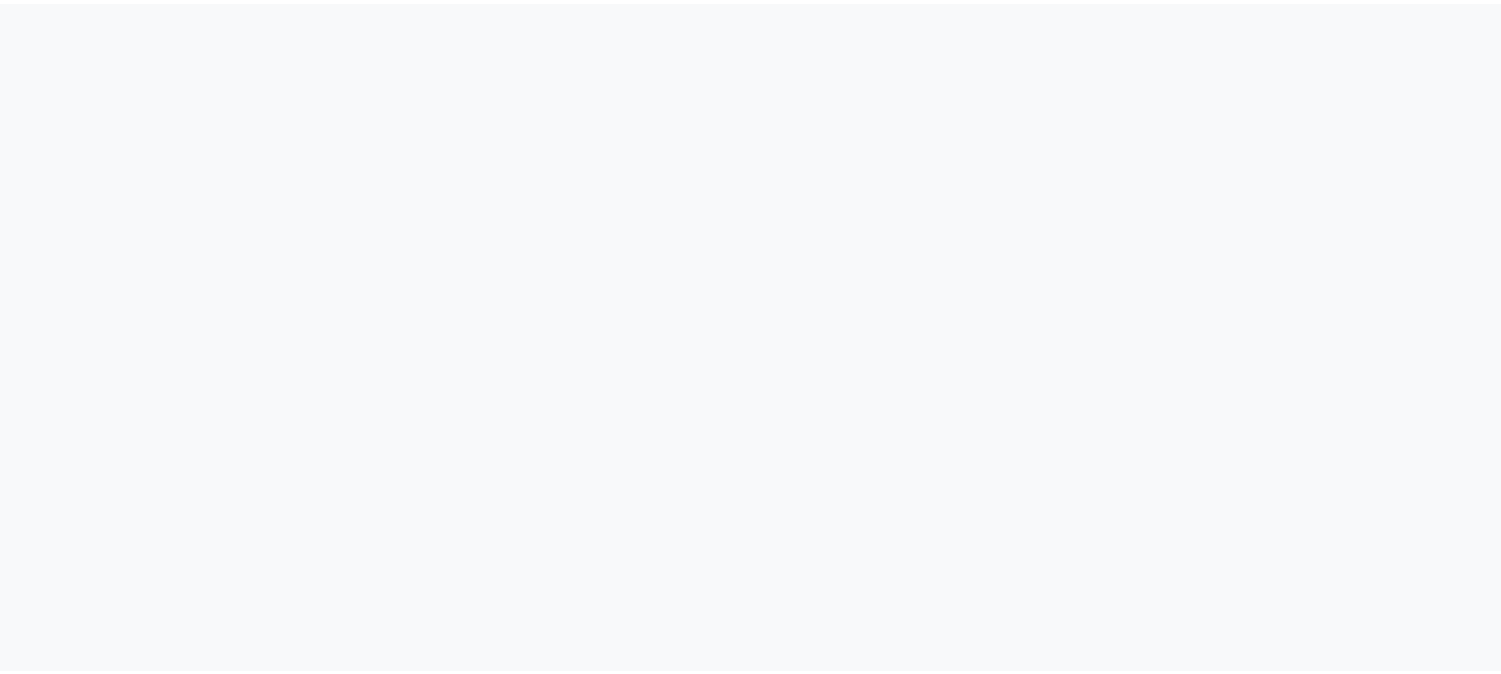 scroll, scrollTop: 0, scrollLeft: 0, axis: both 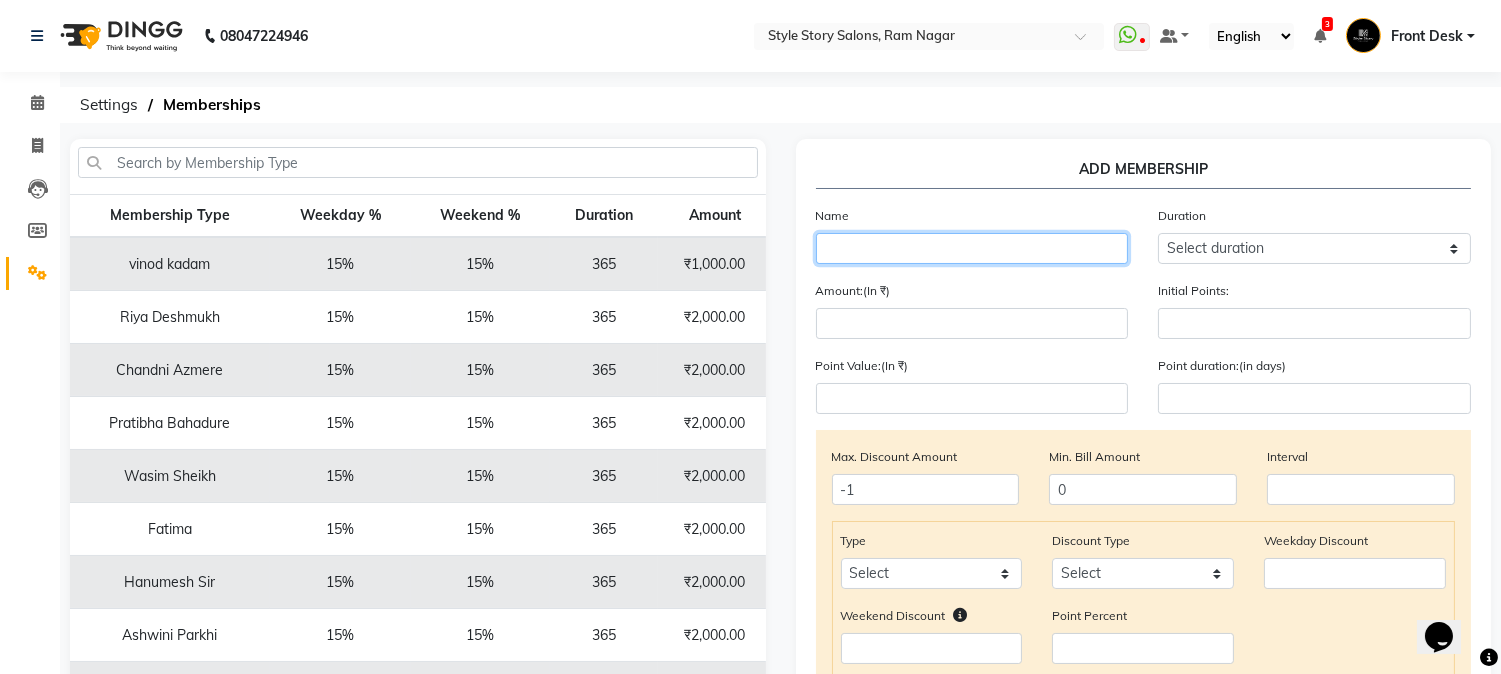 click 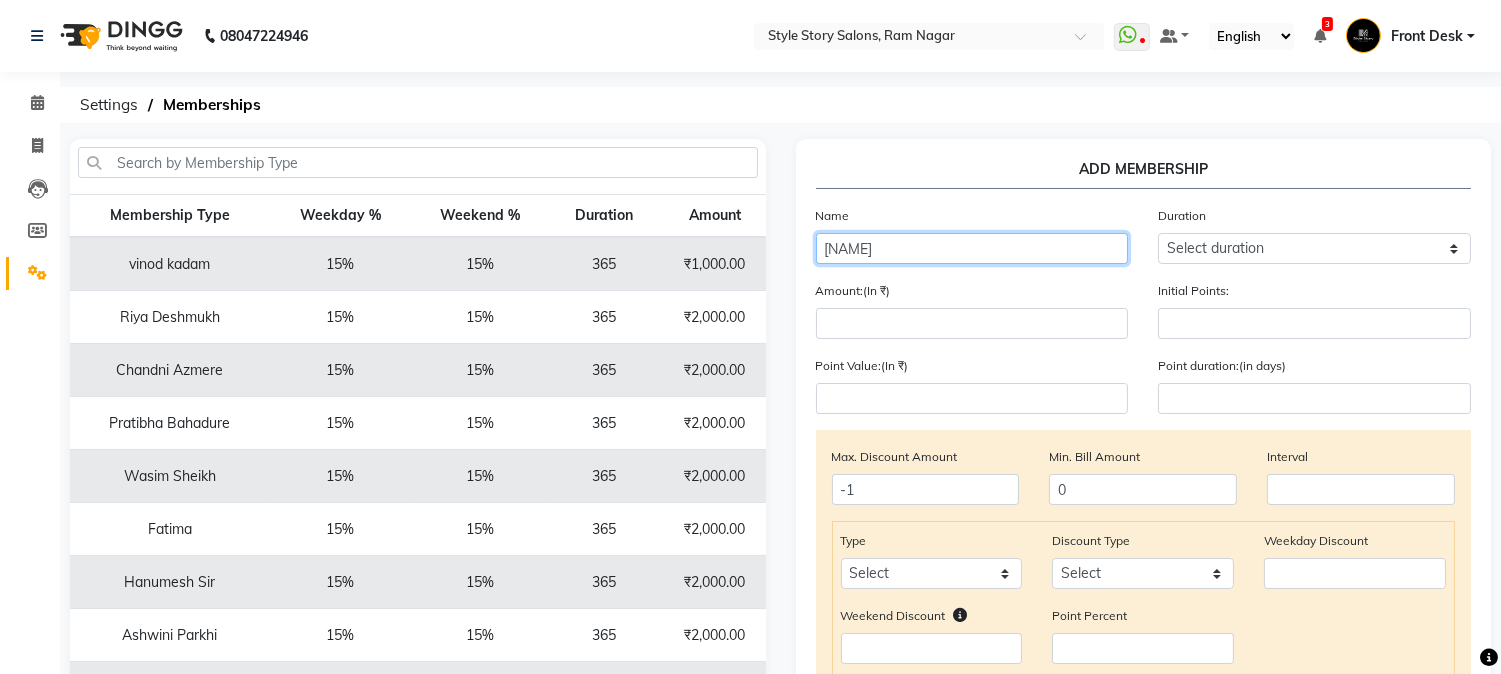type on "Rohan Mehta" 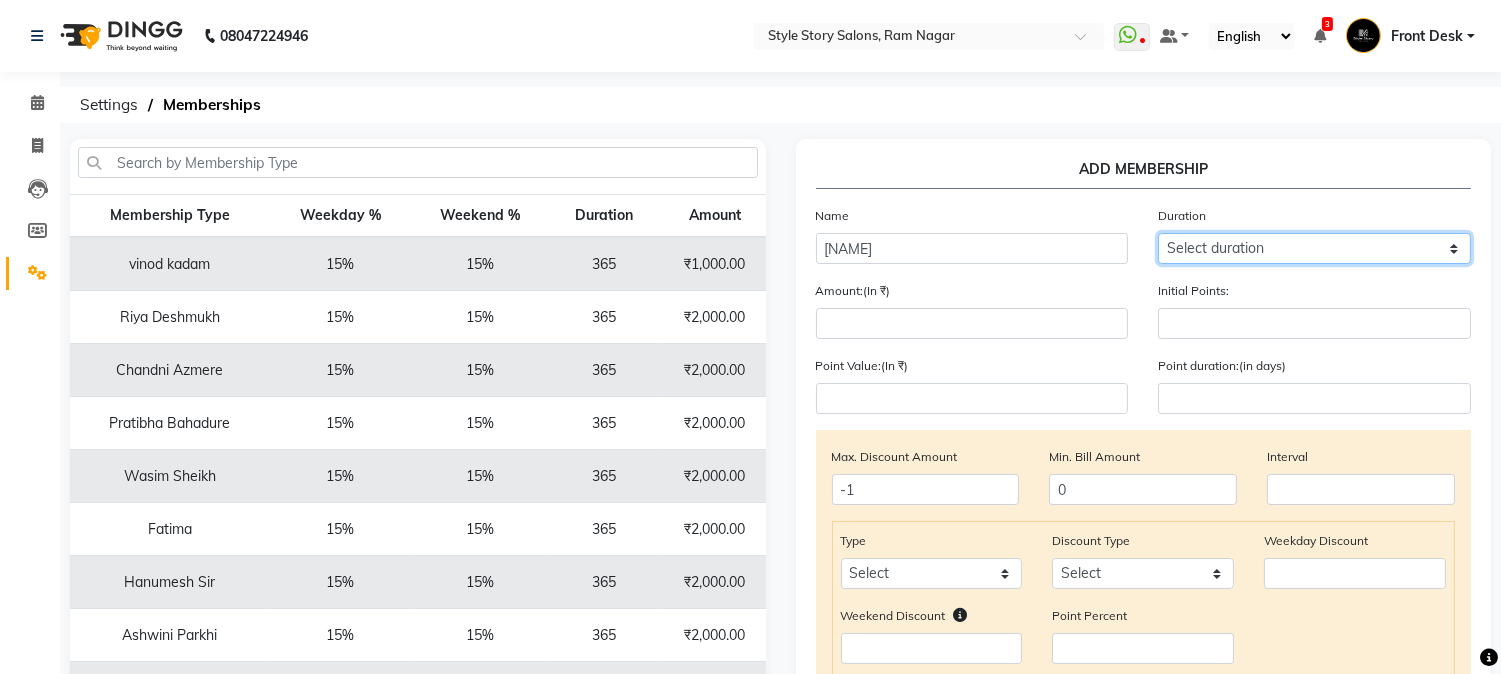 drag, startPoint x: 1194, startPoint y: 261, endPoint x: 1206, endPoint y: 257, distance: 12.649111 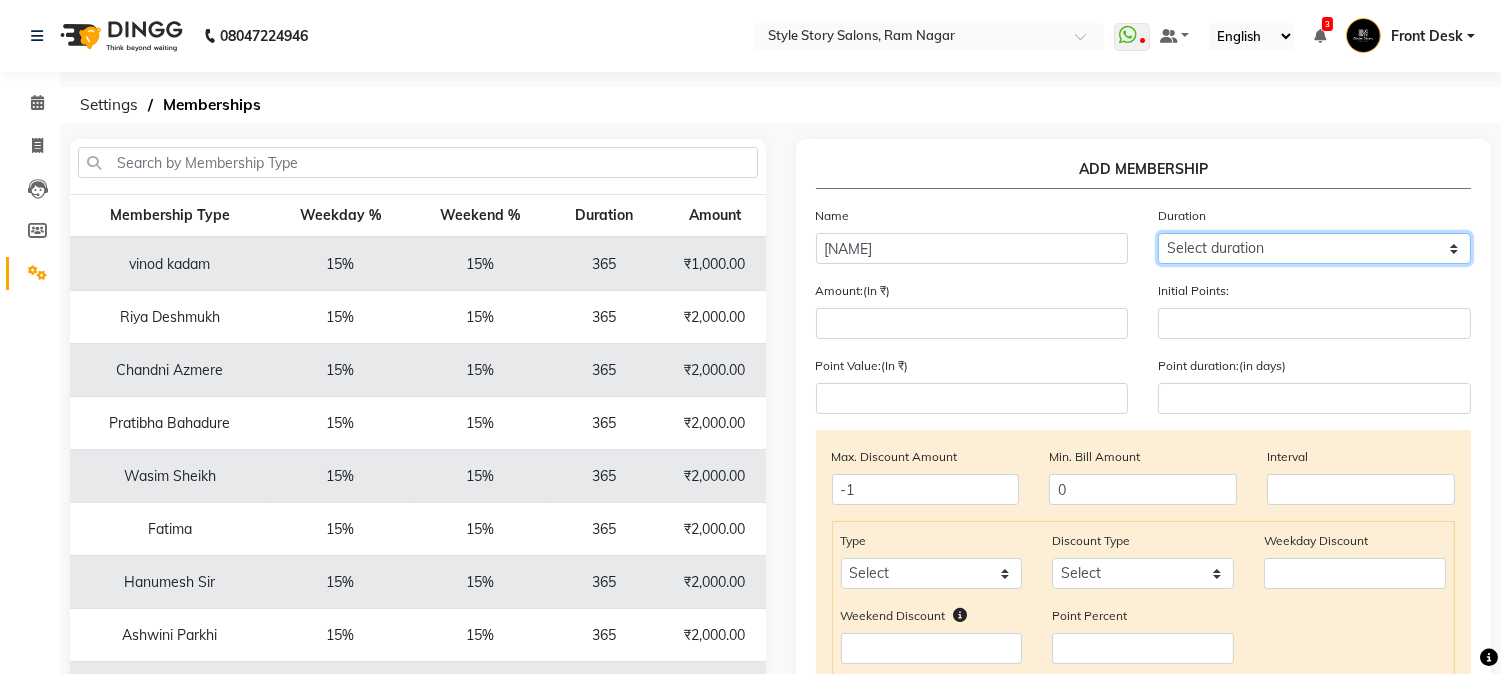 select on "4: 365" 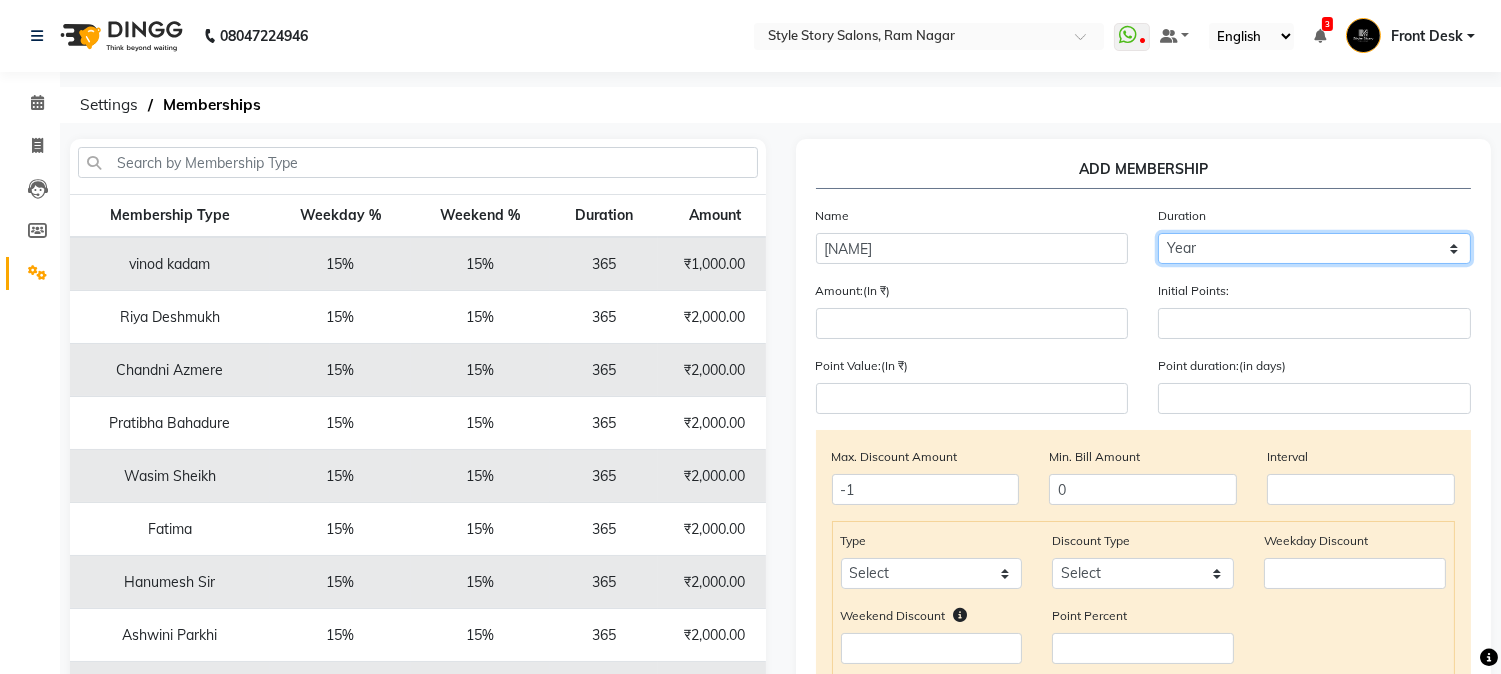 click on "Select duration Week  Half-month  Month  Year  Life Time  4 Months  8 Months  6 Months  15 Months  18 Months  30 Months  90 Days  210 Days  240 Days  270 Days  395 Days  425 Days  1 Day  2 Years  10 Months  3 Years  5 Years" 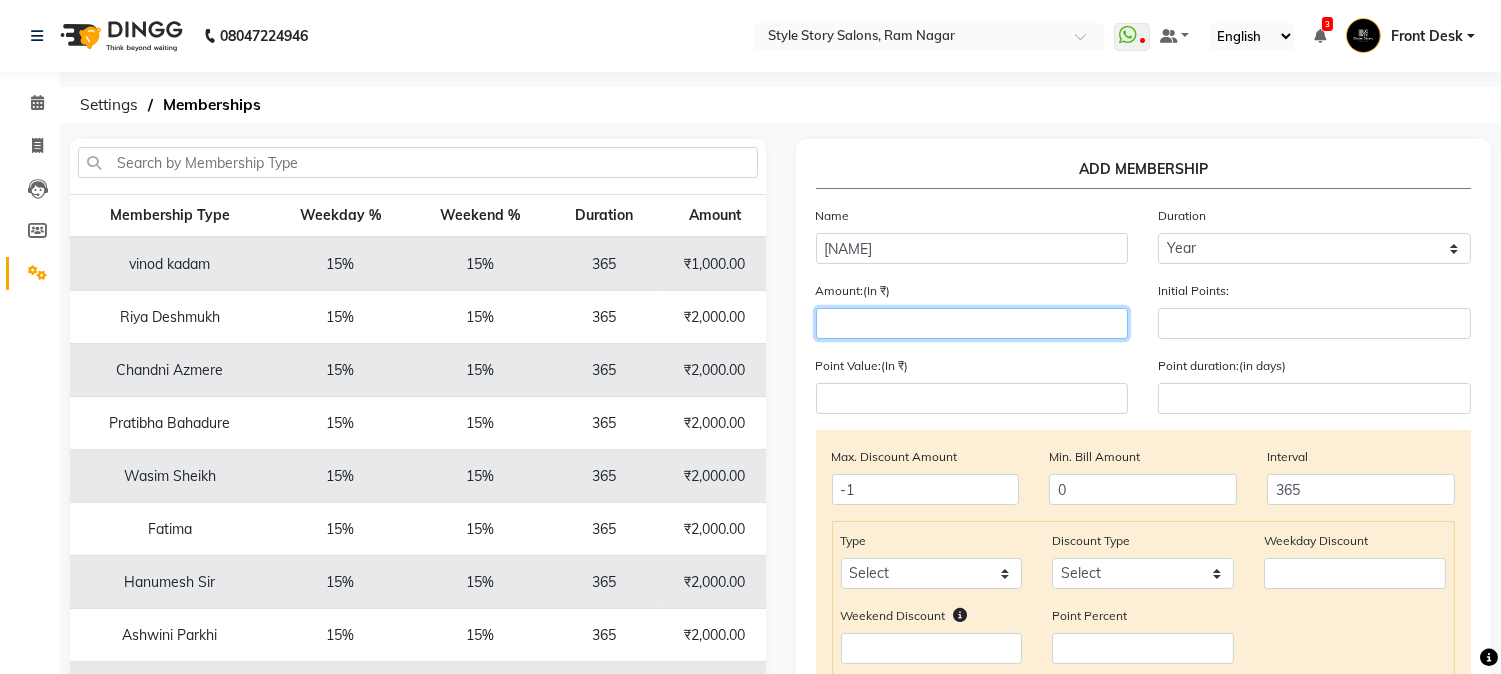 click 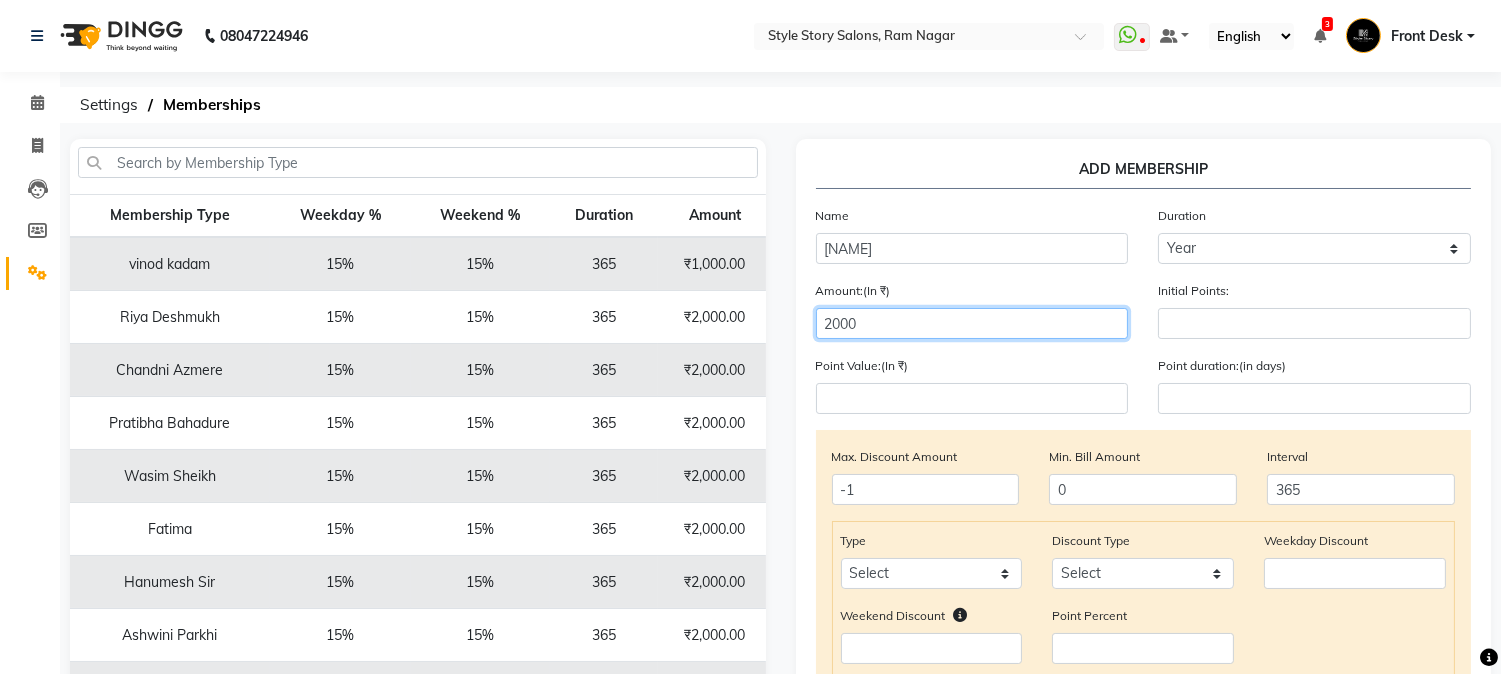 type on "2000" 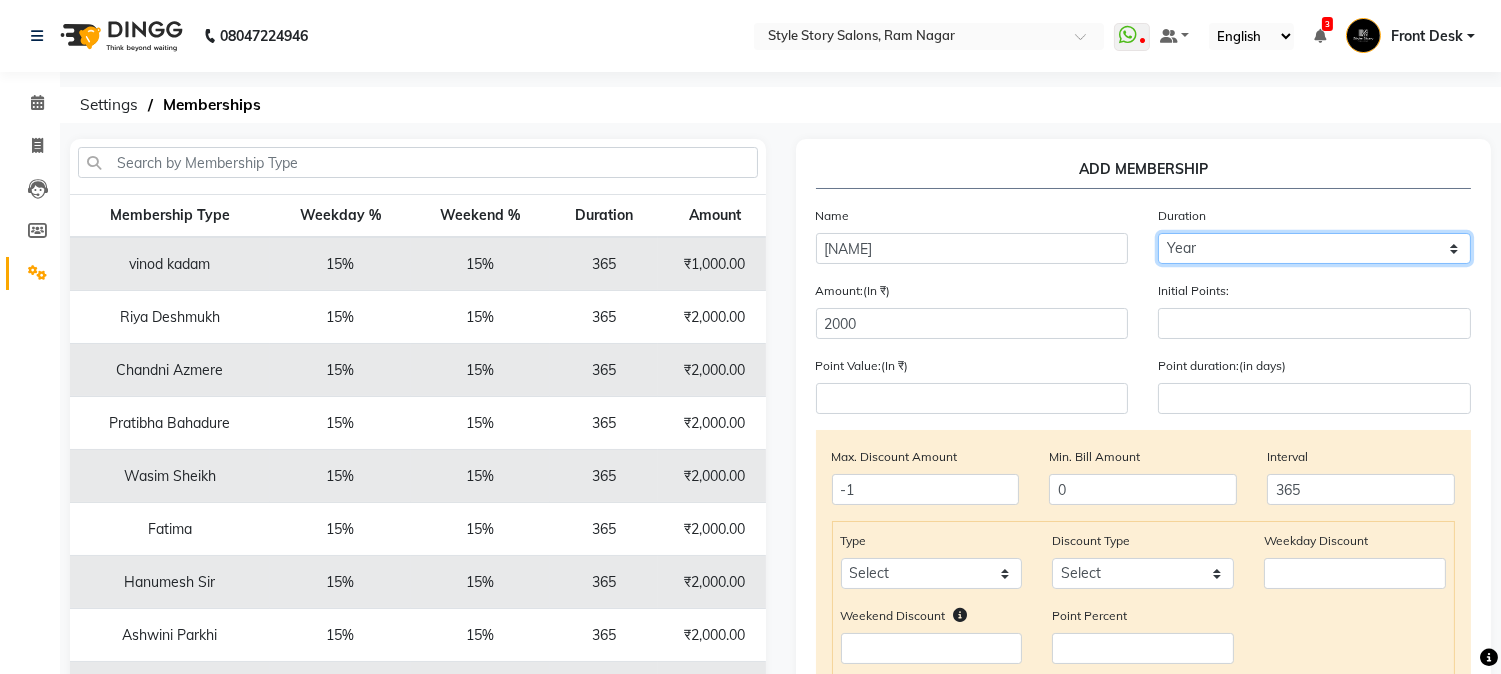 click on "Select duration Week  Half-month  Month  Year  Life Time  4 Months  8 Months  6 Months  15 Months  18 Months  30 Months  90 Days  210 Days  240 Days  270 Days  395 Days  425 Days  1 Day  2 Years  10 Months  3 Years  5 Years" 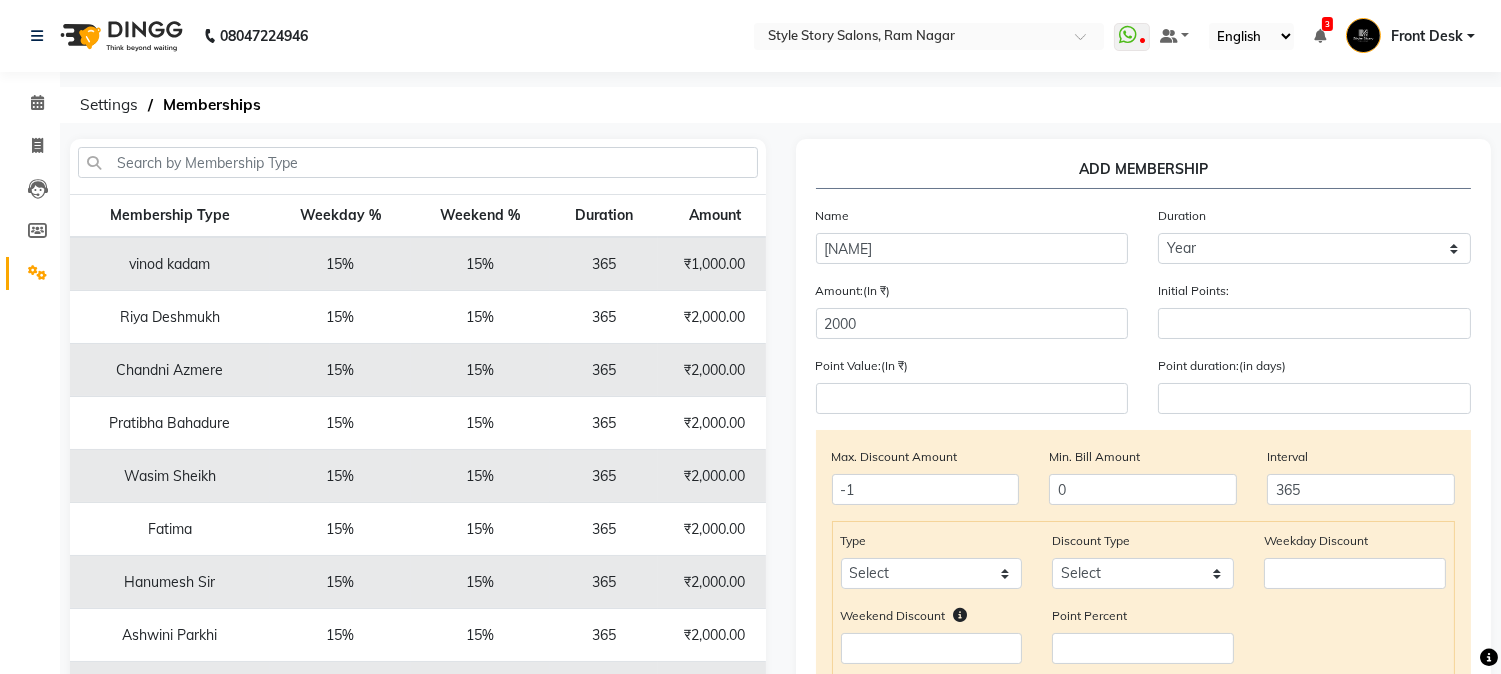 click on "Point Value:(In ₹)" 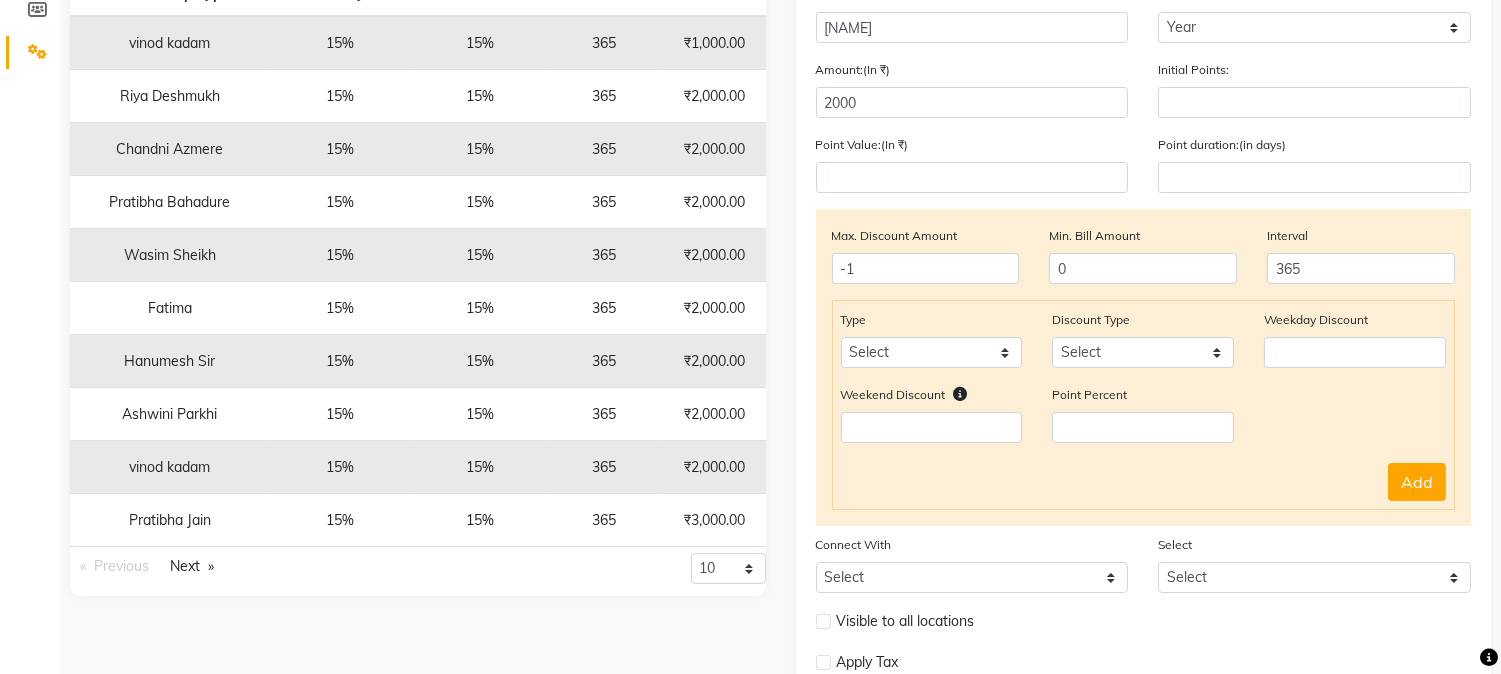 scroll, scrollTop: 222, scrollLeft: 0, axis: vertical 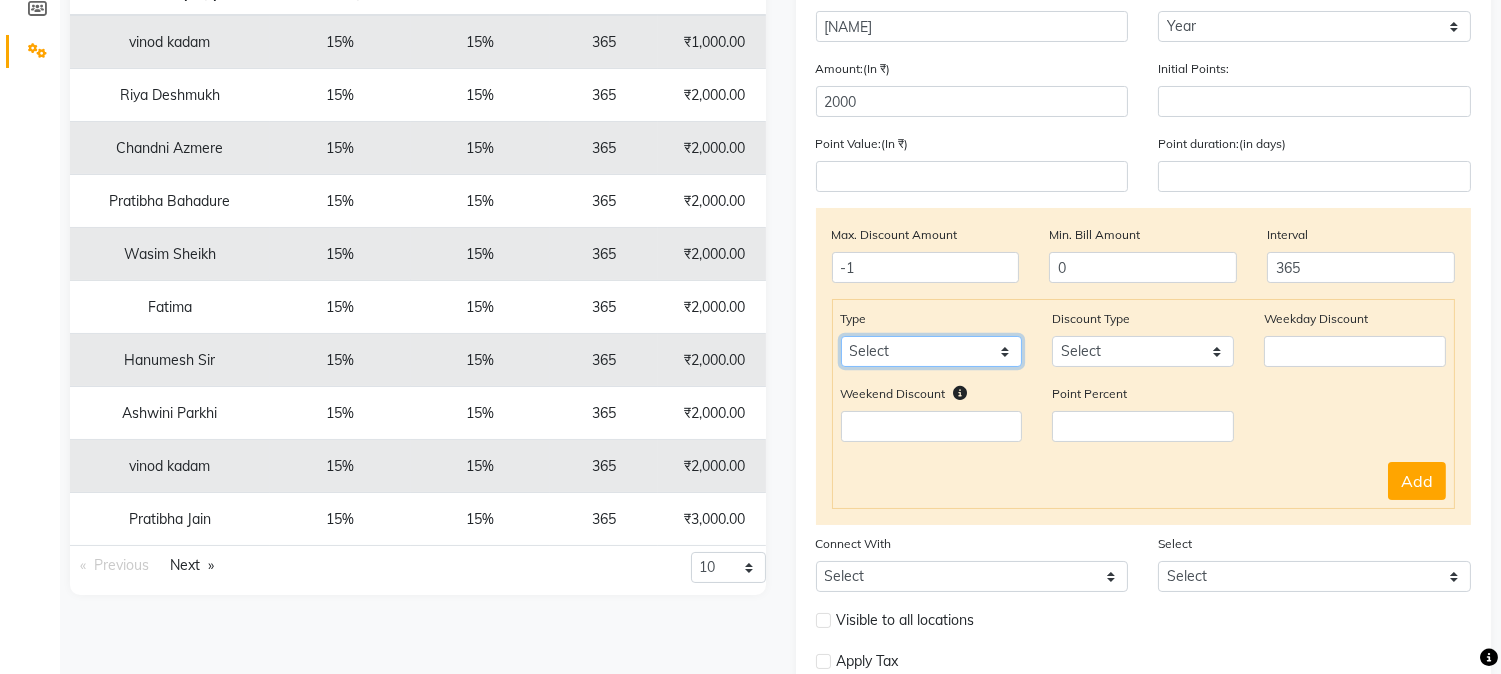 click on "Select Service Product Package Prepaid Voucher" 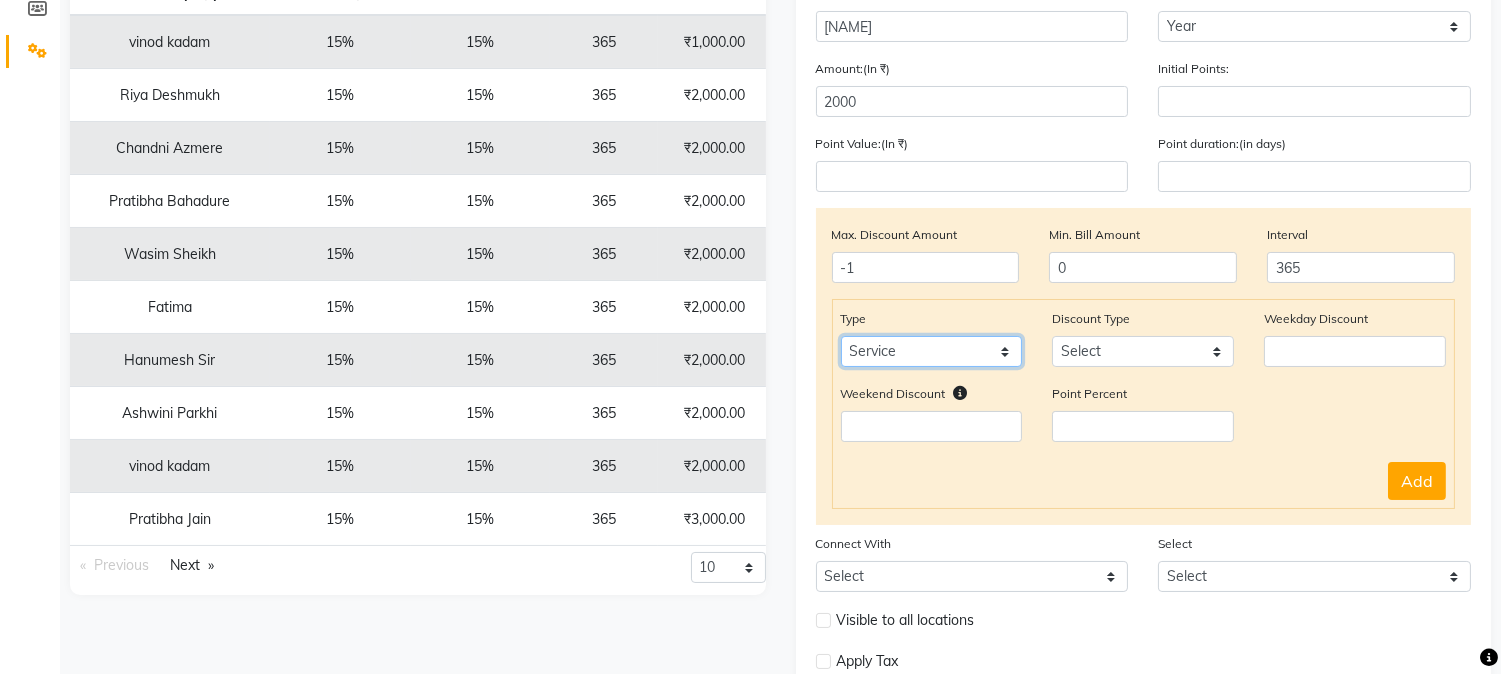 click on "Select Service Product Package Prepaid Voucher" 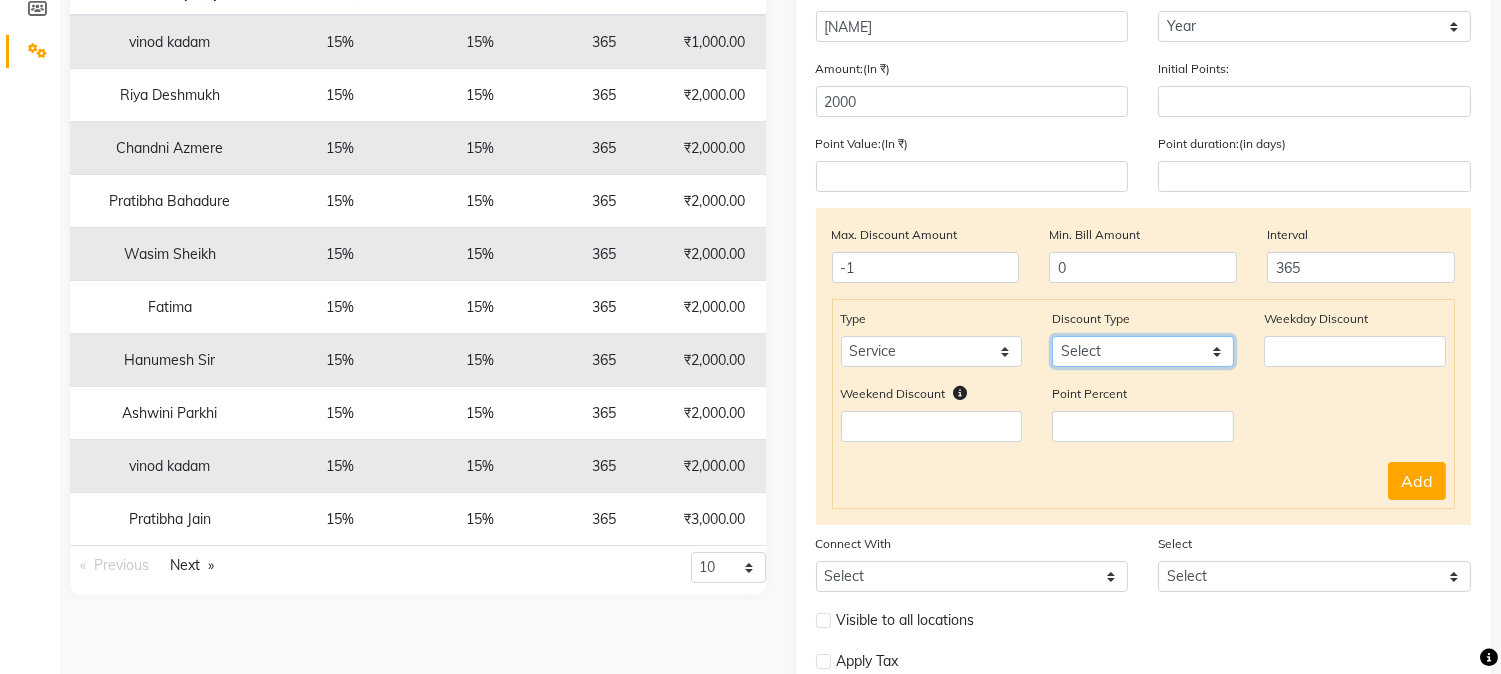 click on "Select Percent Flat" 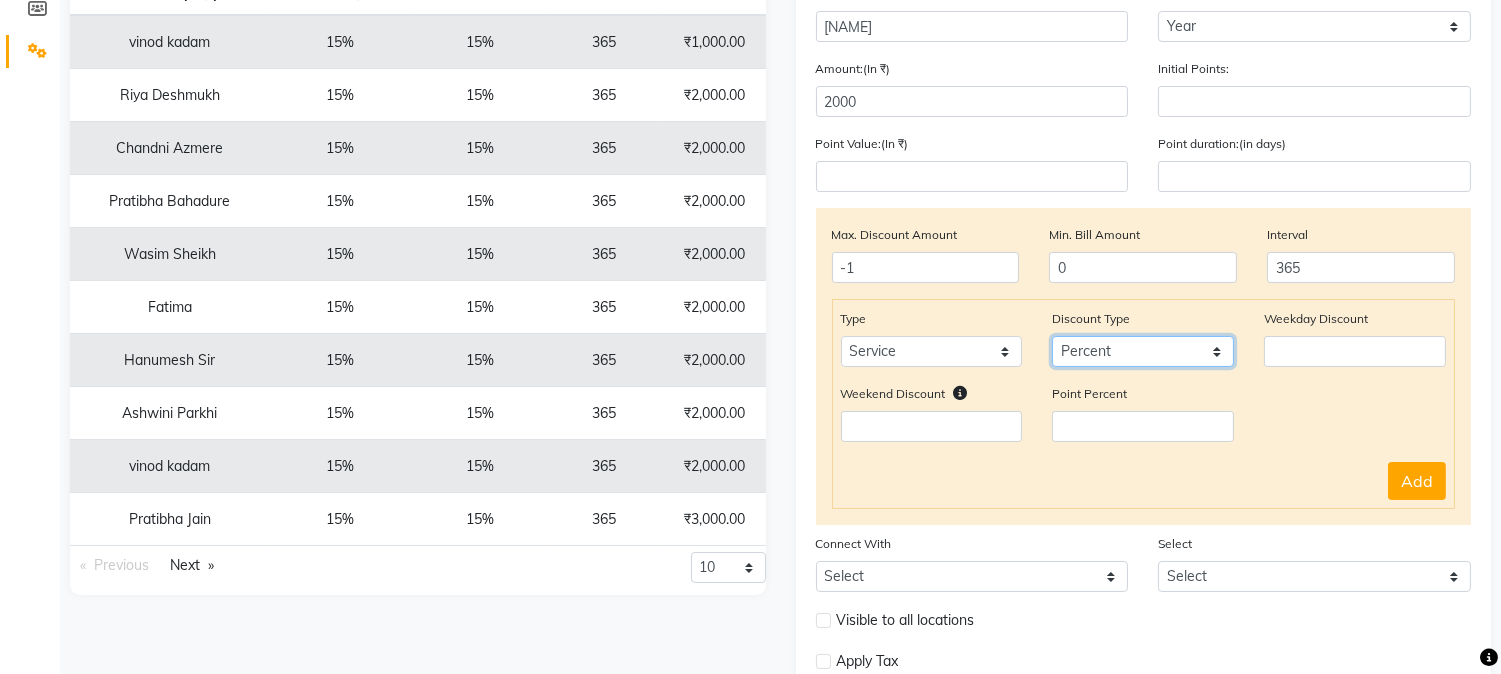 click on "Select Percent Flat" 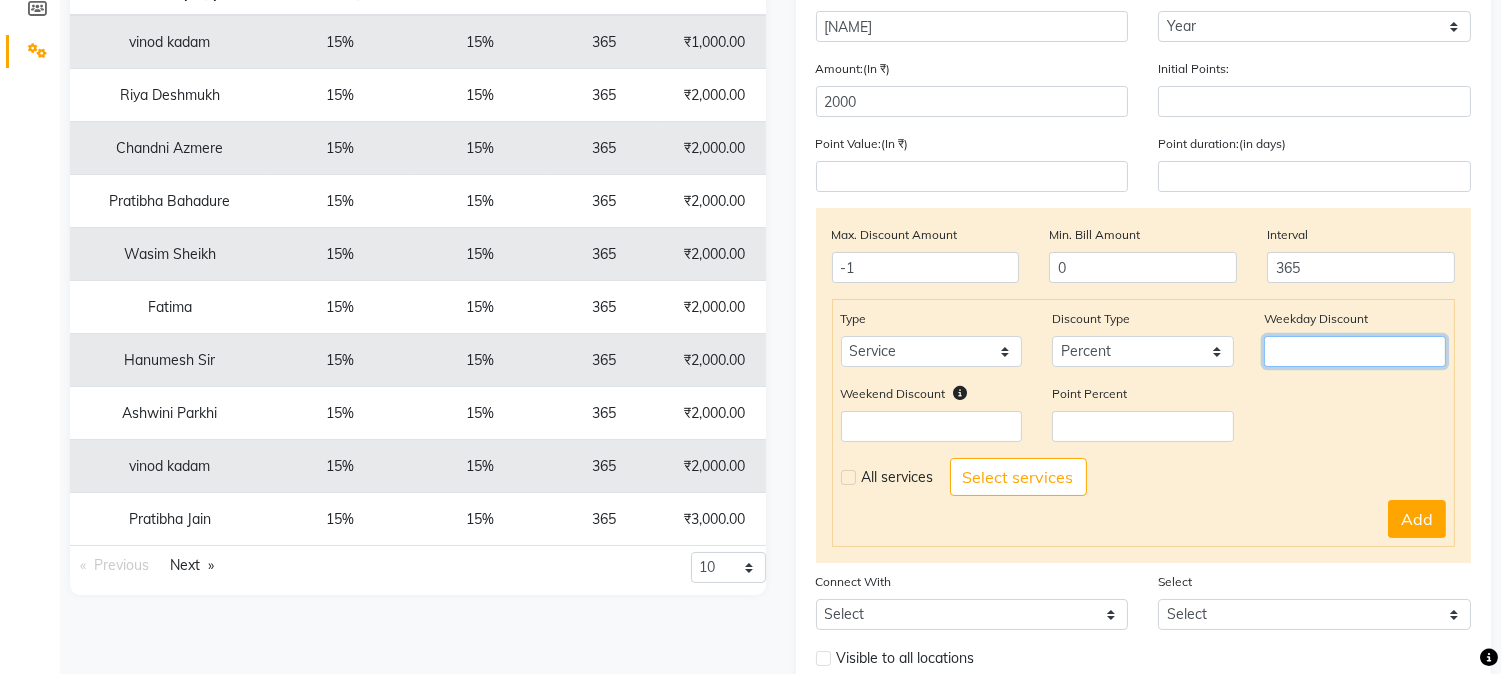 click 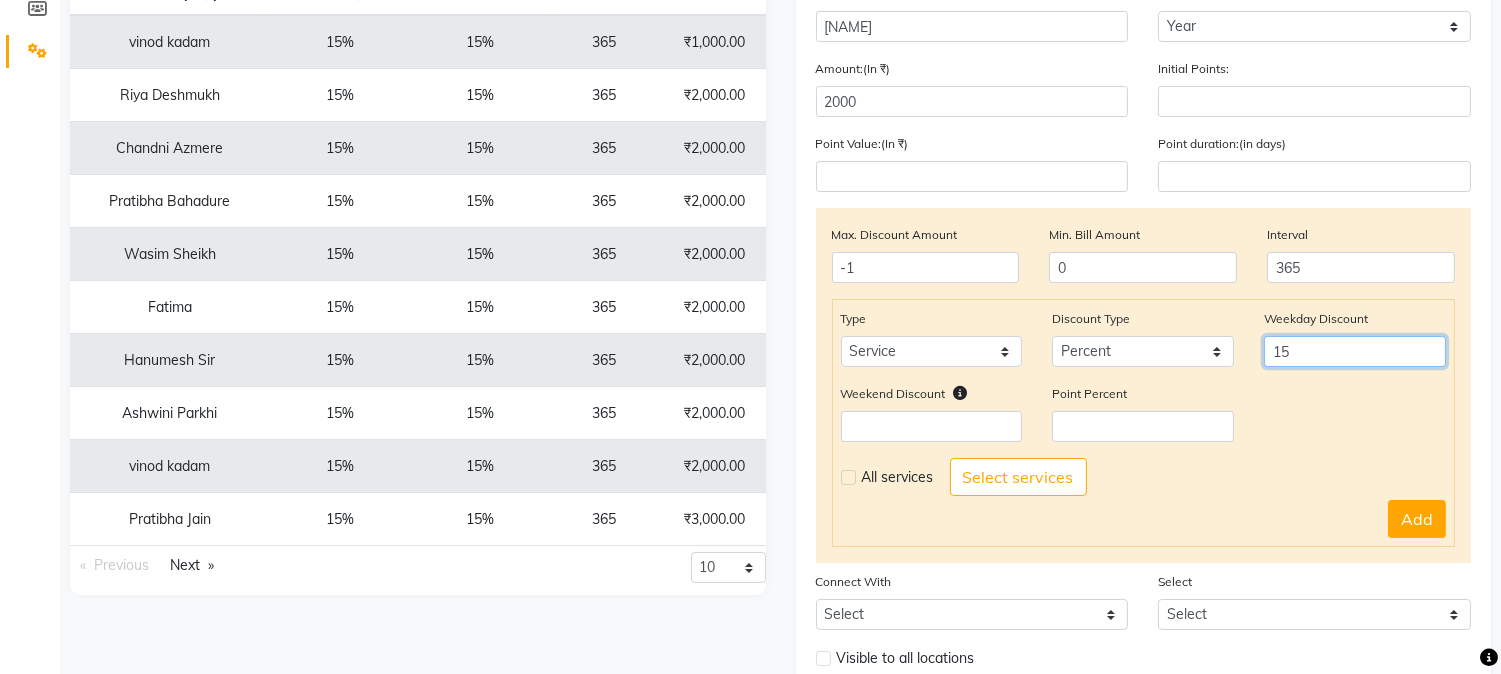 type on "15" 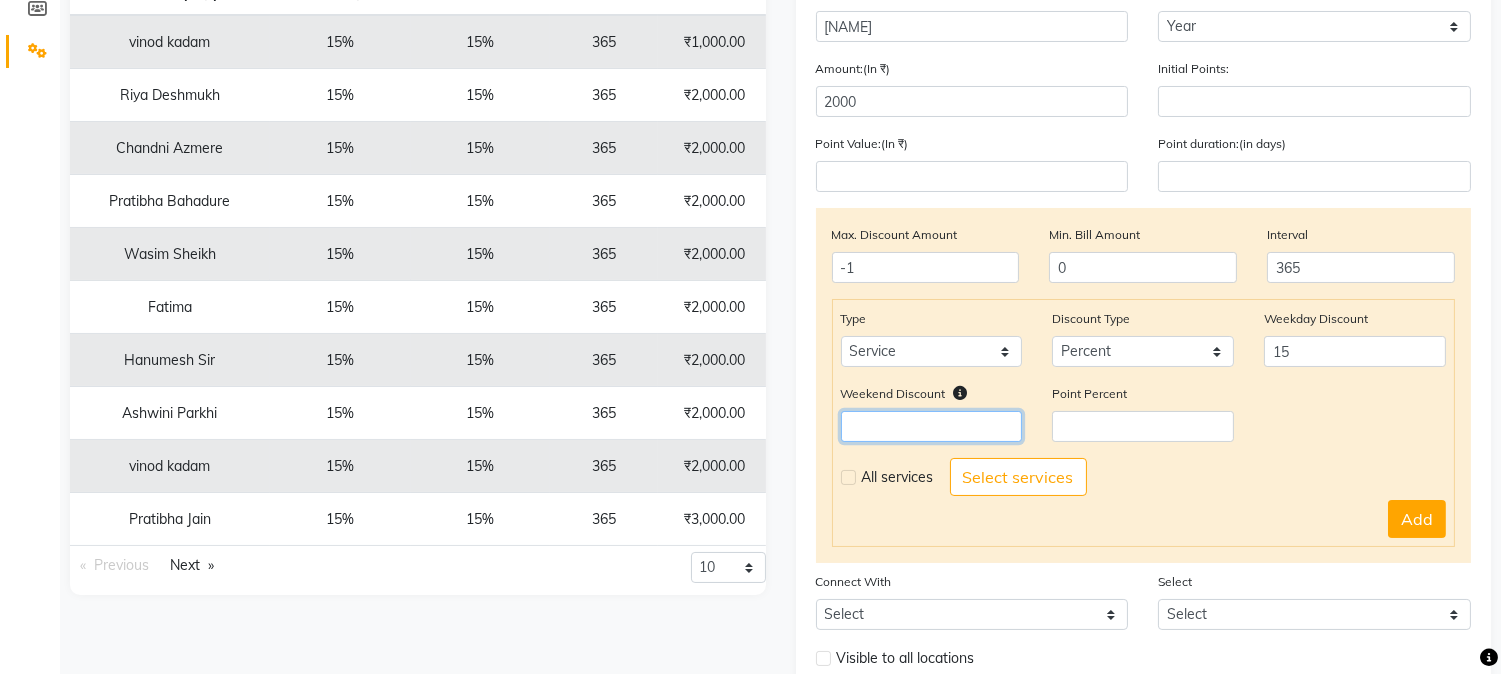 click 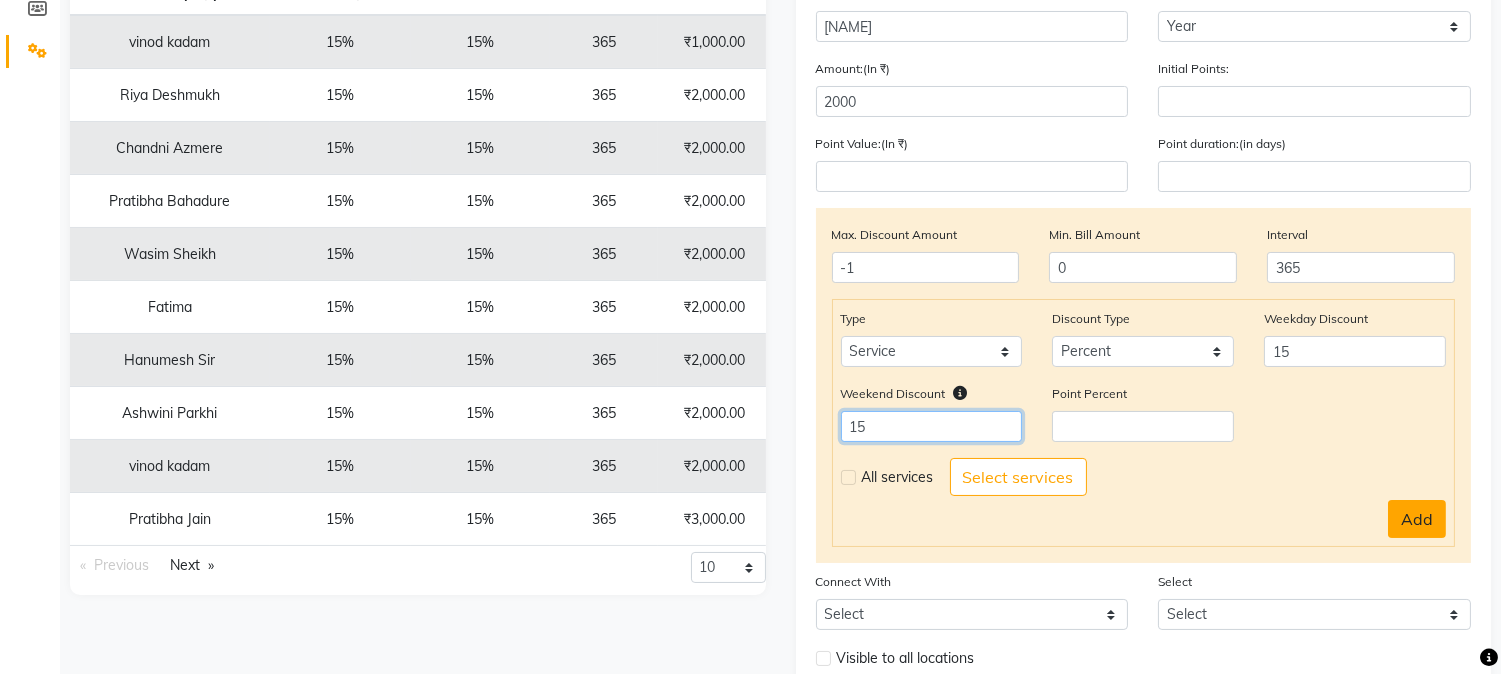 type on "15" 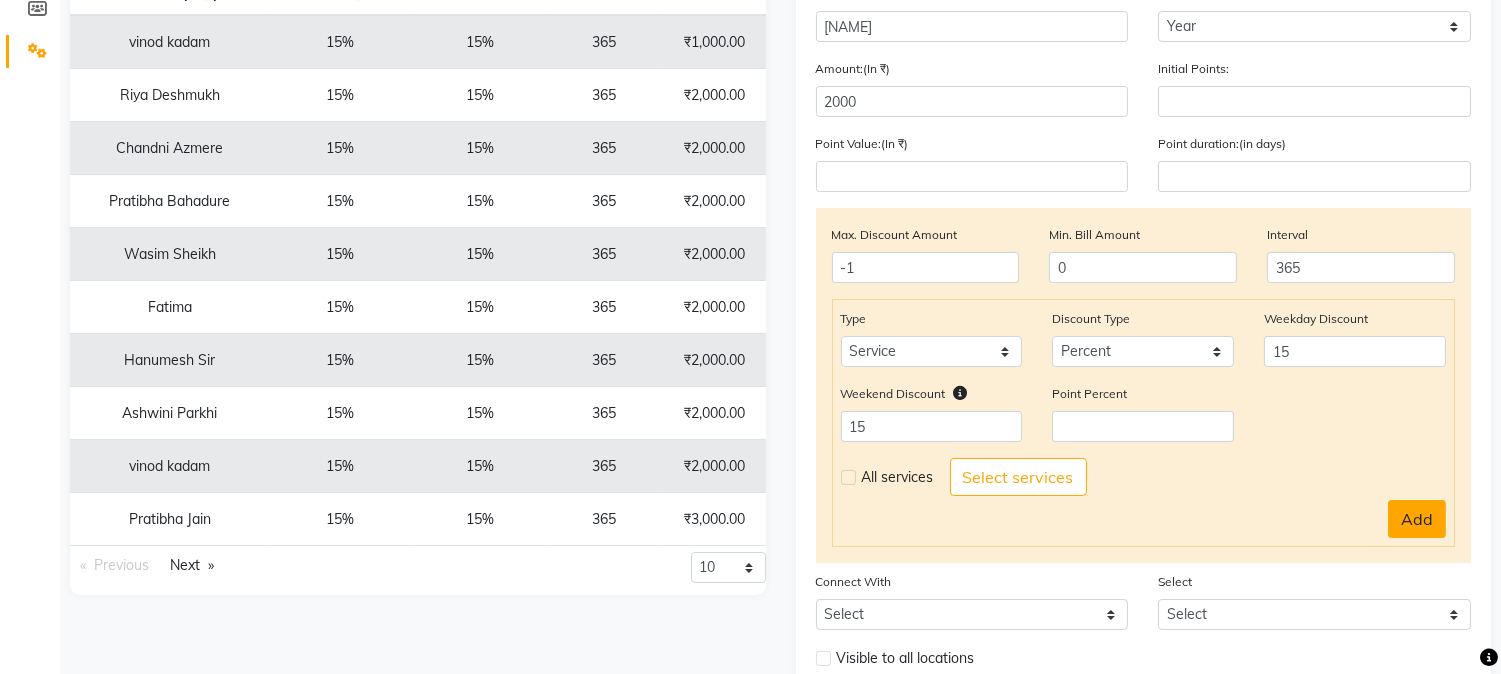 click on "Add" 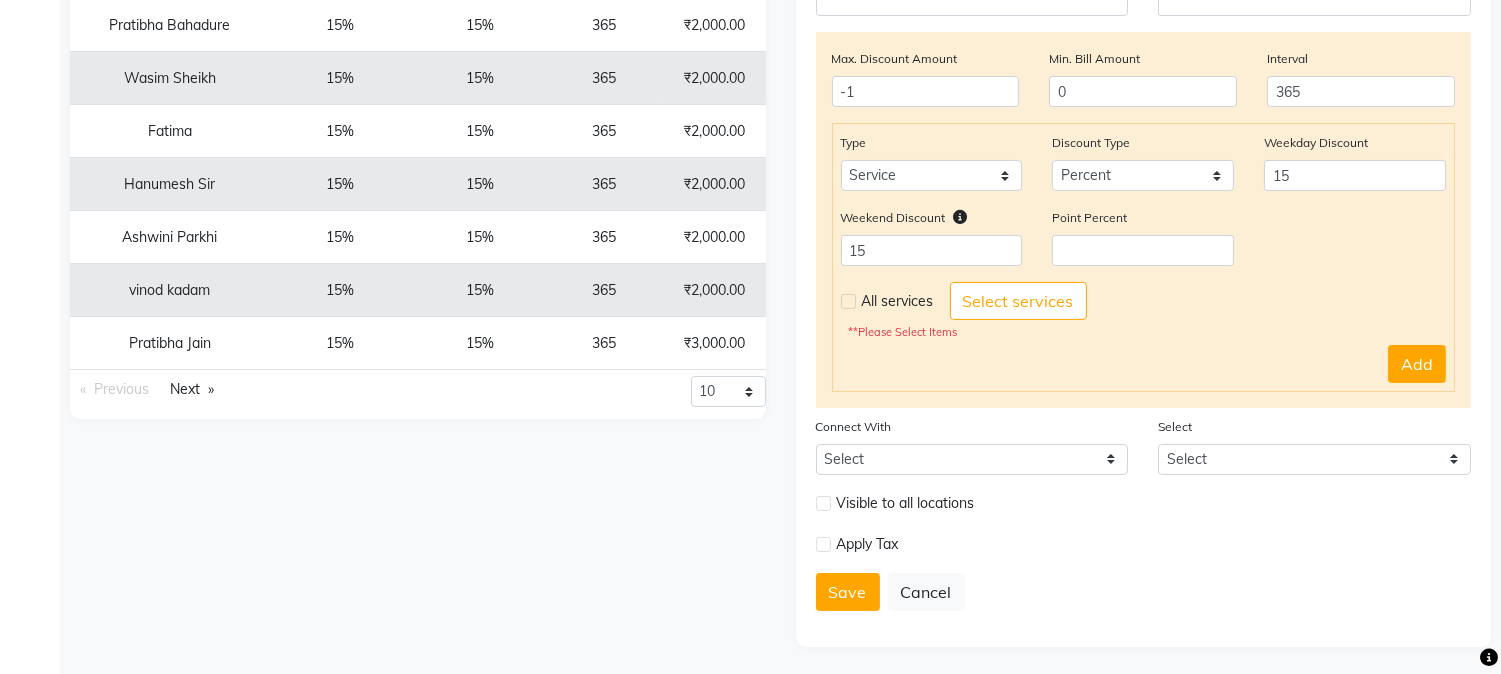 scroll, scrollTop: 402, scrollLeft: 0, axis: vertical 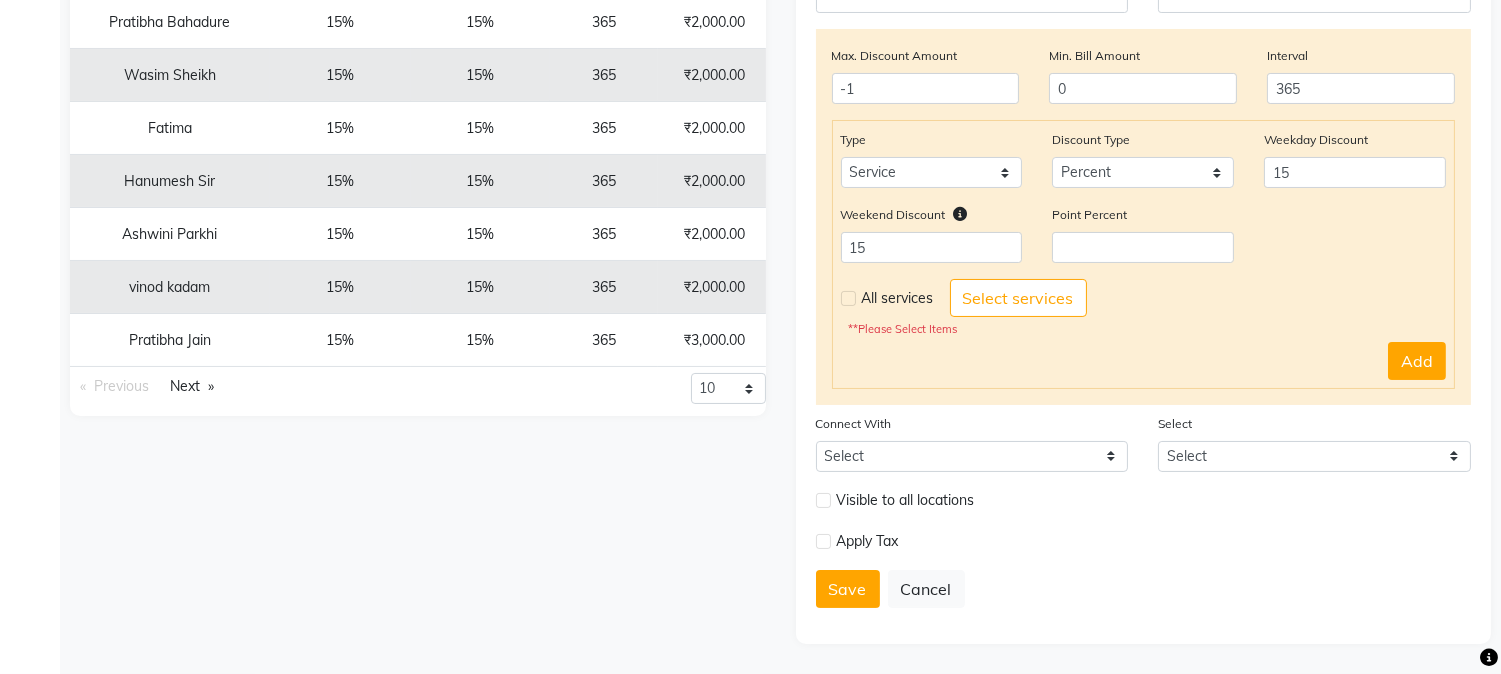 click 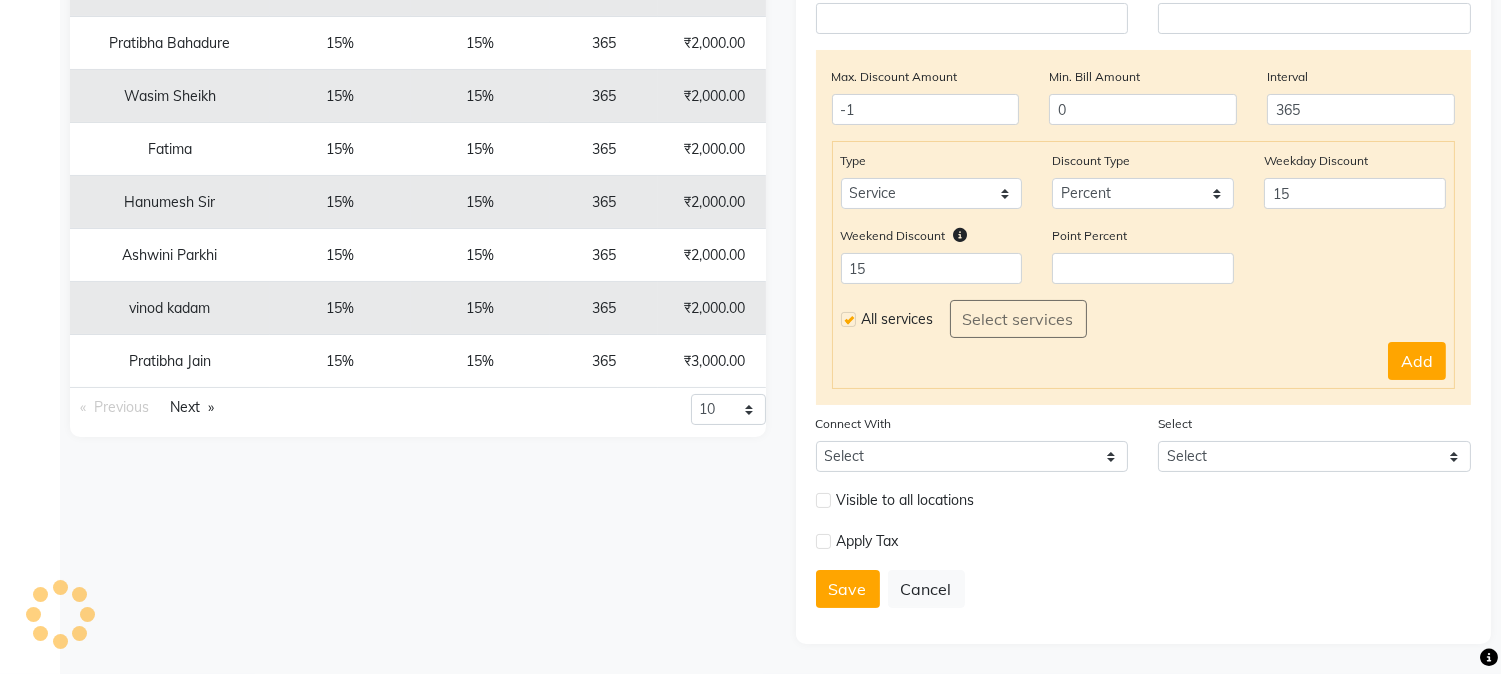 scroll, scrollTop: 381, scrollLeft: 0, axis: vertical 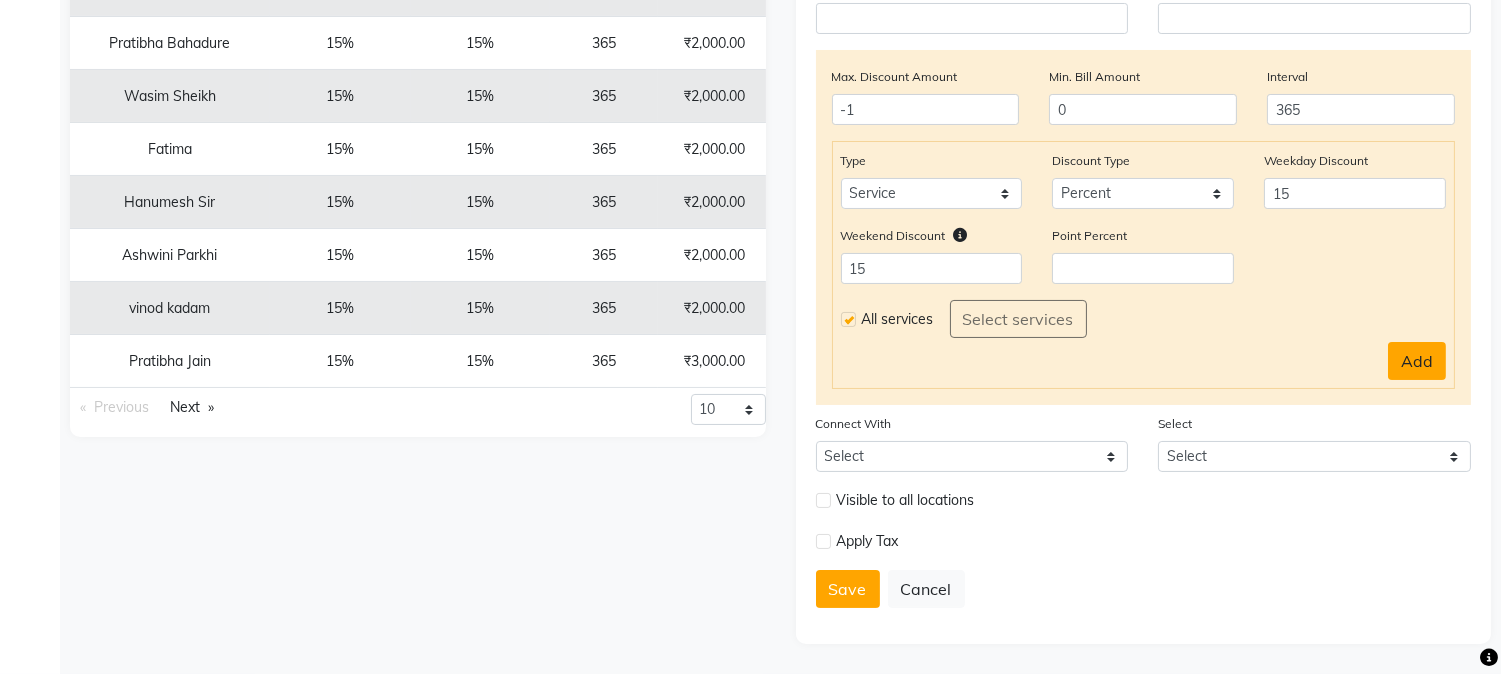 click on "Add" 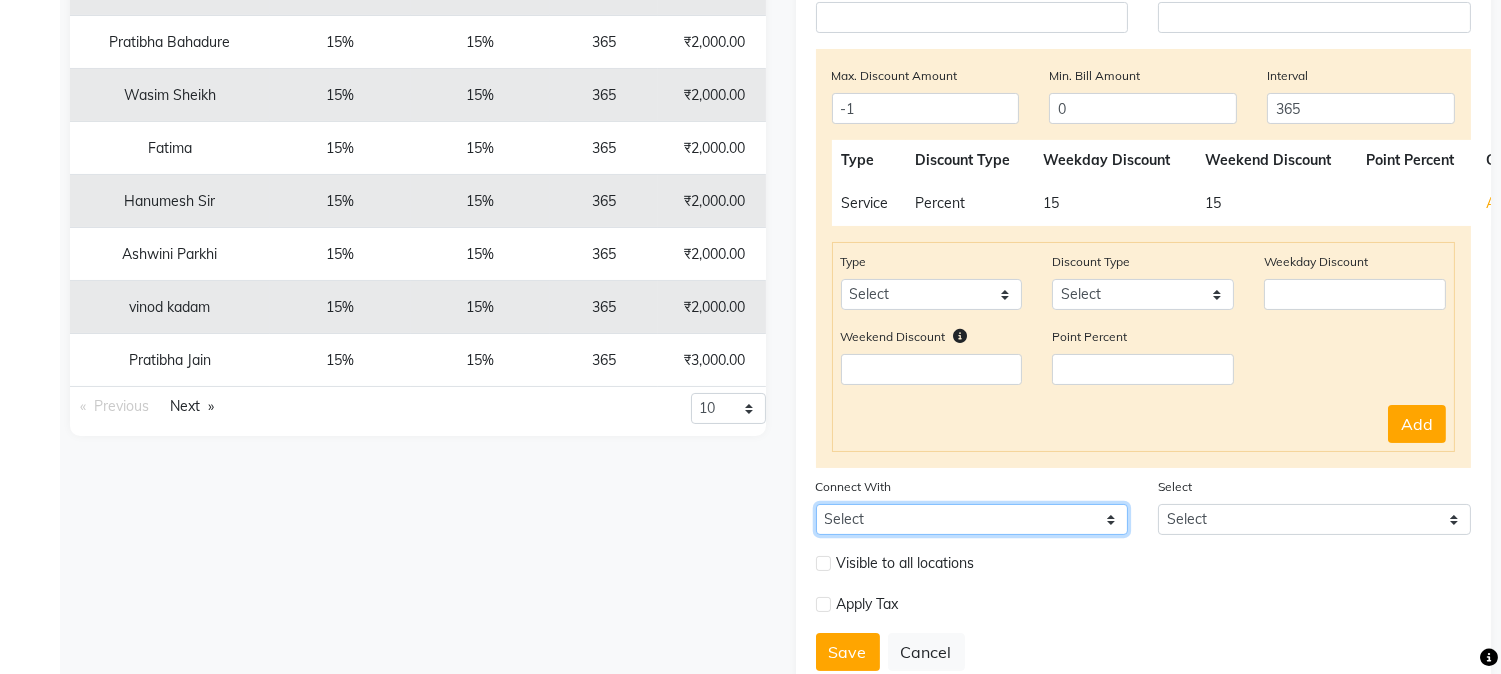 click on "Select Package Prepaid Voucher" 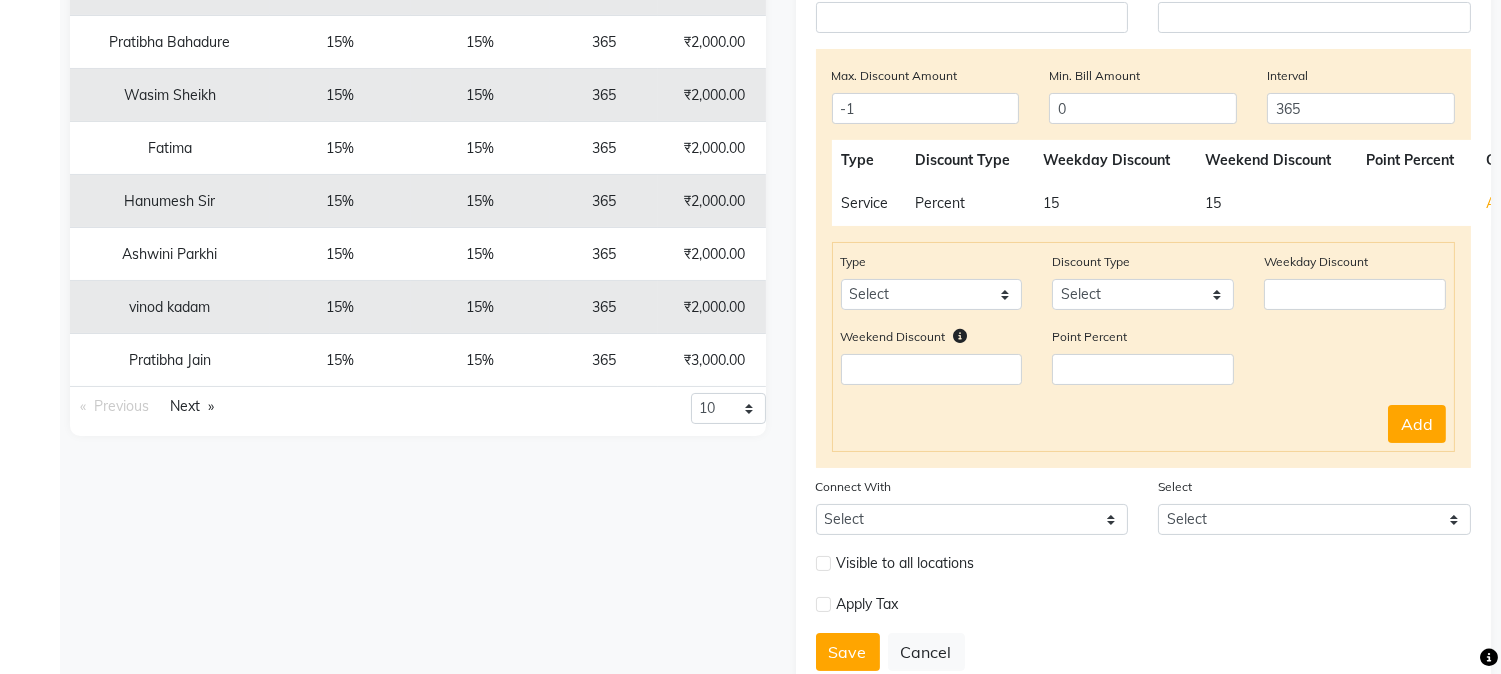 click on "Add" 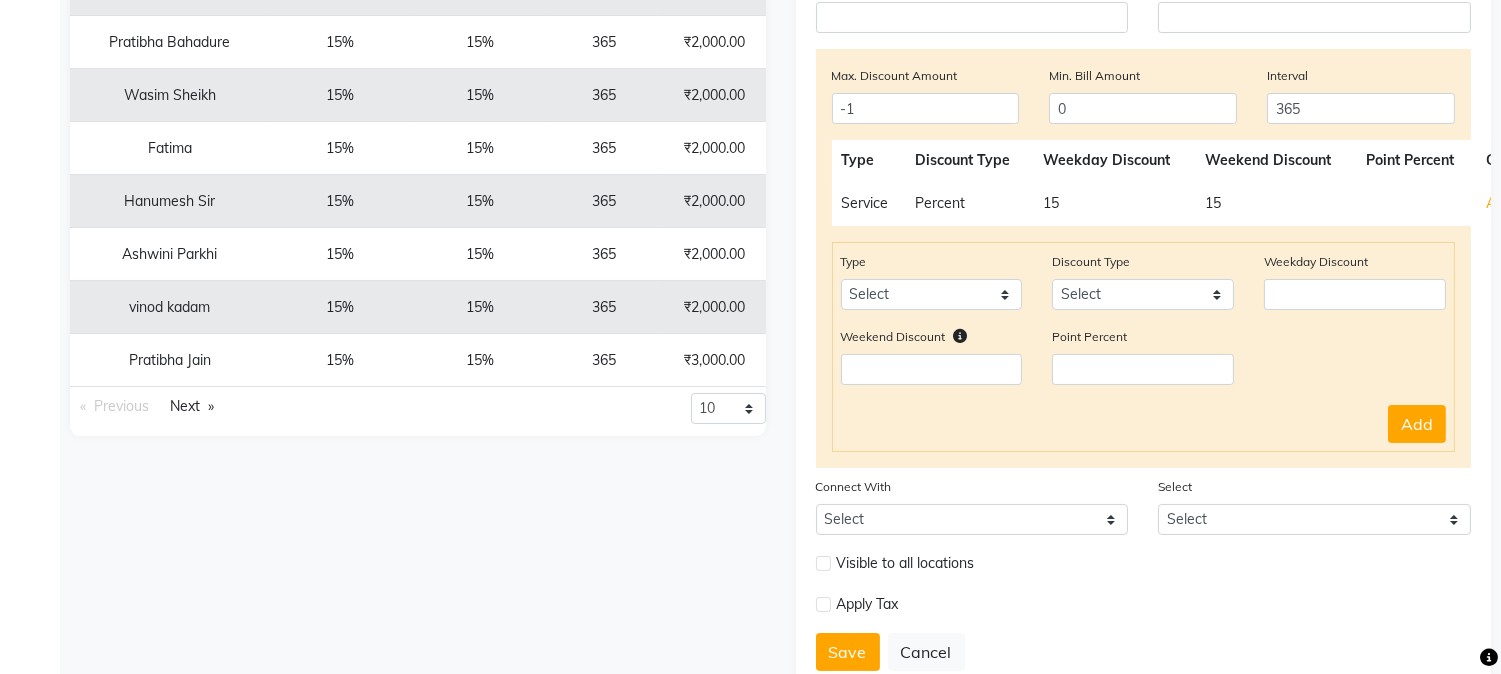 scroll, scrollTop: 445, scrollLeft: 0, axis: vertical 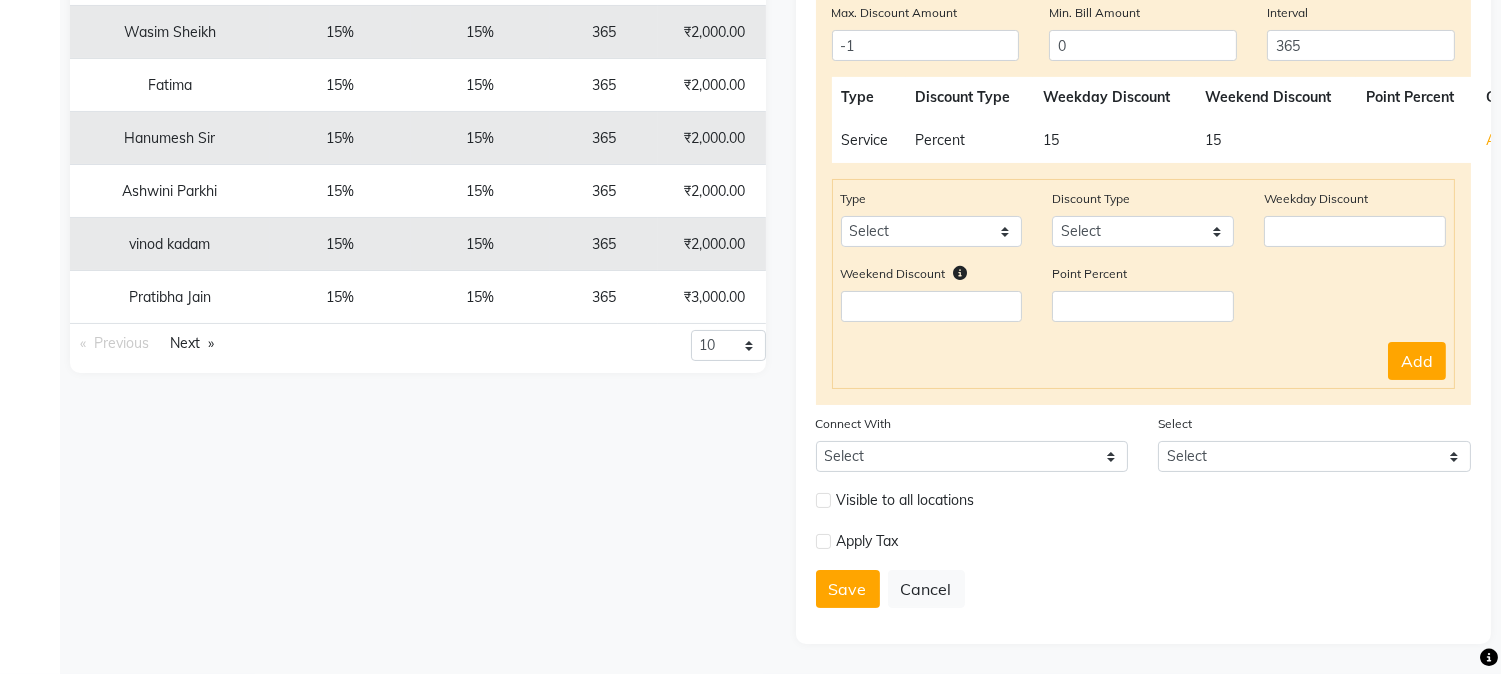 click 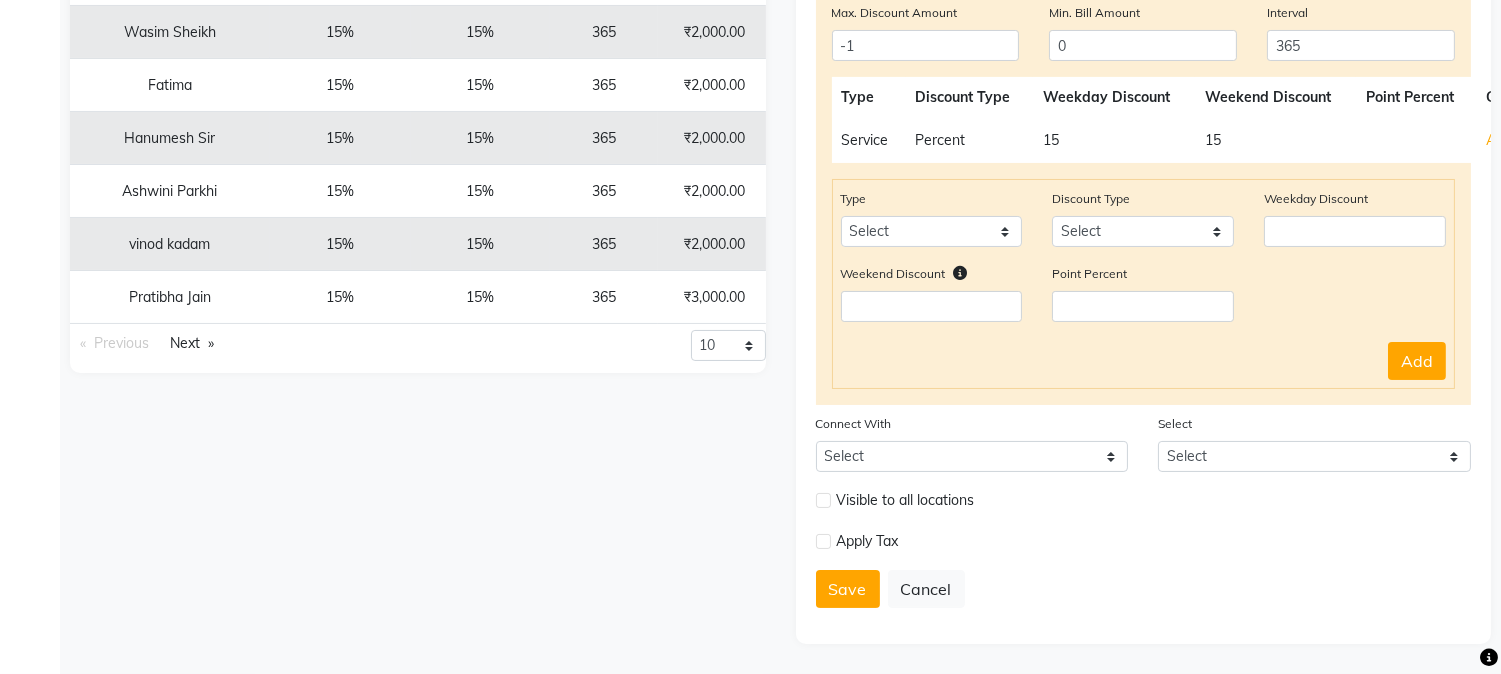click at bounding box center [822, 500] 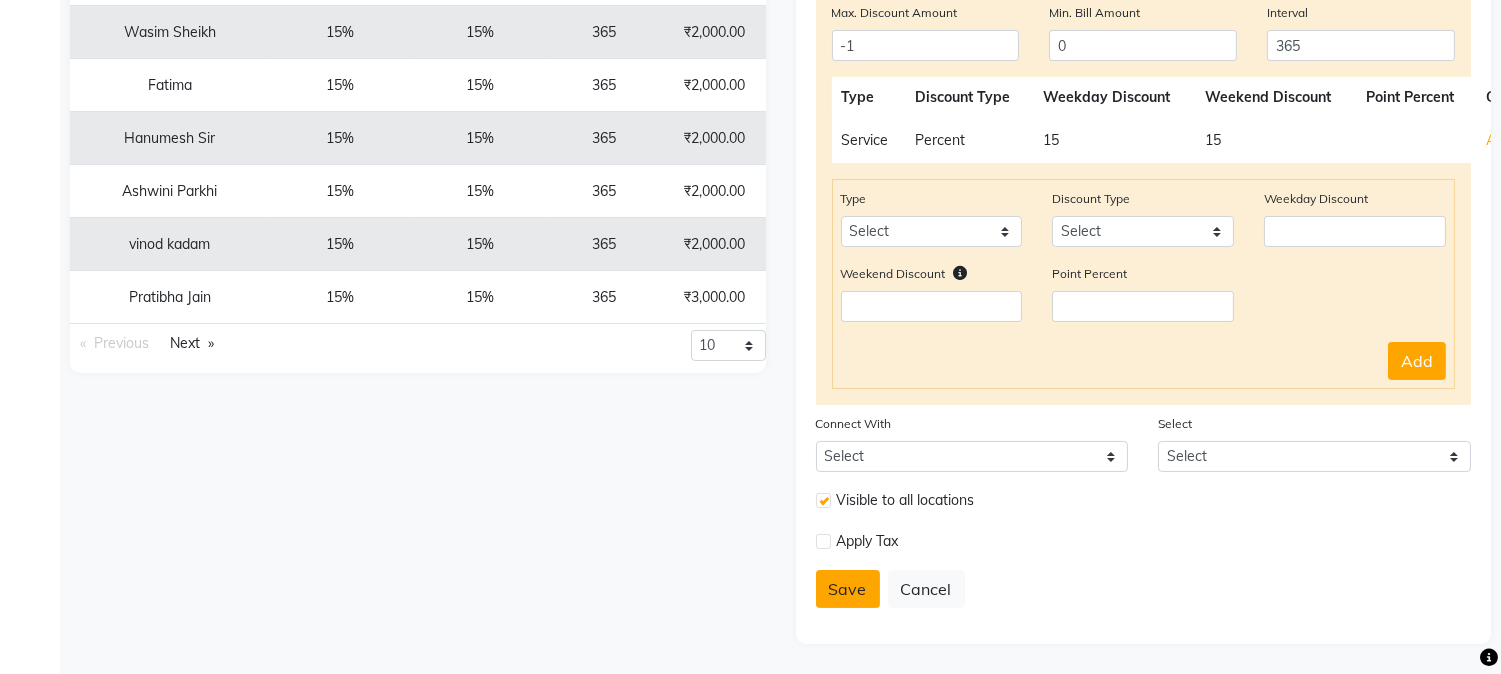 click on "Save" 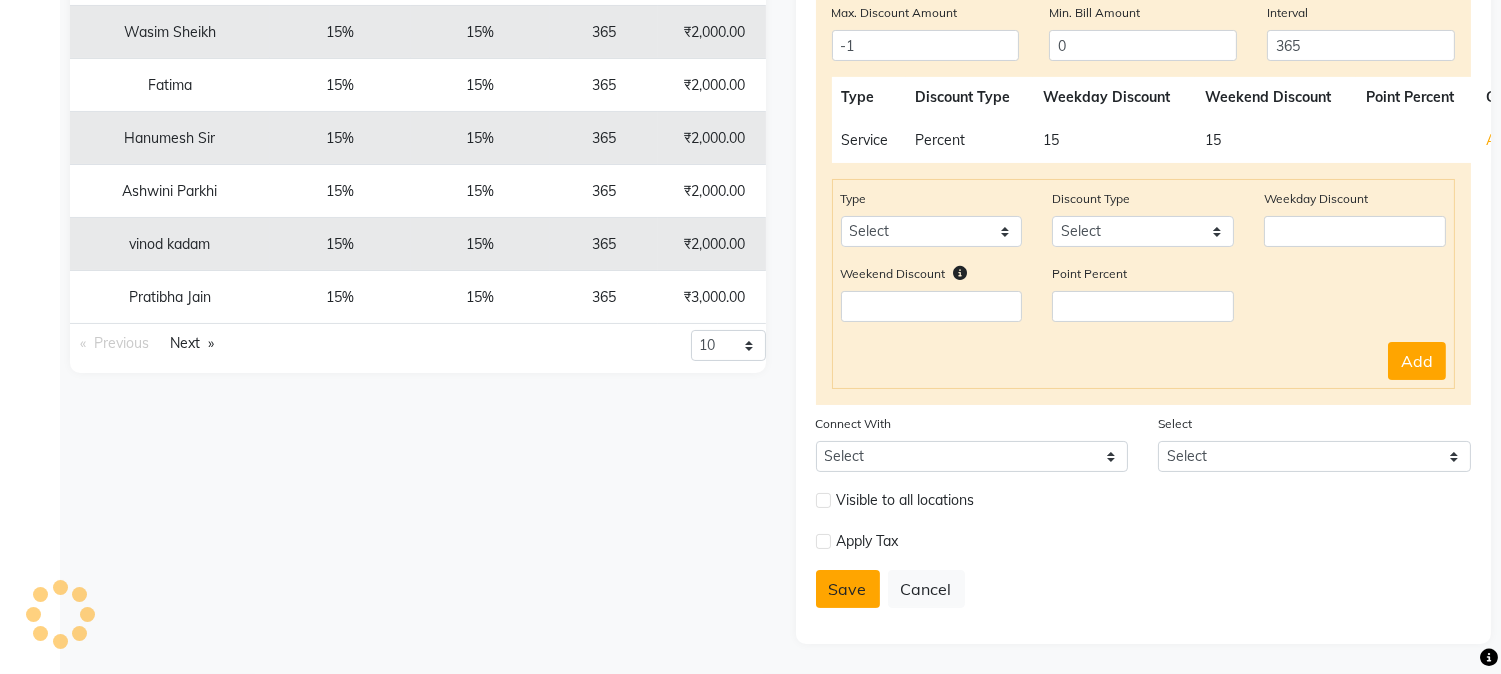 type 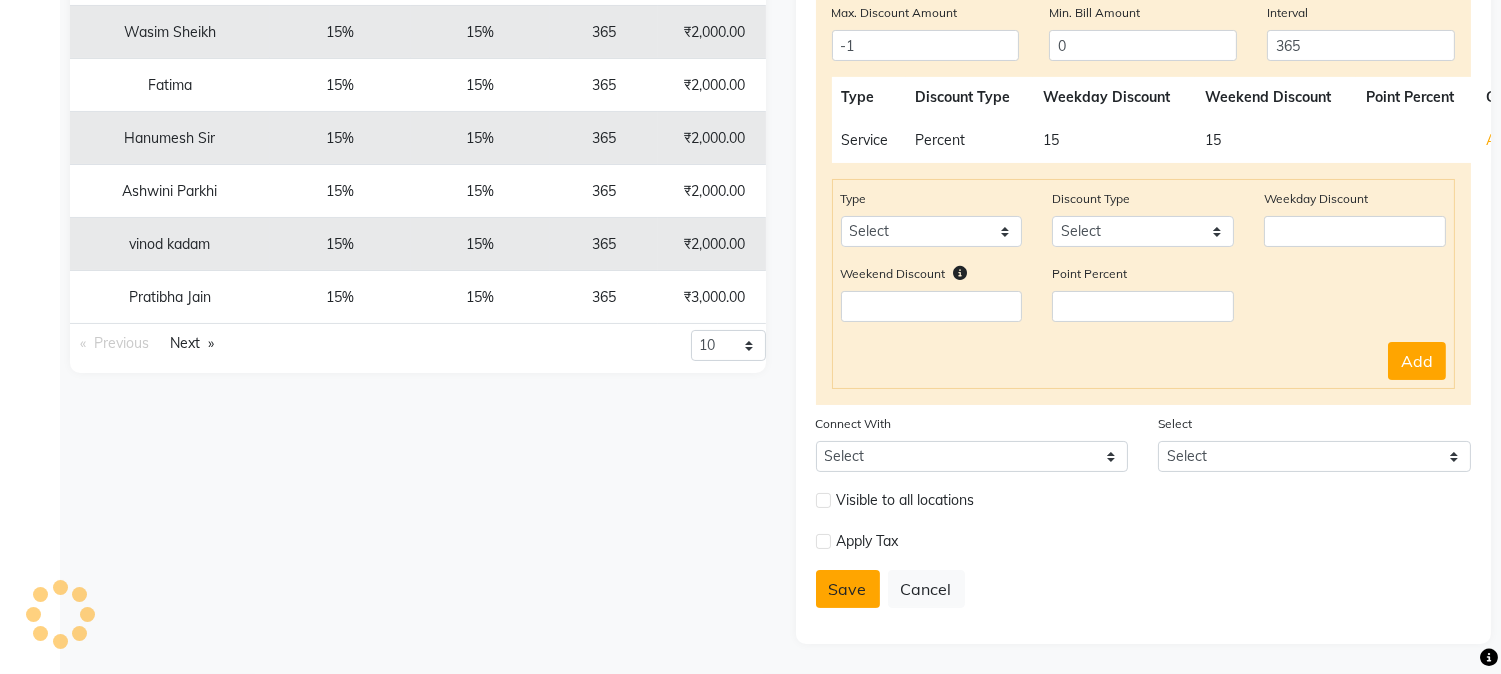 type 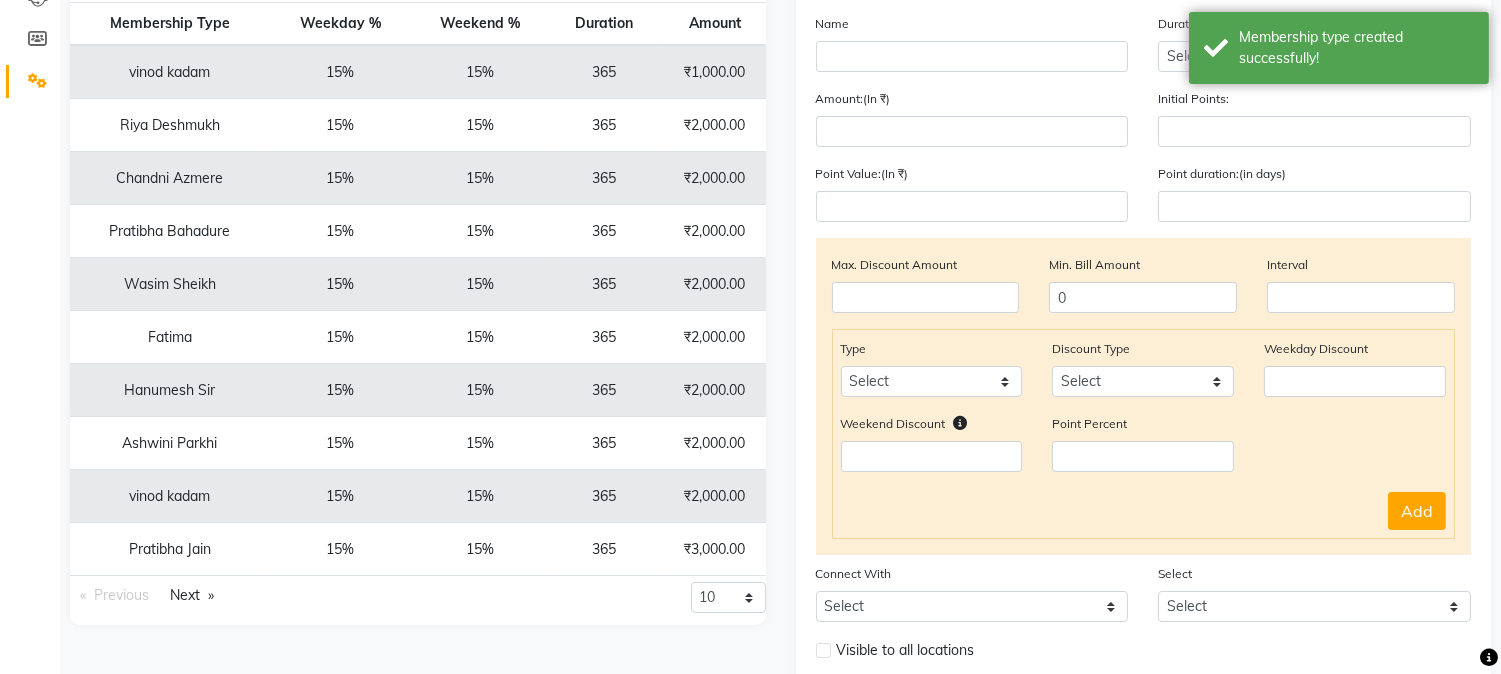 scroll, scrollTop: 0, scrollLeft: 0, axis: both 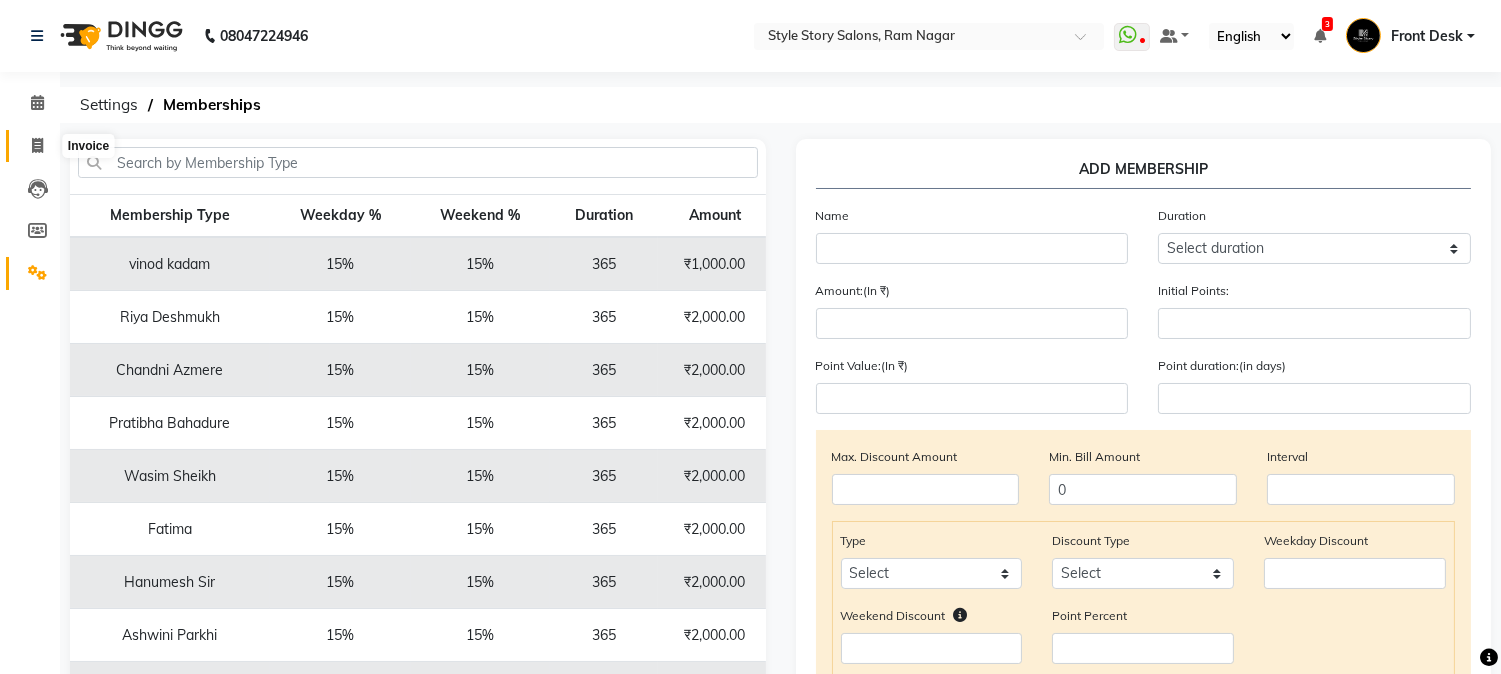 click 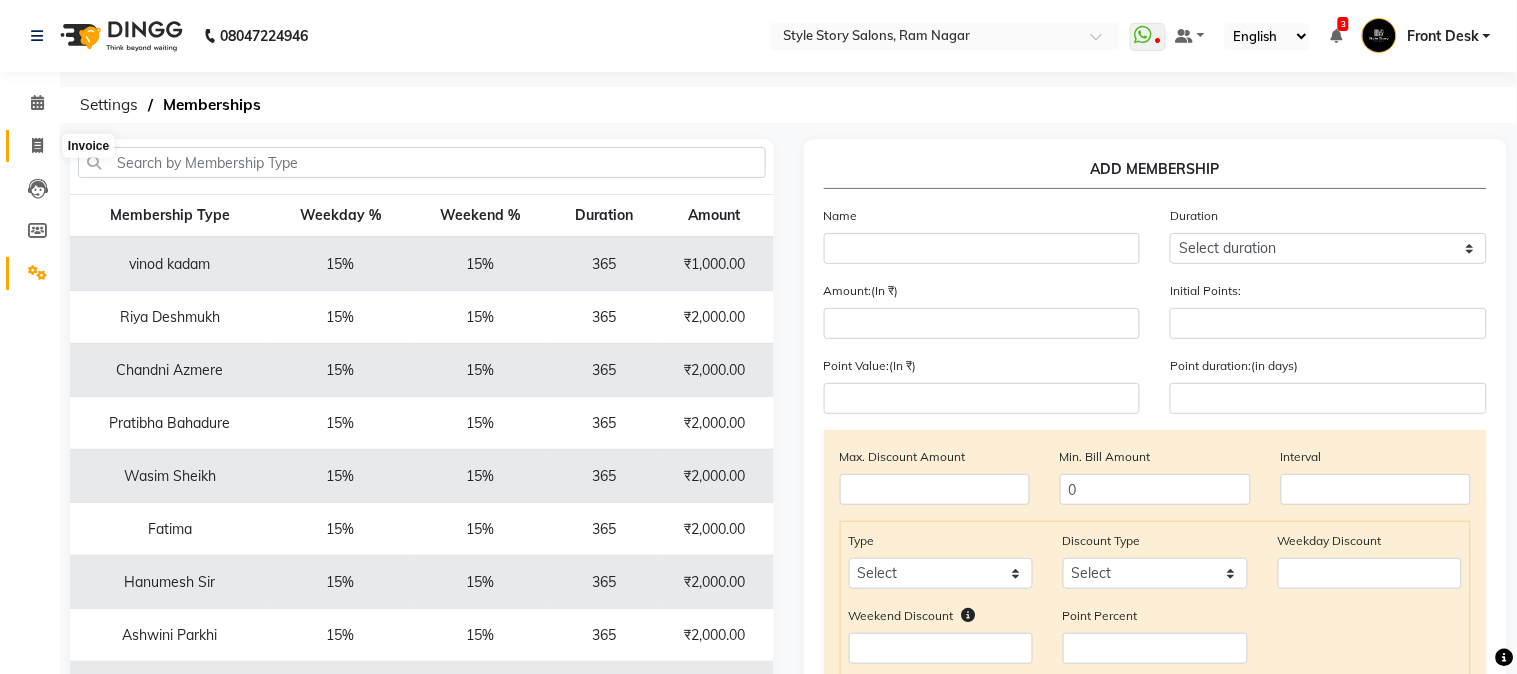 select on "6249" 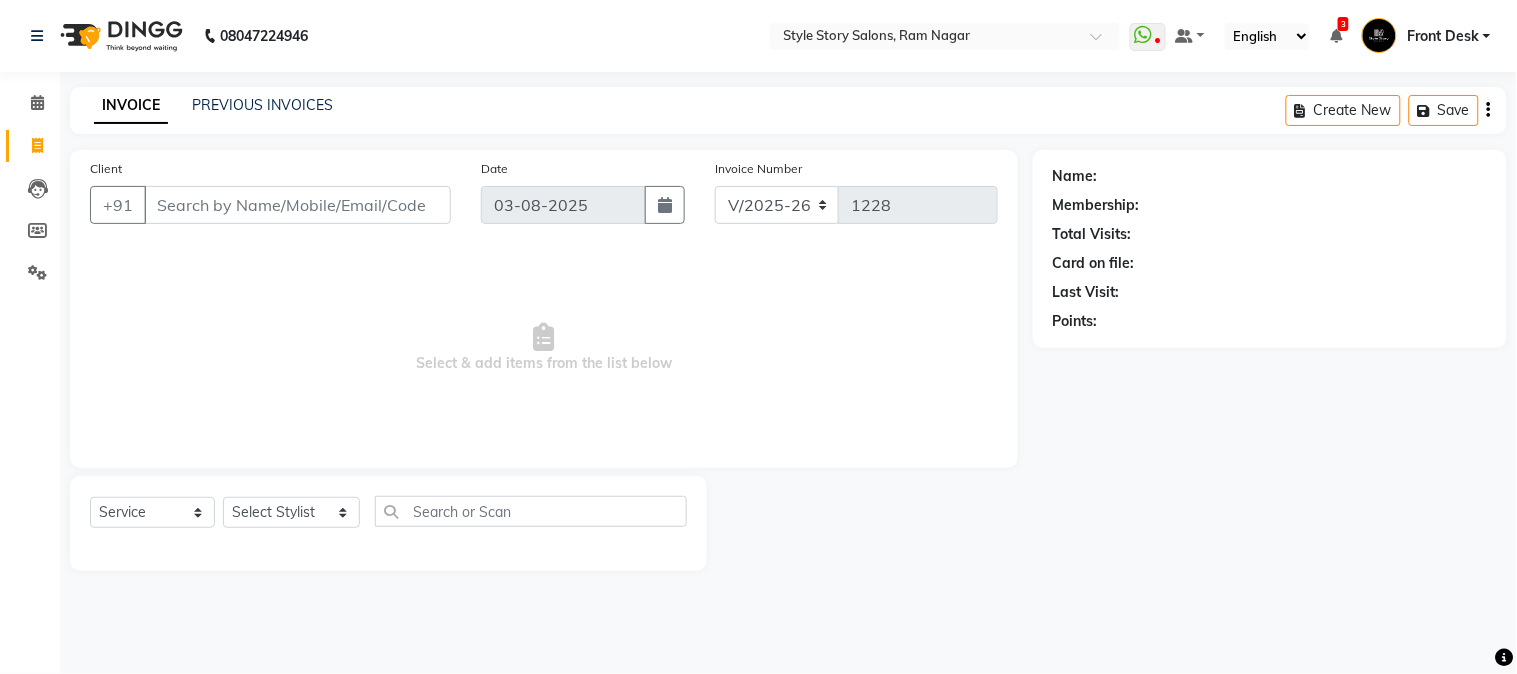 click on "Client" at bounding box center [297, 205] 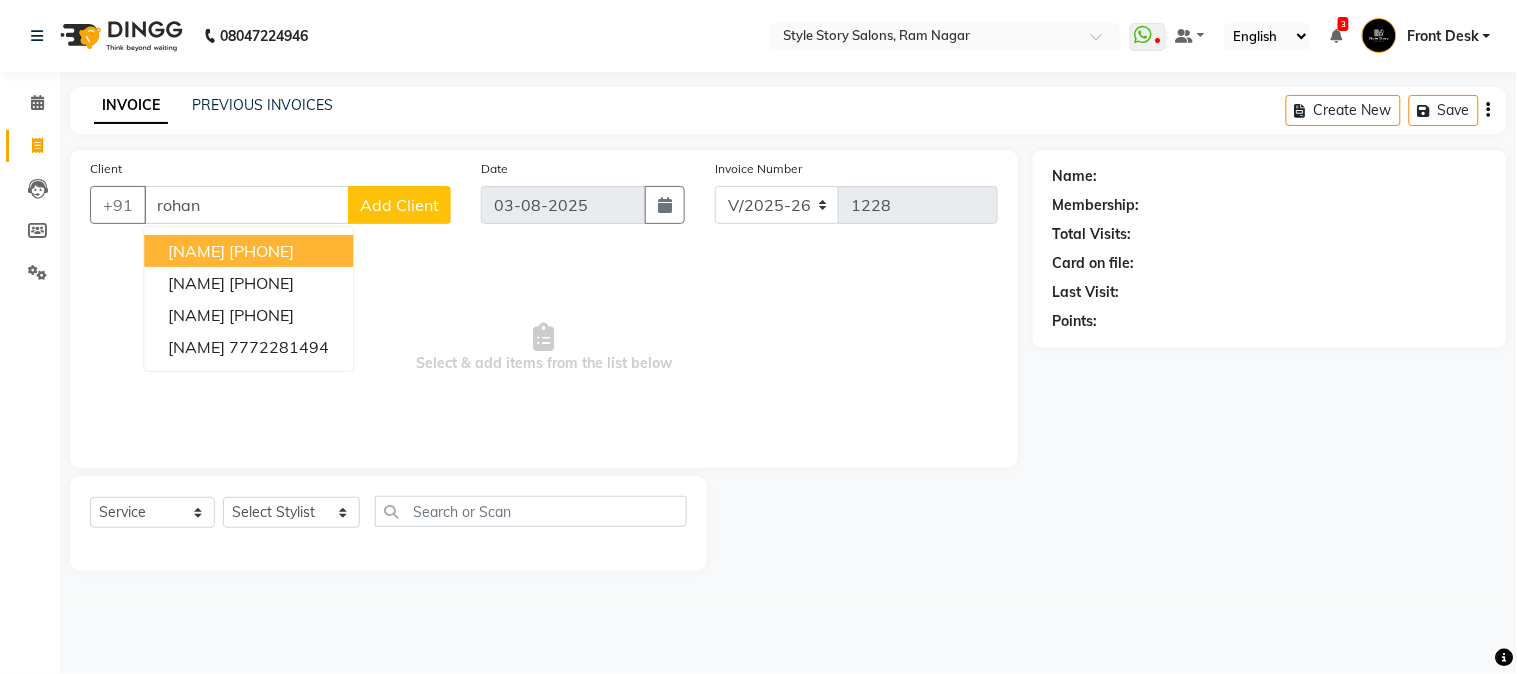 click on "[PHONE]" at bounding box center [261, 251] 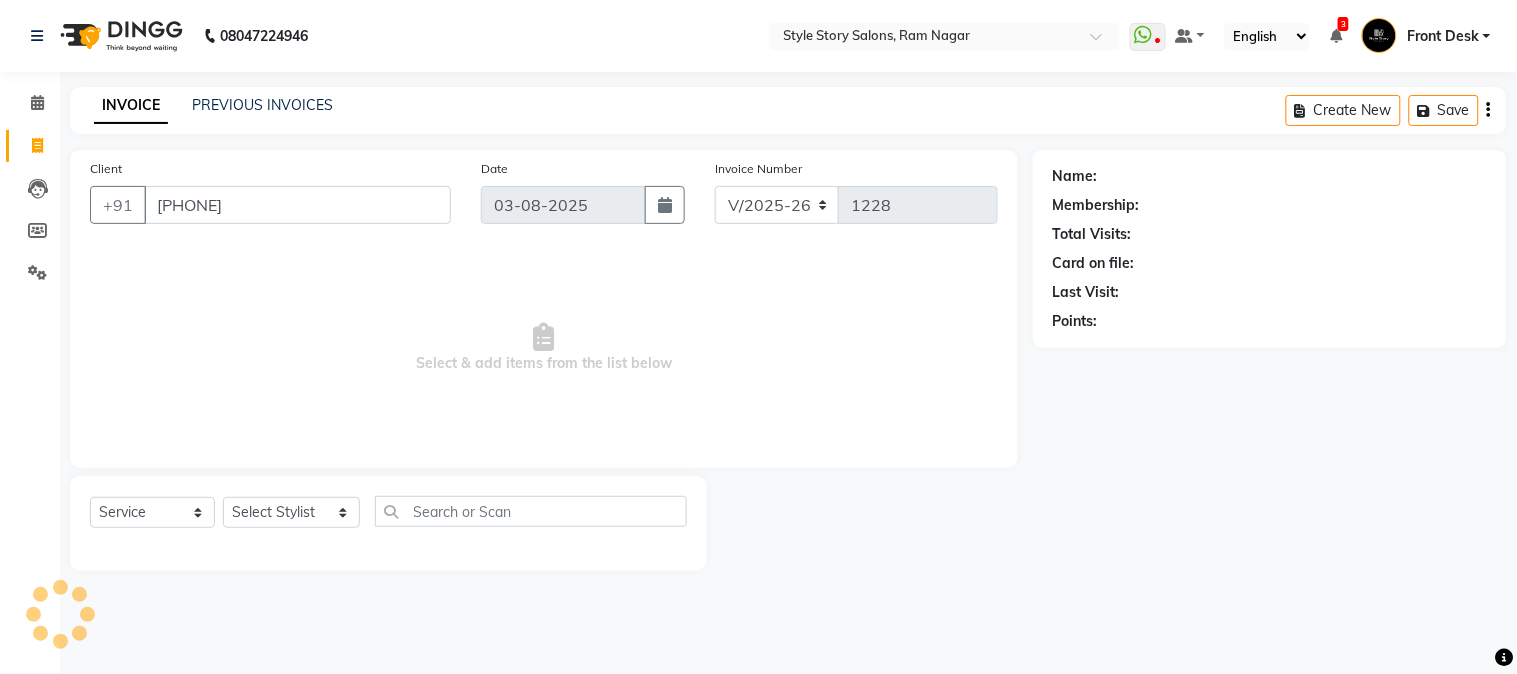 type on "[PHONE]" 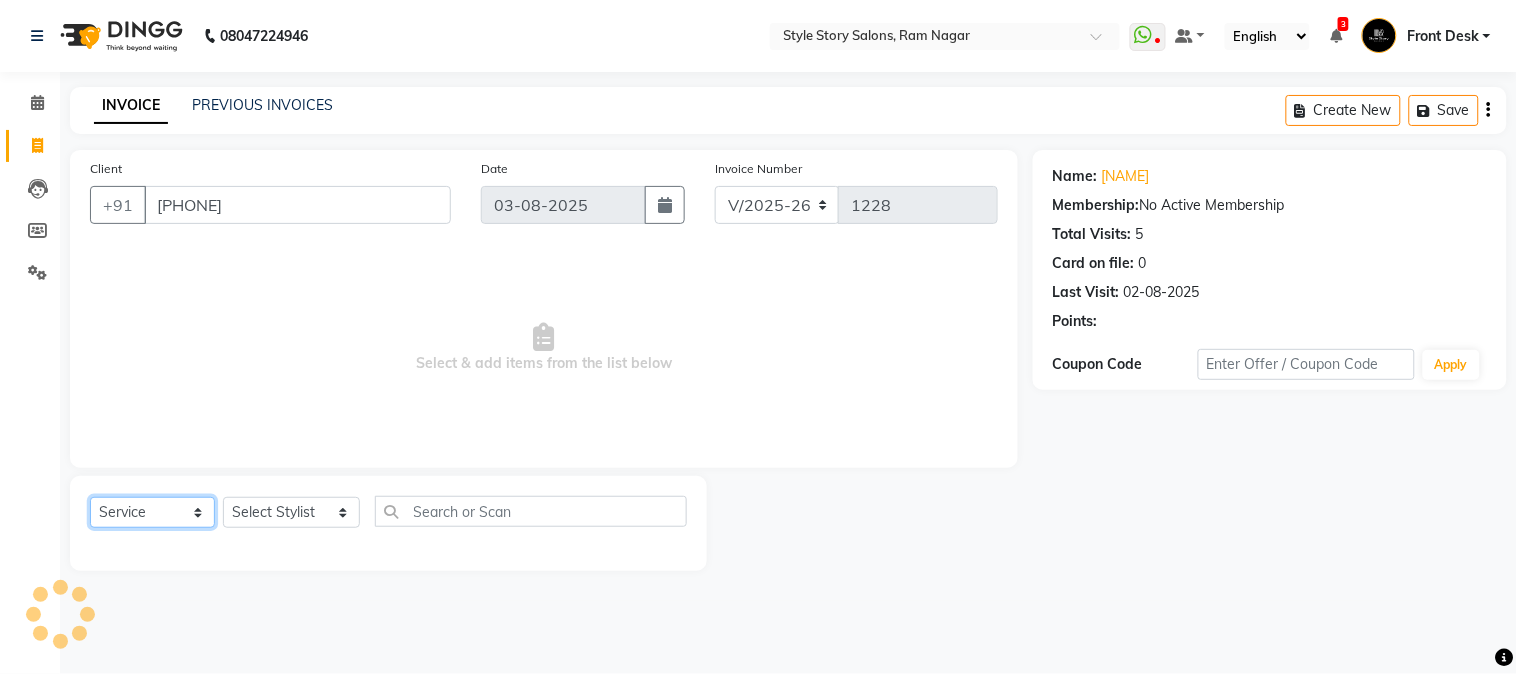 click on "Select  Service  Product  Membership  Package Voucher Prepaid Gift Card" 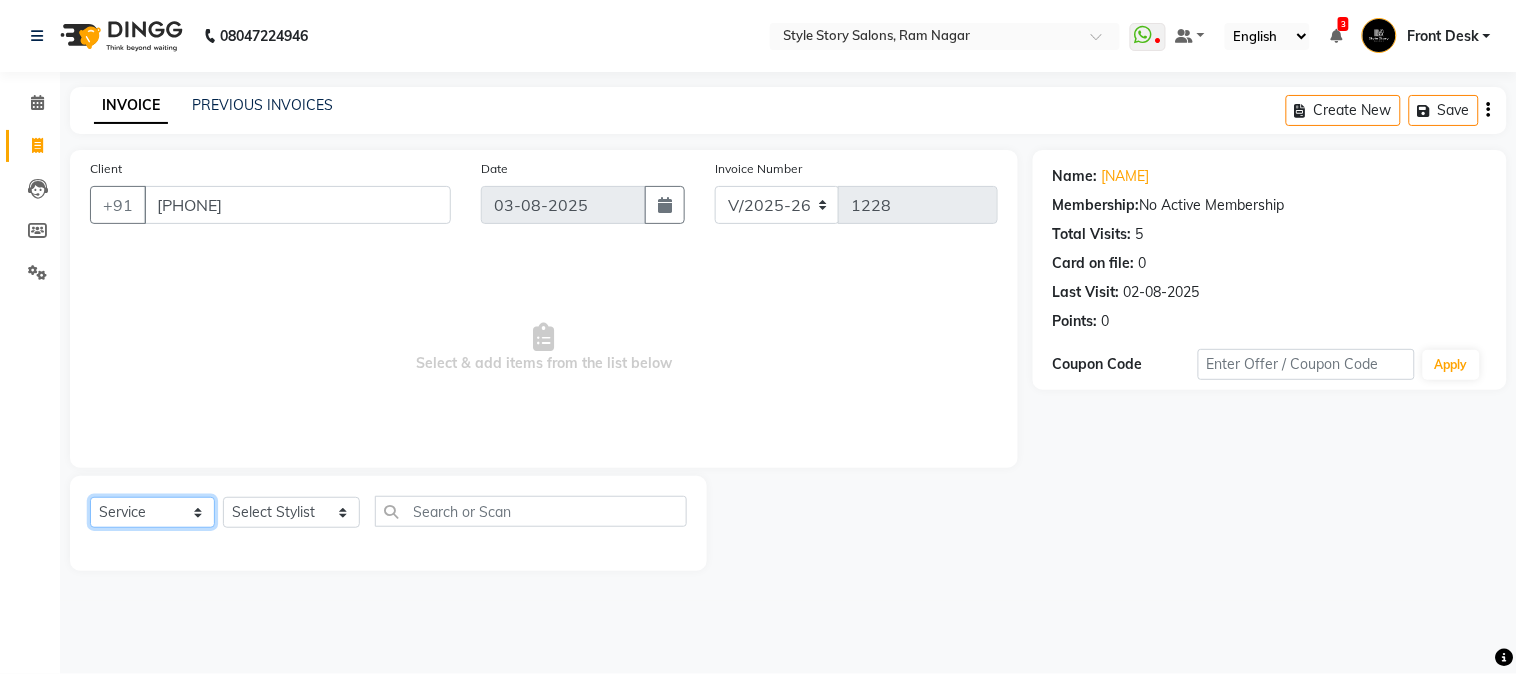 select on "membership" 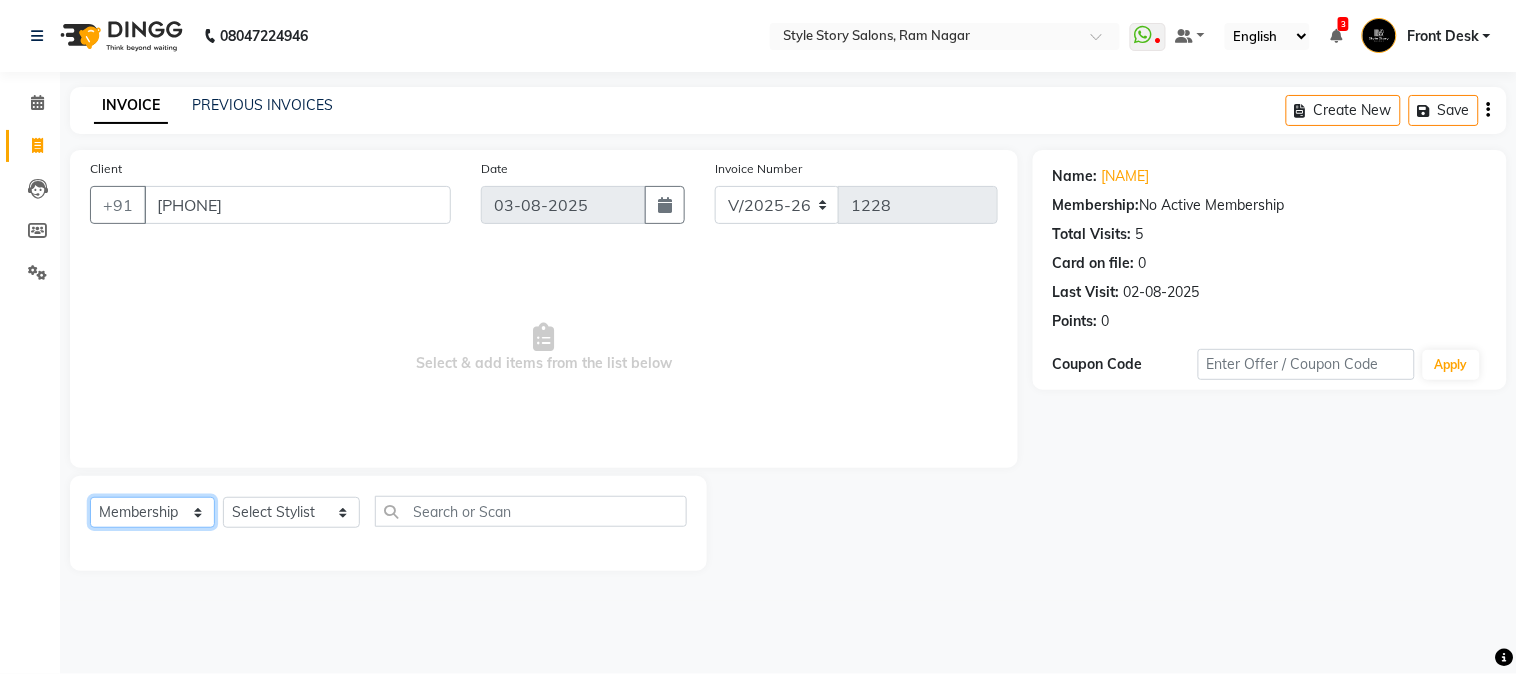 click on "Select  Service  Product  Membership  Package Voucher Prepaid Gift Card" 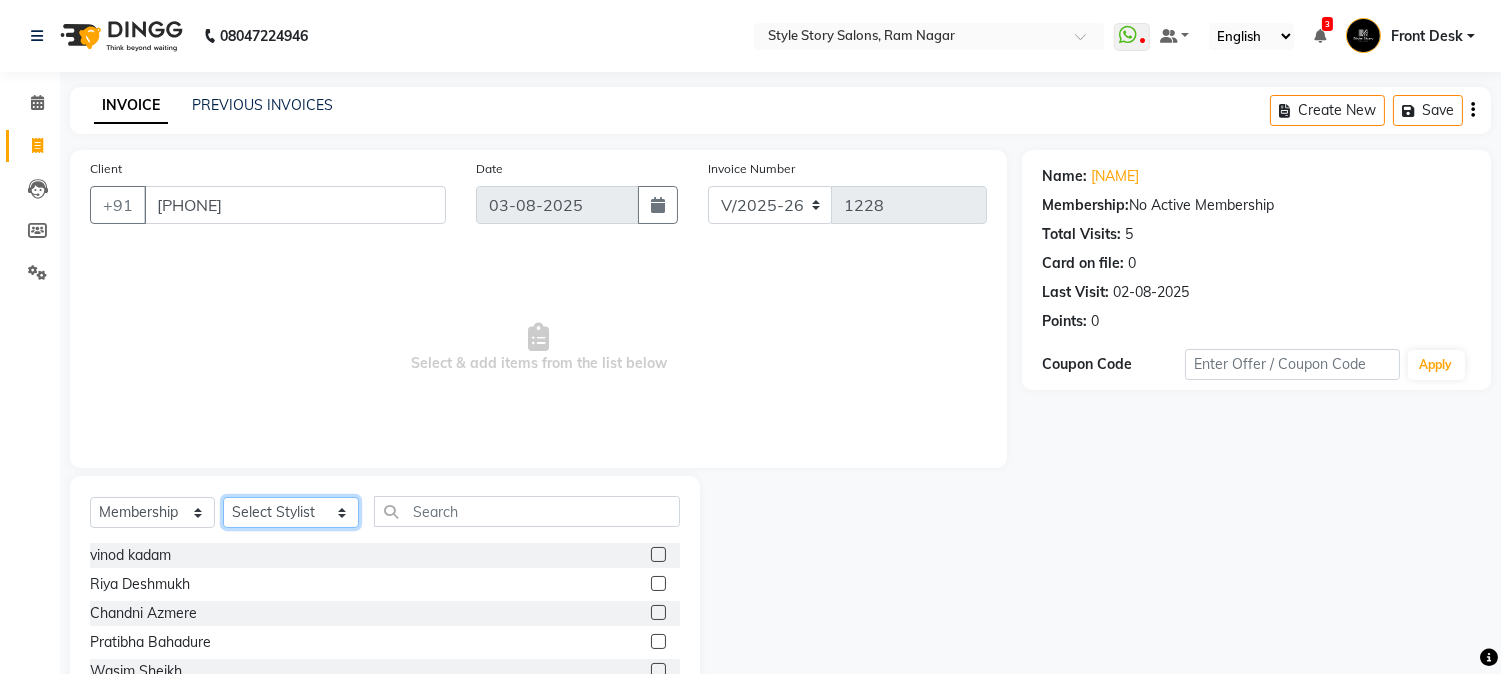 click on "Select Stylist Aayushi Dahat Adesh khadse Ambika Dhadse Front Desk Arshad Ansari Diksha Thakur Durga Gawai Front Desk Kajal Thapa Front Desk Kartik Balpande  Khushal Bhoyar Senior Accountant Komal Thakur Neelam Nag Nikhil Pillay Inventory Manager Nilofar Ali (HR Admin) Prathm Chaudhari (Hair Artist) Priyanshi Meshram Ram Thakur  Ritesh Pande Ritesh Shrivas Shabnam Ansari  Shruti Raut Sonali Sarode Sonam Nashine HR Manager Suchita Mankar (Tina Beautician) Tanuja Junghare Tushar Pandey Vikas Kumar Vinod Pandit Vishal Gajbhiye Accountant" 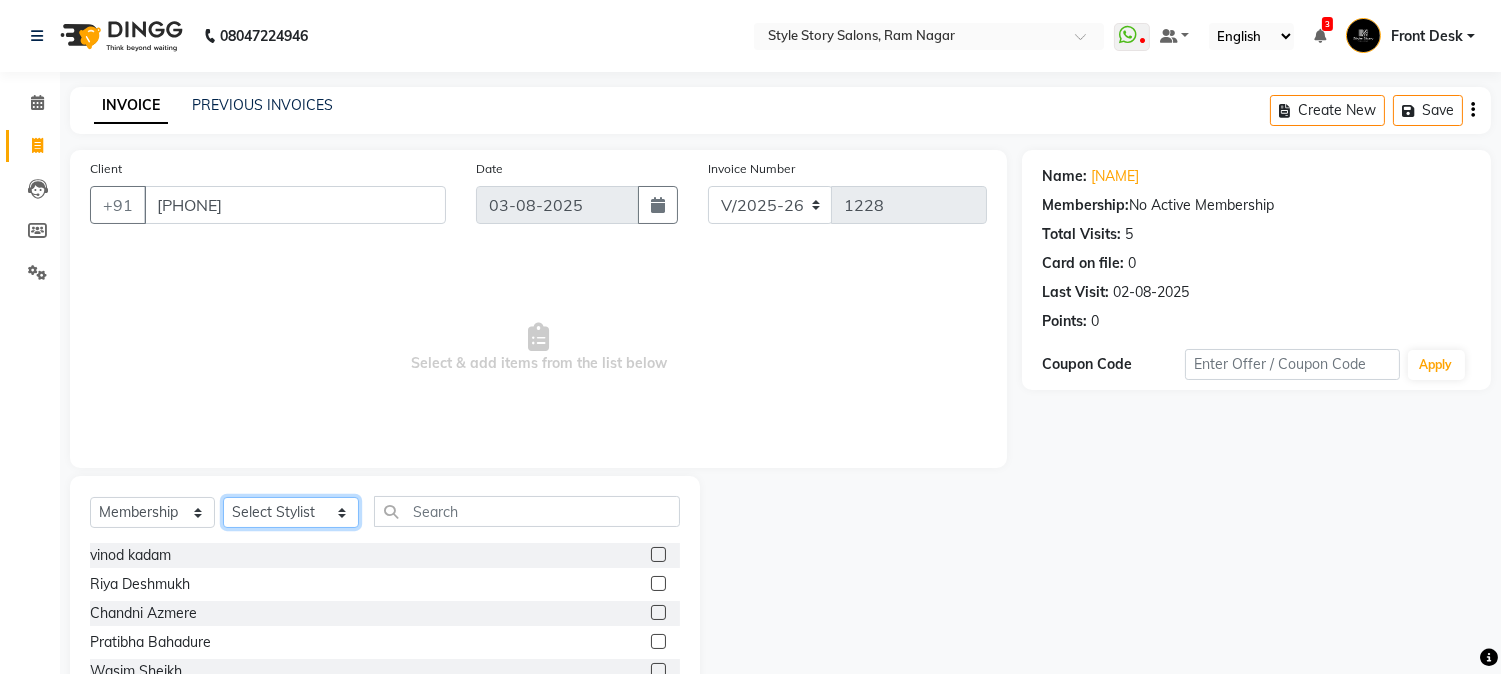 select on "82561" 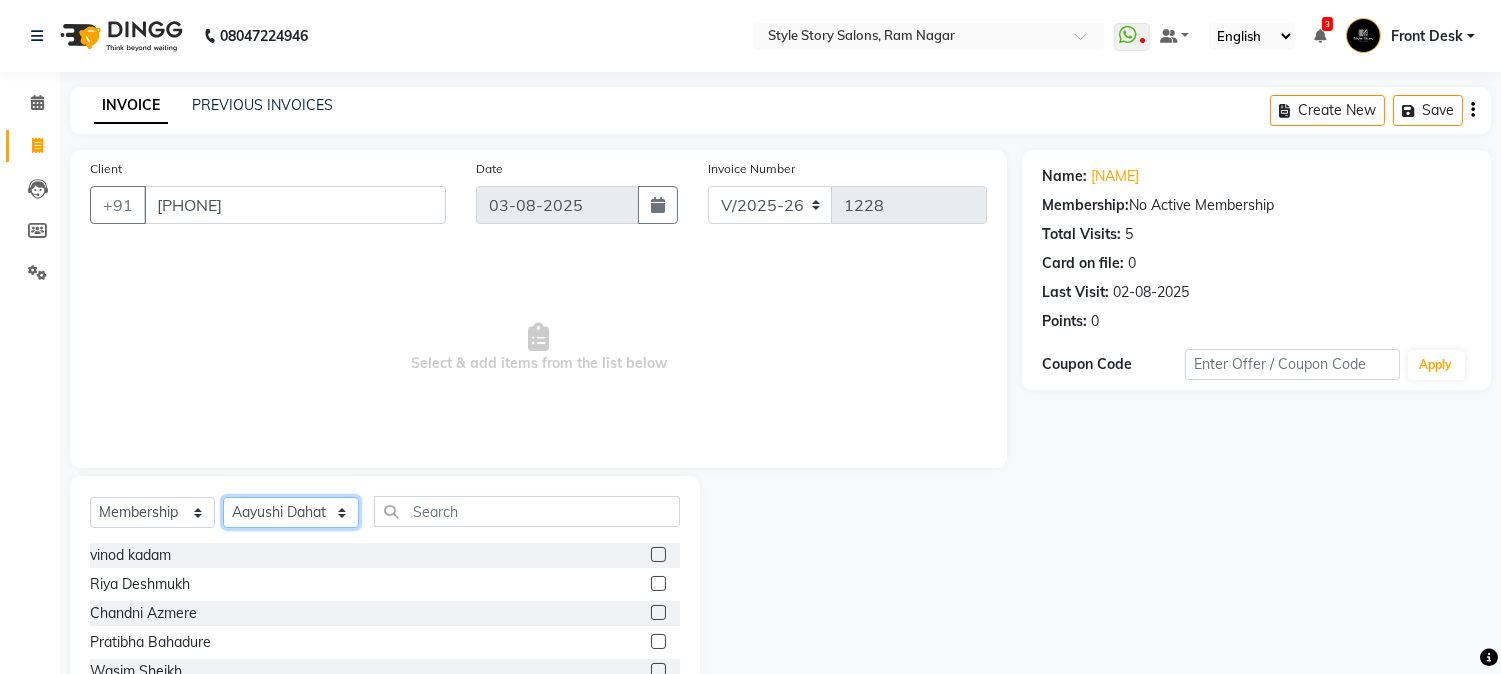 click on "Select Stylist Aayushi Dahat Adesh khadse Ambika Dhadse Front Desk Arshad Ansari Diksha Thakur Durga Gawai Front Desk Kajal Thapa Front Desk Kartik Balpande  Khushal Bhoyar Senior Accountant Komal Thakur Neelam Nag Nikhil Pillay Inventory Manager Nilofar Ali (HR Admin) Prathm Chaudhari (Hair Artist) Priyanshi Meshram Ram Thakur  Ritesh Pande Ritesh Shrivas Shabnam Ansari  Shruti Raut Sonali Sarode Sonam Nashine HR Manager Suchita Mankar (Tina Beautician) Tanuja Junghare Tushar Pandey Vikas Kumar Vinod Pandit Vishal Gajbhiye Accountant" 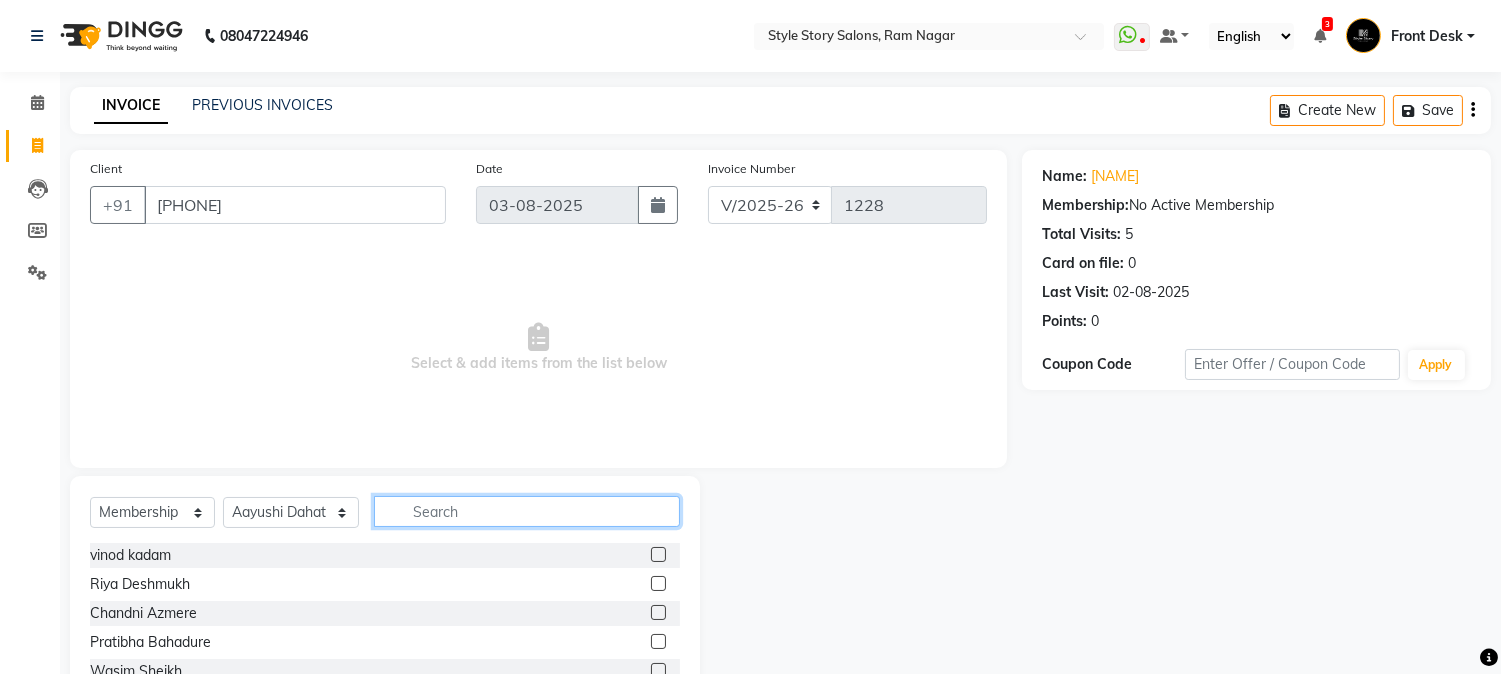click 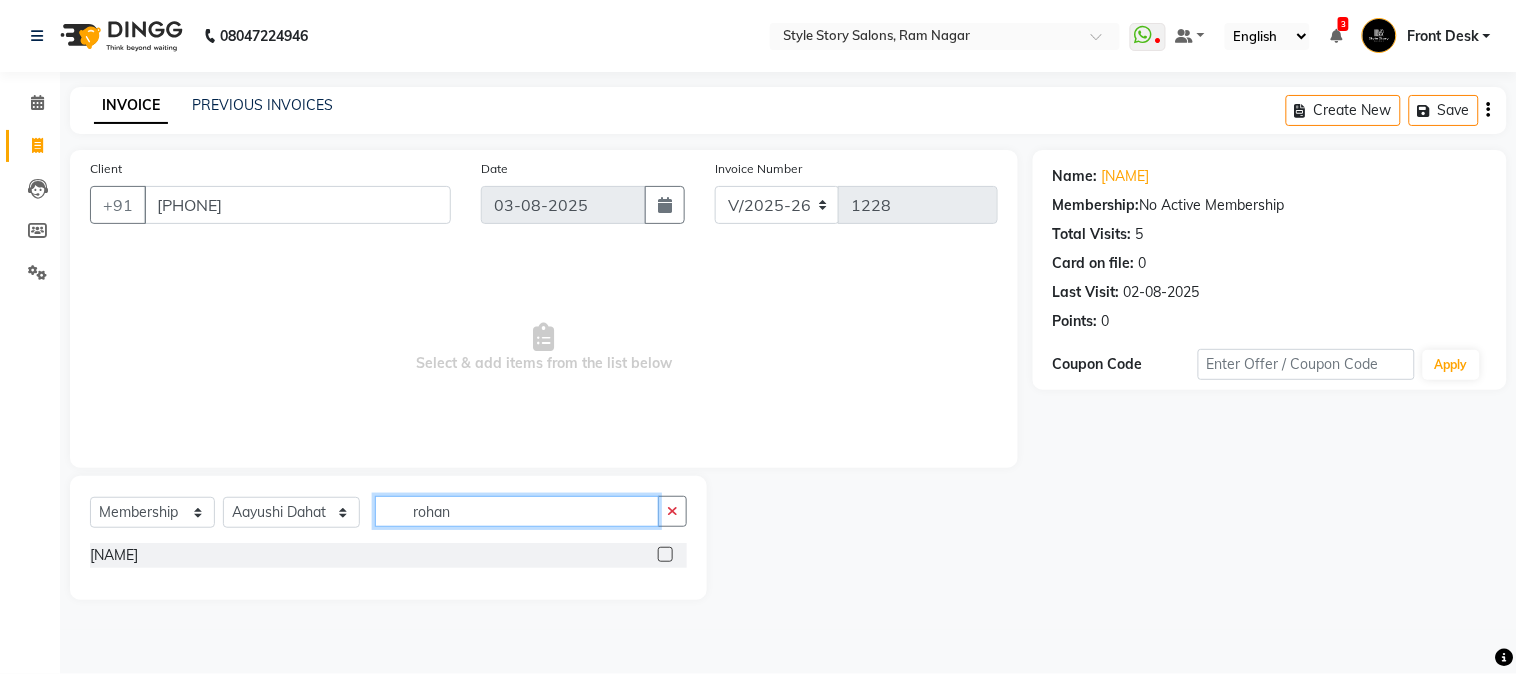 type on "rohan" 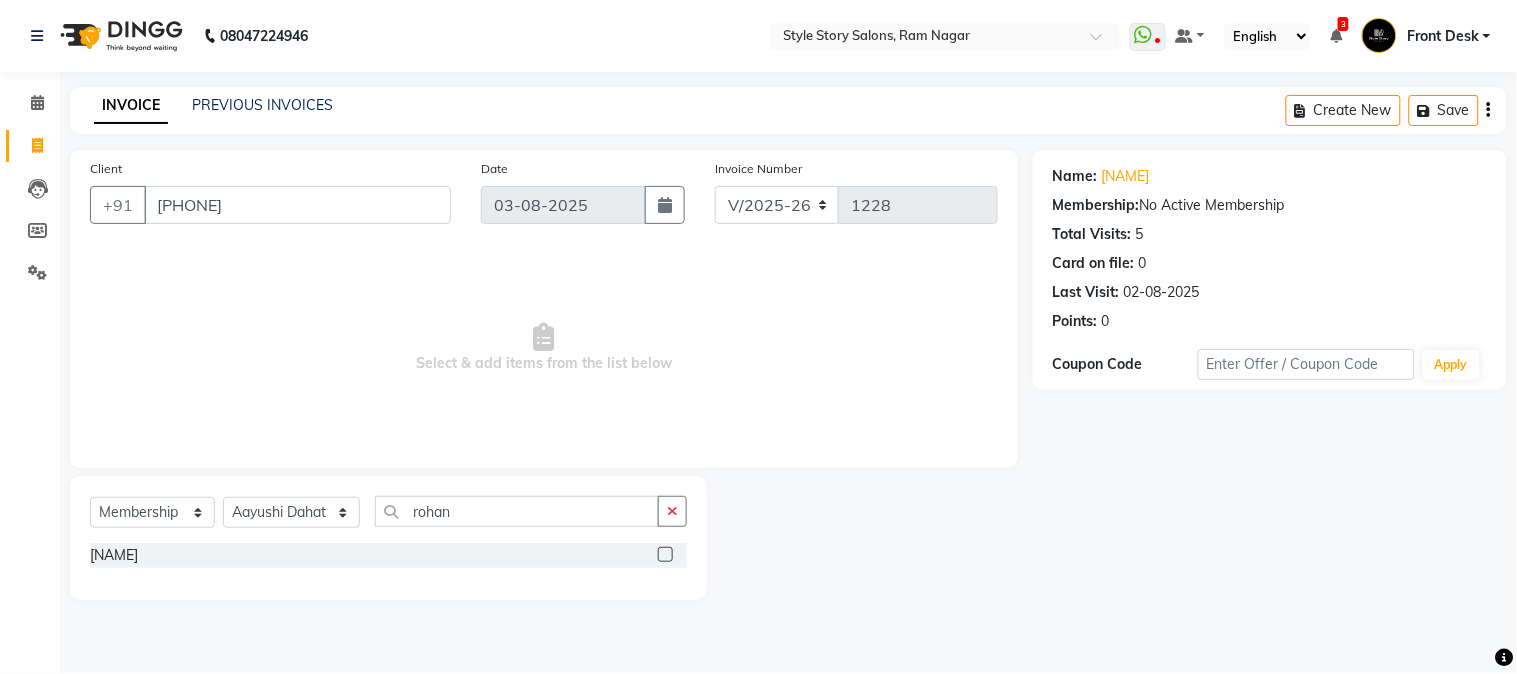 click 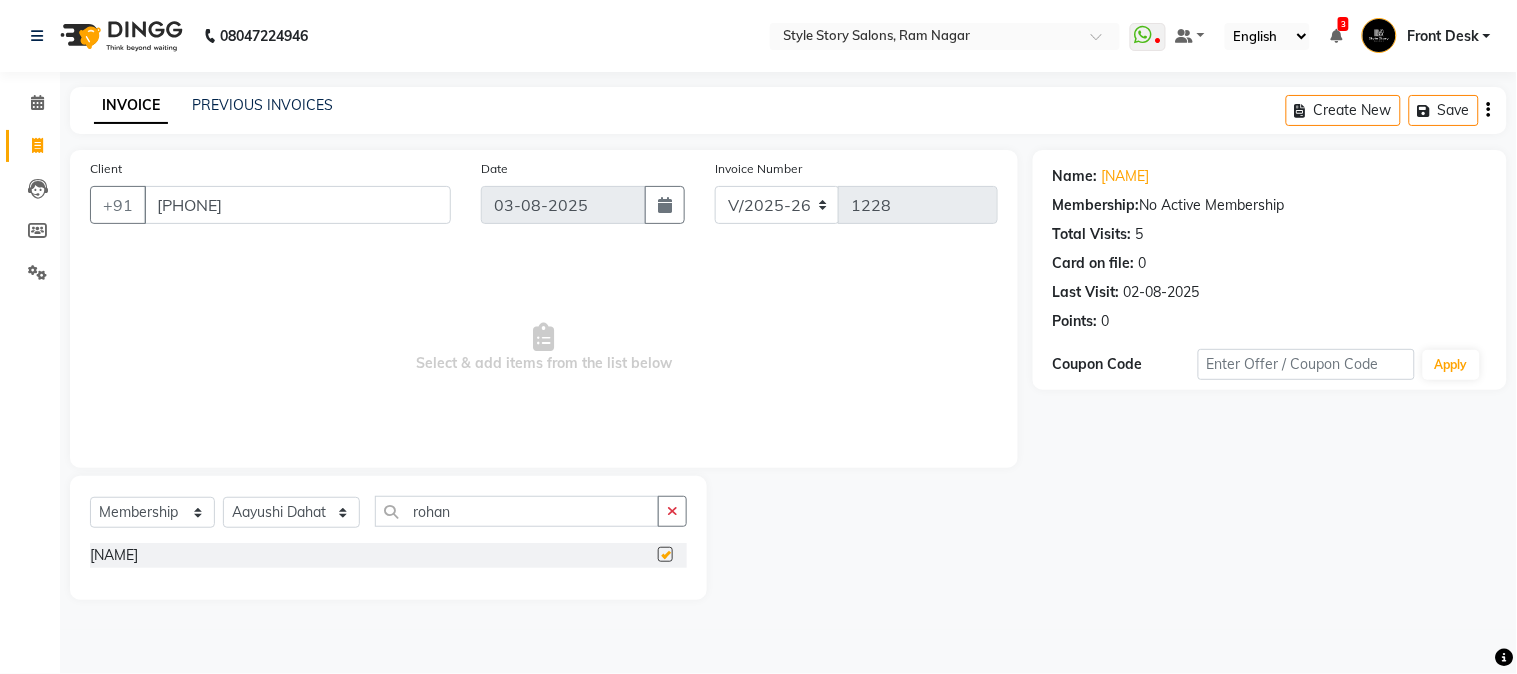 select on "select" 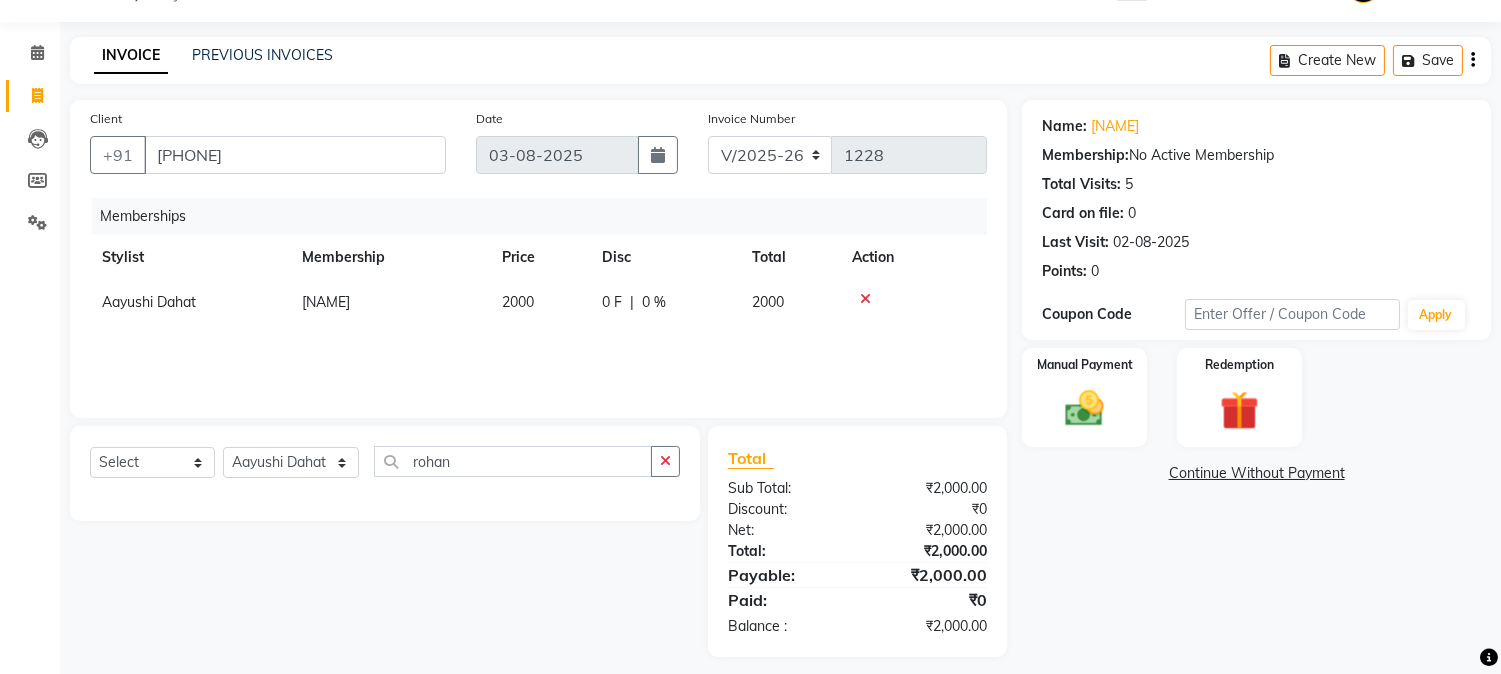 scroll, scrollTop: 63, scrollLeft: 0, axis: vertical 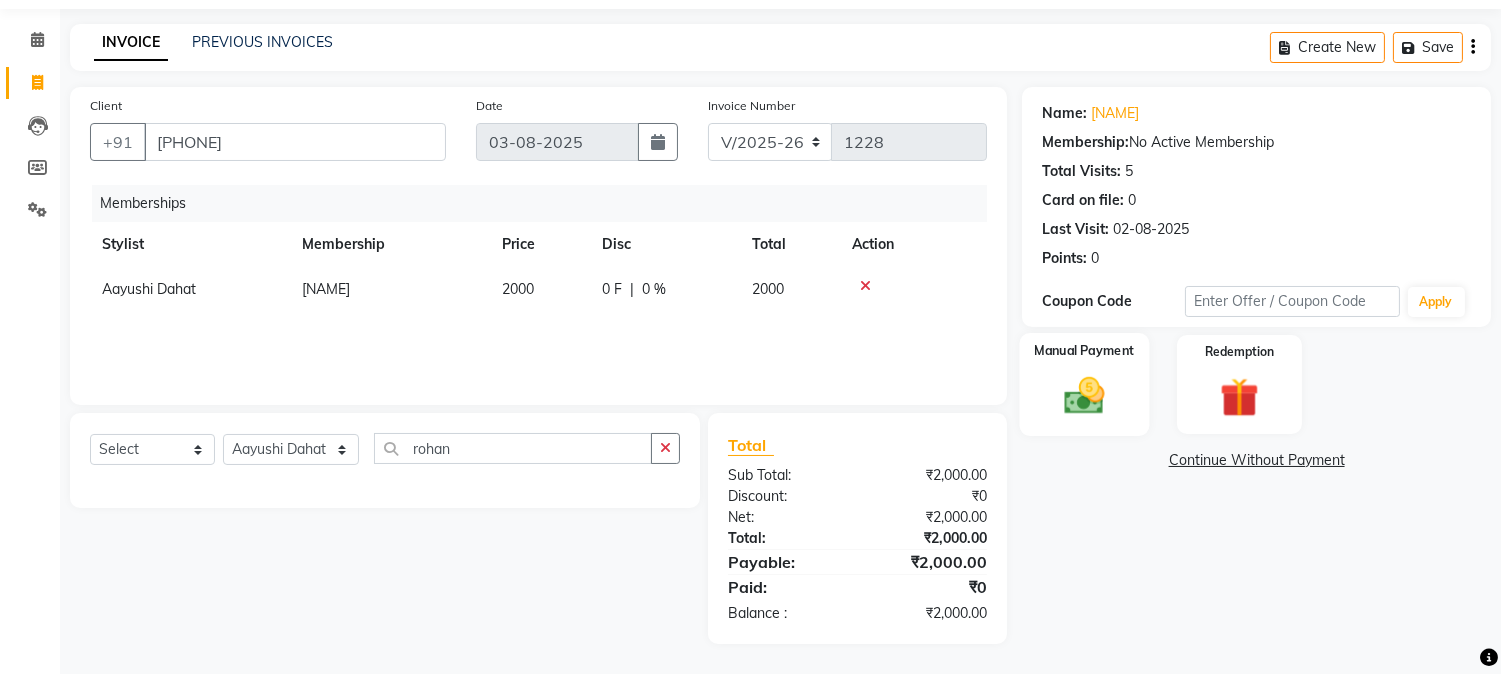 click 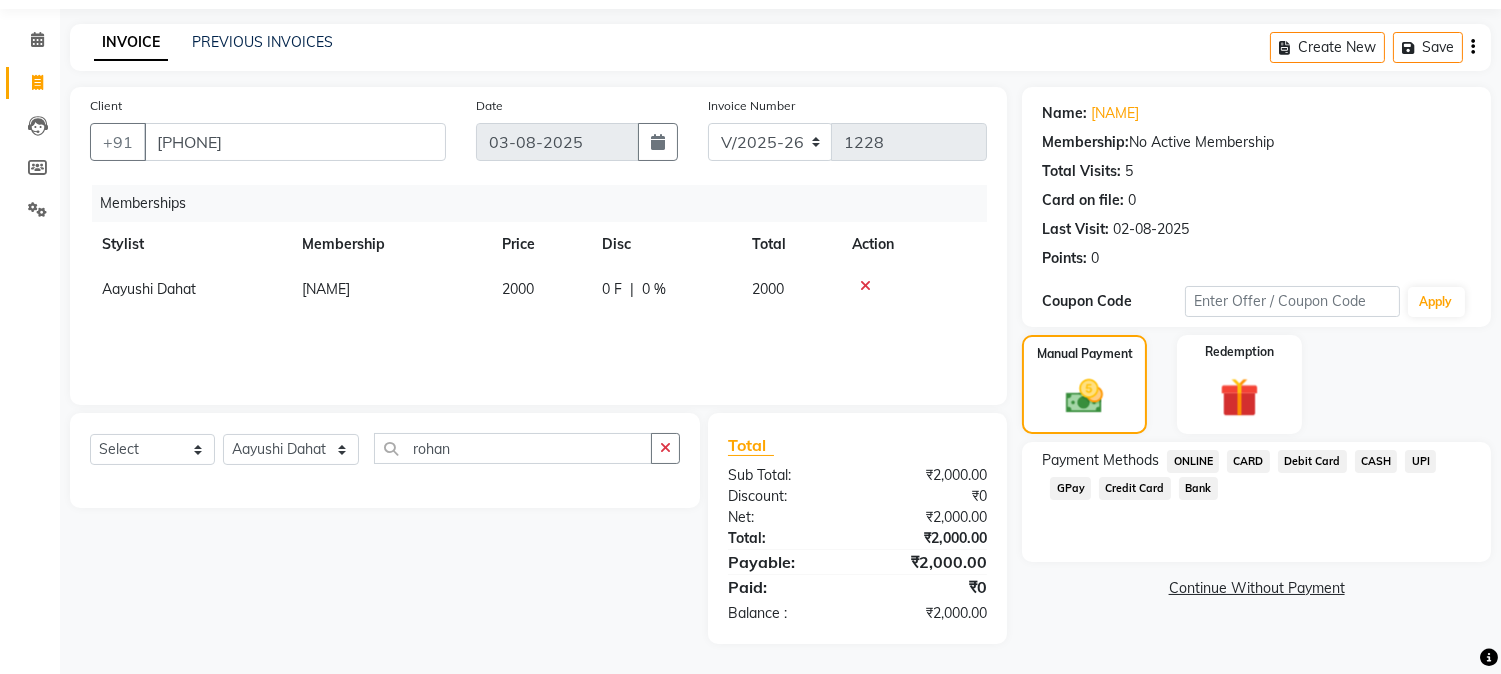 click on "CASH" 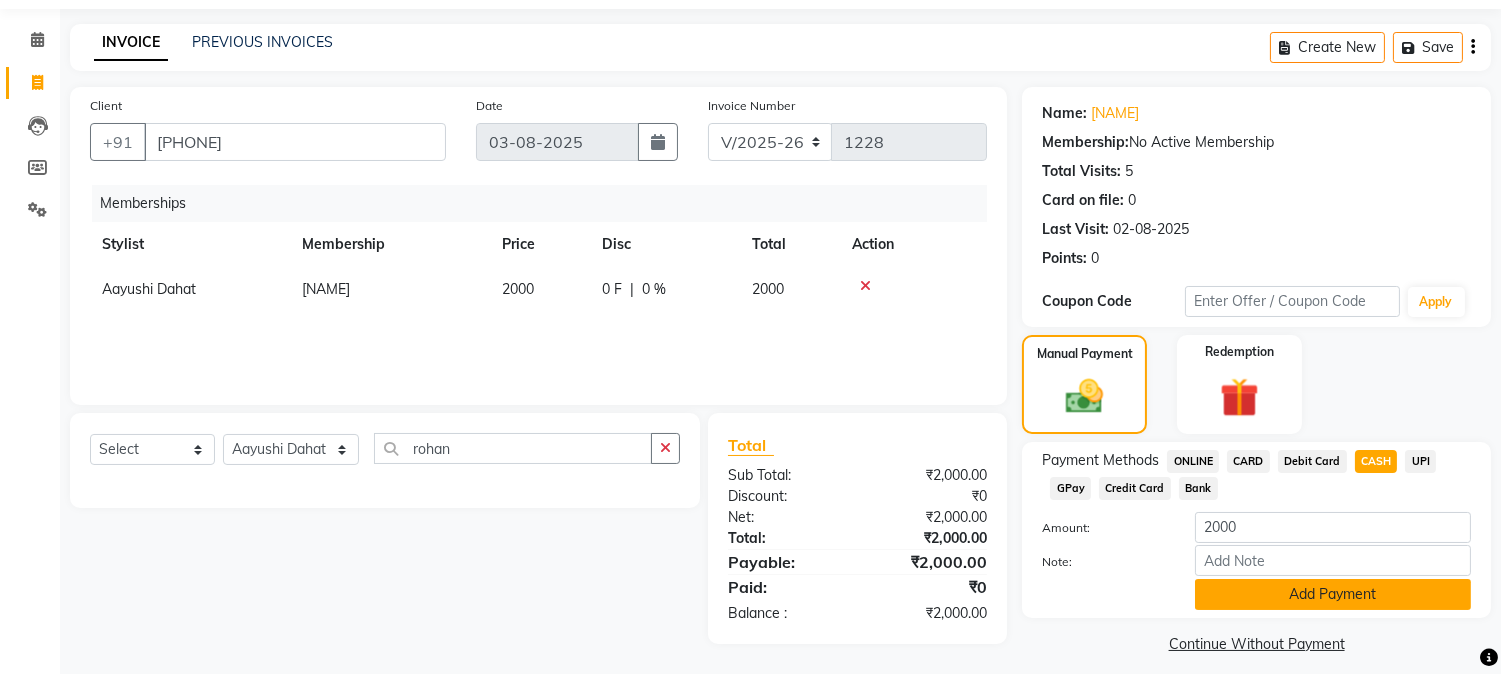 click on "Add Payment" 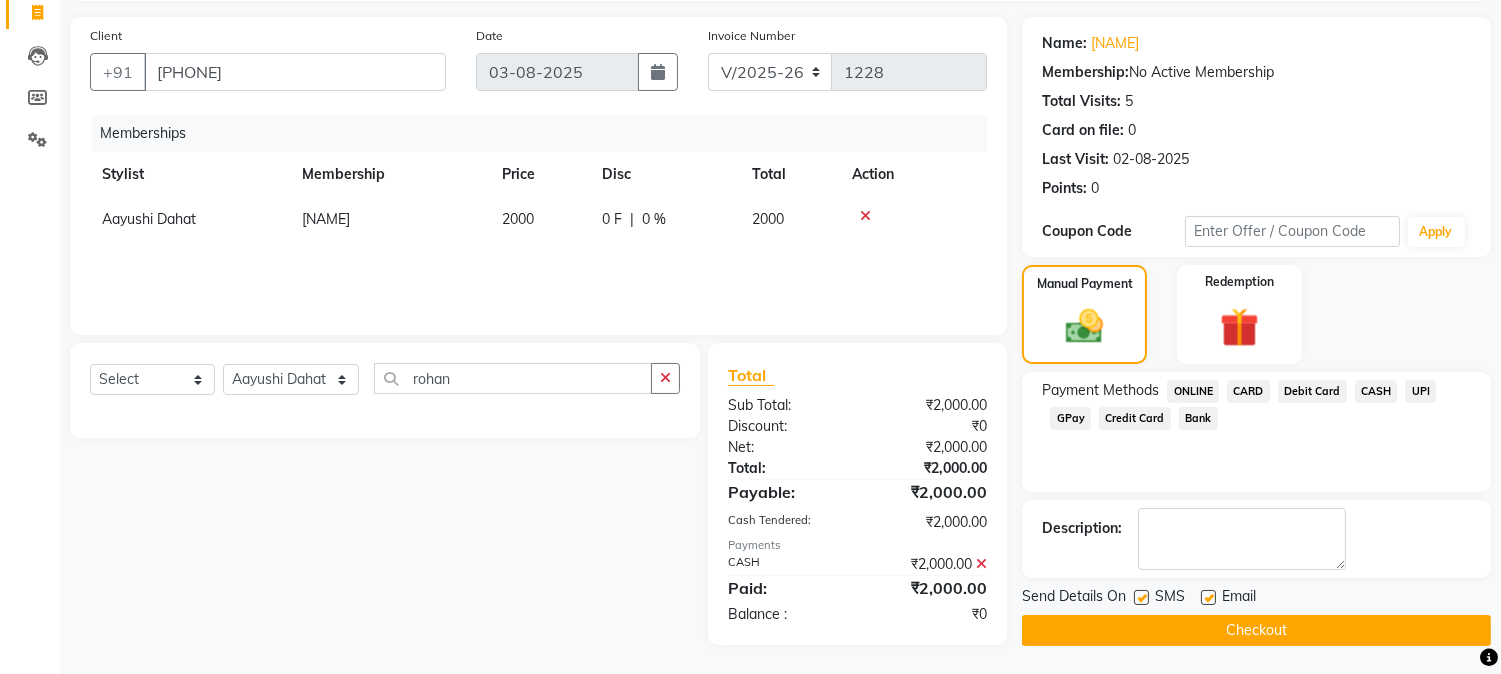 scroll, scrollTop: 134, scrollLeft: 0, axis: vertical 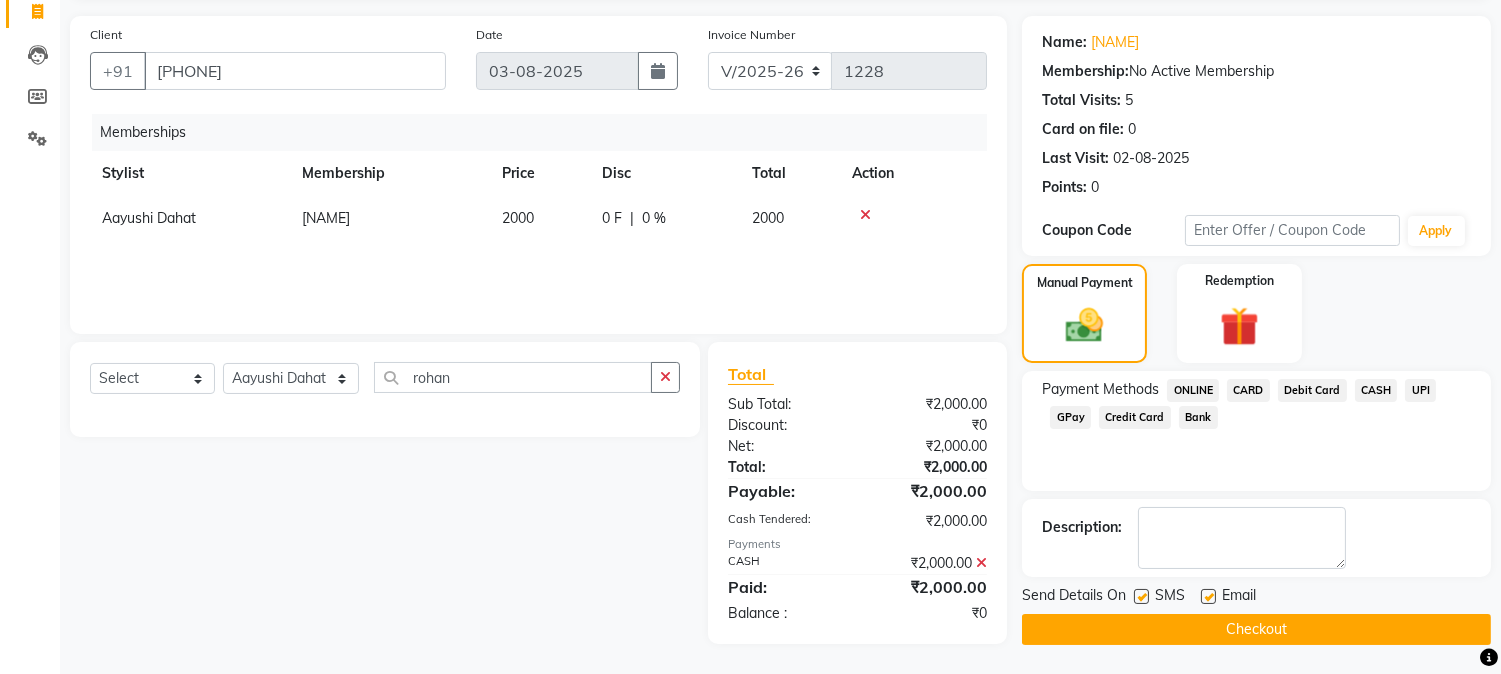 click 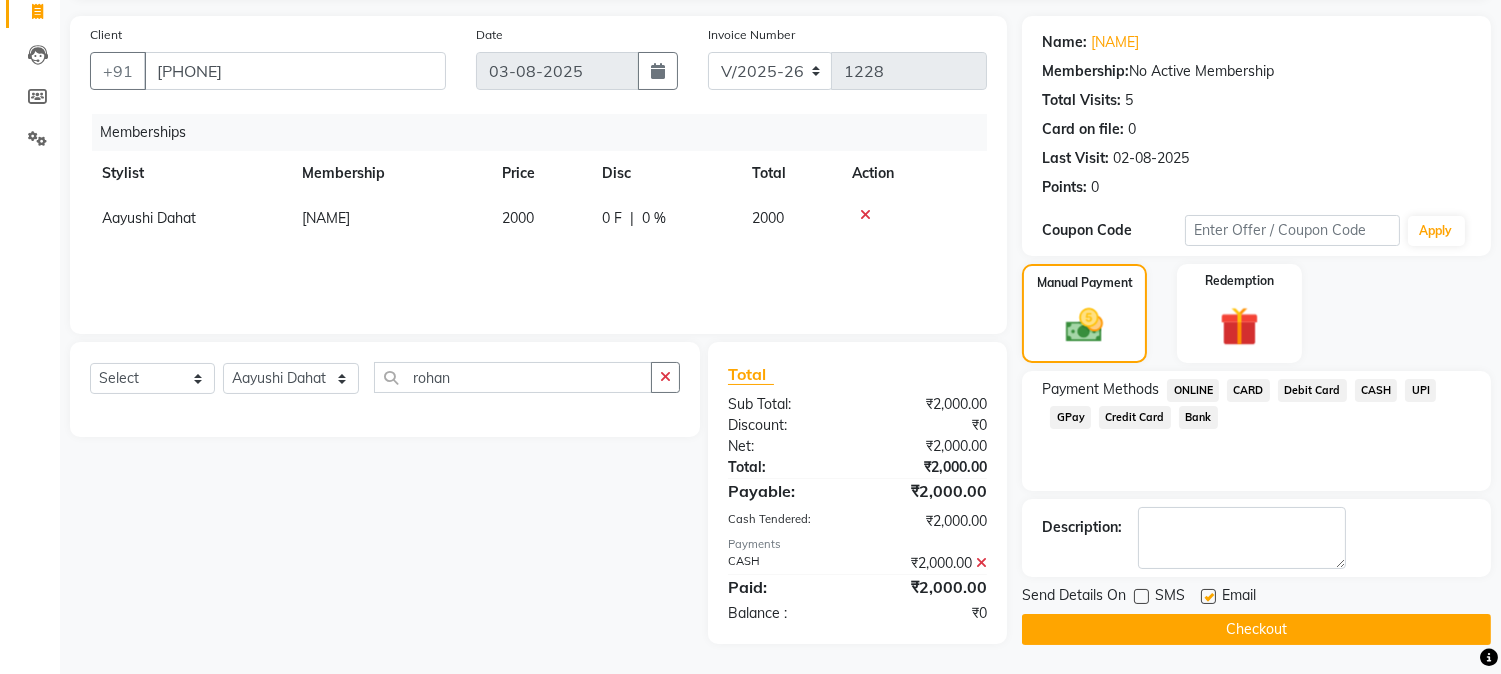 click 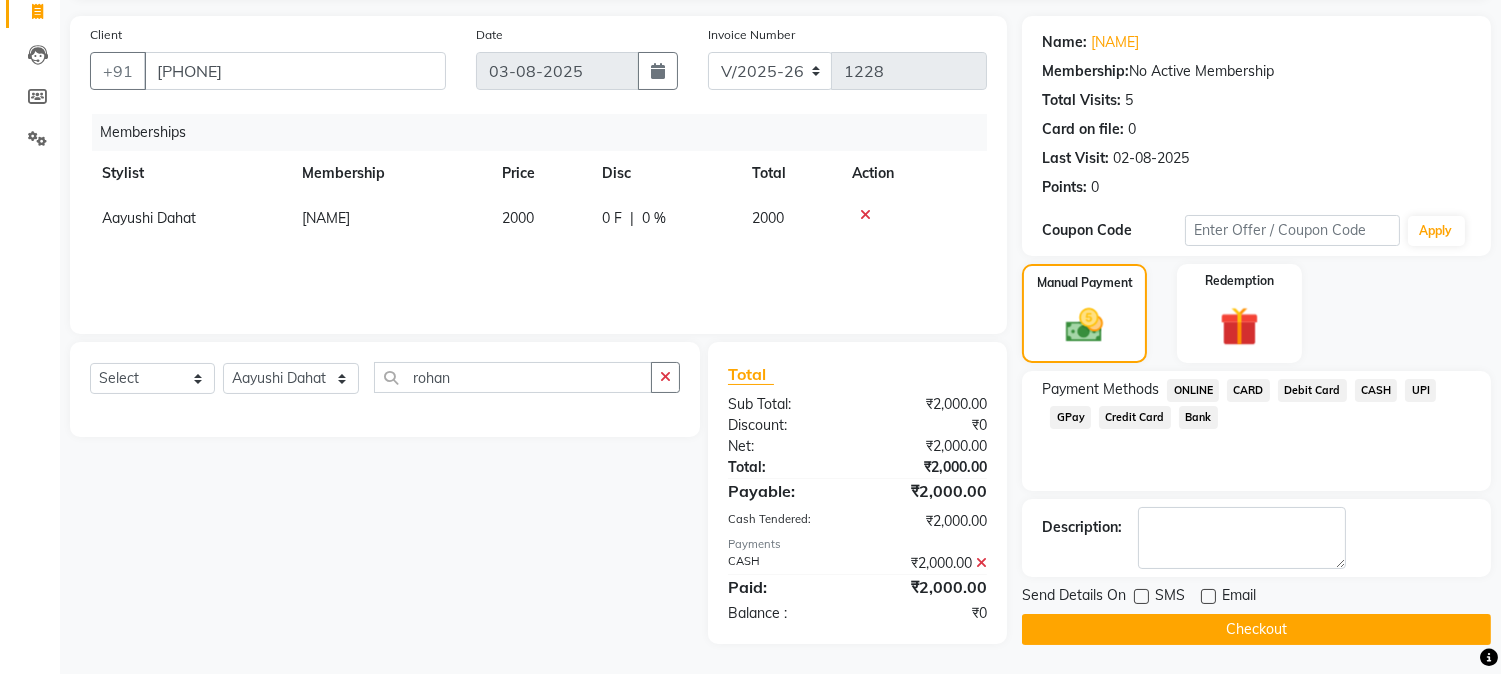 click on "Checkout" 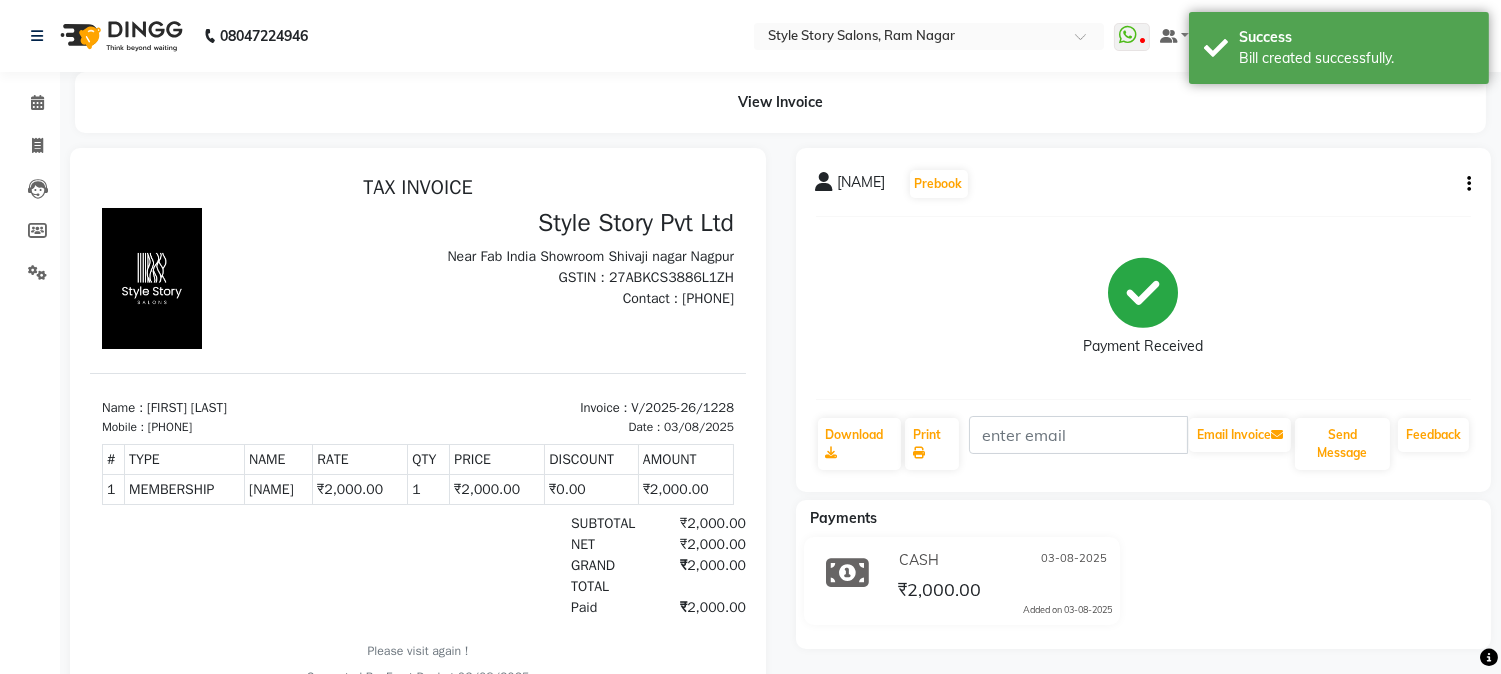 scroll, scrollTop: 0, scrollLeft: 0, axis: both 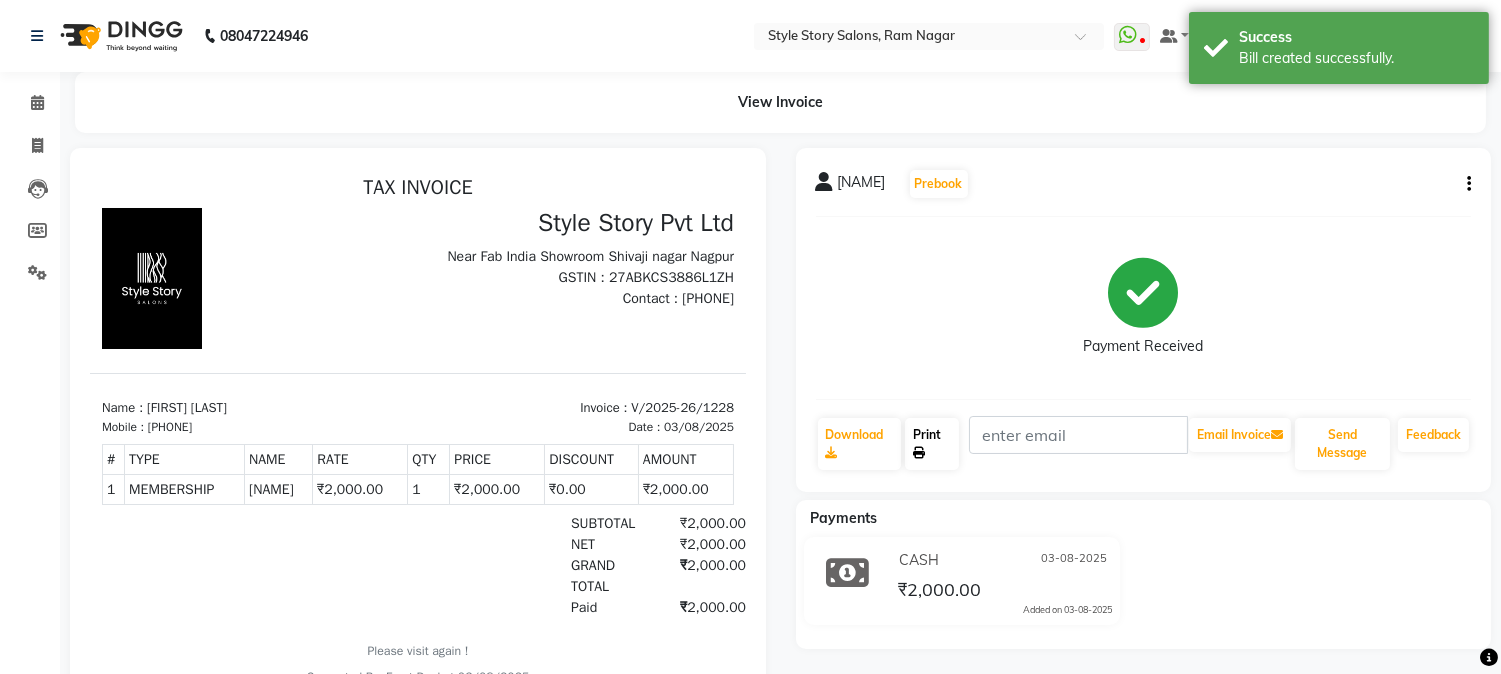 click on "Print" 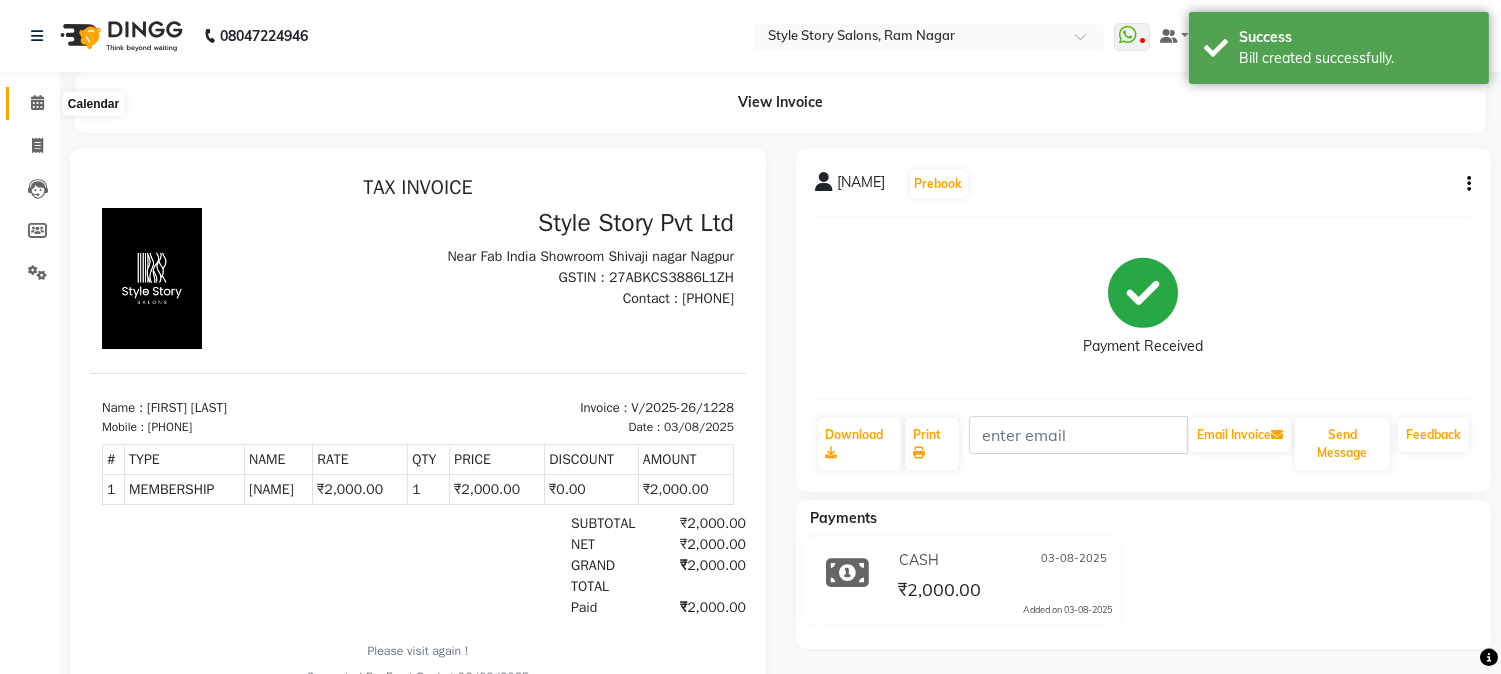 click 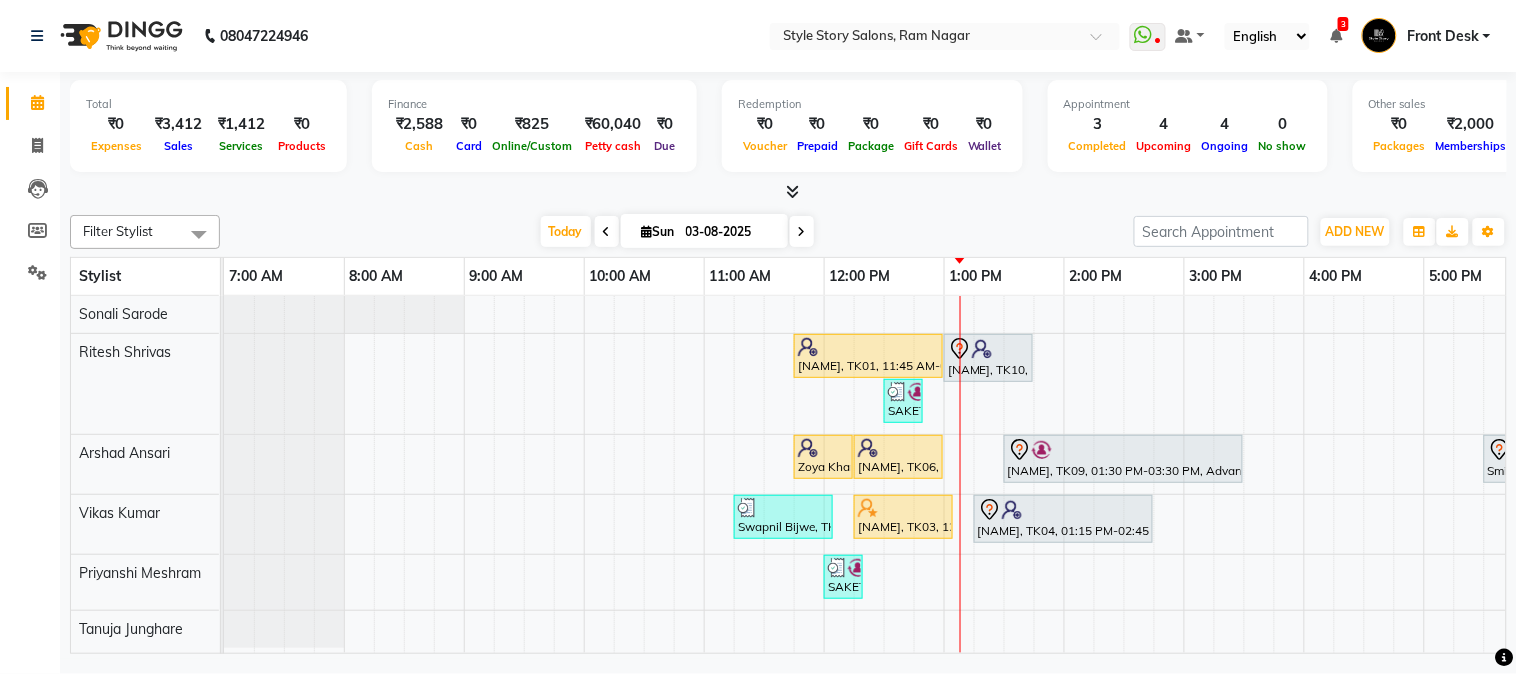 click on "Zoya Khan, TK01, 11:45 AM-01:00 PM, Touchup Amoniea Free-Female             Gaurav Dhone, TK10, 01:00 PM-01:45 PM, Hair Cut - Master - Male     SAKET, TK05, 12:30 PM-12:50 PM, Beard Styling (₹199)     Zoya Khan, TK01, 11:45 AM-12:15 PM, Kids Hair Cut Boy (₹150)     Kartik Swamy, TK06, 12:15 PM-01:00 PM, Hair Cut - Master - Male             Priya Sharma, TK09, 01:30 PM-03:30 PM, Advance MOLECULAR Treatment             Smita Sonawane, TK07, 05:30 PM-06:15 PM, Blow Dry Regular     Swapnil Bijwe, TK02, 11:15 AM-12:05 PM, Hair Cut - Master - Male (₹399),Beard Shaving (₹99)     Sadque Razzak, TK03, 12:15 PM-01:05 PM, Beard Styling,Hair Cut - Master - Male (₹399)             Akshay Anand, TK04, 01:15 PM-02:45 PM, Hair Cut - Master - Male,Global Colour Amoniafree-Male (₹1200)     SAKET, TK05, 12:00 PM-12:20 PM, Face Pack/De Tan" at bounding box center [1184, 475] 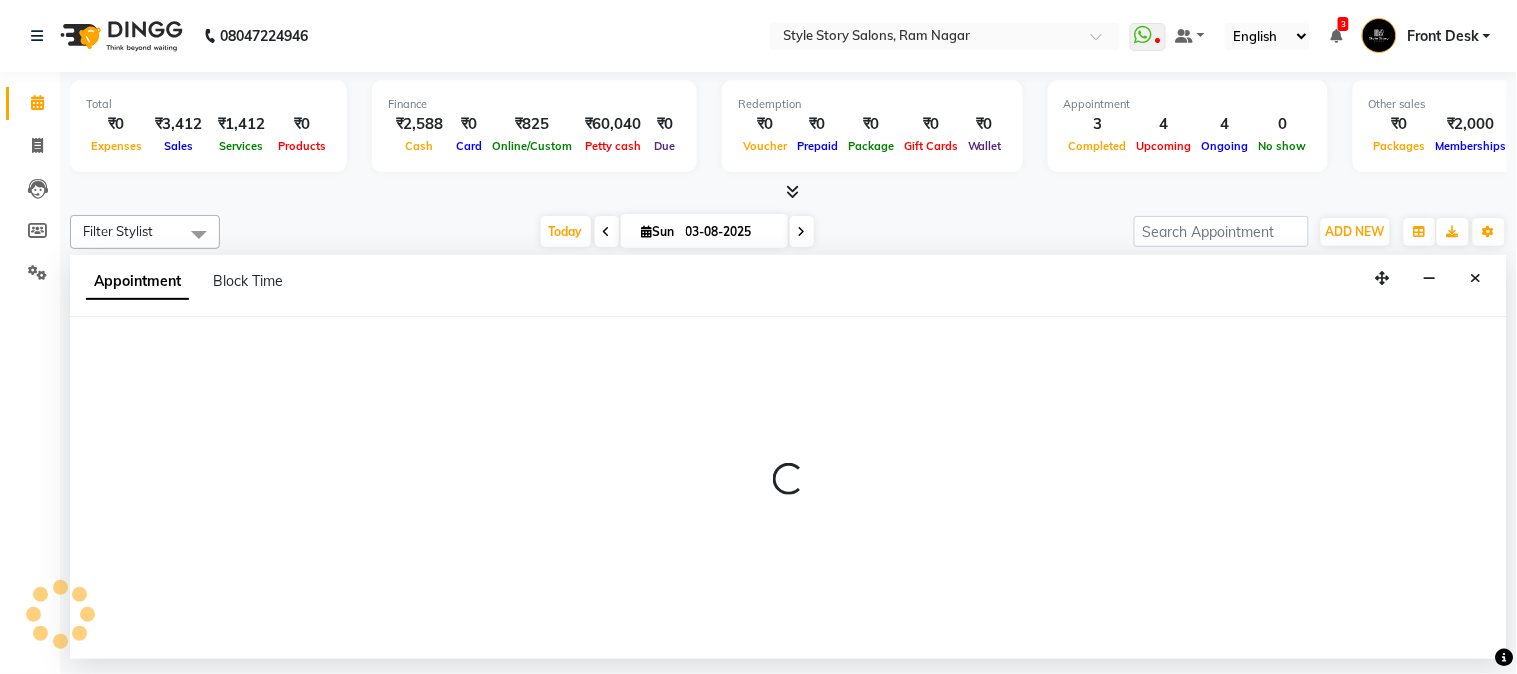 select on "61197" 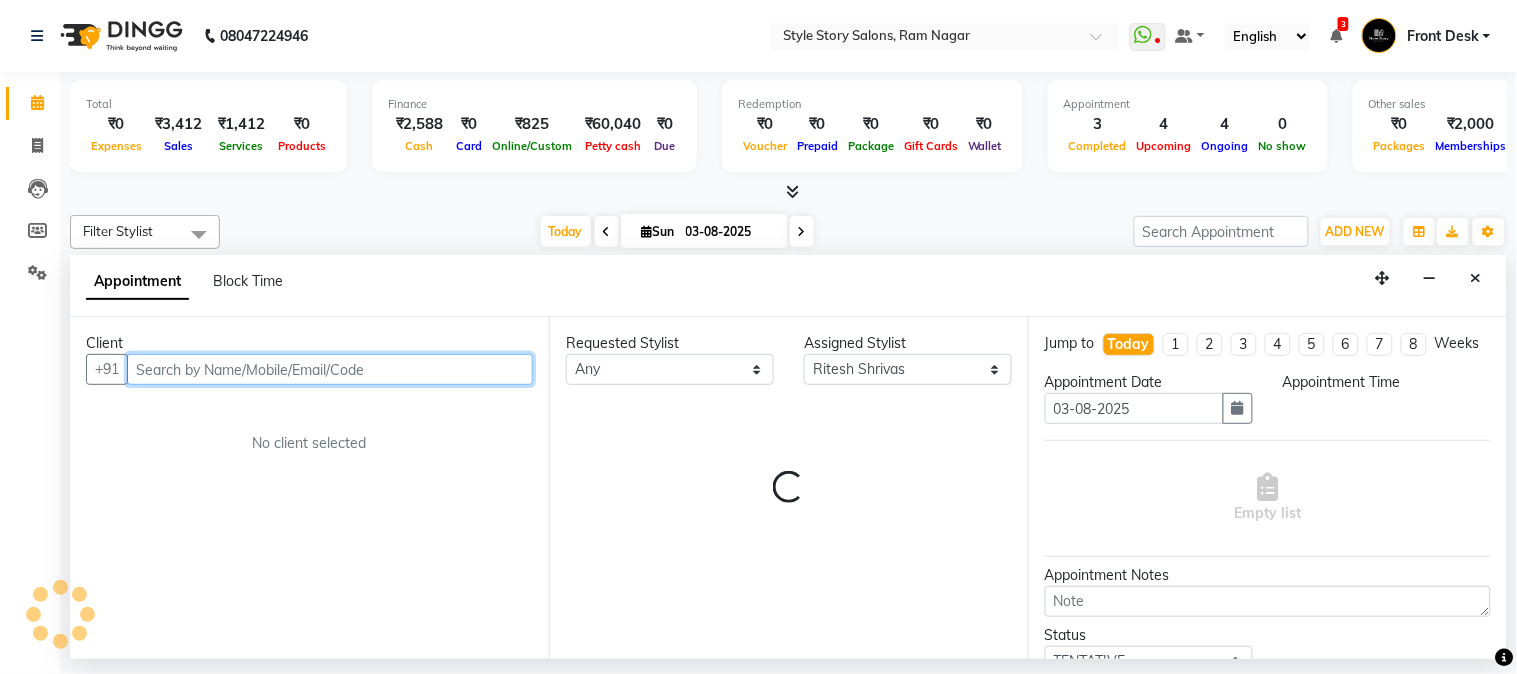 select on "600" 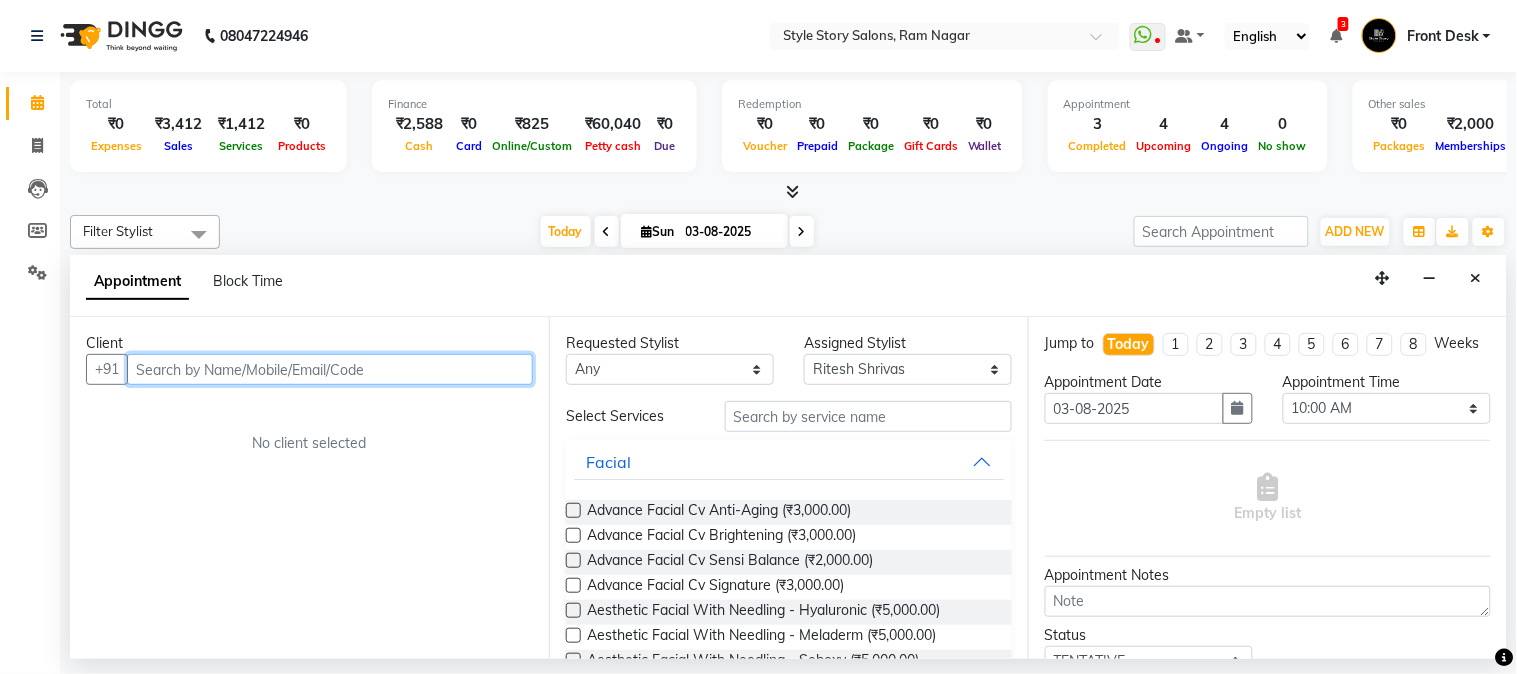 click at bounding box center (330, 369) 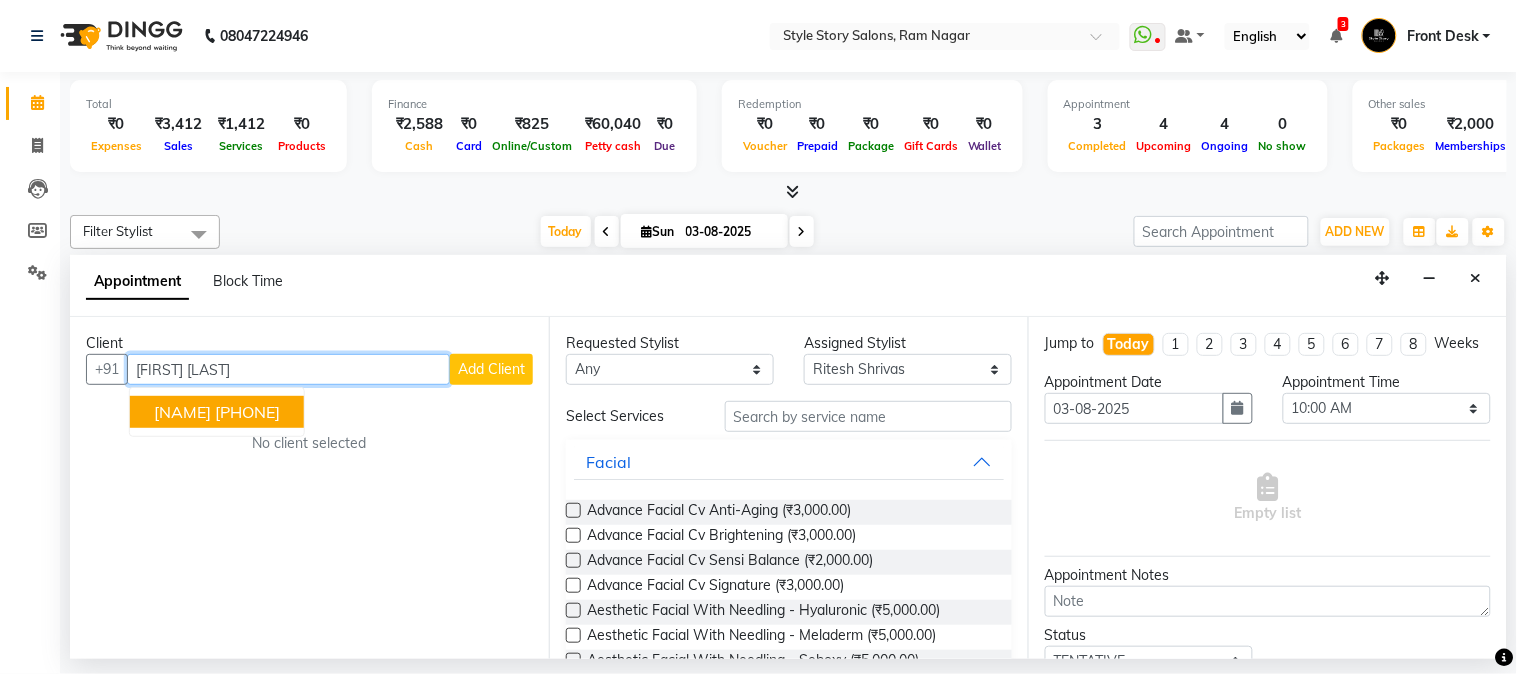 click on "[PHONE]" at bounding box center (247, 412) 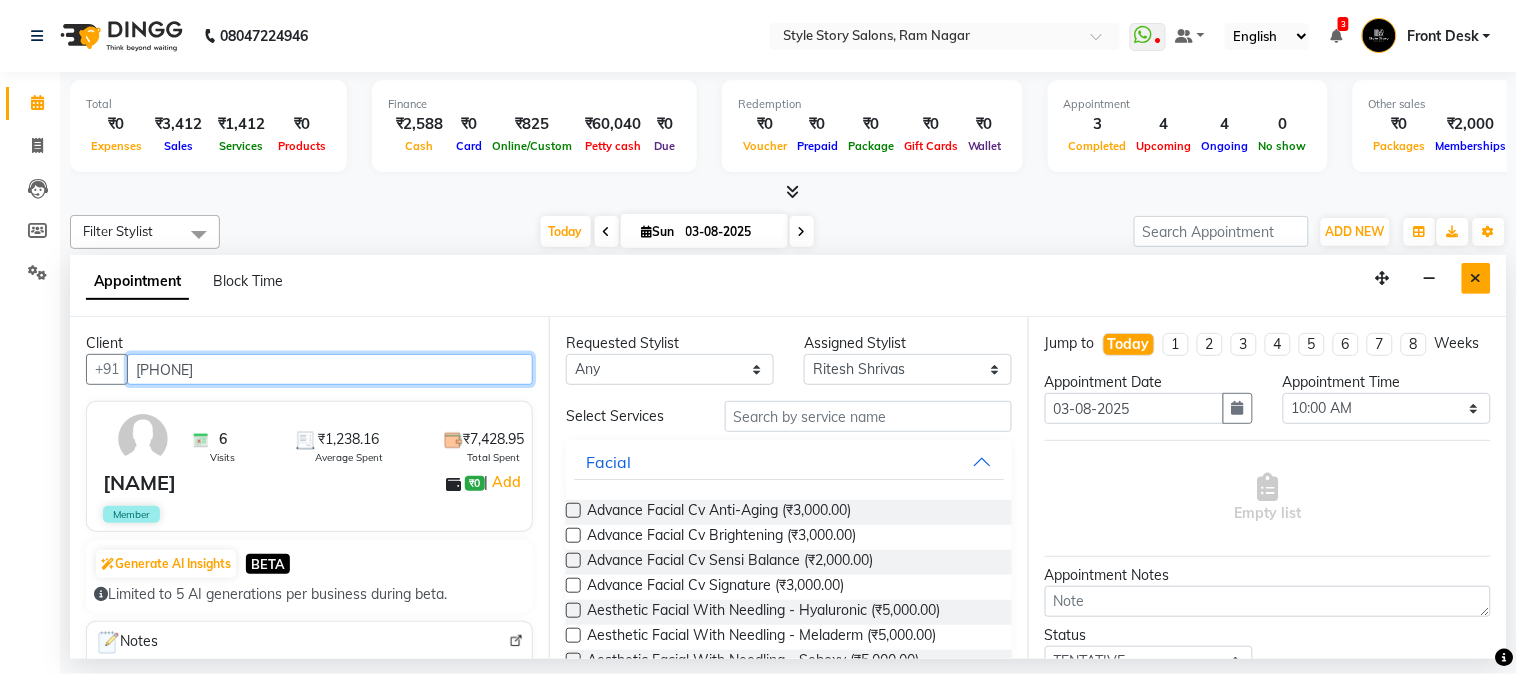 type on "[PHONE]" 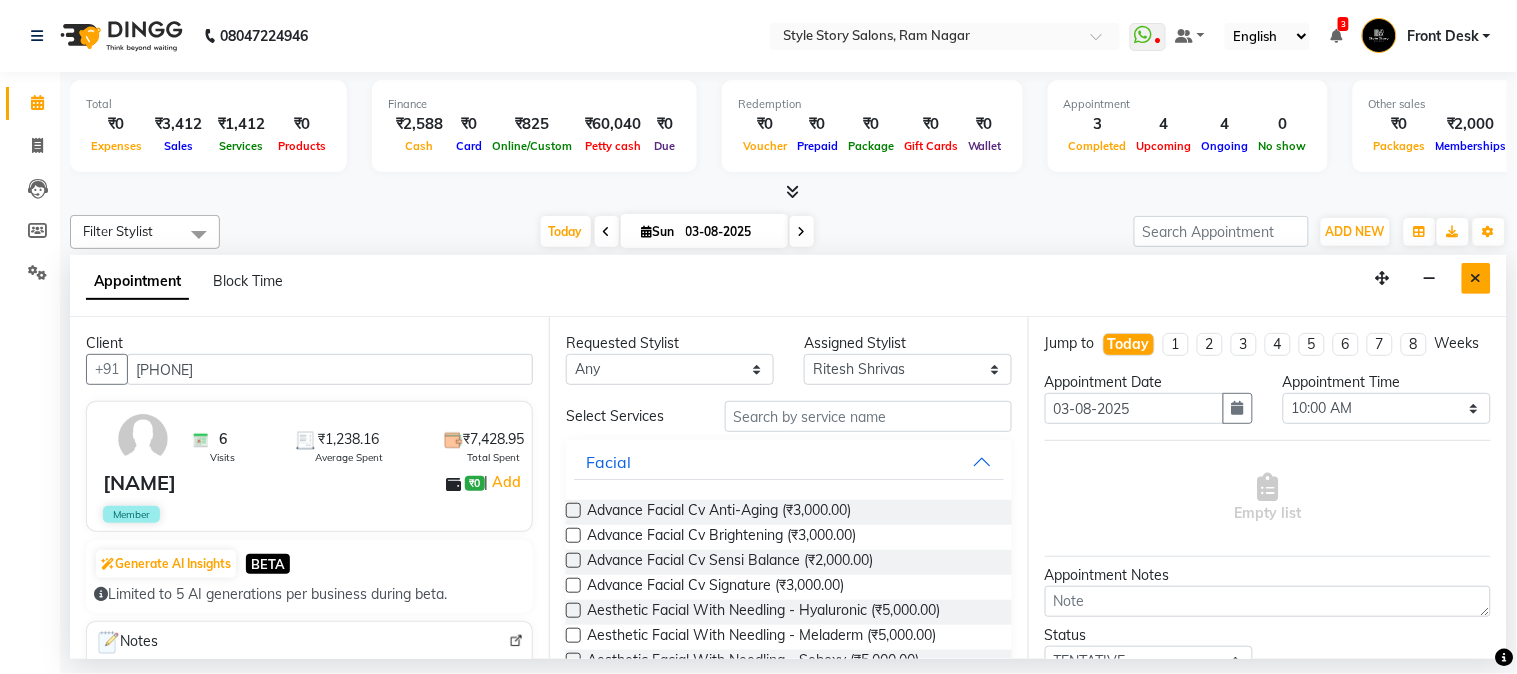 click at bounding box center [1476, 278] 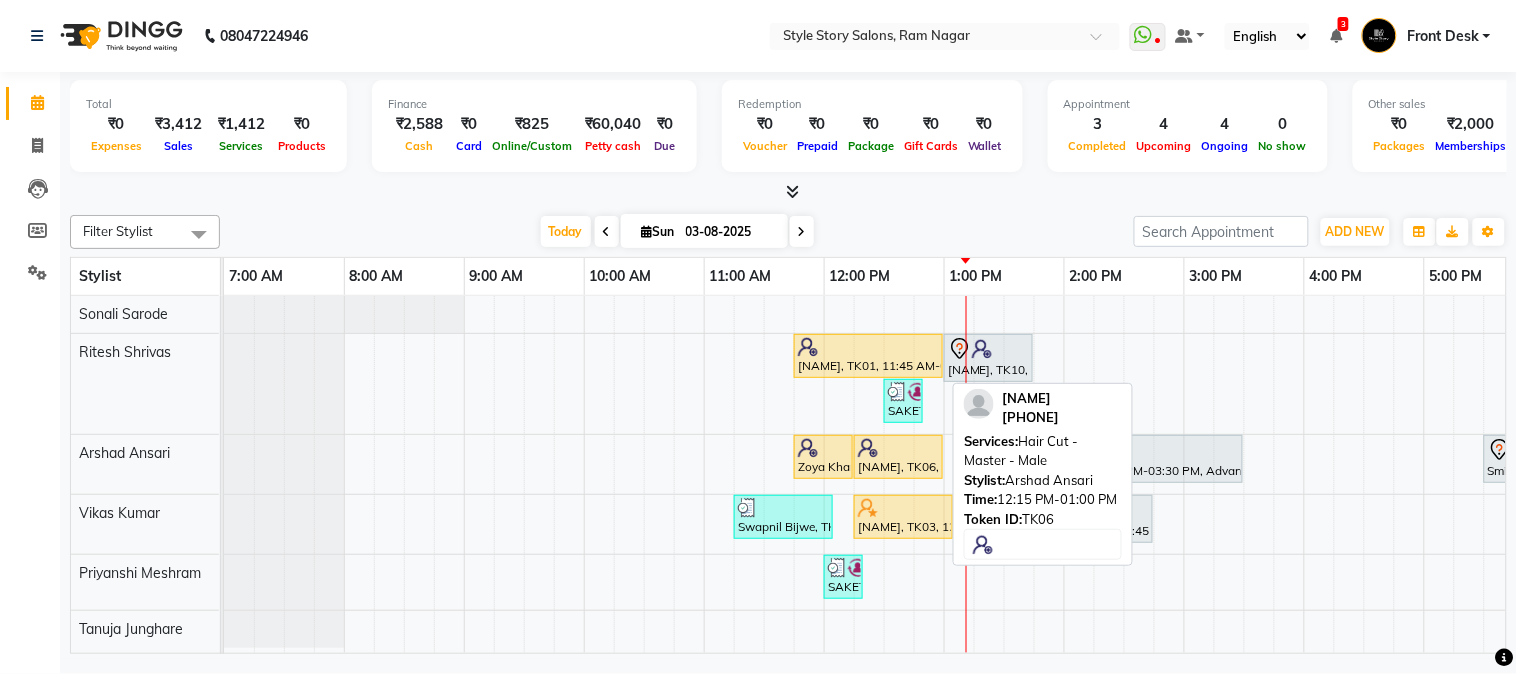 click at bounding box center (898, 448) 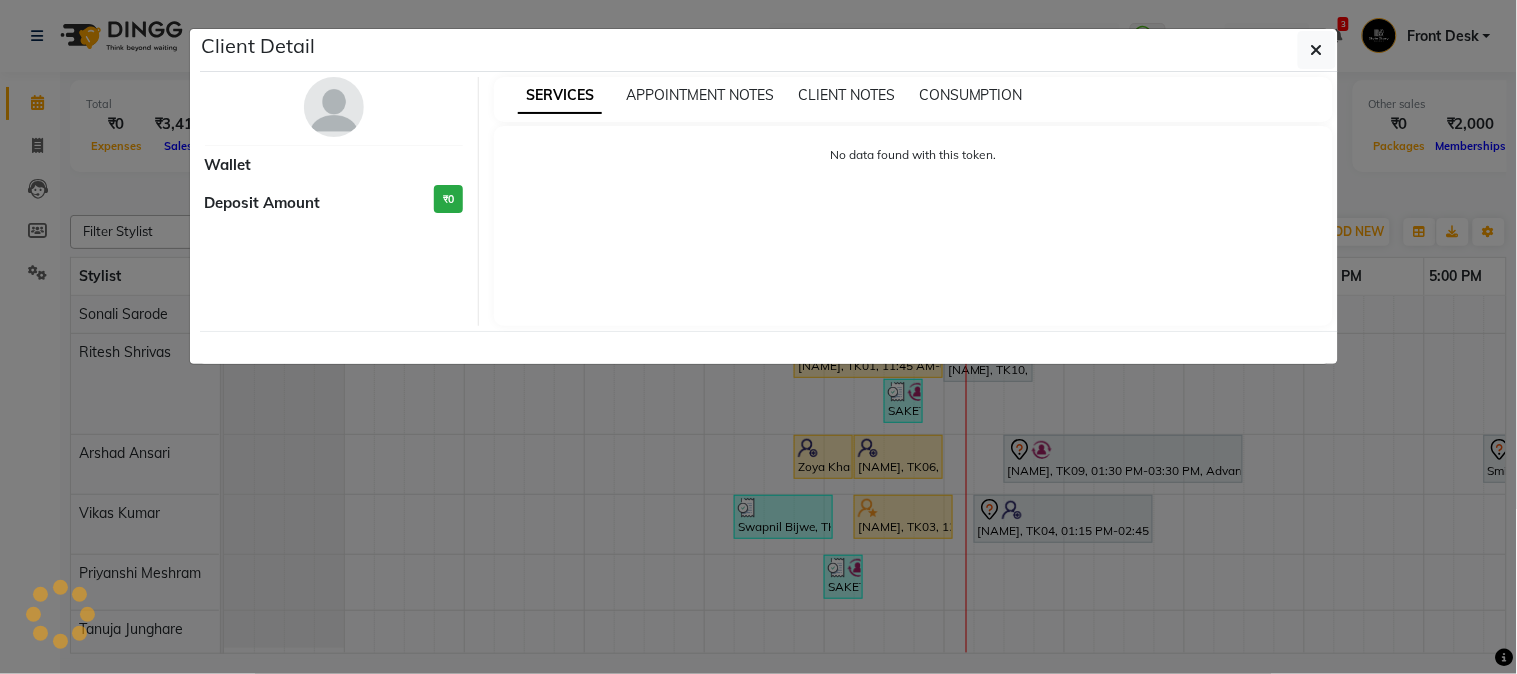 select on "1" 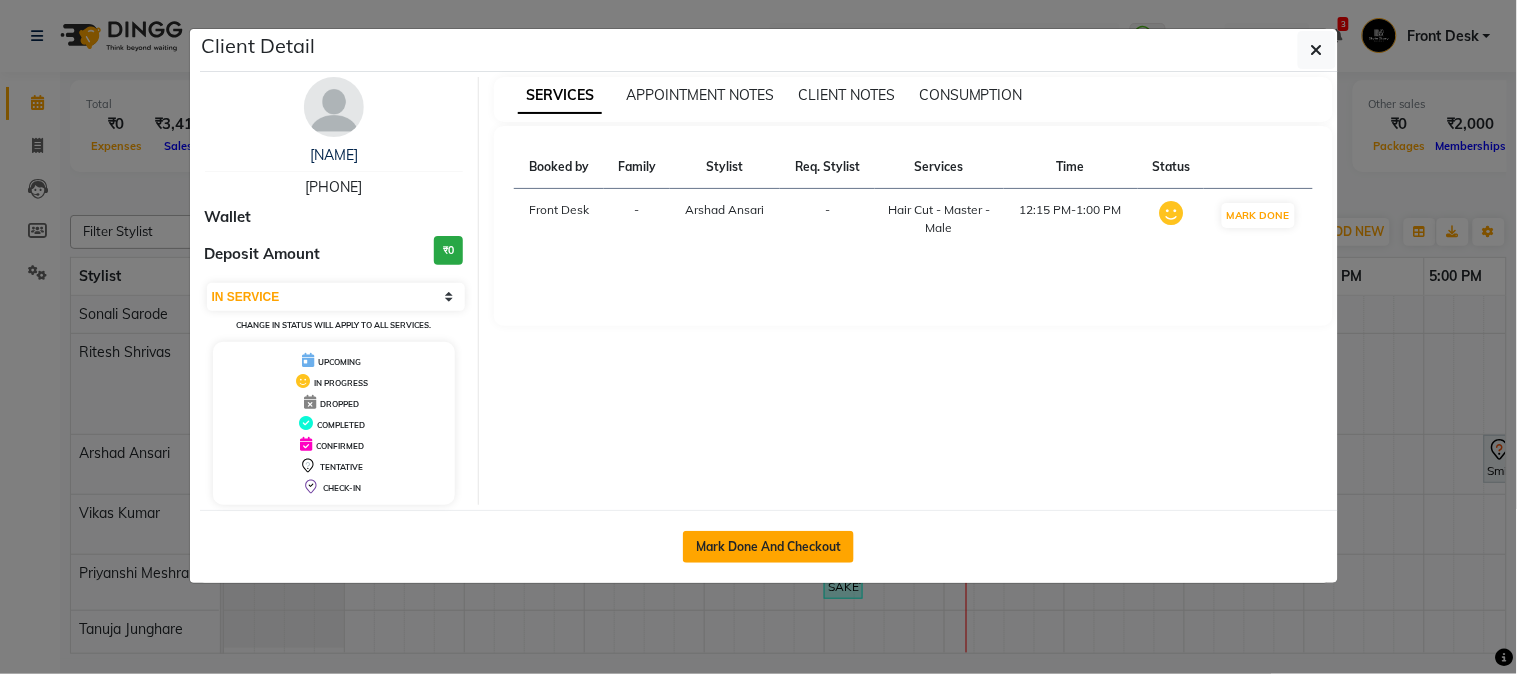 click on "Mark Done And Checkout" 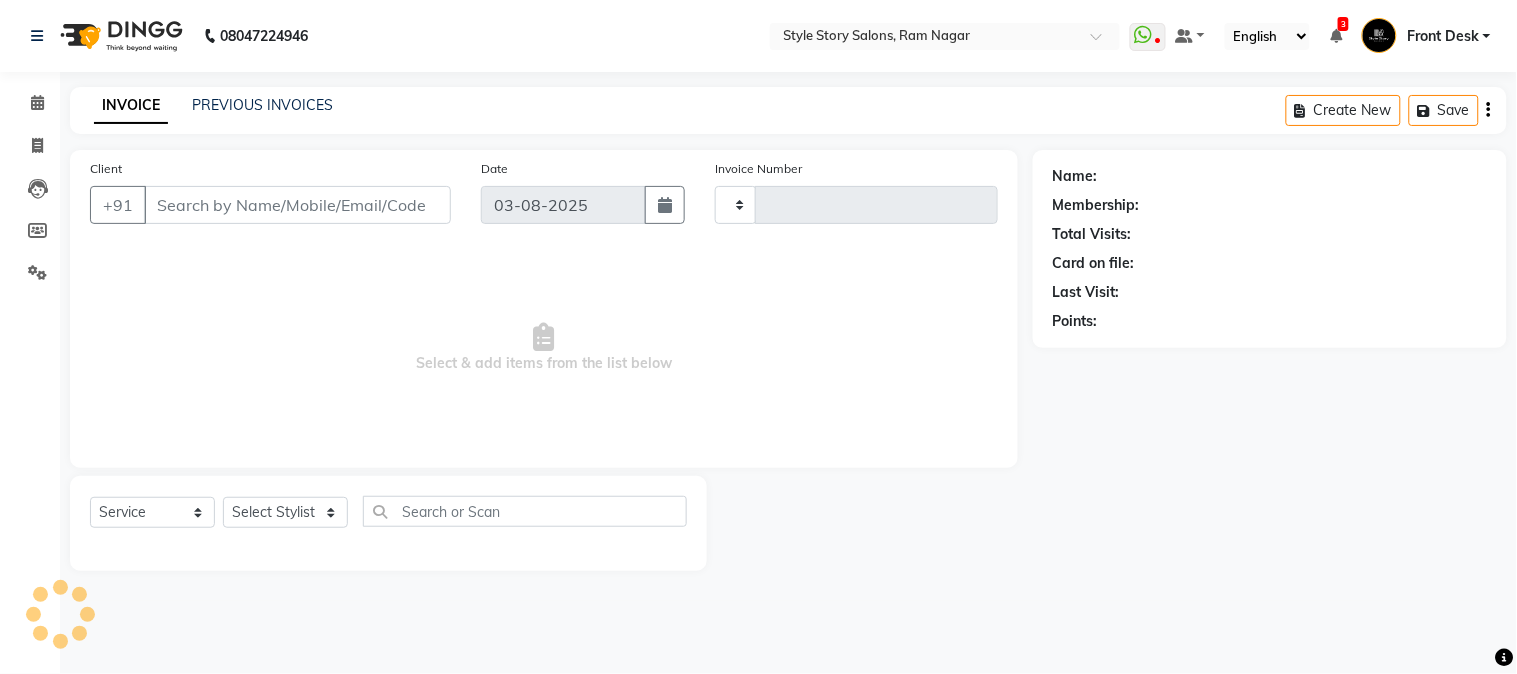 type on "1229" 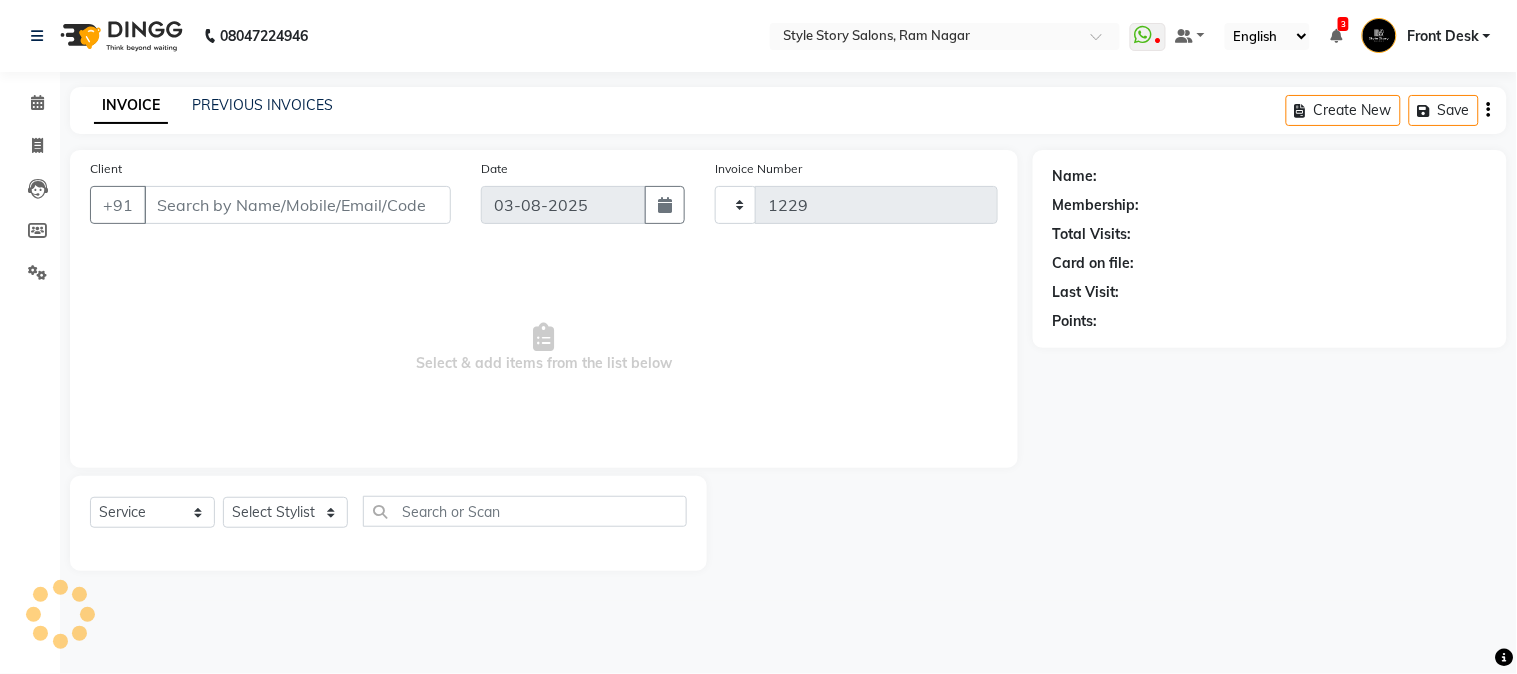 select on "6249" 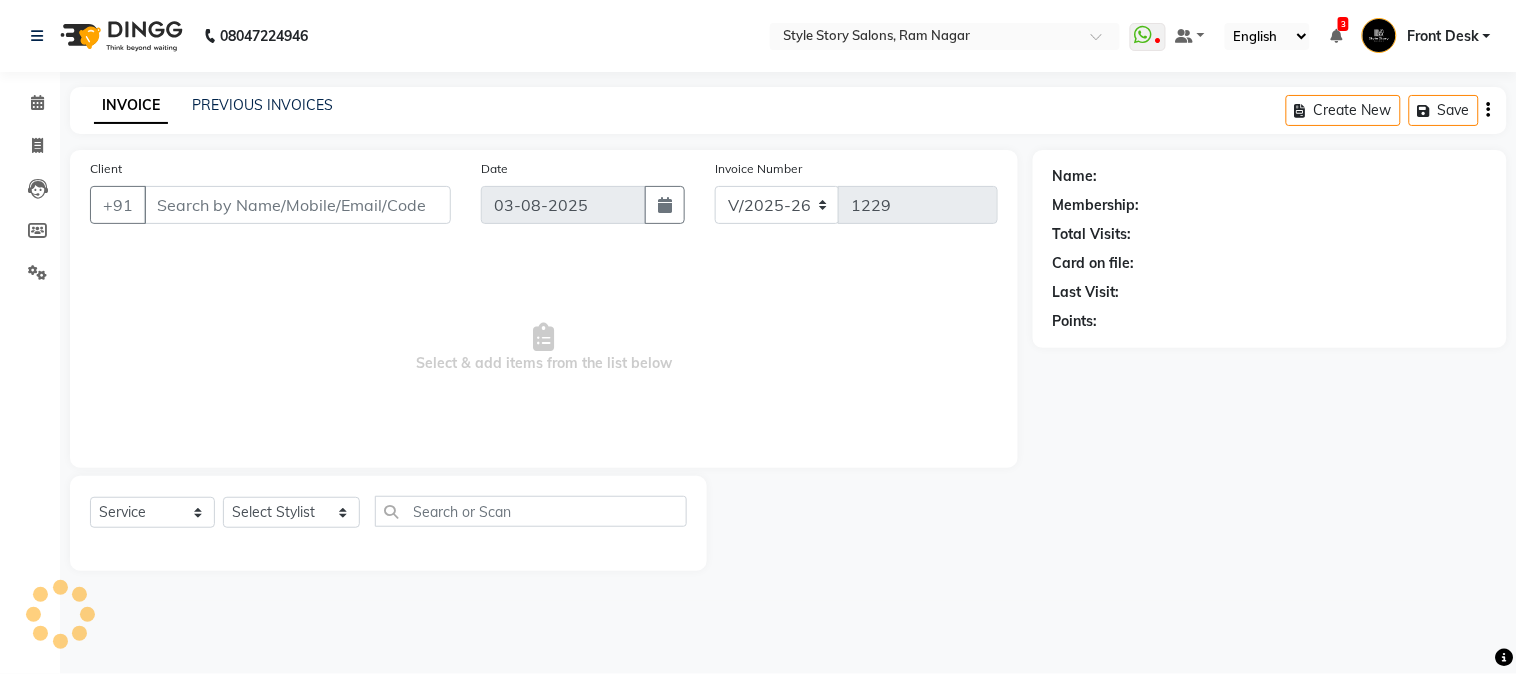 type on "9146659742" 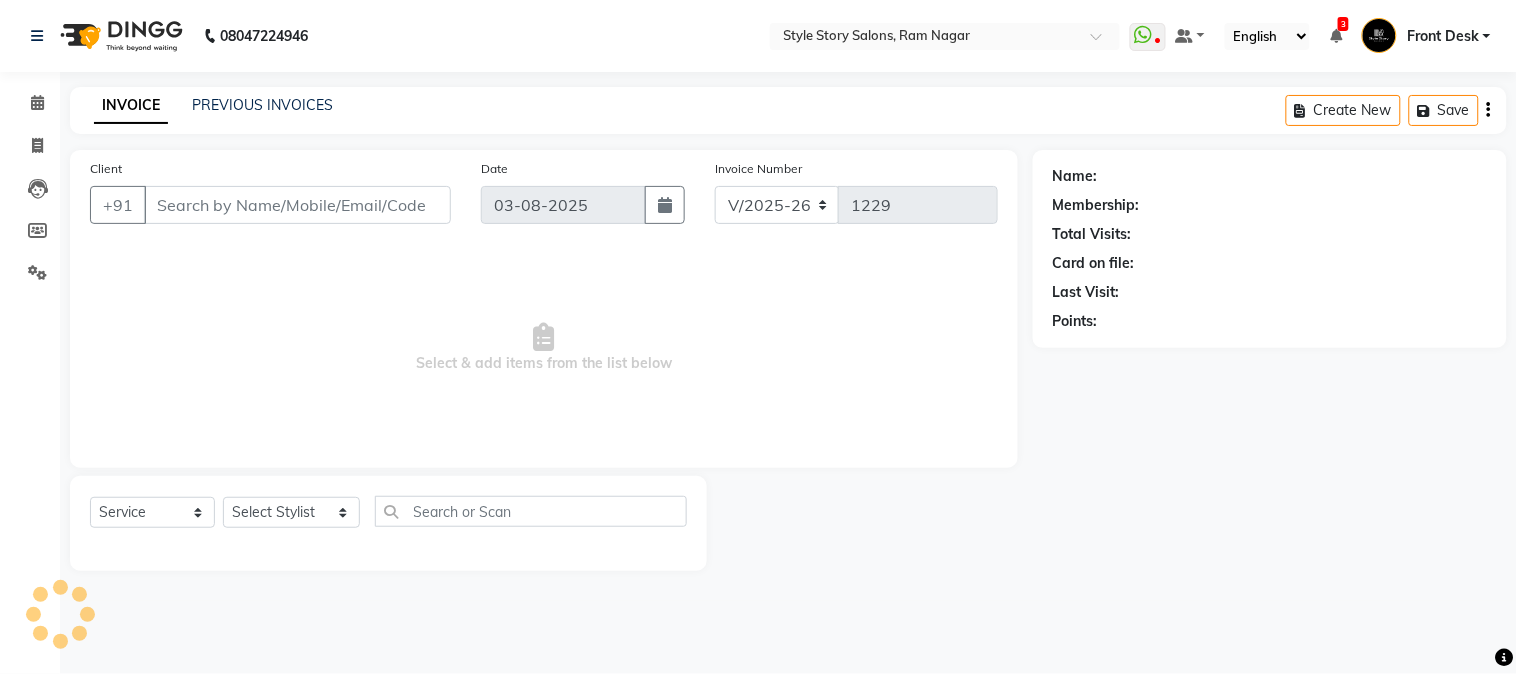select on "62113" 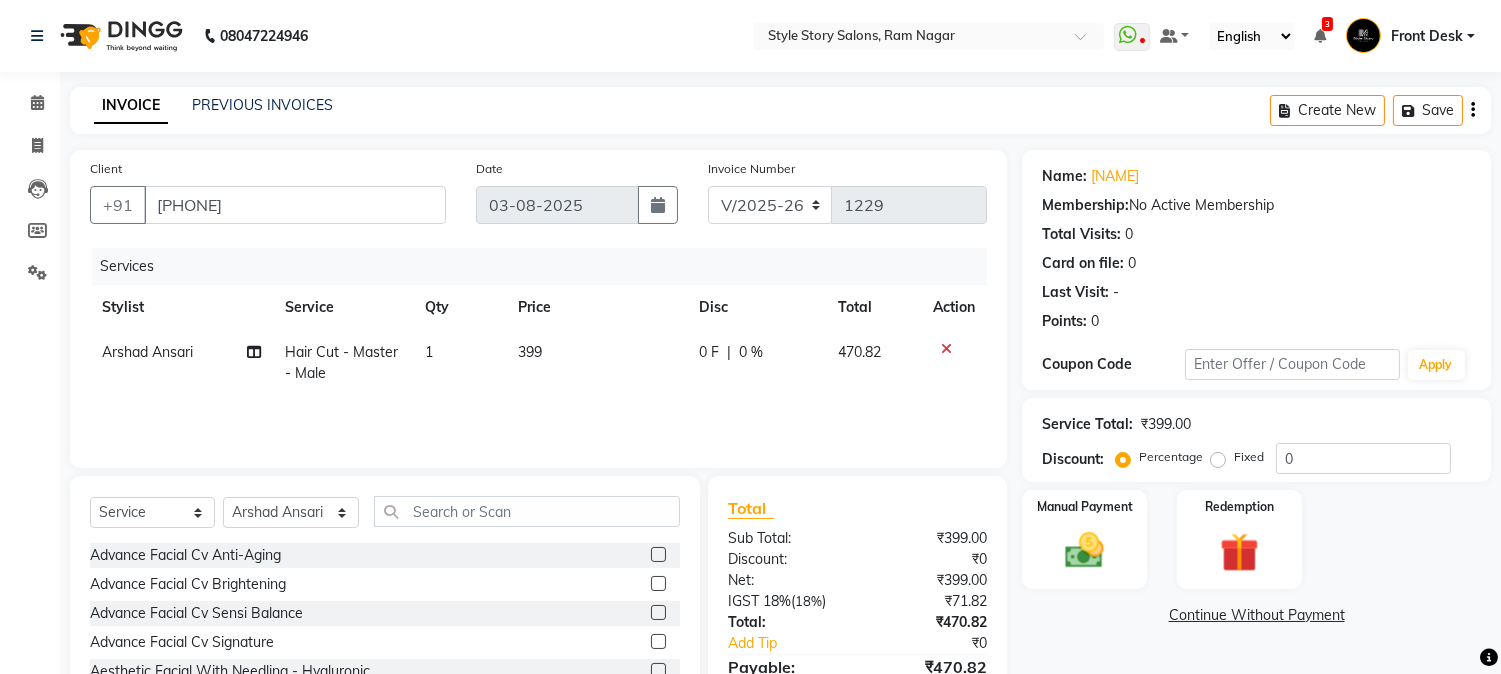 scroll, scrollTop: 126, scrollLeft: 0, axis: vertical 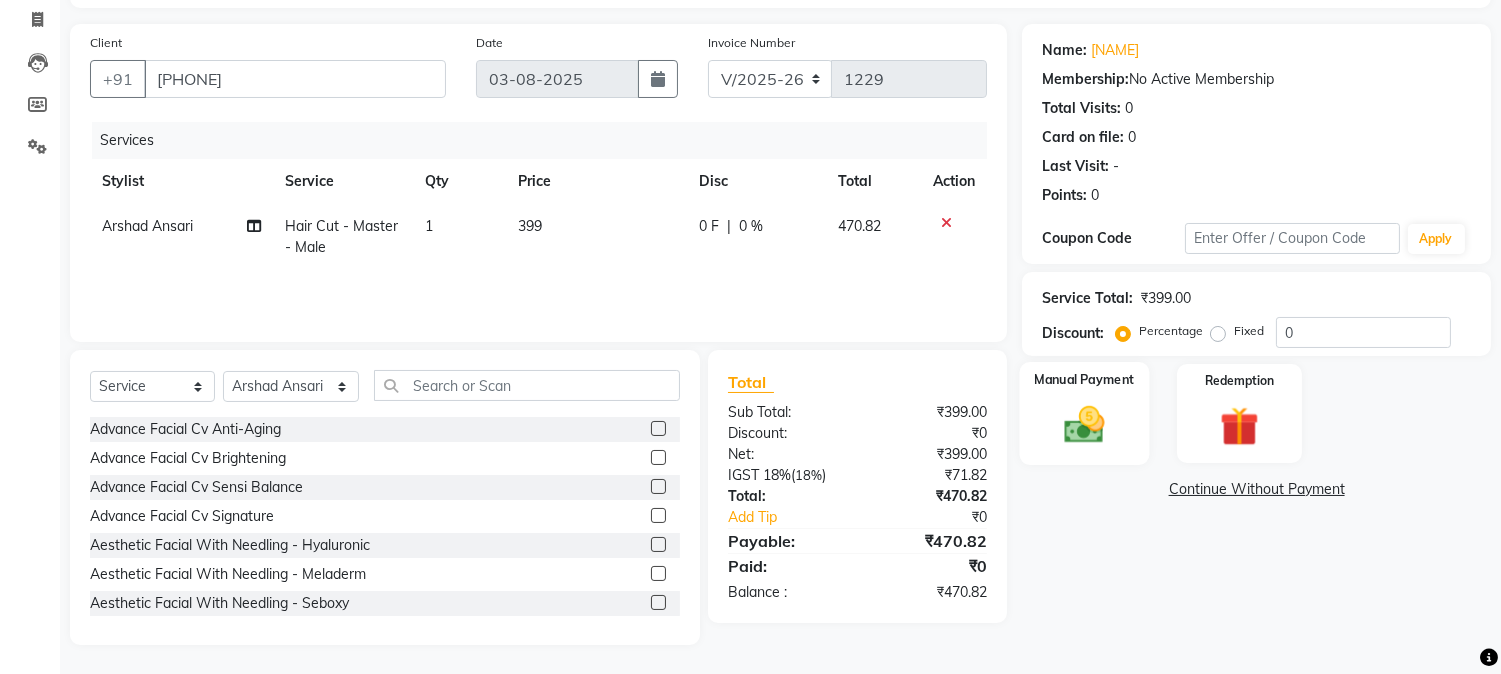 click 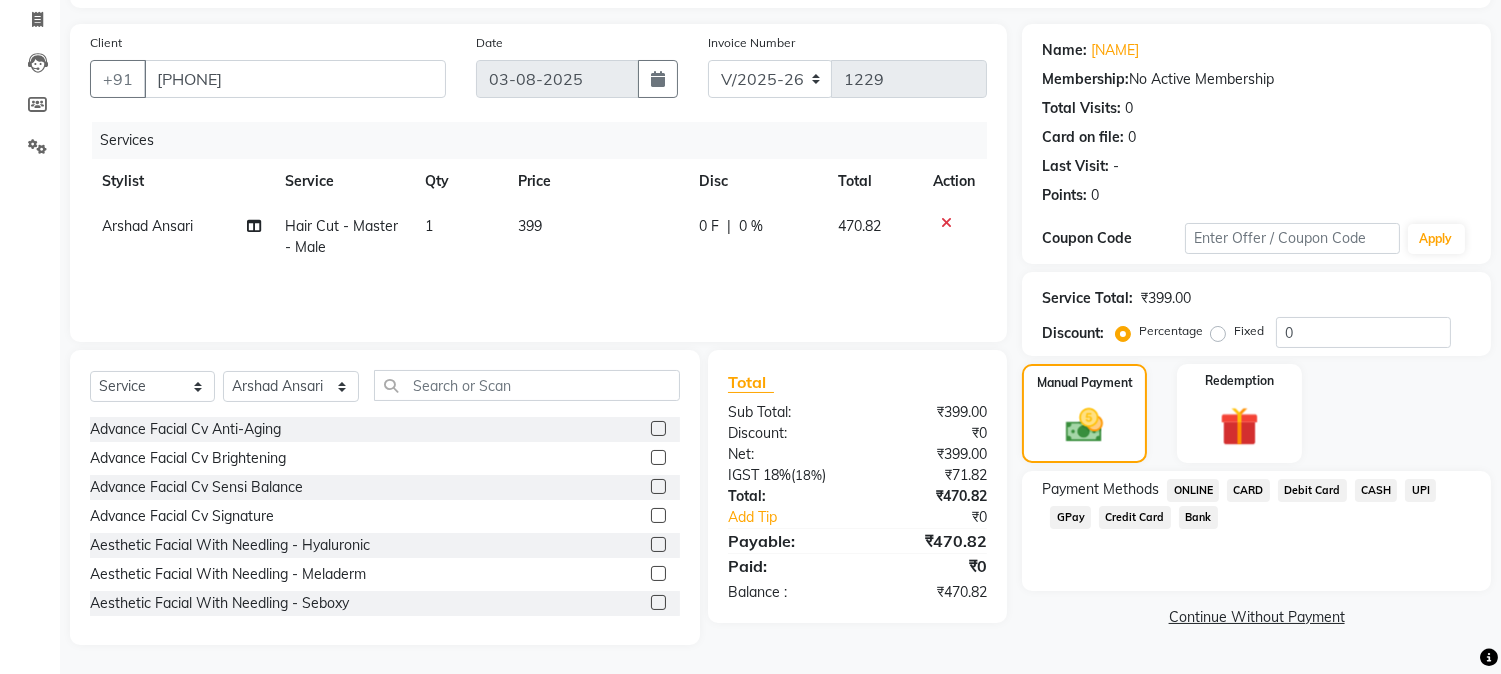 click on "UPI" 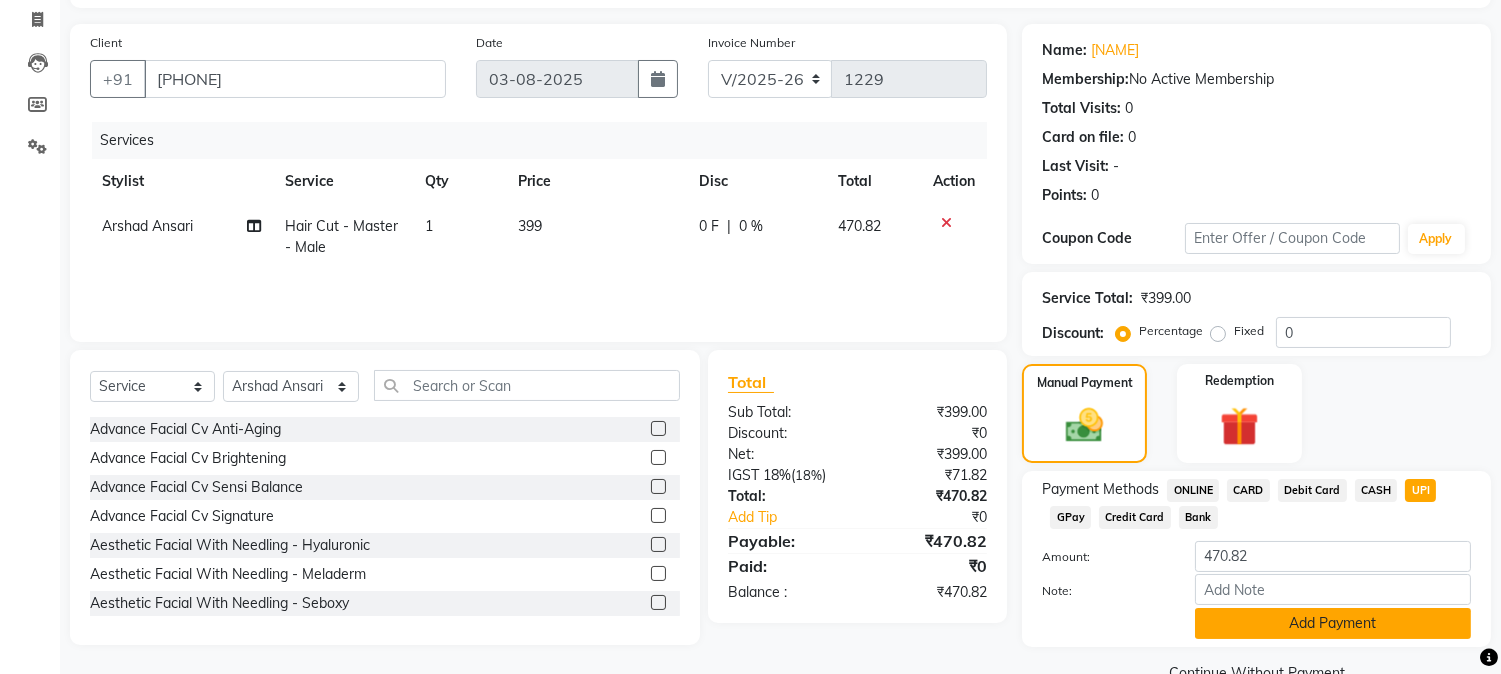 click on "Add Payment" 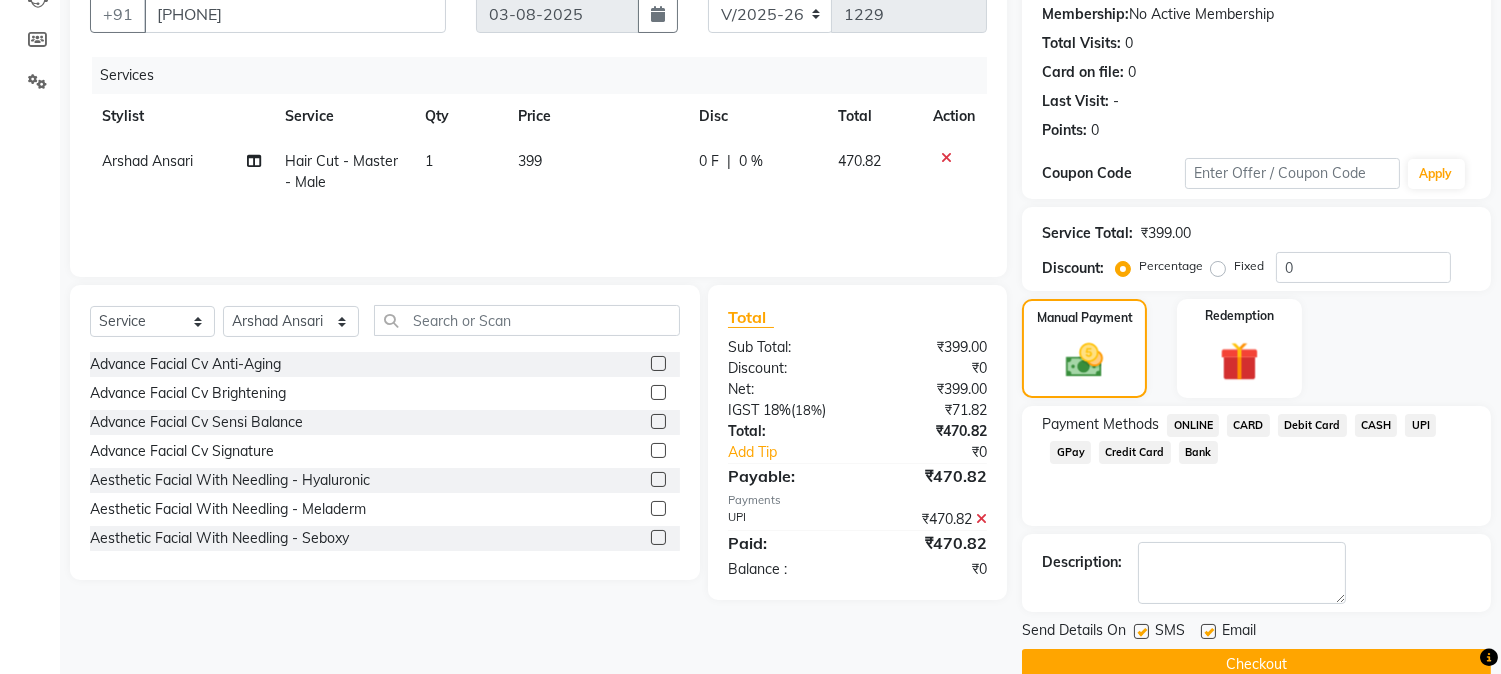 scroll, scrollTop: 225, scrollLeft: 0, axis: vertical 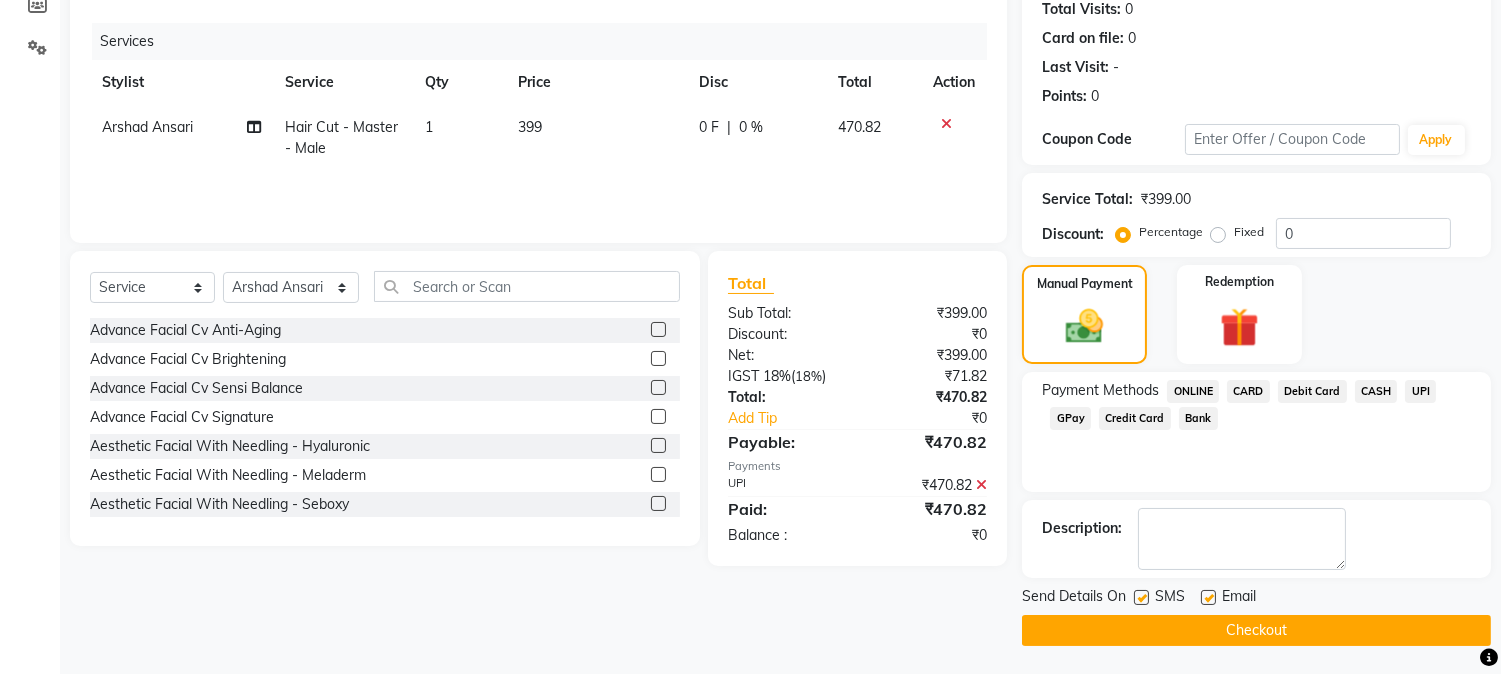 click on "Checkout" 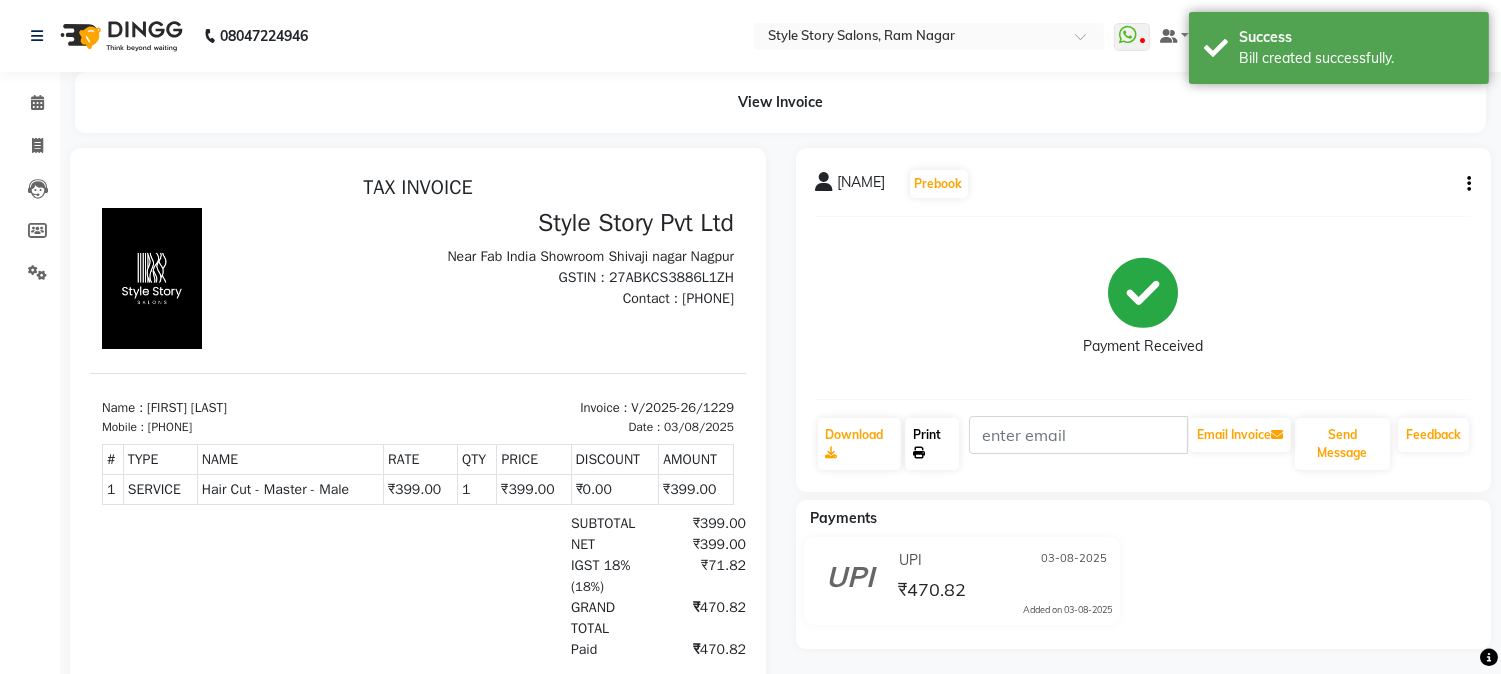 scroll, scrollTop: 0, scrollLeft: 0, axis: both 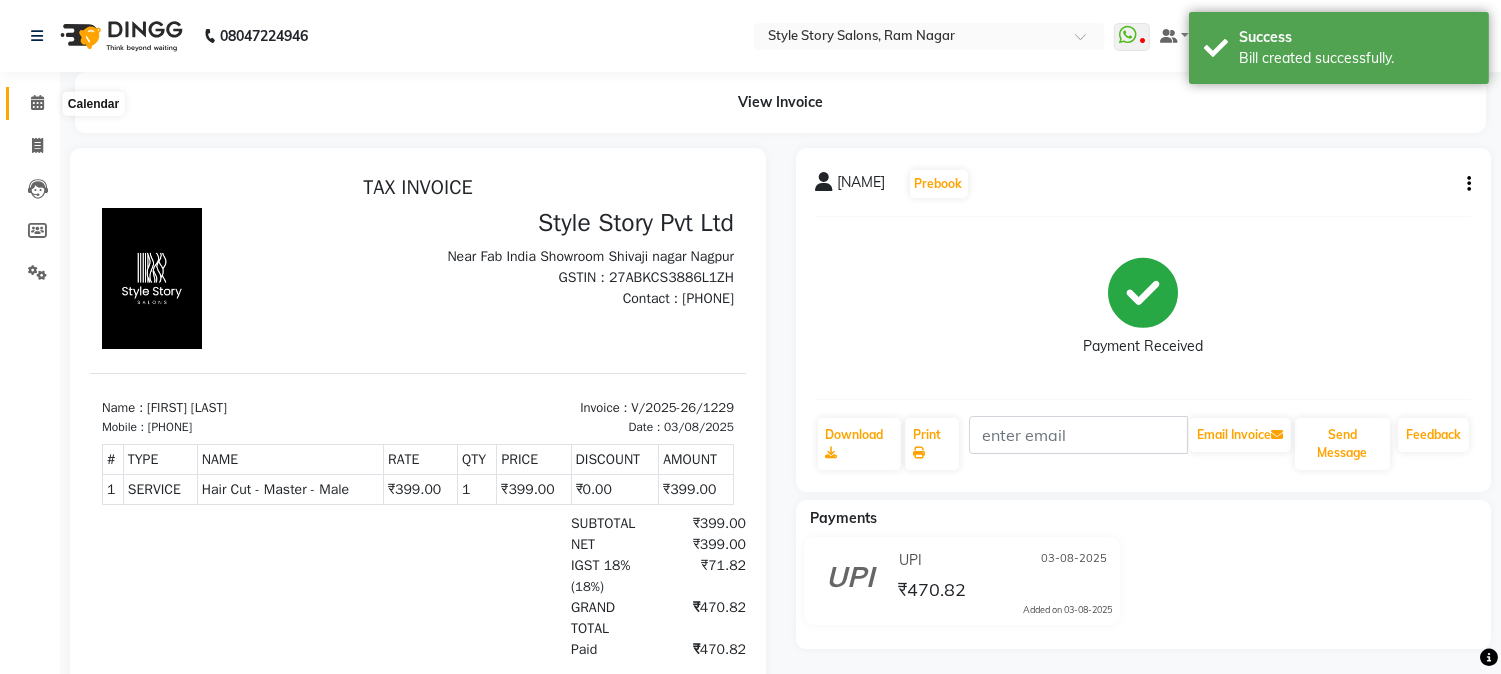 click 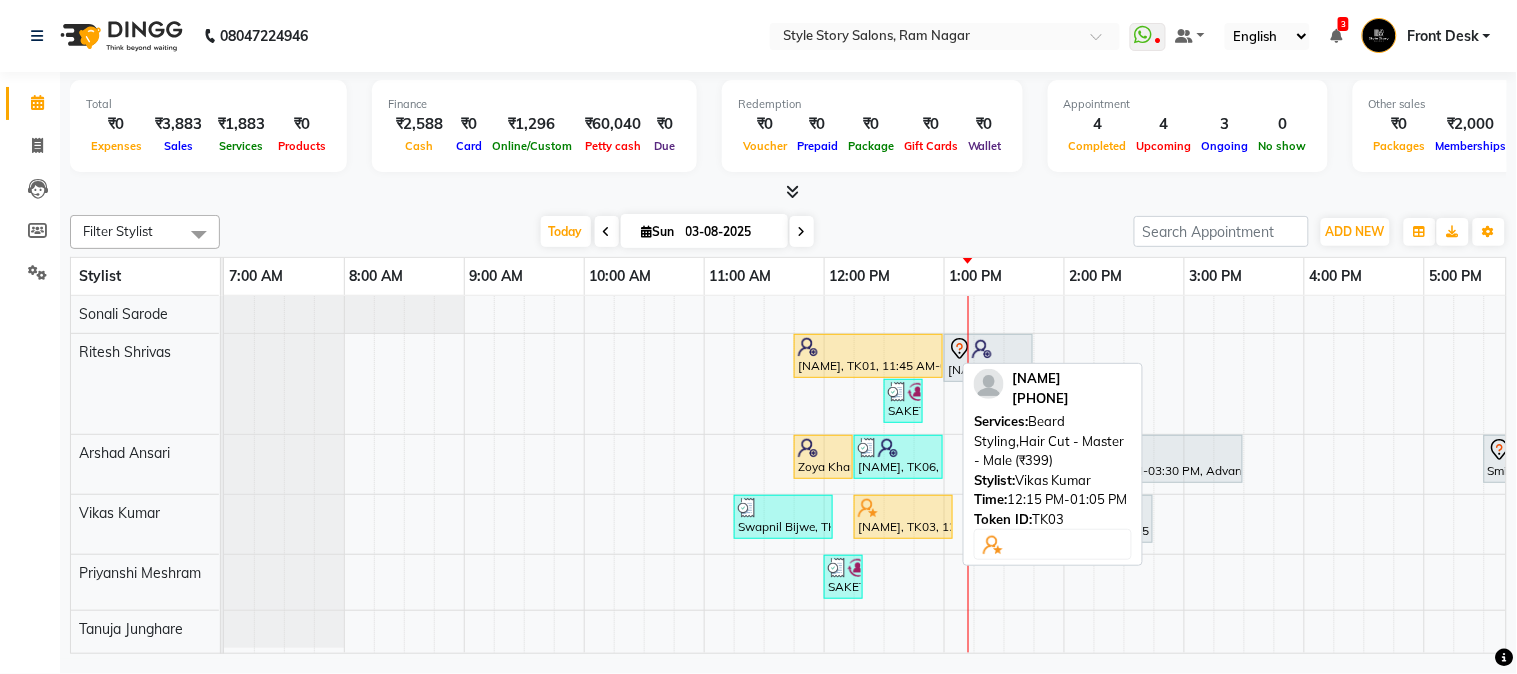 click at bounding box center [903, 508] 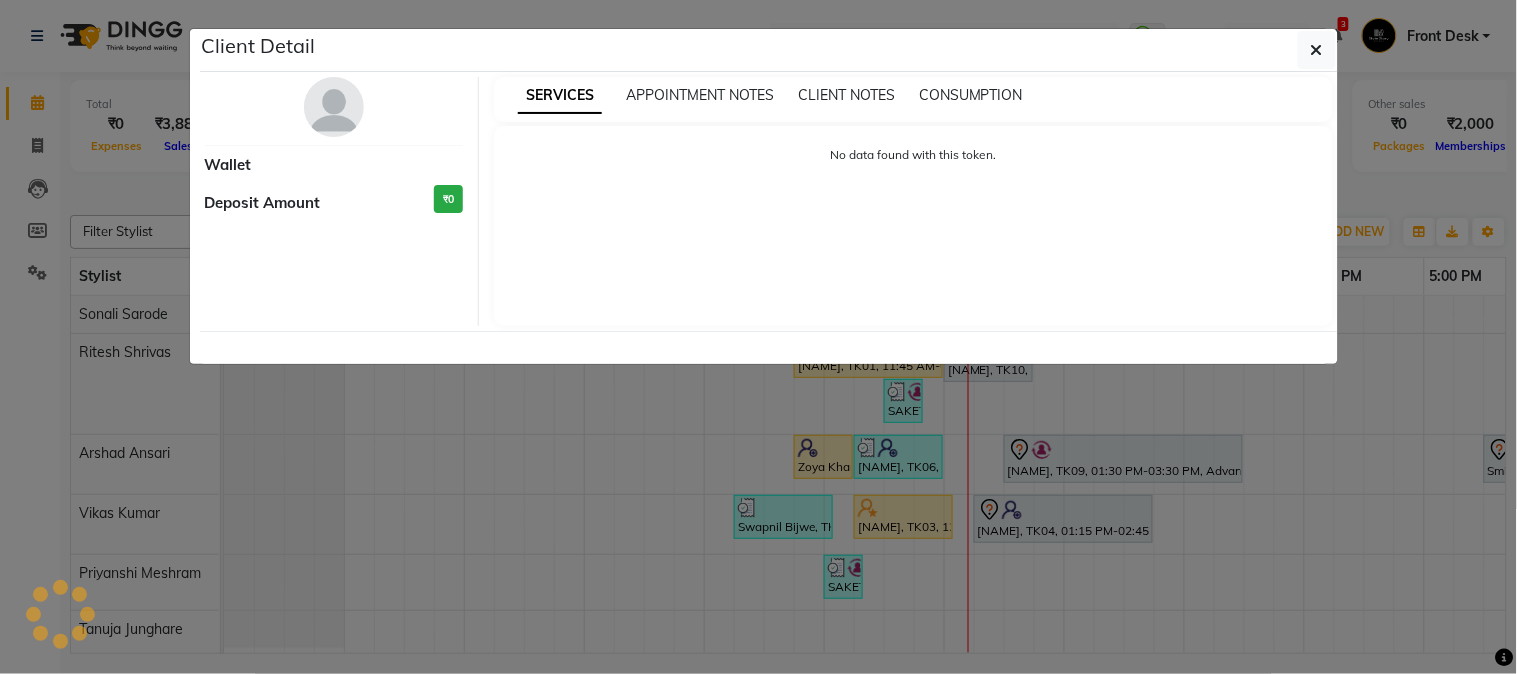 select on "1" 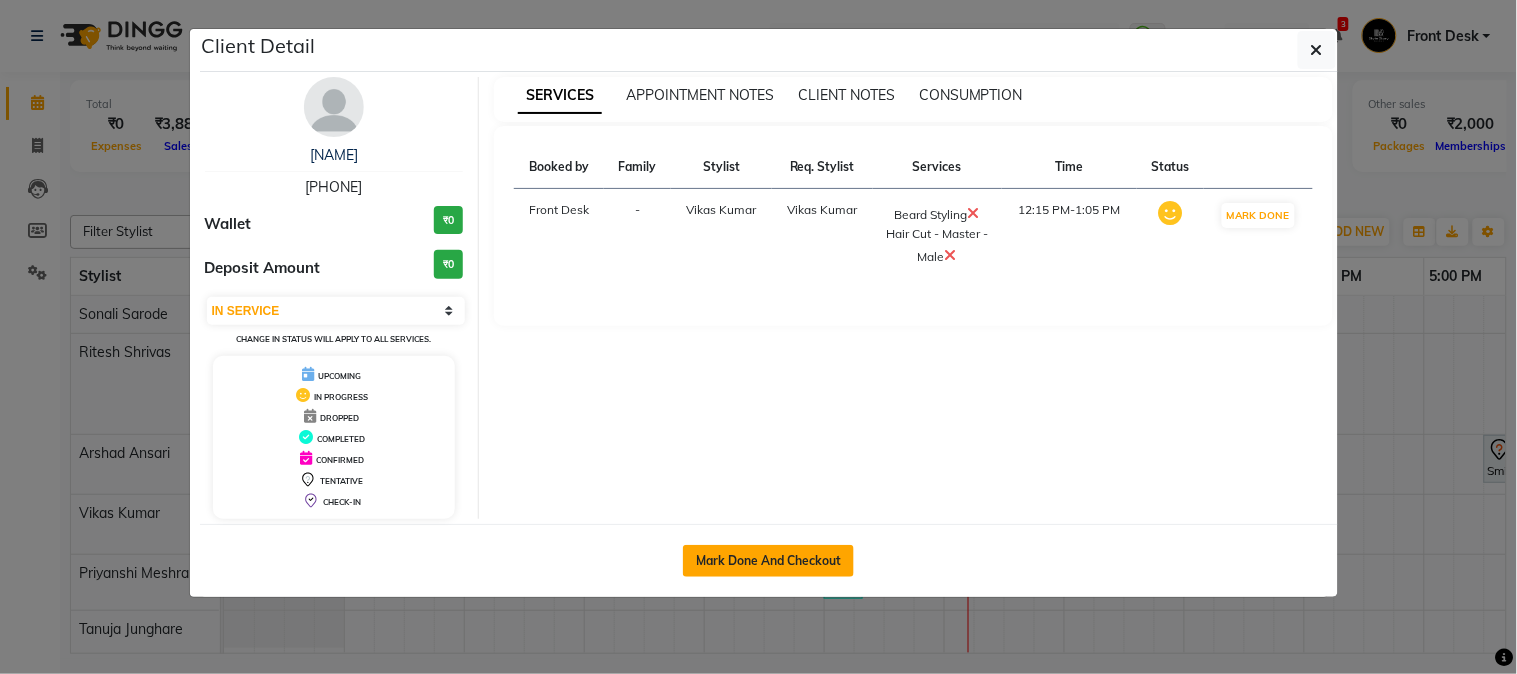 click on "Mark Done And Checkout" 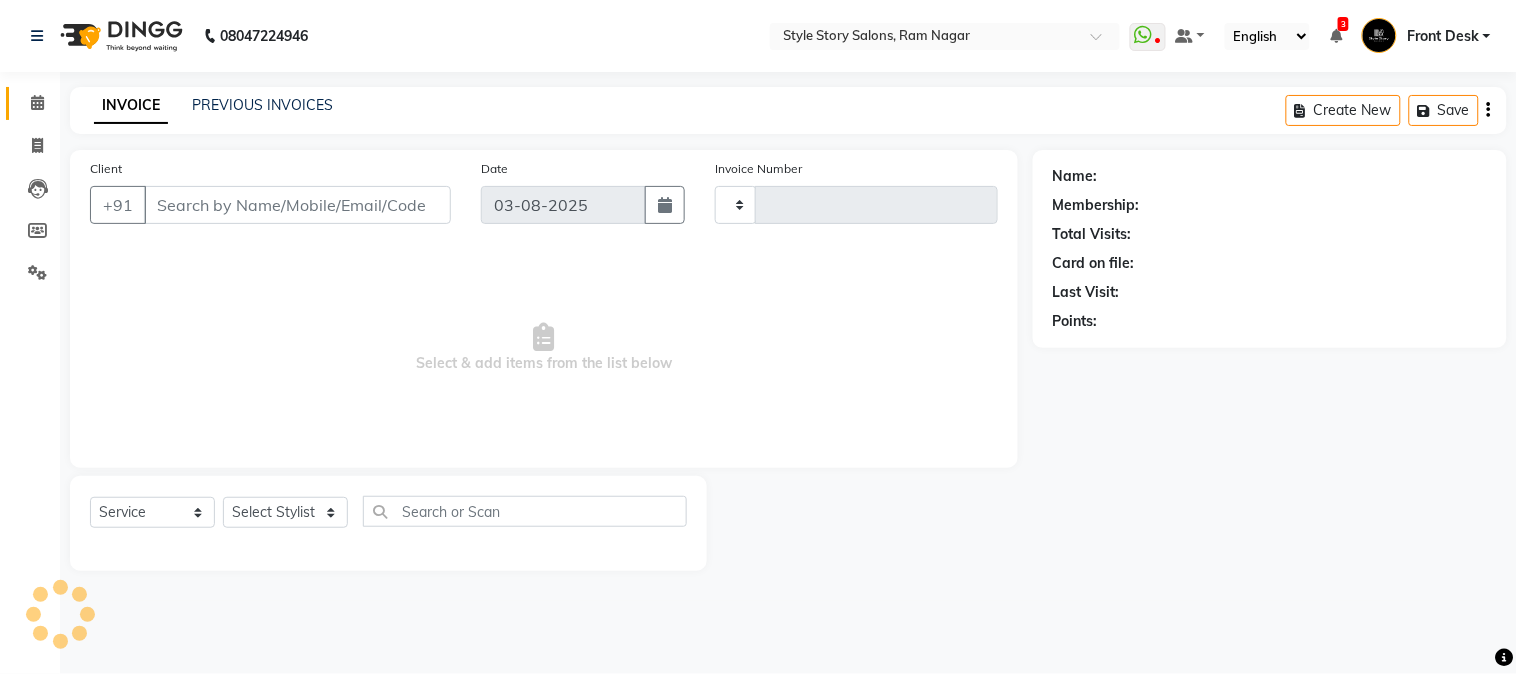 type on "1230" 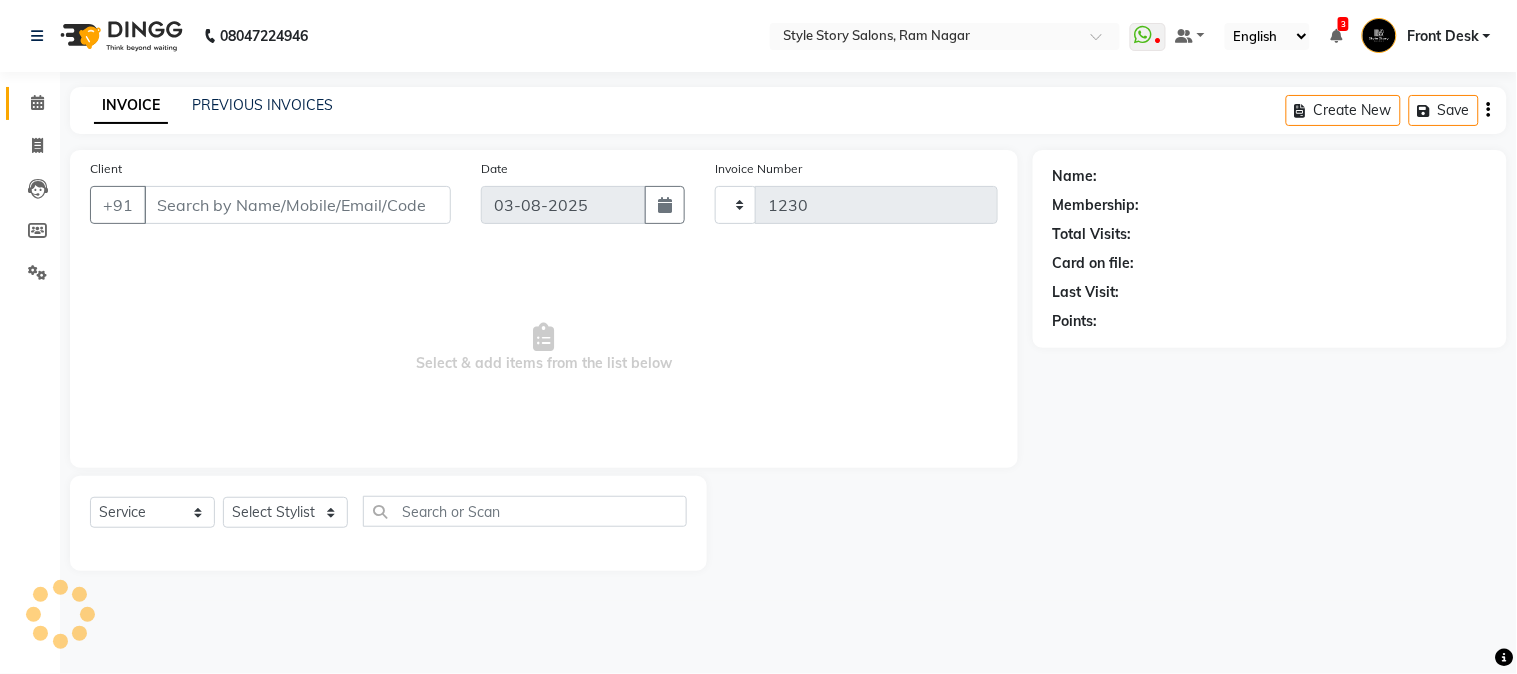 select on "6249" 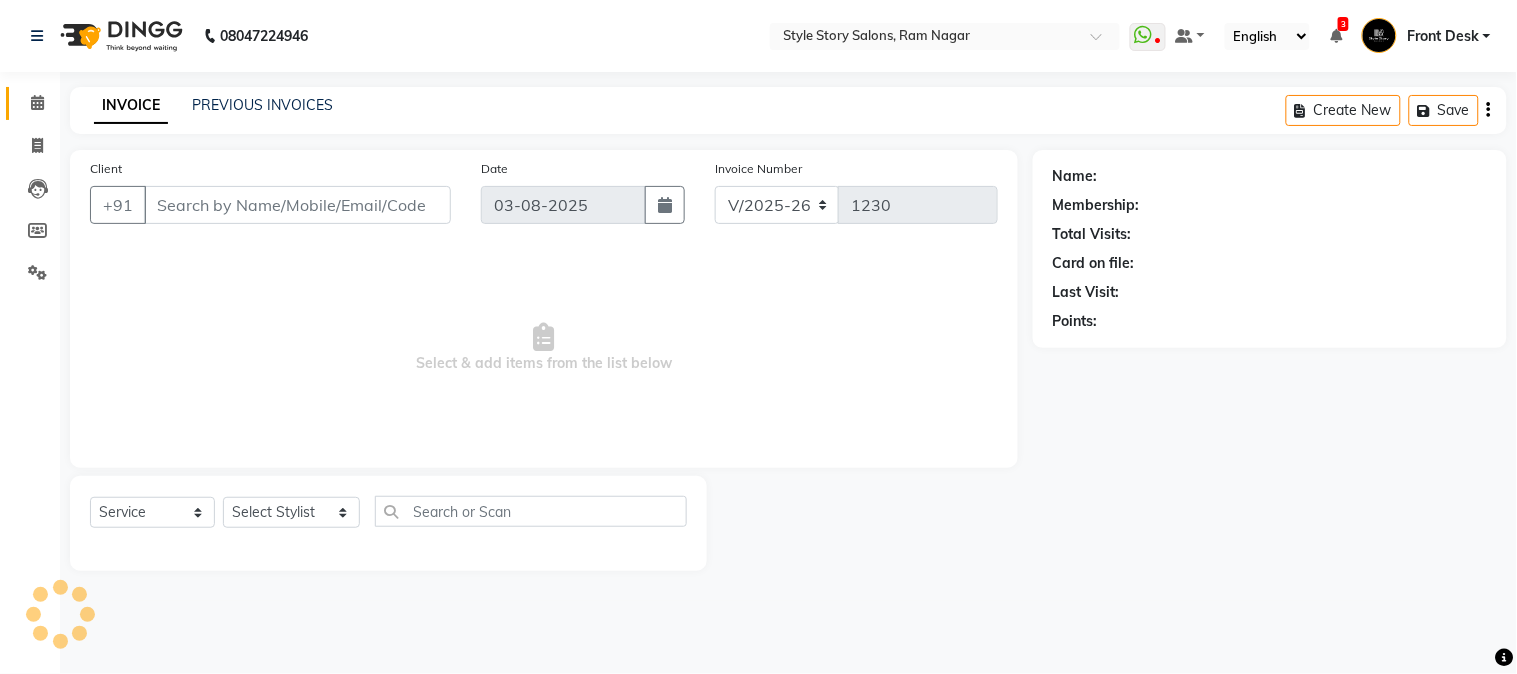 type on "9404951604" 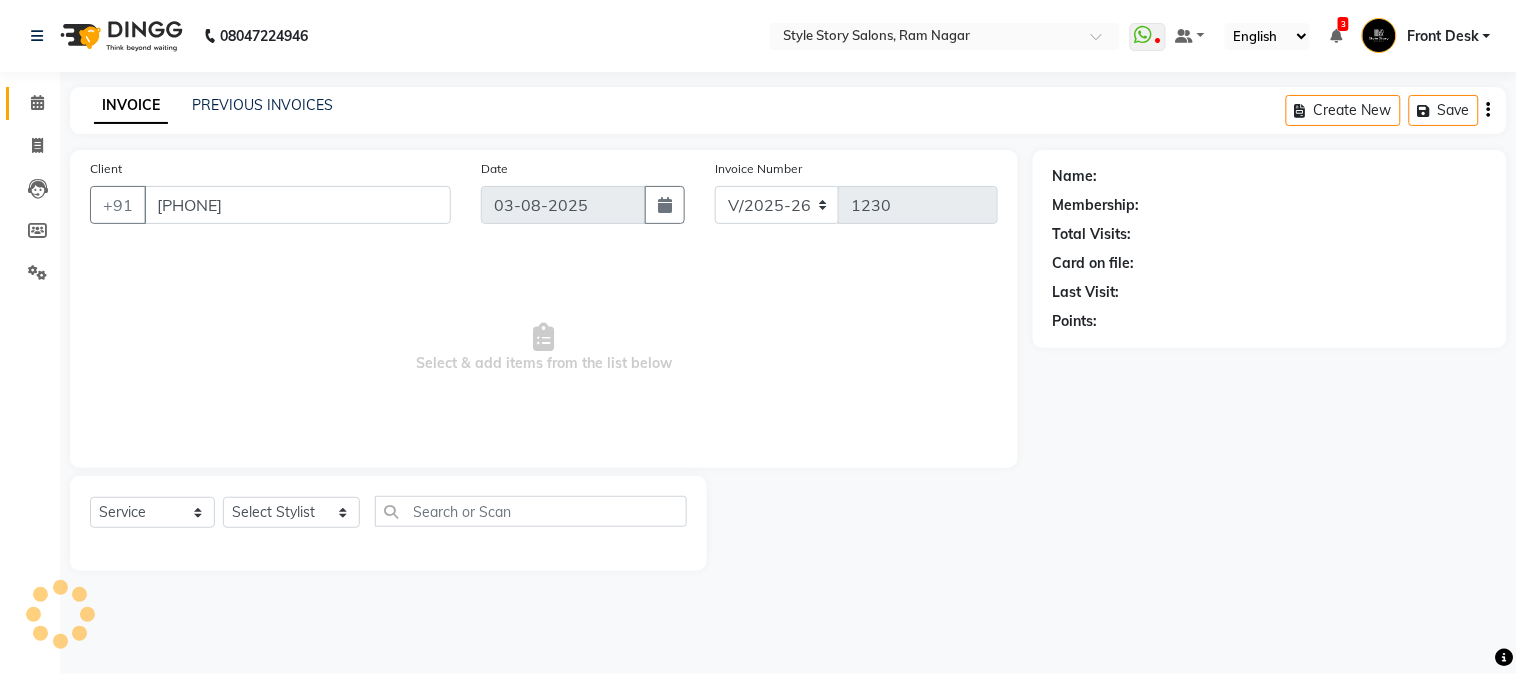 select on "62114" 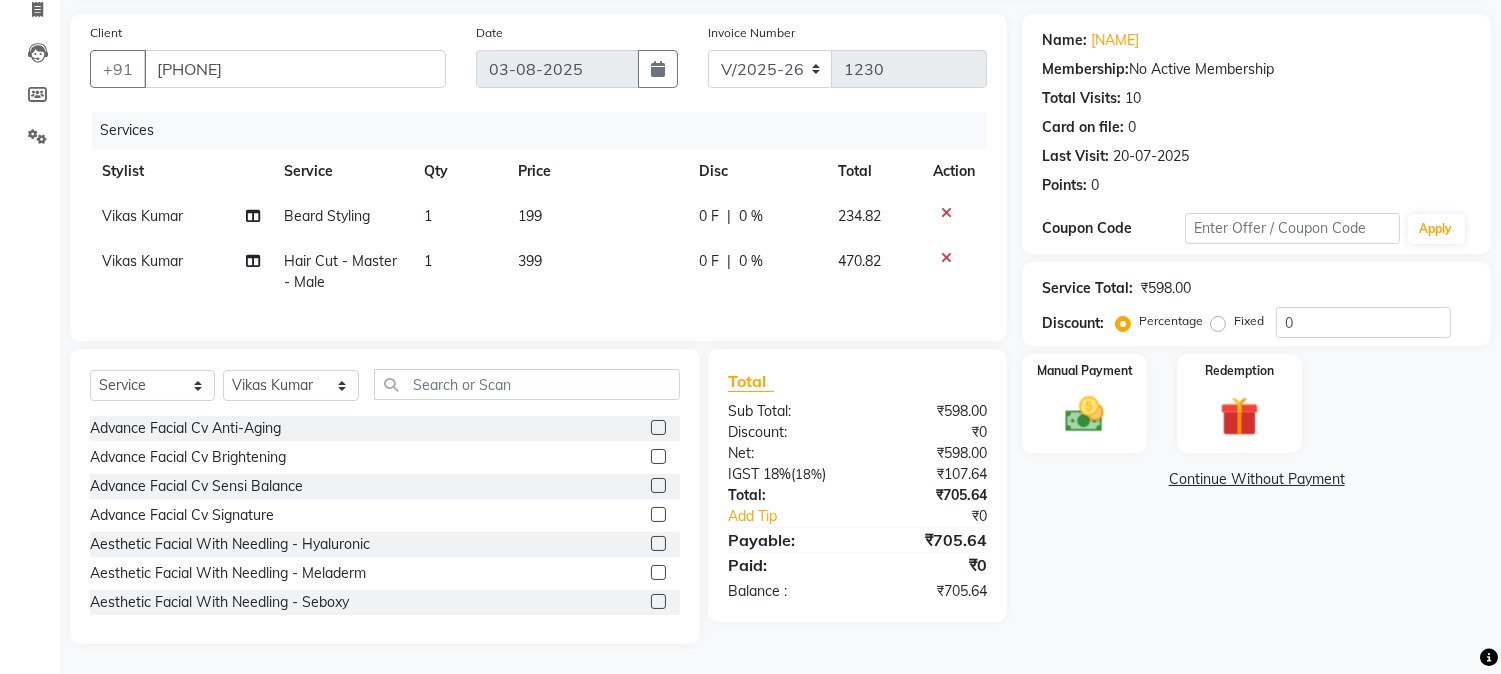 scroll, scrollTop: 152, scrollLeft: 0, axis: vertical 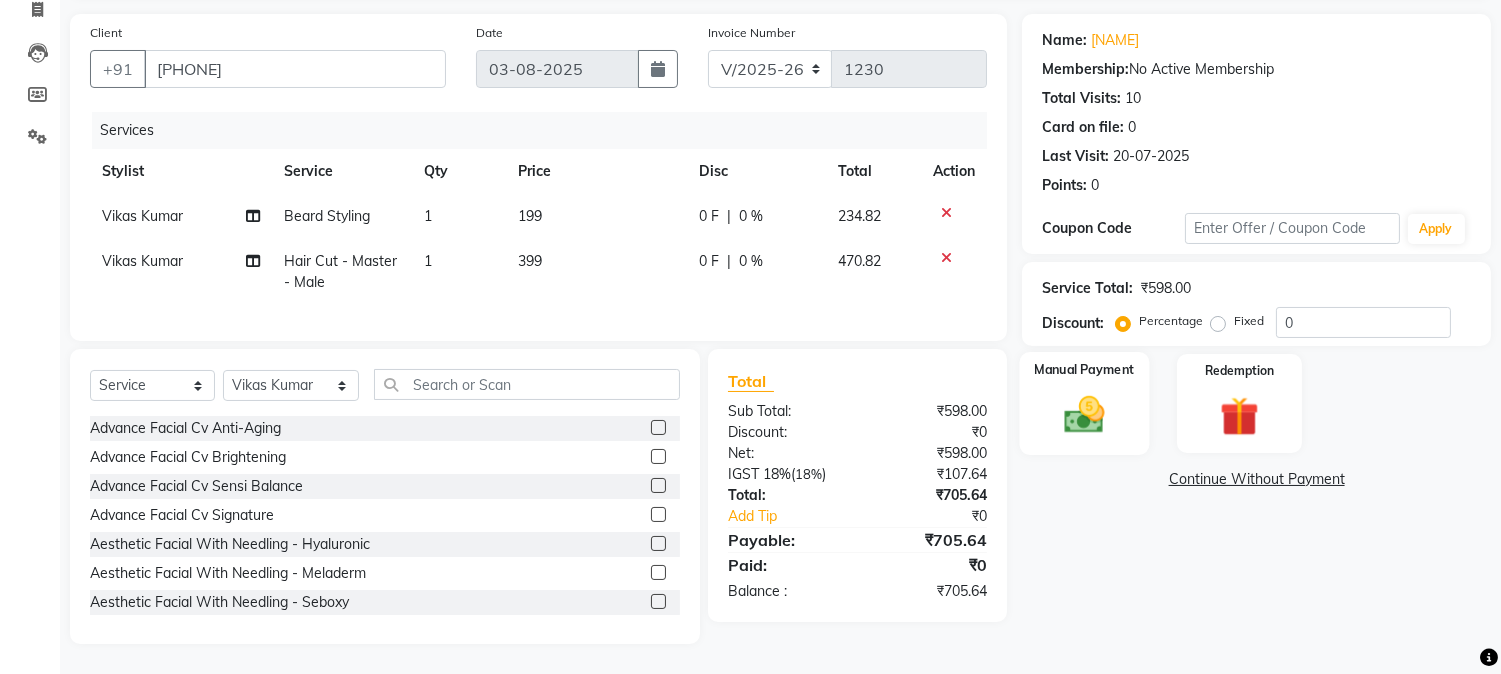 click 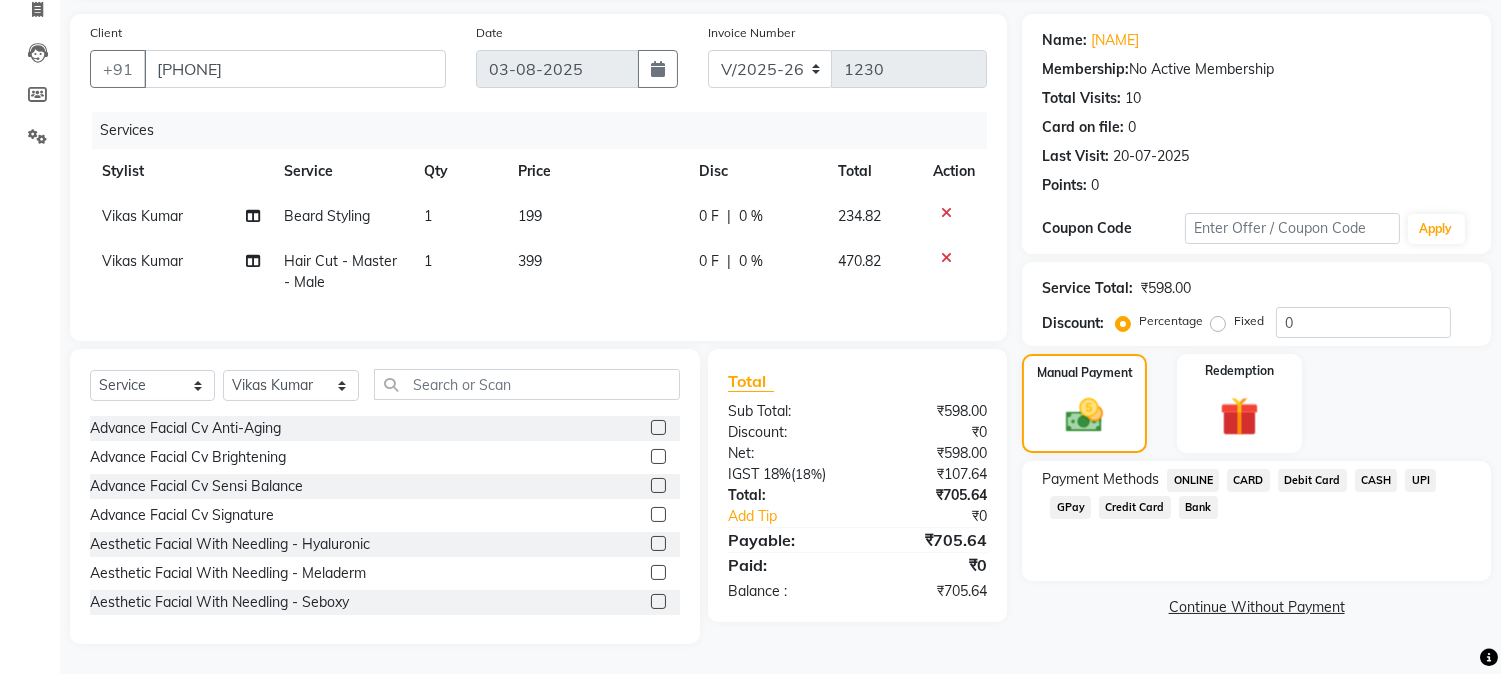click on "CARD" 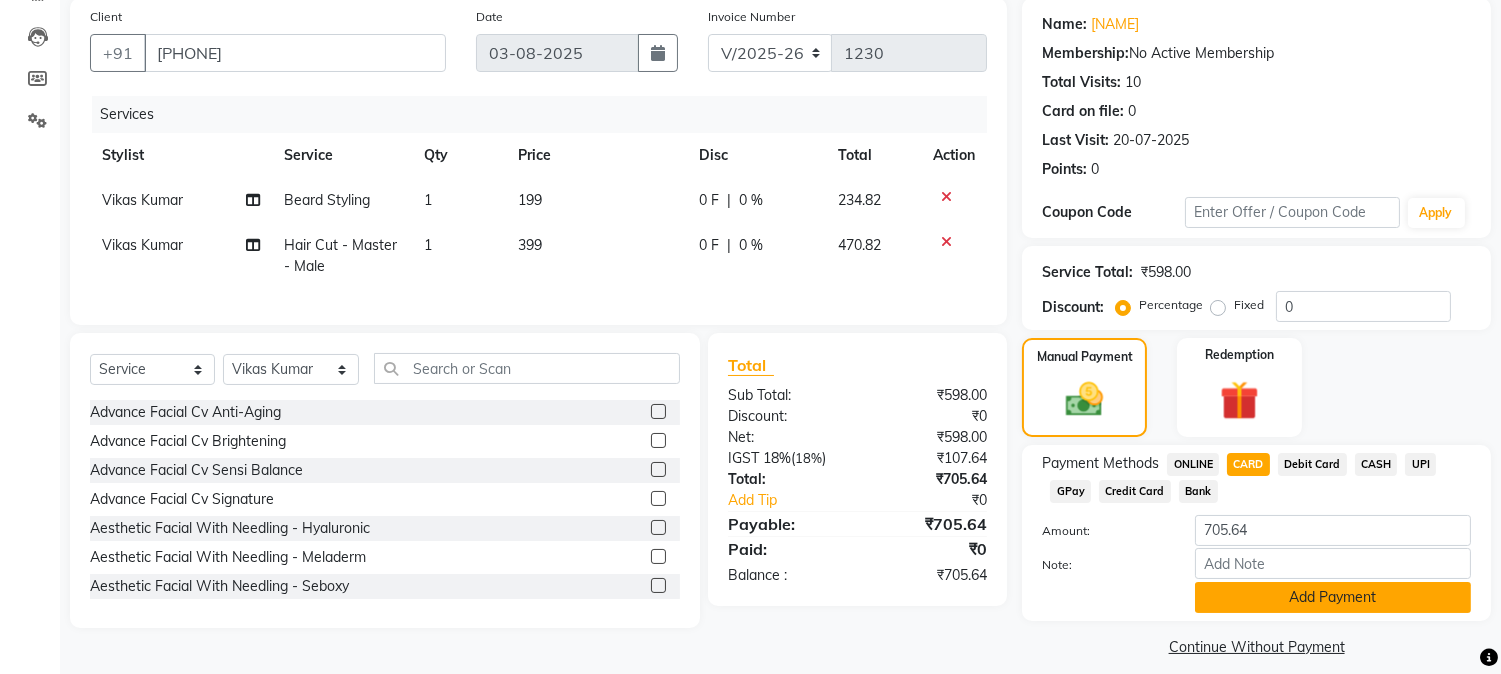 click on "Add Payment" 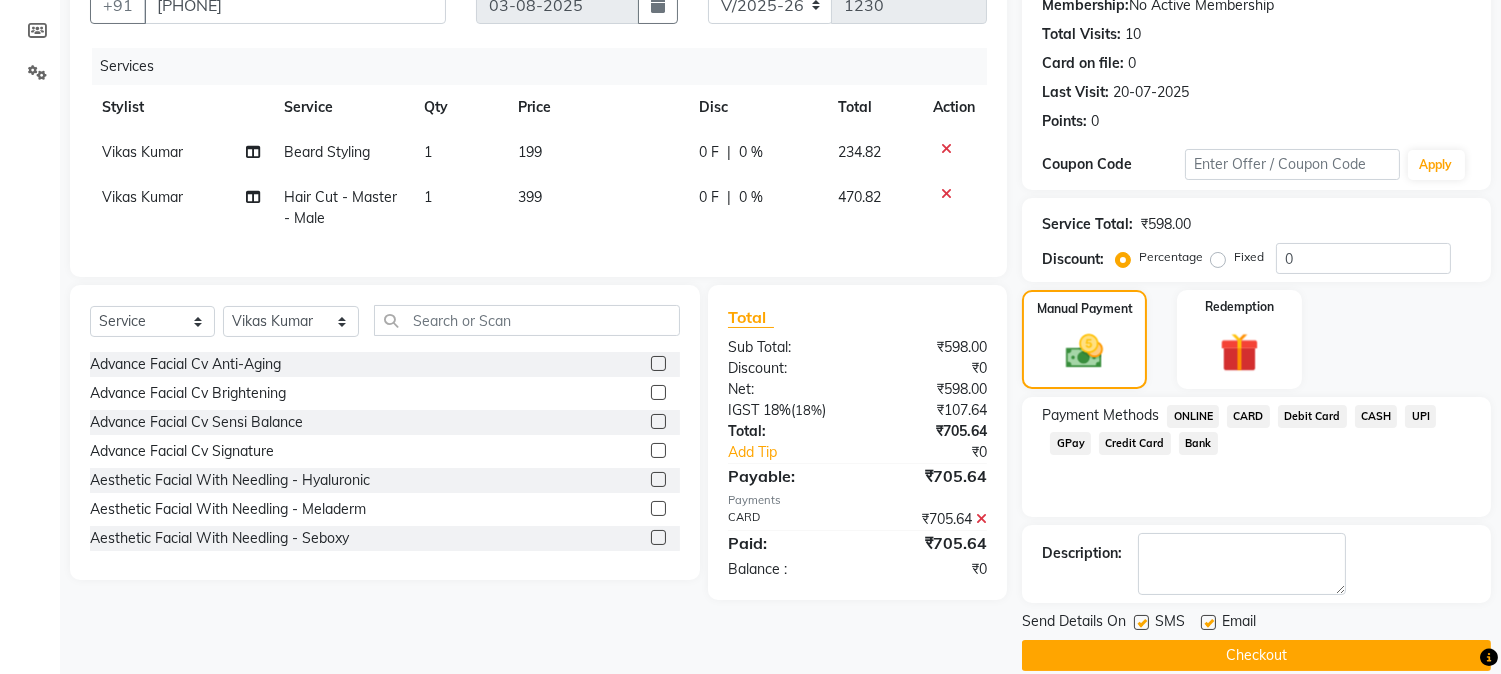 scroll, scrollTop: 225, scrollLeft: 0, axis: vertical 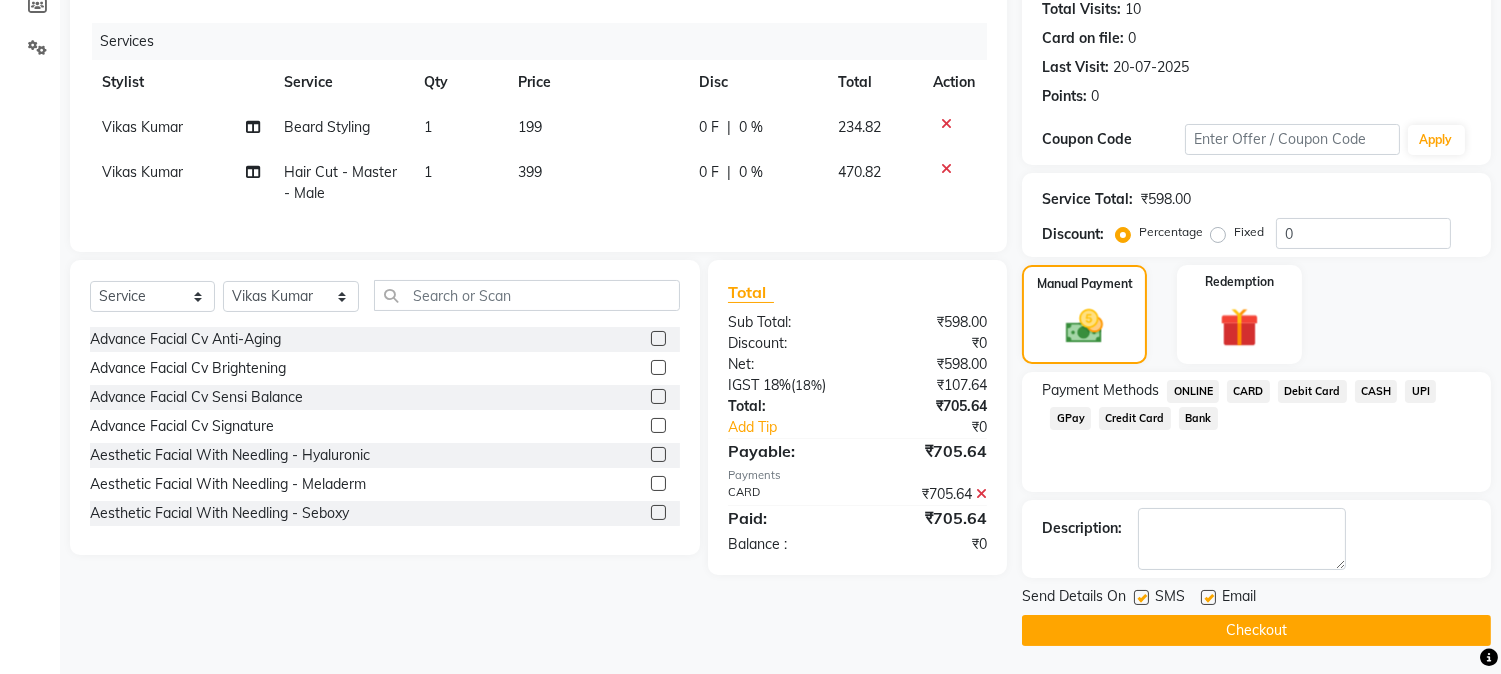 click on "Checkout" 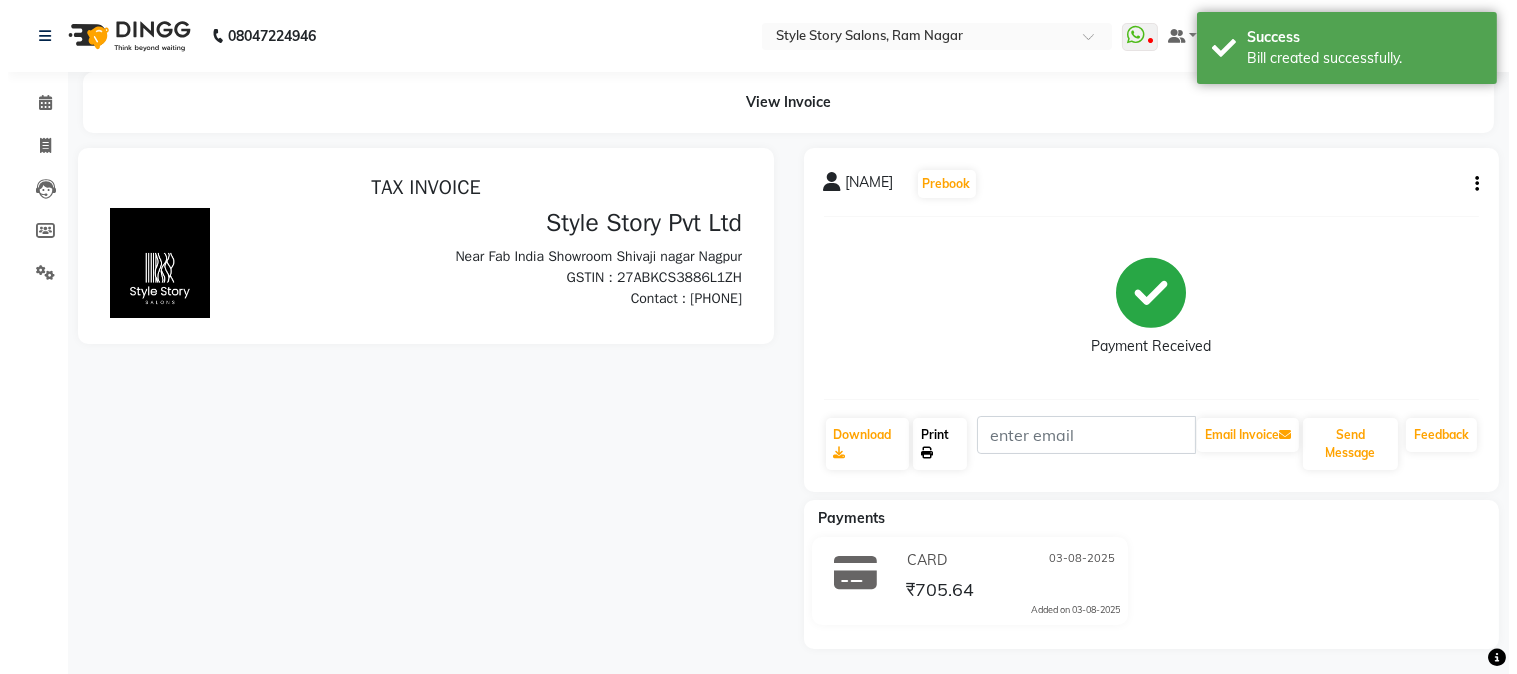 scroll, scrollTop: 0, scrollLeft: 0, axis: both 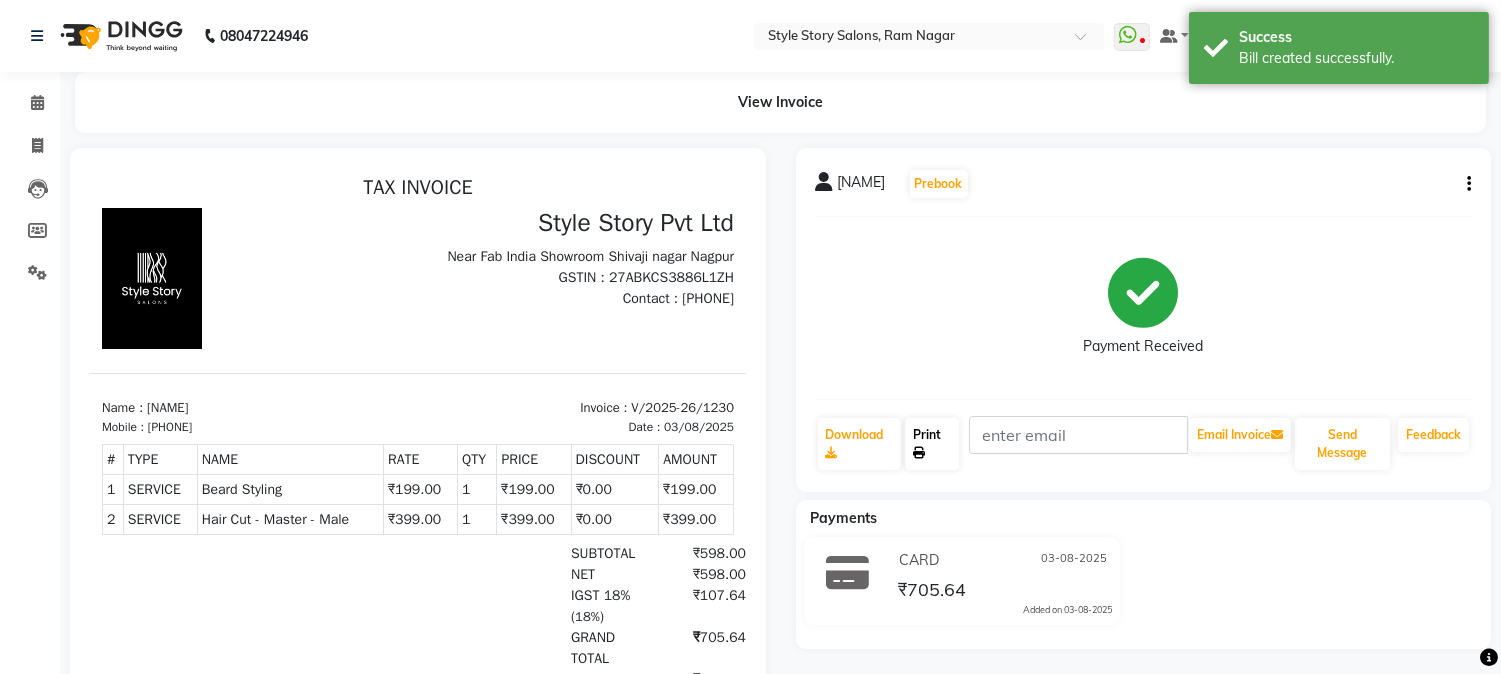 click on "Print" 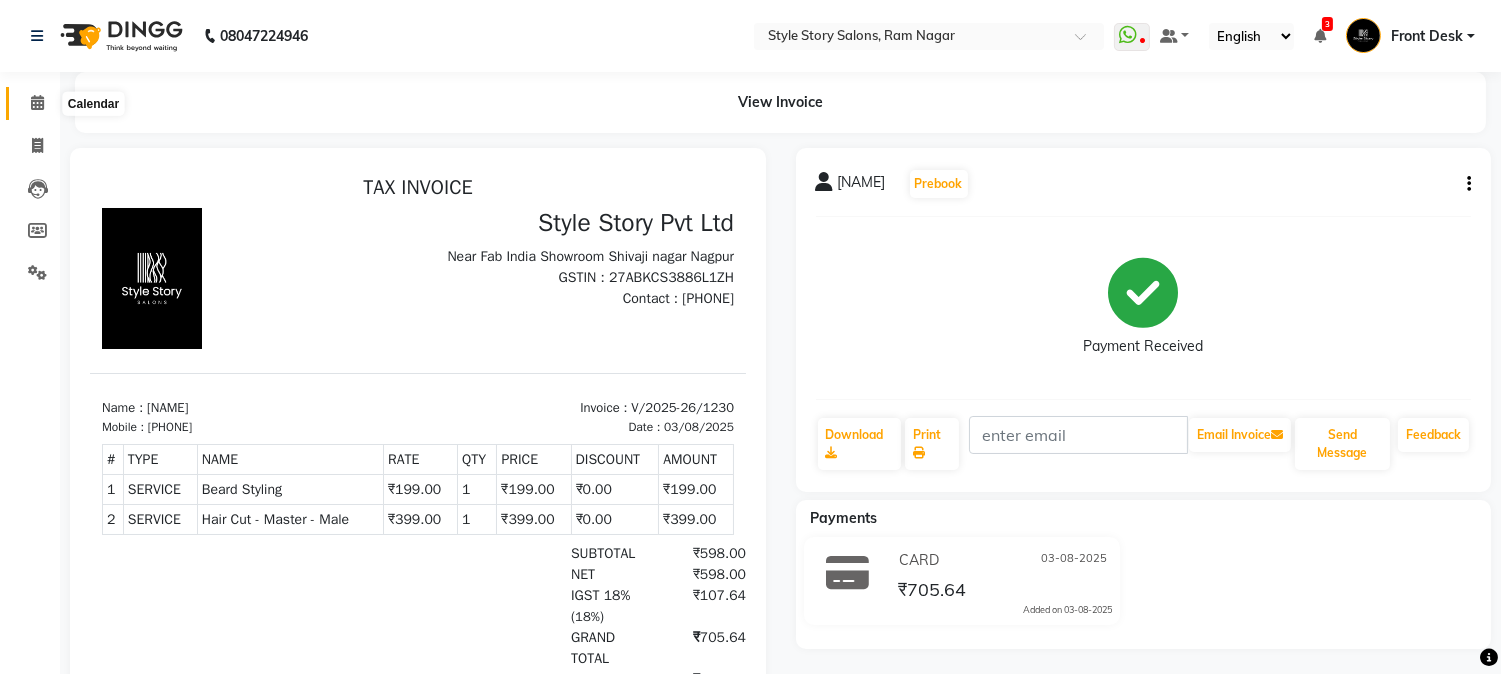 click 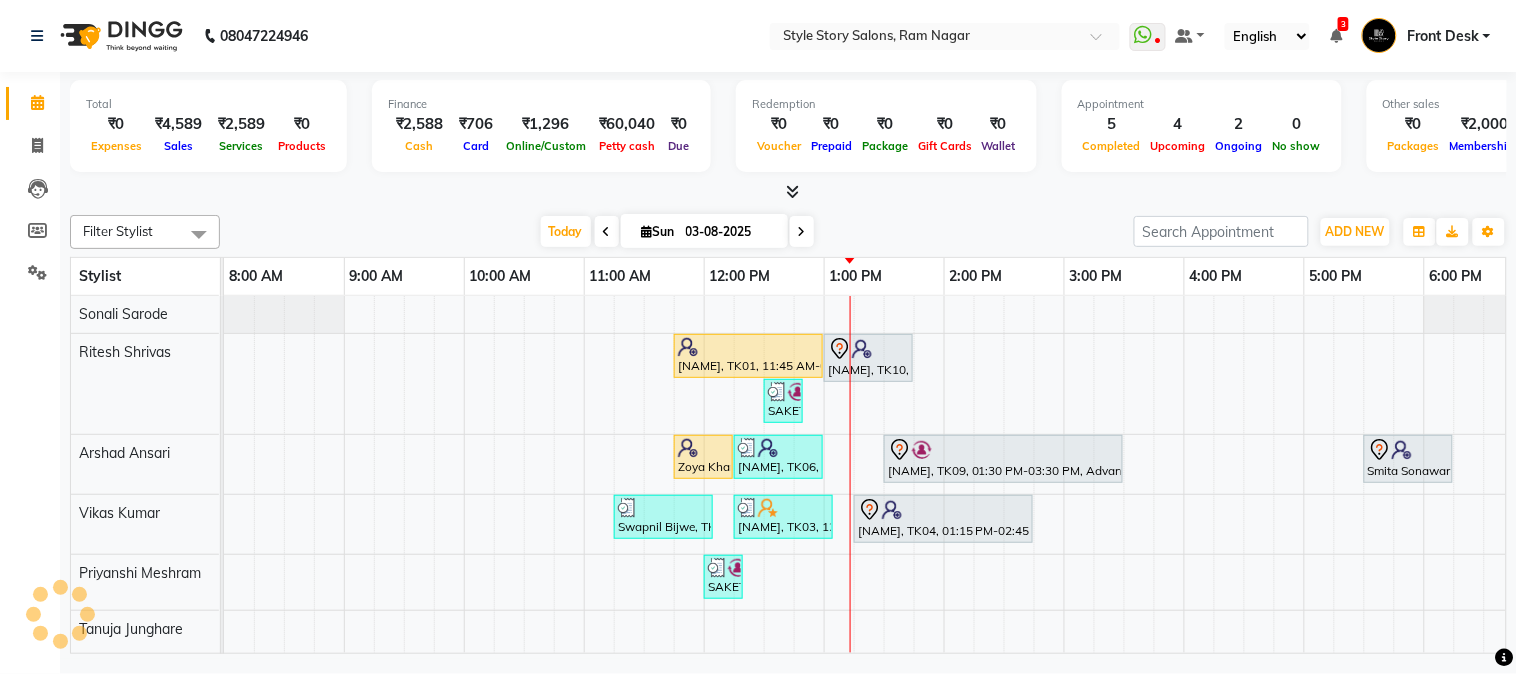scroll, scrollTop: 0, scrollLeft: 637, axis: horizontal 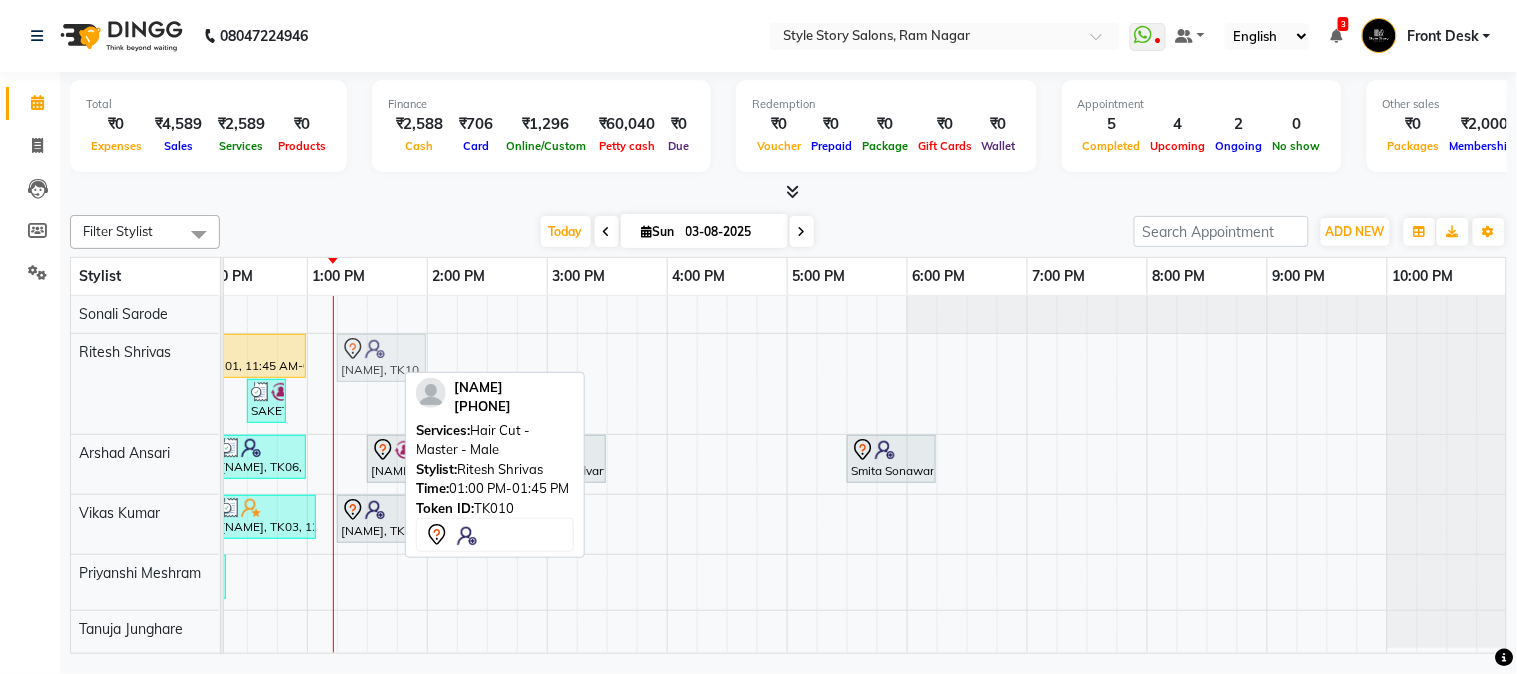 click on "Zoya Khan, TK01, 11:45 AM-01:00 PM, Touchup Amoniea Free-Female             Gaurav Dhone, TK10, 01:00 PM-01:45 PM, Hair Cut - Master - Male     SAKET, TK05, 12:30 PM-12:50 PM, Beard Styling (₹199)             Gaurav Dhone, TK10, 01:00 PM-01:45 PM, Hair Cut - Master - Male" at bounding box center [-413, 384] 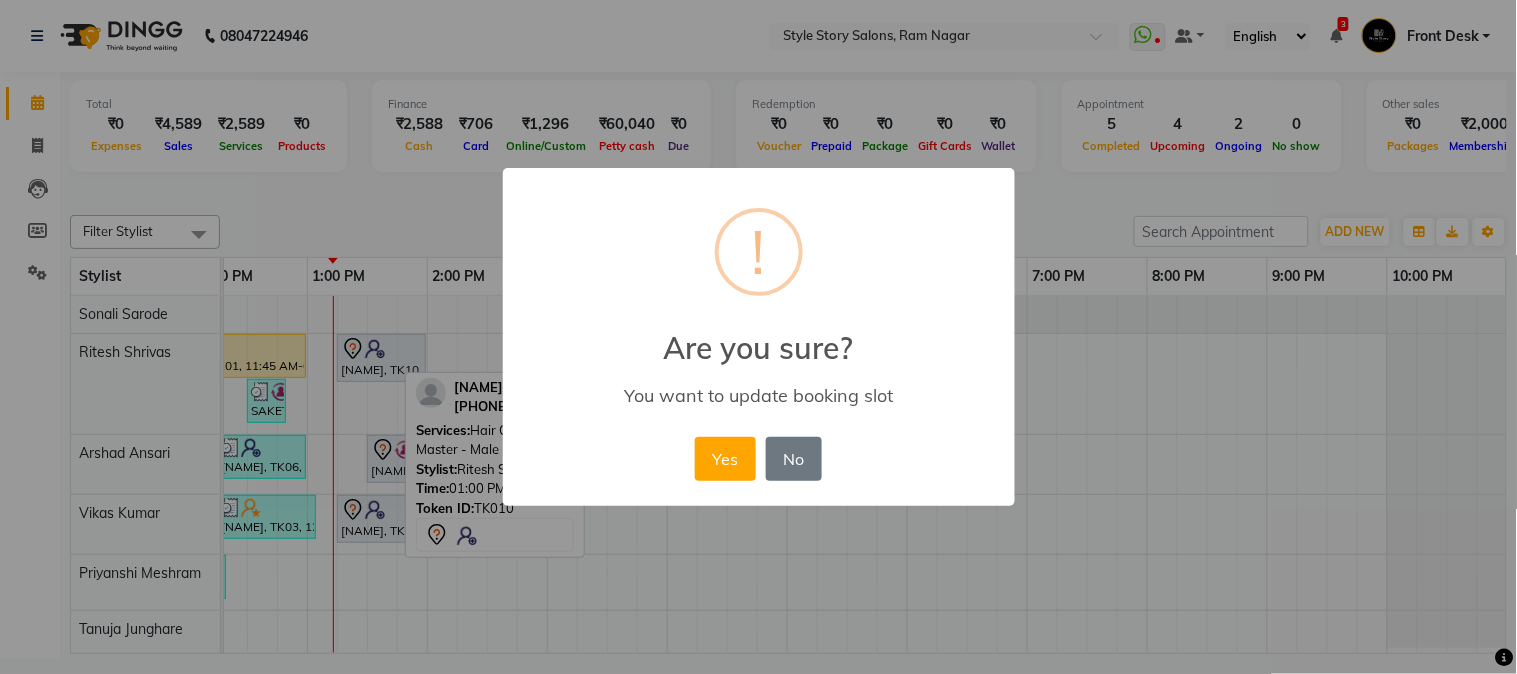 drag, startPoint x: 711, startPoint y: 450, endPoint x: 675, endPoint y: 563, distance: 118.595955 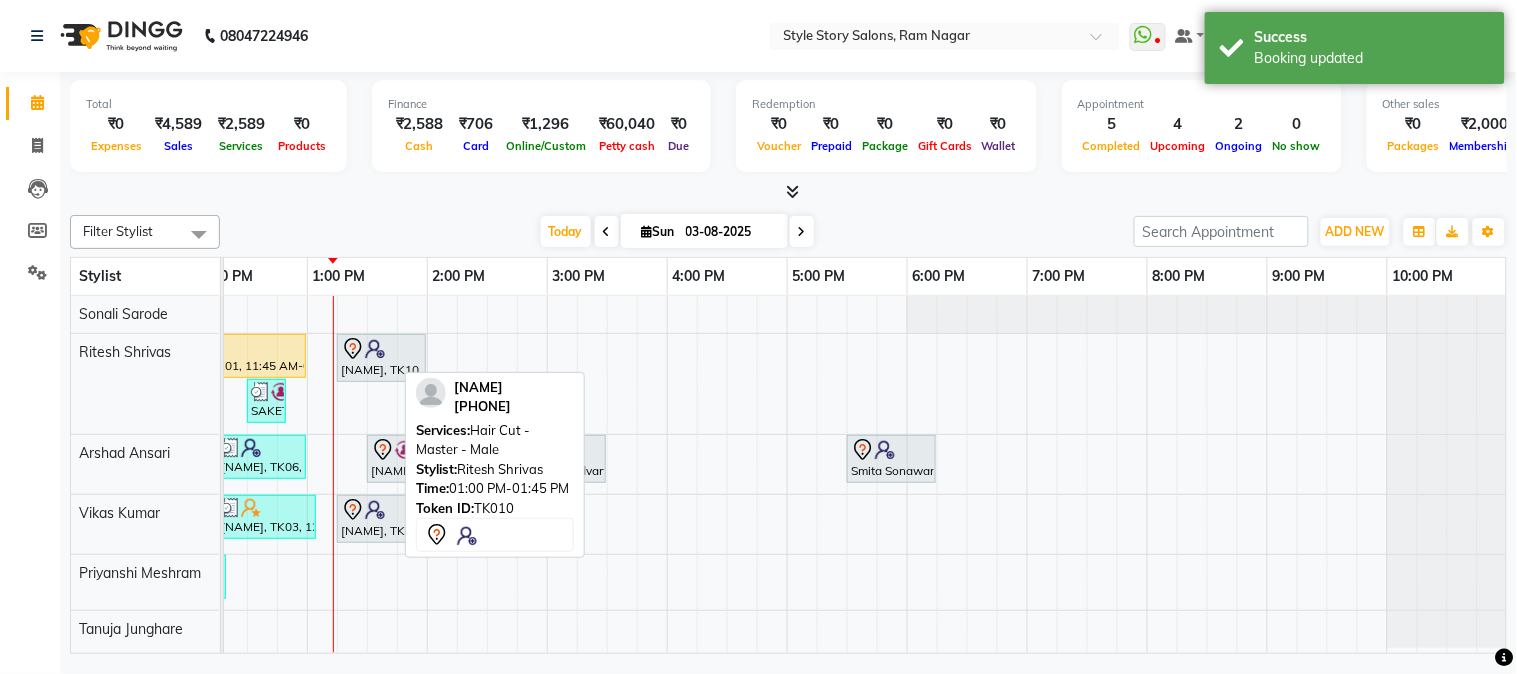 scroll, scrollTop: 0, scrollLeft: 432, axis: horizontal 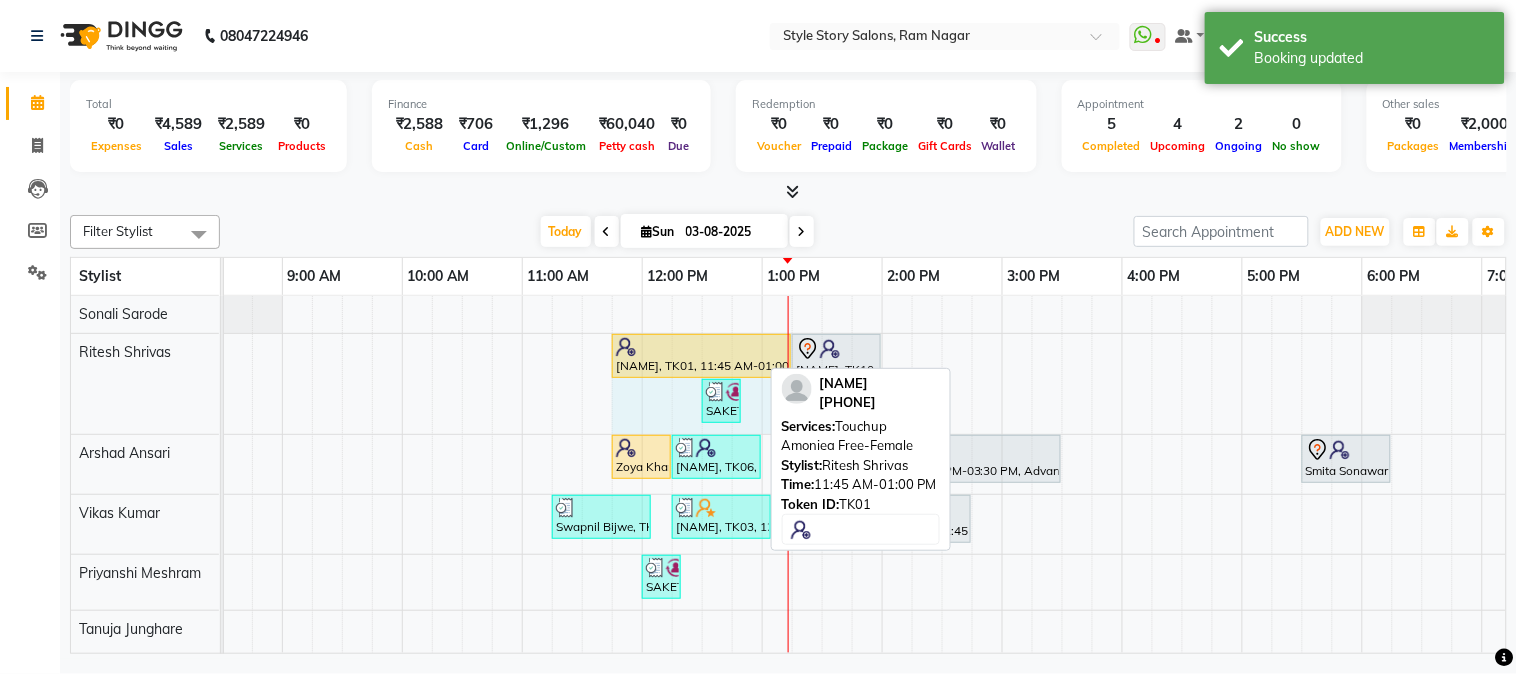 drag, startPoint x: 757, startPoint y: 352, endPoint x: 774, endPoint y: 353, distance: 17.029387 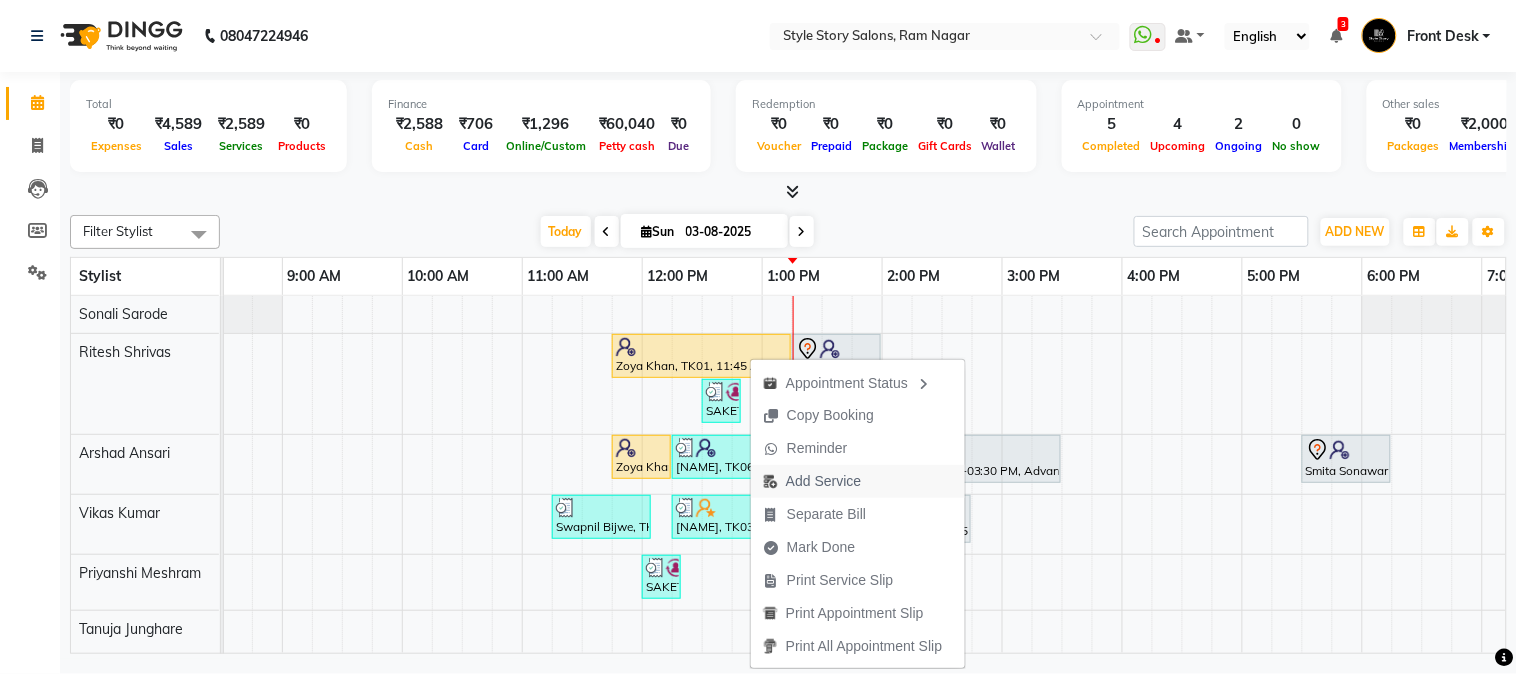 click on "Add Service" at bounding box center [823, 481] 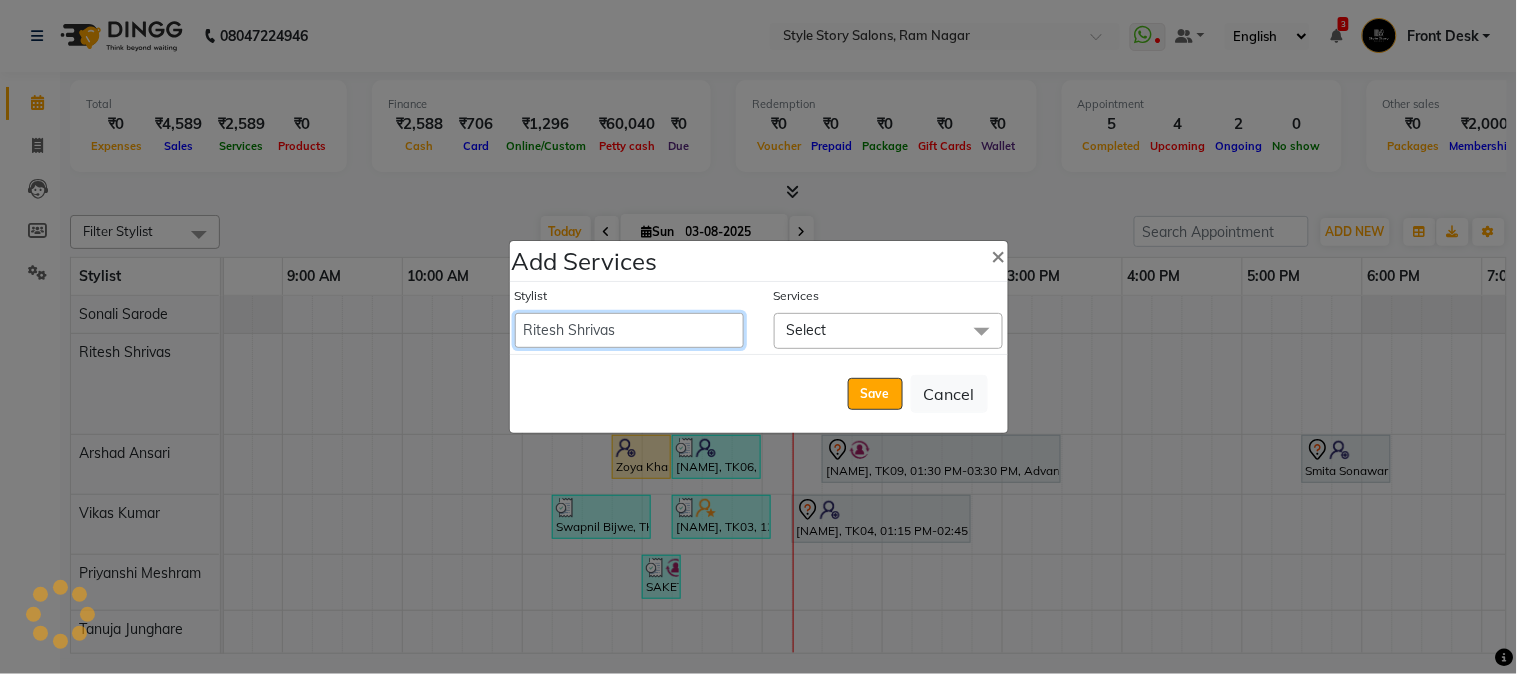 click on "Aayushi Dahat   Adesh khadse   Ambika Dhadse Front Desk   Arshad Ansari   Diksha Thakur   Durga Gawai   Front Desk   Kajal Thapa Front Desk   Kartik Balpande    Khushal Bhoyar Senior Accountant   Komal Thakur   Neelam Nag   Nikhil Pillay Inventory Manager   Nilofar Ali (HR Admin)   Prathm Chaudhari (Hair Artist)   Priyanshi Meshram   Ram Thakur    Ritesh Pande   Ritesh Shrivas   Shabnam Ansari    Shruti Raut   Sonali Sarode   Sonam Nashine HR Manager   Suchita Mankar (Tina Beautician)   Tanuja Junghare   Tushar Pandey   Vikas Kumar   Vinod Pandit   Vishal Gajbhiye Accountant" at bounding box center [629, 330] 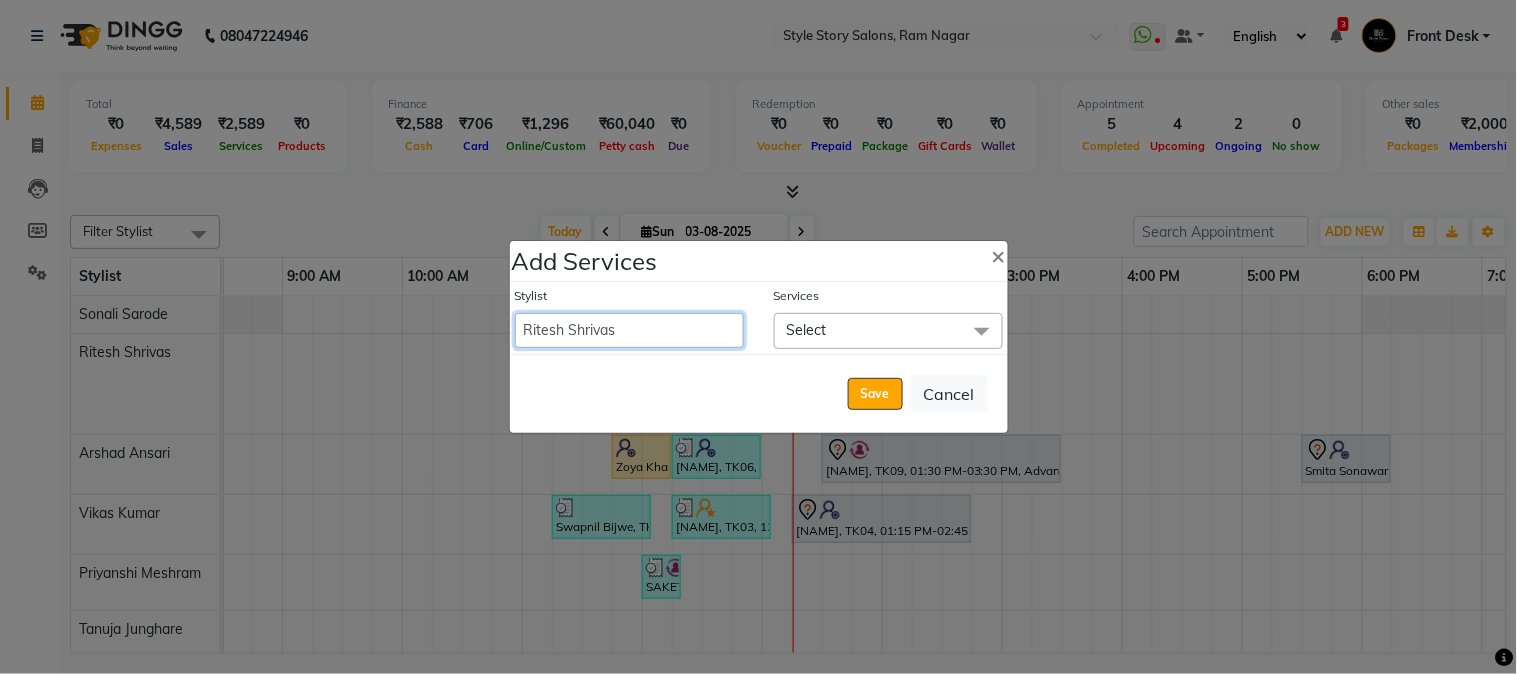 select on "46661" 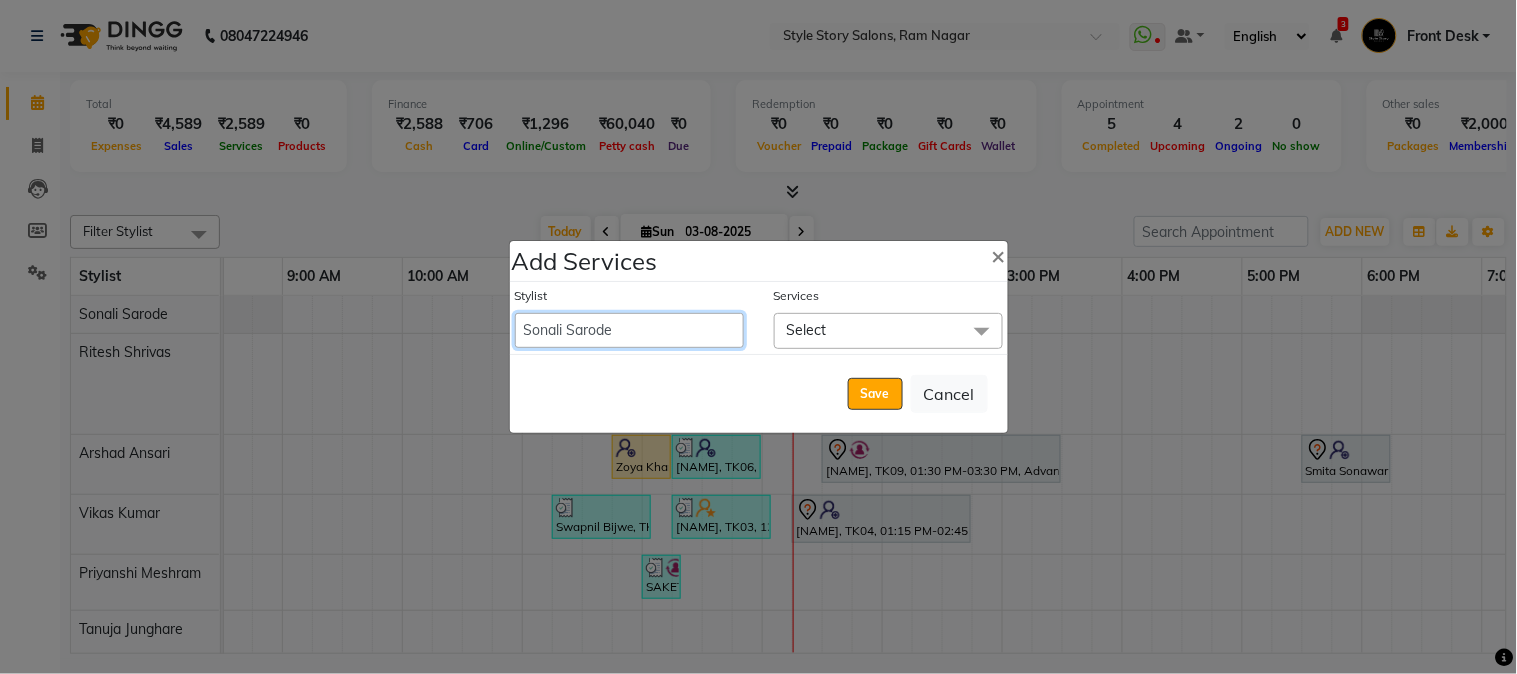 click on "Aayushi Dahat   Adesh khadse   Ambika Dhadse Front Desk   Arshad Ansari   Diksha Thakur   Durga Gawai   Front Desk   Kajal Thapa Front Desk   Kartik Balpande    Khushal Bhoyar Senior Accountant   Komal Thakur   Neelam Nag   Nikhil Pillay Inventory Manager   Nilofar Ali (HR Admin)   Prathm Chaudhari (Hair Artist)   Priyanshi Meshram   Ram Thakur    Ritesh Pande   Ritesh Shrivas   Shabnam Ansari    Shruti Raut   Sonali Sarode   Sonam Nashine HR Manager   Suchita Mankar (Tina Beautician)   Tanuja Junghare   Tushar Pandey   Vikas Kumar   Vinod Pandit   Vishal Gajbhiye Accountant" at bounding box center [629, 330] 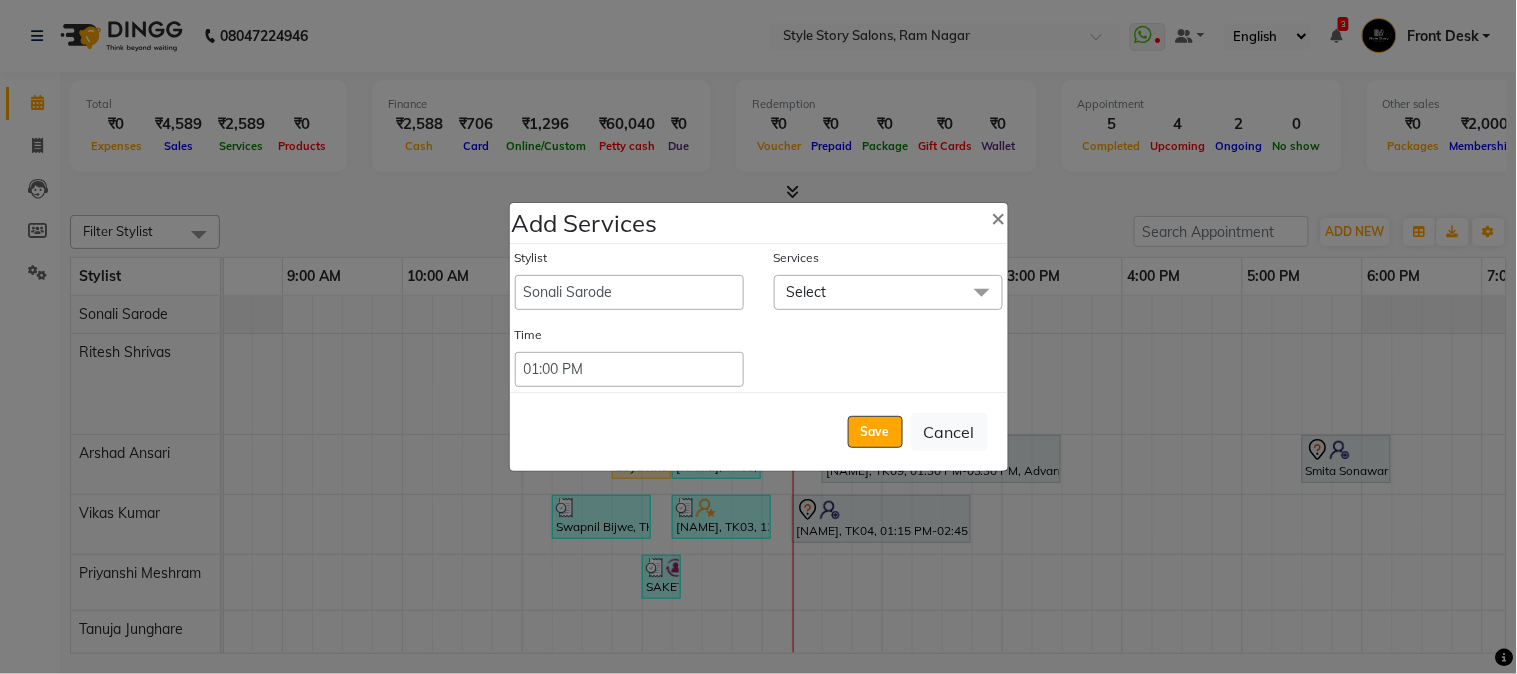 click on "Select" 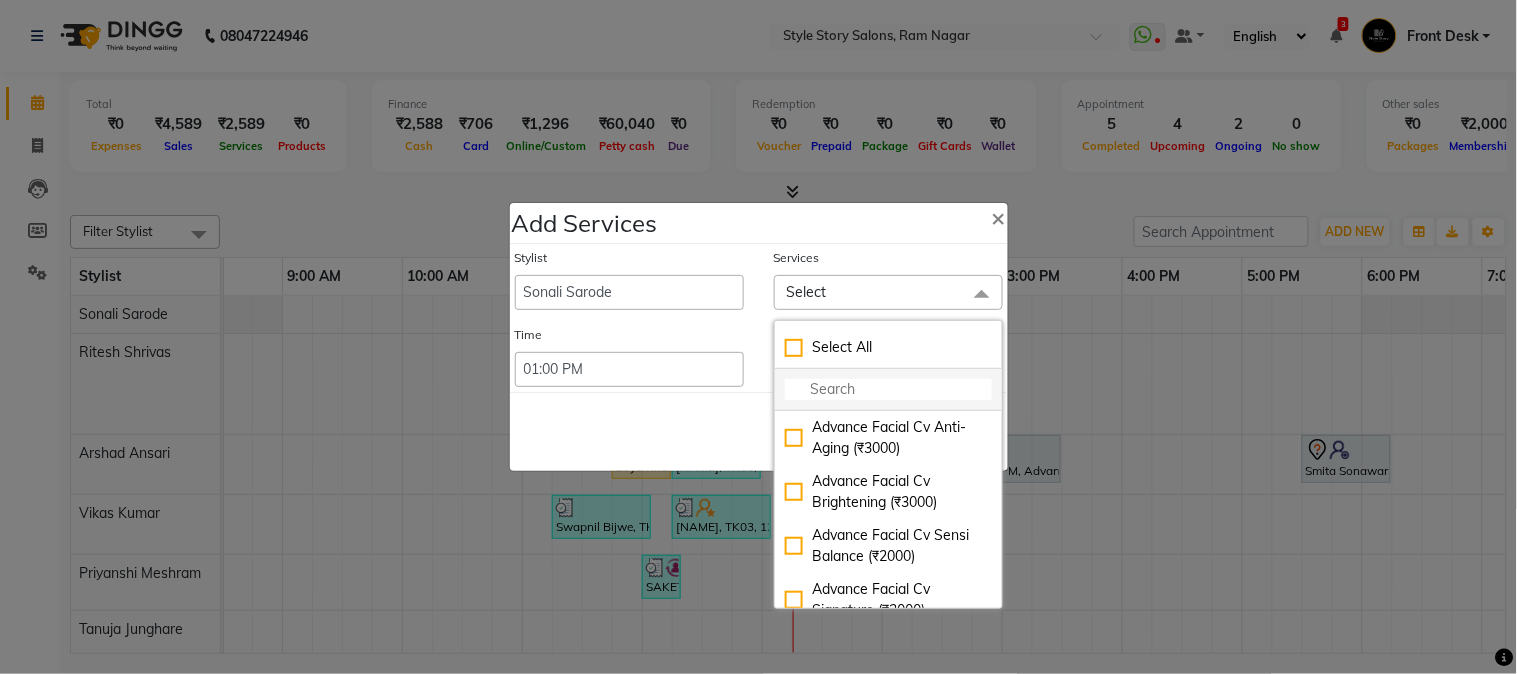 click 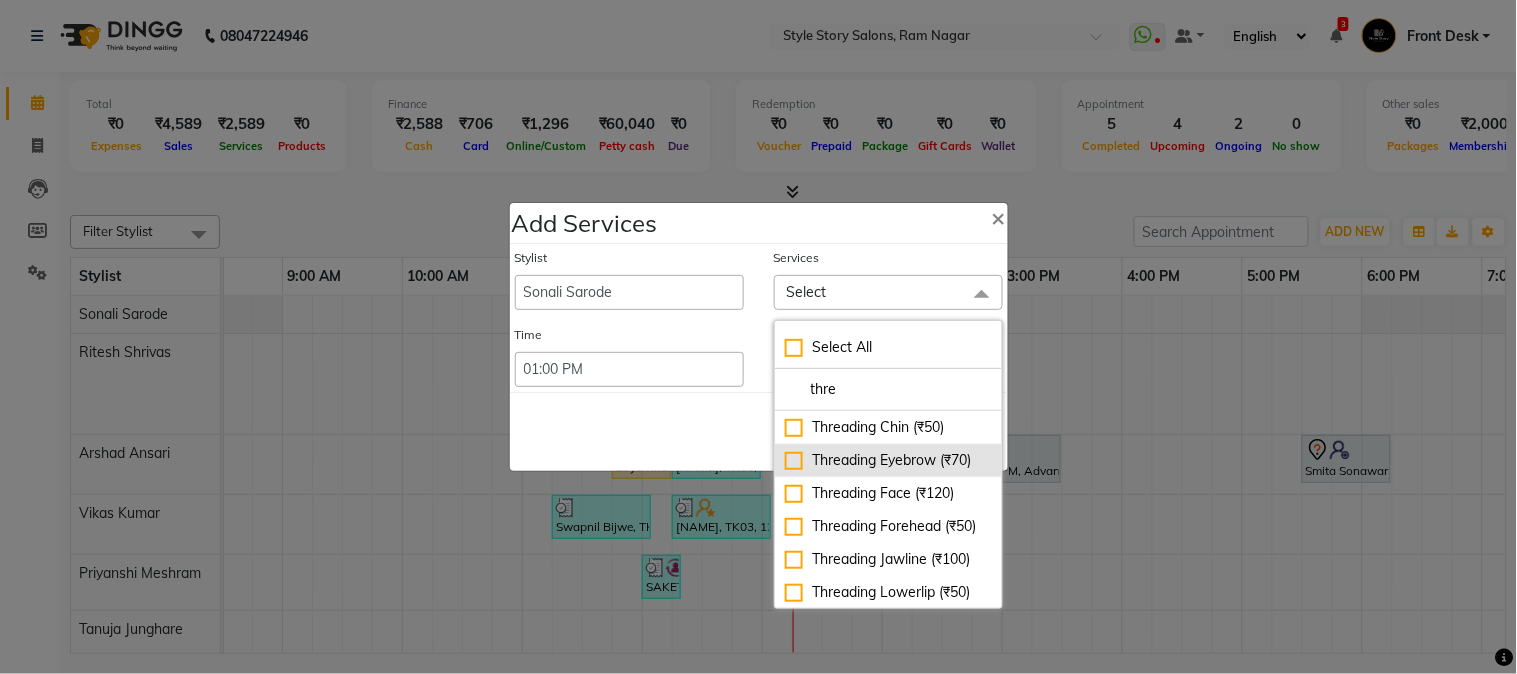 type on "thre" 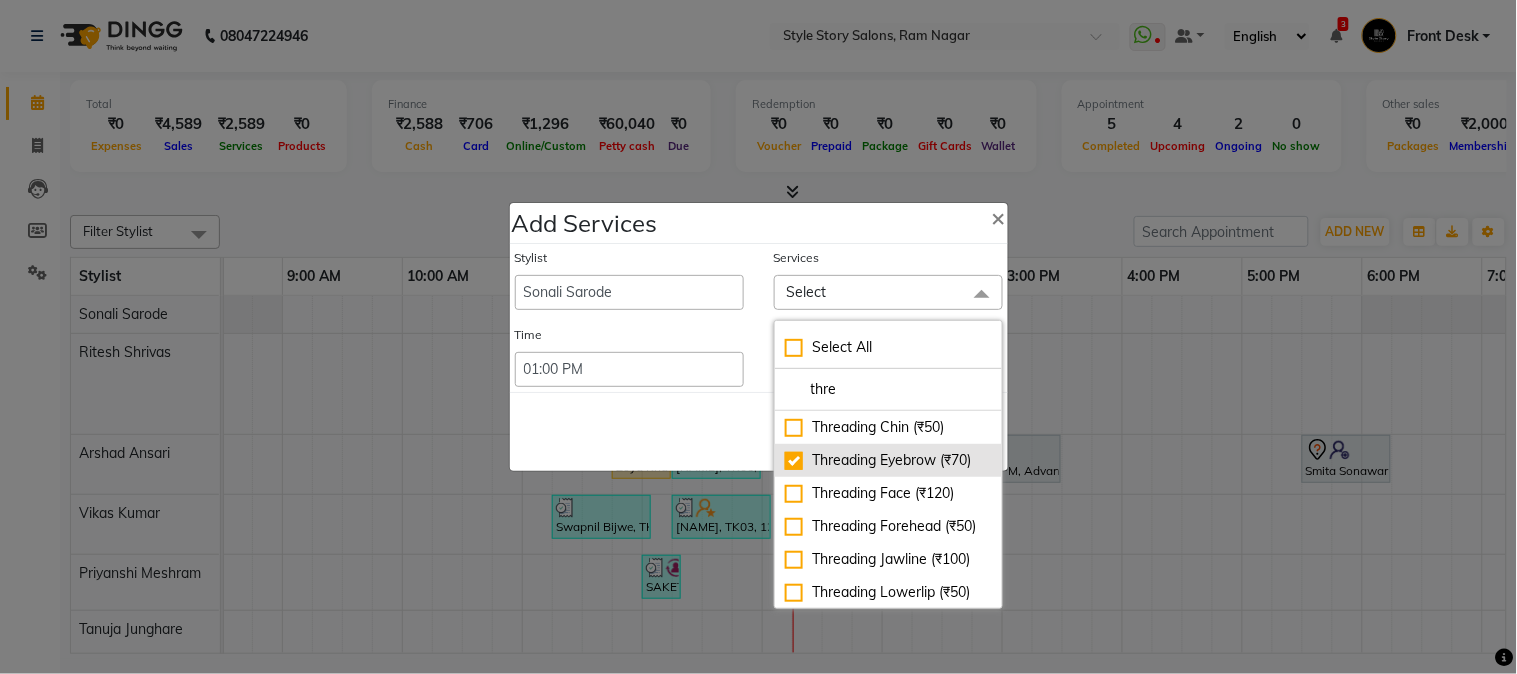 checkbox on "true" 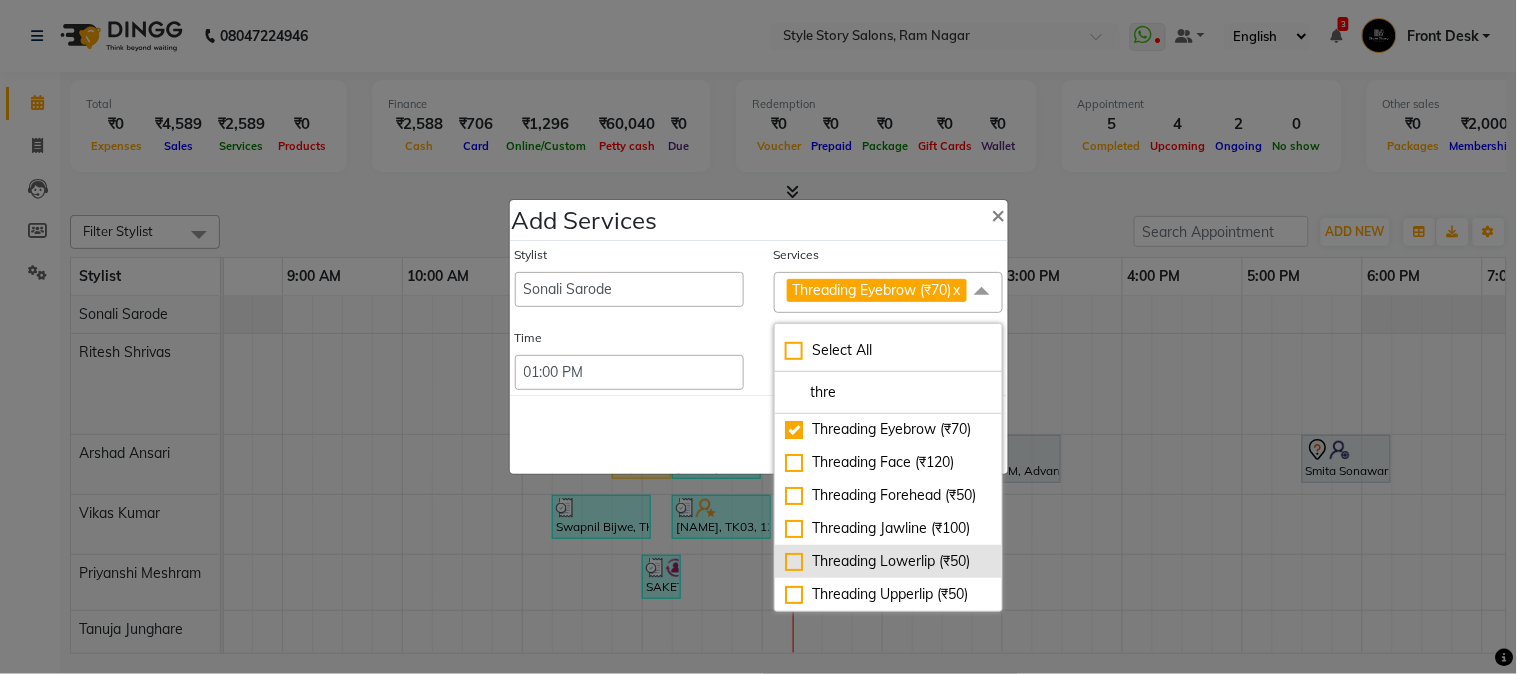 scroll, scrollTop: 138, scrollLeft: 0, axis: vertical 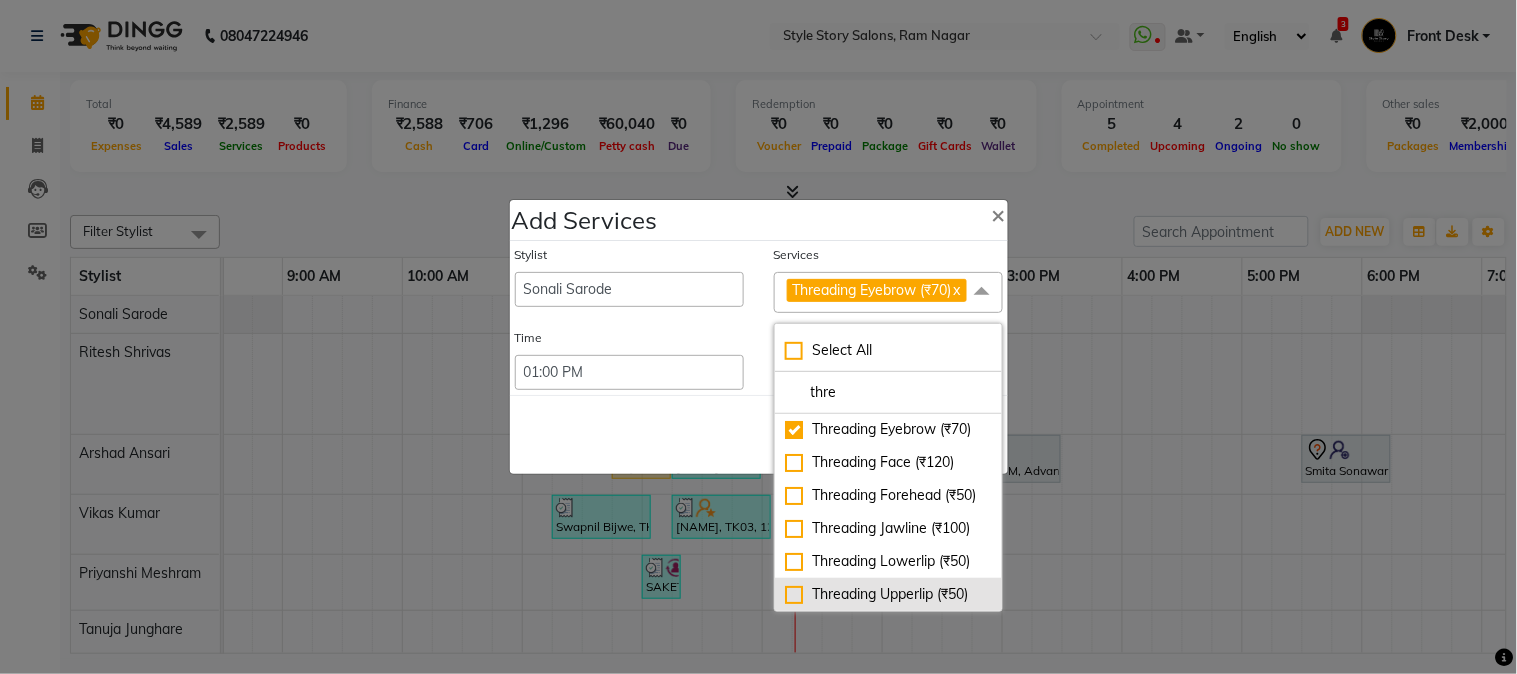 click on "Threading Upperlip (₹50)" 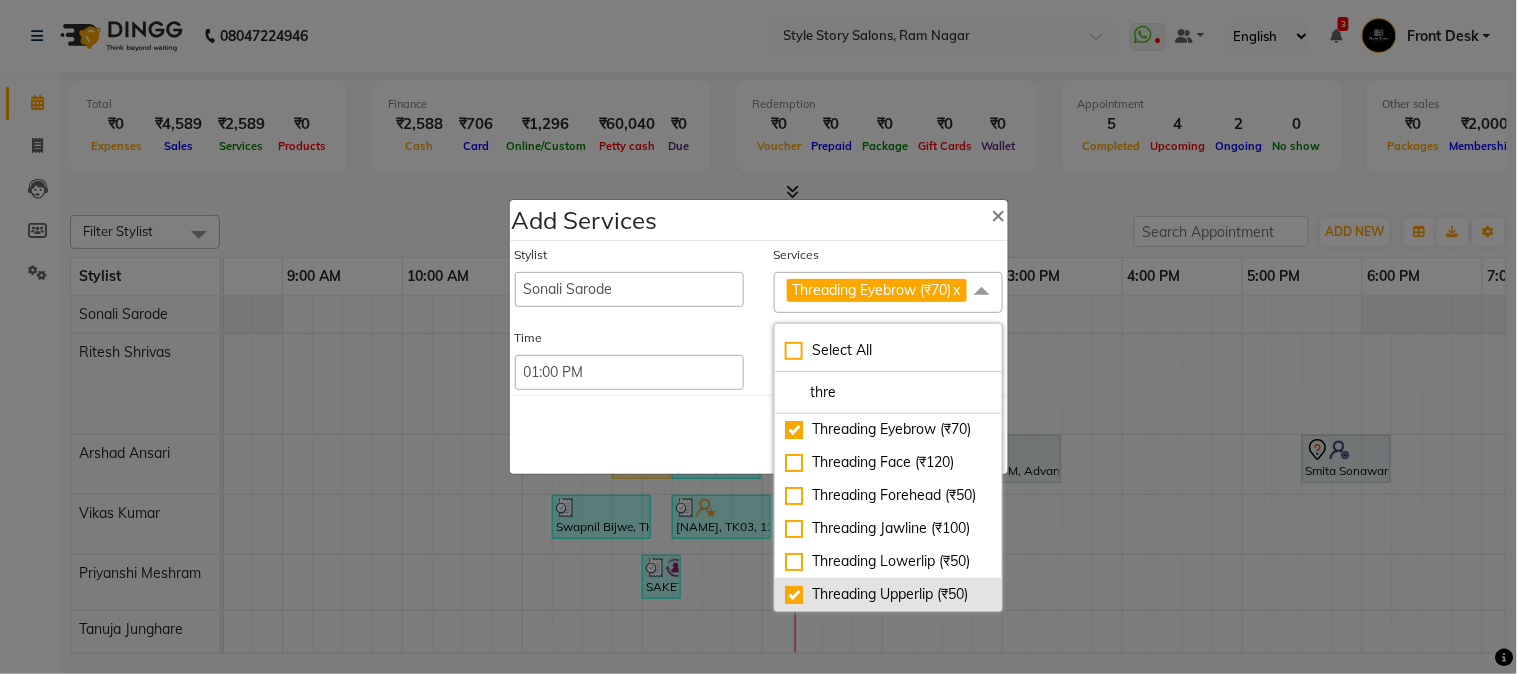 checkbox on "true" 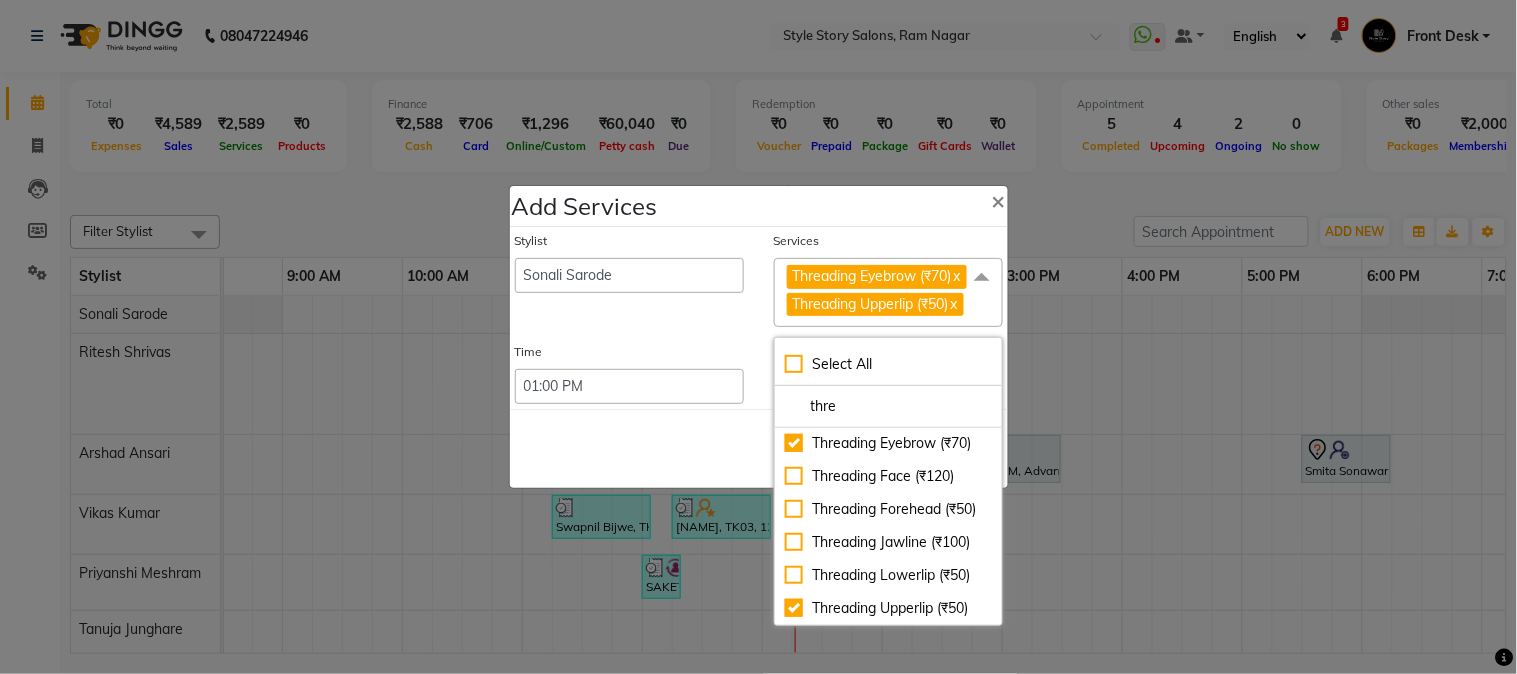 click on "Save   Cancel" 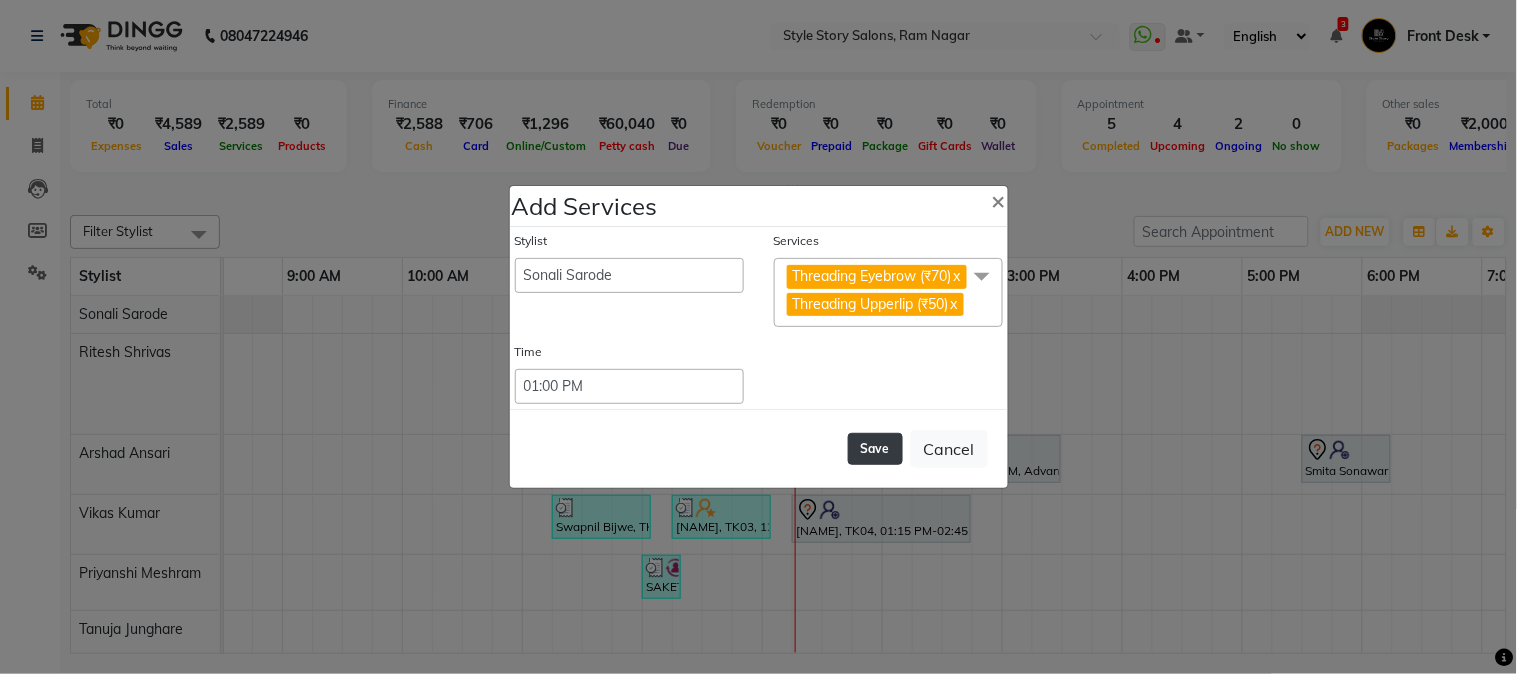 click on "Save" 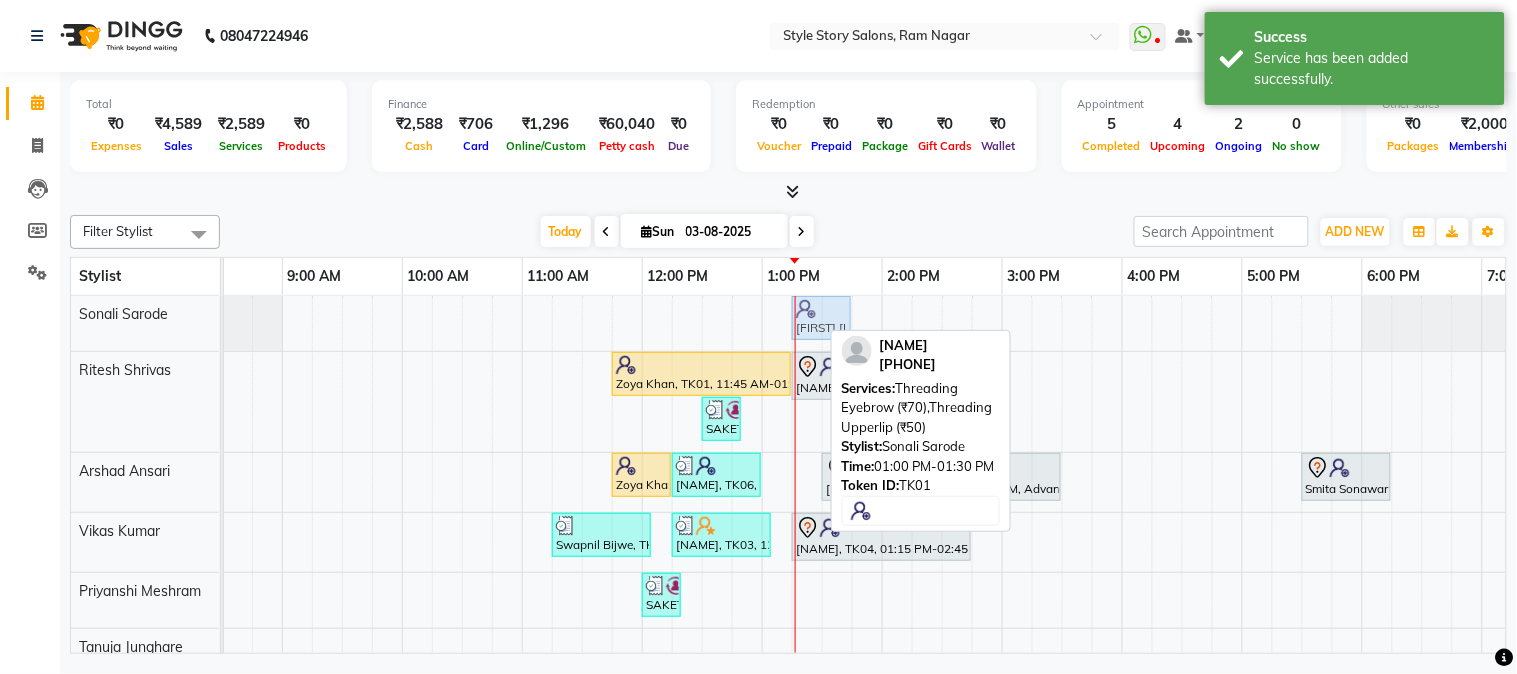drag, startPoint x: 787, startPoint y: 308, endPoint x: 813, endPoint y: 306, distance: 26.076809 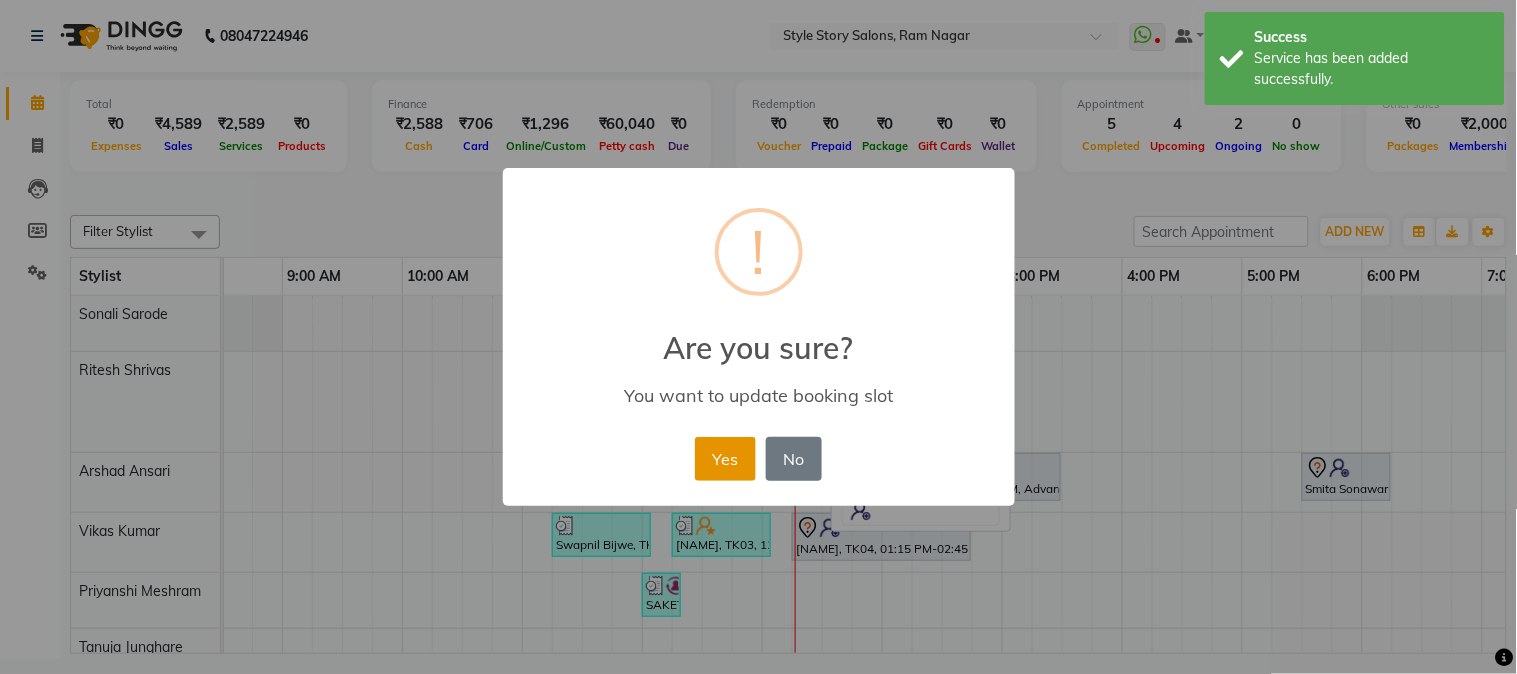click on "Yes" at bounding box center [725, 459] 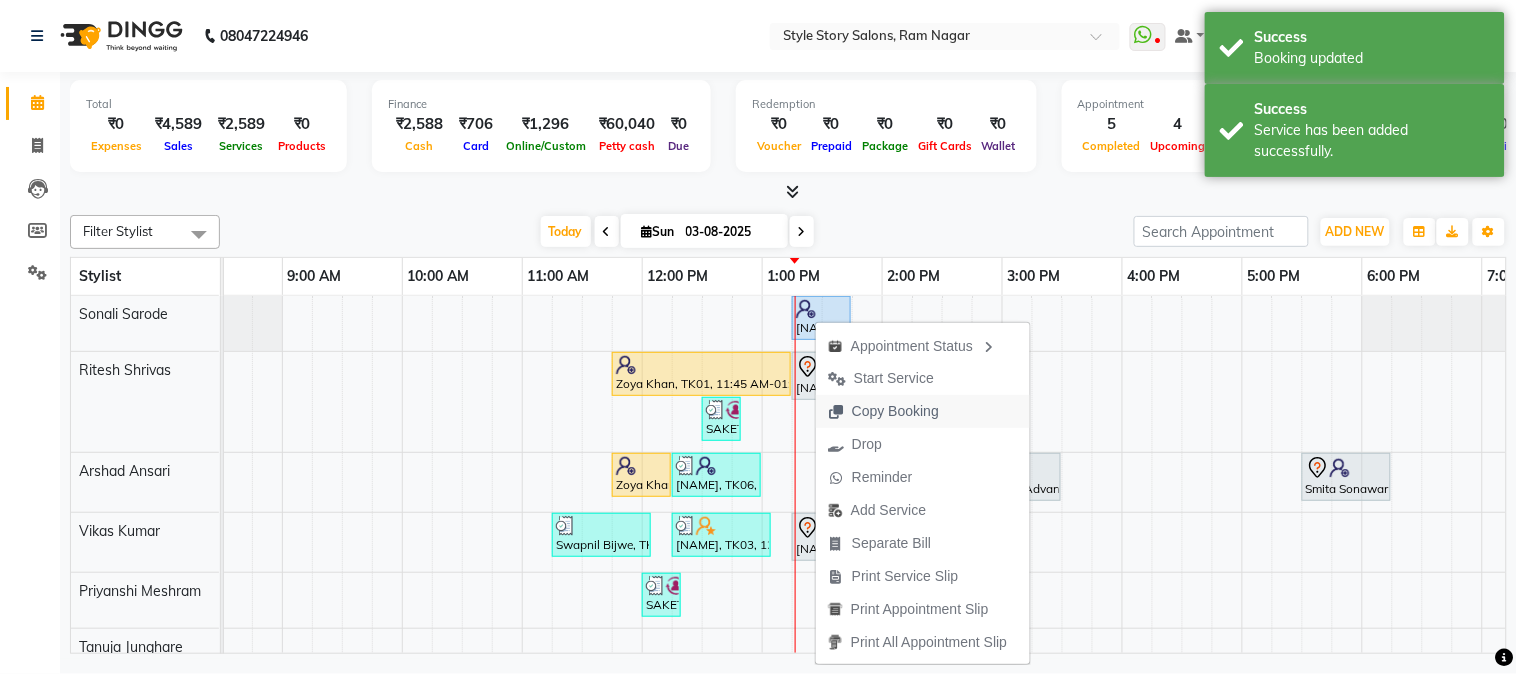 click on "Copy Booking" at bounding box center [895, 411] 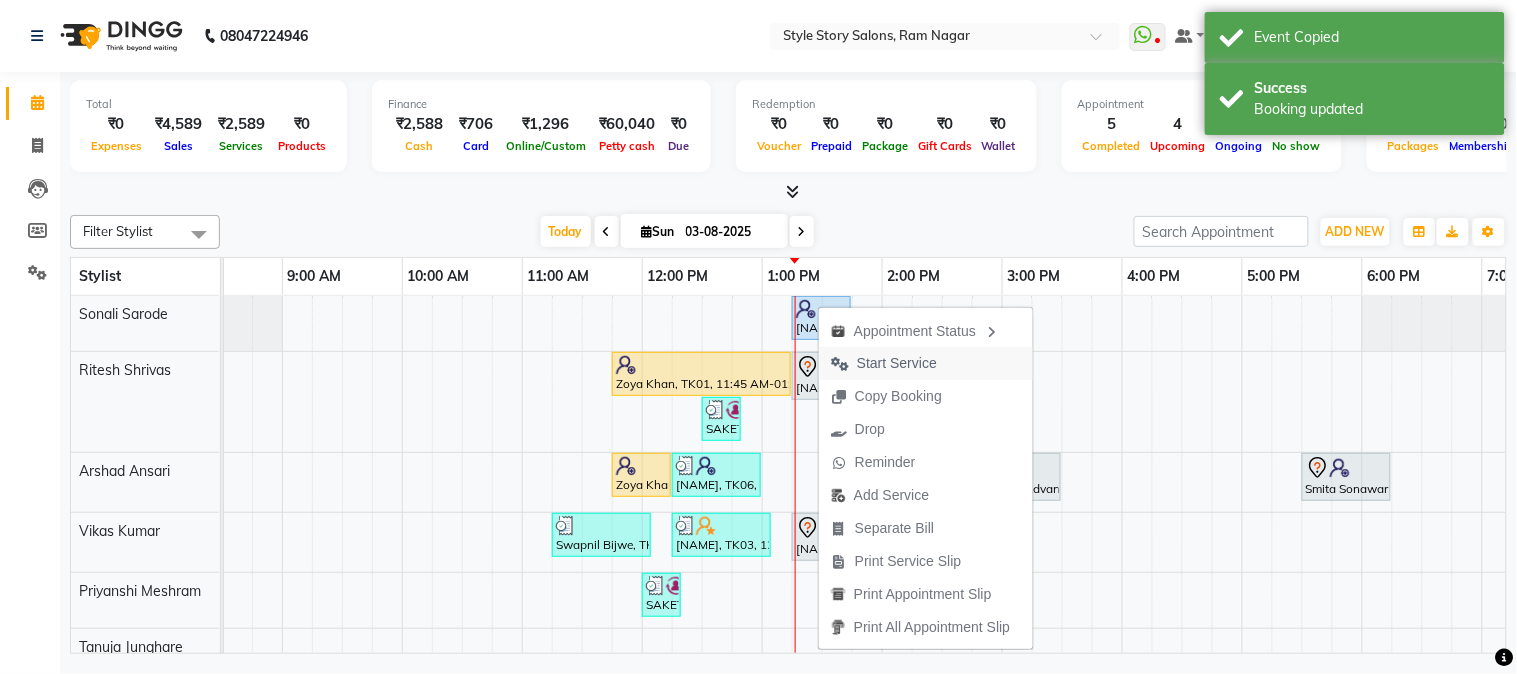 click on "Start Service" at bounding box center (897, 363) 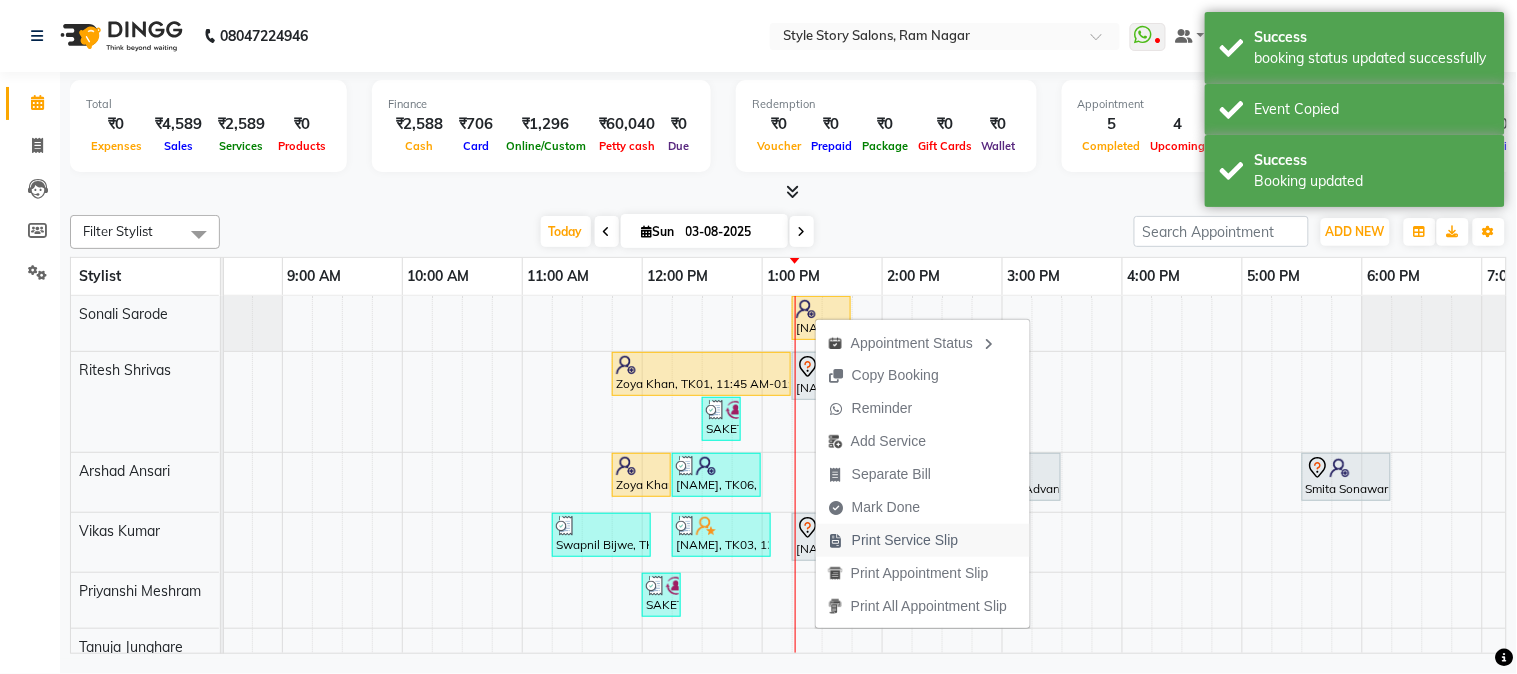 click on "Print Service Slip" at bounding box center [905, 540] 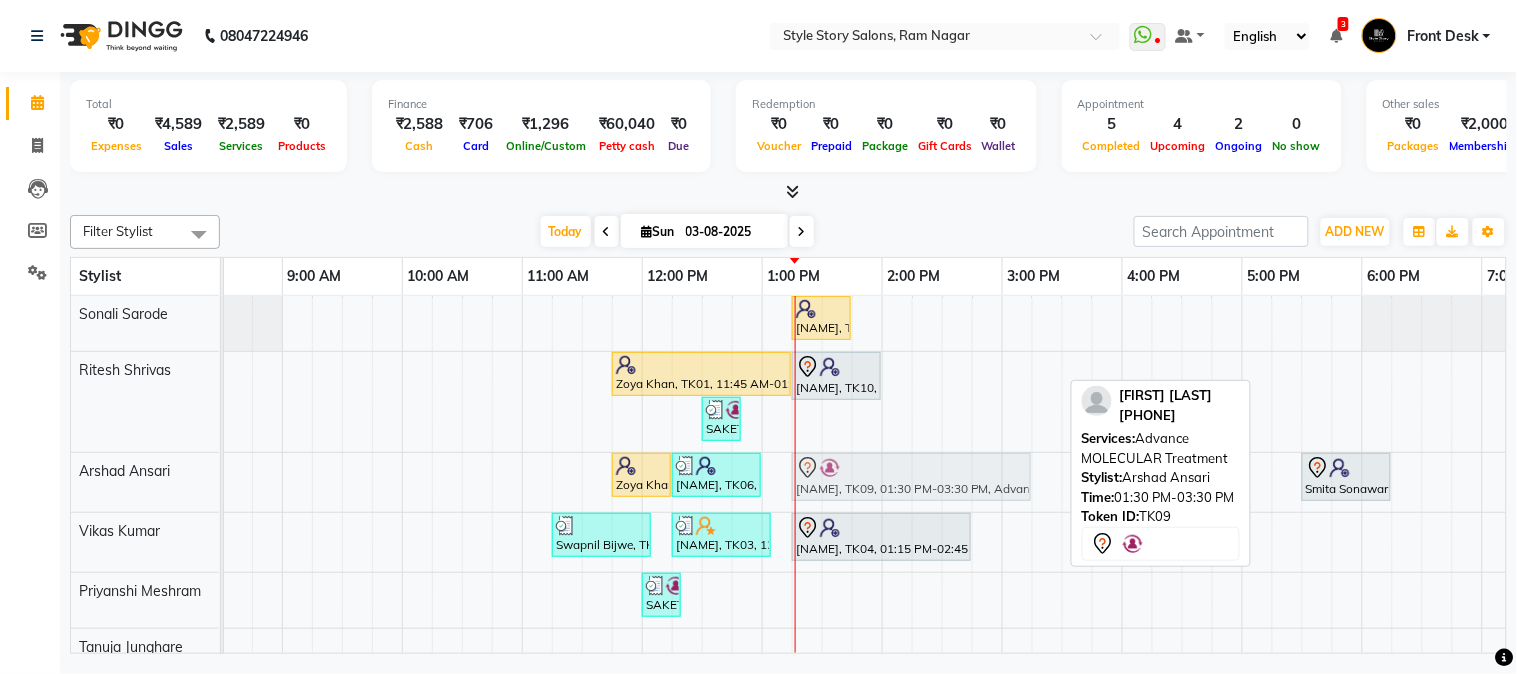 drag, startPoint x: 842, startPoint y: 467, endPoint x: 810, endPoint y: 472, distance: 32.38827 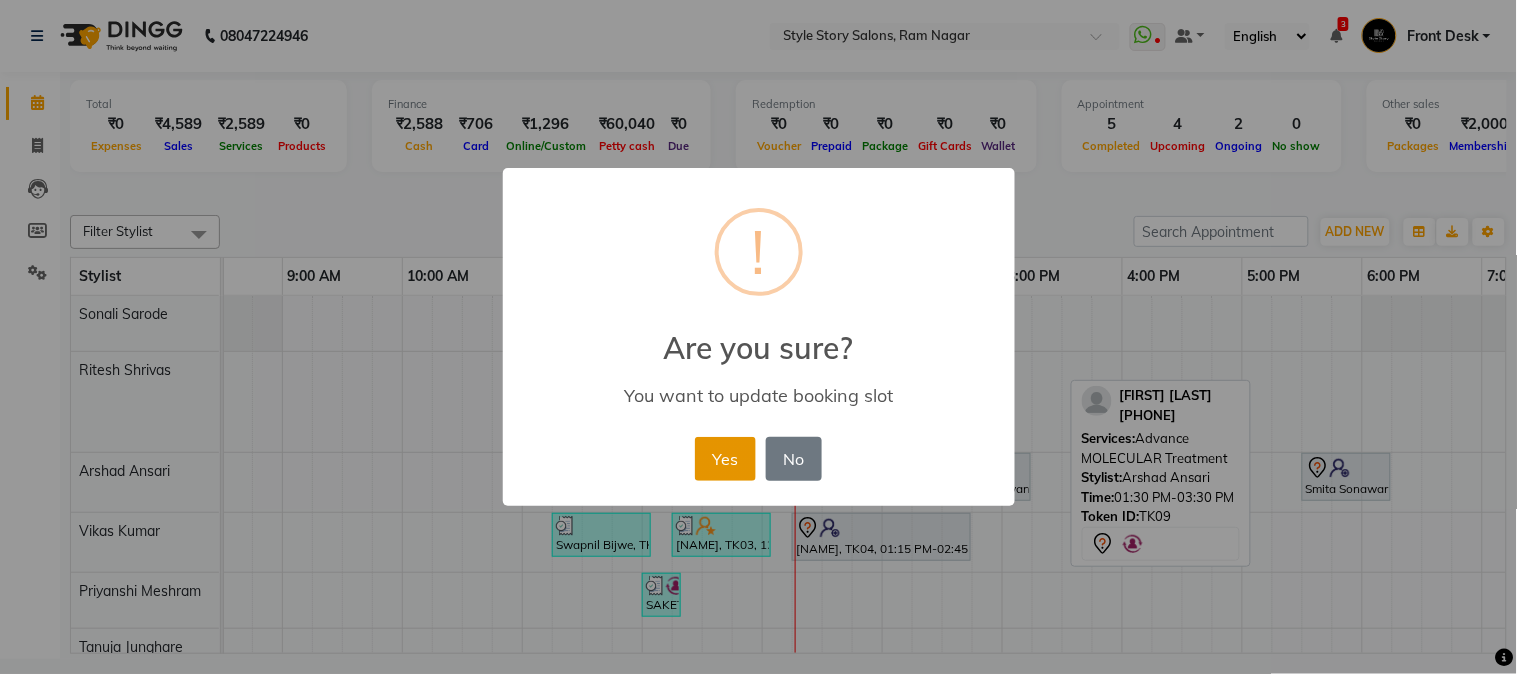 click on "Yes" at bounding box center (725, 459) 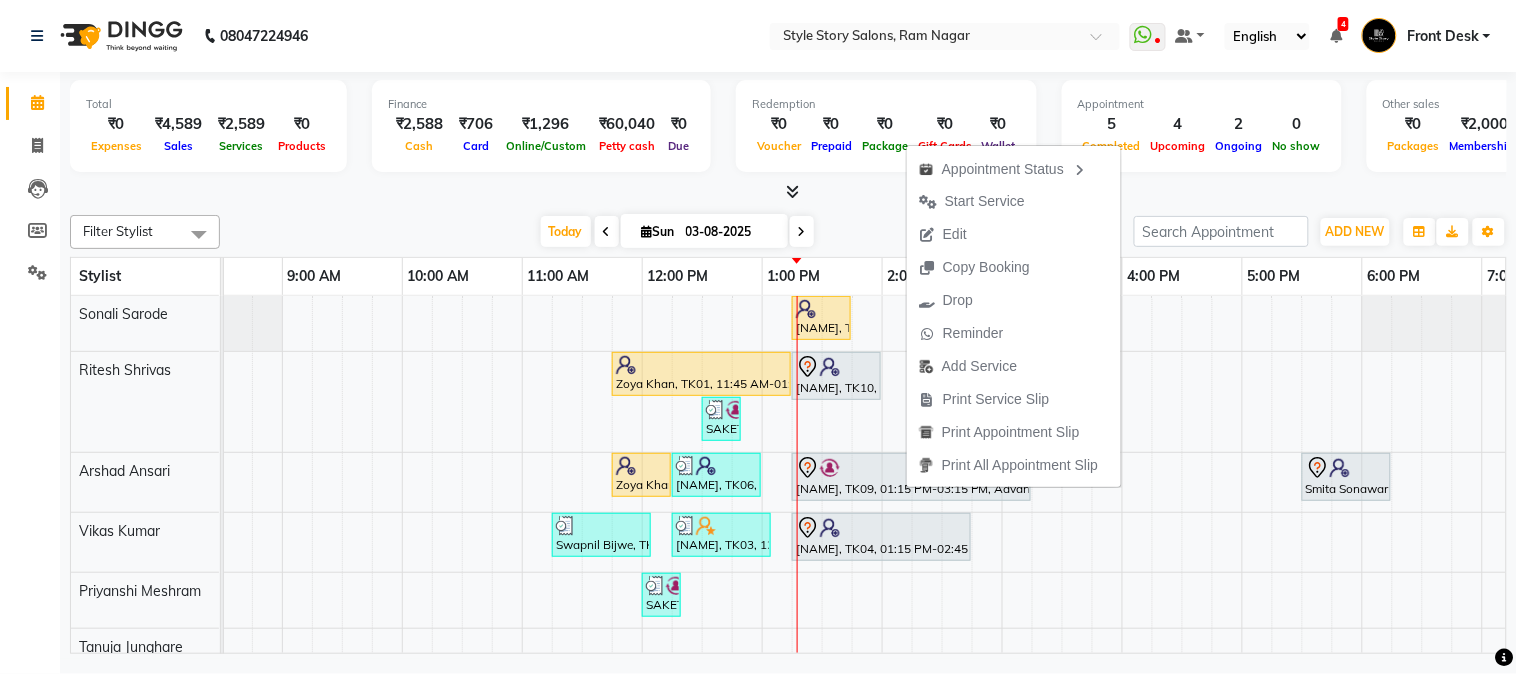 click on "Edit" at bounding box center (943, 234) 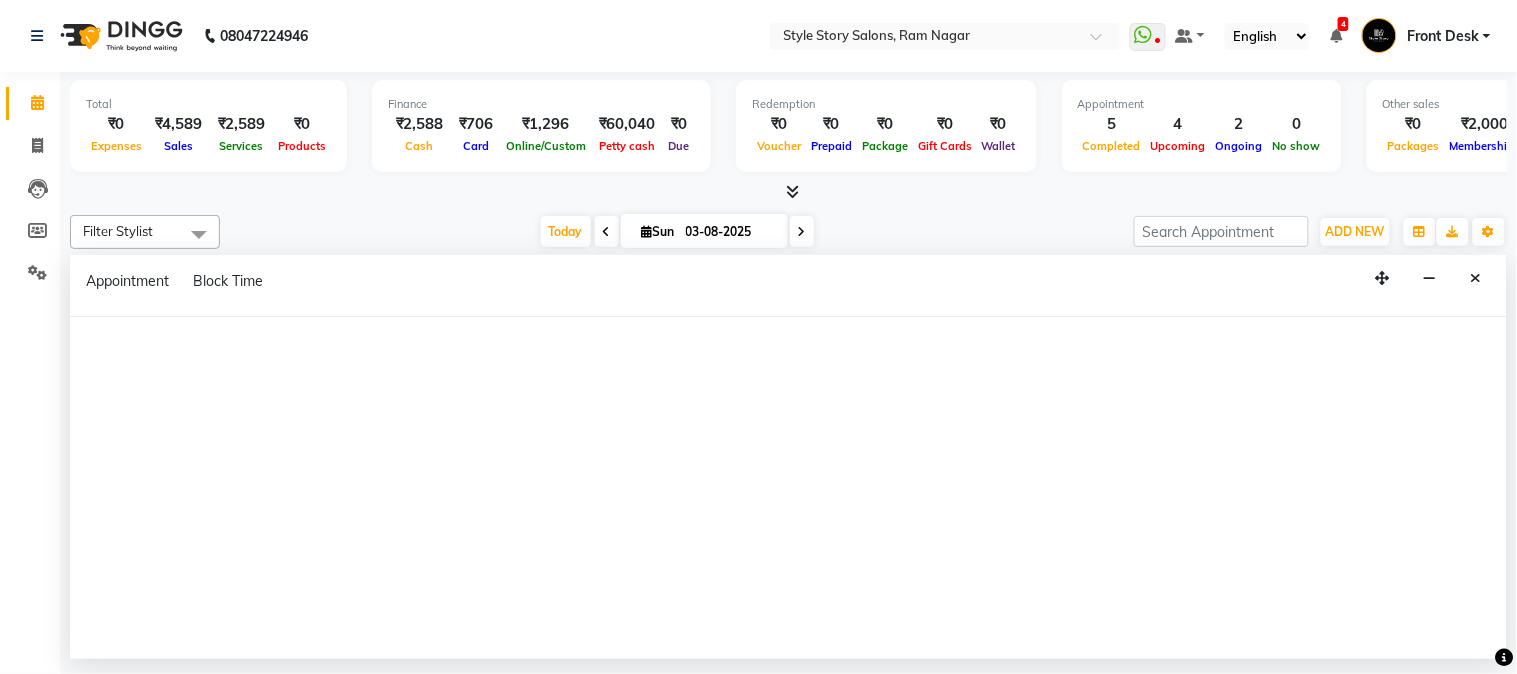 select on "tentative" 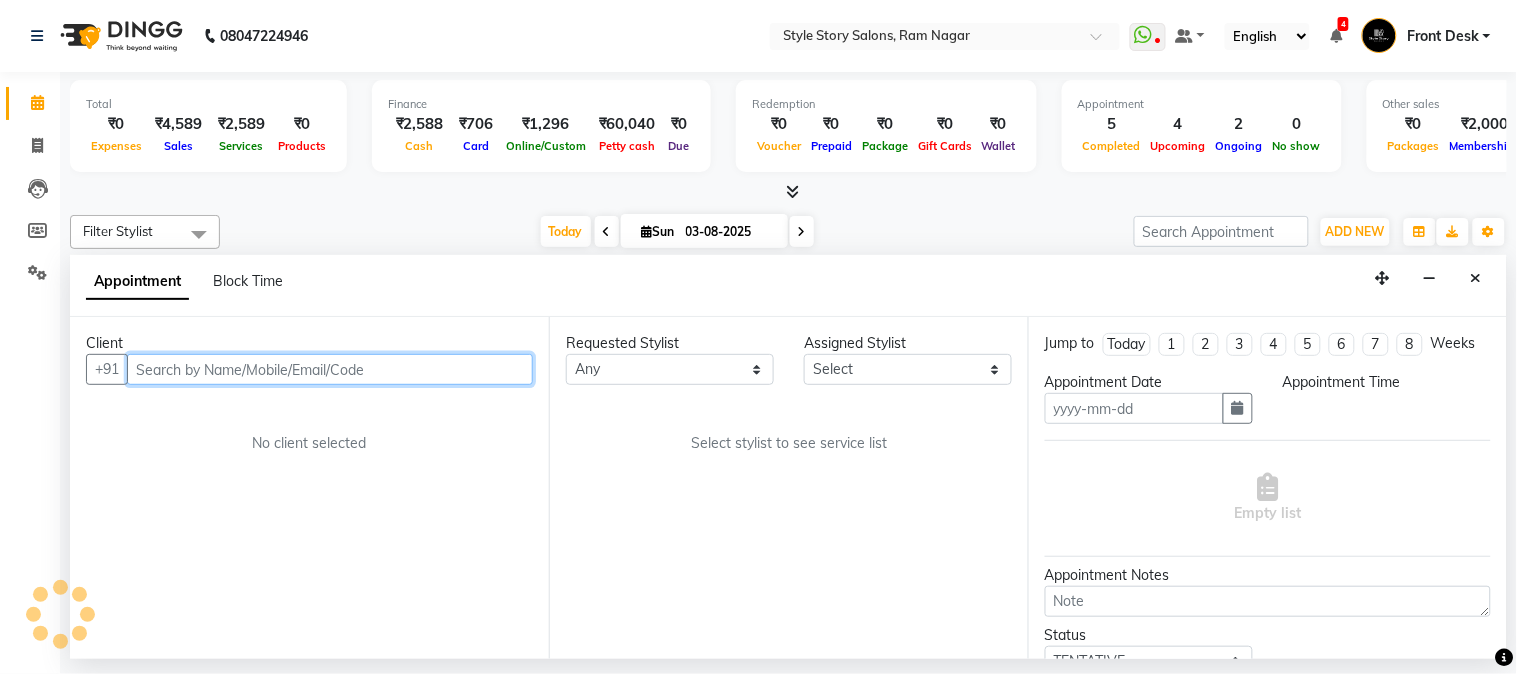type on "03-08-2025" 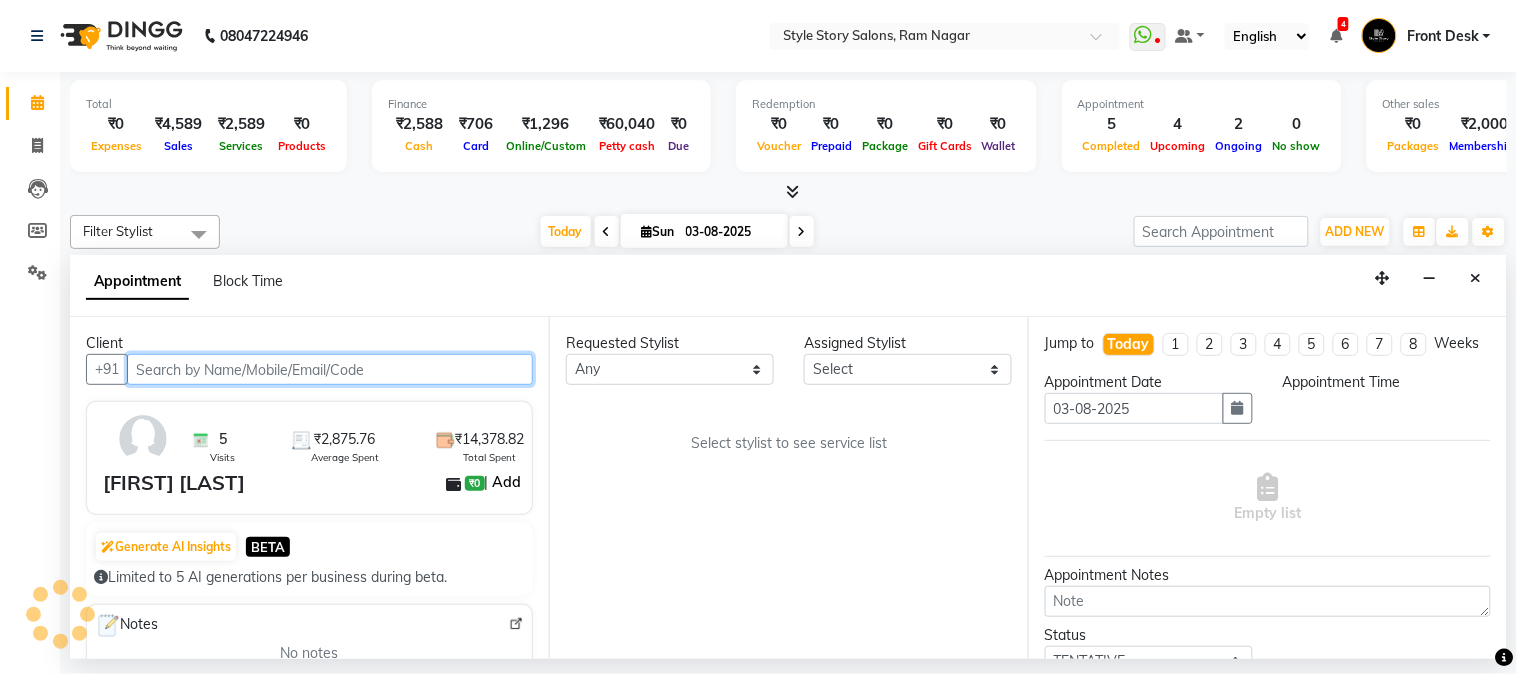 select on "795" 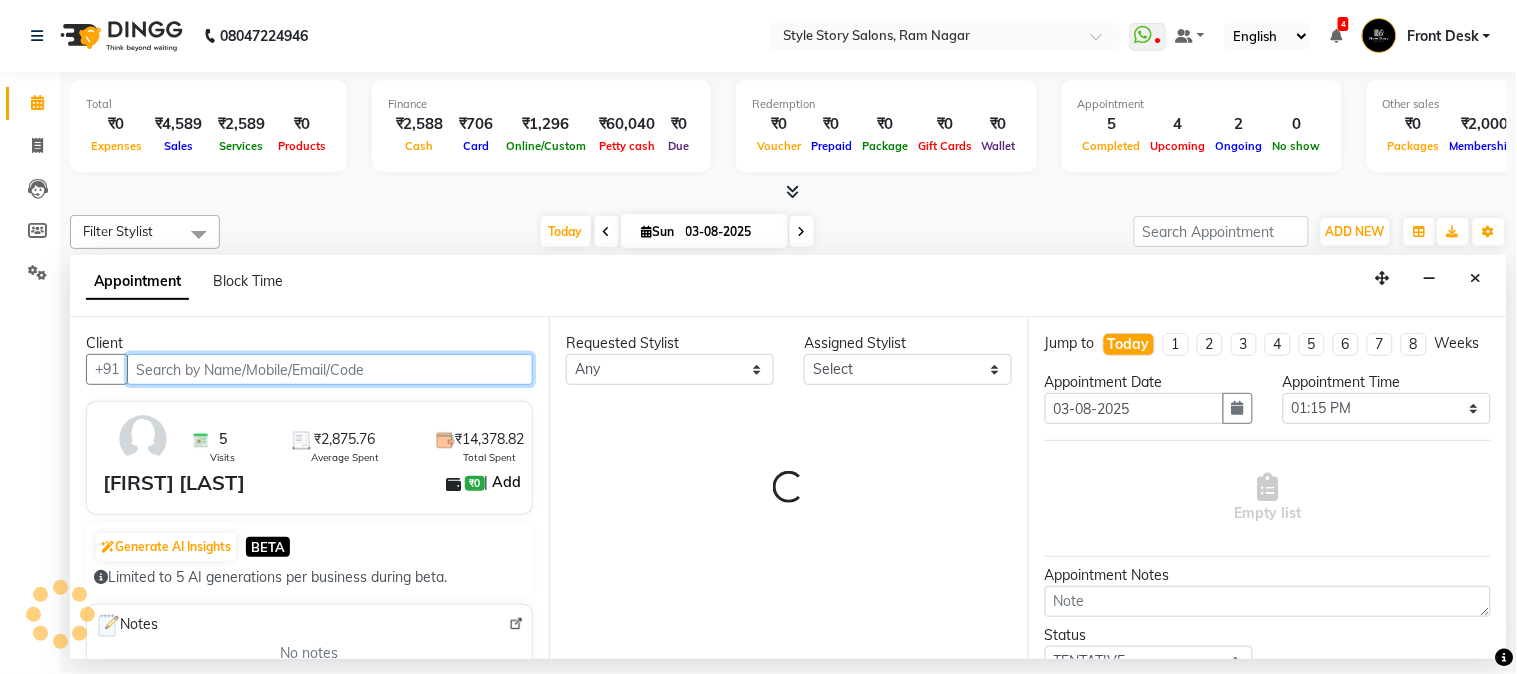 scroll, scrollTop: 0, scrollLeft: 637, axis: horizontal 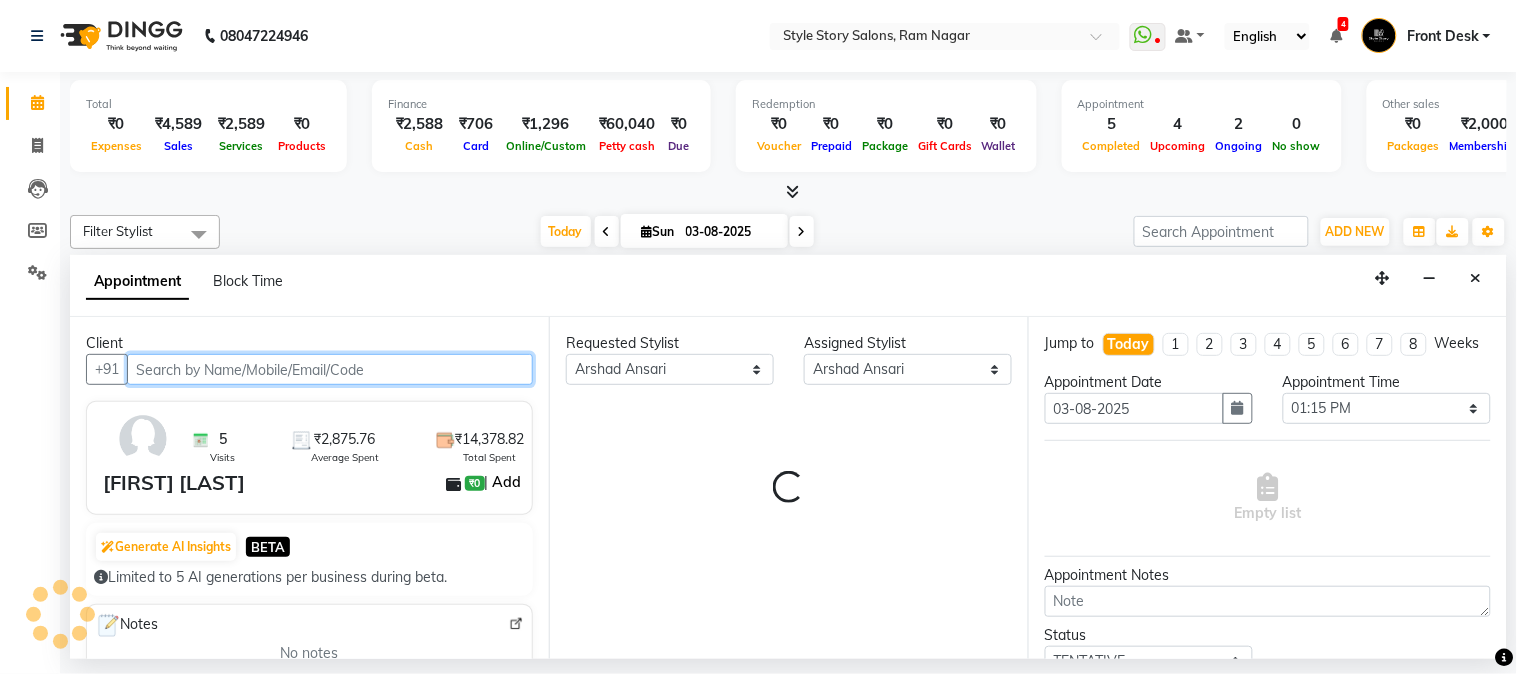 select on "3090" 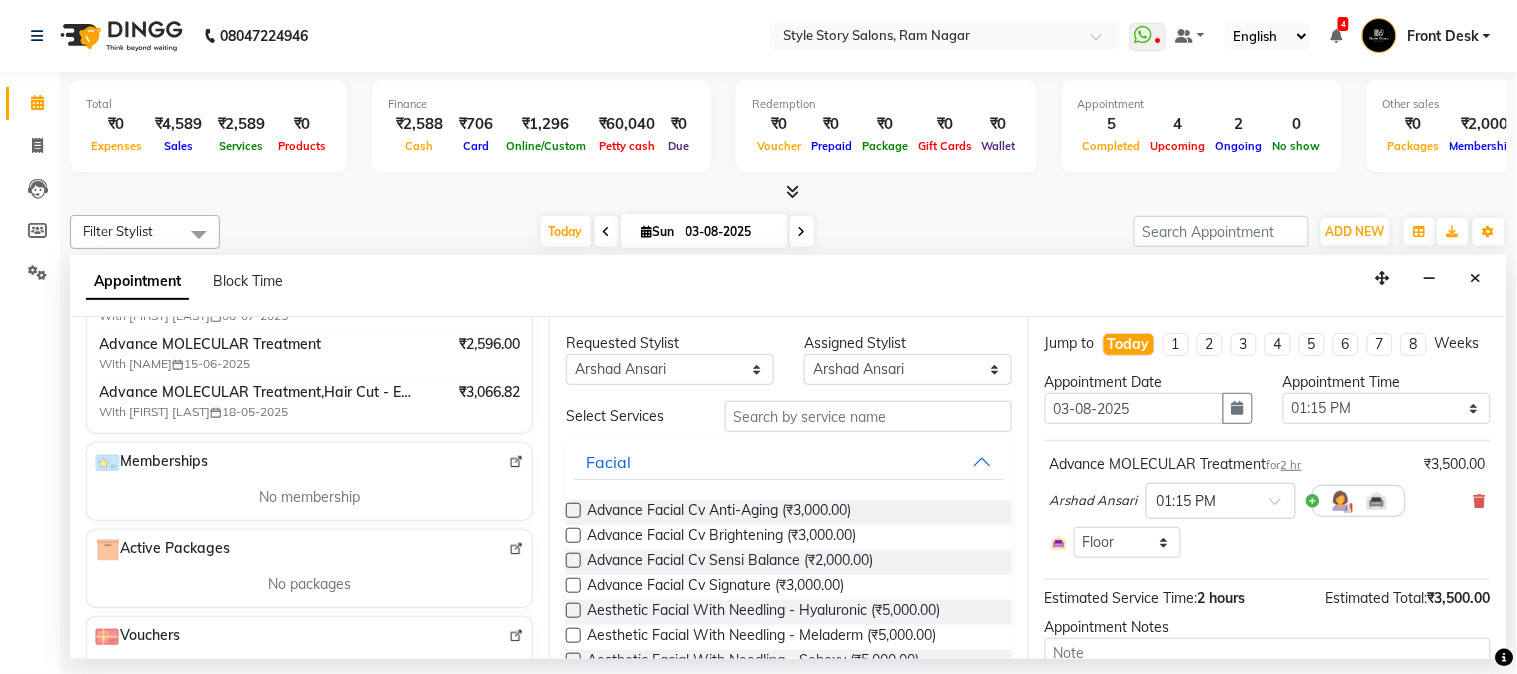 scroll, scrollTop: 333, scrollLeft: 0, axis: vertical 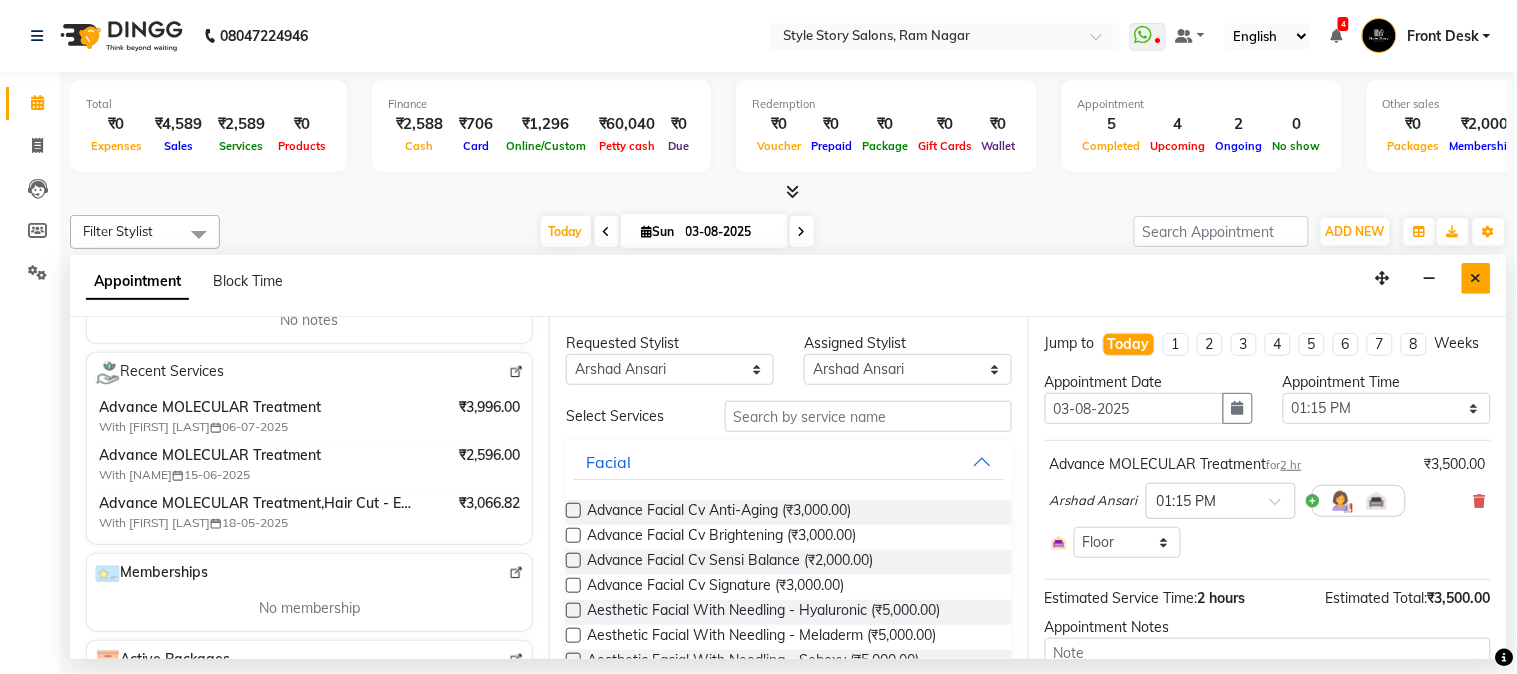 click at bounding box center (1476, 278) 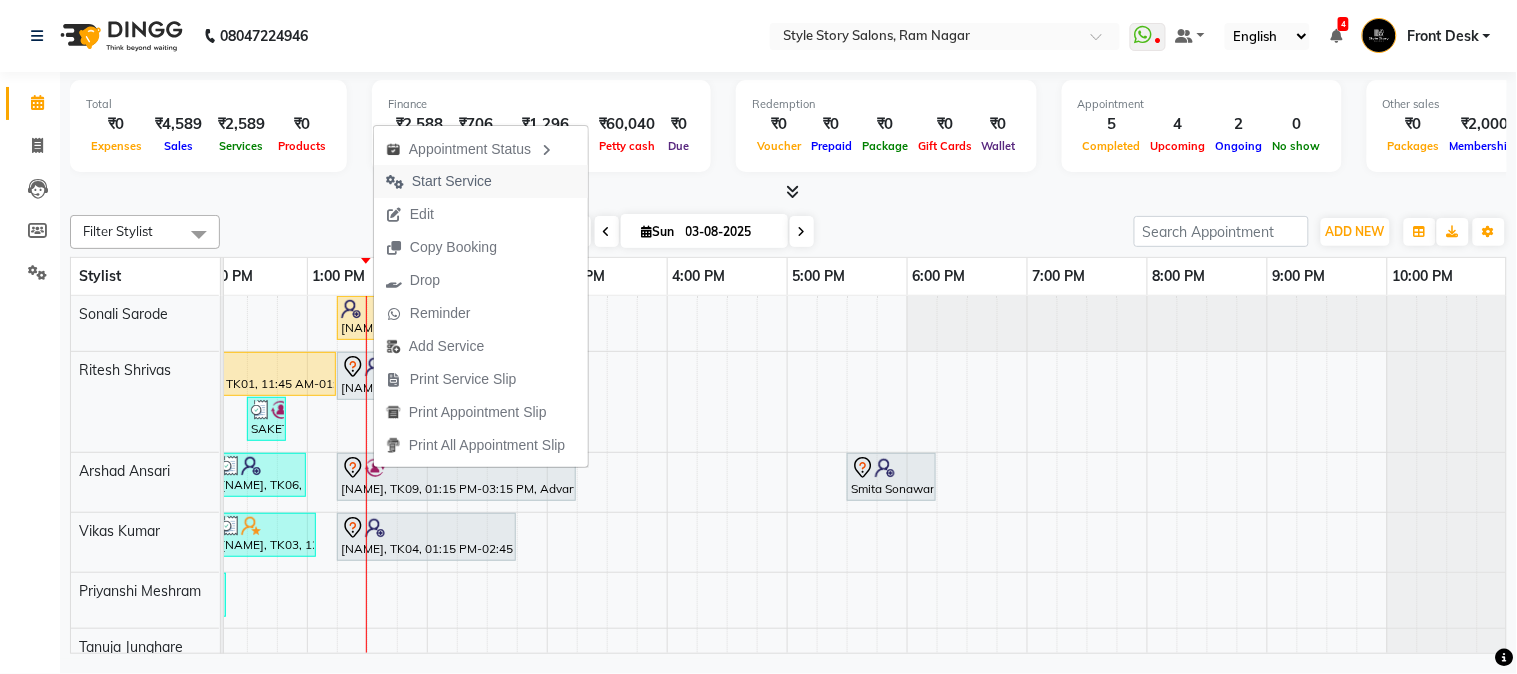 click on "Start Service" at bounding box center [452, 181] 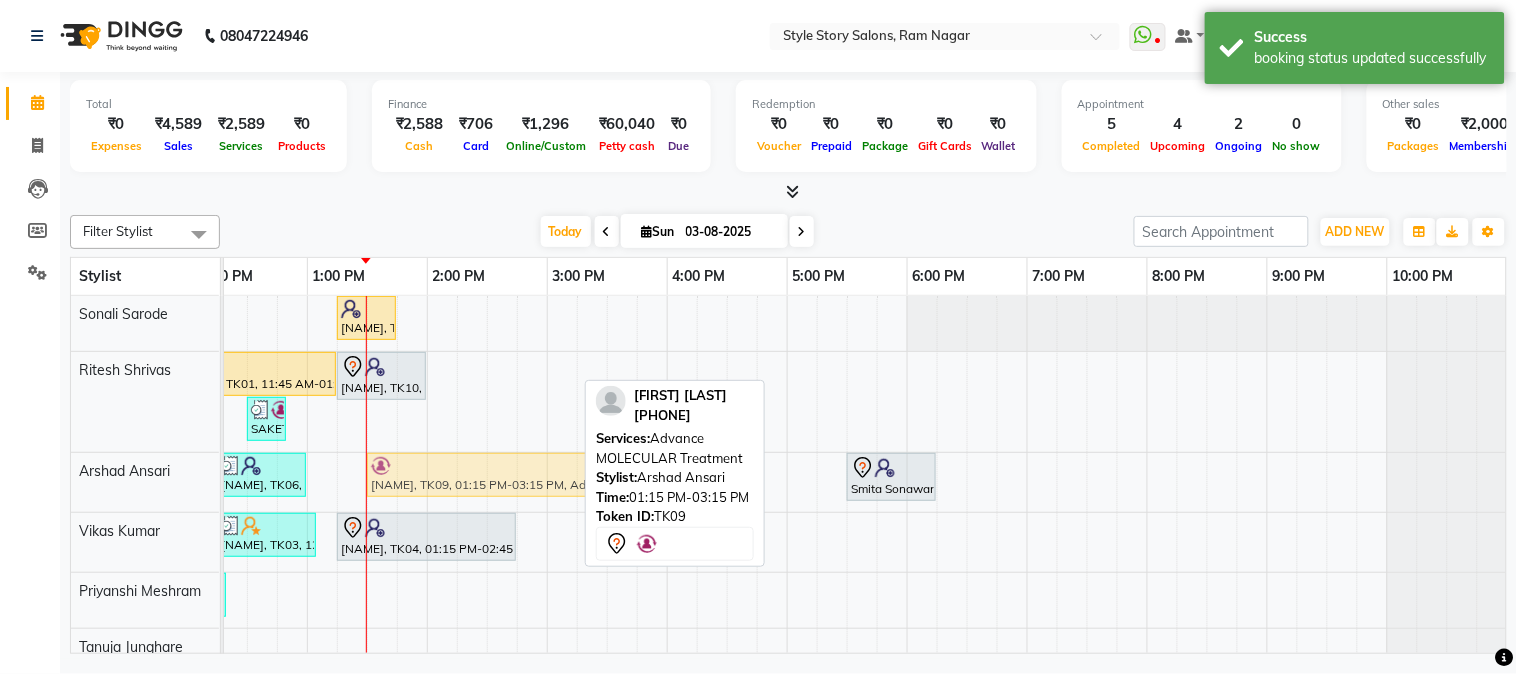 drag, startPoint x: 390, startPoint y: 474, endPoint x: 413, endPoint y: 473, distance: 23.021729 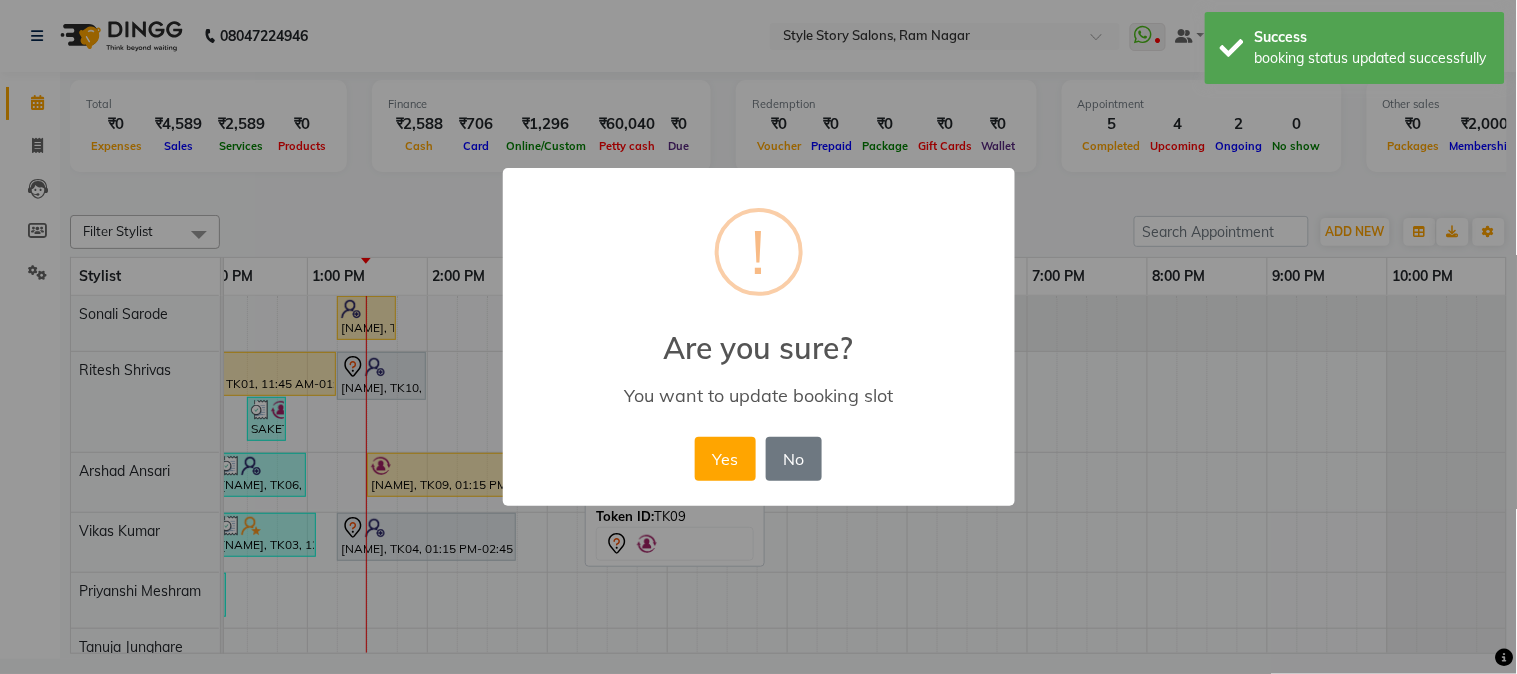 drag, startPoint x: 722, startPoint y: 450, endPoint x: 362, endPoint y: 335, distance: 377.92194 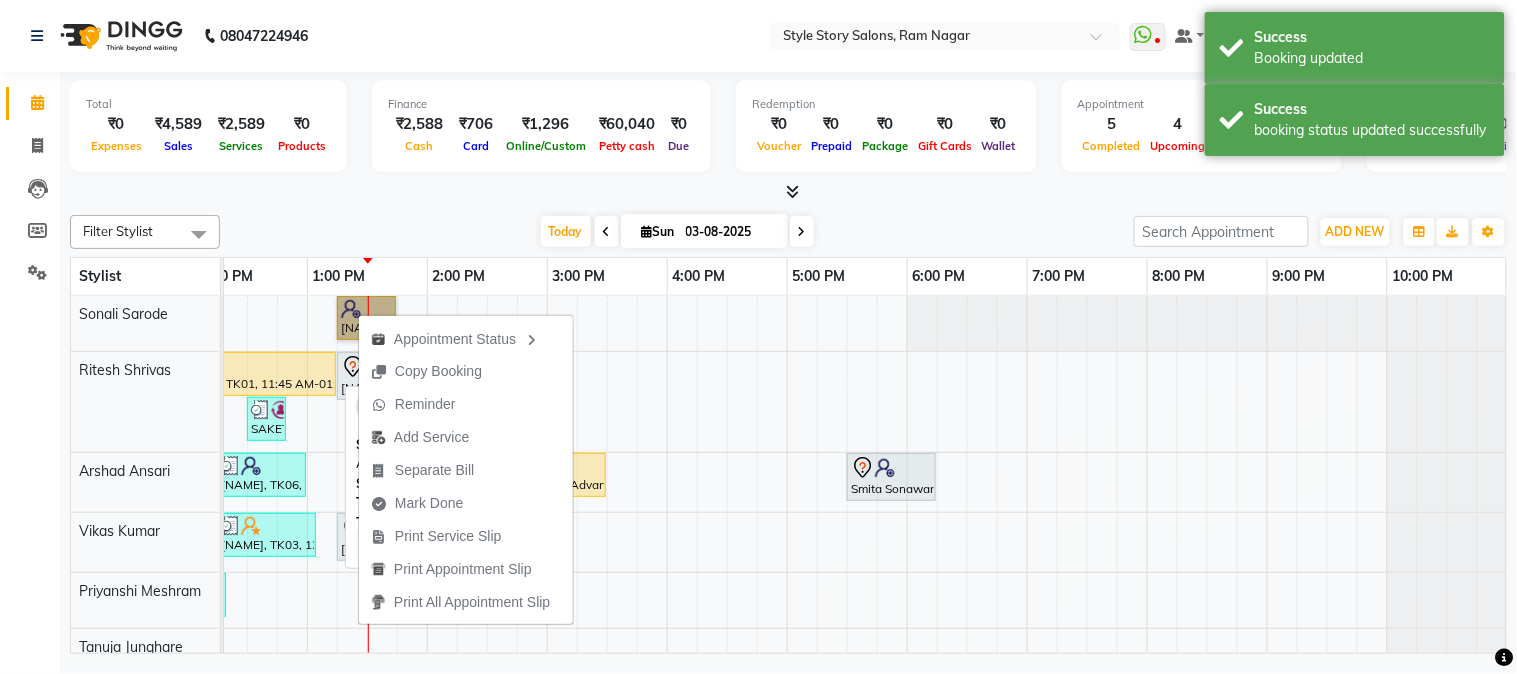 click at bounding box center (246, 365) 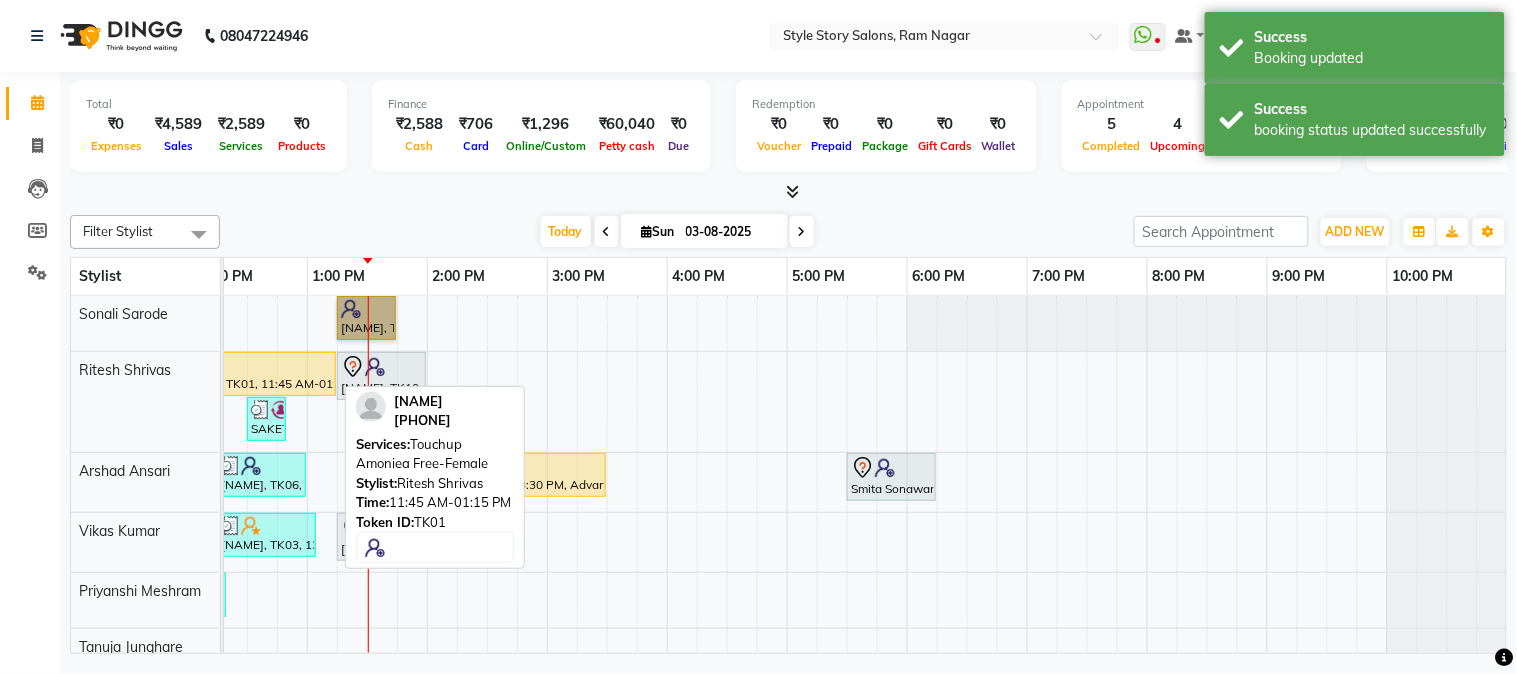 click on "Zoya Khan, TK01, 11:45 AM-01:15 PM, Touchup Amoniea Free-Female" at bounding box center [246, 374] 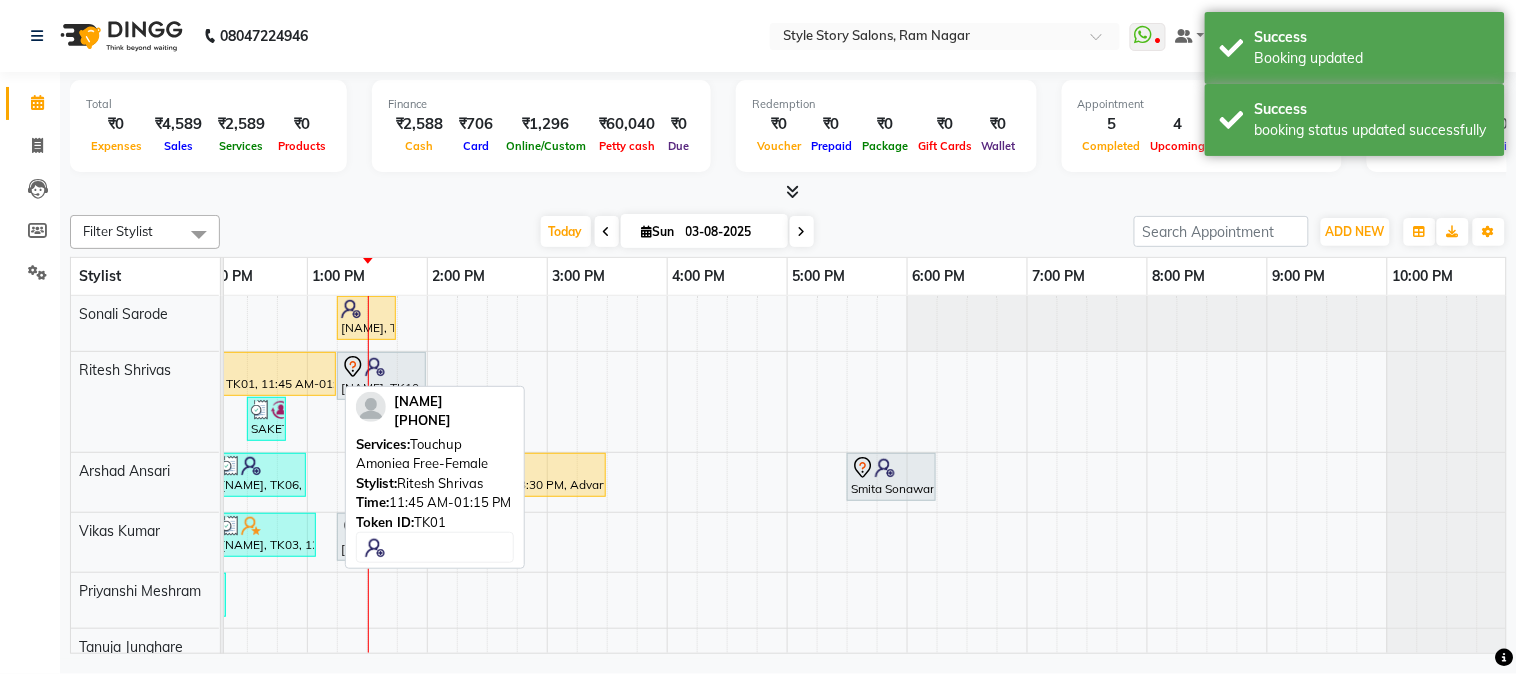 select on "1" 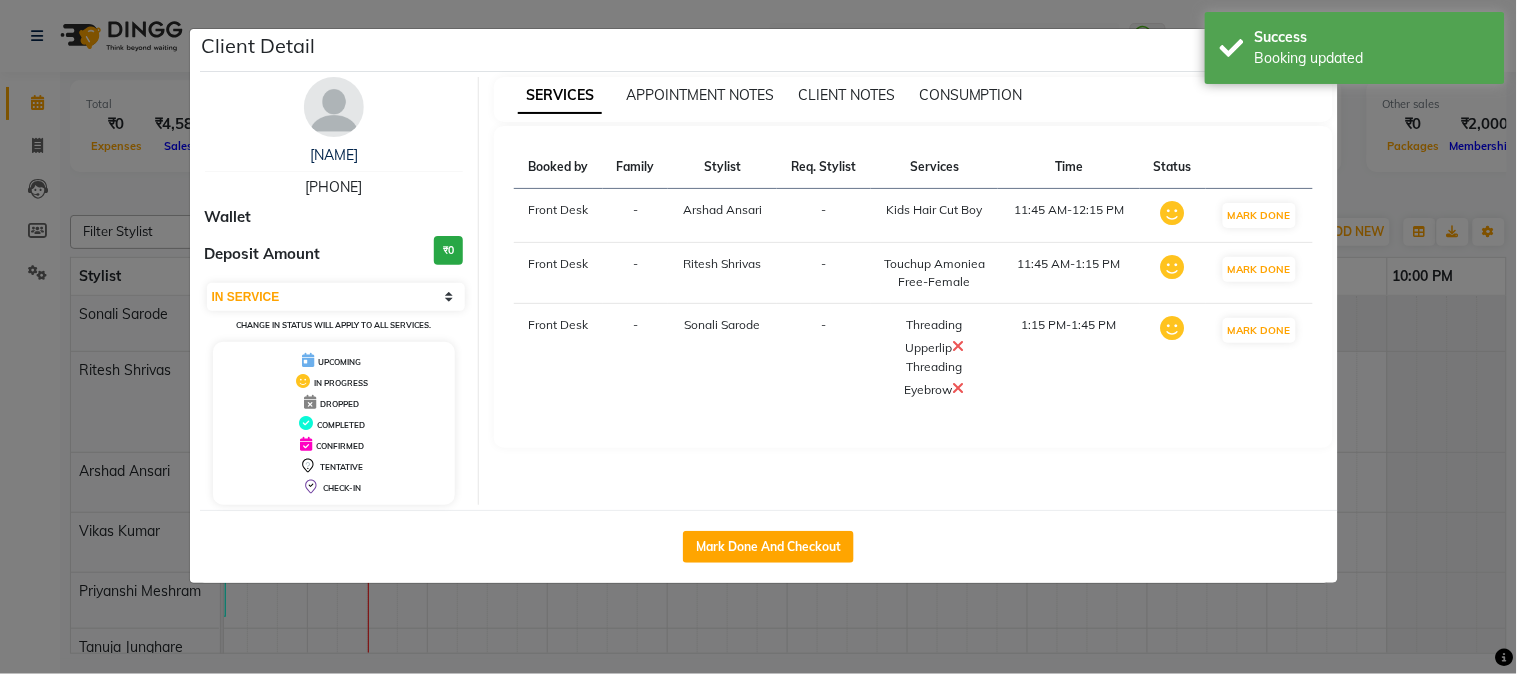 click at bounding box center [958, 346] 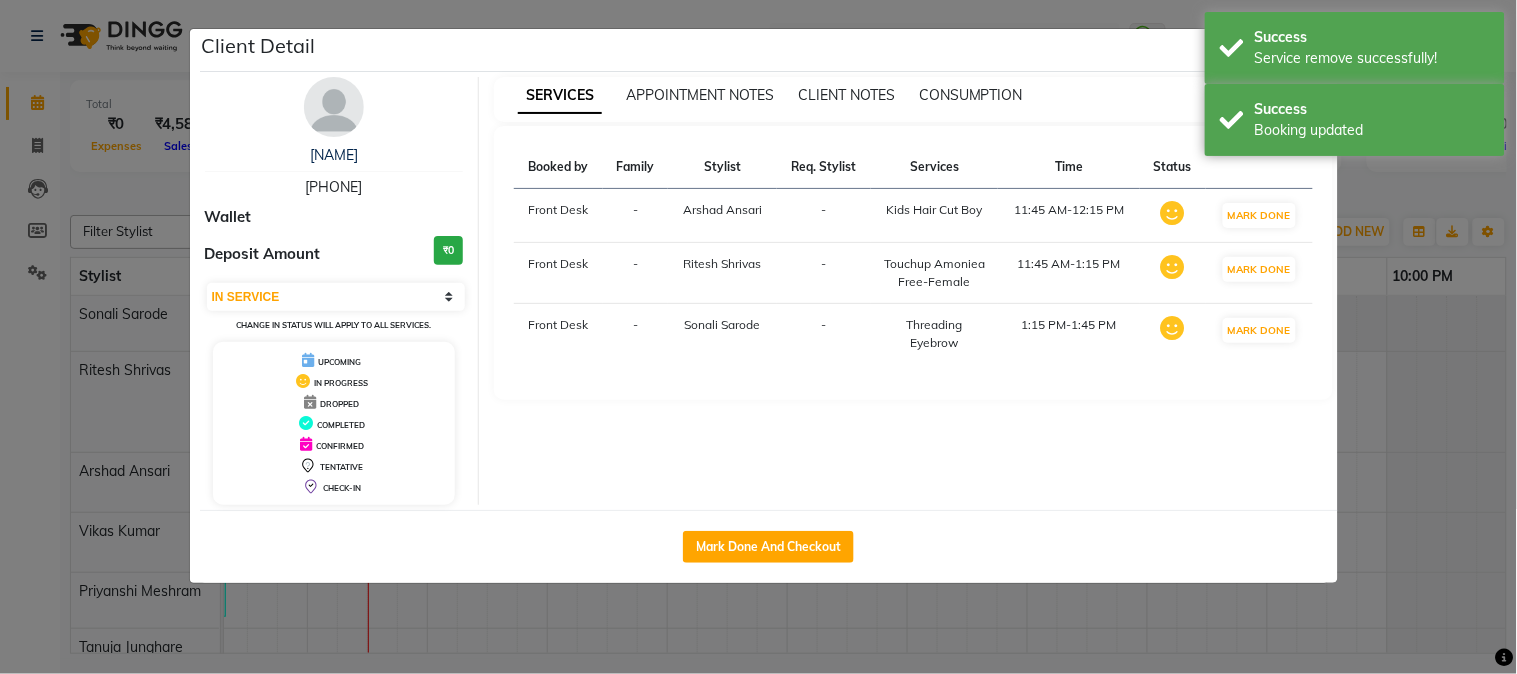 drag, startPoint x: 1367, startPoint y: 398, endPoint x: 1226, endPoint y: 403, distance: 141.08862 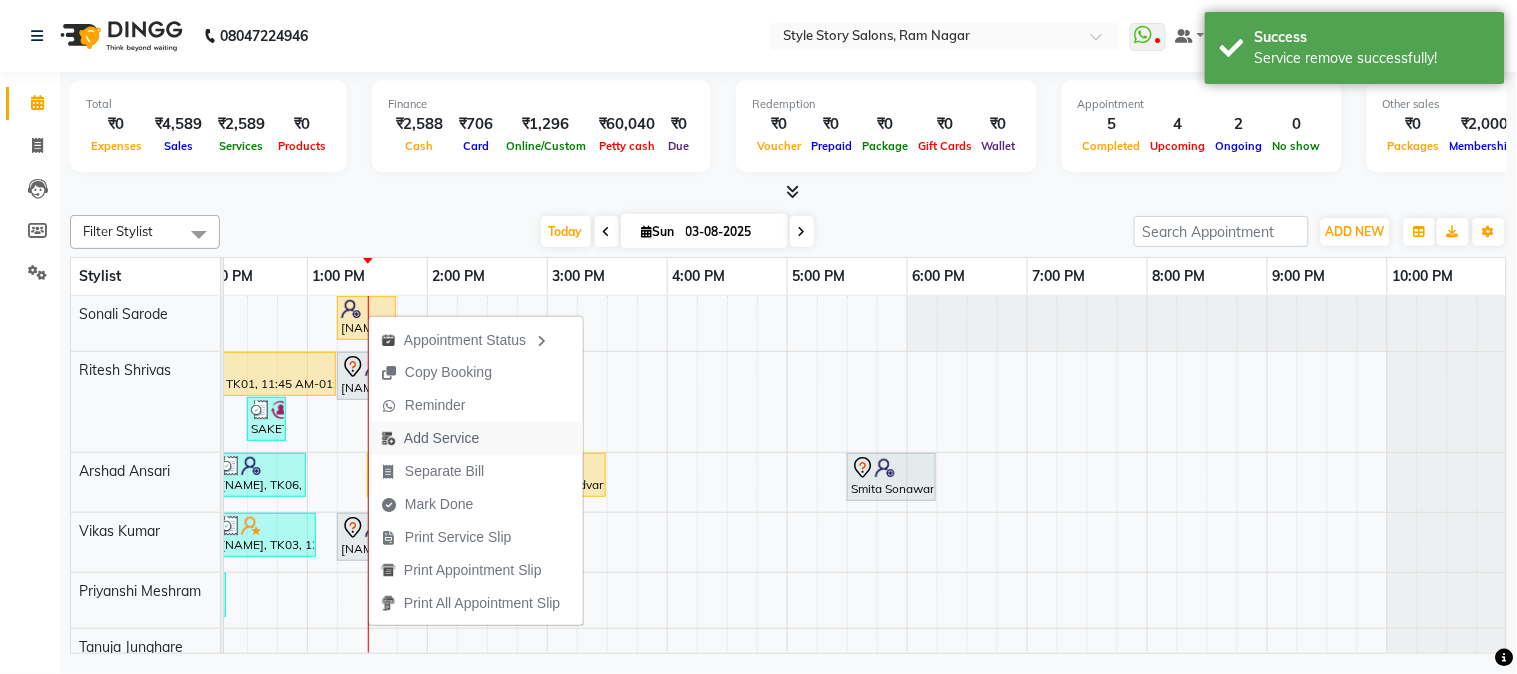 click on "Add Service" at bounding box center [441, 438] 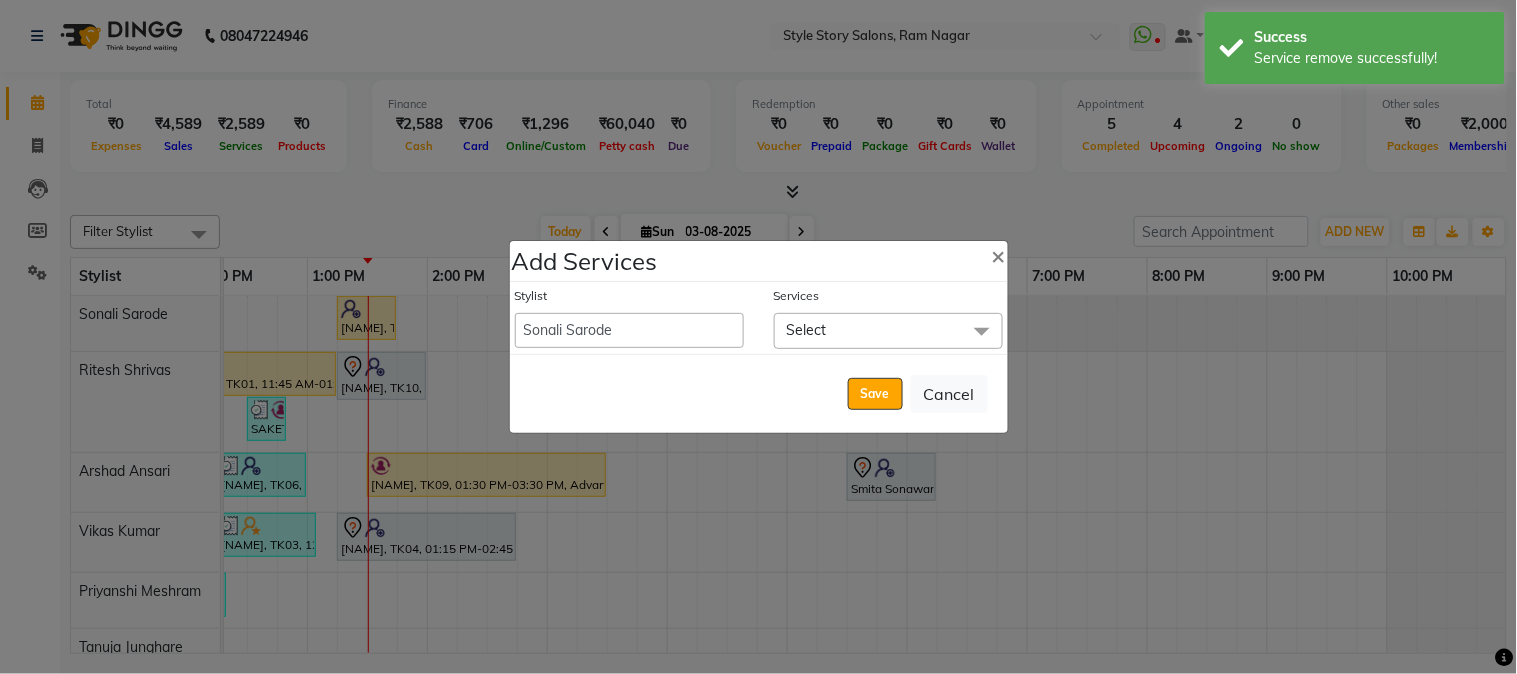 click on "Select" 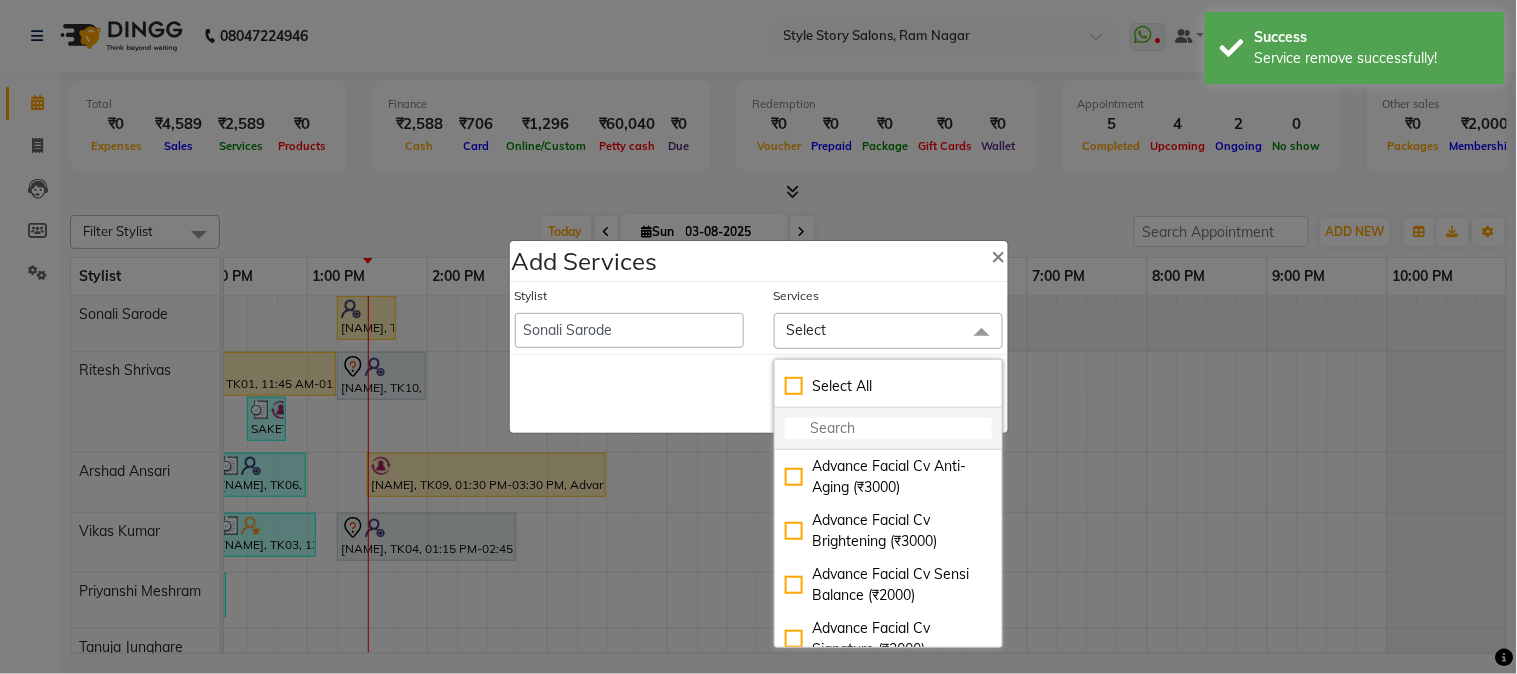 click 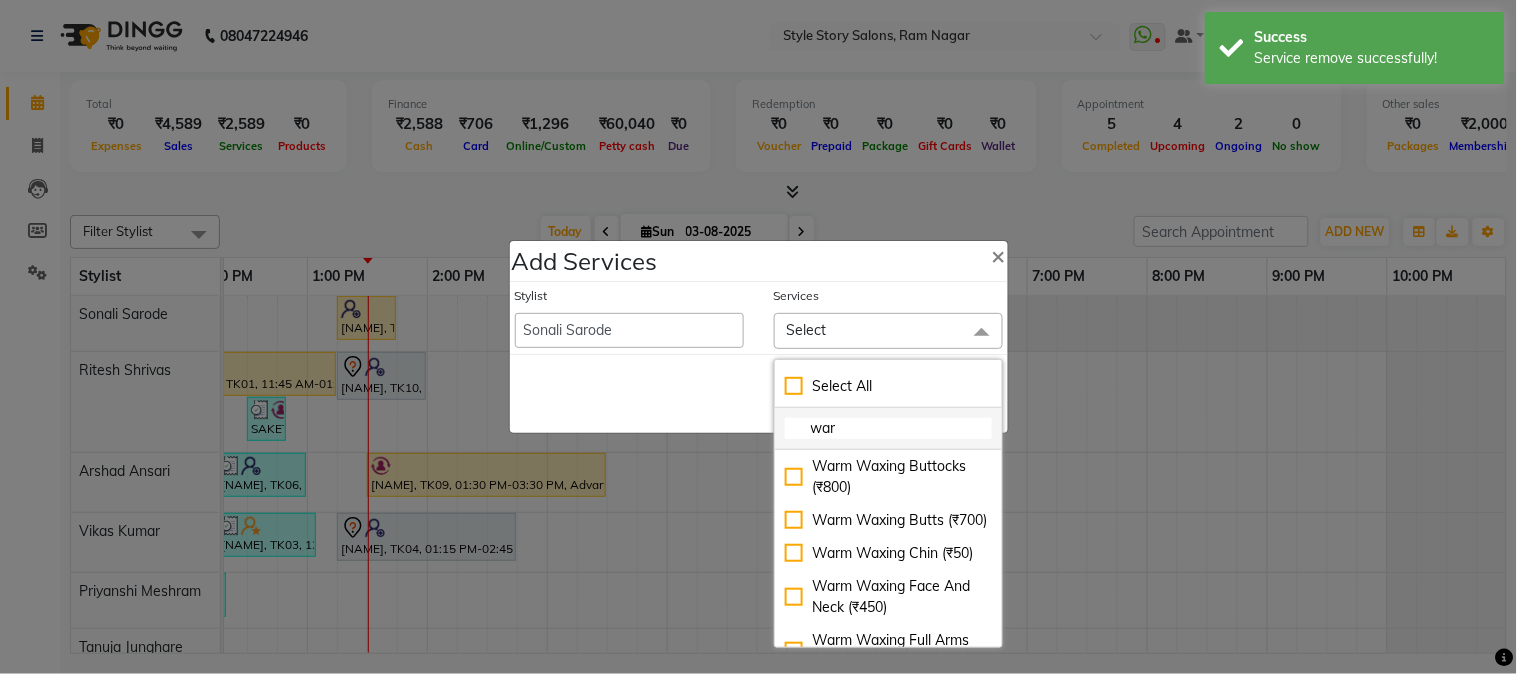 type on "warm" 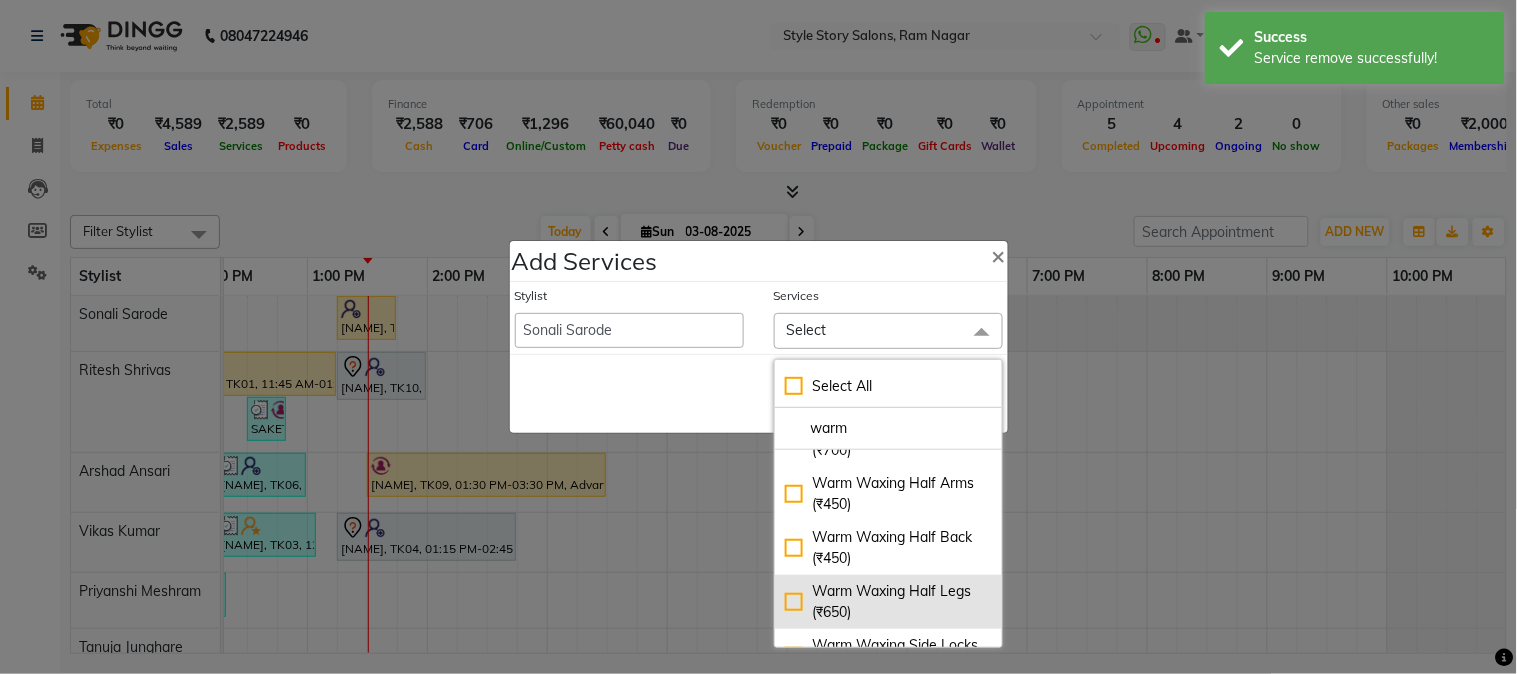 scroll, scrollTop: 444, scrollLeft: 0, axis: vertical 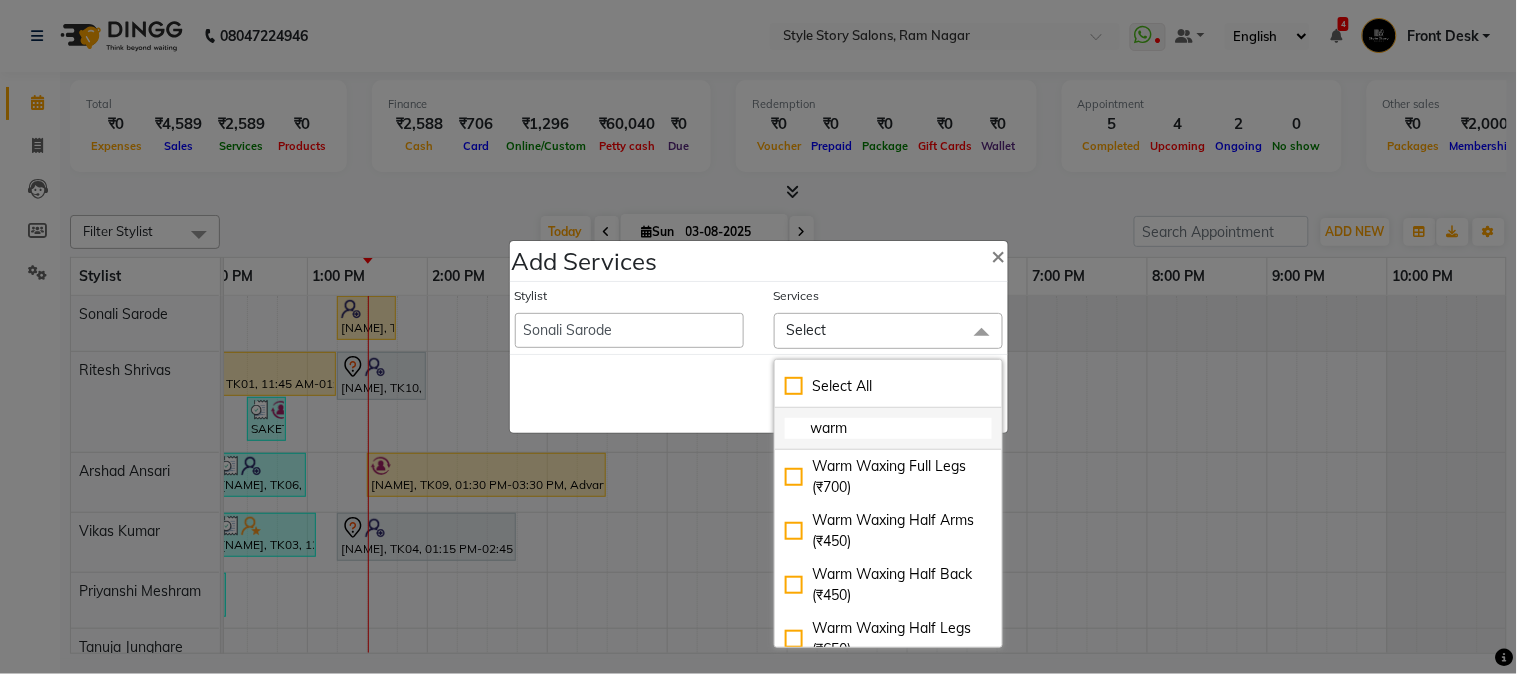drag, startPoint x: 911, startPoint y: 422, endPoint x: 788, endPoint y: 441, distance: 124.45883 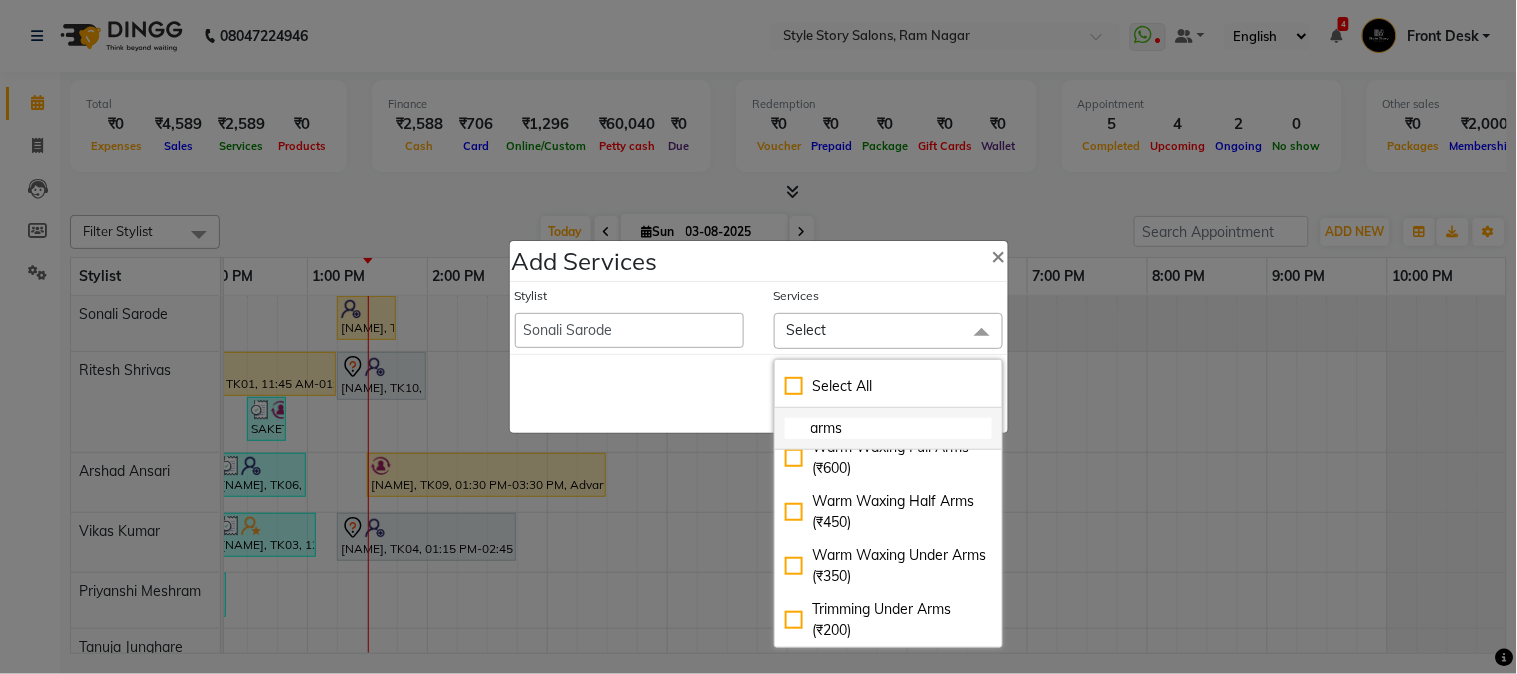 scroll, scrollTop: 336, scrollLeft: 0, axis: vertical 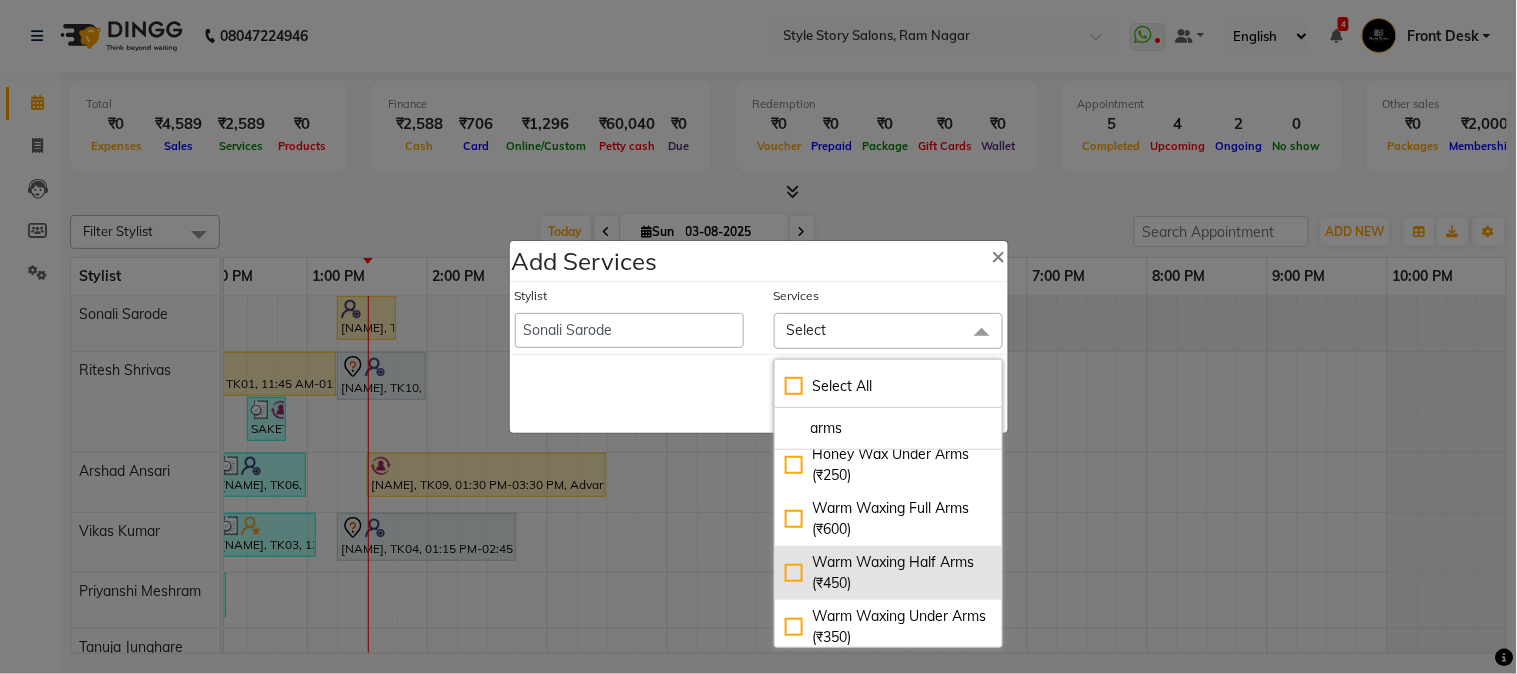 type on "arms" 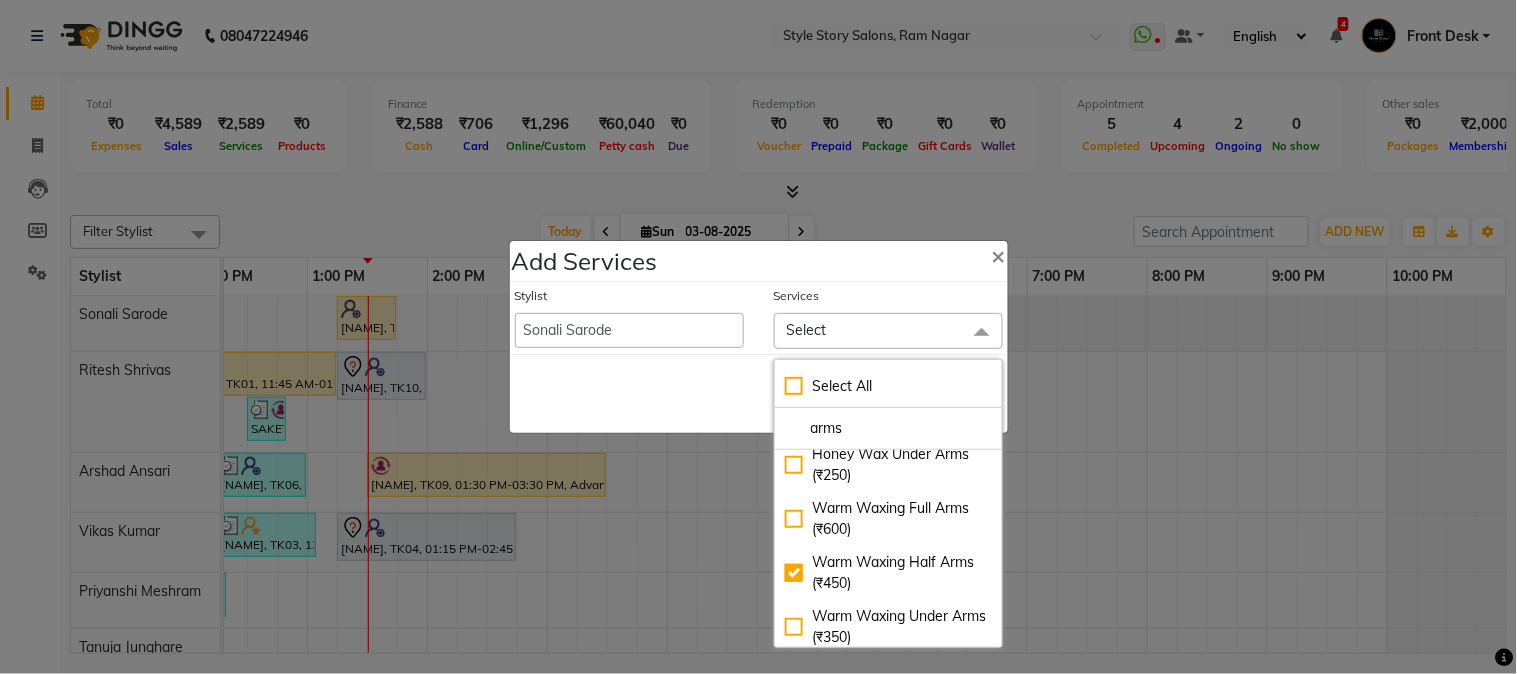 checkbox on "true" 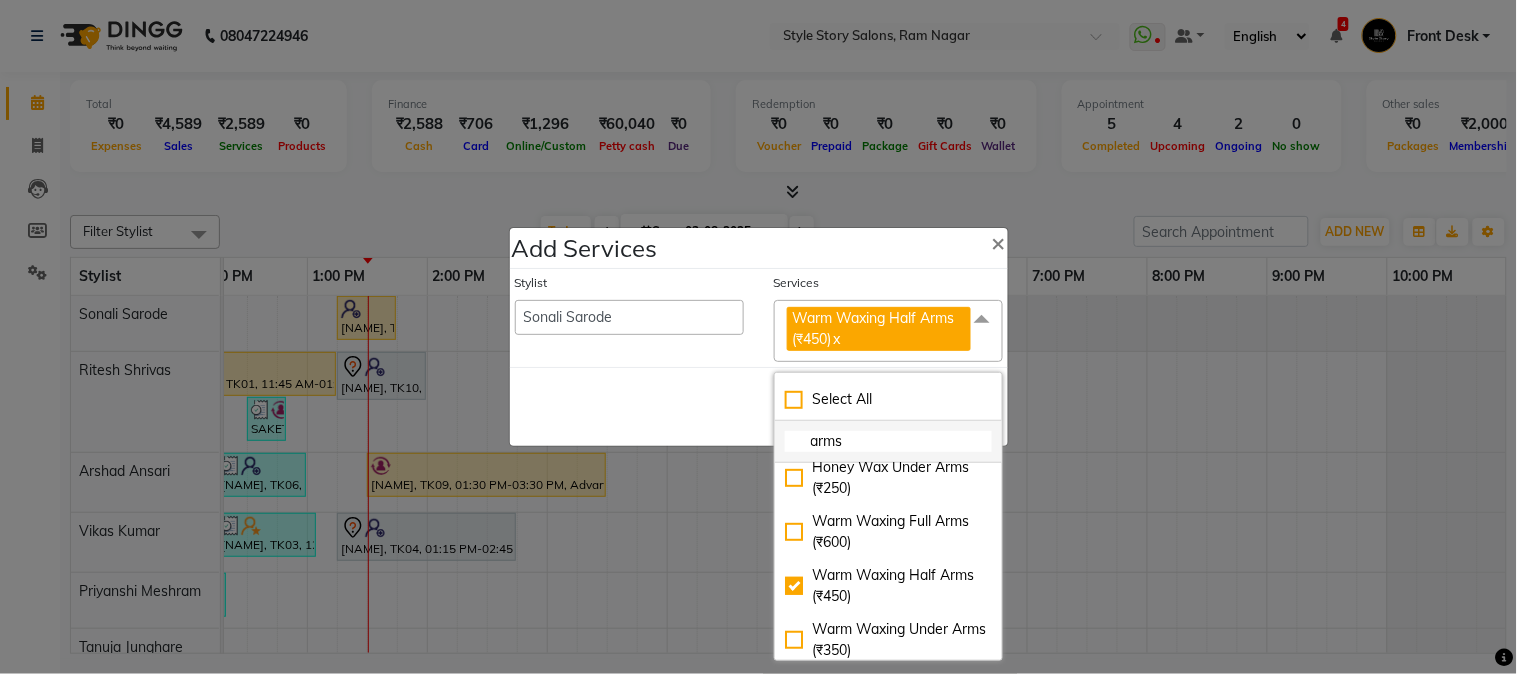 drag, startPoint x: 885, startPoint y: 437, endPoint x: 791, endPoint y: 451, distance: 95.036835 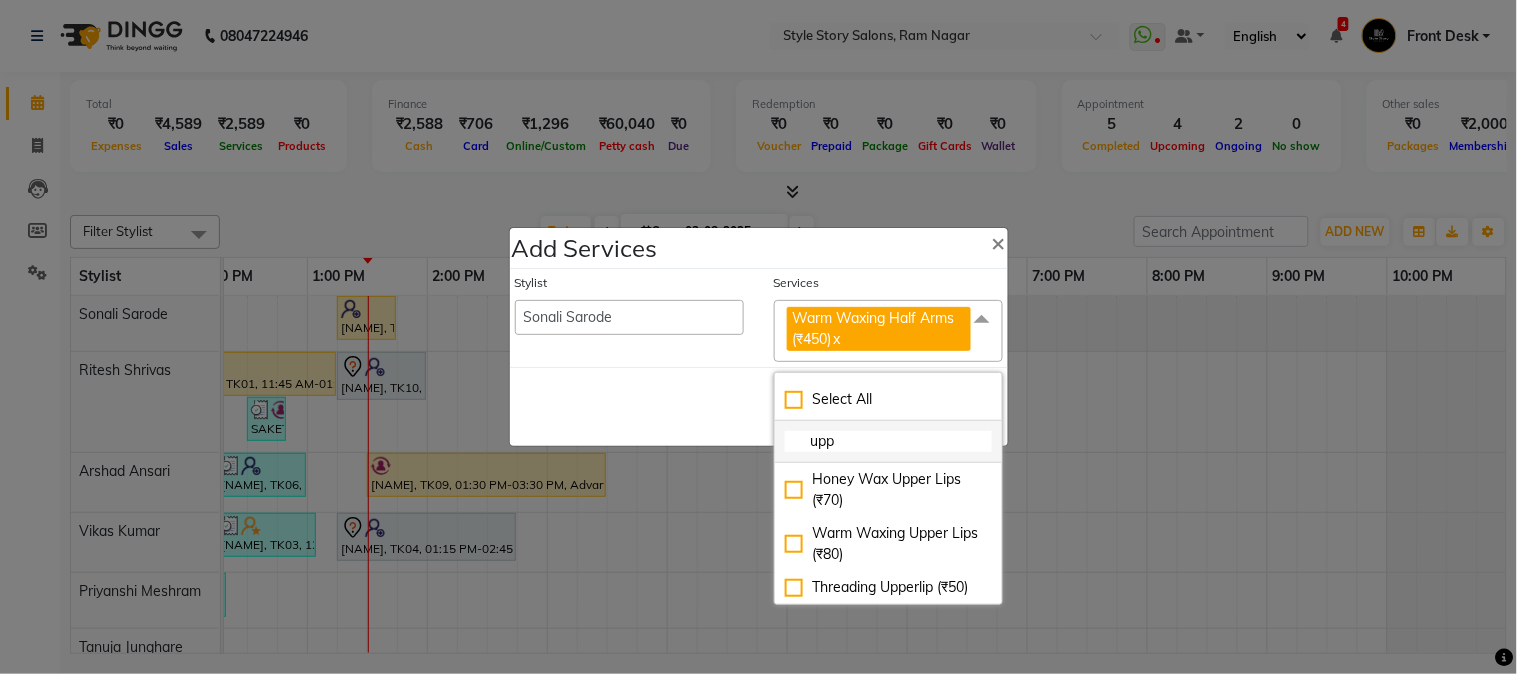 scroll, scrollTop: 0, scrollLeft: 0, axis: both 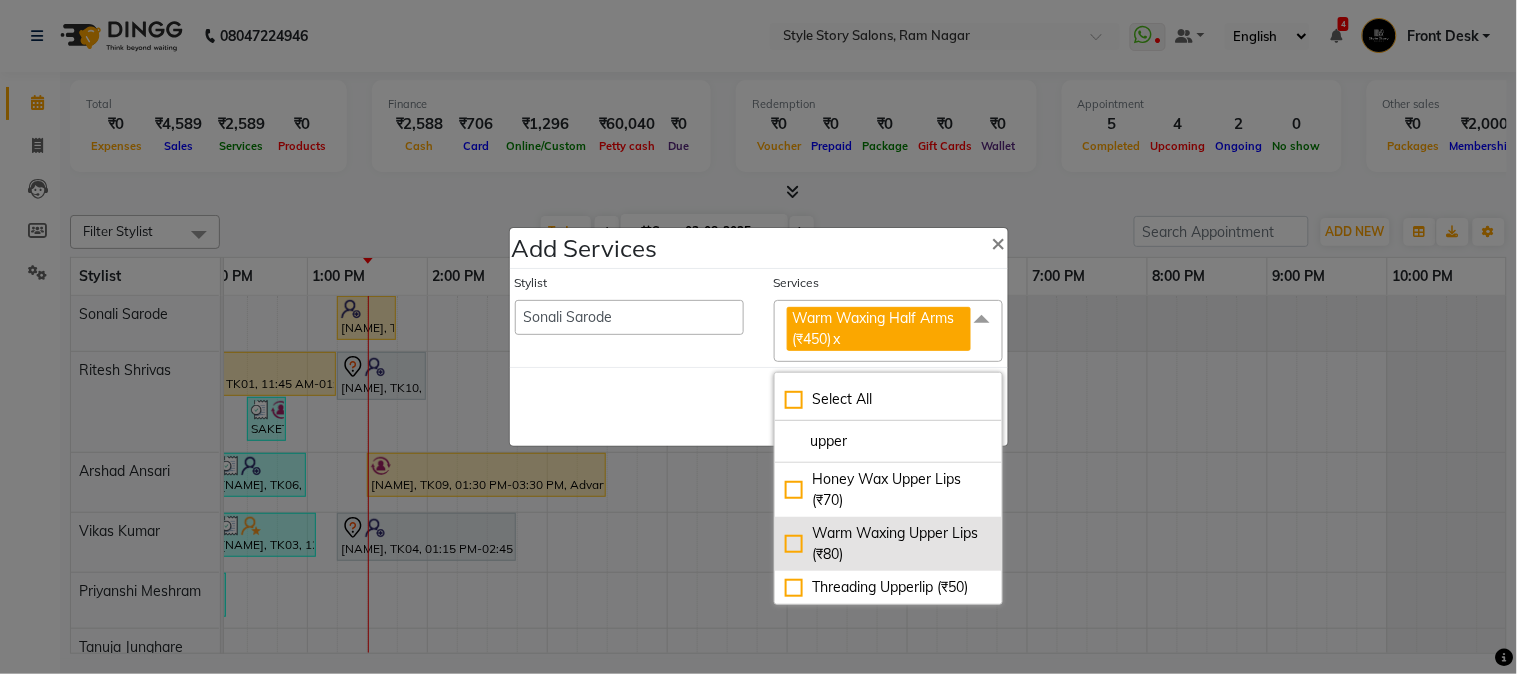 type on "upper" 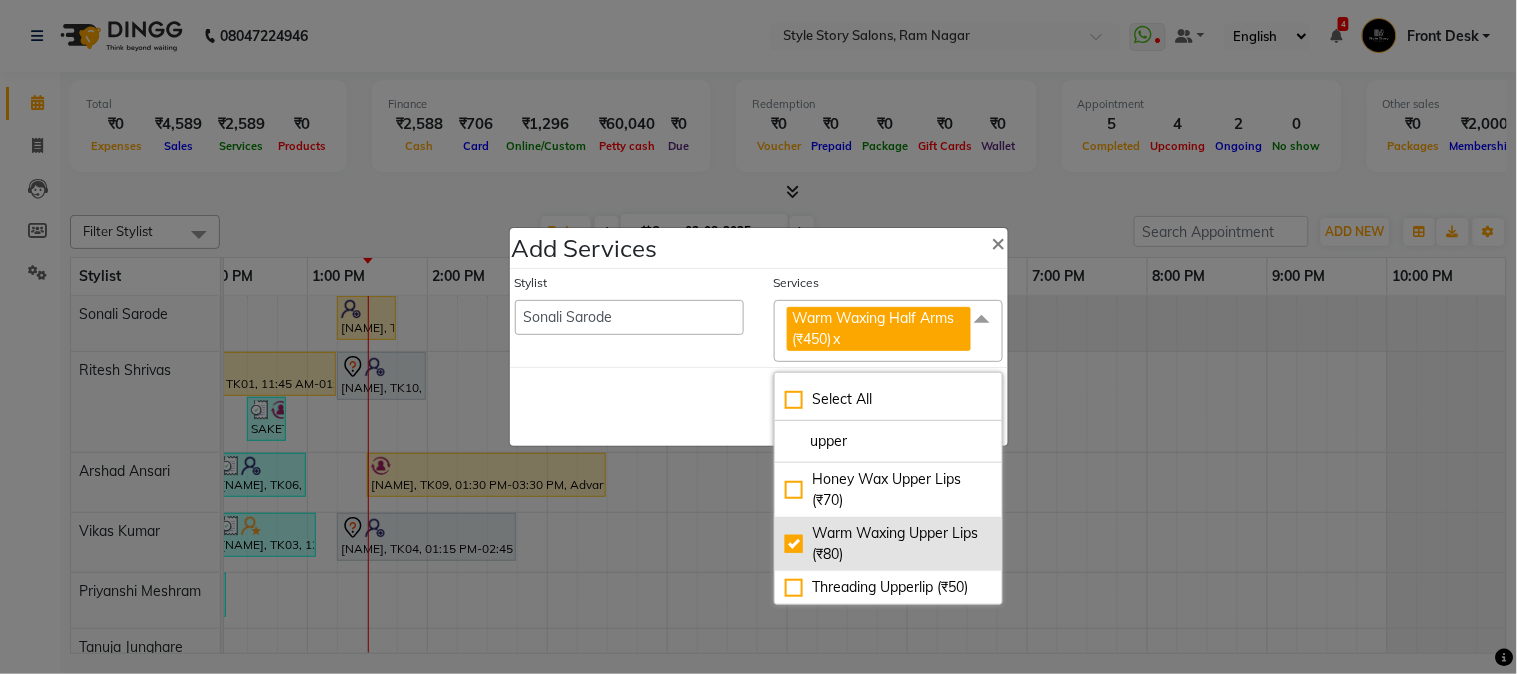 checkbox on "true" 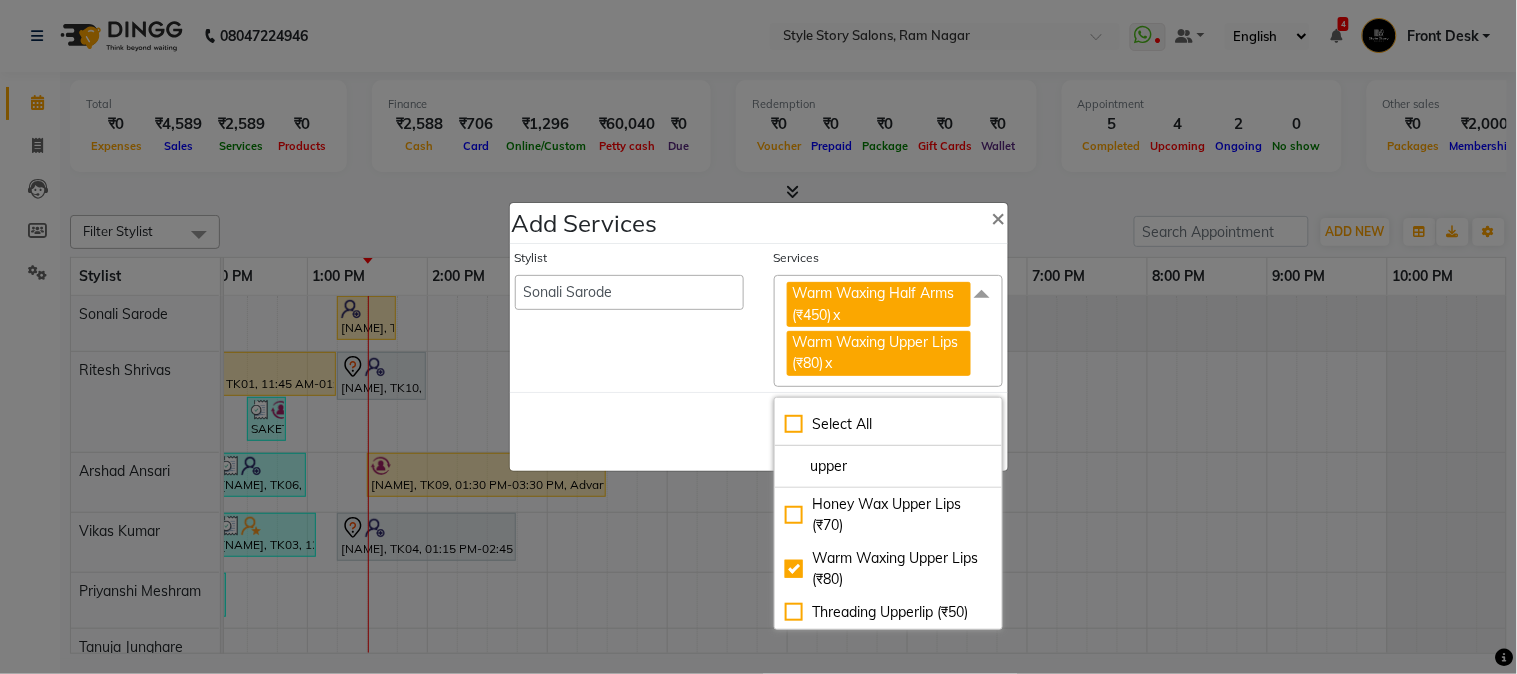 click on "Save   Cancel" 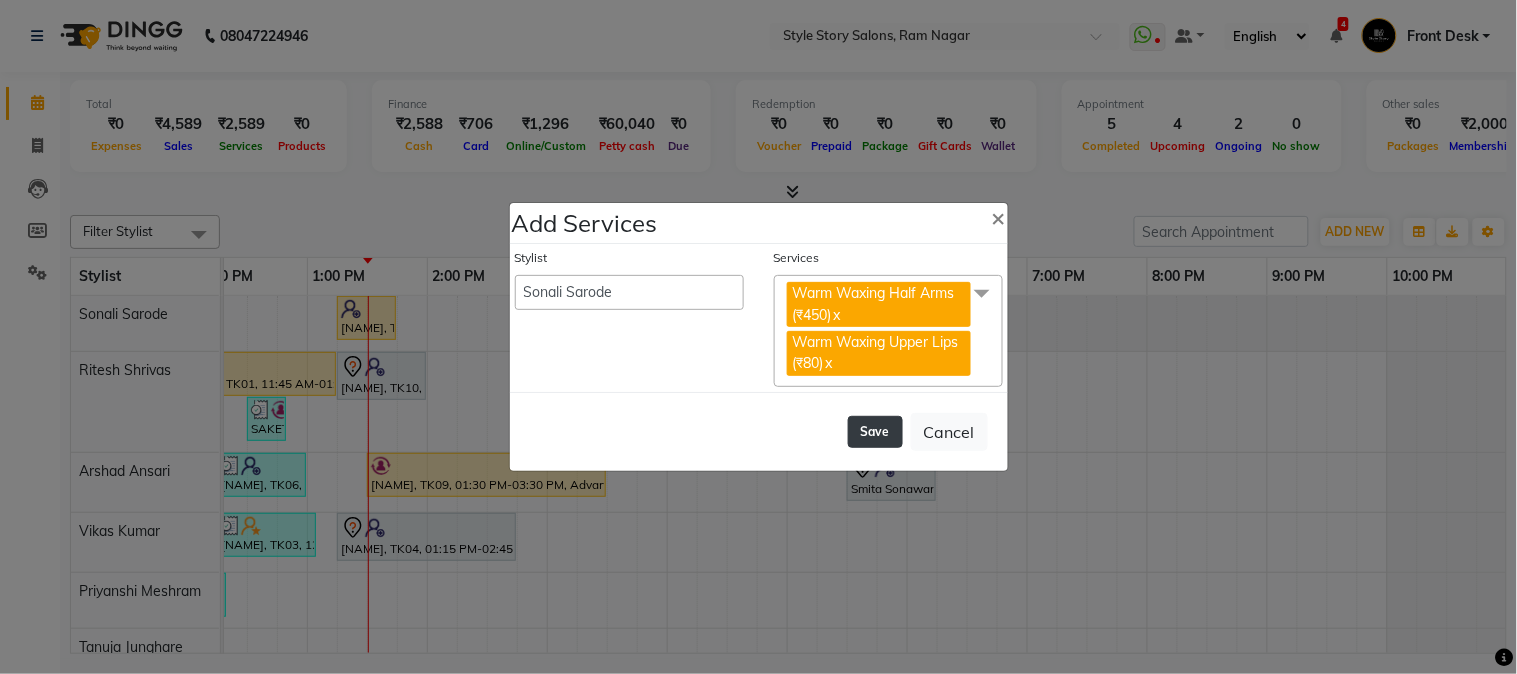 click on "Save" 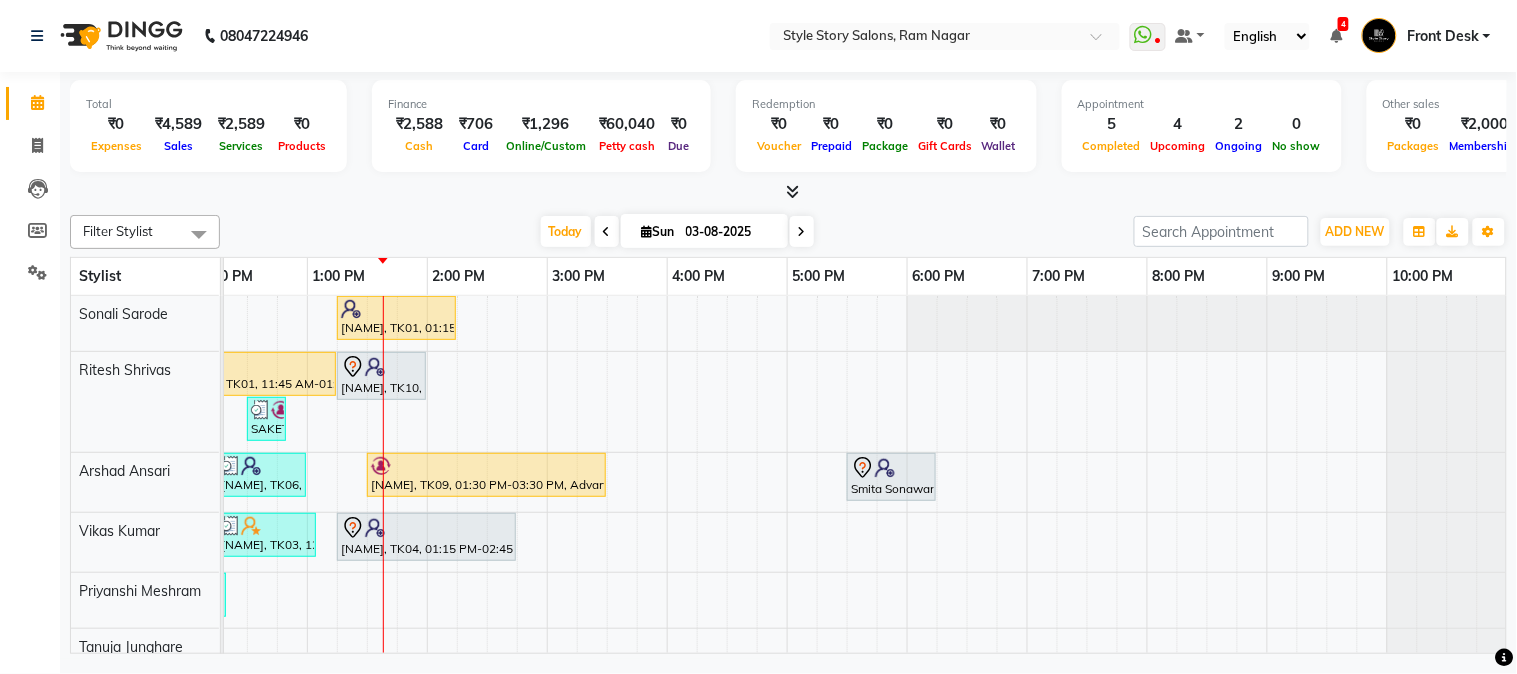 click on "Zoya Khan, TK01, 01:15 PM-02:15 PM, Threading Eyebrow (₹70),Warm Waxing Half Arms (₹450),Warm Waxing Upper Lips (₹80)     Zoya Khan, TK01, 11:45 AM-01:15 PM, Touchup Amoniea Free-Female             Gaurav Dhone, TK10, 01:15 PM-02:00 PM, Hair Cut - Master - Male     SAKET, TK05, 12:30 PM-12:50 PM, Beard Styling (₹199)     Zoya Khan, TK01, 11:45 AM-12:15 PM, Kids Hair Cut Boy (₹150)     Kartik Swamy, TK06, 12:15 PM-01:00 PM, Hair Cut - Master - Male     Priya Sharma, TK09, 01:30 PM-03:30 PM, Advance MOLECULAR Treatment             Smita Sonawane, TK07, 05:30 PM-06:15 PM, Blow Dry Regular     Swapnil Bijwe, TK02, 11:15 AM-12:05 PM, Hair Cut - Master - Male (₹399),Beard Shaving (₹99)     Sadque Razzak, TK03, 12:15 PM-01:05 PM, Beard Styling,Hair Cut - Master - Male (₹399)             Akshay Anand, TK04, 01:15 PM-02:45 PM, Hair Cut - Master - Male,Global Colour Amoniafree-Male (₹1200)     SAKET, TK05, 12:00 PM-12:20 PM, Face Pack/De Tan" at bounding box center [547, 481] 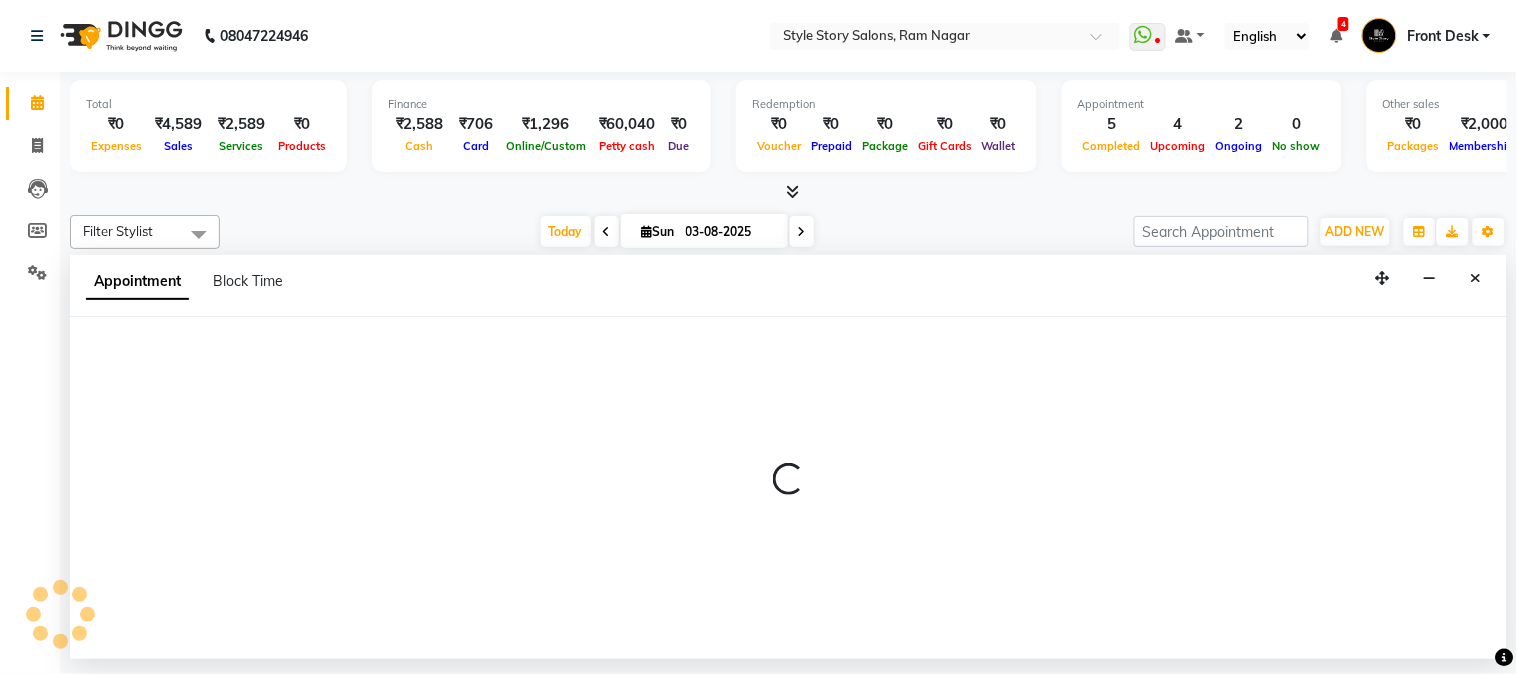 select on "62113" 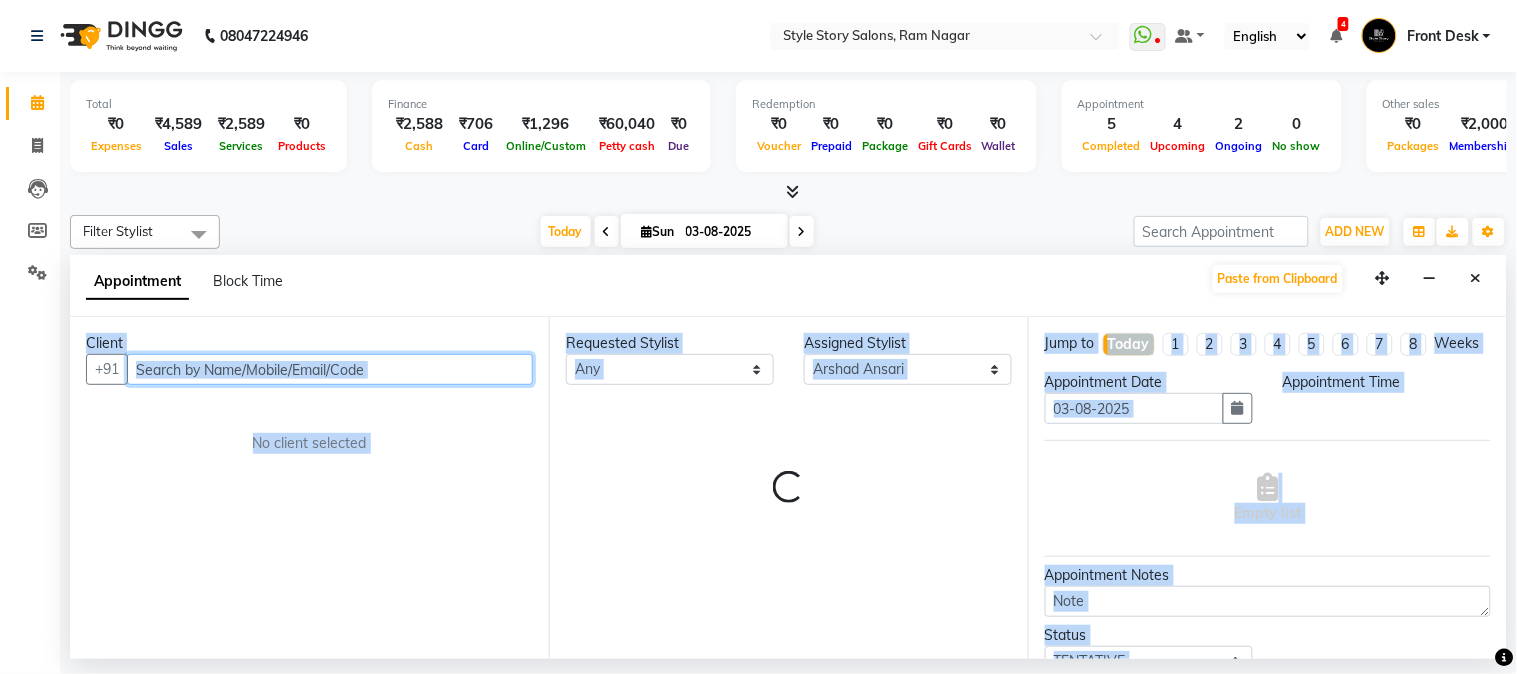 select on "870" 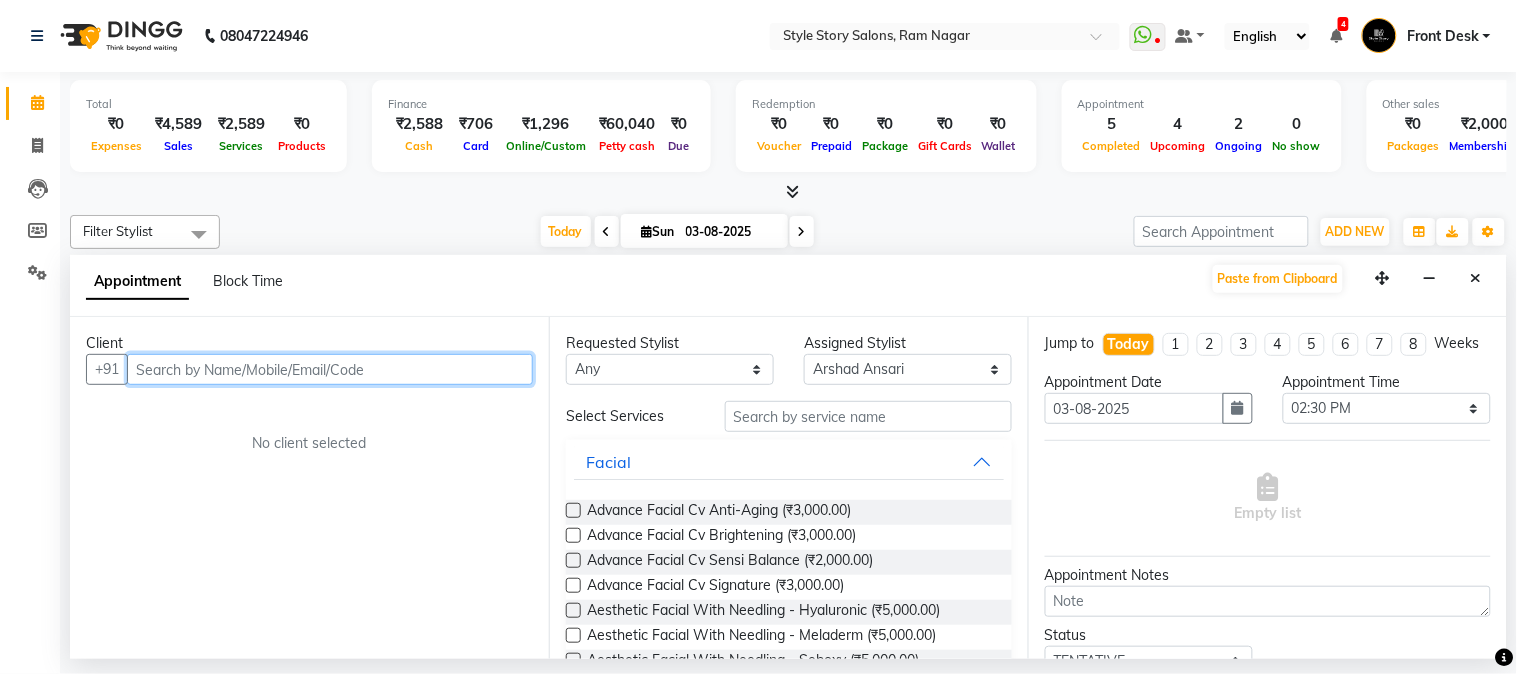 click at bounding box center [330, 369] 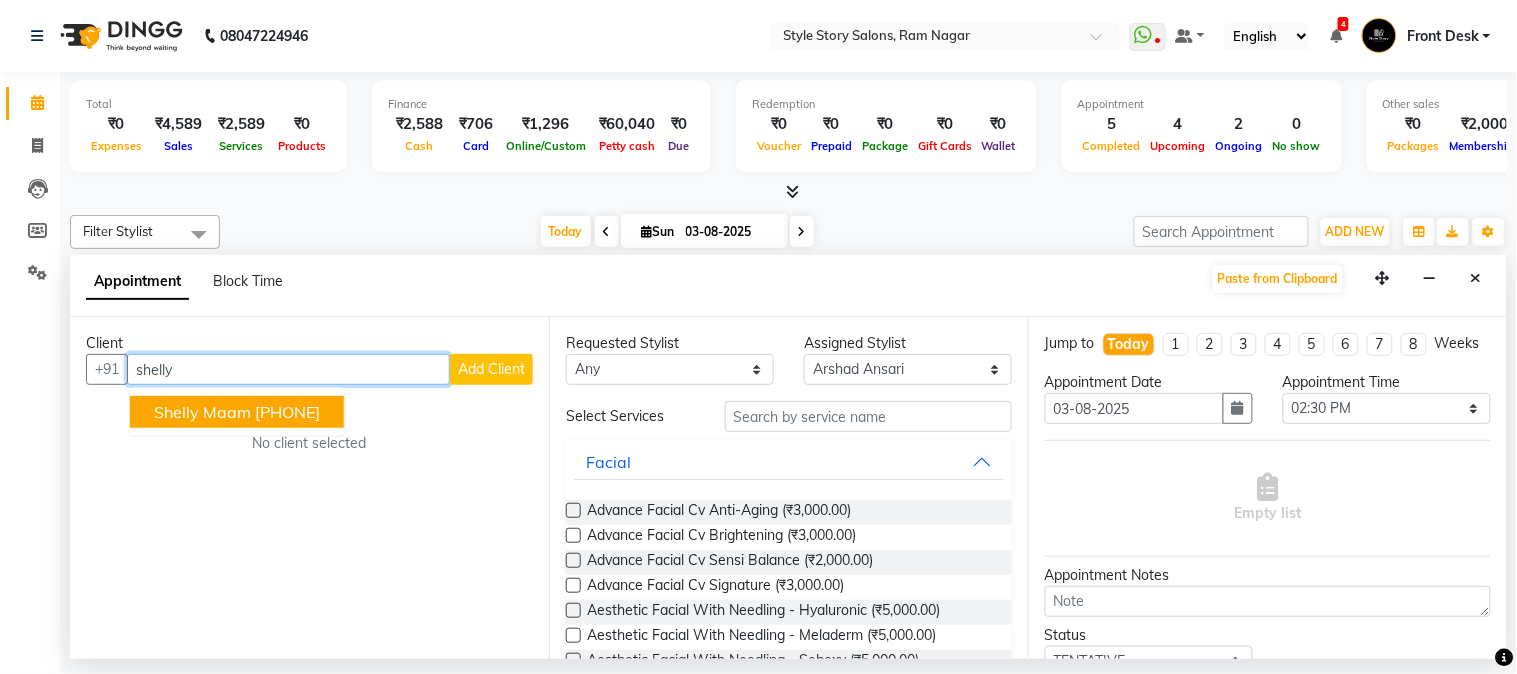 click on "9720067111" at bounding box center [287, 412] 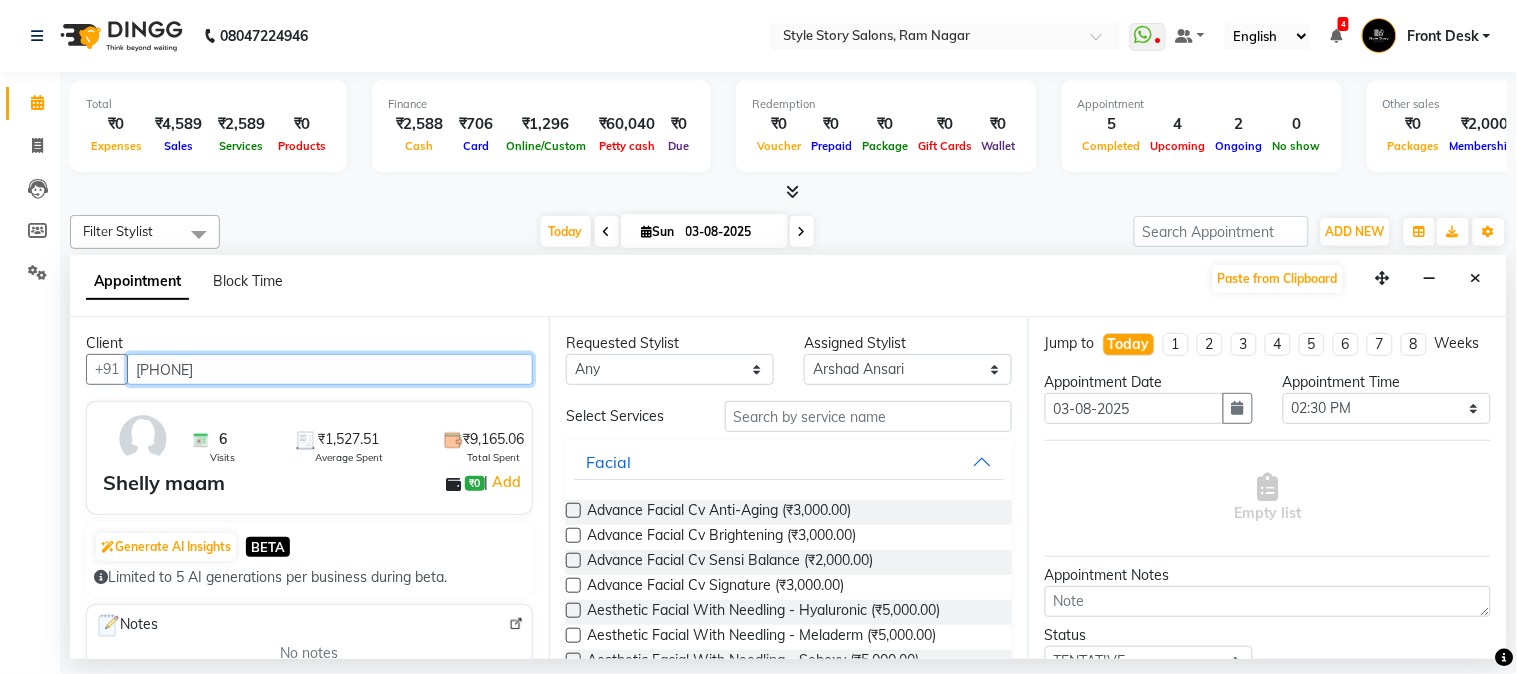 type on "9720067111" 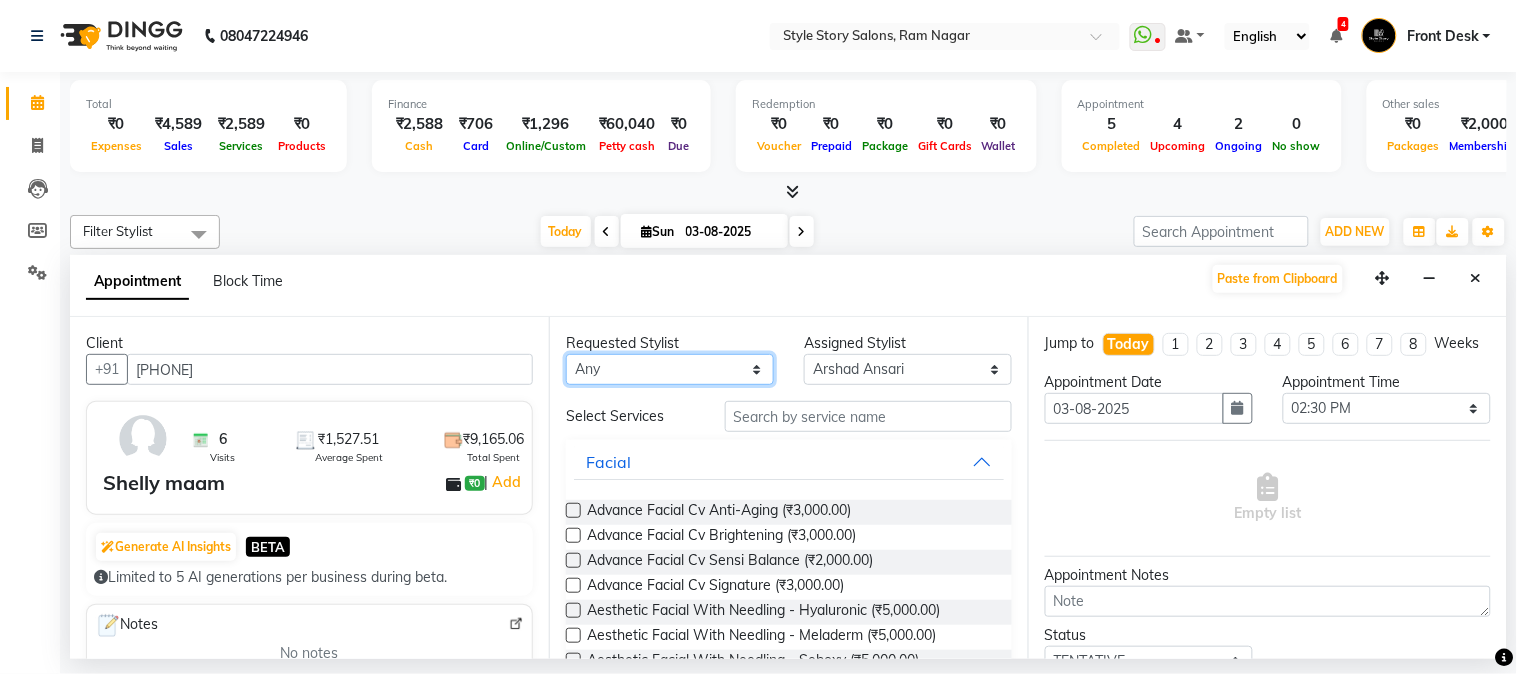 click on "Any Arshad Ansari Priyanshi Meshram Ritesh Shrivas Sonali Sarode Tanuja Junghare Vikas Kumar" at bounding box center (670, 369) 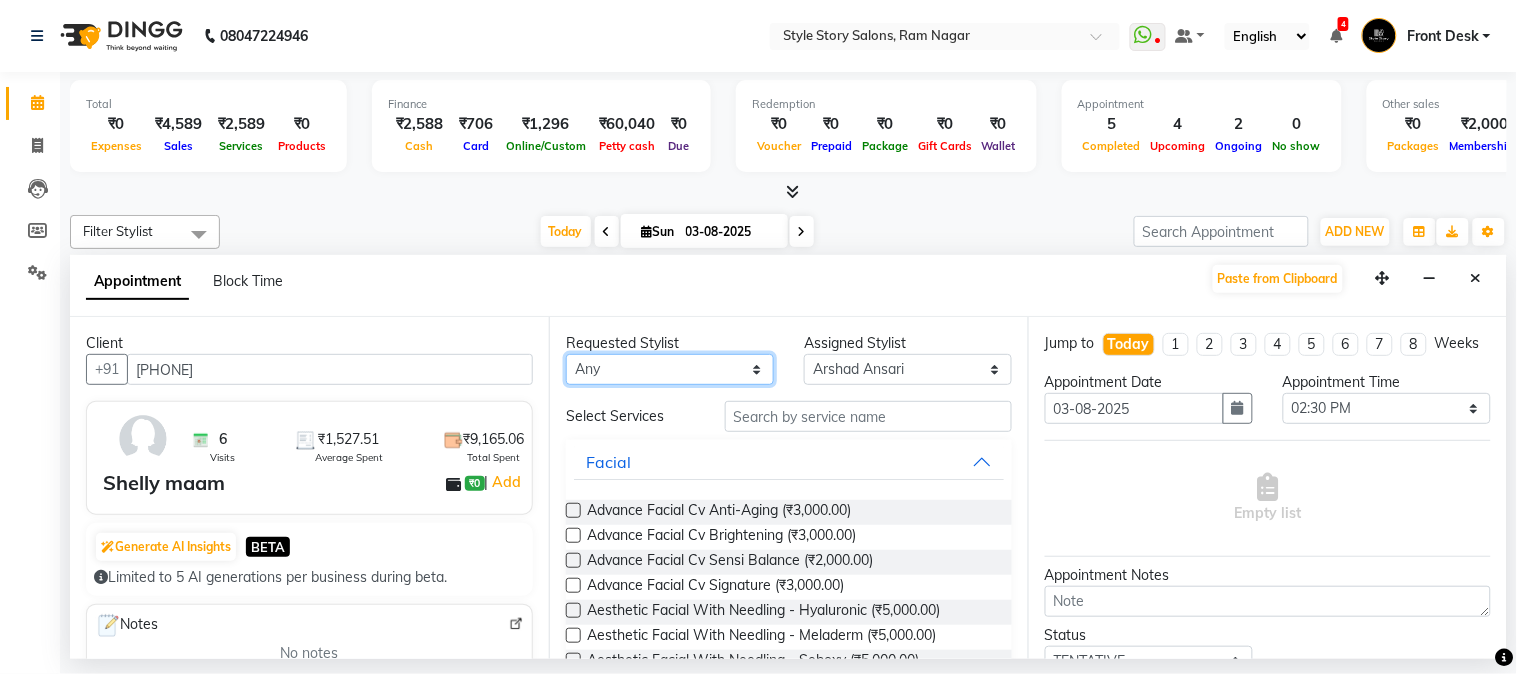 select on "62113" 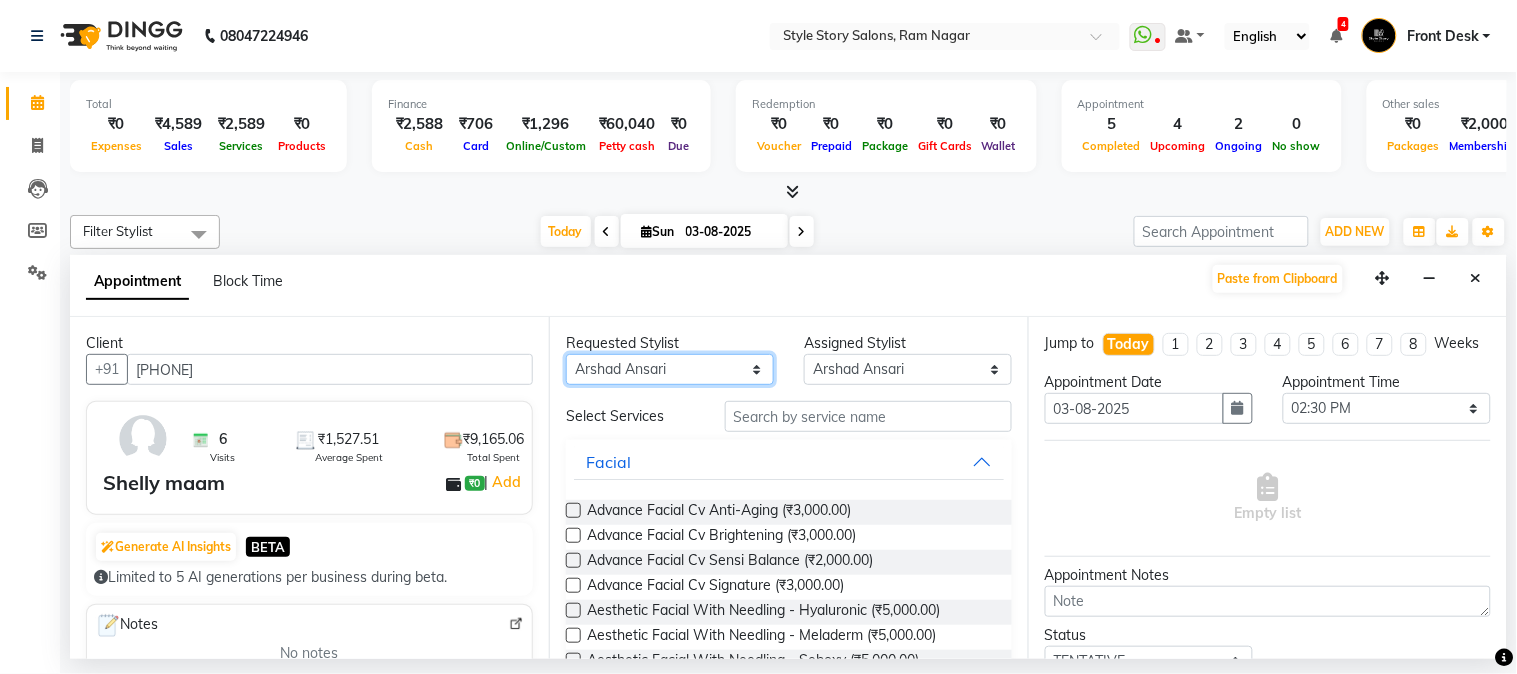 click on "Any Arshad Ansari Priyanshi Meshram Ritesh Shrivas Sonali Sarode Tanuja Junghare Vikas Kumar" at bounding box center [670, 369] 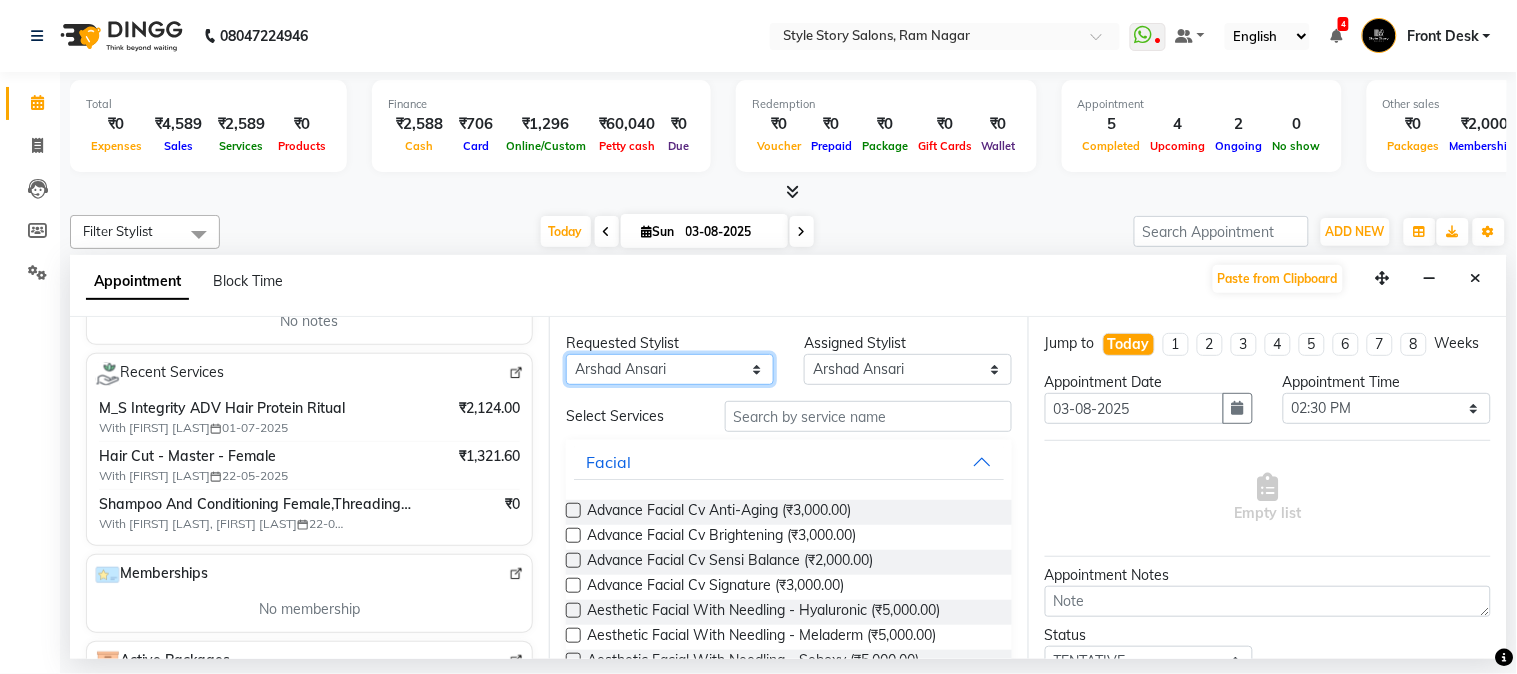 scroll, scrollTop: 333, scrollLeft: 0, axis: vertical 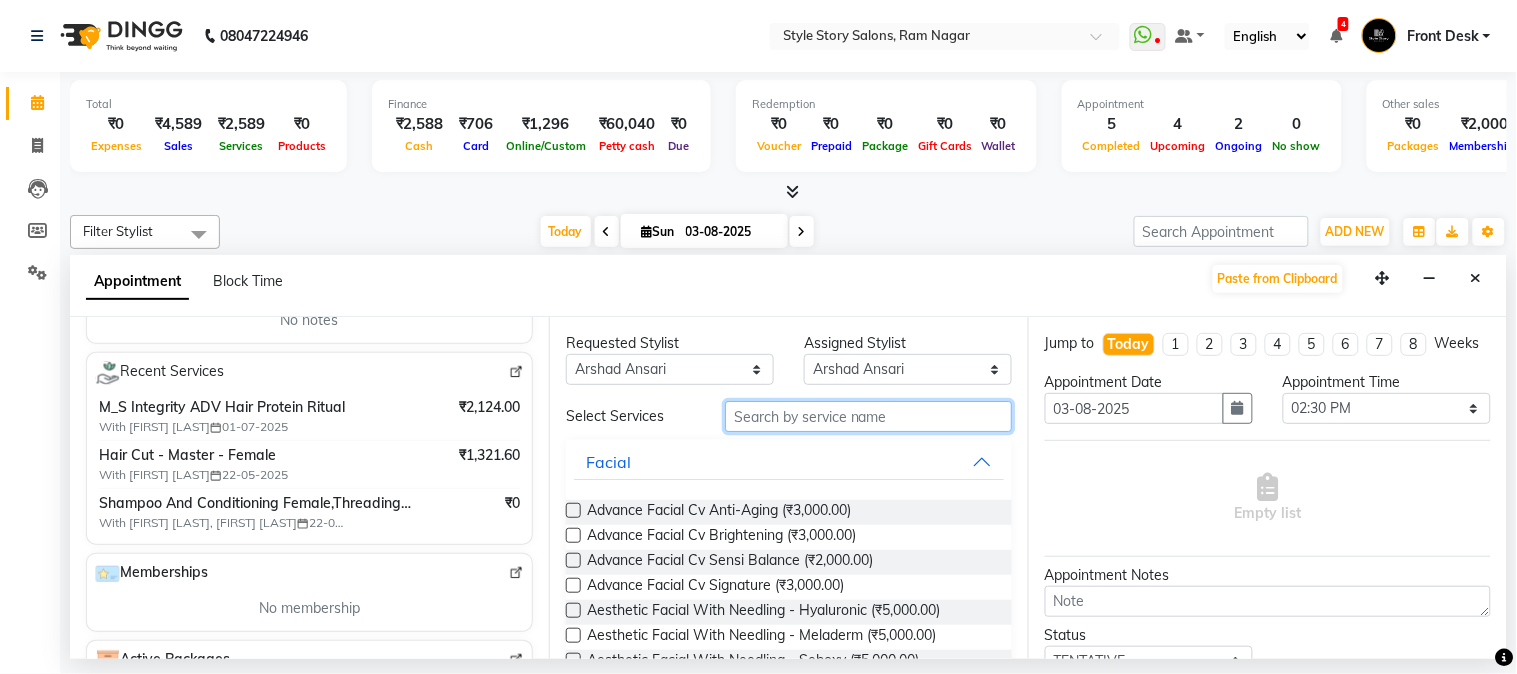 click at bounding box center (868, 416) 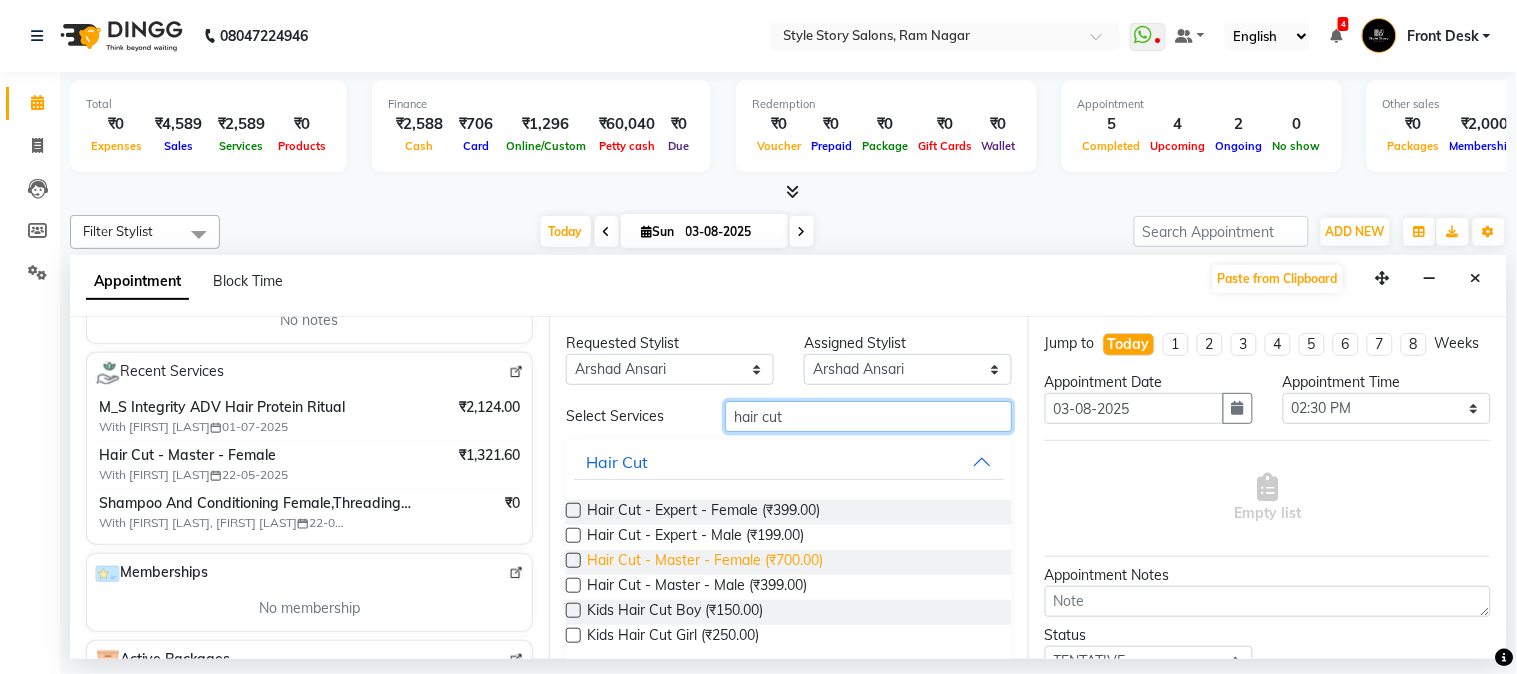 type on "hair cut" 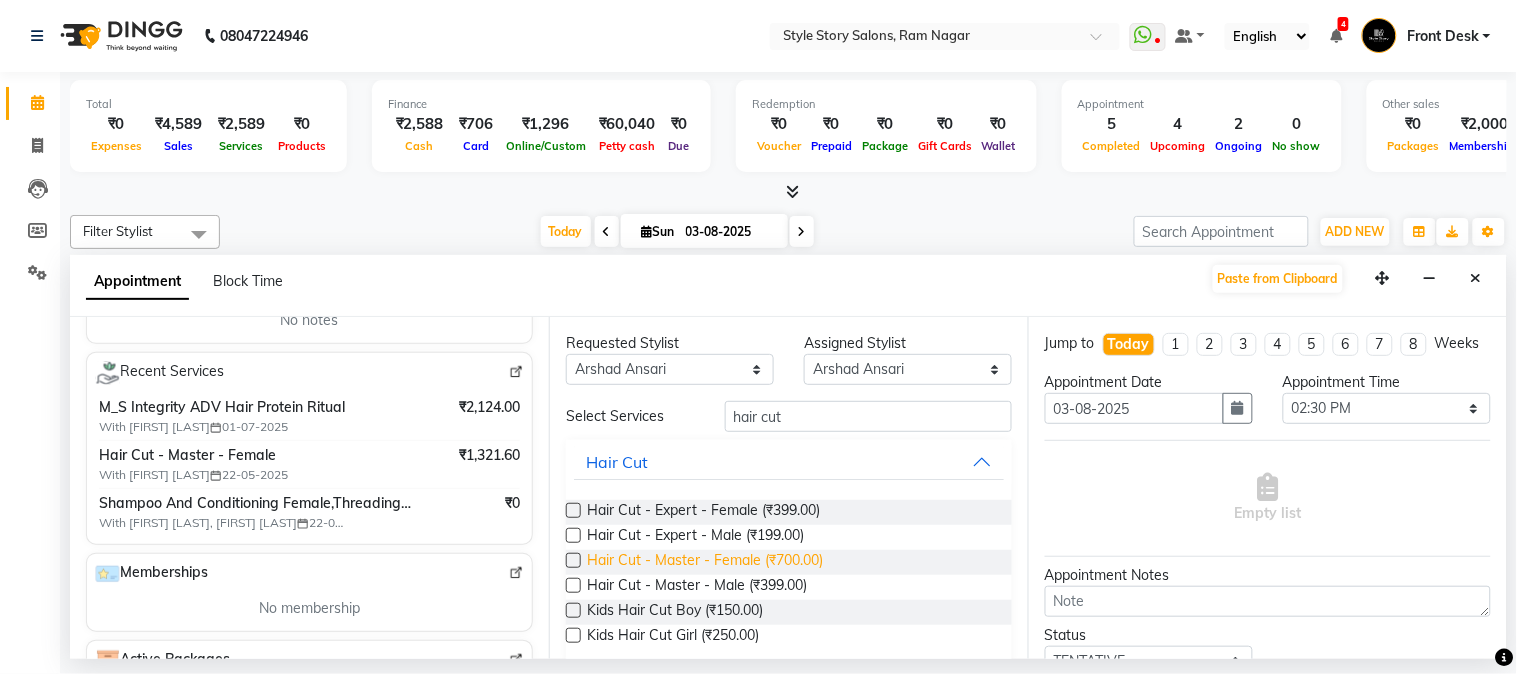 click on "Hair Cut - Master - Female (₹700.00)" at bounding box center (705, 562) 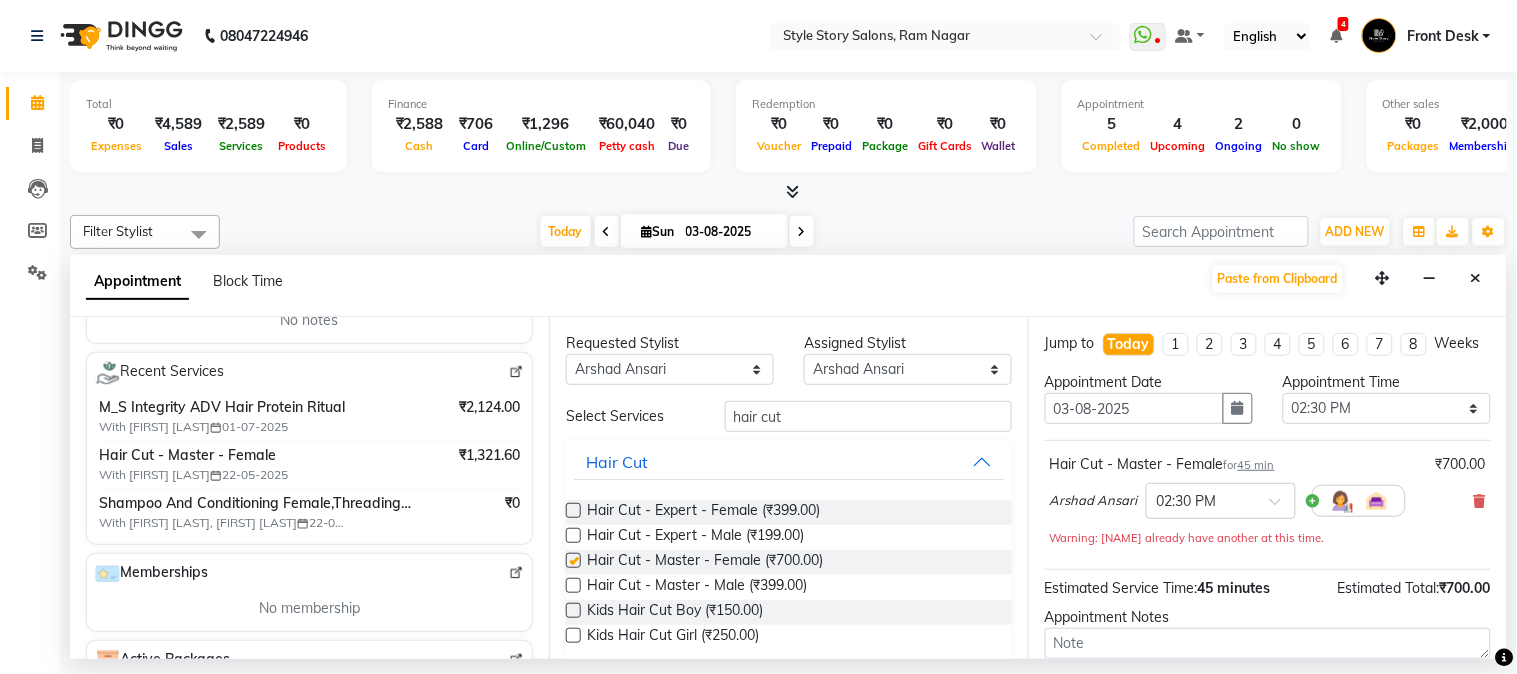 checkbox on "false" 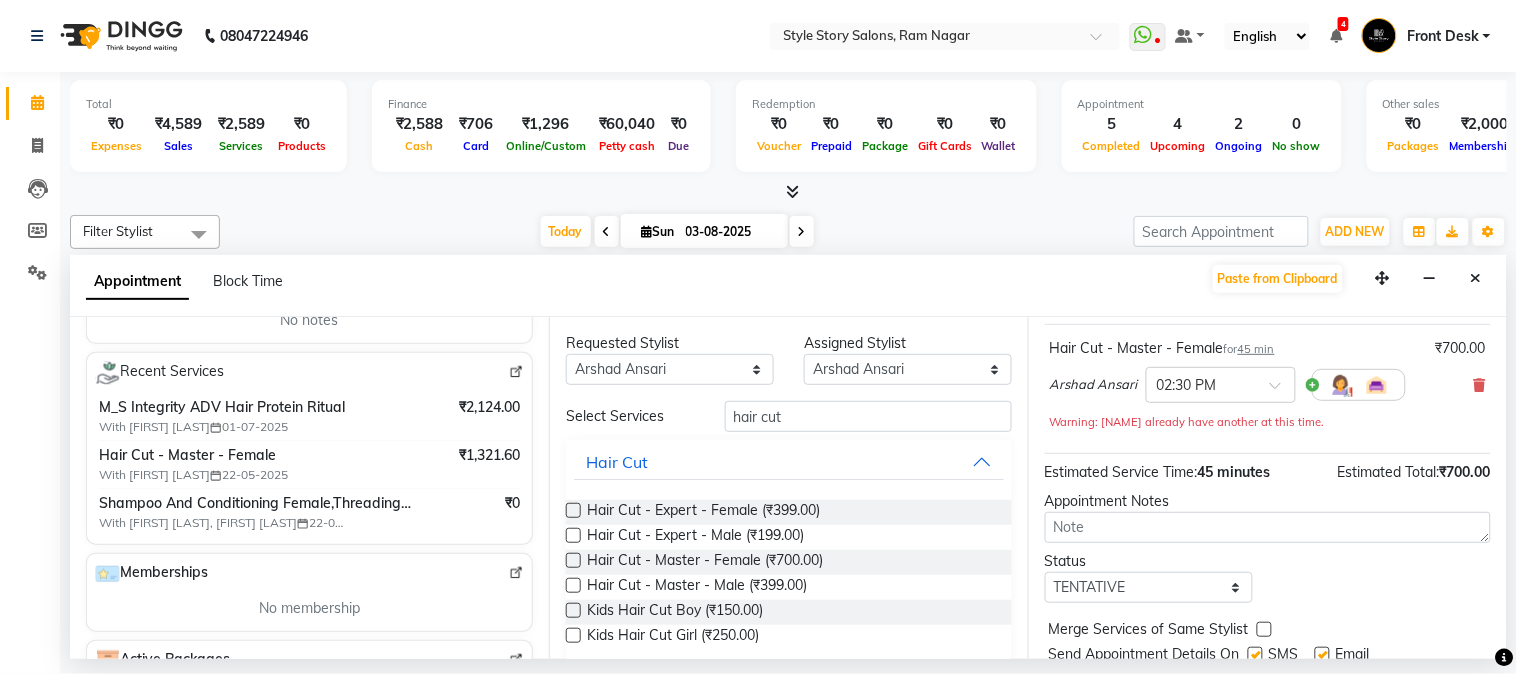 scroll, scrollTop: 204, scrollLeft: 0, axis: vertical 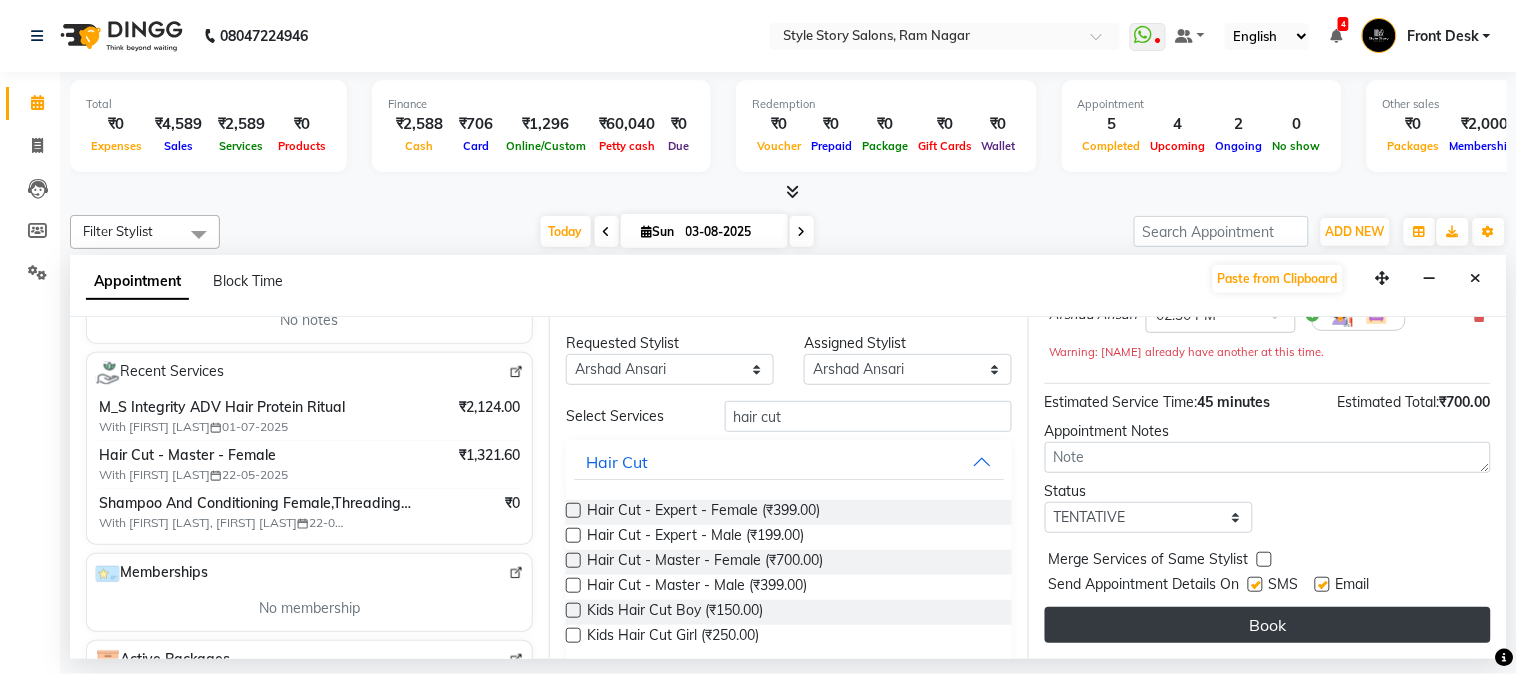 click on "Book" at bounding box center [1268, 625] 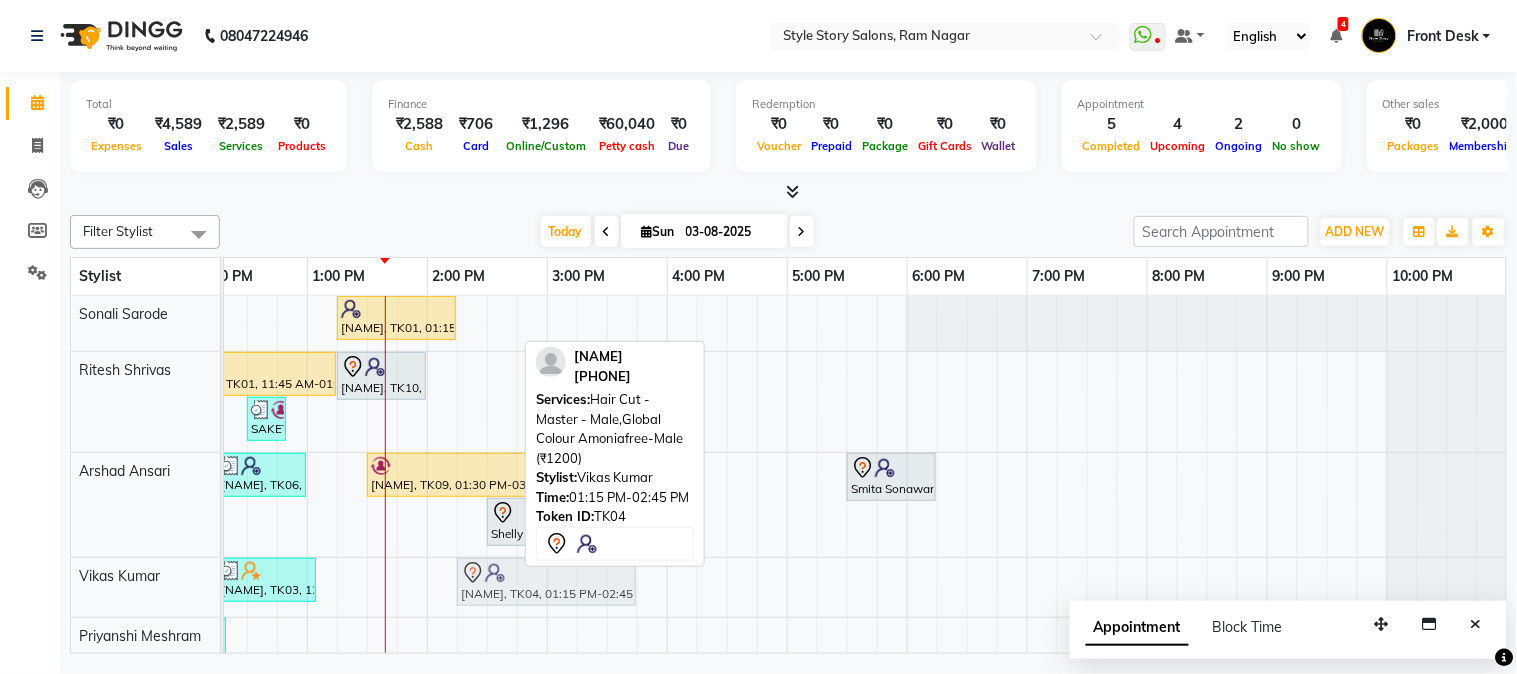 drag, startPoint x: 401, startPoint y: 581, endPoint x: 521, endPoint y: 580, distance: 120.004166 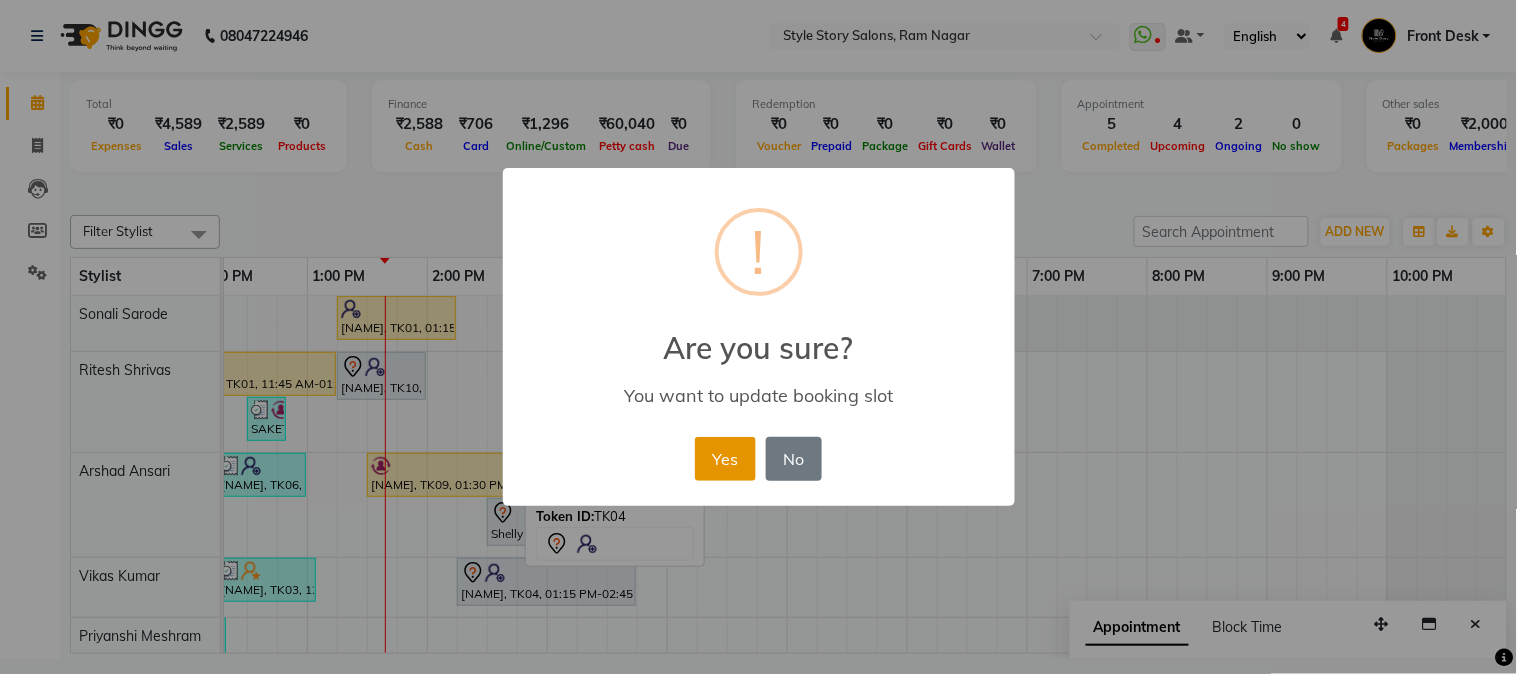 click on "Yes" at bounding box center [725, 459] 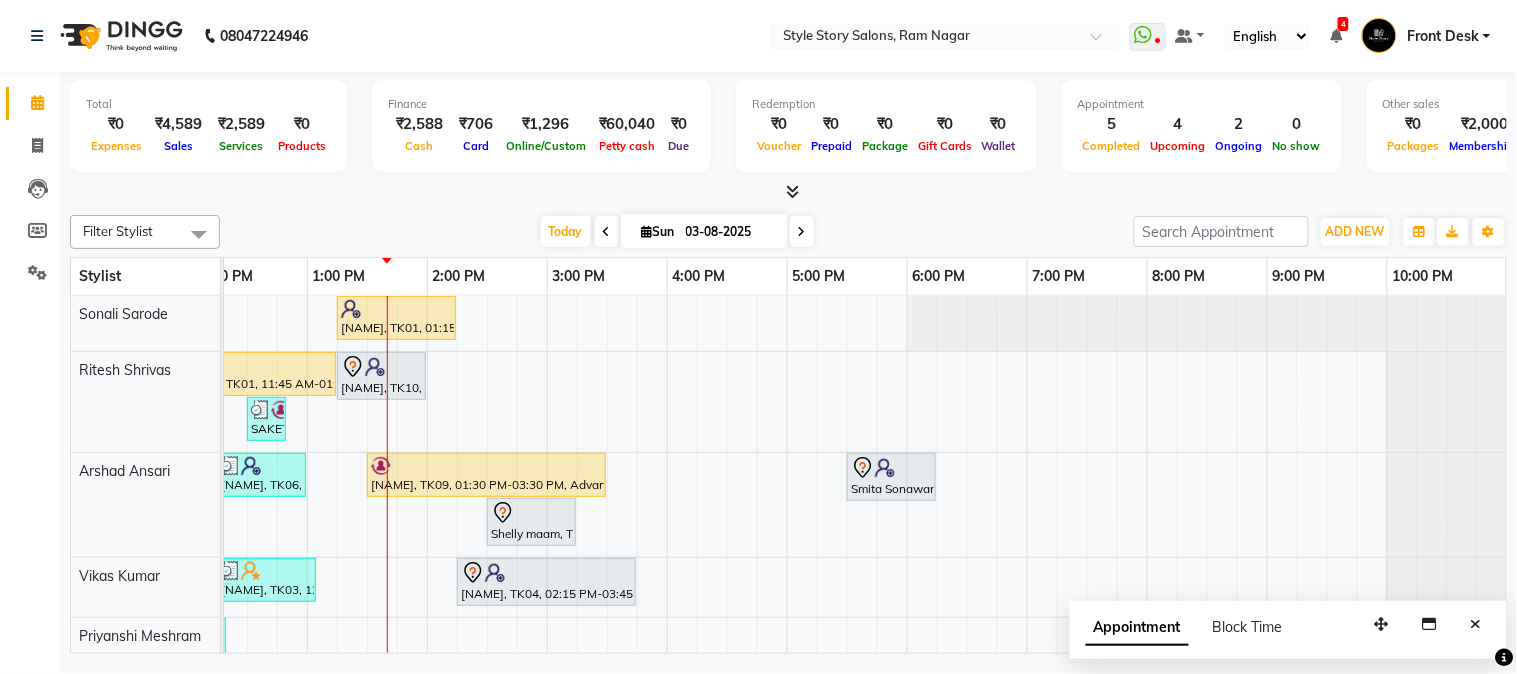 scroll, scrollTop: 0, scrollLeft: 384, axis: horizontal 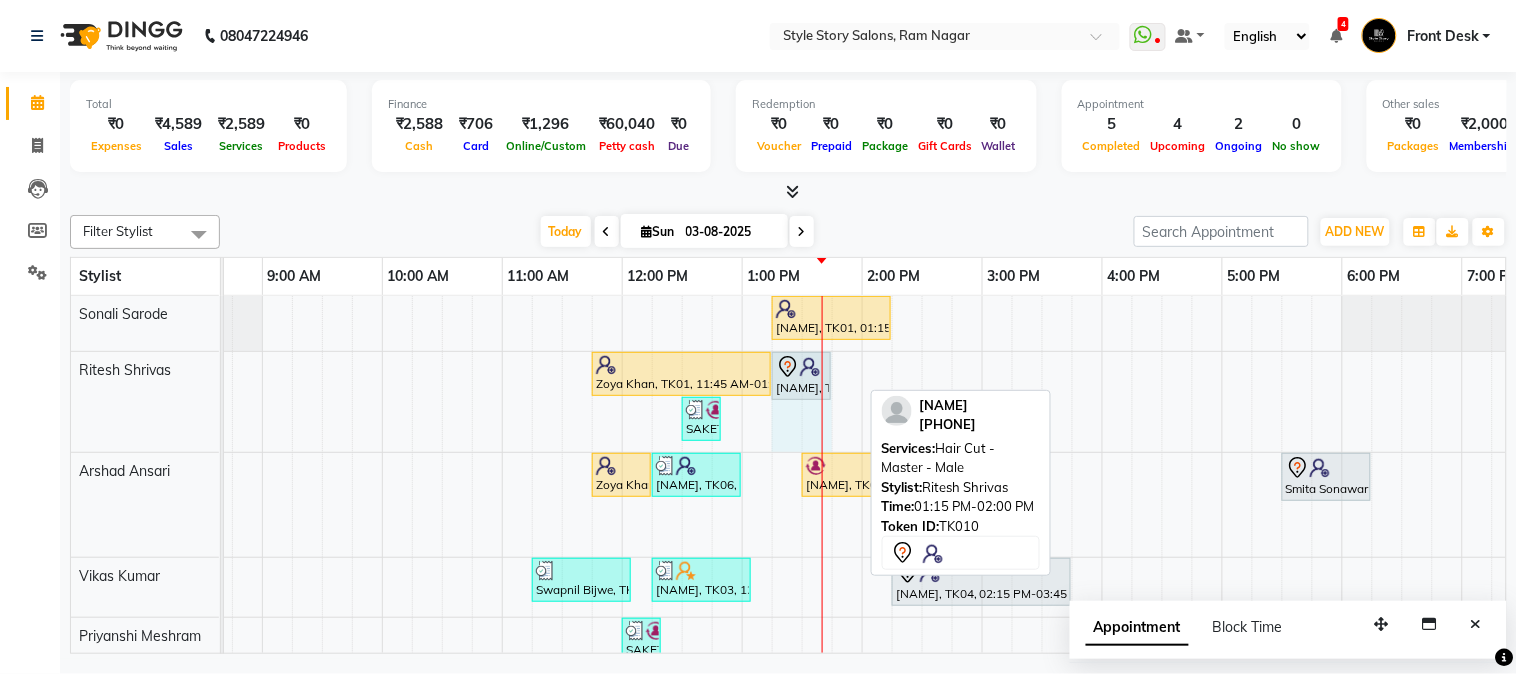 drag, startPoint x: 857, startPoint y: 375, endPoint x: 804, endPoint y: 383, distance: 53.600372 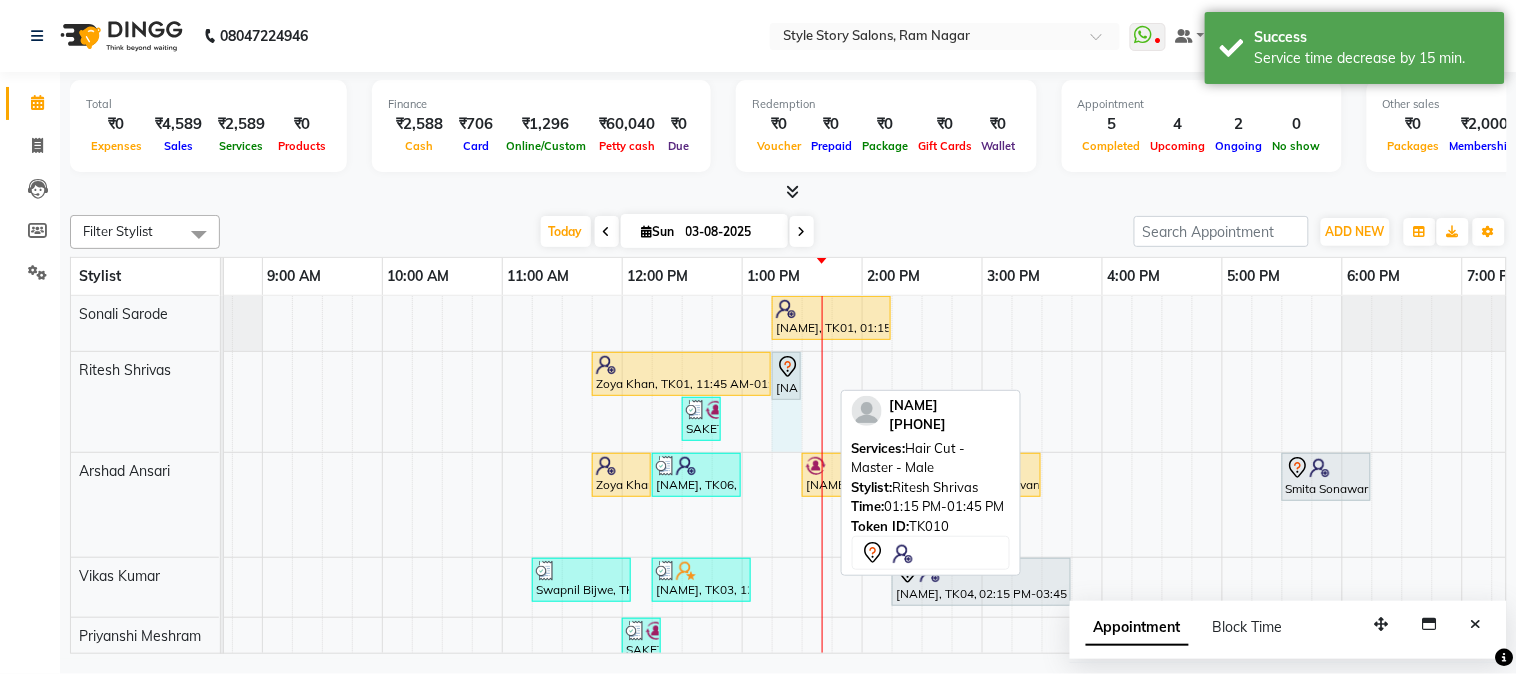 drag, startPoint x: 825, startPoint y: 374, endPoint x: 793, endPoint y: 392, distance: 36.71512 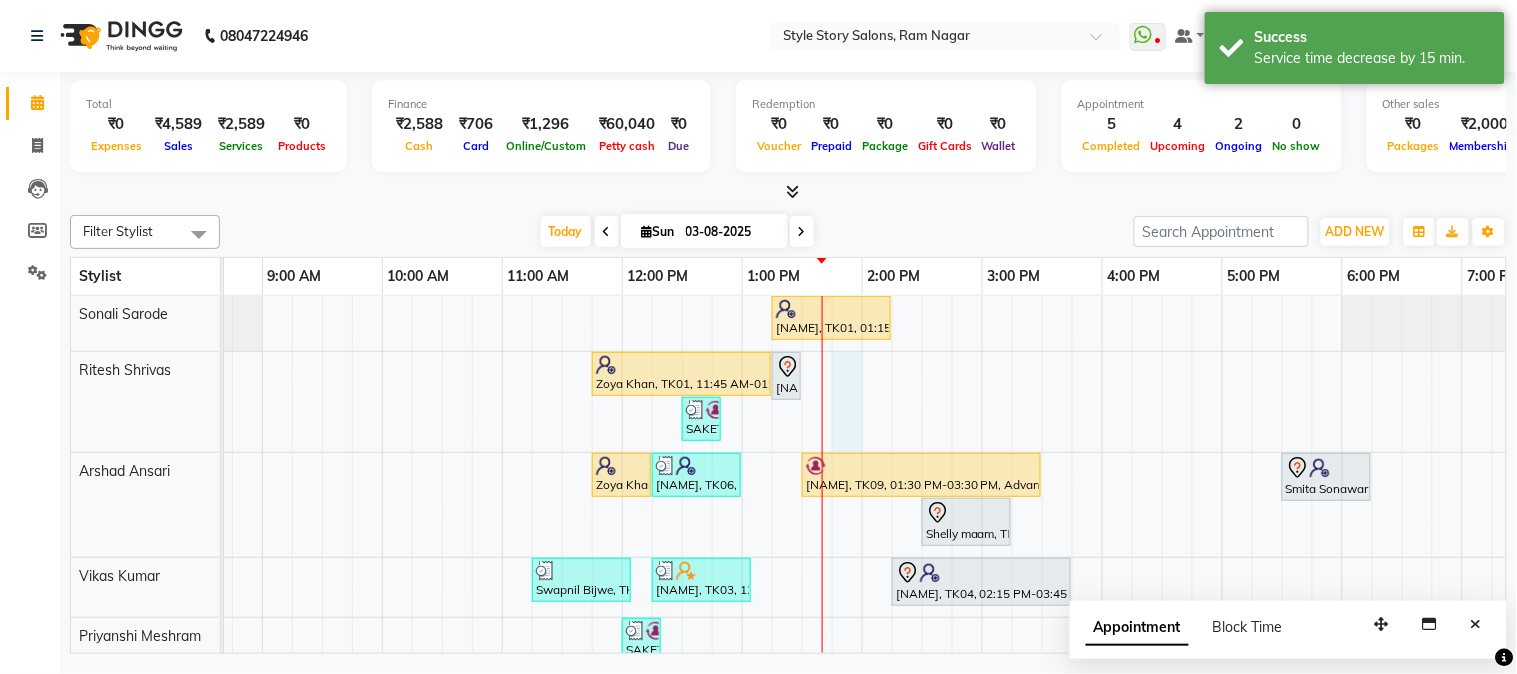 click on "Zoya Khan, TK01, 01:15 PM-02:15 PM, Threading Eyebrow (₹70),Warm Waxing Half Arms (₹450),Warm Waxing Upper Lips (₹80)     Zoya Khan, TK01, 11:45 AM-01:15 PM, Touchup Amoniea Free-Female             Gaurav Dhone, TK10, 01:15 PM-01:30 PM, Hair Cut - Master - Male     SAKET, TK05, 12:30 PM-12:50 PM, Beard Styling (₹199)     Zoya Khan, TK01, 11:45 AM-12:15 PM, Kids Hair Cut Boy (₹150)     Kartik Swamy, TK06, 12:15 PM-01:00 PM, Hair Cut - Master - Male     Priya Sharma, TK09, 01:30 PM-03:30 PM, Advance MOLECULAR Treatment             Smita Sonawane, TK07, 05:30 PM-06:15 PM, Blow Dry Regular             Shelly maam, TK11, 02:30 PM-03:15 PM, Hair Cut - Master - Female     Swapnil Bijwe, TK02, 11:15 AM-12:05 PM, Hair Cut - Master - Male (₹399),Beard Shaving (₹99)     Sadque Razzak, TK03, 12:15 PM-01:05 PM, Beard Styling,Hair Cut - Master - Male (₹399)             Akshay Anand, TK04, 02:15 PM-03:45 PM, Hair Cut - Master - Male,Global Colour Amoniafree-Male (₹1200)" at bounding box center (982, 503) 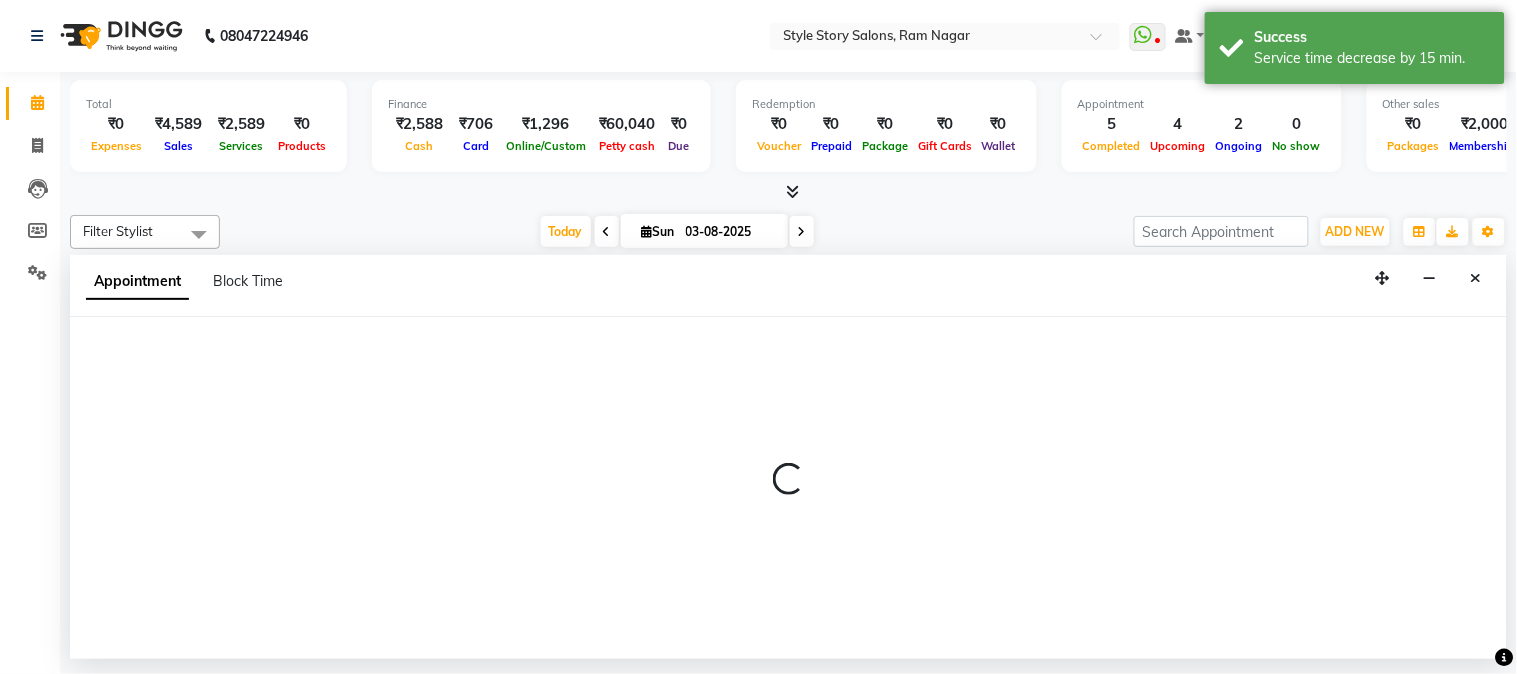 select on "61197" 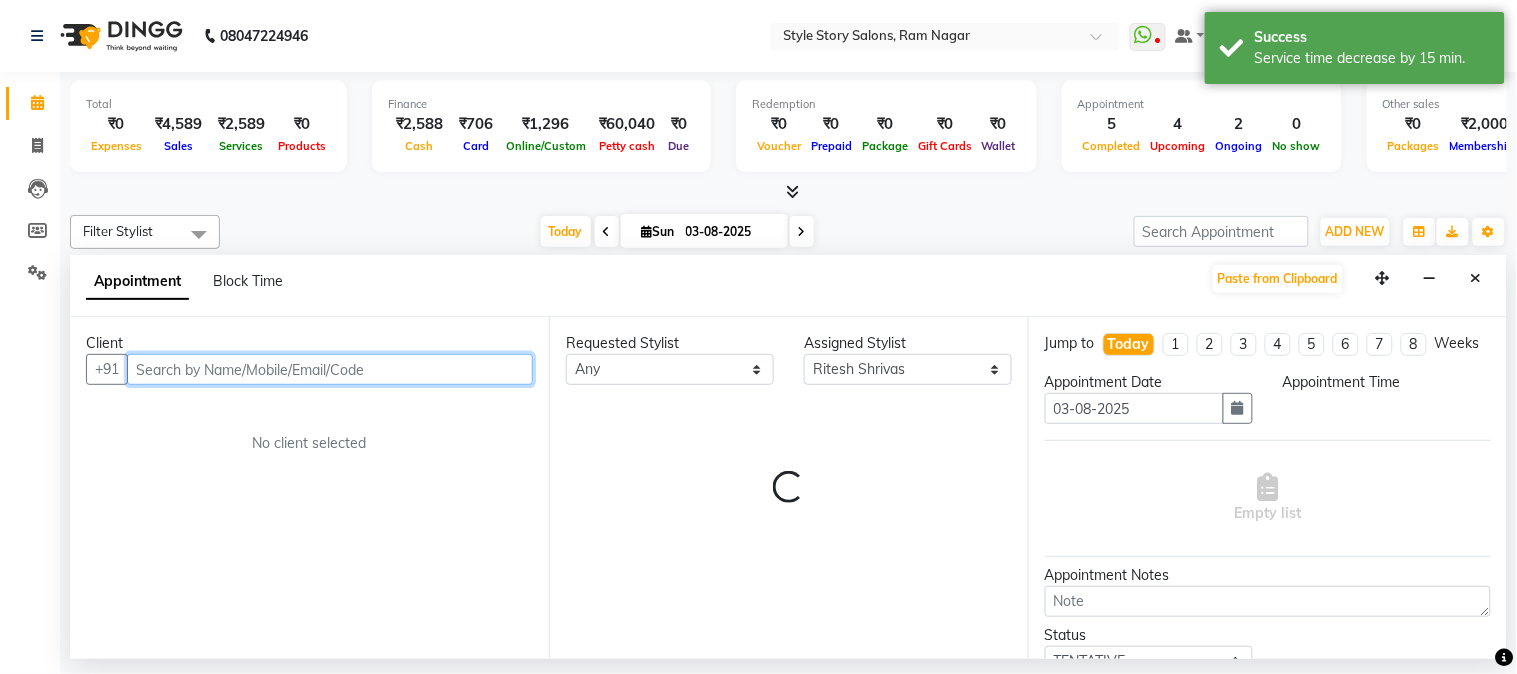 select on "825" 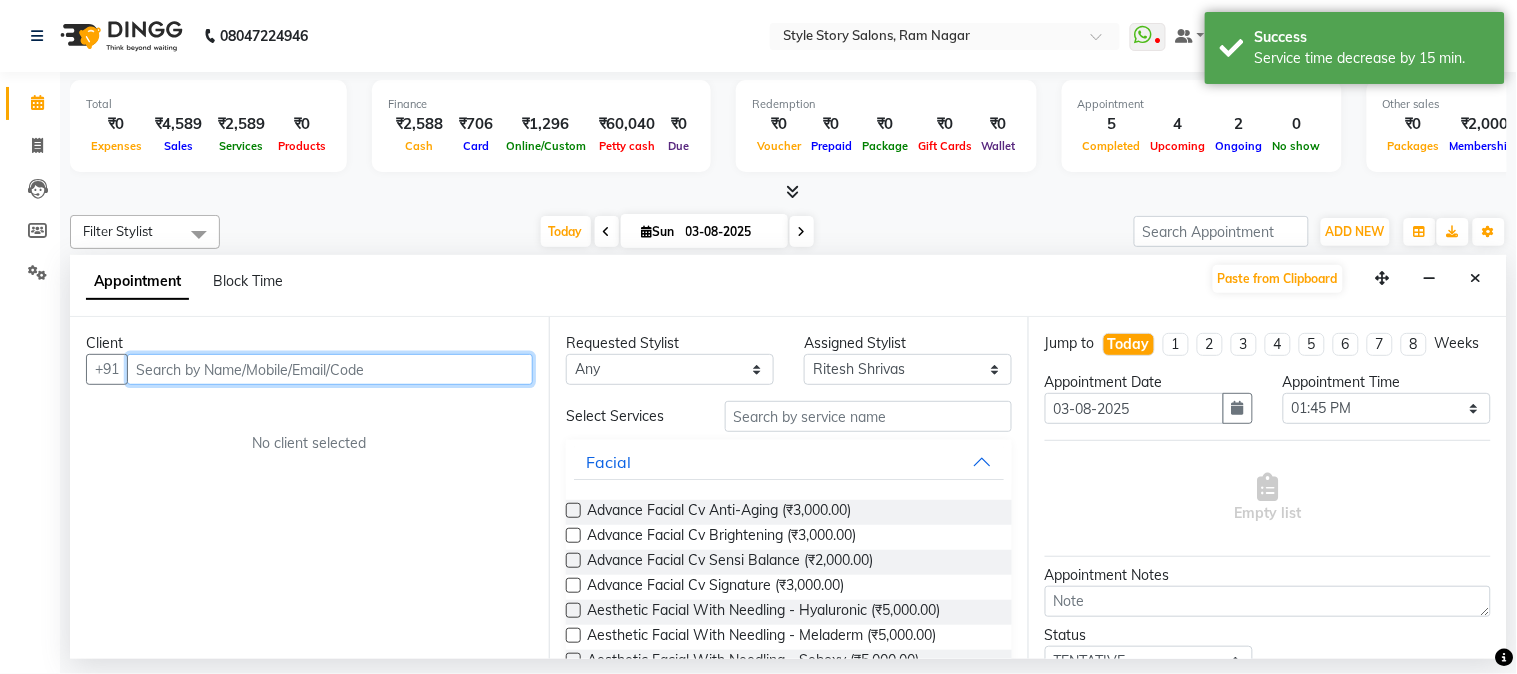 click at bounding box center [330, 369] 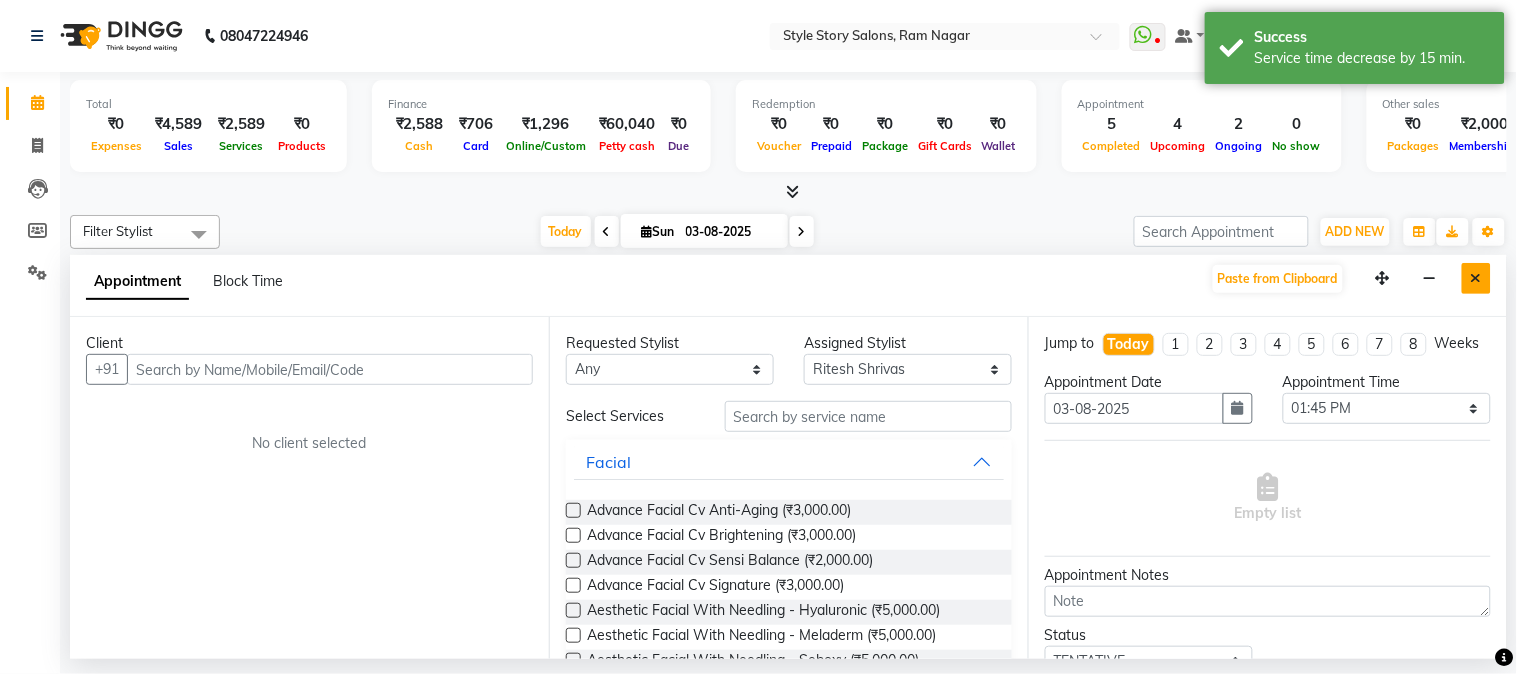 click at bounding box center [1476, 278] 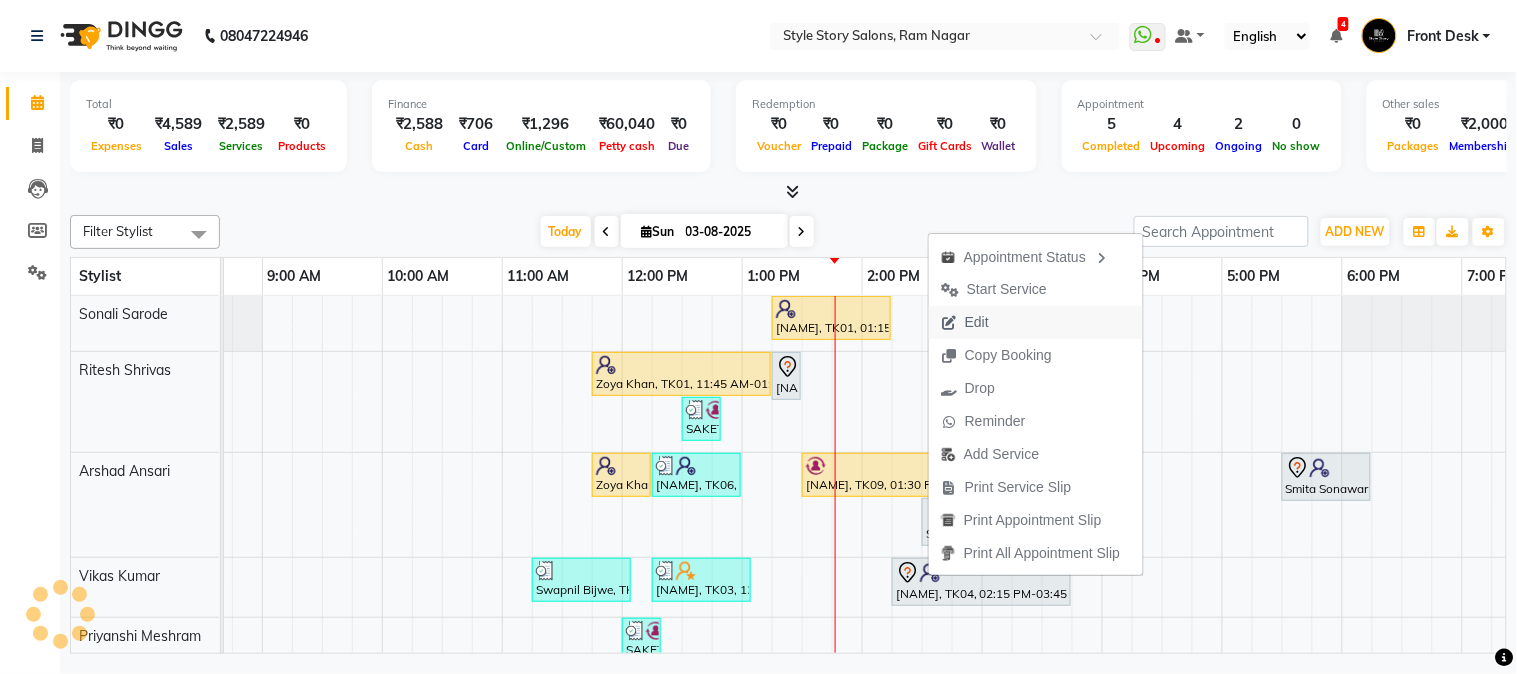 click on "Edit" at bounding box center (1036, 322) 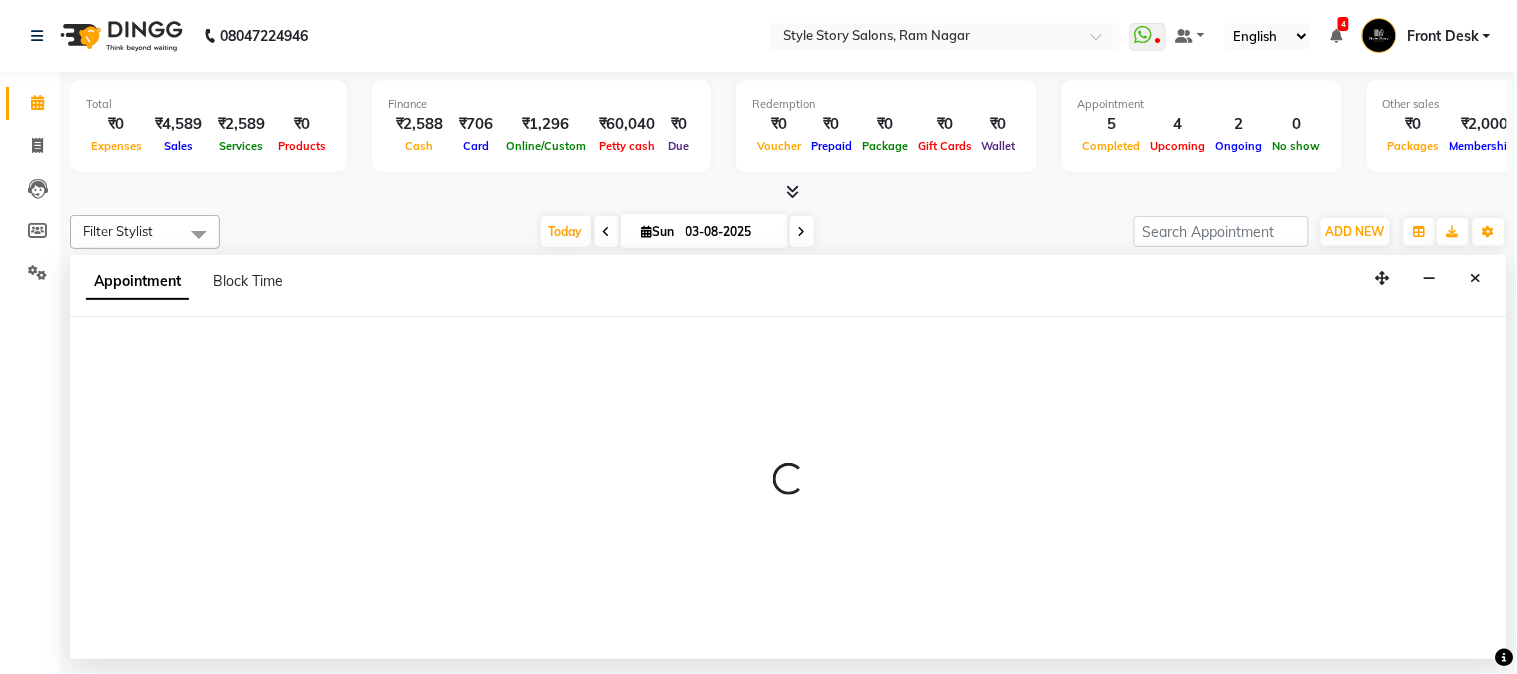 select on "tentative" 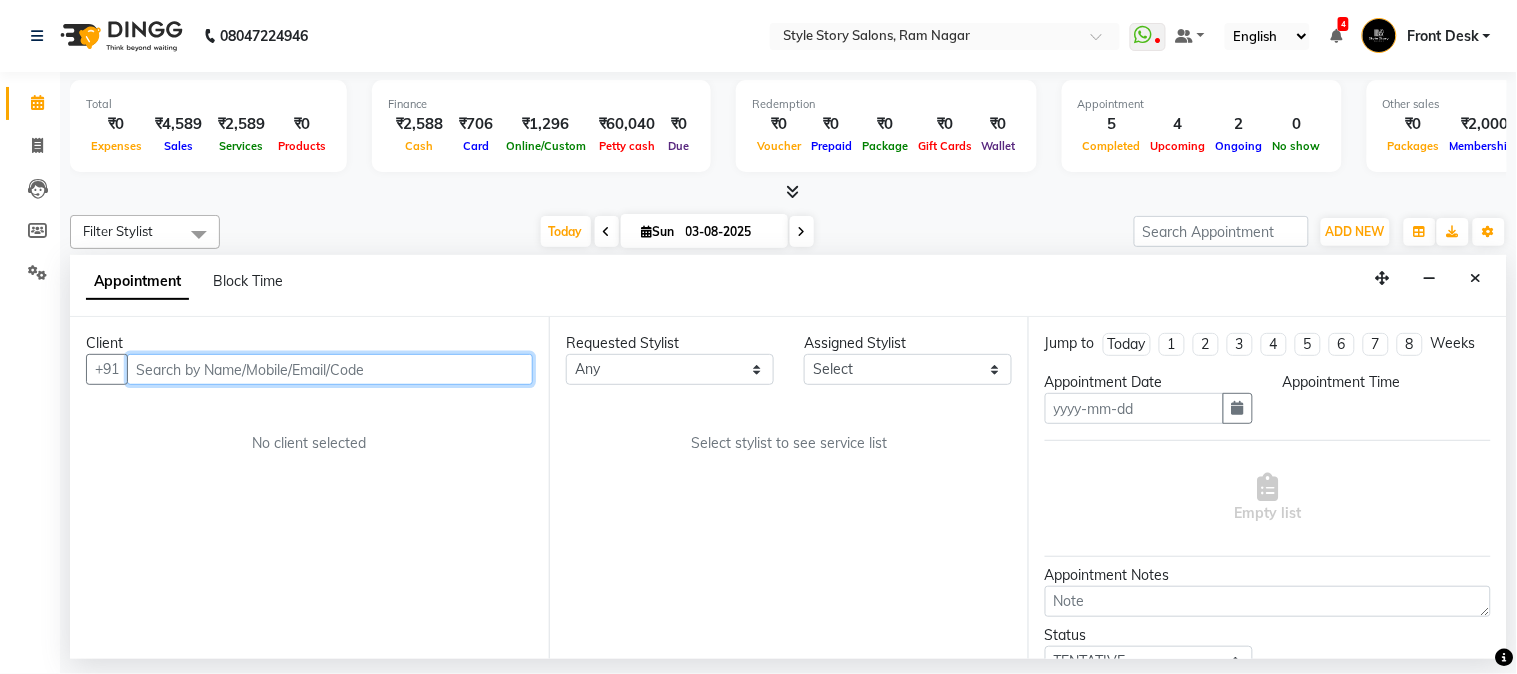 type on "03-08-2025" 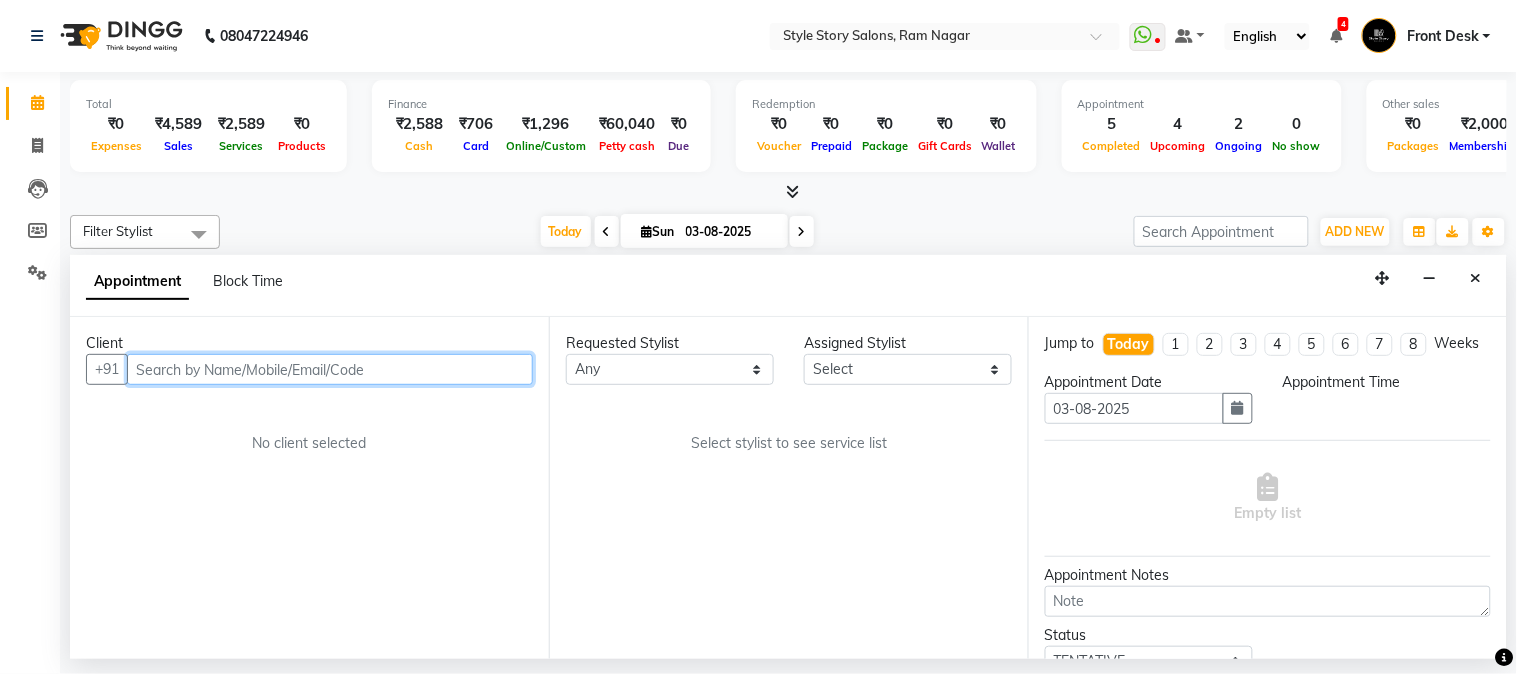 select on "855" 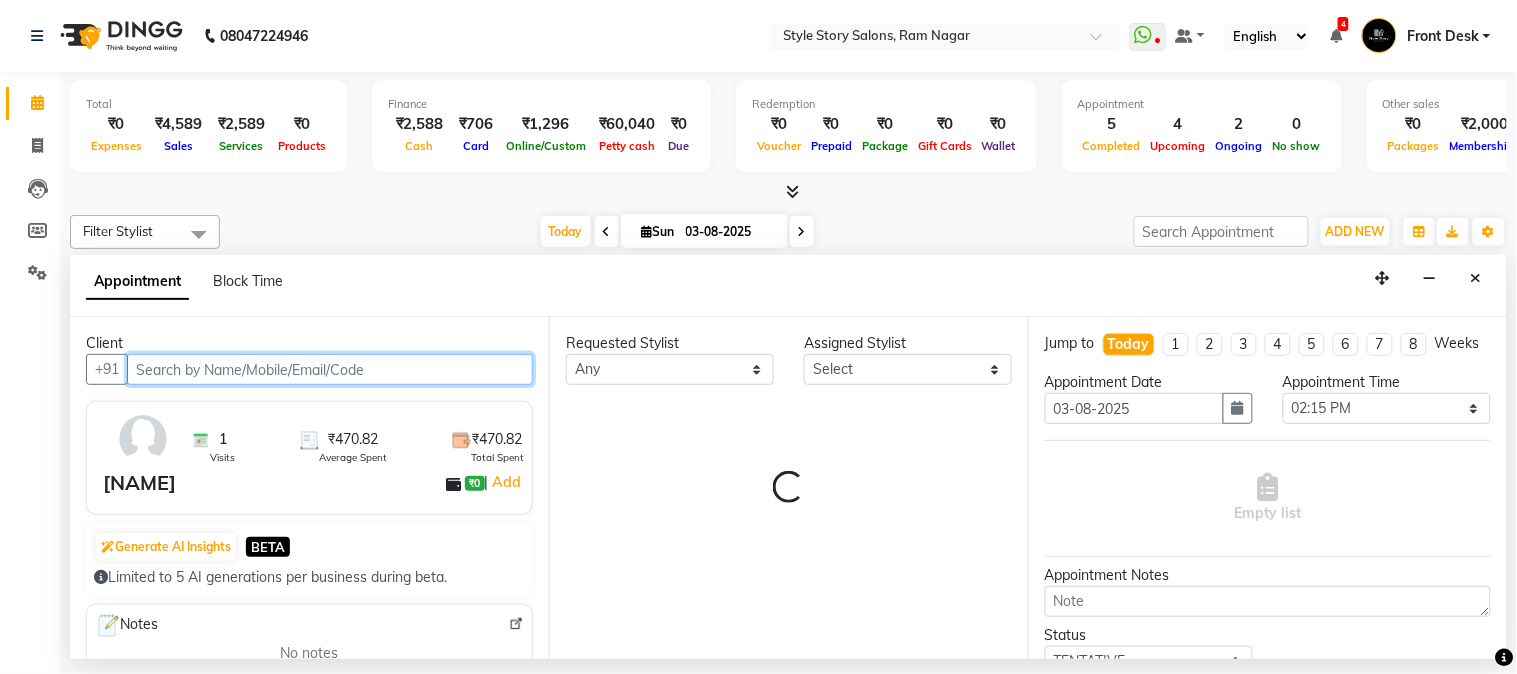 select on "62114" 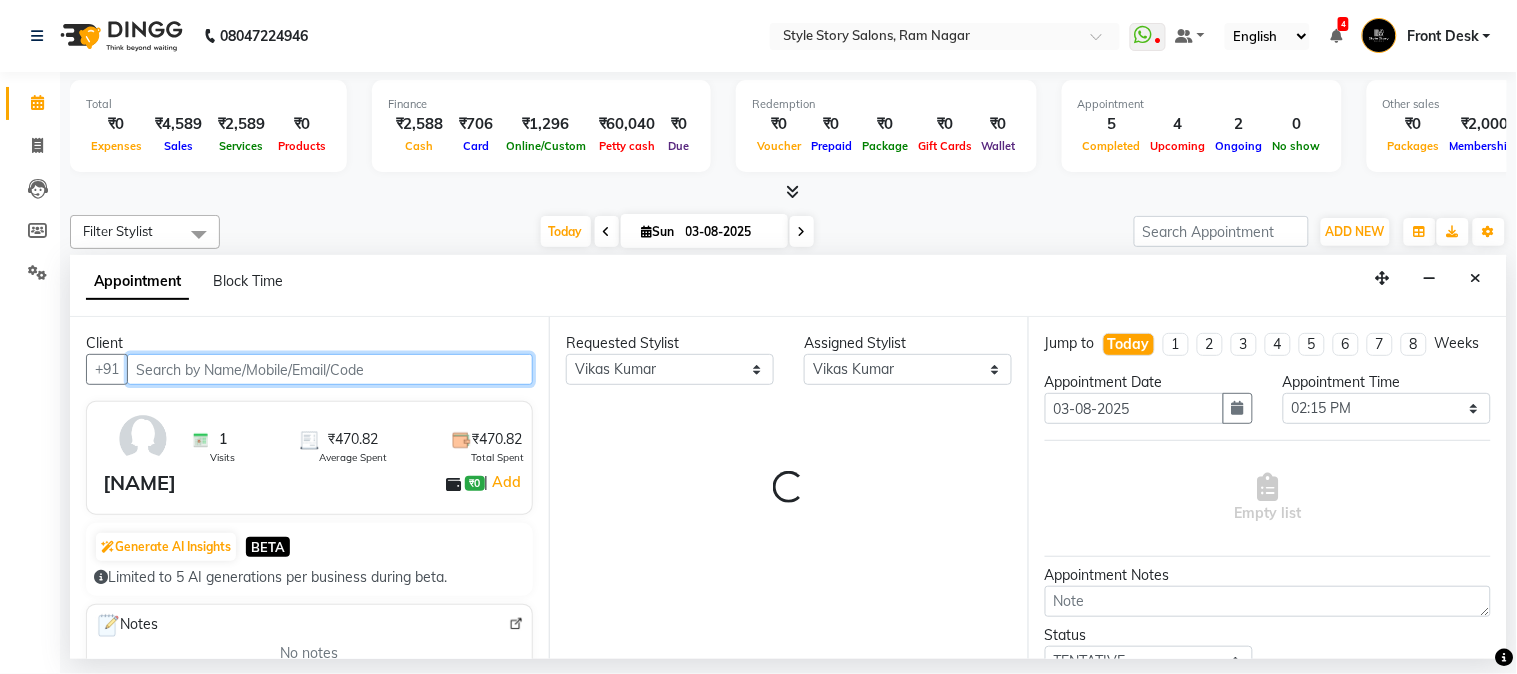 scroll, scrollTop: 0, scrollLeft: 637, axis: horizontal 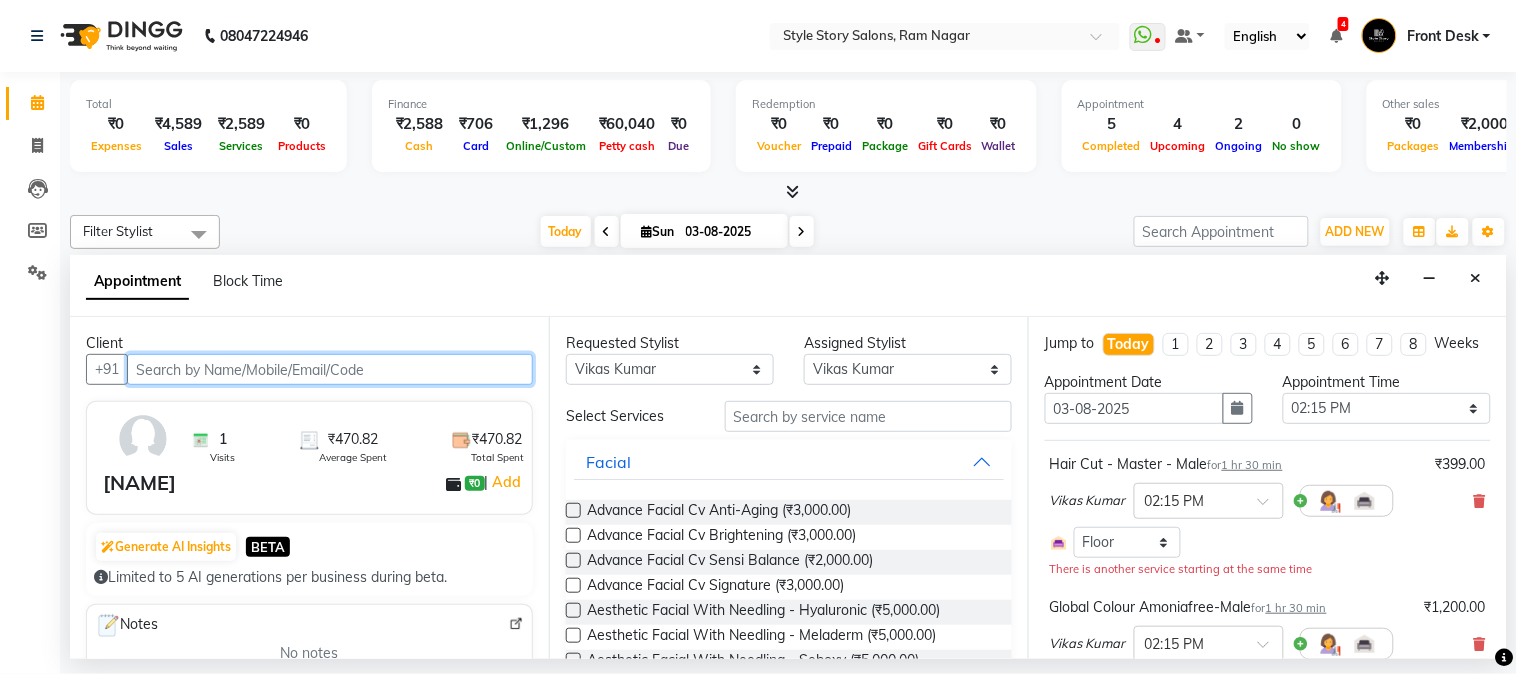 click at bounding box center (330, 369) 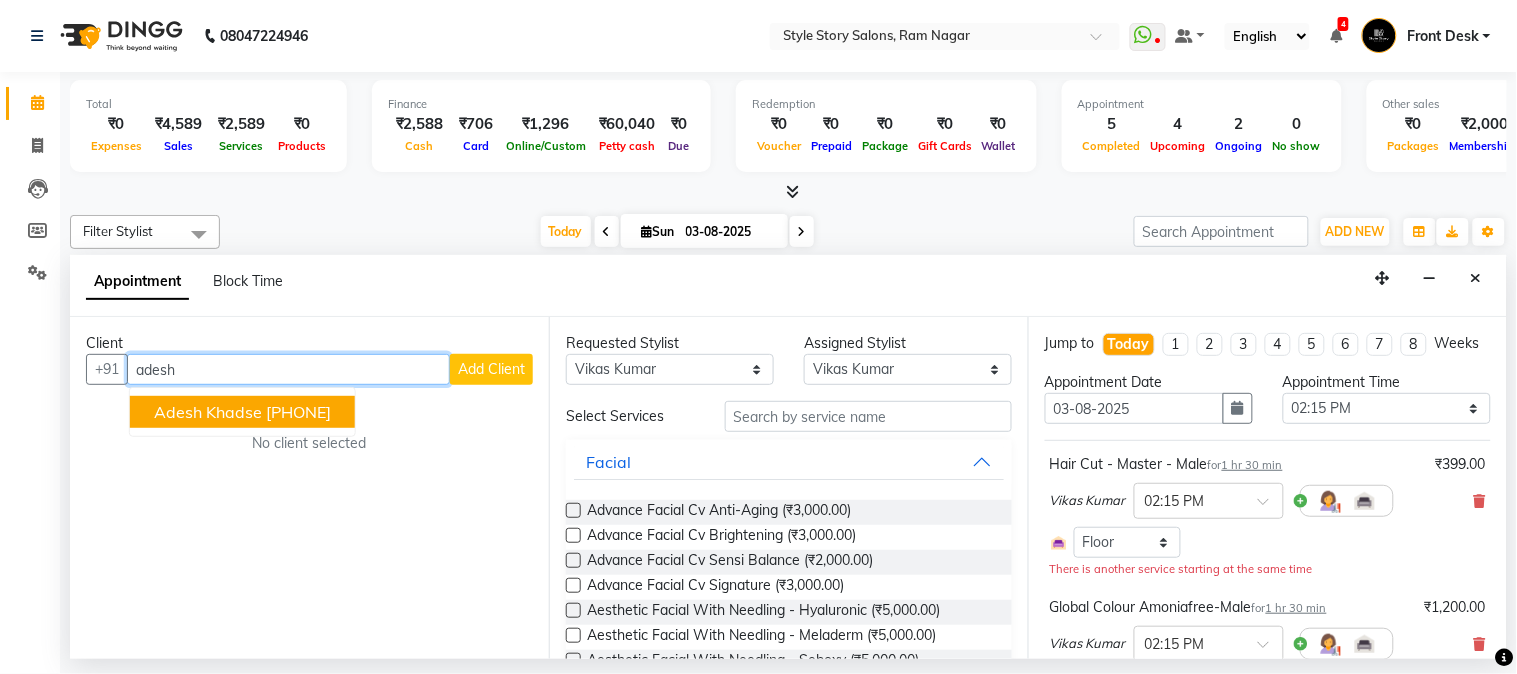 click on "Adesh Khadse  8767033961" at bounding box center (242, 412) 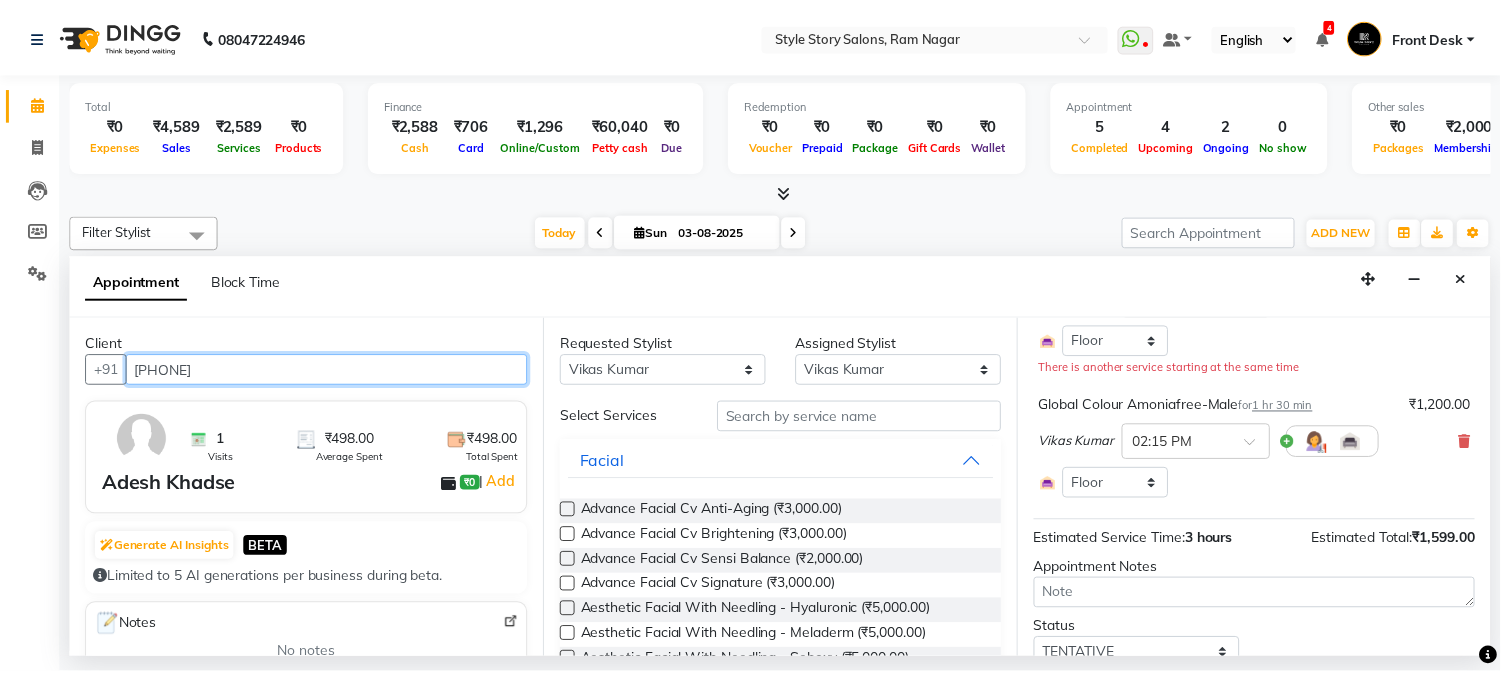 scroll, scrollTop: 300, scrollLeft: 0, axis: vertical 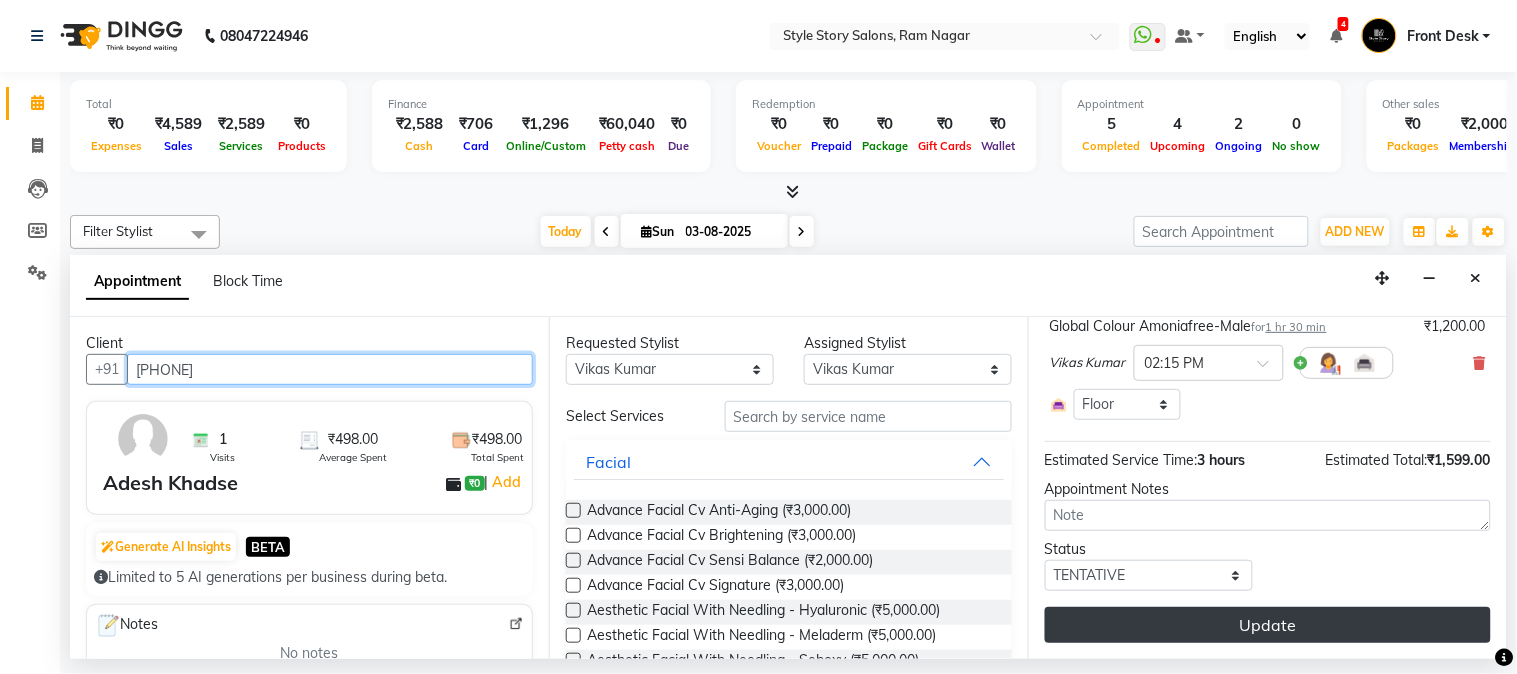 type on "[PHONE]" 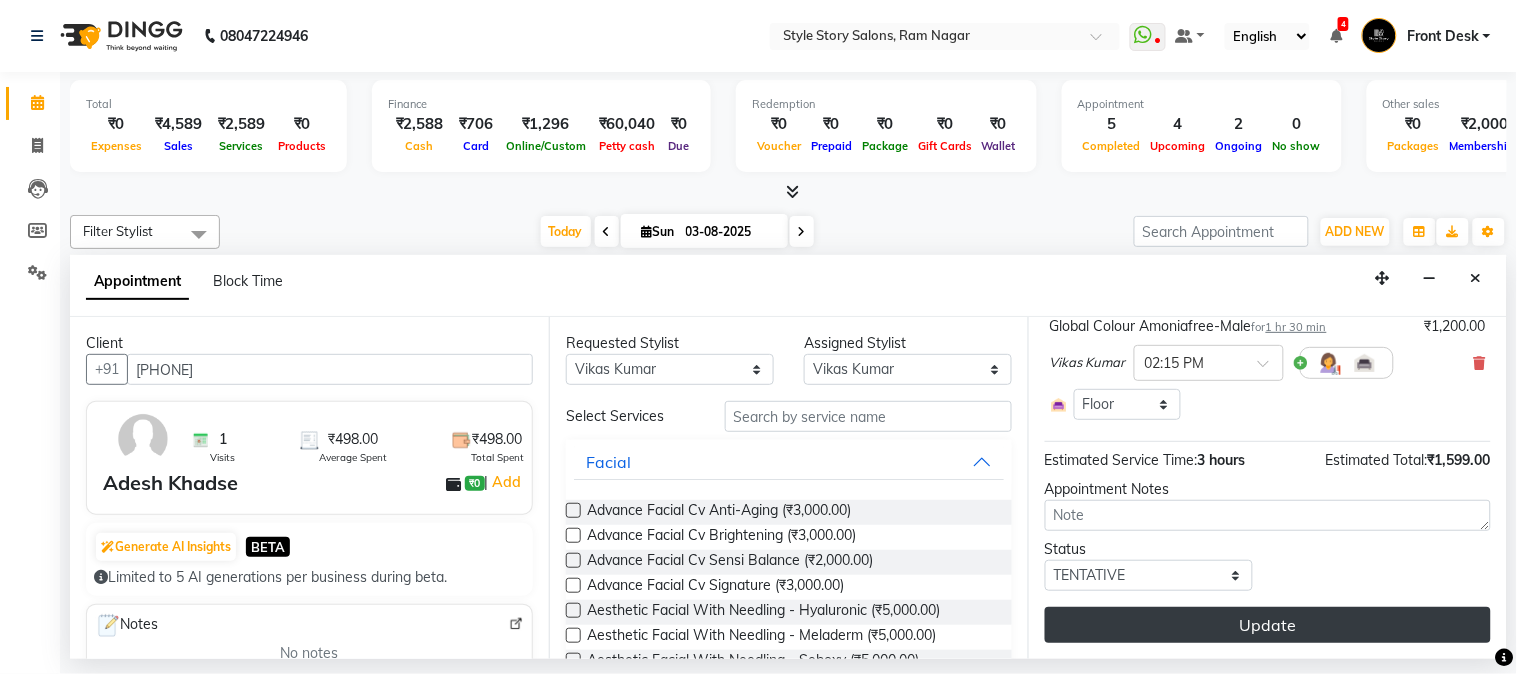click on "Update" at bounding box center (1268, 625) 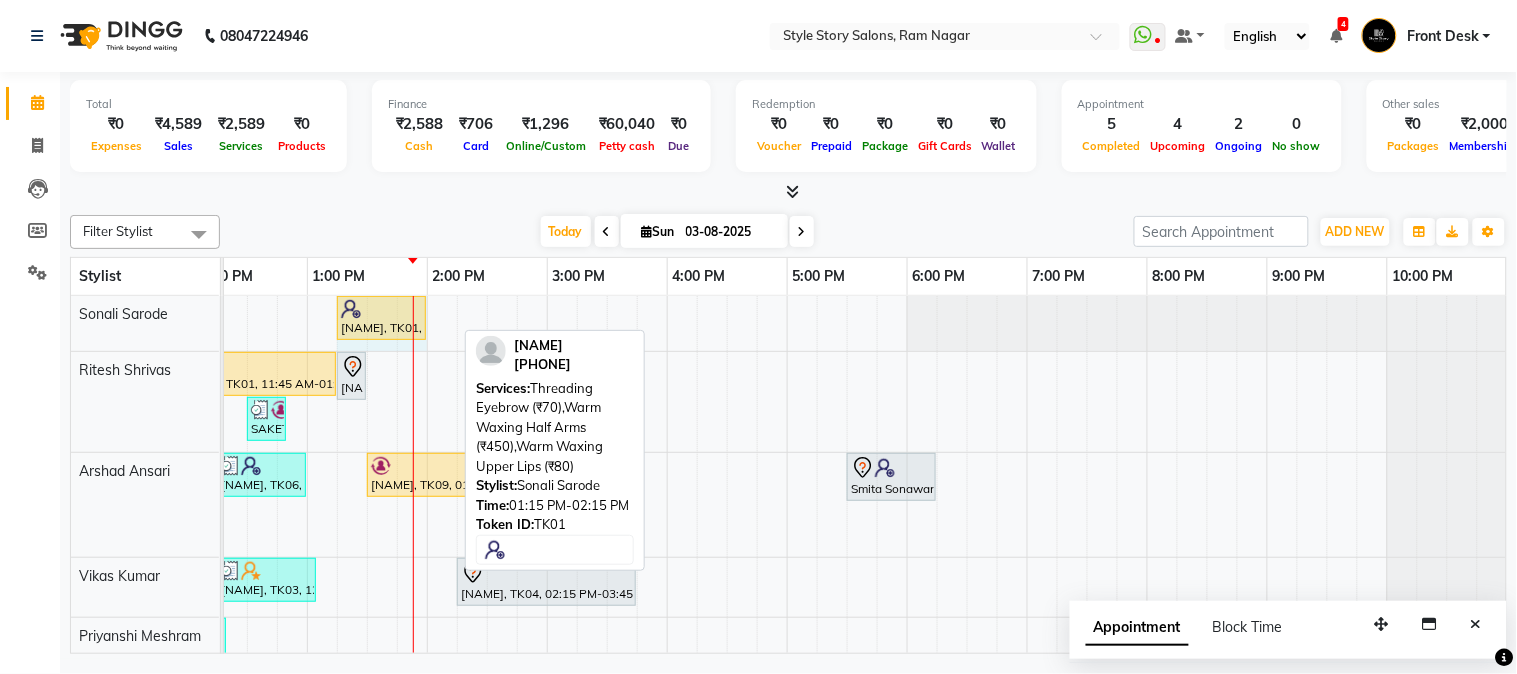 drag, startPoint x: 450, startPoint y: 315, endPoint x: 398, endPoint y: 328, distance: 53.600372 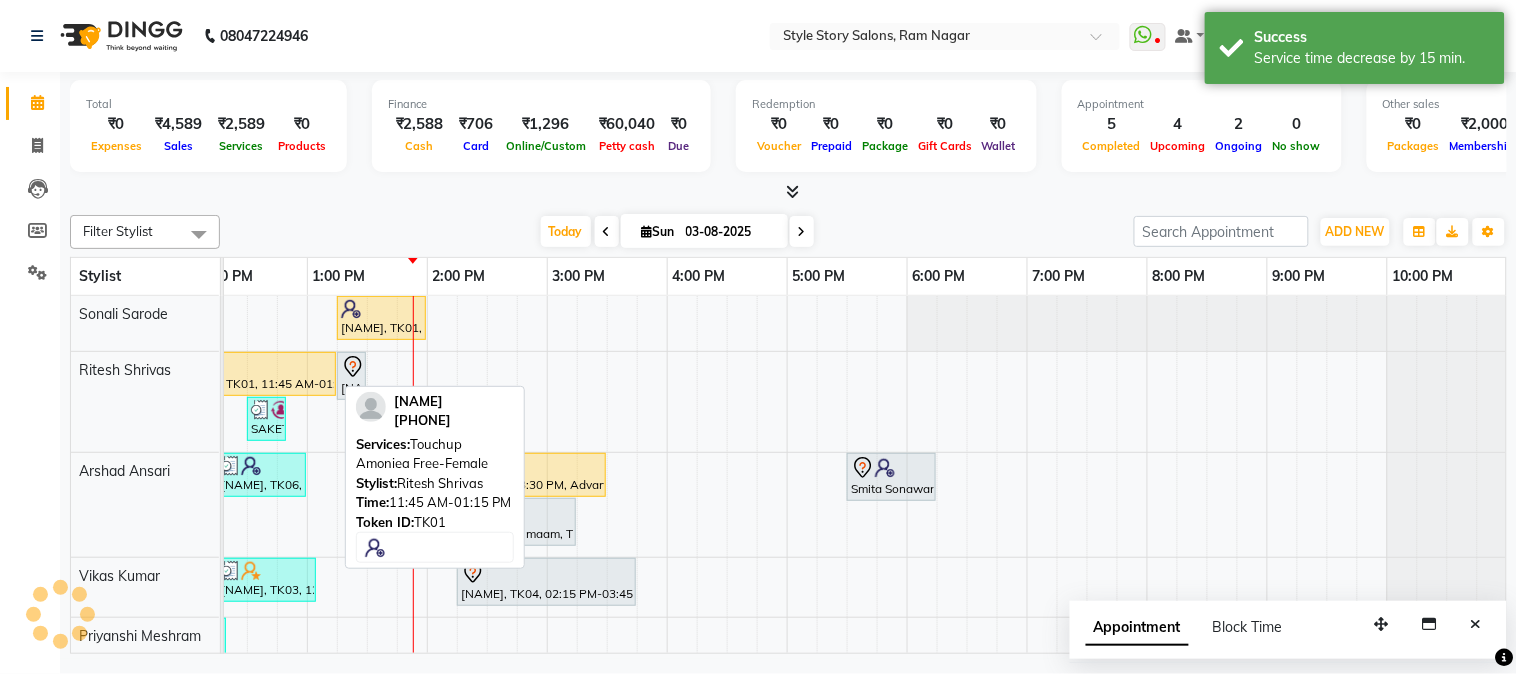 click on "Zoya Khan, TK01, 11:45 AM-01:15 PM, Touchup Amoniea Free-Female" at bounding box center [246, 374] 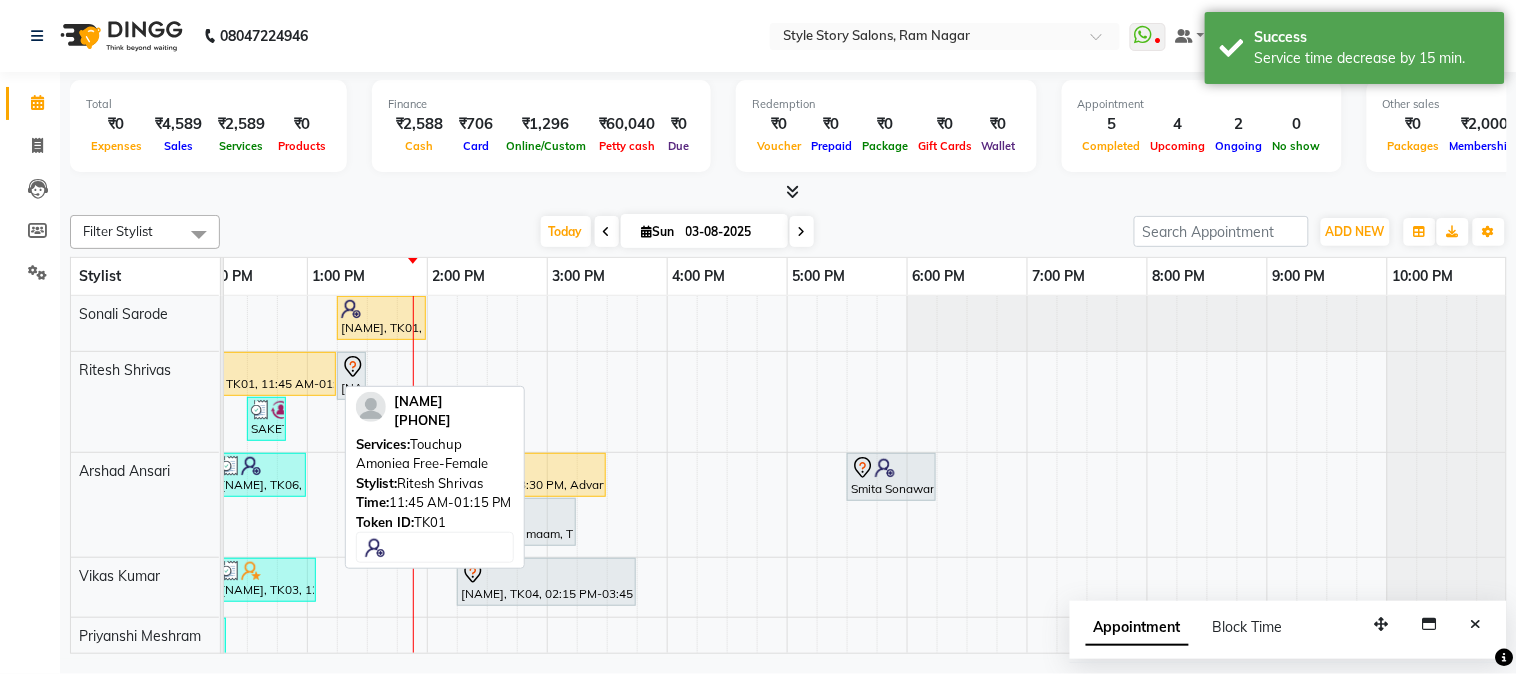 click at bounding box center [246, 365] 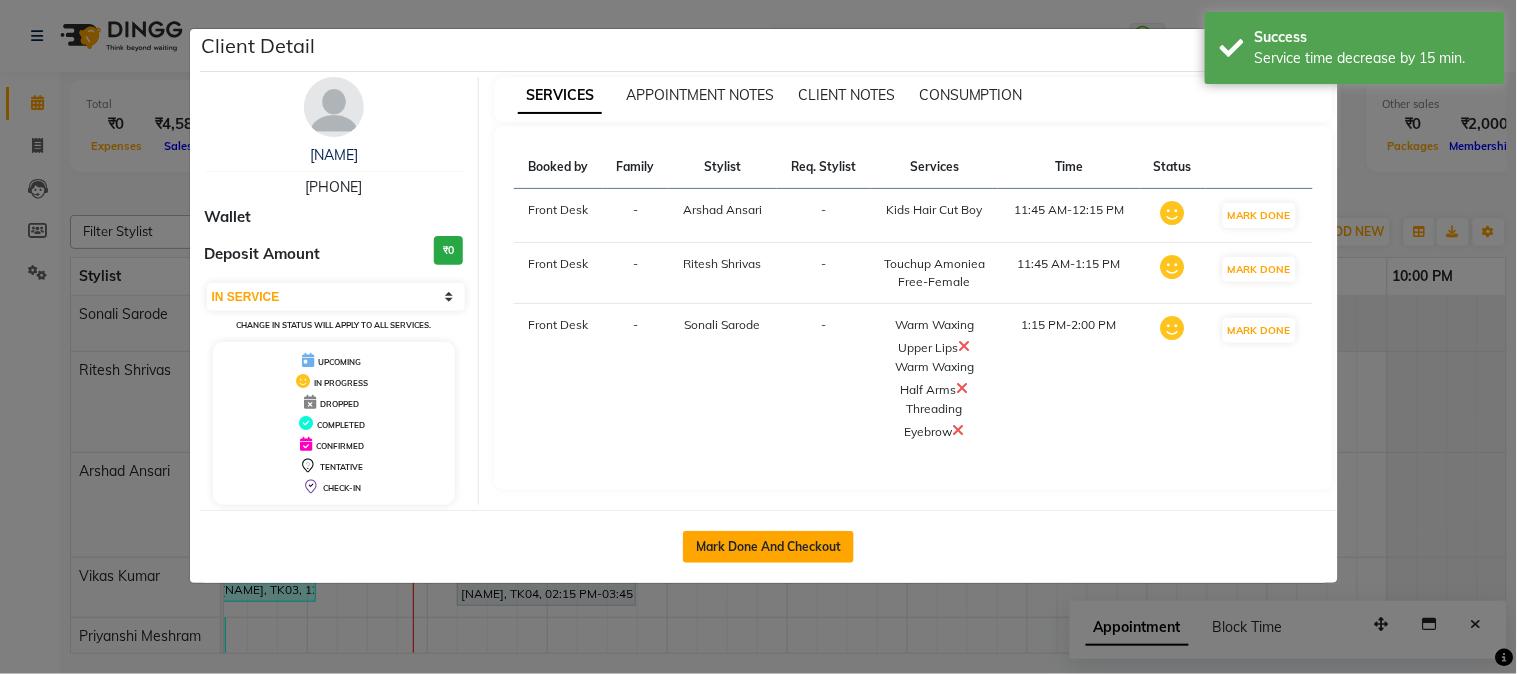click on "Mark Done And Checkout" 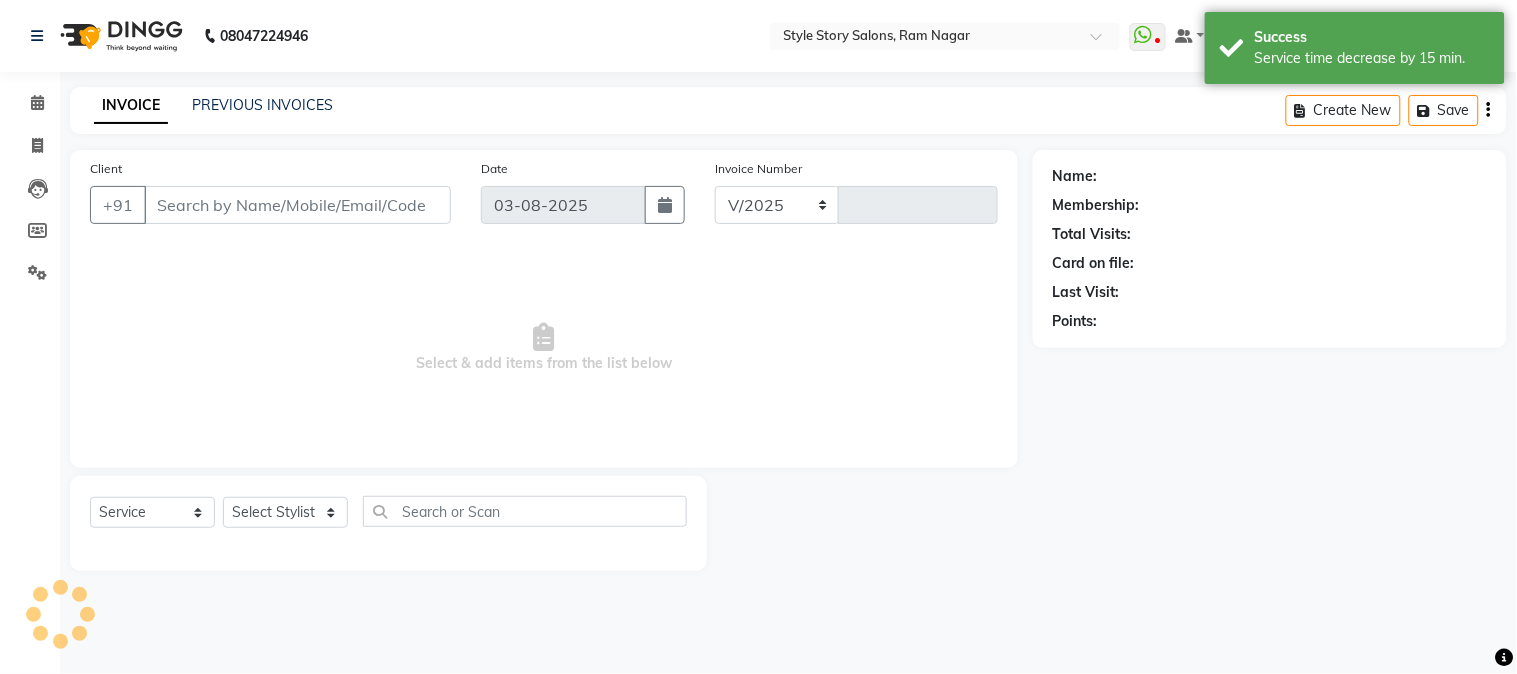 select on "6249" 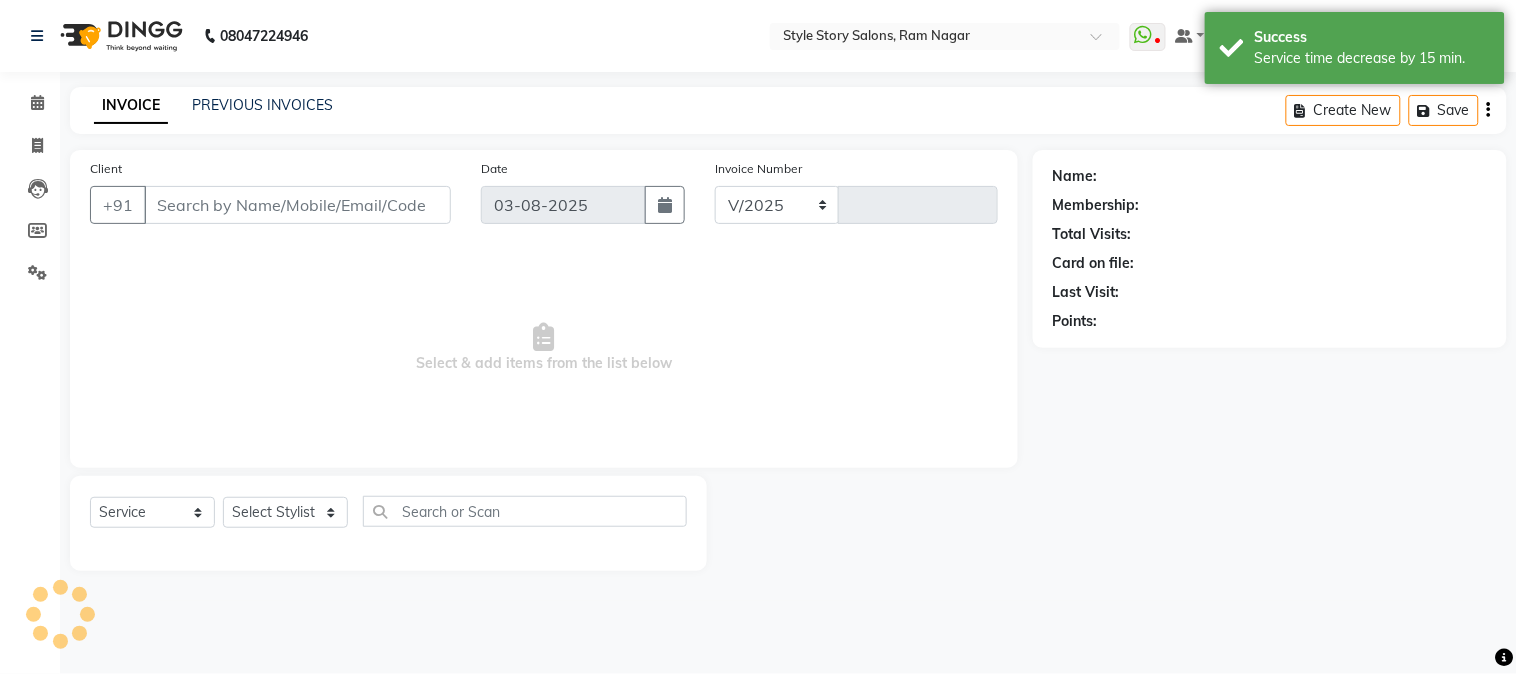 type on "1231" 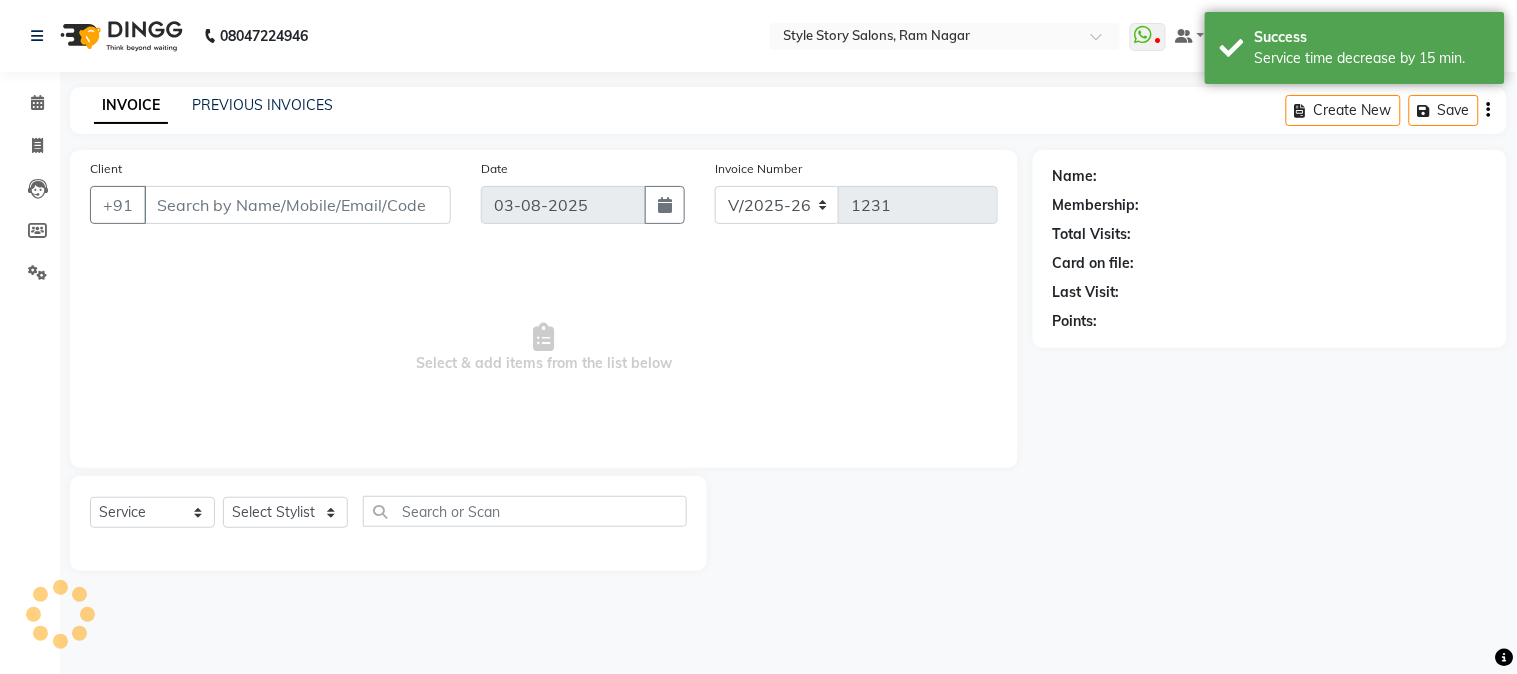 type on "7378603774" 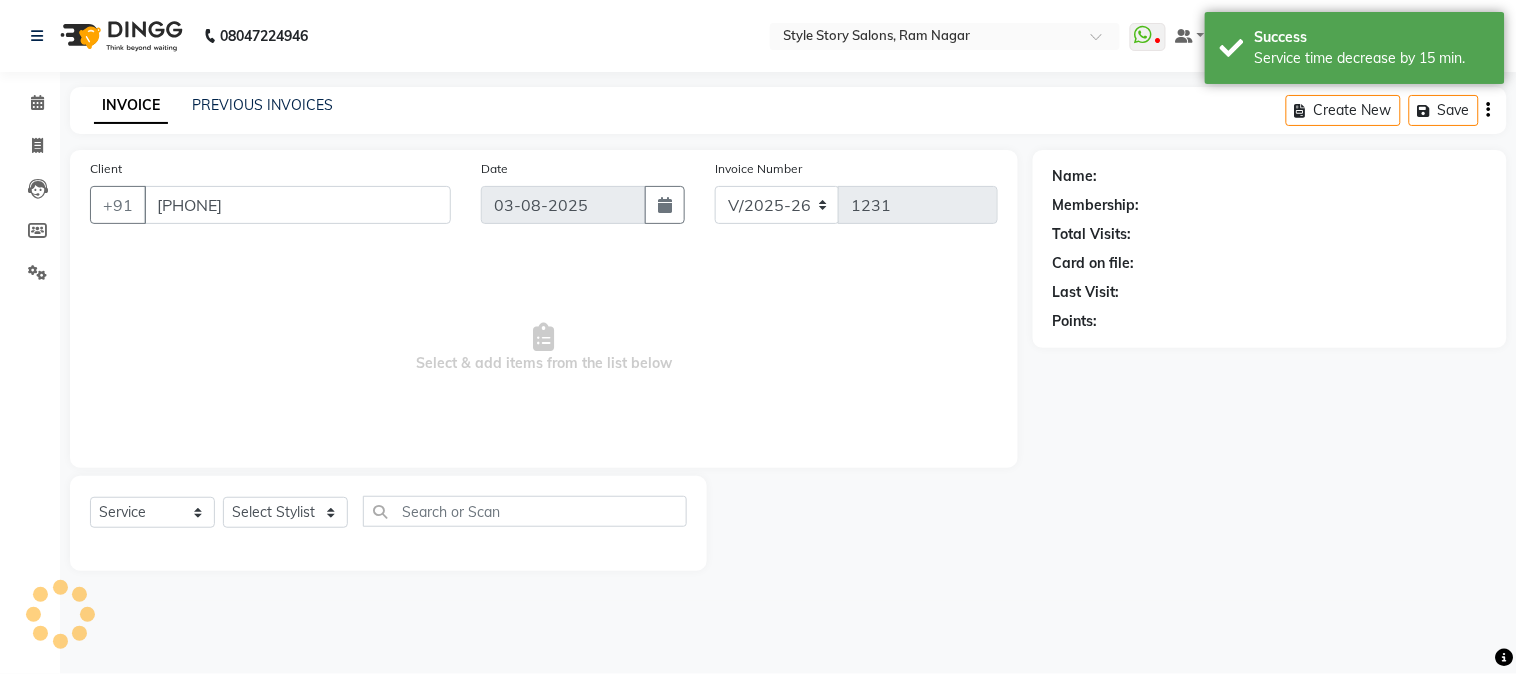 select on "46661" 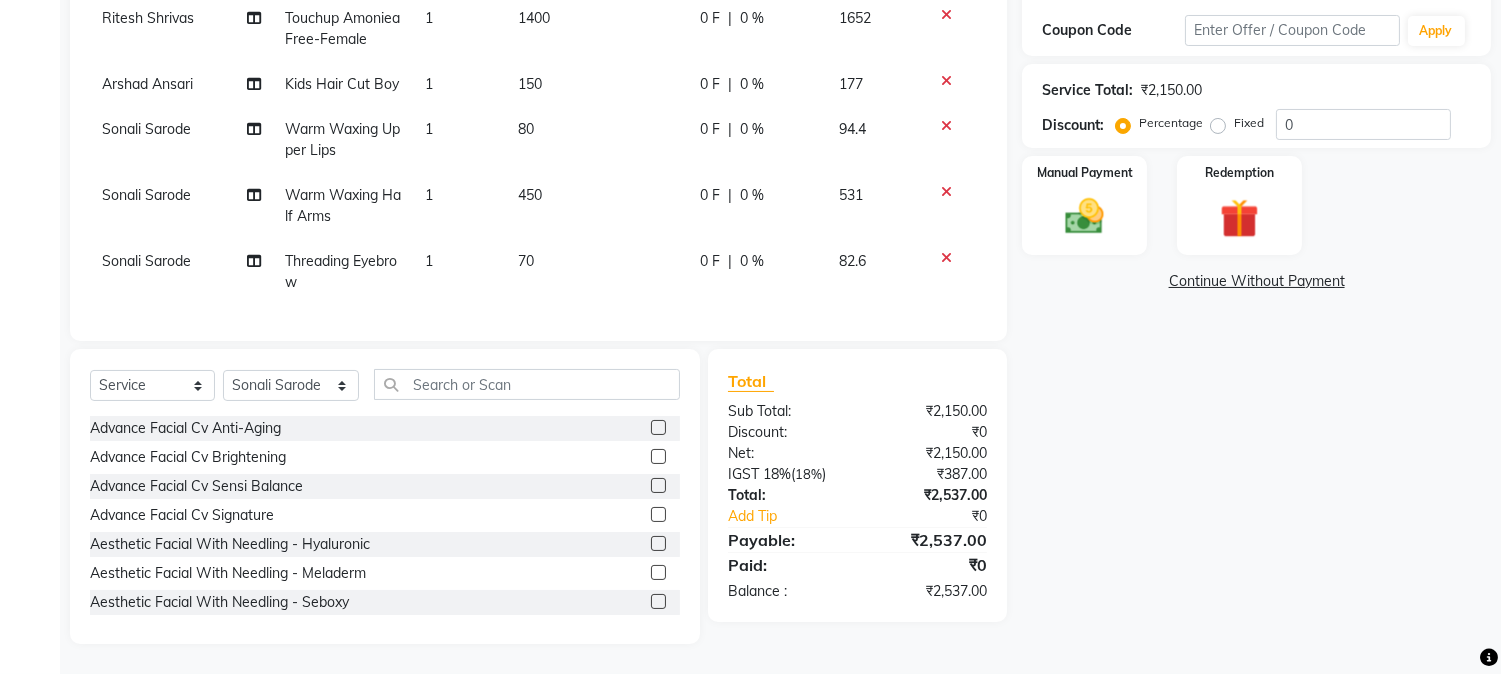 scroll, scrollTop: 350, scrollLeft: 0, axis: vertical 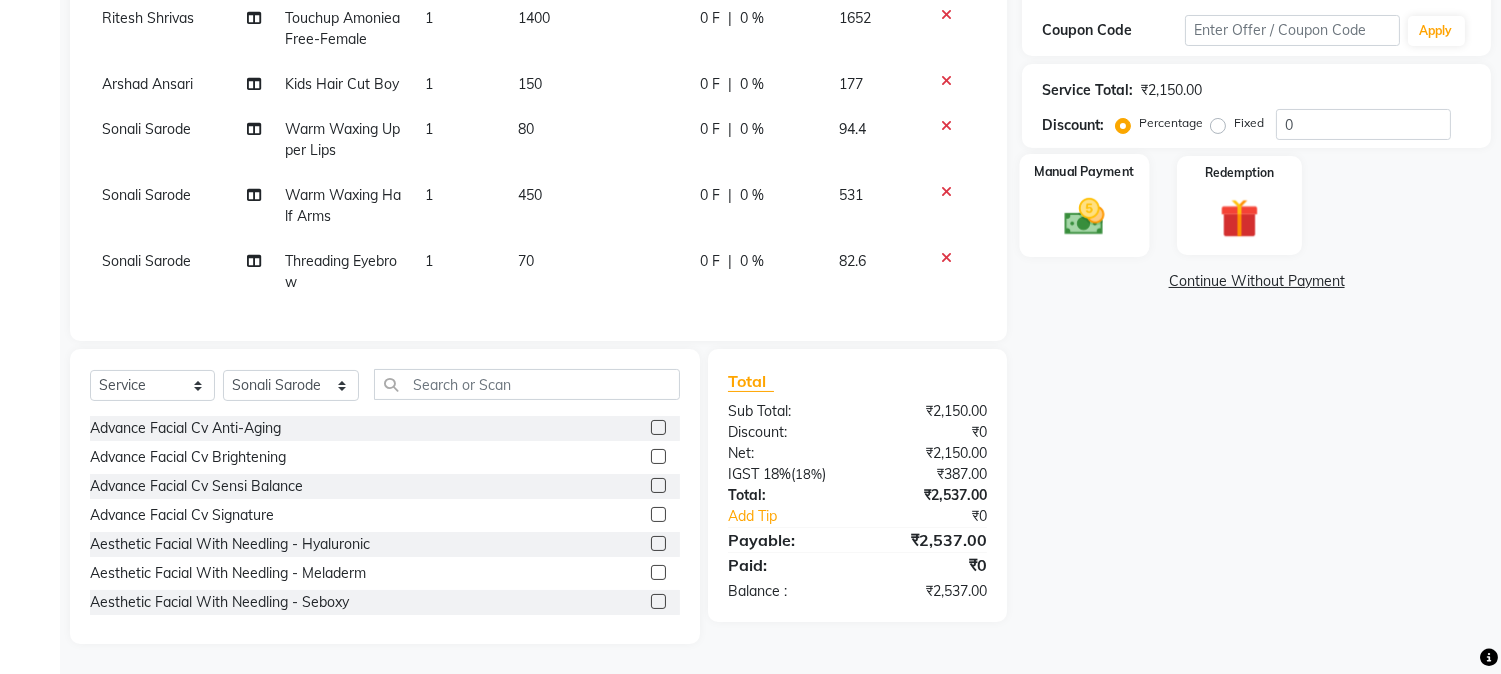 click 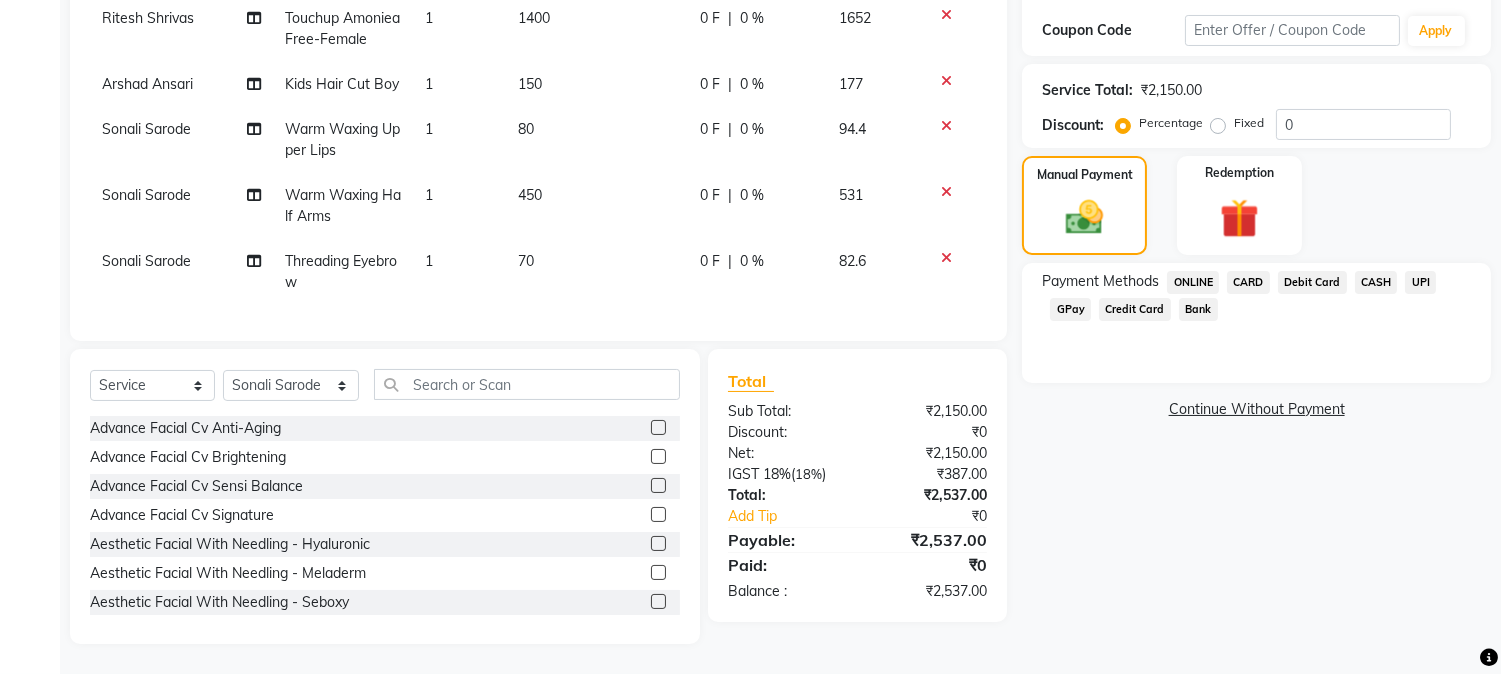 click on "CASH" 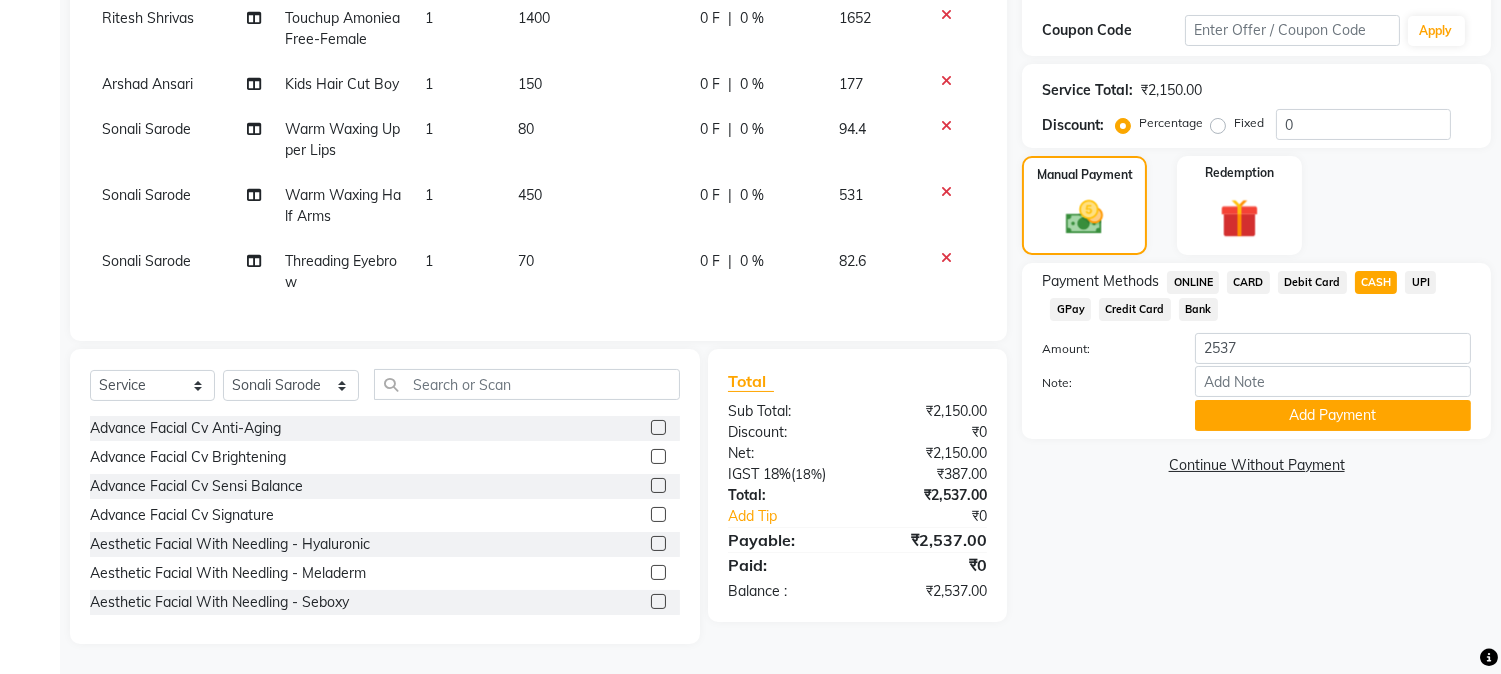 click on "UPI" 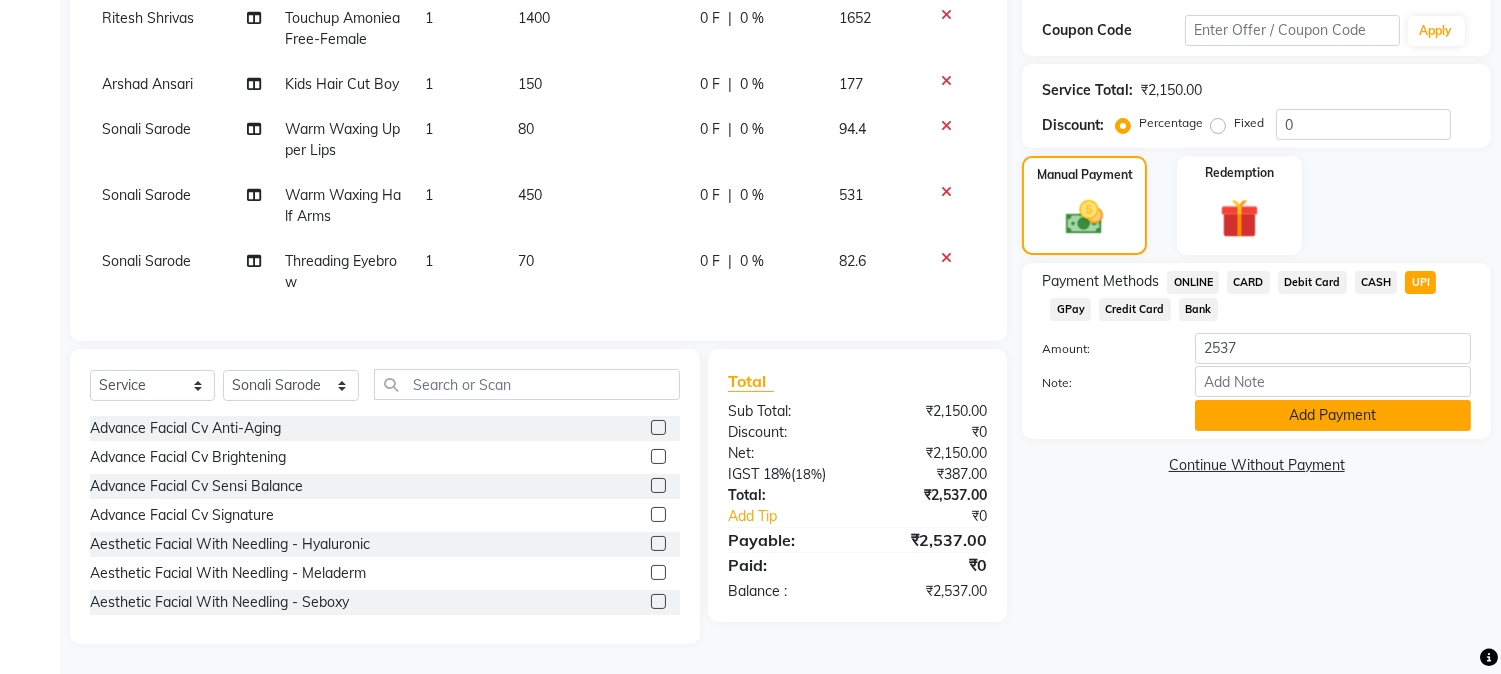 click on "Add Payment" 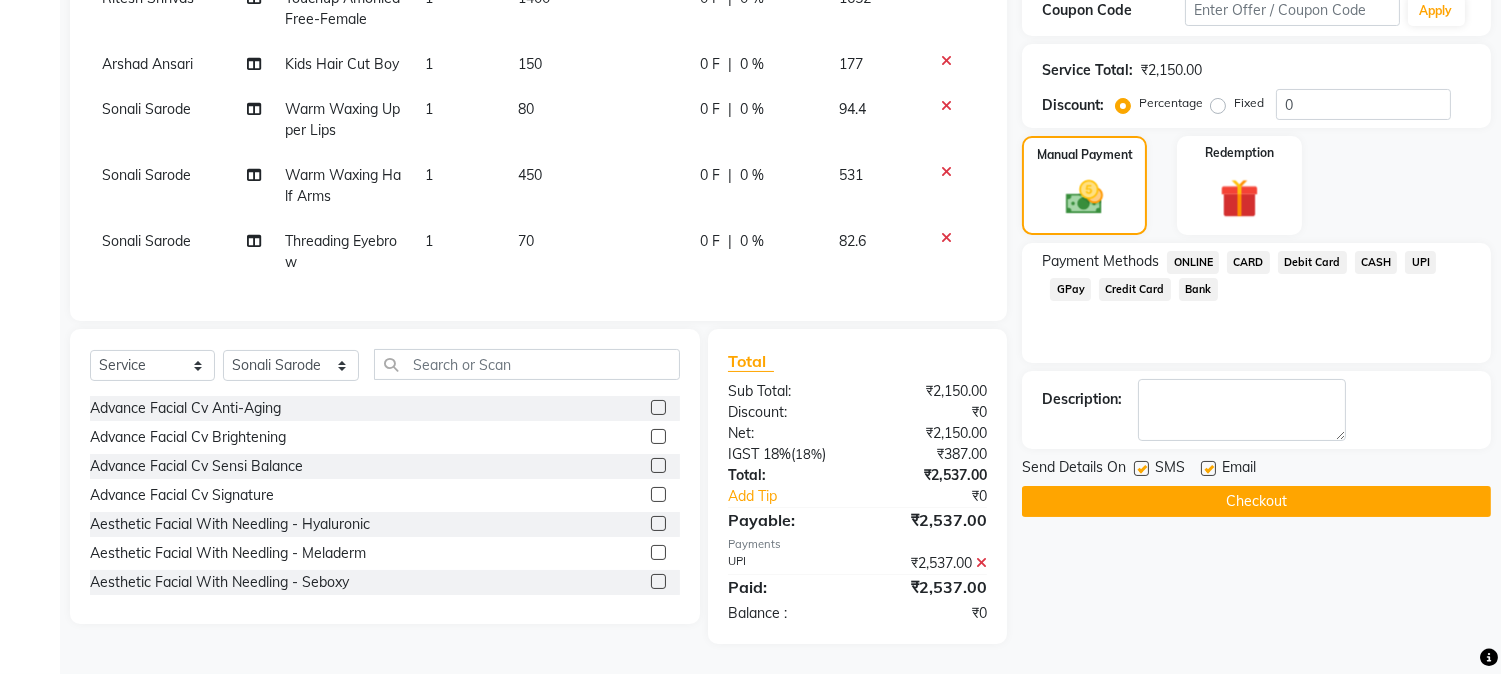 scroll, scrollTop: 370, scrollLeft: 0, axis: vertical 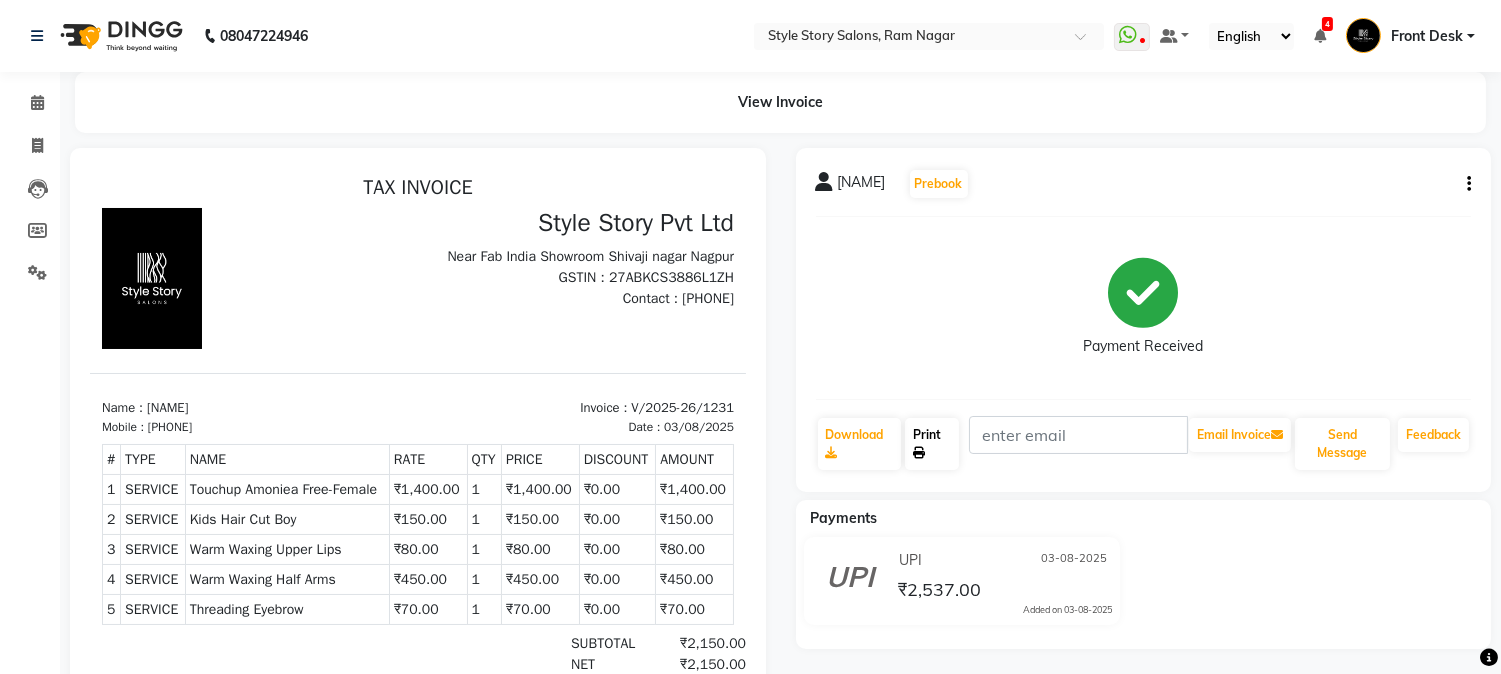 drag, startPoint x: 941, startPoint y: 435, endPoint x: 920, endPoint y: 391, distance: 48.754486 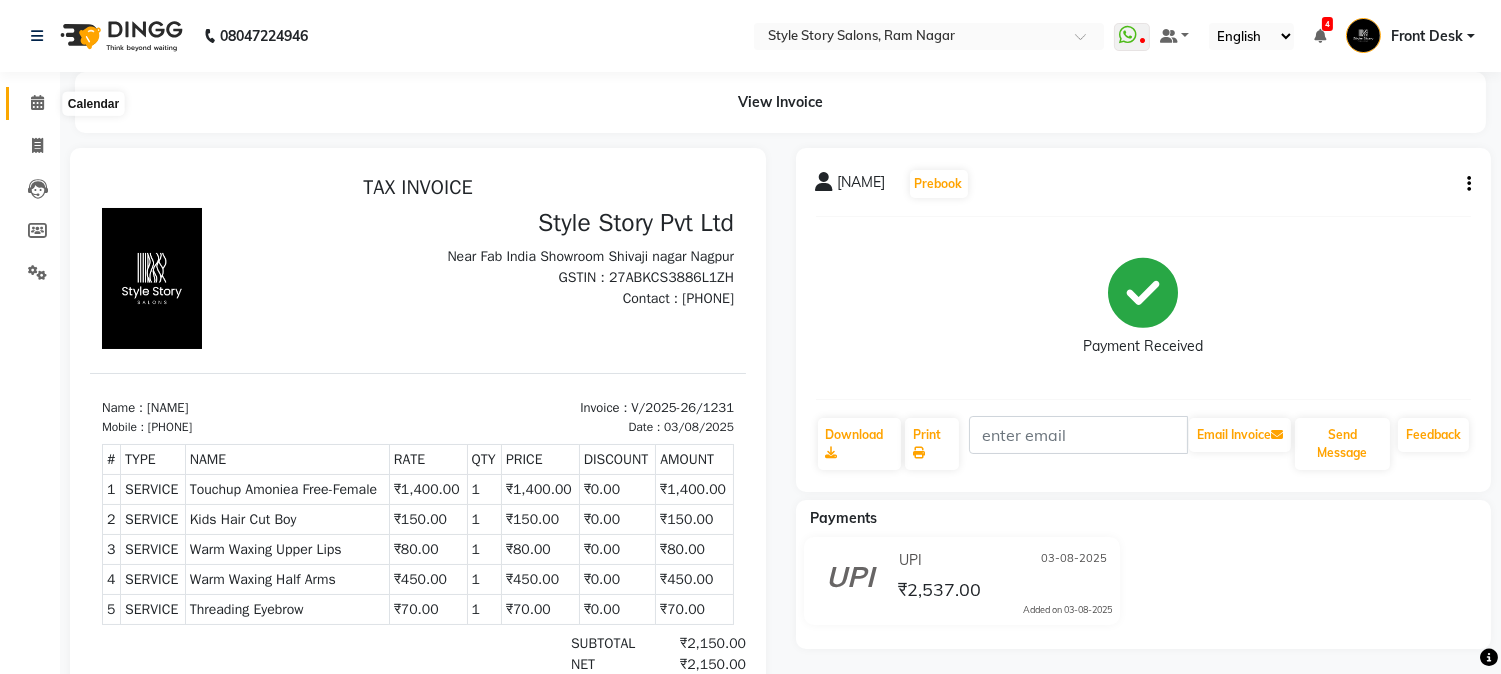 click 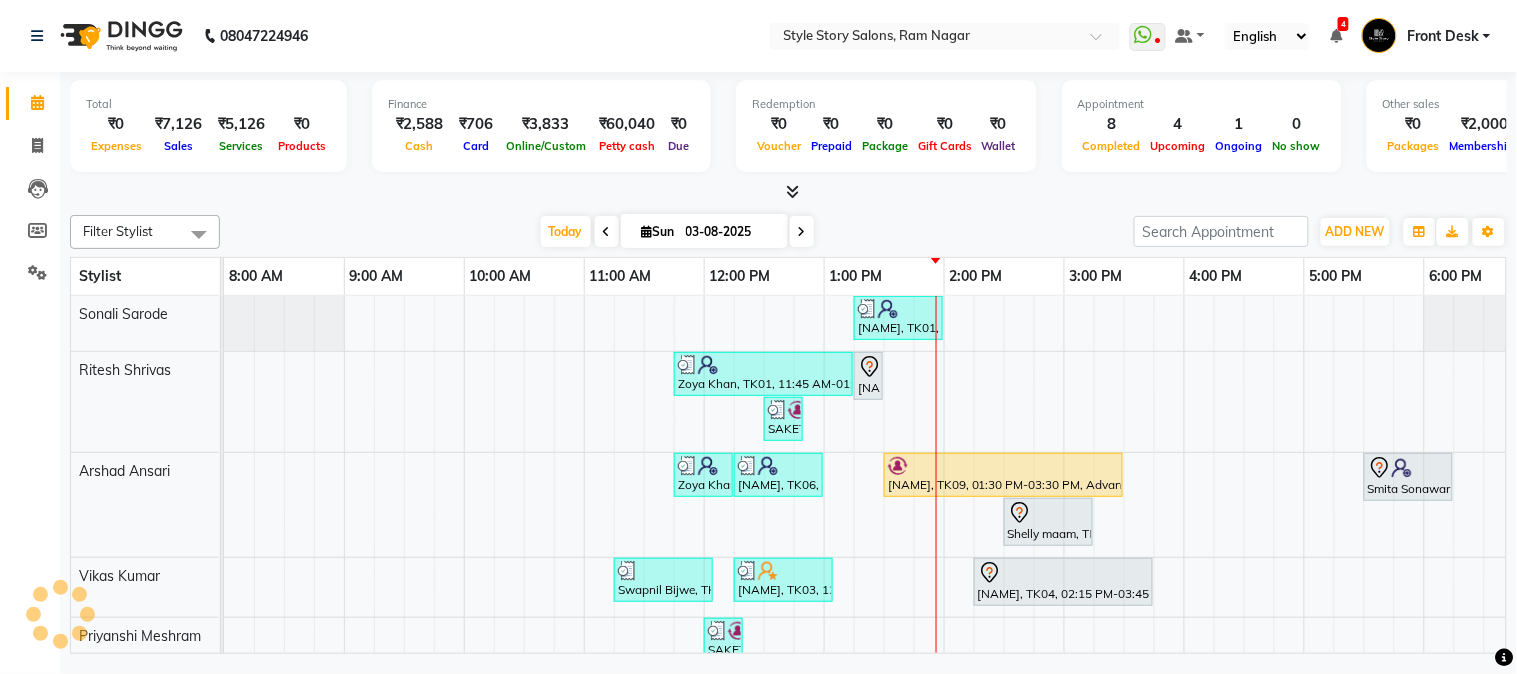 scroll, scrollTop: 0, scrollLeft: 157, axis: horizontal 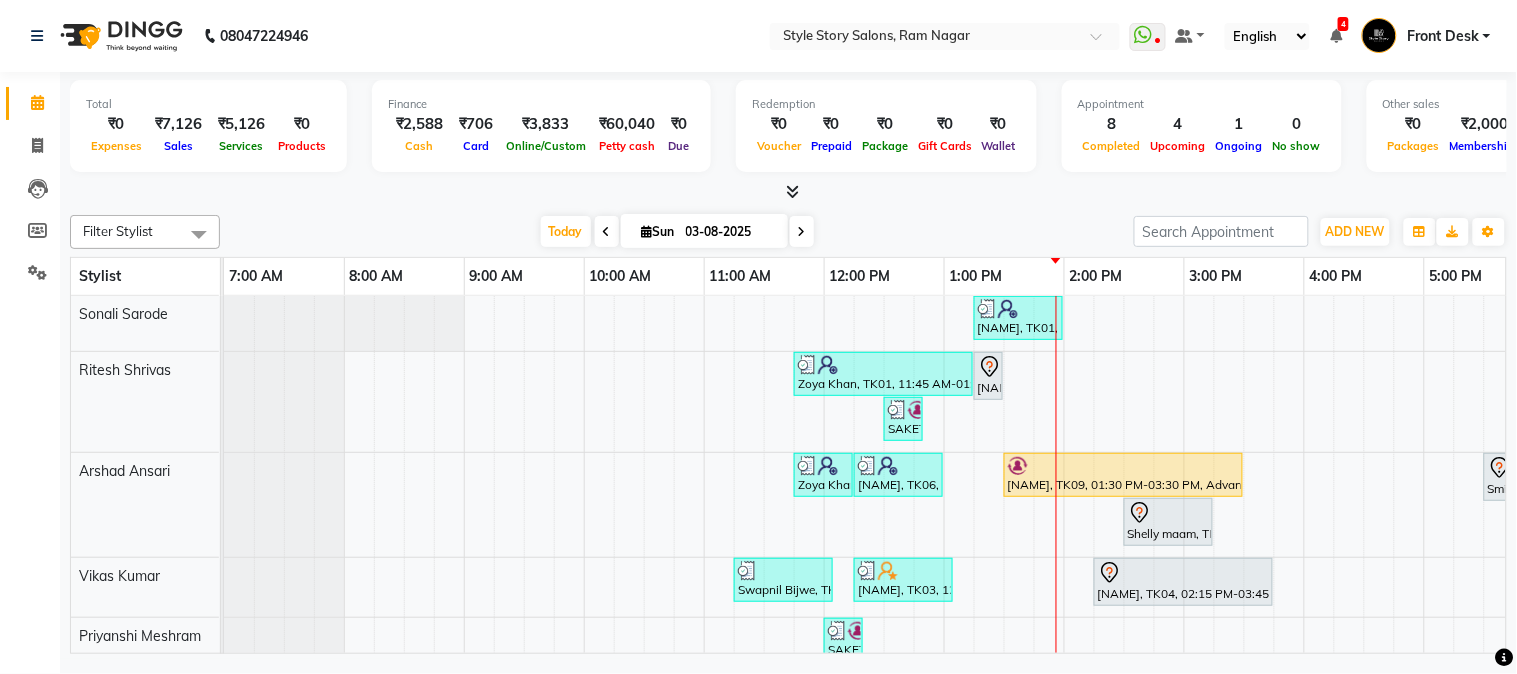 click at bounding box center (792, 191) 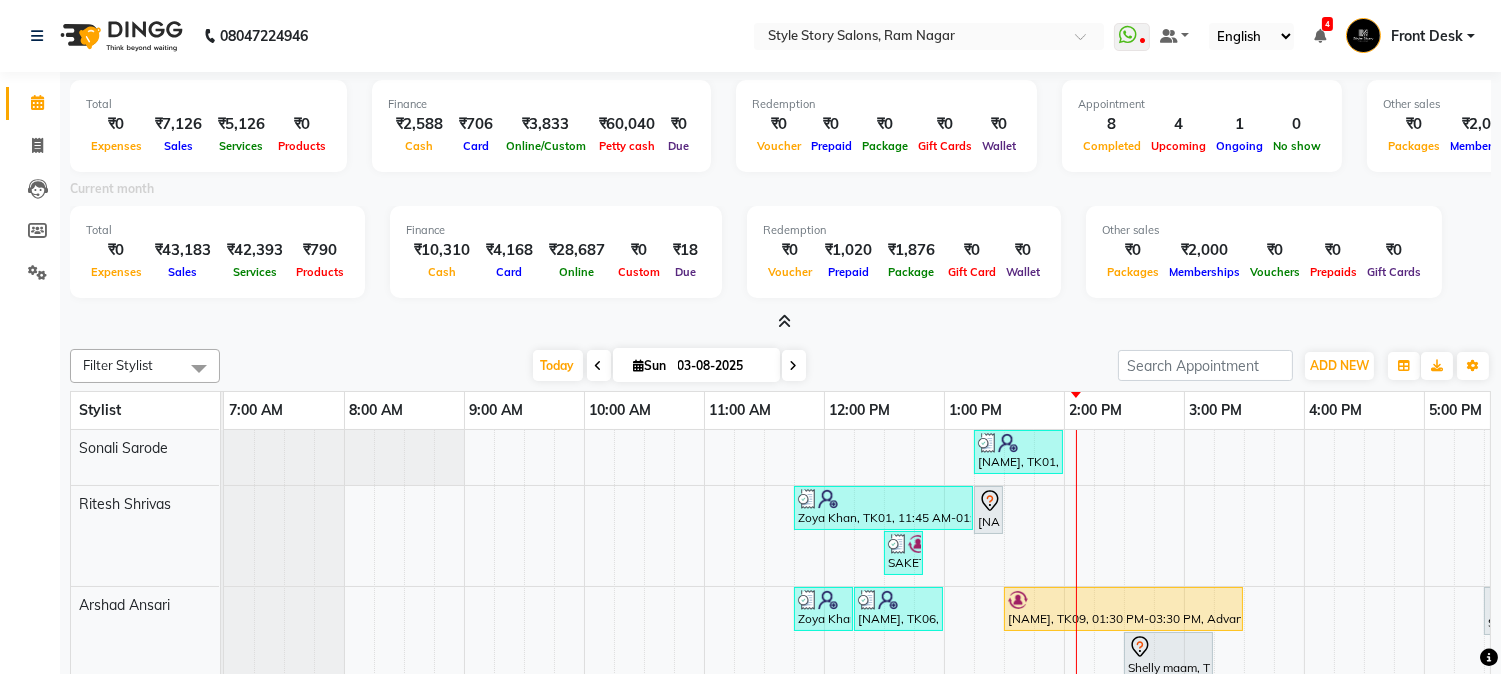 scroll, scrollTop: 117, scrollLeft: 0, axis: vertical 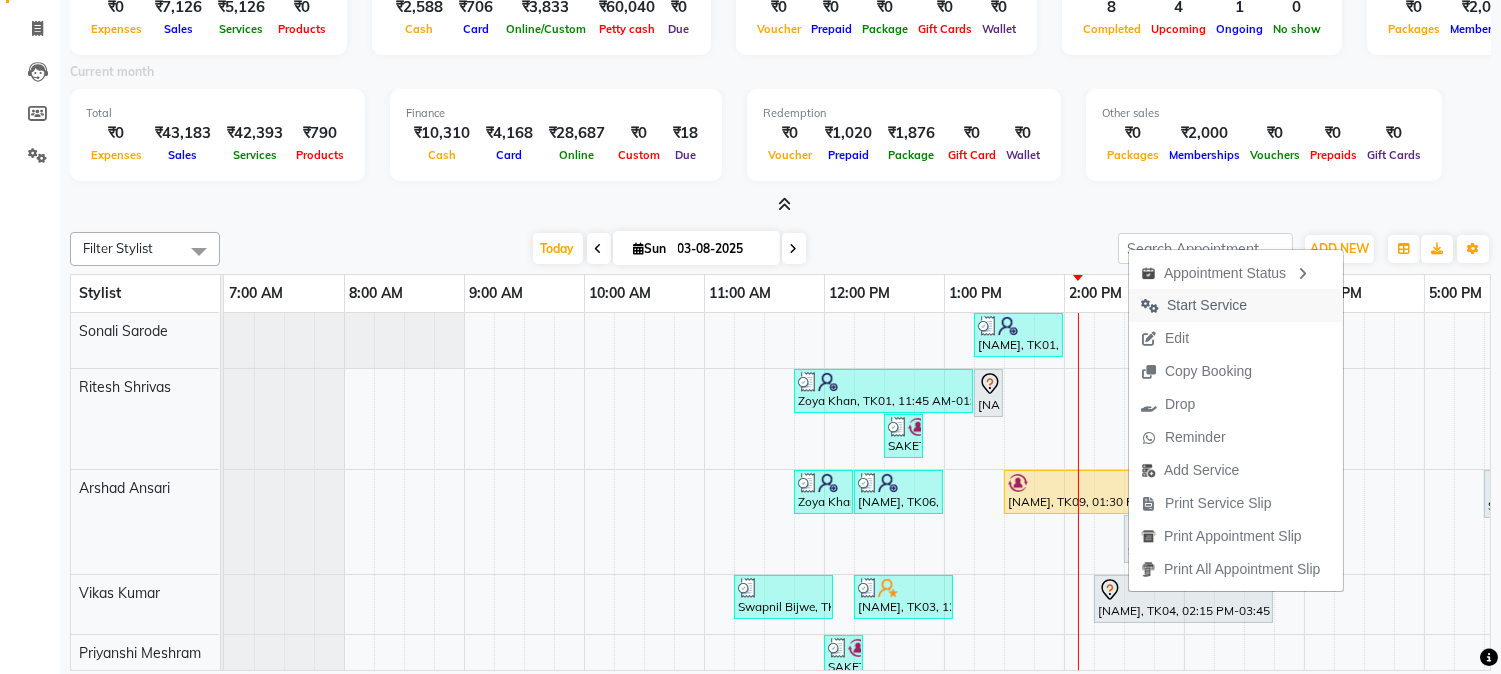 click on "Start Service" at bounding box center (1207, 305) 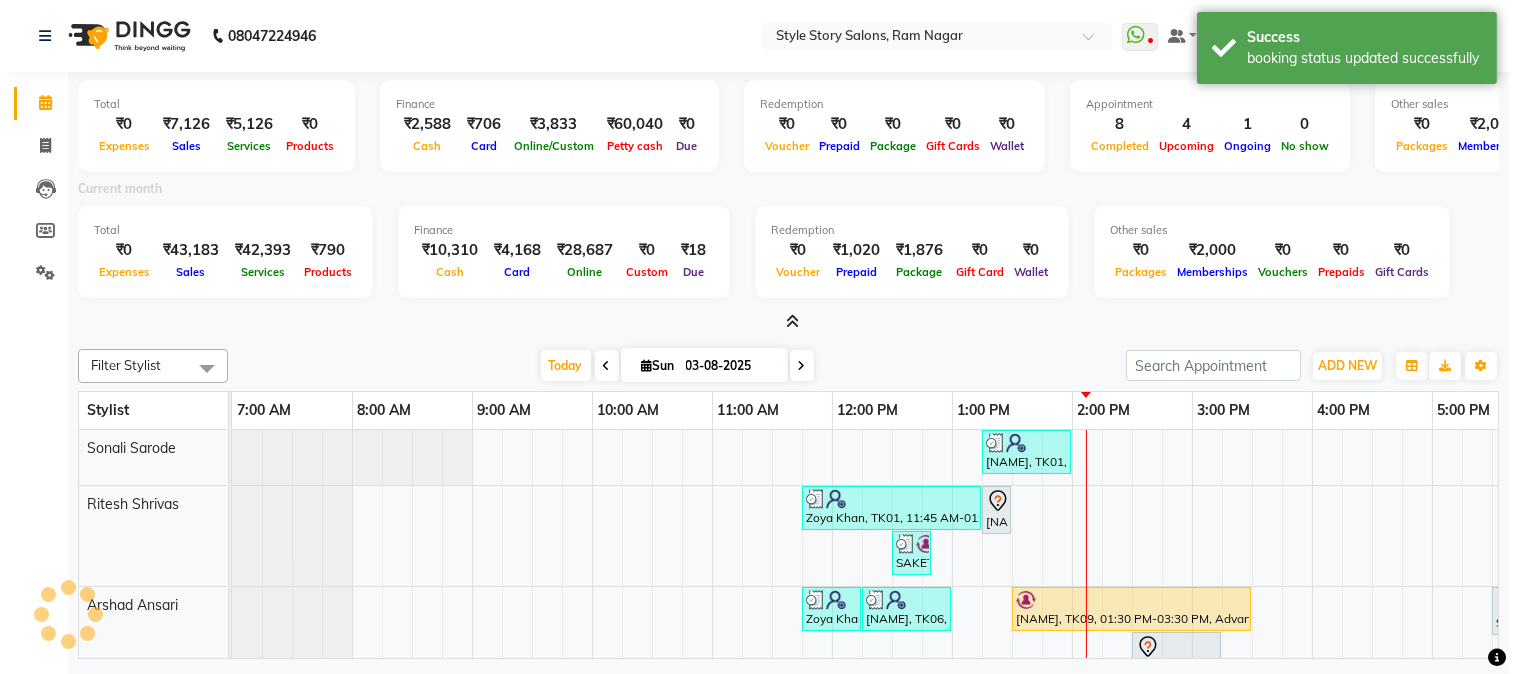 scroll, scrollTop: 0, scrollLeft: 0, axis: both 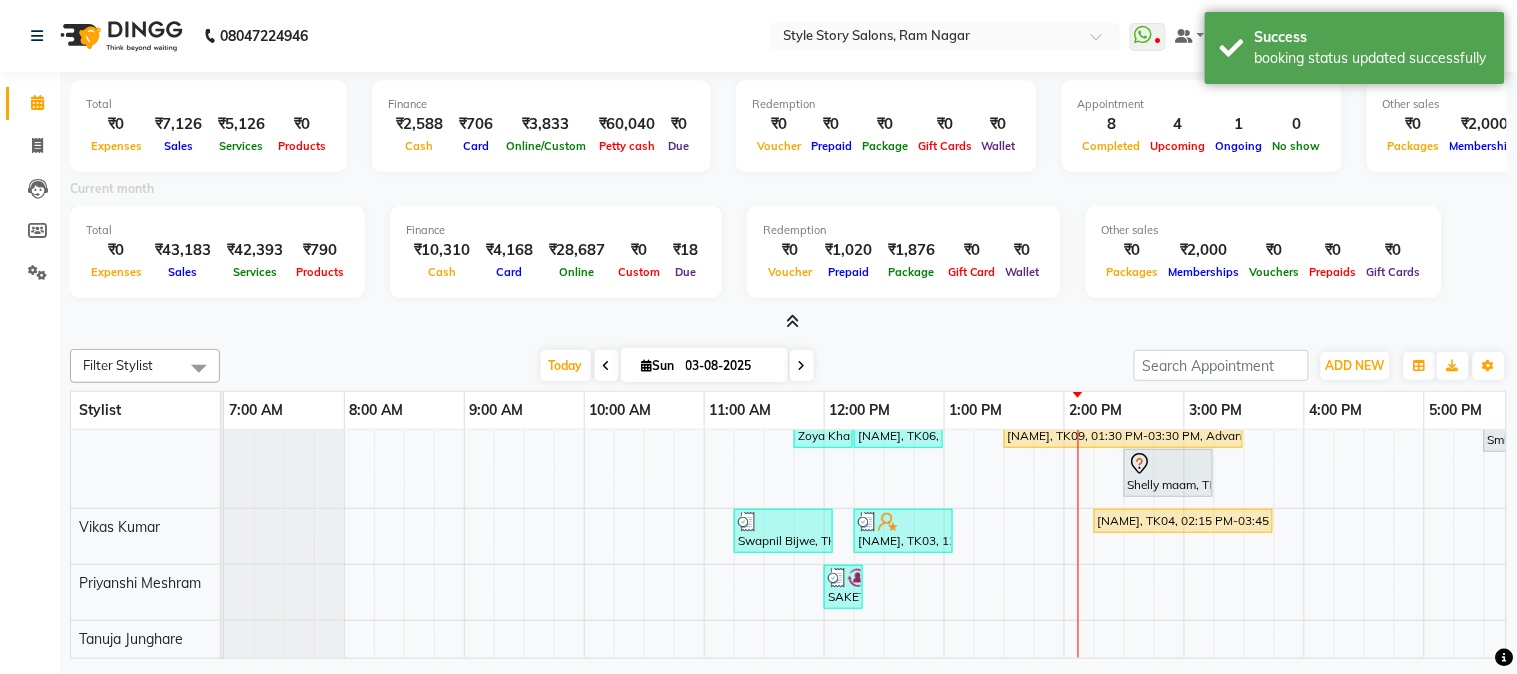 click at bounding box center [792, 321] 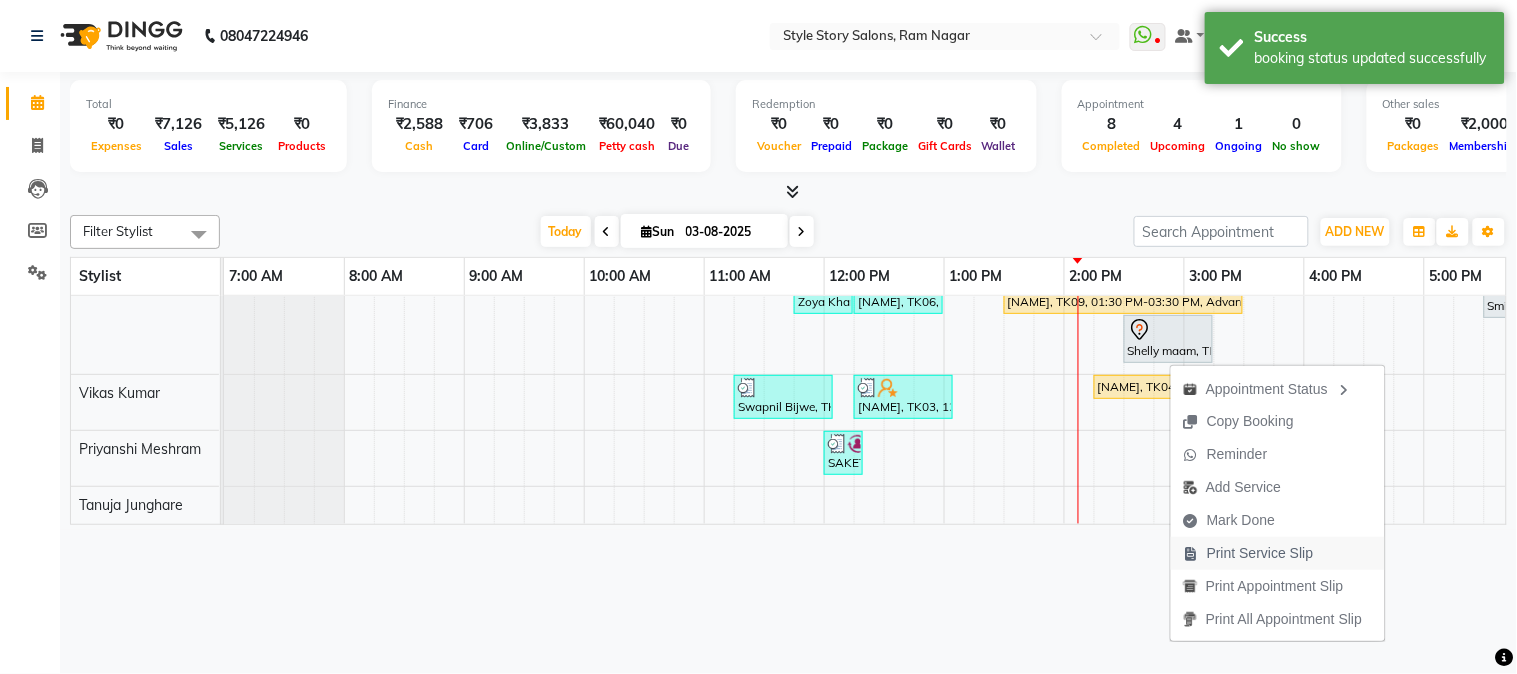 click on "Print Service Slip" at bounding box center (1260, 553) 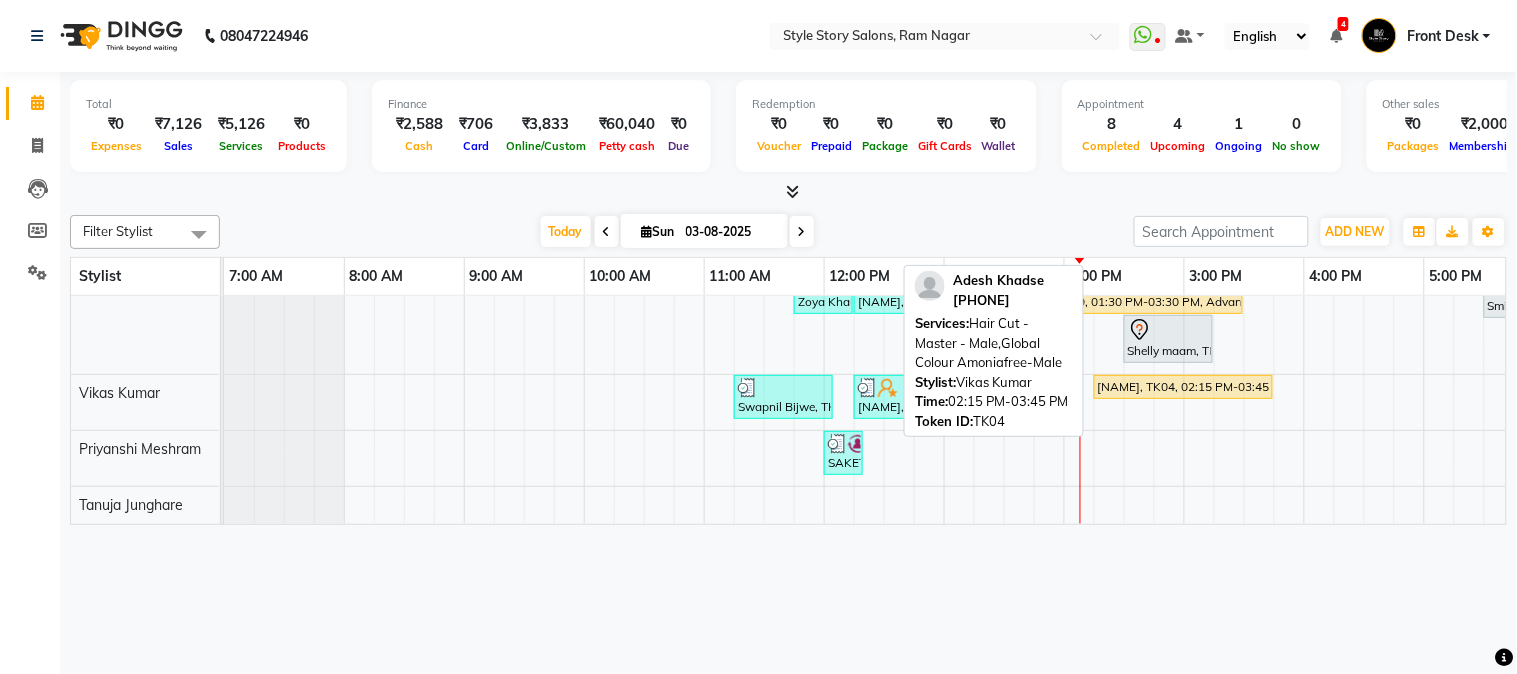 click on "Adesh Khadse, TK04, 02:15 PM-03:45 PM, Hair Cut - Master - Male,Global Colour Amoniafree-Male" at bounding box center [1183, 387] 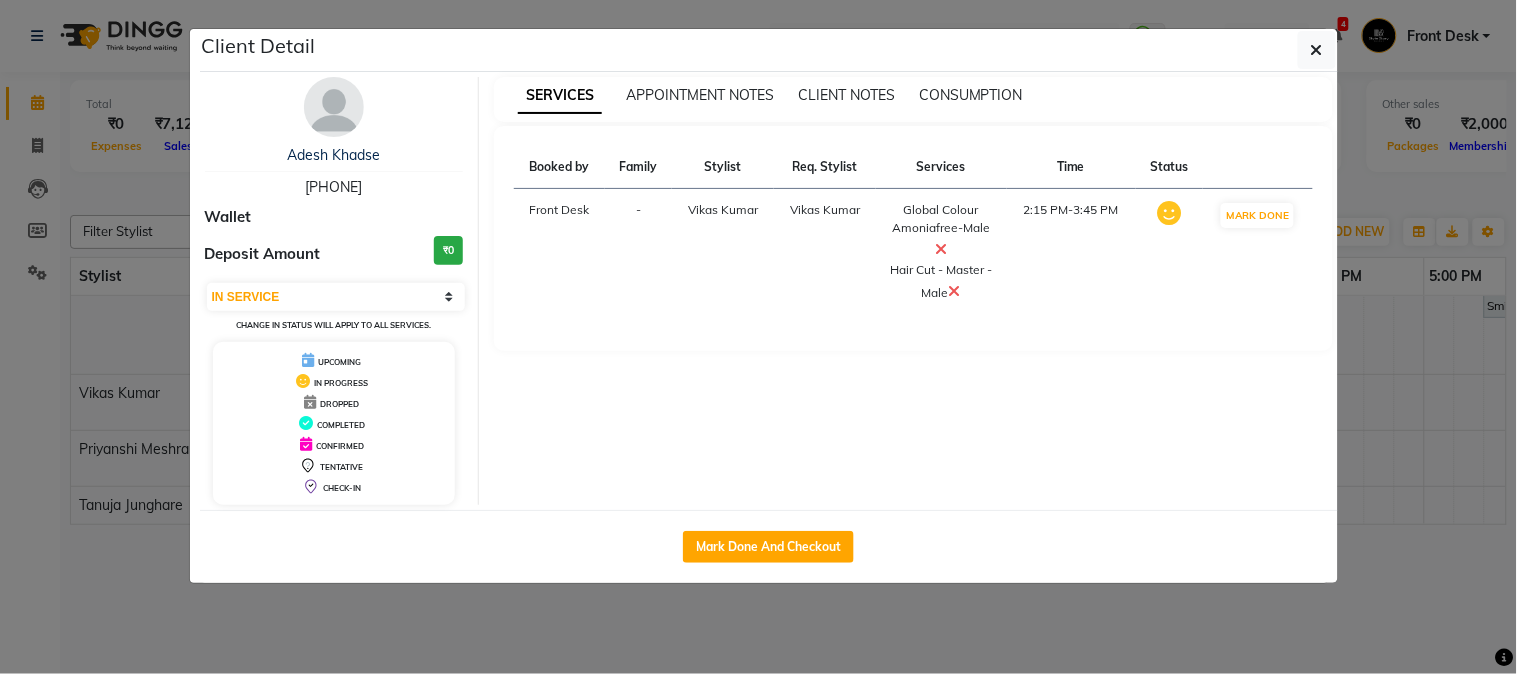 click at bounding box center (955, 291) 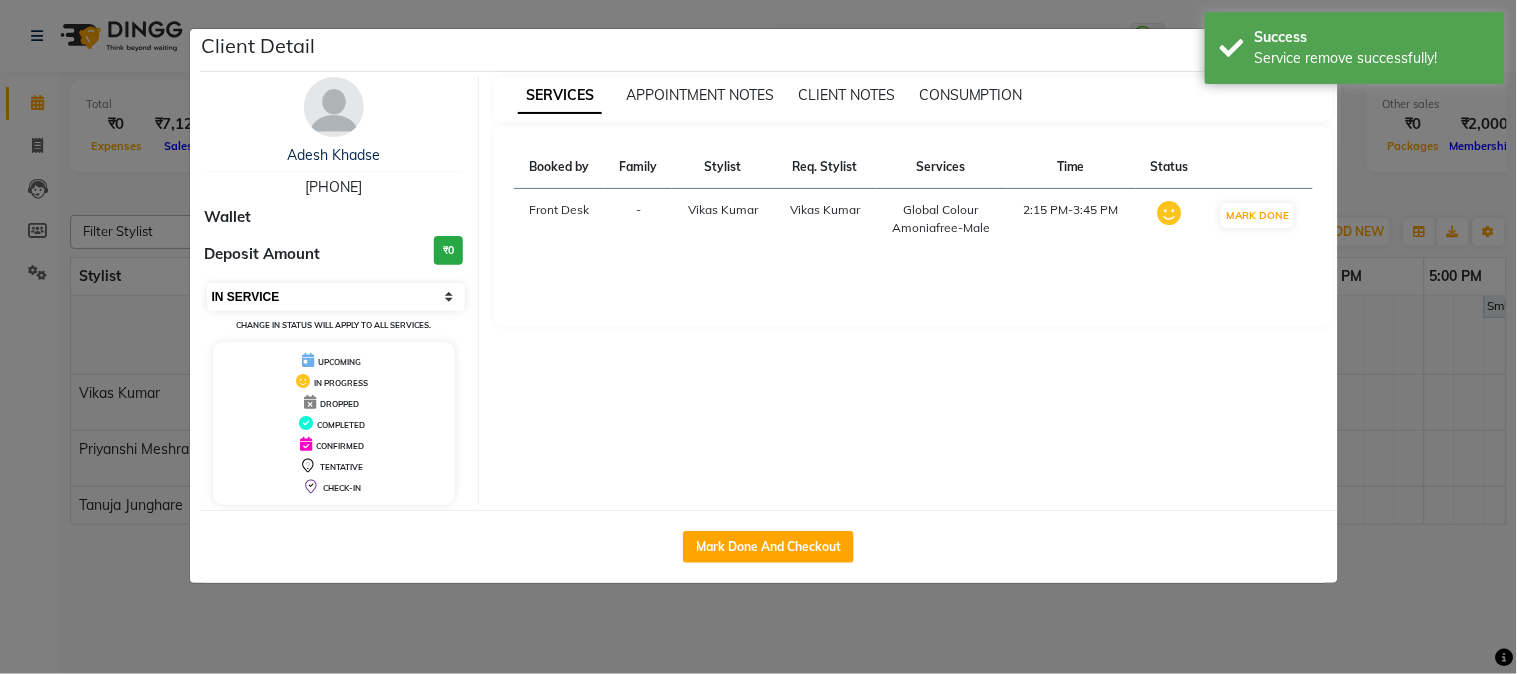 click on "Select IN SERVICE CONFIRMED TENTATIVE CHECK IN MARK DONE DROPPED UPCOMING" at bounding box center (336, 297) 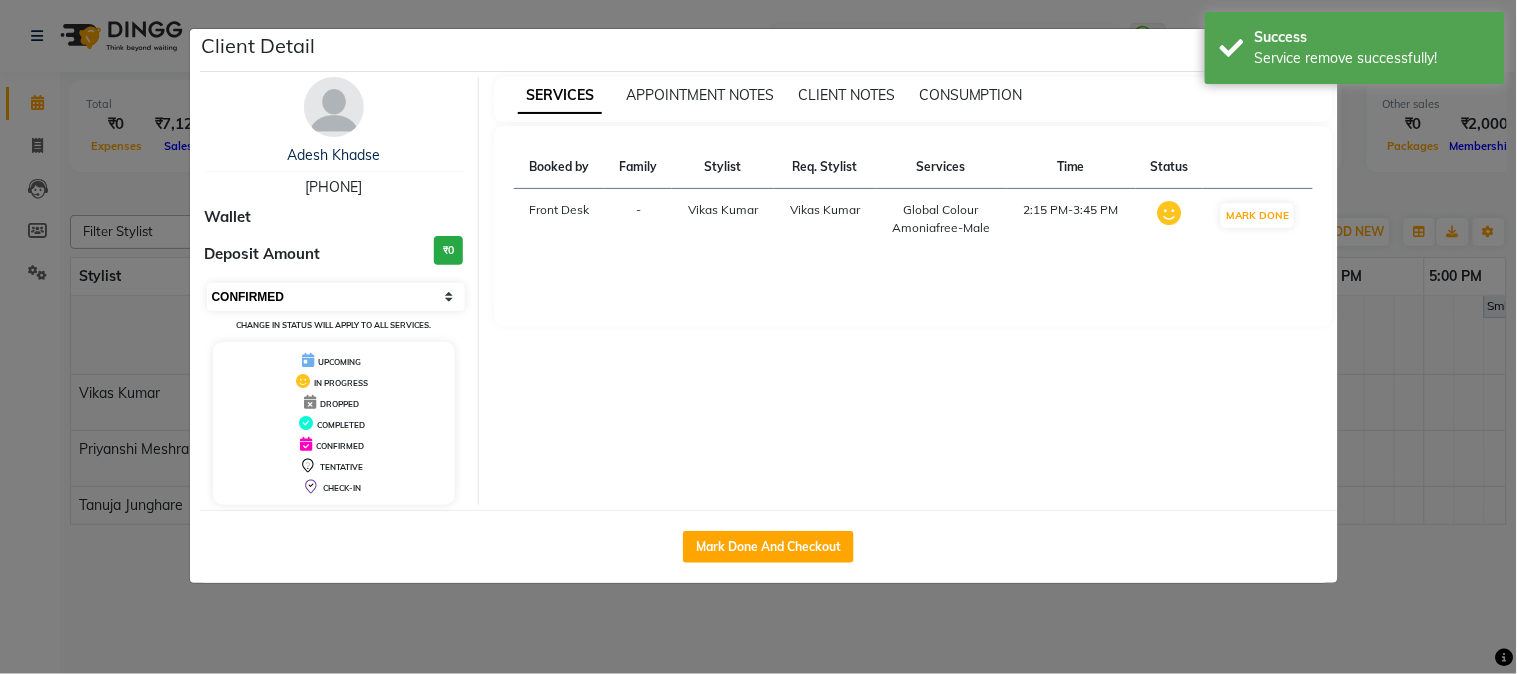 click on "Select IN SERVICE CONFIRMED TENTATIVE CHECK IN MARK DONE DROPPED UPCOMING" at bounding box center (336, 297) 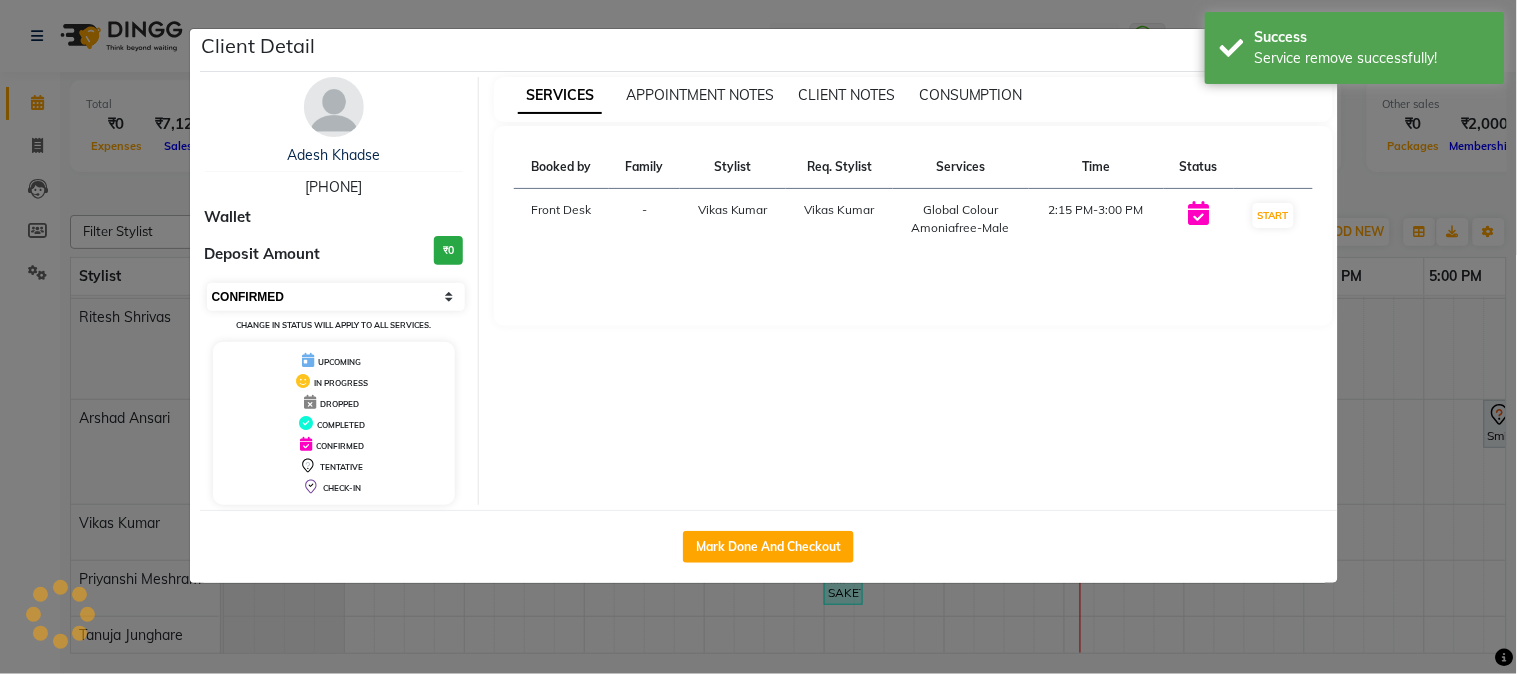 scroll, scrollTop: 70, scrollLeft: 0, axis: vertical 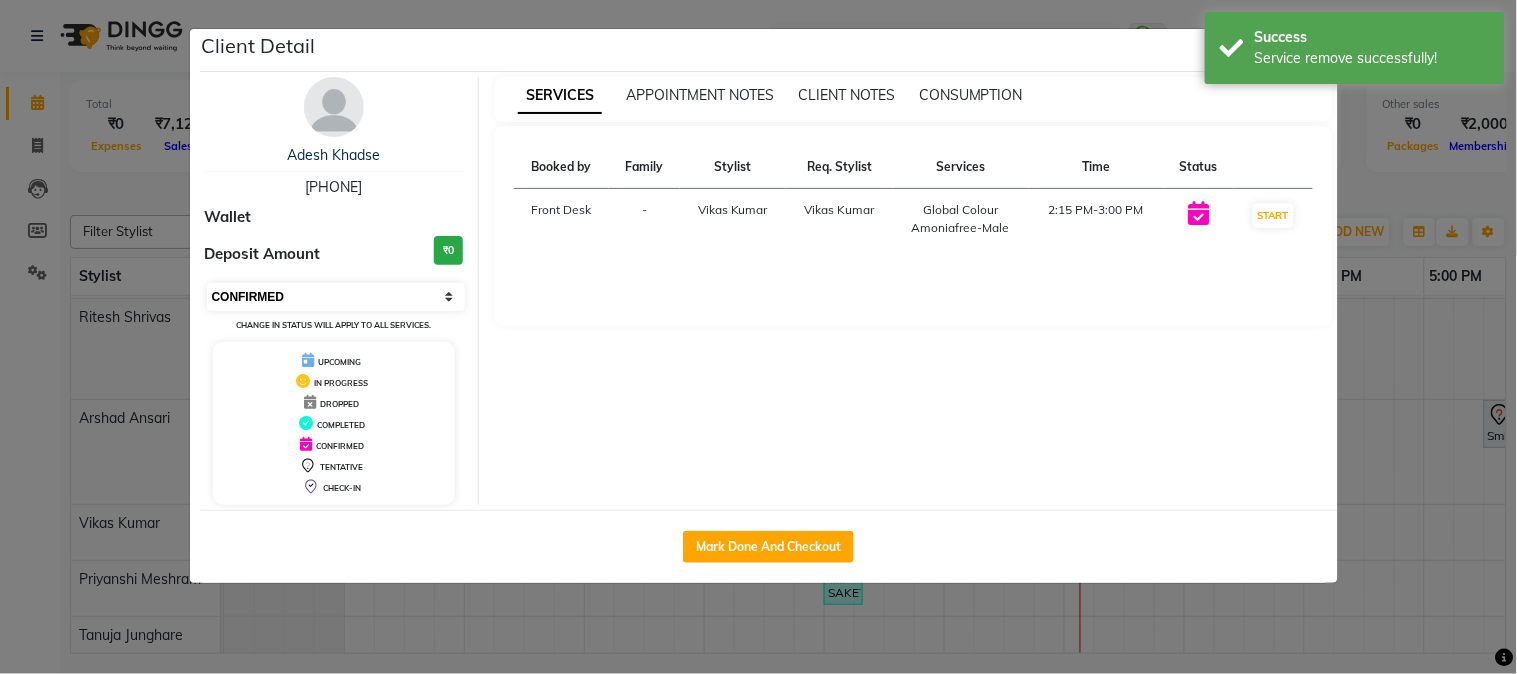 click on "Select IN SERVICE CONFIRMED TENTATIVE CHECK IN MARK DONE DROPPED UPCOMING" at bounding box center [336, 297] 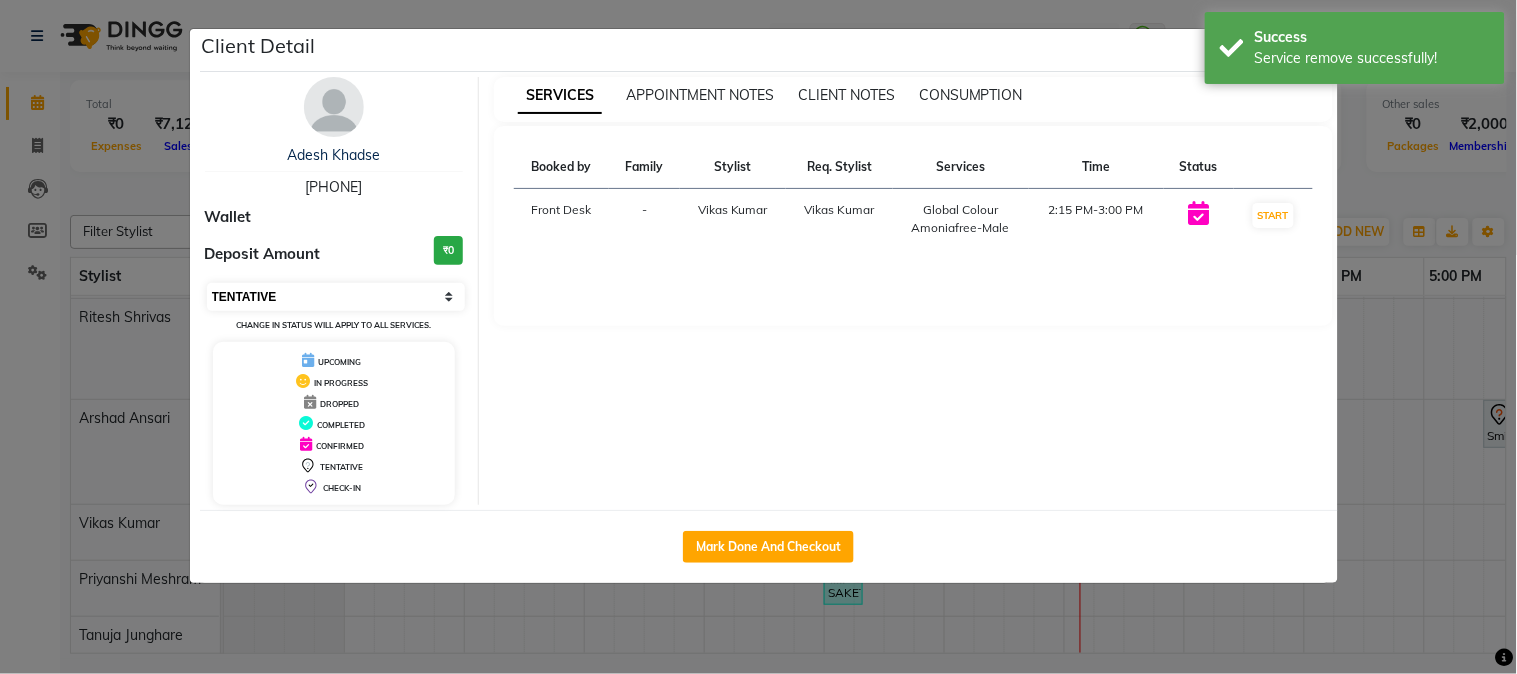 click on "Select IN SERVICE CONFIRMED TENTATIVE CHECK IN MARK DONE DROPPED UPCOMING" at bounding box center (336, 297) 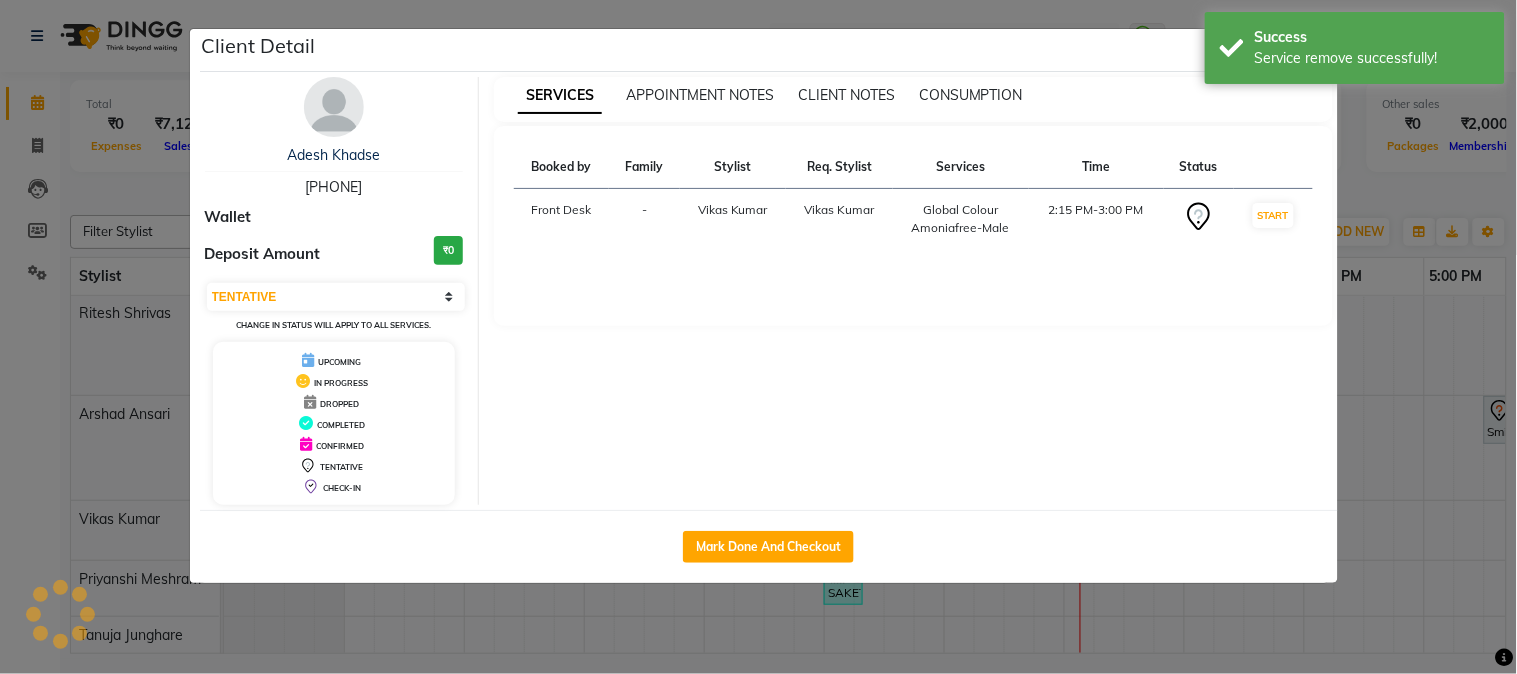 scroll, scrollTop: 74, scrollLeft: 0, axis: vertical 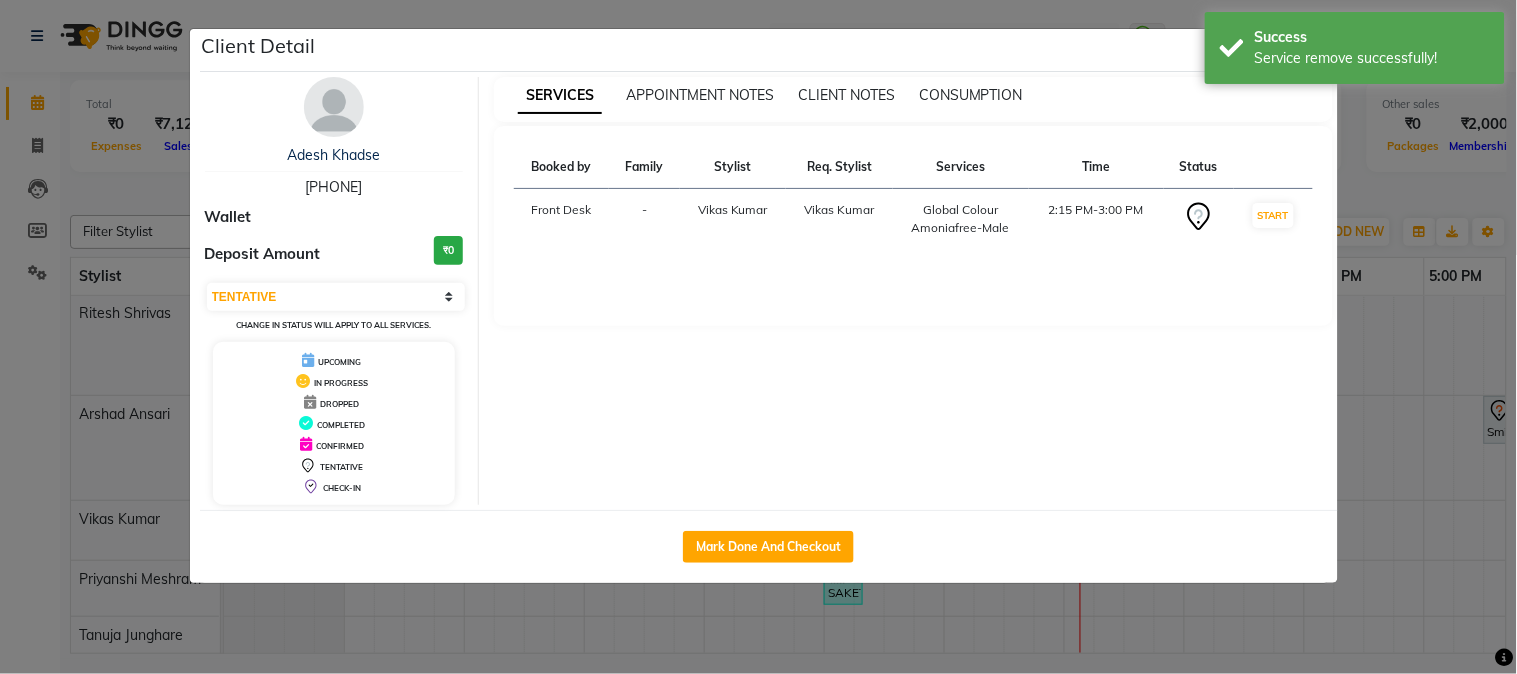 click on "Client Detail  Adesh Khadse   8767033961 Wallet Deposit Amount  ₹0  Select IN SERVICE CONFIRMED TENTATIVE CHECK IN MARK DONE DROPPED UPCOMING Change in status will apply to all services. UPCOMING IN PROGRESS DROPPED COMPLETED CONFIRMED TENTATIVE CHECK-IN SERVICES APPOINTMENT NOTES CLIENT NOTES CONSUMPTION Booked by Family Stylist Req. Stylist Services Time Status  Front Desk  - Vikas Kumar Vikas Kumar  Global Colour Amoniafree-Male   2:15 PM-3:00 PM   START   Mark Done And Checkout" 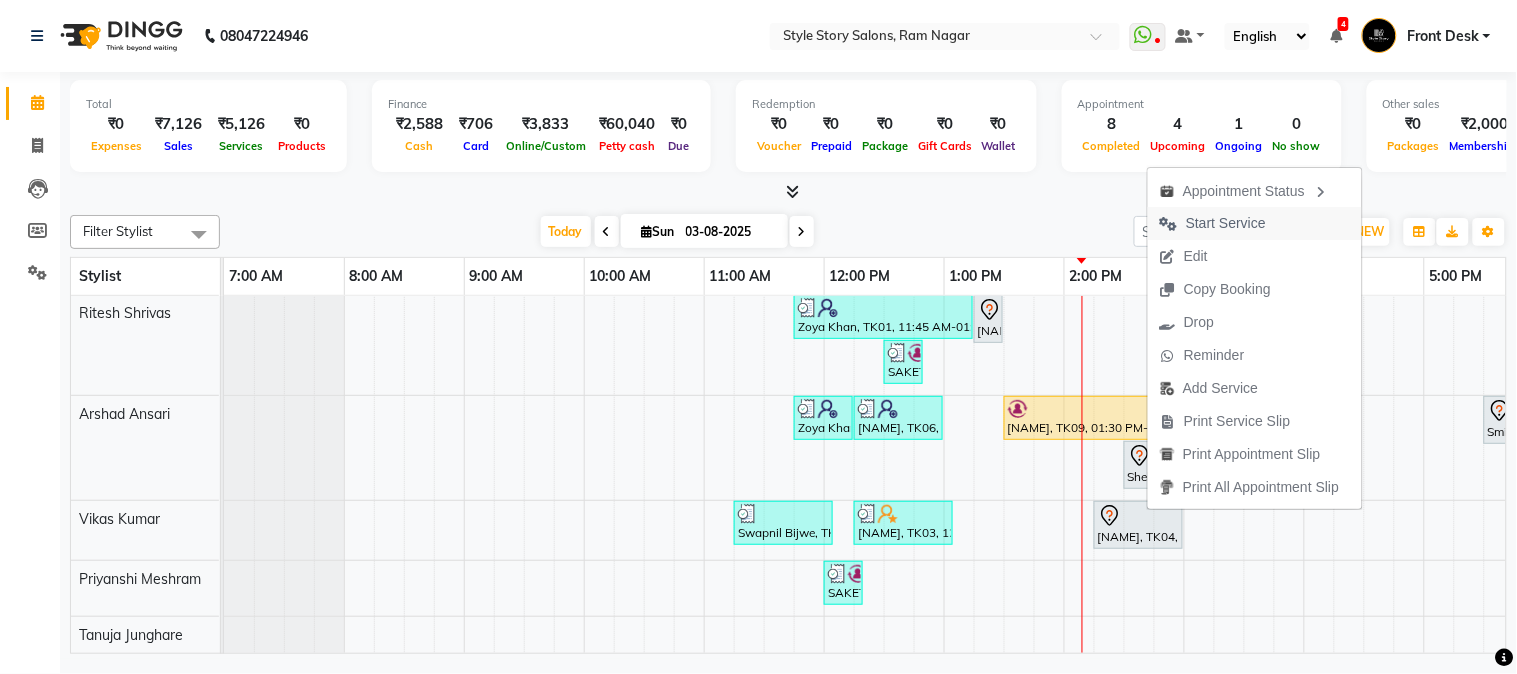 click on "Start Service" at bounding box center [1226, 223] 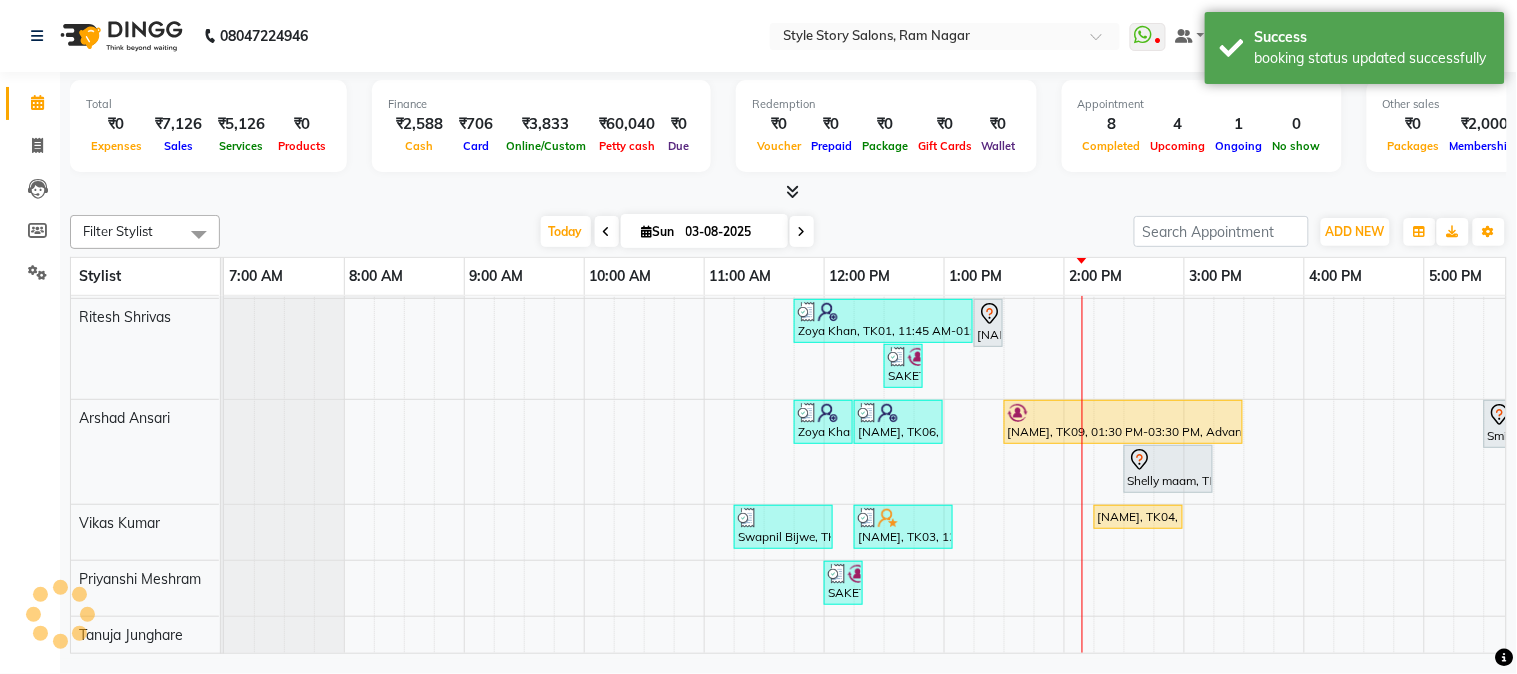 scroll, scrollTop: 70, scrollLeft: 0, axis: vertical 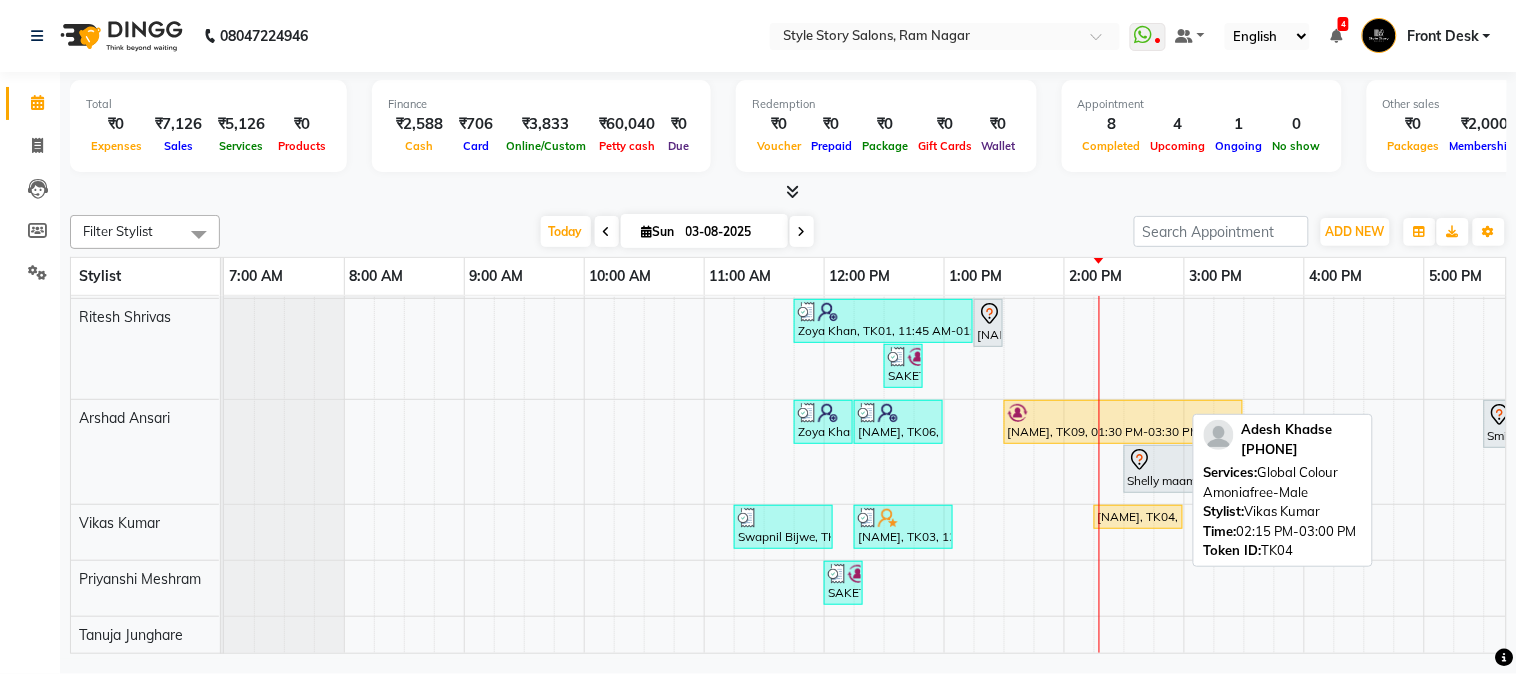 click on "Adesh Khadse, TK04, 02:15 PM-03:00 PM, Global Colour Amoniafree-Male" at bounding box center (1138, 517) 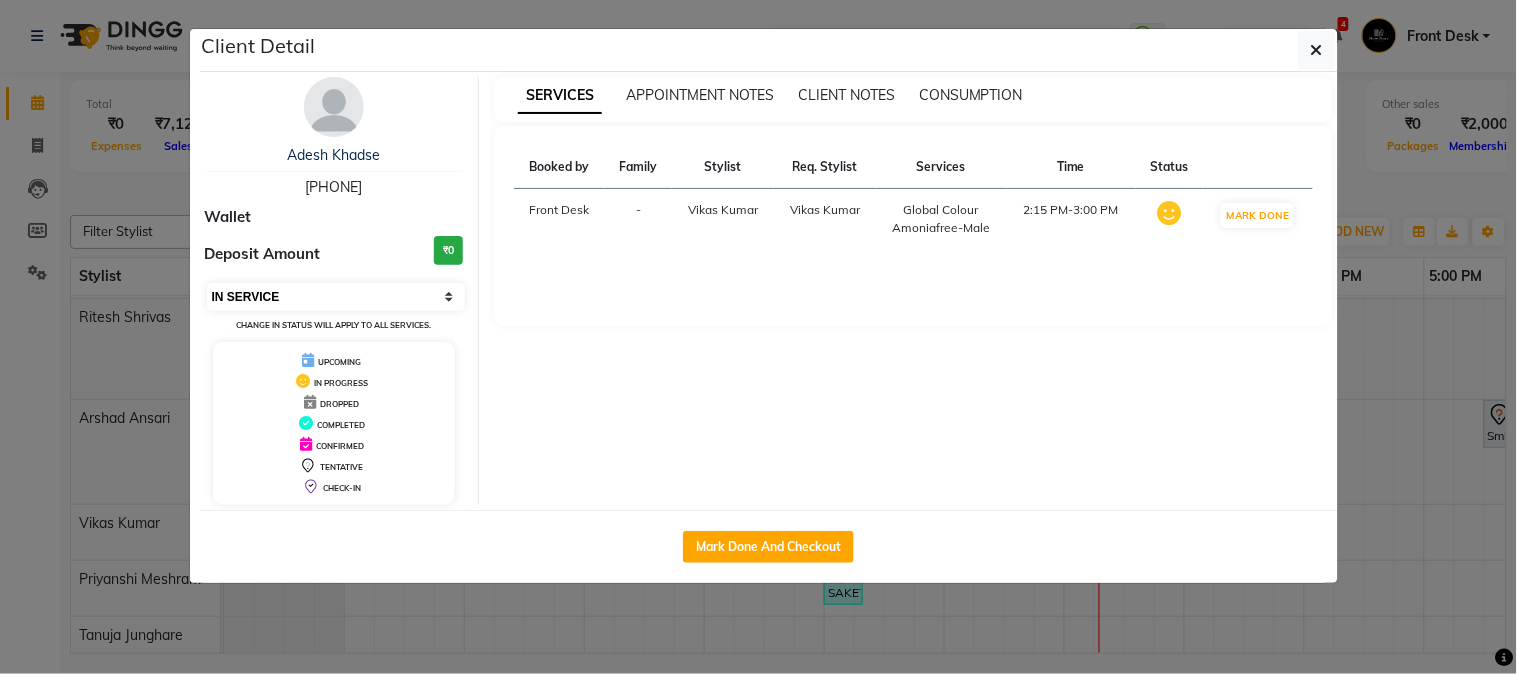 drag, startPoint x: 441, startPoint y: 294, endPoint x: 370, endPoint y: 310, distance: 72.780495 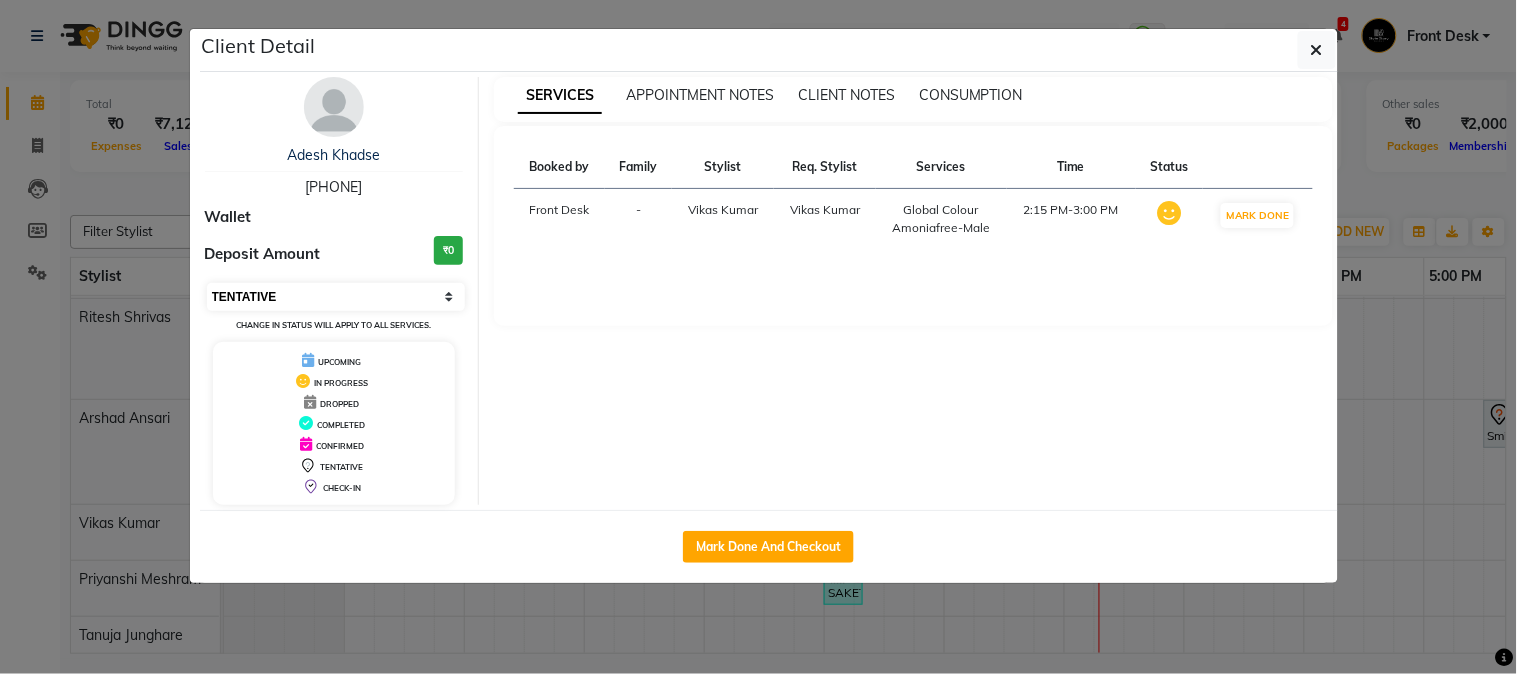 click on "Select IN SERVICE CONFIRMED TENTATIVE CHECK IN MARK DONE DROPPED UPCOMING" at bounding box center (336, 297) 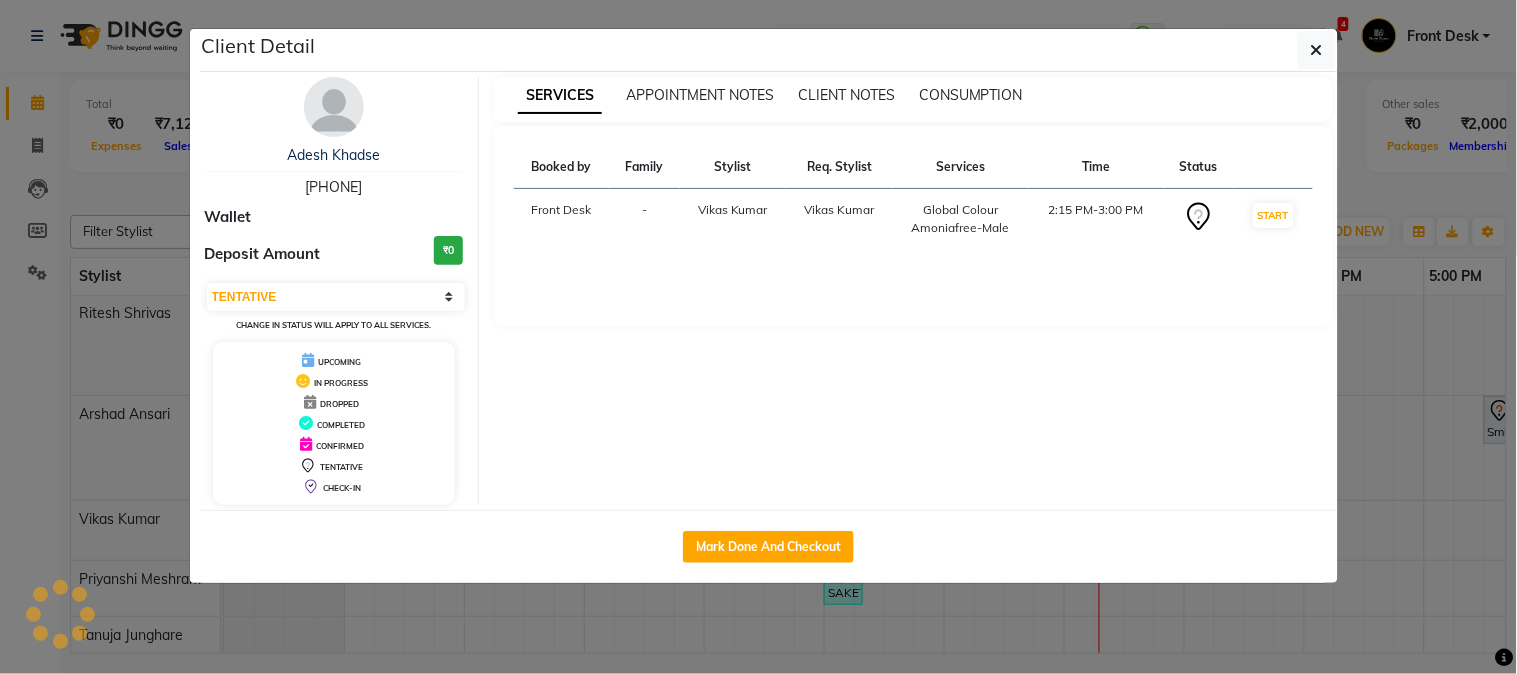 scroll, scrollTop: 74, scrollLeft: 0, axis: vertical 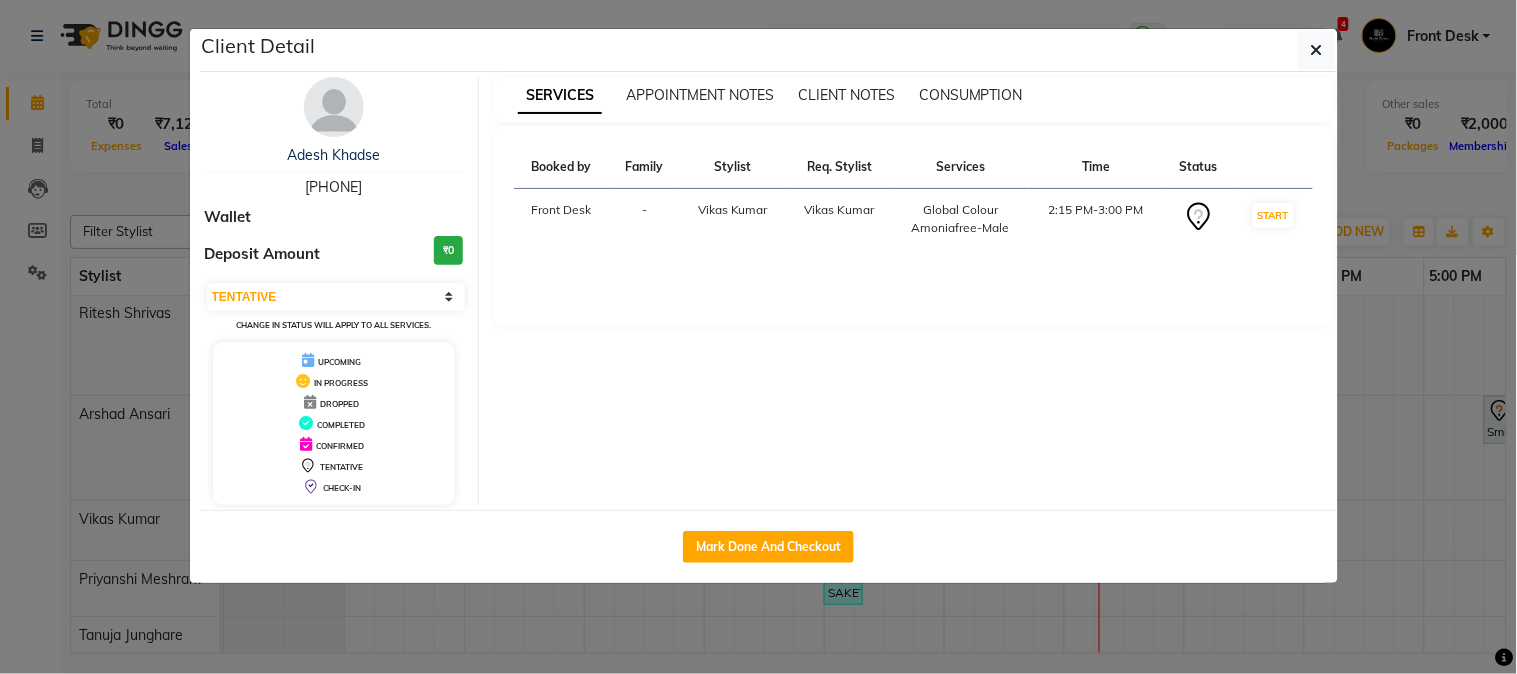 click on "Client Detail  Adesh Khadse   8767033961 Wallet Deposit Amount  ₹0  Select IN SERVICE CONFIRMED TENTATIVE CHECK IN MARK DONE DROPPED UPCOMING Change in status will apply to all services. UPCOMING IN PROGRESS DROPPED COMPLETED CONFIRMED TENTATIVE CHECK-IN SERVICES APPOINTMENT NOTES CLIENT NOTES CONSUMPTION Booked by Family Stylist Req. Stylist Services Time Status  Front Desk  - Vikas Kumar Vikas Kumar  Global Colour Amoniafree-Male   2:15 PM-3:00 PM   START   Mark Done And Checkout" 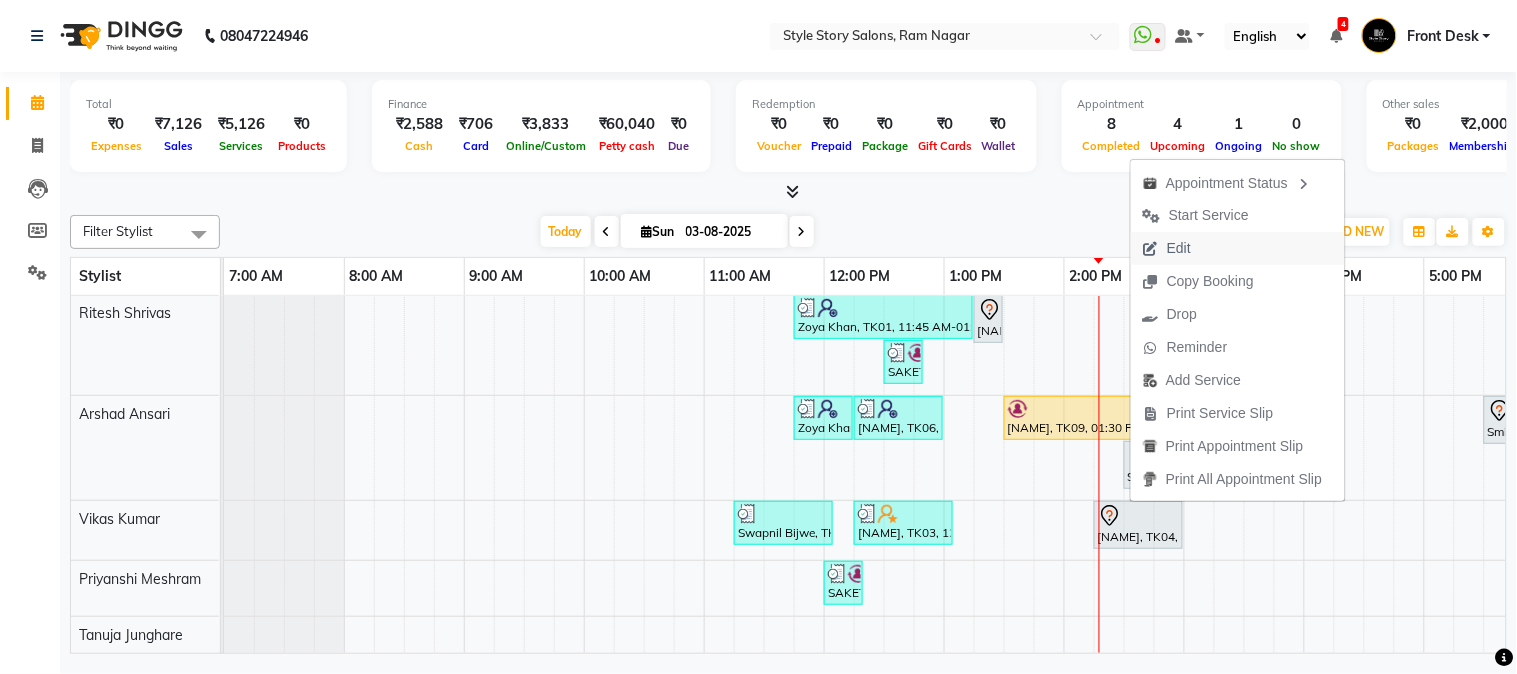 click on "Edit" at bounding box center (1179, 248) 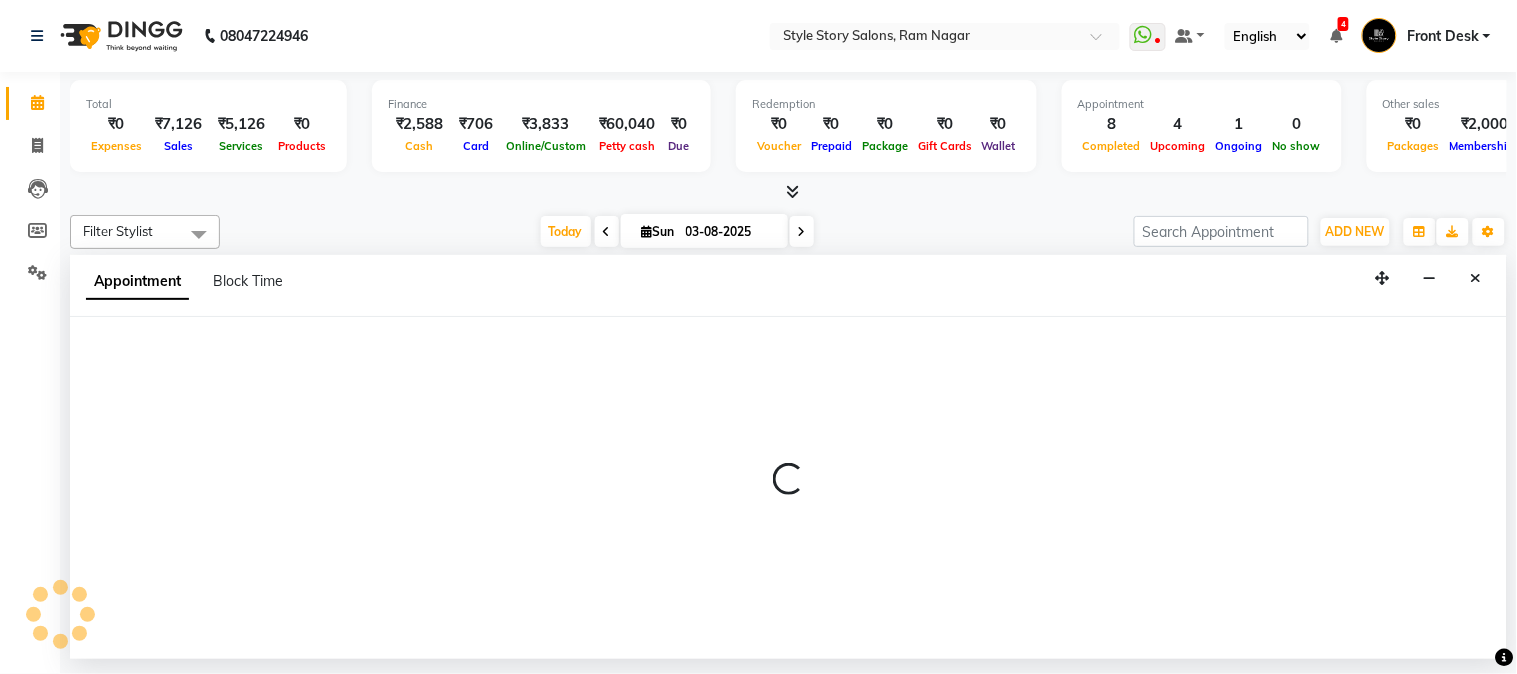select on "tentative" 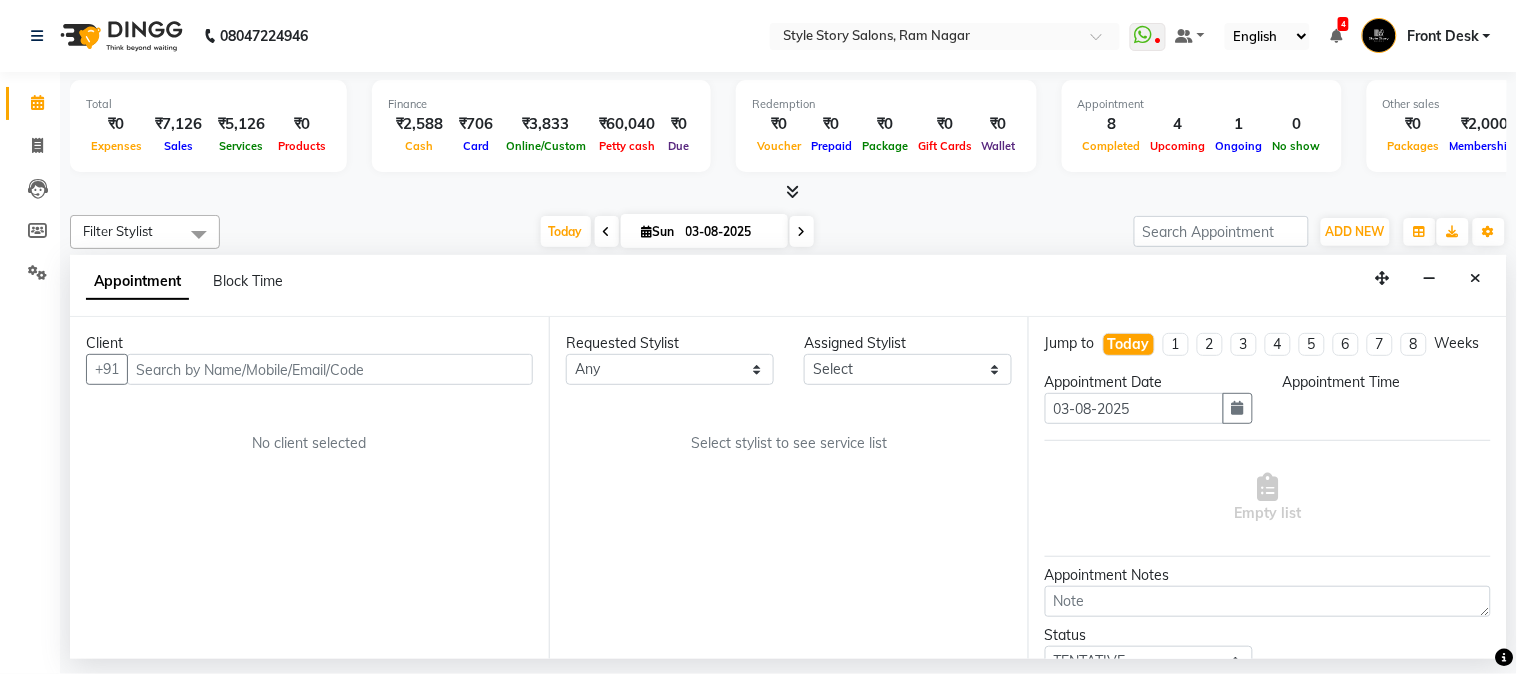 select on "855" 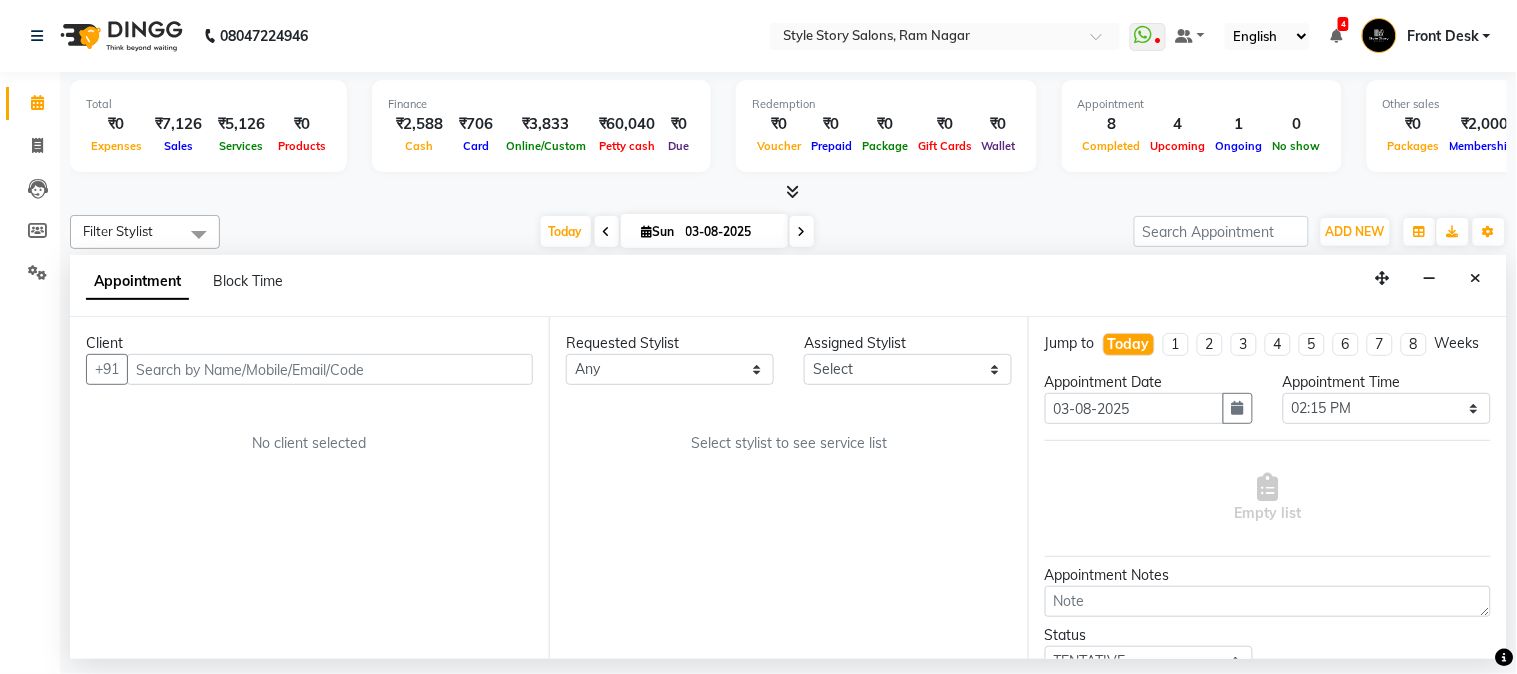 scroll, scrollTop: 0, scrollLeft: 637, axis: horizontal 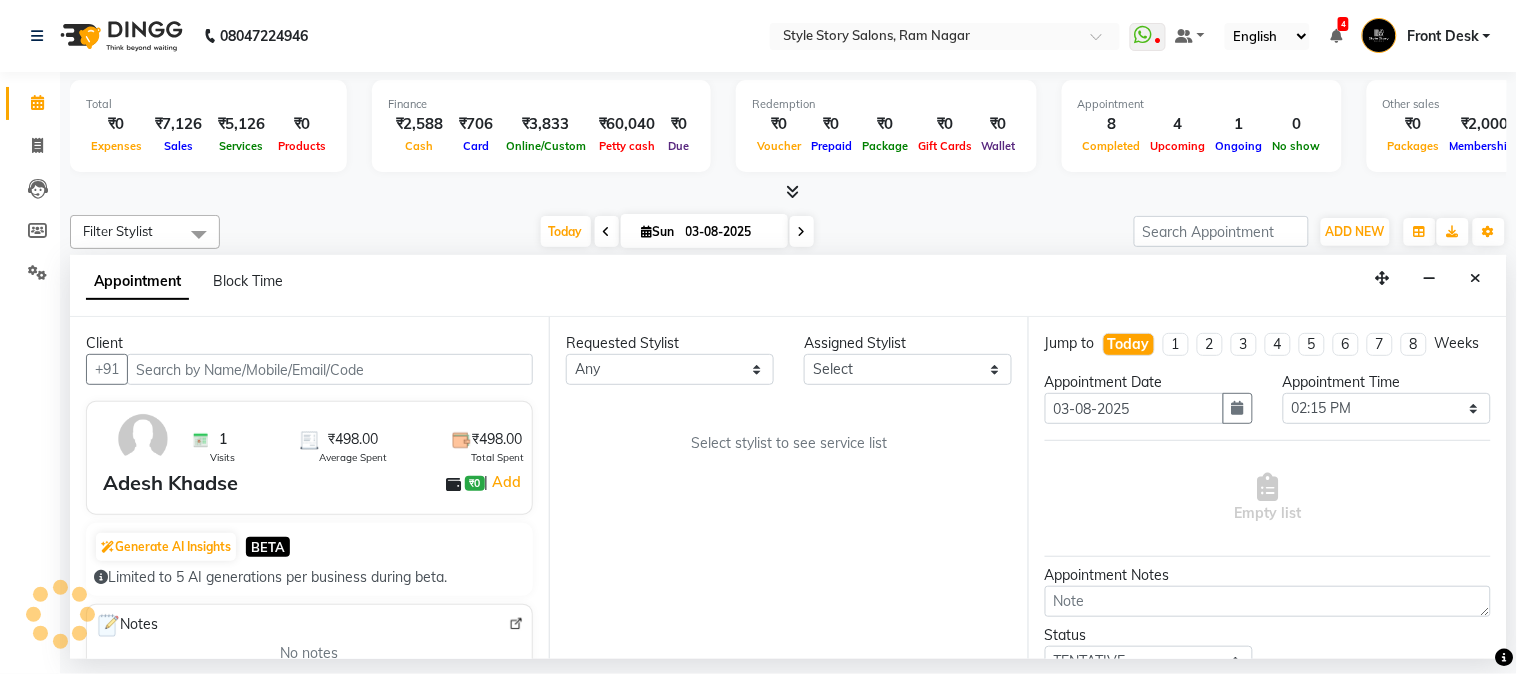 select on "62114" 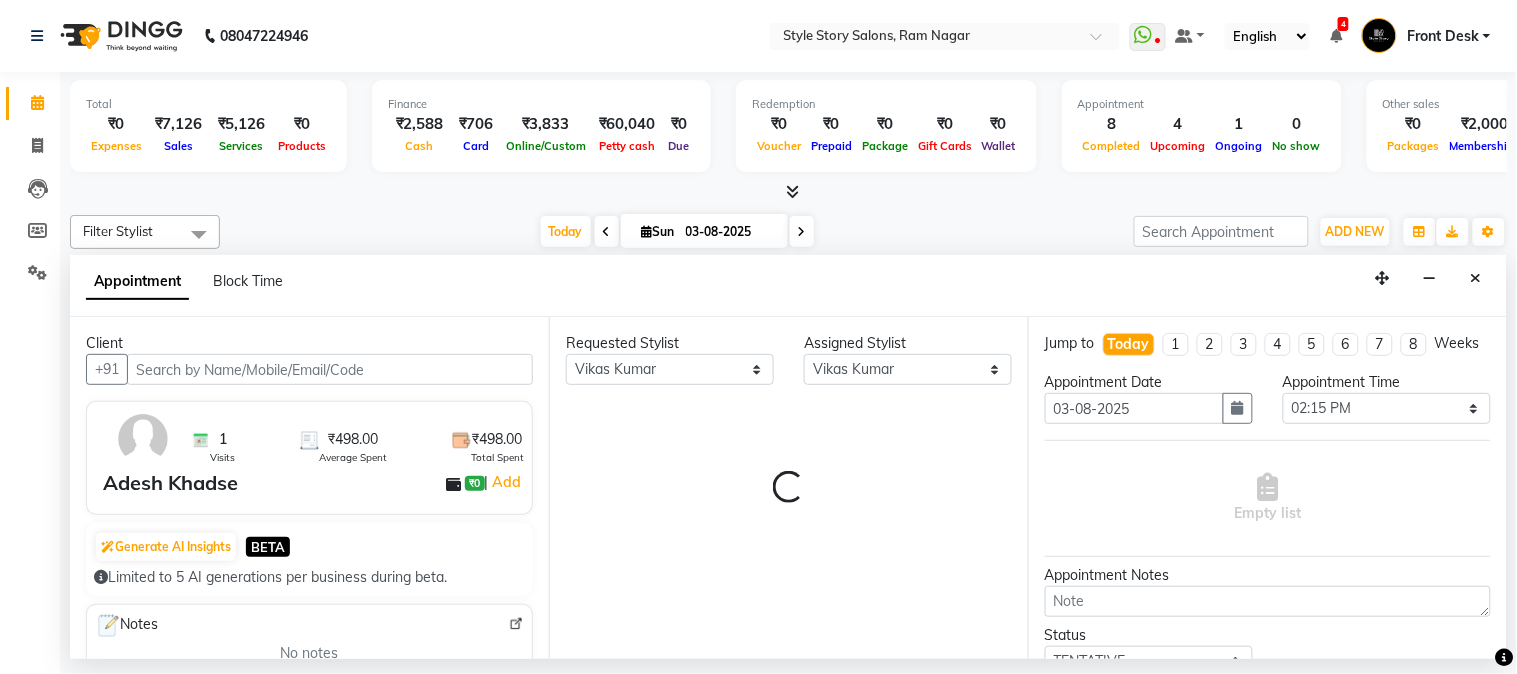 select on "3090" 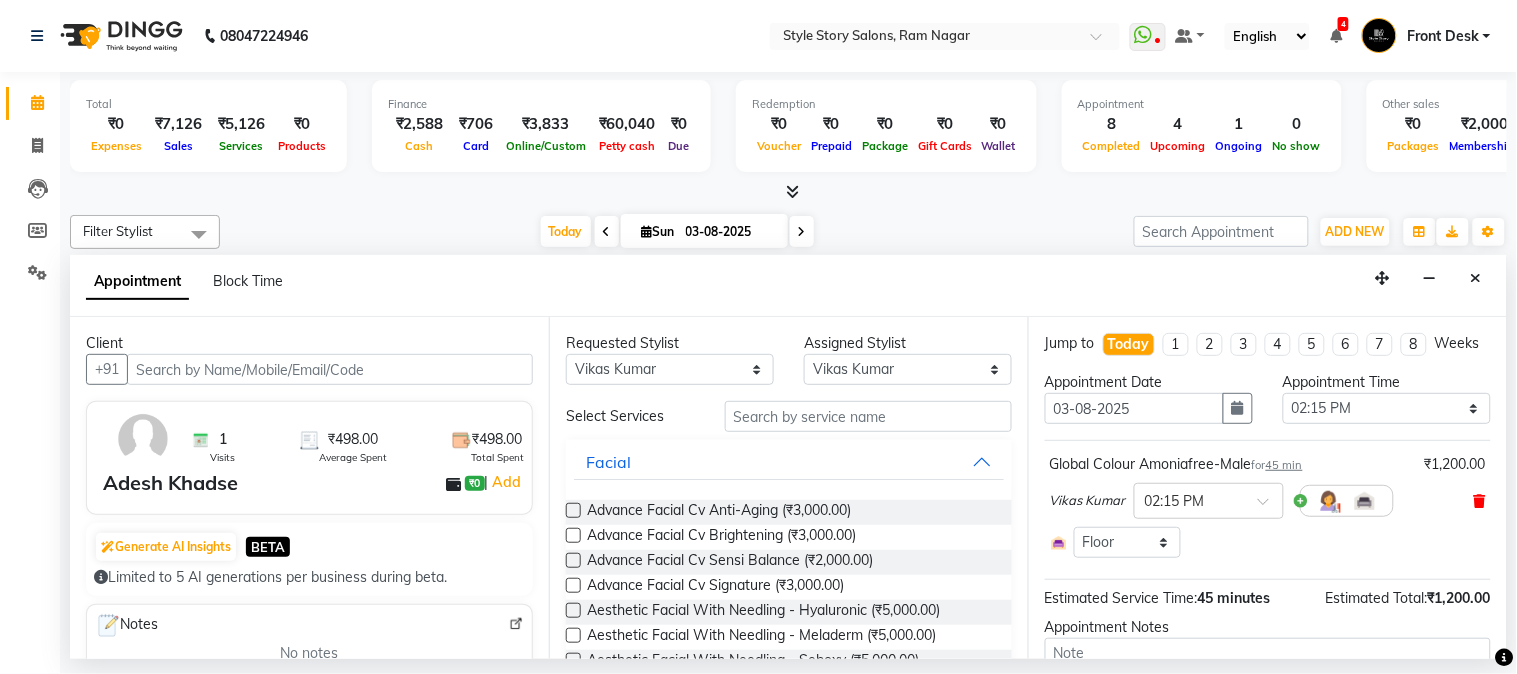 click at bounding box center [1480, 501] 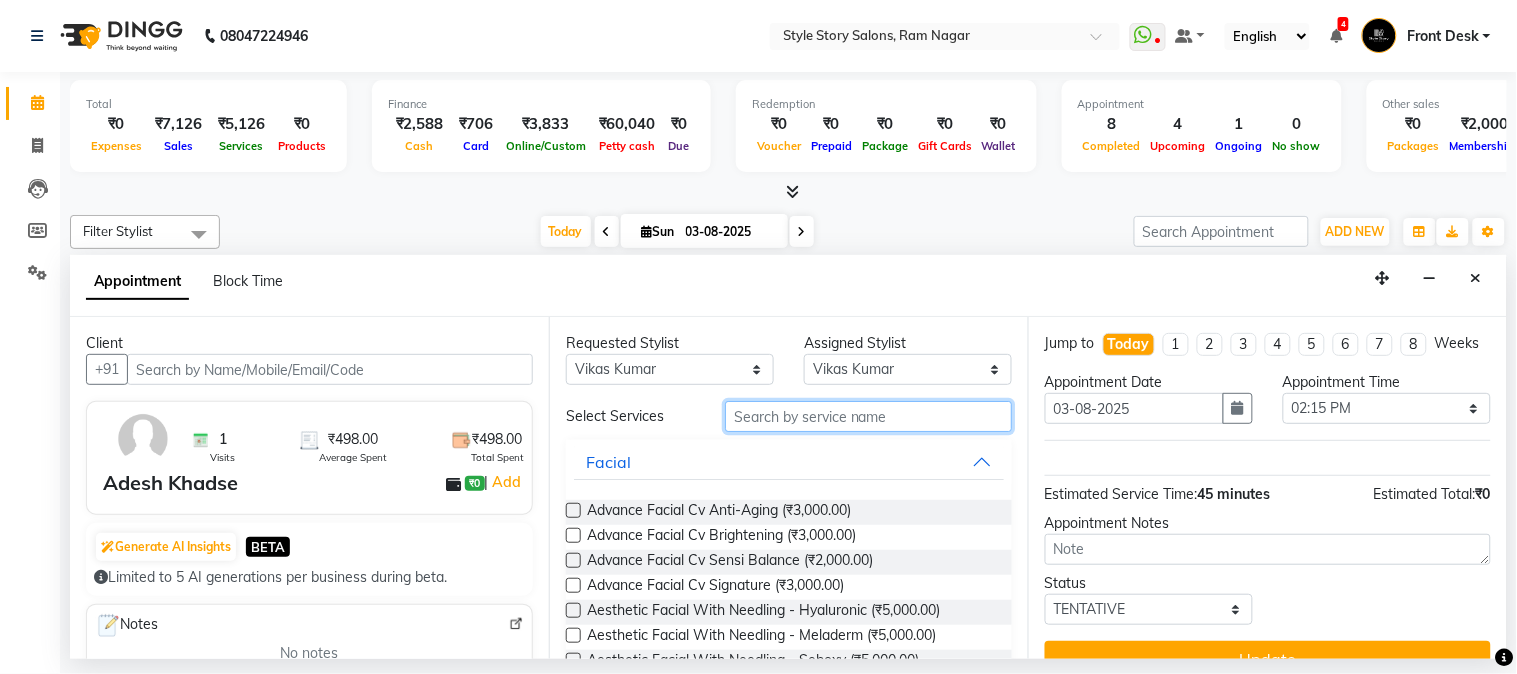 click at bounding box center (868, 416) 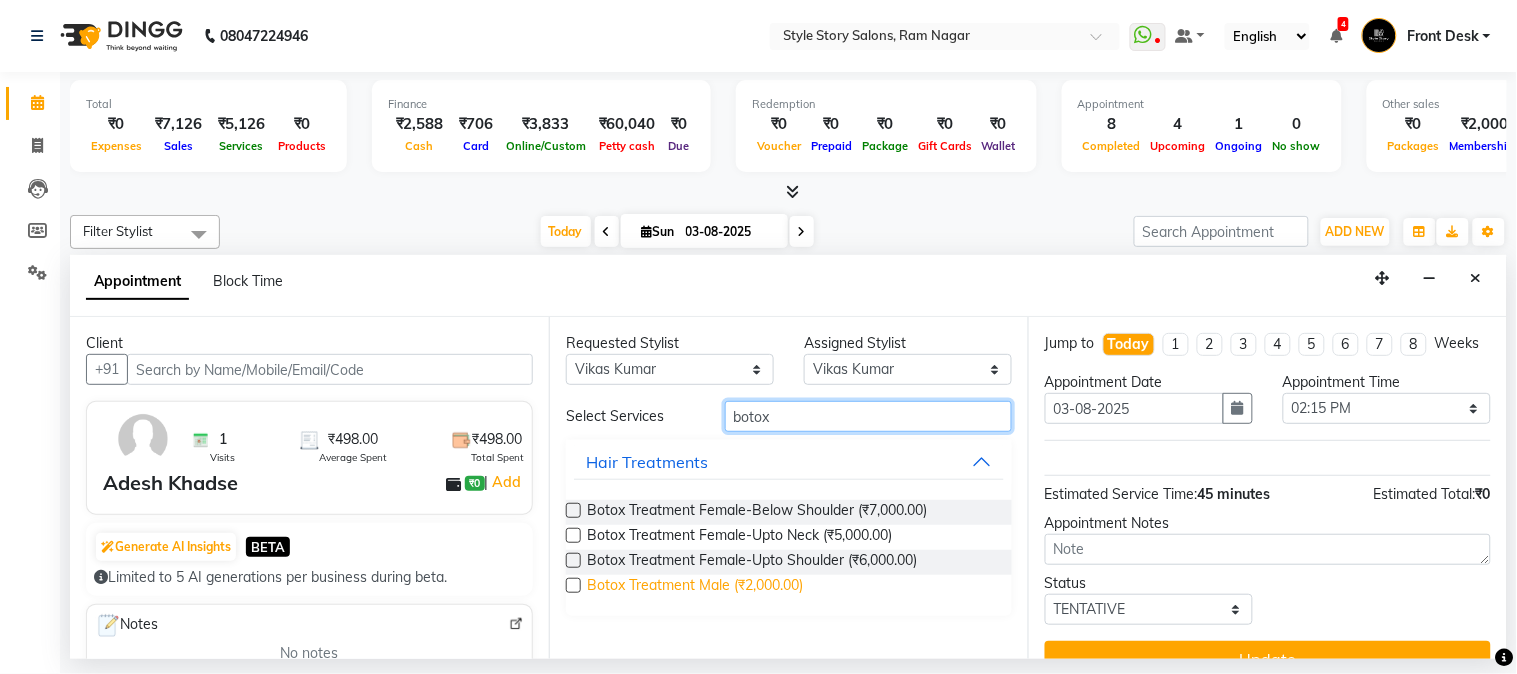 type on "botox" 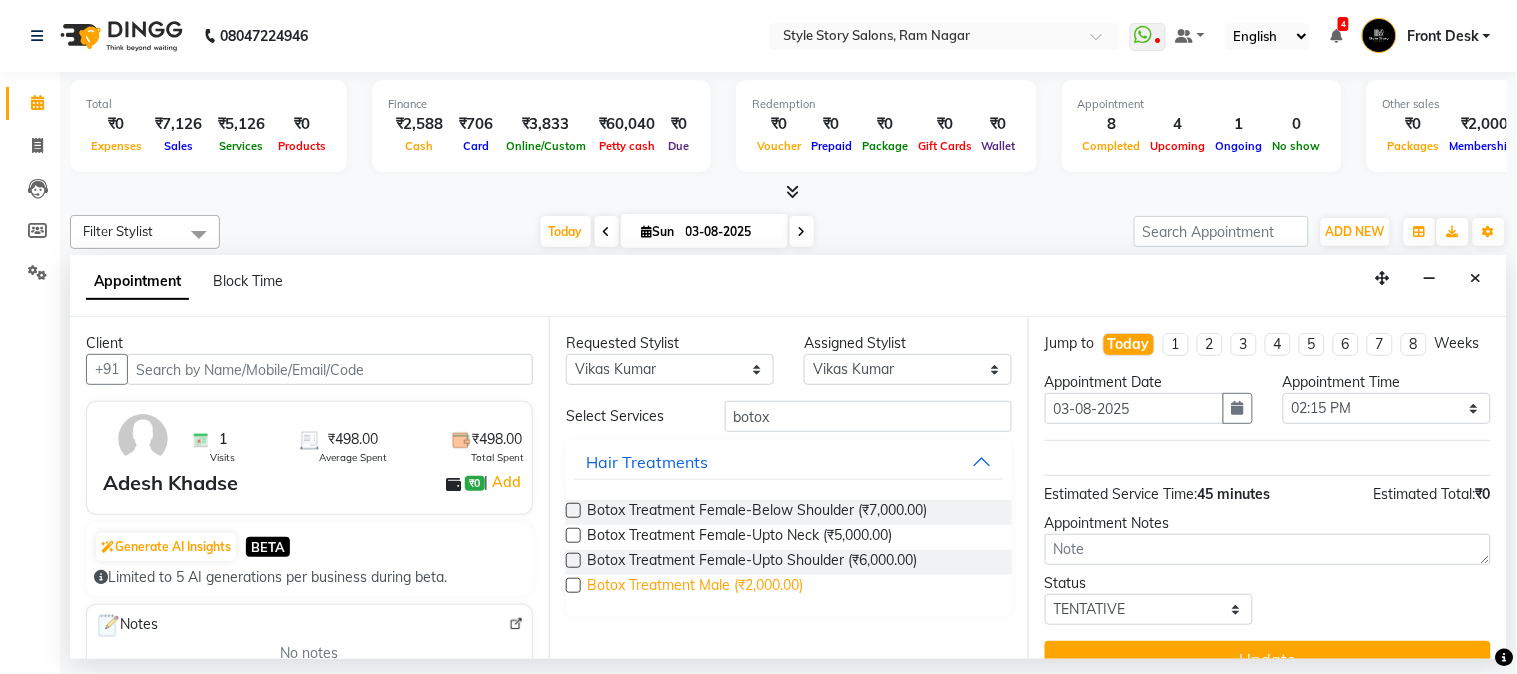 click on "Botox Treatment Male (₹2,000.00)" at bounding box center [695, 587] 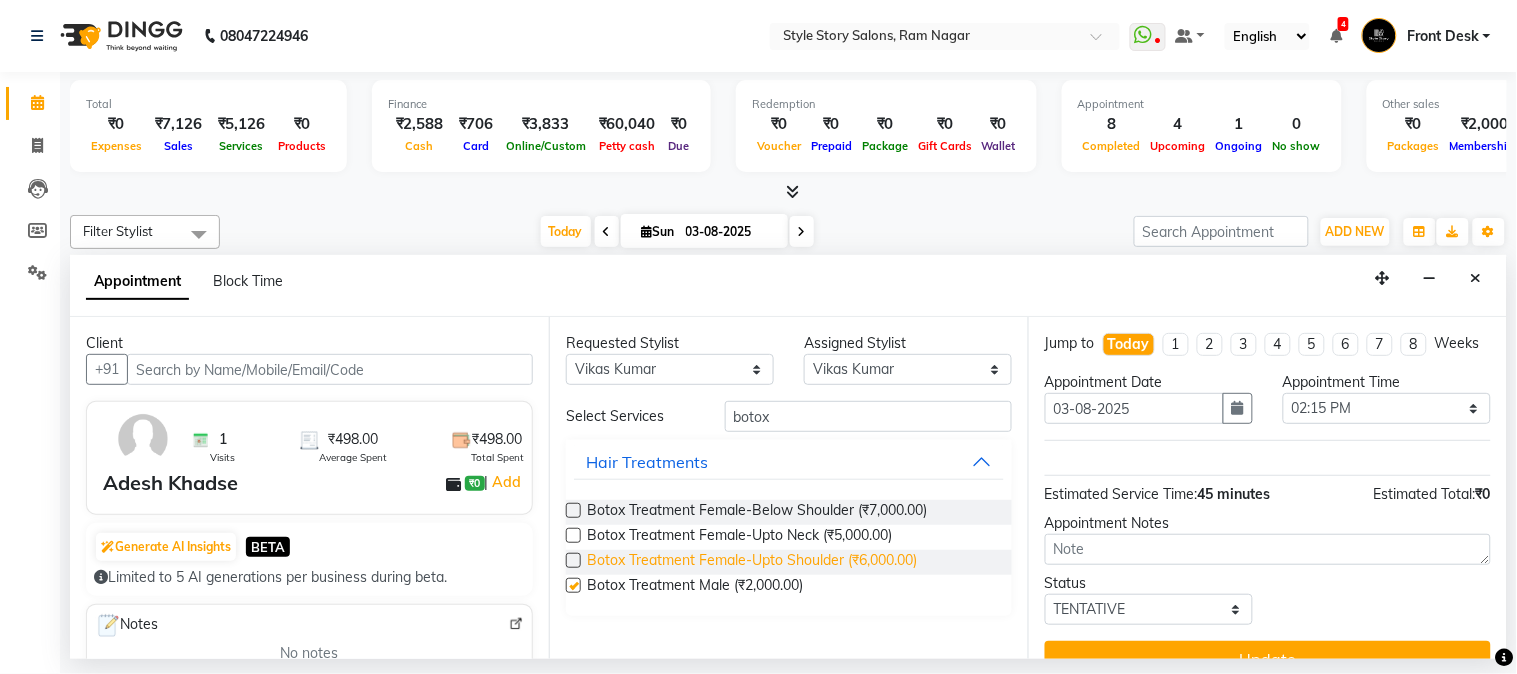 checkbox on "false" 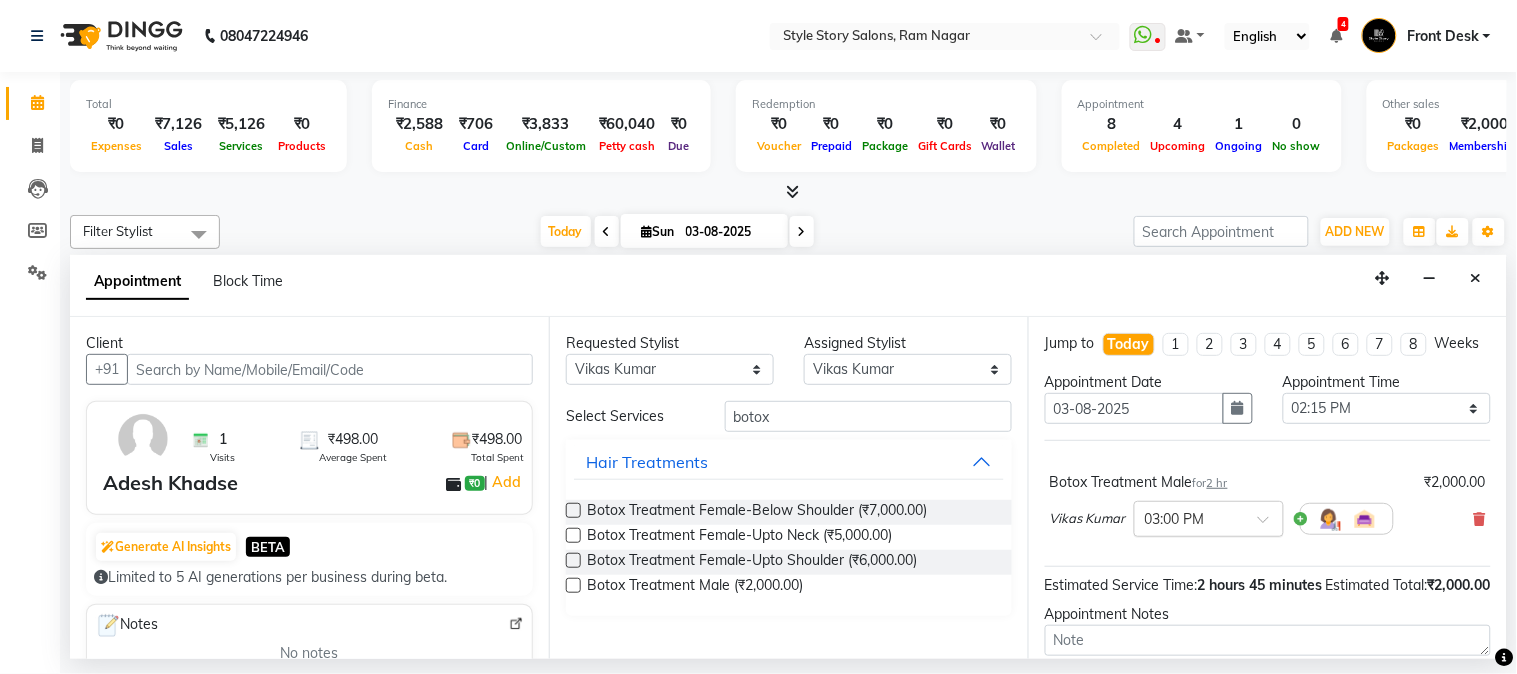 scroll, scrollTop: 164, scrollLeft: 0, axis: vertical 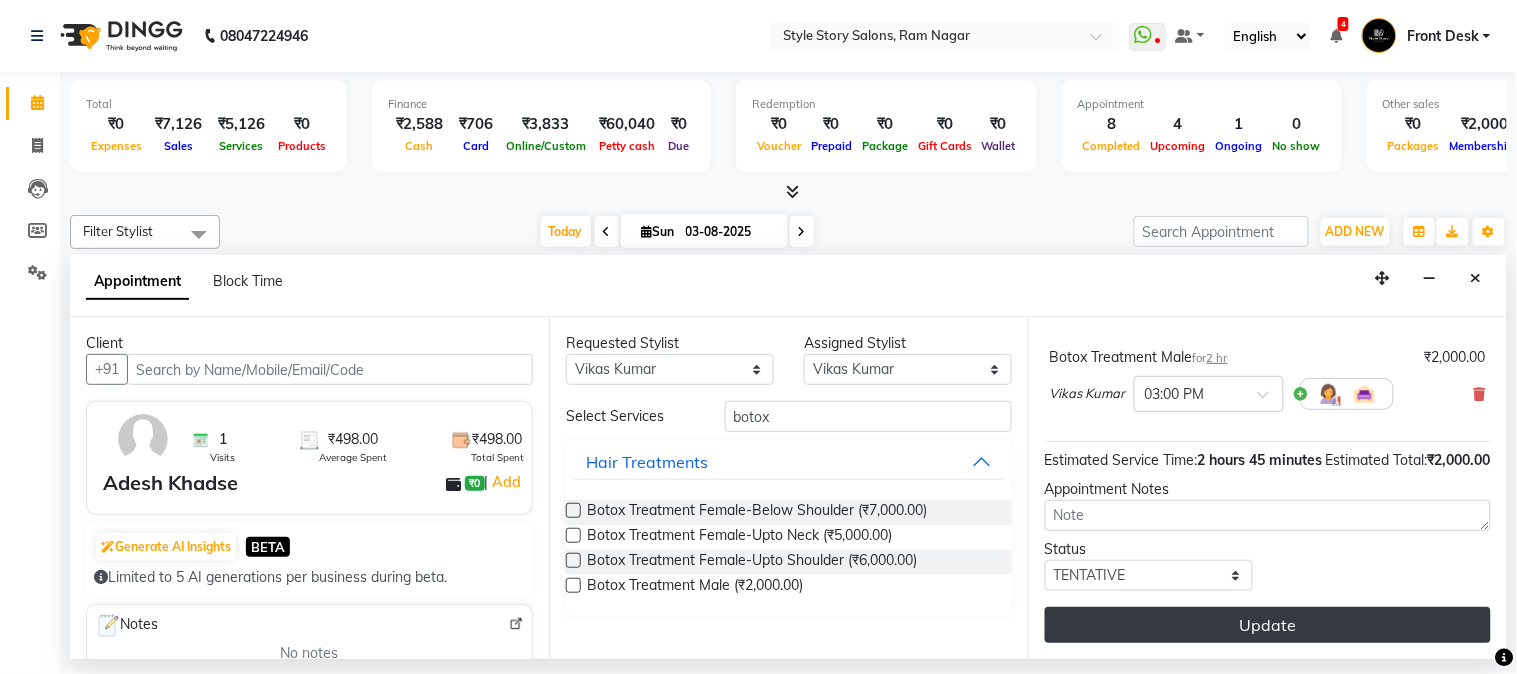 click on "Update" at bounding box center (1268, 625) 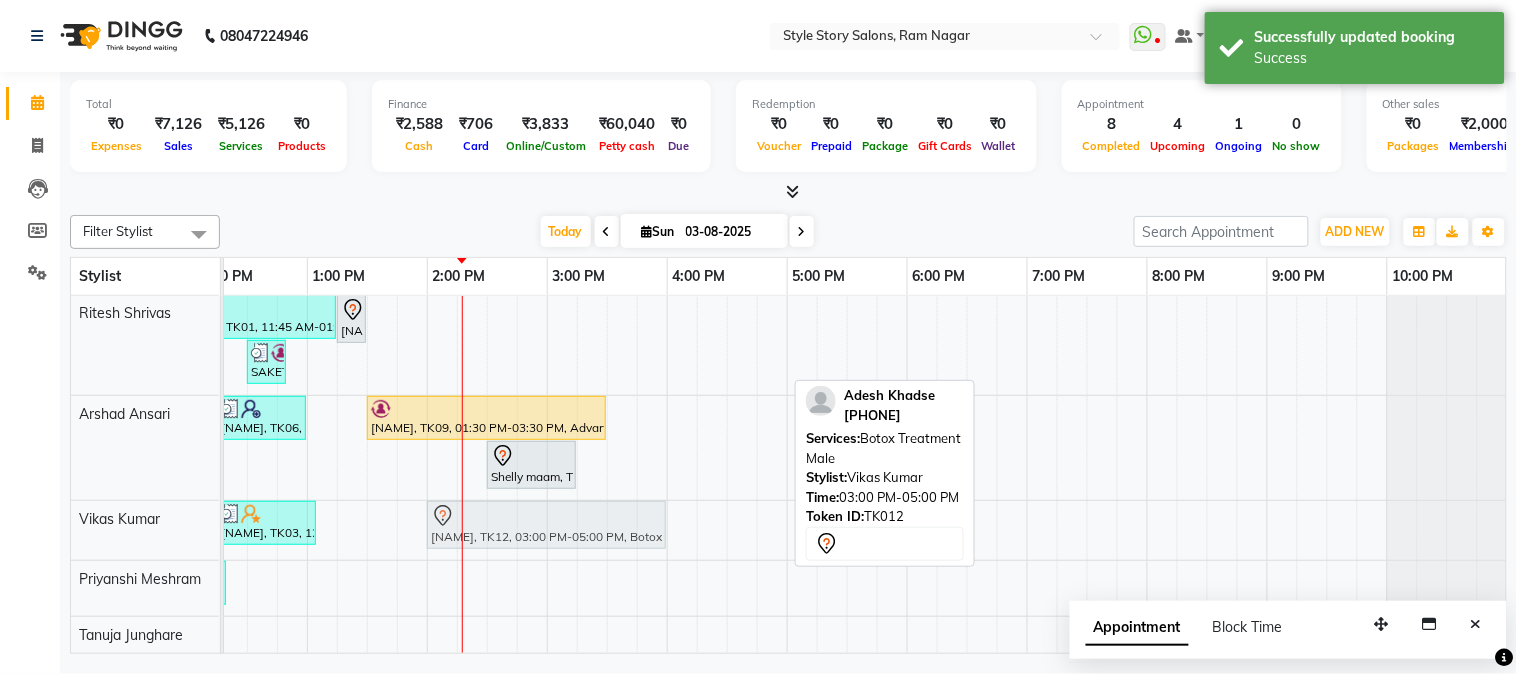 drag, startPoint x: 630, startPoint y: 505, endPoint x: 512, endPoint y: 522, distance: 119.218285 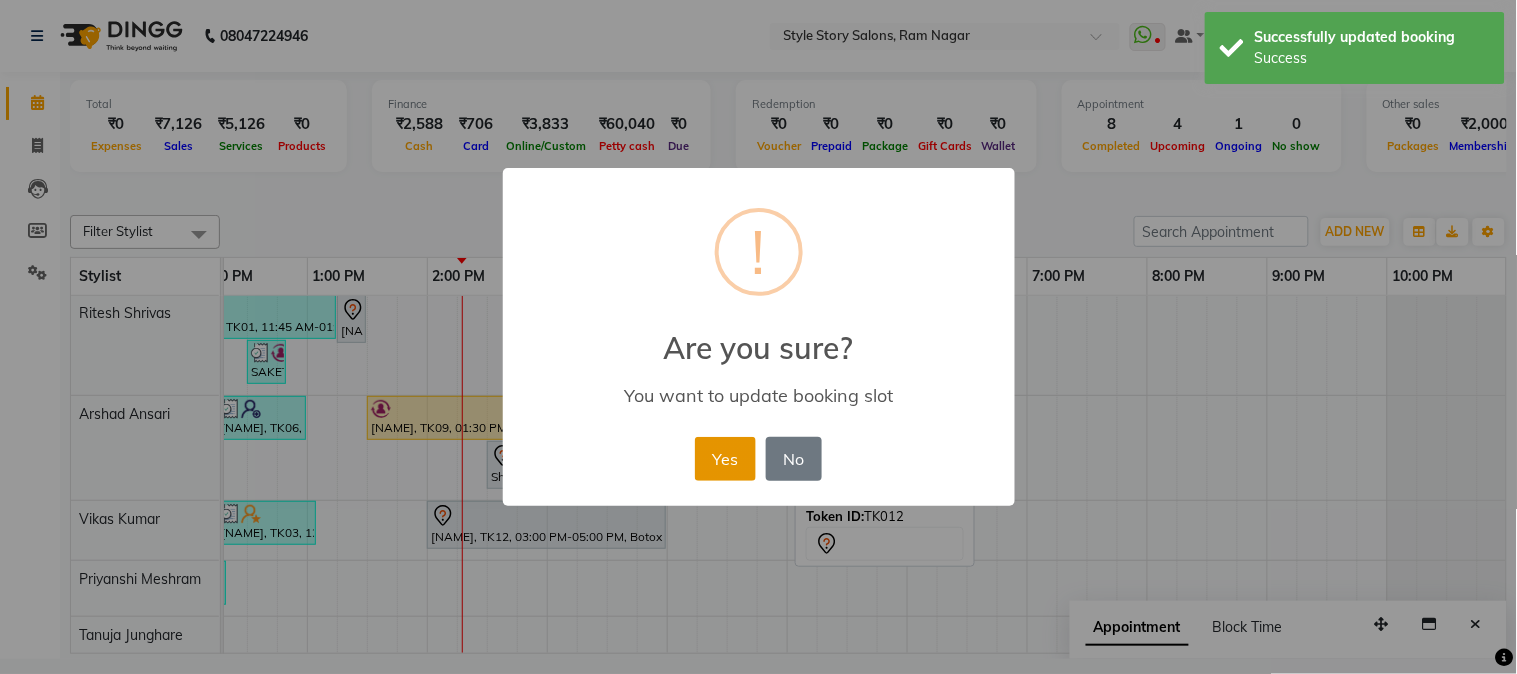 click on "Yes" at bounding box center (725, 459) 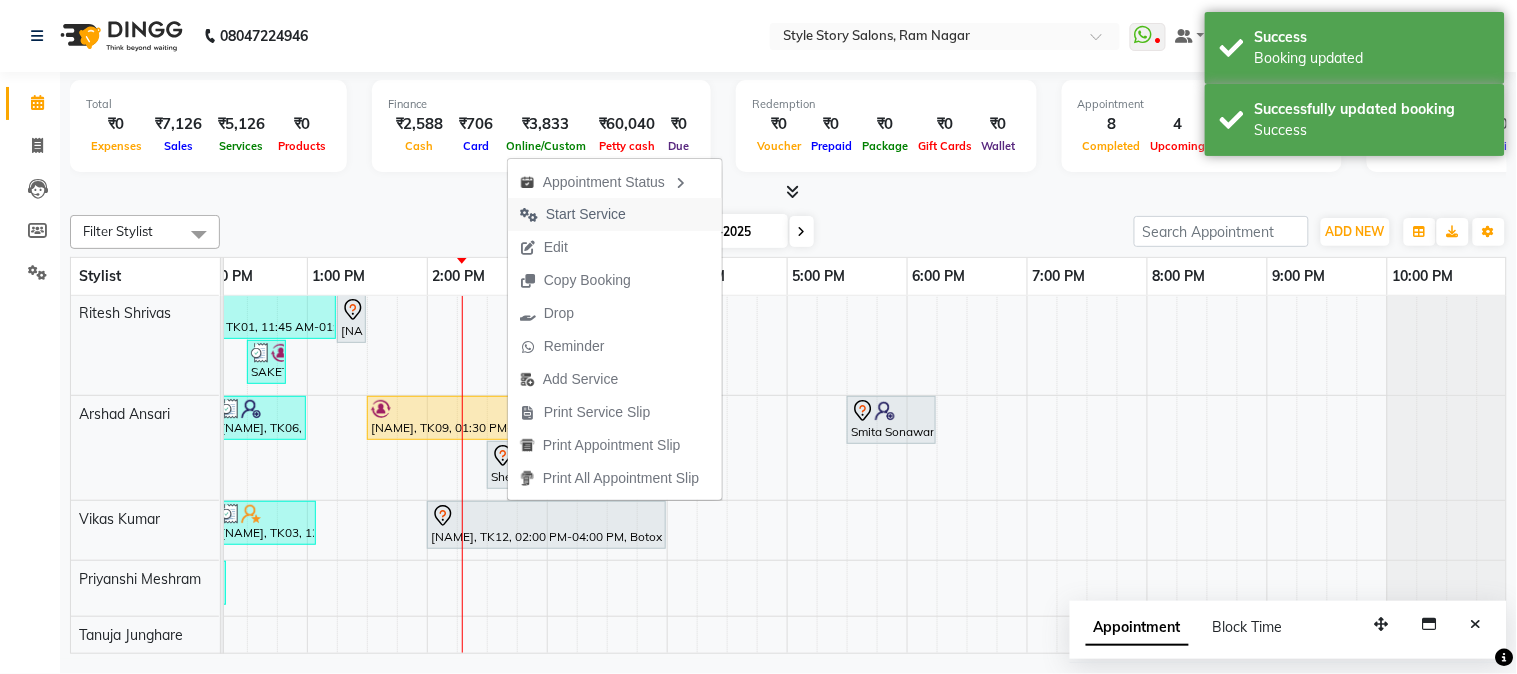click on "Start Service" at bounding box center (615, 214) 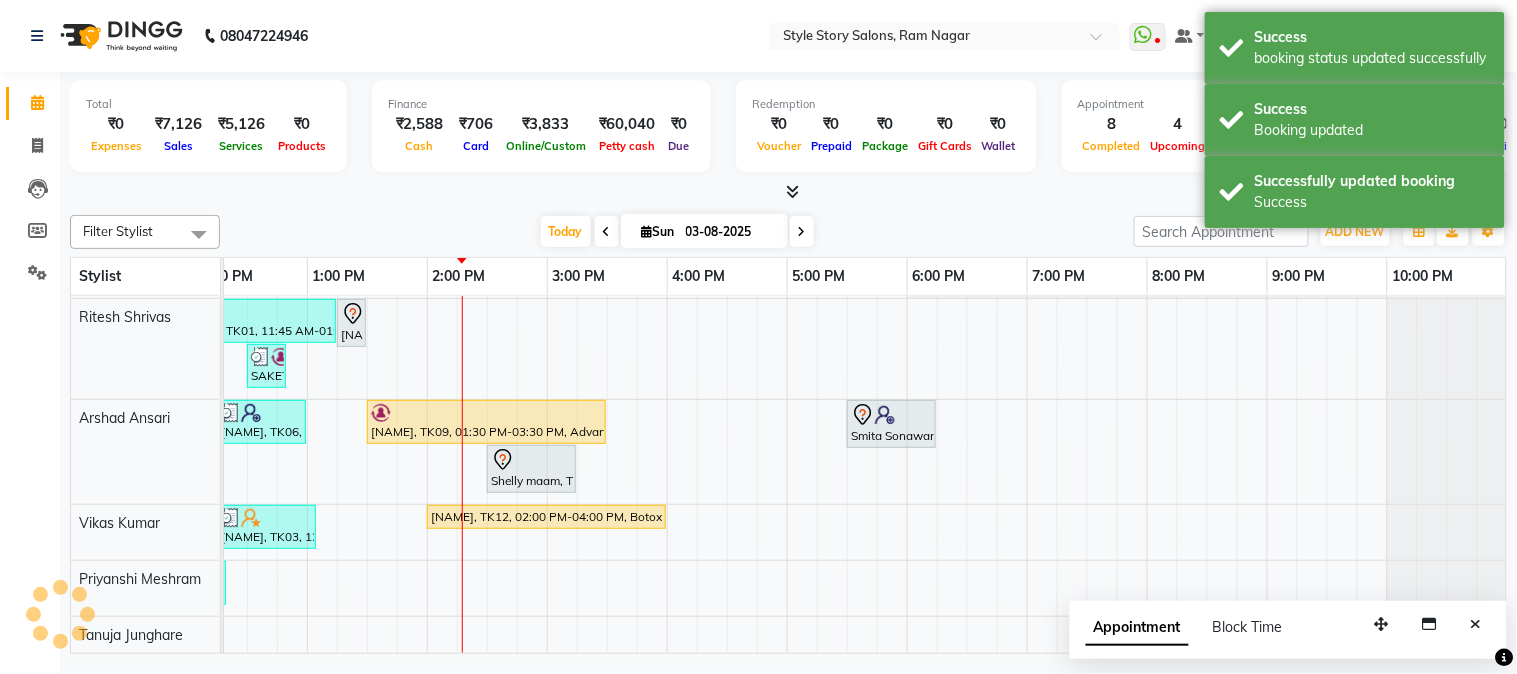 scroll, scrollTop: 70, scrollLeft: 0, axis: vertical 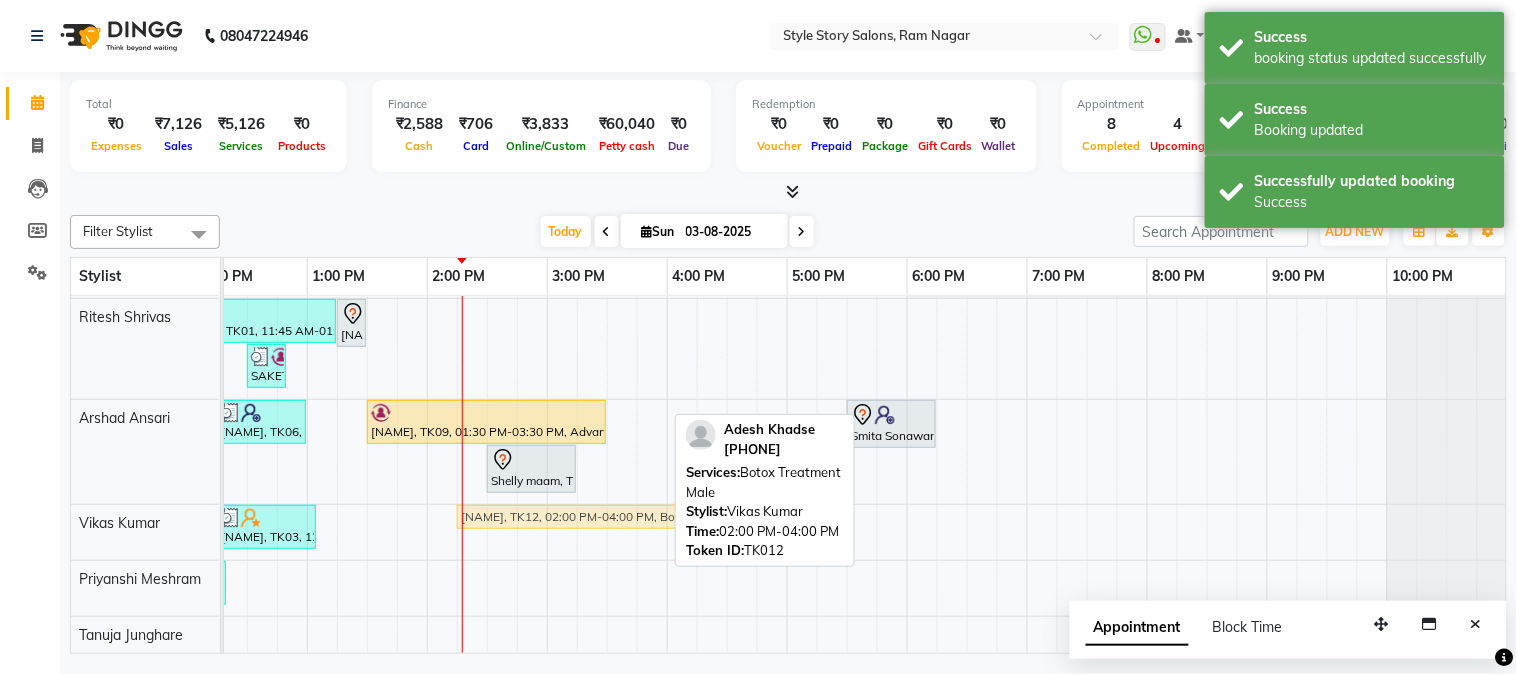 click on "Swapnil Bijwe, TK02, 11:15 AM-12:05 PM, Hair Cut - Master - Male (₹399),Beard Shaving (₹99)     Sadque Razzak, TK03, 12:15 PM-01:05 PM, Beard Styling,Hair Cut - Master - Male (₹399)    Adesh Khadse, TK12, 02:00 PM-04:00 PM, Botox Treatment Male    Adesh Khadse, TK12, 02:00 PM-04:00 PM, Botox Treatment Male" at bounding box center (-413, 532) 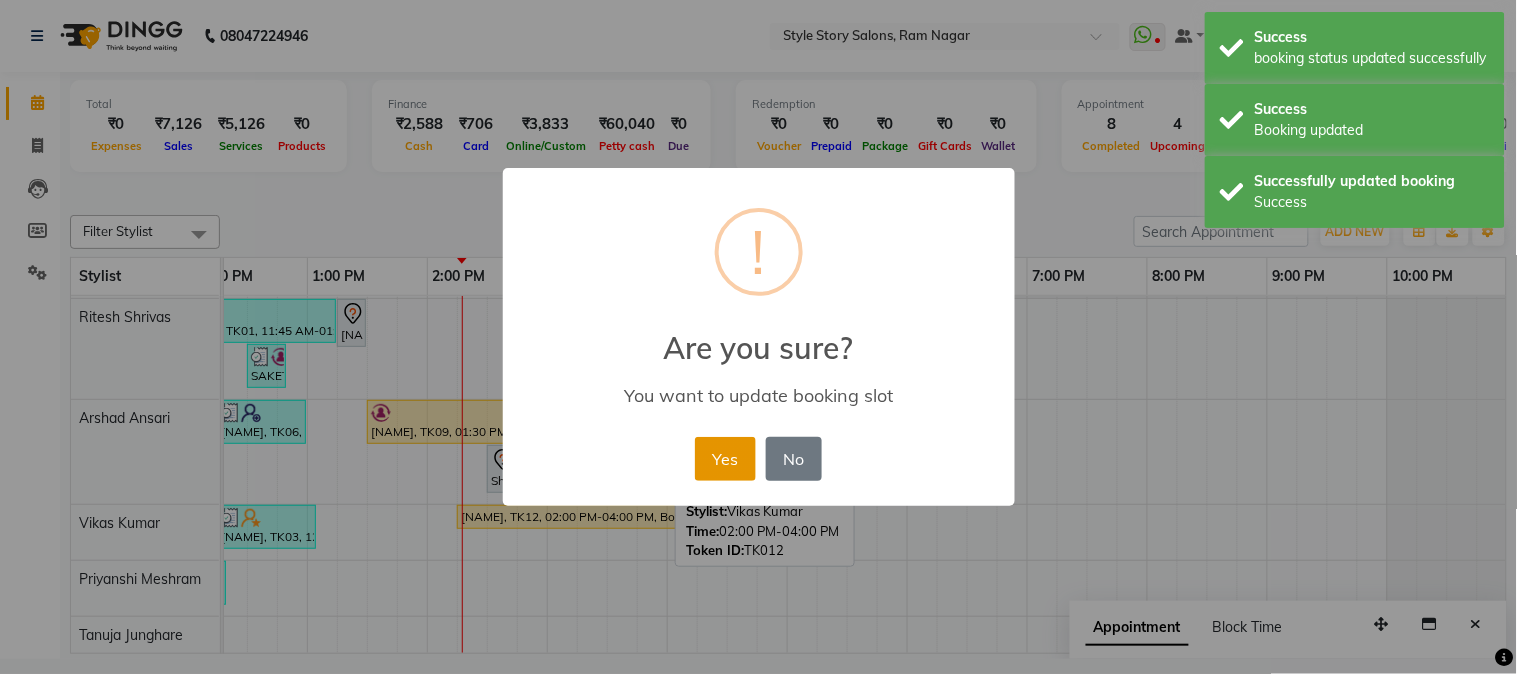 click on "Yes" at bounding box center [725, 459] 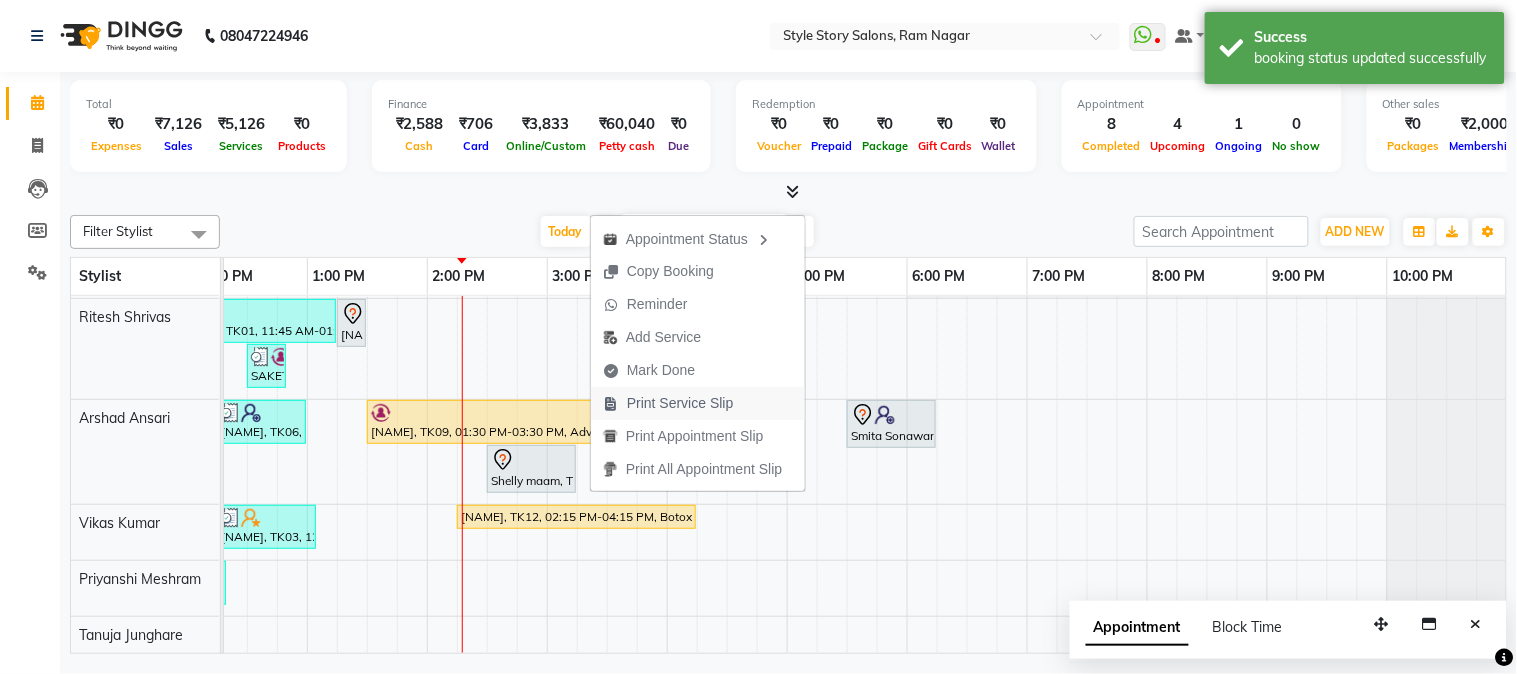 click on "Print Service Slip" at bounding box center (680, 403) 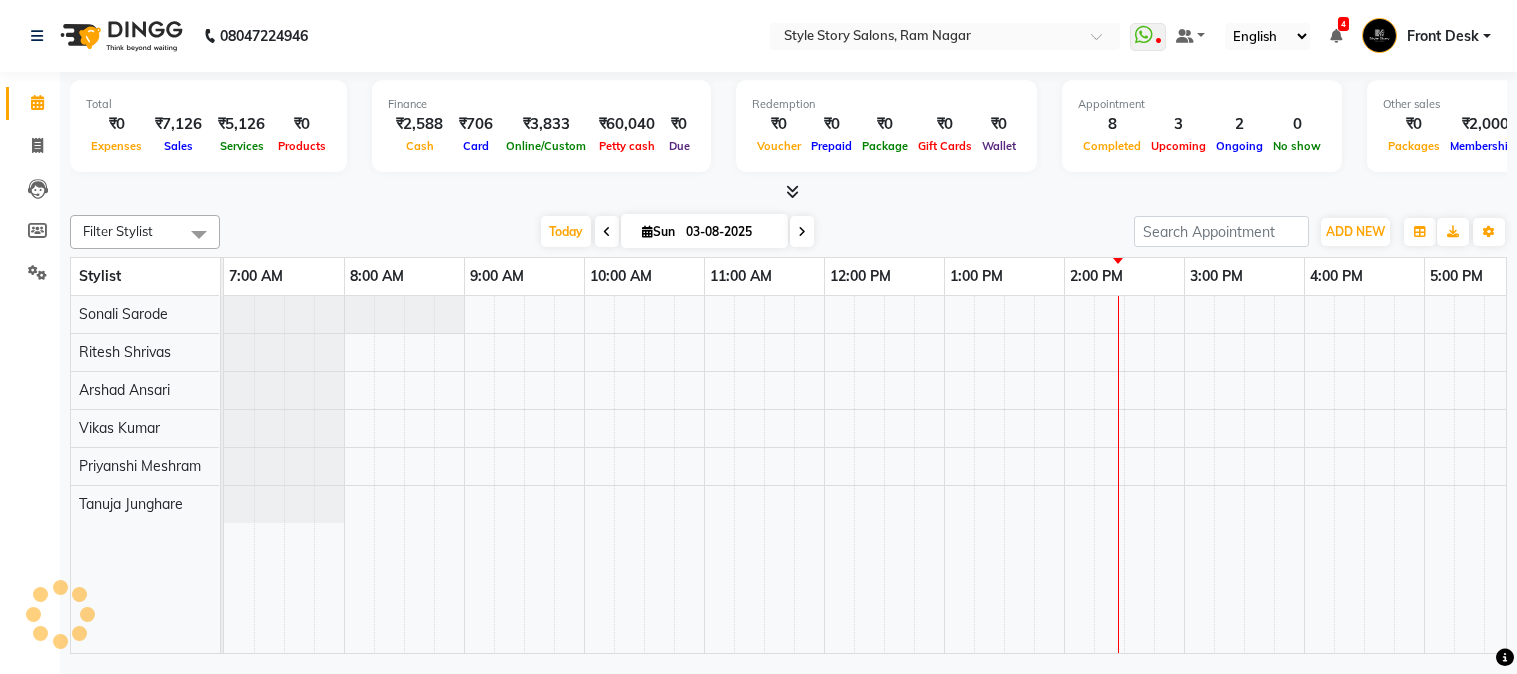 scroll, scrollTop: 0, scrollLeft: 0, axis: both 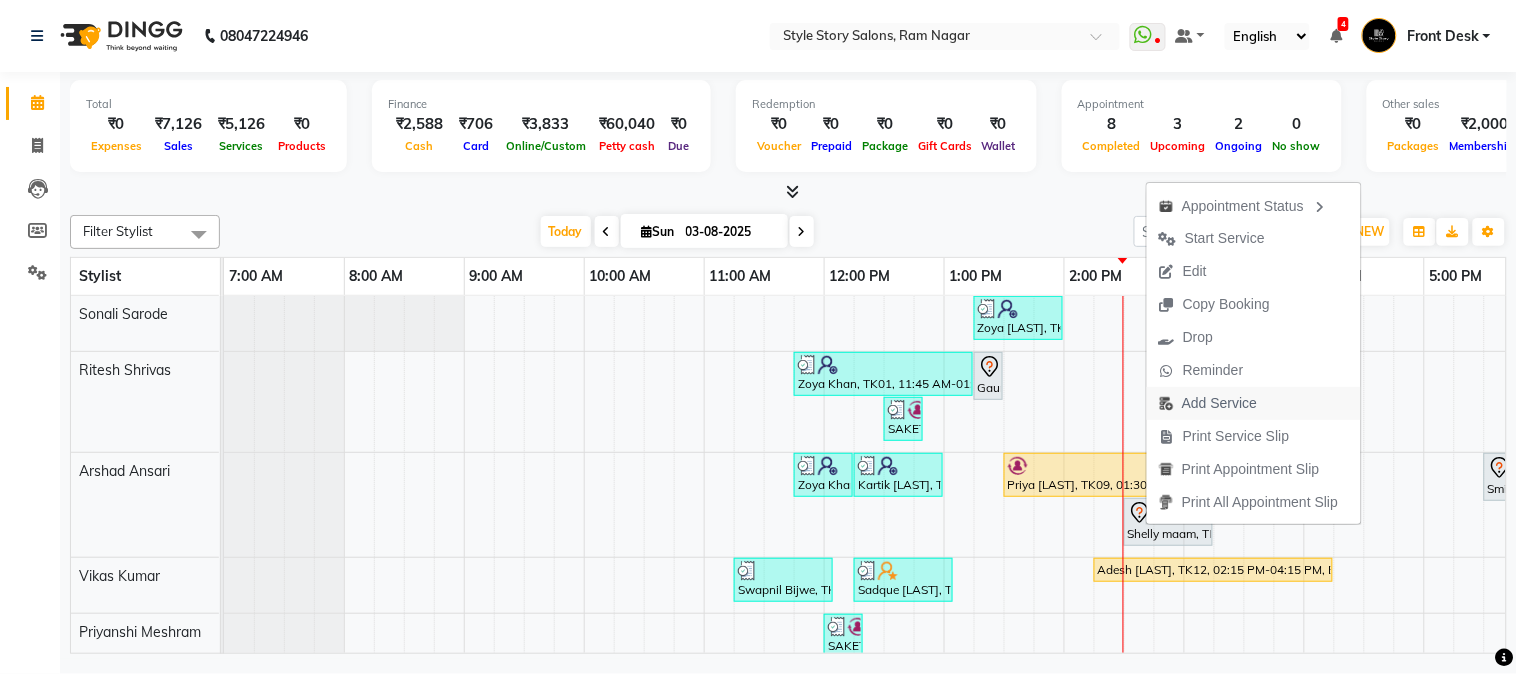 click on "Add Service" at bounding box center [1219, 403] 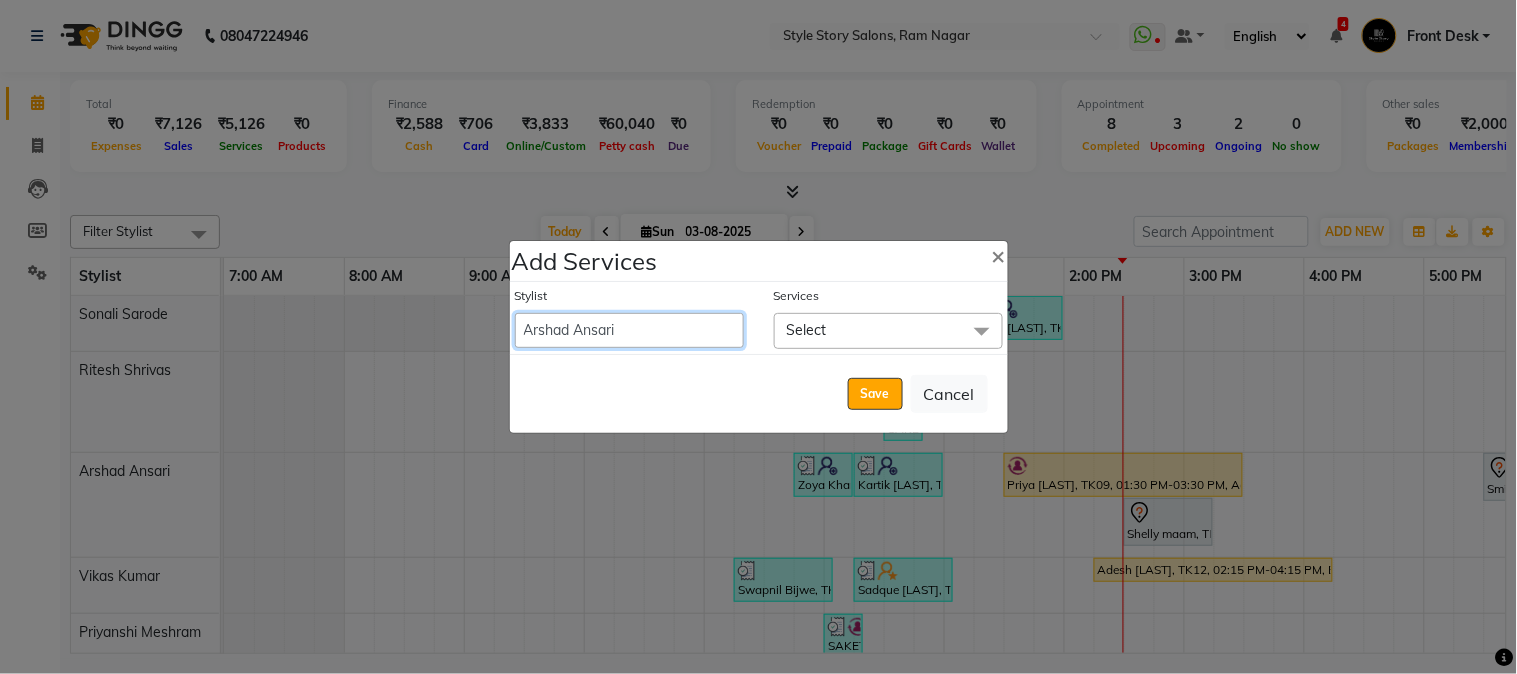 click on "Aayushi Dahat   Adesh khadse   Ambika Dhadse Front Desk   Arshad Ansari   Diksha Thakur   Durga Gawai   Front Desk   Kajal Thapa Front Desk   Kartik Balpande    Khushal Bhoyar Senior Accountant   Komal Thakur   Neelam Nag   Nikhil Pillay Inventory Manager   Nilofar Ali (HR Admin)   Prathm Chaudhari (Hair Artist)   Priyanshi Meshram   Ram Thakur    Ritesh Pande   Ritesh Shrivas   Shabnam Ansari    Shruti Raut   Sonali Sarode   Sonam Nashine HR Manager   Suchita Mankar (Tina Beautician)   Tanuja Junghare   Tushar Pandey   Vikas Kumar   Vinod Pandit   Vishal Gajbhiye Accountant" at bounding box center [629, 330] 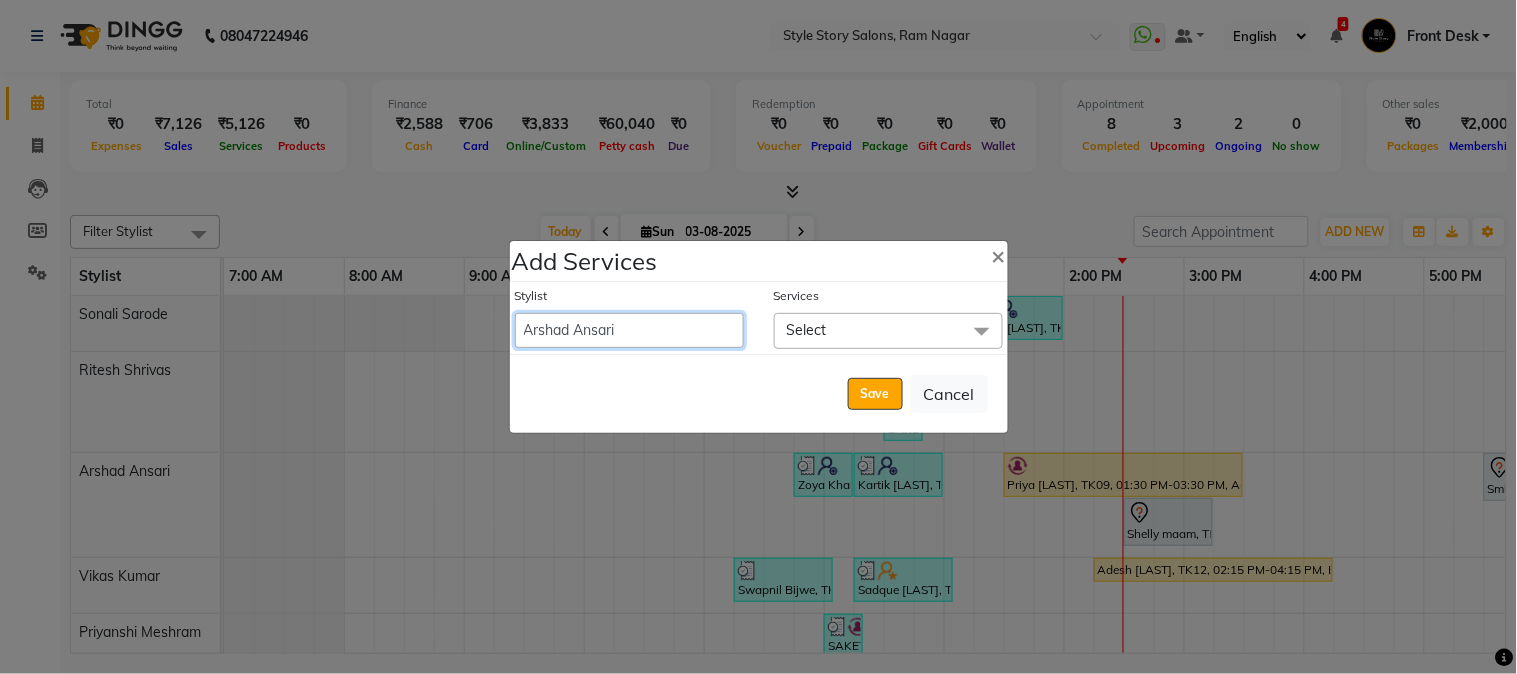 click on "Aayushi Dahat   Adesh khadse   Ambika Dhadse Front Desk   Arshad Ansari   Diksha Thakur   Durga Gawai   Front Desk   Kajal Thapa Front Desk   Kartik Balpande    Khushal Bhoyar Senior Accountant   Komal Thakur   Neelam Nag   Nikhil Pillay Inventory Manager   Nilofar Ali (HR Admin)   Prathm Chaudhari (Hair Artist)   Priyanshi Meshram   Ram Thakur    Ritesh Pande   Ritesh Shrivas   Shabnam Ansari    Shruti Raut   Sonali Sarode   Sonam Nashine HR Manager   Suchita Mankar (Tina Beautician)   Tanuja Junghare   Tushar Pandey   Vikas Kumar   Vinod Pandit   Vishal Gajbhiye Accountant" at bounding box center (629, 330) 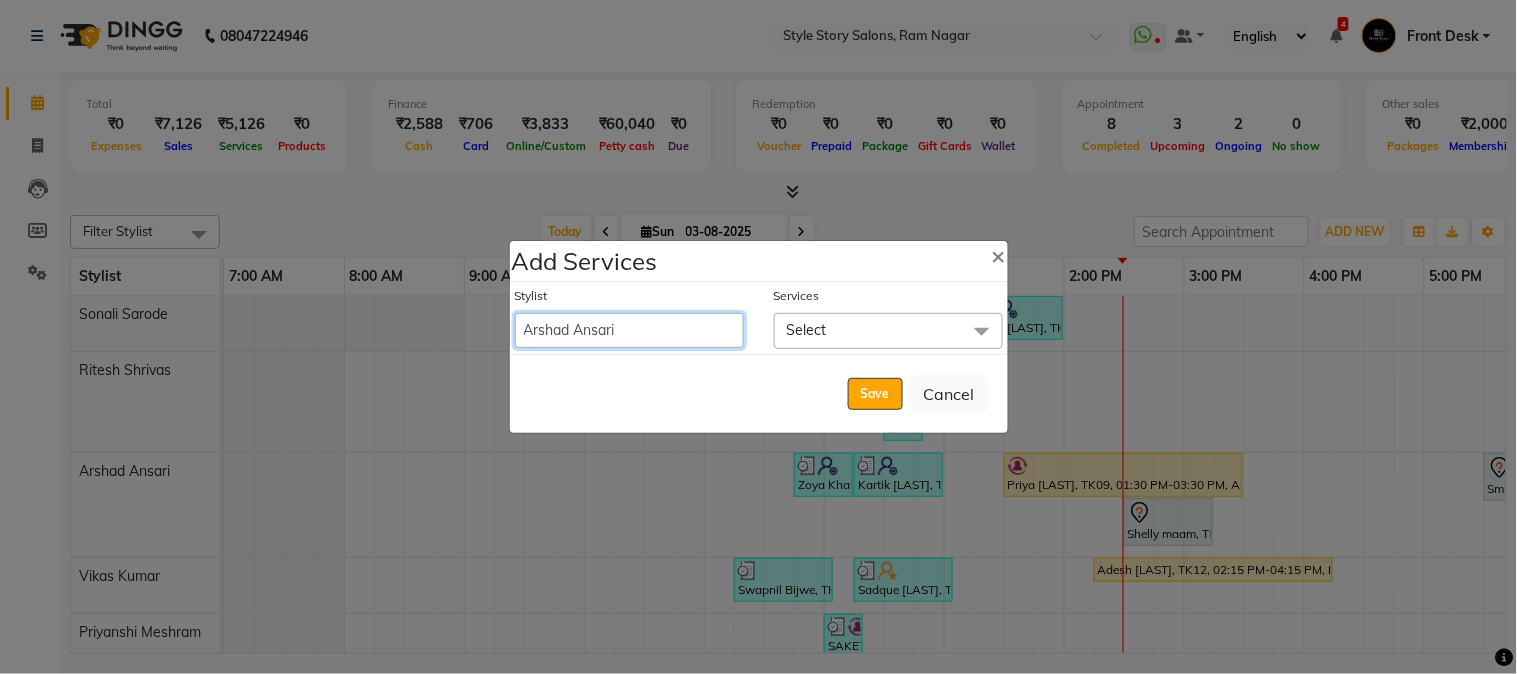 select on "61197" 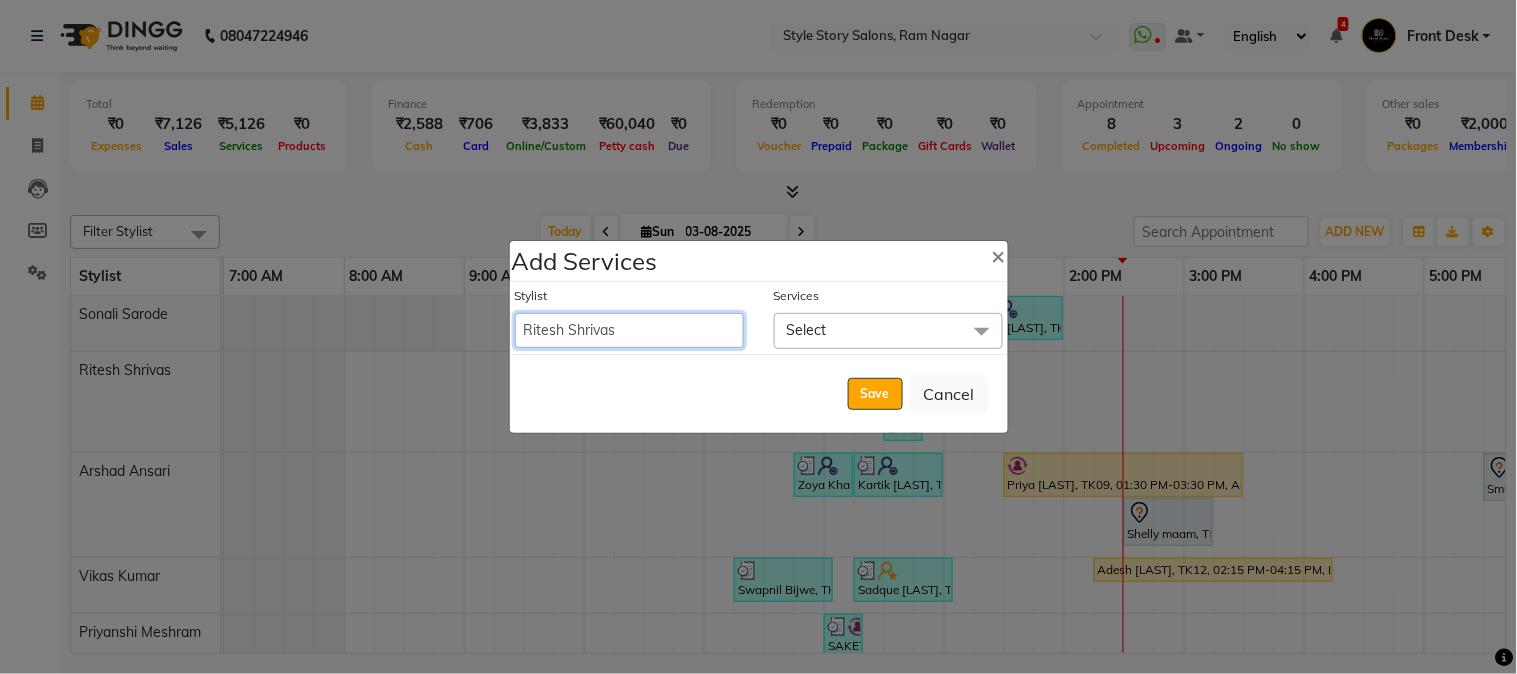 click on "Aayushi Dahat   Adesh khadse   Ambika Dhadse Front Desk   Arshad Ansari   Diksha Thakur   Durga Gawai   Front Desk   Kajal Thapa Front Desk   Kartik Balpande    Khushal Bhoyar Senior Accountant   Komal Thakur   Neelam Nag   Nikhil Pillay Inventory Manager   Nilofar Ali (HR Admin)   Prathm Chaudhari (Hair Artist)   Priyanshi Meshram   Ram Thakur    Ritesh Pande   Ritesh Shrivas   Shabnam Ansari    Shruti Raut   Sonali Sarode   Sonam Nashine HR Manager   Suchita Mankar (Tina Beautician)   Tanuja Junghare   Tushar Pandey   Vikas Kumar   Vinod Pandit   Vishal Gajbhiye Accountant" at bounding box center [629, 330] 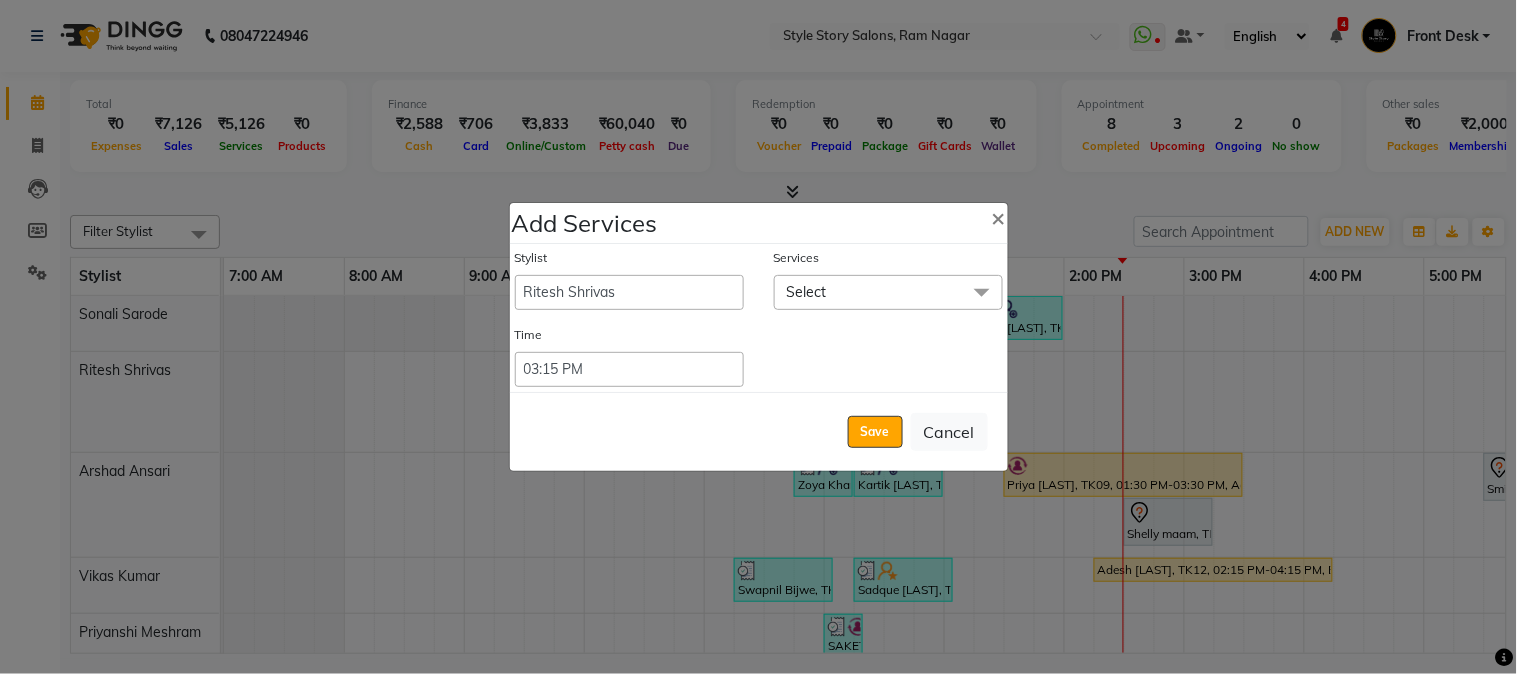 click on "Select" 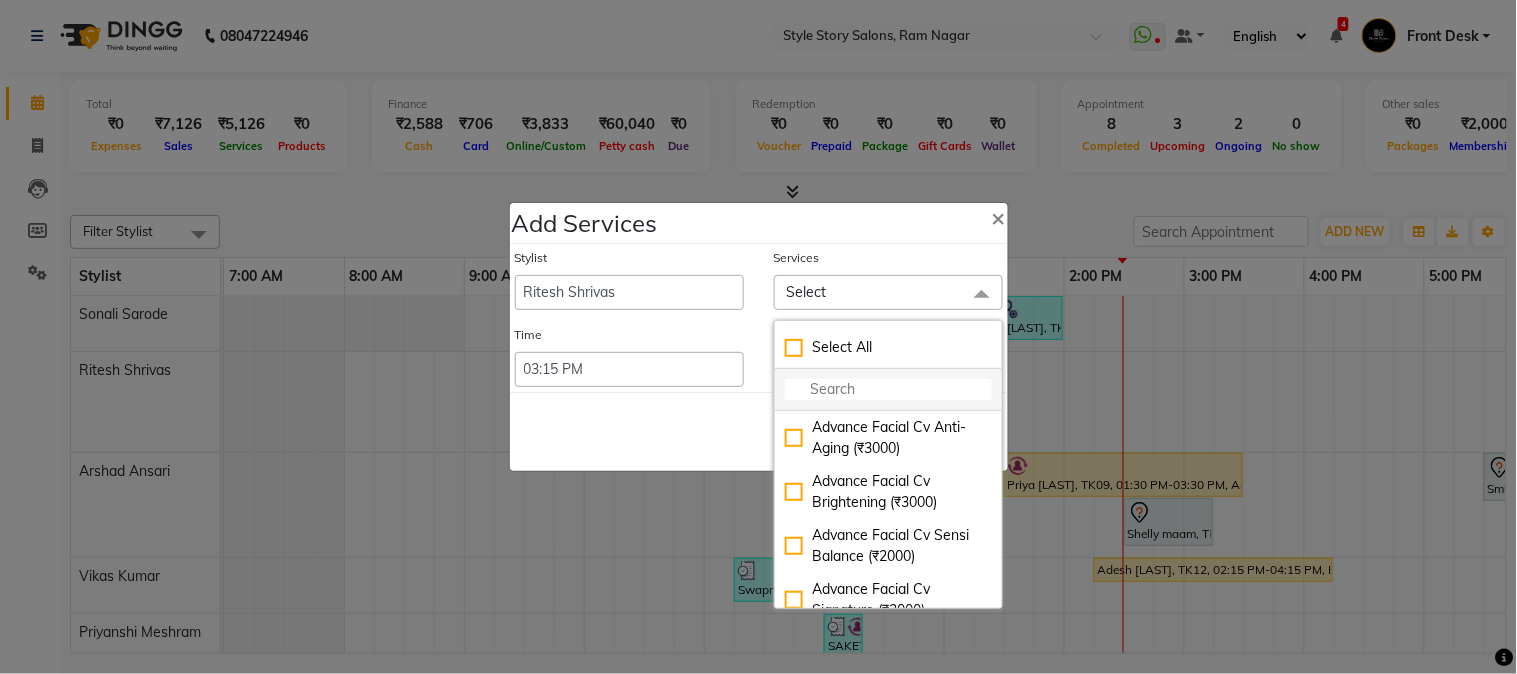 click 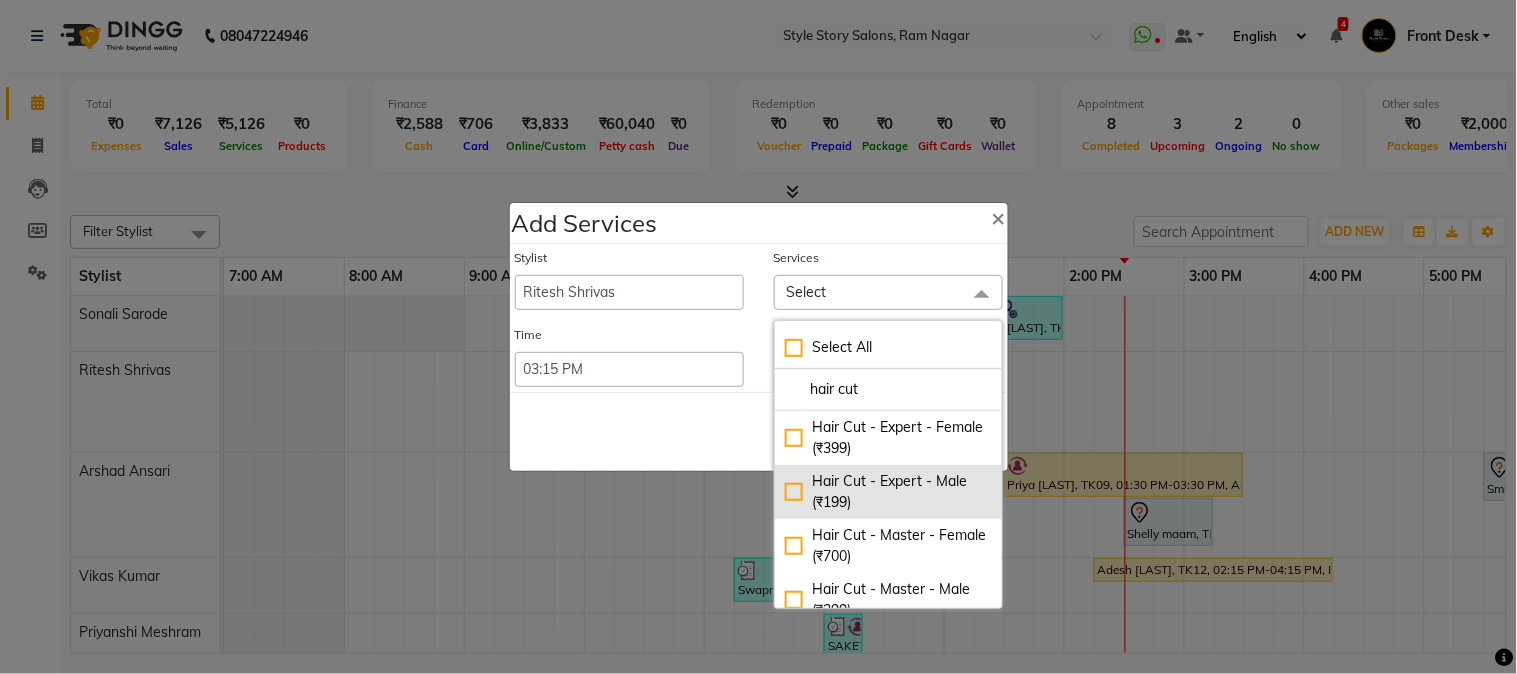 scroll, scrollTop: 84, scrollLeft: 0, axis: vertical 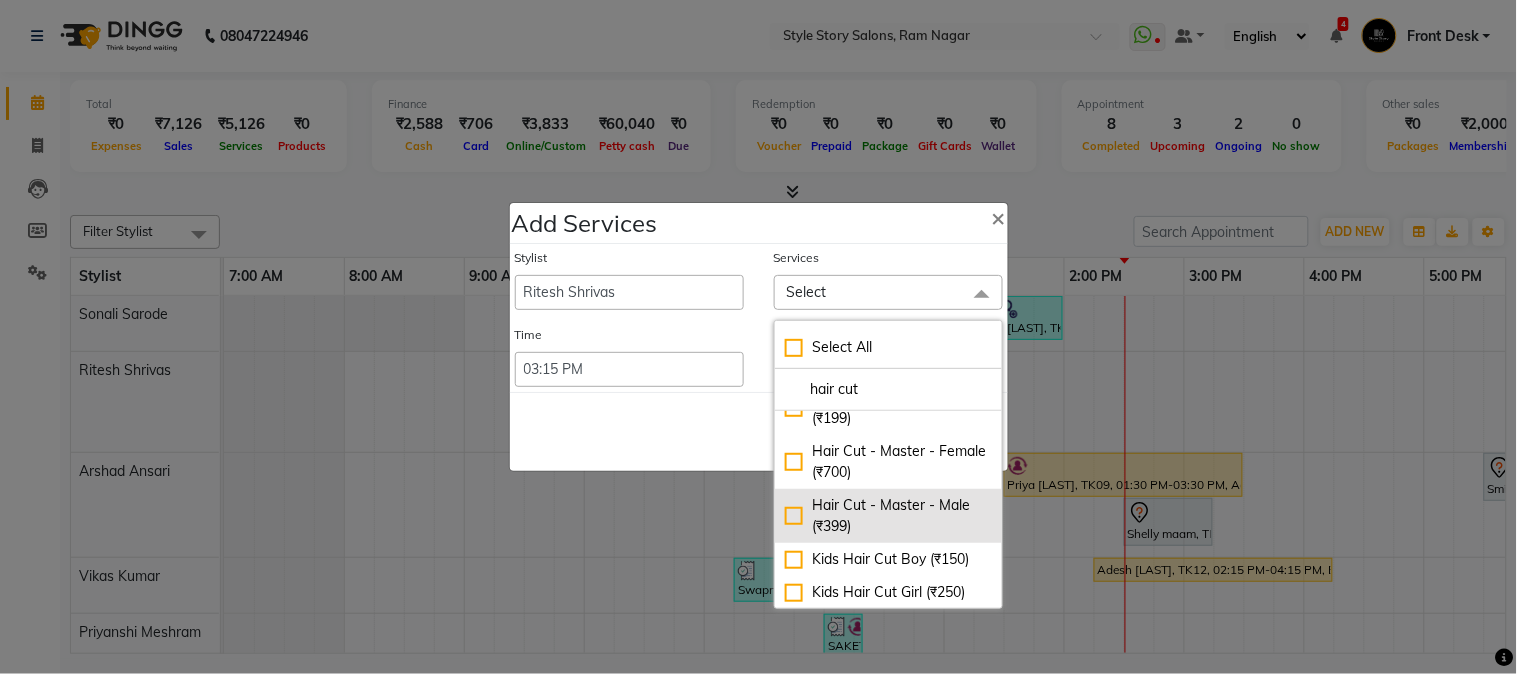 type on "hair cut" 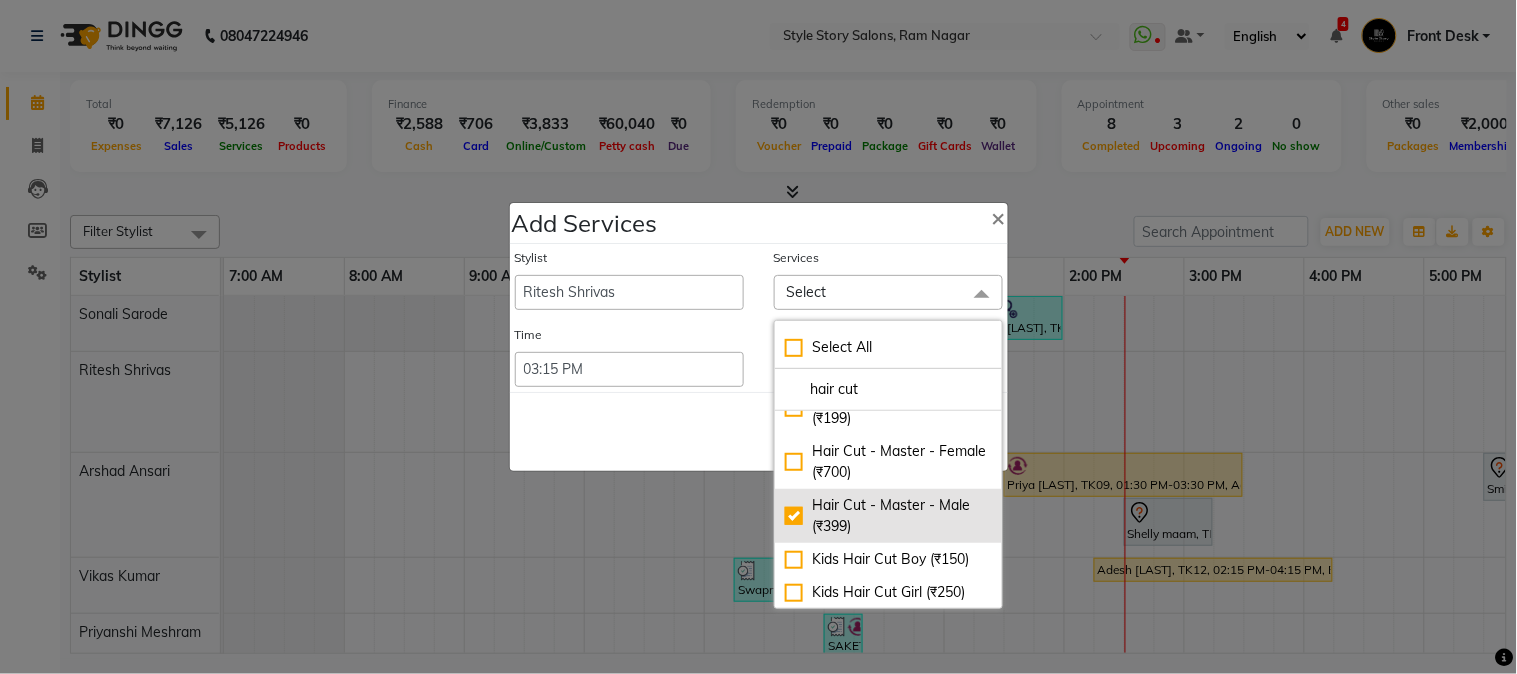 checkbox on "true" 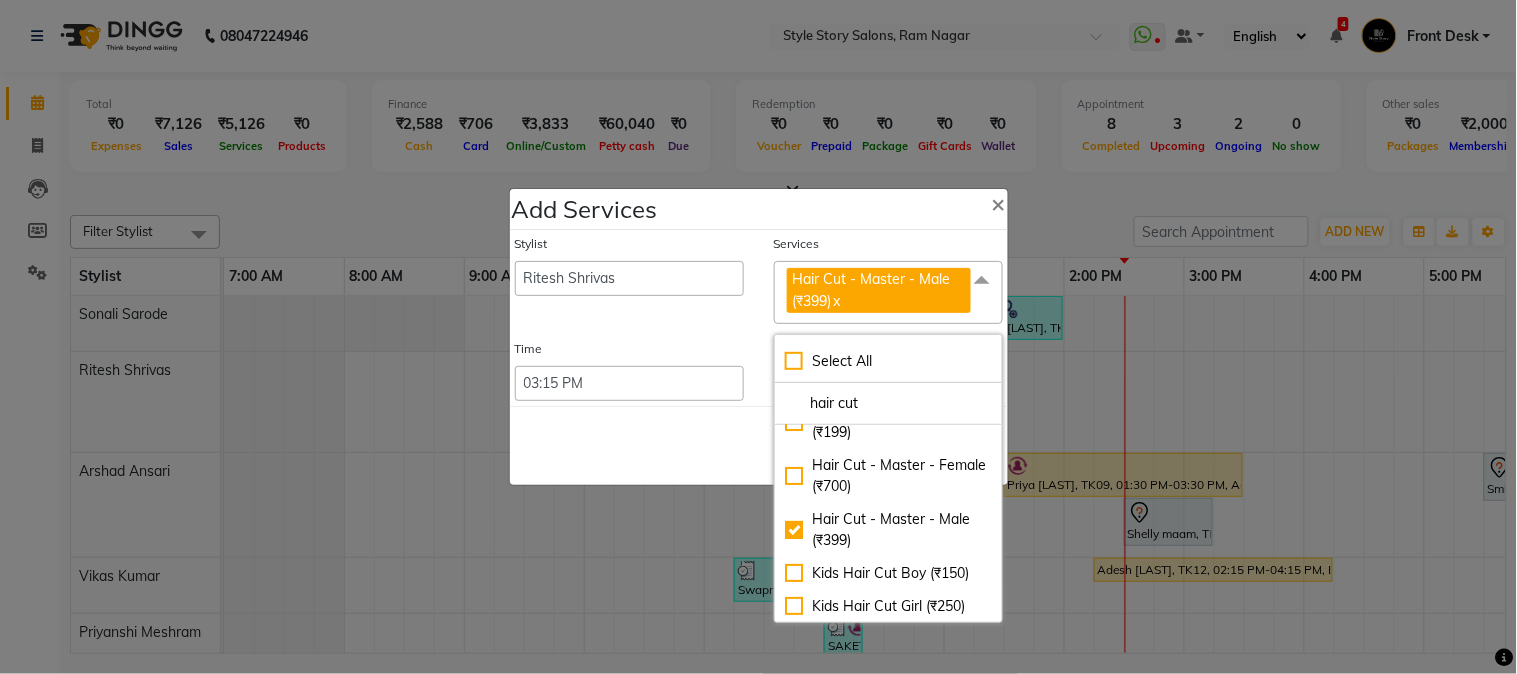 click on "Save   Cancel" 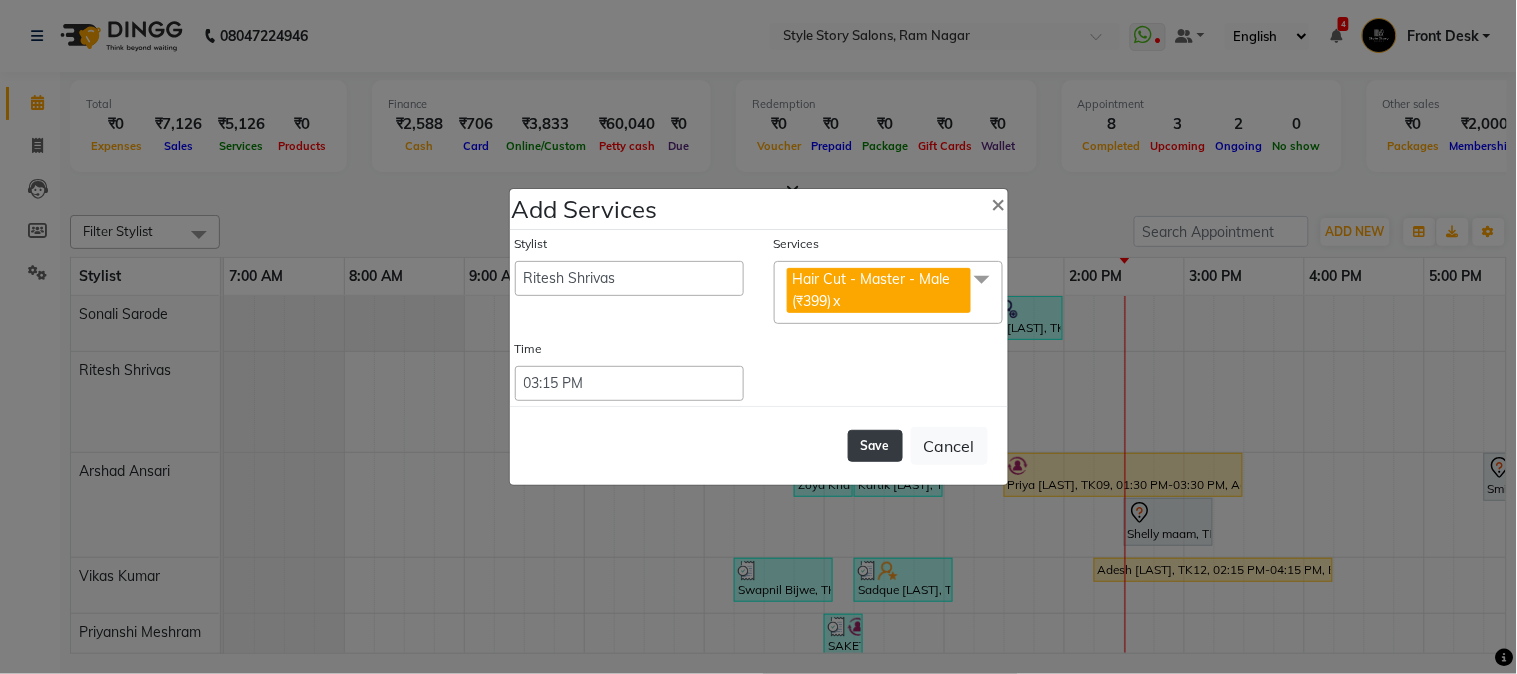 click on "Save" 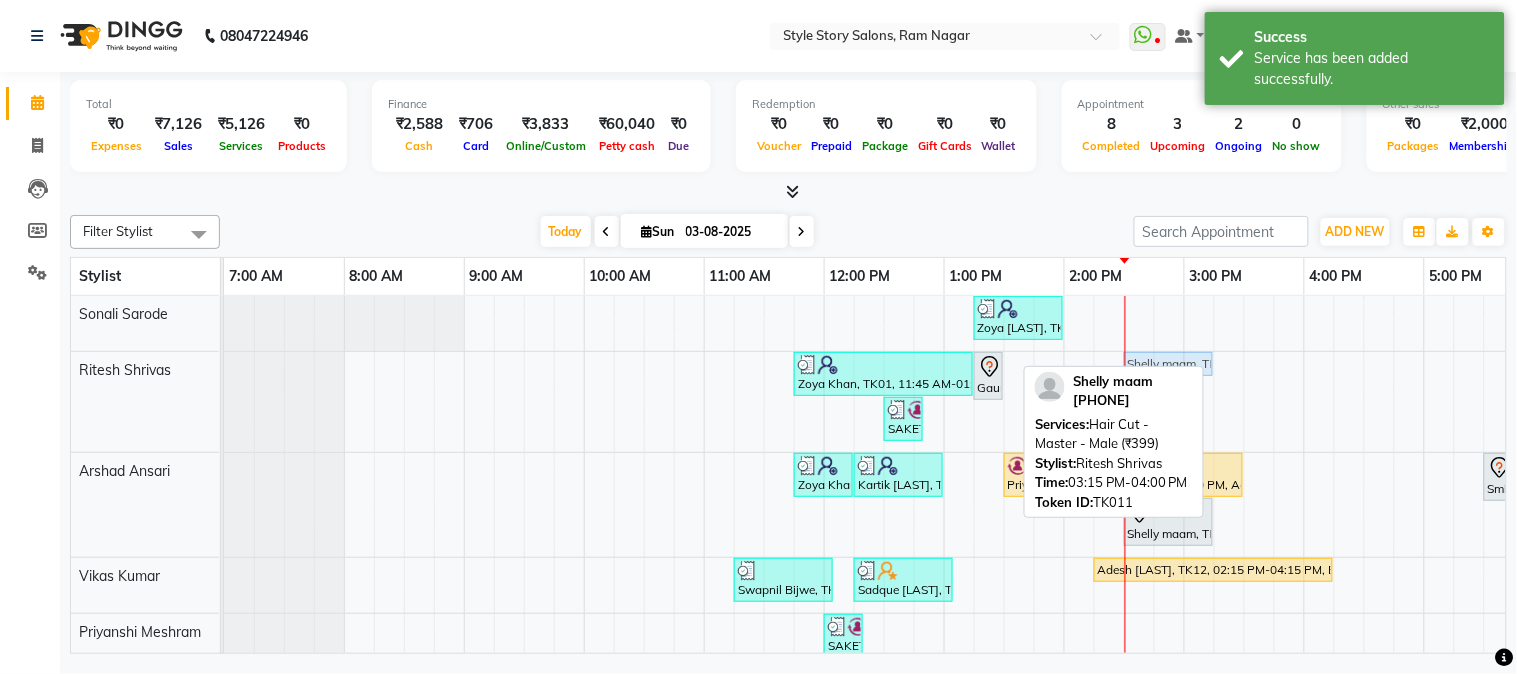 drag, startPoint x: 1233, startPoint y: 356, endPoint x: 1146, endPoint y: 371, distance: 88.28363 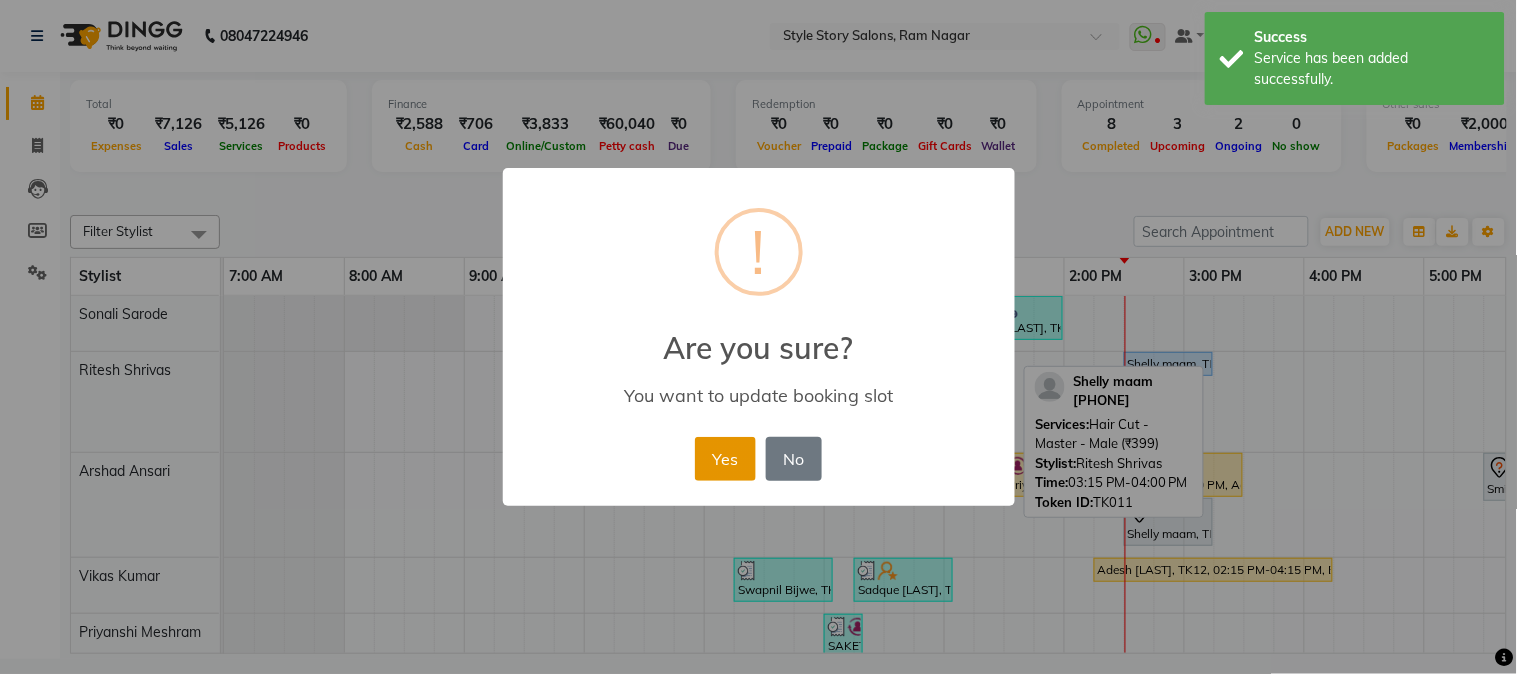 click on "Yes" at bounding box center [725, 459] 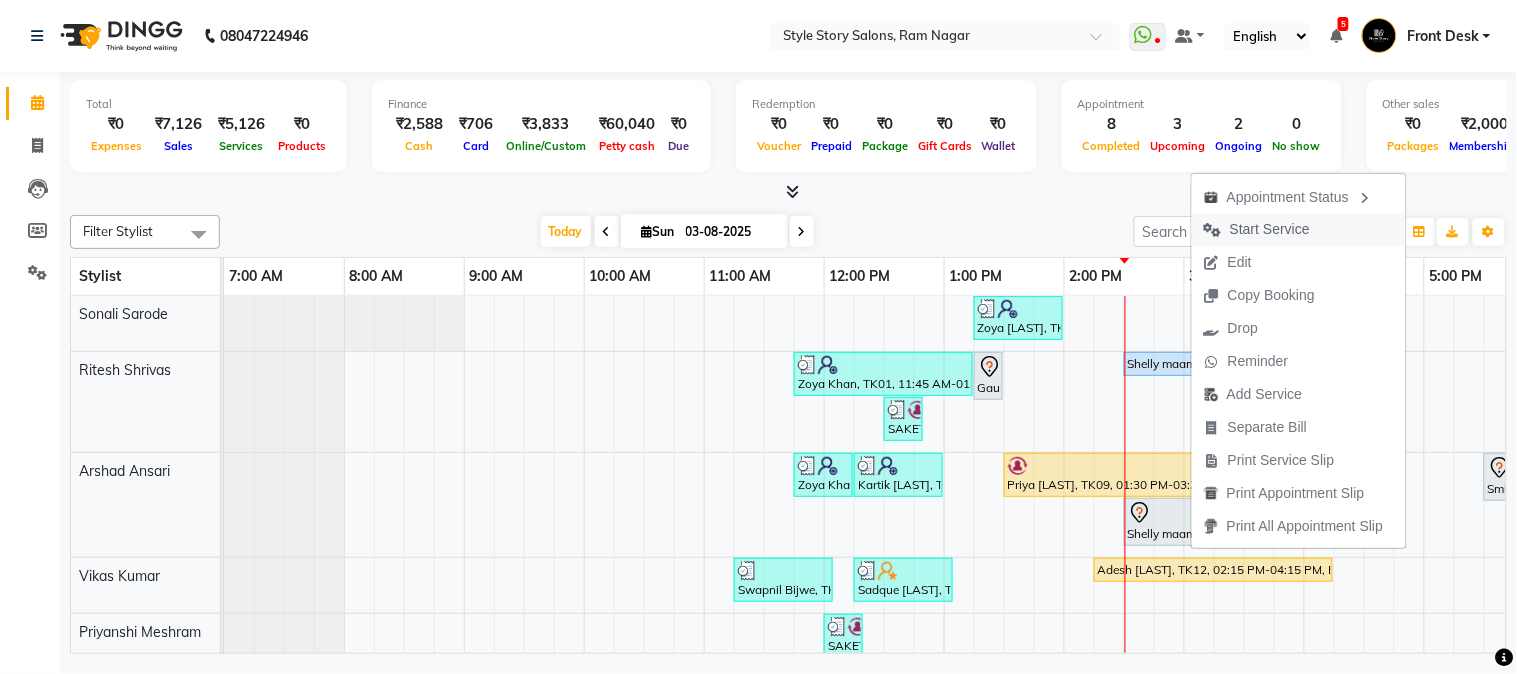 click on "Start Service" at bounding box center [1270, 229] 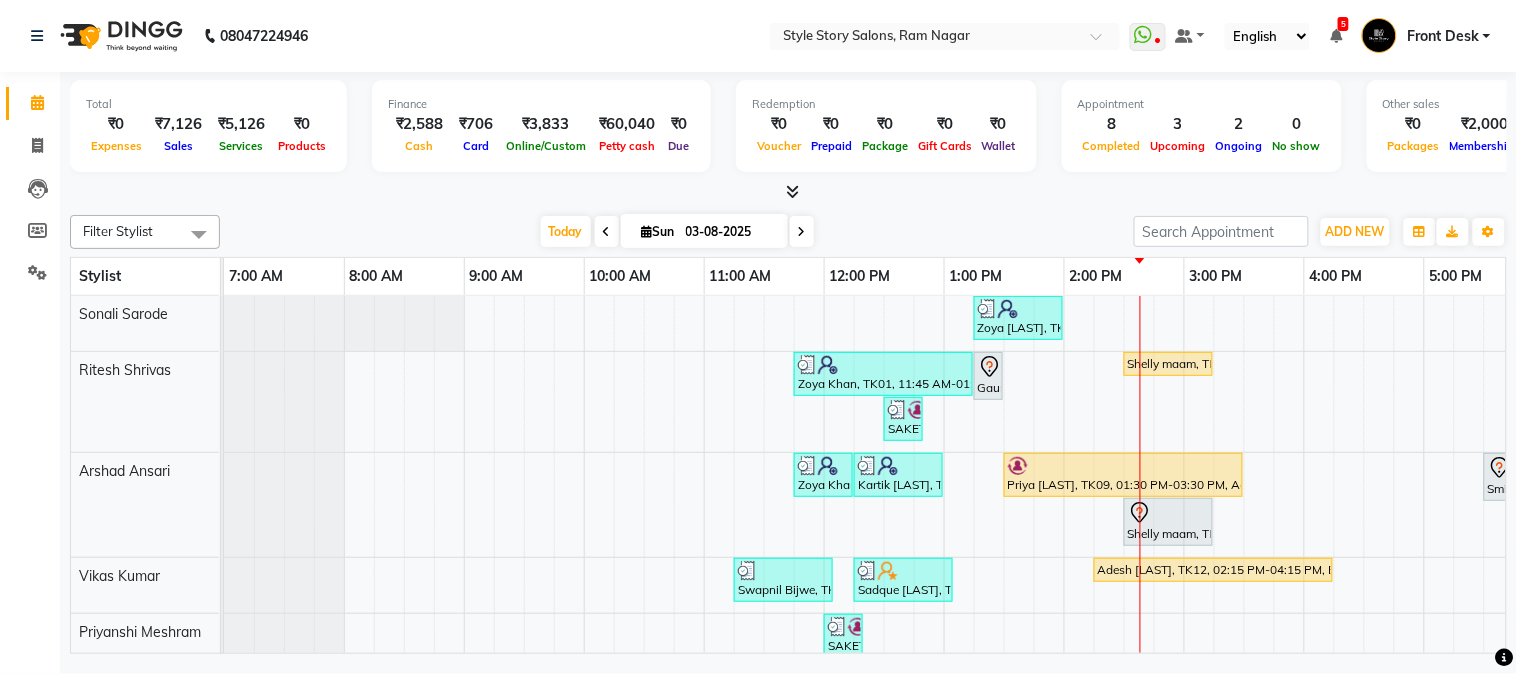 scroll, scrollTop: 0, scrollLeft: 137, axis: horizontal 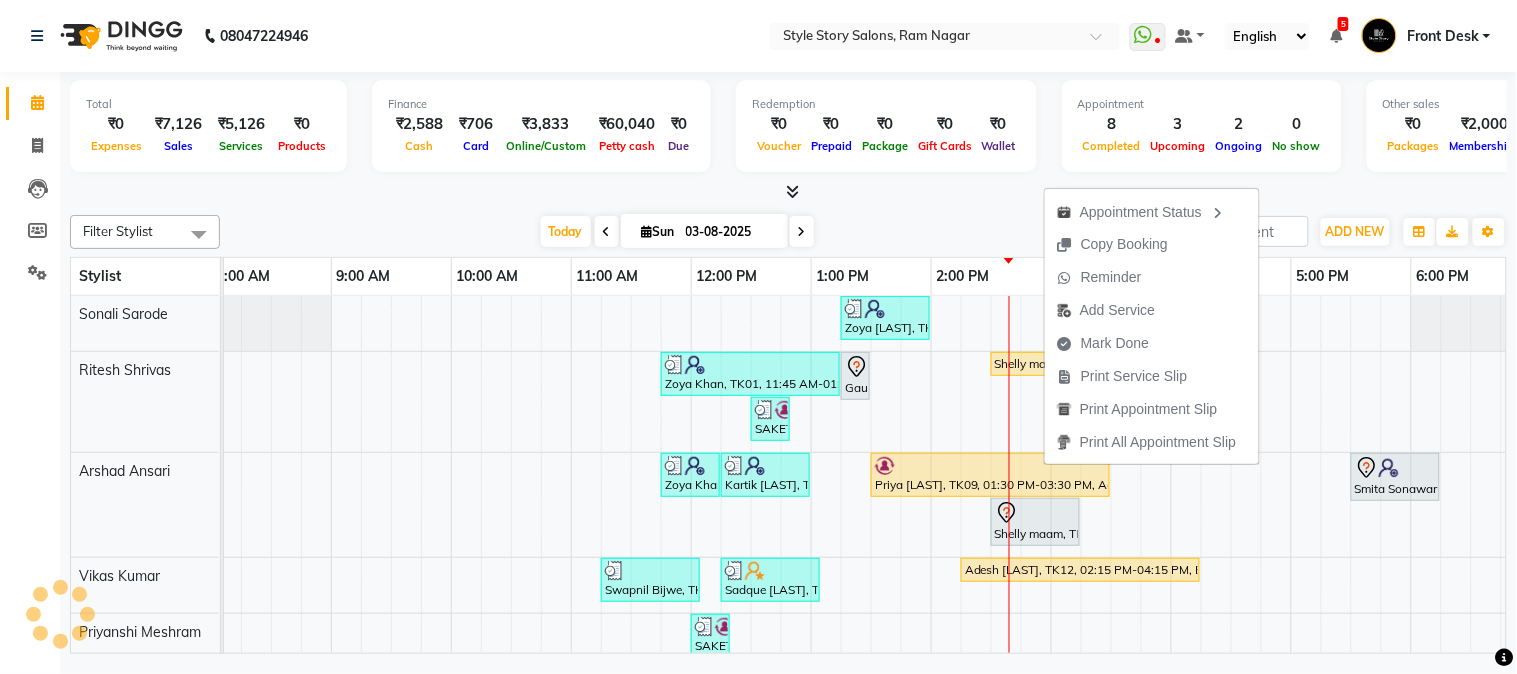click on "Today  Sun 03-08-2025" at bounding box center (677, 232) 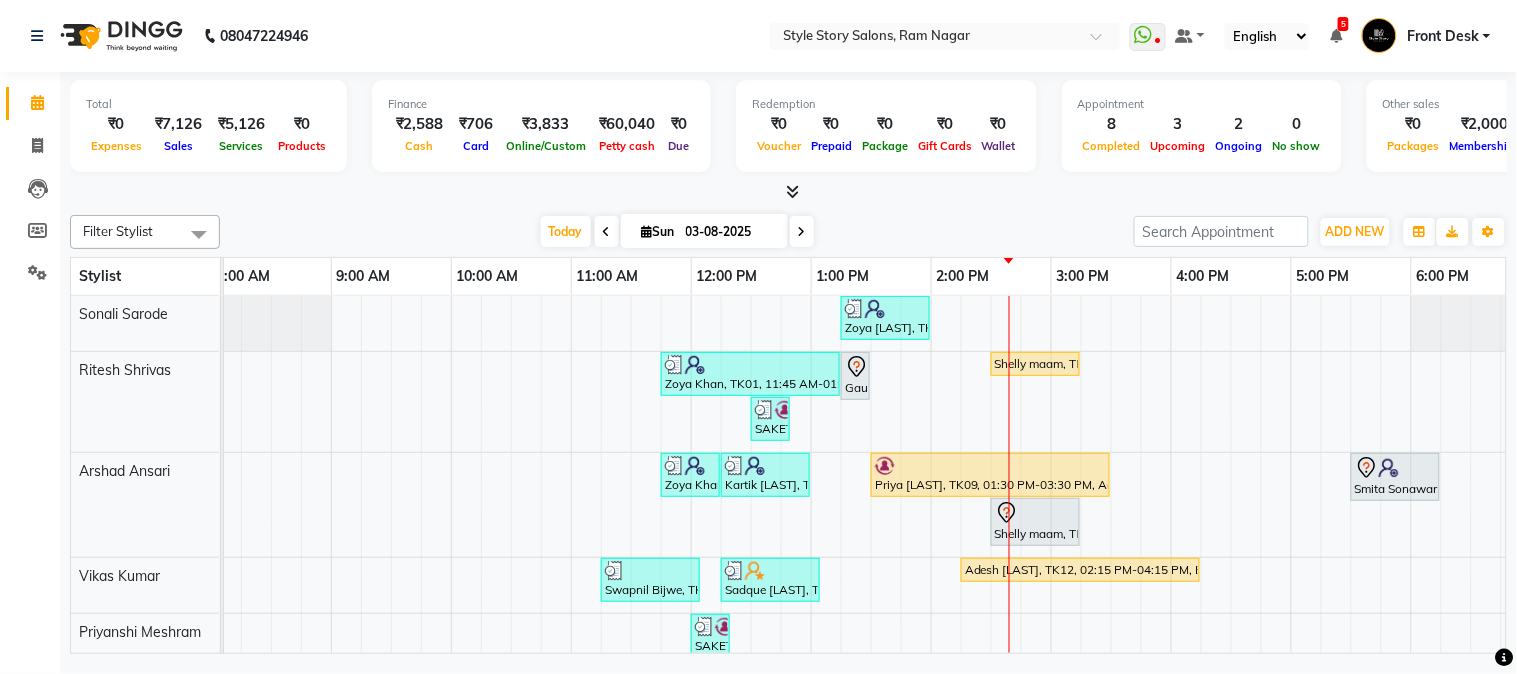 drag, startPoint x: 982, startPoint y: 533, endPoint x: 954, endPoint y: 196, distance: 338.1612 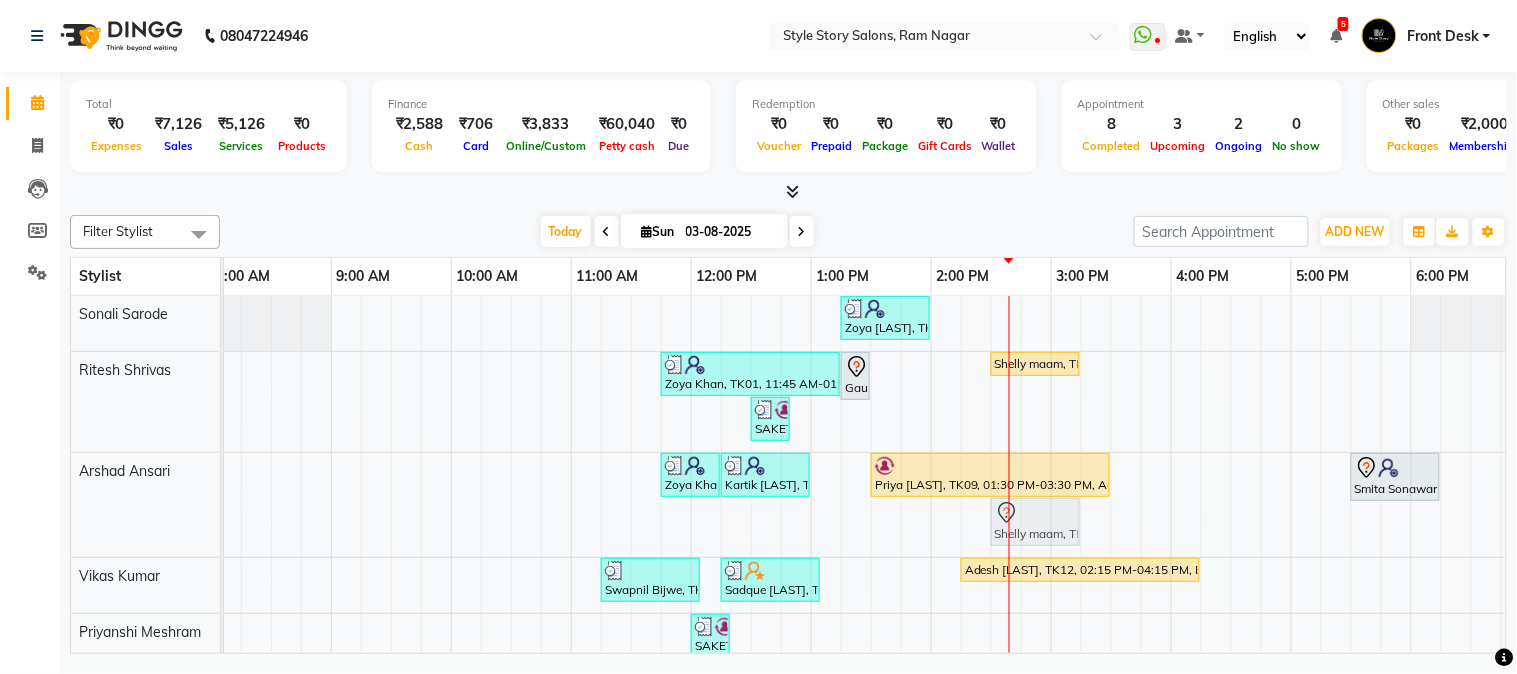 drag, startPoint x: 996, startPoint y: 510, endPoint x: 1010, endPoint y: 524, distance: 19.79899 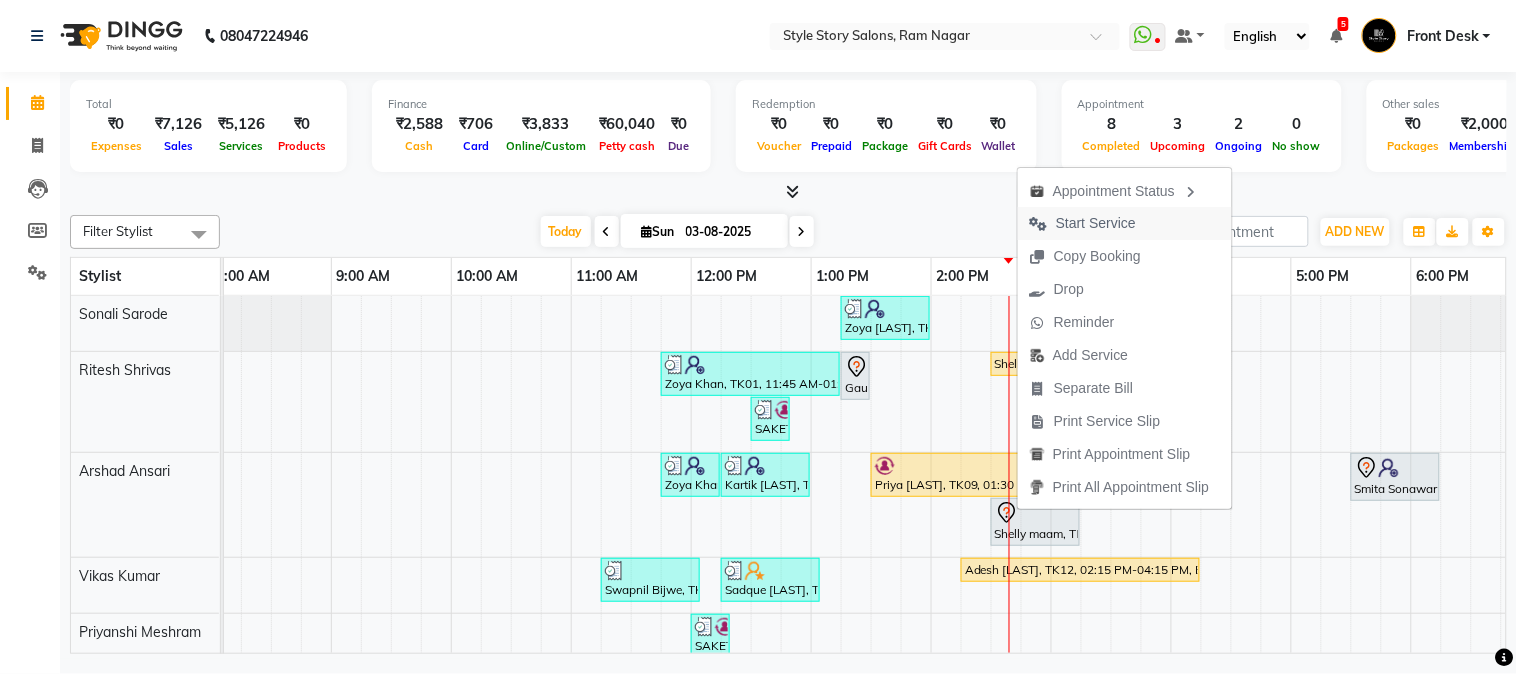 click on "Start Service" at bounding box center (1096, 223) 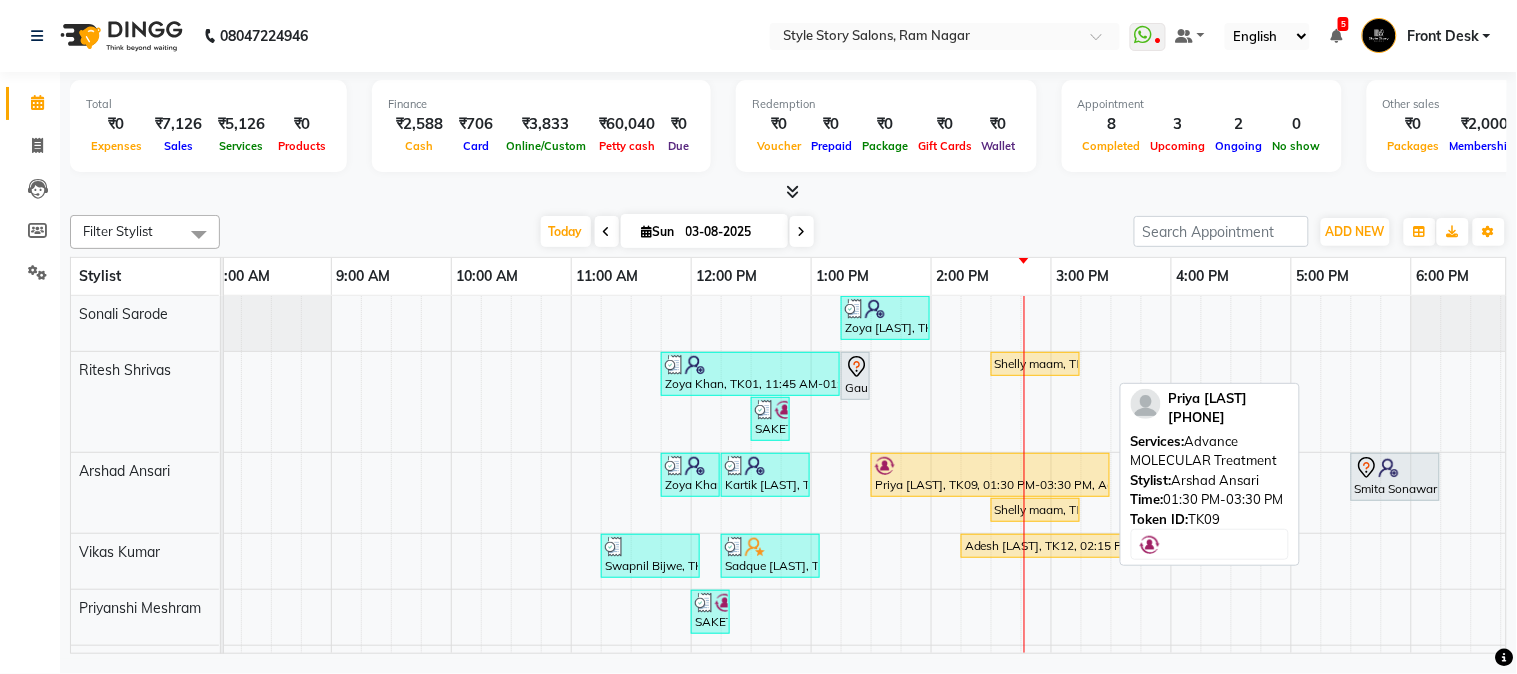 scroll, scrollTop: 41, scrollLeft: 133, axis: both 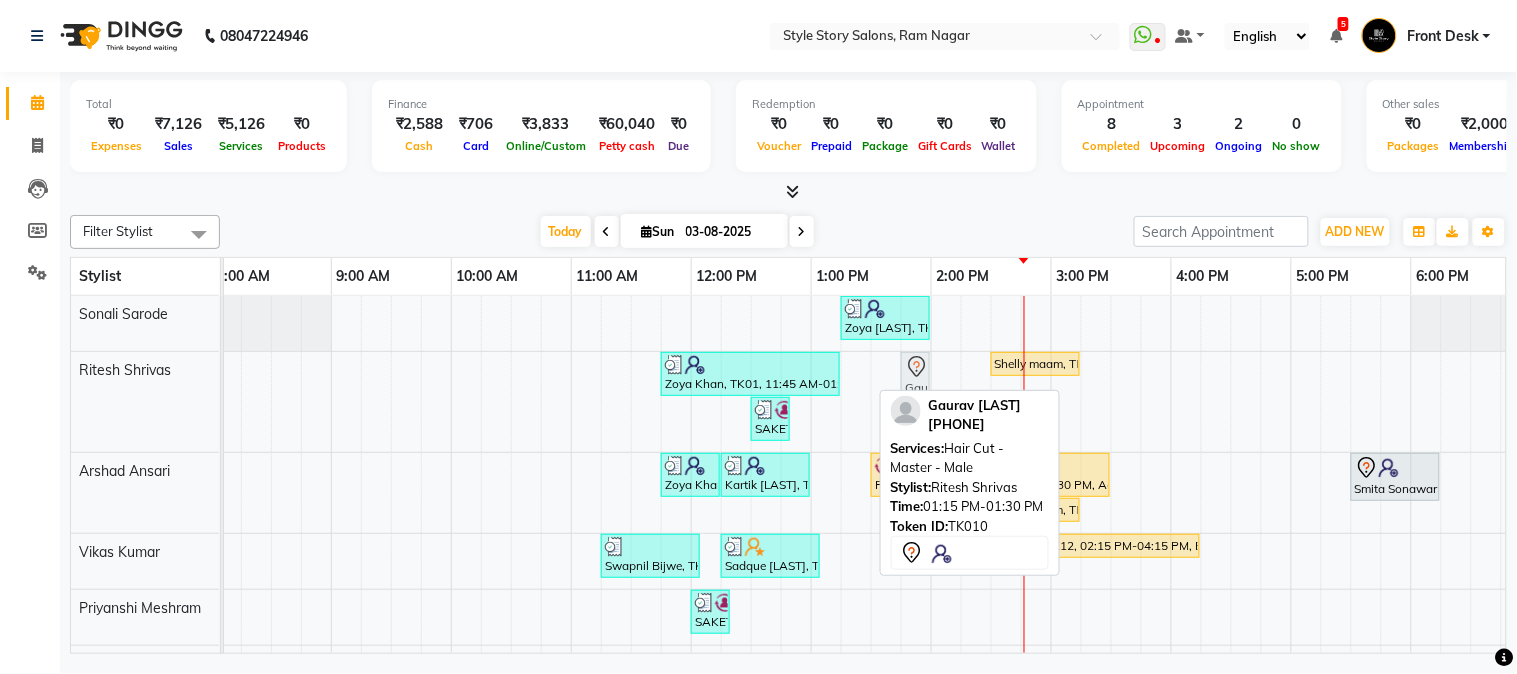 drag, startPoint x: 852, startPoint y: 368, endPoint x: 907, endPoint y: 370, distance: 55.03635 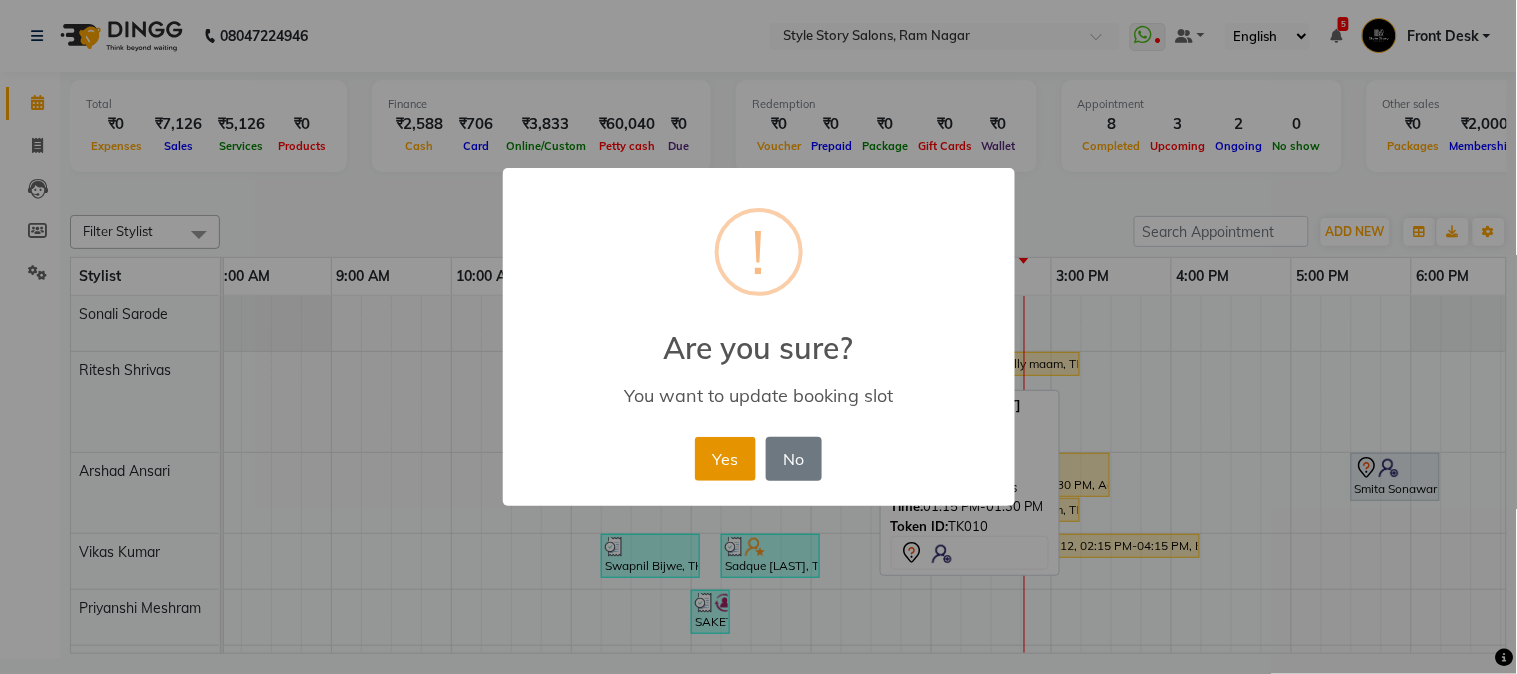 click on "Yes" at bounding box center (725, 459) 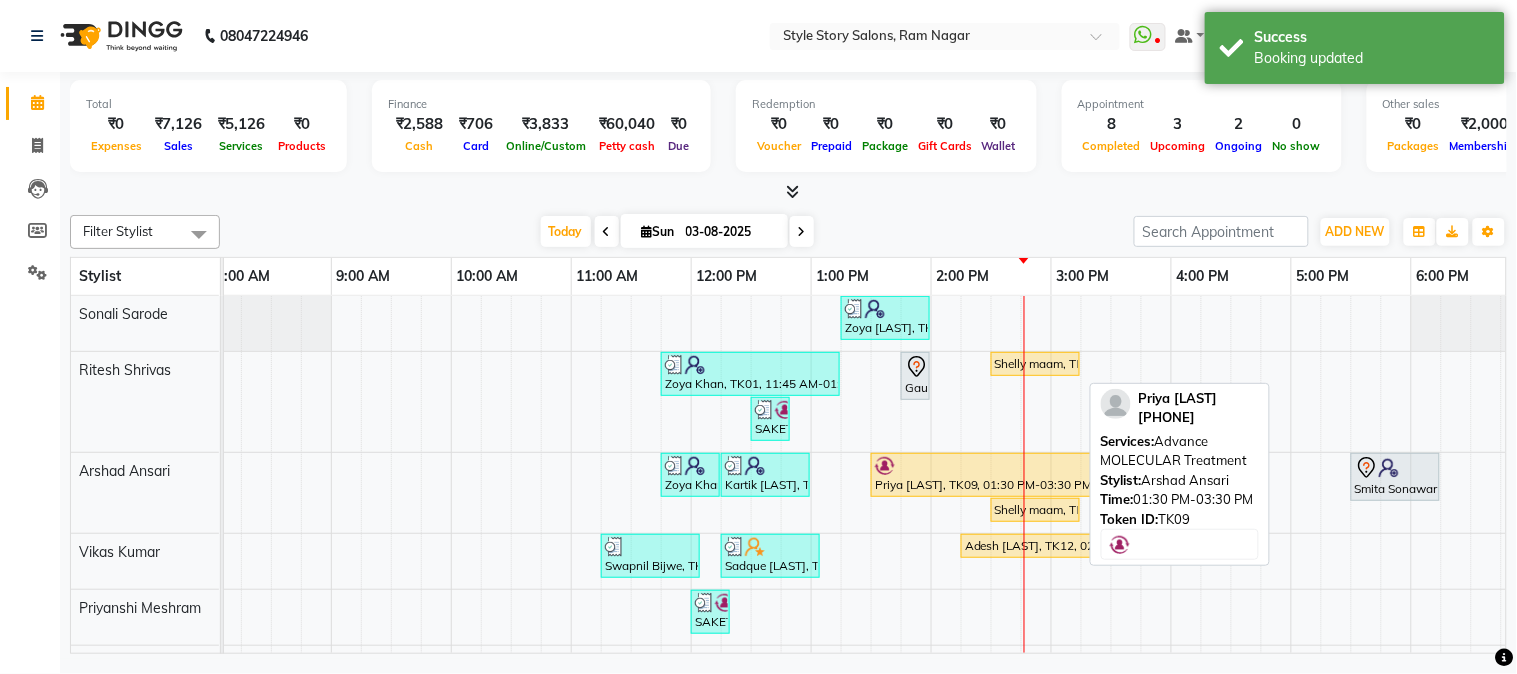 scroll, scrollTop: 33, scrollLeft: 133, axis: both 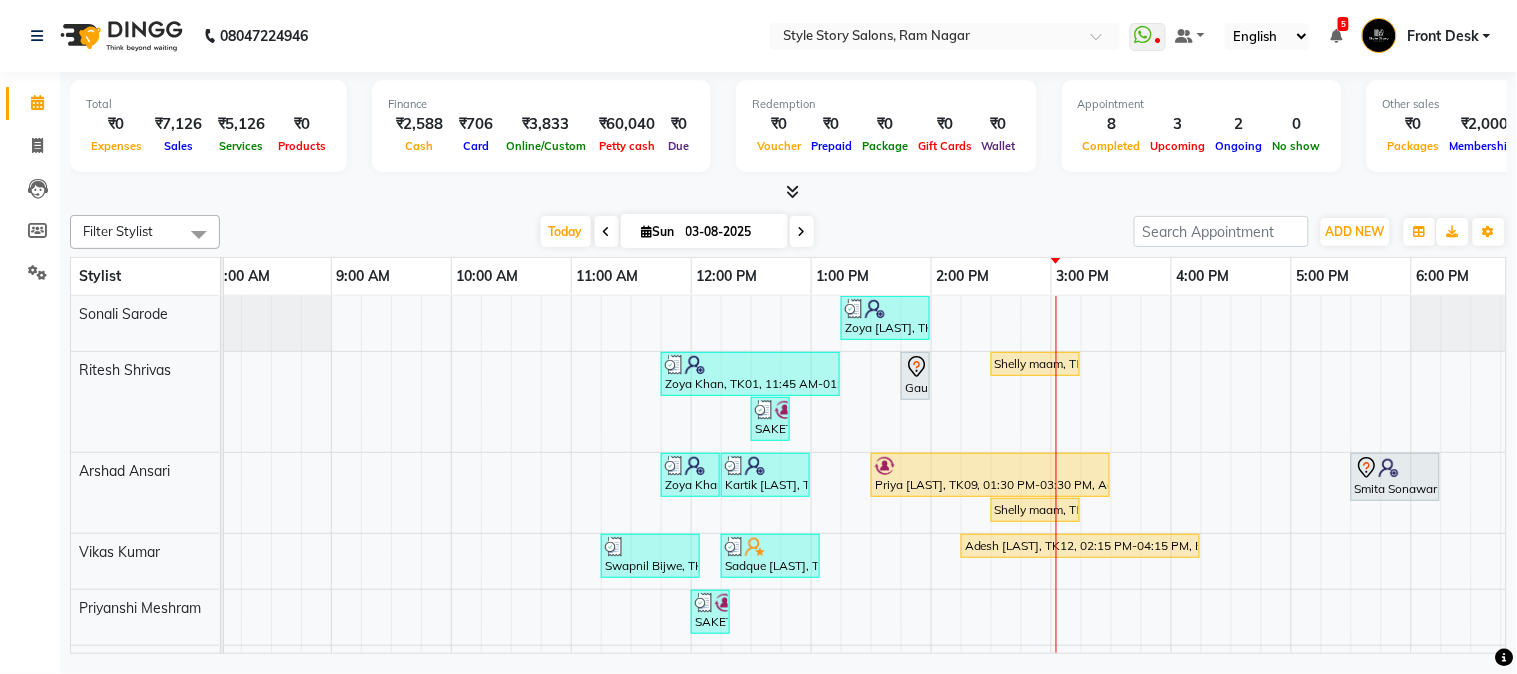 click at bounding box center (802, 231) 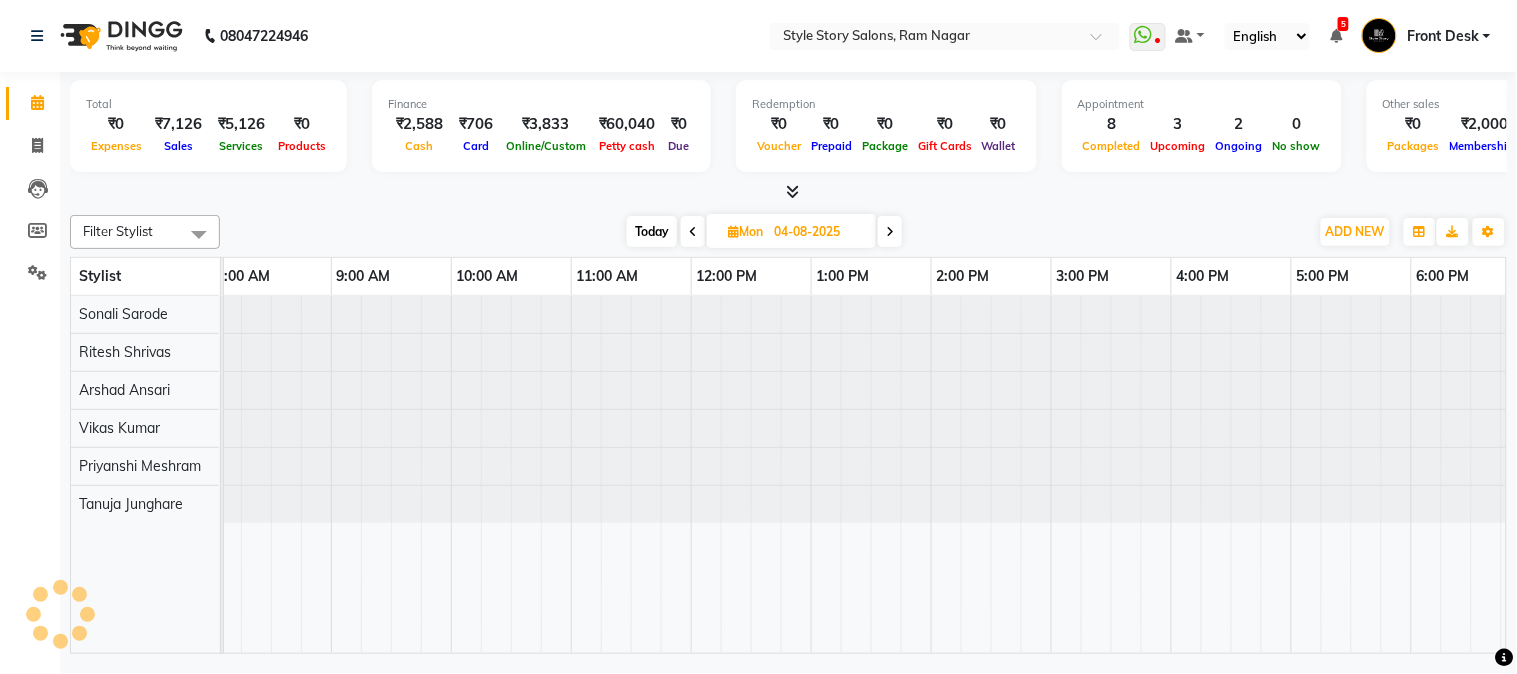 scroll, scrollTop: 0, scrollLeft: 637, axis: horizontal 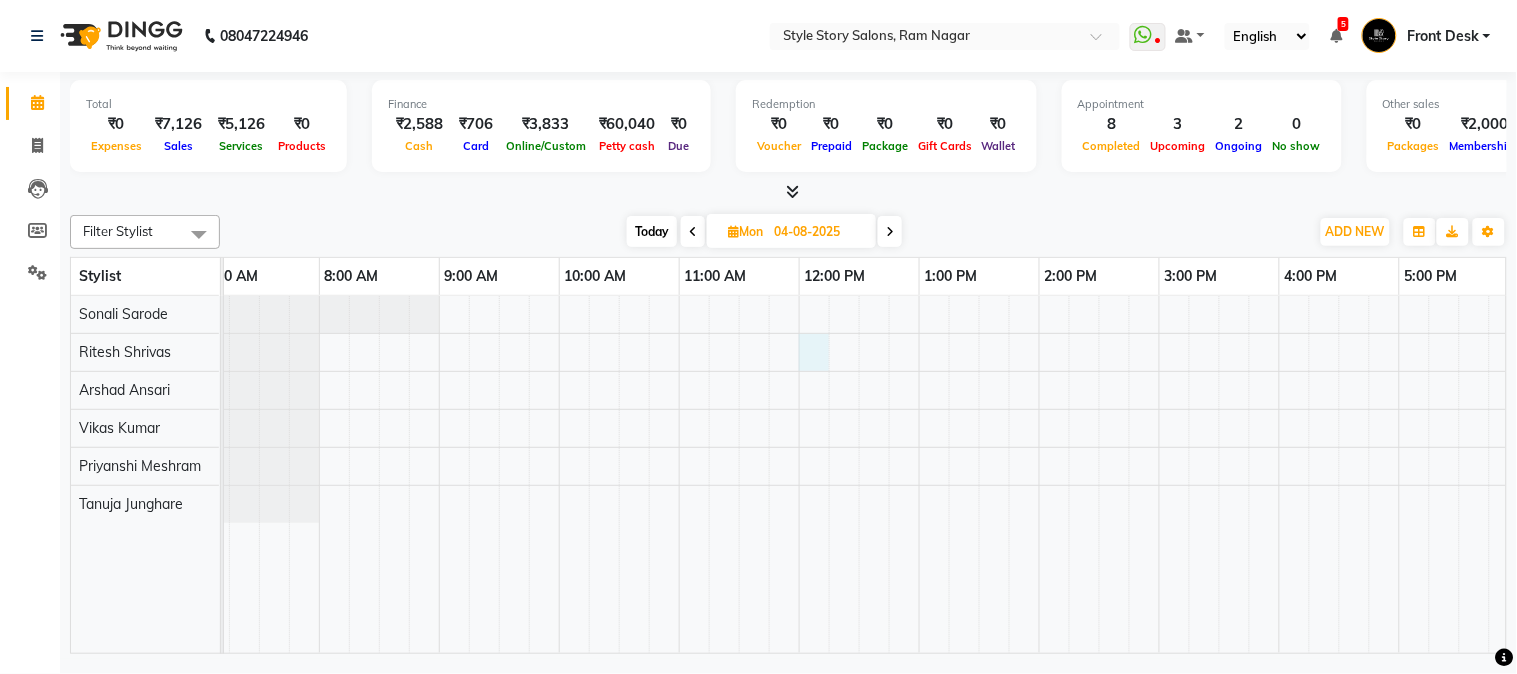click at bounding box center [1159, 475] 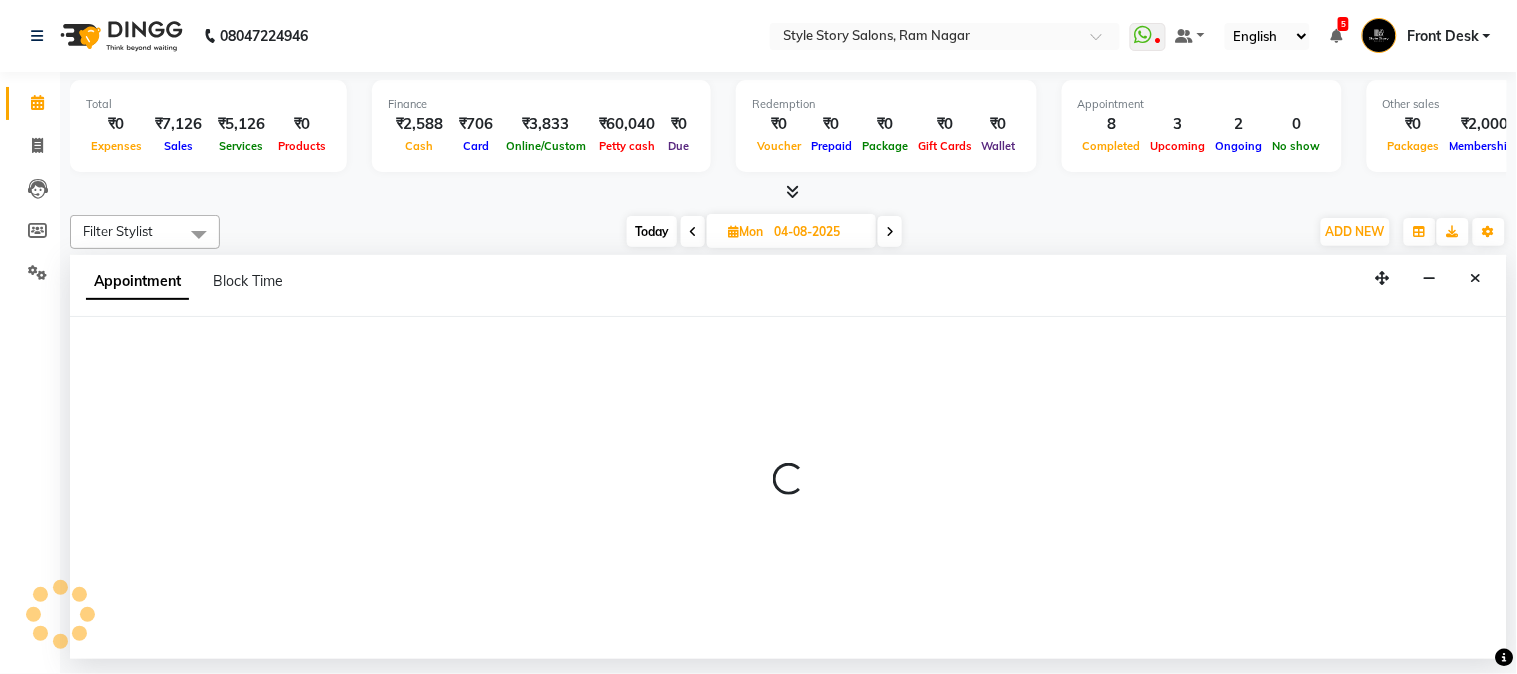 select on "61197" 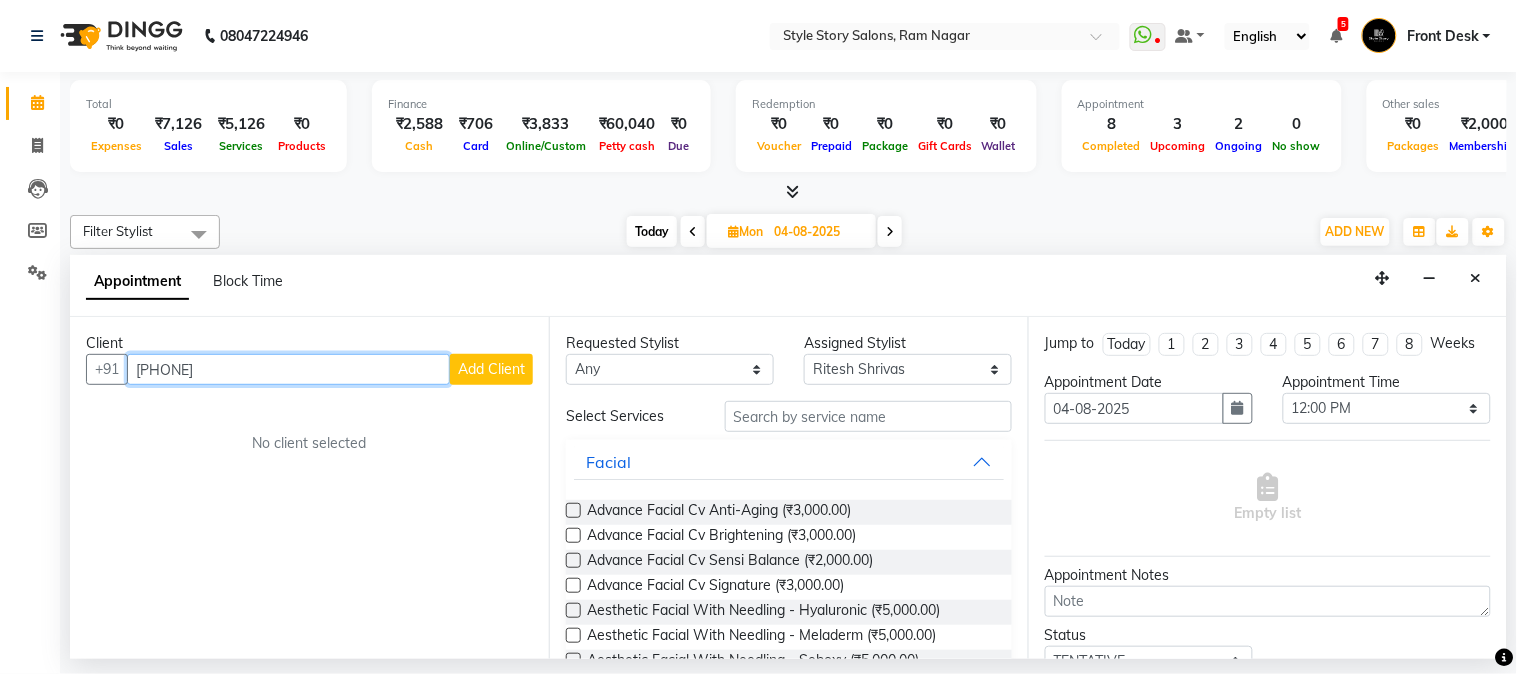 drag, startPoint x: 185, startPoint y: 364, endPoint x: 238, endPoint y: 367, distance: 53.08484 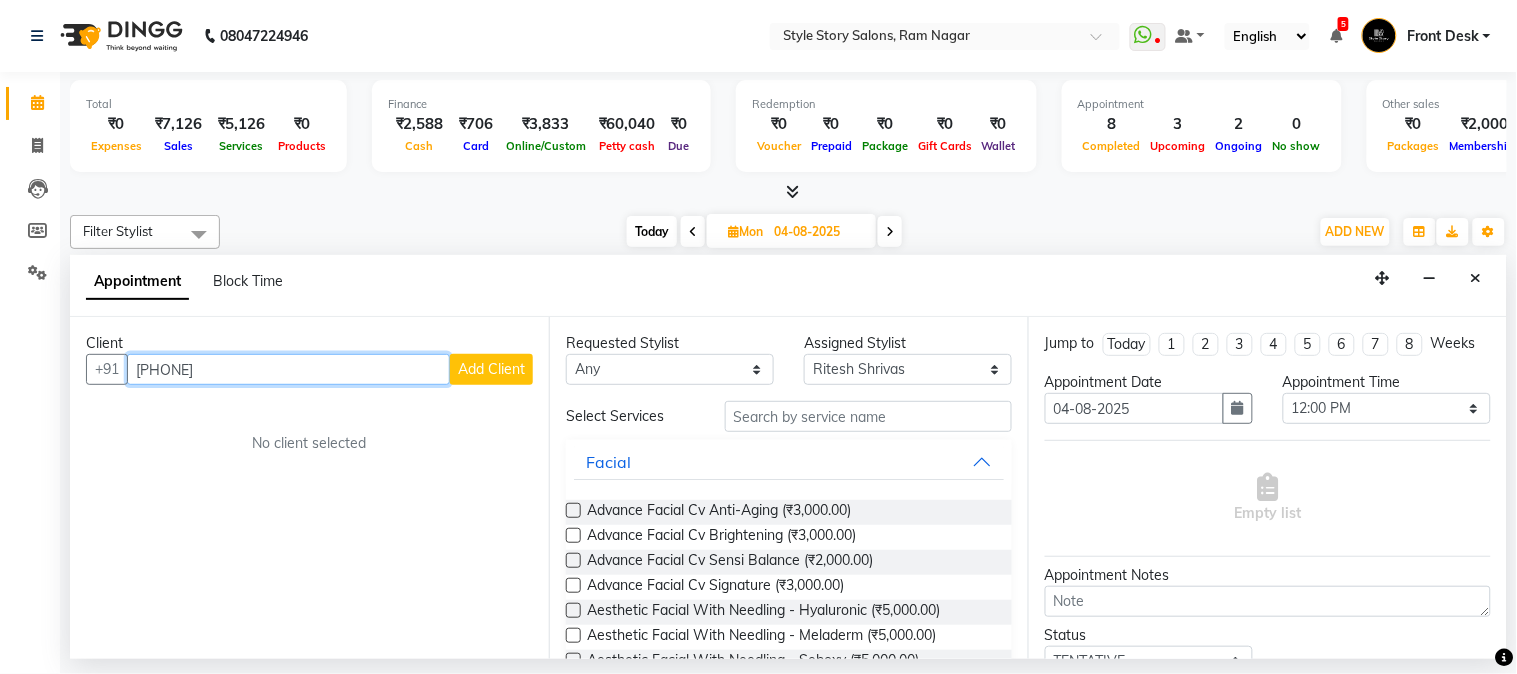 type on "9834338264" 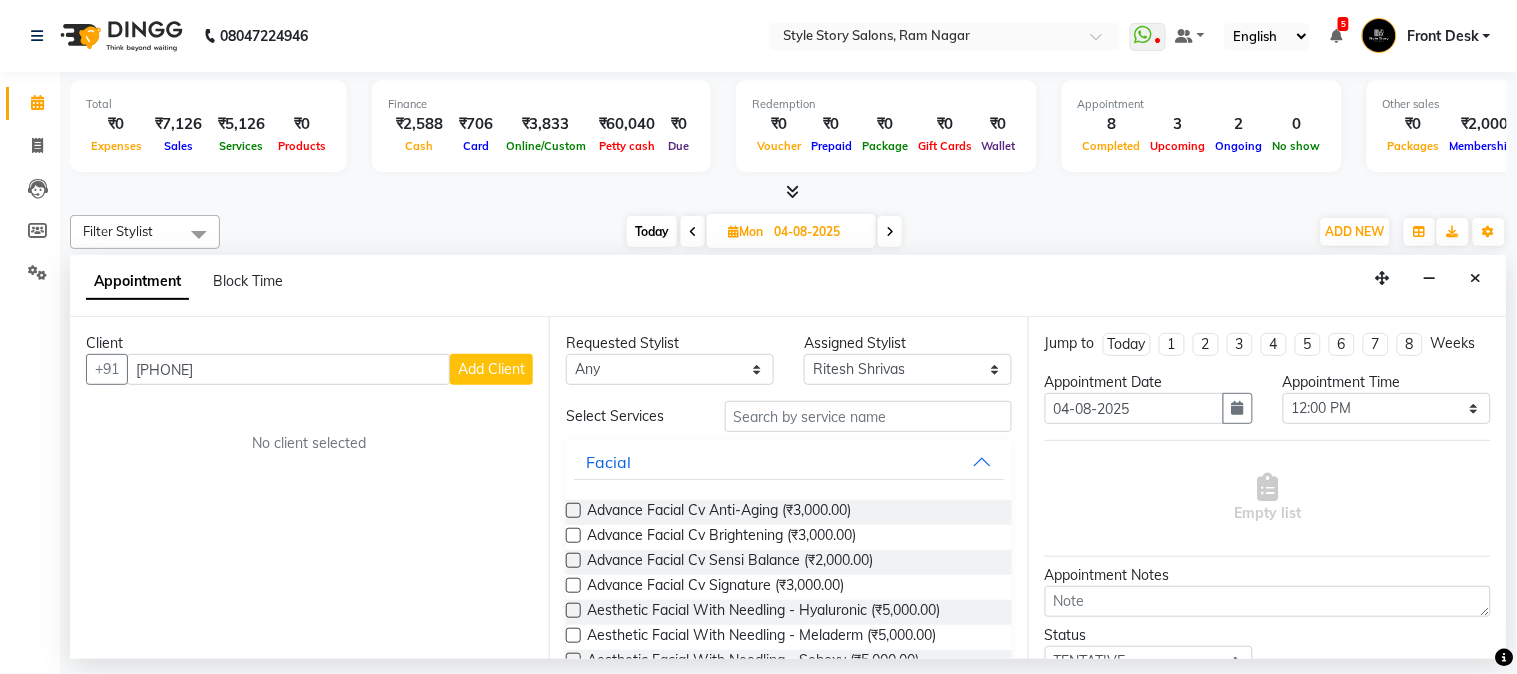 click on "Add Client" at bounding box center (491, 369) 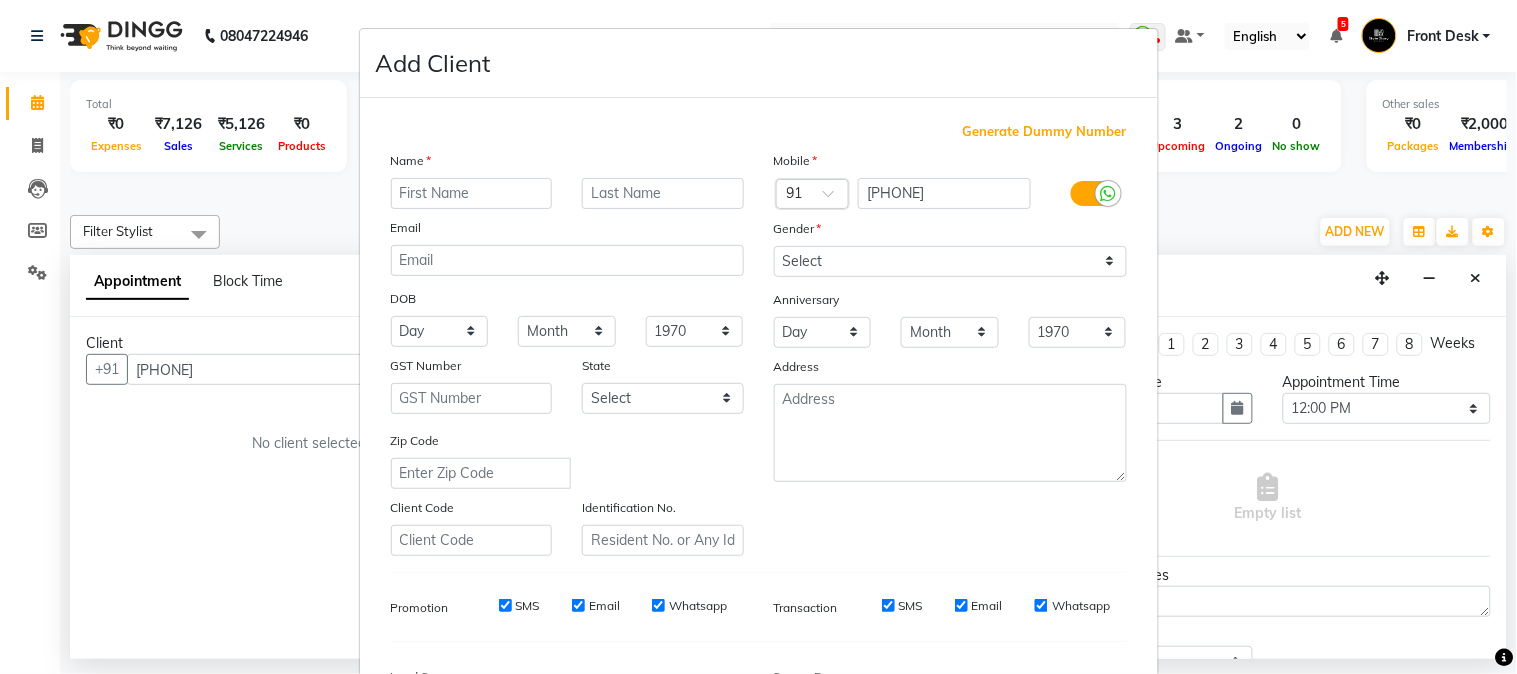 click at bounding box center (472, 193) 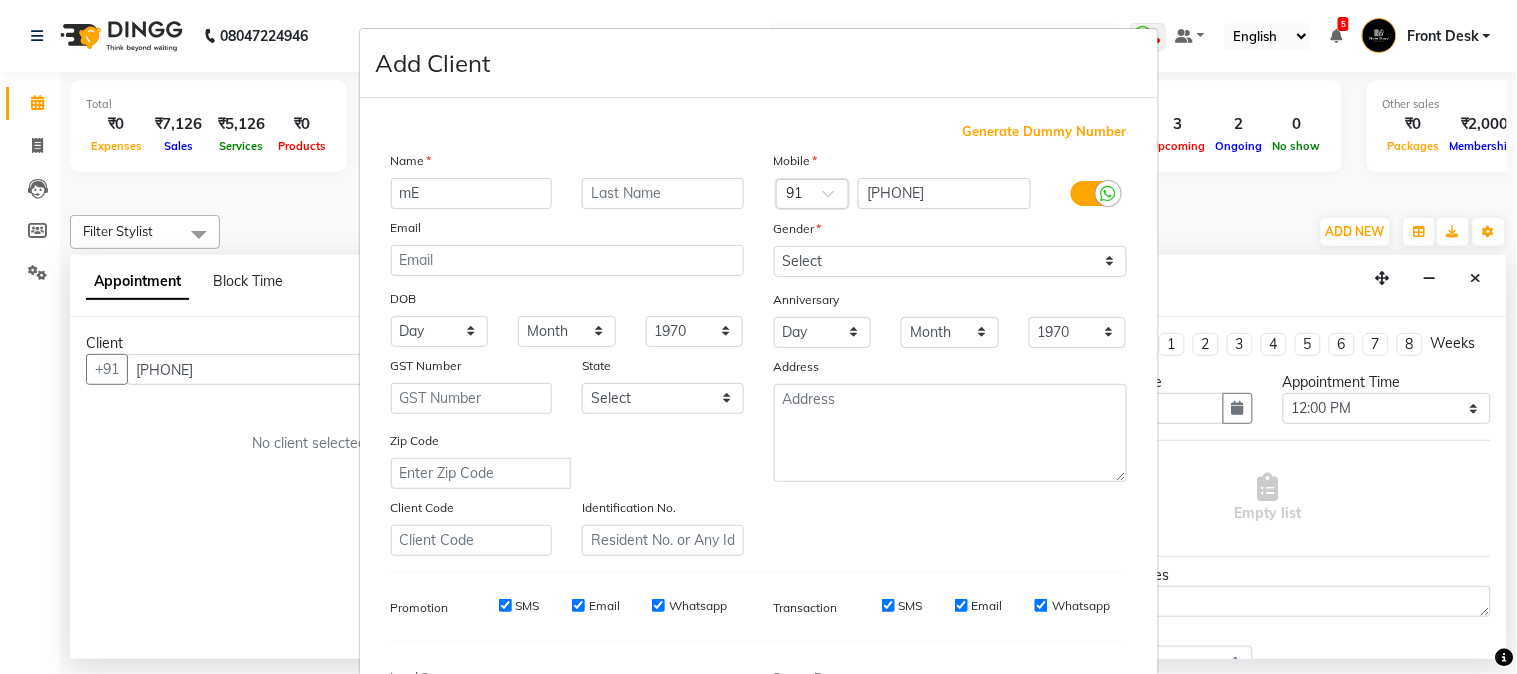 type on "m" 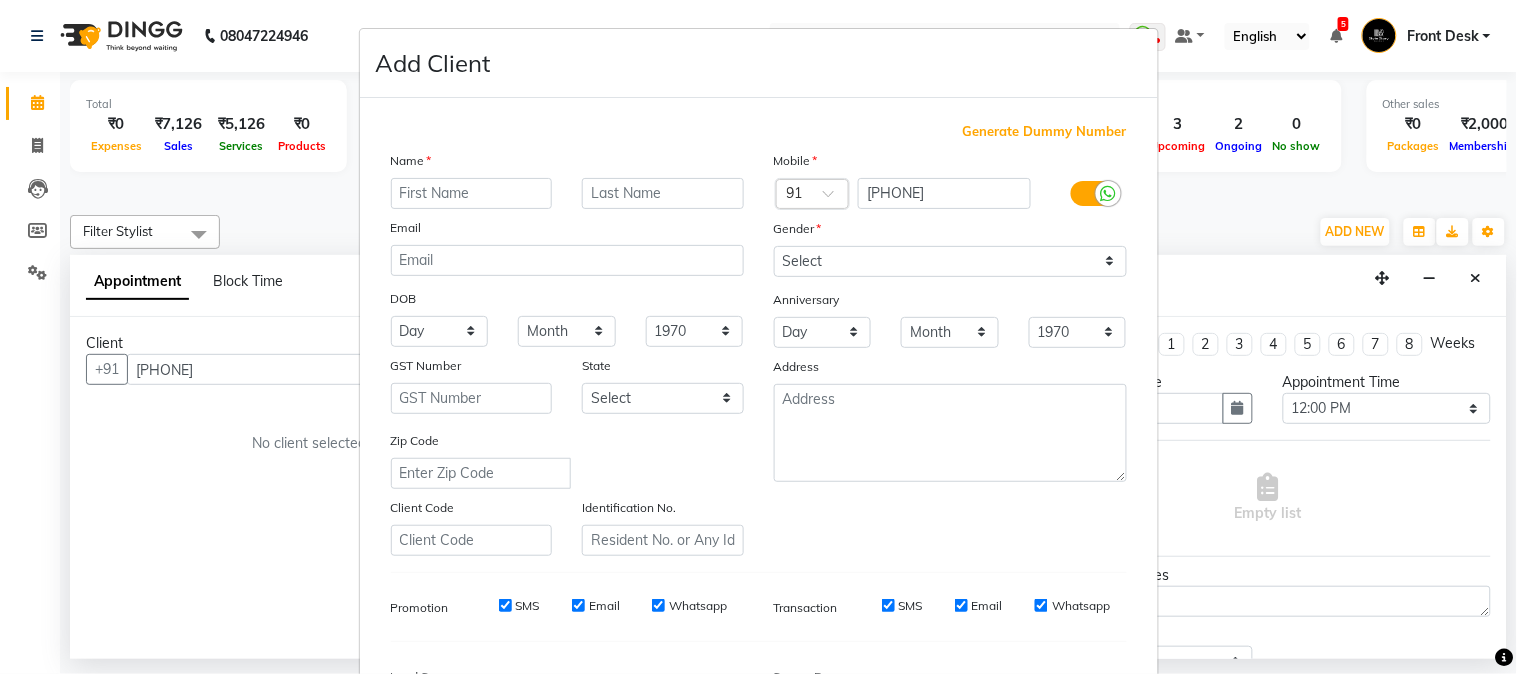 type on "m" 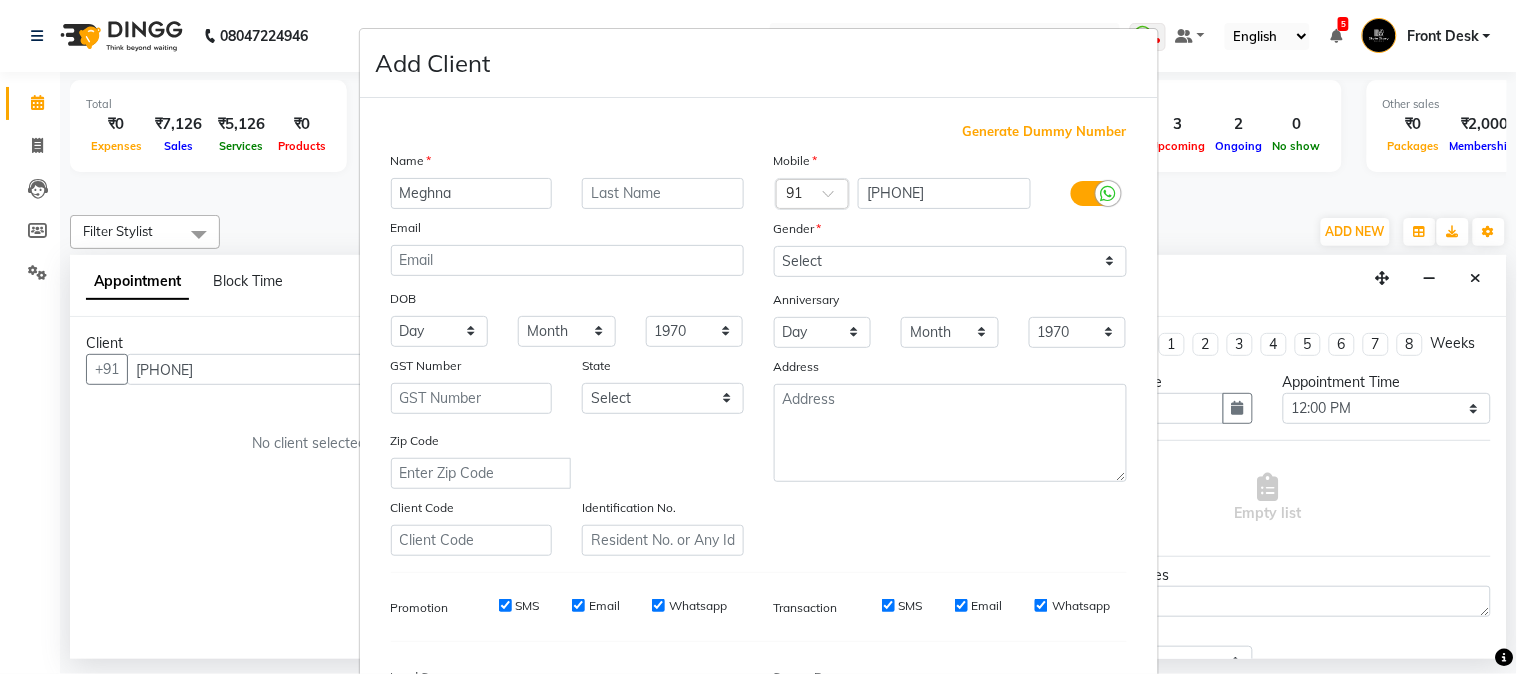 type on "Meghna" 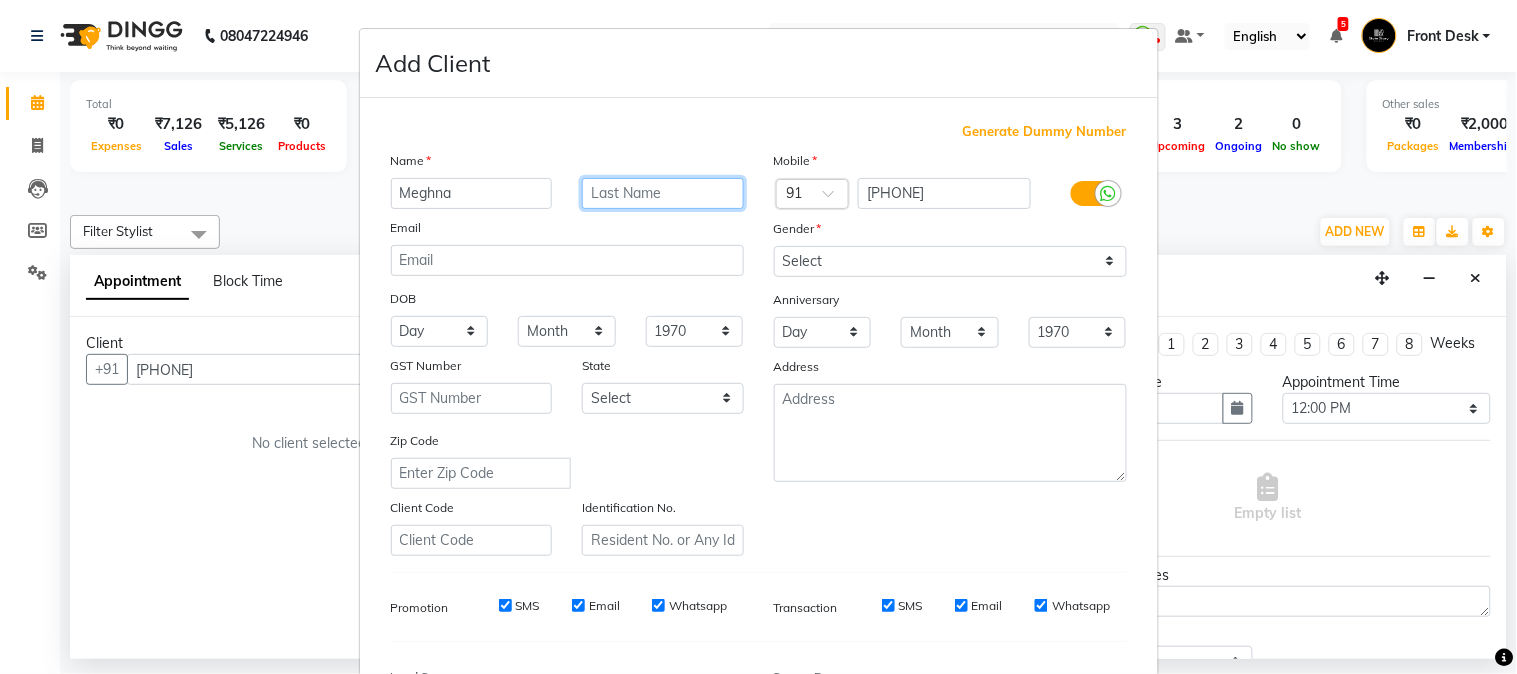 click at bounding box center [663, 193] 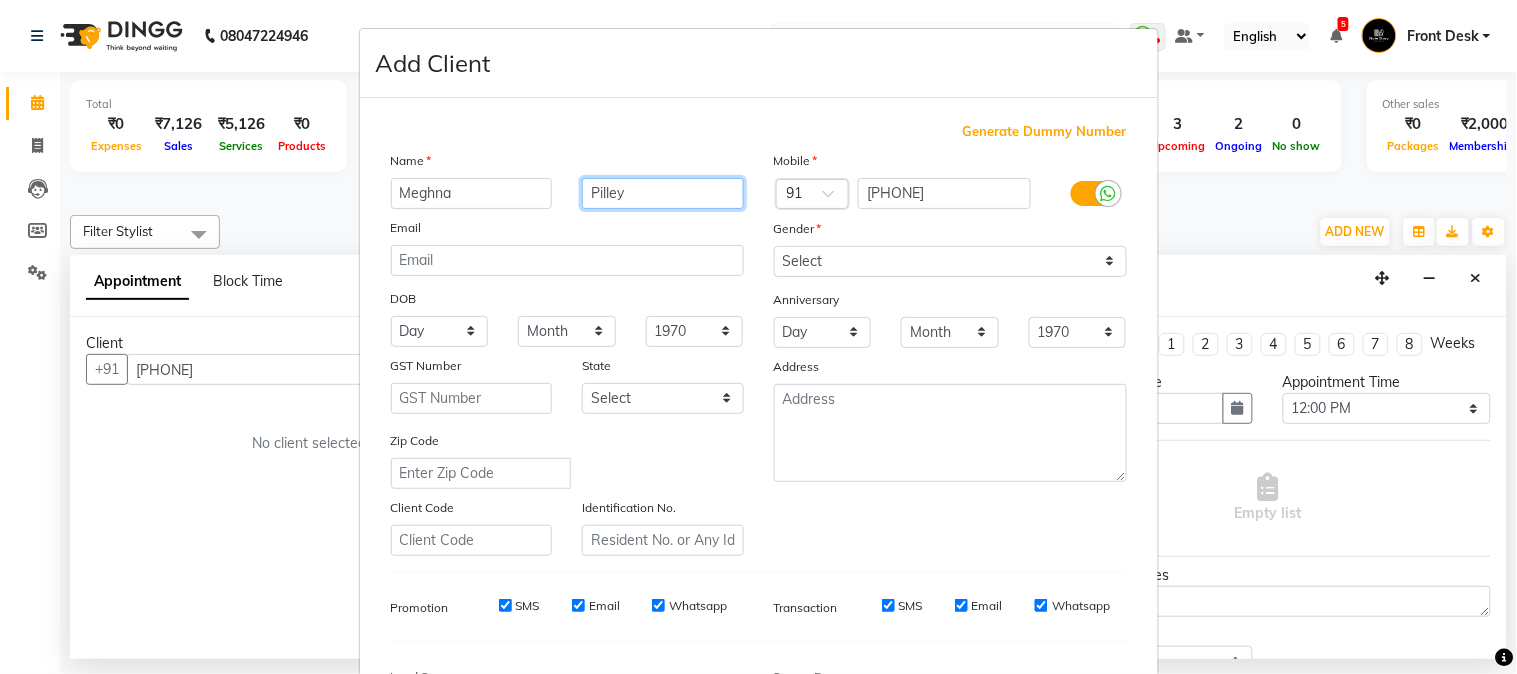 type on "Pilley" 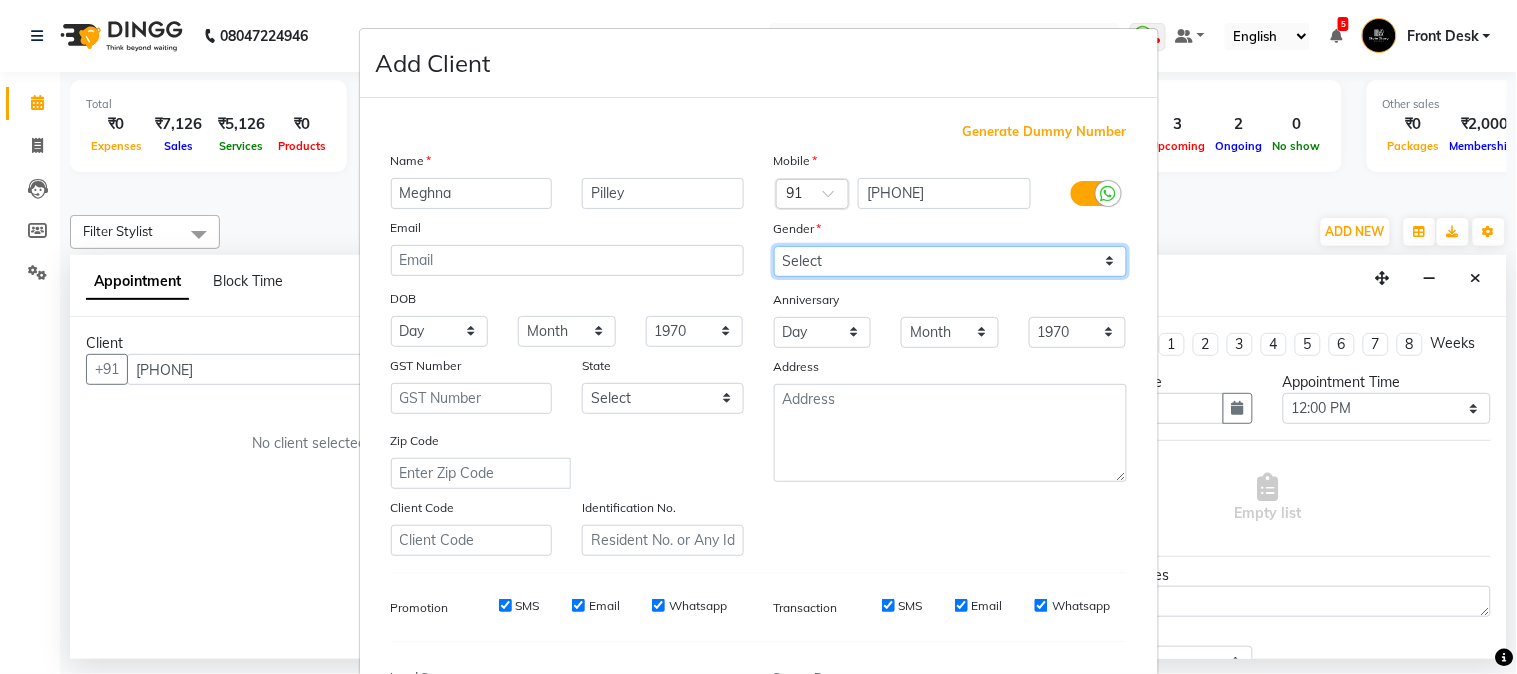 click on "Select Male Female Other Prefer Not To Say" at bounding box center [950, 261] 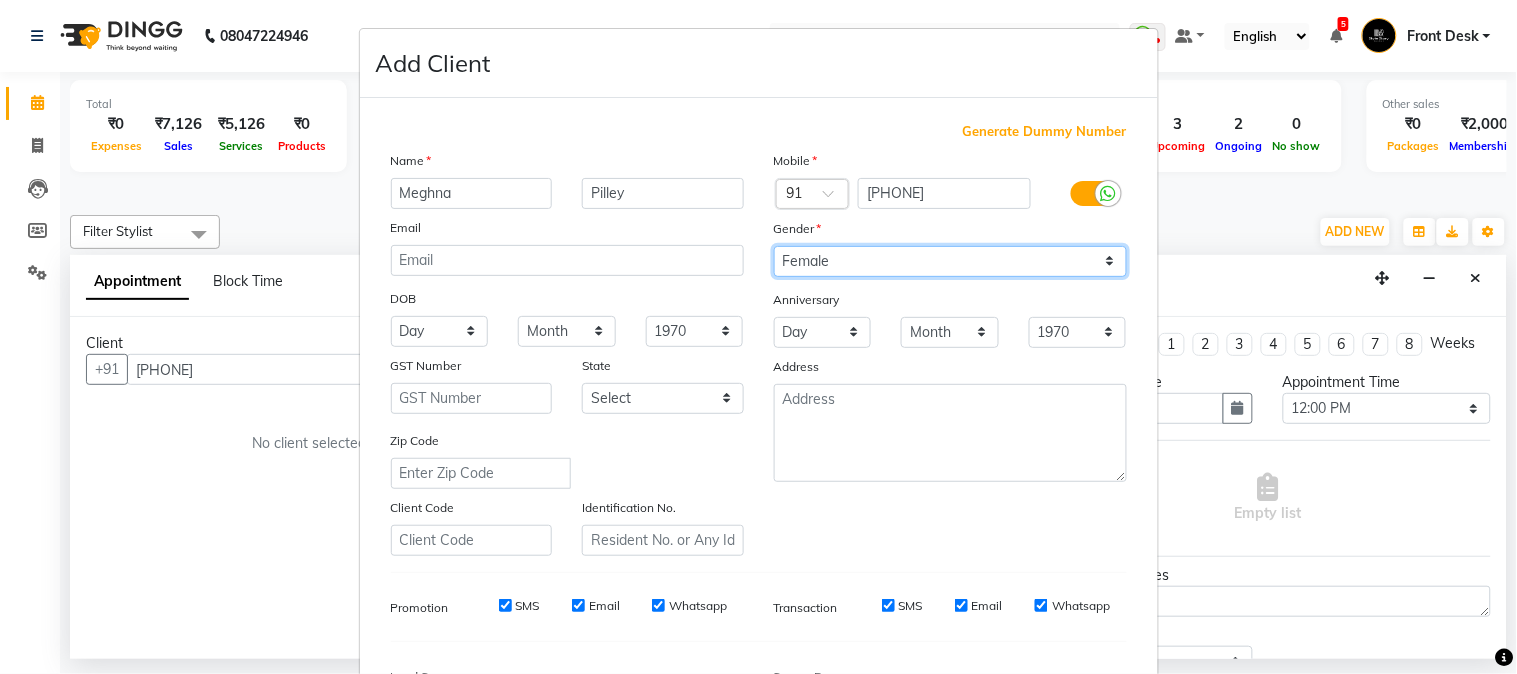 click on "Select Male Female Other Prefer Not To Say" at bounding box center (950, 261) 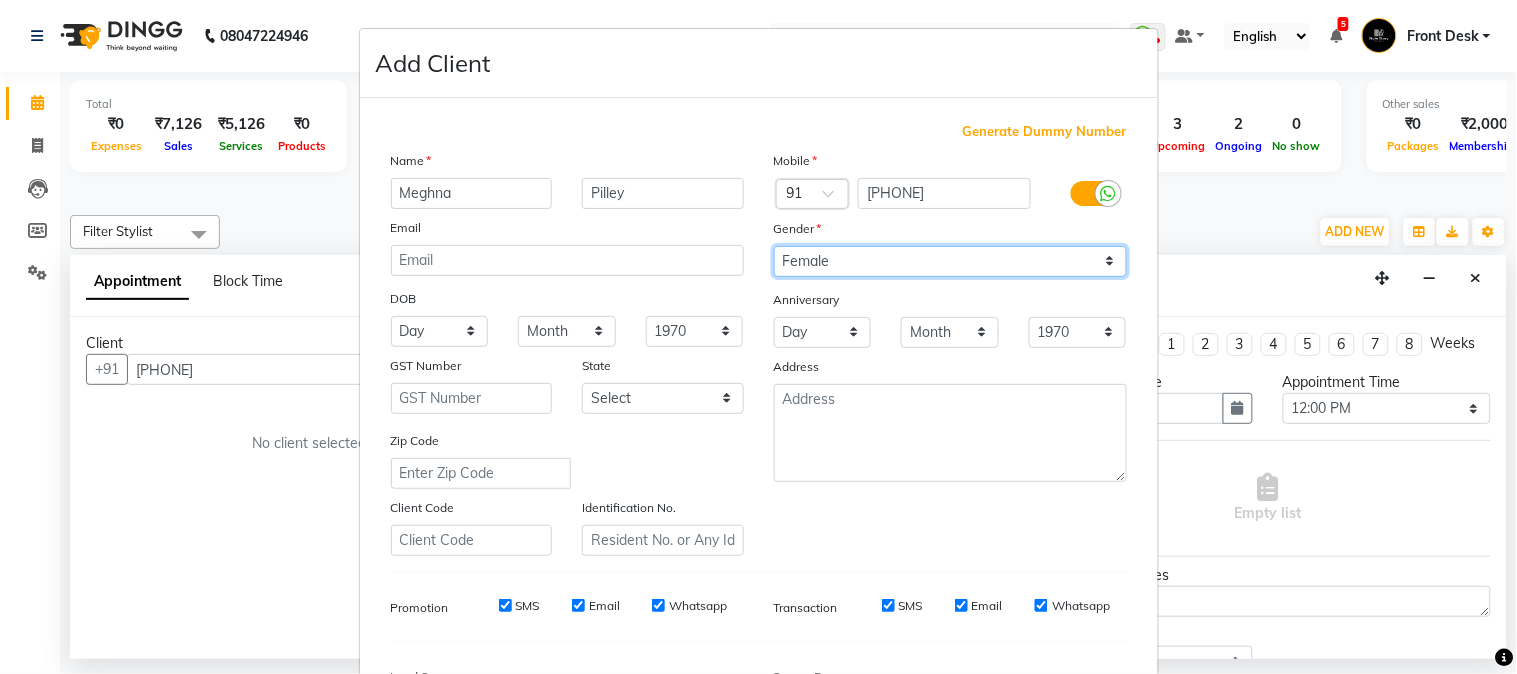 scroll, scrollTop: 250, scrollLeft: 0, axis: vertical 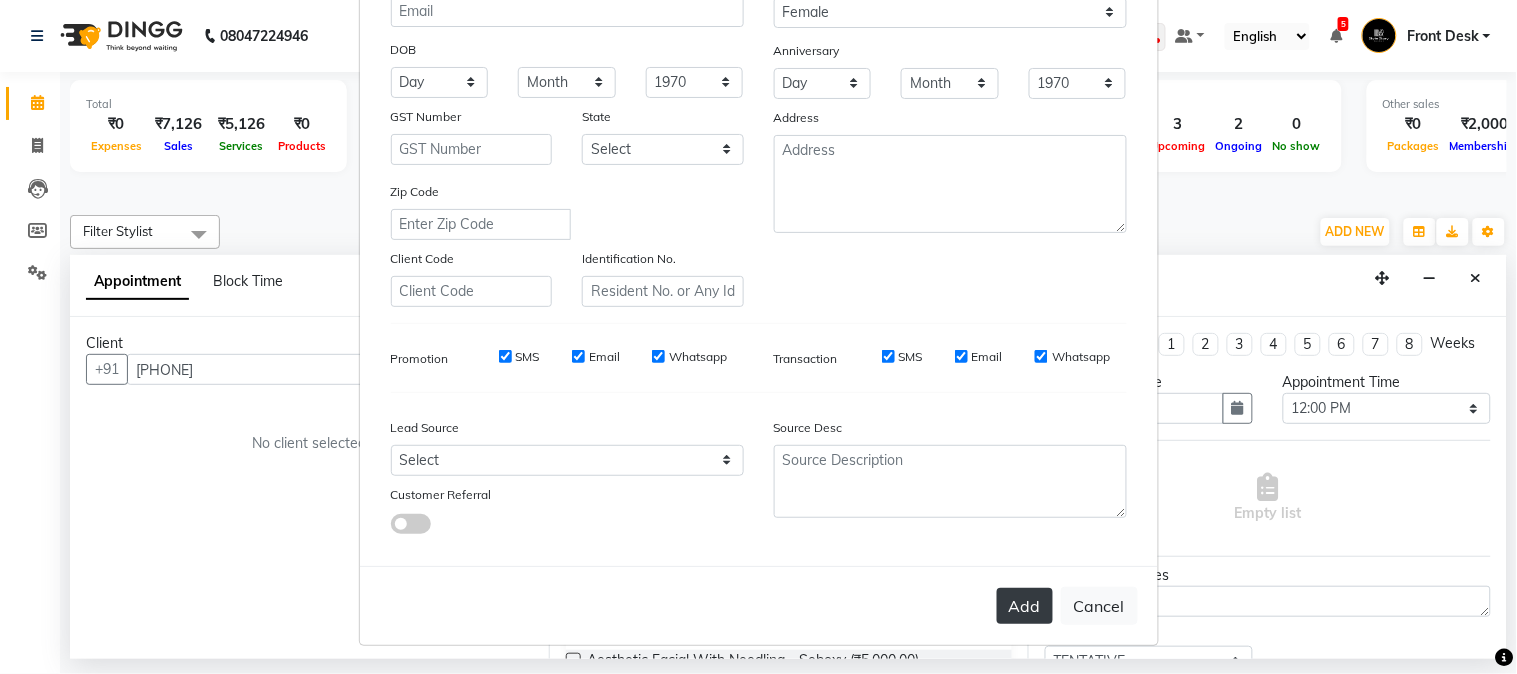 click on "Add" at bounding box center (1025, 606) 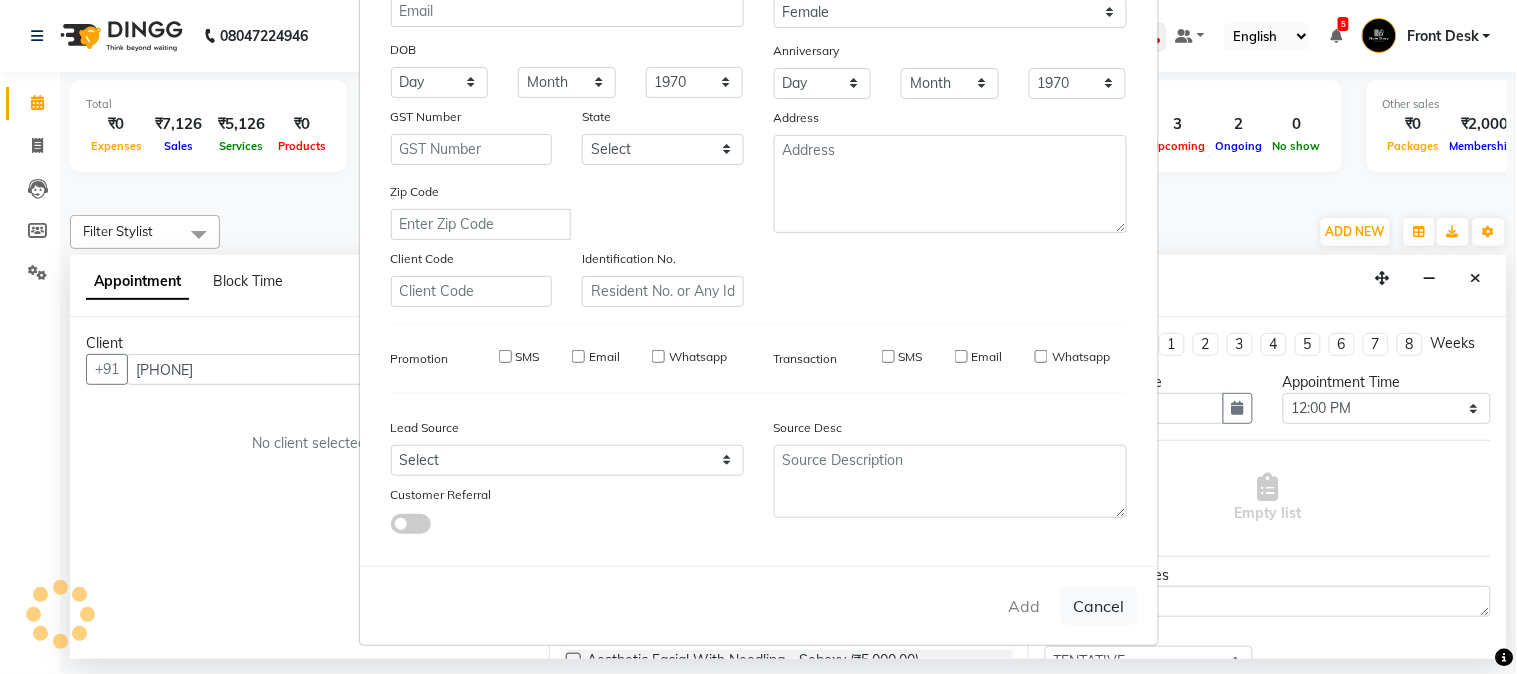 type 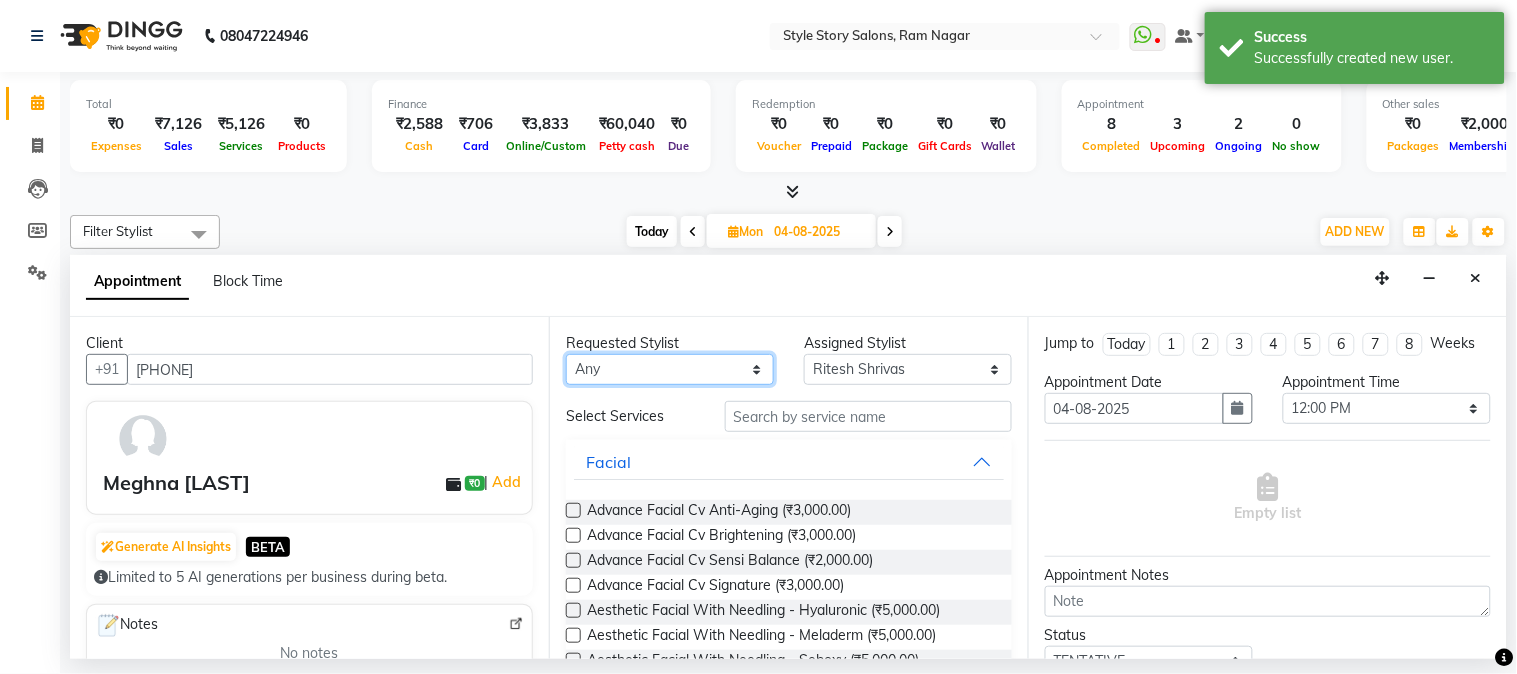 drag, startPoint x: 722, startPoint y: 364, endPoint x: 727, endPoint y: 375, distance: 12.083046 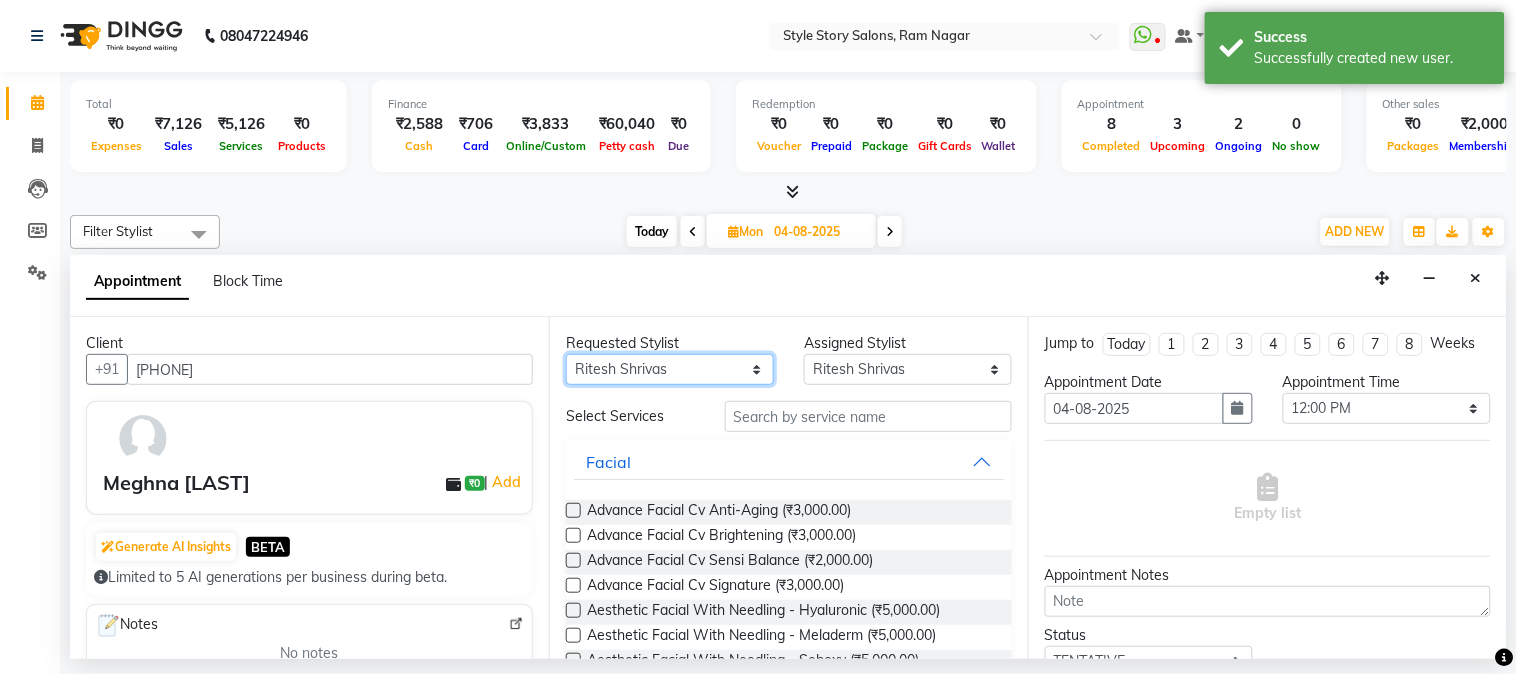 click on "Any Arshad Ansari Priyanshi Meshram Ritesh Shrivas Sonali Sarode Tanuja Junghare Vikas Kumar" at bounding box center (670, 369) 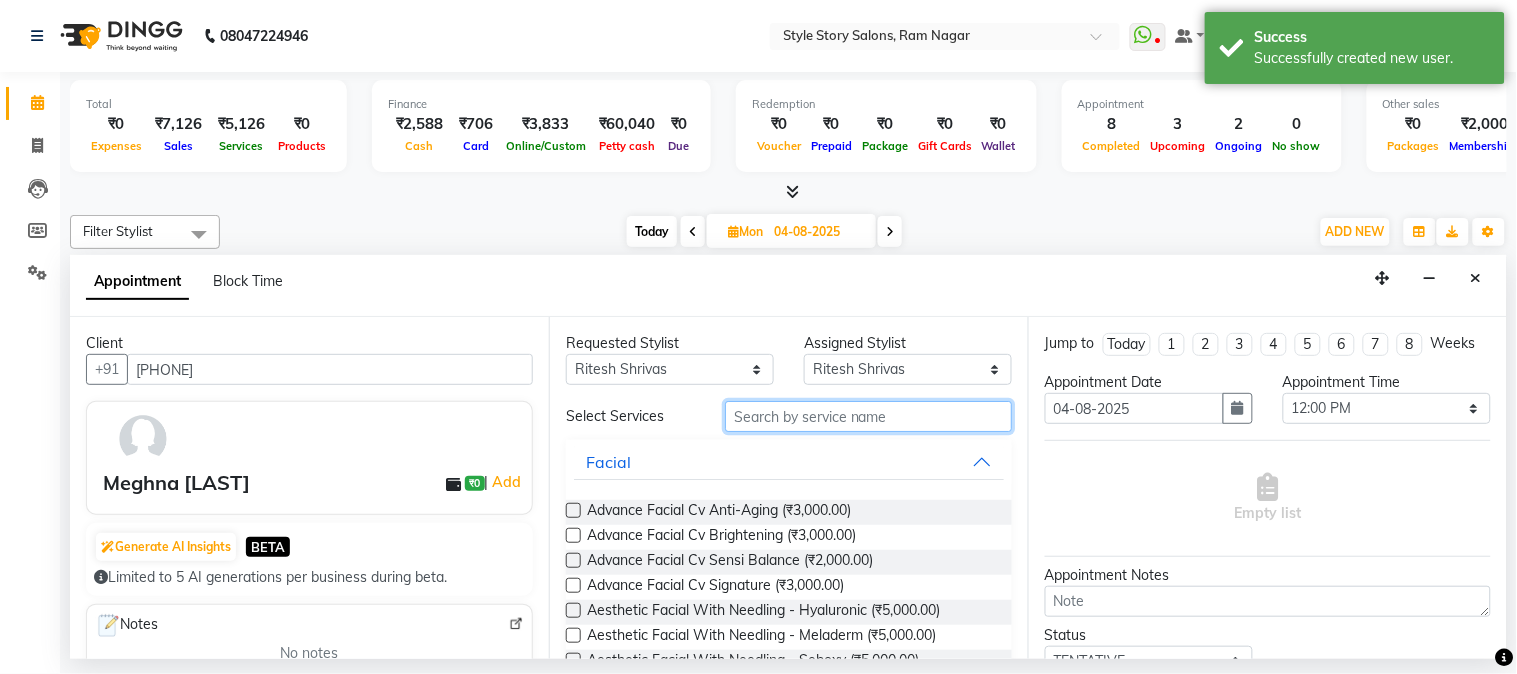 click at bounding box center [868, 416] 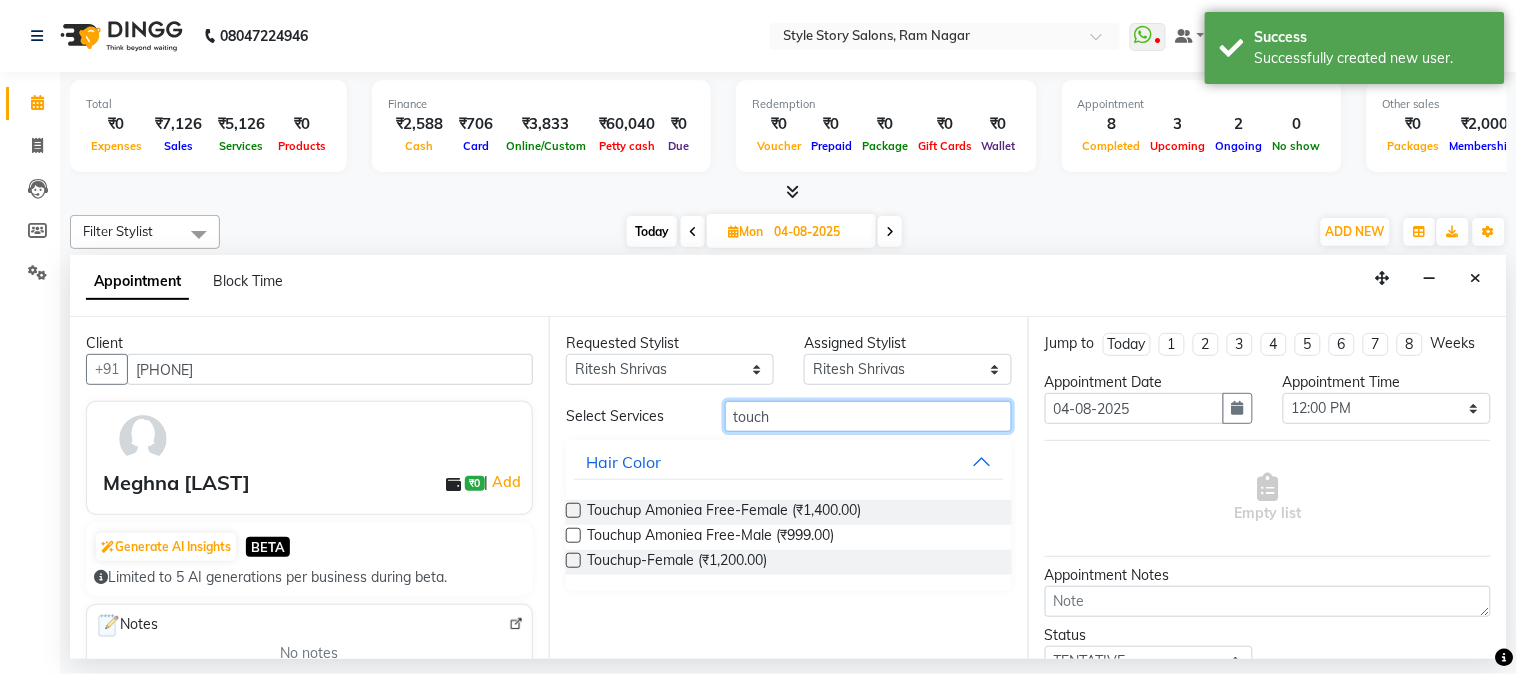 type on "touch" 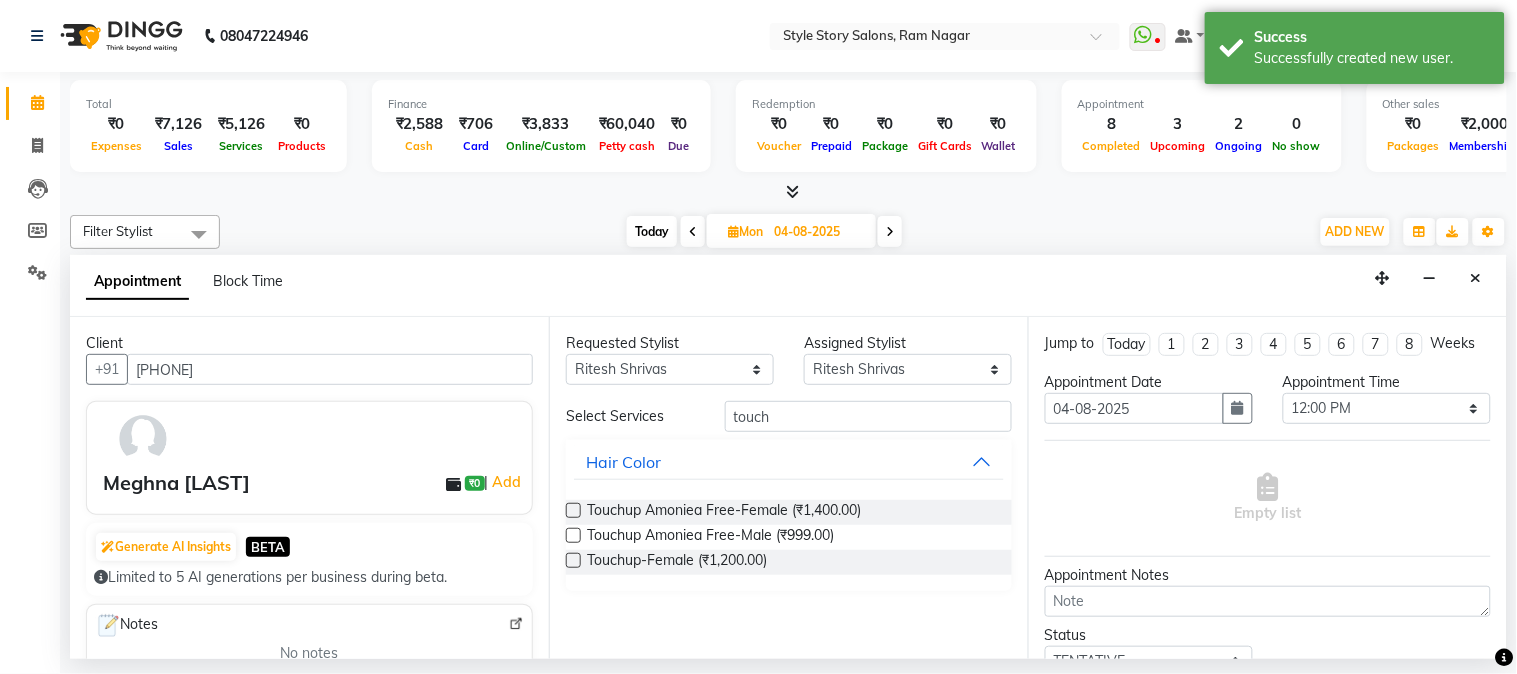 click on "Touchup Amoniea Free-Male (₹999.00)" at bounding box center [789, 537] 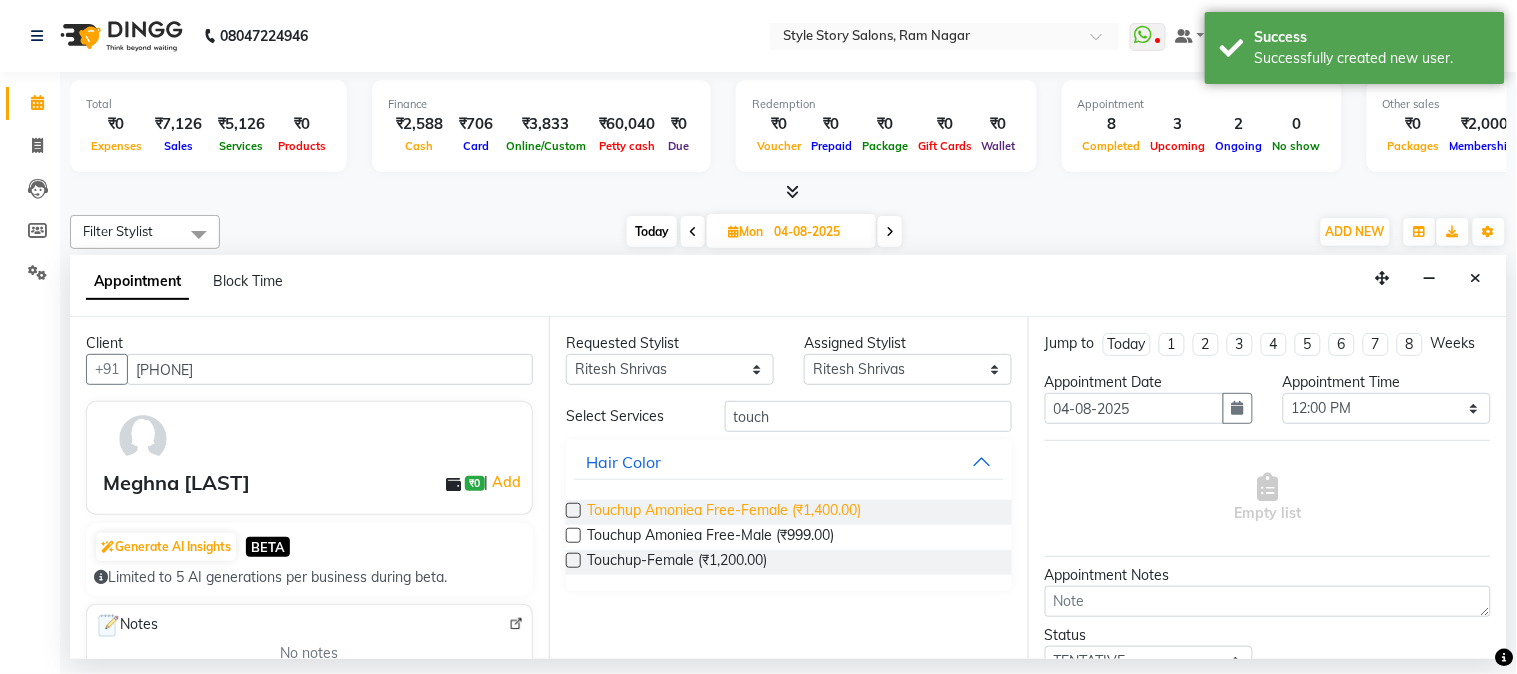 click on "Touchup Amoniea Free-Female (₹1,400.00)" at bounding box center [724, 512] 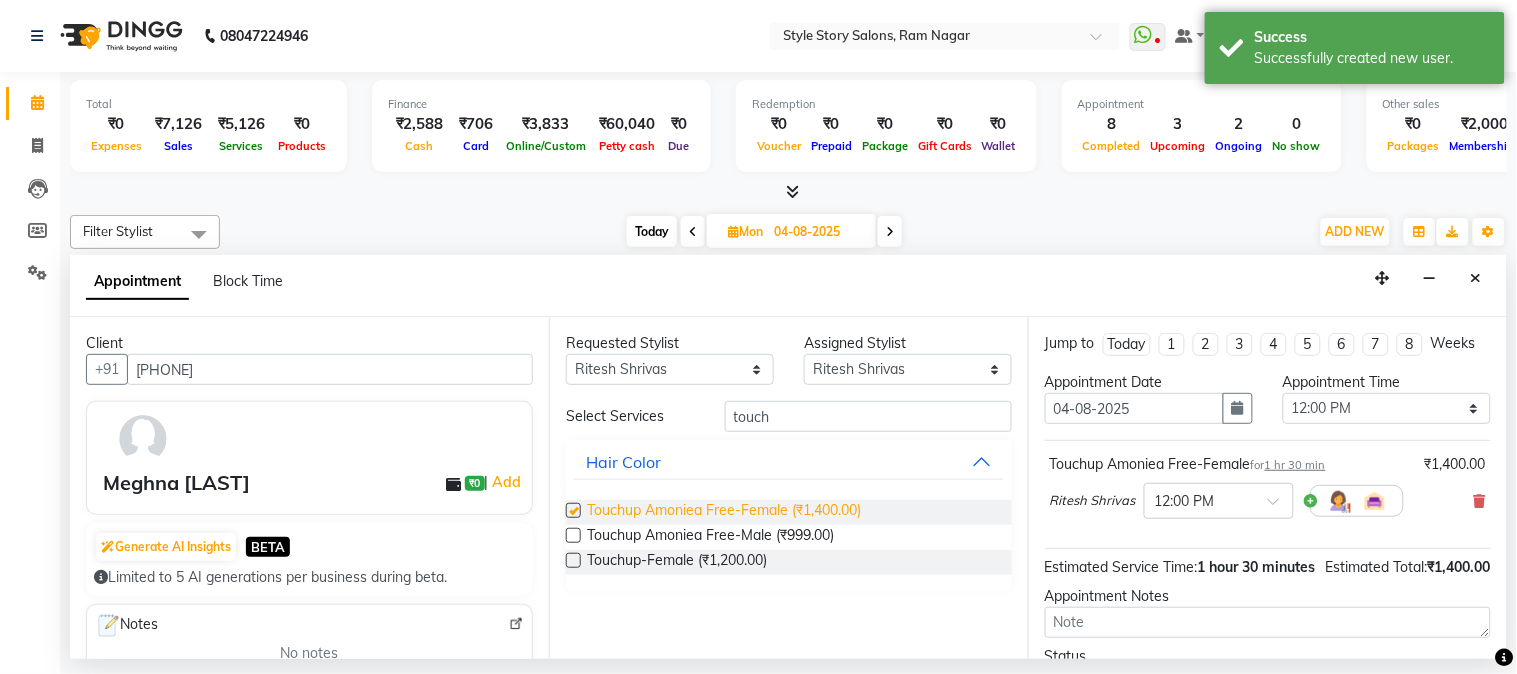 checkbox on "false" 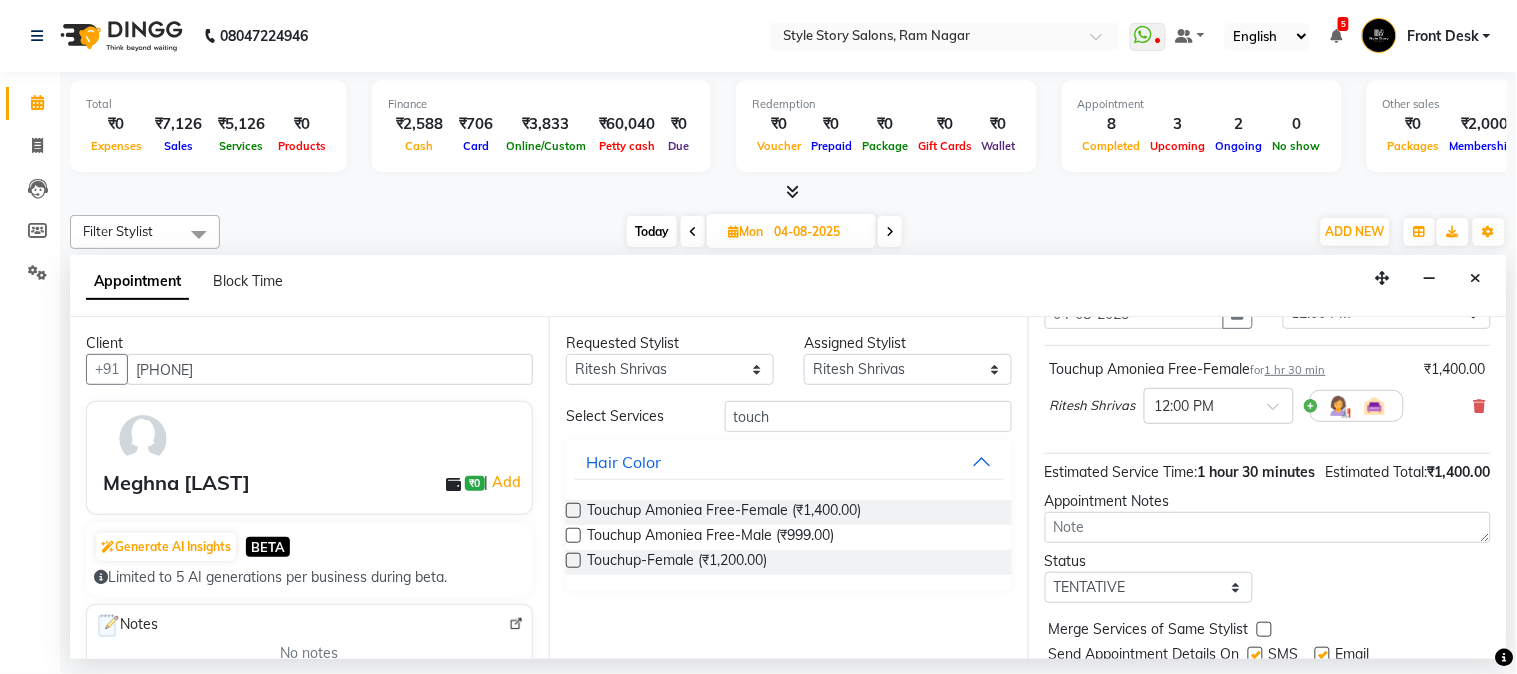 scroll, scrollTop: 204, scrollLeft: 0, axis: vertical 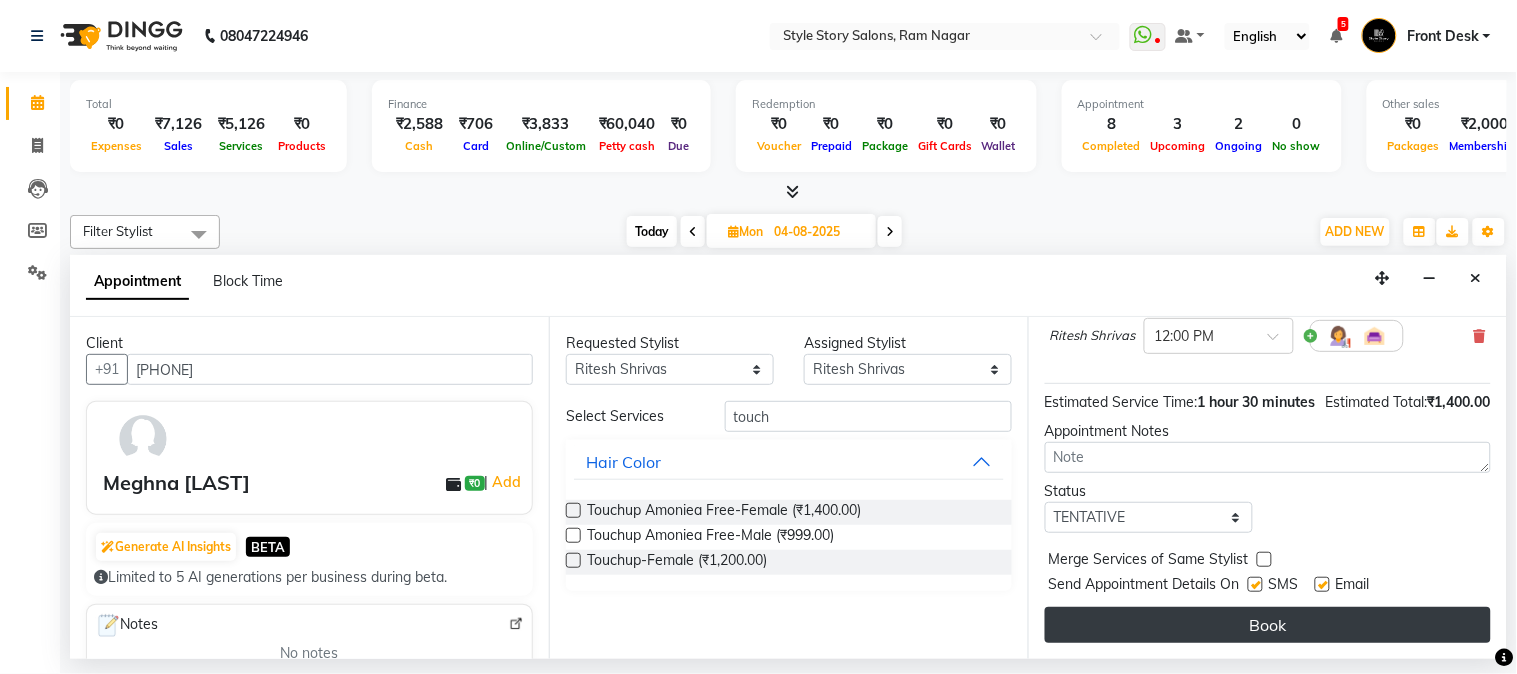 click on "Book" at bounding box center [1268, 625] 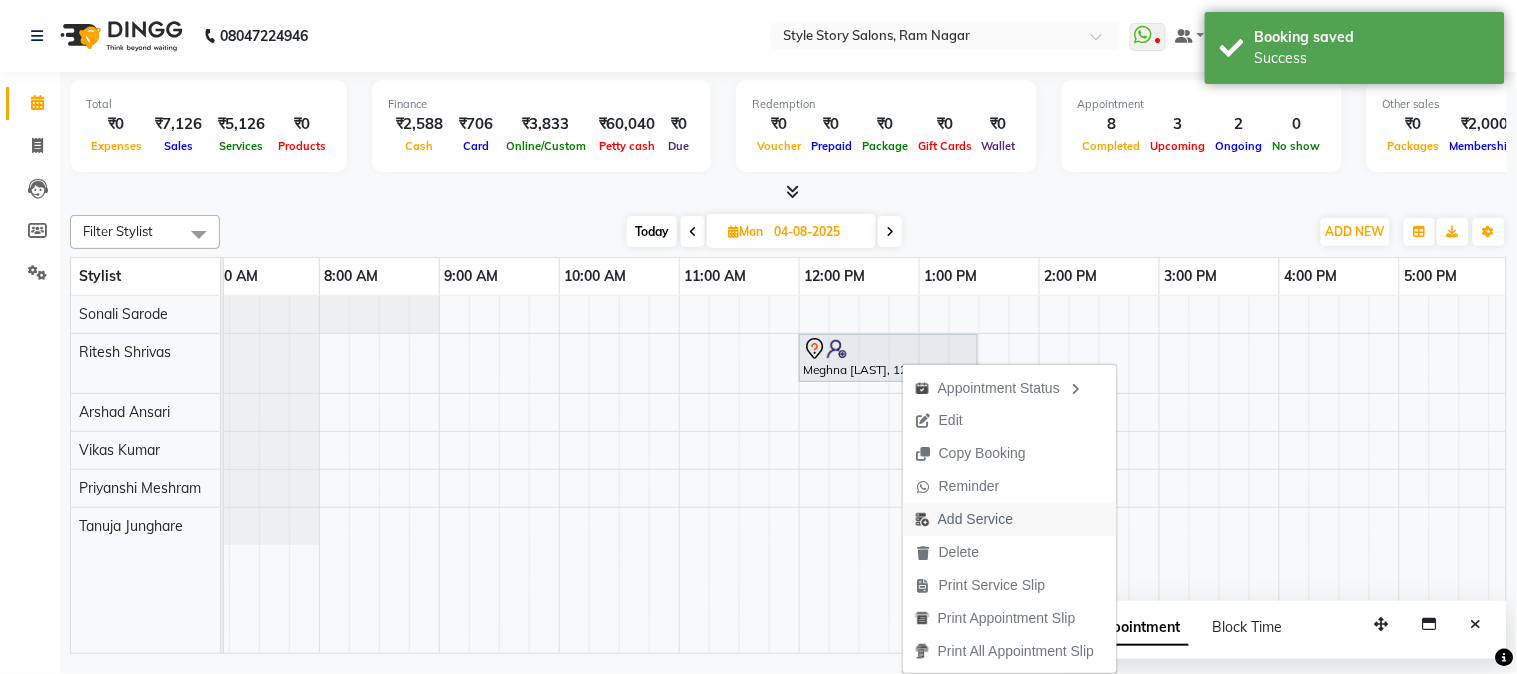 click on "Add Service" at bounding box center [975, 519] 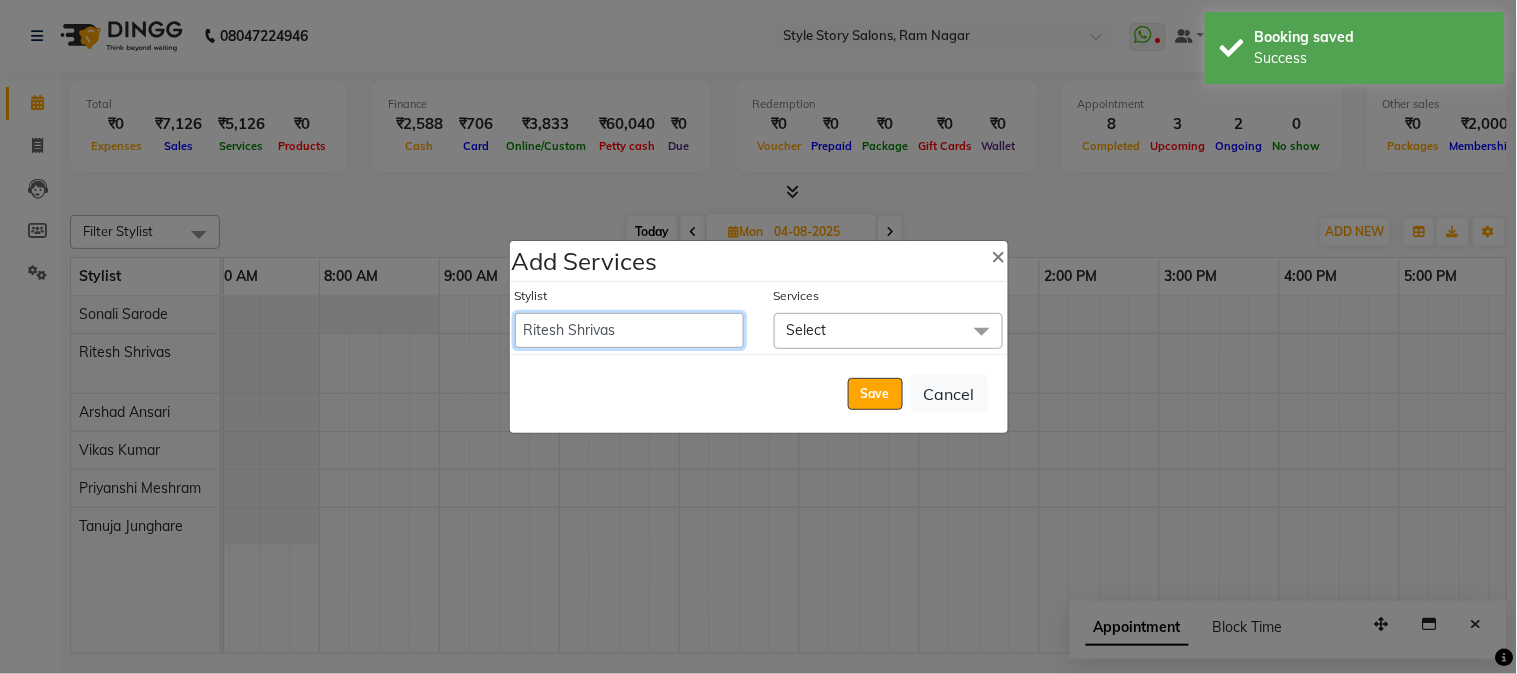 drag, startPoint x: 686, startPoint y: 326, endPoint x: 690, endPoint y: 316, distance: 10.770329 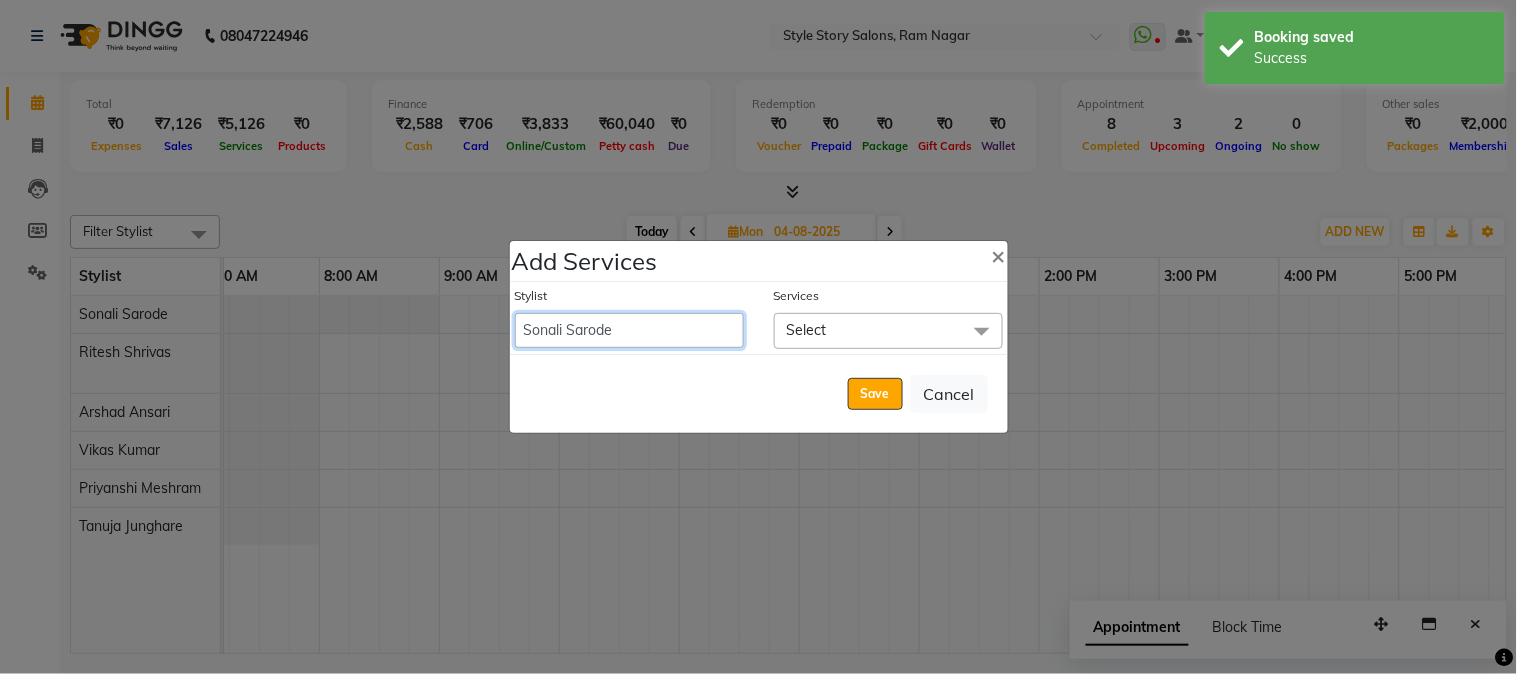 click on "Aayushi Dahat   Adesh khadse   Ambika Dhadse Front Desk   Arshad Ansari   Diksha Thakur   Durga Gawai   Front Desk   Kajal Thapa Front Desk   Kartik Balpande    Khushal Bhoyar Senior Accountant   Komal Thakur   Neelam Nag   Nikhil Pillay Inventory Manager   Nilofar Ali (HR Admin)   Prathm Chaudhari (Hair Artist)   Priyanshi Meshram   Ram Thakur    Ritesh Pande   Ritesh Shrivas   Shabnam Ansari    Shruti Raut   Sonali Sarode   Sonam Nashine HR Manager   Suchita Mankar (Tina Beautician)   Tanuja Junghare   Tushar Pandey   Vikas Kumar   Vinod Pandit   Vishal Gajbhiye Accountant" at bounding box center [629, 330] 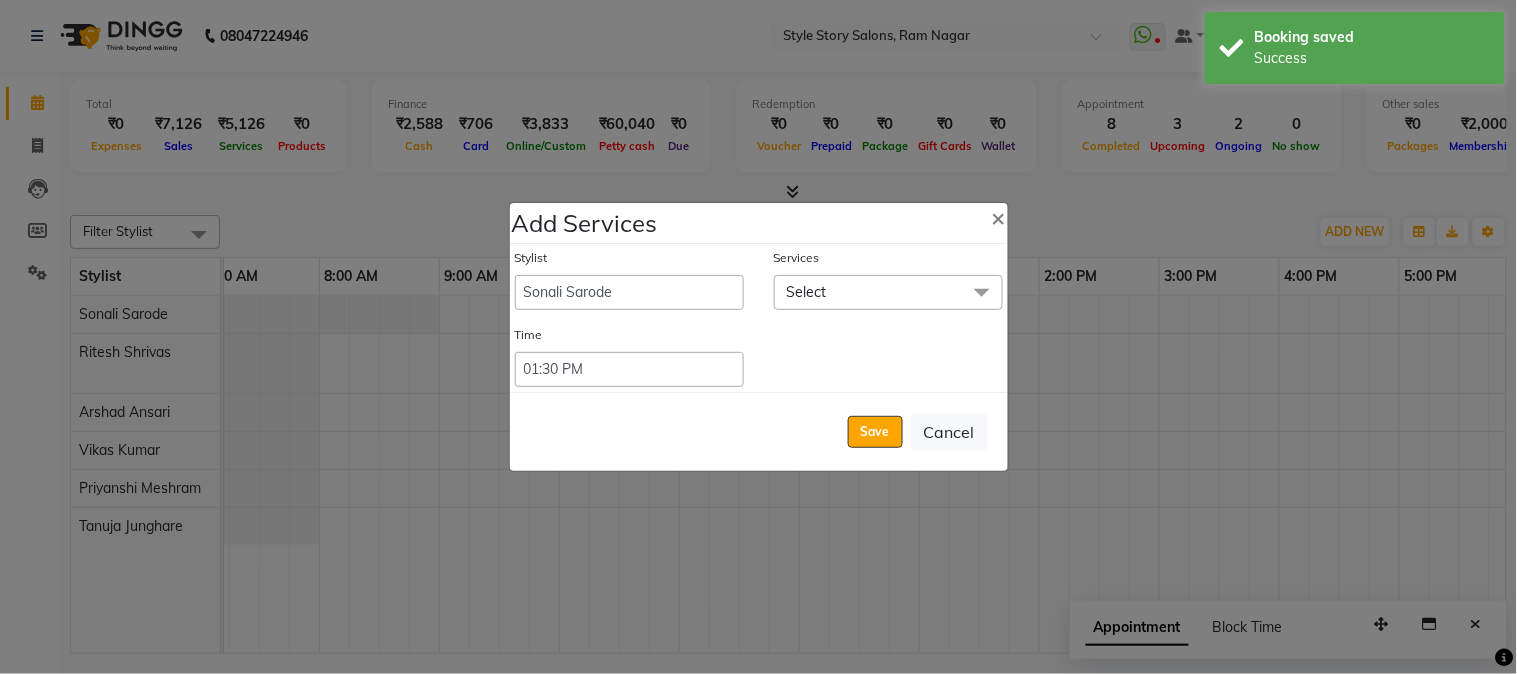 click on "Select" 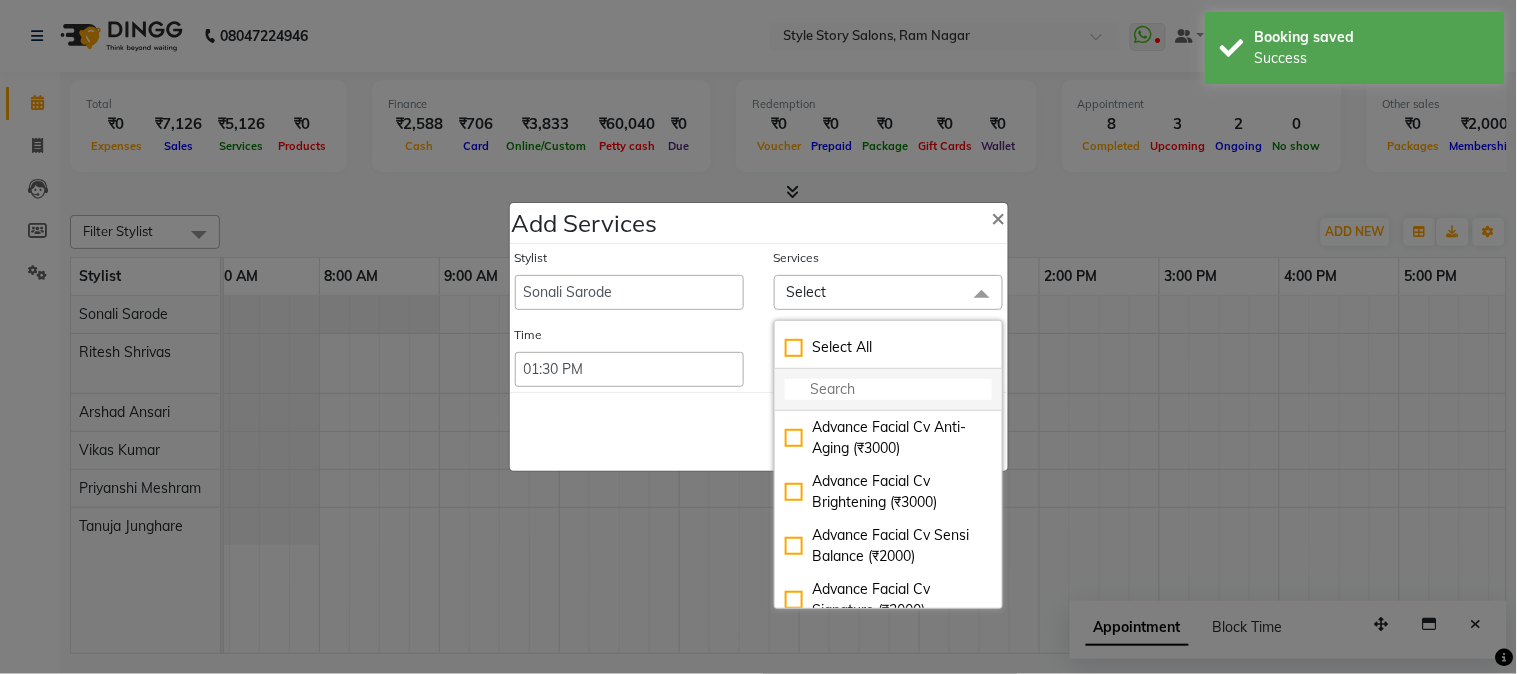 click 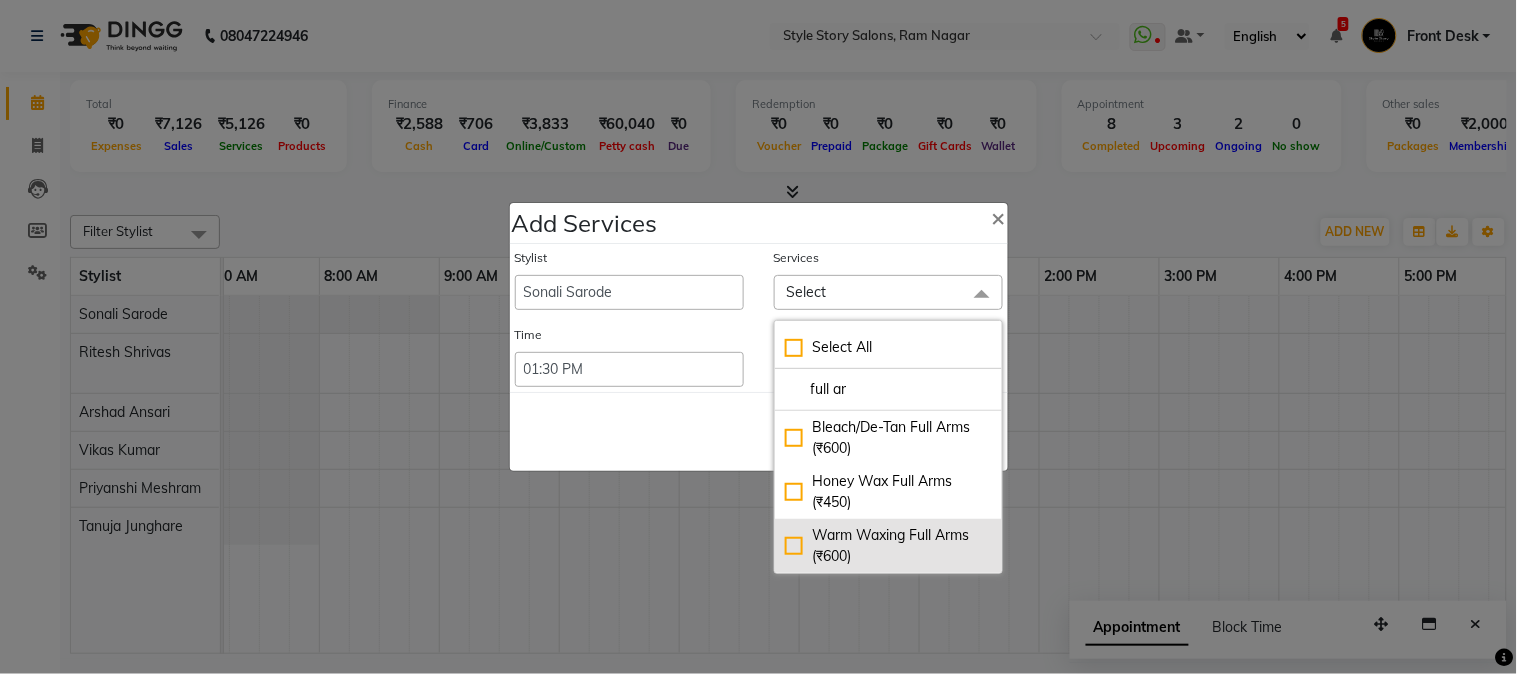 type on "full ar" 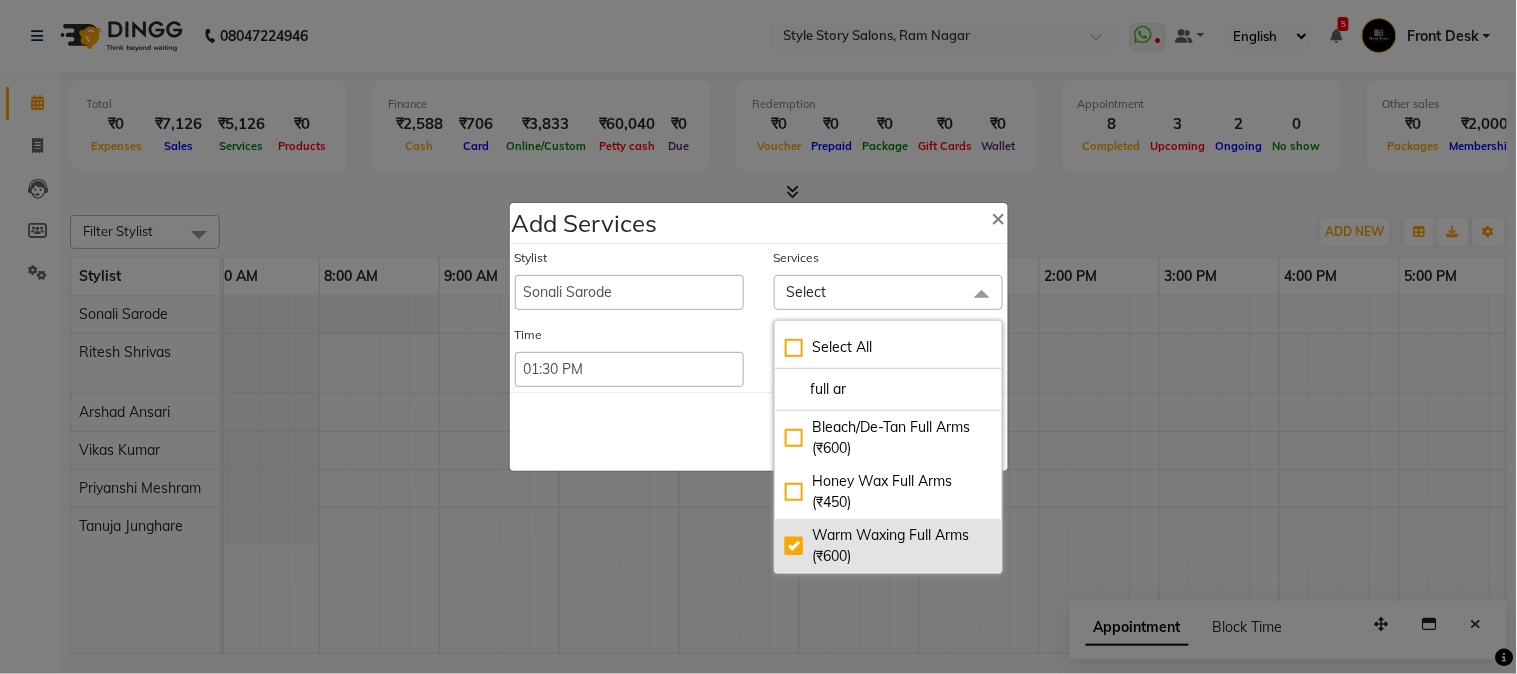 checkbox on "true" 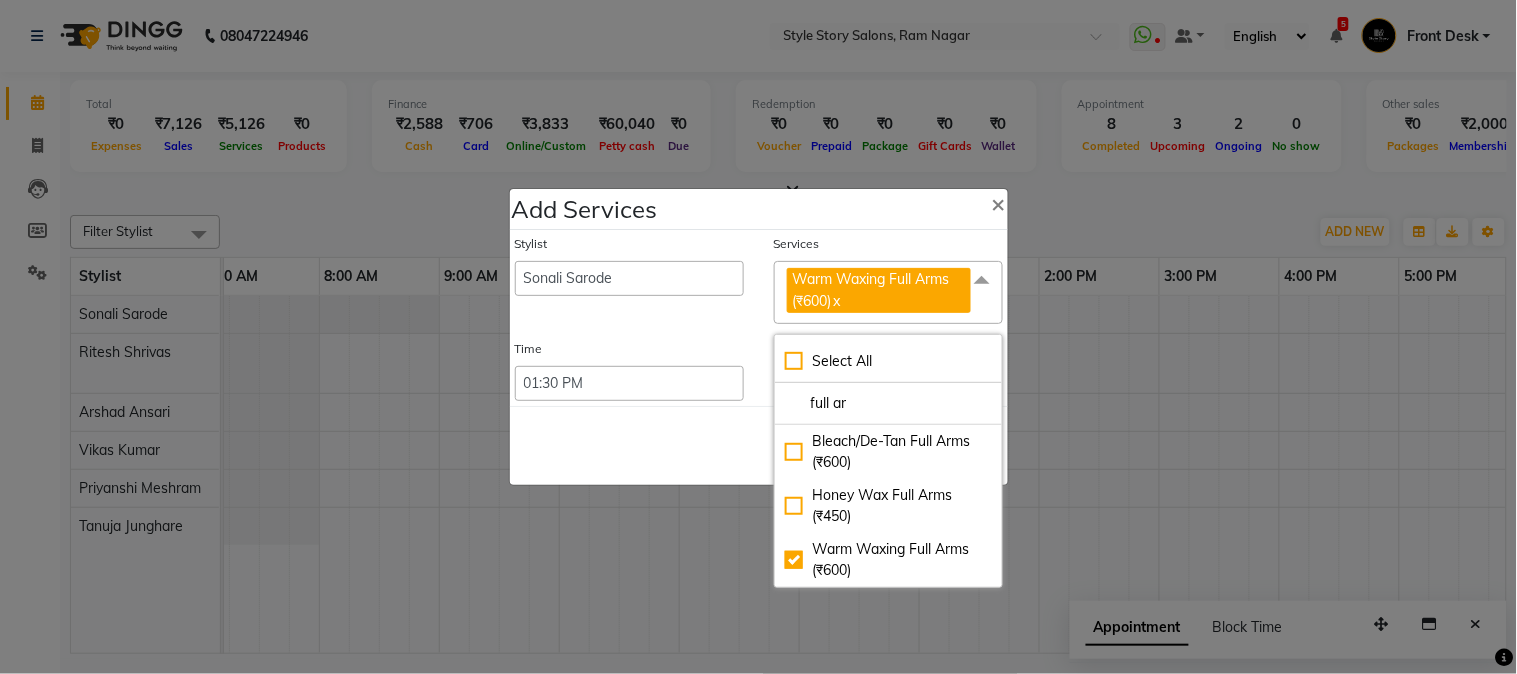 drag, startPoint x: 696, startPoint y: 466, endPoint x: 822, endPoint y: 362, distance: 163.37686 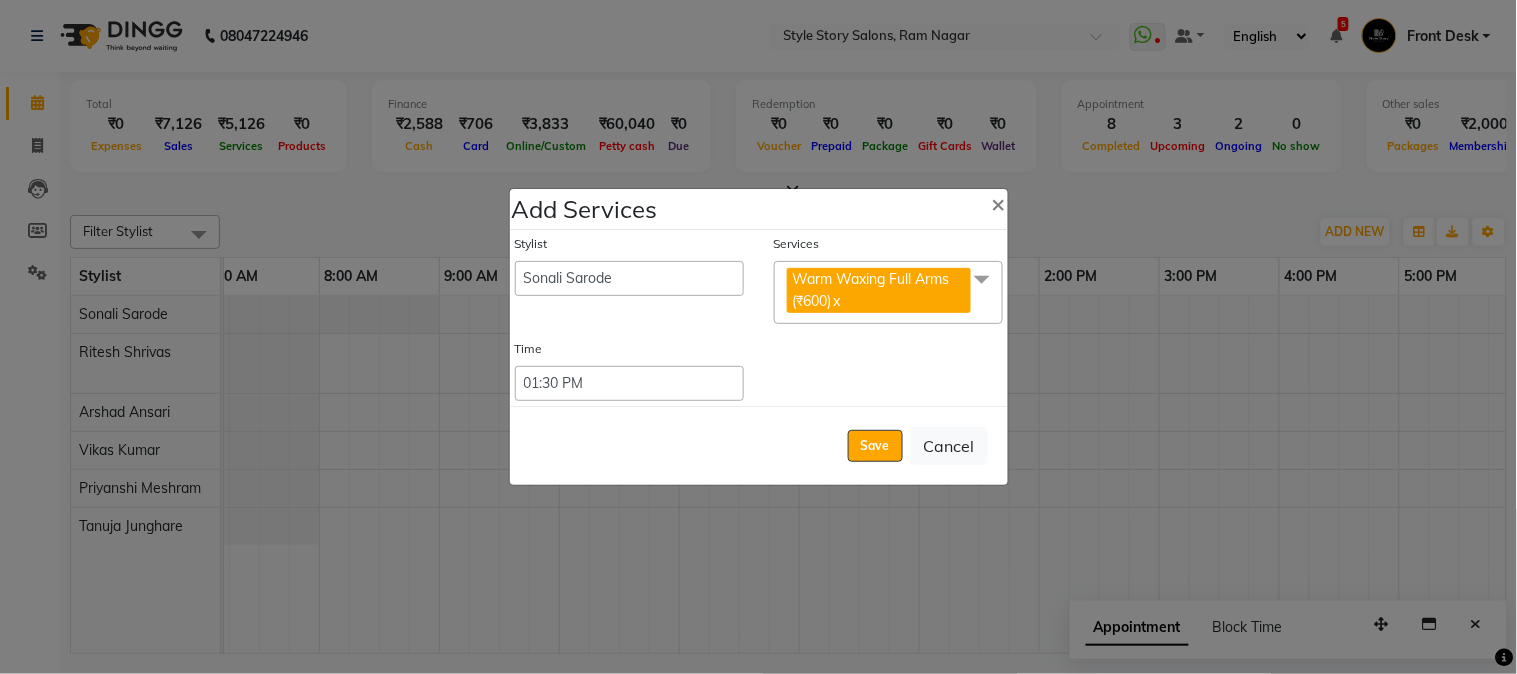 drag, startPoint x: 864, startPoint y: 301, endPoint x: 877, endPoint y: 343, distance: 43.965897 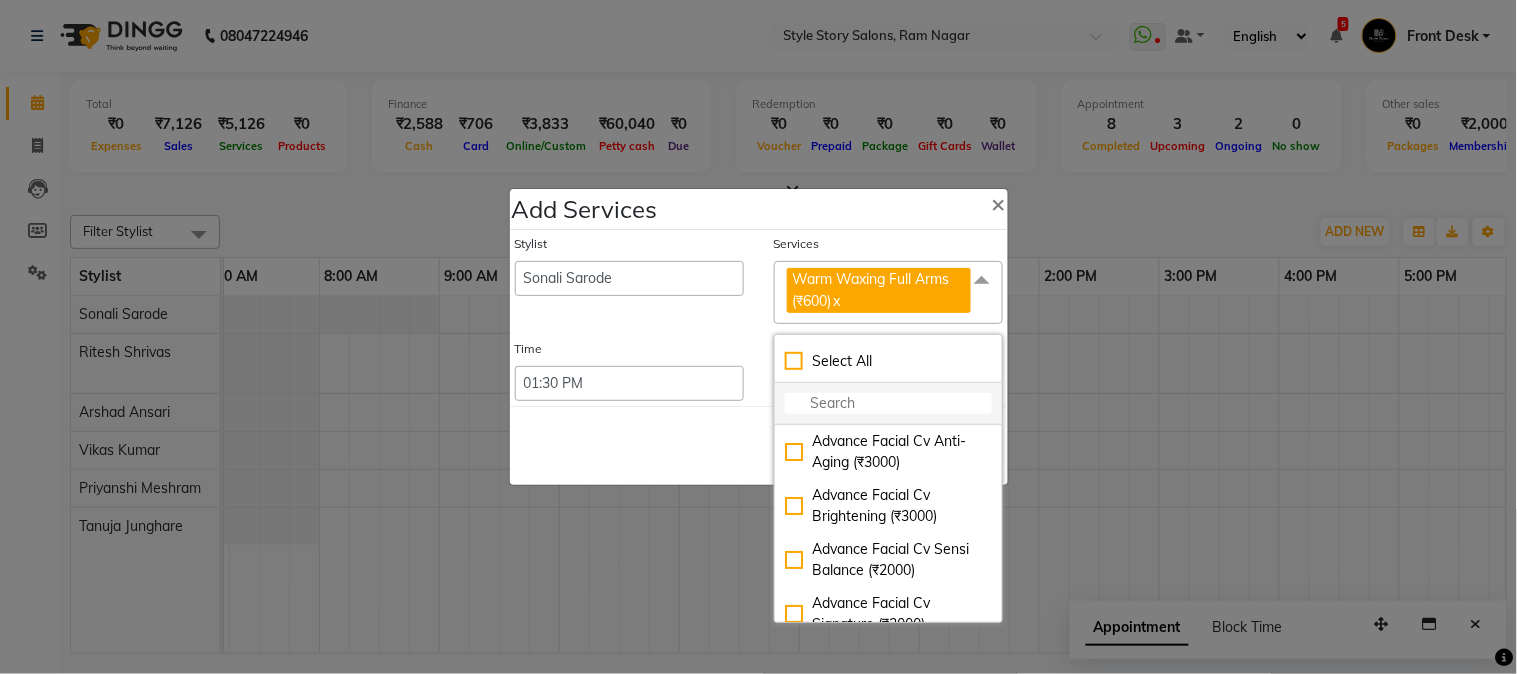 click 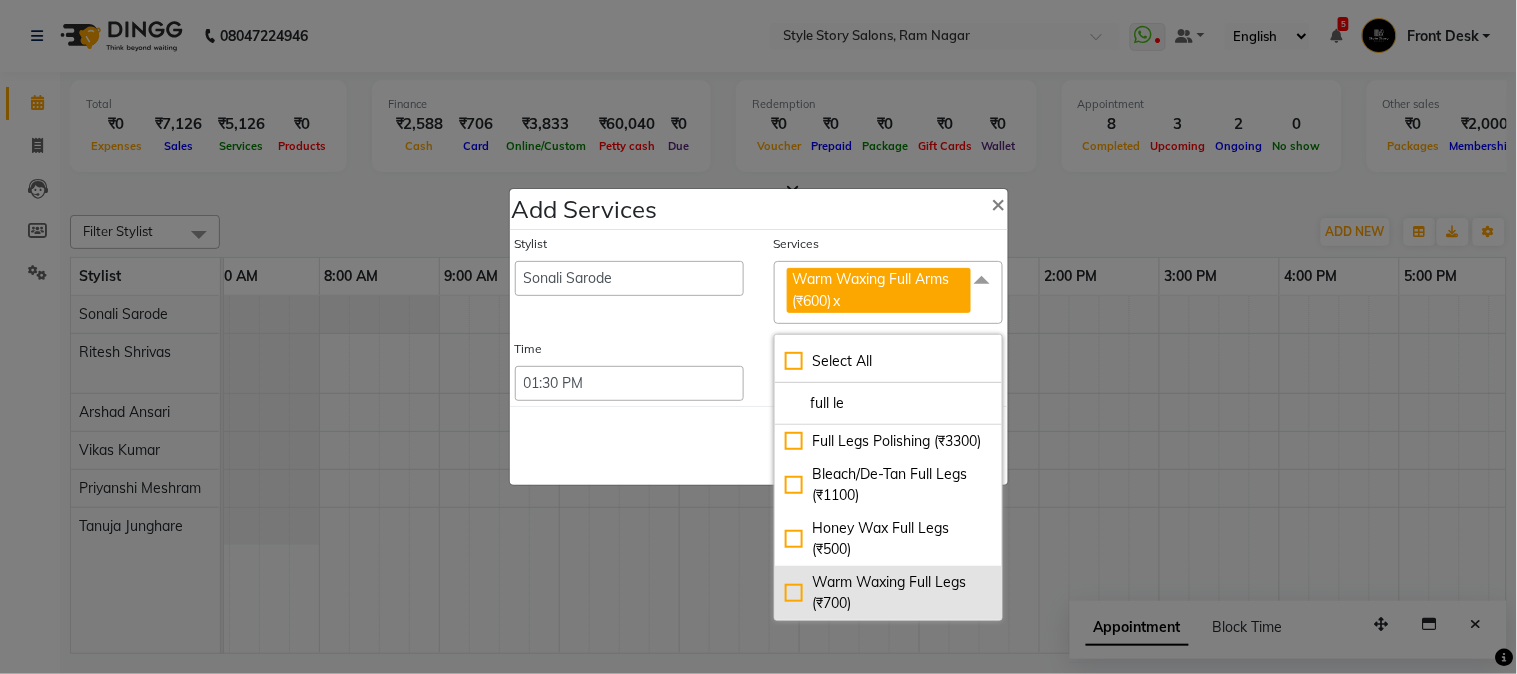 type on "full le" 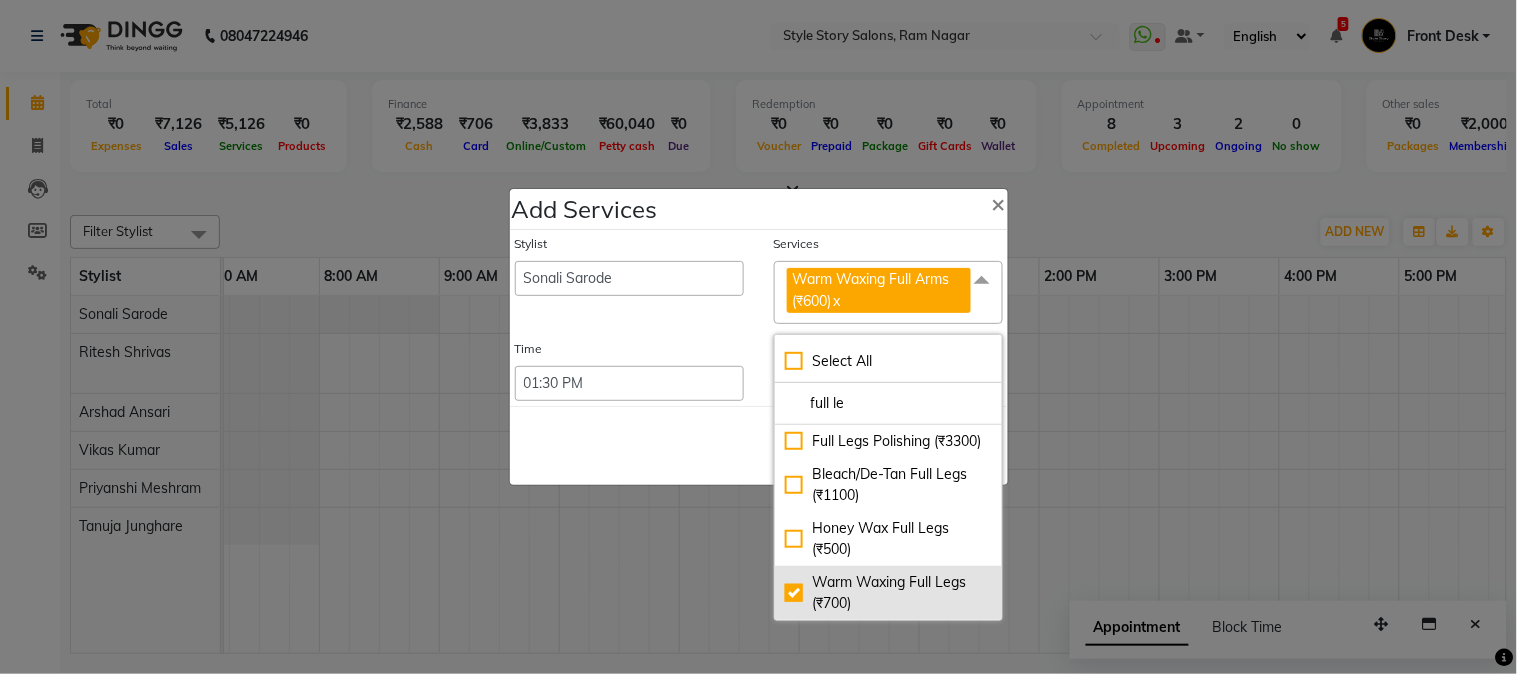 checkbox on "true" 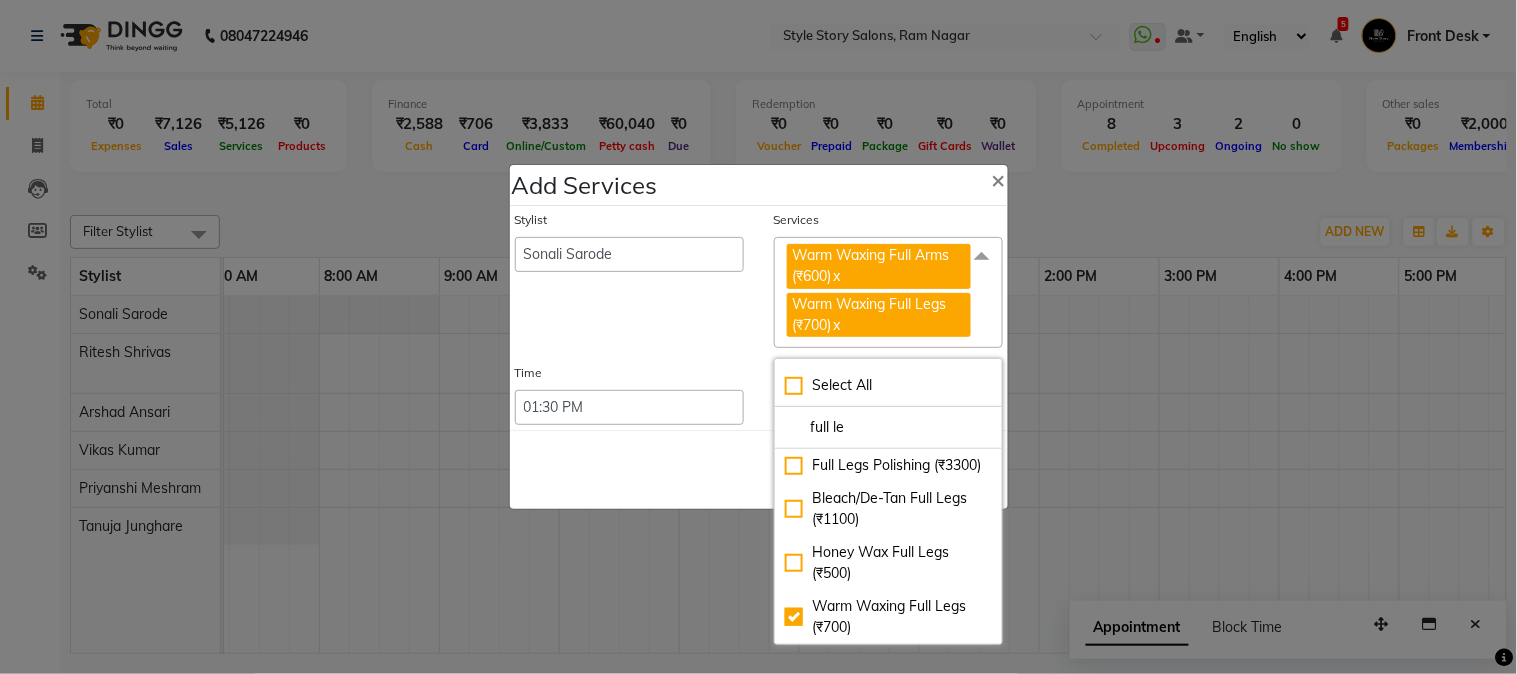drag, startPoint x: 687, startPoint y: 442, endPoint x: 708, endPoint y: 431, distance: 23.70654 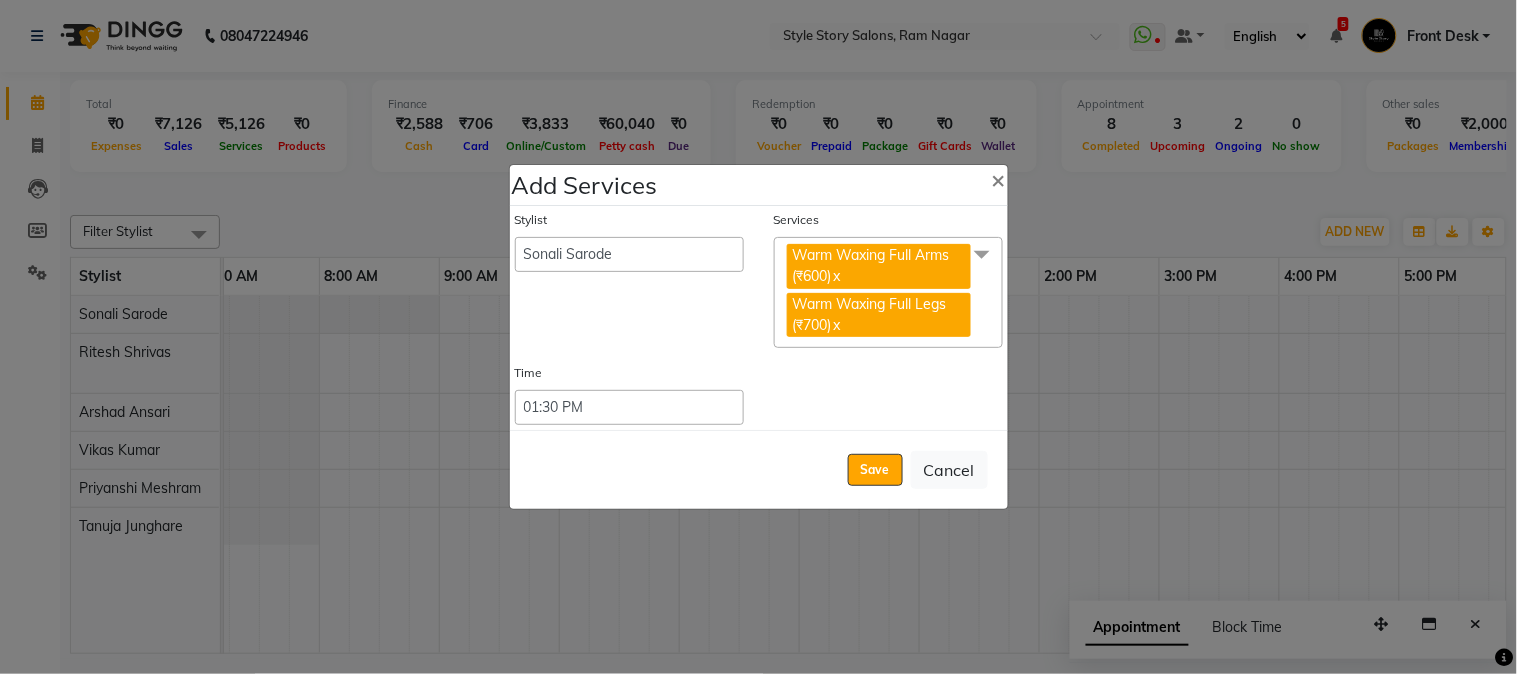 click on "Warm Waxing Full Arms (₹600)  x" 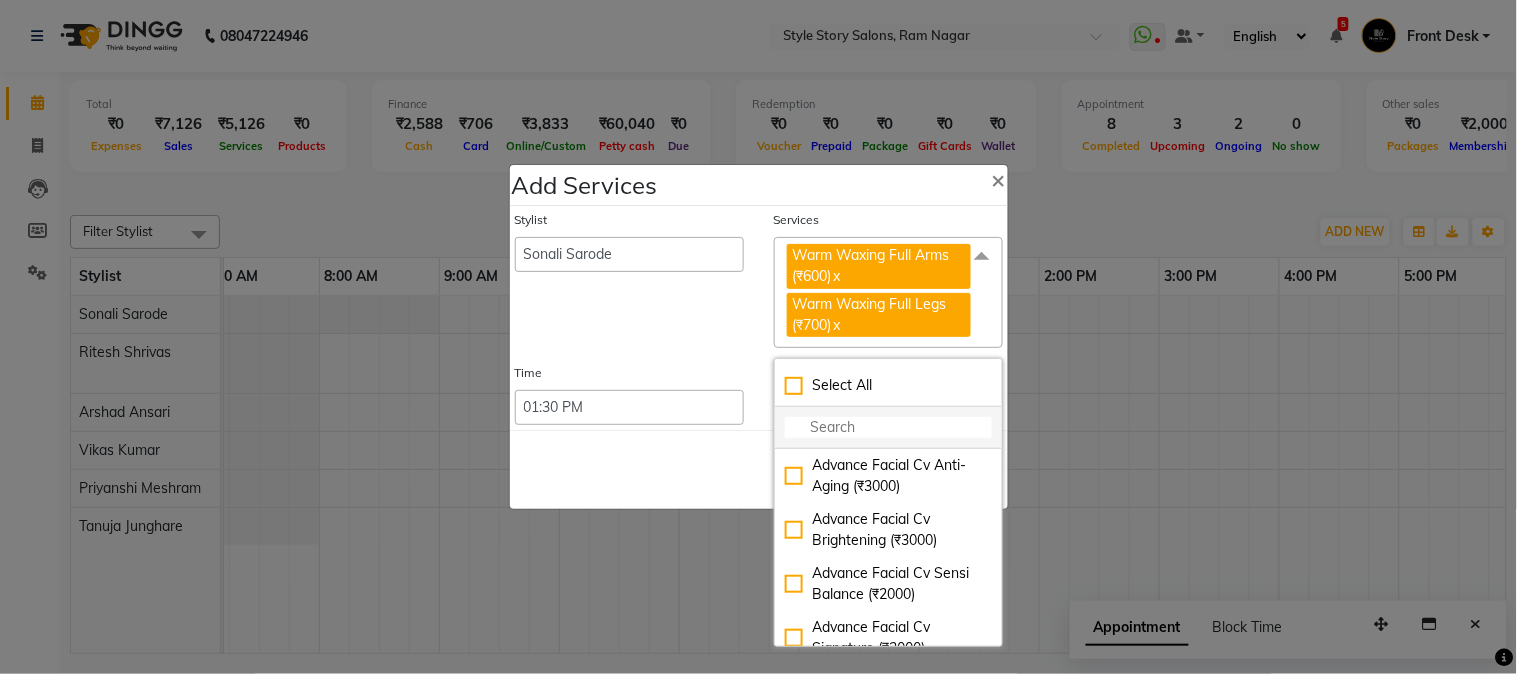 click 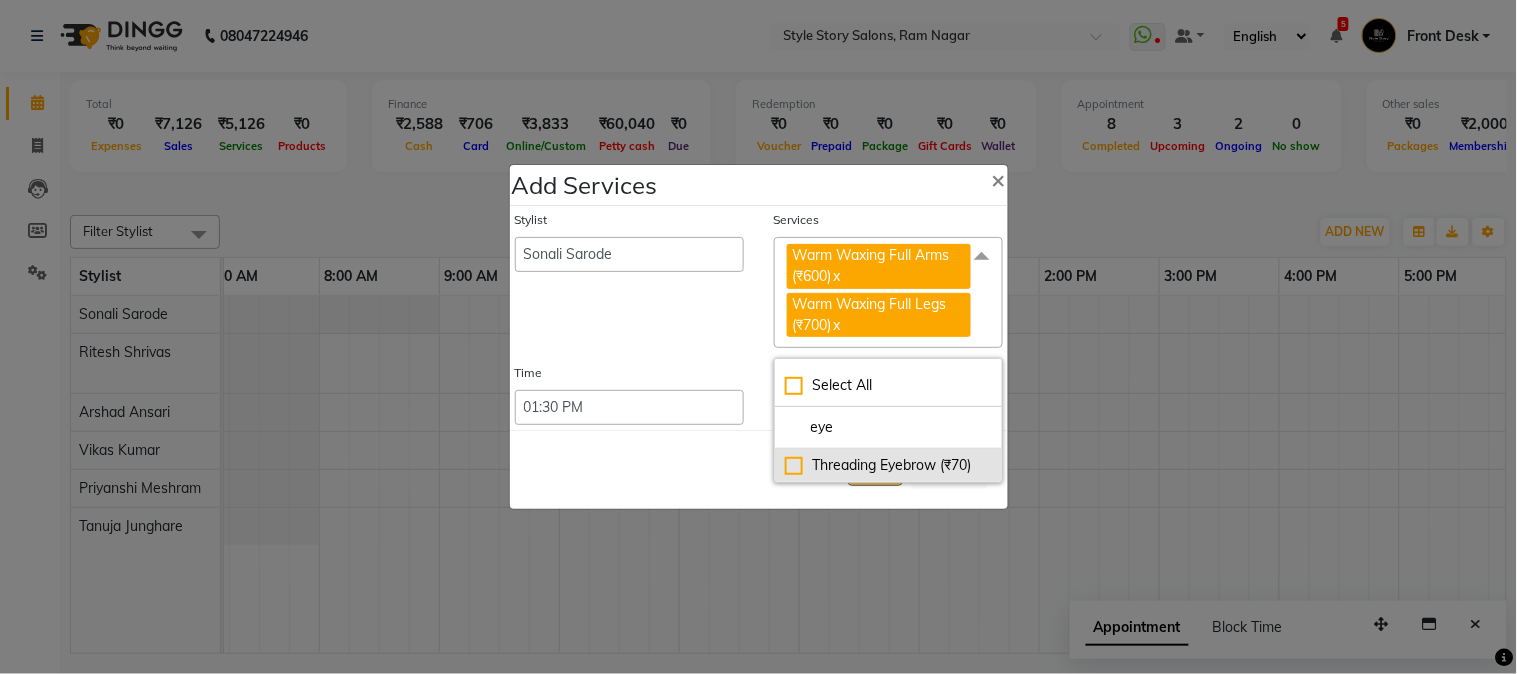 type on "eye" 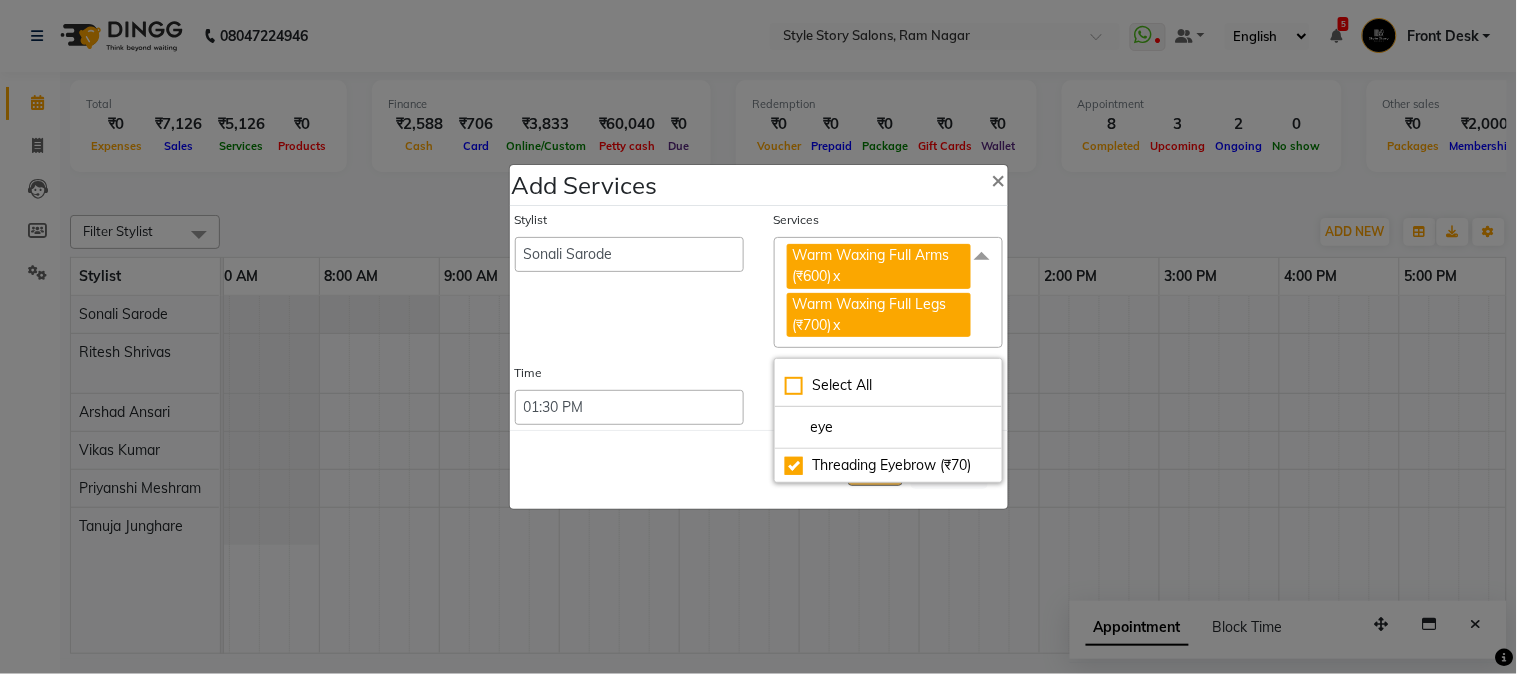 checkbox on "true" 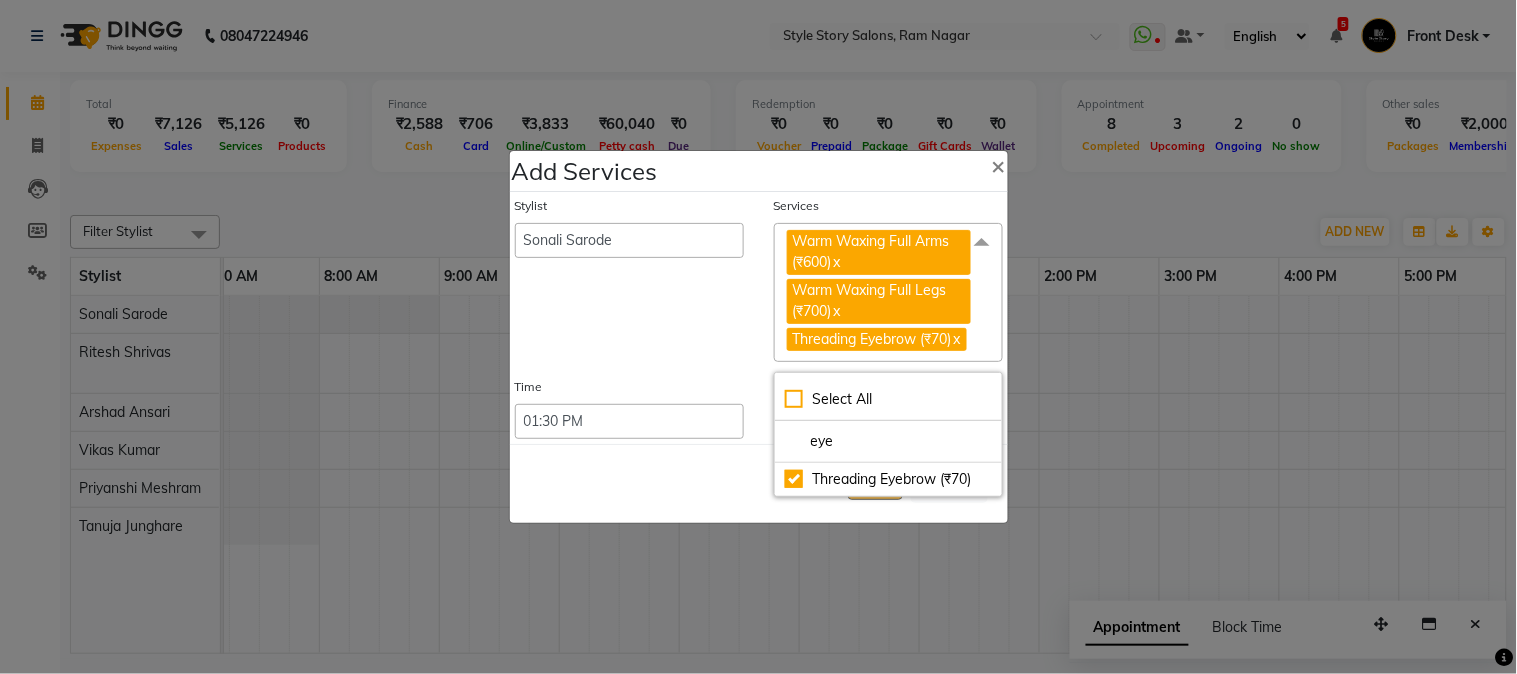 drag, startPoint x: 705, startPoint y: 471, endPoint x: 717, endPoint y: 471, distance: 12 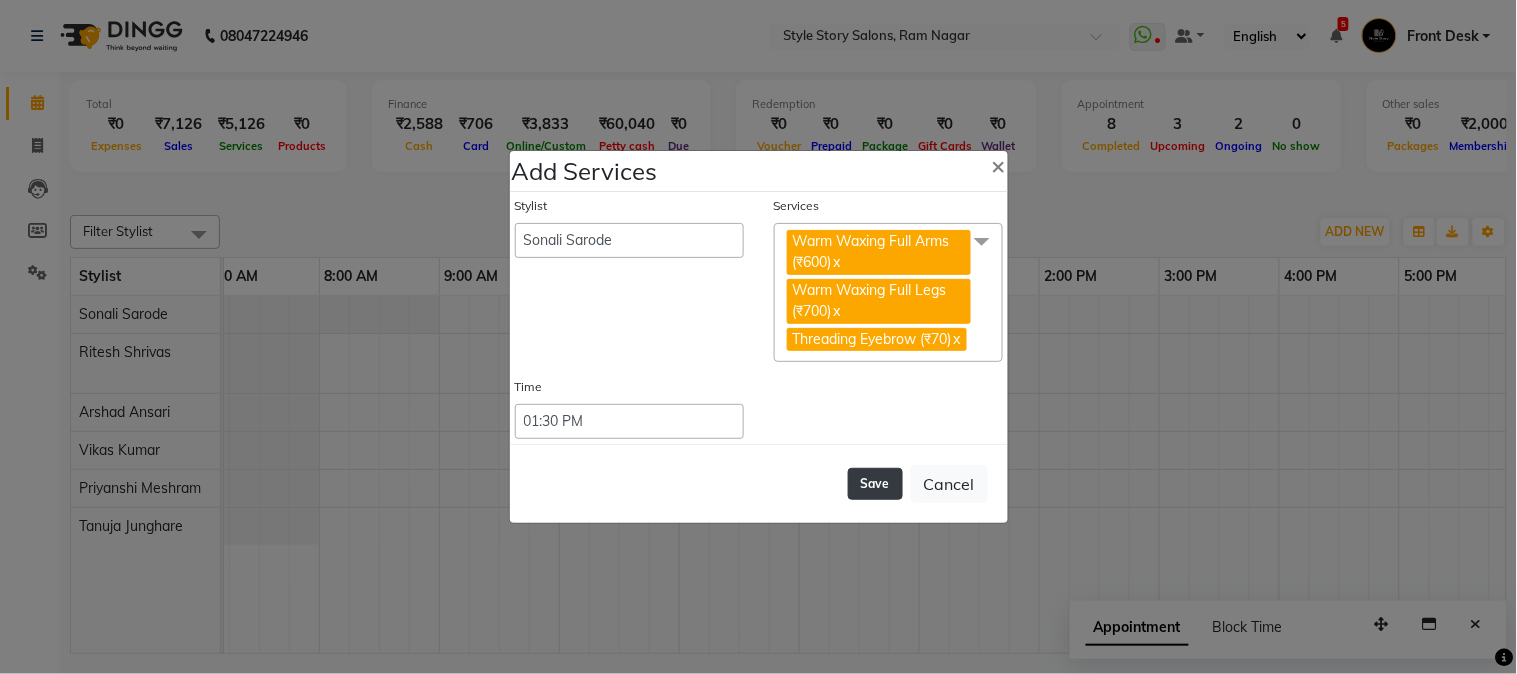 click on "Save" 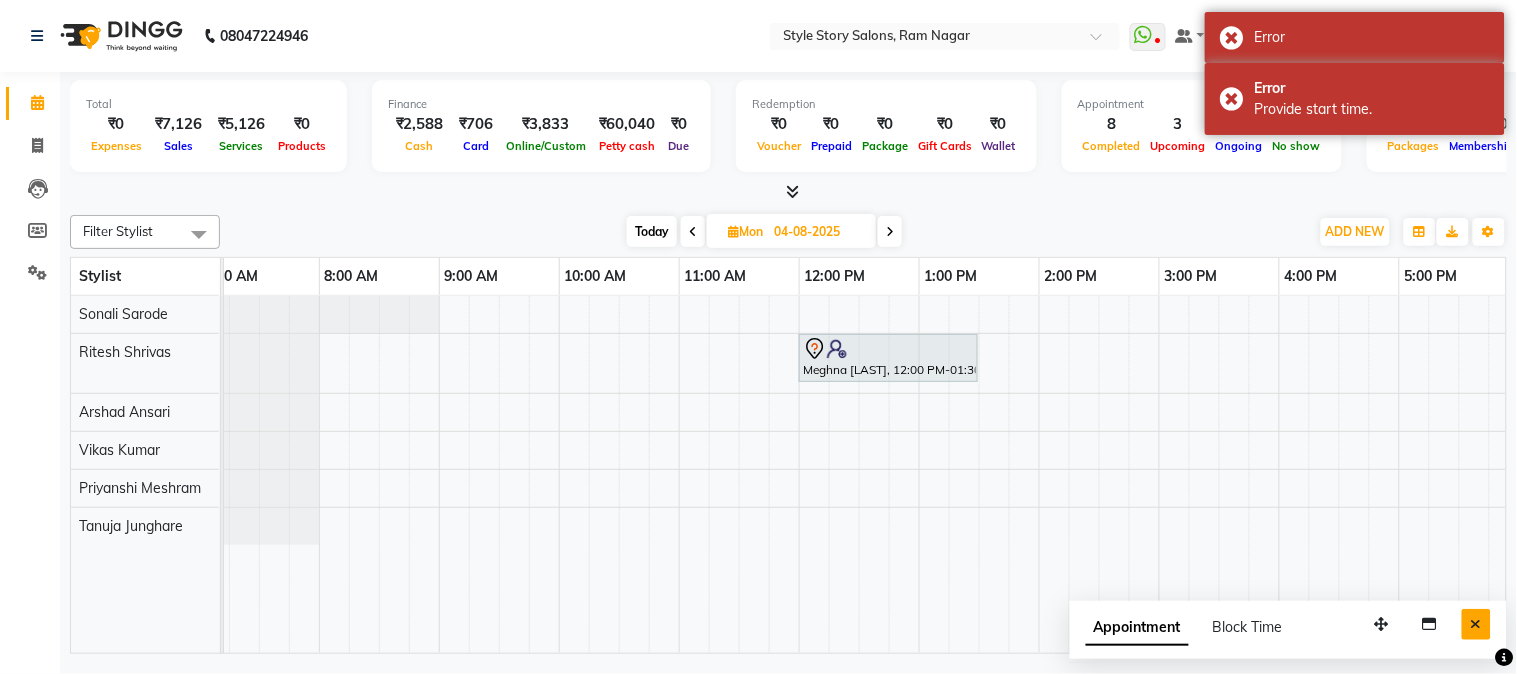 click at bounding box center (1476, 624) 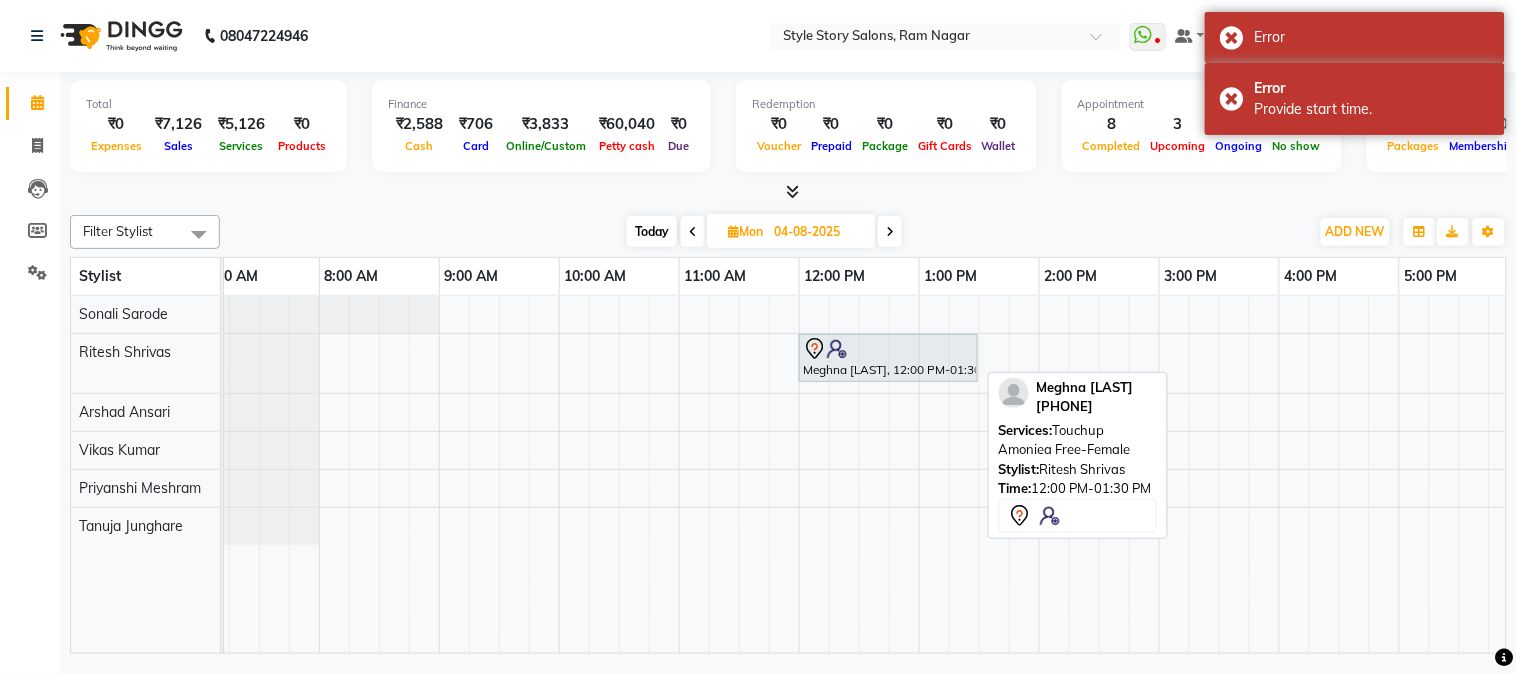 click at bounding box center (888, 349) 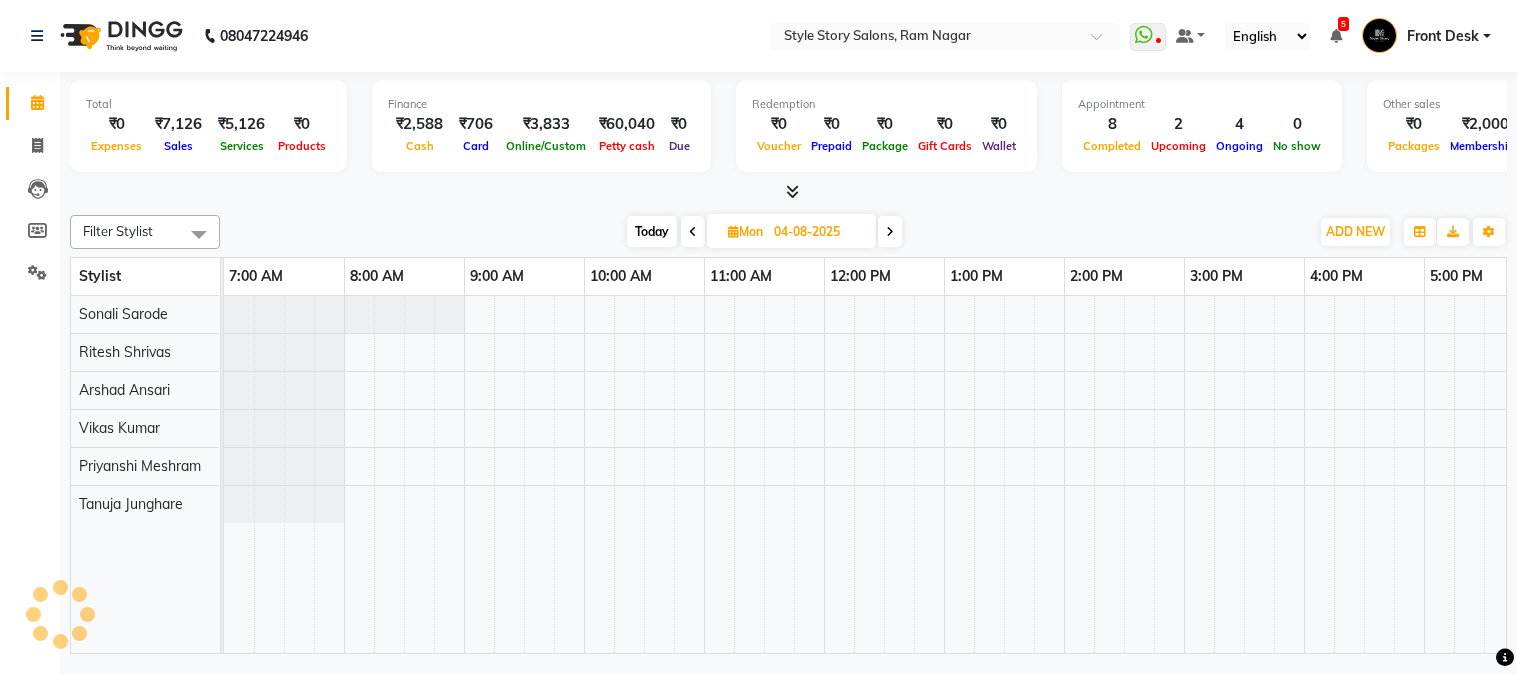 scroll, scrollTop: 0, scrollLeft: 0, axis: both 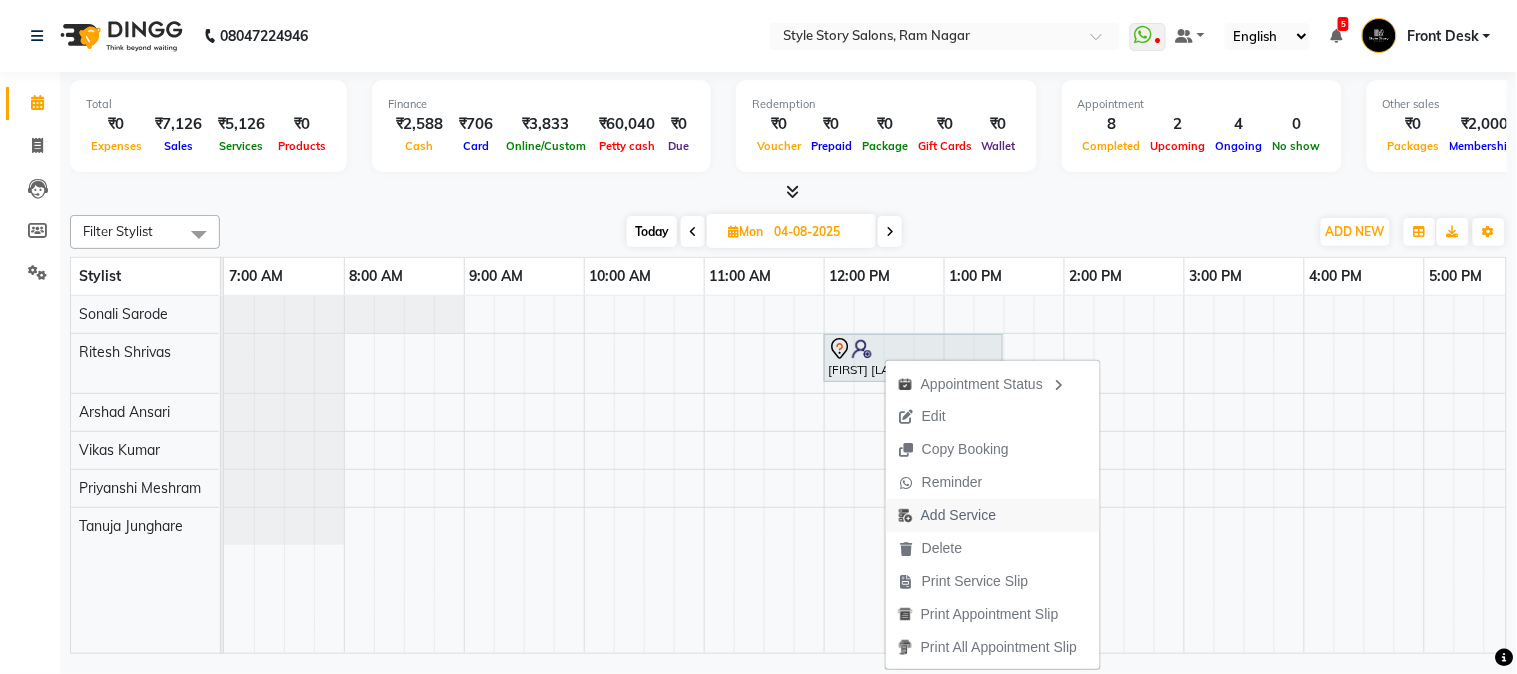 click on "Add Service" at bounding box center (958, 515) 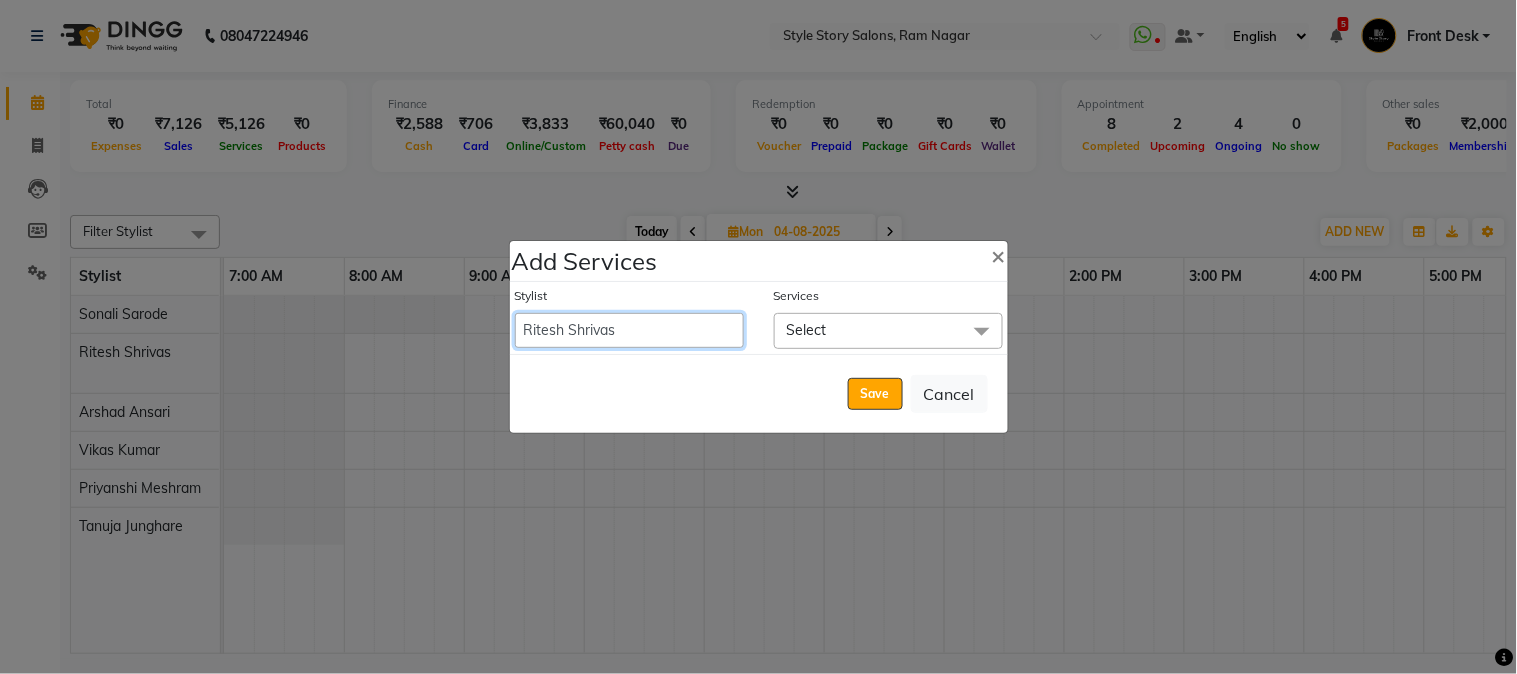 drag, startPoint x: 690, startPoint y: 327, endPoint x: 676, endPoint y: 318, distance: 16.643316 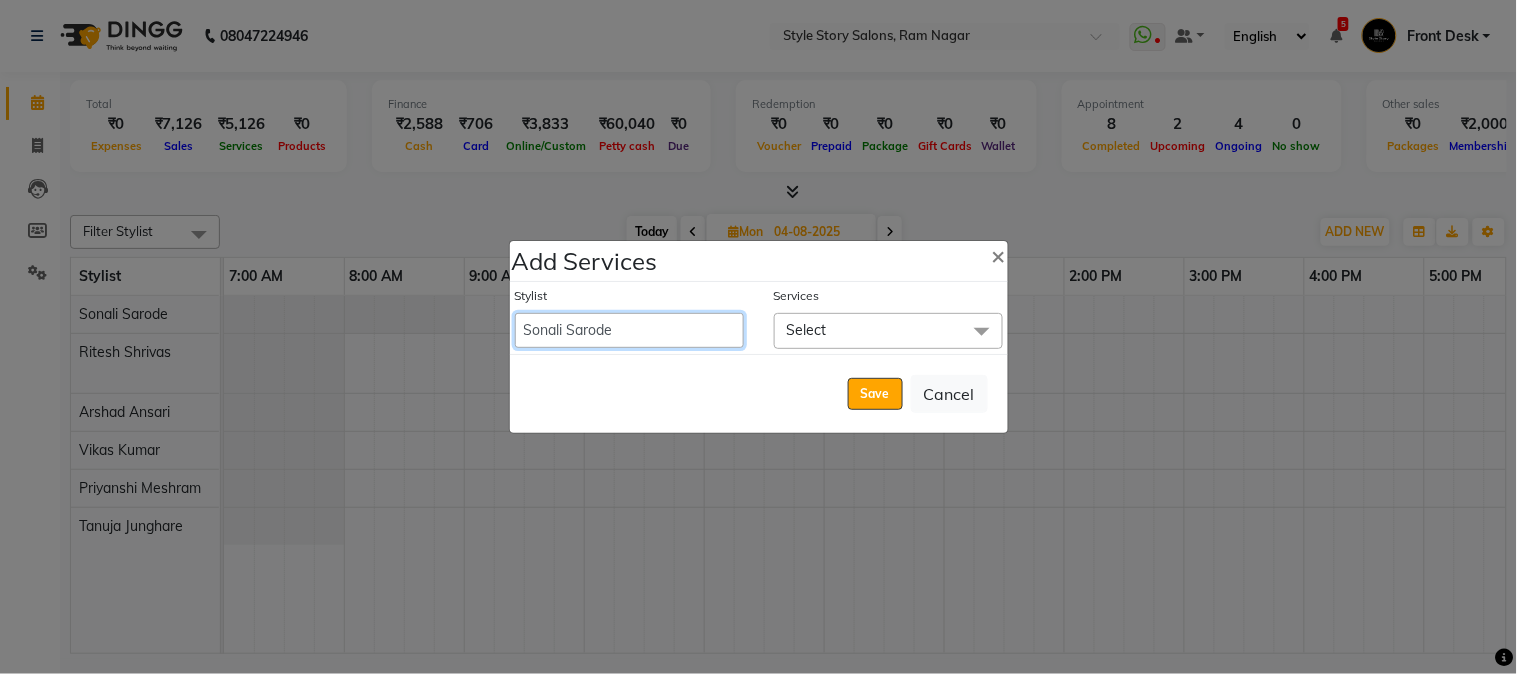 click on "[FIRST] [LAST]   [FIRST] [LAST]   [FIRST] [LAST] Front Desk   [FIRST] [LAST]   [FIRST] [LAST]   [FIRST] [LAST]   Front Desk   [FIRST] [LAST] Front Desk   [FIRST] [LAST]    [FIRST] [LAST] Senior Accountant   [FIRST] [LAST]   [FIRST] [LAST]   [FIRST] [LAST] Inventory Manager   [FIRST] [LAST] (HR Admin)   [FIRST] [LAST] (Hair Artist)   [FIRST] [LAST]   [FIRST] [LAST]    [FIRST] [LAST]   [FIRST] [LAST]   [FIRST] [LAST]    [FIRST] [LAST]   [FIRST] [LAST]   [FIRST] [LAST] HR Manager   [FIRST] [LAST] (Tina Beautician)   [FIRST] [LAST]   [FIRST] [LAST]   [FIRST] [LAST]   [FIRST] [LAST]   [FIRST] [LAST] Accountant" at bounding box center (629, 330) 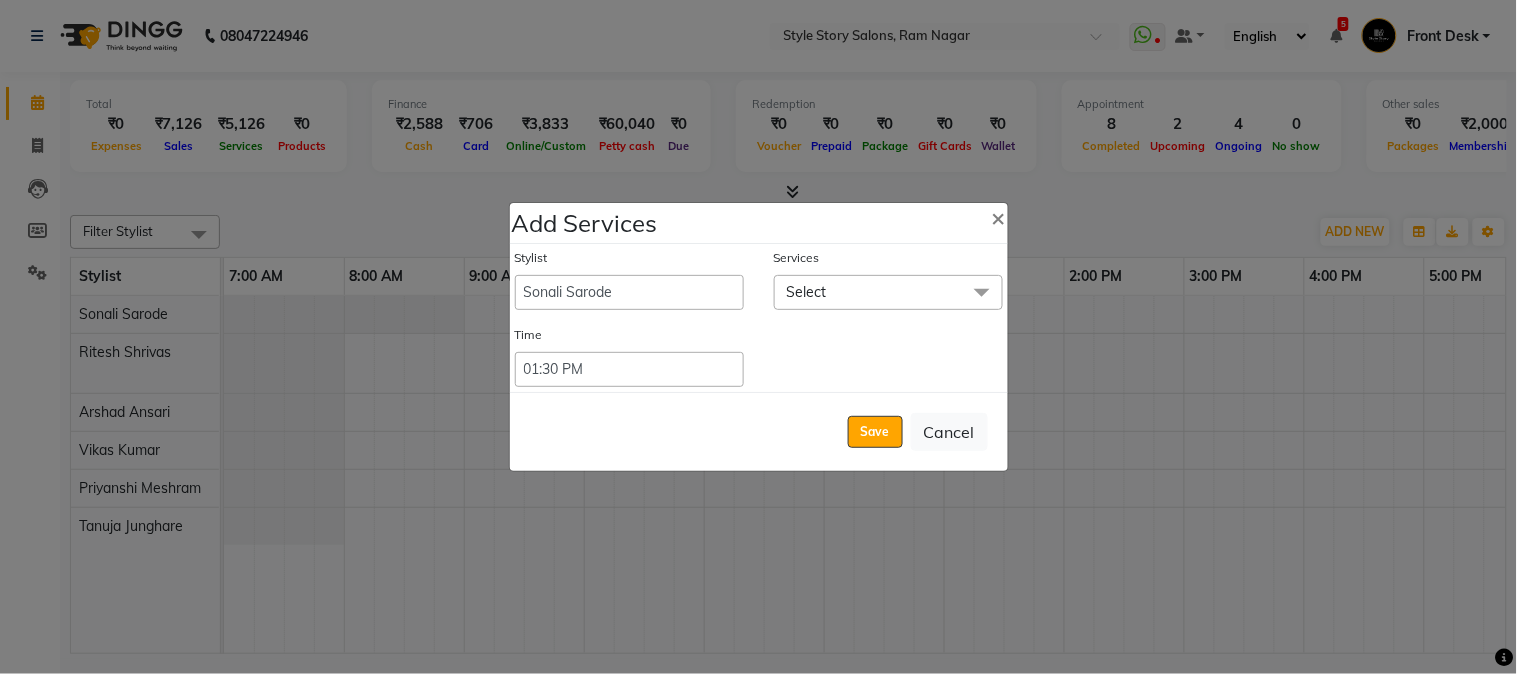 drag, startPoint x: 854, startPoint y: 282, endPoint x: 855, endPoint y: 325, distance: 43.011627 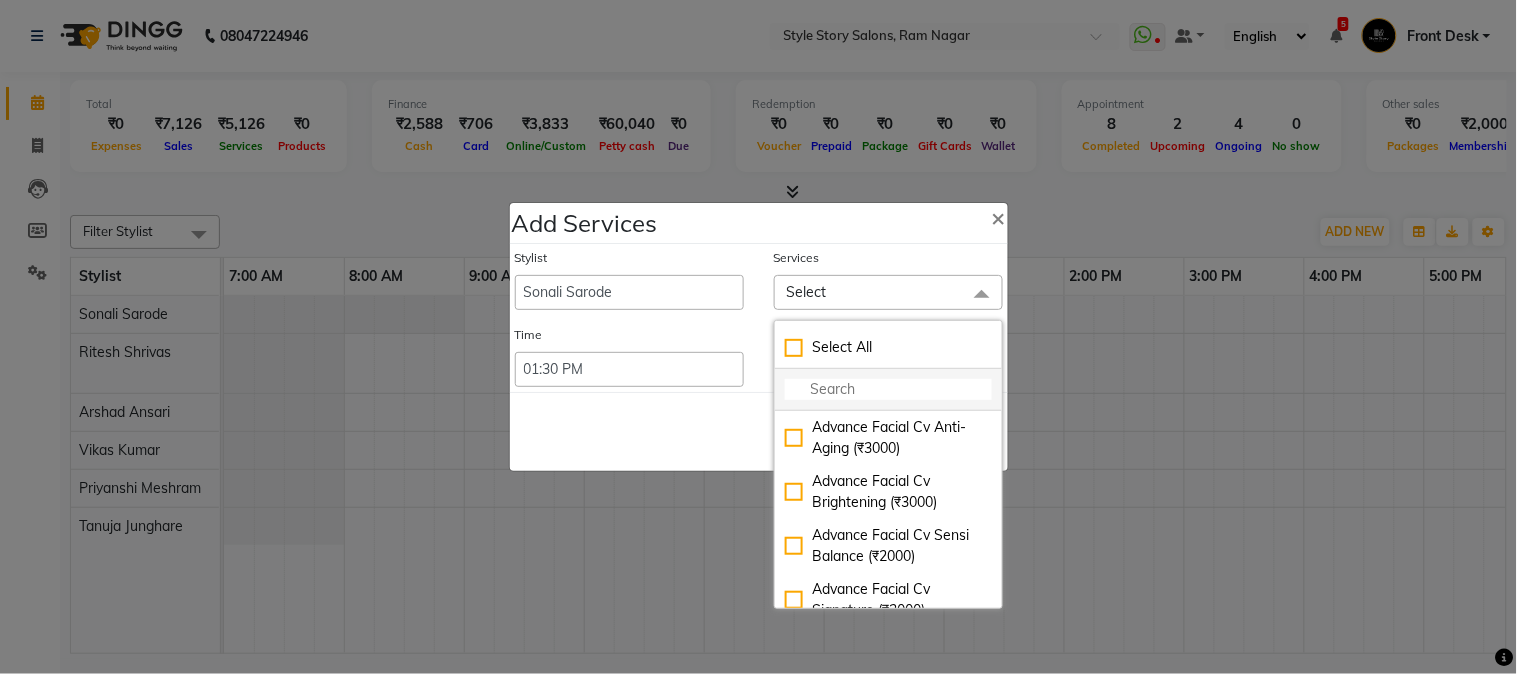 click 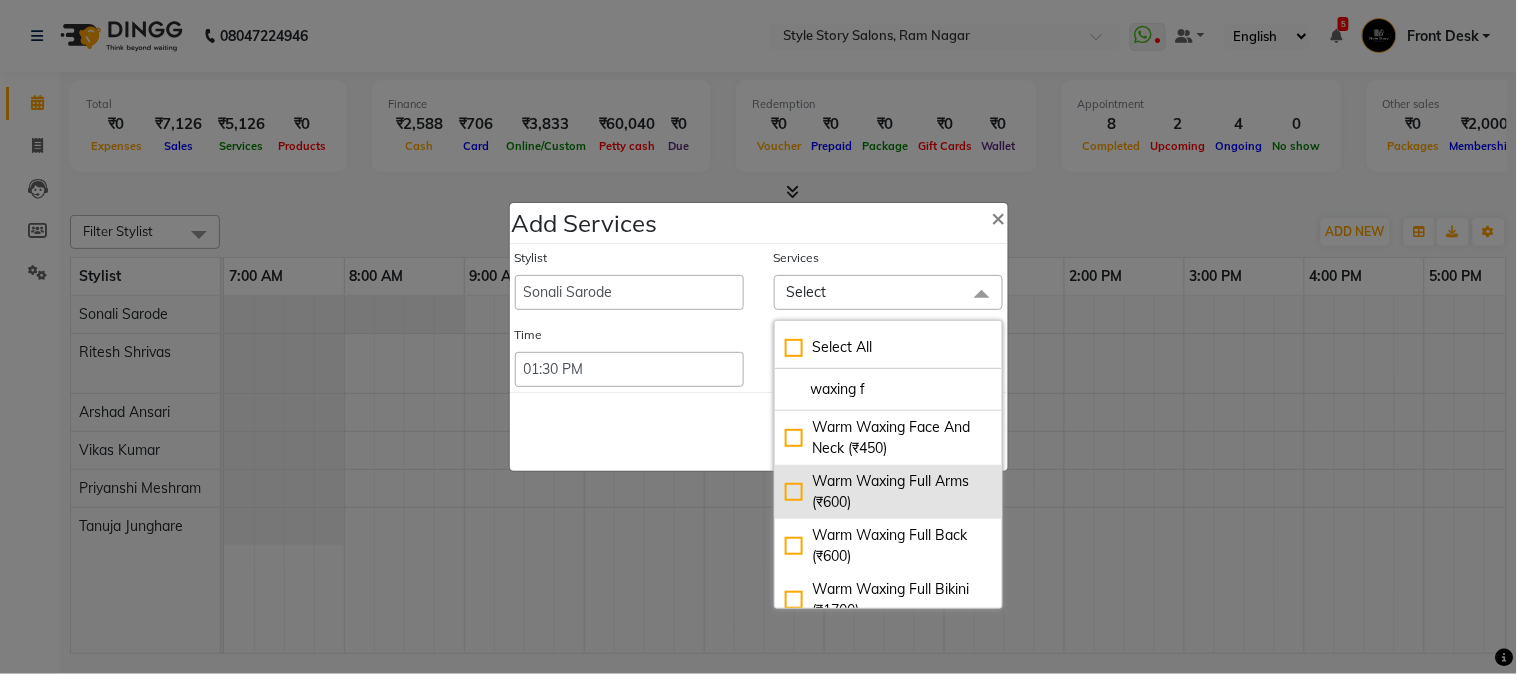 type on "waxing f" 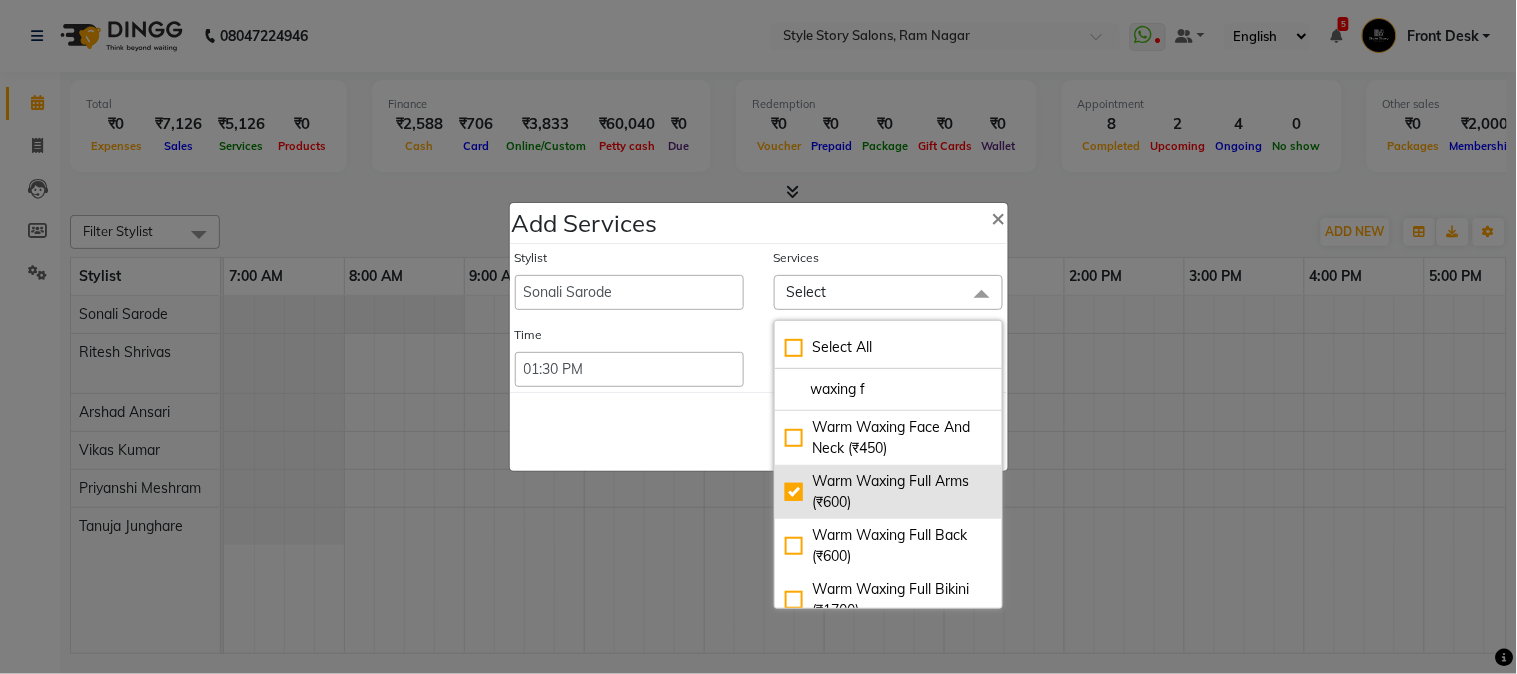 checkbox on "true" 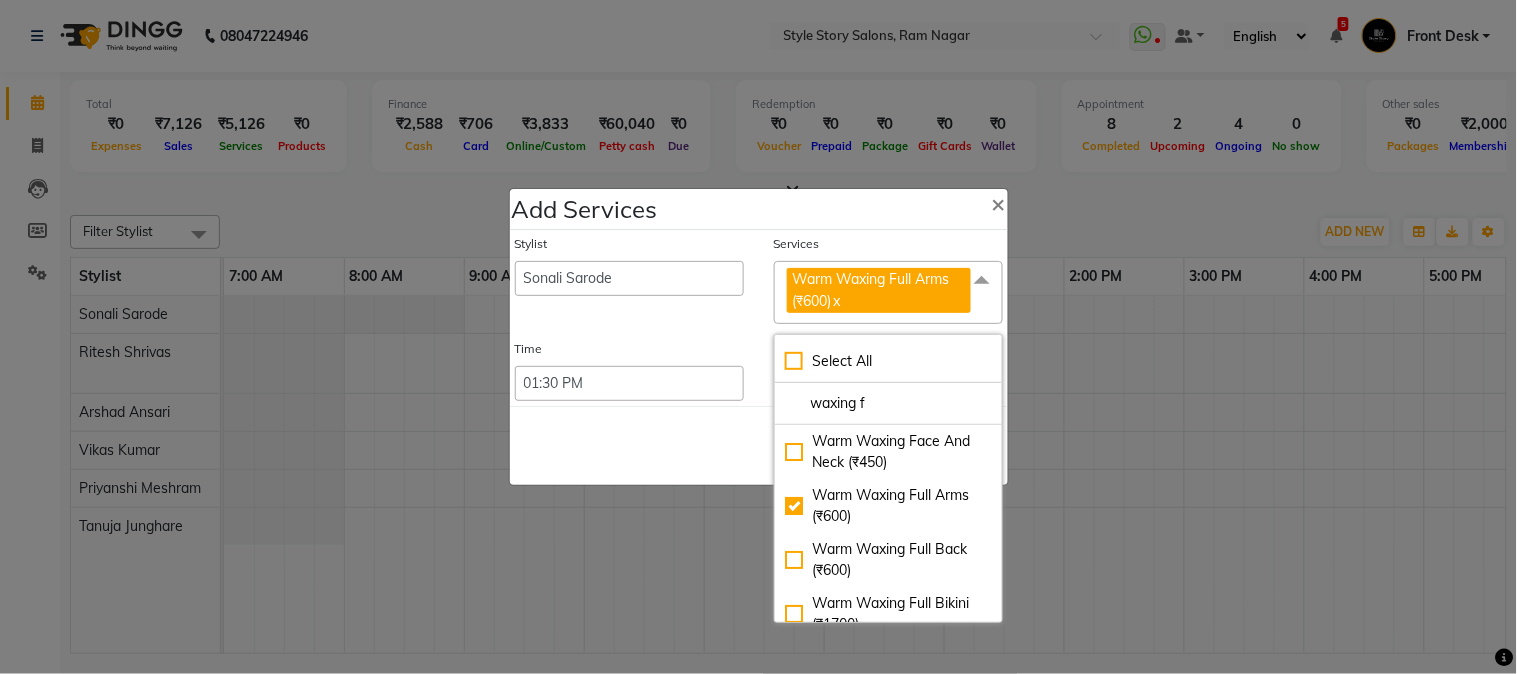 click on "Save   Cancel" 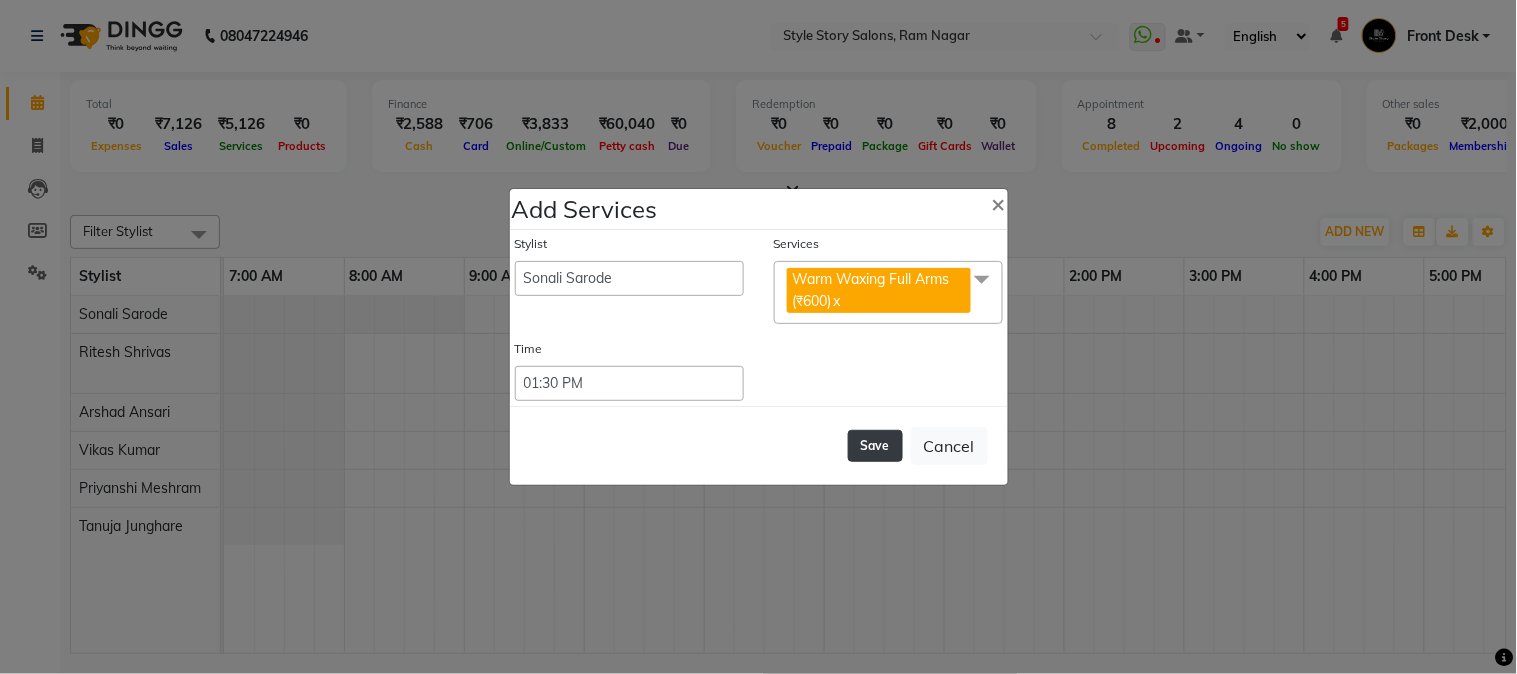 click on "Save" 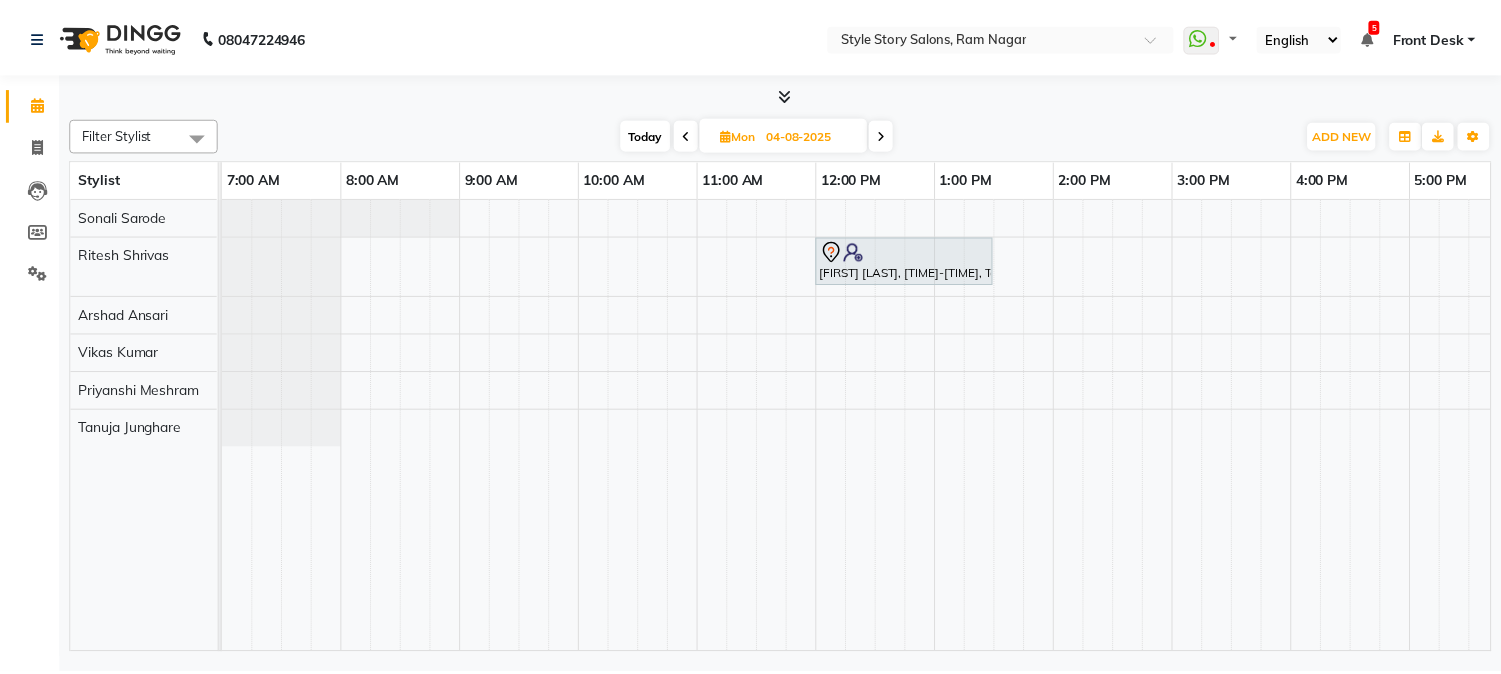 scroll, scrollTop: 0, scrollLeft: 0, axis: both 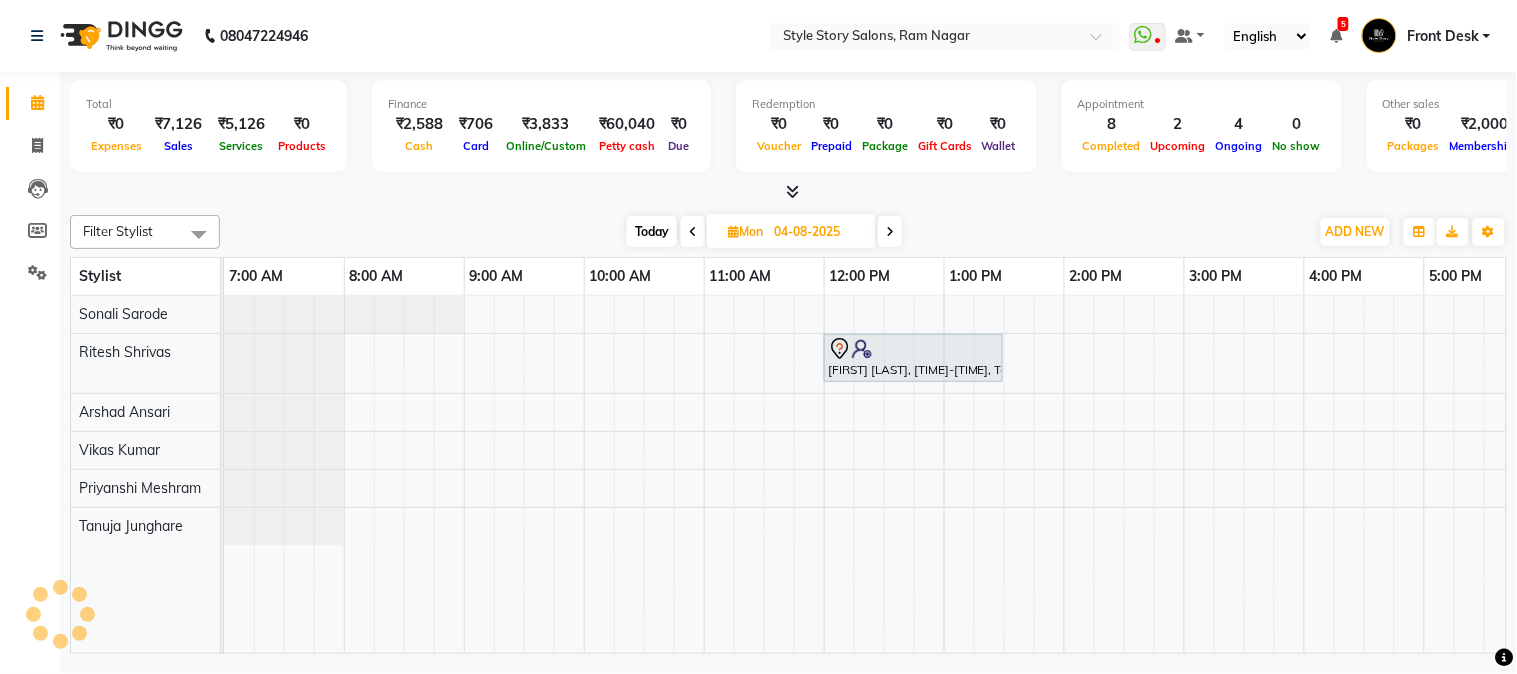 click on "Today" at bounding box center [652, 231] 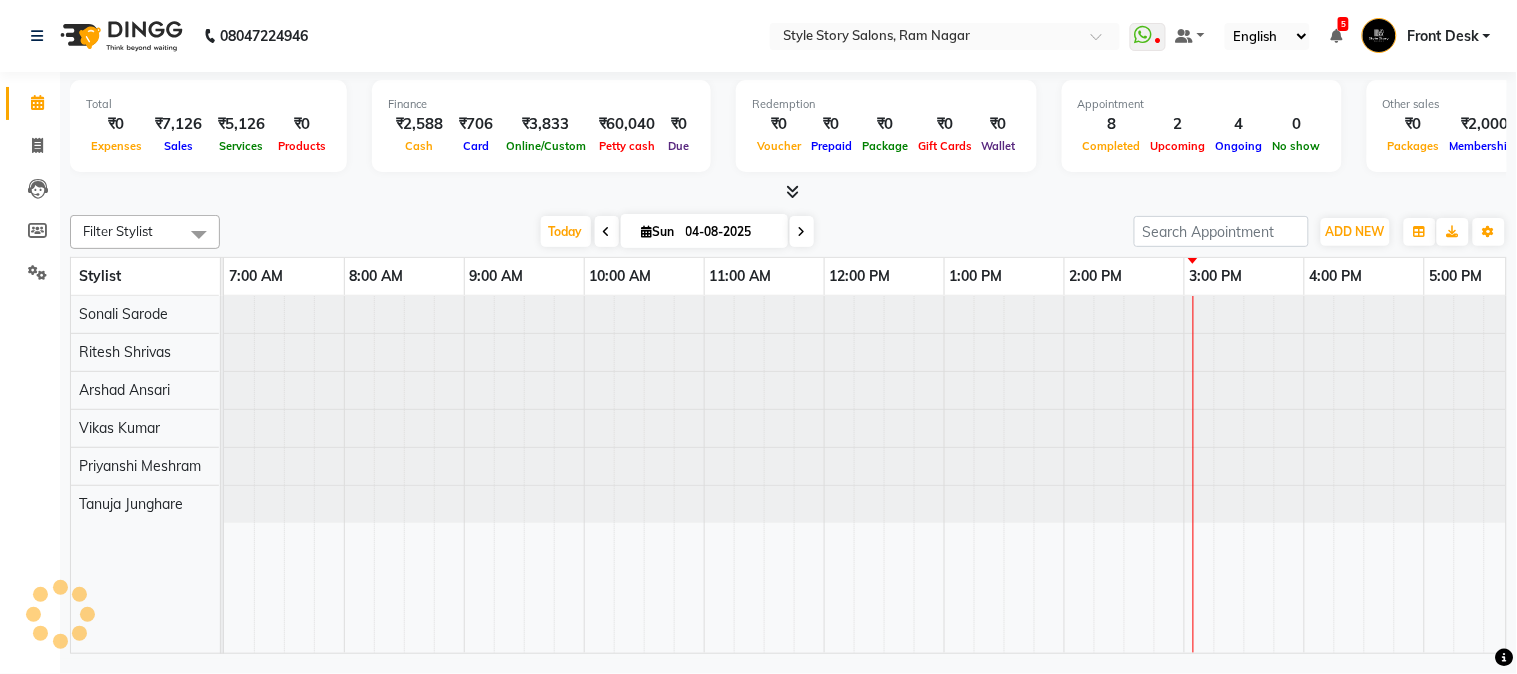 type on "03-08-2025" 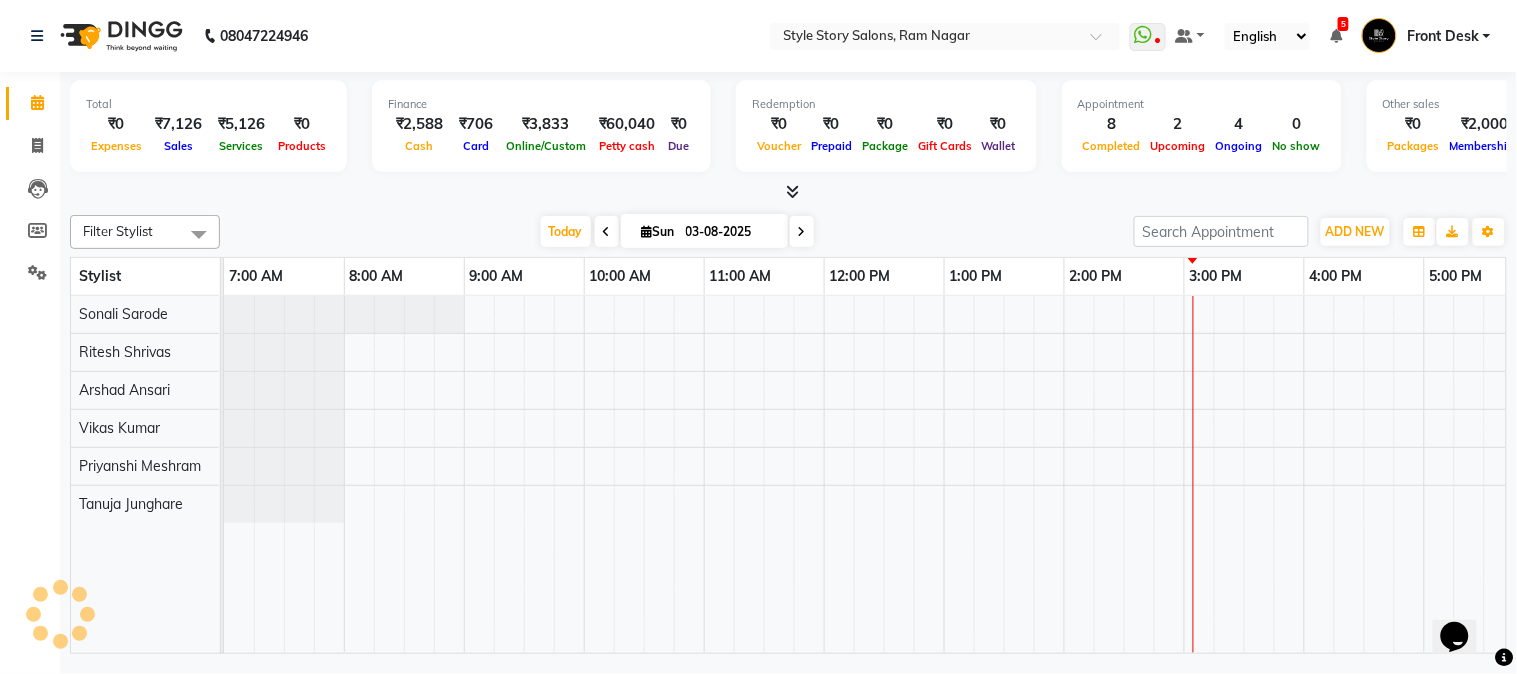 scroll, scrollTop: 0, scrollLeft: 0, axis: both 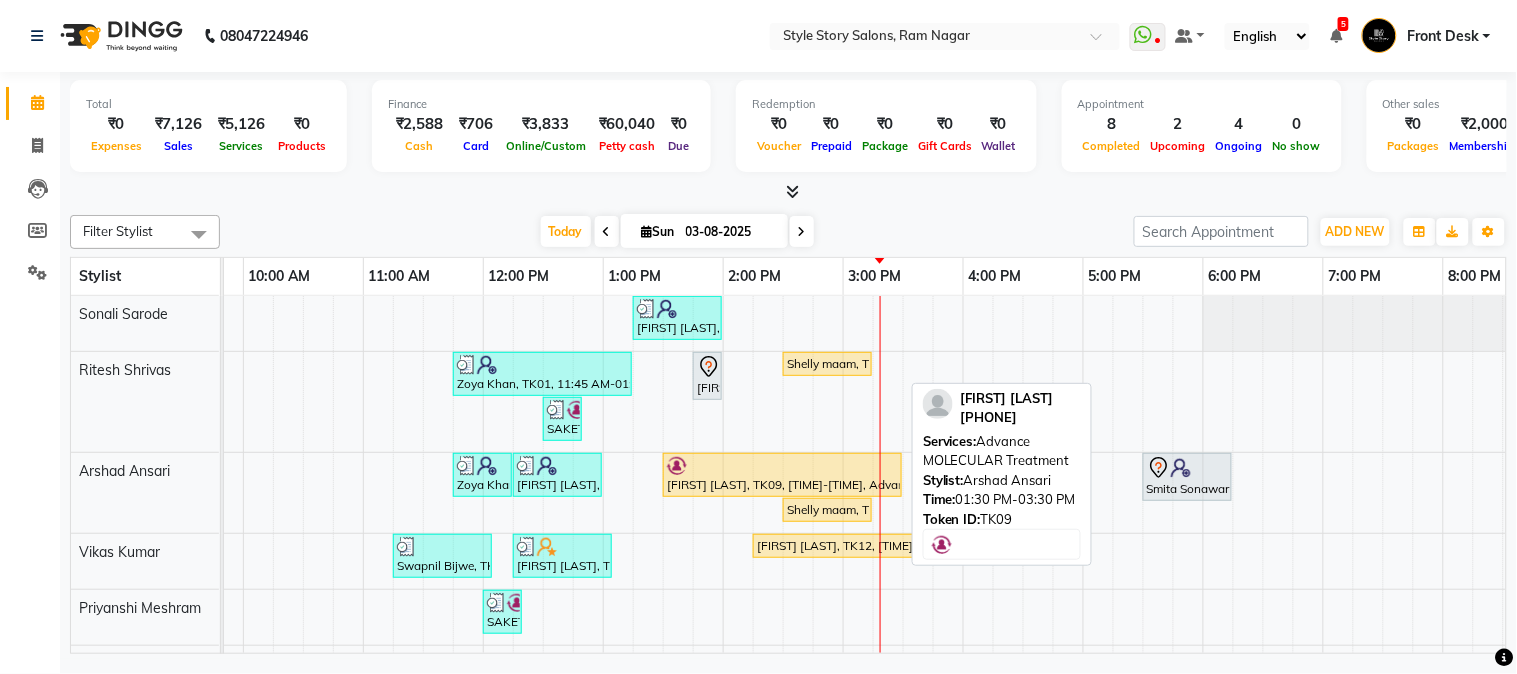click at bounding box center (782, 466) 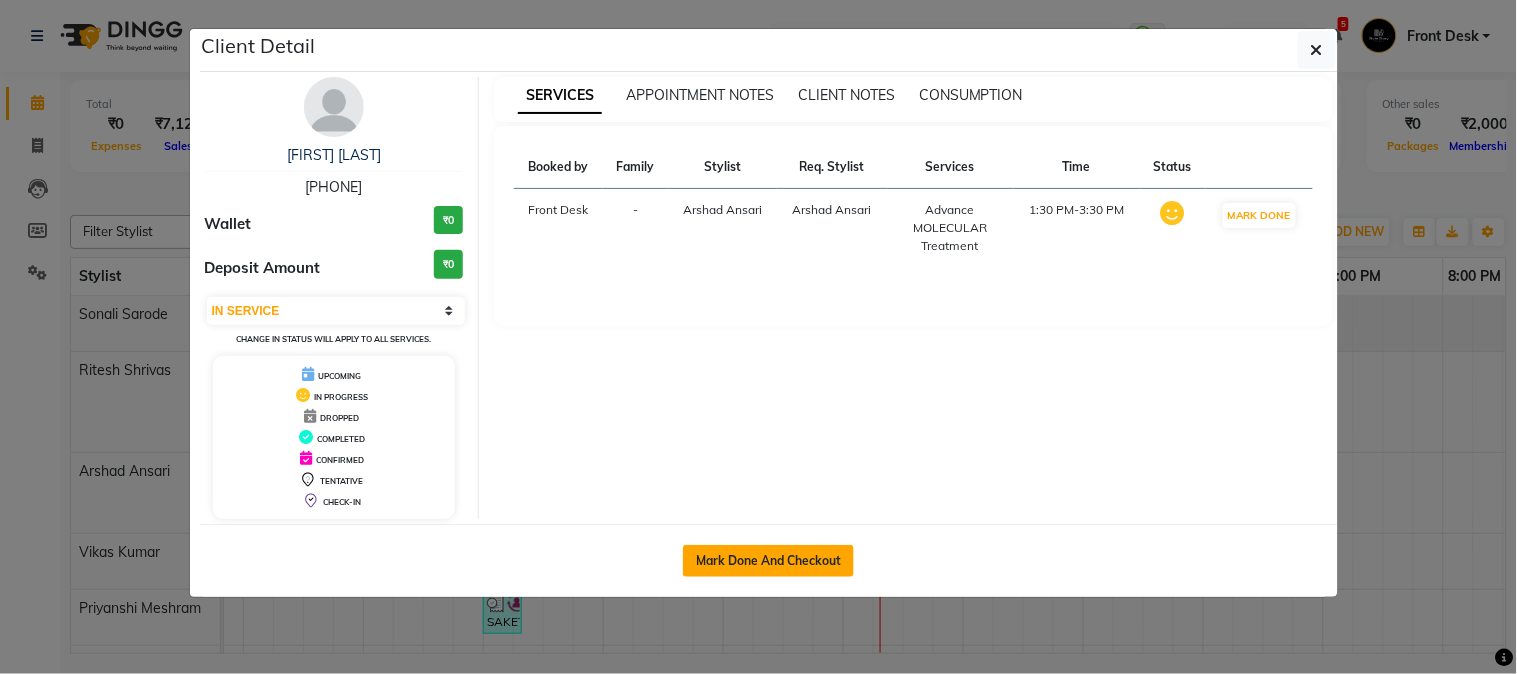 click on "Mark Done And Checkout" 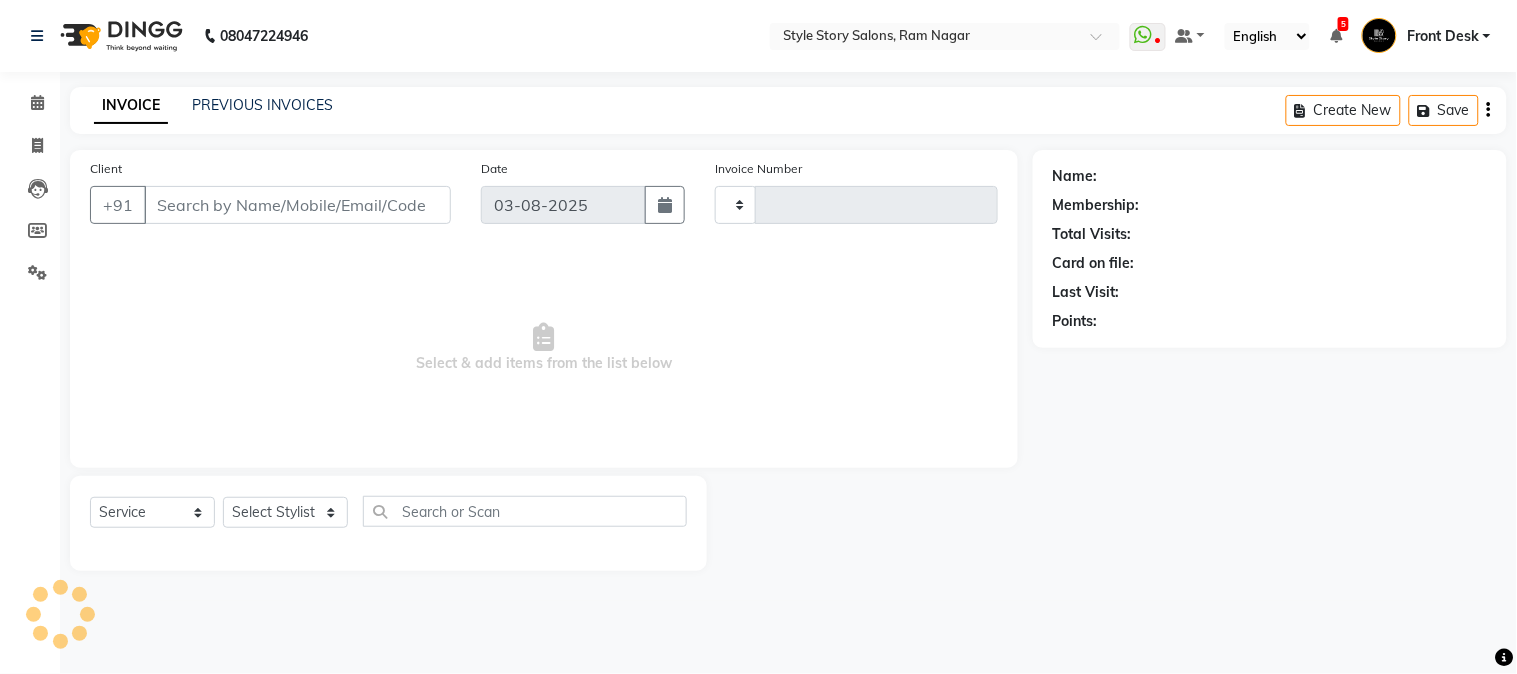 type on "1232" 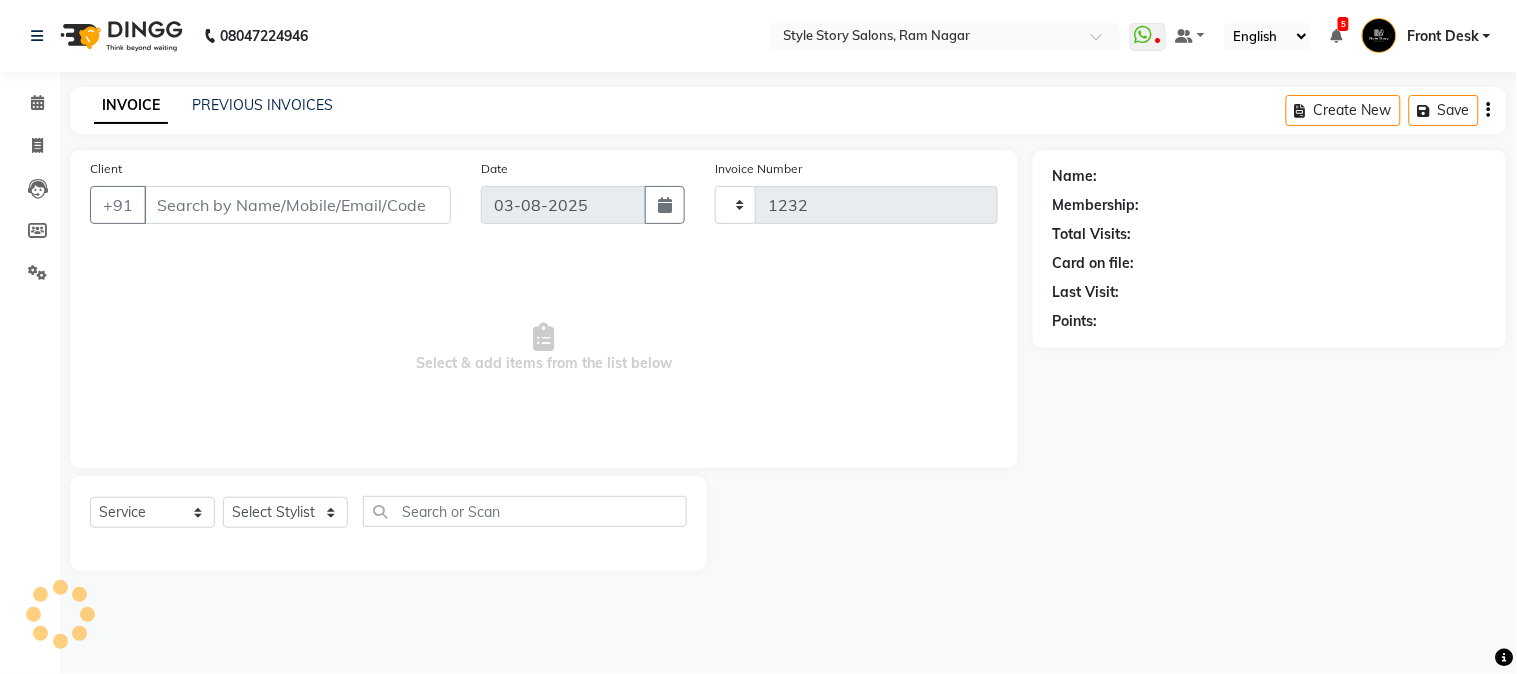 select on "6249" 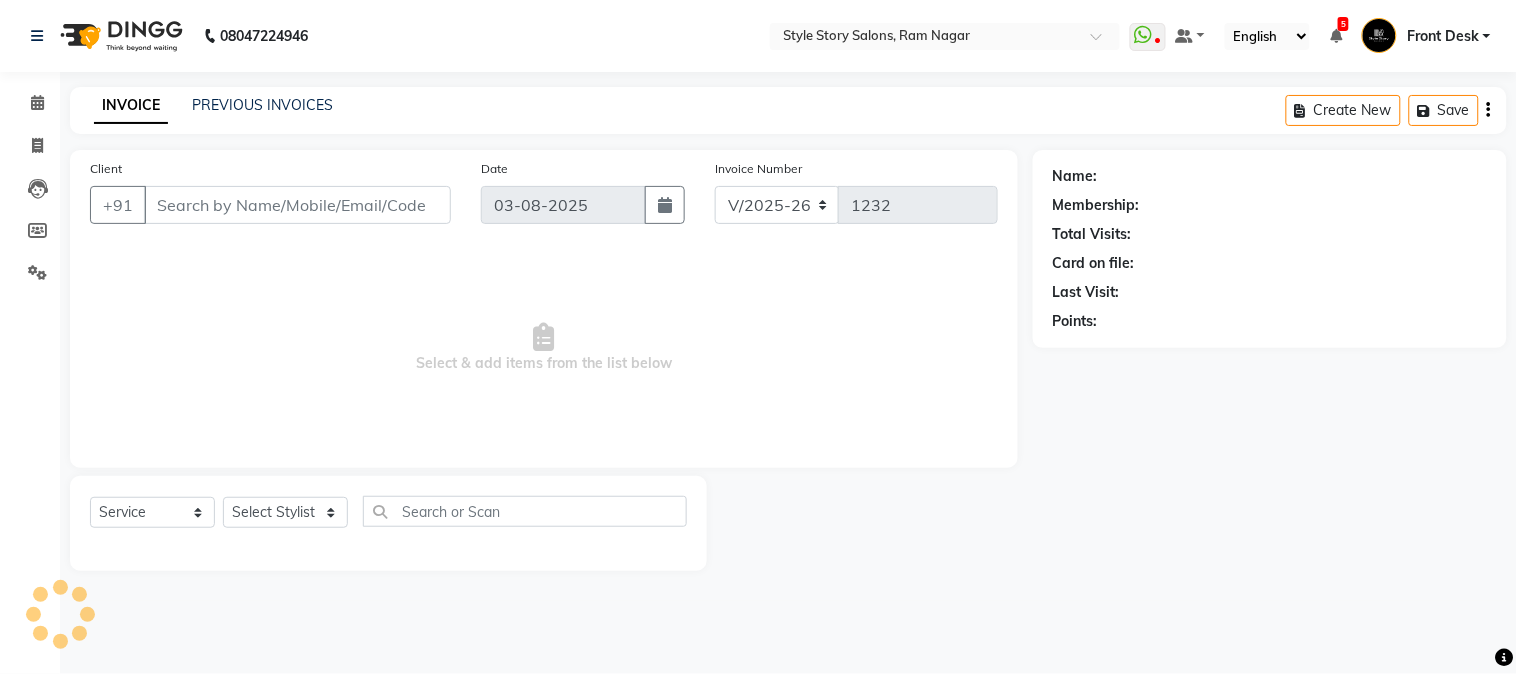 type on "[PHONE]" 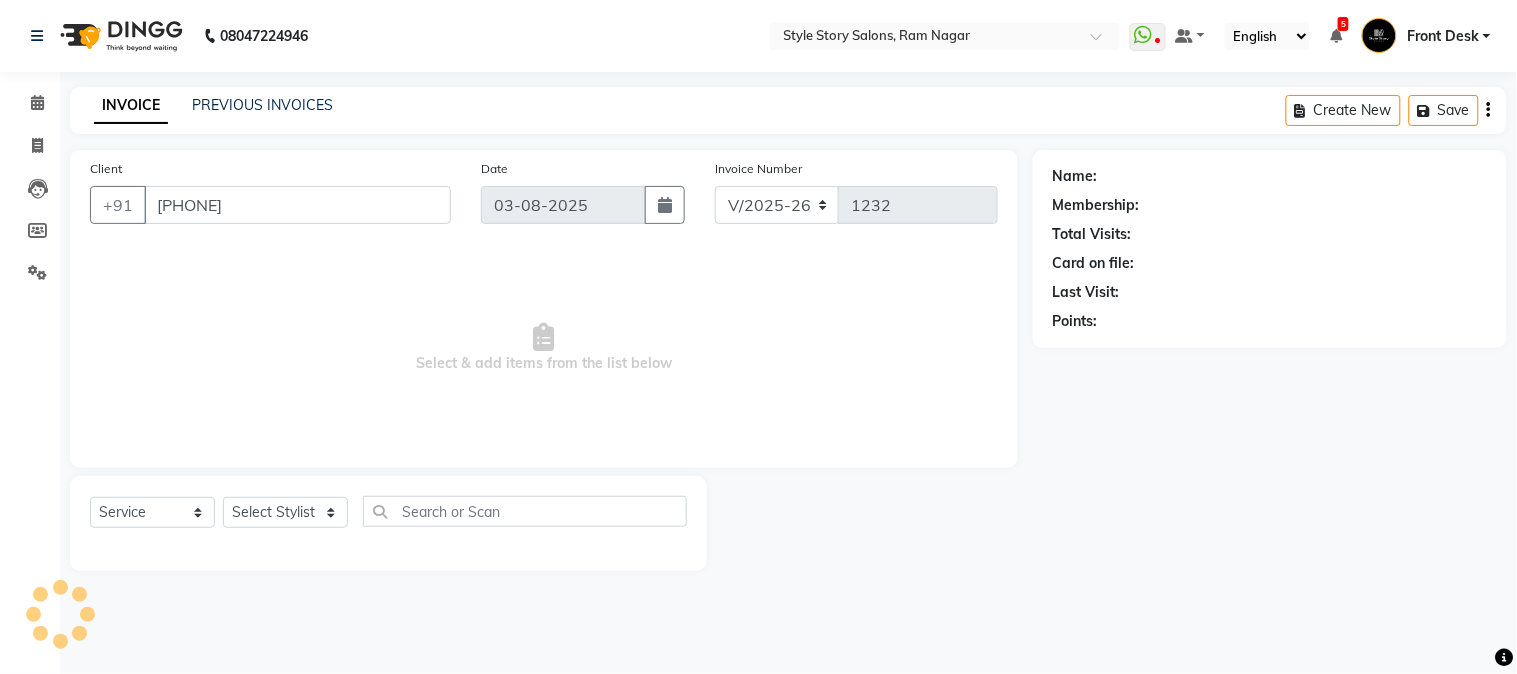 select on "62113" 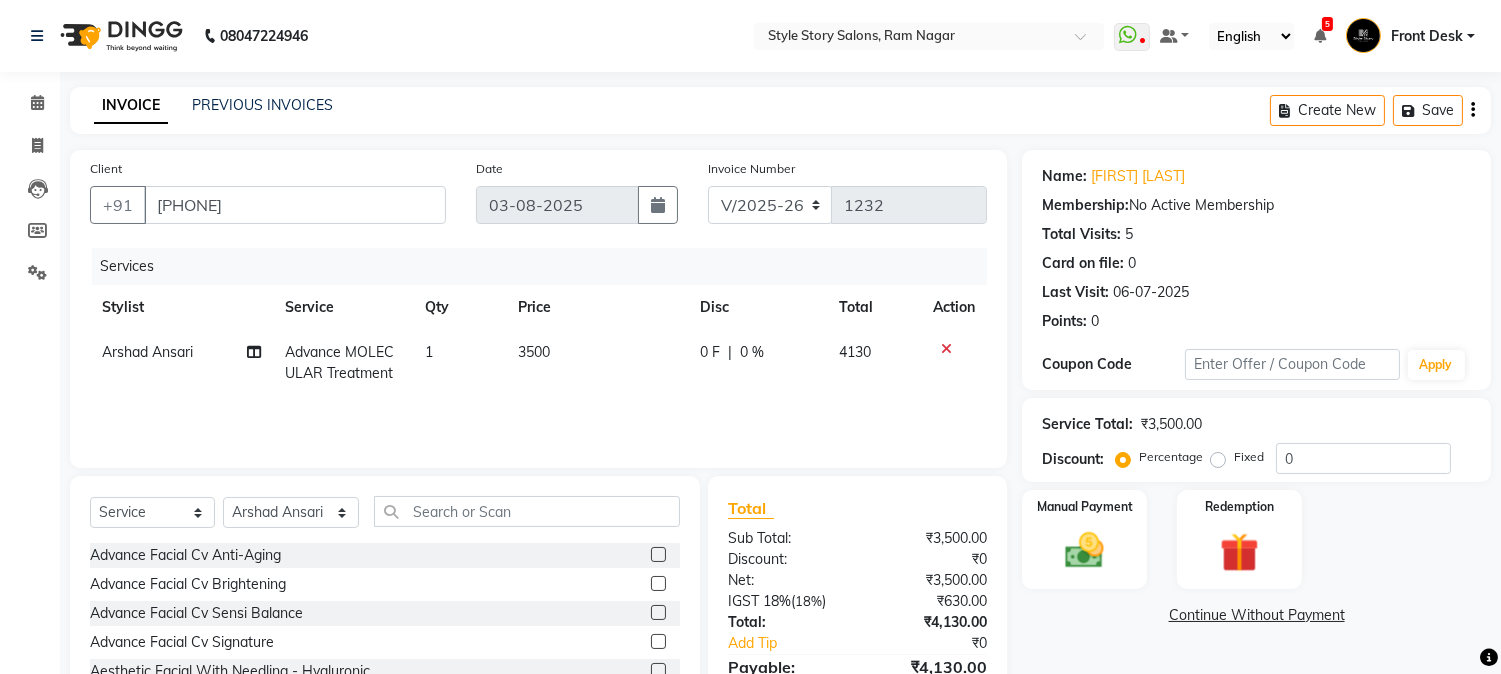click on "3500" 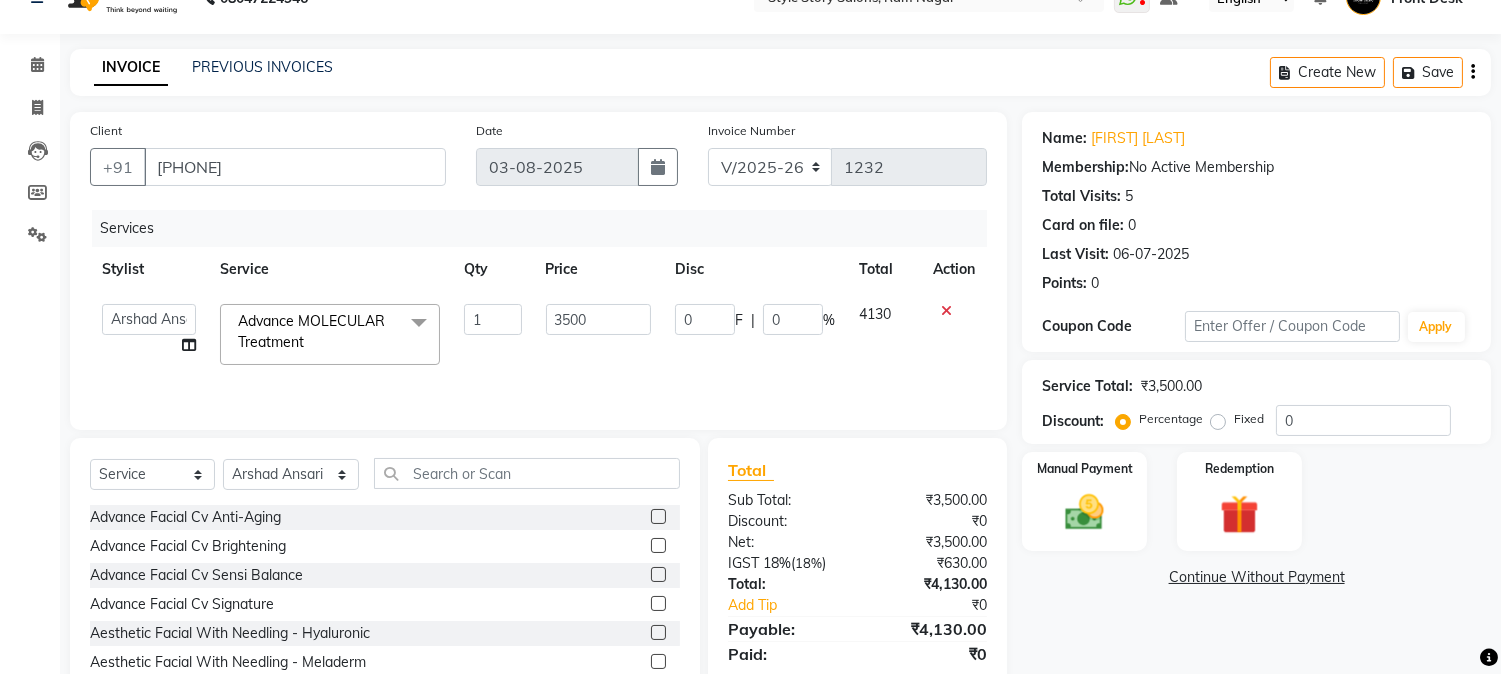 scroll, scrollTop: 0, scrollLeft: 0, axis: both 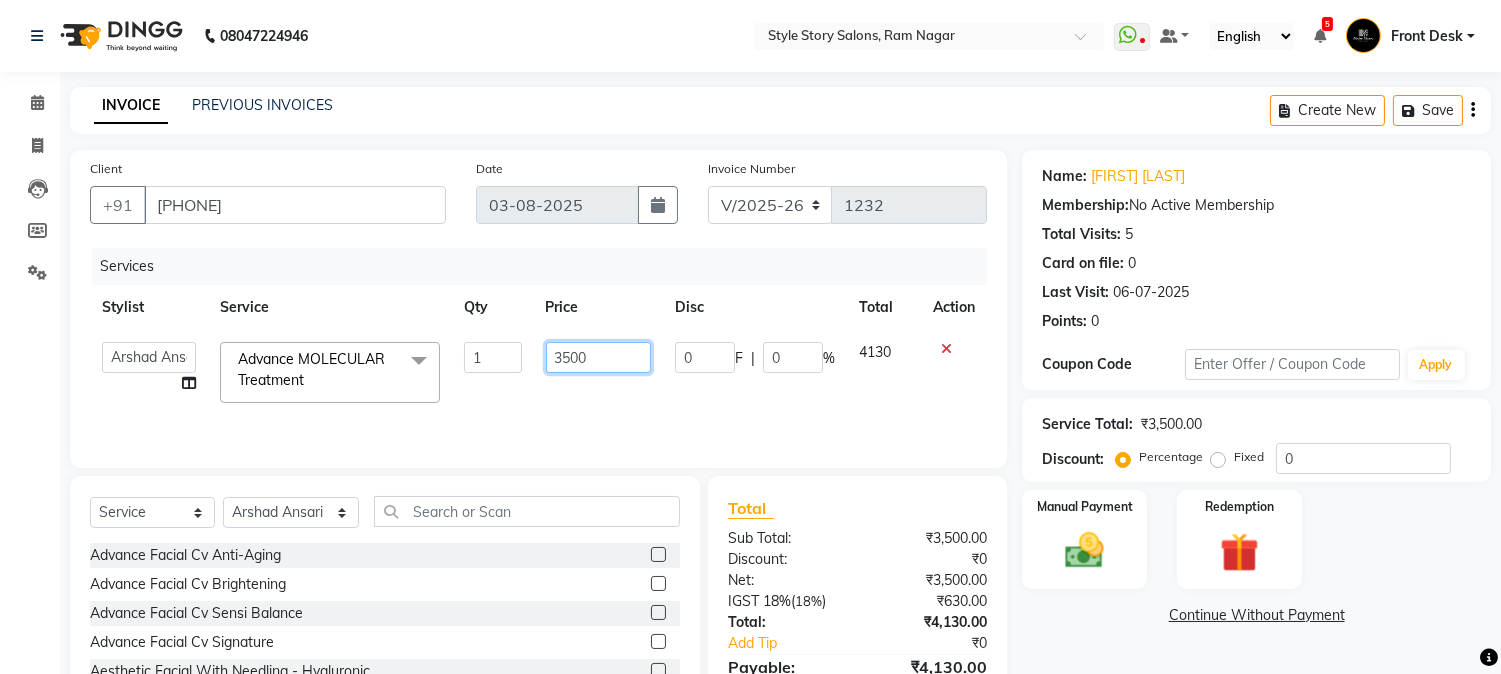 click on "3500" 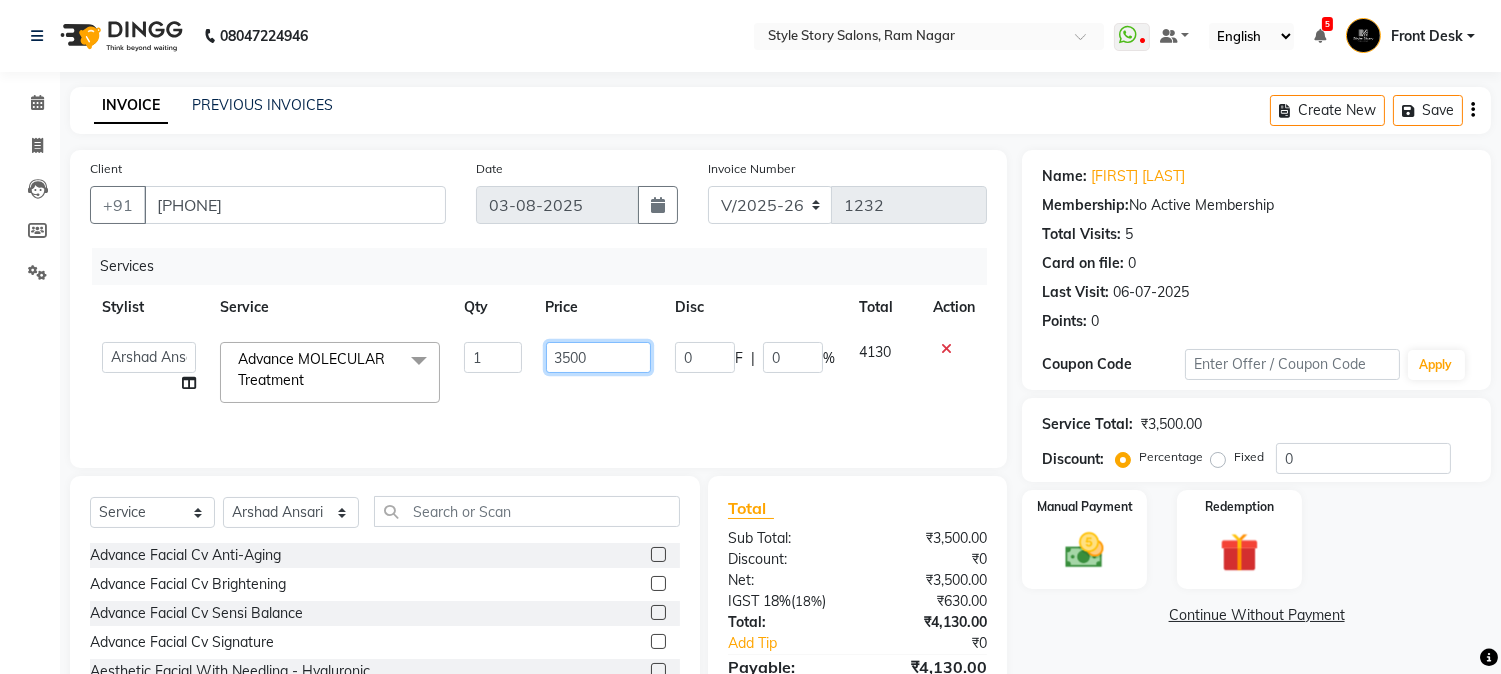 drag, startPoint x: 607, startPoint y: 357, endPoint x: 571, endPoint y: 362, distance: 36.345562 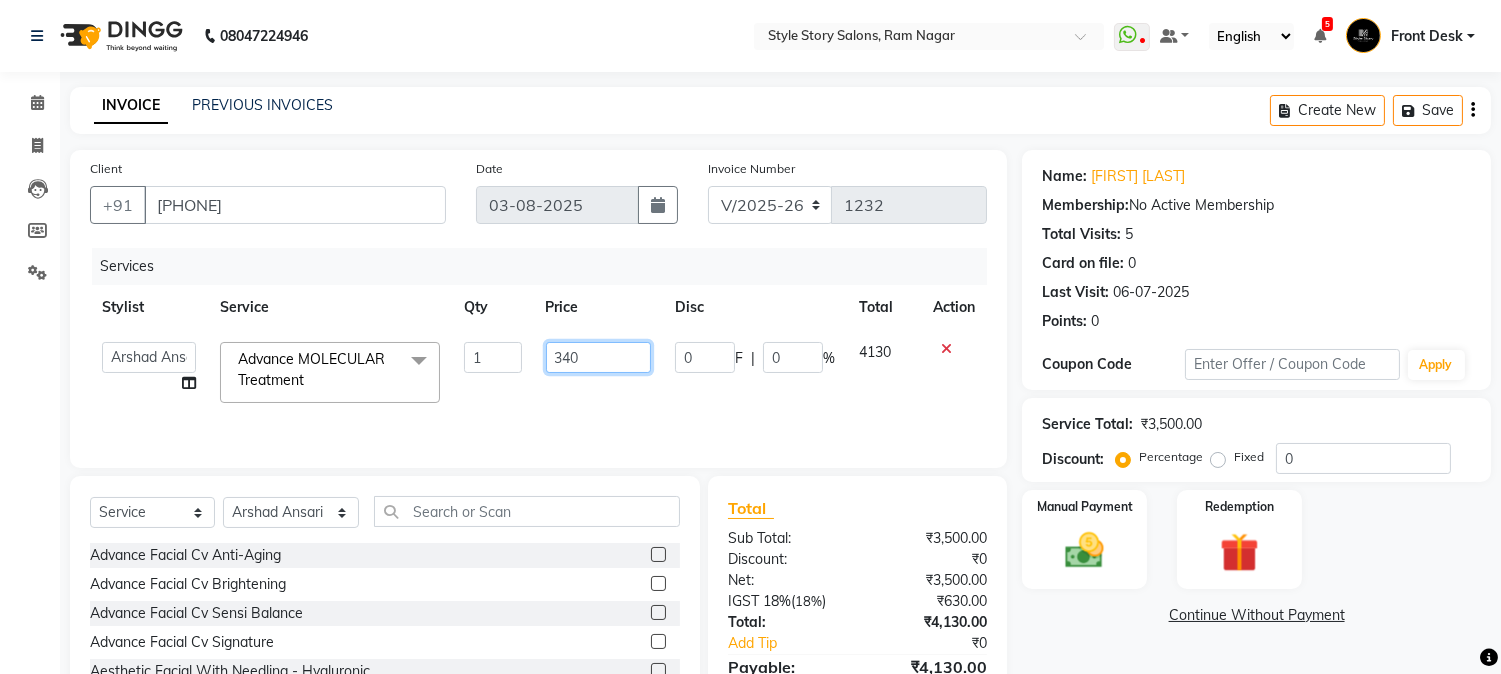 type on "3400" 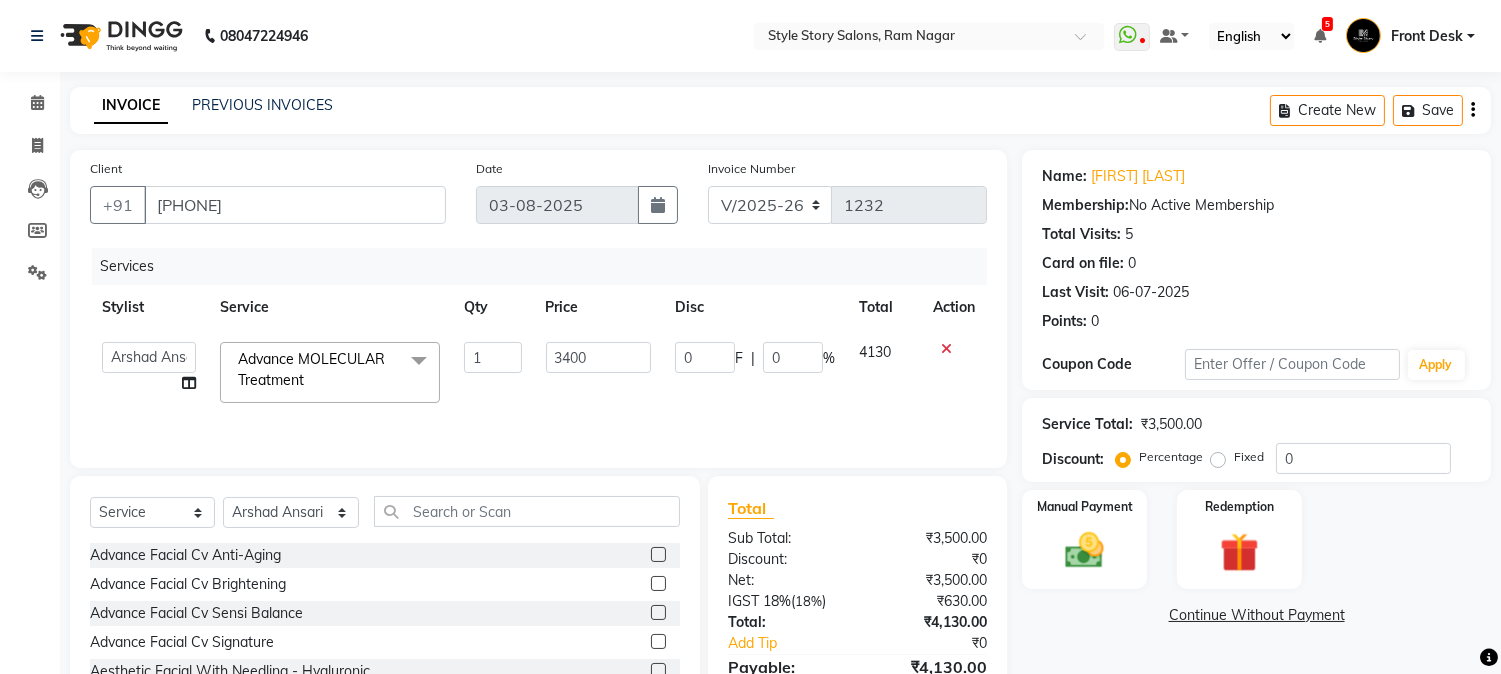 click on "Services Stylist Service Qty Price Disc Total Action  Aayushi Dahat   Adesh khadse   Ambika Dhadse Front Desk   Arshad Ansari   Diksha Thakur   Durga Gawai   Front Desk   Kajal Thapa Front Desk   Kartik Balpande    Khushal Bhoyar Senior Accountant   Komal Thakur   Neelam Nag   Nikhil Pillay Inventory Manager   Nilofar Ali (HR Admin)   Prathm Chaudhari (Hair Artist)   Priyanshi Meshram   Ram Thakur    Ritesh Pande   Ritesh Shrivas   Shabnam Ansari    Shruti Raut   Sonali Sarode   Sonam Nashine HR Manager   Suchita Mankar (Tina Beautician)   Tanuja Junghare   Tushar Pandey   Vikas Kumar   Vinod Pandit   Vishal Gajbhiye Accountant  Advance MOLECULAR Treatment  x Advance FacialCv Anti-Aging Advance FacialCv Brightening Advance FacialCv Sensi Balance Advance FacialCv Signature Aesthetic Facial With Needling - Hyaluronic Aesthetic Facial With Needling - Meladerm Aesthetic Facial With Needling - Seboxy Aesthetic Facial With Needling (90Min) Aesthetic Facial Without Needling Aesthetic Peel Treatment (90Min) 1 0" 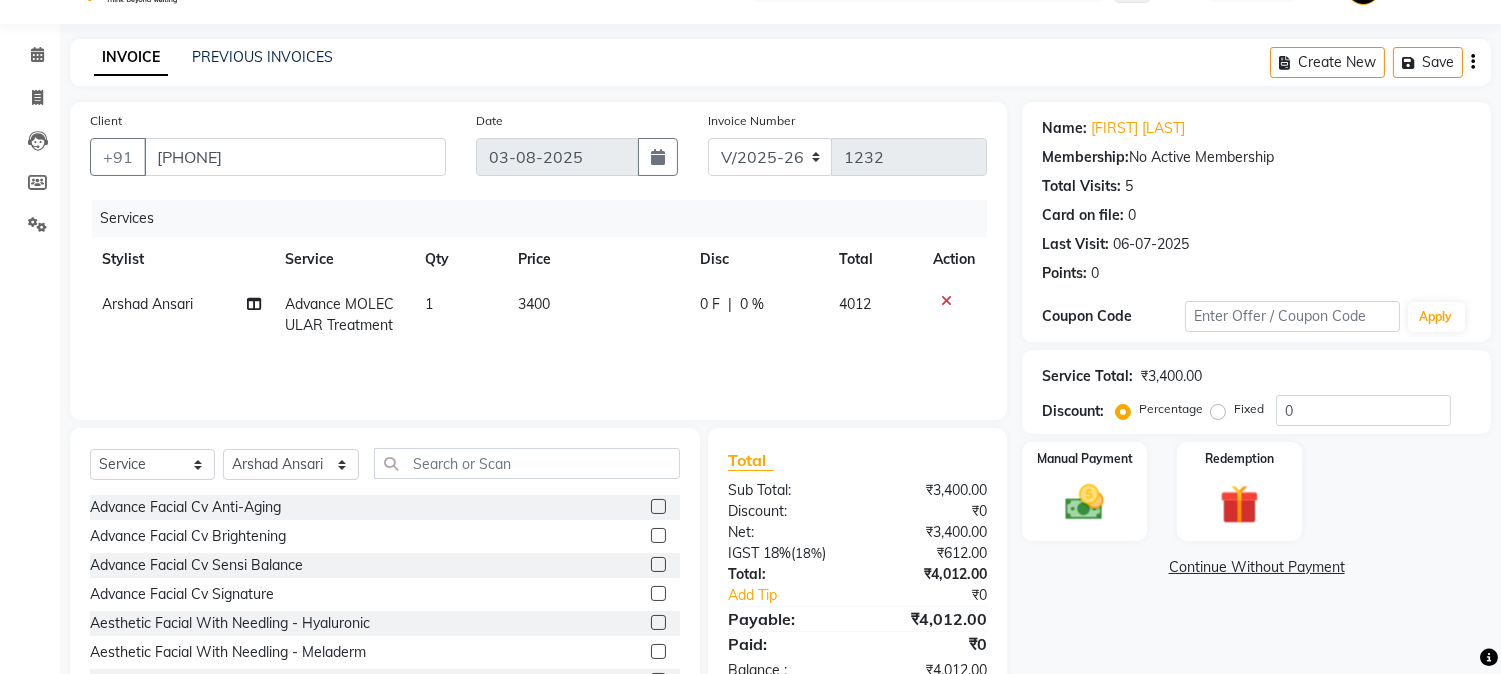 scroll, scrollTop: 0, scrollLeft: 0, axis: both 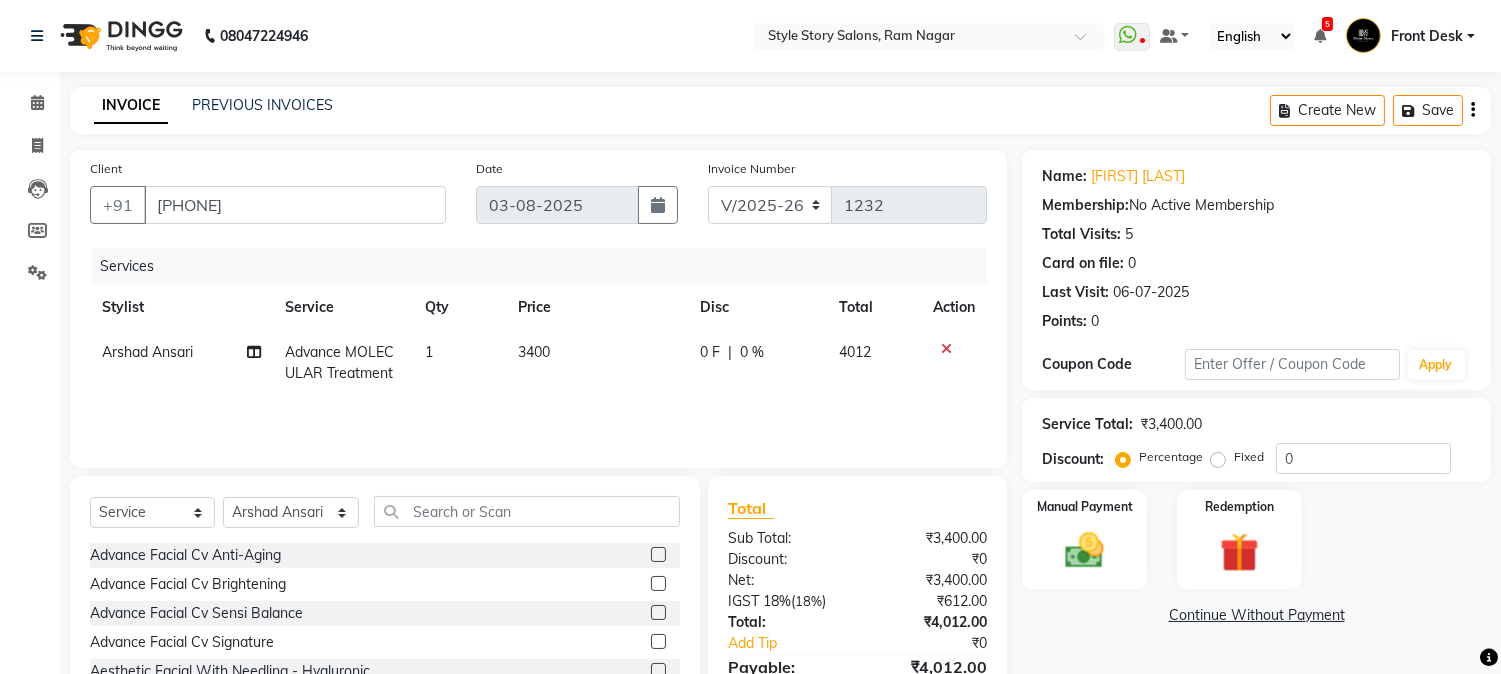 click on "3400" 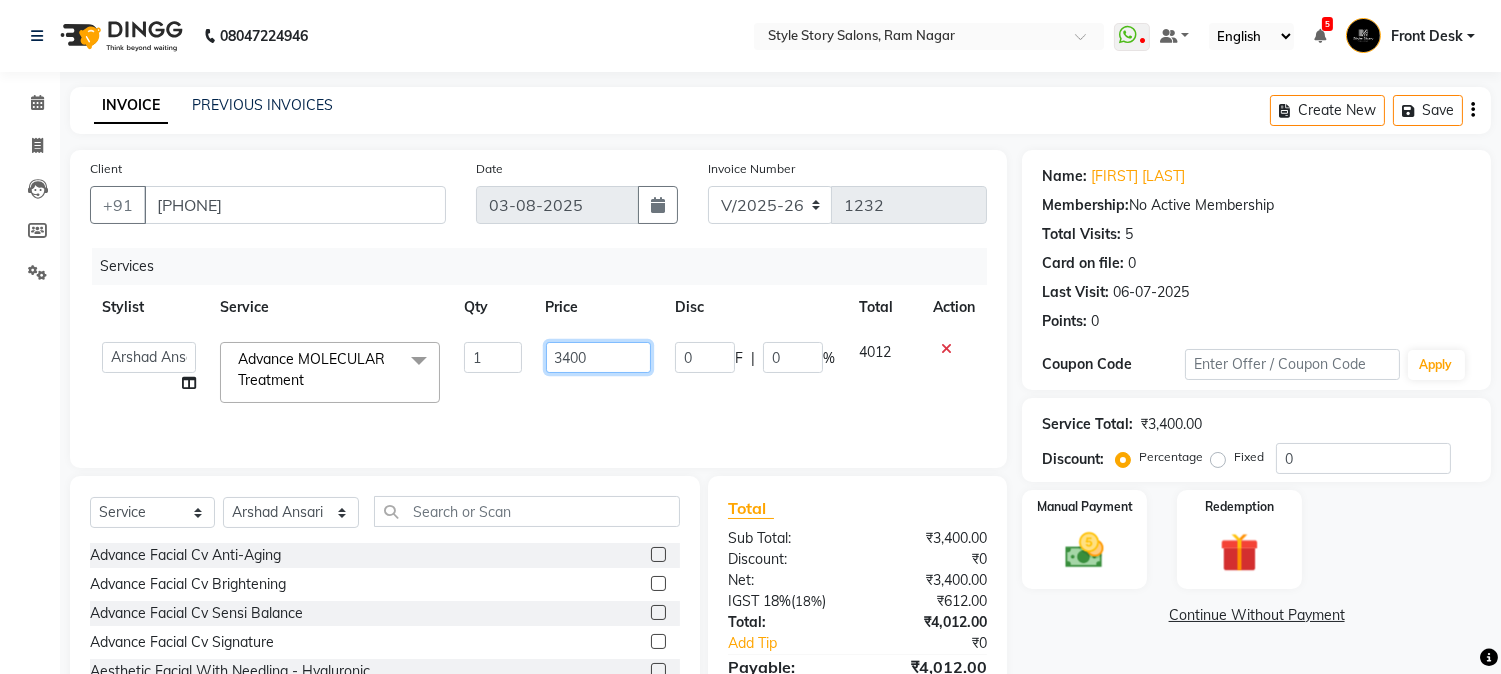 drag, startPoint x: 591, startPoint y: 353, endPoint x: 565, endPoint y: 363, distance: 27.856777 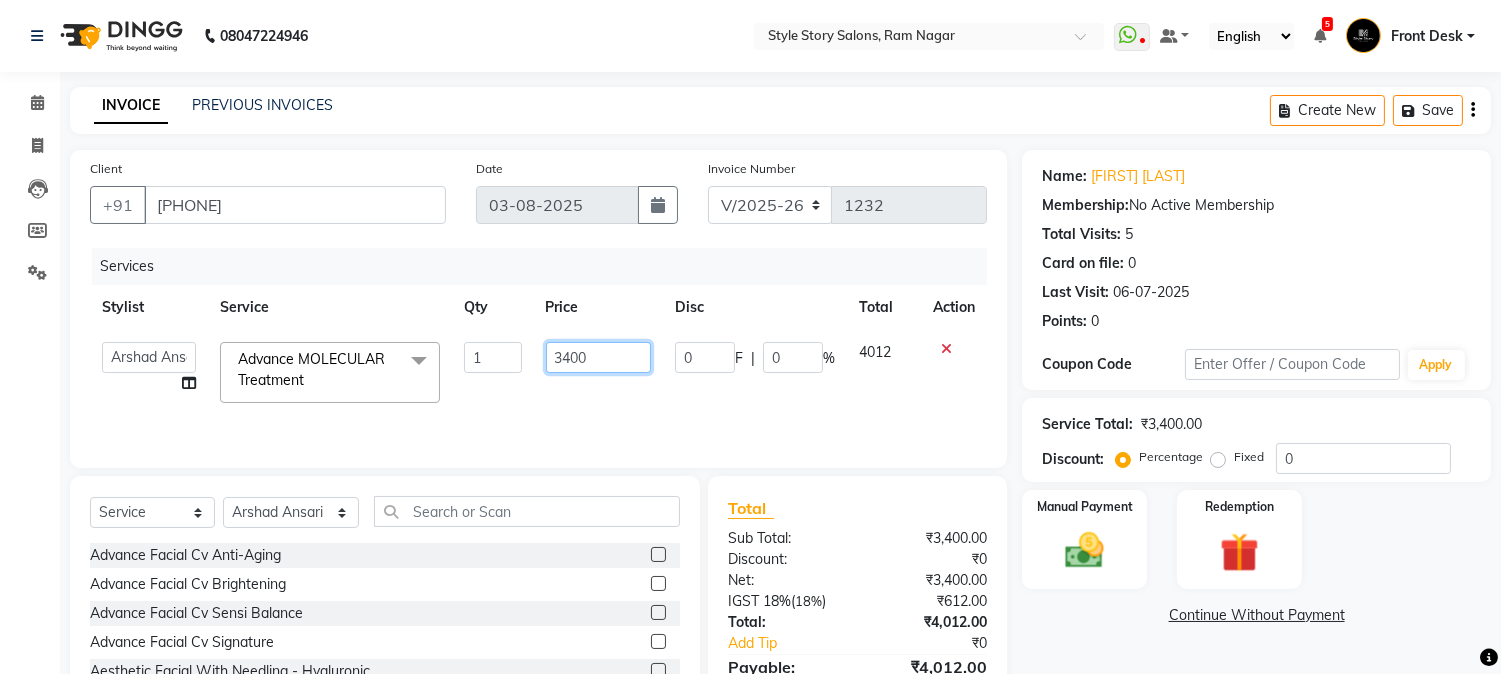 click on "3400" 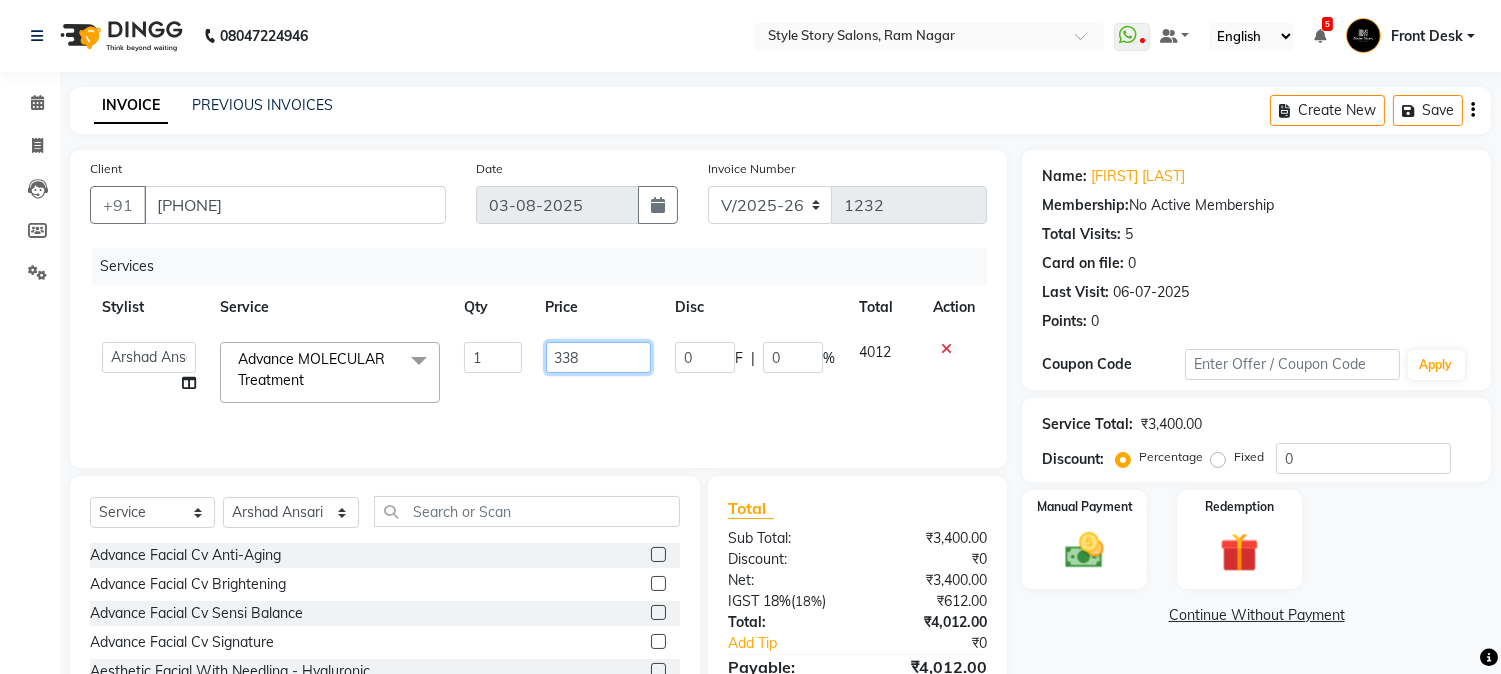 type on "3381" 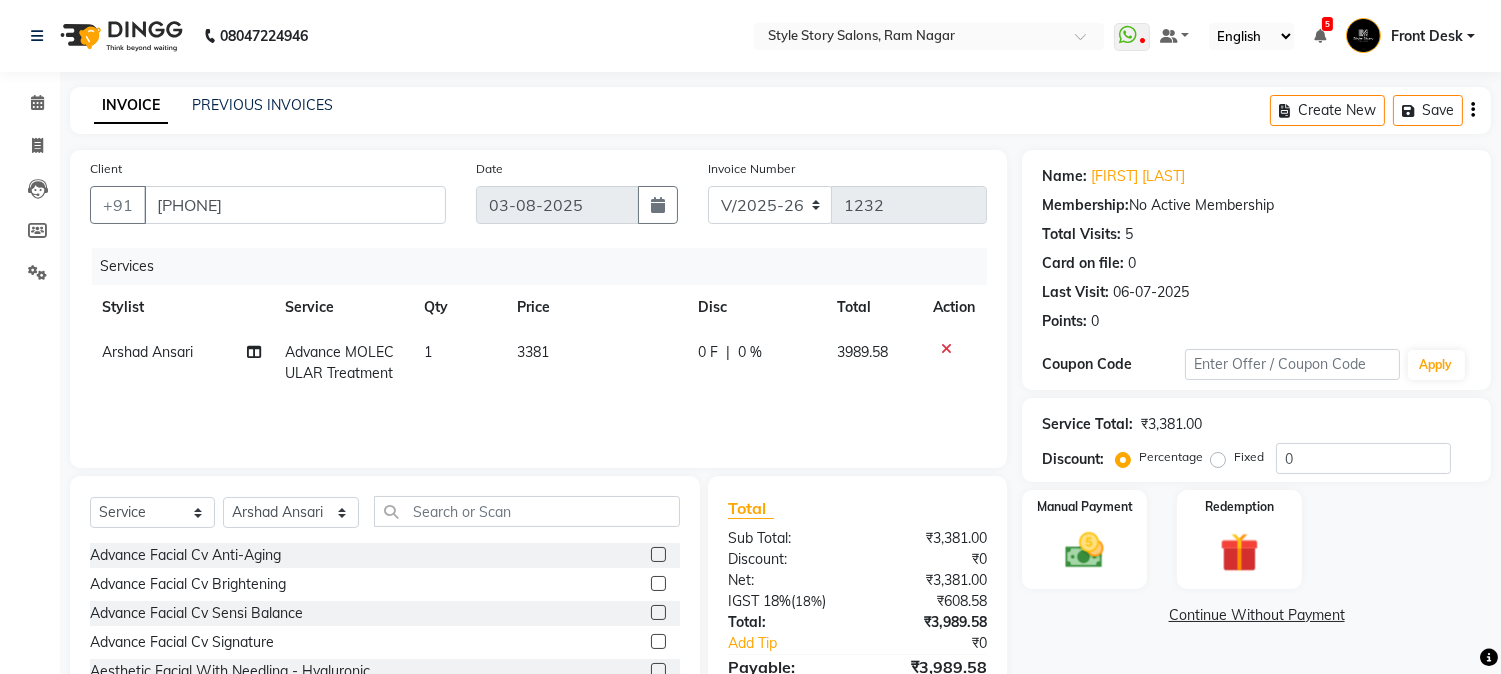 click on "3381" 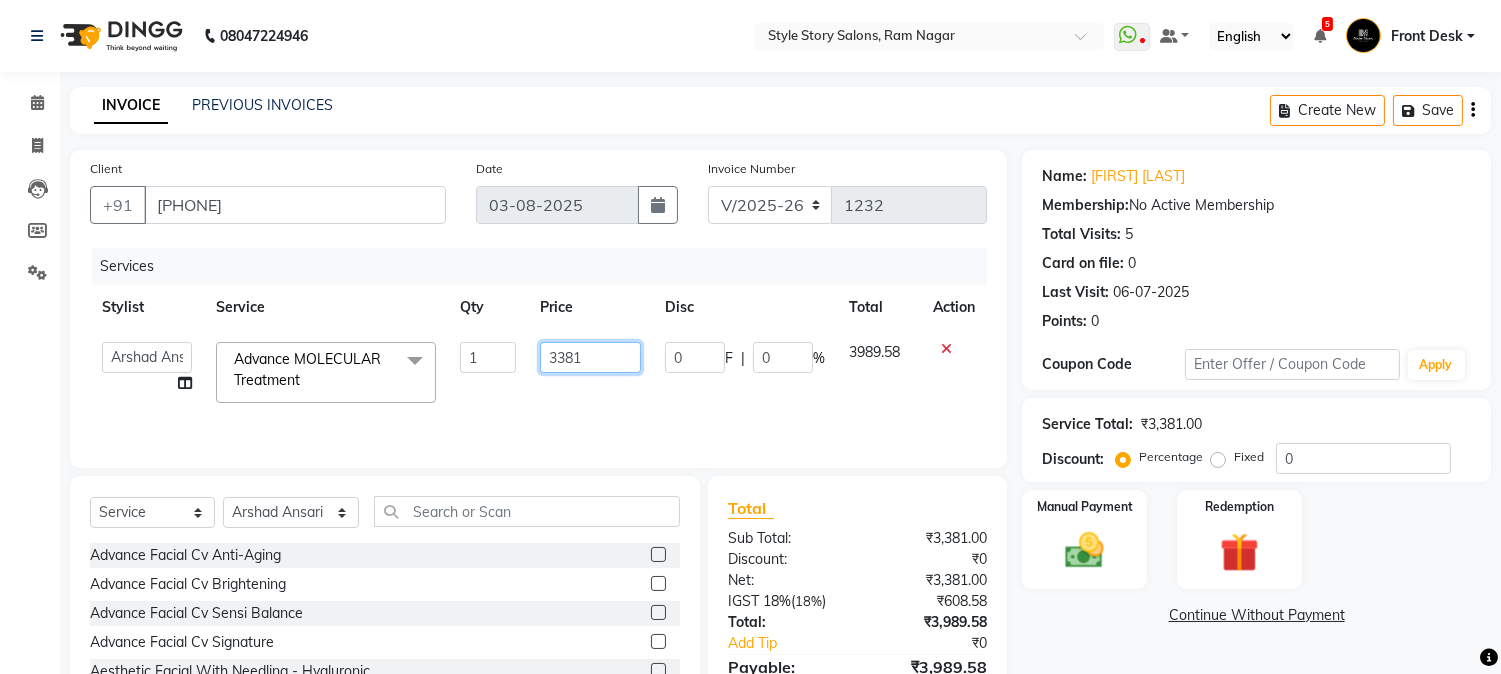 click on "3381" 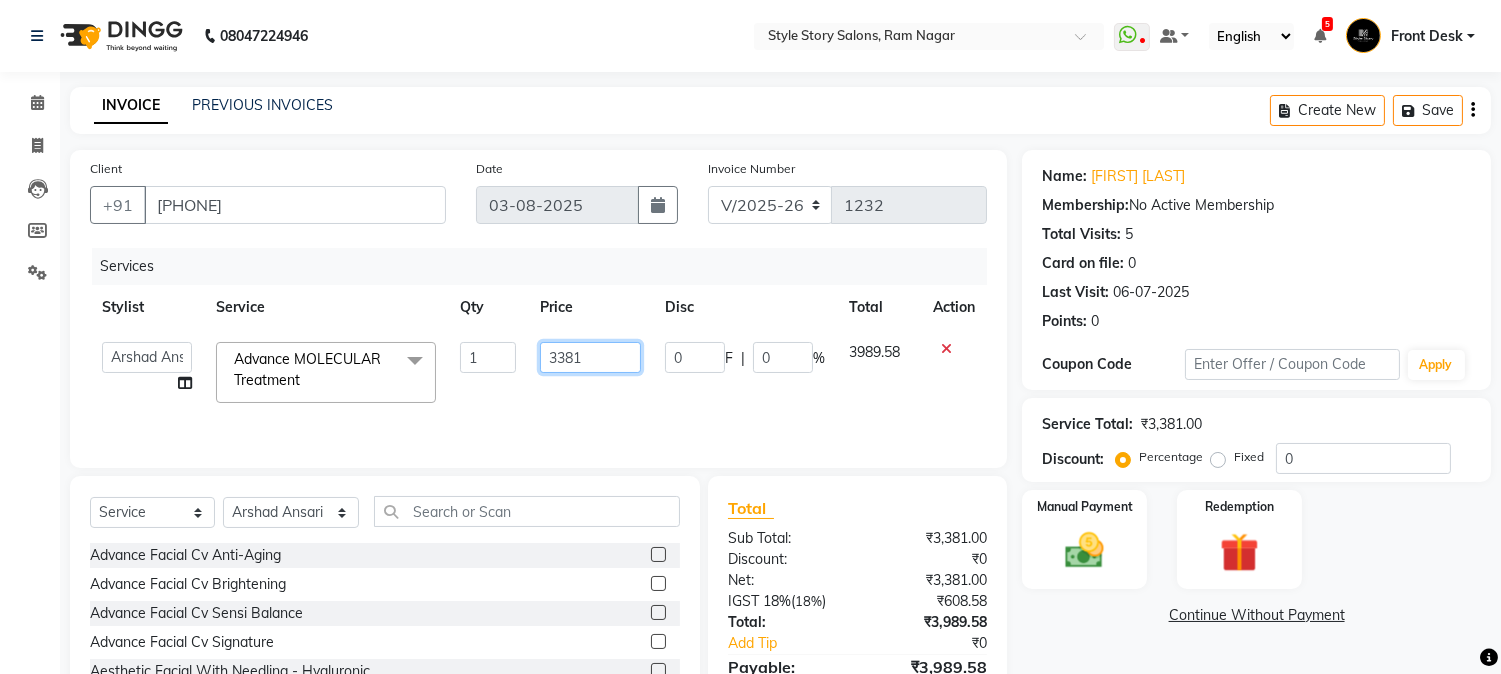 drag, startPoint x: 603, startPoint y: 356, endPoint x: 566, endPoint y: 364, distance: 37.85499 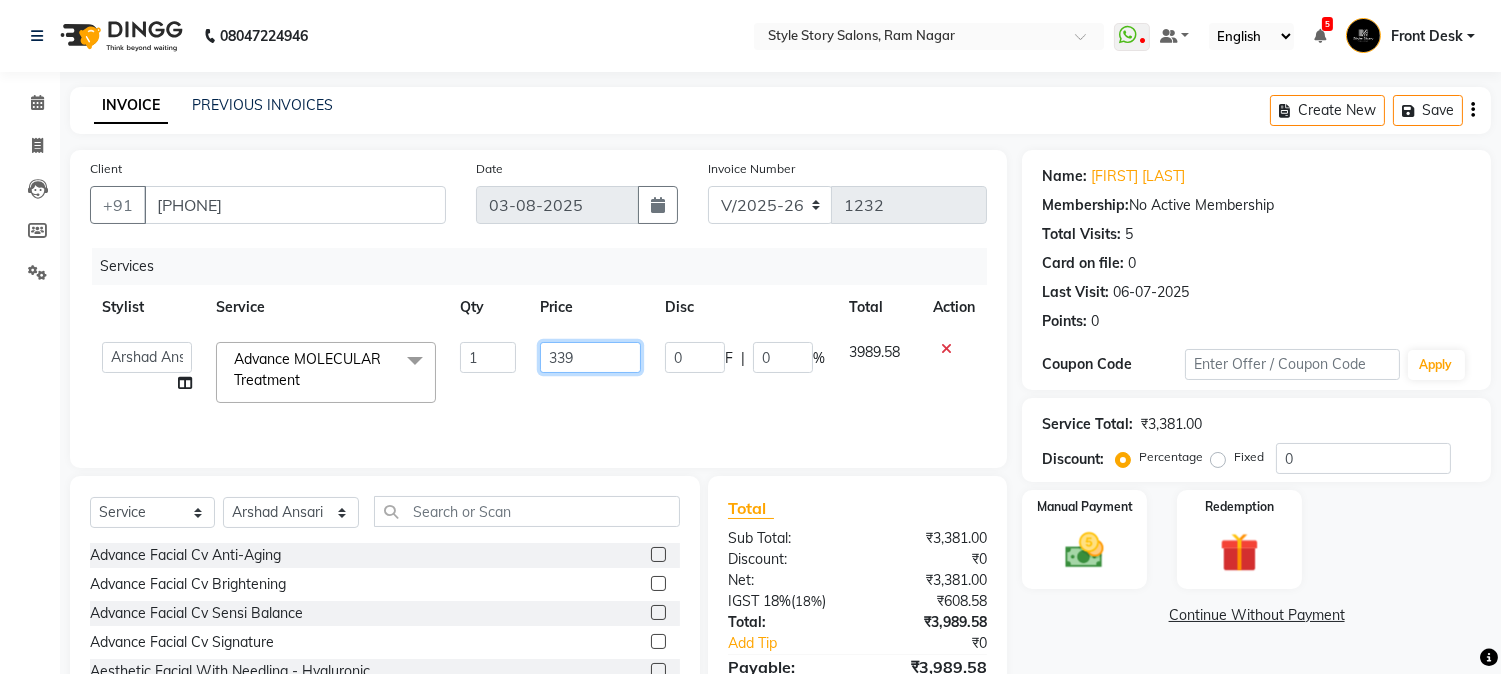 type on "3390" 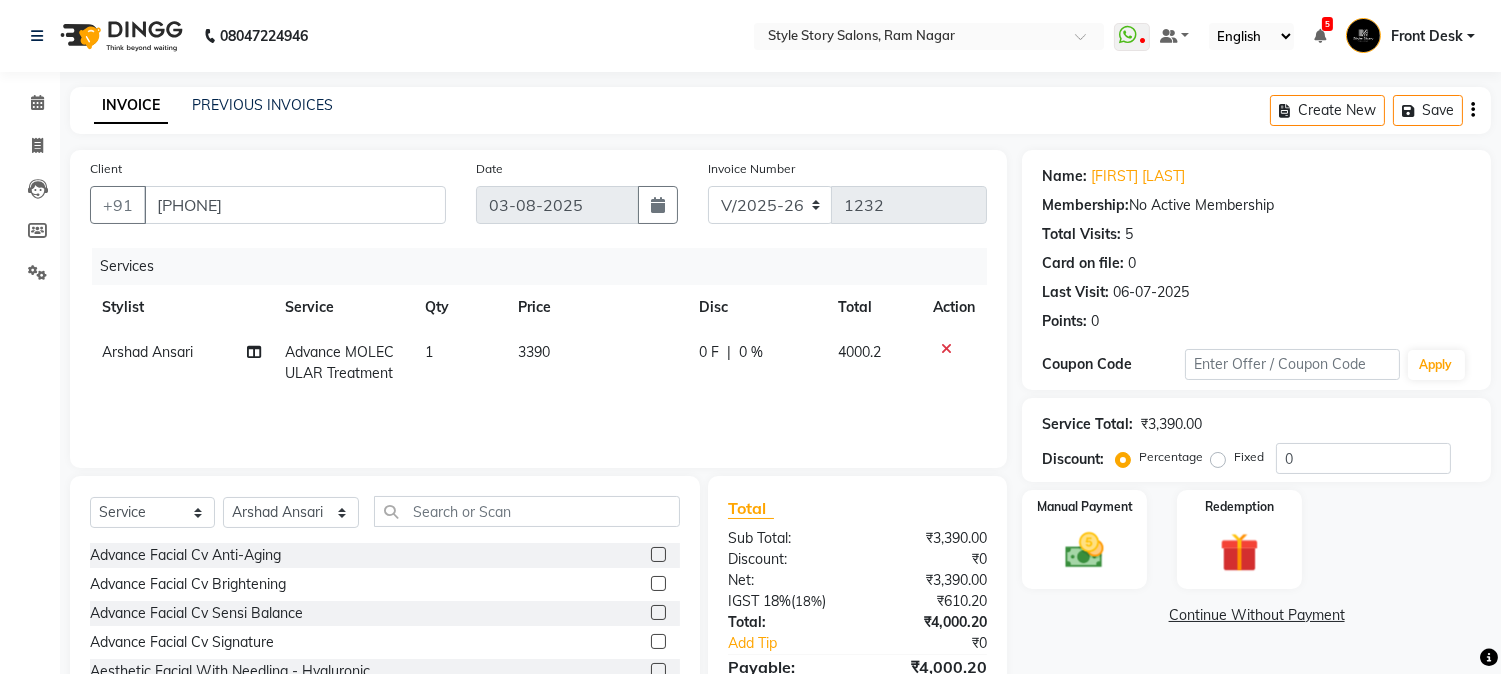 click on "Services Stylist Service Qty Price Disc Total Action Arshad Ansari Advance MOLECULAR Treatment 1 3390 0 F | 0 % 4000.2" 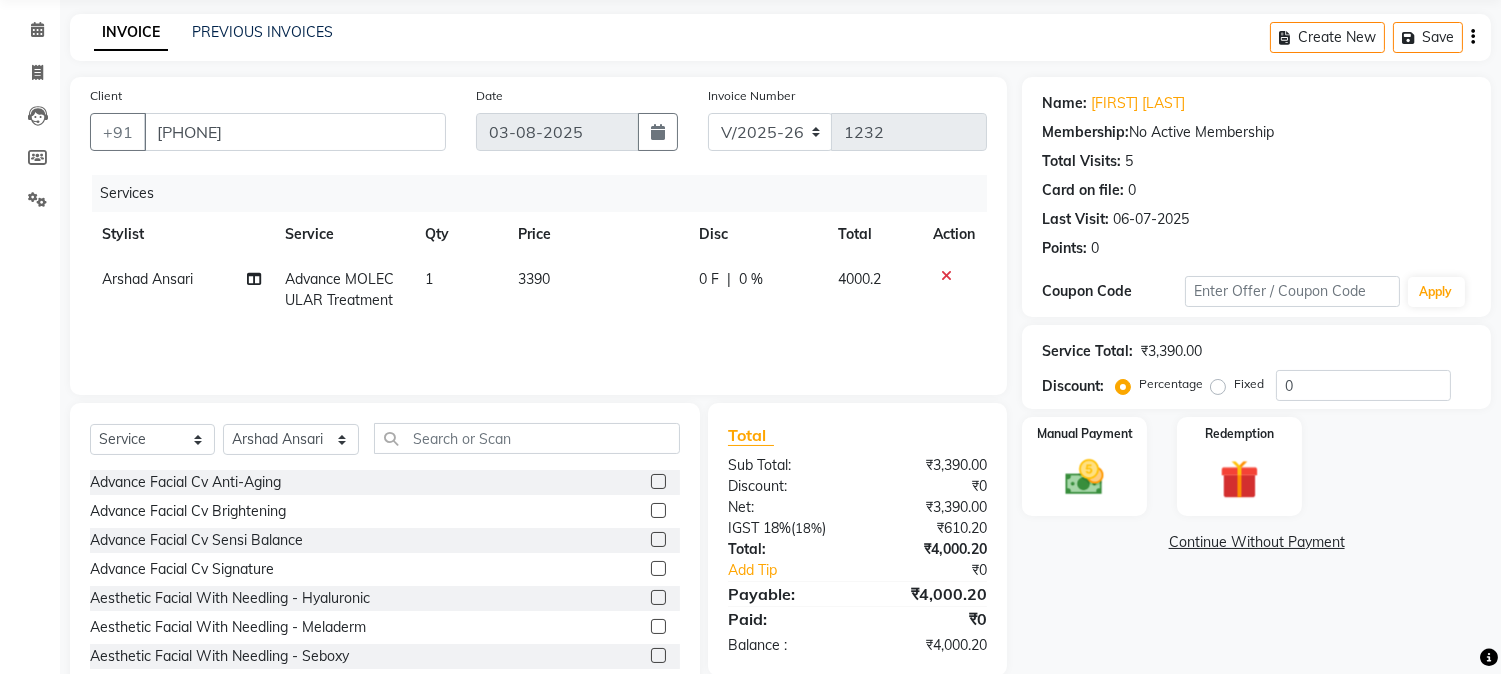 scroll, scrollTop: 111, scrollLeft: 0, axis: vertical 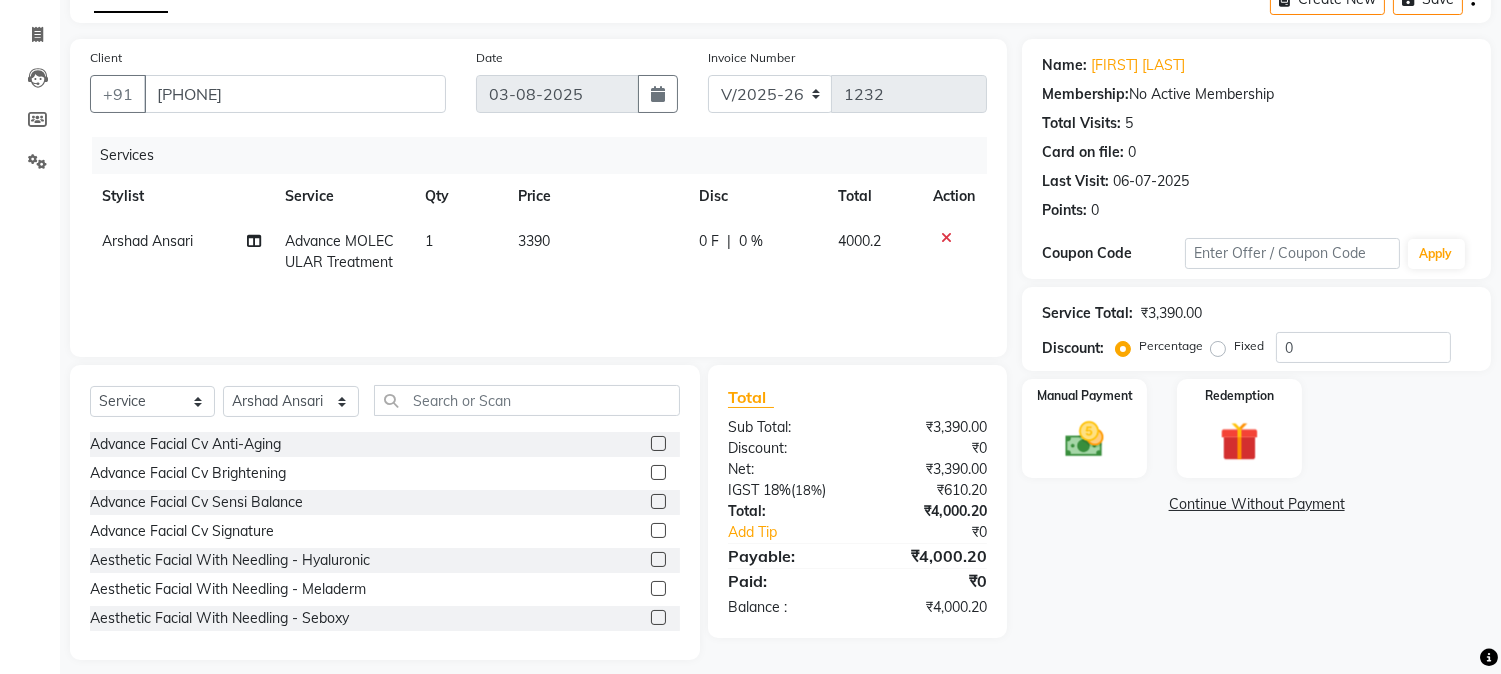 click on "3390" 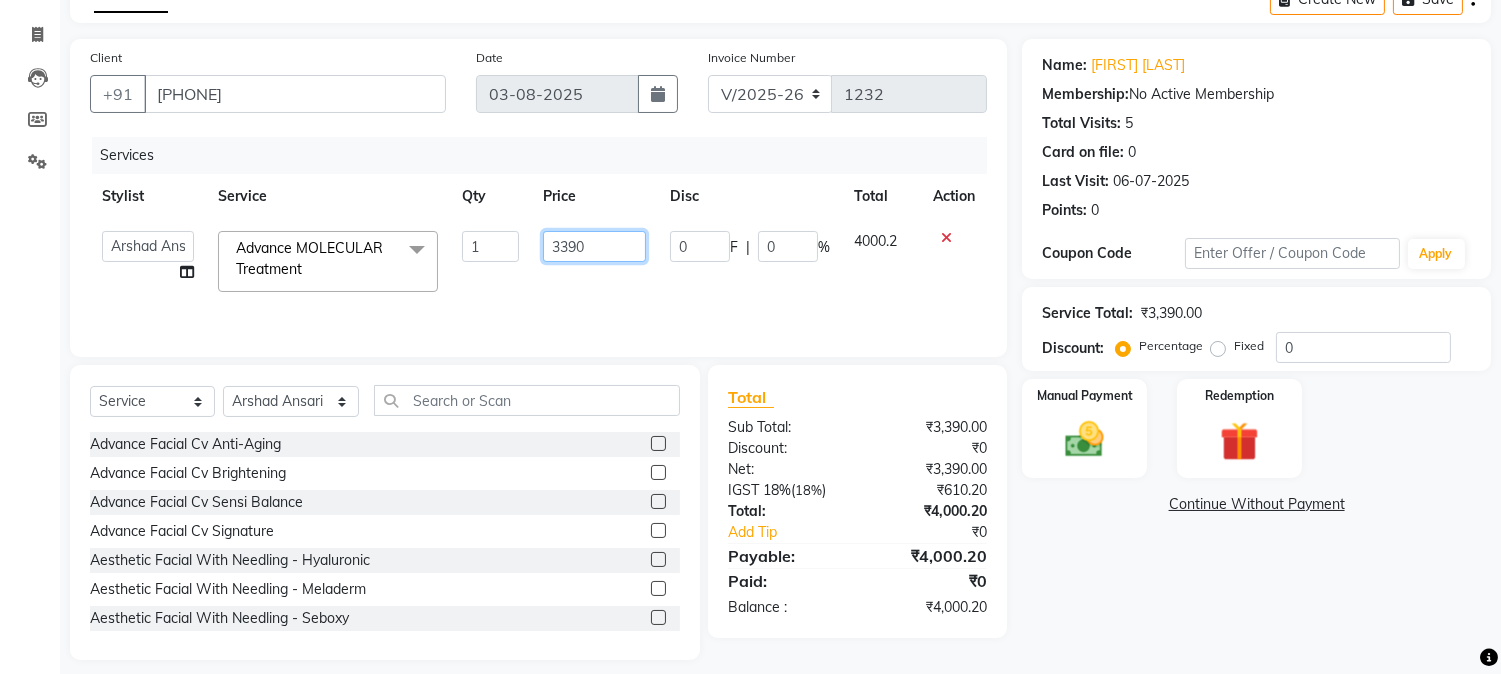 drag, startPoint x: 588, startPoint y: 237, endPoint x: 568, endPoint y: 254, distance: 26.24881 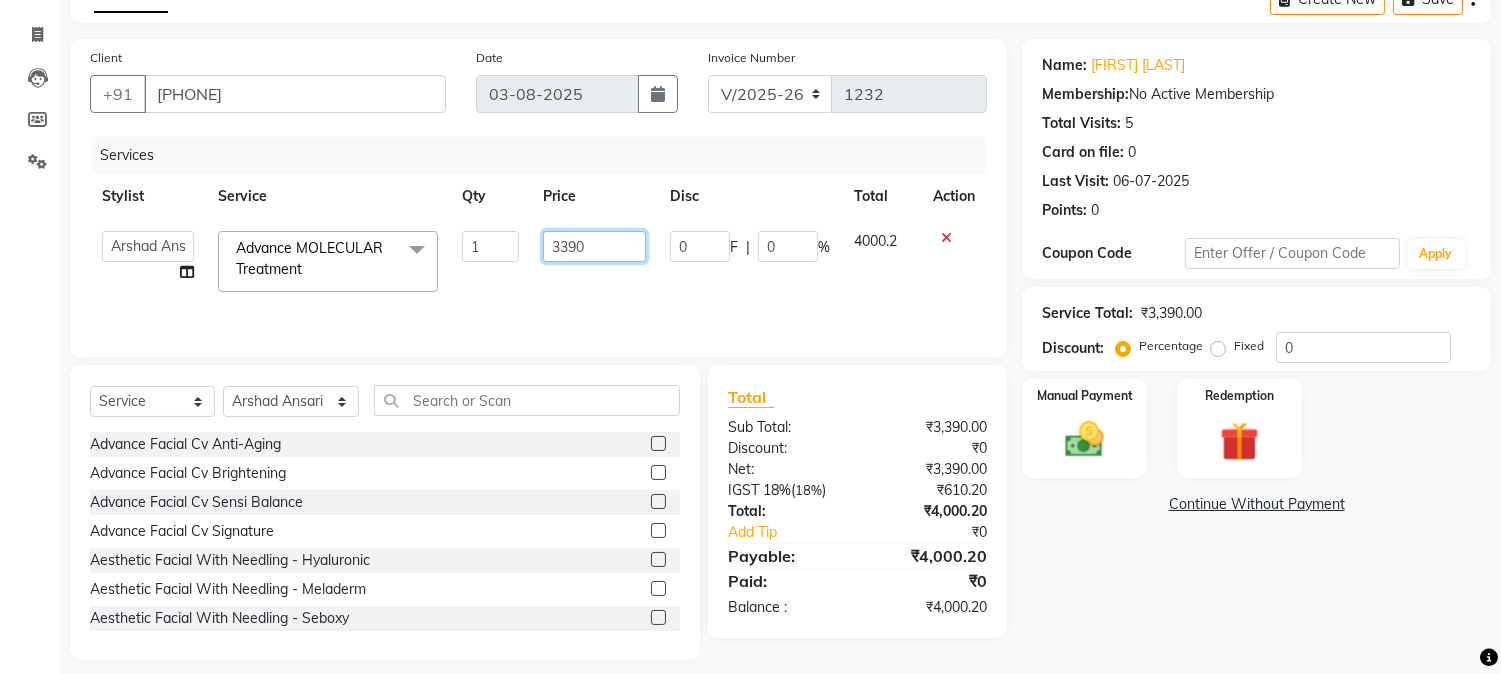 click on "3390" 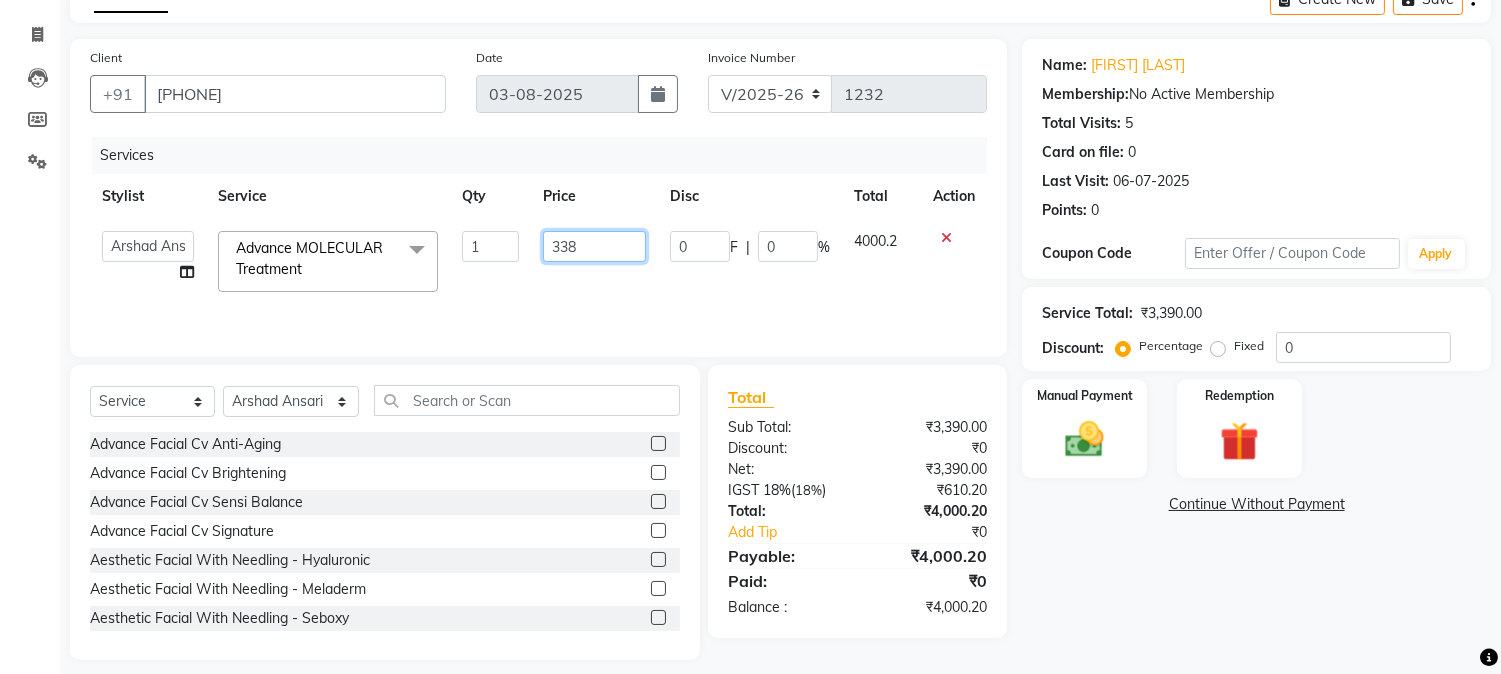 type on "3389" 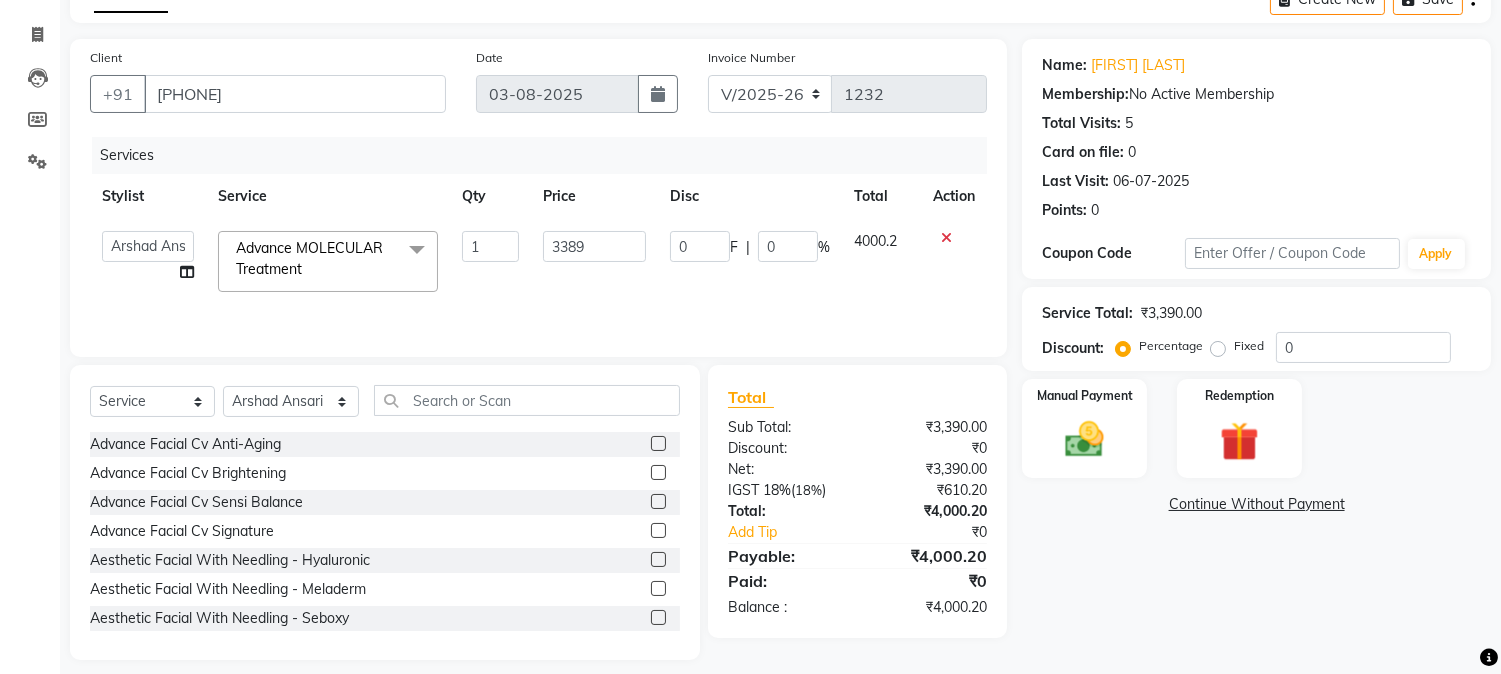 click on "Services Stylist Service Qty Price Disc Total Action  Aayushi Dahat   Adesh khadse   Ambika Dhadse Front Desk   Arshad Ansari   Diksha Thakur   Durga Gawai   Front Desk   Kajal Thapa Front Desk   Kartik Balpande    Khushal Bhoyar Senior Accountant   Komal Thakur   Neelam Nag   Nikhil Pillay Inventory Manager   Nilofar Ali (HR Admin)   Prathm Chaudhari (Hair Artist)   Priyanshi Meshram   Ram Thakur    Ritesh Pande   Ritesh Shrivas   Shabnam Ansari    Shruti Raut   Sonali Sarode   Sonam Nashine HR Manager   Suchita Mankar (Tina Beautician)   Tanuja Junghare   Tushar Pandey   Vikas Kumar   Vinod Pandit   Vishal Gajbhiye Accountant  Advance MOLECULAR Treatment  x Advance FacialCv Anti-Aging Advance FacialCv Brightening Advance FacialCv Sensi Balance Advance FacialCv Signature Aesthetic Facial With Needling - Hyaluronic Aesthetic Facial With Needling - Meladerm Aesthetic Facial With Needling - Seboxy Aesthetic Facial With Needling (90Min) Aesthetic Facial Without Needling Aesthetic Peel Treatment (90Min) 1 0" 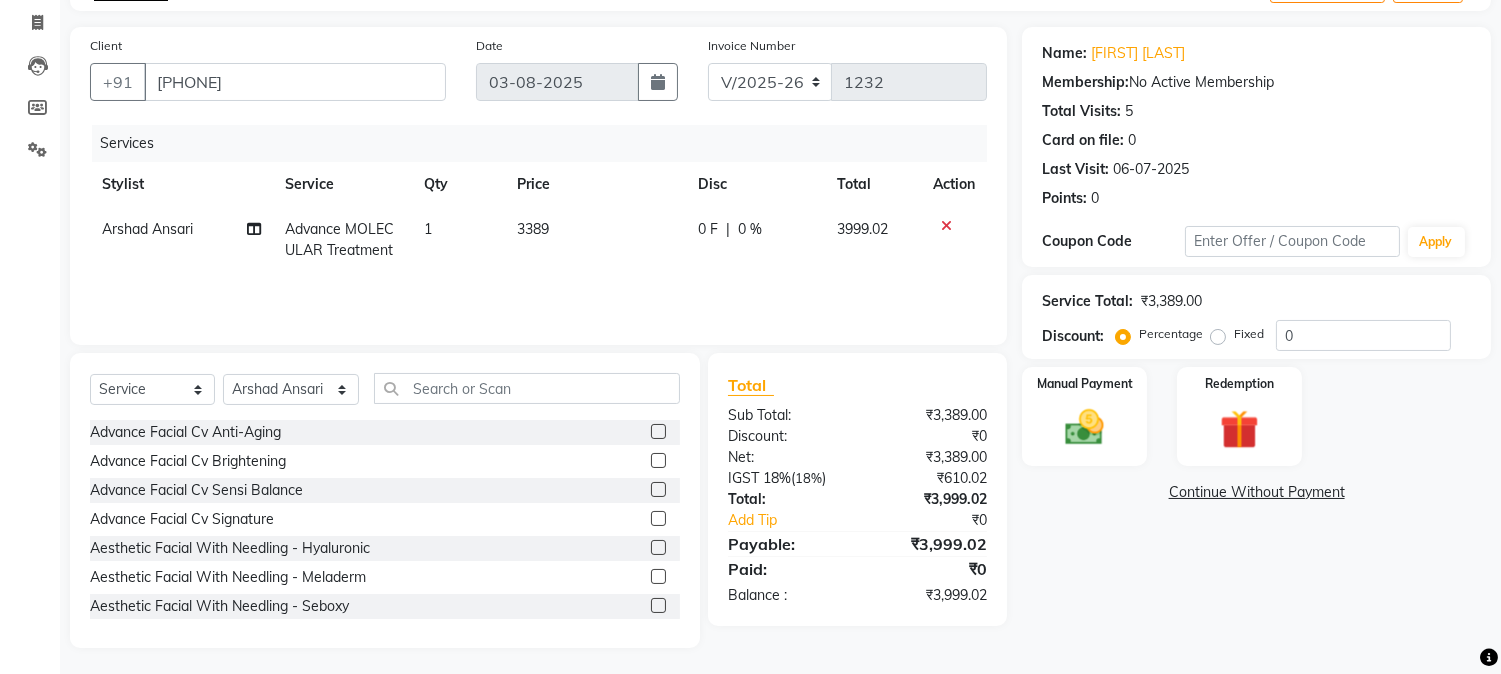 scroll, scrollTop: 126, scrollLeft: 0, axis: vertical 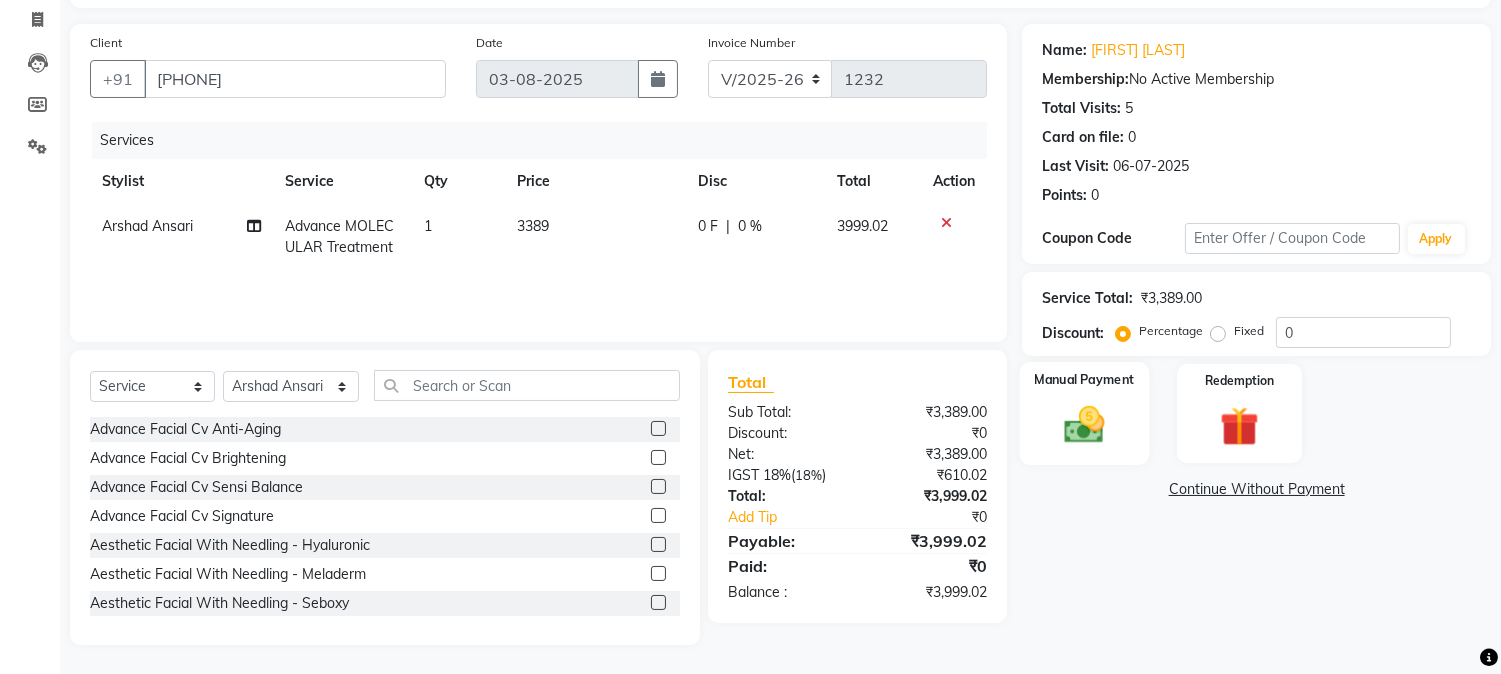 click 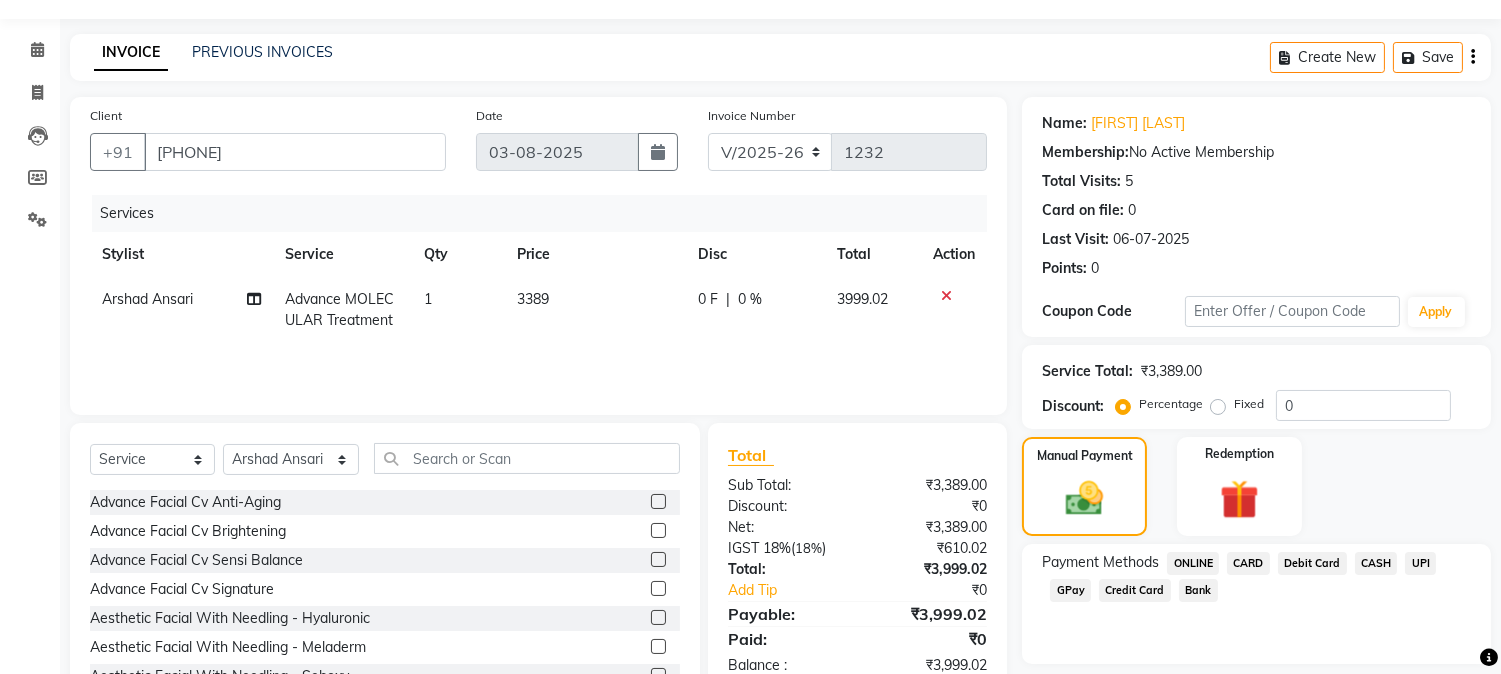 scroll, scrollTop: 15, scrollLeft: 0, axis: vertical 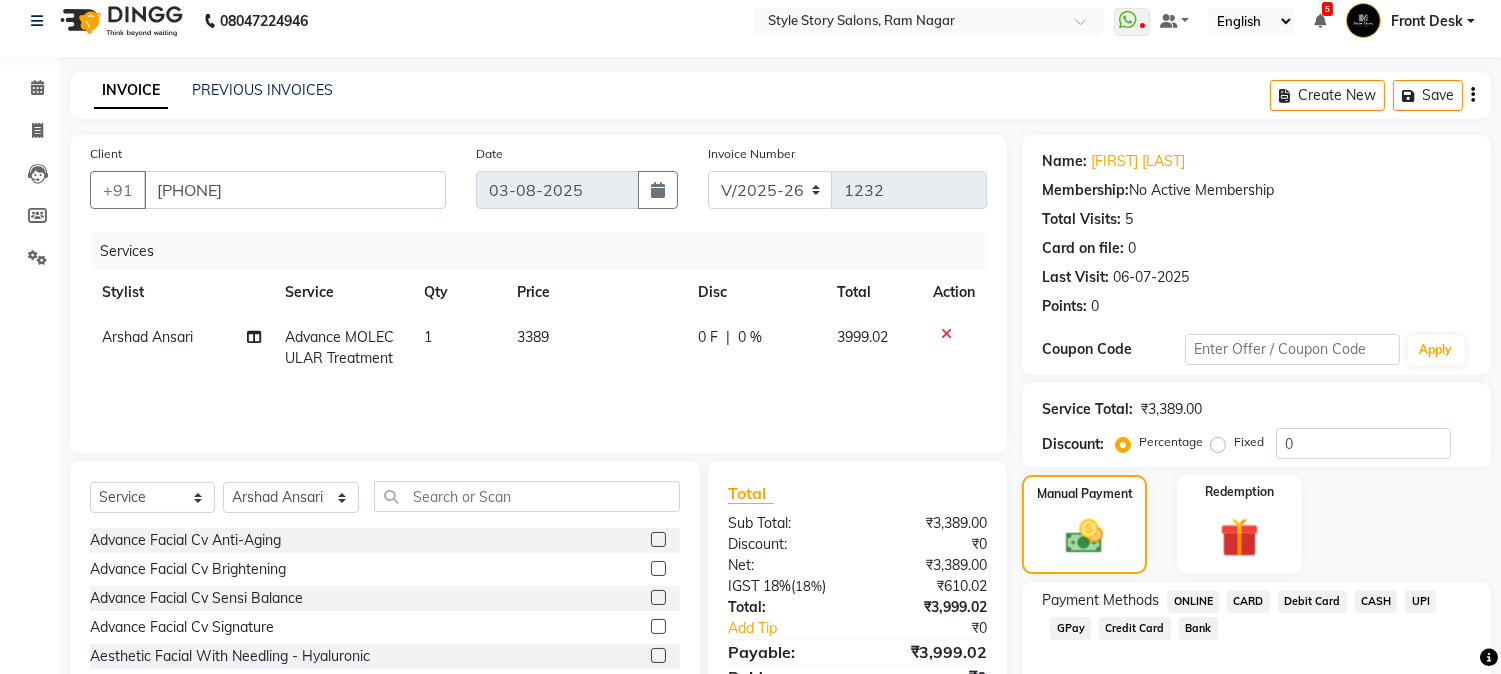 click on "3389" 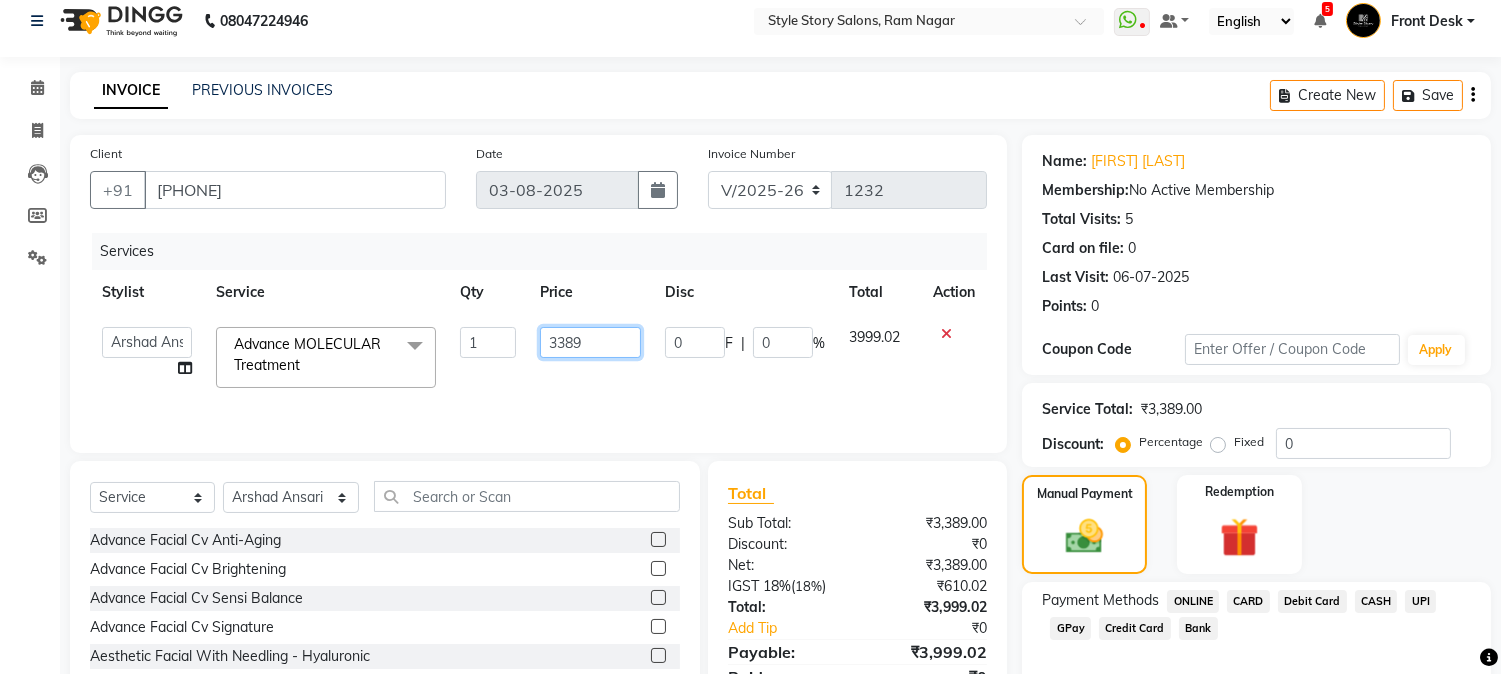 drag, startPoint x: 601, startPoint y: 343, endPoint x: 565, endPoint y: 351, distance: 36.878178 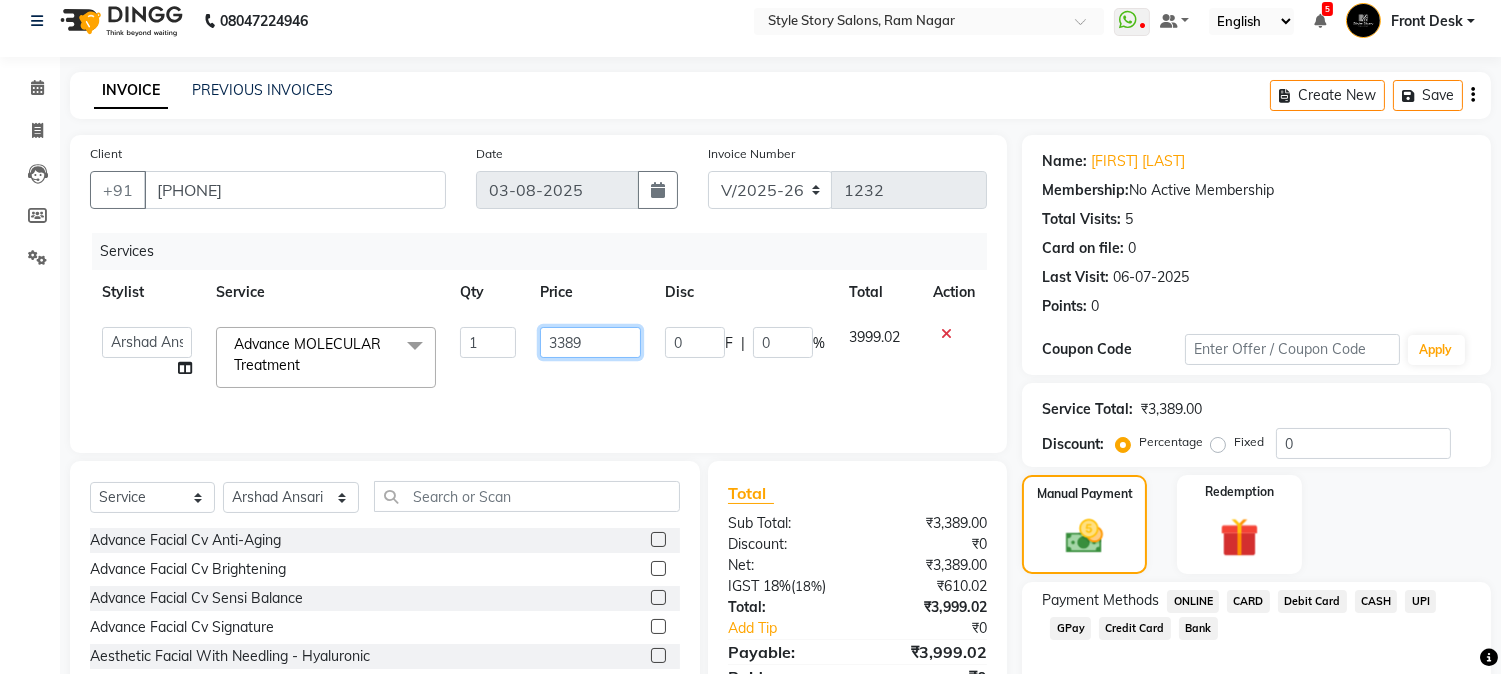 click on "3389" 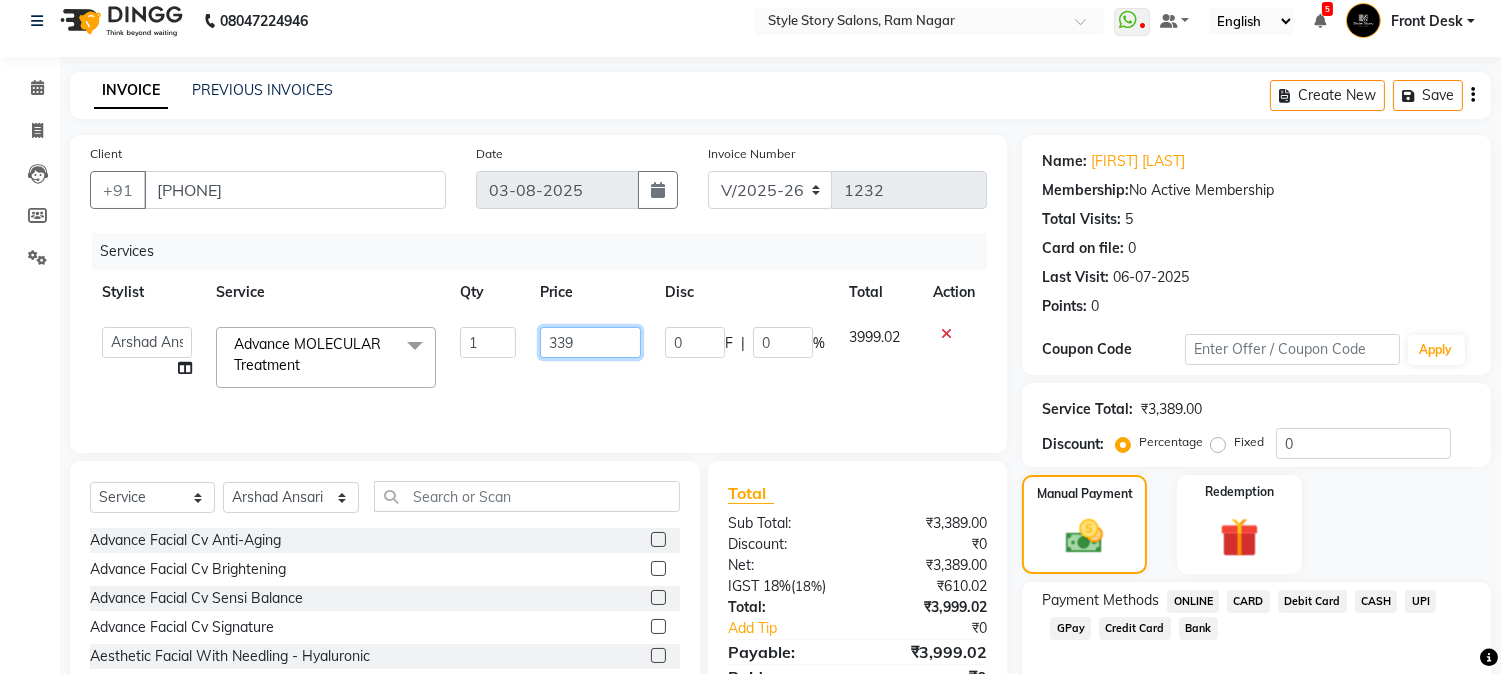 type on "3390" 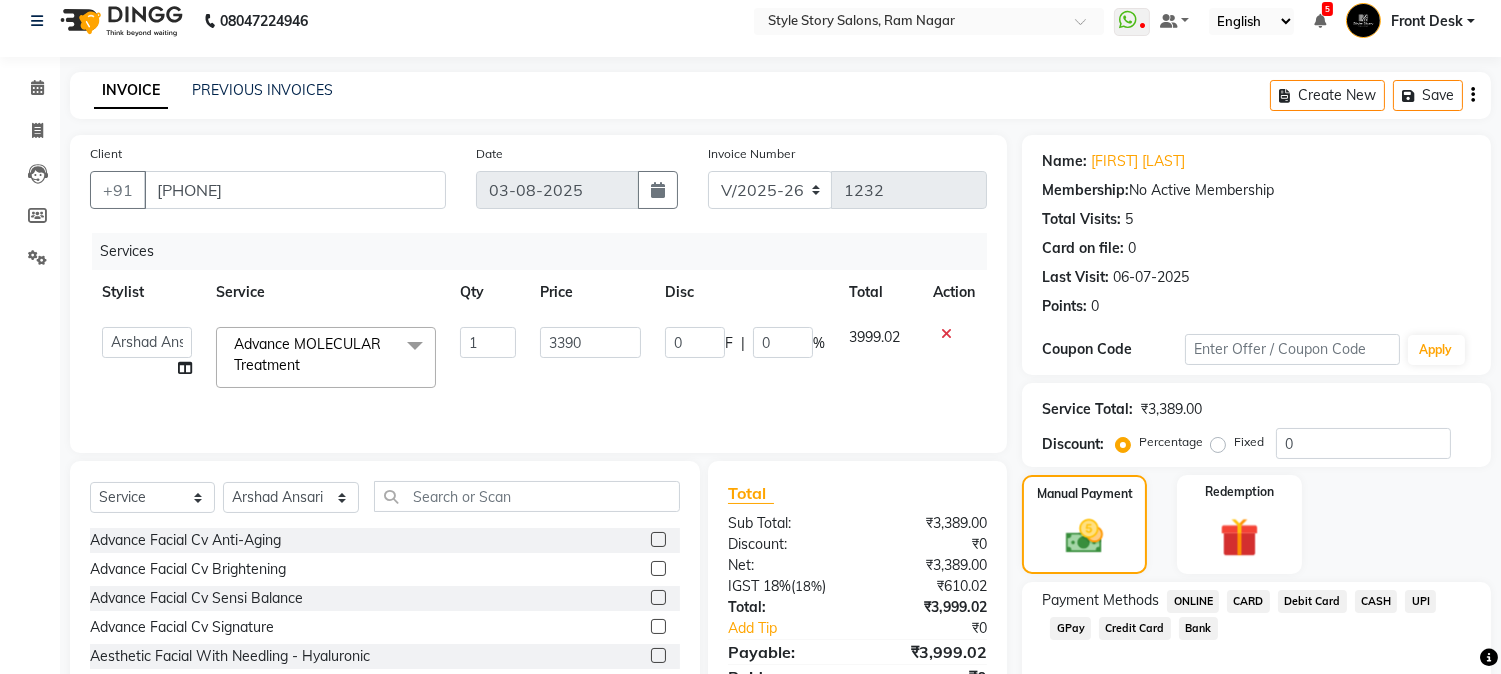 click on "Services Stylist Service Qty Price Disc Total Action  Aayushi Dahat   Adesh khadse   Ambika Dhadse Front Desk   Arshad Ansari   Diksha Thakur   Durga Gawai   Front Desk   Kajal Thapa Front Desk   Kartik Balpande    Khushal Bhoyar Senior Accountant   Komal Thakur   Neelam Nag   Nikhil Pillay Inventory Manager   Nilofar Ali (HR Admin)   Prathm Chaudhari (Hair Artist)   Priyanshi Meshram   Ram Thakur    Ritesh Pande   Ritesh Shrivas   Shabnam Ansari    Shruti Raut   Sonali Sarode   Sonam Nashine HR Manager   Suchita Mankar (Tina Beautician)   Tanuja Junghare   Tushar Pandey   Vikas Kumar   Vinod Pandit   Vishal Gajbhiye Accountant  Advance MOLECULAR Treatment  x Advance FacialCv Anti-Aging Advance FacialCv Brightening Advance FacialCv Sensi Balance Advance FacialCv Signature Aesthetic Facial With Needling - Hyaluronic Aesthetic Facial With Needling - Meladerm Aesthetic Facial With Needling - Seboxy Aesthetic Facial With Needling (90Min) Aesthetic Facial Without Needling Aesthetic Peel Treatment (90Min) 1 0" 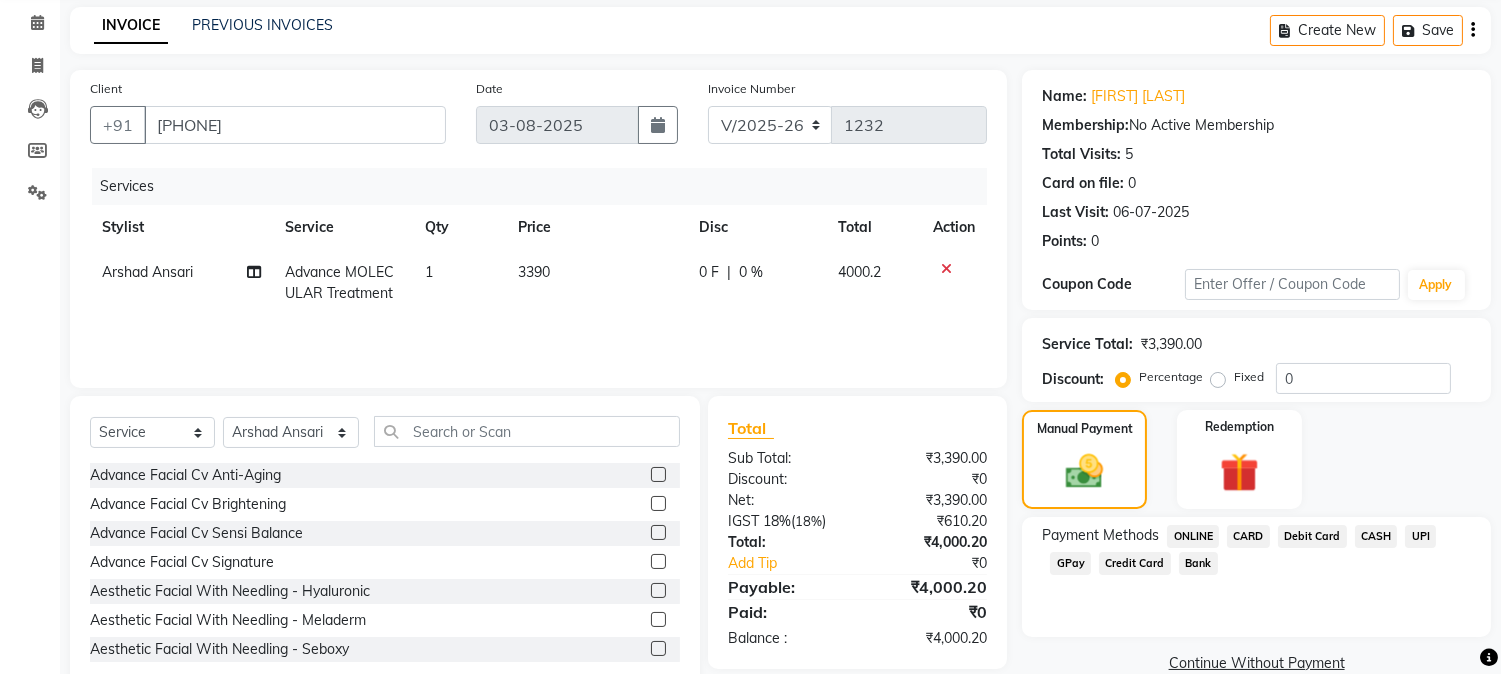 scroll, scrollTop: 126, scrollLeft: 0, axis: vertical 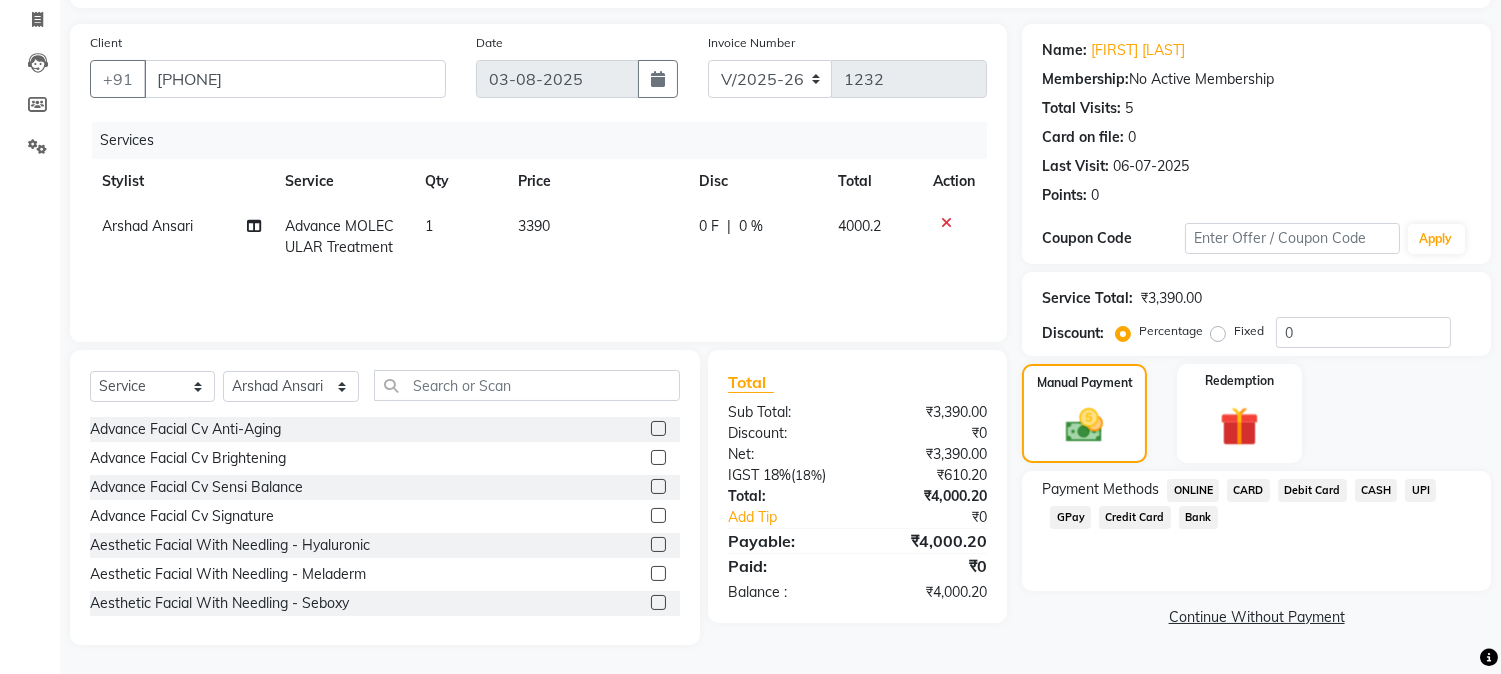 click on "UPI" 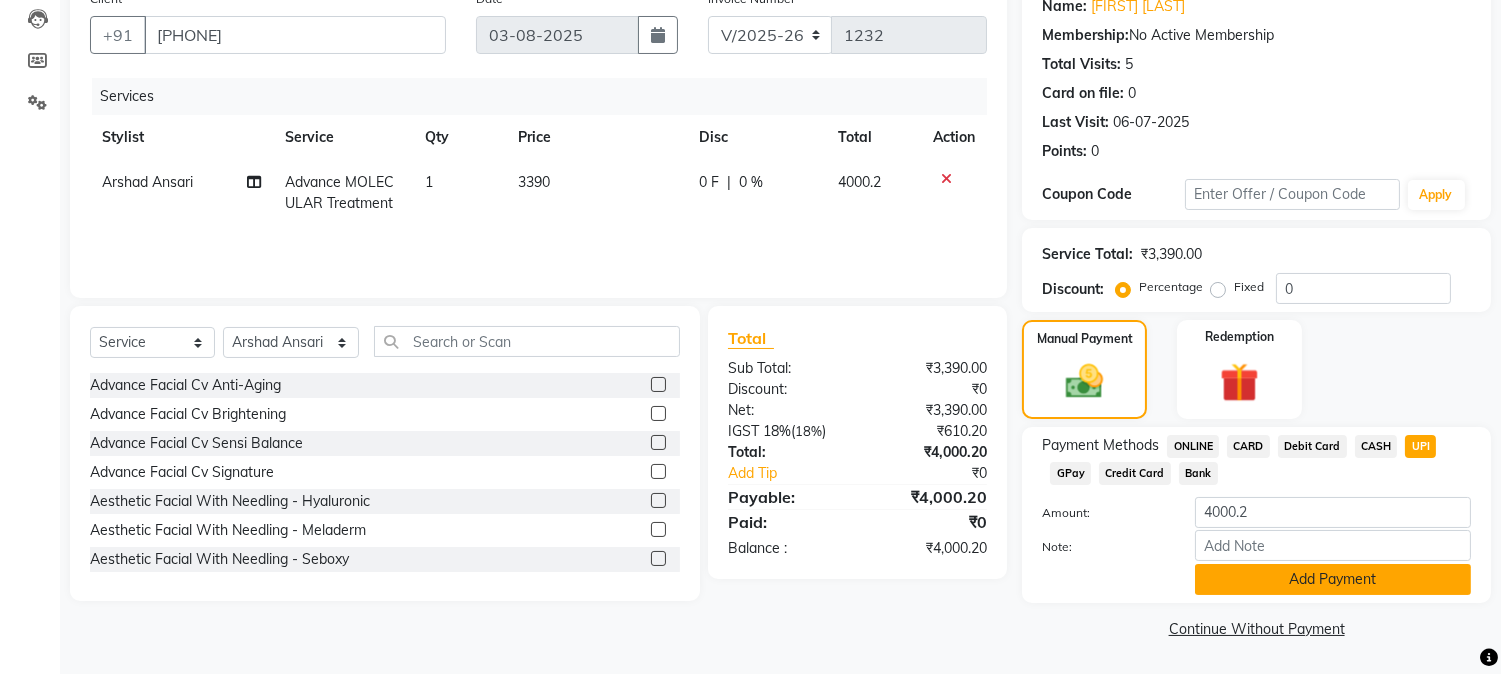 click on "Add Payment" 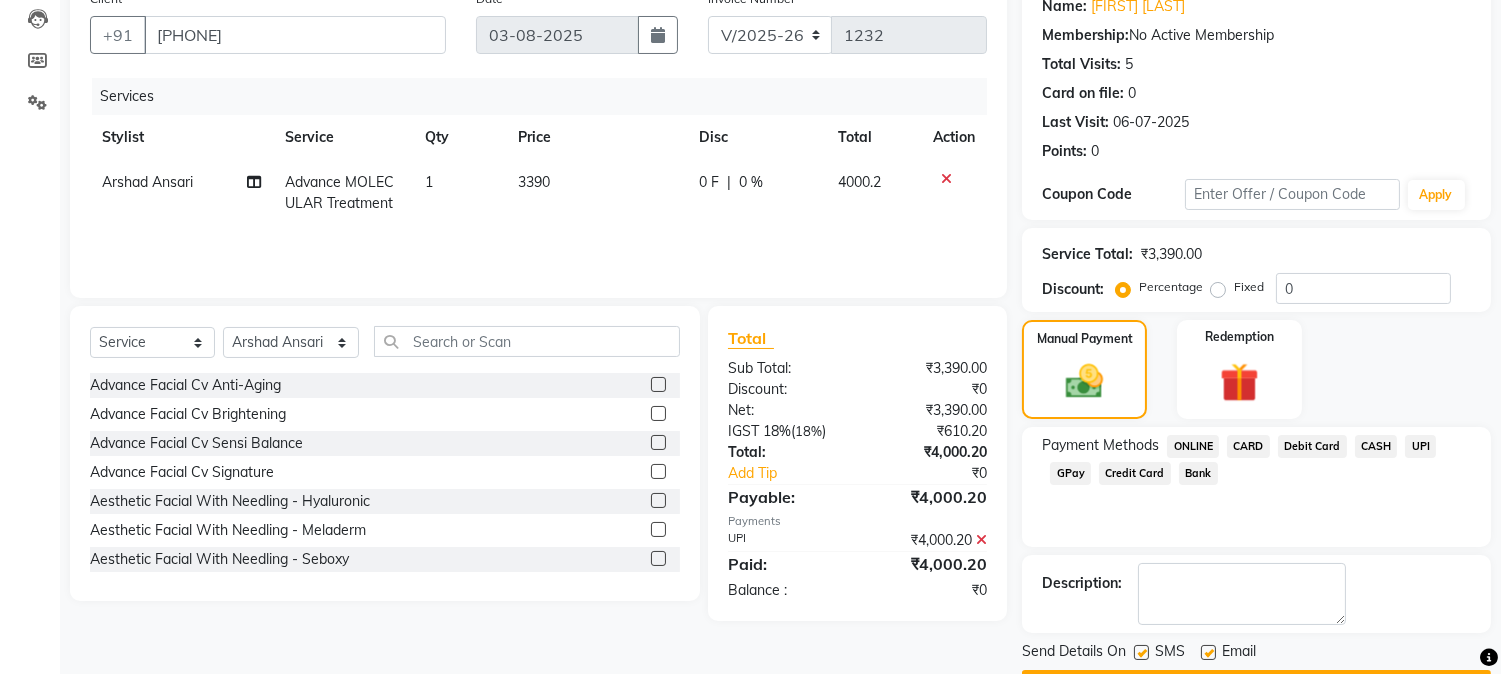 scroll, scrollTop: 225, scrollLeft: 0, axis: vertical 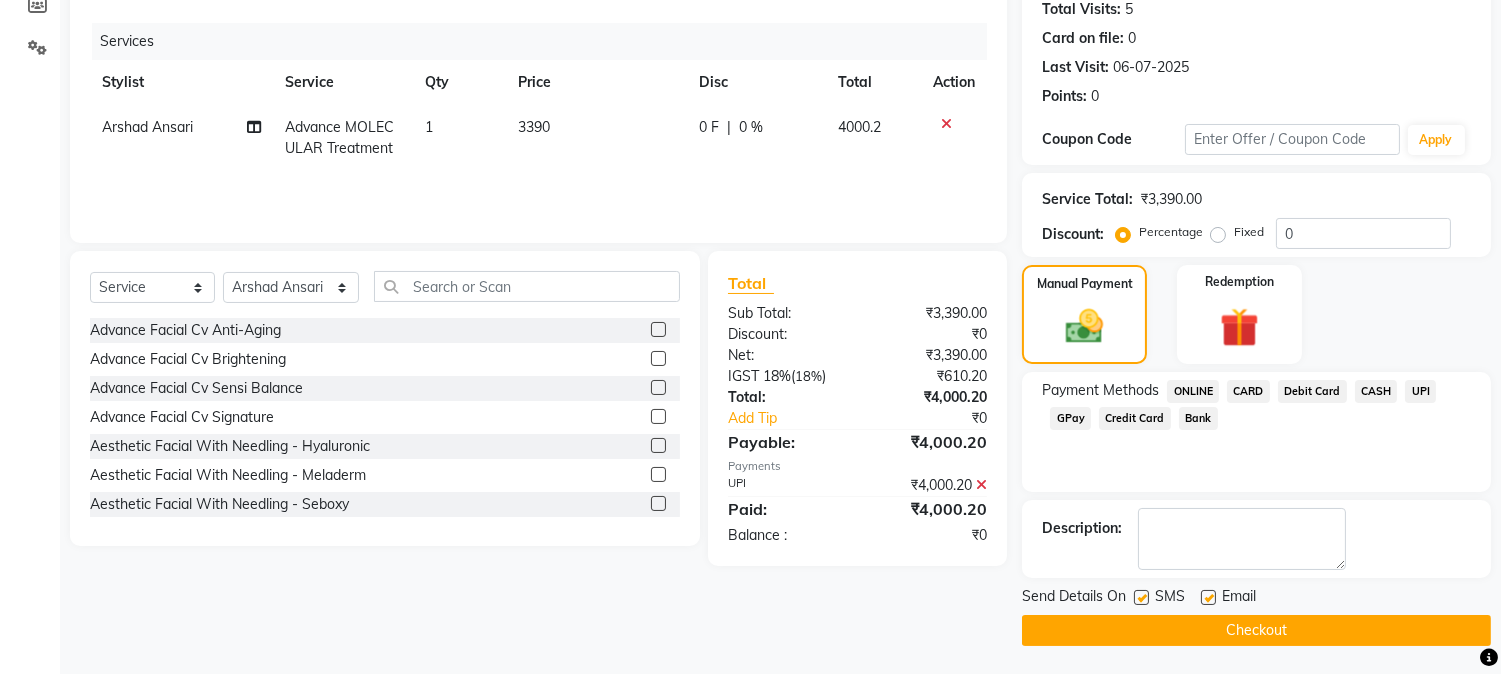 click on "Checkout" 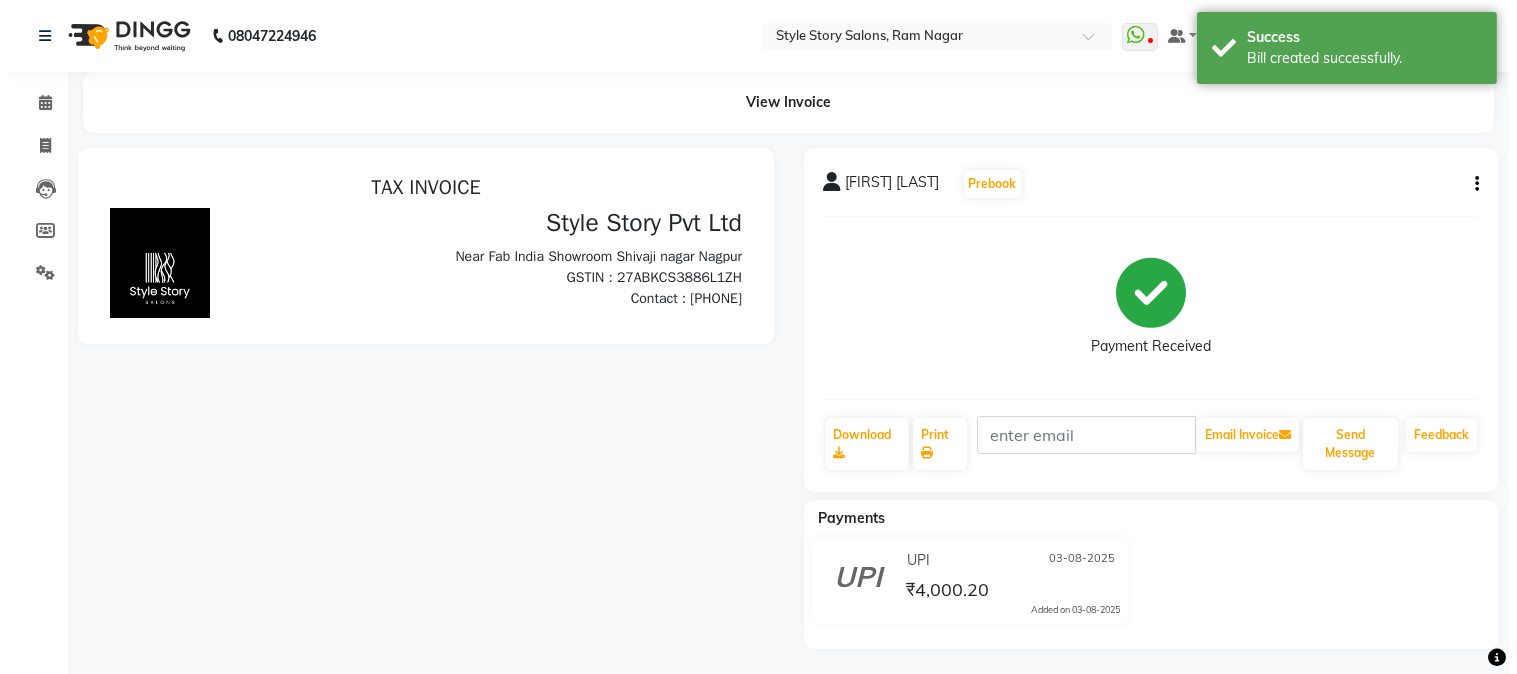 scroll, scrollTop: 0, scrollLeft: 0, axis: both 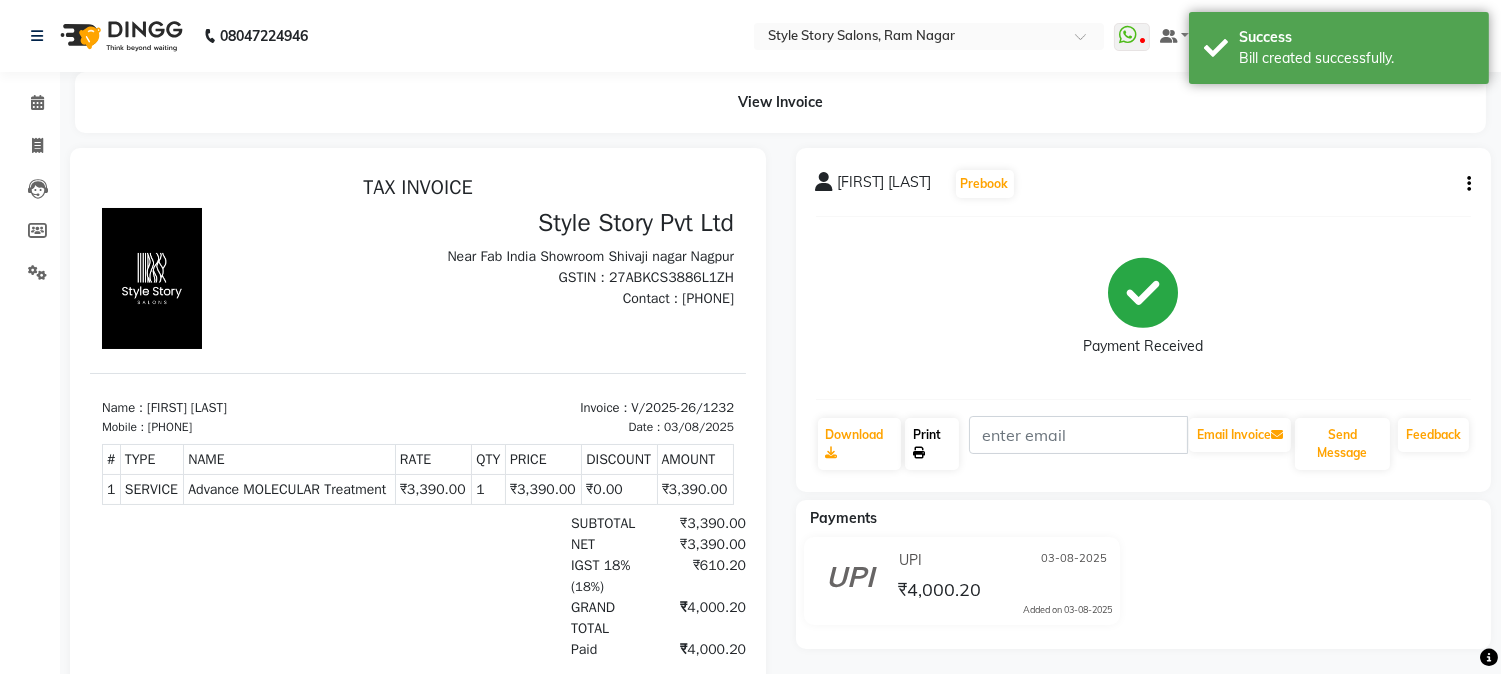 click on "Print" 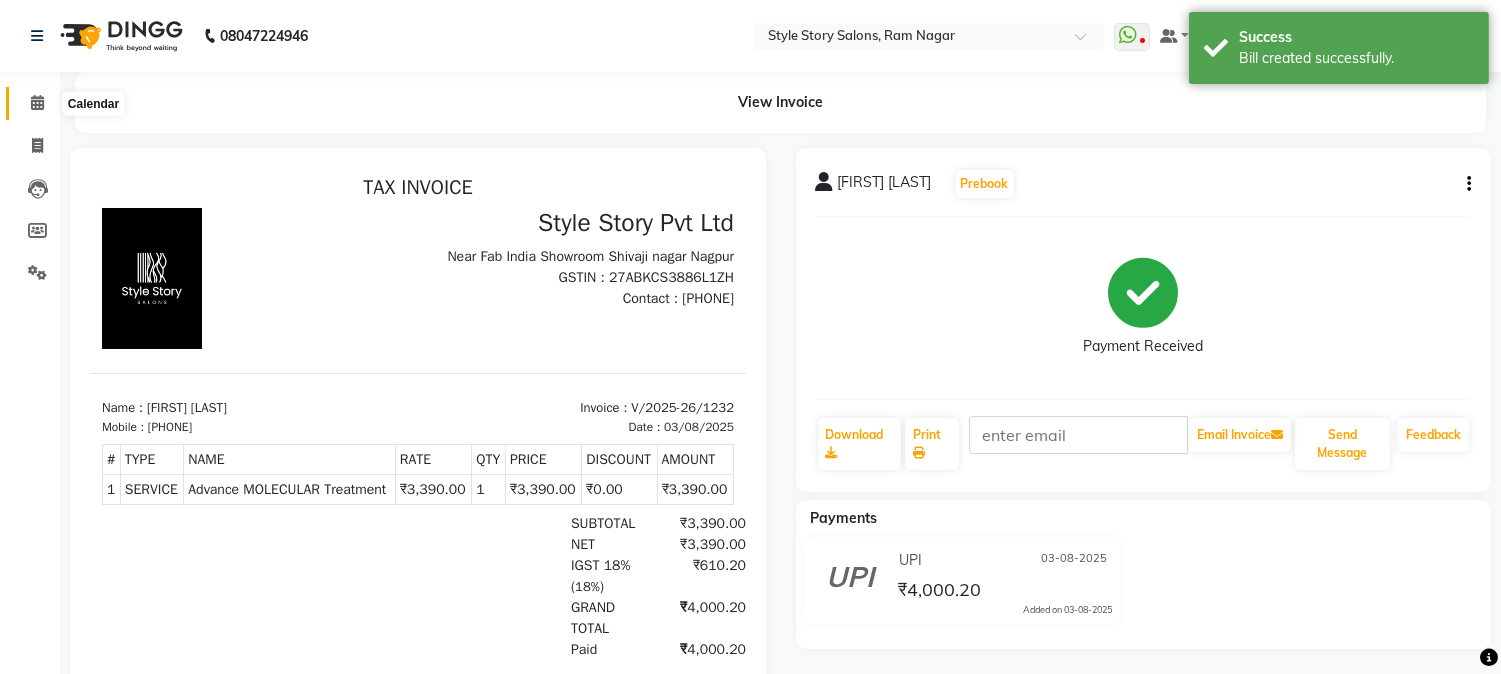 click 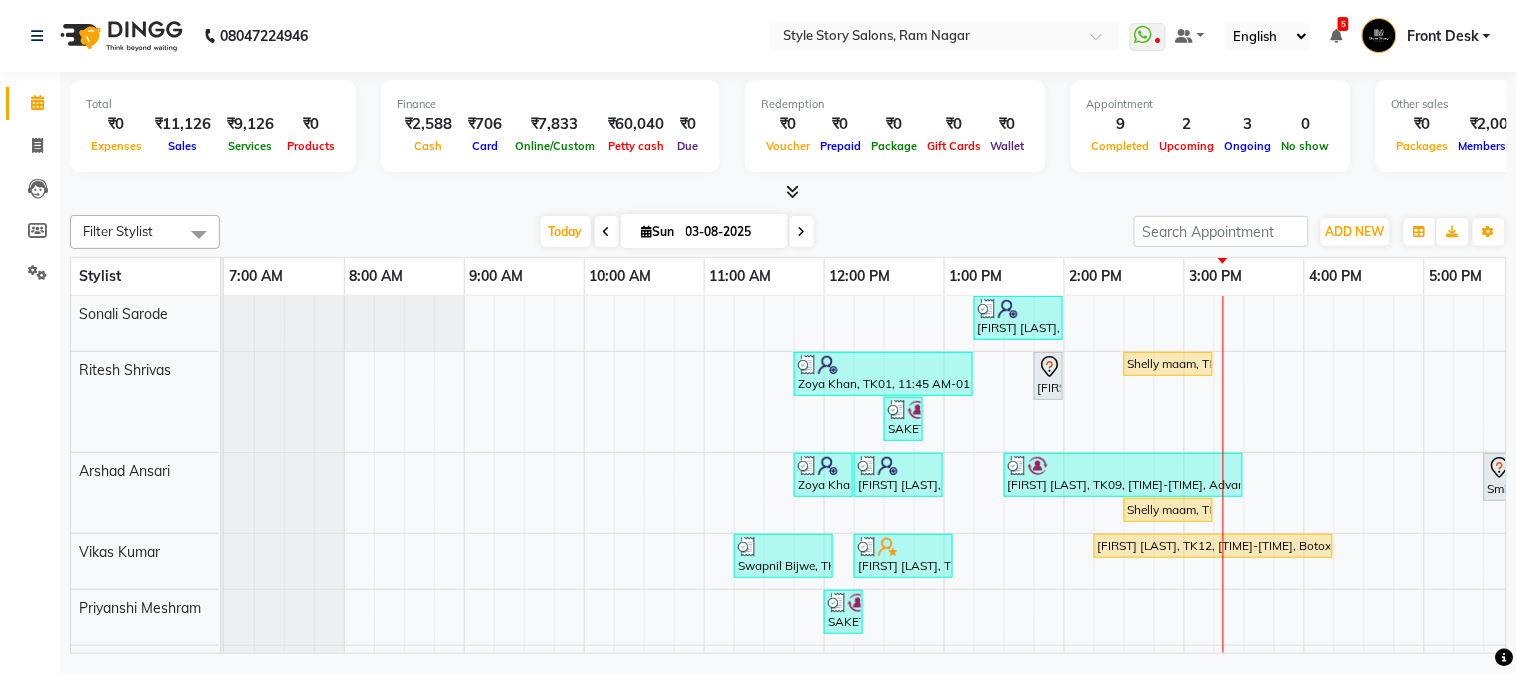 scroll, scrollTop: 0, scrollLeft: 197, axis: horizontal 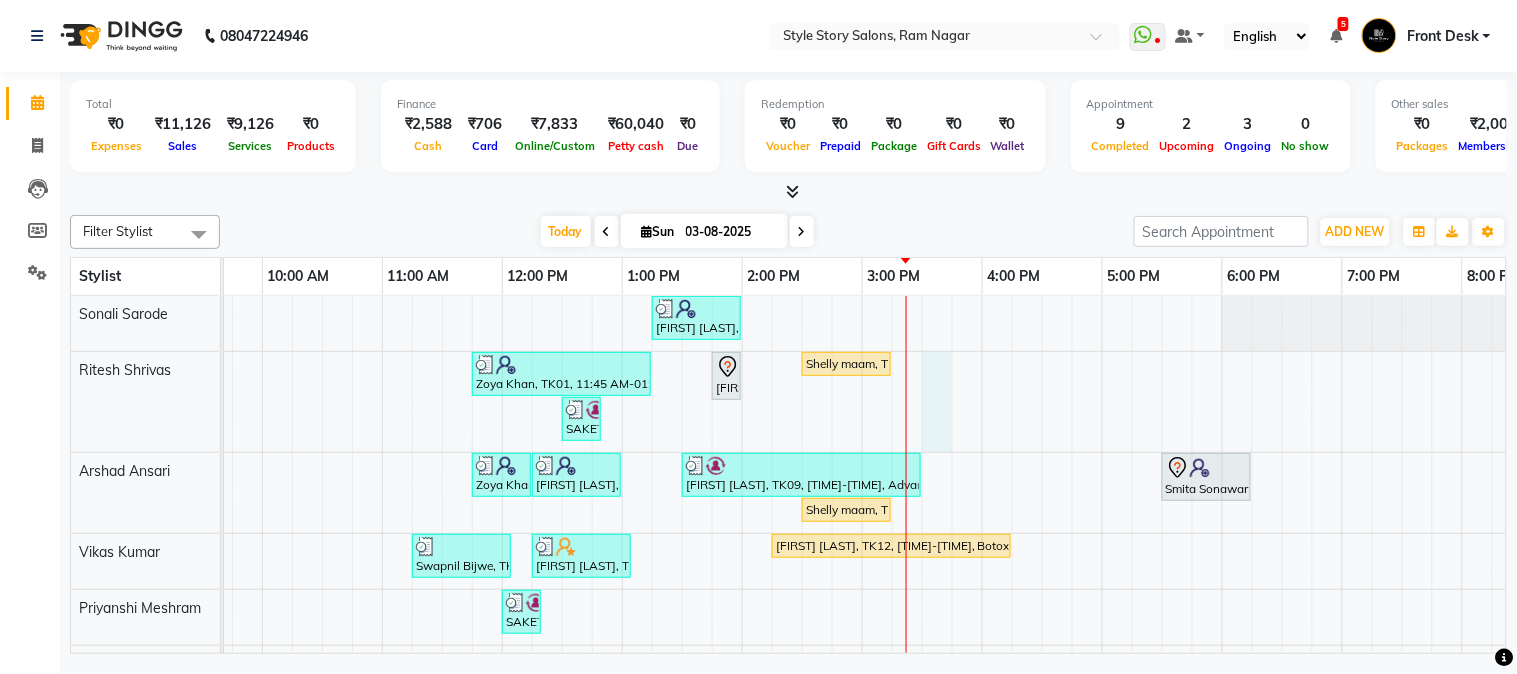 click on "[FIRST] [LAST], TK01, [TIME]-[TIME], Threading Eyebrow (₹70),Warm Waxing Half Arms (₹450),Warm Waxing Upper Lips (₹80)     [FIRST] [LAST], TK01, [TIME]-[TIME], Touchup Amoniea Free-Female             [FIRST] [LAST], TK10, [TIME]-[TIME], Hair Cut - Master - Male    Shelly maam, TK11, [TIME]-[TIME], Hair Cut - Master - Male (₹399)     SAKET, TK05, [TIME]-[TIME], Beard Styling (₹199)     [FIRST] [LAST], TK01, [TIME]-[TIME], Kids Hair Cut Boy (₹150)     [FIRST] [LAST], TK06, [TIME]-[TIME], Hair Cut - Master - Male     [FIRST] [LAST], TK09, [TIME]-[TIME], Advance MOLECULAR Treatment             [FIRST] [LAST], TK07, [TIME]-[TIME], Blow Dry Regular    Shelly maam, TK11, [TIME]-[TIME], Hair Cut - Master - Female     [FIRST] [LAST], TK02, [TIME]-[TIME], Hair Cut - Master - Male (₹399),Beard Shaving (₹99)     [FIRST] [LAST], TK03, [TIME]-[TIME], Beard Styling,Hair Cut - Master - Male (₹399)    [FIRST] [LAST], TK12, [TIME]-[TIME], Botox Treatment Male" at bounding box center (862, 489) 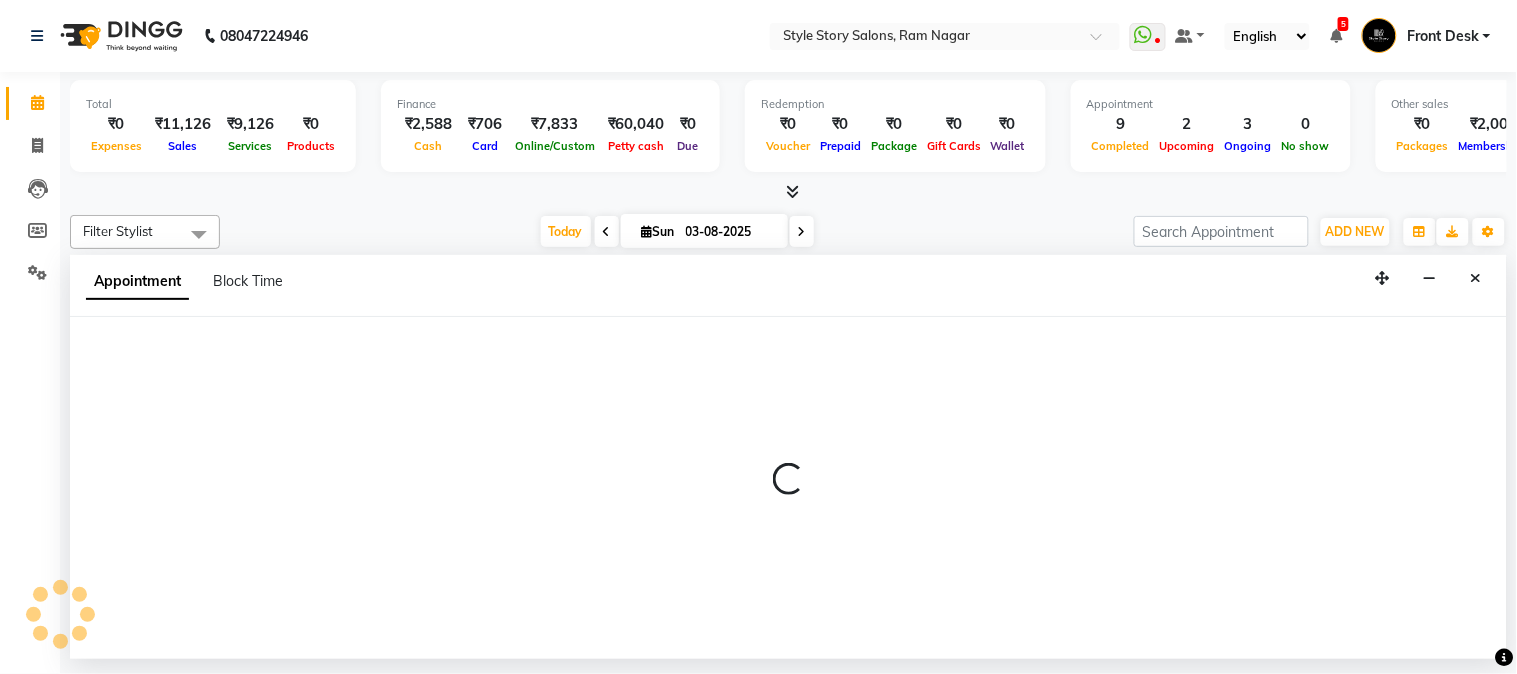 select on "61197" 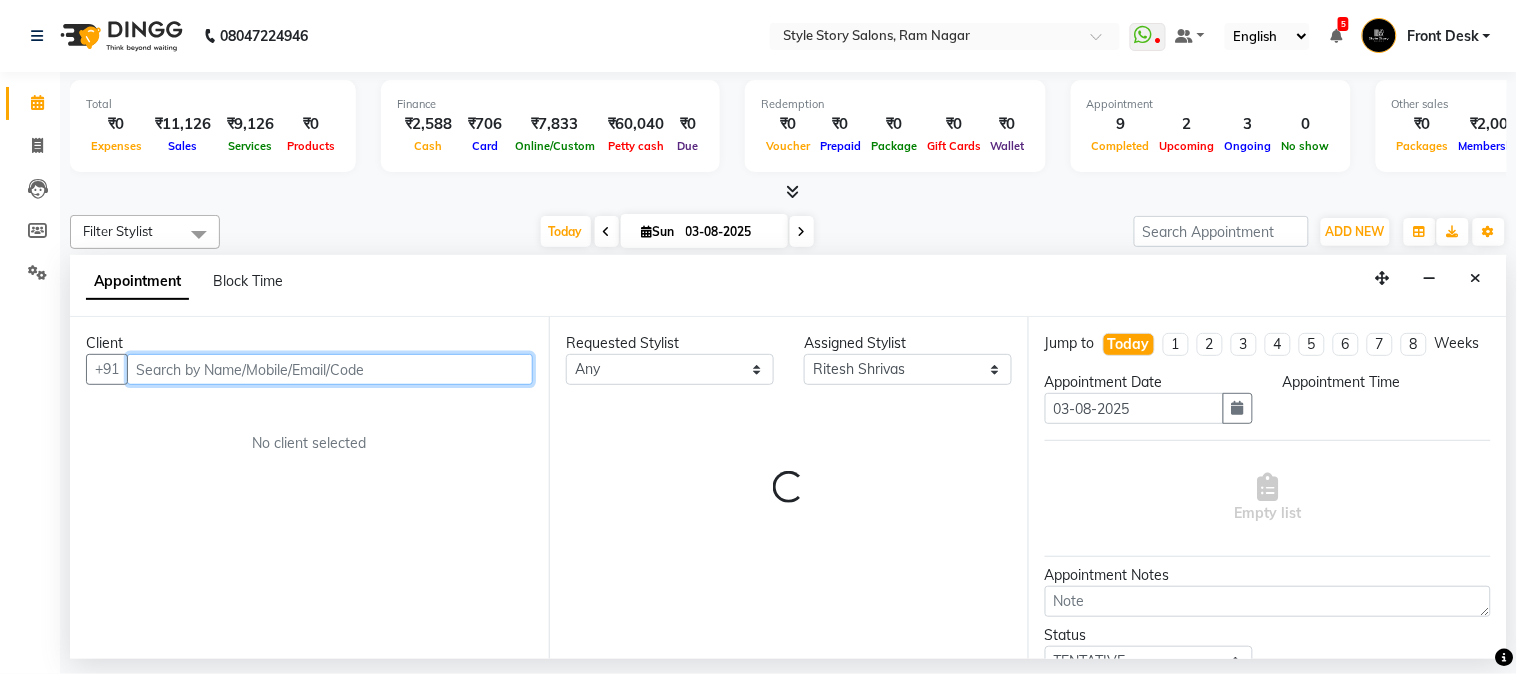 select on "930" 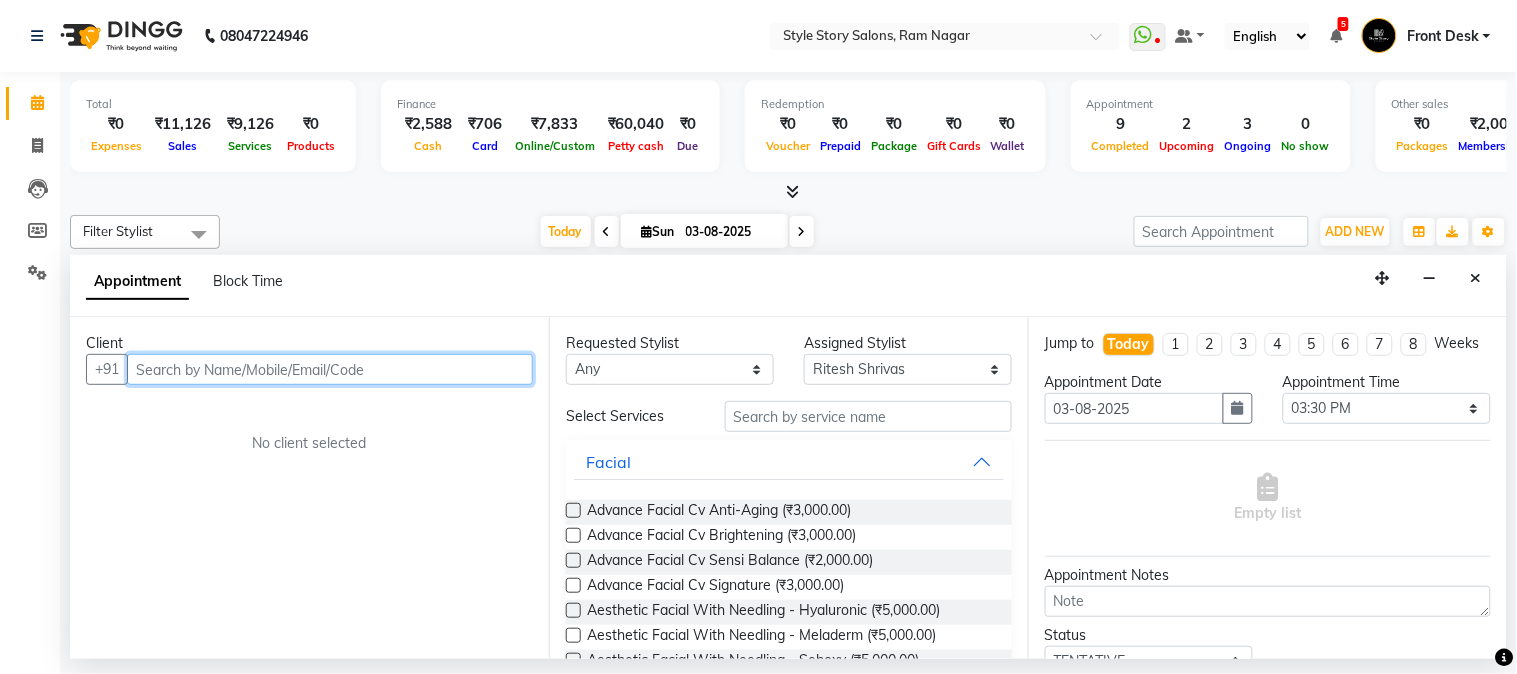 click at bounding box center [330, 369] 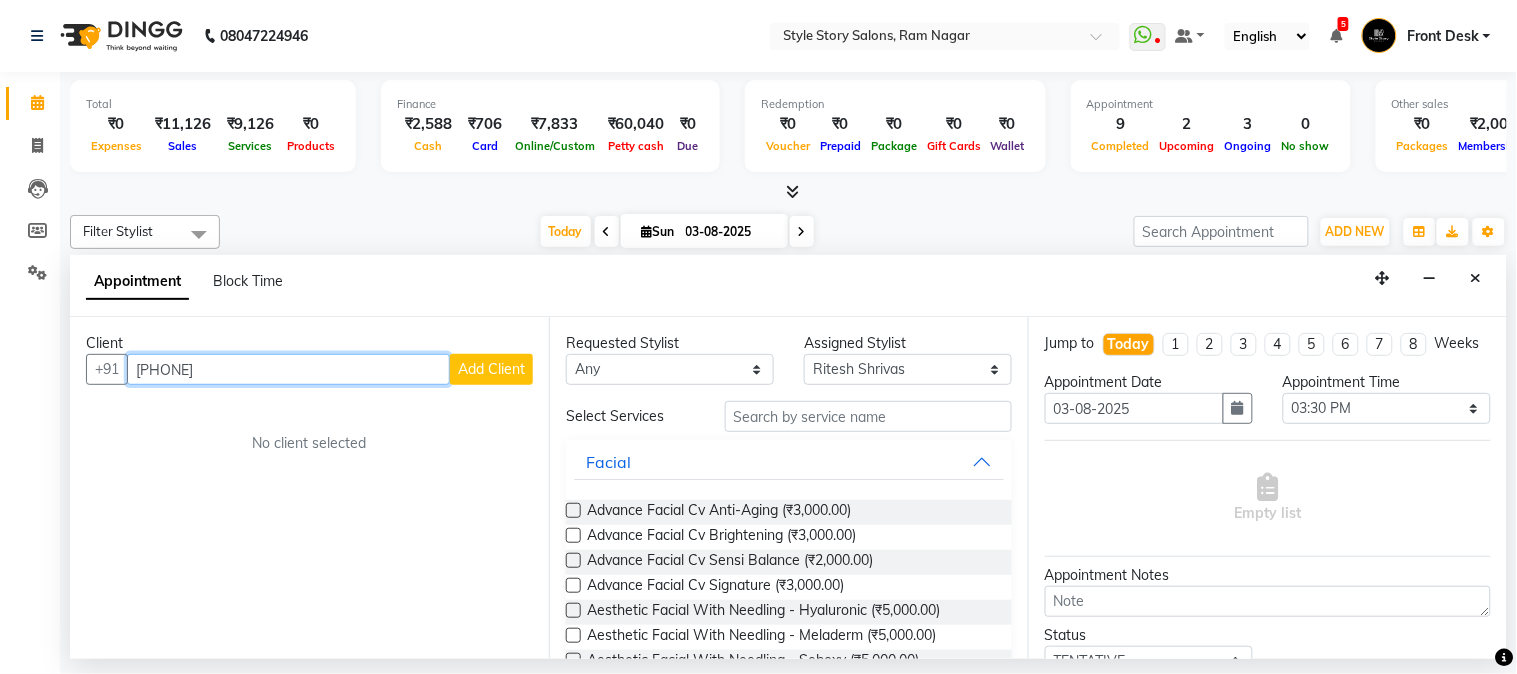 type on "[PHONE]" 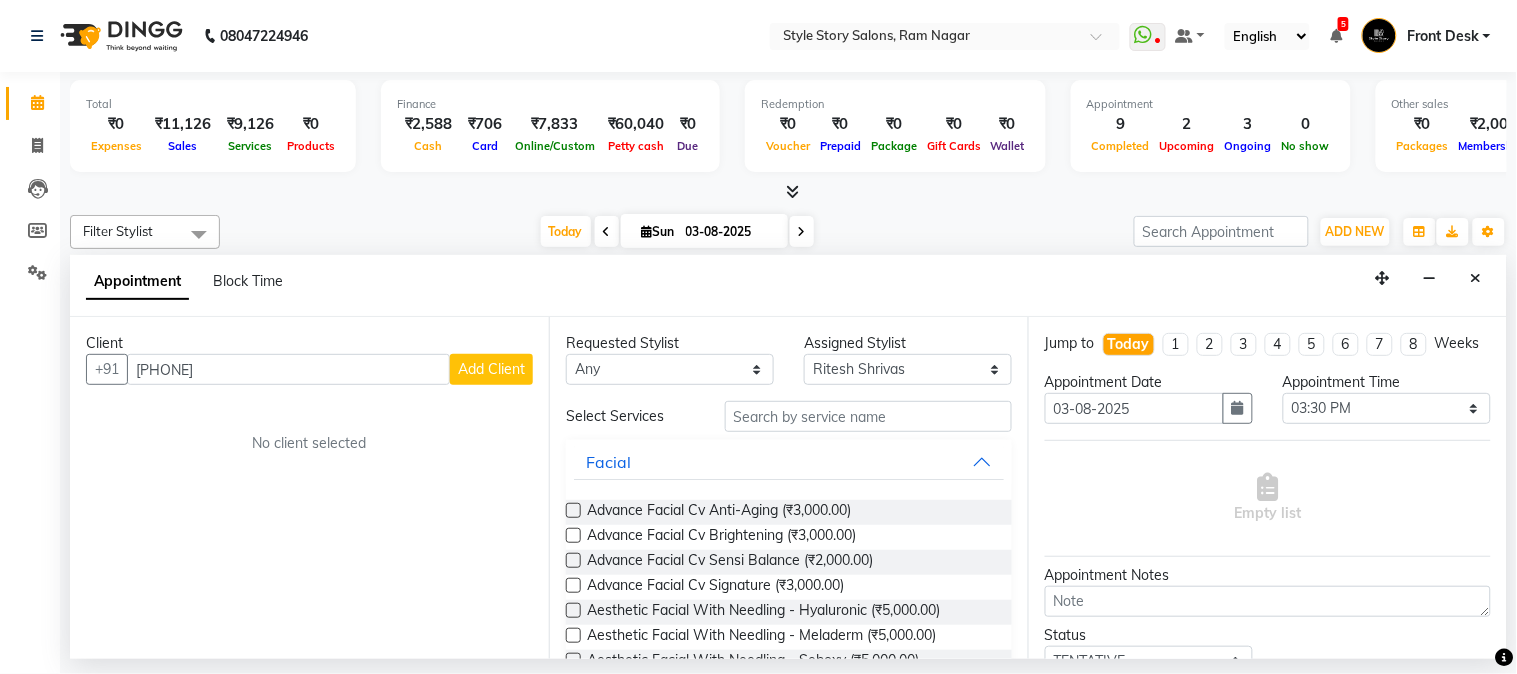 click on "Add Client" at bounding box center [491, 369] 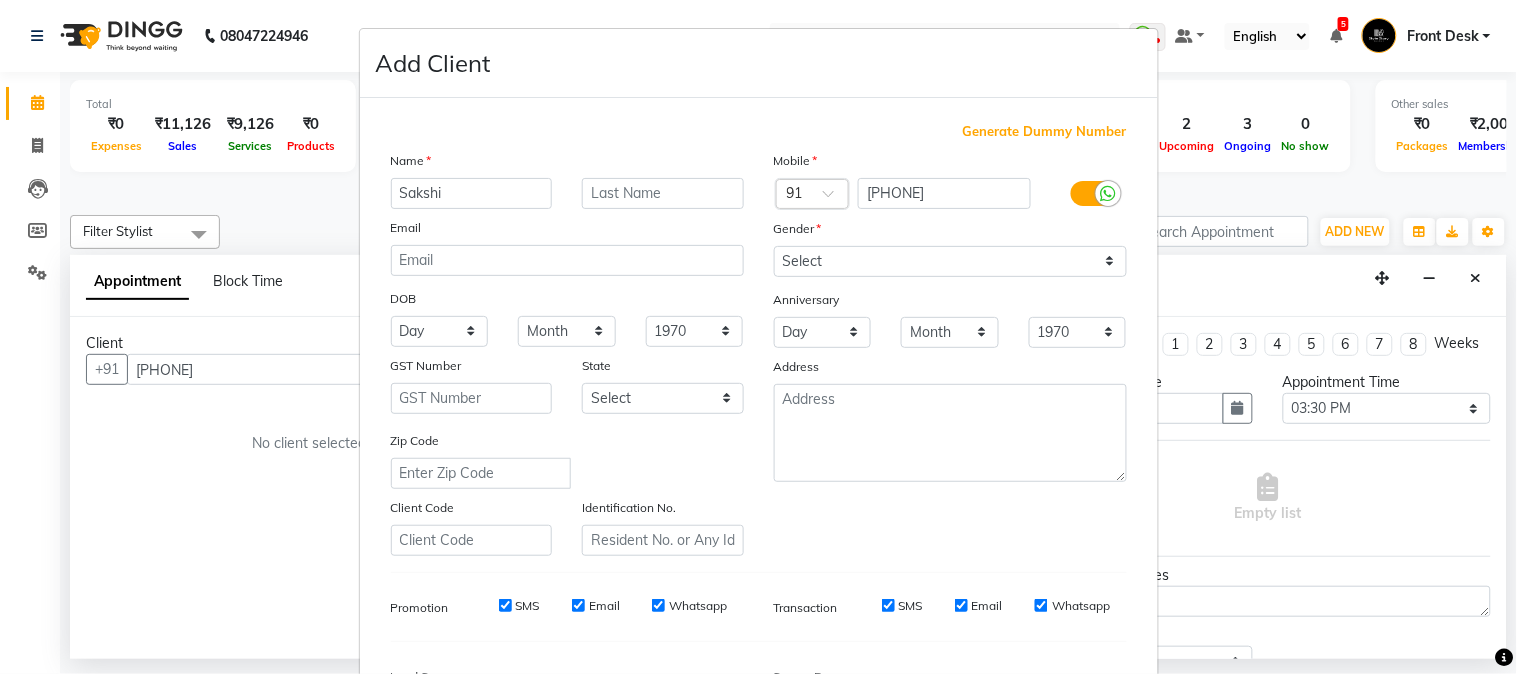 type on "Sakshi" 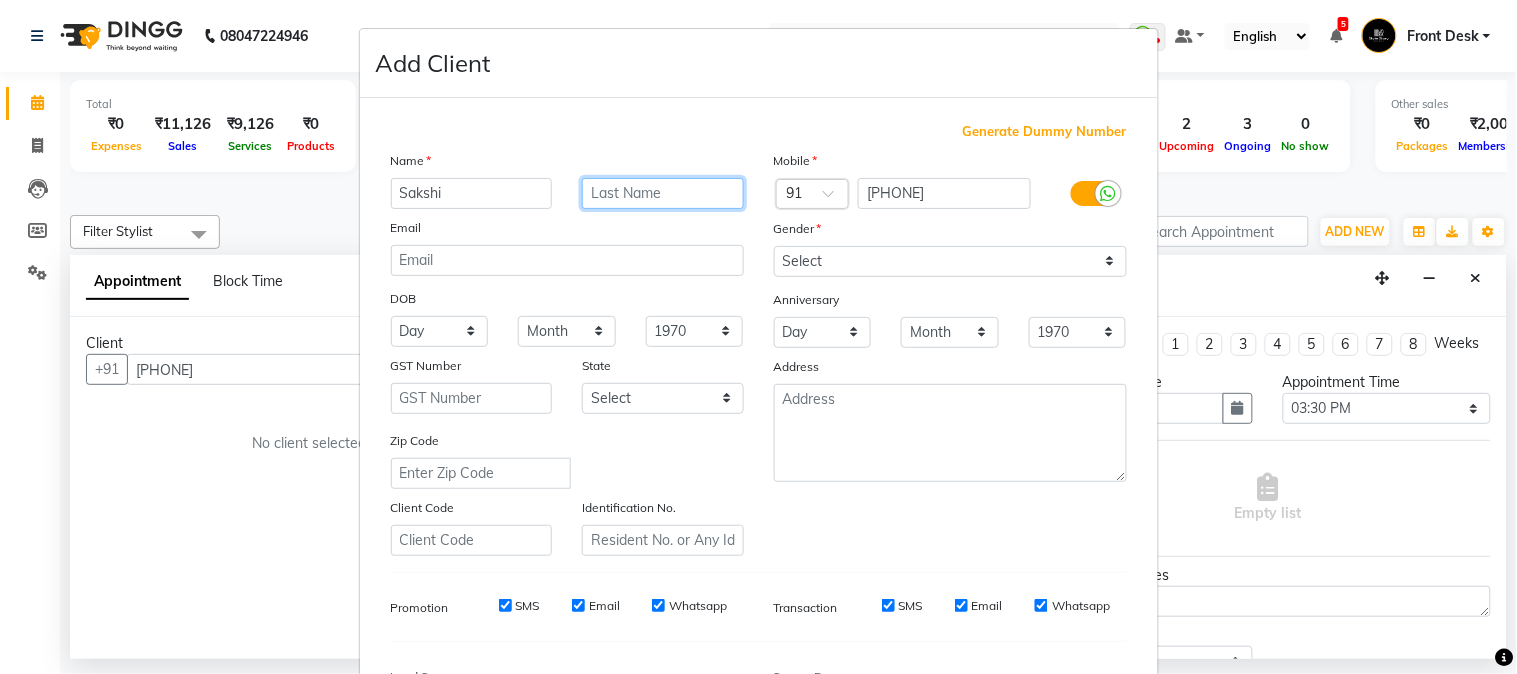 click at bounding box center (663, 193) 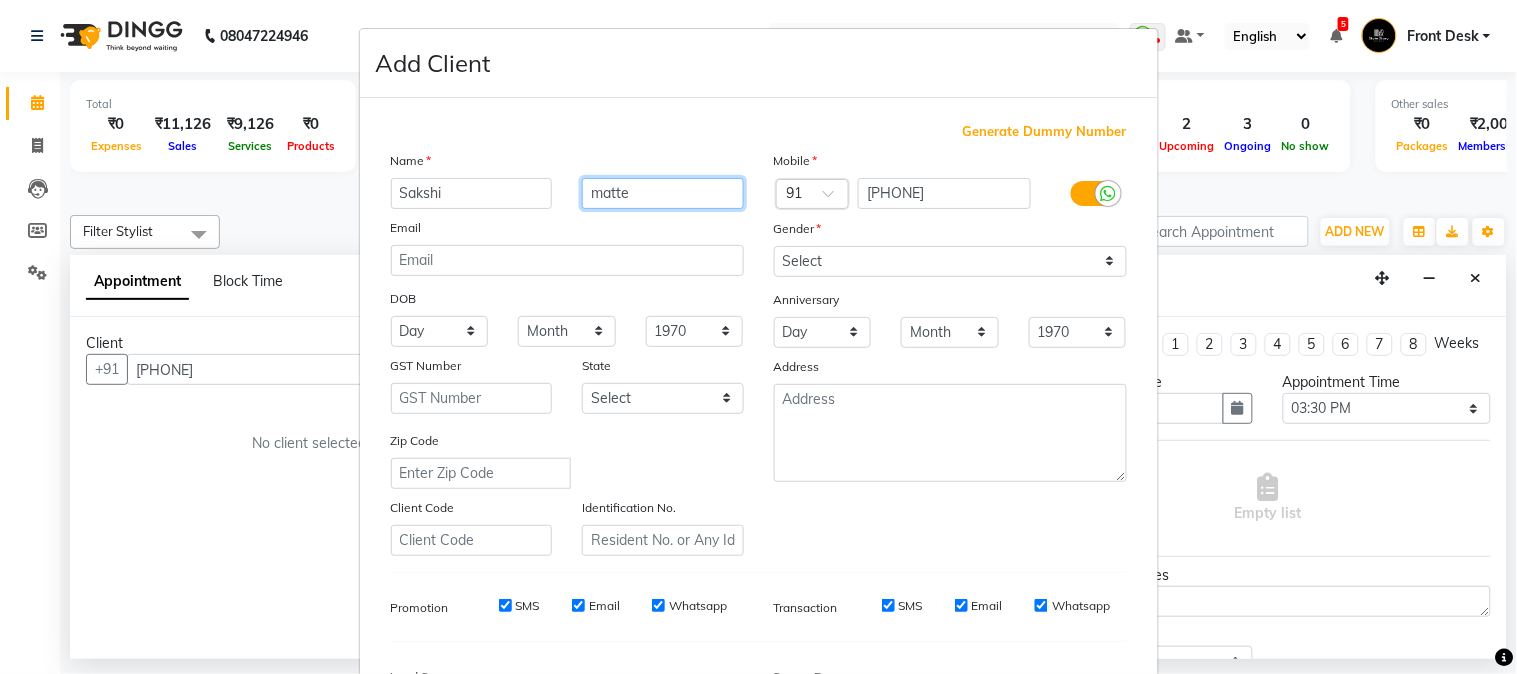 type on "matte" 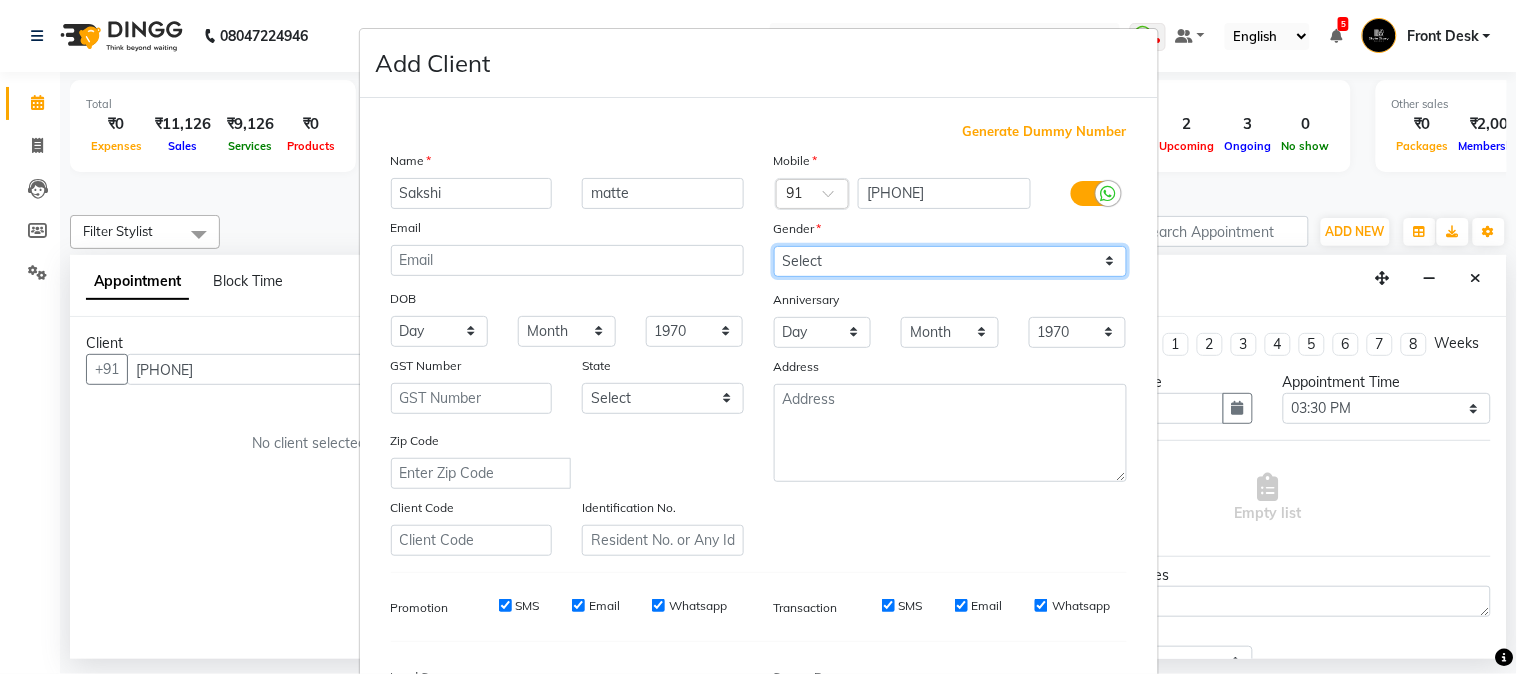drag, startPoint x: 831, startPoint y: 252, endPoint x: 834, endPoint y: 276, distance: 24.186773 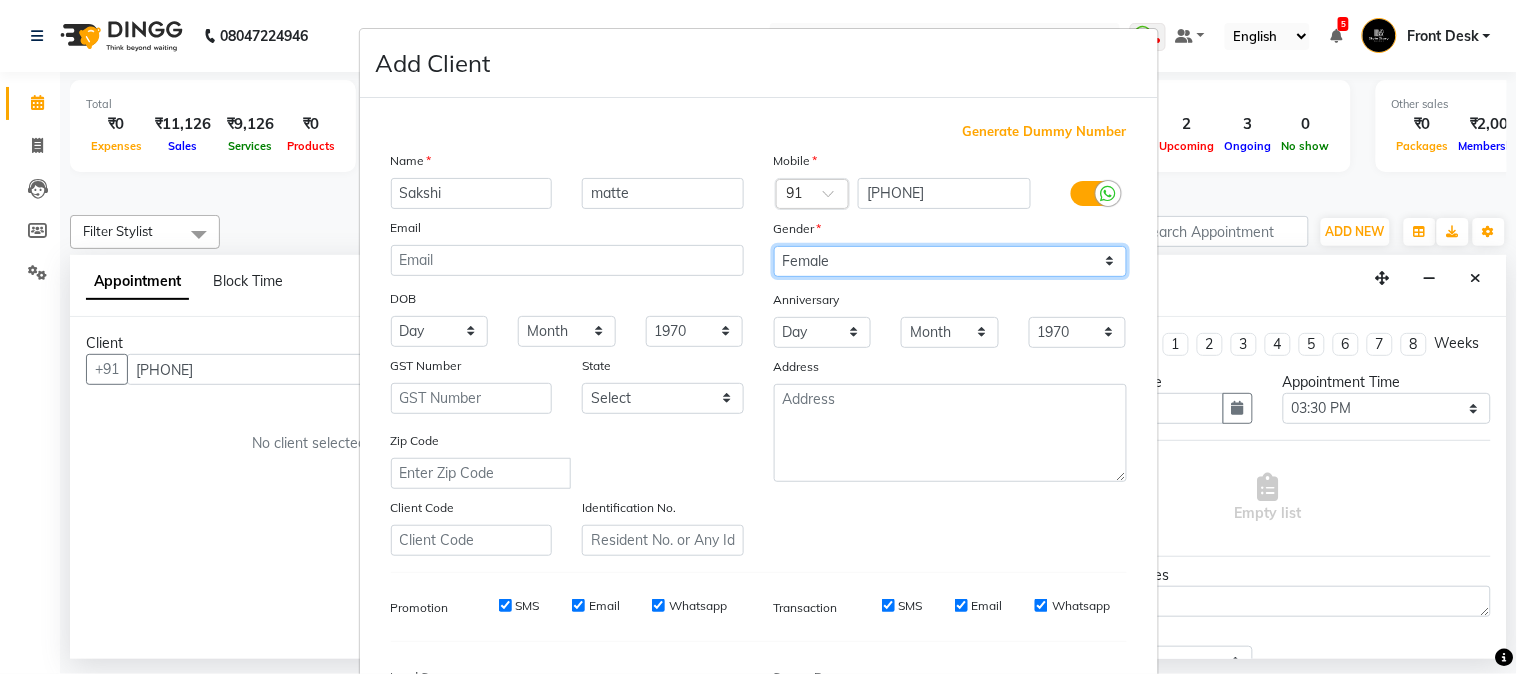 click on "Select Male Female Other Prefer Not To Say" at bounding box center (950, 261) 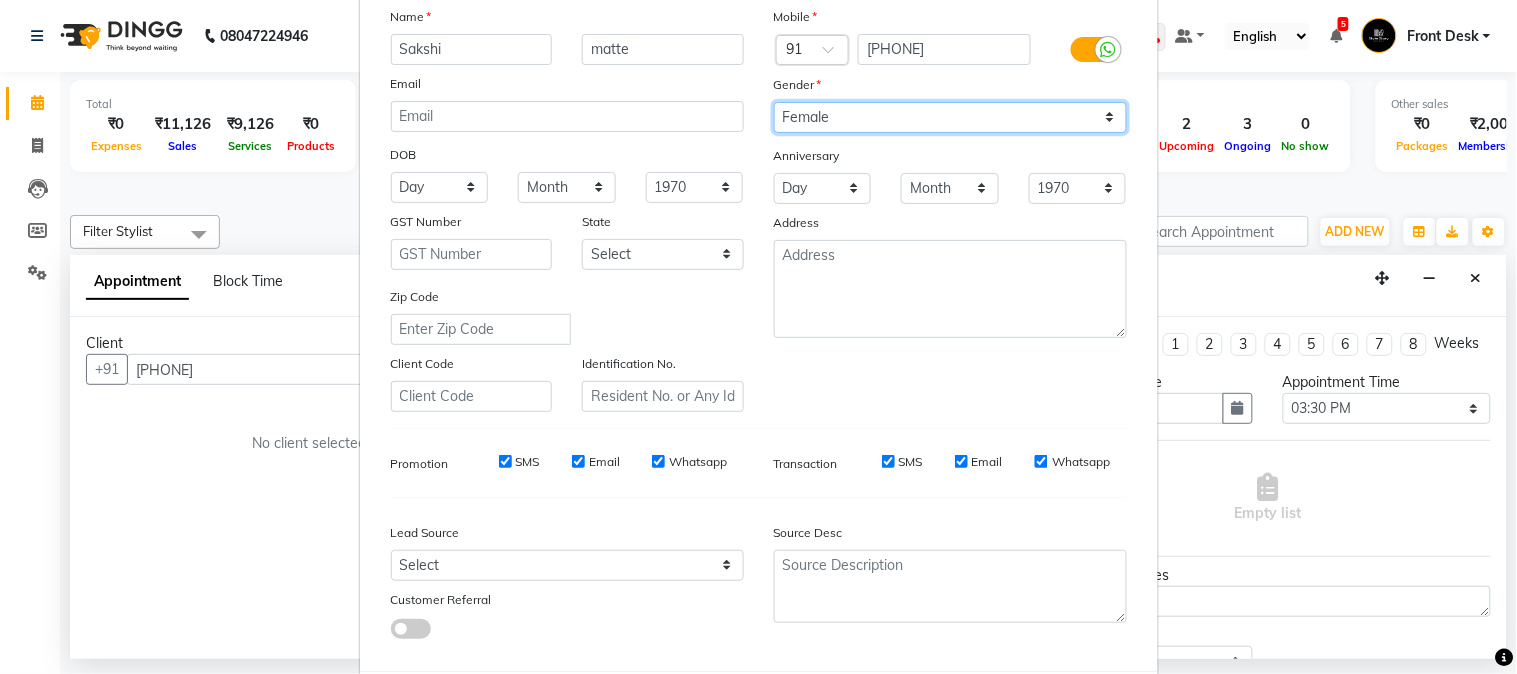 scroll, scrollTop: 250, scrollLeft: 0, axis: vertical 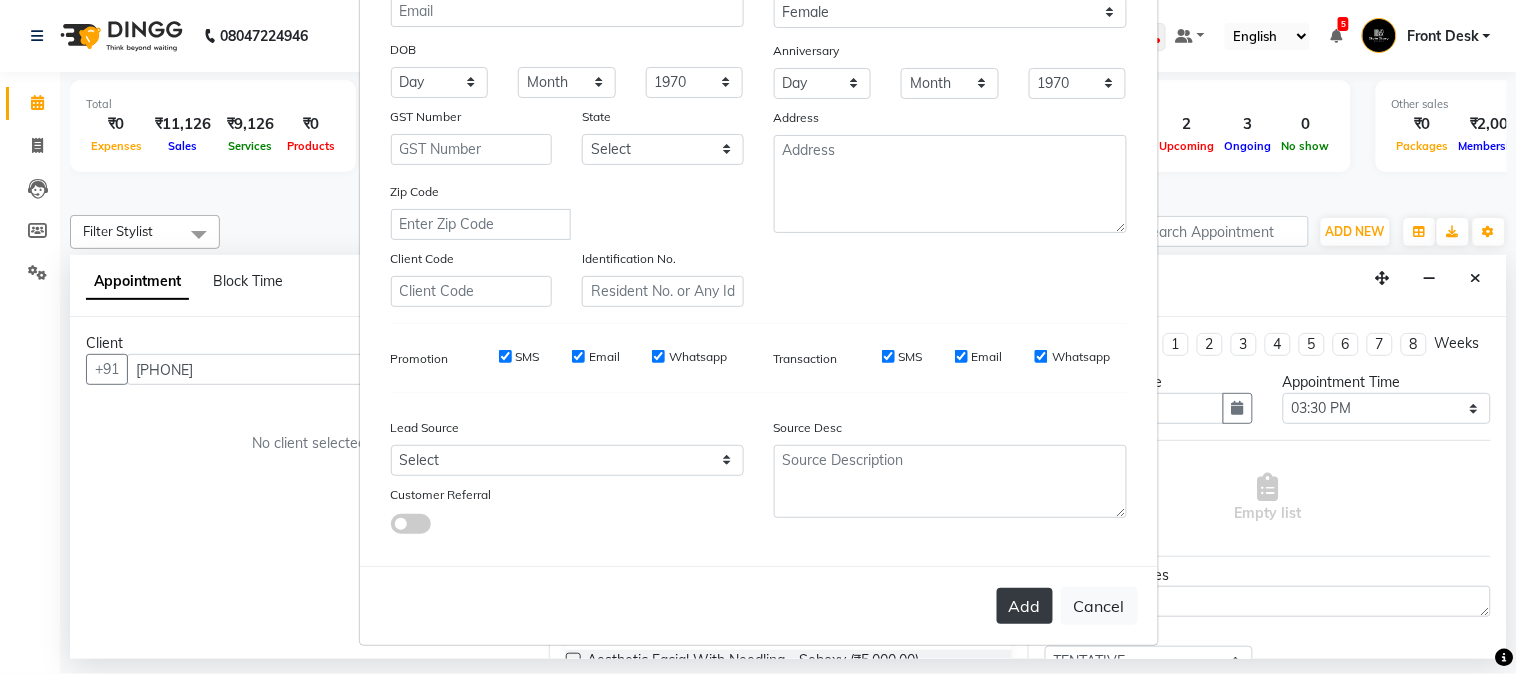 click on "Add" at bounding box center [1025, 606] 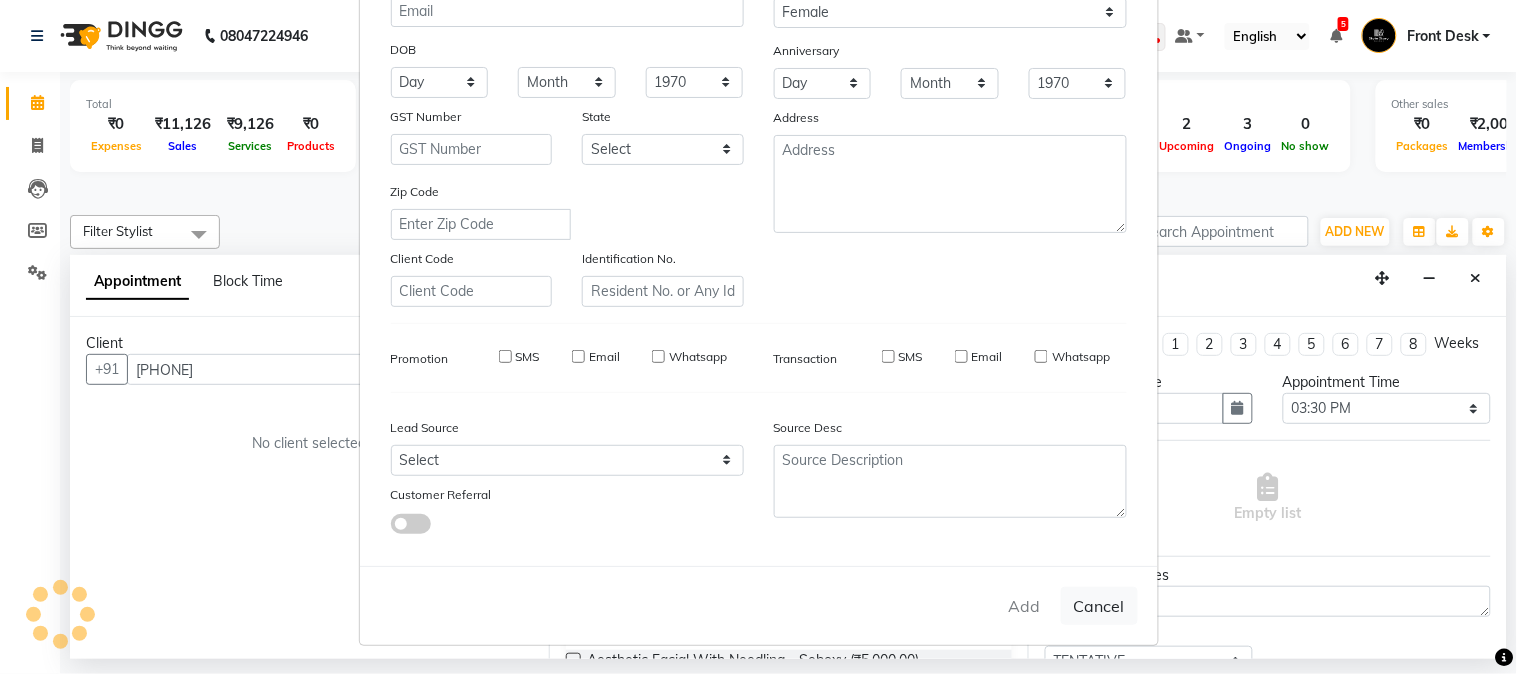 type 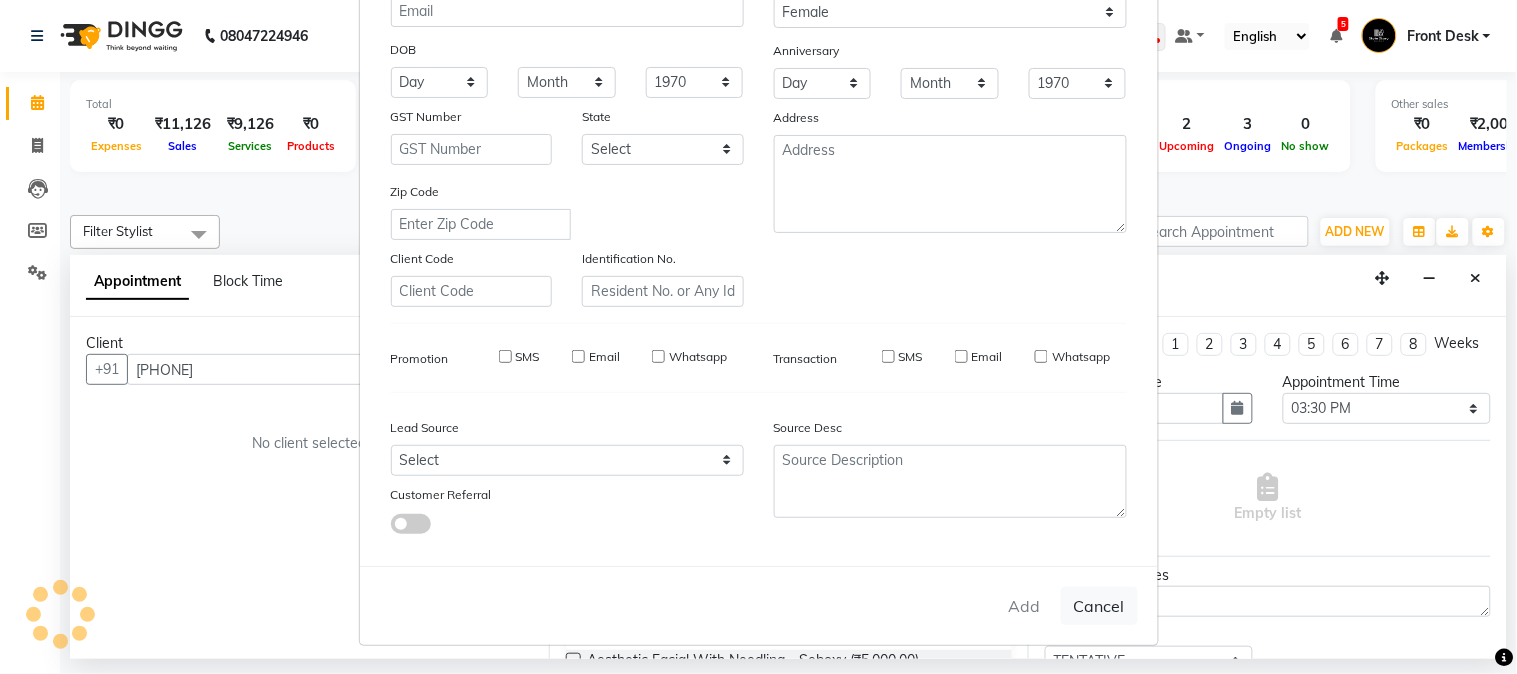 type 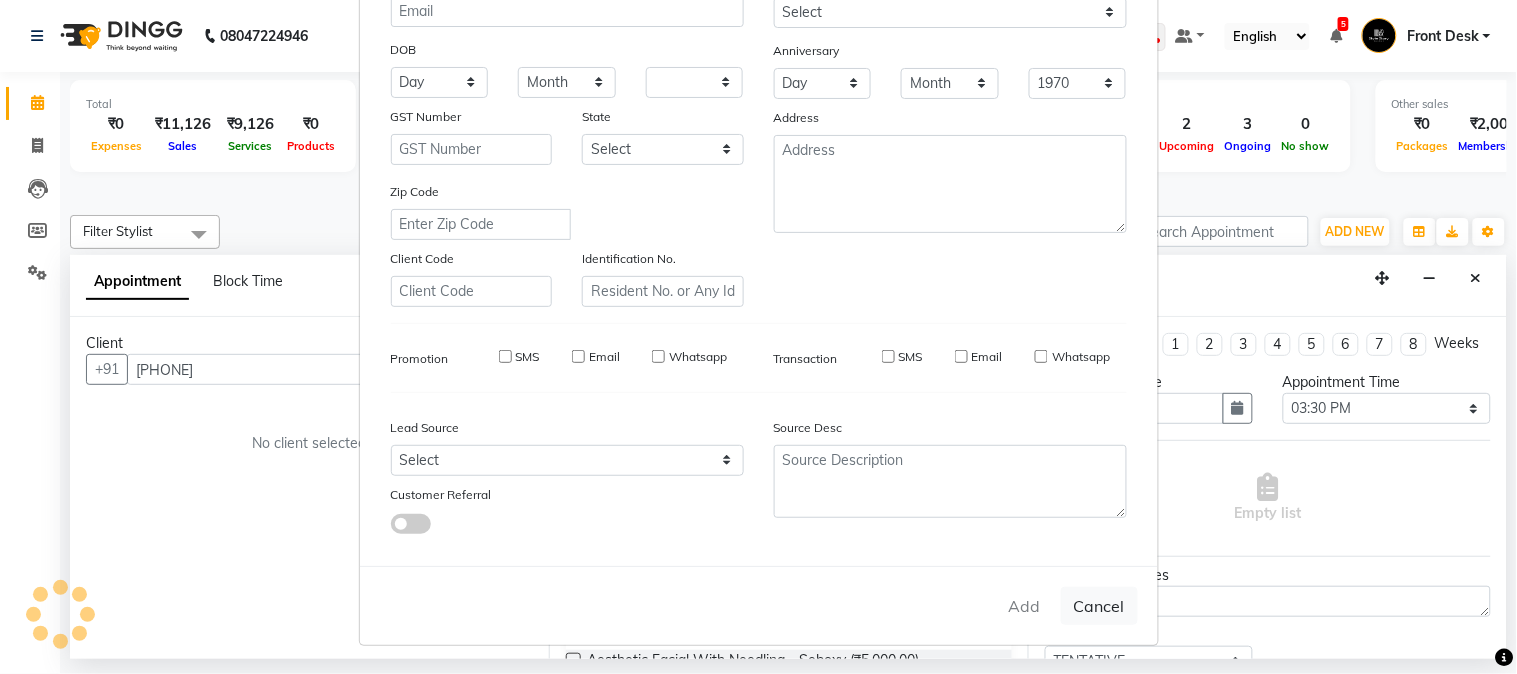 select 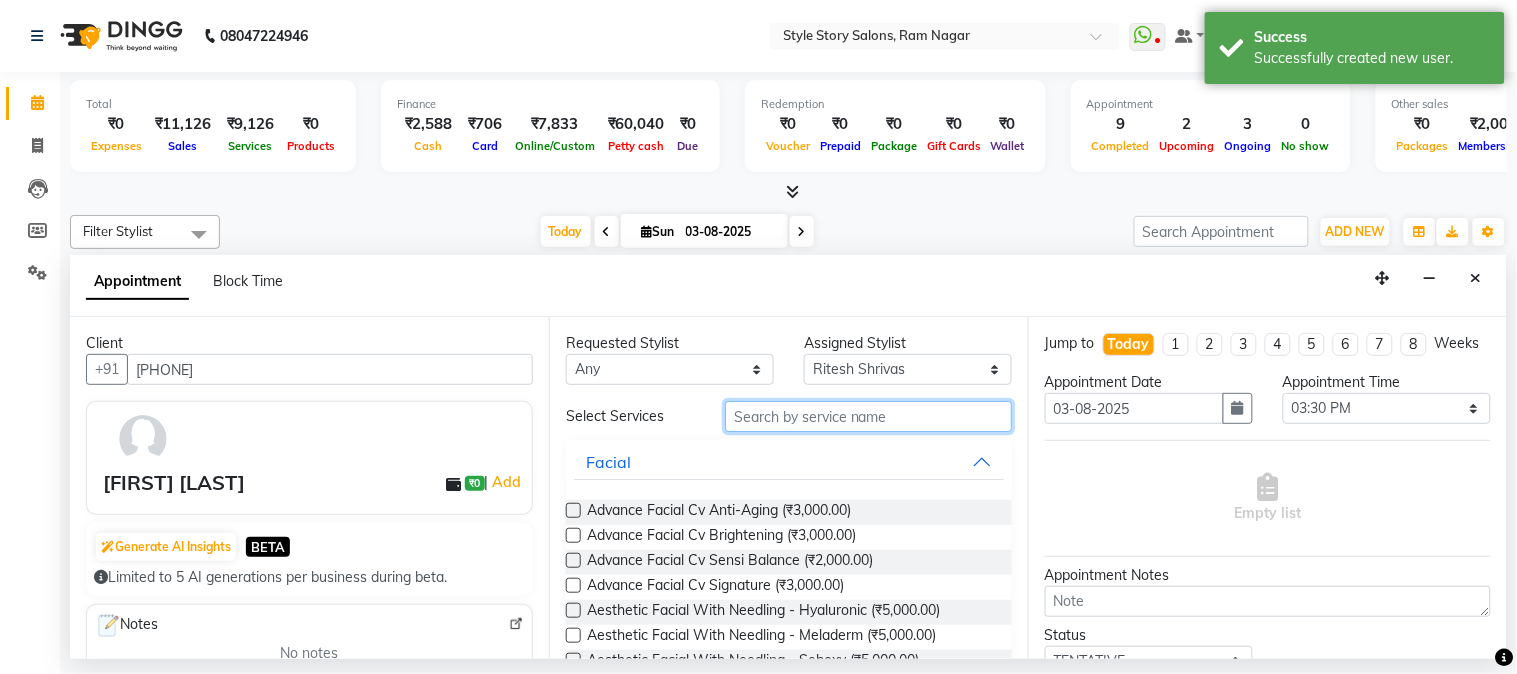 click at bounding box center (868, 416) 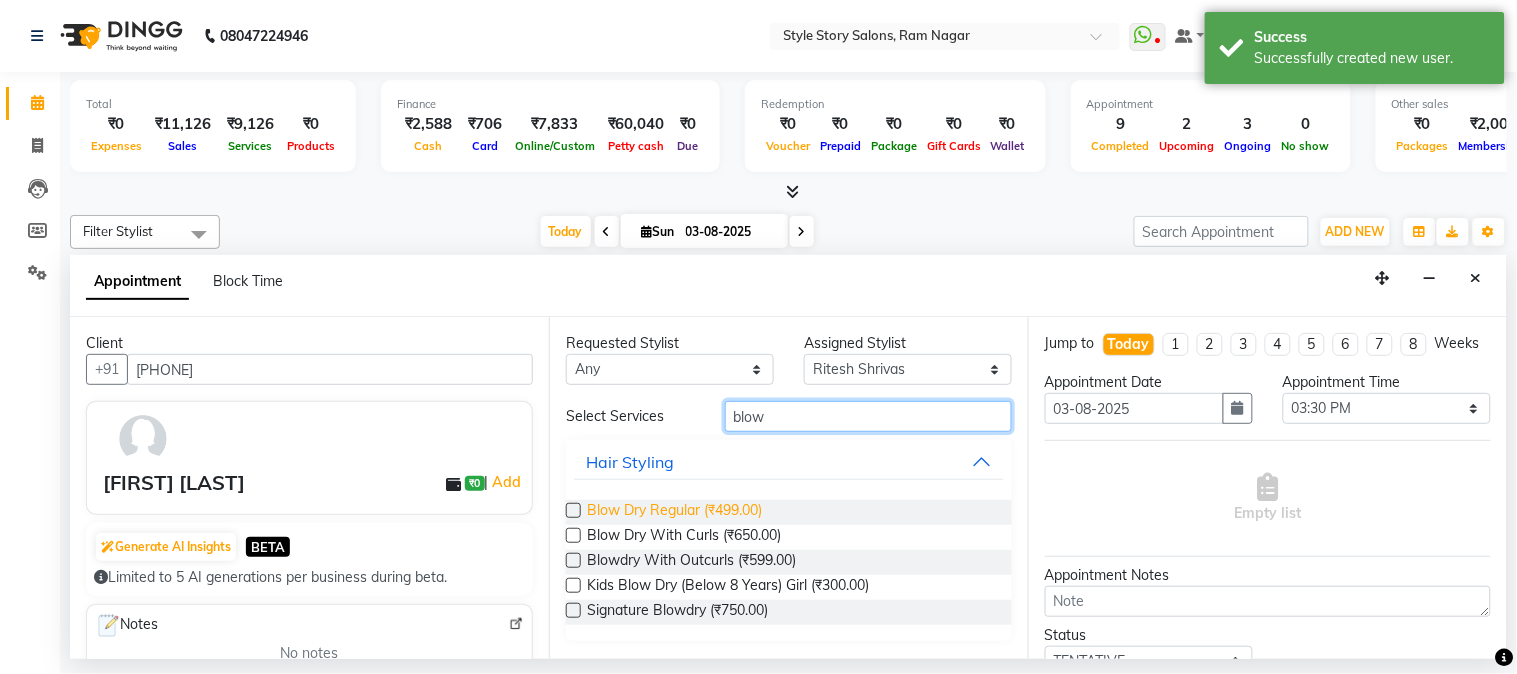 type on "blow" 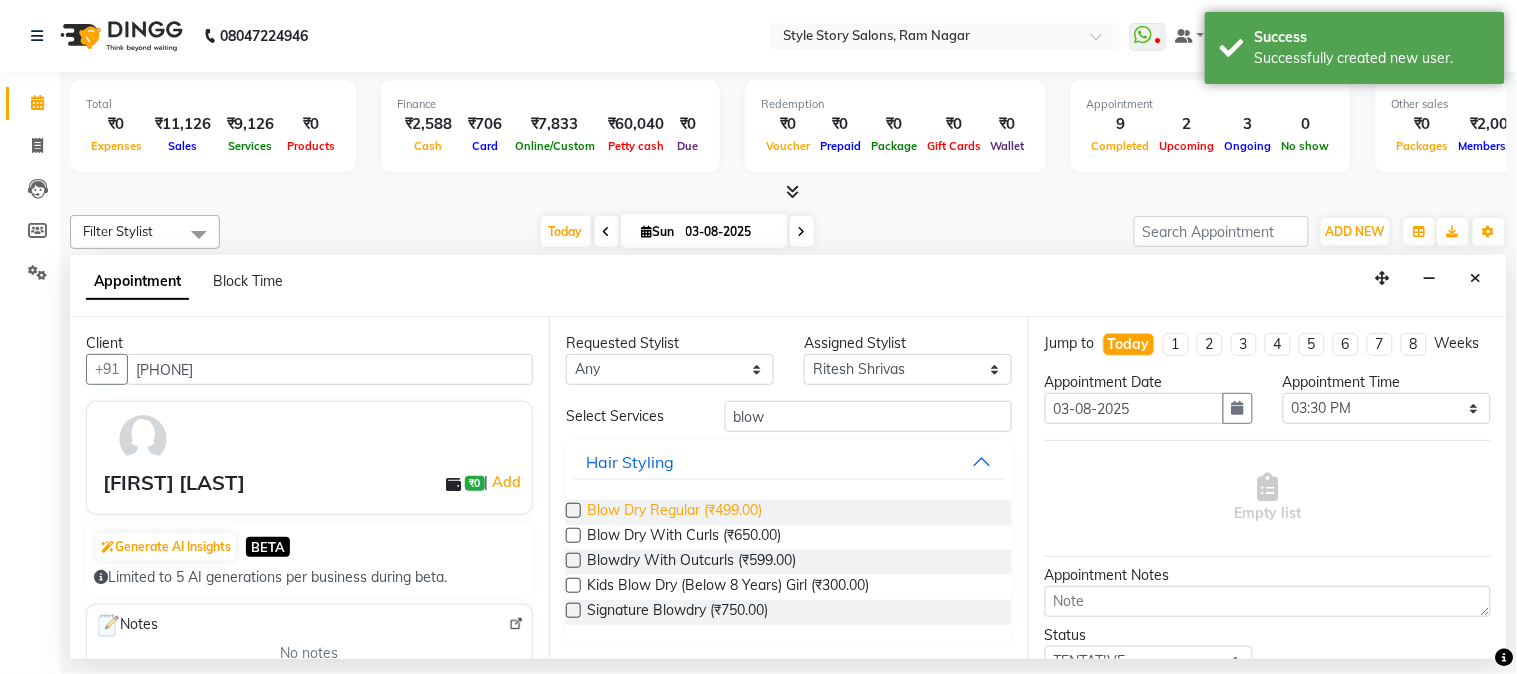 click on "Blow Dry Regular (₹499.00)" at bounding box center [674, 512] 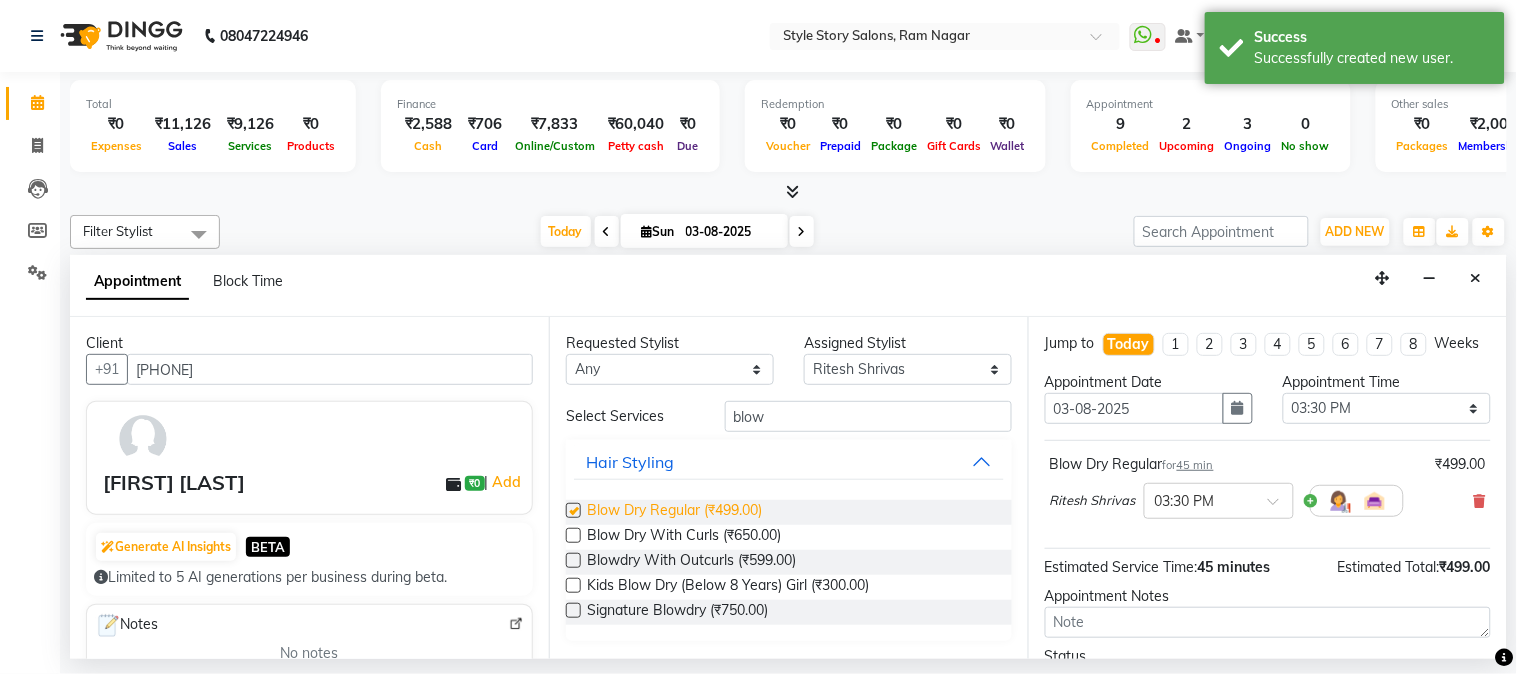 checkbox on "false" 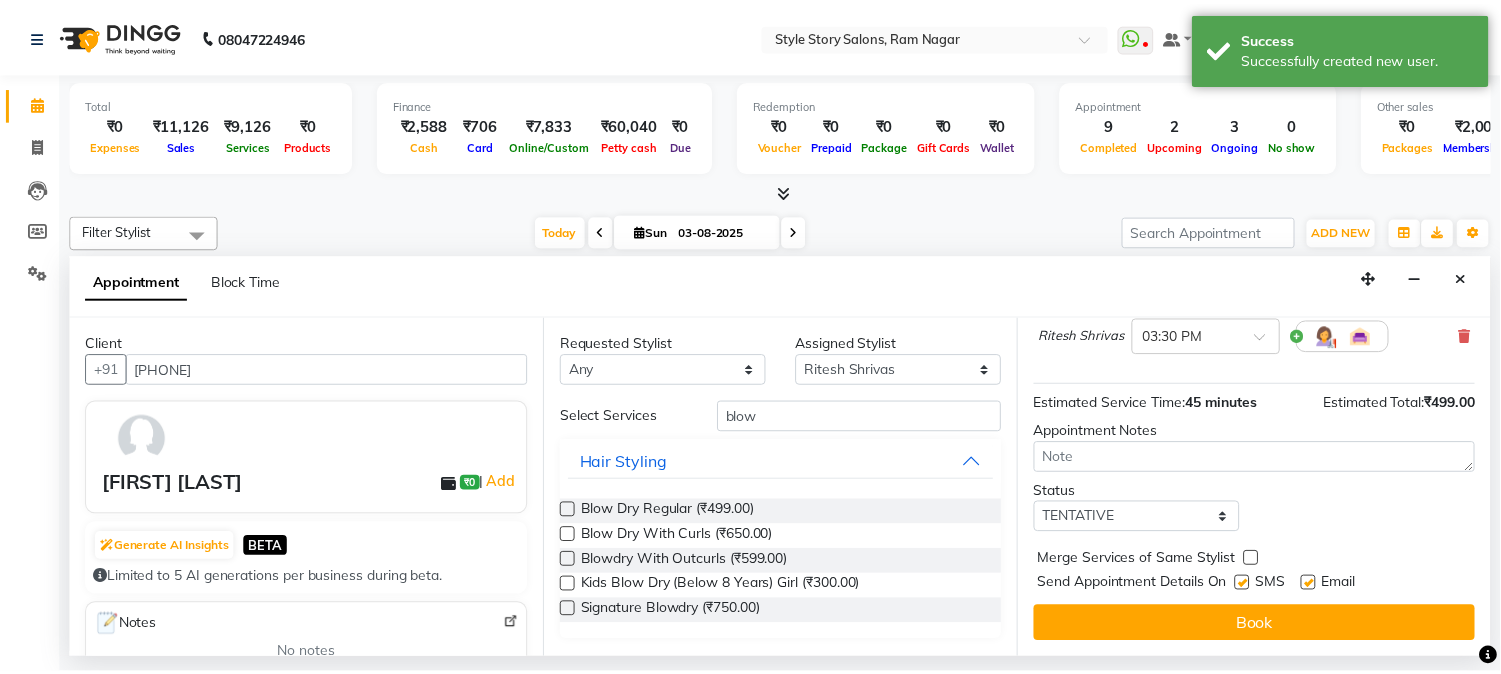 scroll, scrollTop: 183, scrollLeft: 0, axis: vertical 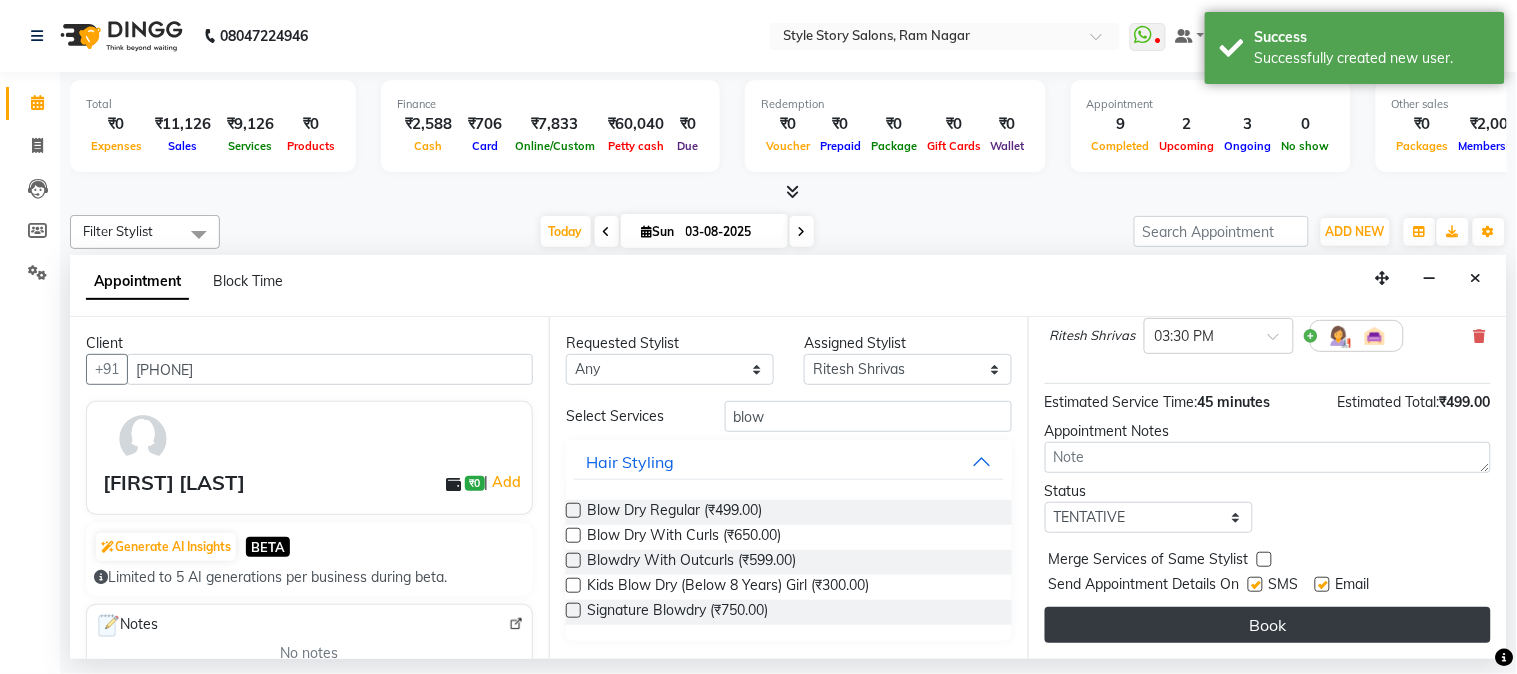 click on "Book" at bounding box center (1268, 625) 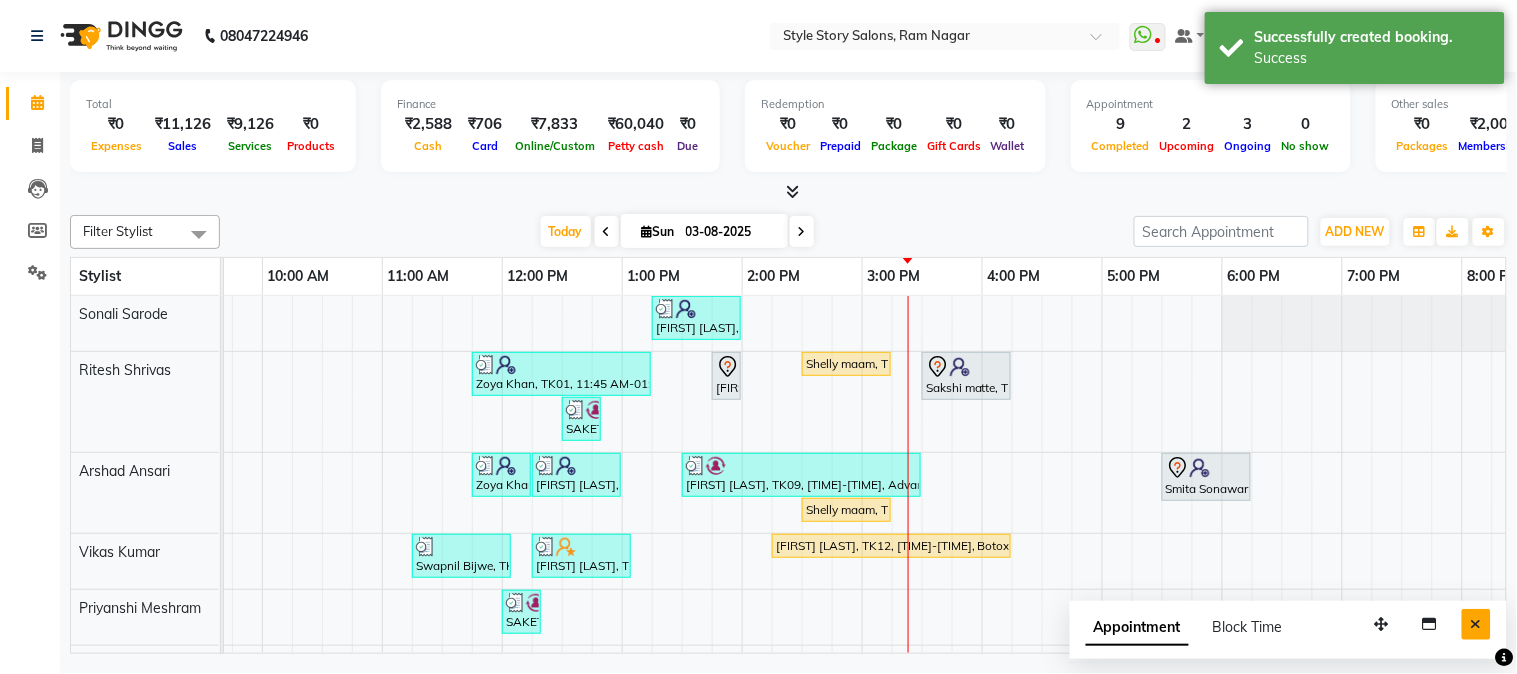 click at bounding box center [1476, 624] 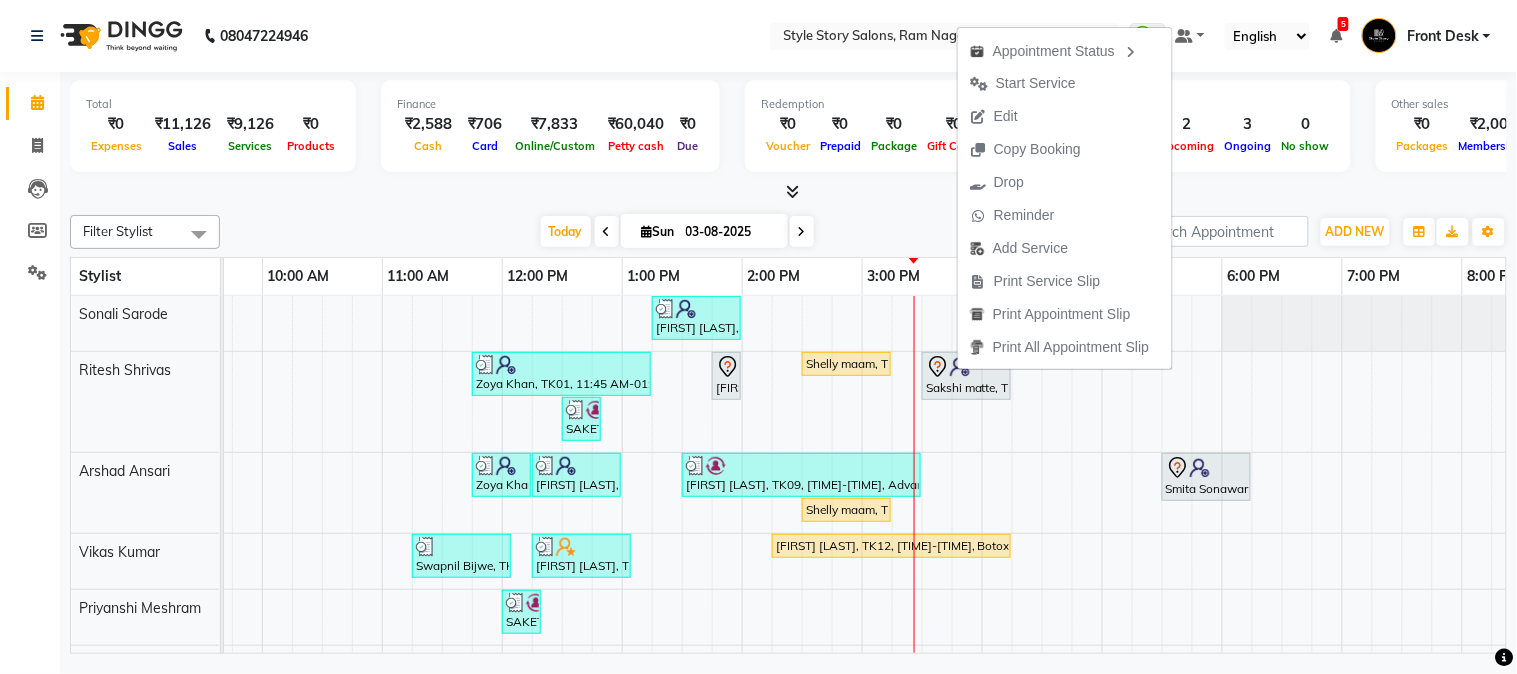 click on "Today  Sun 03-08-2025" at bounding box center (677, 232) 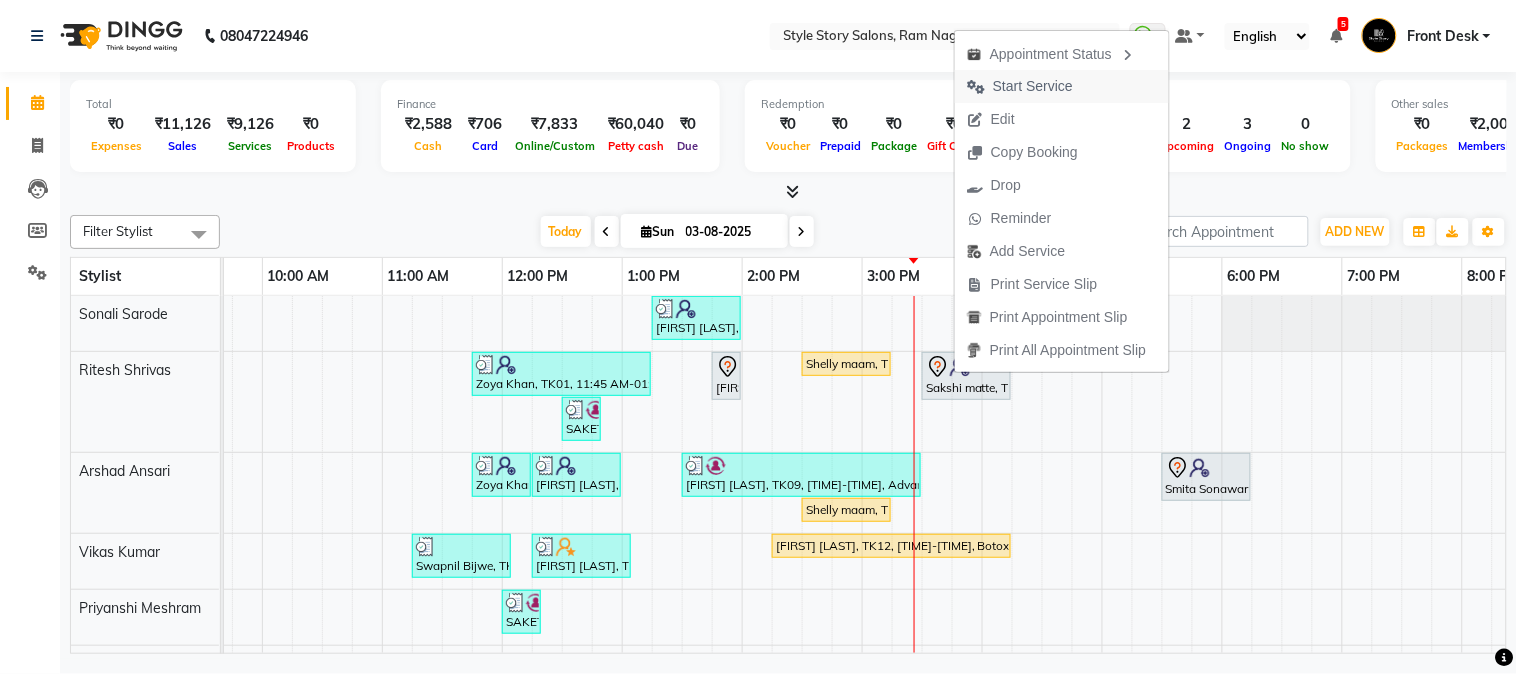 click on "Start Service" at bounding box center (1033, 86) 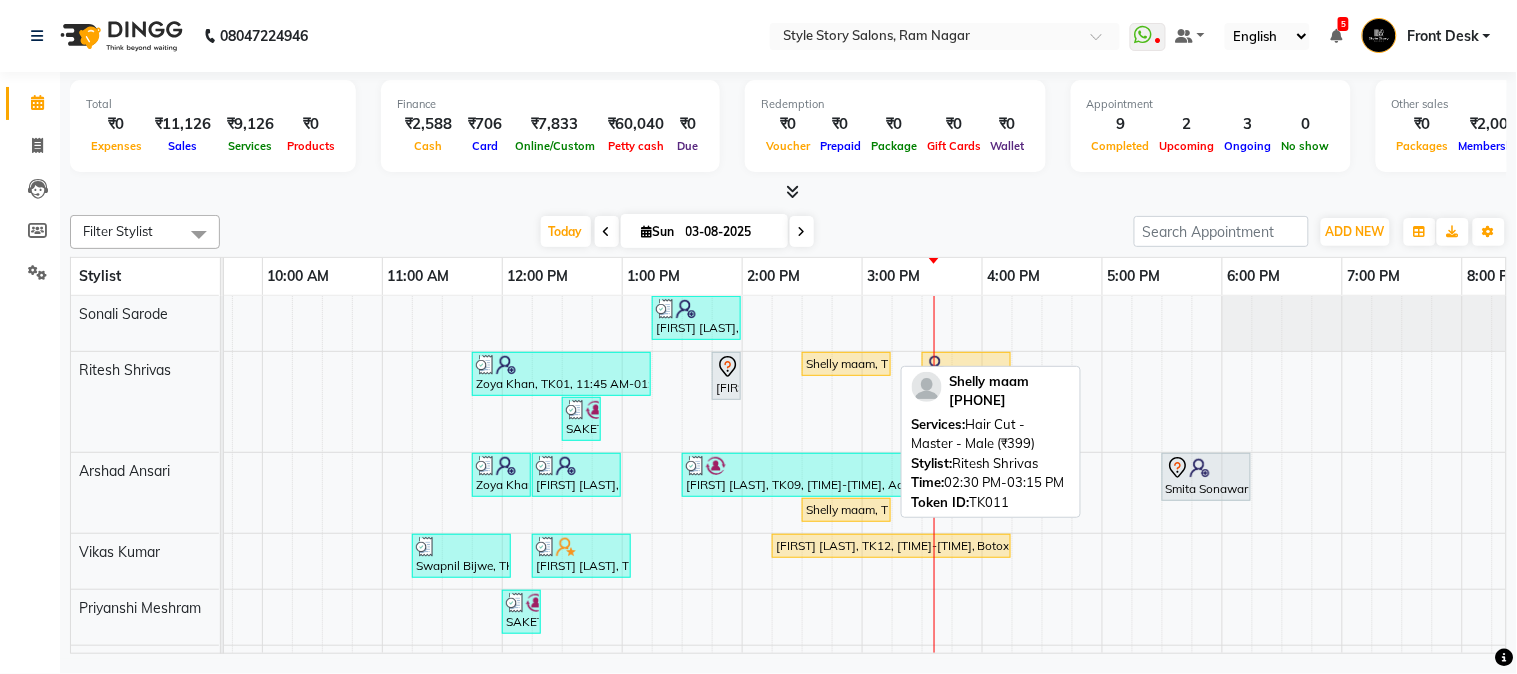 click on "Shelly maam, TK11, 02:30 PM-03:15 PM, Hair Cut - Master - Male (₹399)" at bounding box center (846, 364) 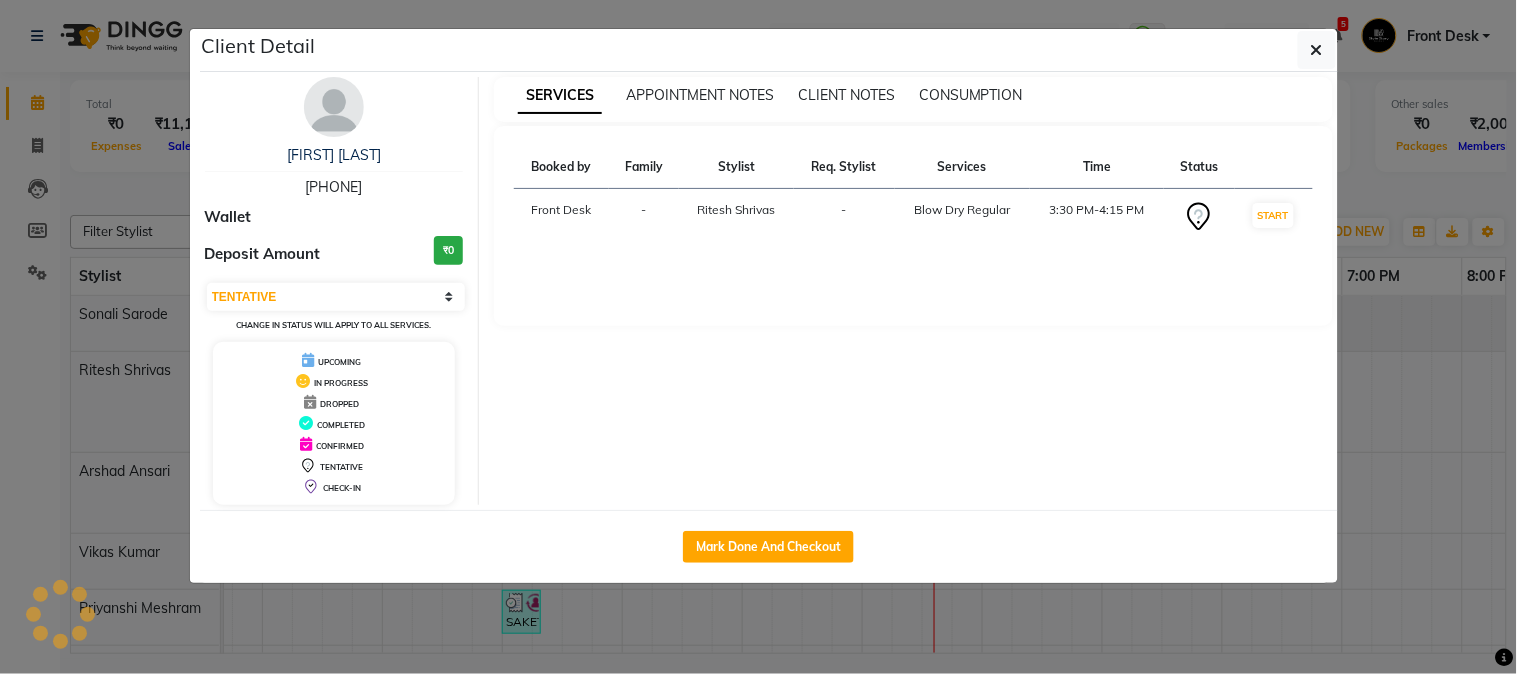 select on "1" 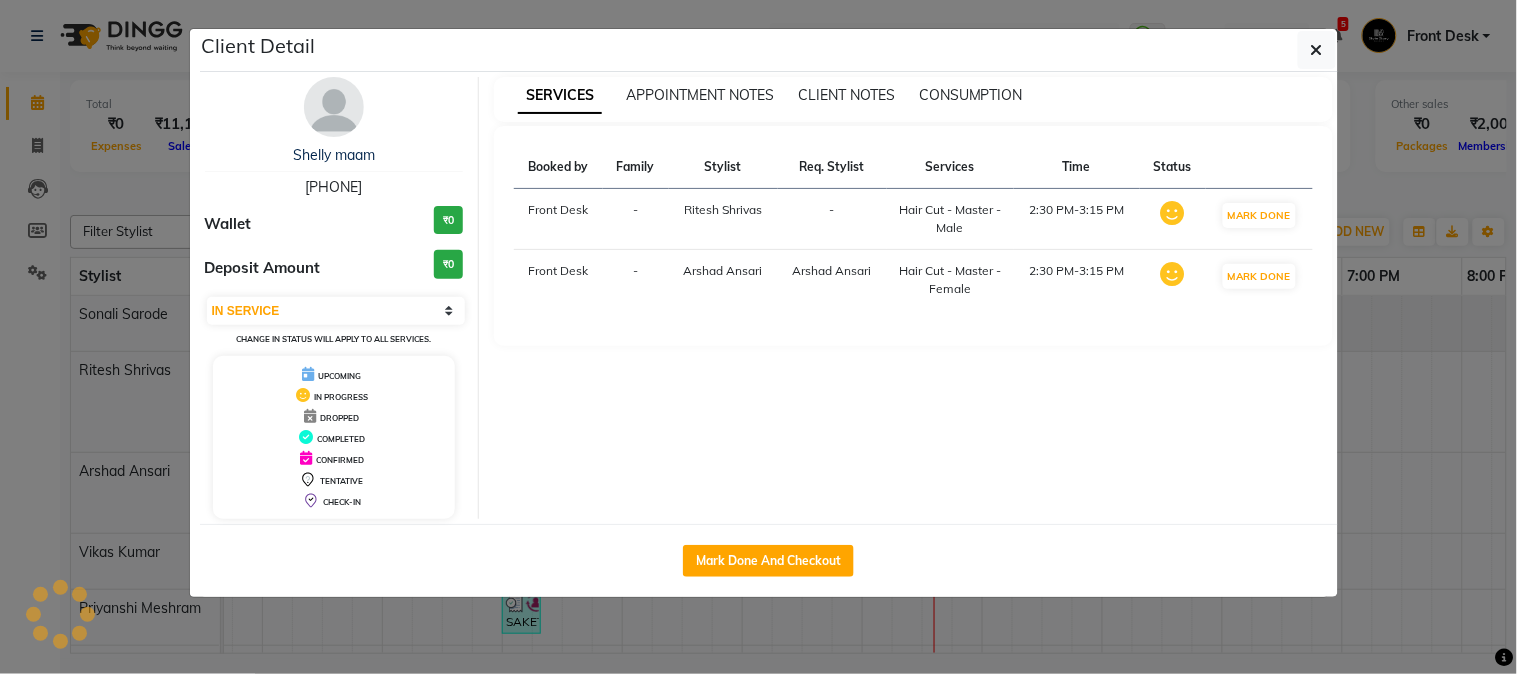 click on "Mark Done And Checkout" 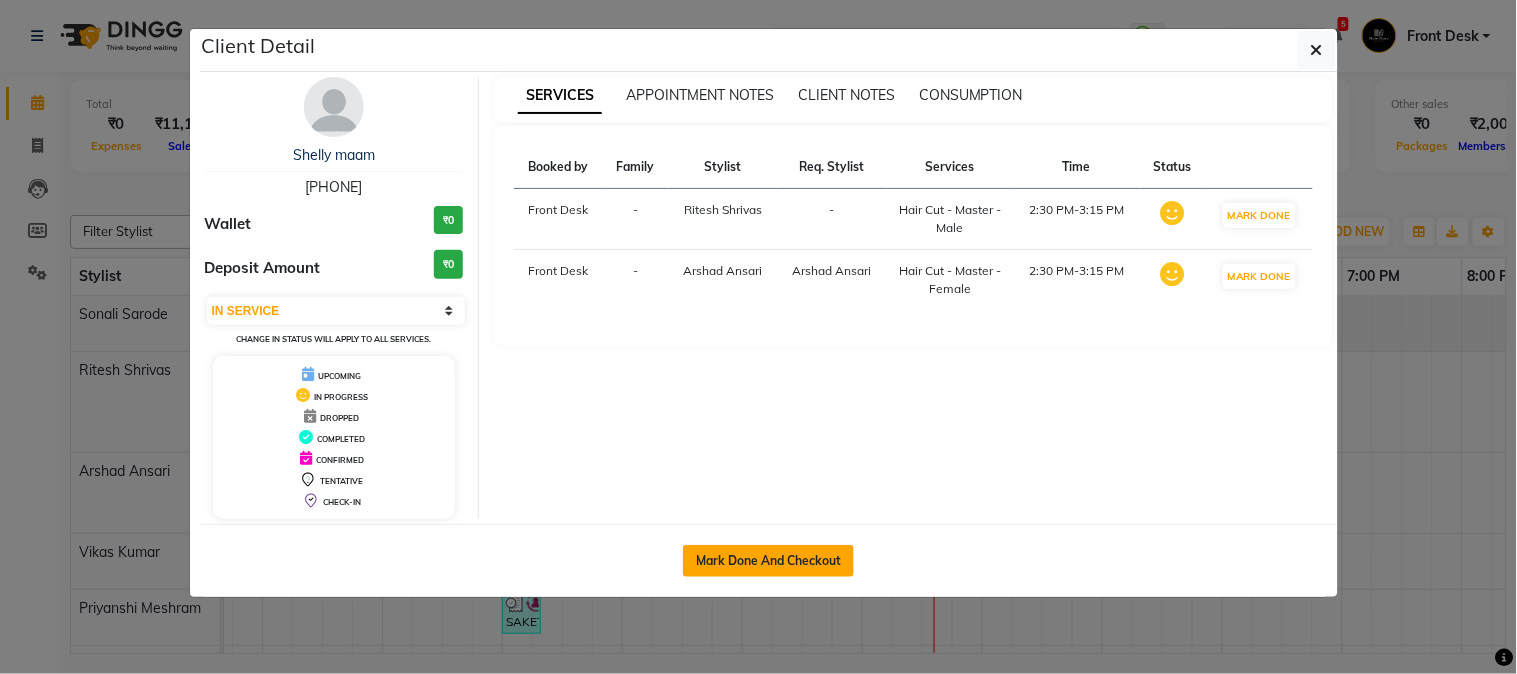 click on "Mark Done And Checkout" 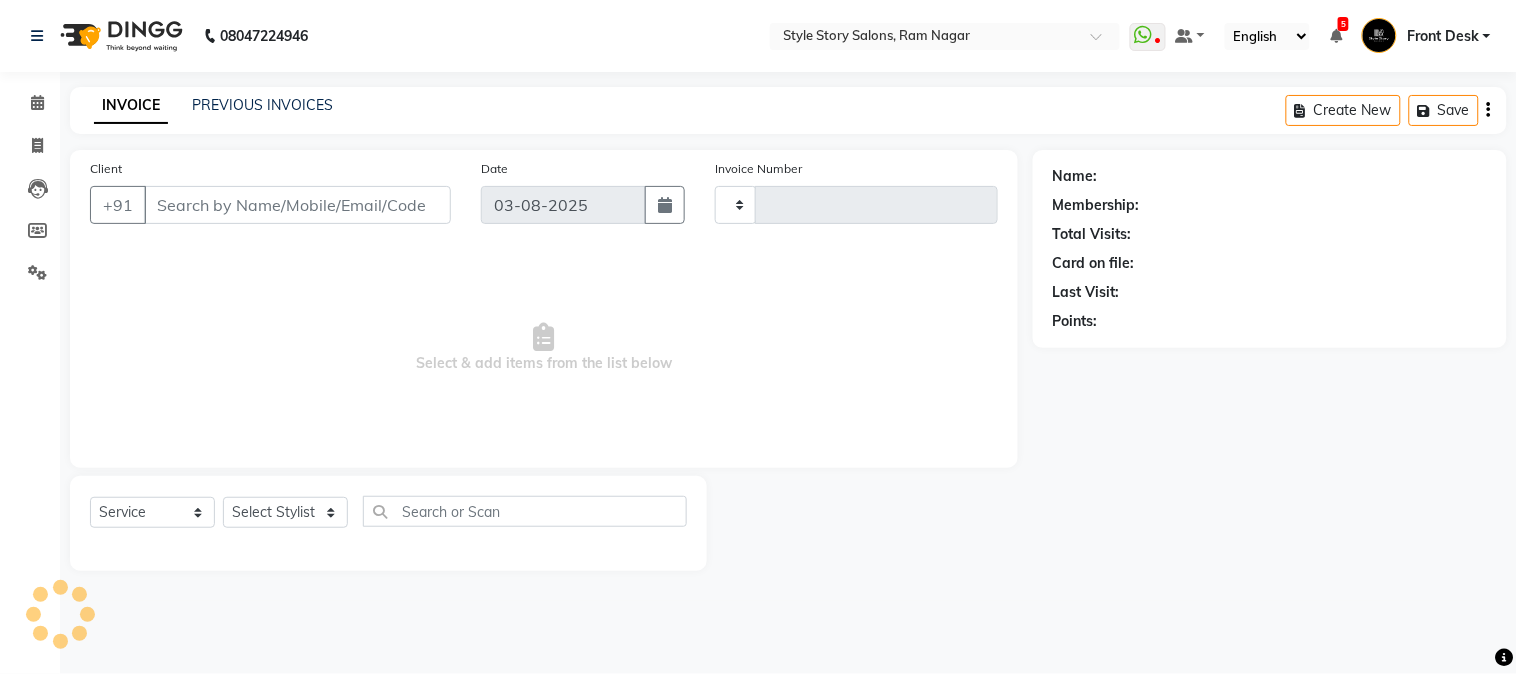 type on "1233" 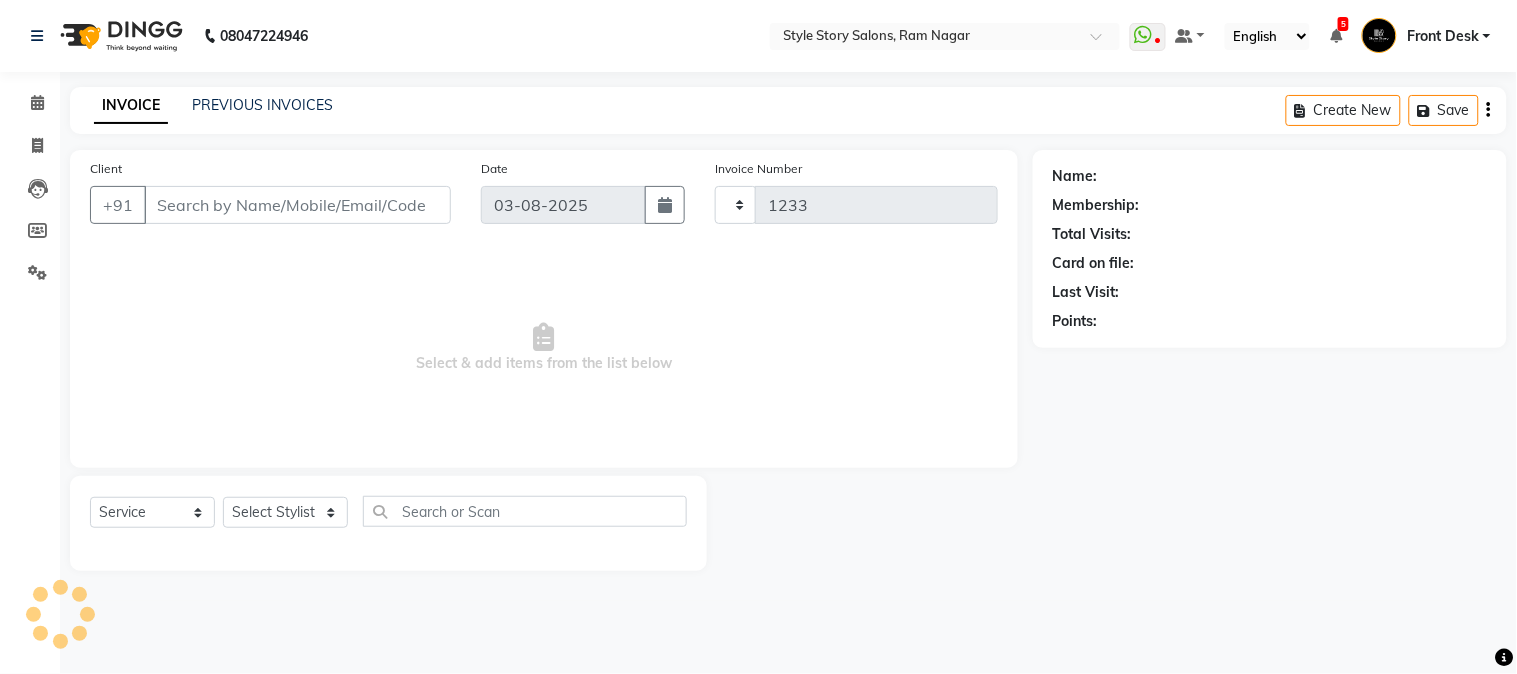 select on "6249" 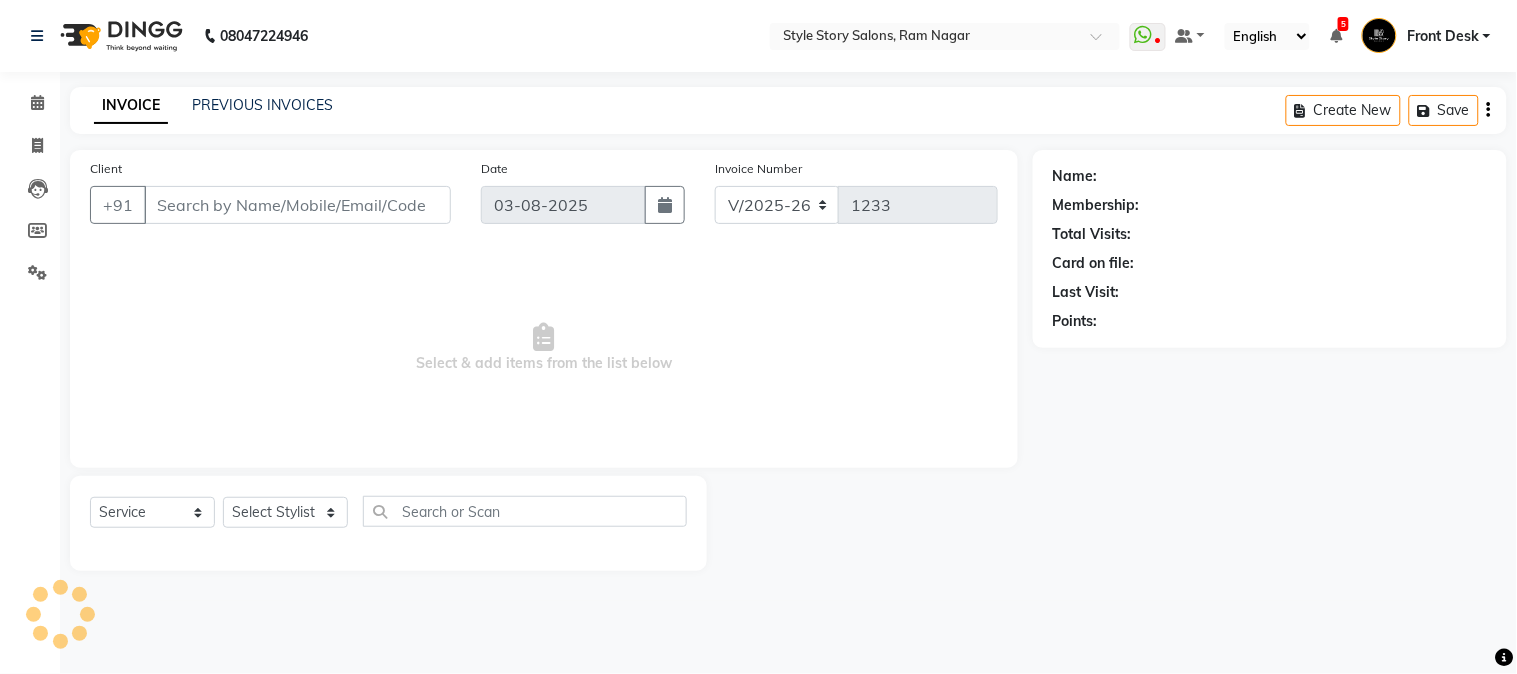 type on "[PHONE]" 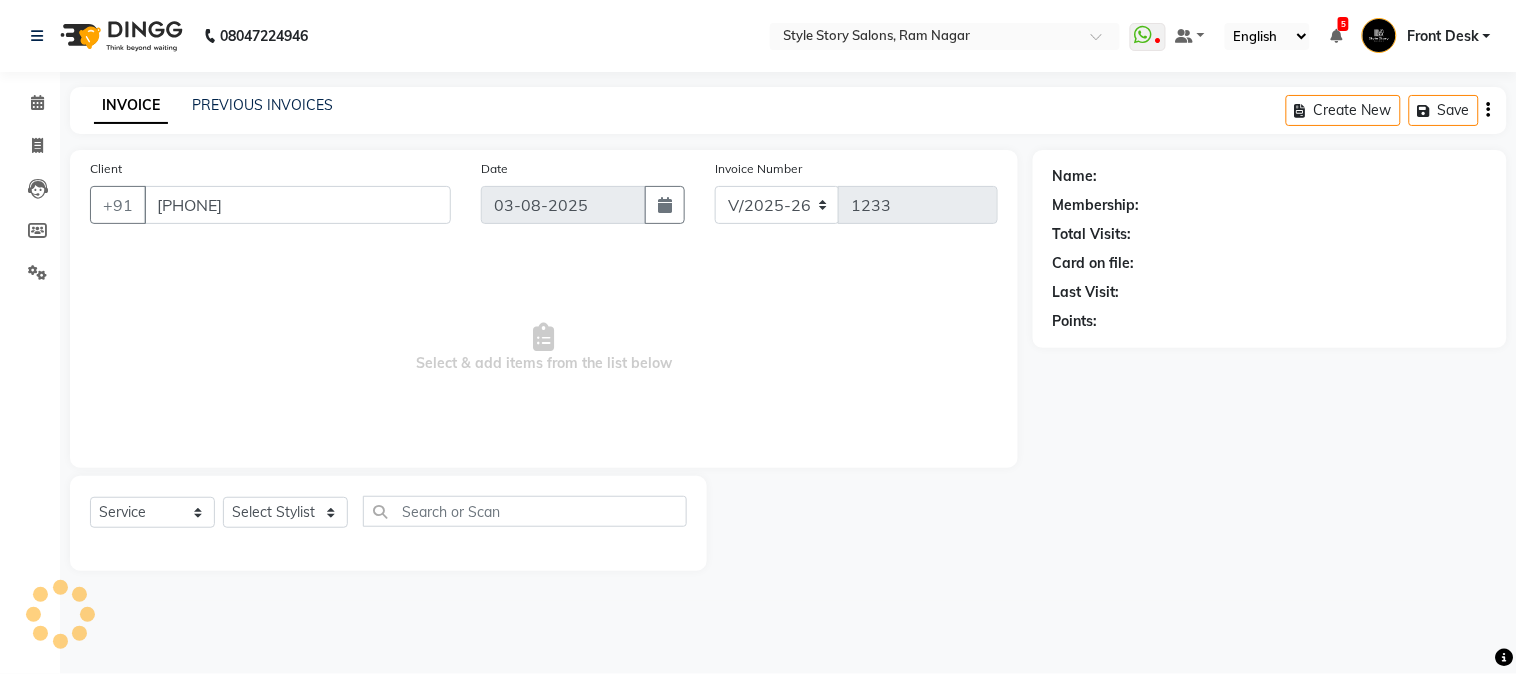 select on "61197" 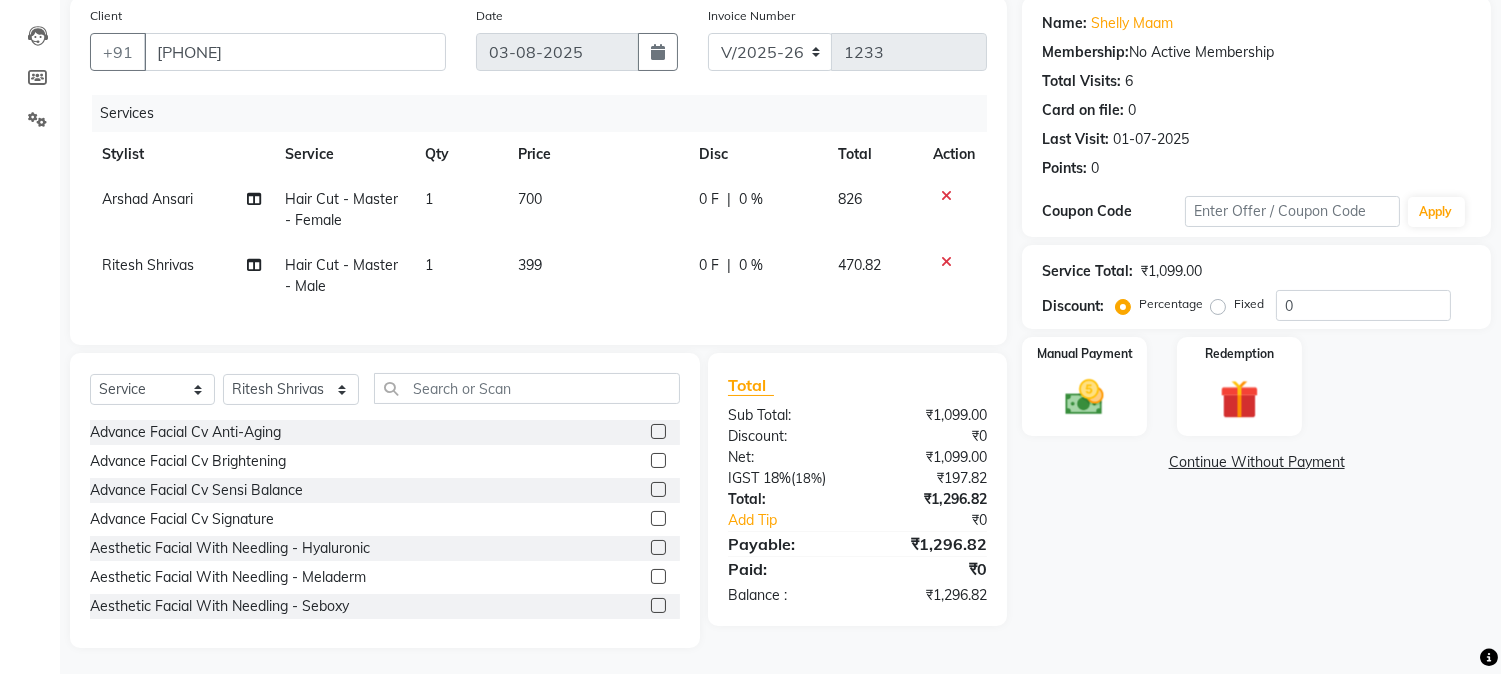 scroll, scrollTop: 173, scrollLeft: 0, axis: vertical 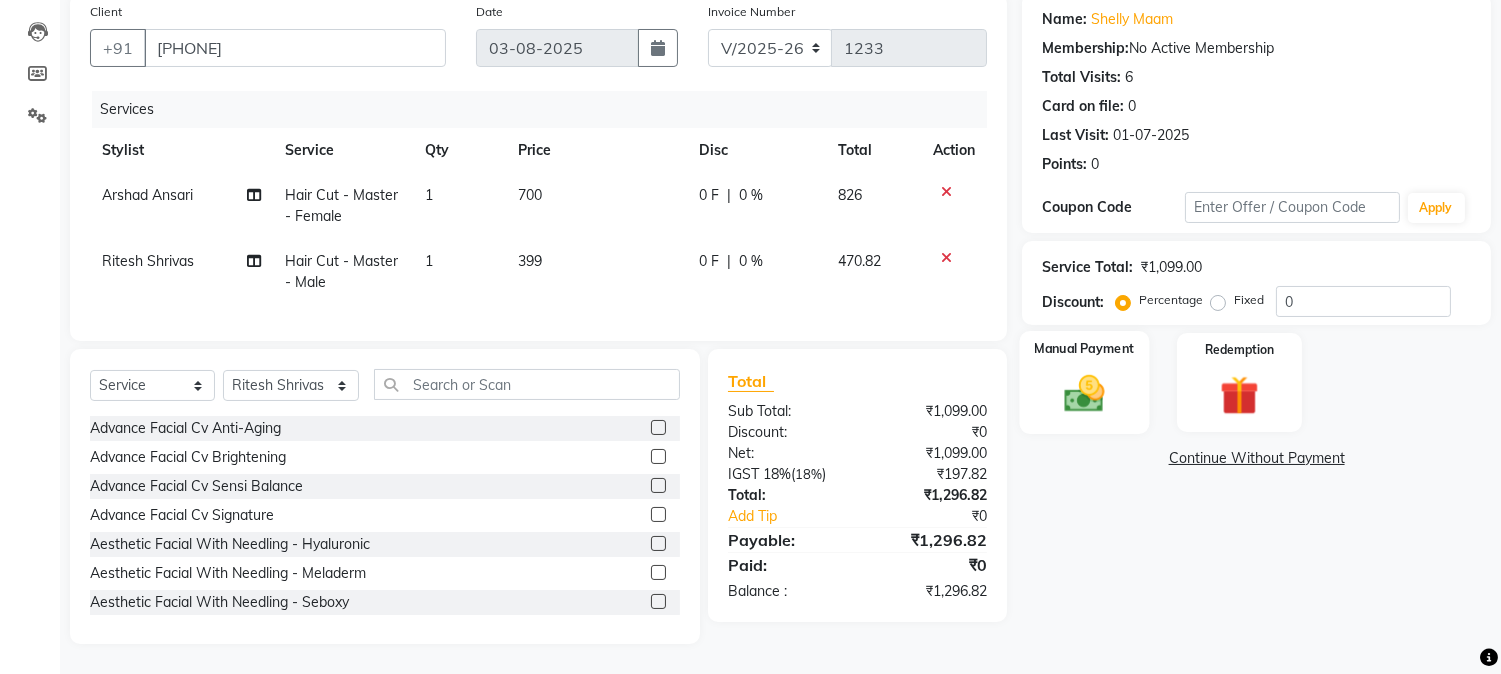 click 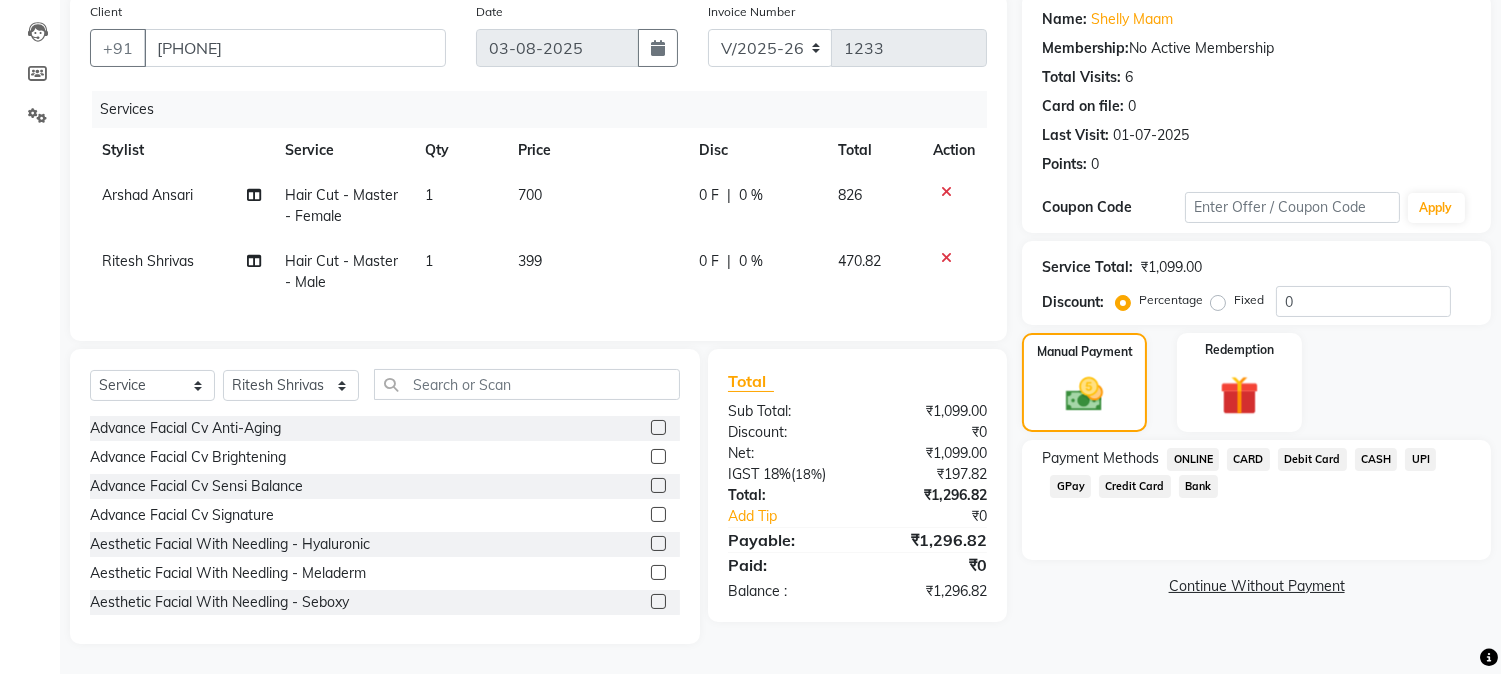 click on "UPI" 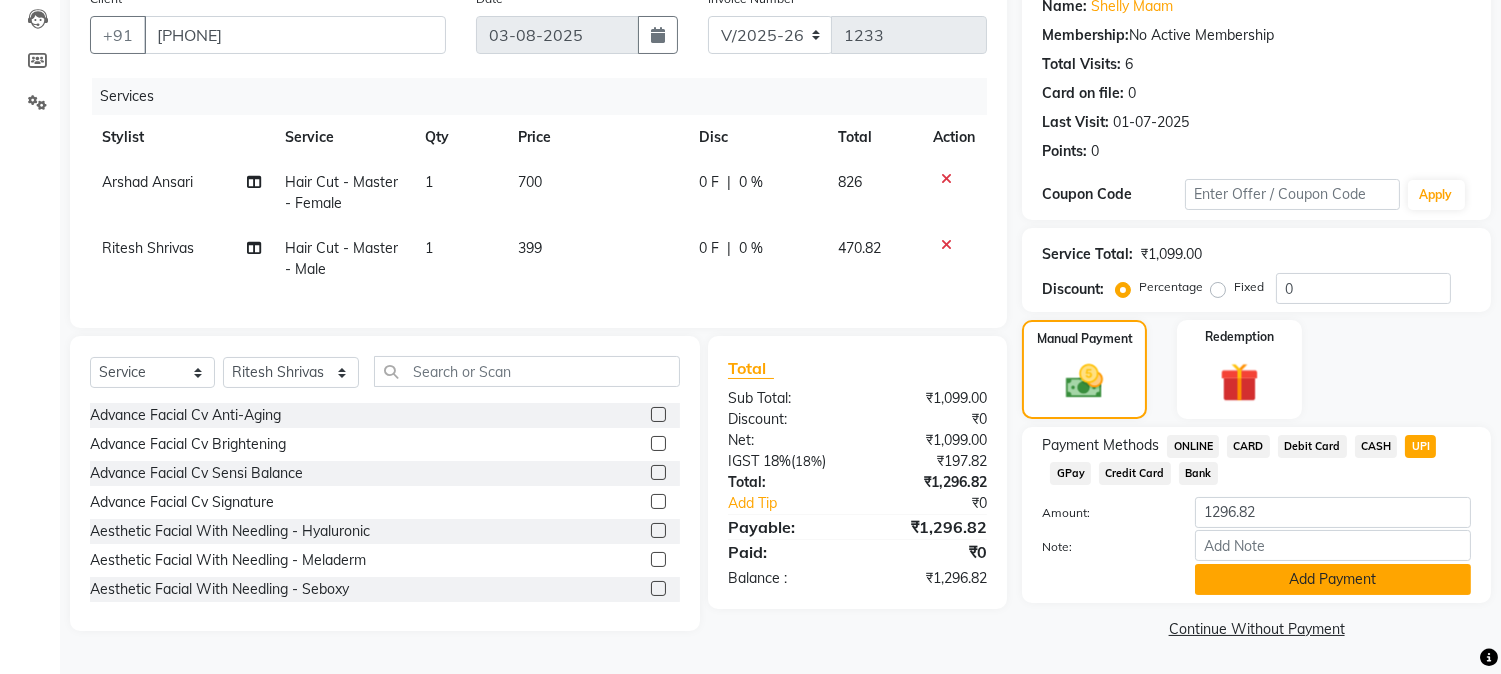 click on "Add Payment" 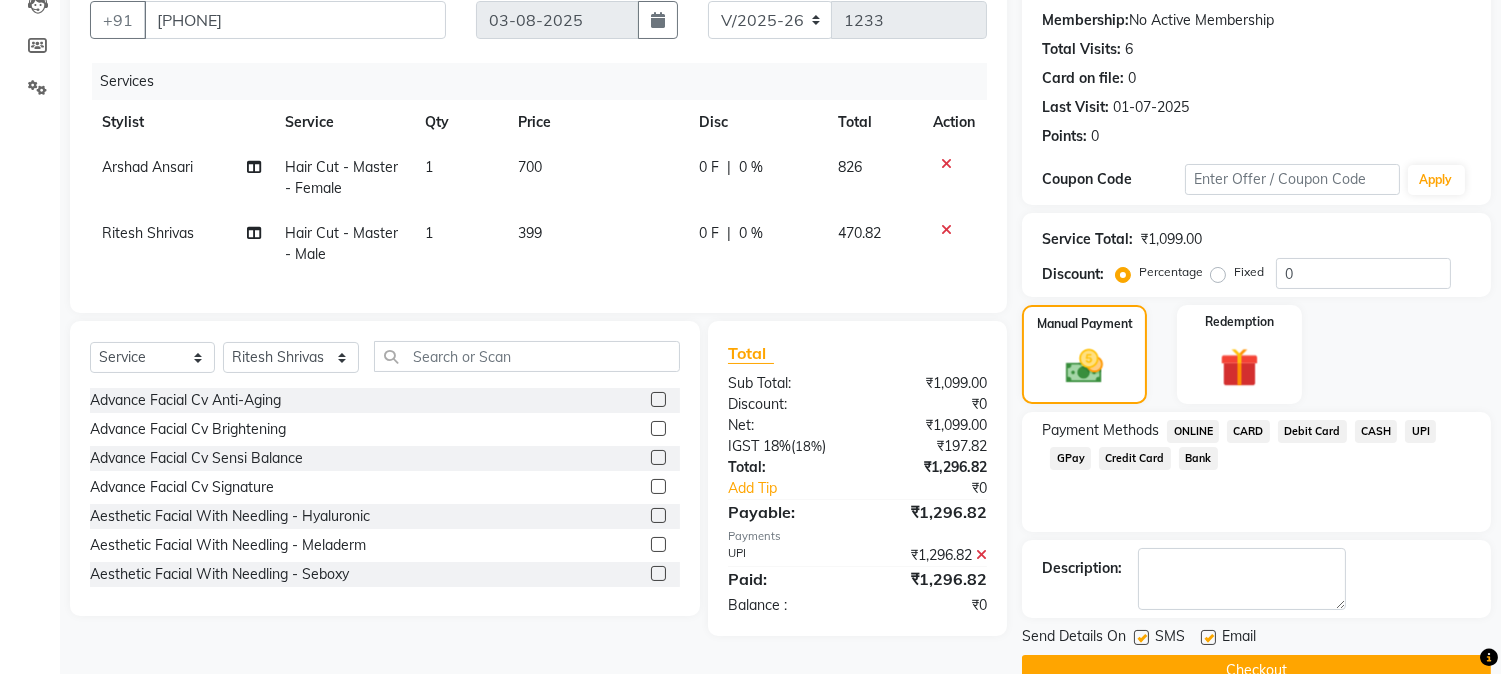 scroll, scrollTop: 225, scrollLeft: 0, axis: vertical 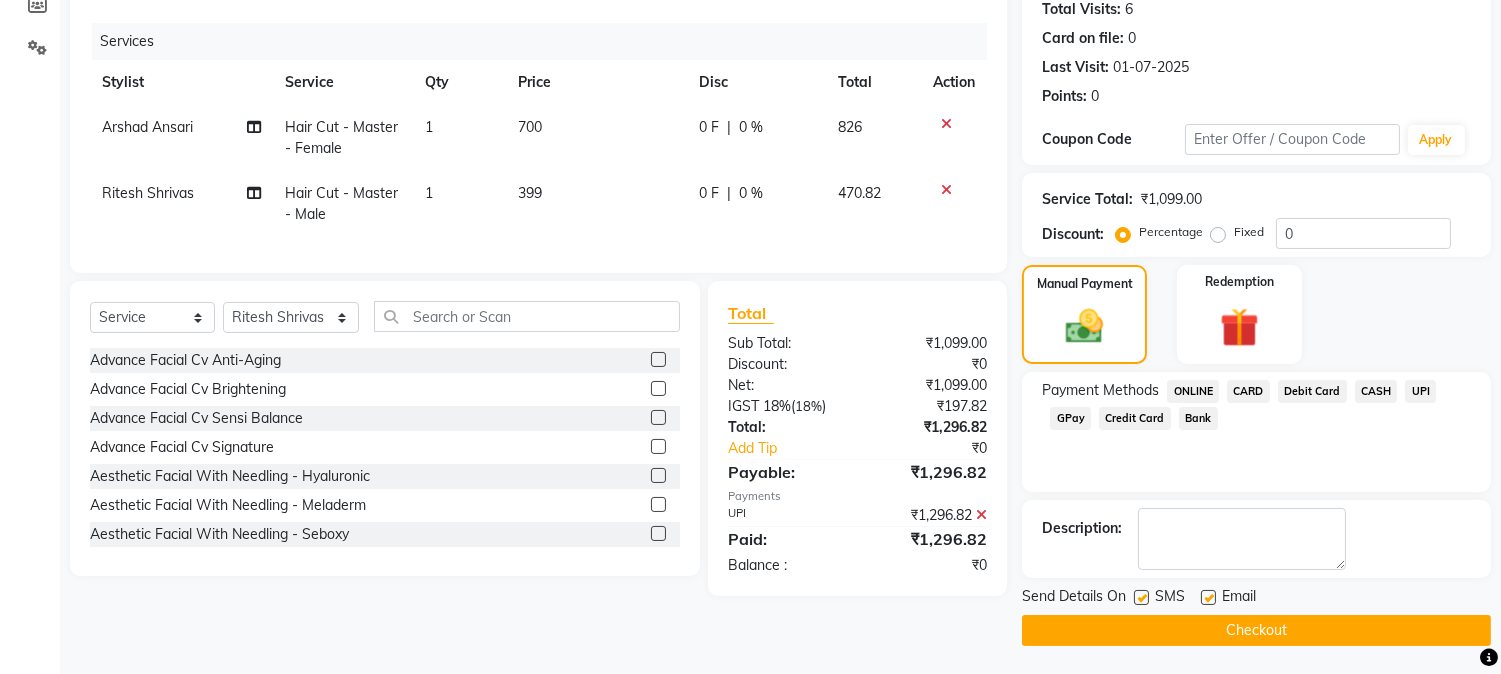 click on "Checkout" 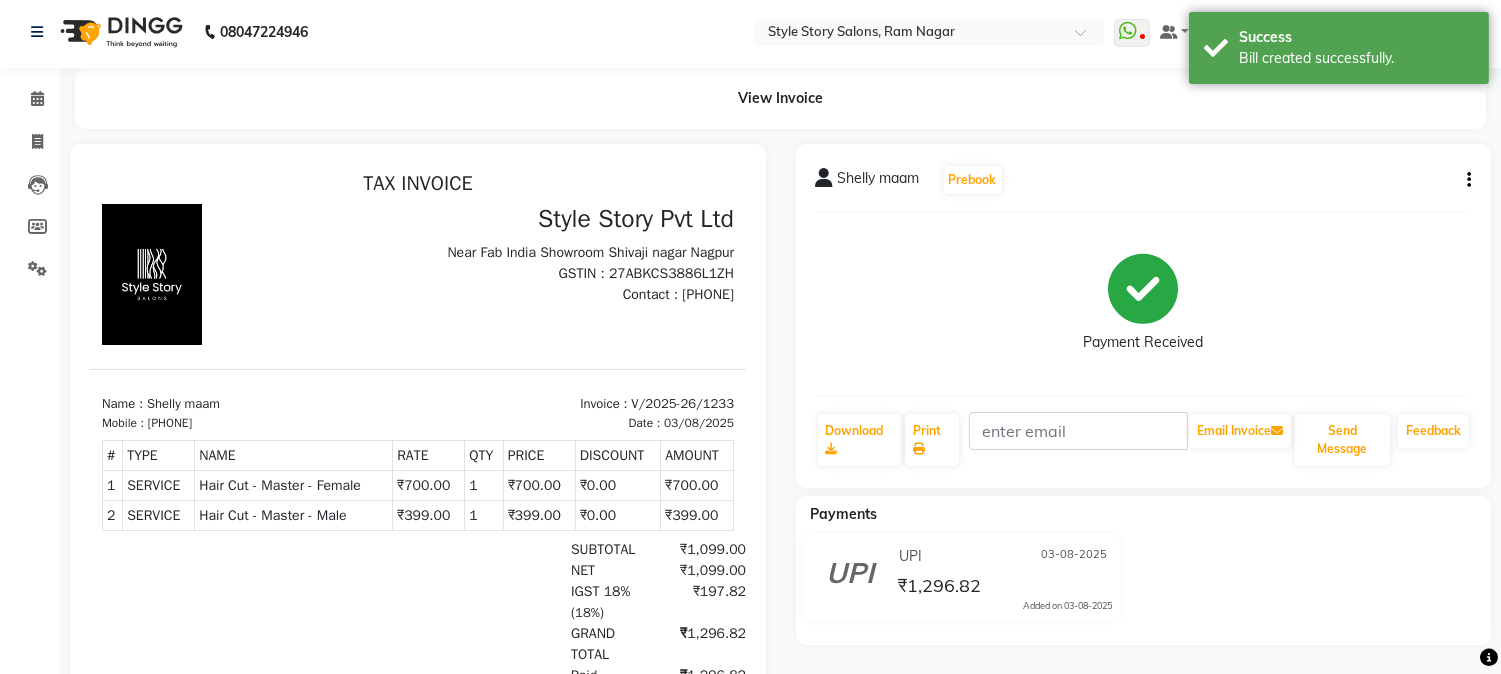 scroll, scrollTop: 0, scrollLeft: 0, axis: both 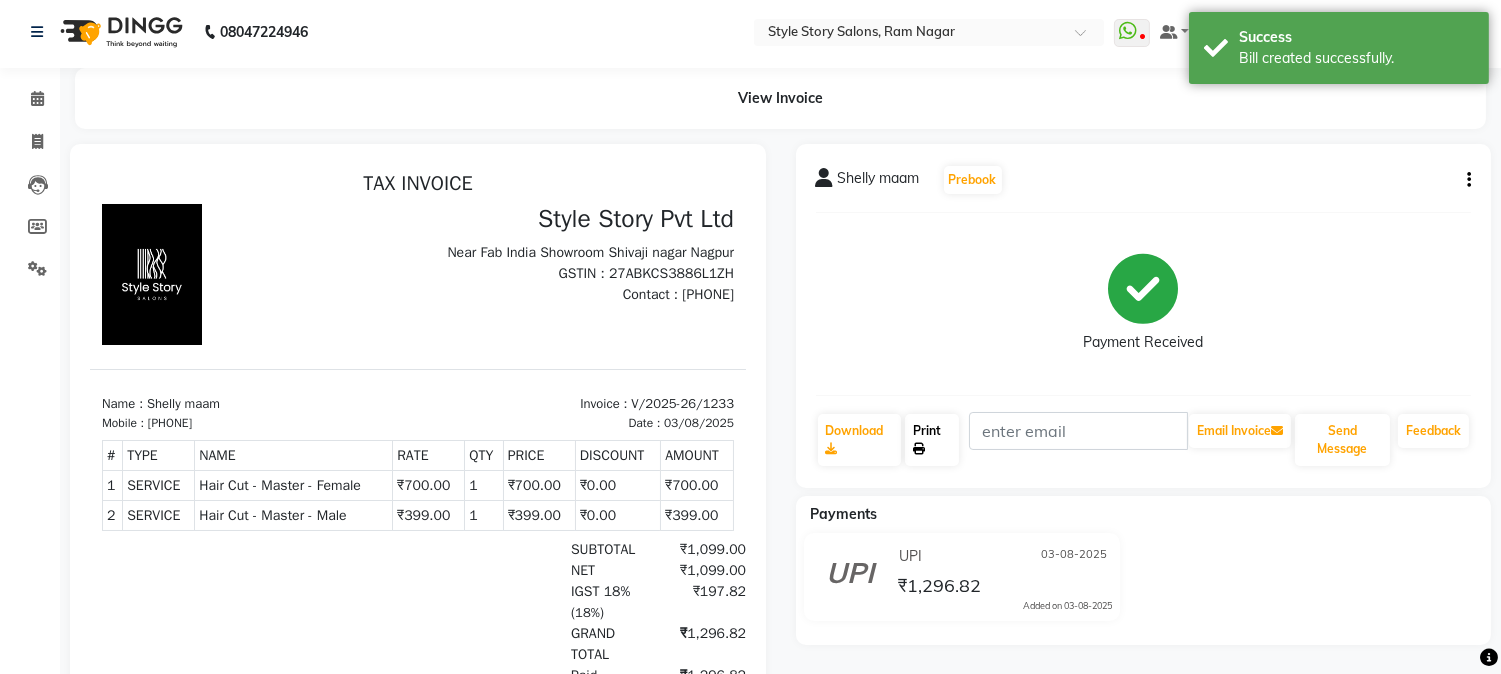 click on "Print" 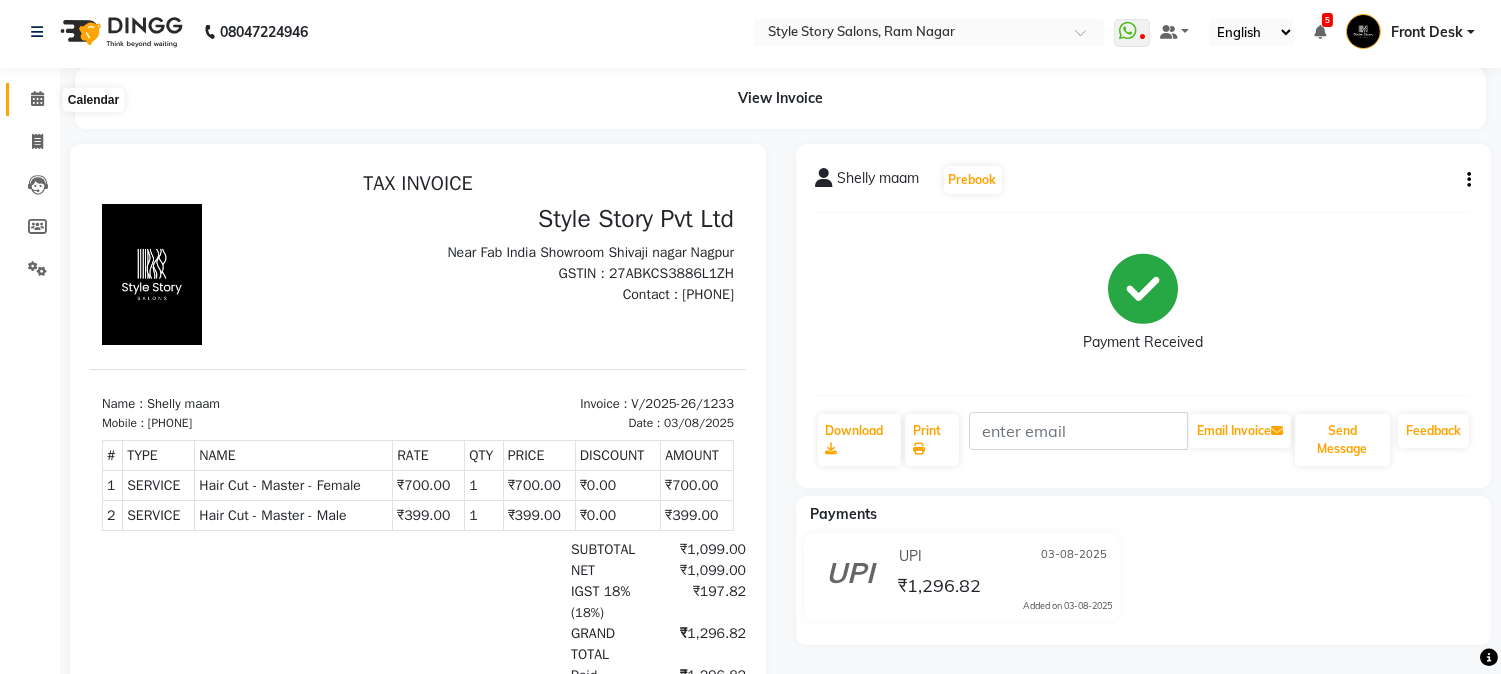 click 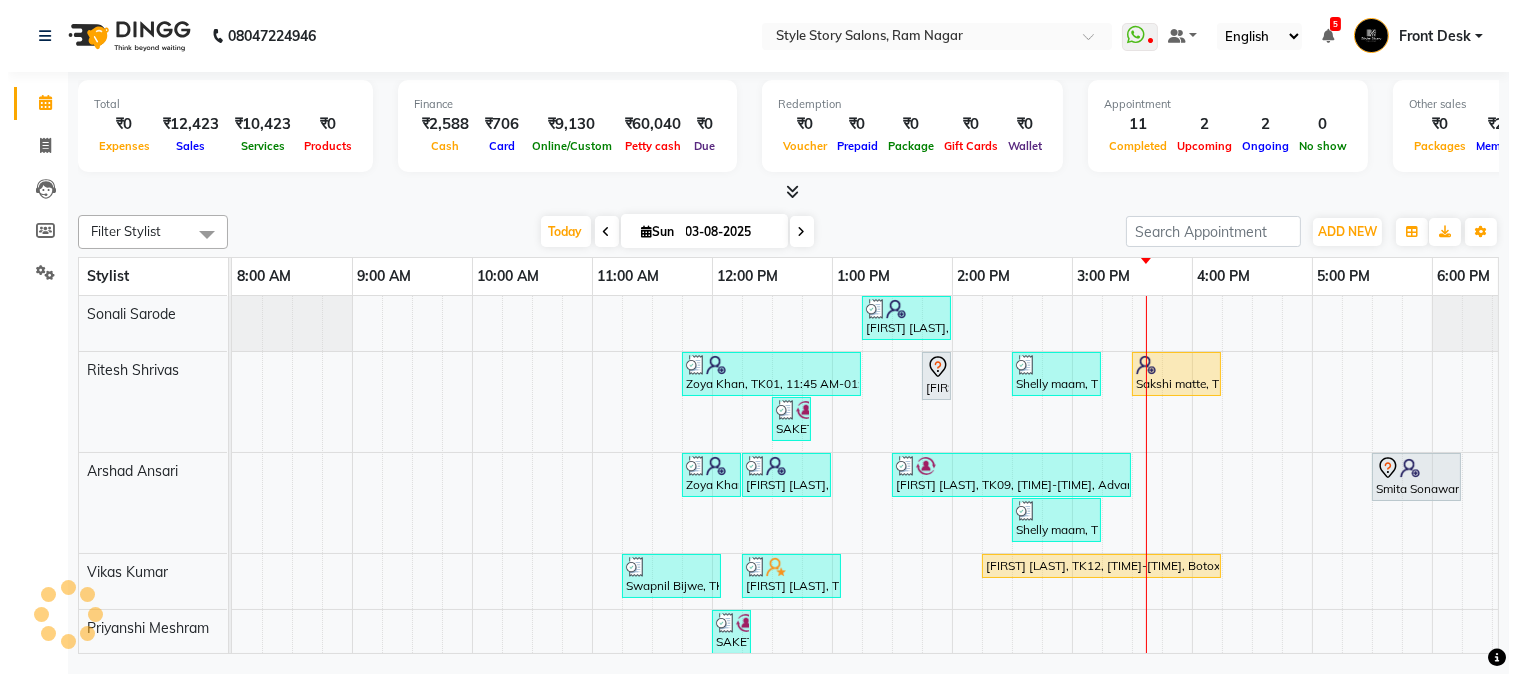 scroll, scrollTop: 0, scrollLeft: 0, axis: both 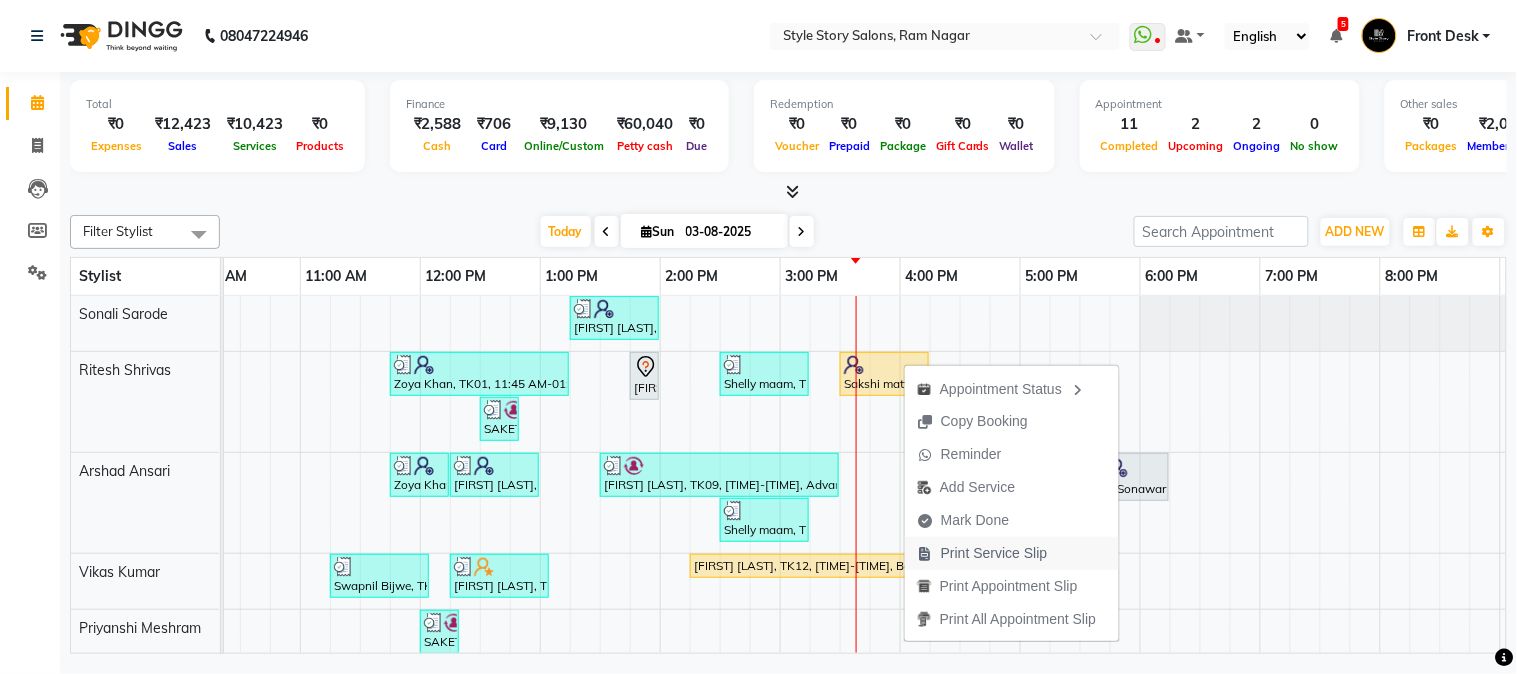 click on "Print Service Slip" at bounding box center (994, 553) 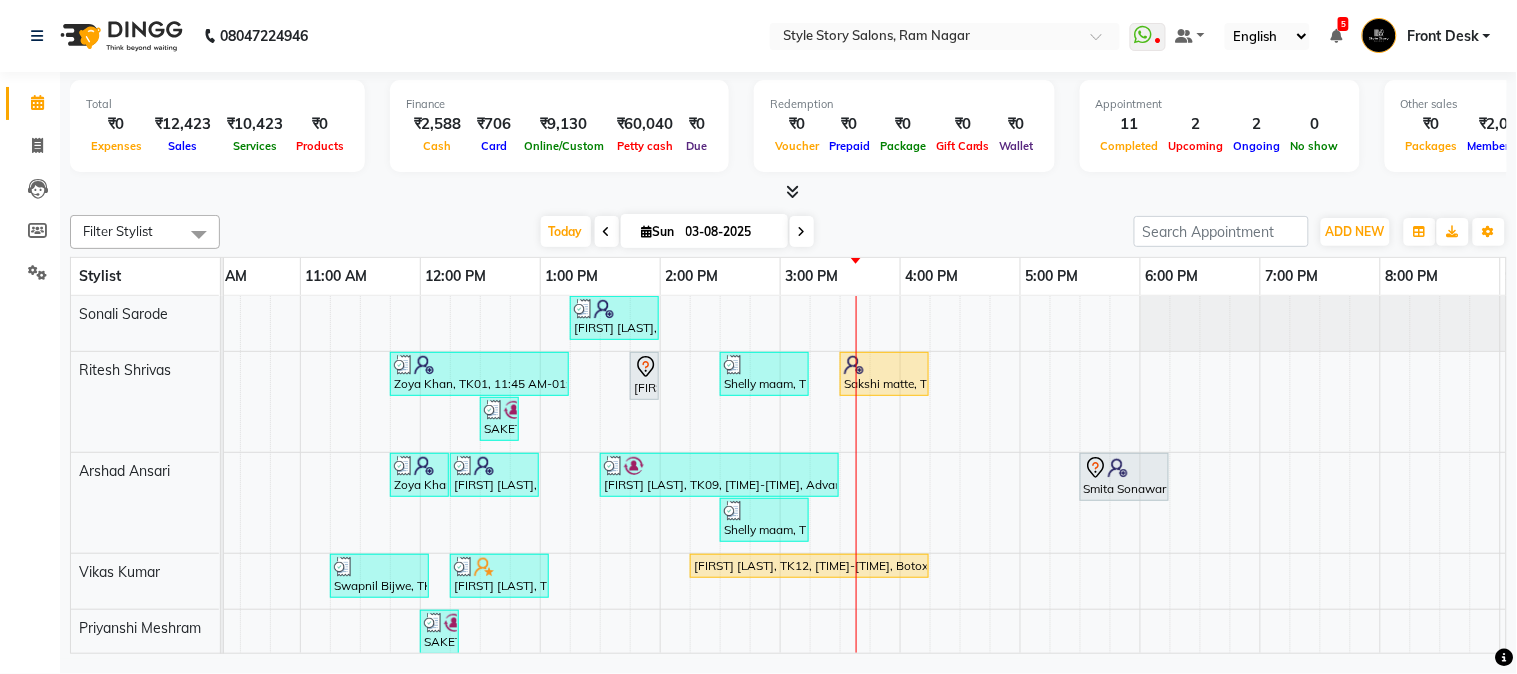 click at bounding box center [788, 192] 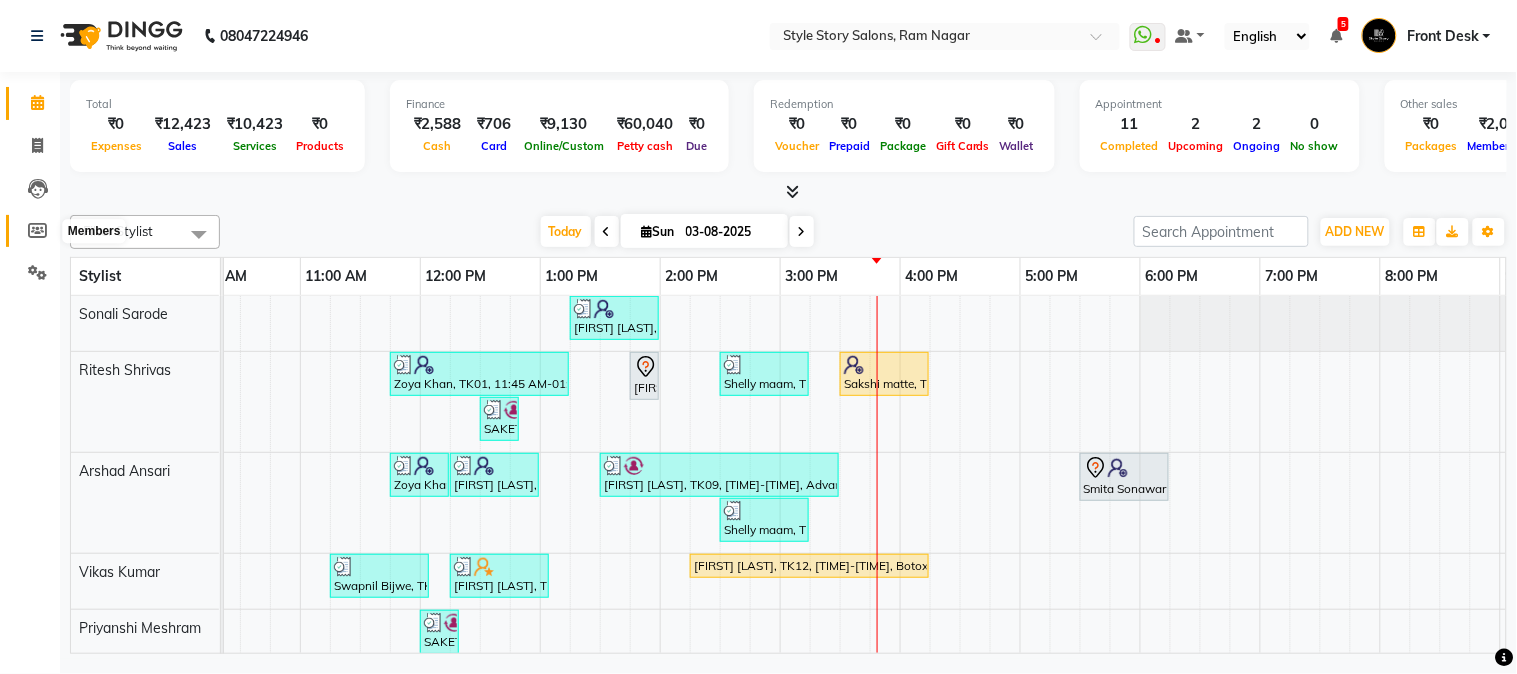 click 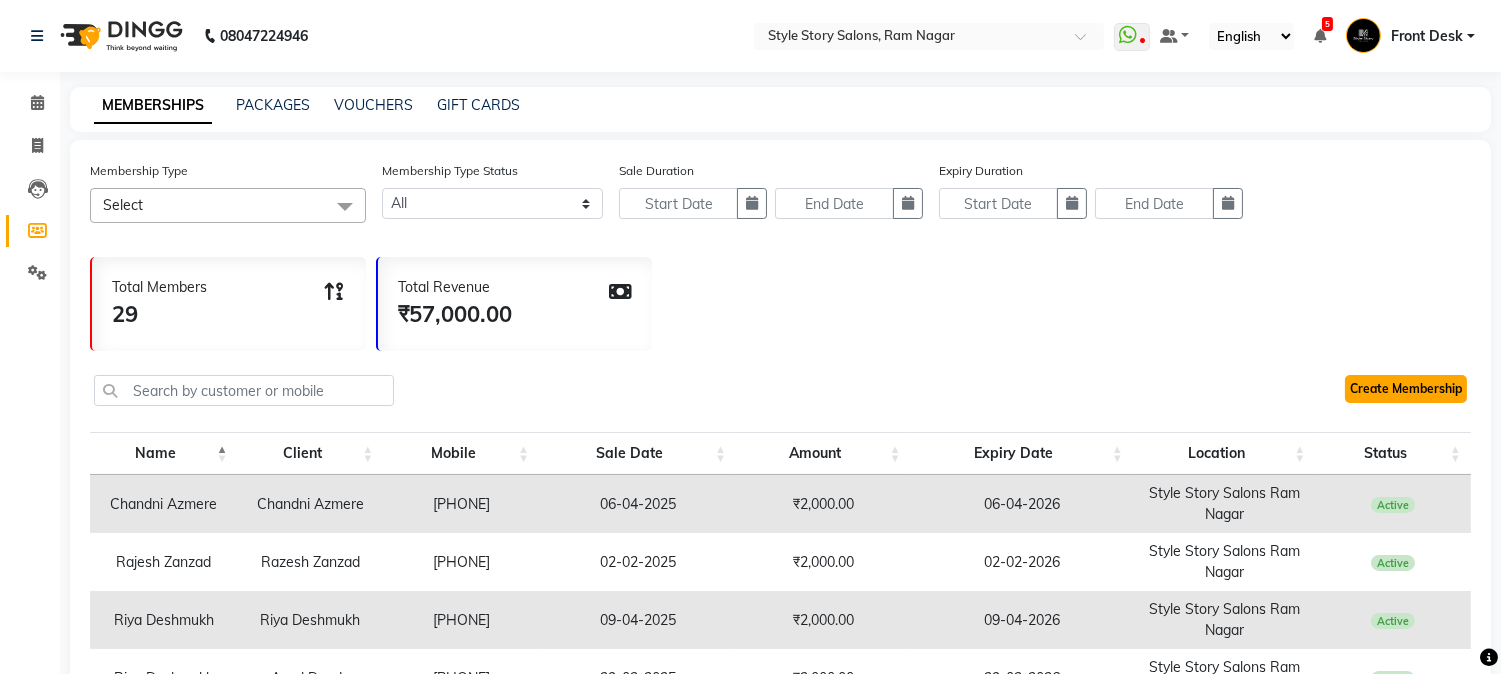 click on "Create Membership" 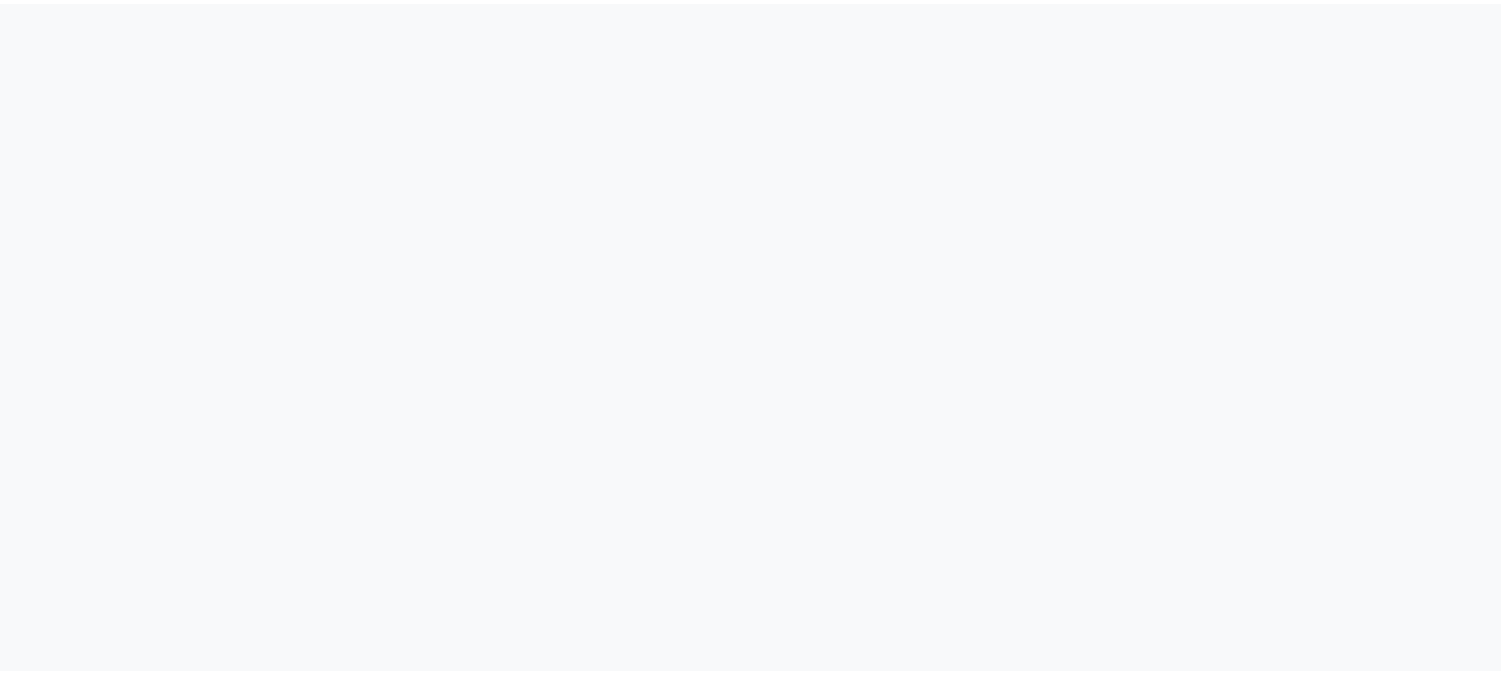 scroll, scrollTop: 0, scrollLeft: 0, axis: both 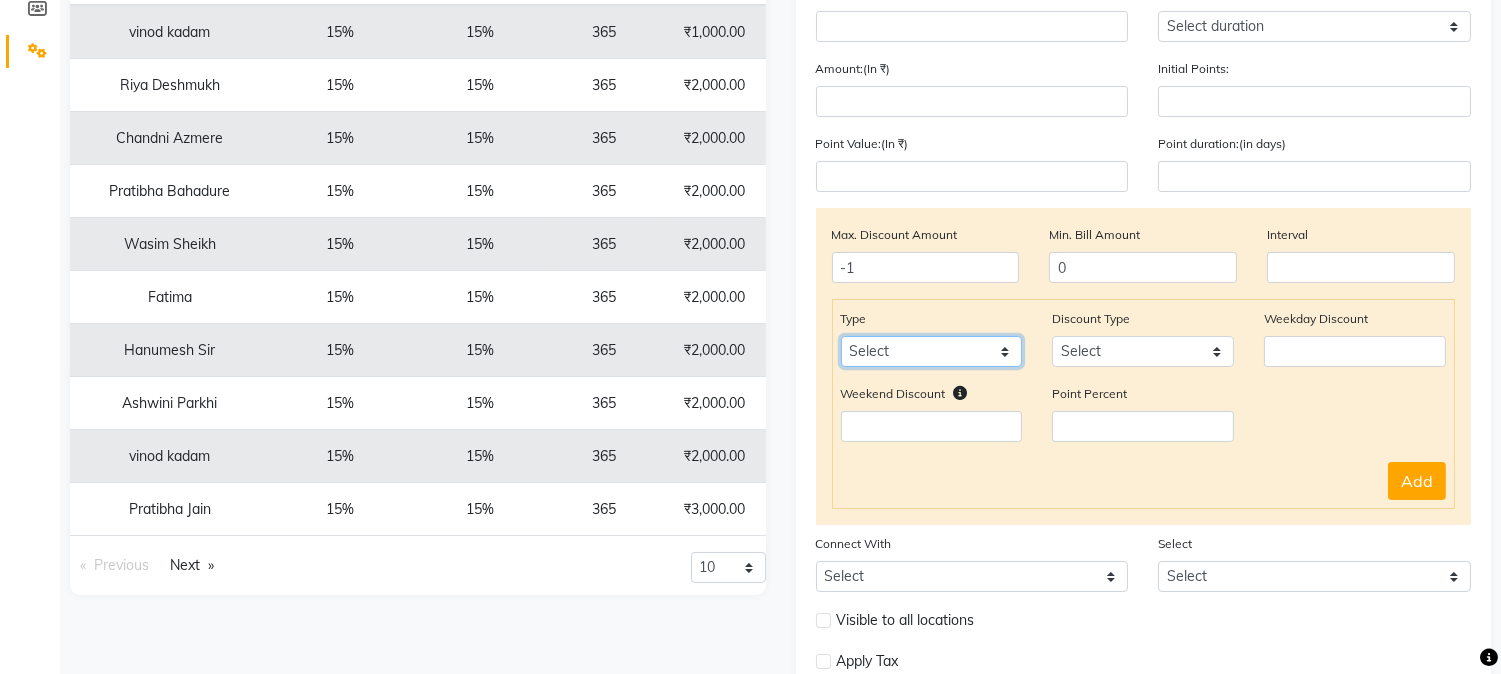 drag, startPoint x: 920, startPoint y: 357, endPoint x: 971, endPoint y: 355, distance: 51.0392 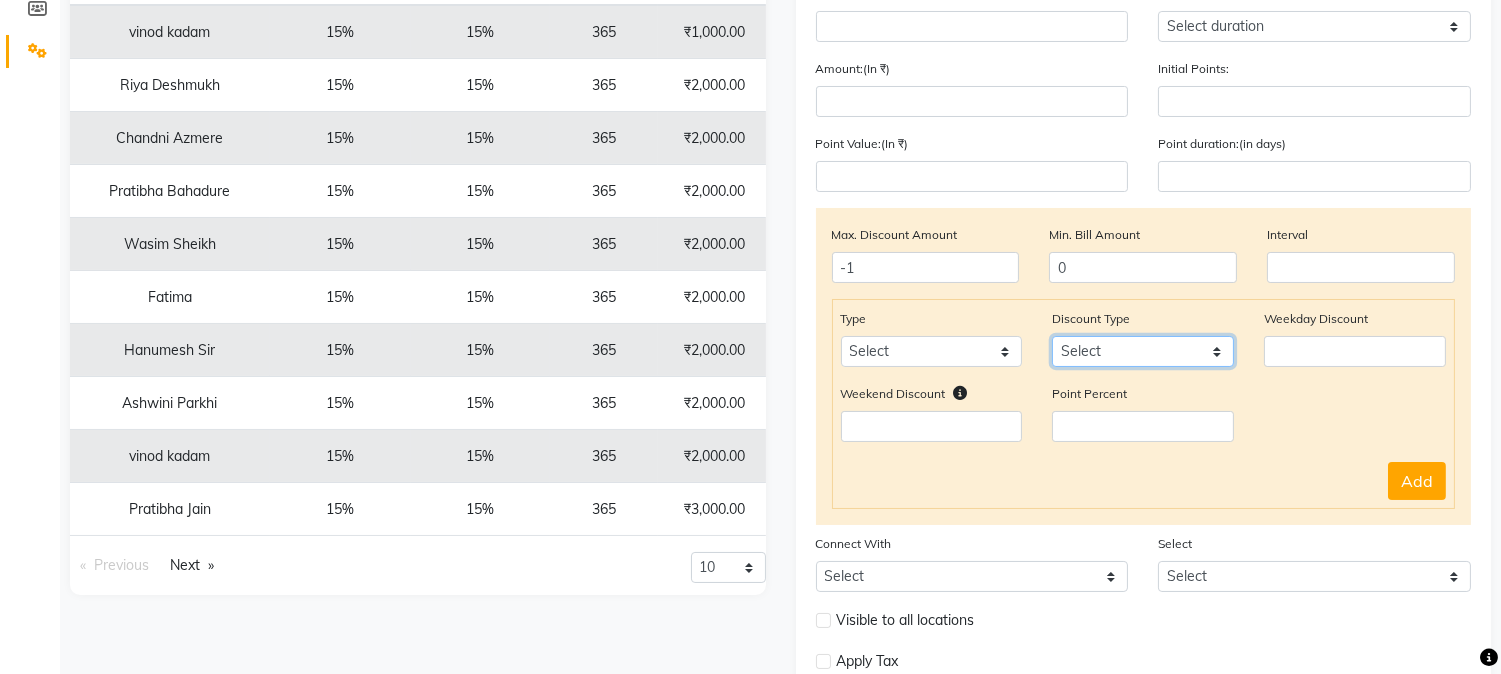 click on "Select Percent Flat" 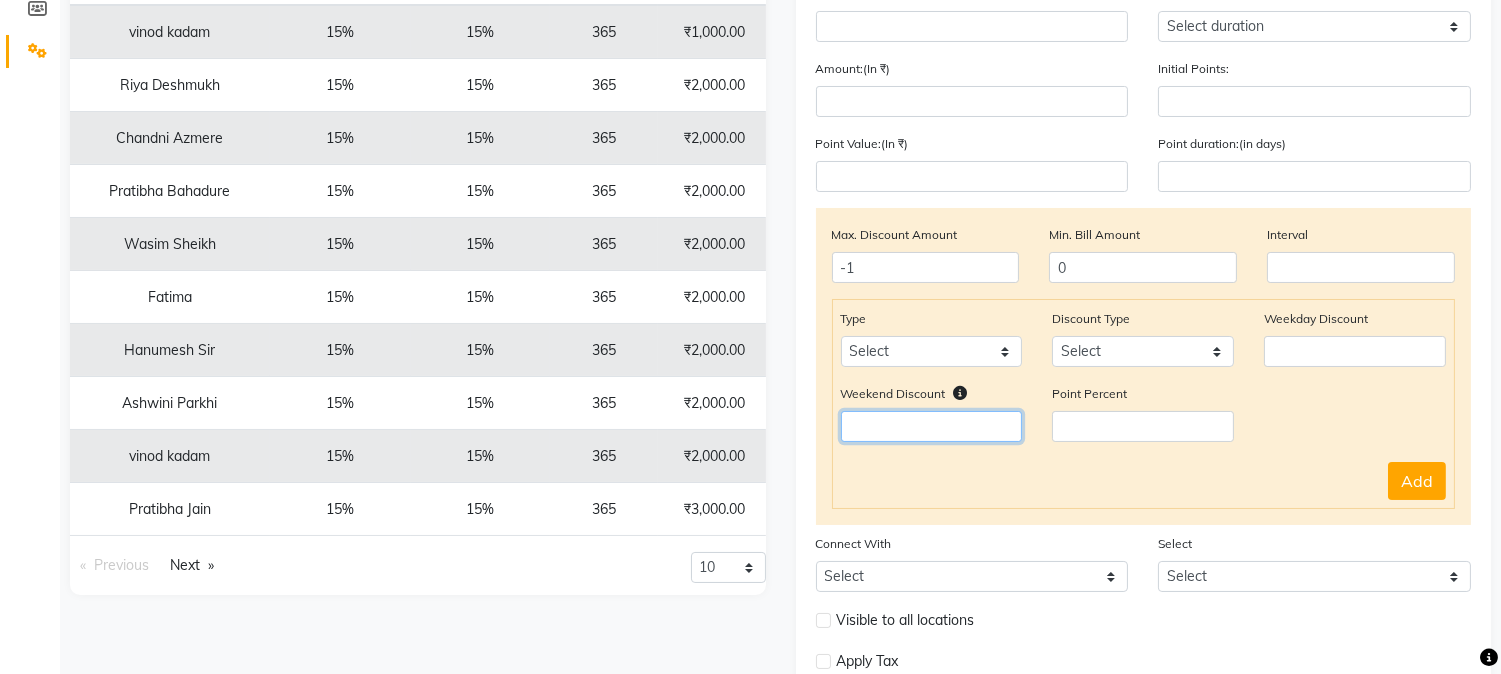 click 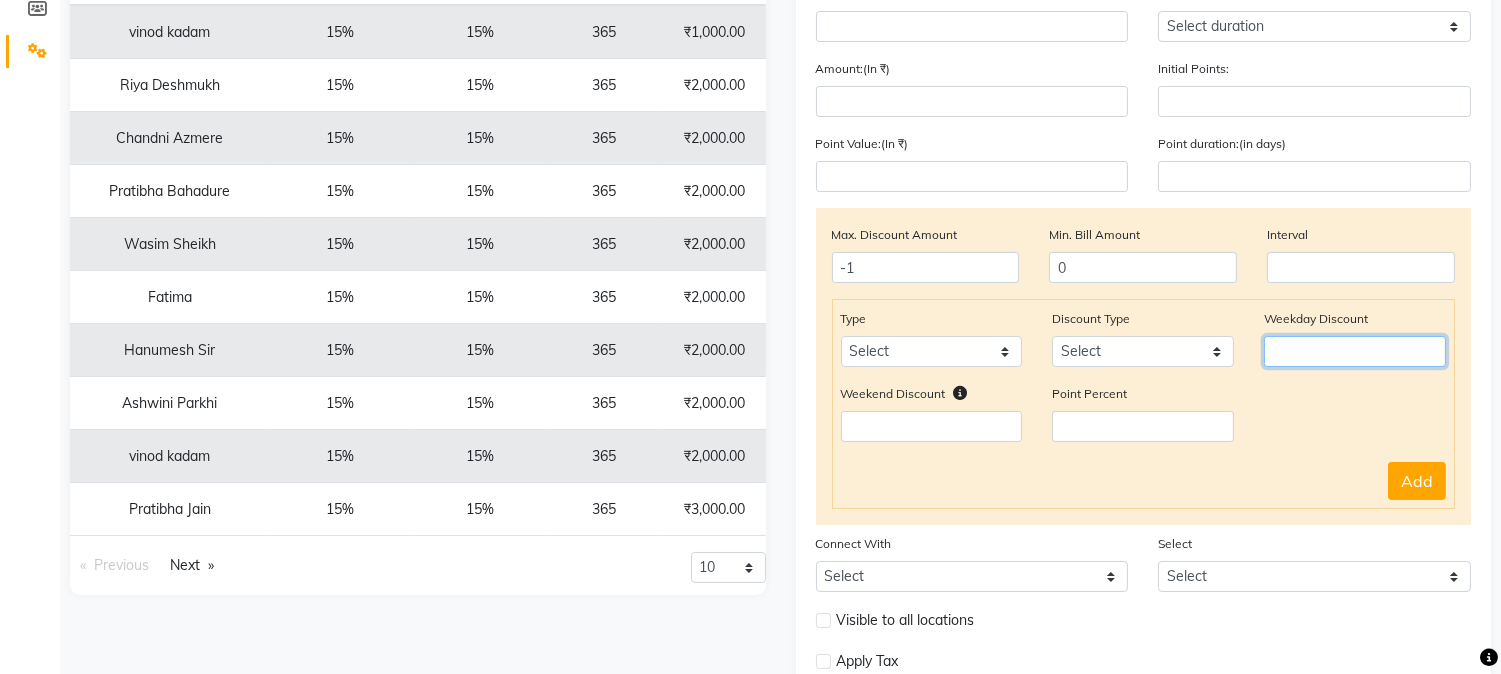 click 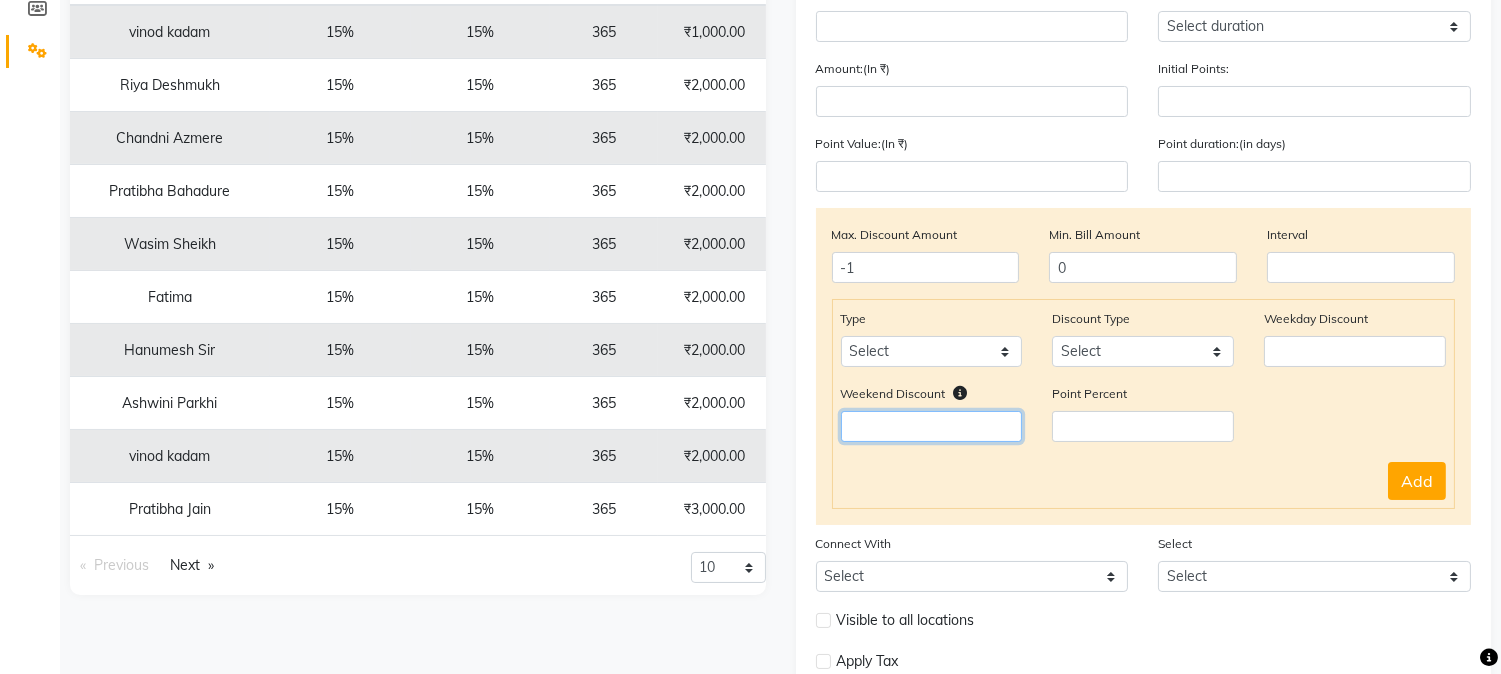 click 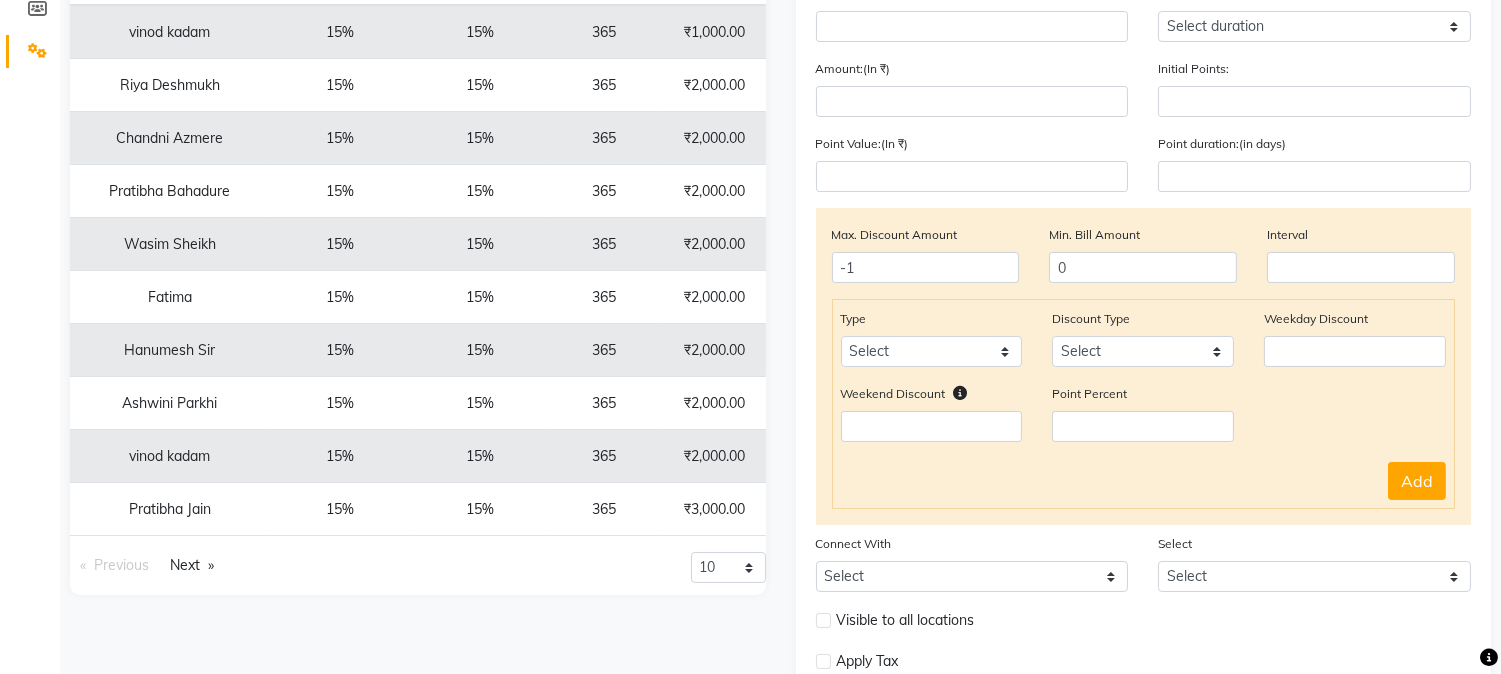 drag, startPoint x: 1415, startPoint y: 476, endPoint x: 1300, endPoint y: 480, distance: 115.06954 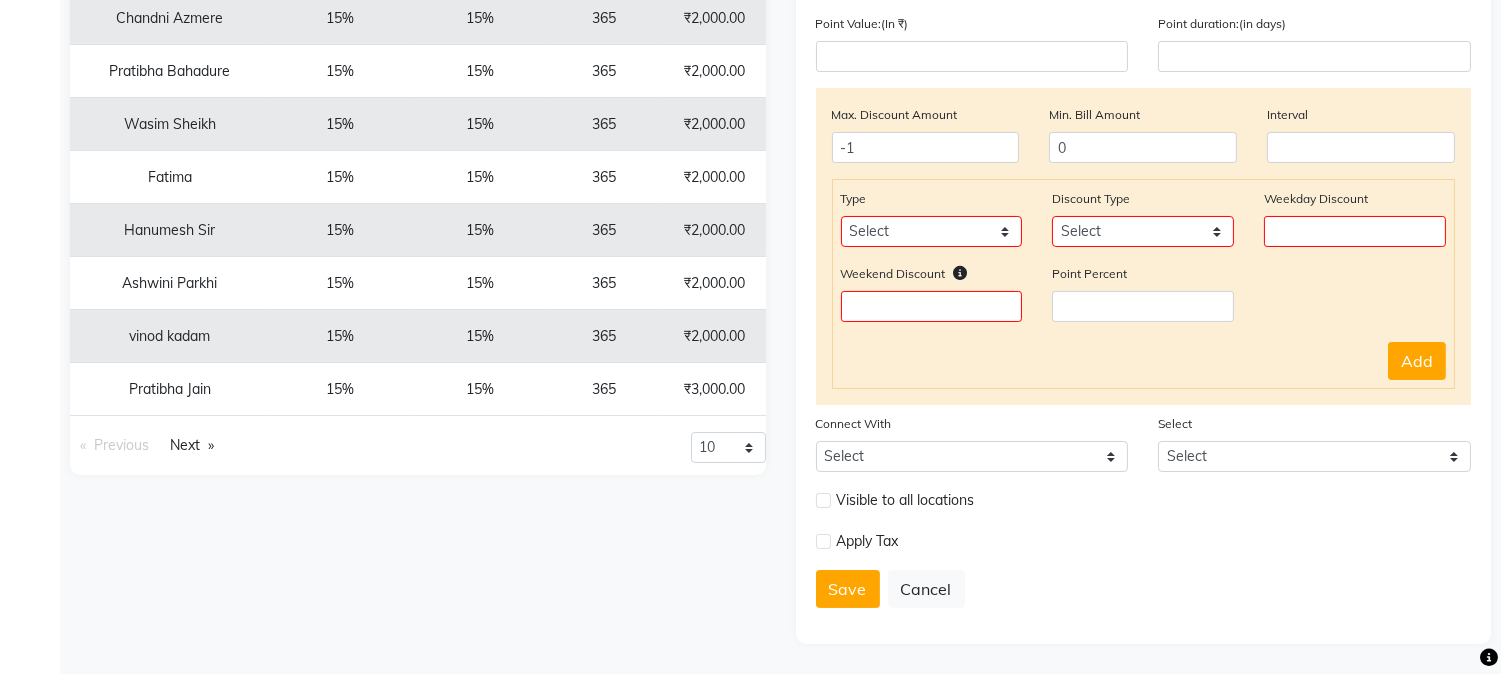 scroll, scrollTop: 343, scrollLeft: 0, axis: vertical 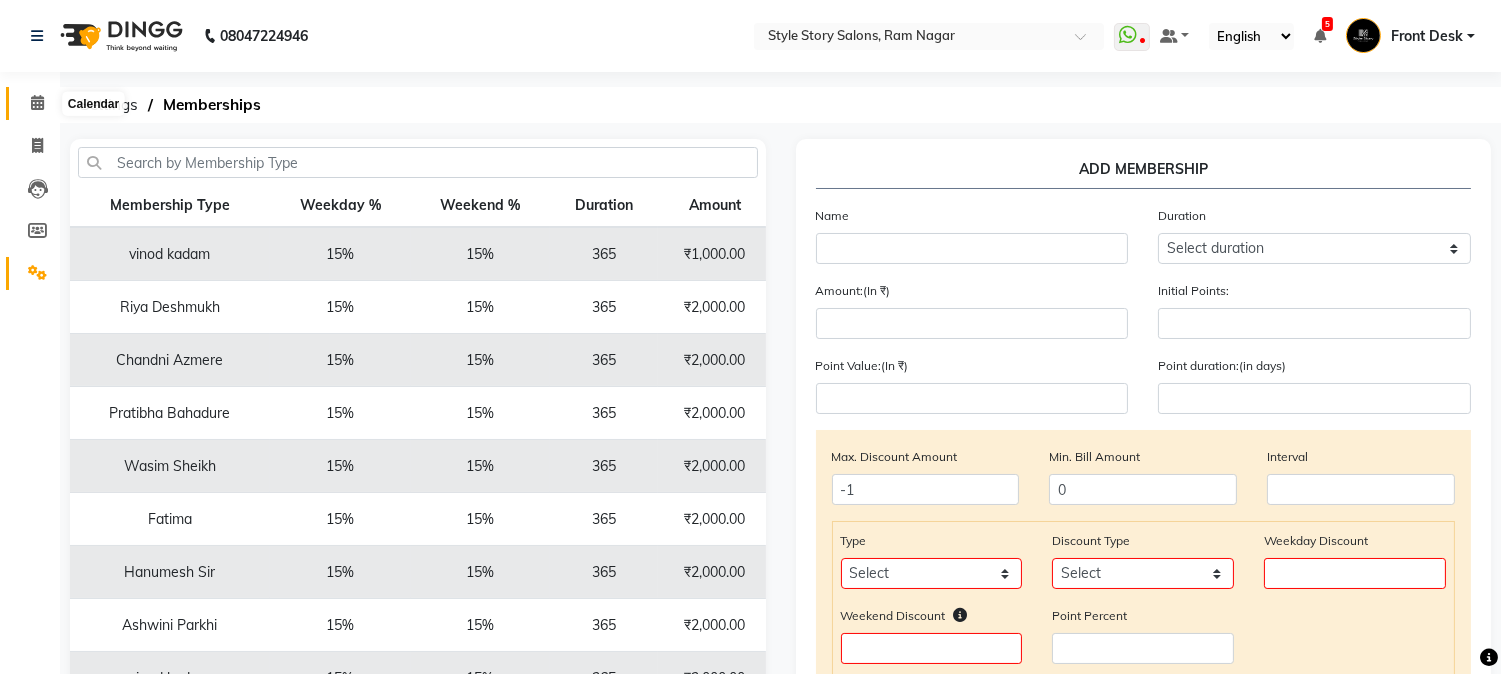 click 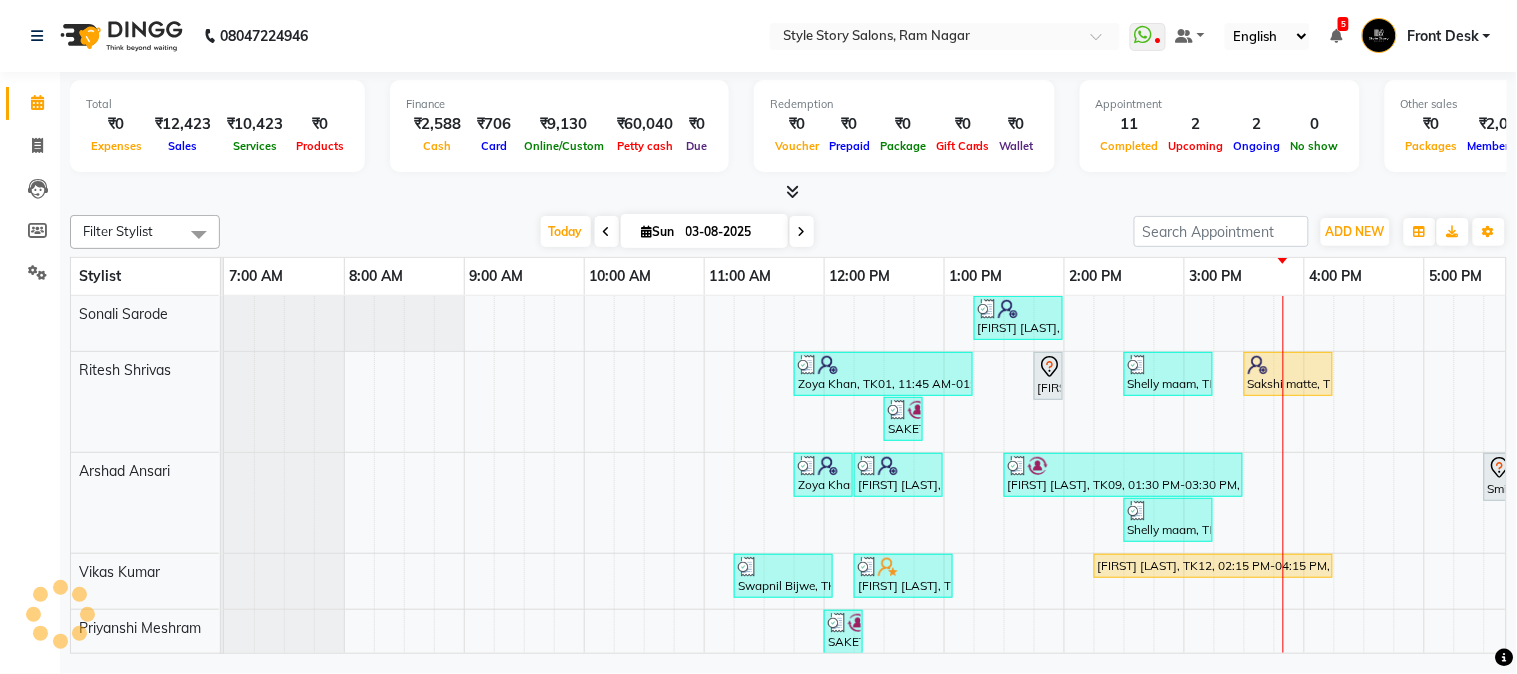 scroll, scrollTop: 0, scrollLeft: 637, axis: horizontal 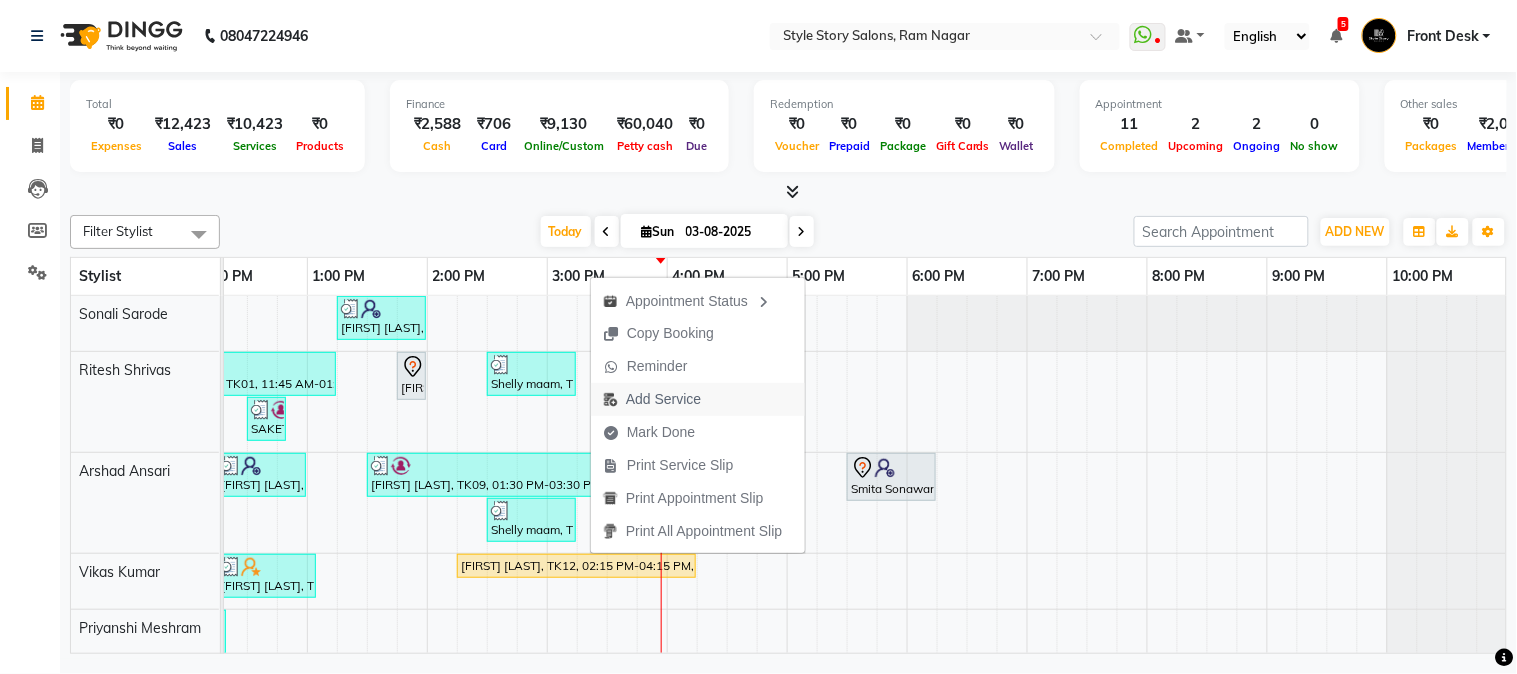 click on "Add Service" at bounding box center (663, 399) 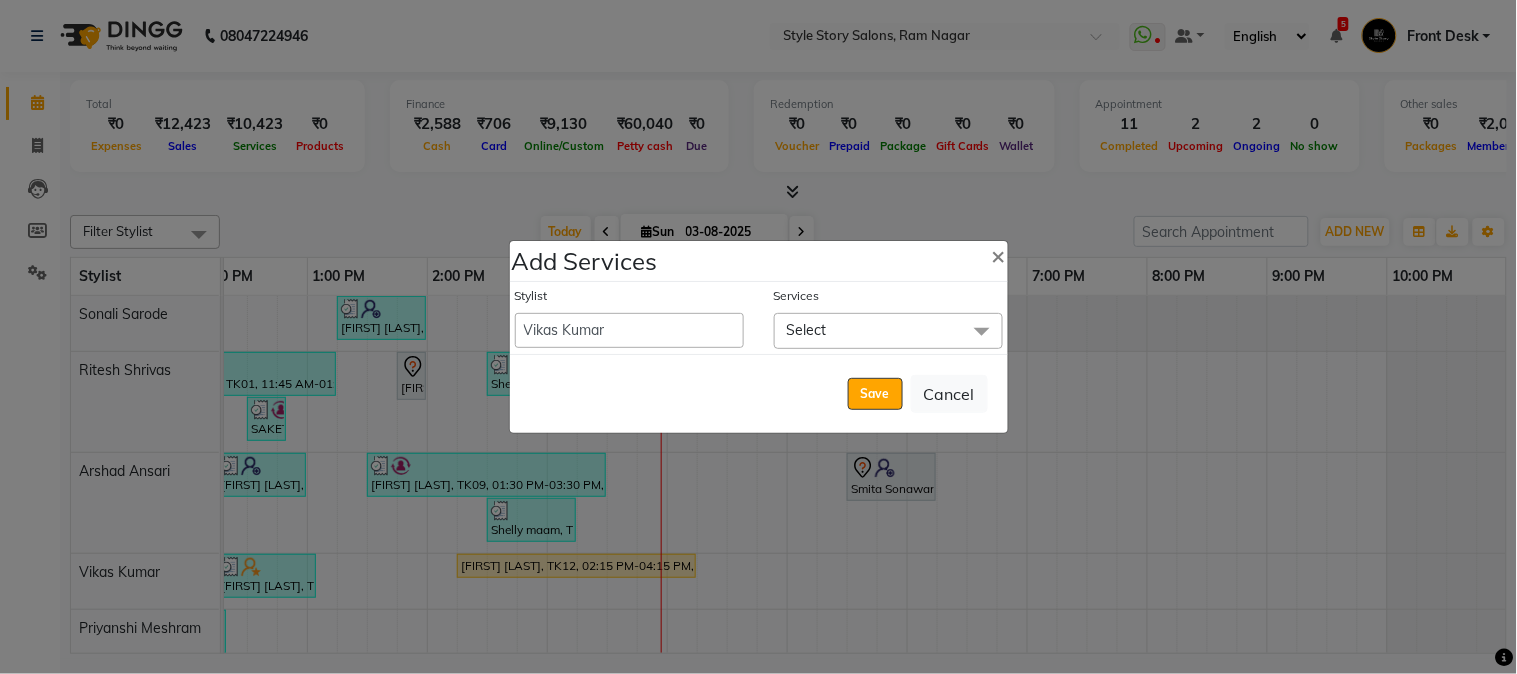 click on "Select" 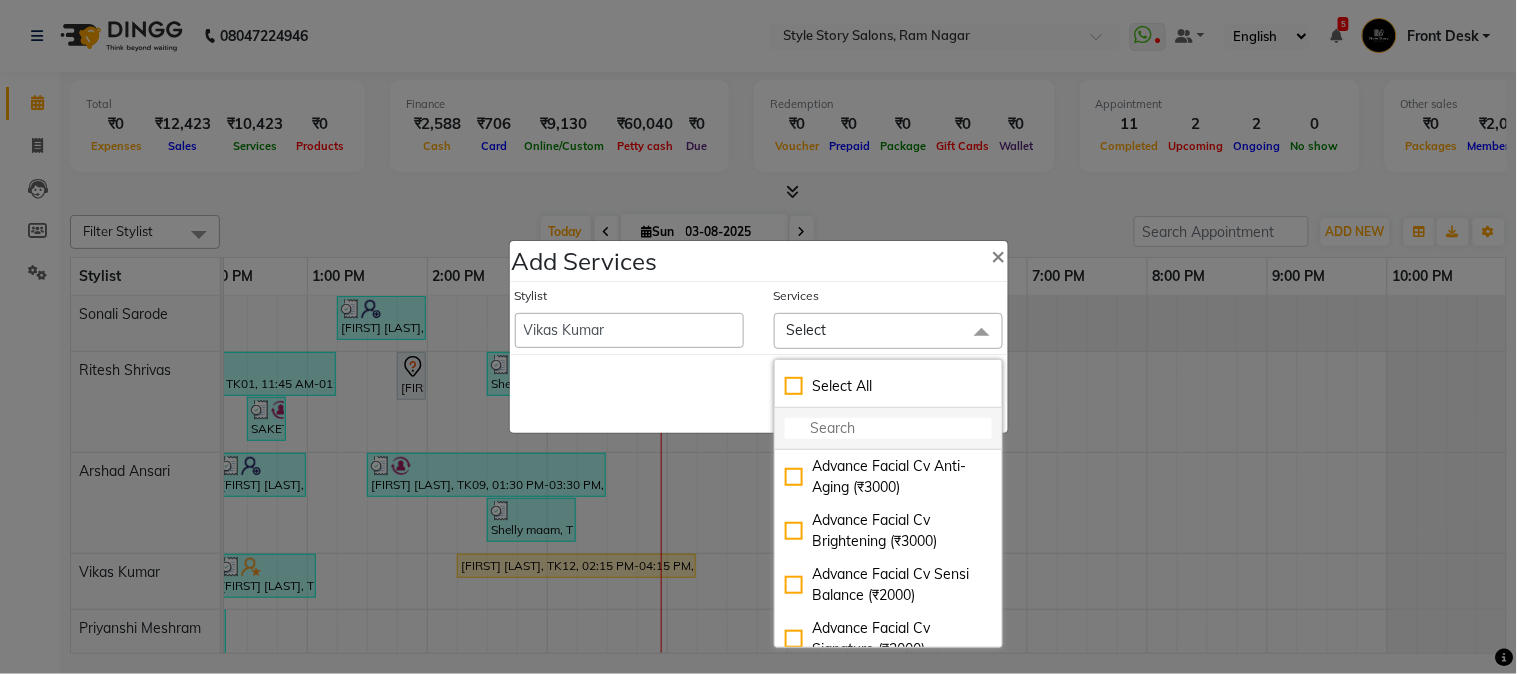click 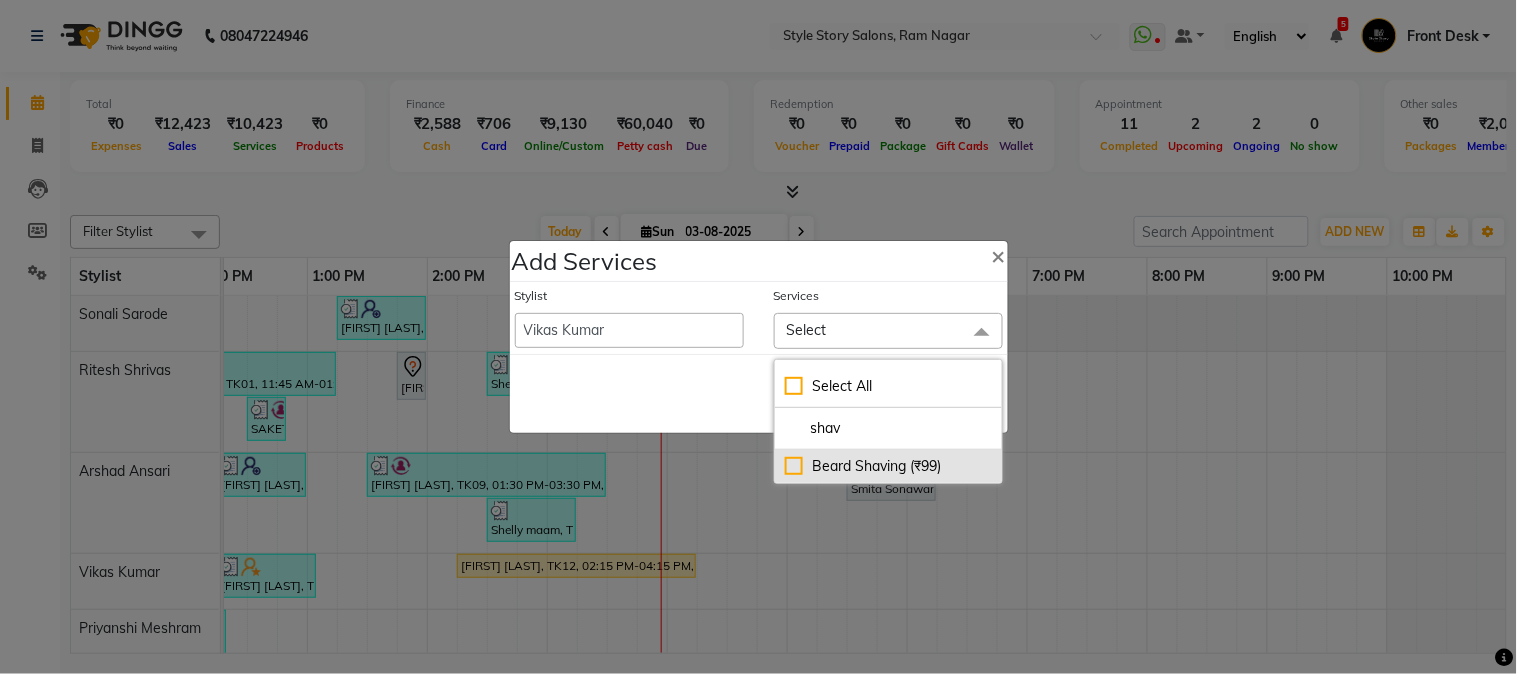 type on "shav" 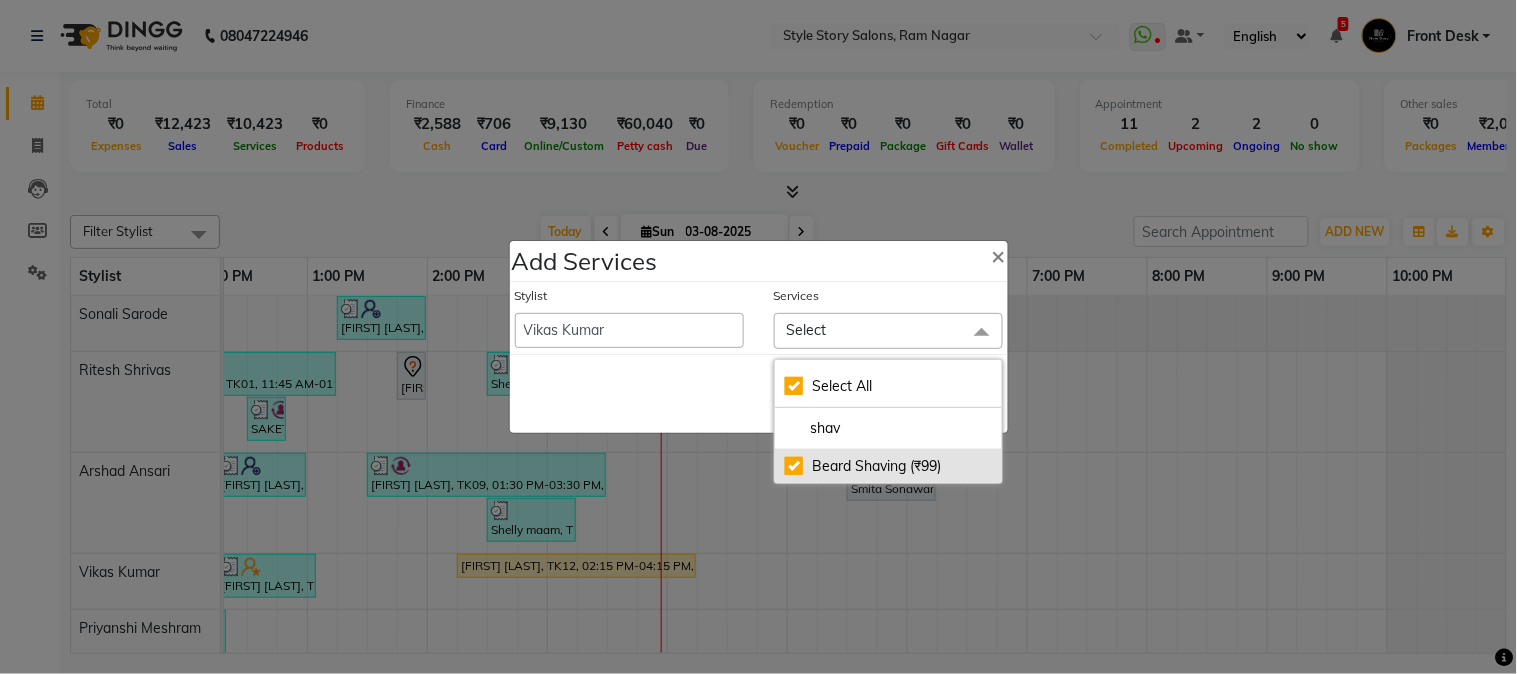 checkbox on "true" 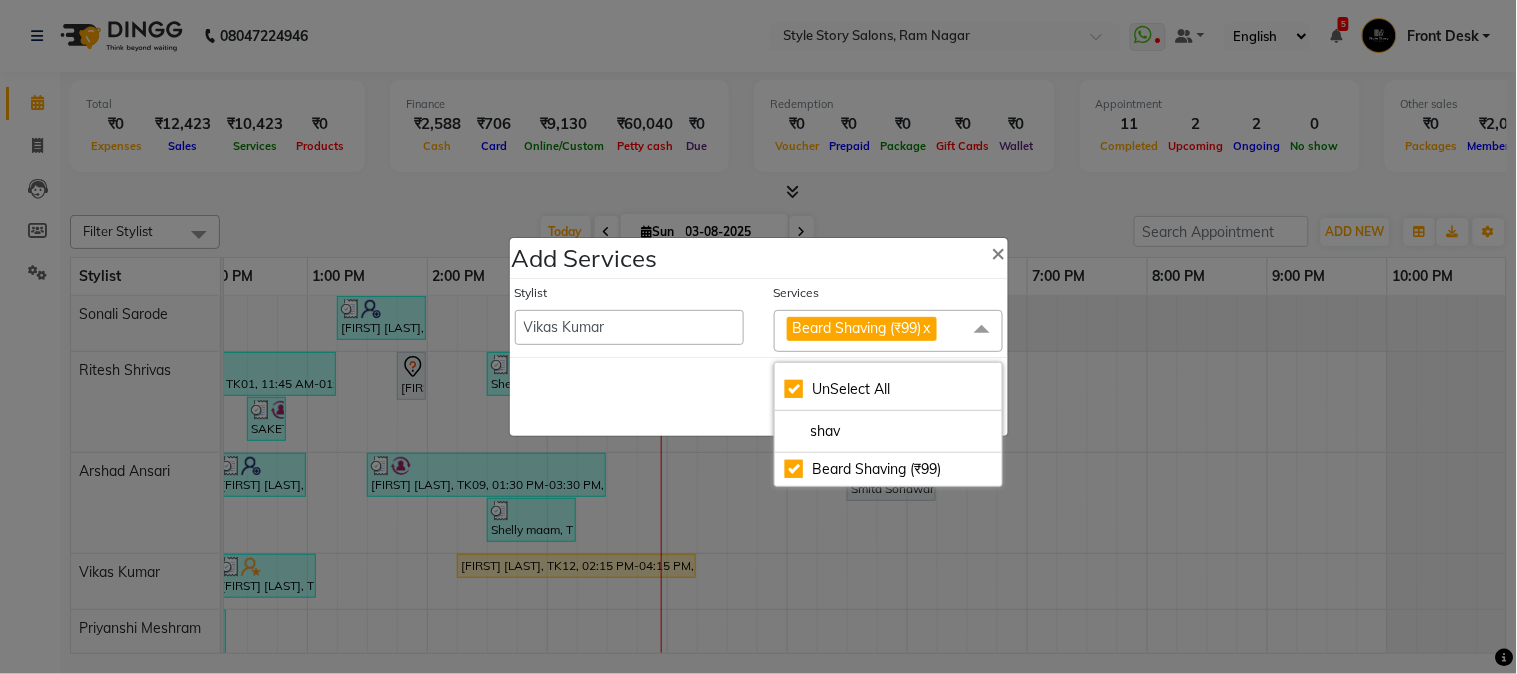click on "Save   Cancel" 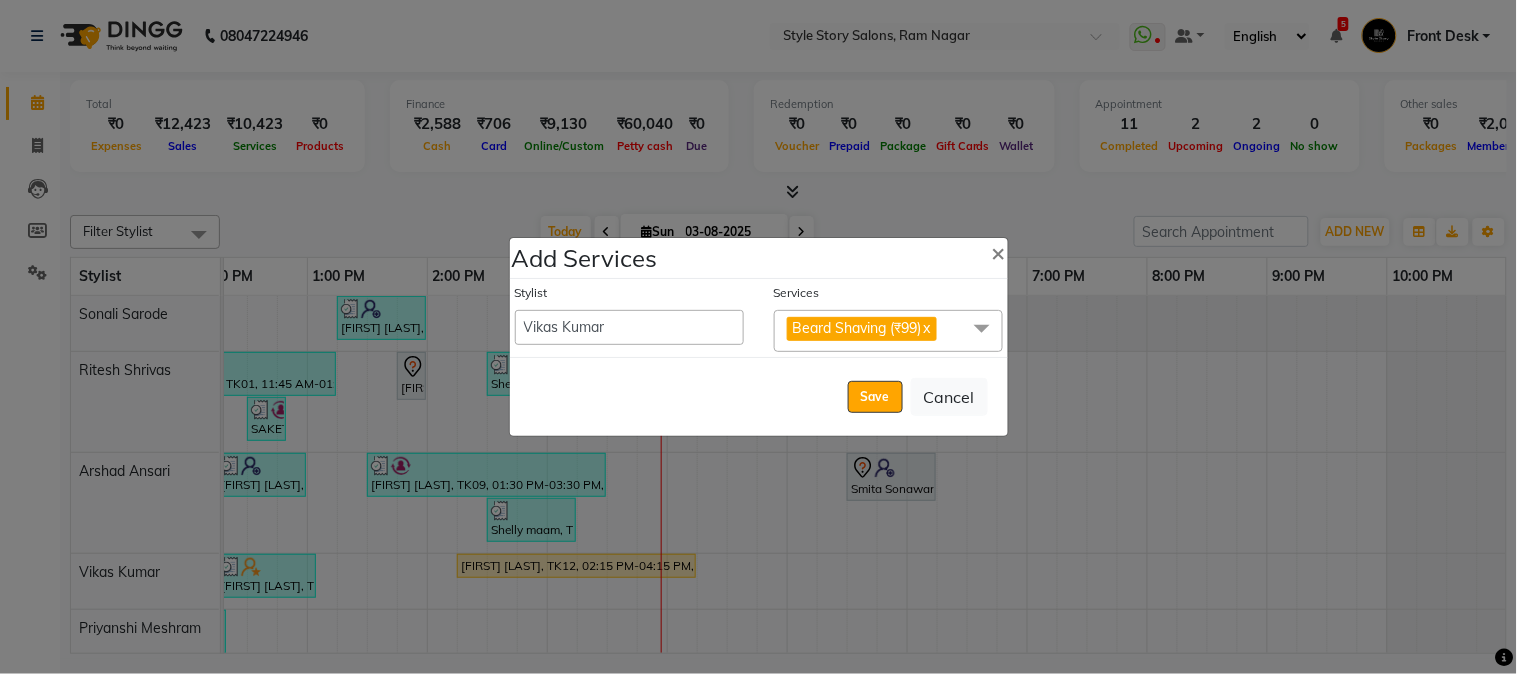 click on "Beard Shaving (₹99)" 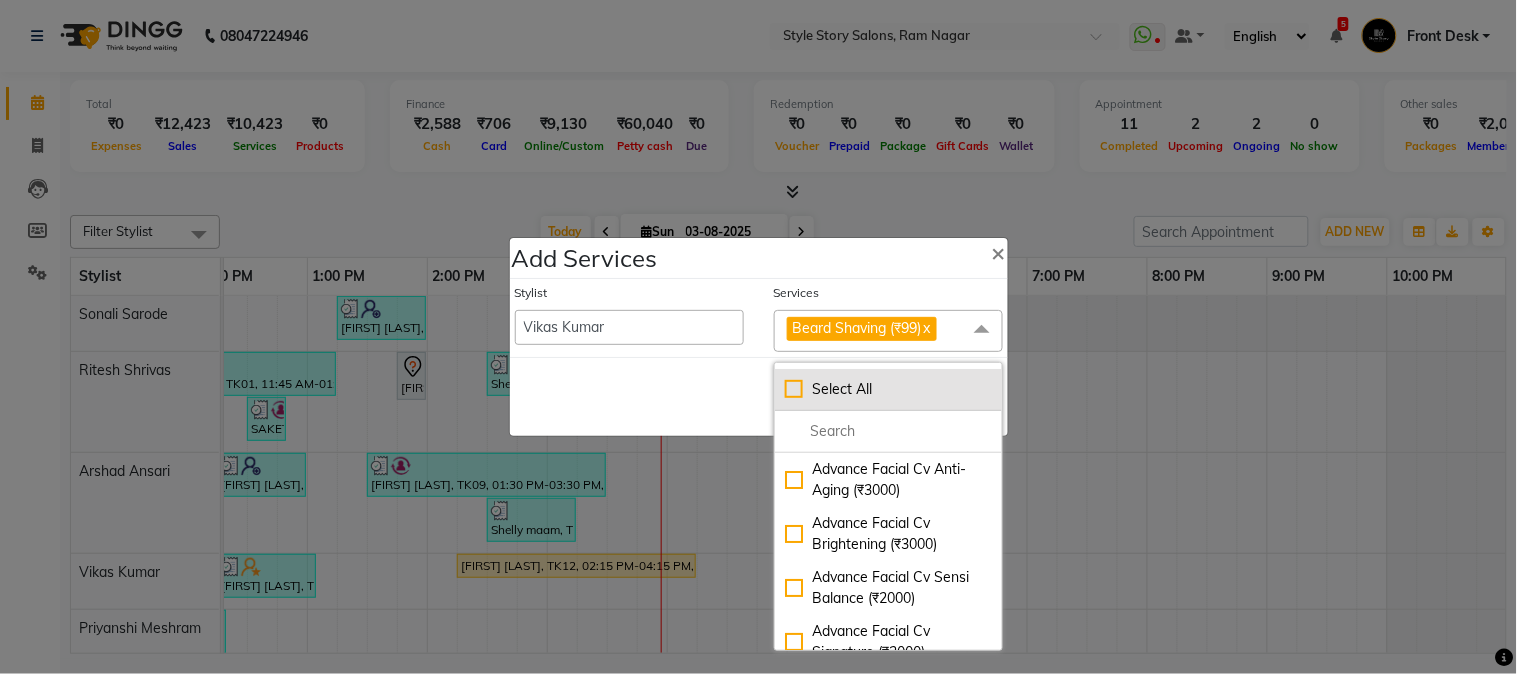 click on "Select All" 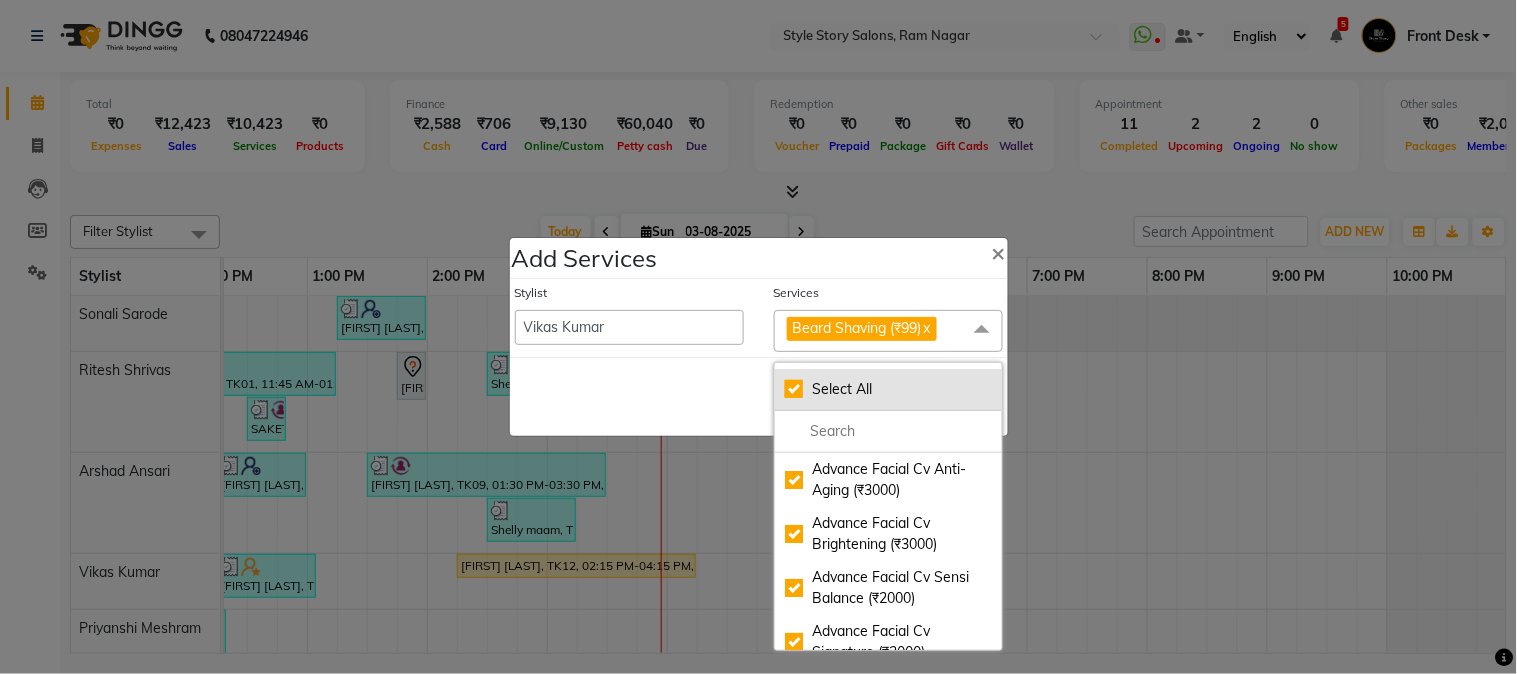 checkbox on "true" 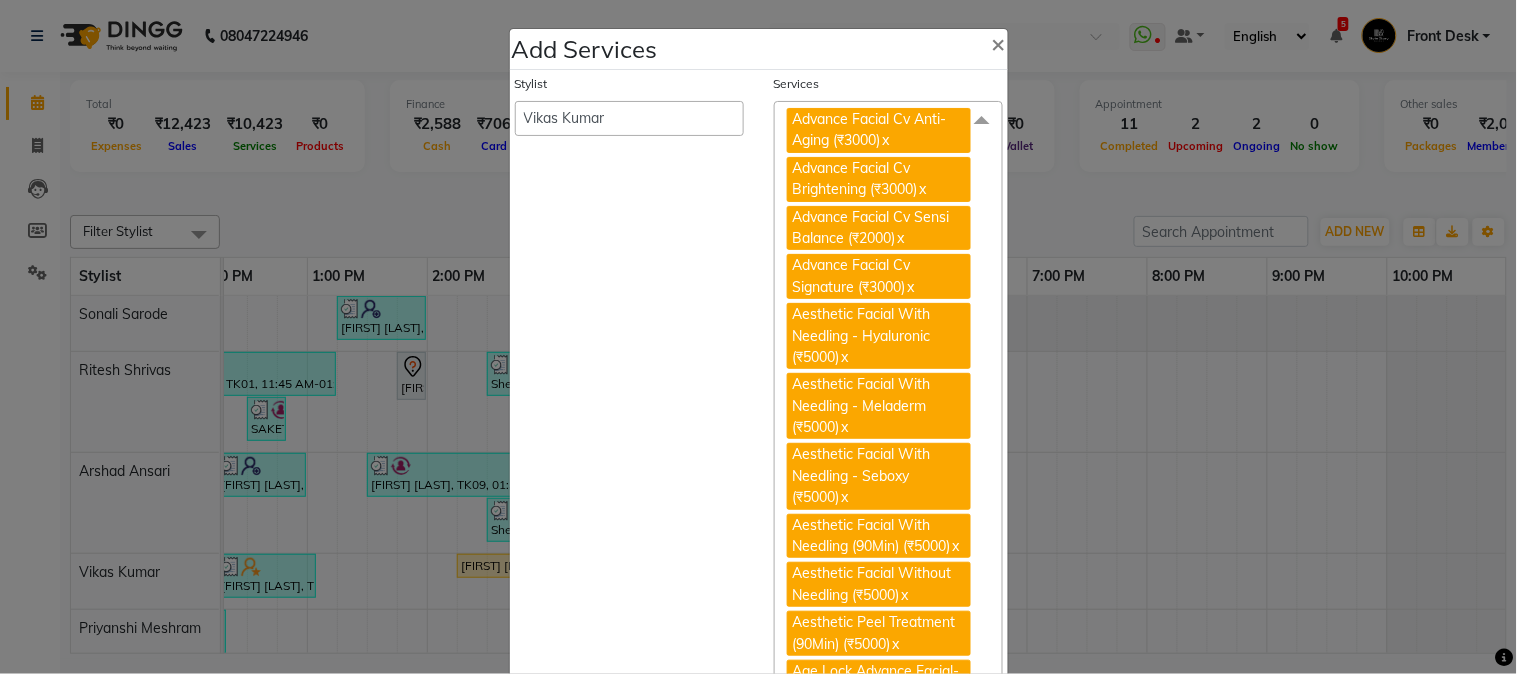 click on "Aesthetic Facial With Needling - Meladerm (₹5000)  x" 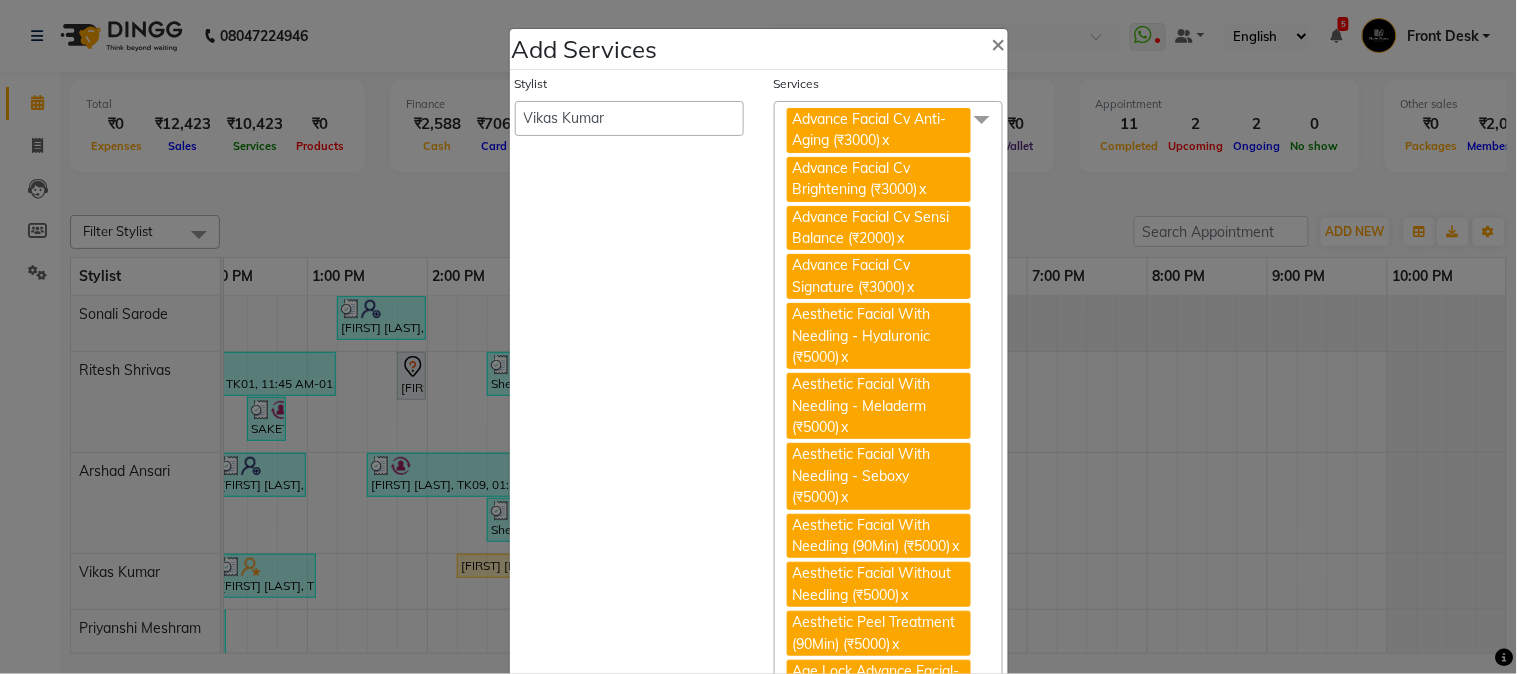 click on "Stylist  Aayushi Dahat   Adesh khadse   Ambika Dhadse Front Desk   Arshad Ansari   Diksha Thakur   Durga Gawai   Front Desk   Kajal Thapa Front Desk   Kartik Balpande    Khushal Bhoyar Senior Accountant   Komal Thakur   Neelam Nag   Nikhil Pillay Inventory Manager   Nilofar Ali (HR Admin)   Prathm Chaudhari (Hair Artist)   Priyanshi Meshram   Ram Thakur    Ritesh Pande   Ritesh Shrivas   Shabnam Ansari    Shruti Raut   Sonali Sarode   Sonam Nashine HR Manager   Suchita Mankar (Tina Beautician)   Tanuja Junghare   Tushar Pandey   Vikas Kumar   Vinod Pandit   Vishal Gajbhiye Accountant" 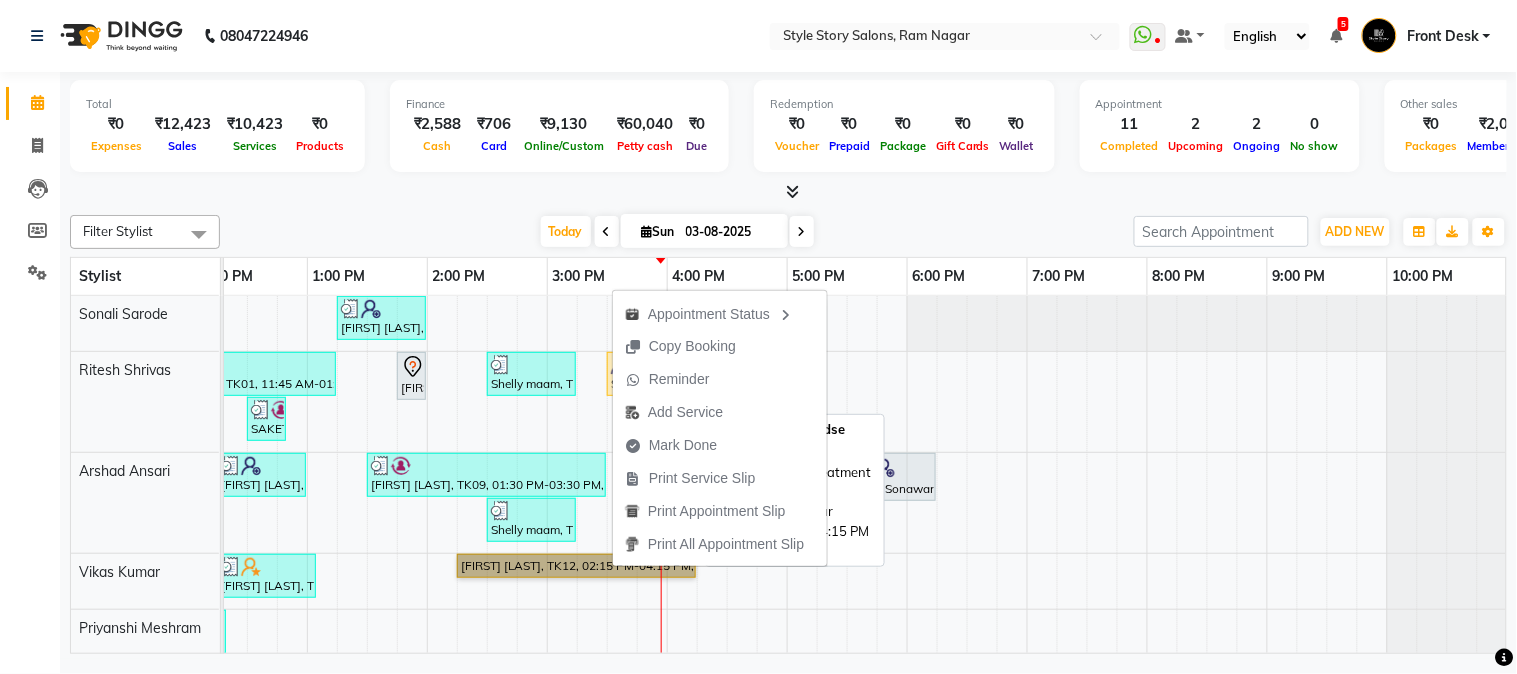 click on "Adesh Khadse, TK12, 02:15 PM-04:15 PM, Botox Treatment Male" at bounding box center (576, 566) 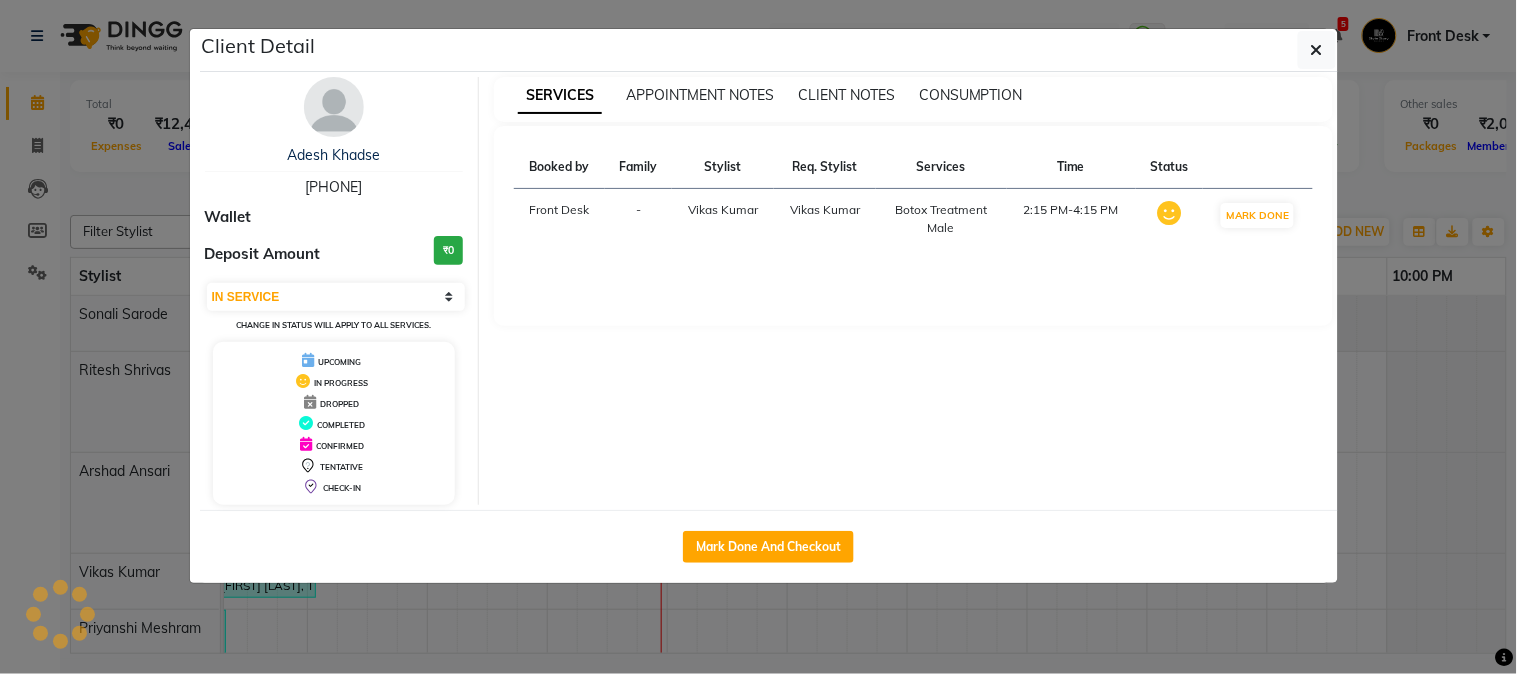 click on "Client Detail  Adesh Khadse   8767033961 Wallet Deposit Amount  ₹0  Select IN SERVICE CONFIRMED TENTATIVE CHECK IN MARK DONE DROPPED UPCOMING Change in status will apply to all services. UPCOMING IN PROGRESS DROPPED COMPLETED CONFIRMED TENTATIVE CHECK-IN SERVICES APPOINTMENT NOTES CLIENT NOTES CONSUMPTION Booked by Family Stylist Req. Stylist Services Time Status  Front Desk  - Vikas Kumar Vikas Kumar  Botox Treatment Male   2:15 PM-4:15 PM   MARK DONE   Mark Done And Checkout" 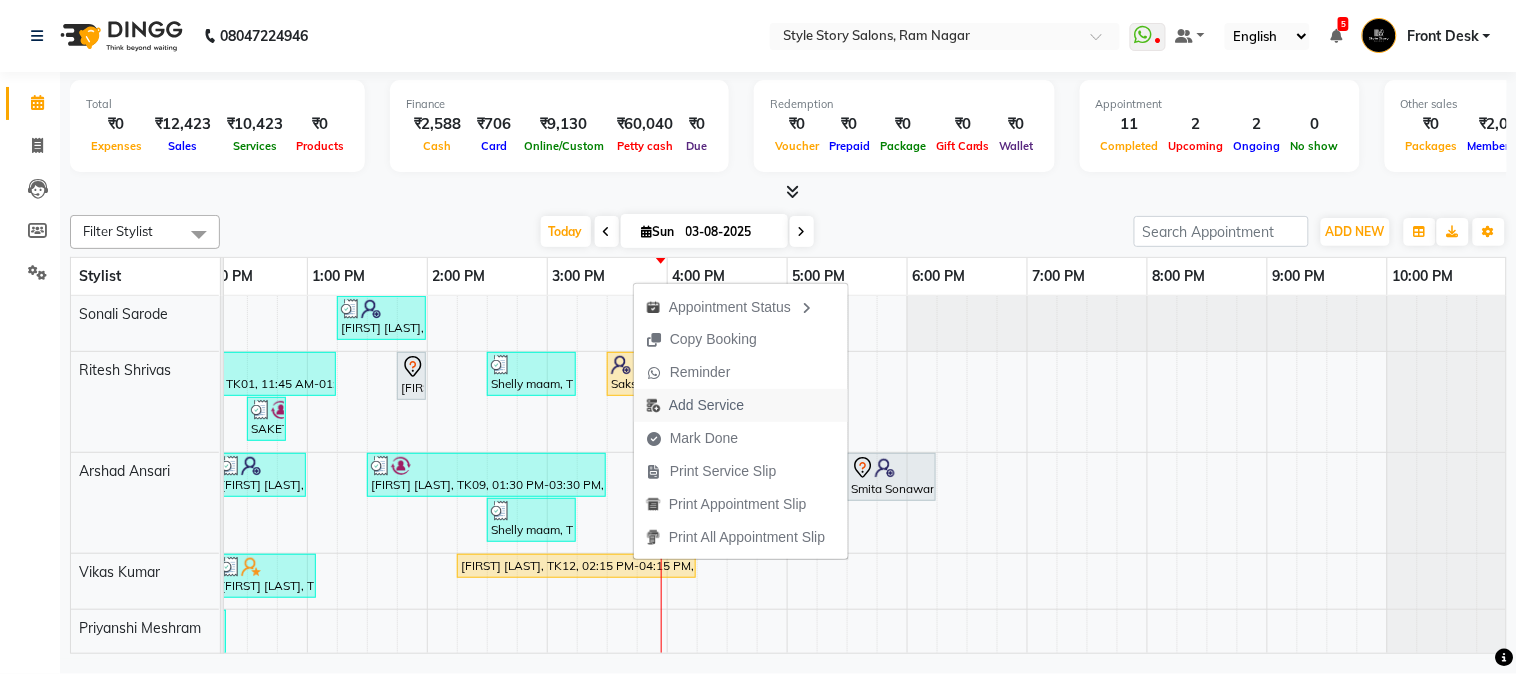 click on "Add Service" at bounding box center [706, 405] 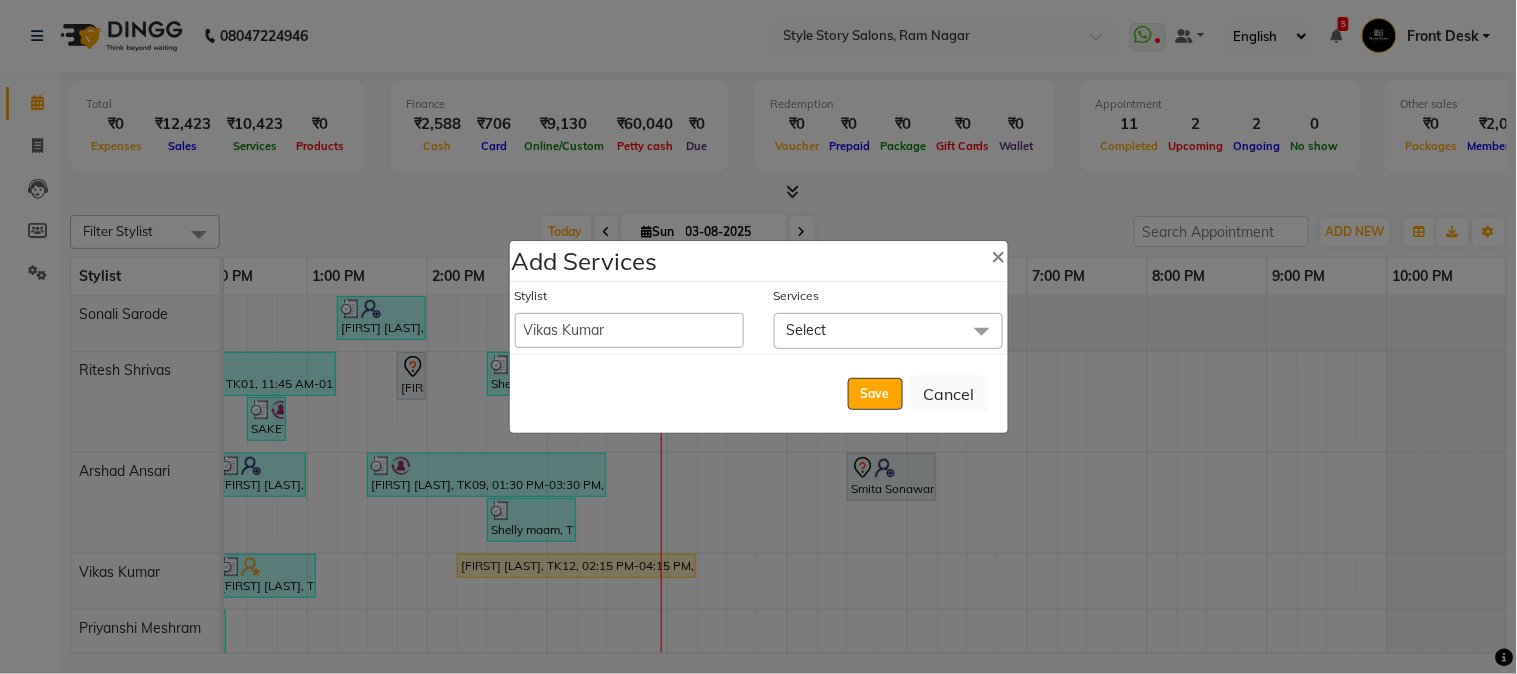 click on "Select" 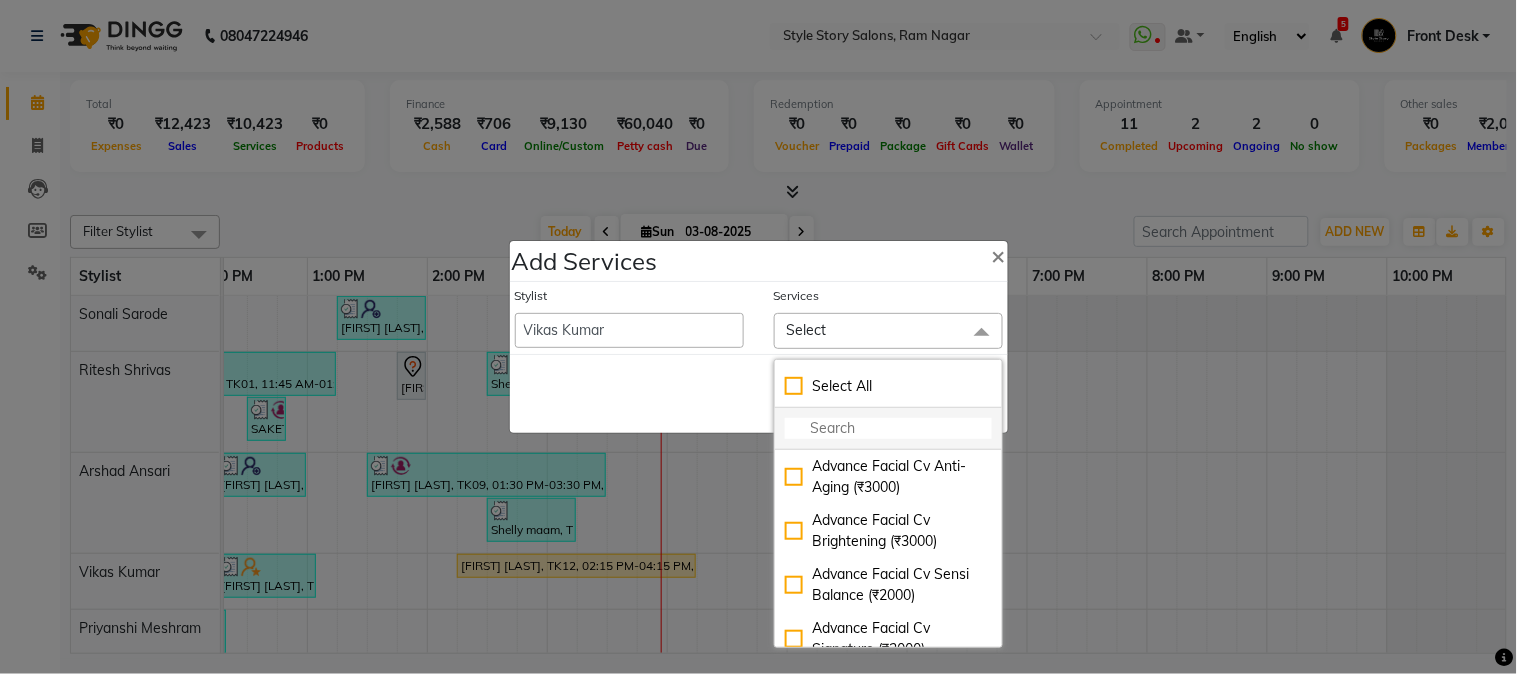 click 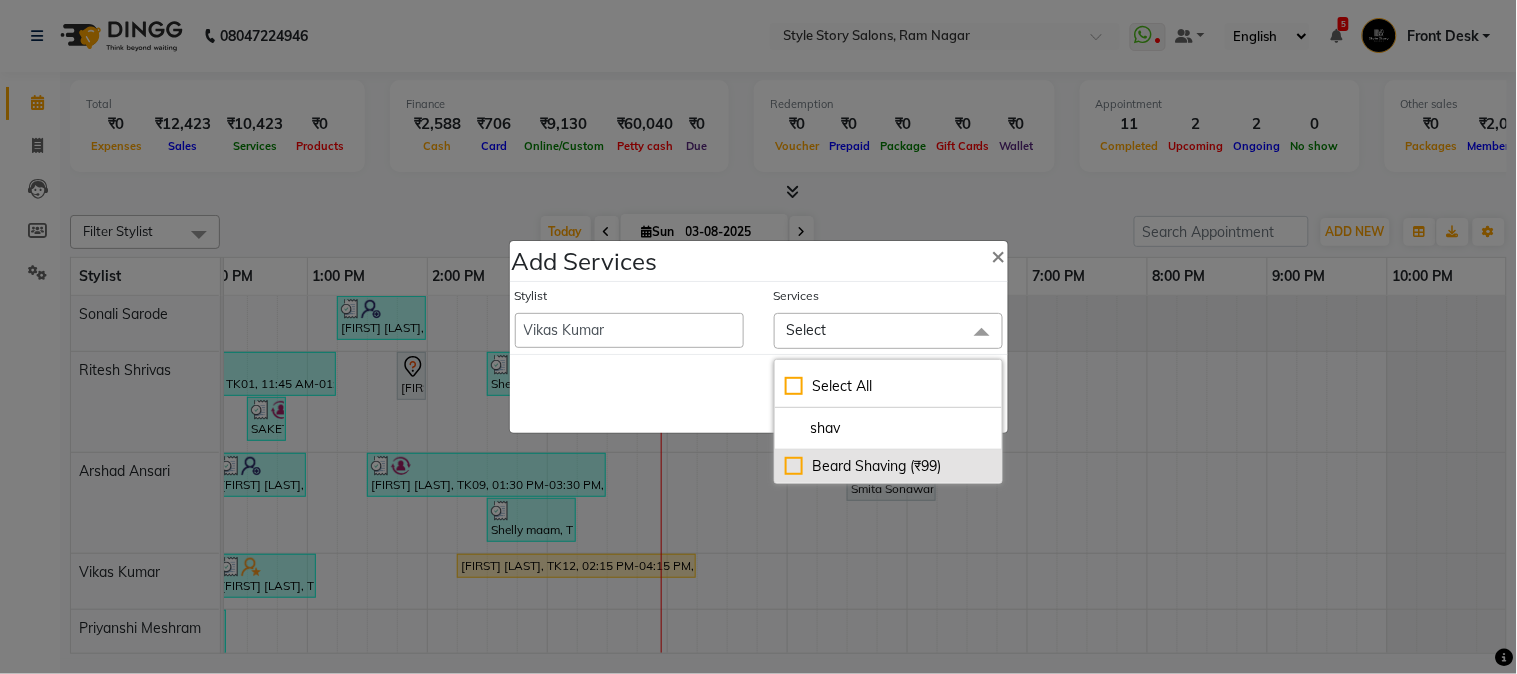 click on "Beard Shaving (₹99)" 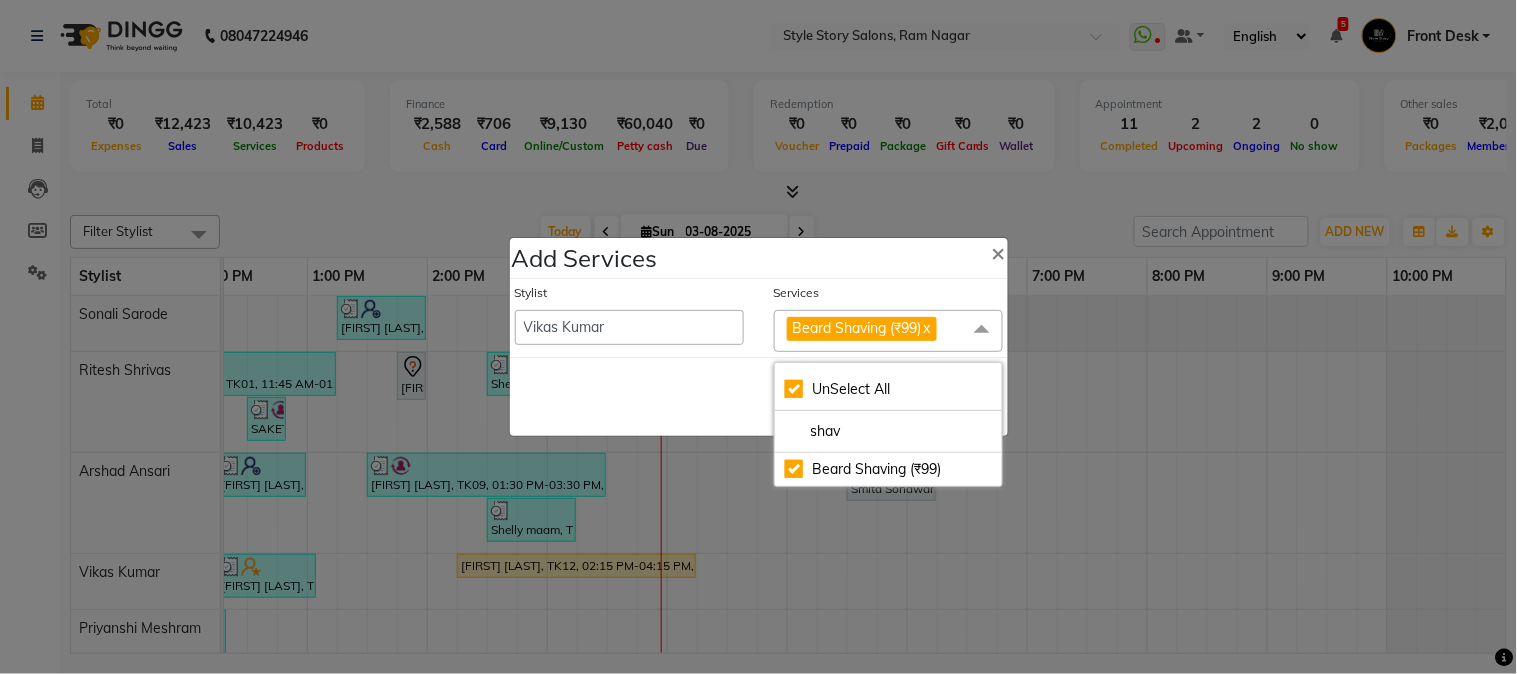 click on "Save   Cancel" 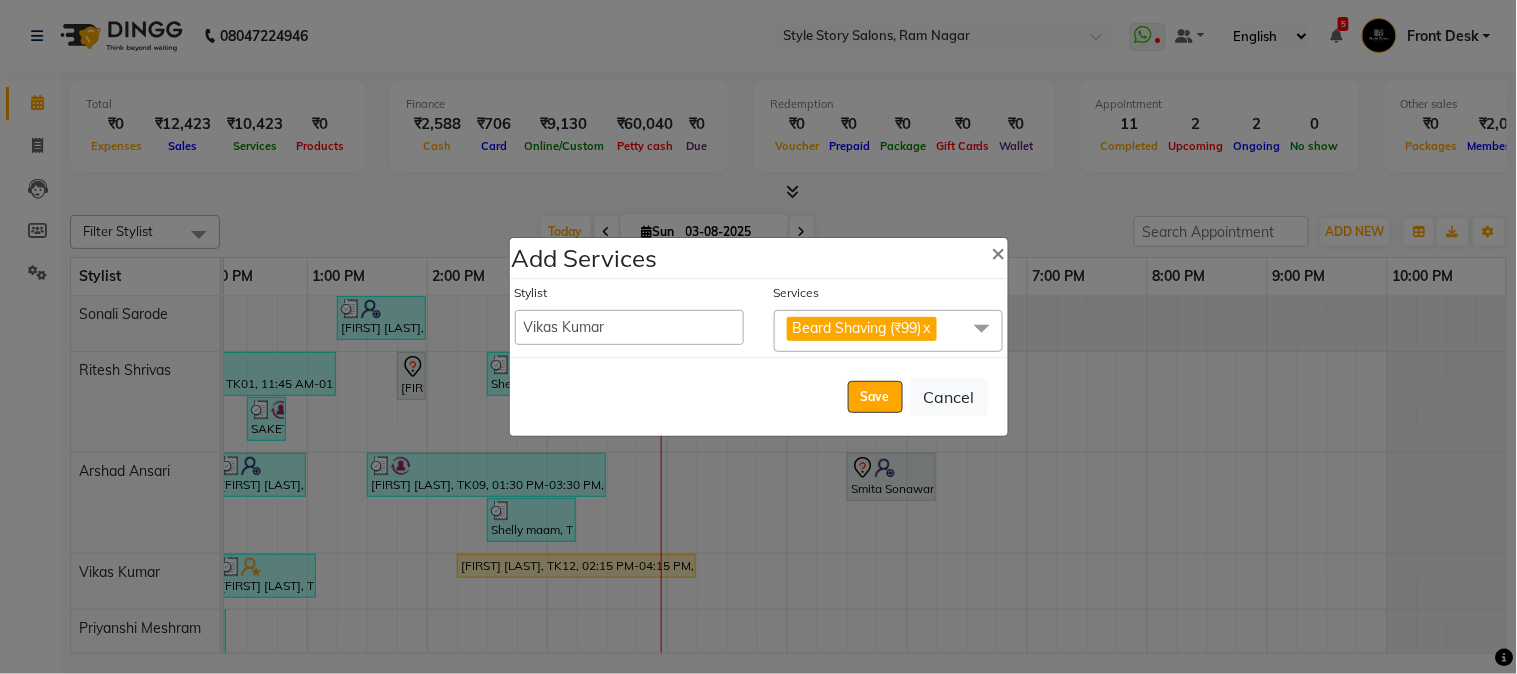 click on "Beard Shaving (₹99)  x" 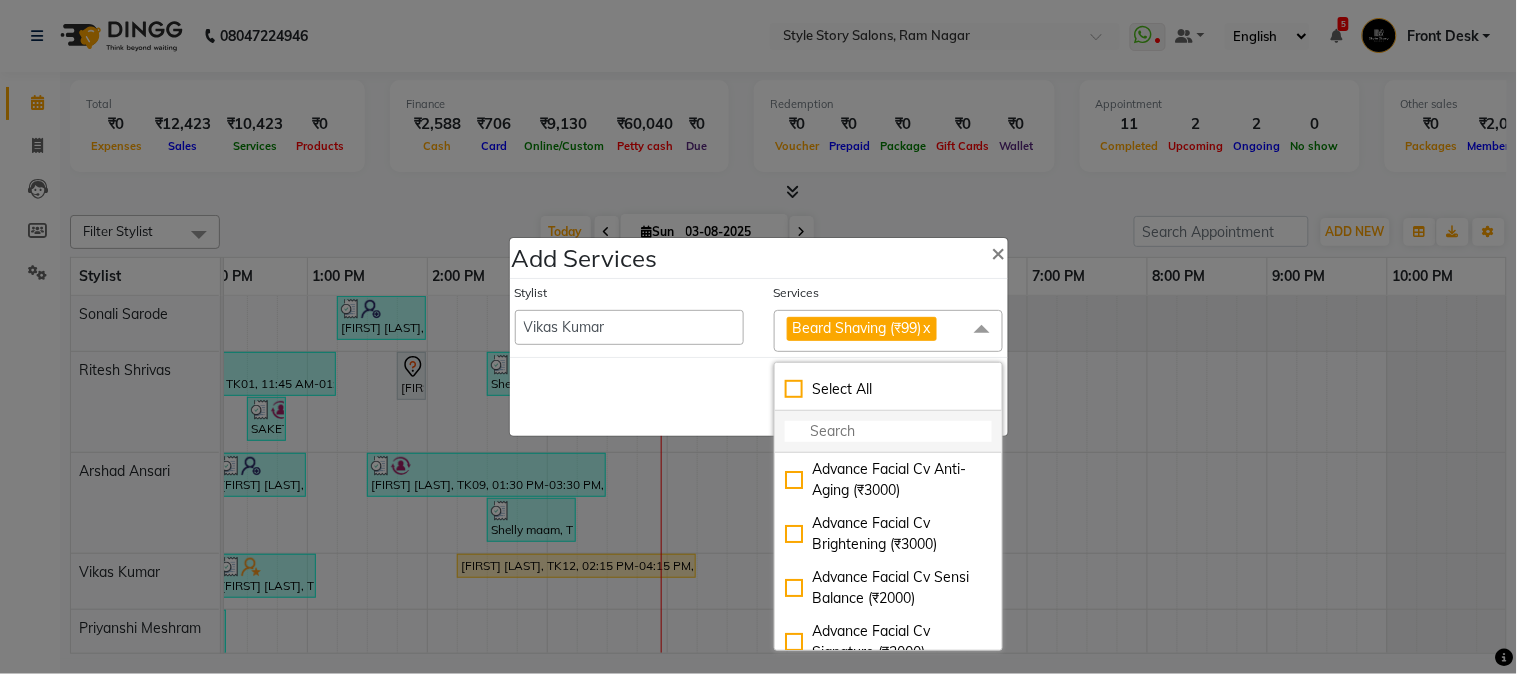 click 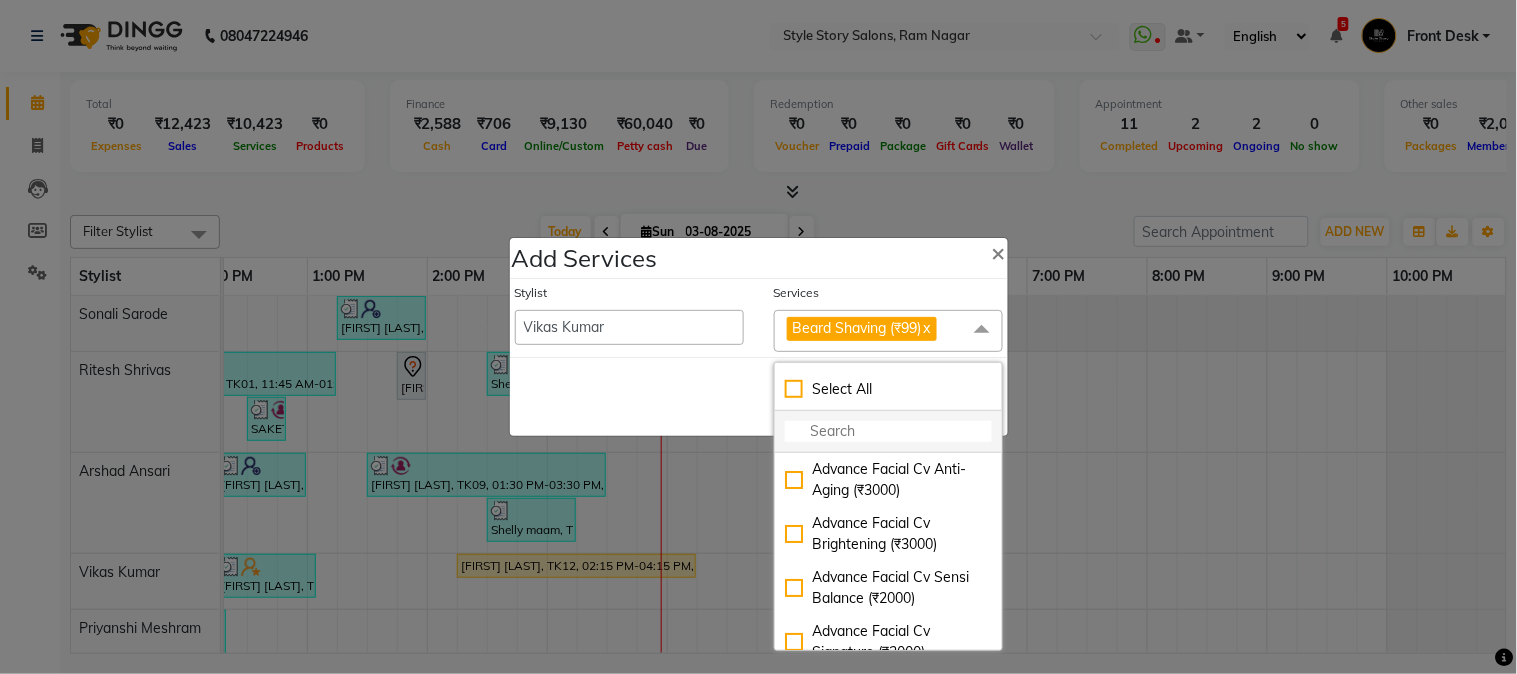 click 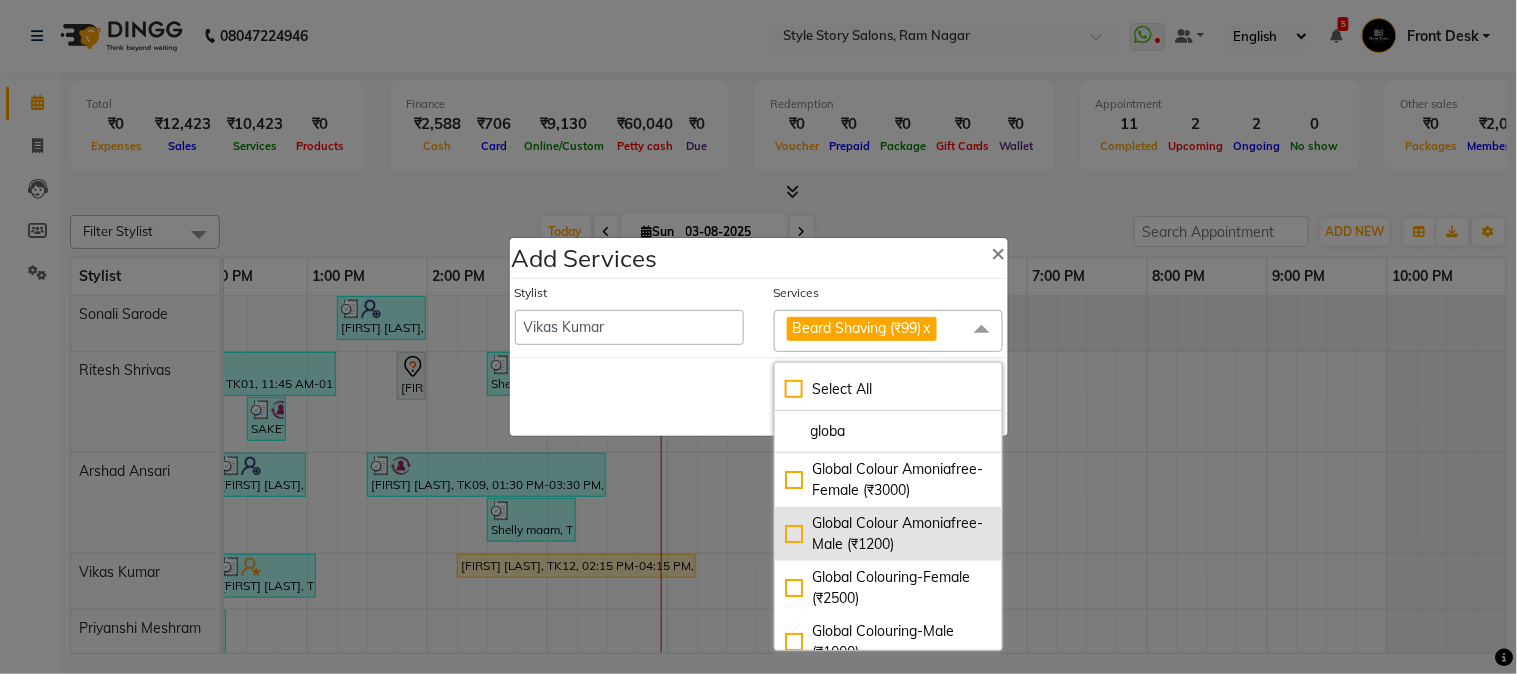 click on "Global Colour Amoniafree-Male (₹1200)" 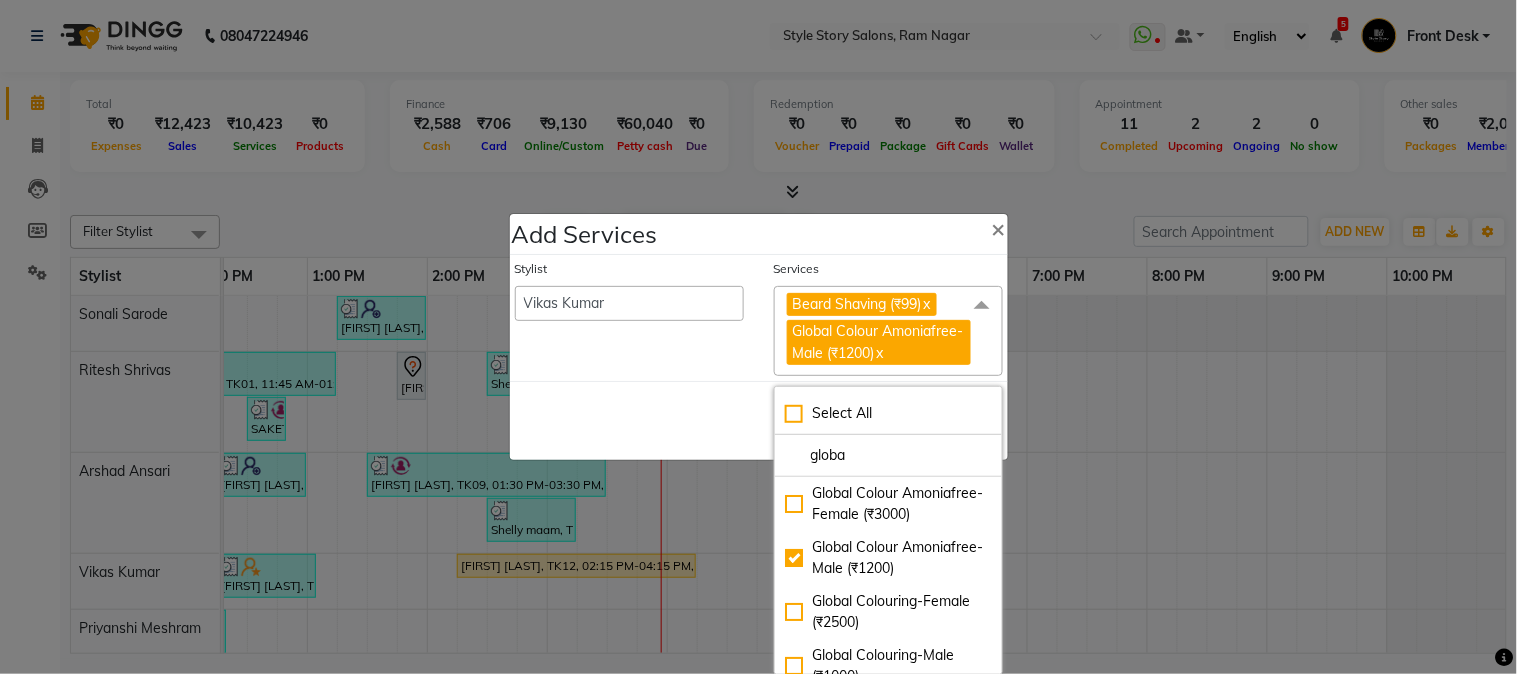 click on "Save   Cancel" 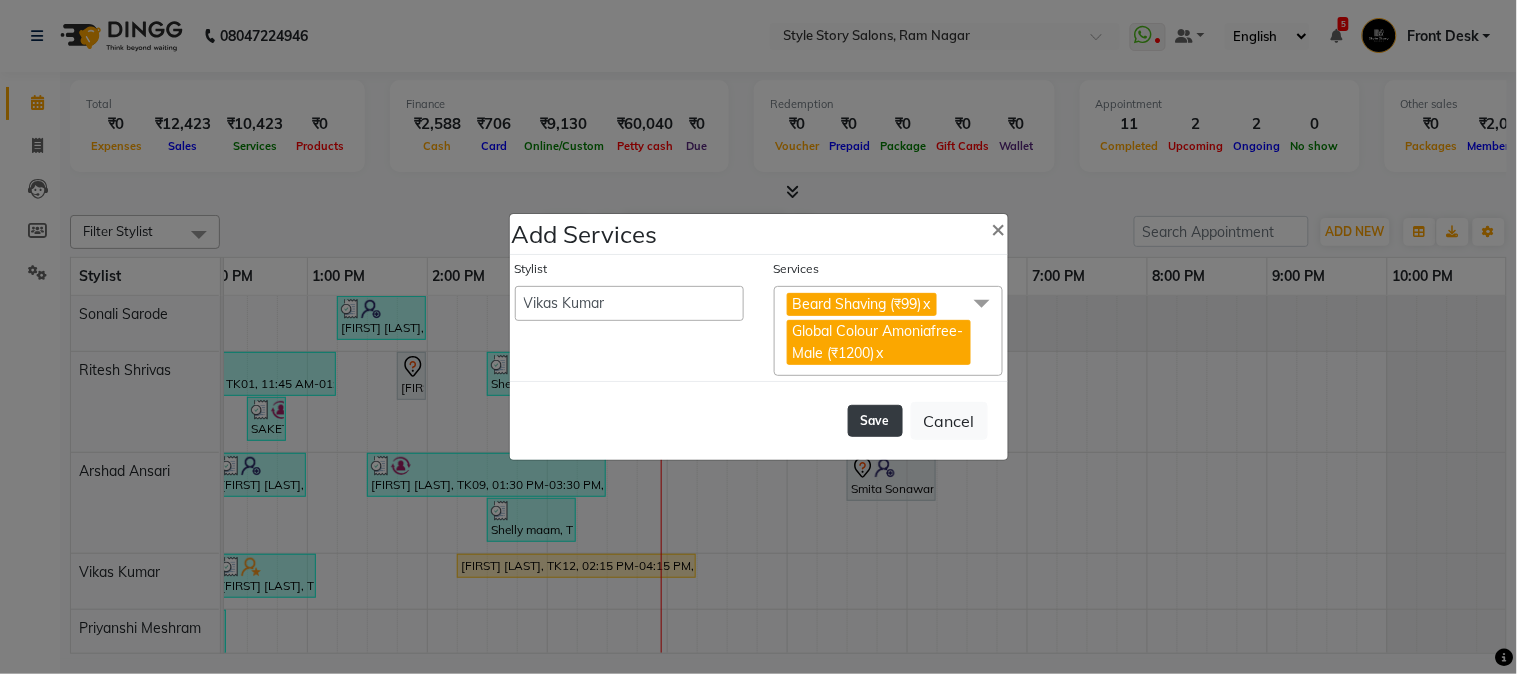 click on "Save" 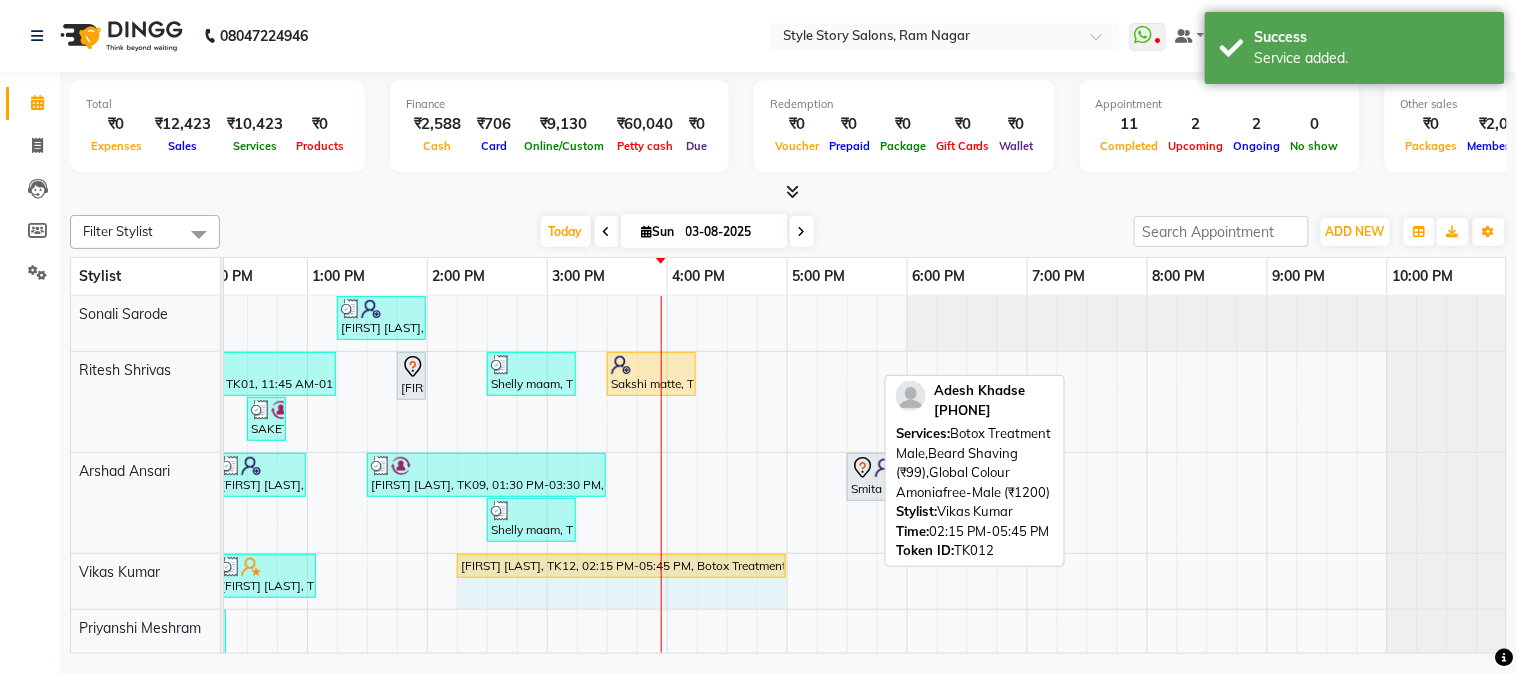 drag, startPoint x: 873, startPoint y: 565, endPoint x: 784, endPoint y: 555, distance: 89.560036 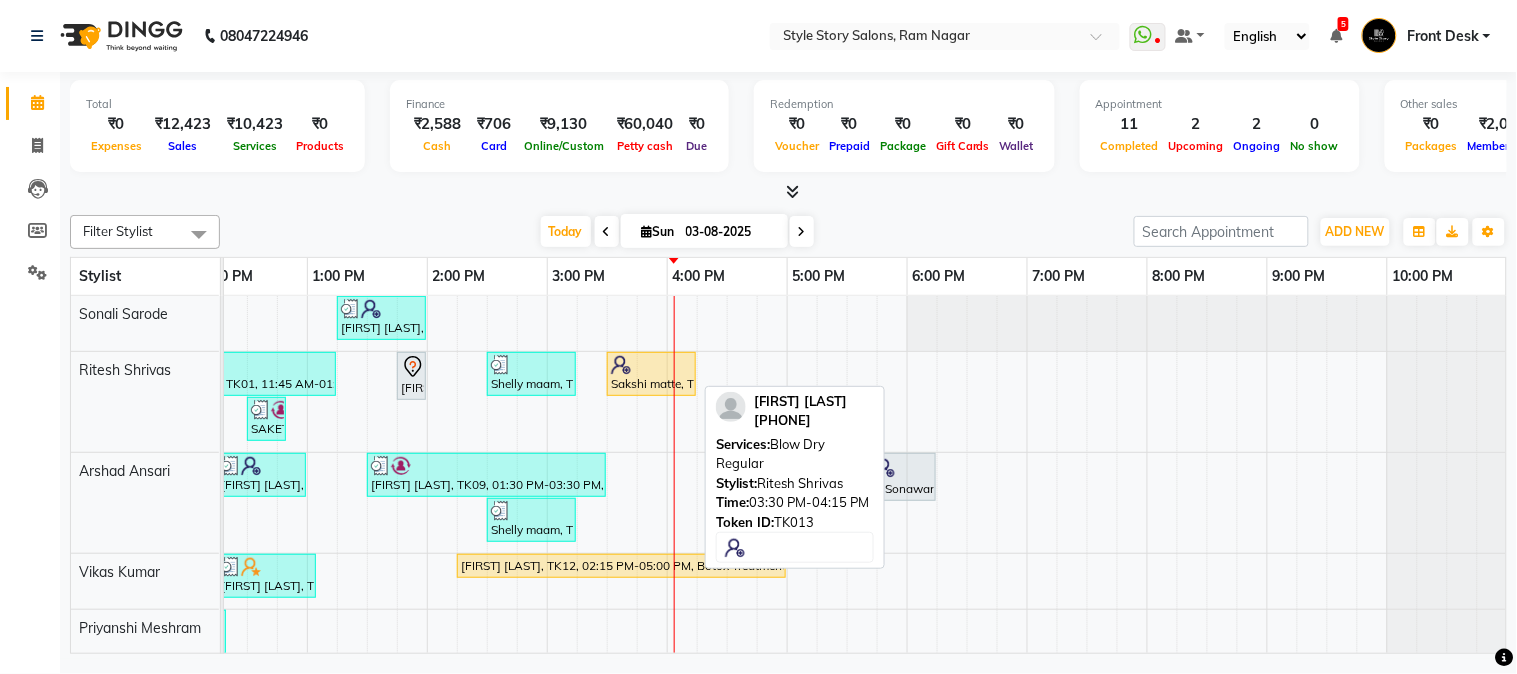 click at bounding box center (651, 365) 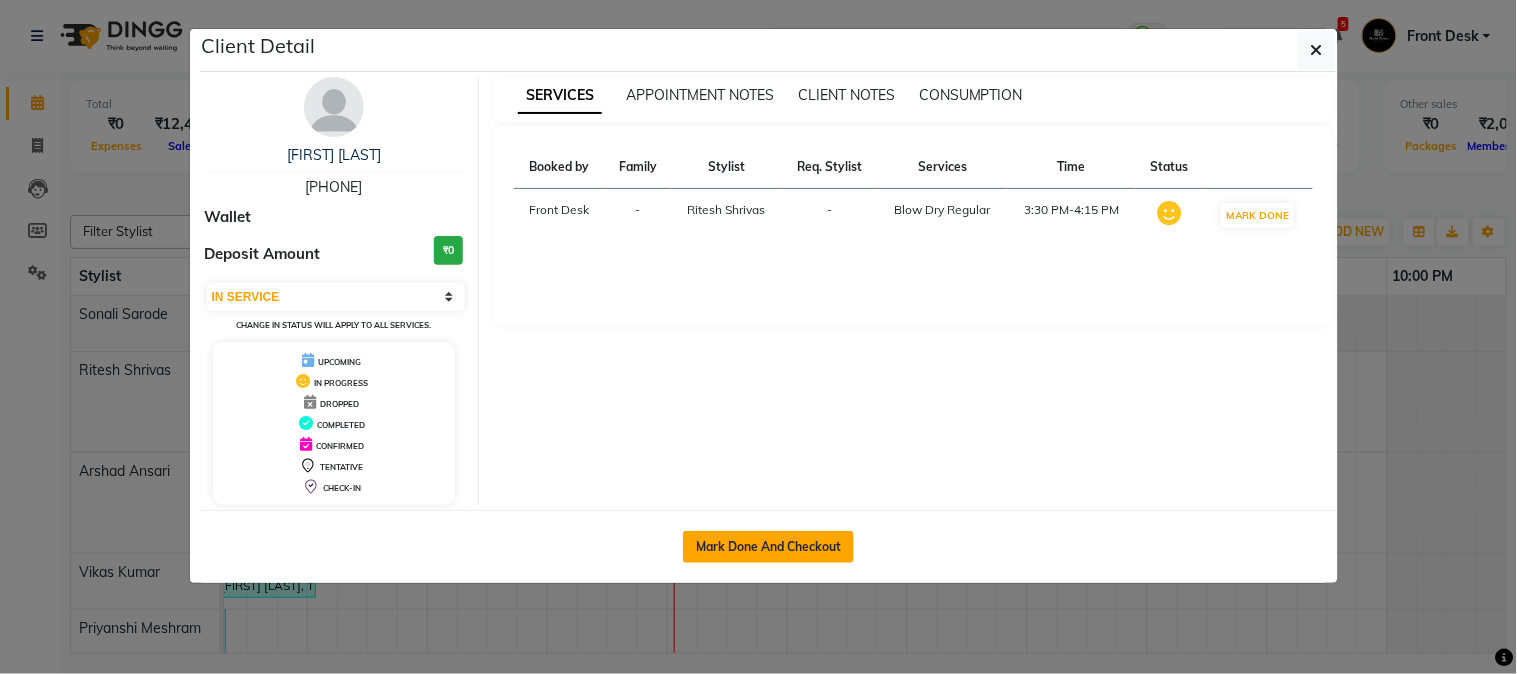 click on "Mark Done And Checkout" 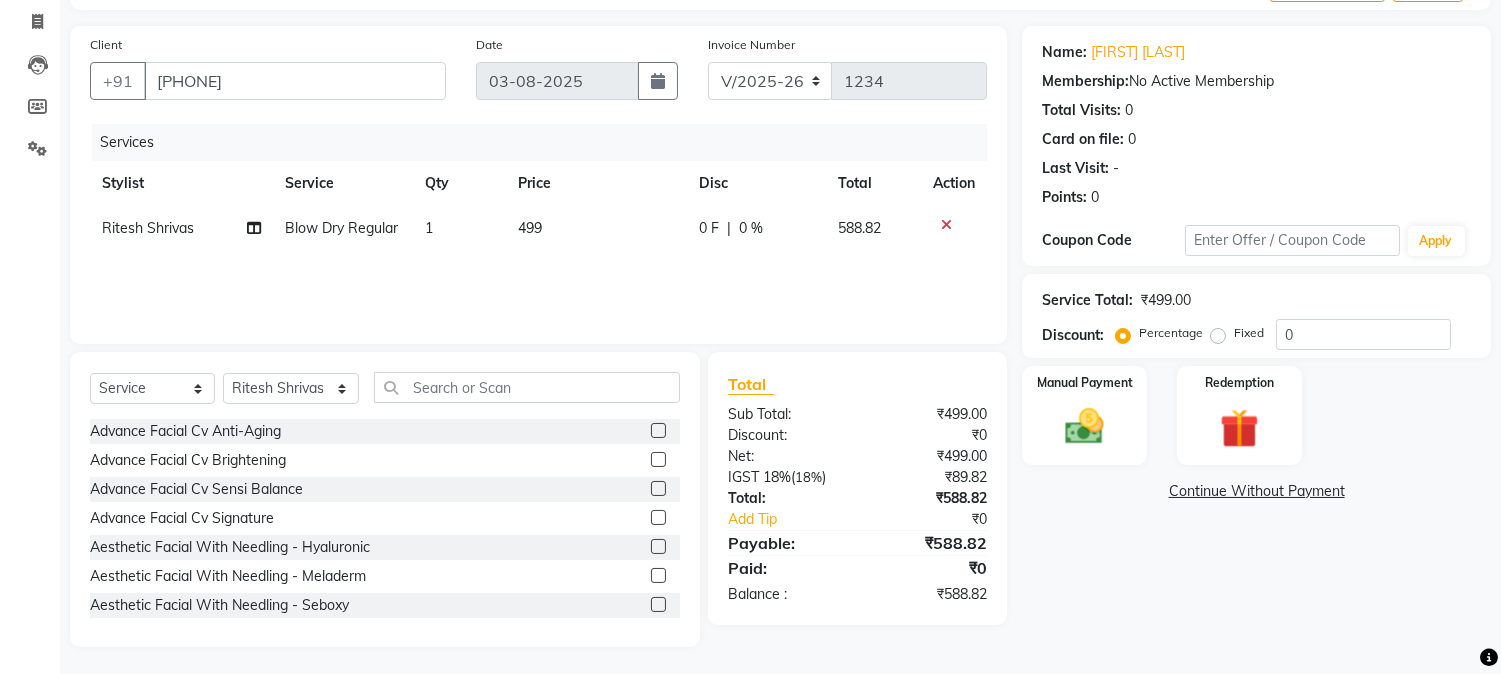scroll, scrollTop: 126, scrollLeft: 0, axis: vertical 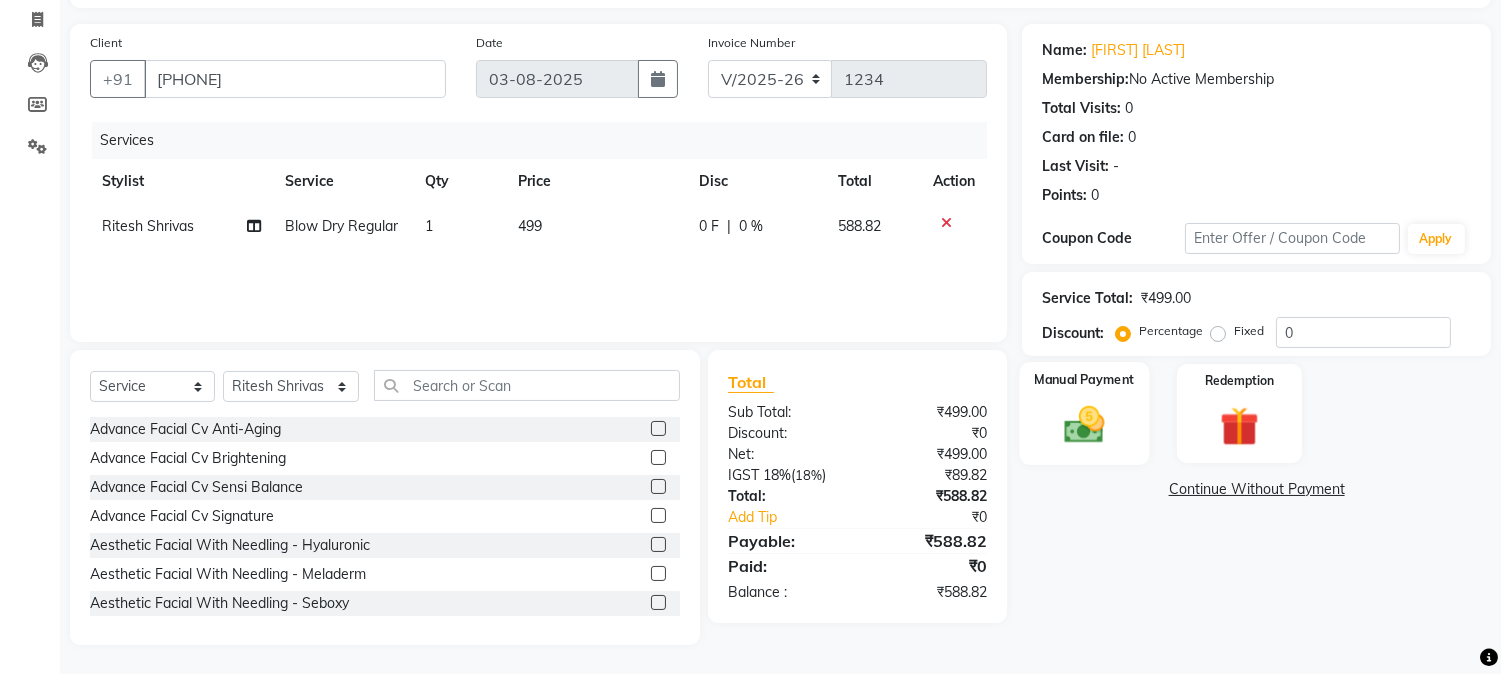 click 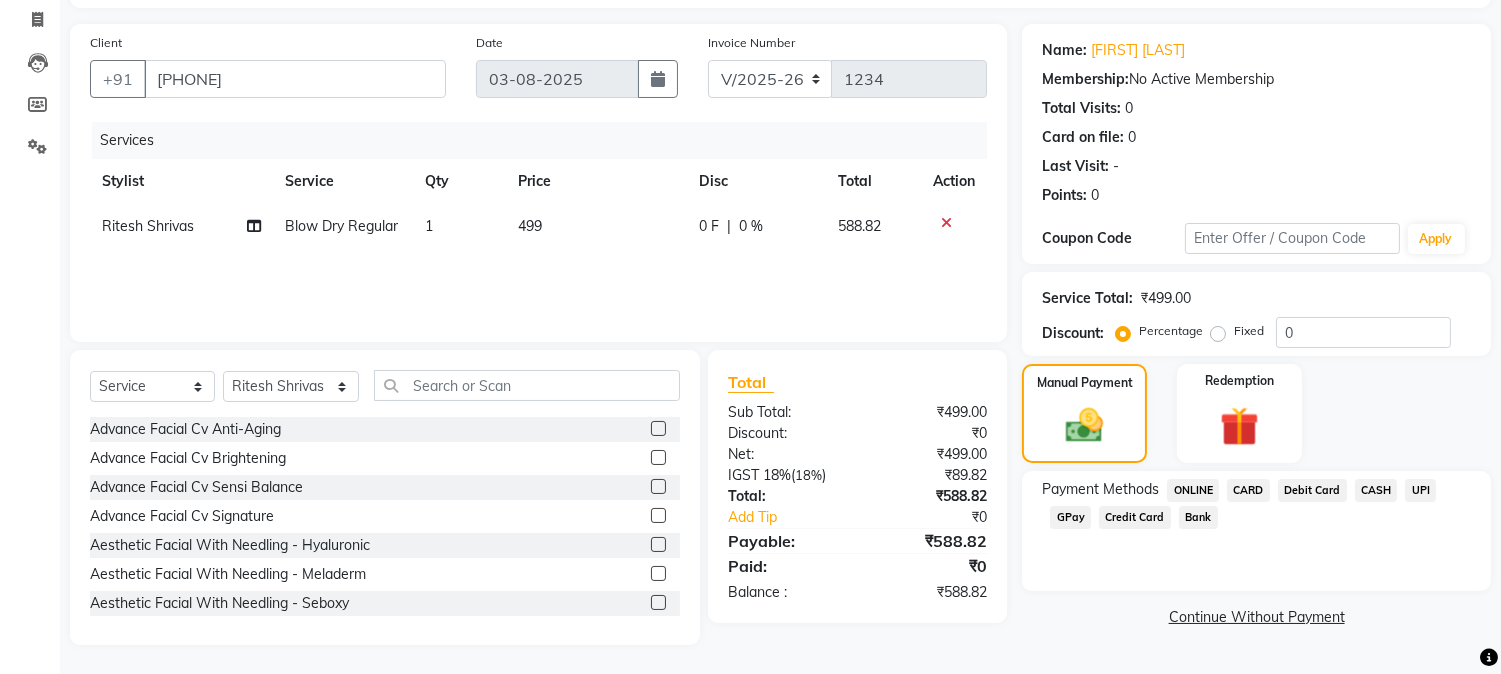 click on "UPI" 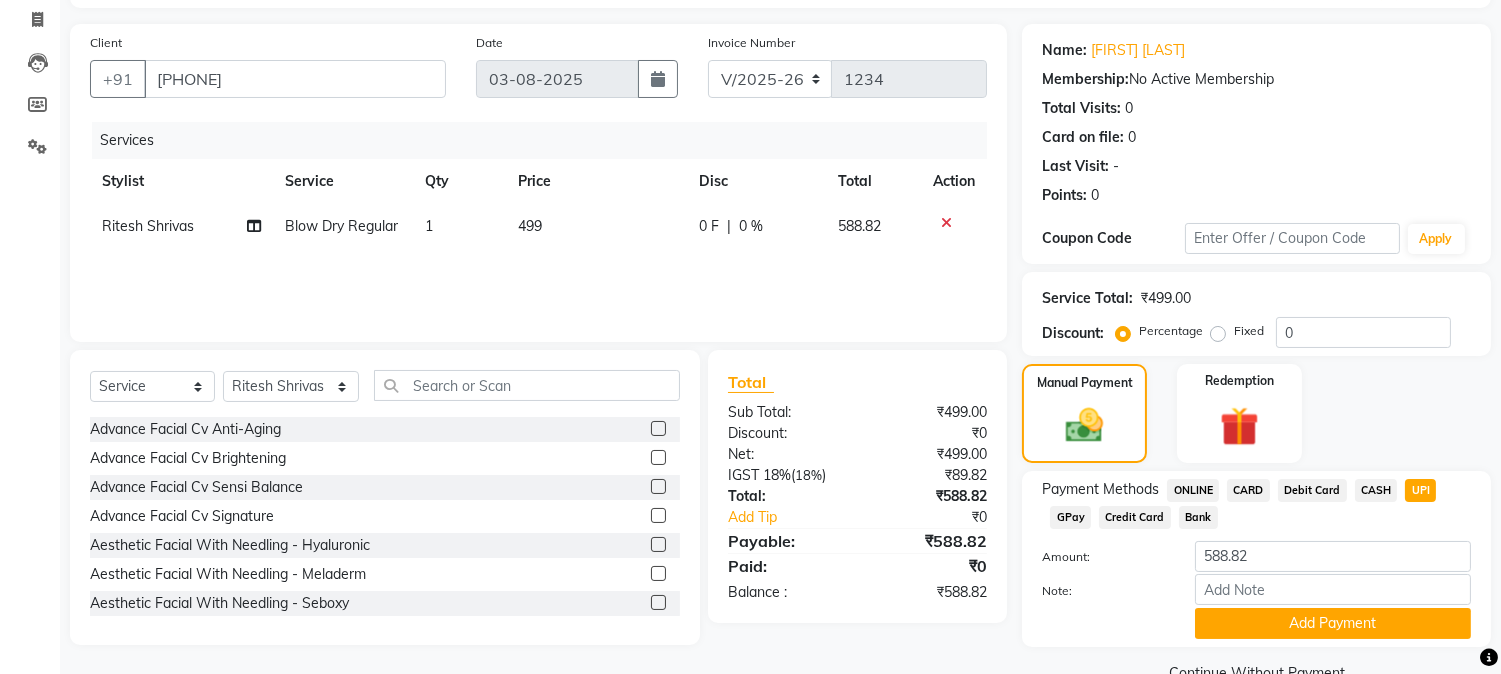 click on "CASH" 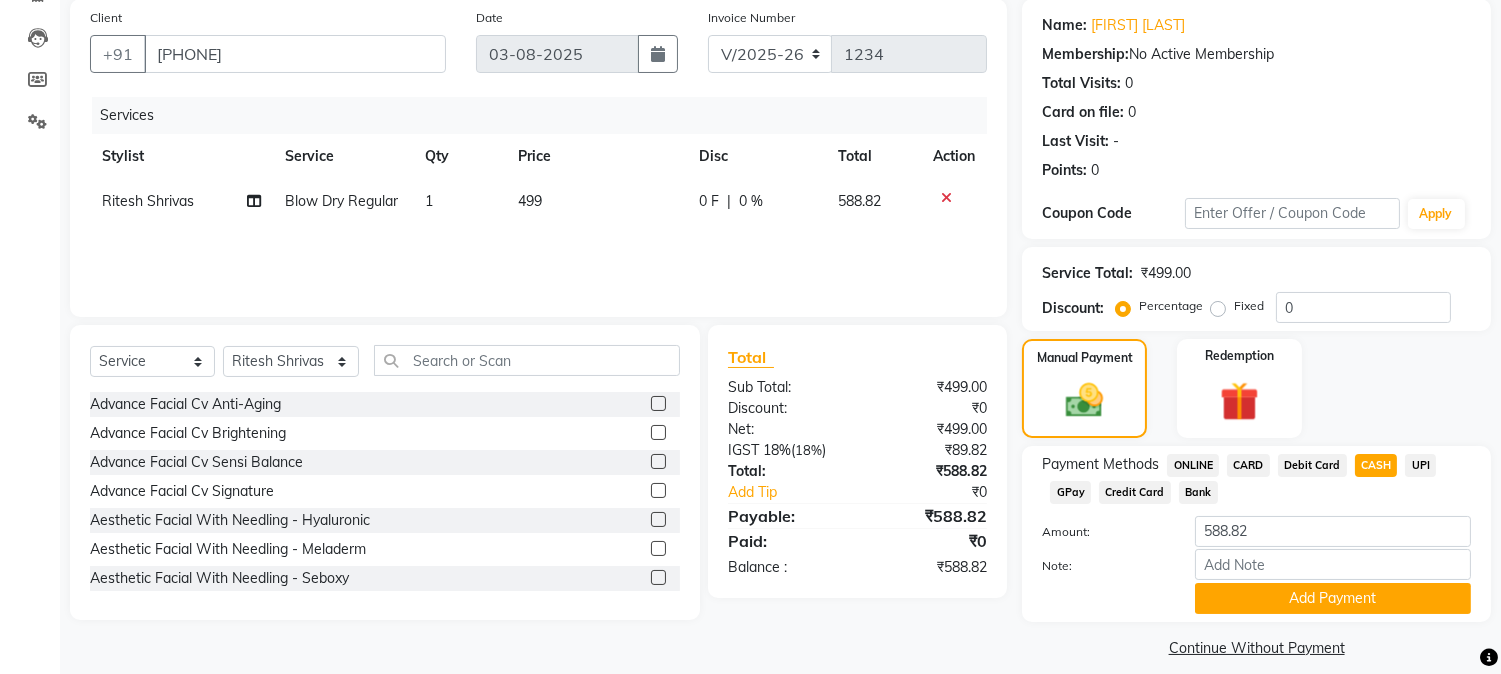 scroll, scrollTop: 170, scrollLeft: 0, axis: vertical 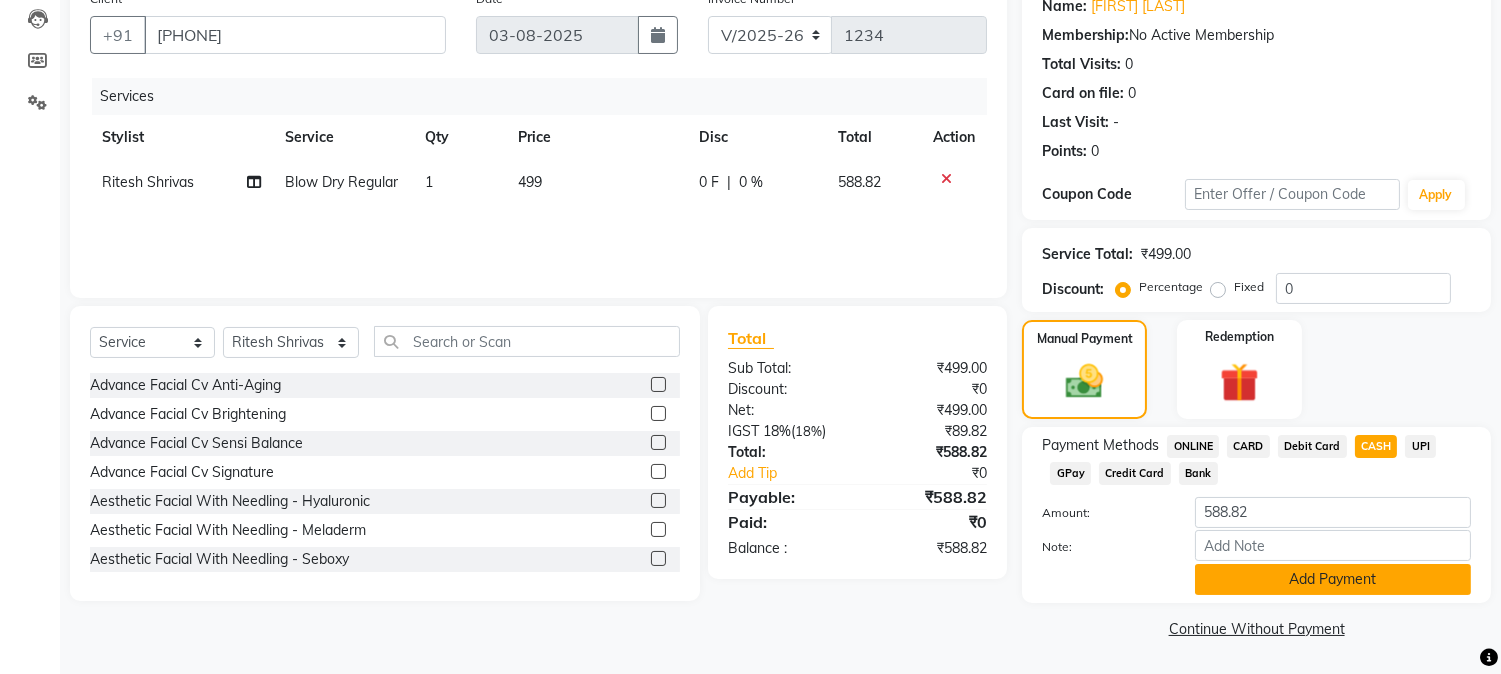 click on "Add Payment" 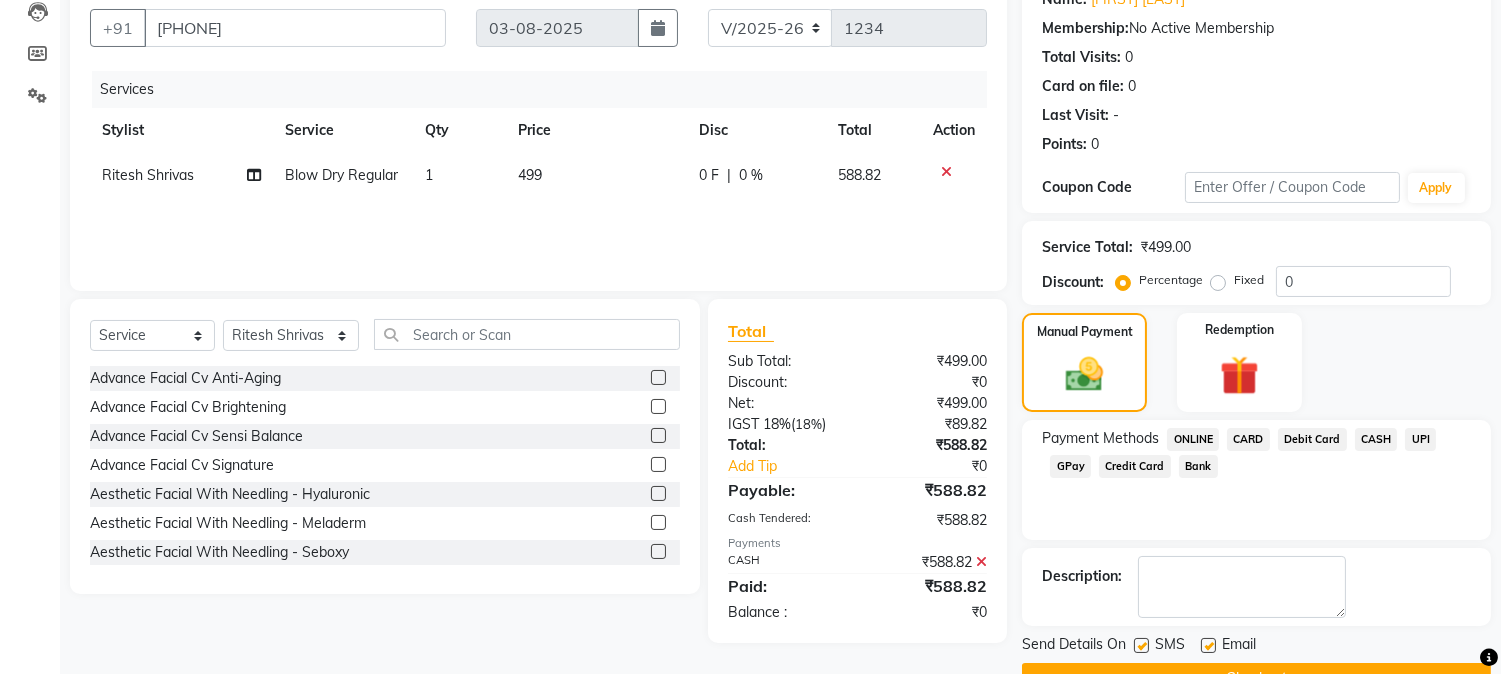 scroll, scrollTop: 225, scrollLeft: 0, axis: vertical 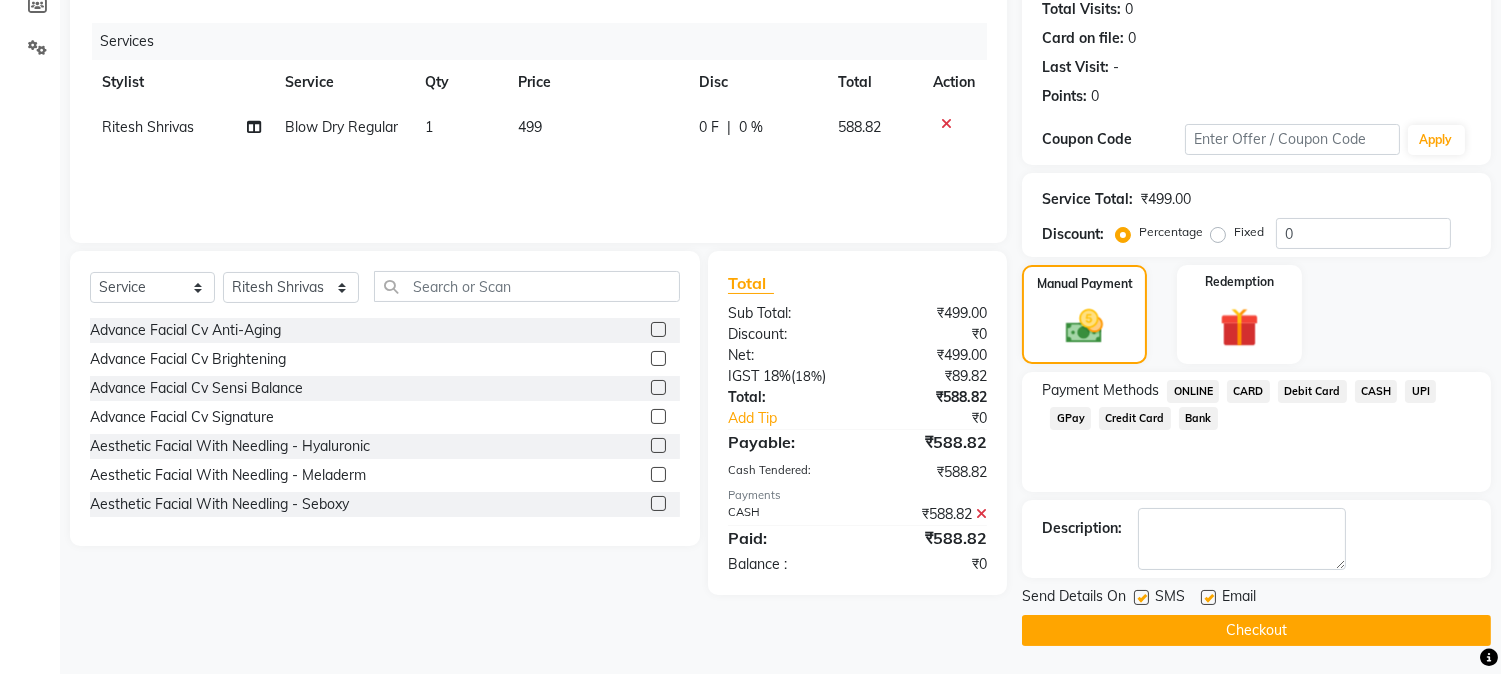 click on "Checkout" 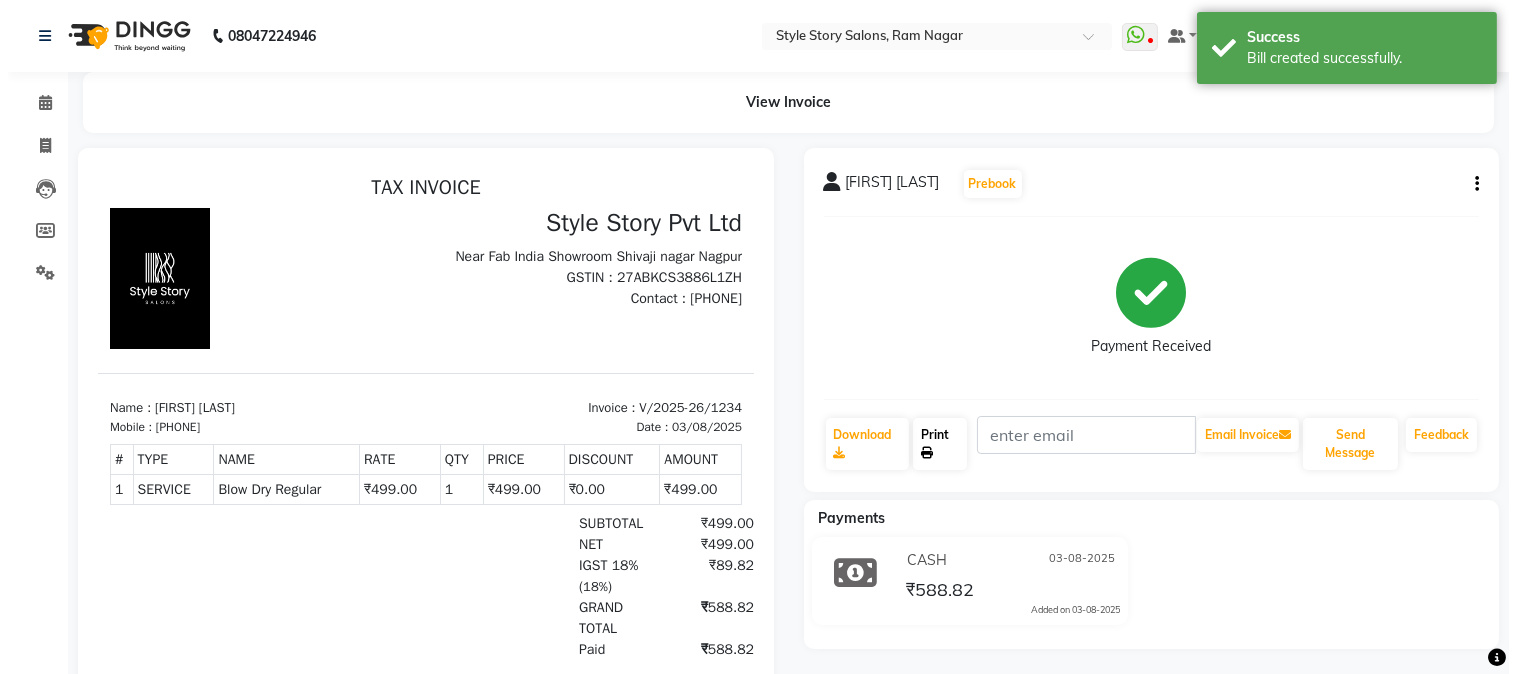 scroll, scrollTop: 0, scrollLeft: 0, axis: both 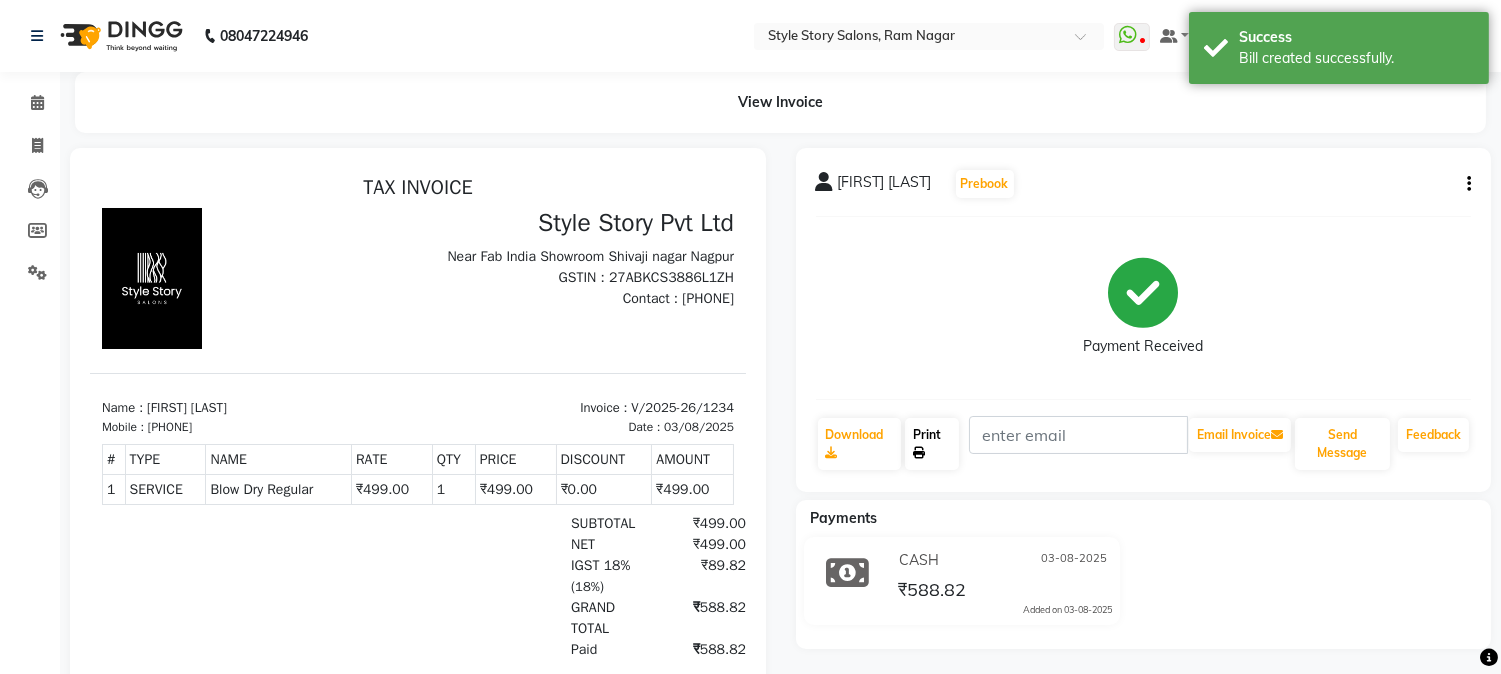 click on "Print" 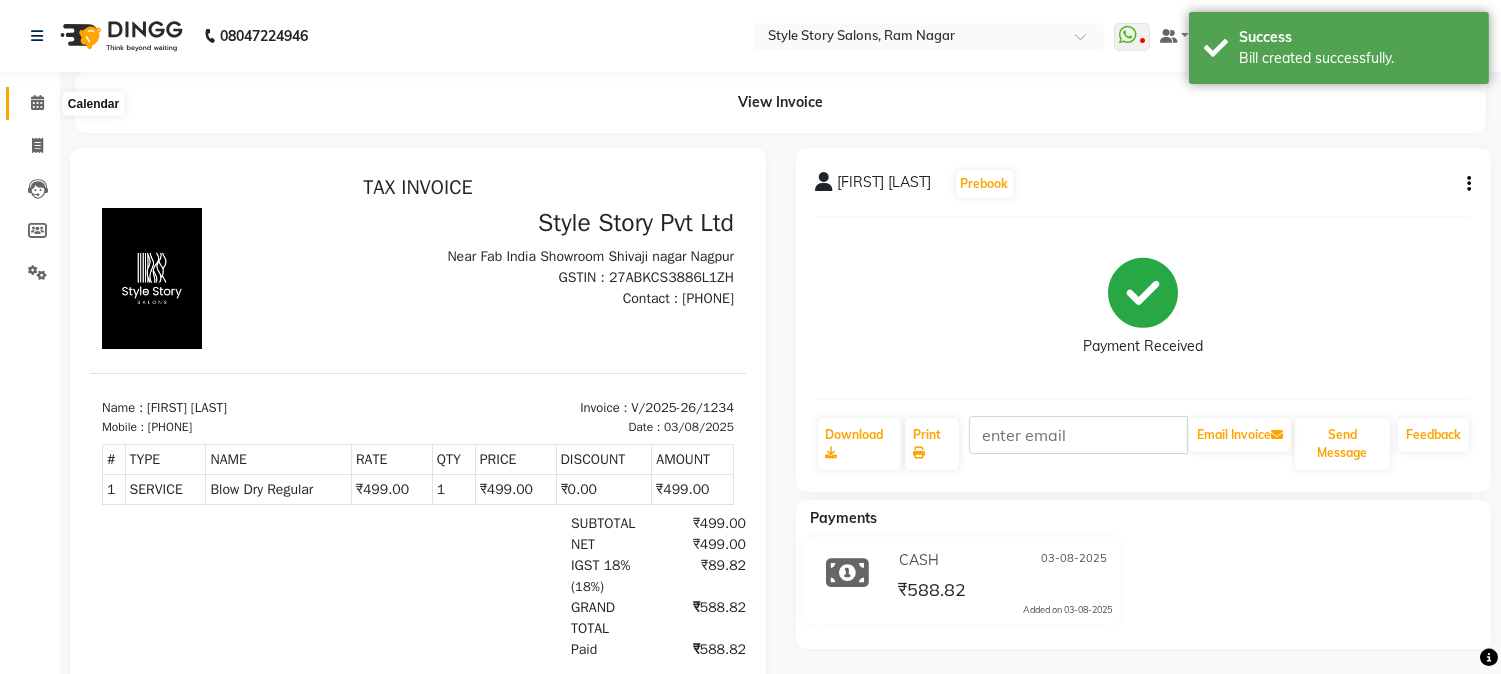 click 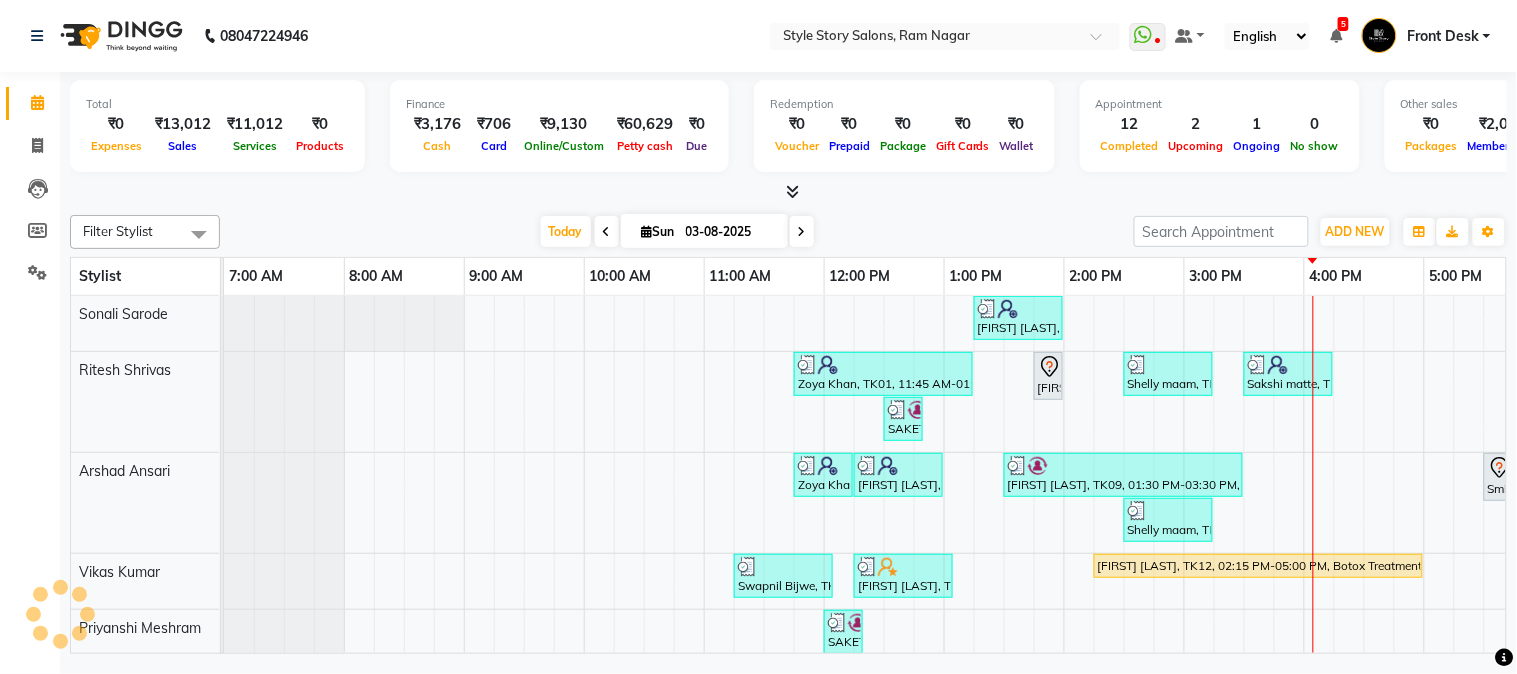scroll, scrollTop: 0, scrollLeft: 0, axis: both 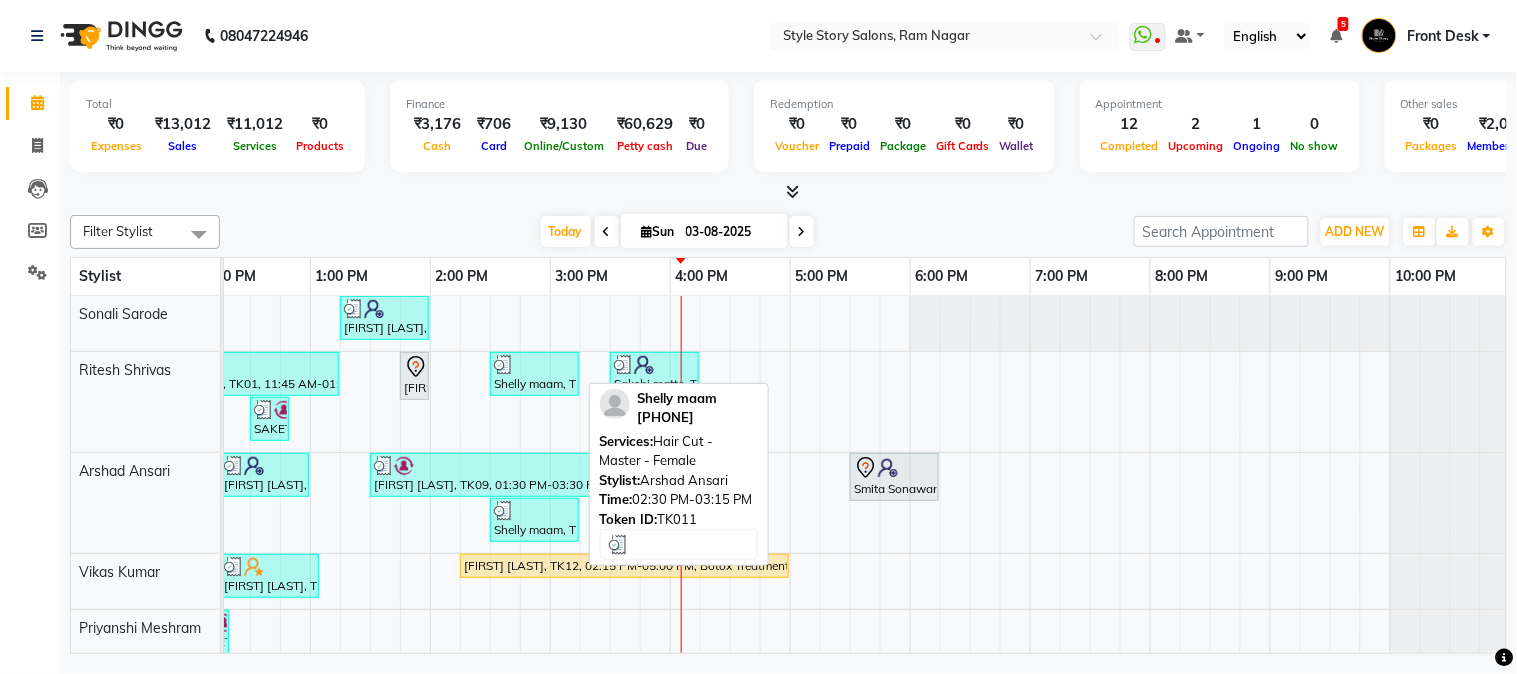 click on "Shelly maam, TK11, 02:30 PM-03:15 PM, Hair Cut - Master - Female" at bounding box center (534, 520) 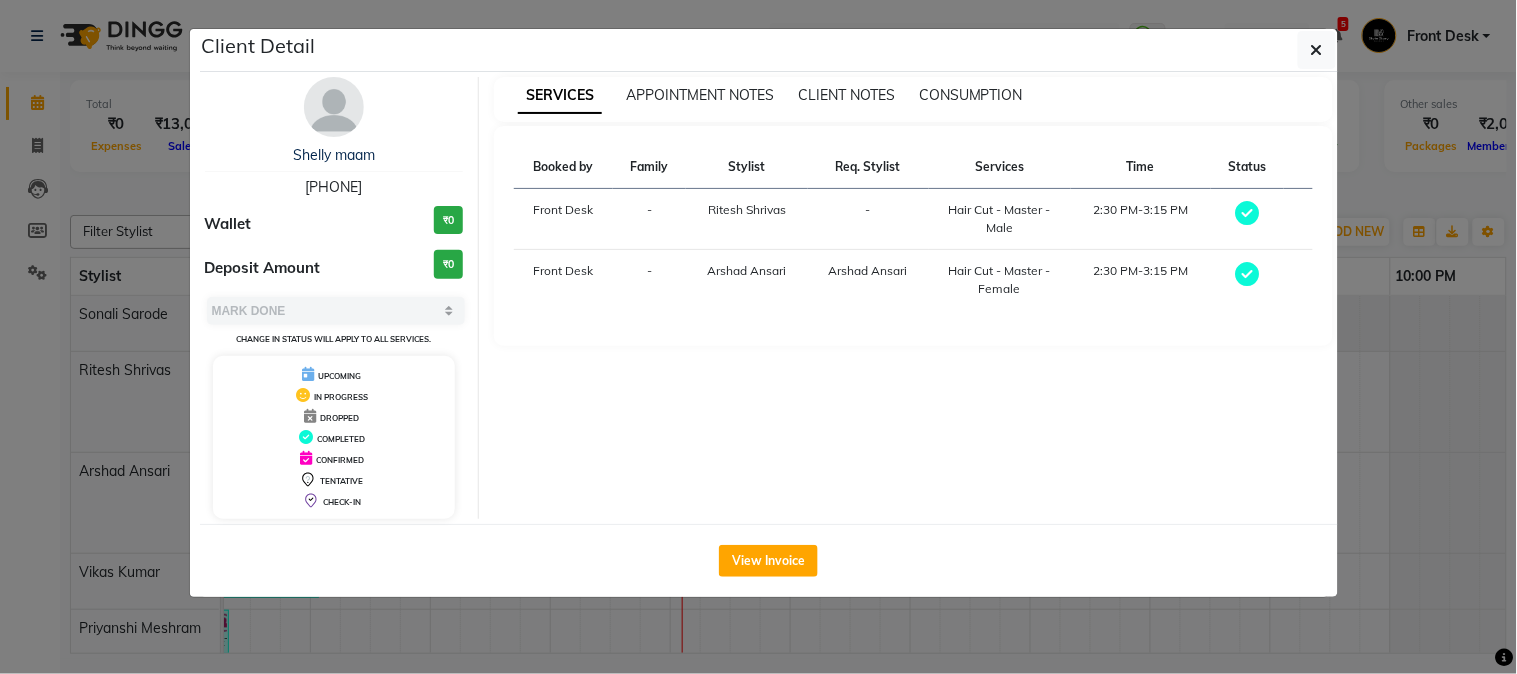 click on "Client Detail  Shelly maam   9720067111 Wallet ₹0 Deposit Amount  ₹0  Select MARK DONE UPCOMING Change in status will apply to all services. UPCOMING IN PROGRESS DROPPED COMPLETED CONFIRMED TENTATIVE CHECK-IN SERVICES APPOINTMENT NOTES CLIENT NOTES CONSUMPTION Booked by Family Stylist Req. Stylist Services Time Status  Front Desk  - Ritesh Shrivas -  Hair Cut - Master - Male   2:30 PM-3:15 PM   Front Desk  - Arshad Ansari Arshad Ansari  Hair Cut - Master - Female   2:30 PM-3:15 PM   View Invoice" 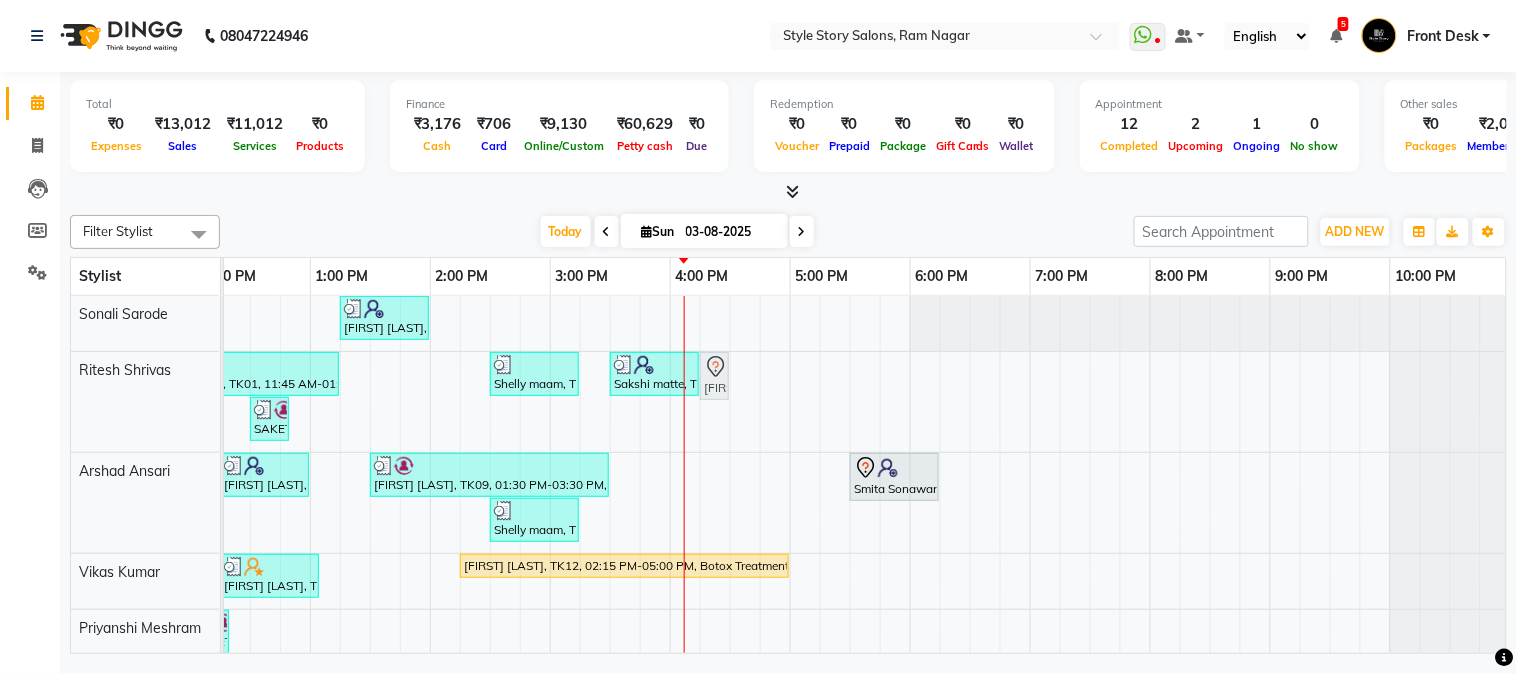 drag, startPoint x: 413, startPoint y: 371, endPoint x: 718, endPoint y: 390, distance: 305.59122 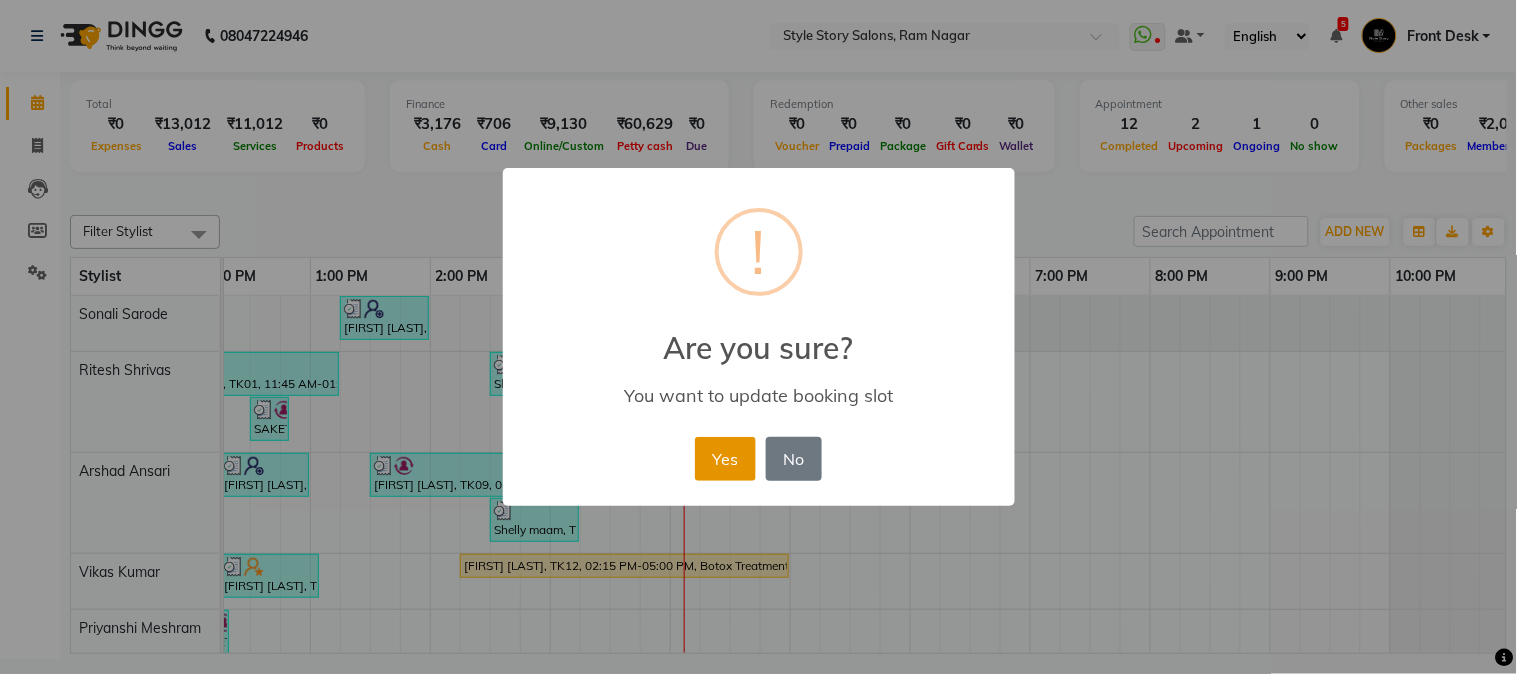 click on "Yes" at bounding box center [725, 459] 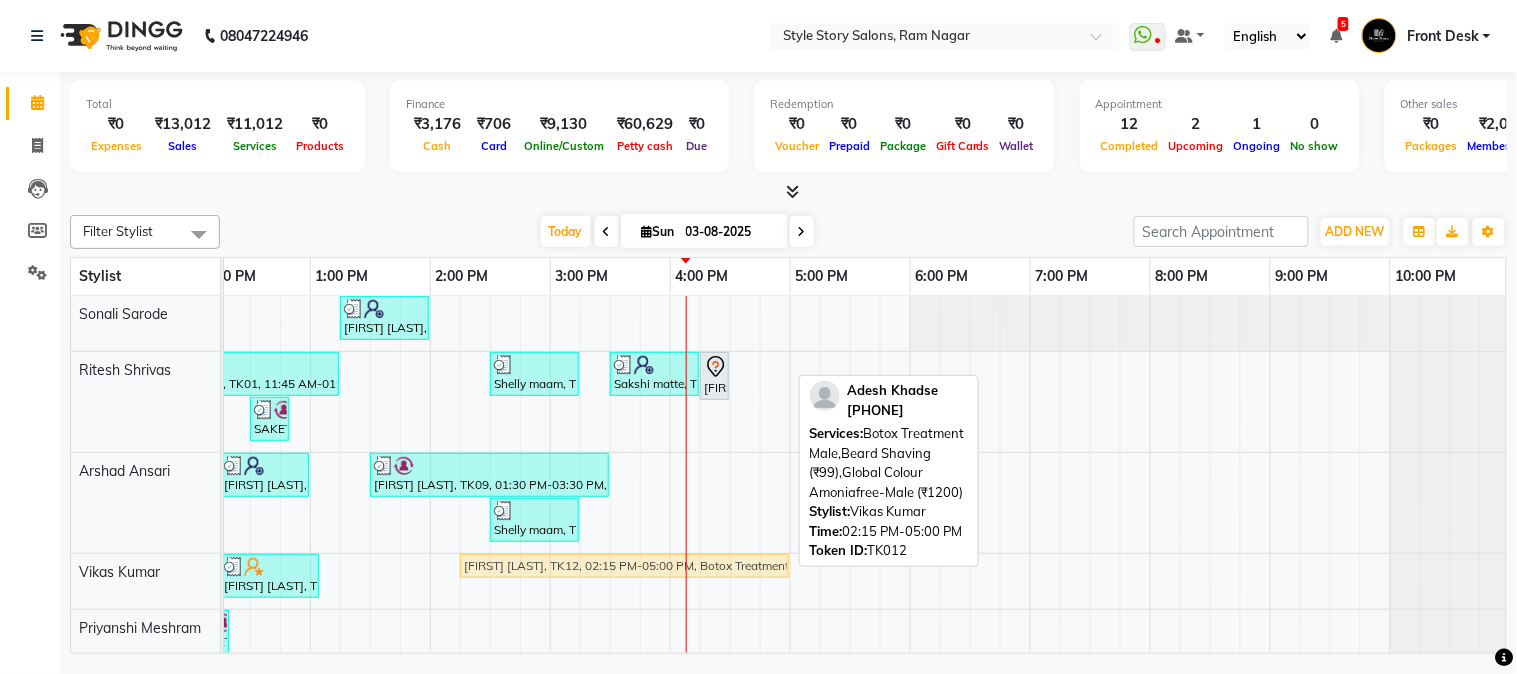 drag, startPoint x: 686, startPoint y: 568, endPoint x: 701, endPoint y: 568, distance: 15 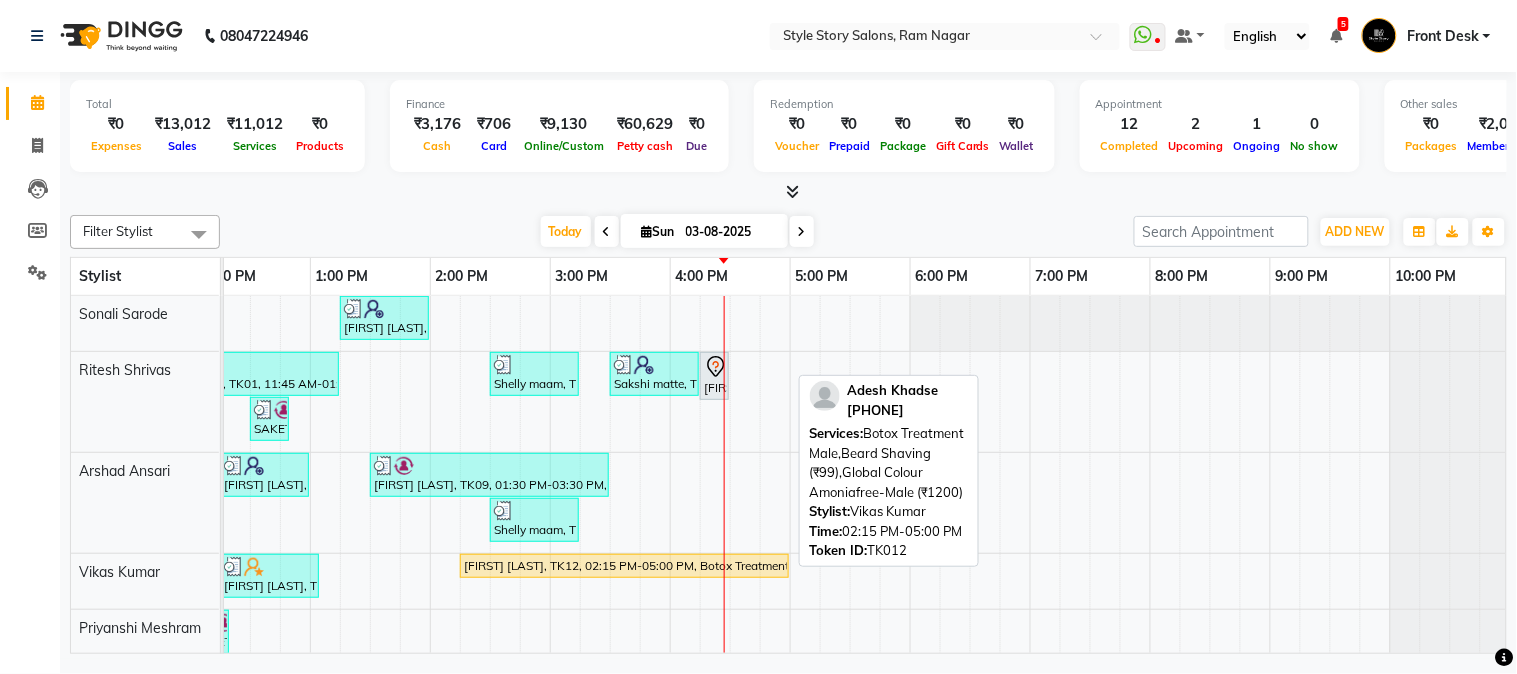 click on "Adesh Khadse, TK12, 02:15 PM-05:00 PM, Botox Treatment Male,Beard Shaving (₹99),Global Colour Amoniafree-Male (₹1200)" at bounding box center [624, 566] 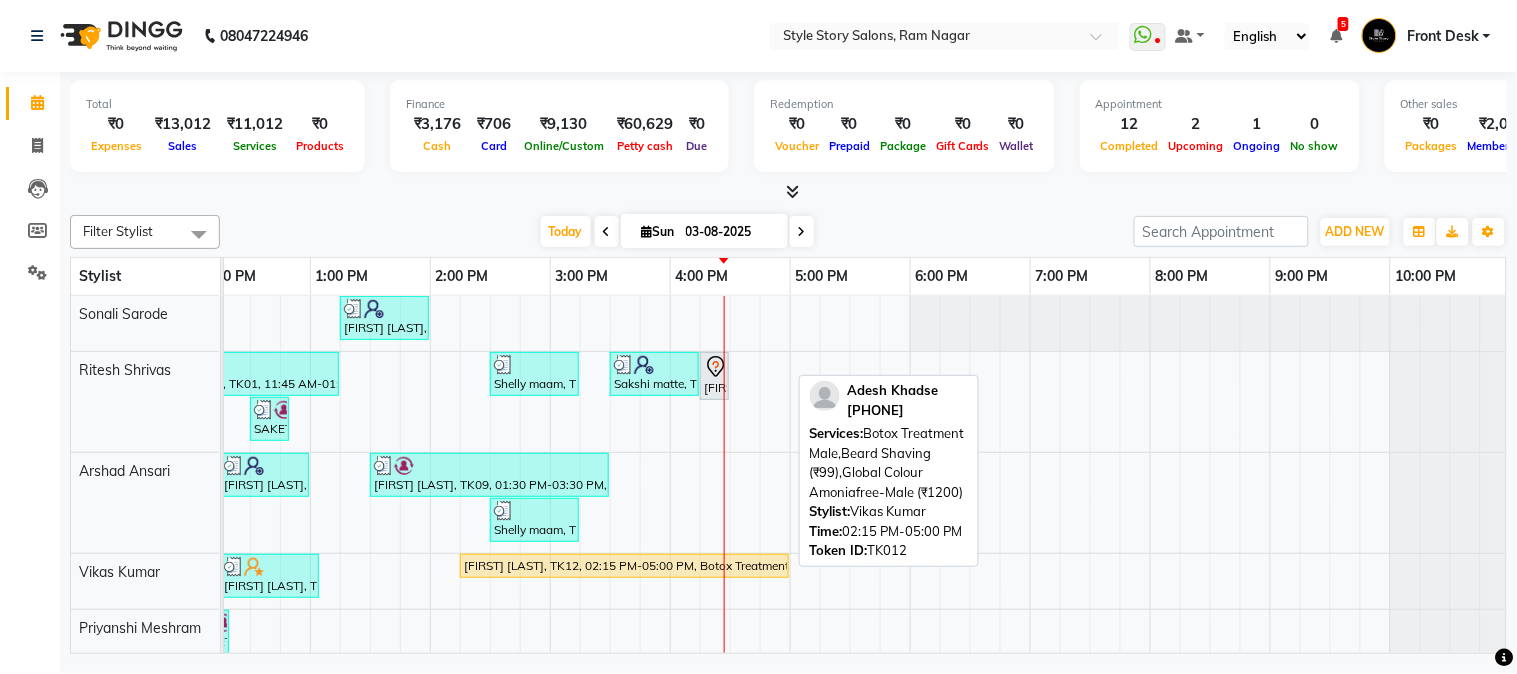click on "Adesh Khadse, TK12, 02:15 PM-05:00 PM, Botox Treatment Male,Beard Shaving (₹99),Global Colour Amoniafree-Male (₹1200)" at bounding box center [624, 566] 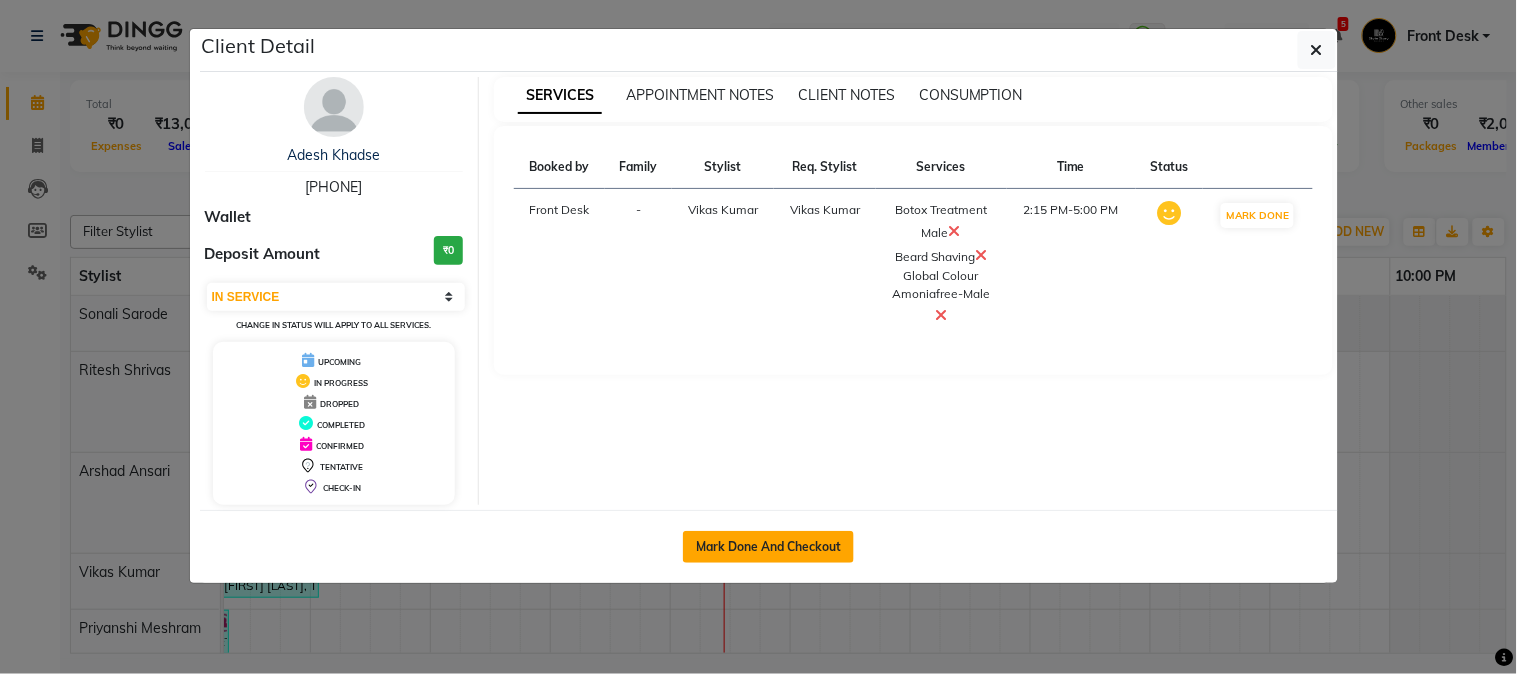click on "Mark Done And Checkout" 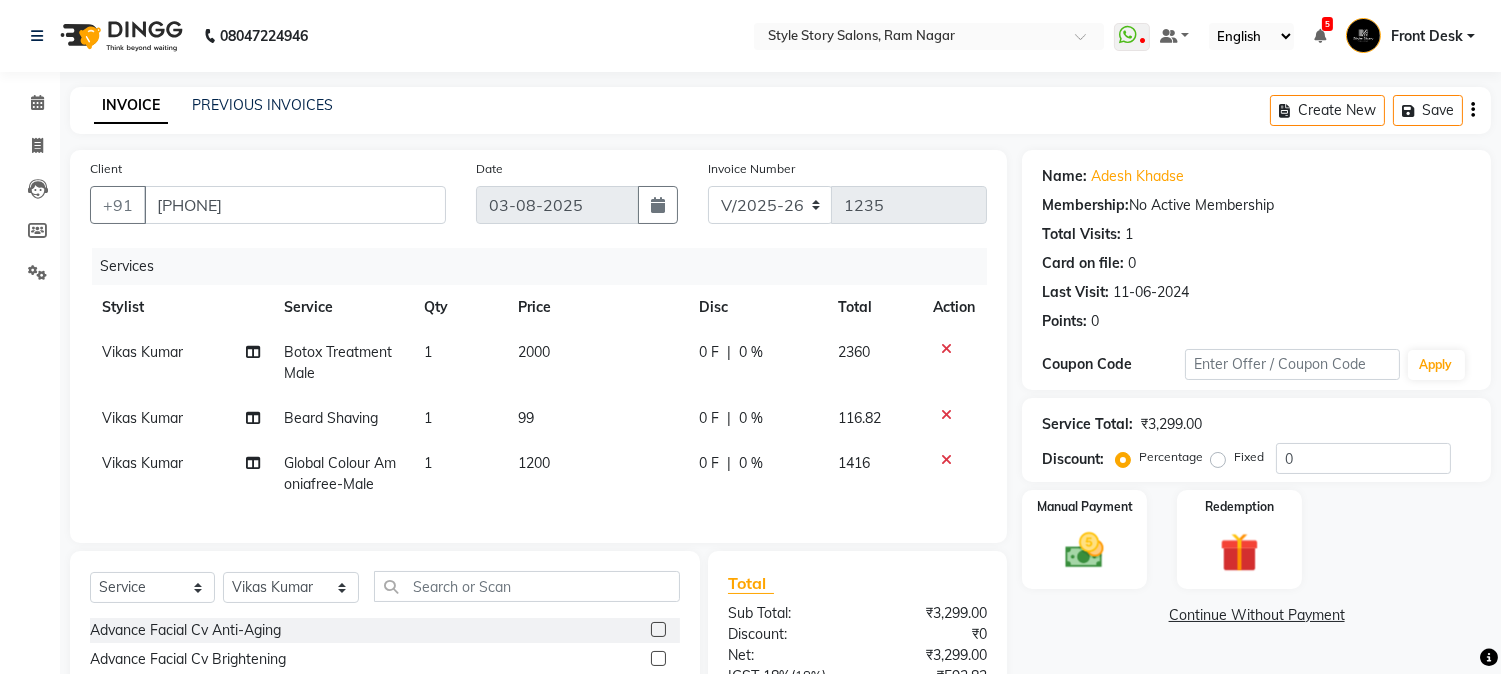 click on "2000" 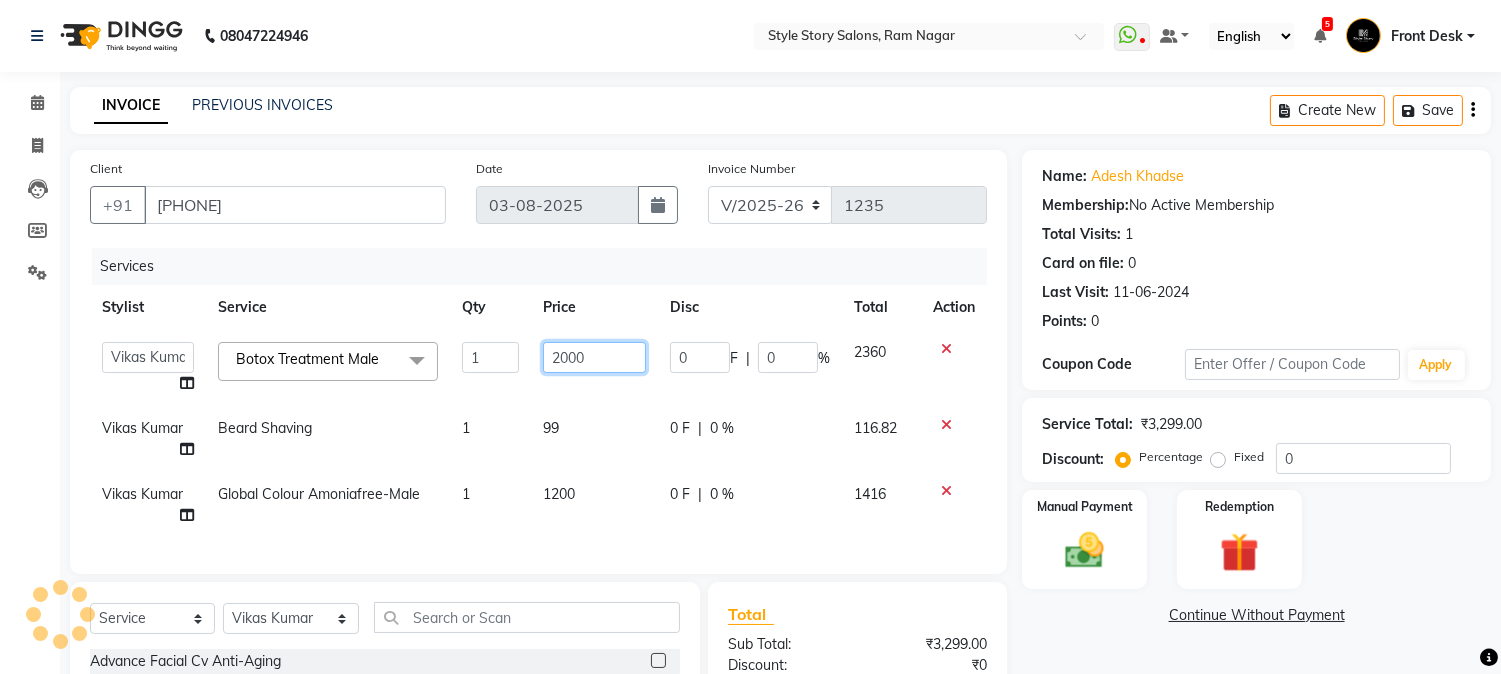 drag, startPoint x: 608, startPoint y: 348, endPoint x: 522, endPoint y: 373, distance: 89.560036 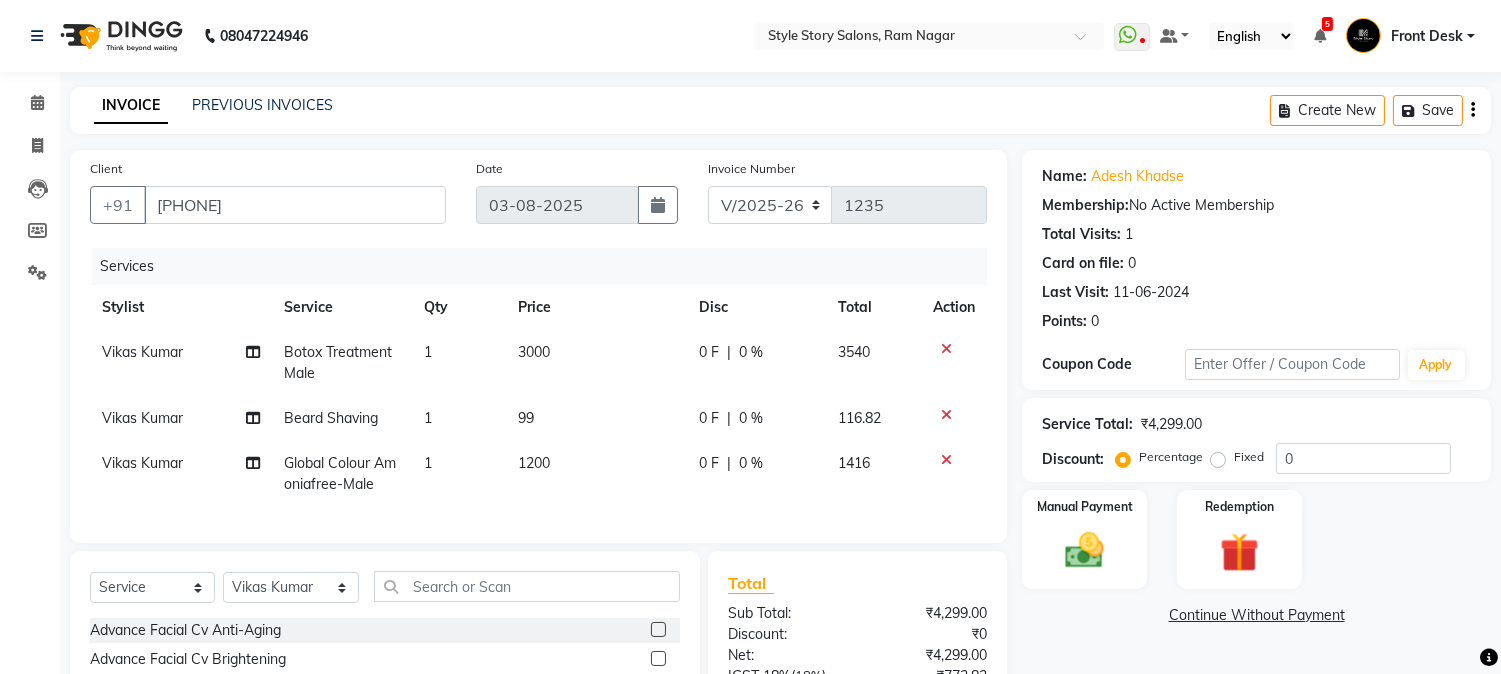 click on "Services" 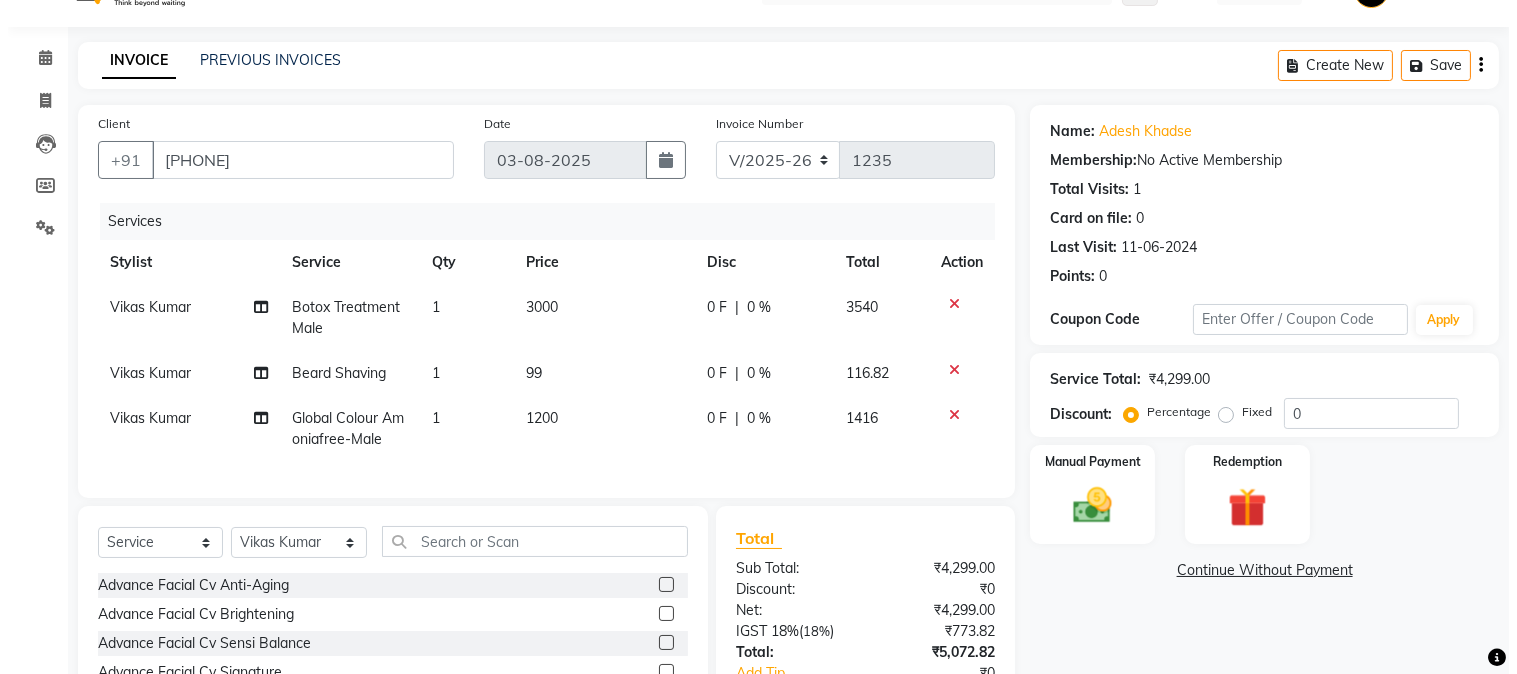 scroll, scrollTop: 0, scrollLeft: 0, axis: both 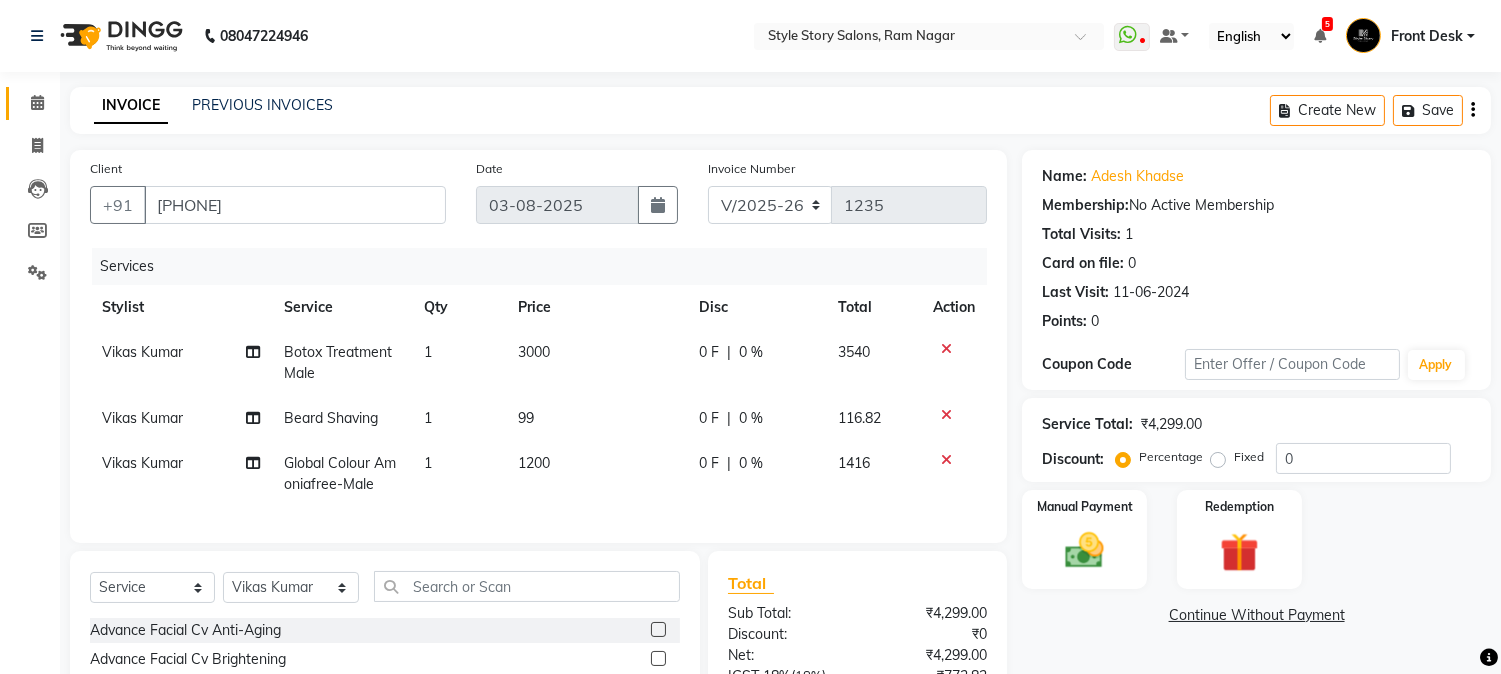 click 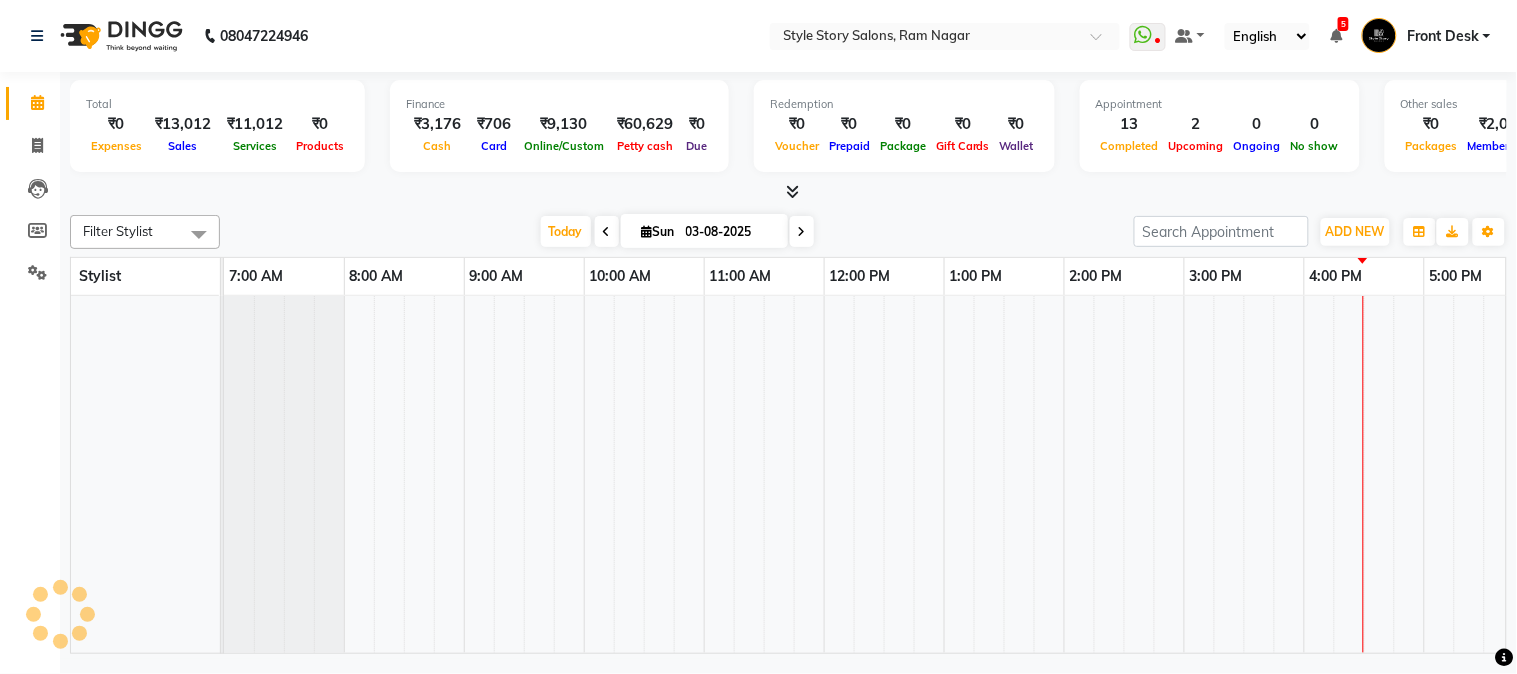 scroll, scrollTop: 0, scrollLeft: 224, axis: horizontal 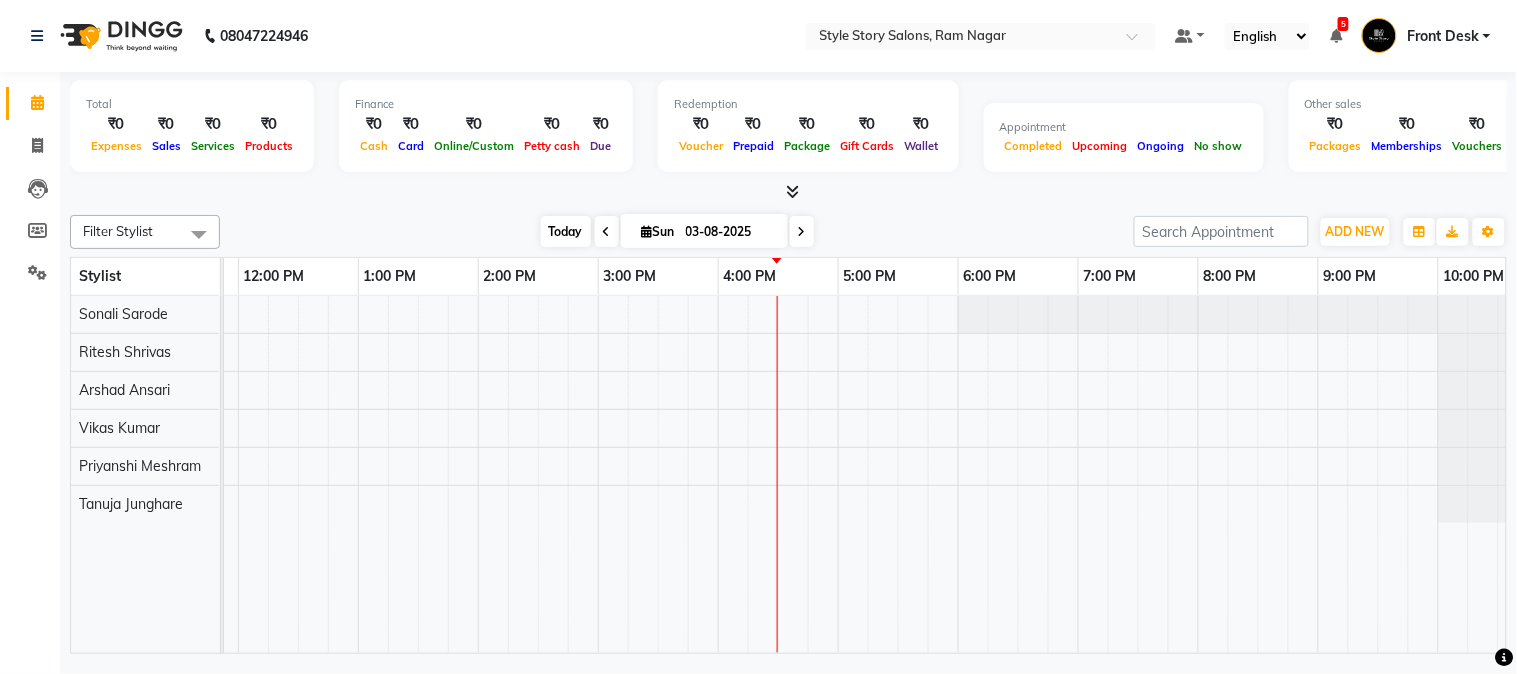 click on "Today" at bounding box center [566, 231] 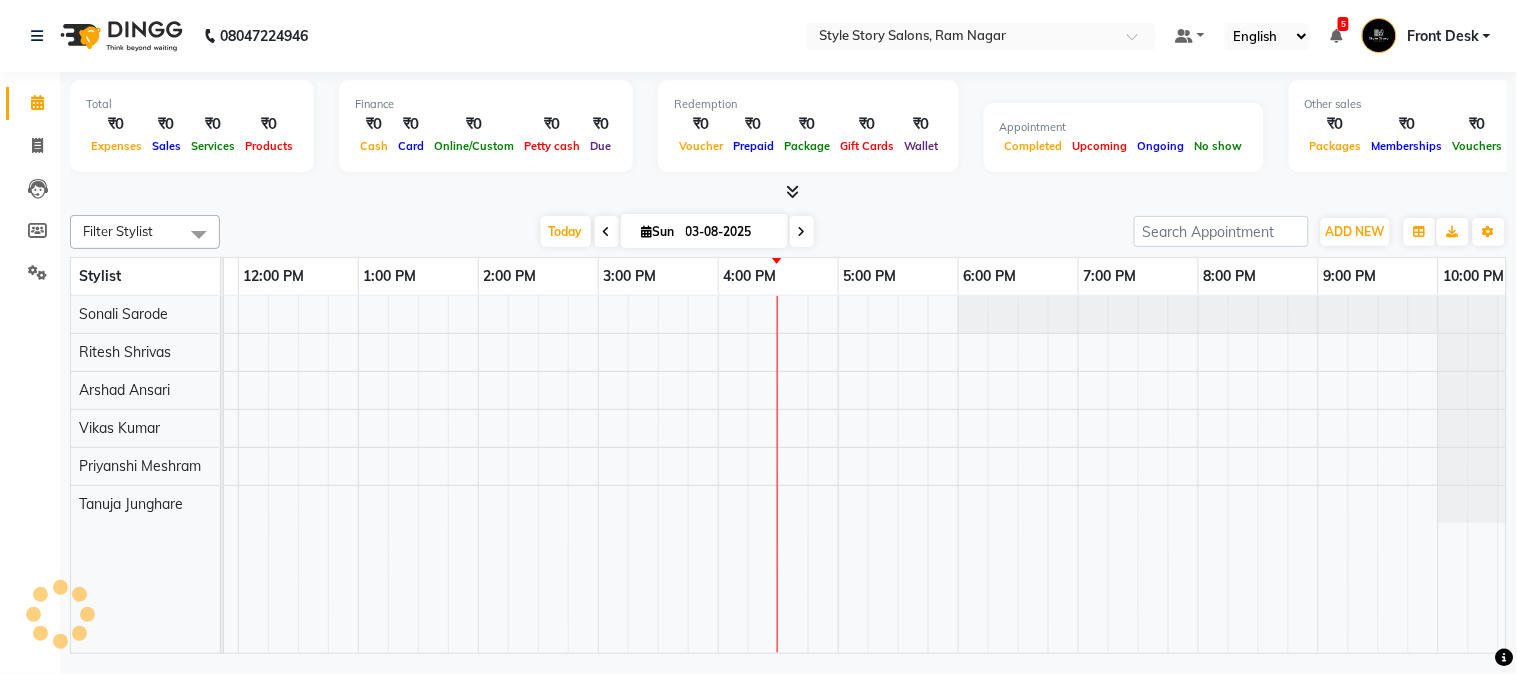 scroll, scrollTop: 0, scrollLeft: 637, axis: horizontal 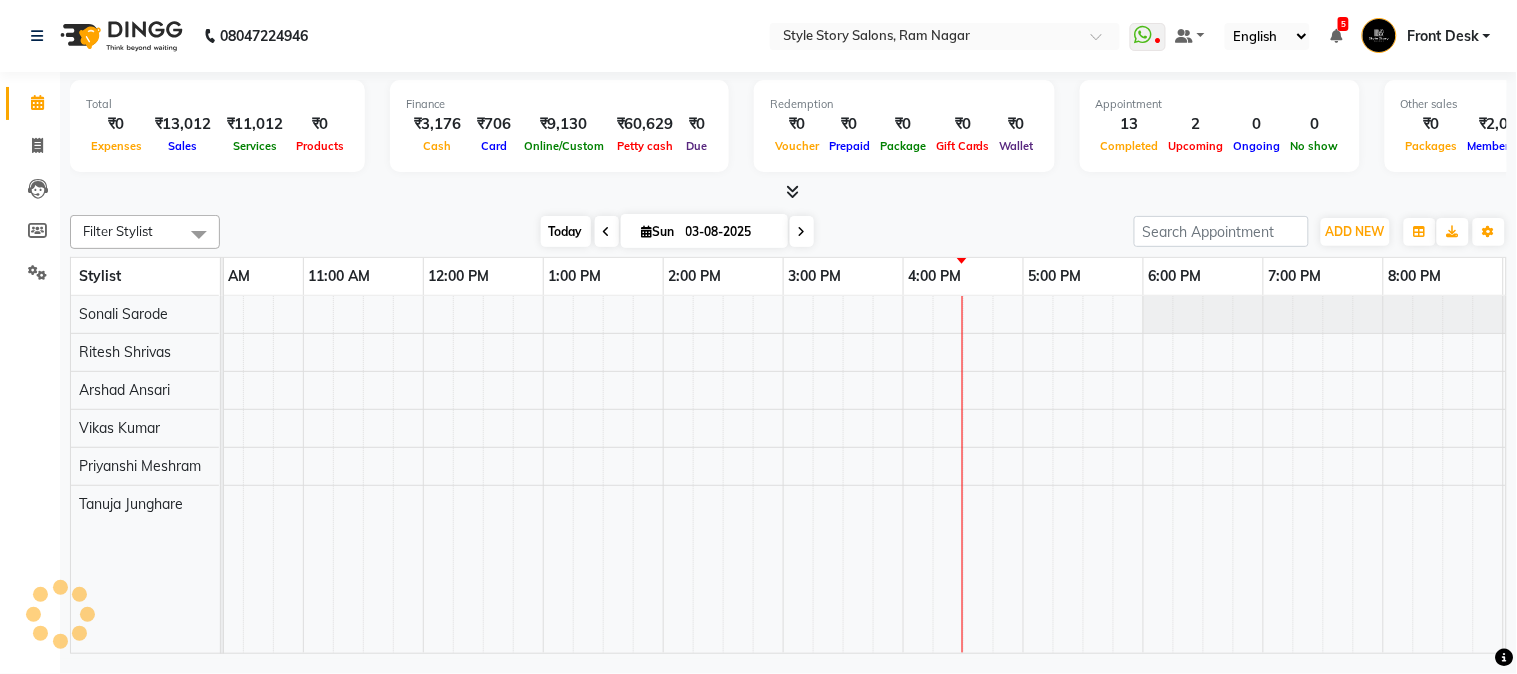 click on "Today" at bounding box center (566, 231) 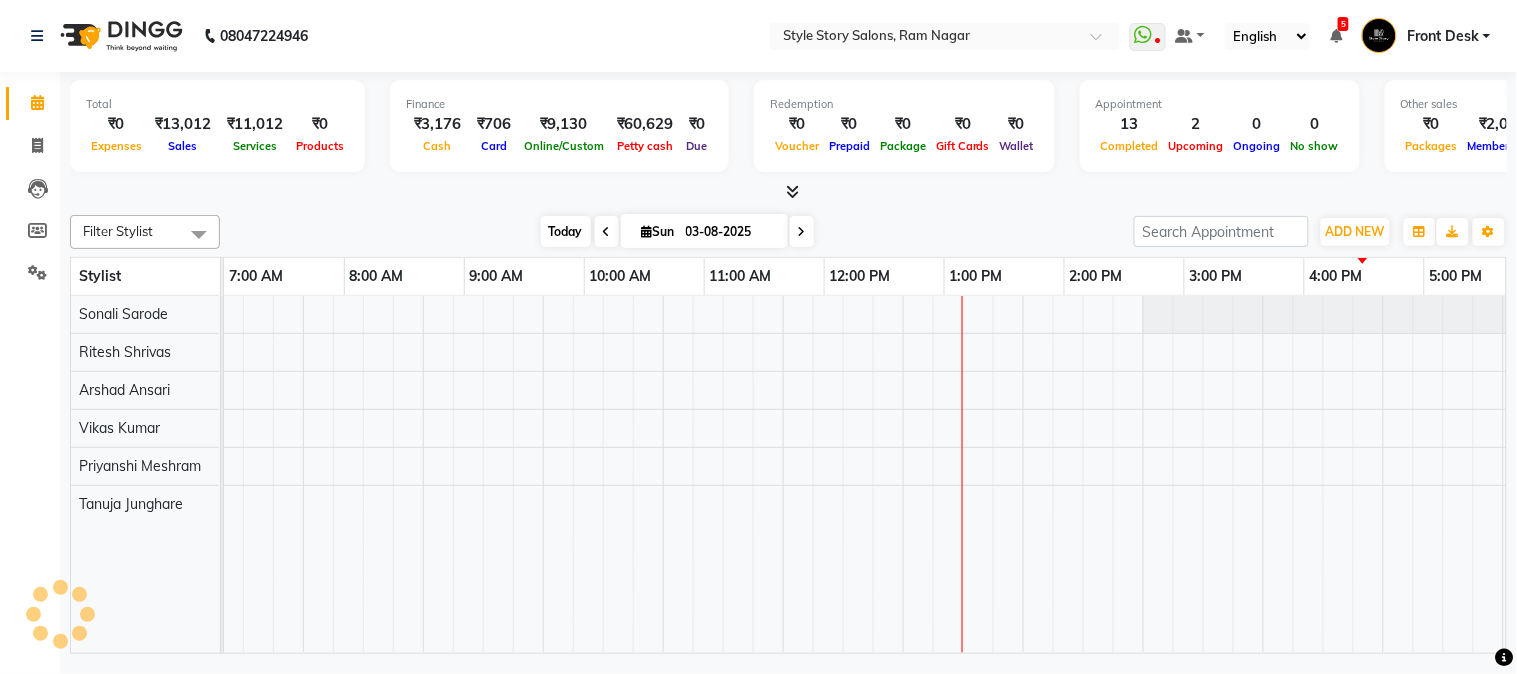 scroll, scrollTop: 0, scrollLeft: 0, axis: both 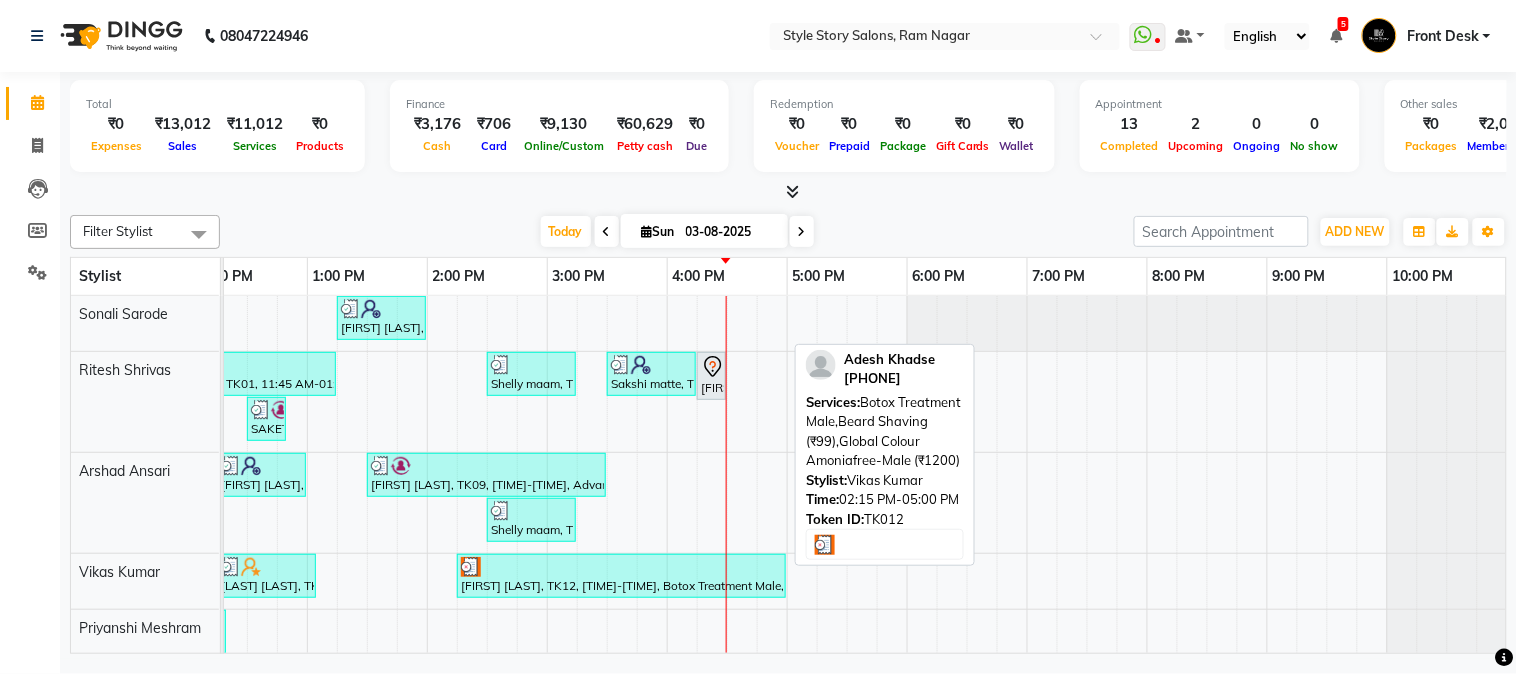 click on "[FIRST] [LAST], TK12, [TIME]-[TIME], Botox Treatment Male,Beard Shaving (₹99),Global Colour Amoniafree-Male (₹1200)" at bounding box center [621, 576] 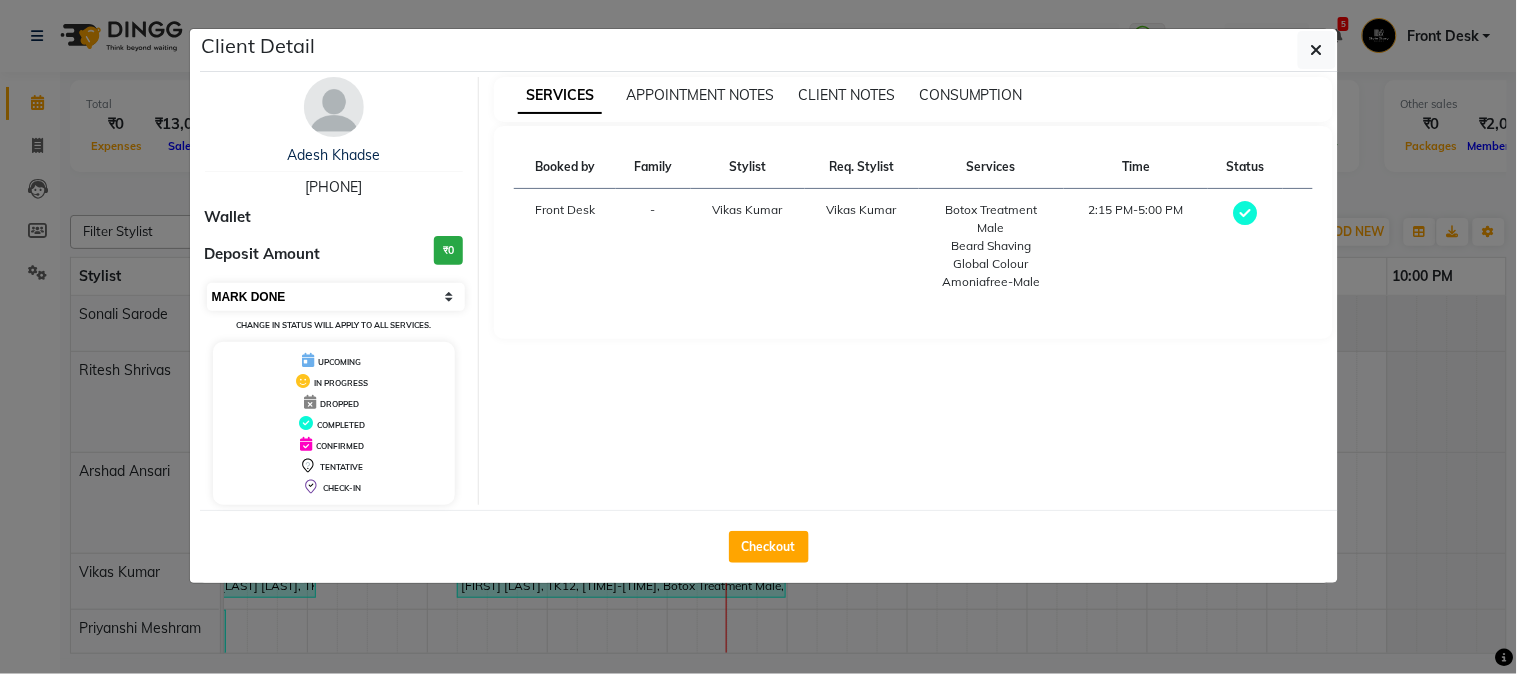 click on "Select MARK DONE UPCOMING" at bounding box center (336, 297) 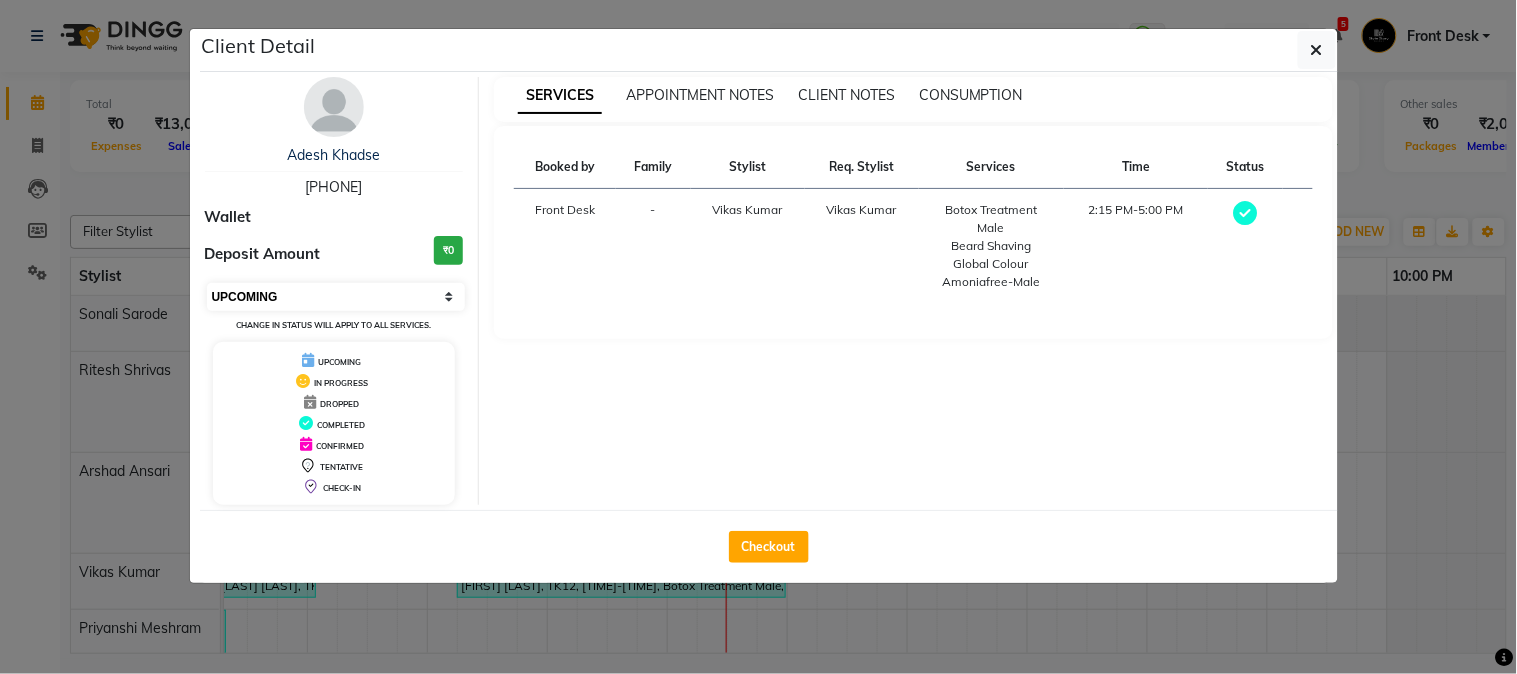 click on "Select MARK DONE UPCOMING" at bounding box center (336, 297) 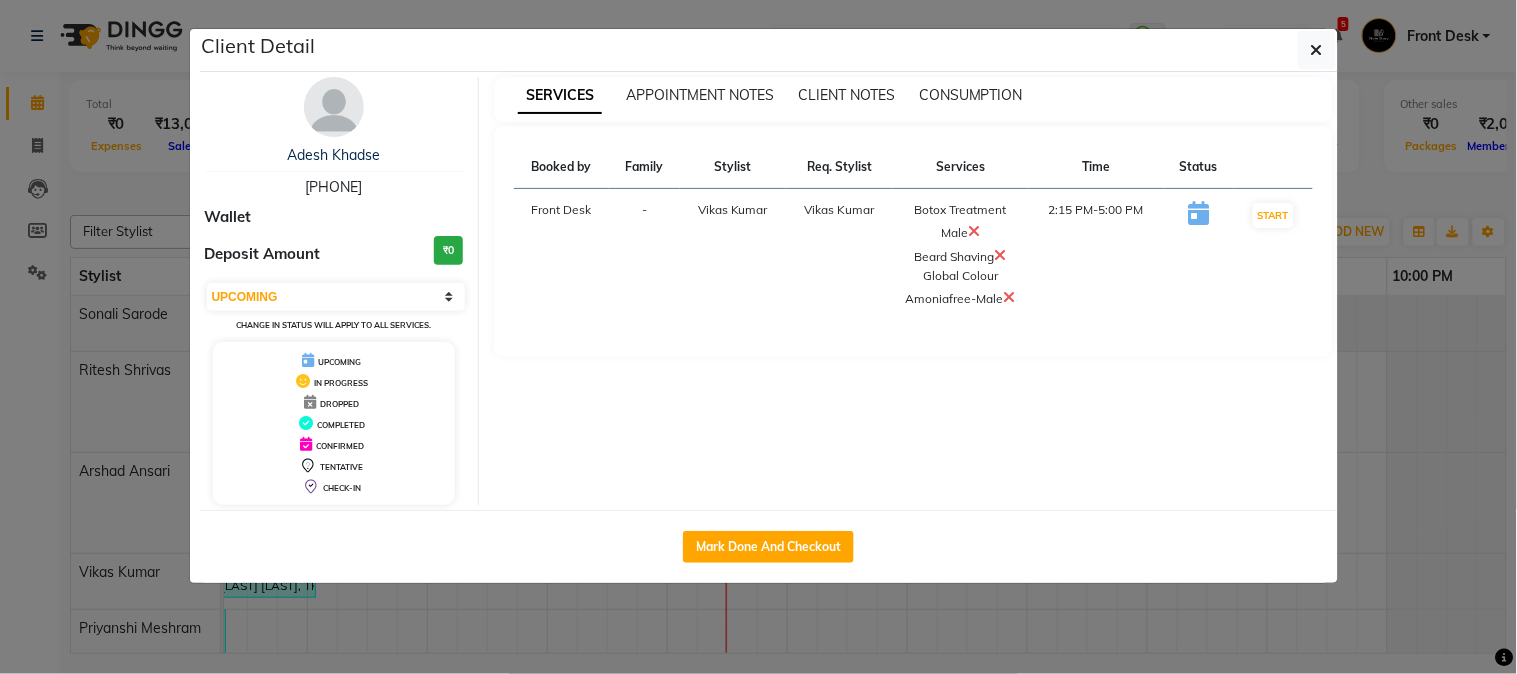 click on "Client Detail [FIRST] [LAST] [PHONE] Wallet Deposit Amount ₹0 Select IN SERVICE CONFIRMED TENTATIVE CHECK IN MARK DONE DROPPED UPCOMING Change in status will apply to all services. UPCOMING IN PROGRESS DROPPED COMPLETED CONFIRMED TENTATIVE CHECK-IN SERVICES APPOINTMENT NOTES CLIENT NOTES CONSUMPTION Booked by Family Stylist Req. Stylist Services Time Status Front Desk - [FIRST] [LAST] [FIRST] [LAST] Botox Treatment Male Beard Shaving Global Colour Amoniafree-Male [TIME]-[TIME] START Mark Done And Checkout" 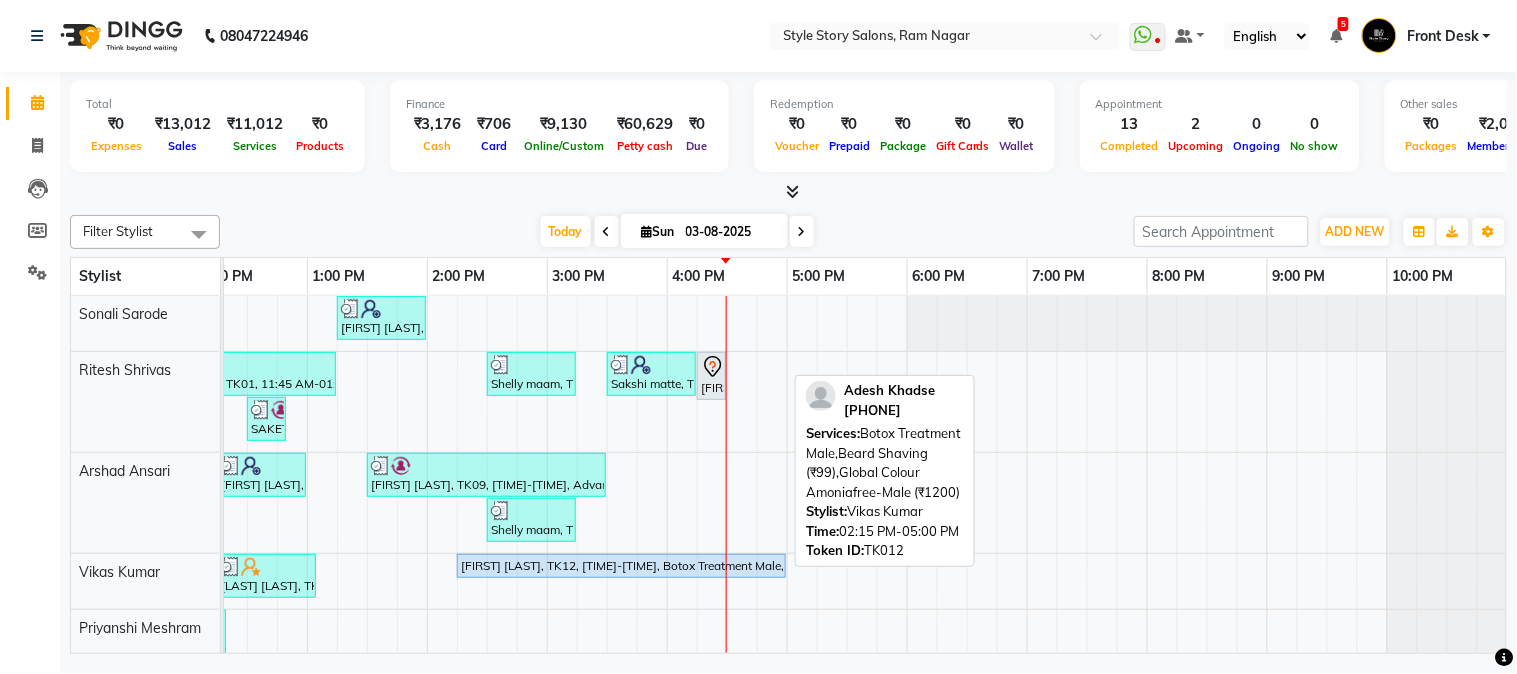 click on "[FIRST] [LAST], TK12, [TIME]-[TIME], Botox Treatment Male,Beard Shaving (₹99),Global Colour Amoniafree-Male (₹1200)" at bounding box center (621, 566) 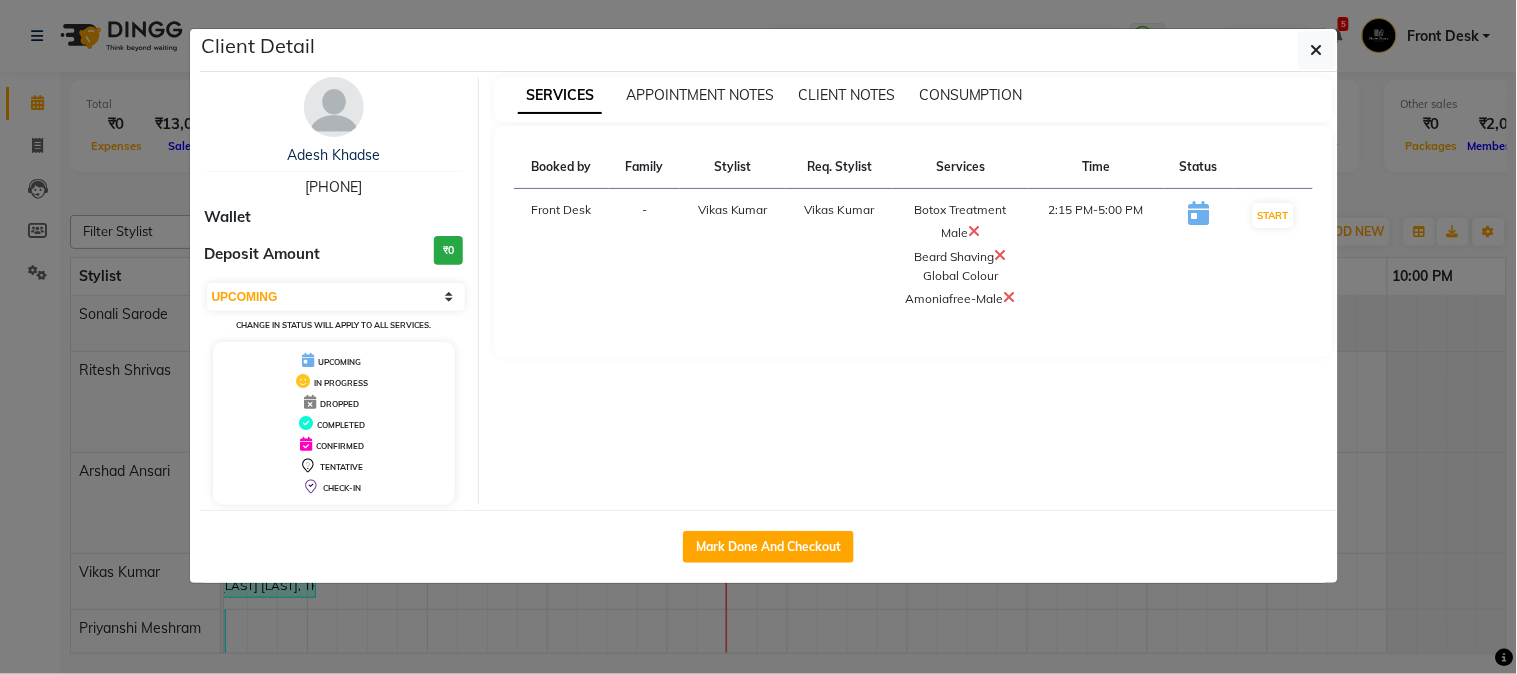 click at bounding box center (1010, 297) 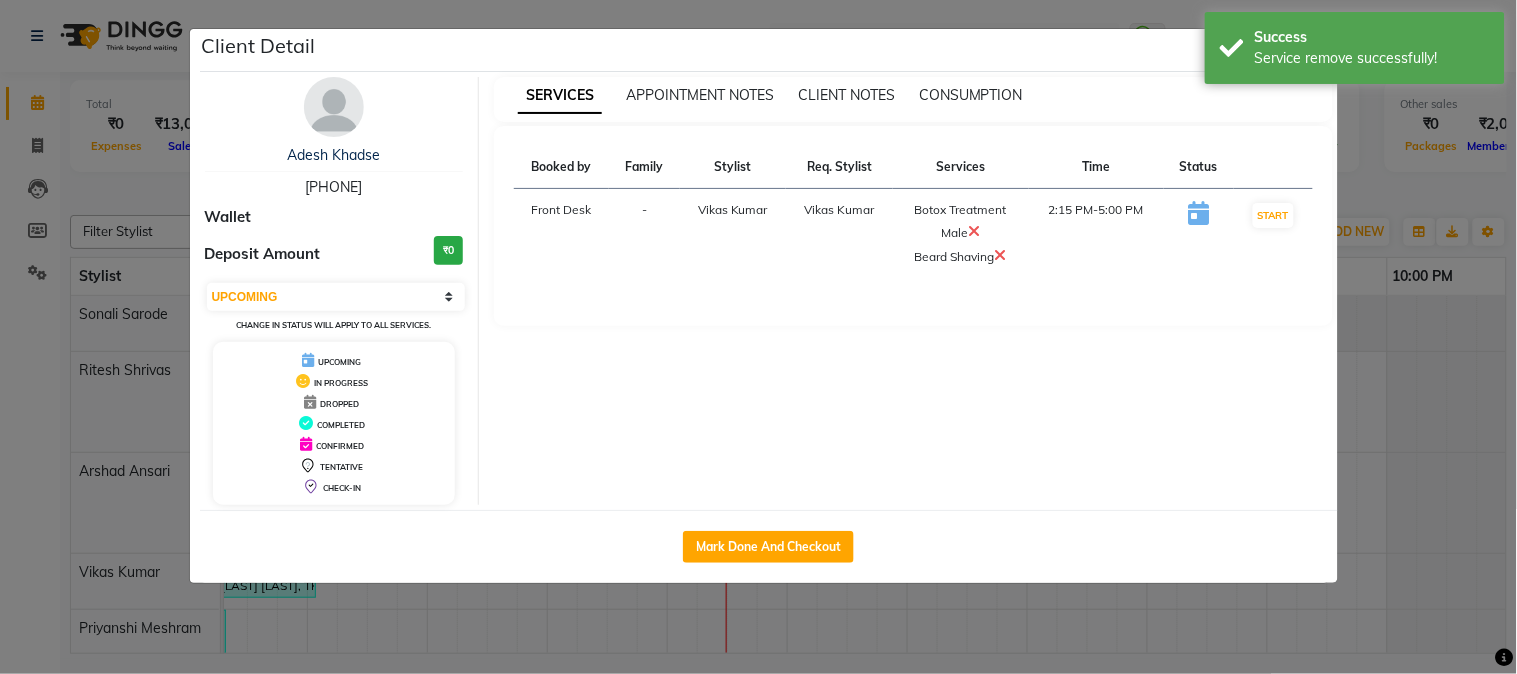 click on "Client Detail  Adesh Khadse   8767033961 Wallet Deposit Amount  ₹0  Select IN SERVICE CONFIRMED TENTATIVE CHECK IN MARK DONE DROPPED UPCOMING Change in status will apply to all services. UPCOMING IN PROGRESS DROPPED COMPLETED CONFIRMED TENTATIVE CHECK-IN SERVICES APPOINTMENT NOTES CLIENT NOTES CONSUMPTION Booked by Family Stylist Req. Stylist Services Time Status  Front Desk  - Vikas Kumar Vikas Kumar  Botox Treatment Male   Beard Shaving   2:15 PM-5:00 PM   START   Mark Done And Checkout" 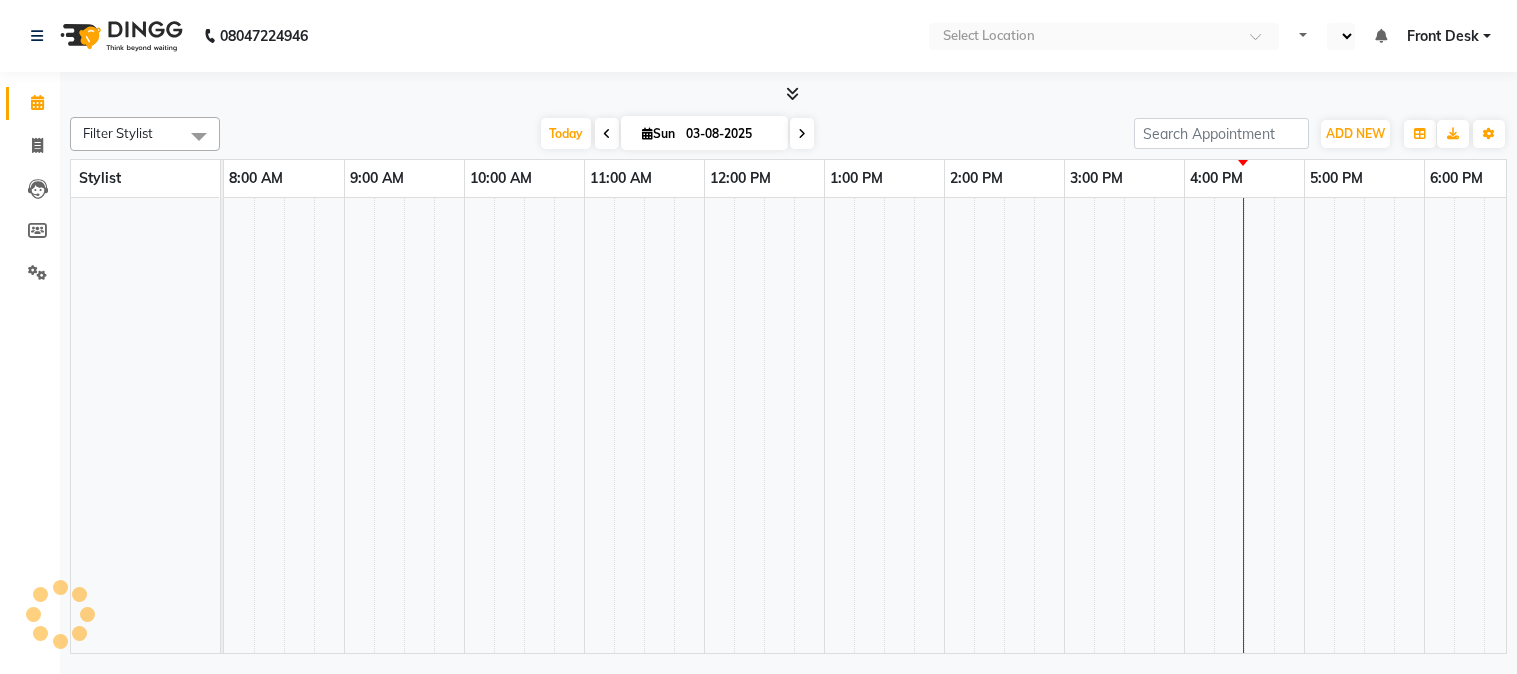 select on "en" 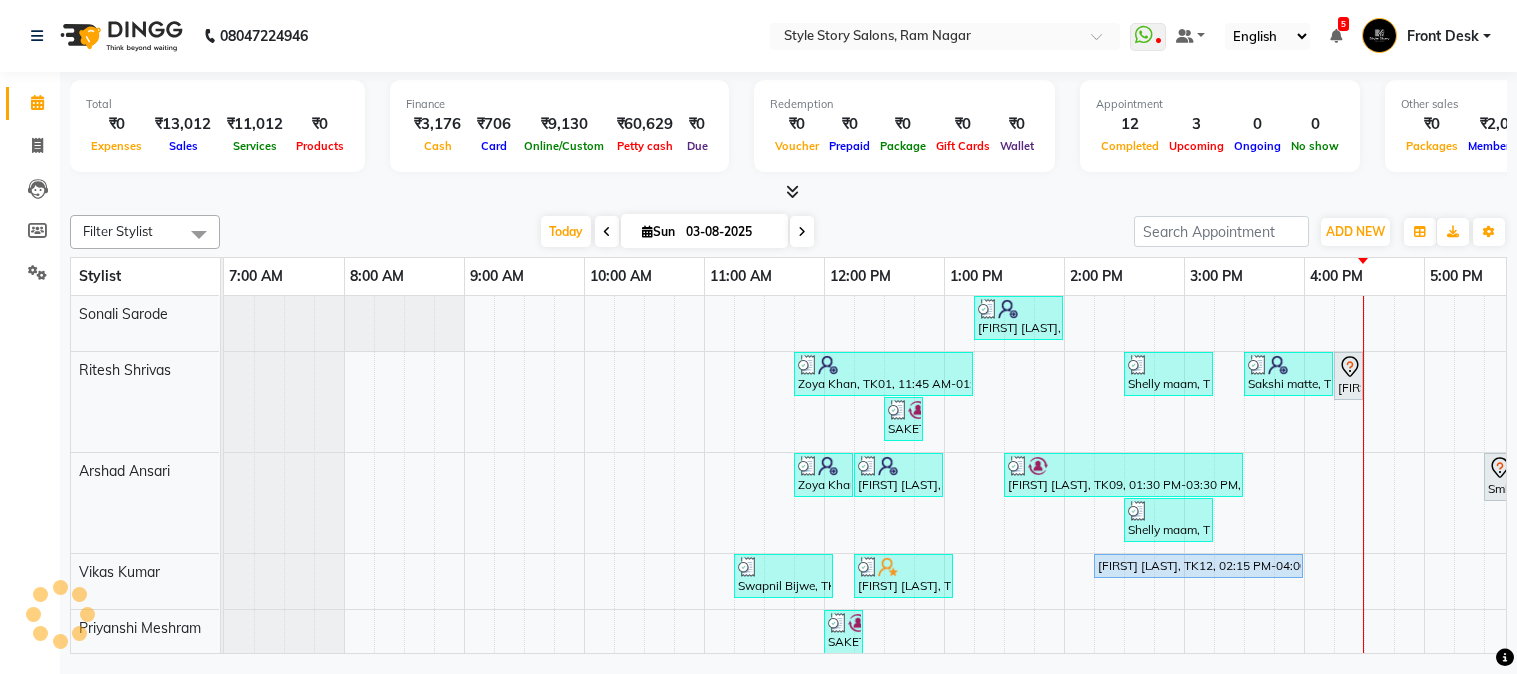 scroll, scrollTop: 0, scrollLeft: 0, axis: both 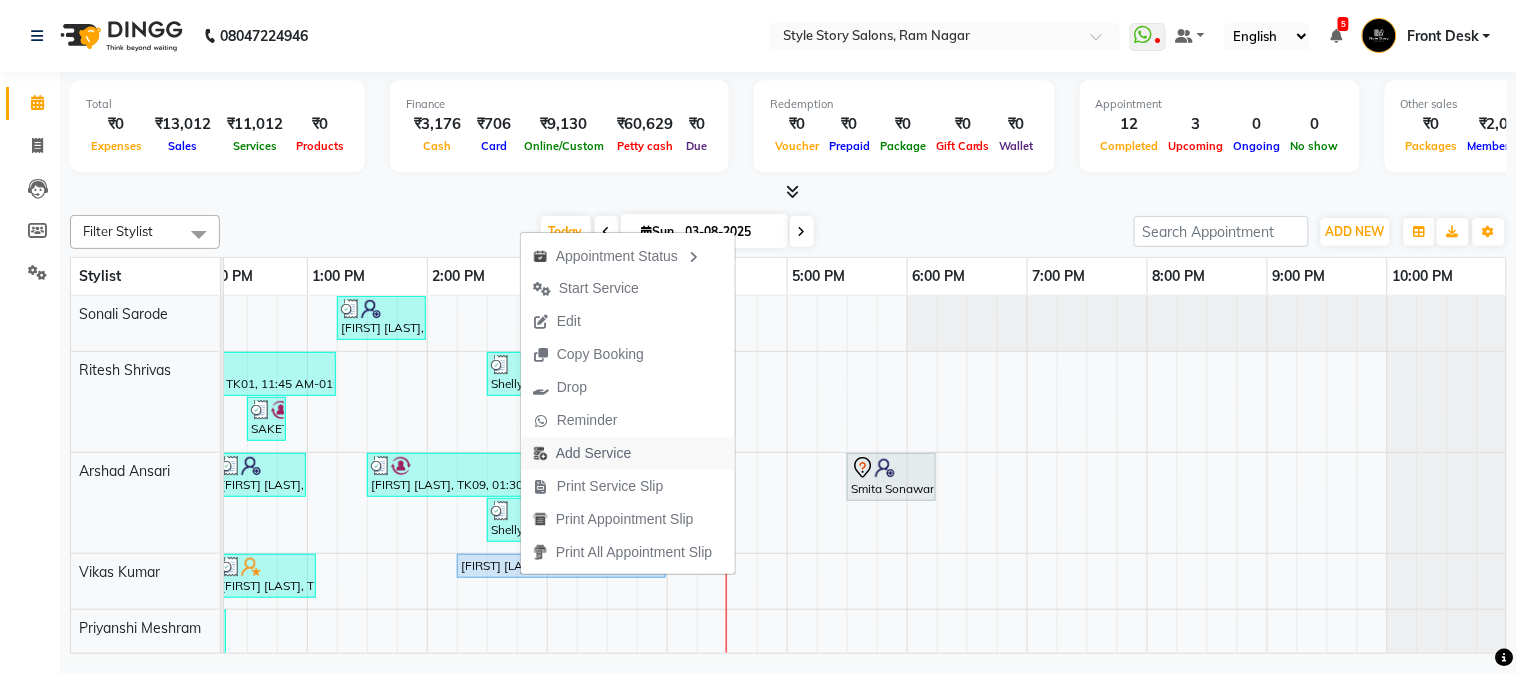 click on "Add Service" at bounding box center [593, 453] 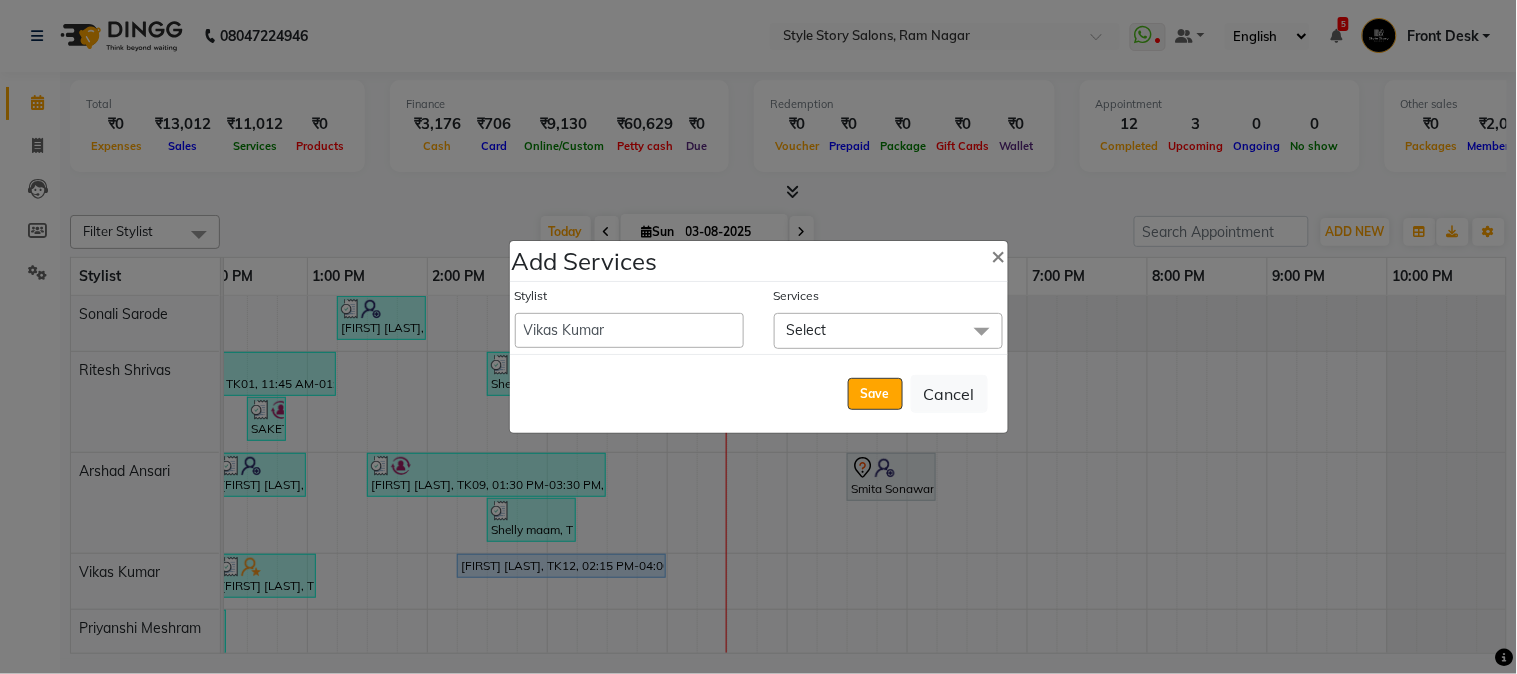 click on "Select" 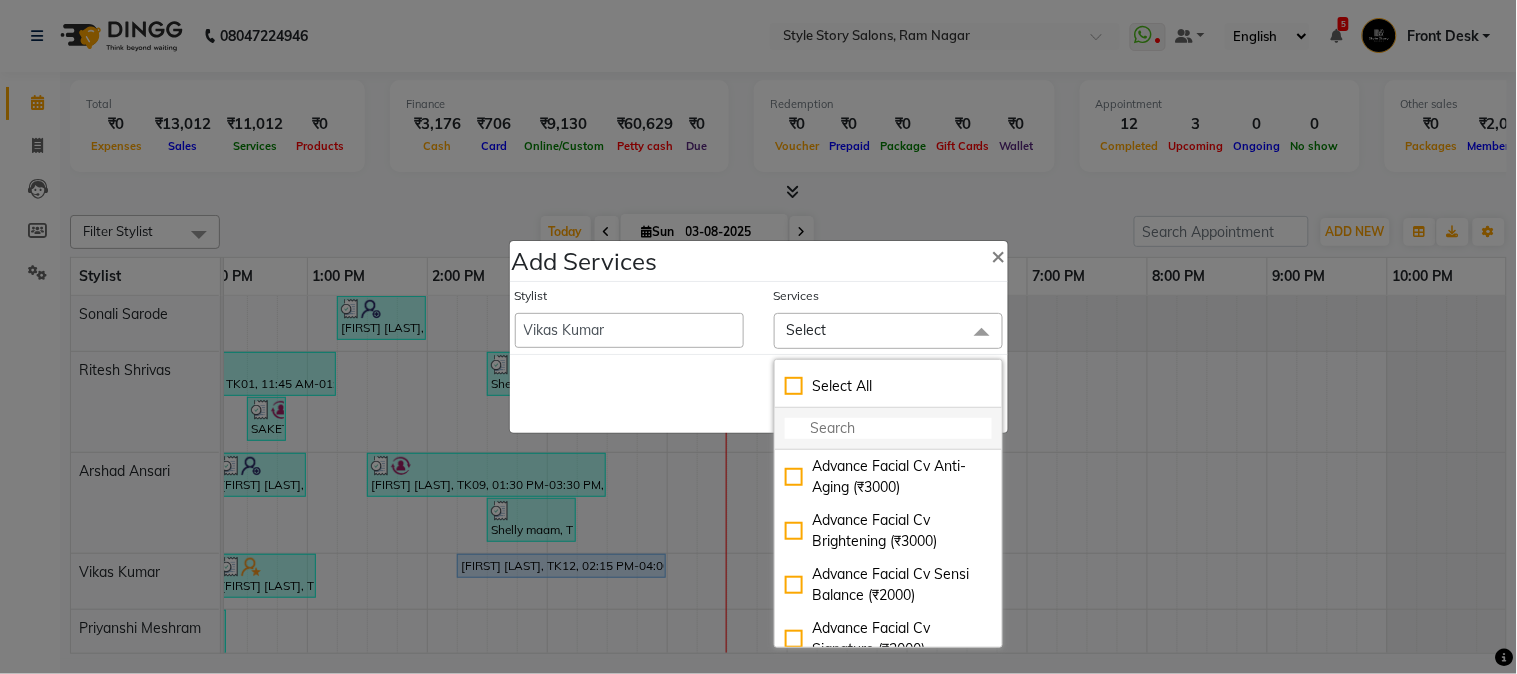 click 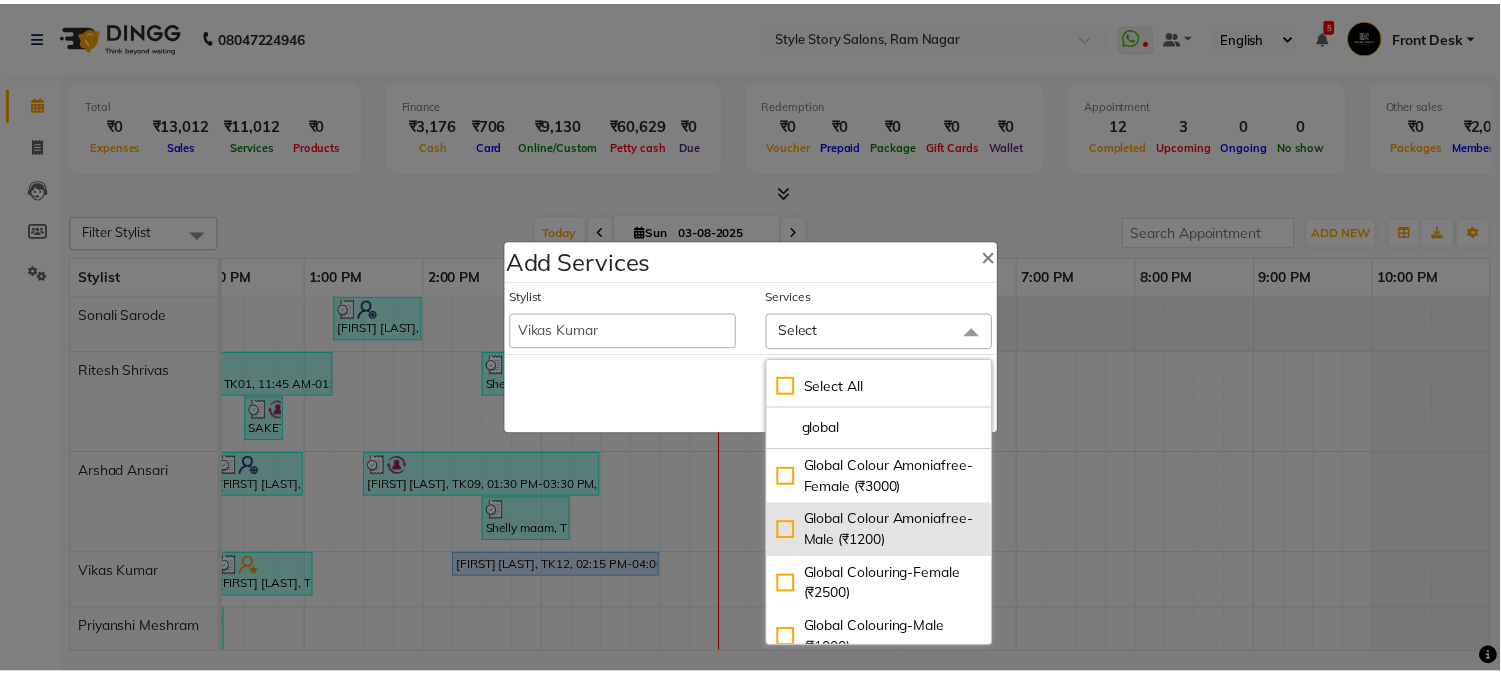 scroll, scrollTop: 61, scrollLeft: 0, axis: vertical 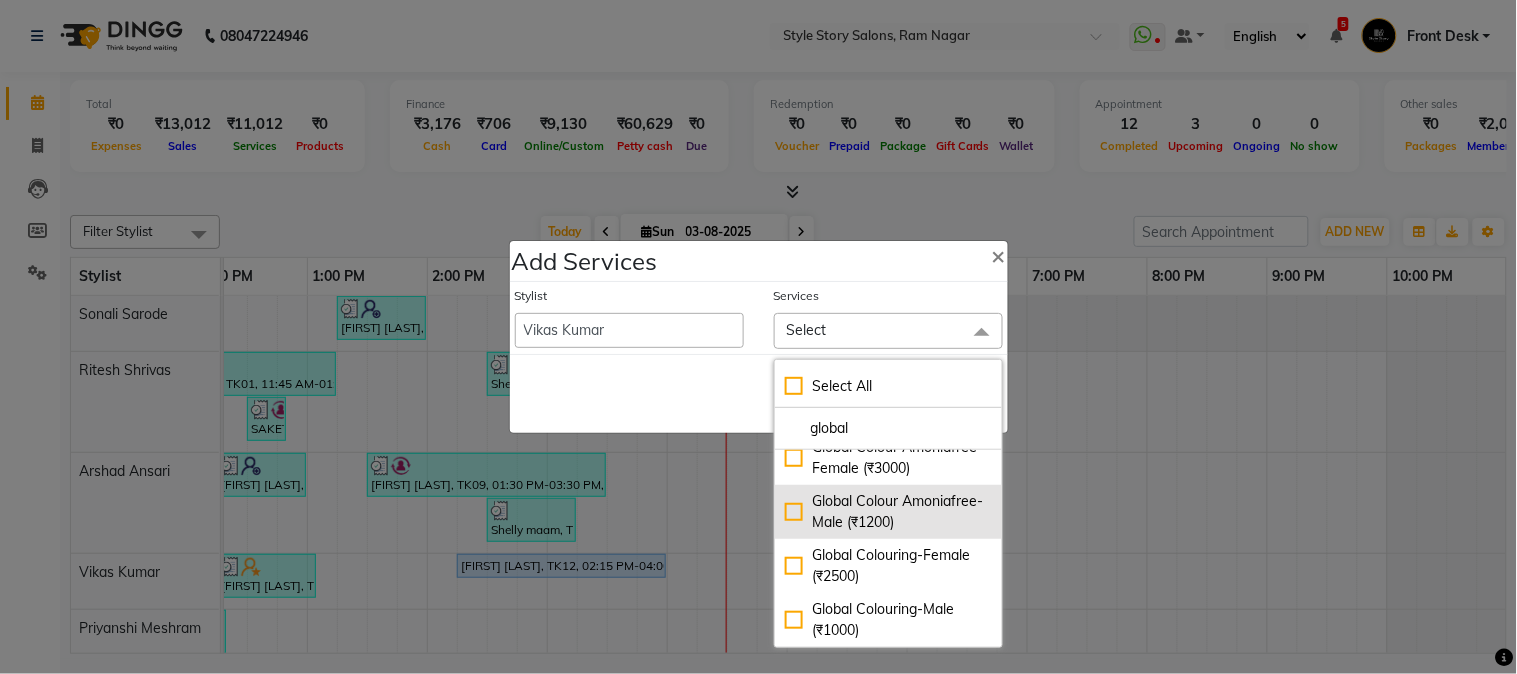 type on "global" 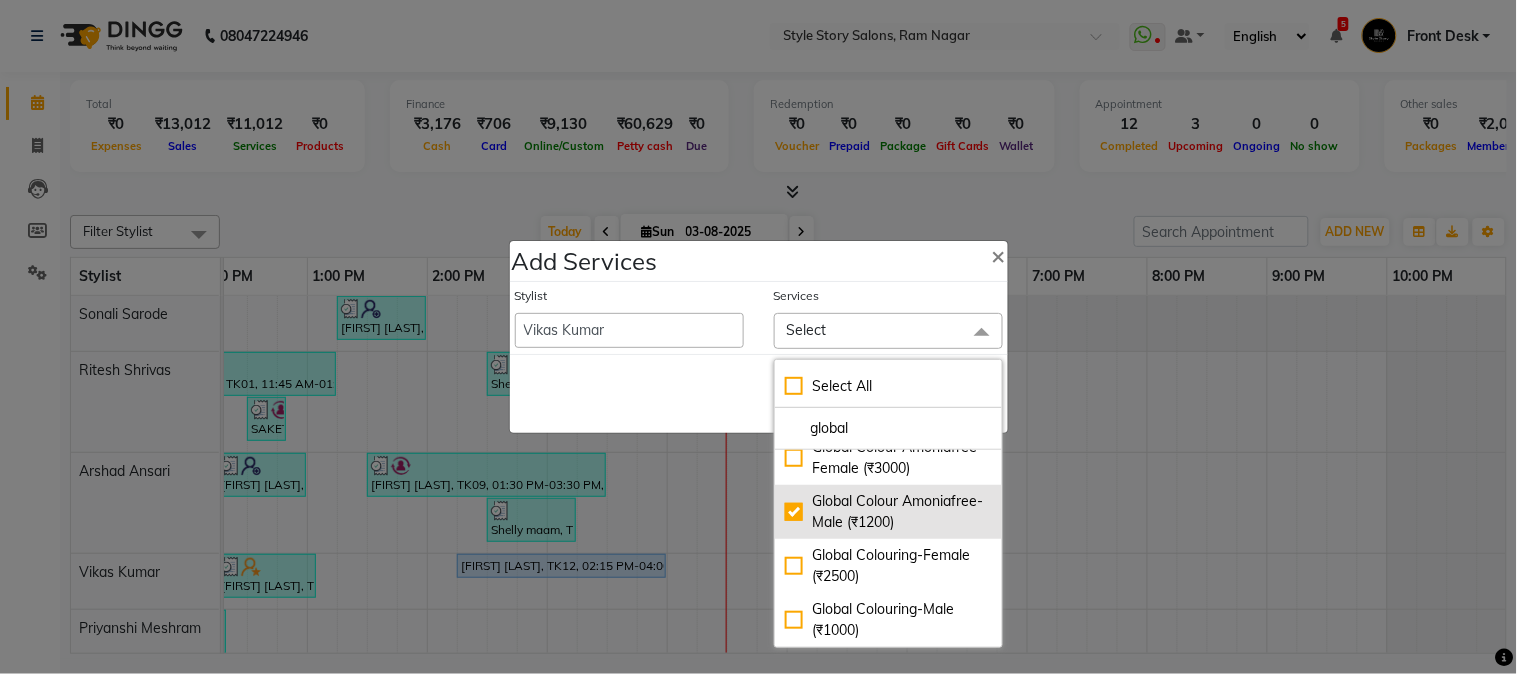 checkbox on "true" 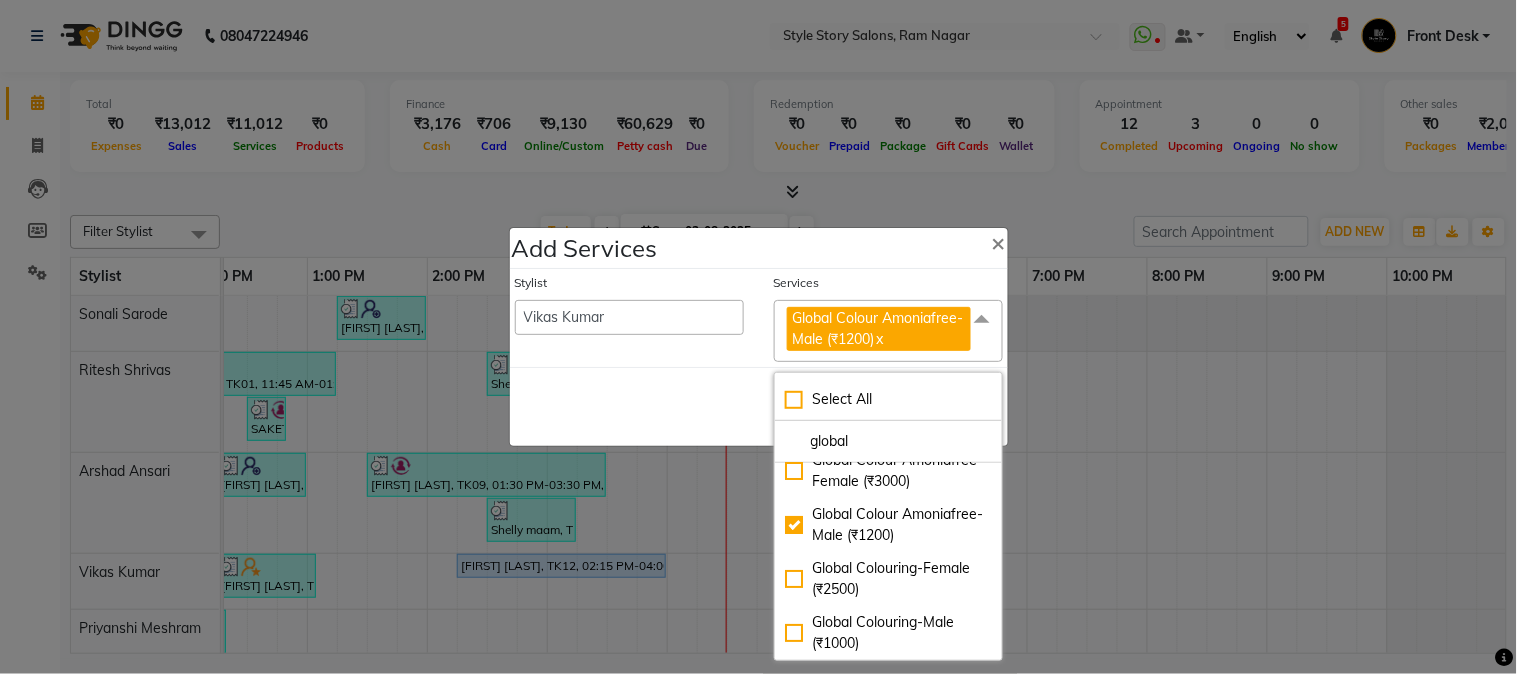 drag, startPoint x: 726, startPoint y: 420, endPoint x: 816, endPoint y: 431, distance: 90.66973 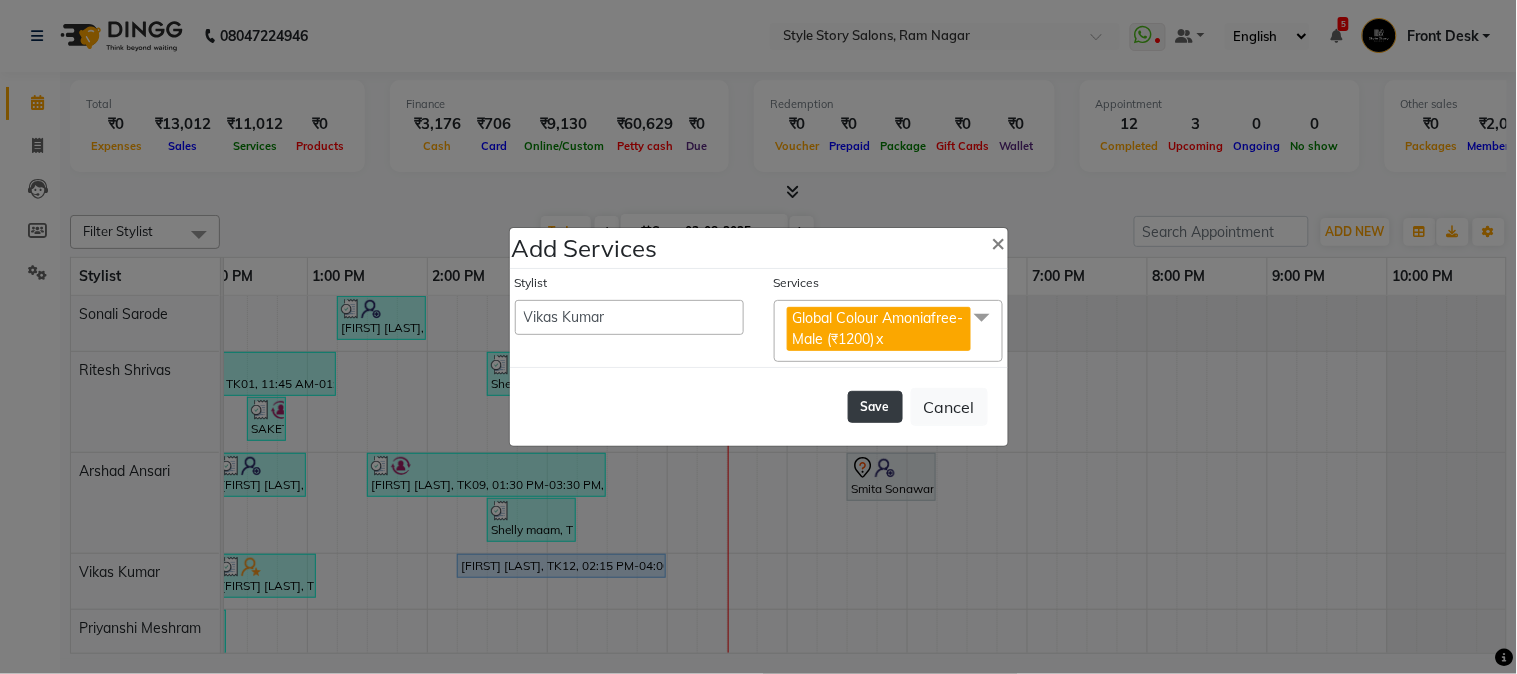 click on "Save" 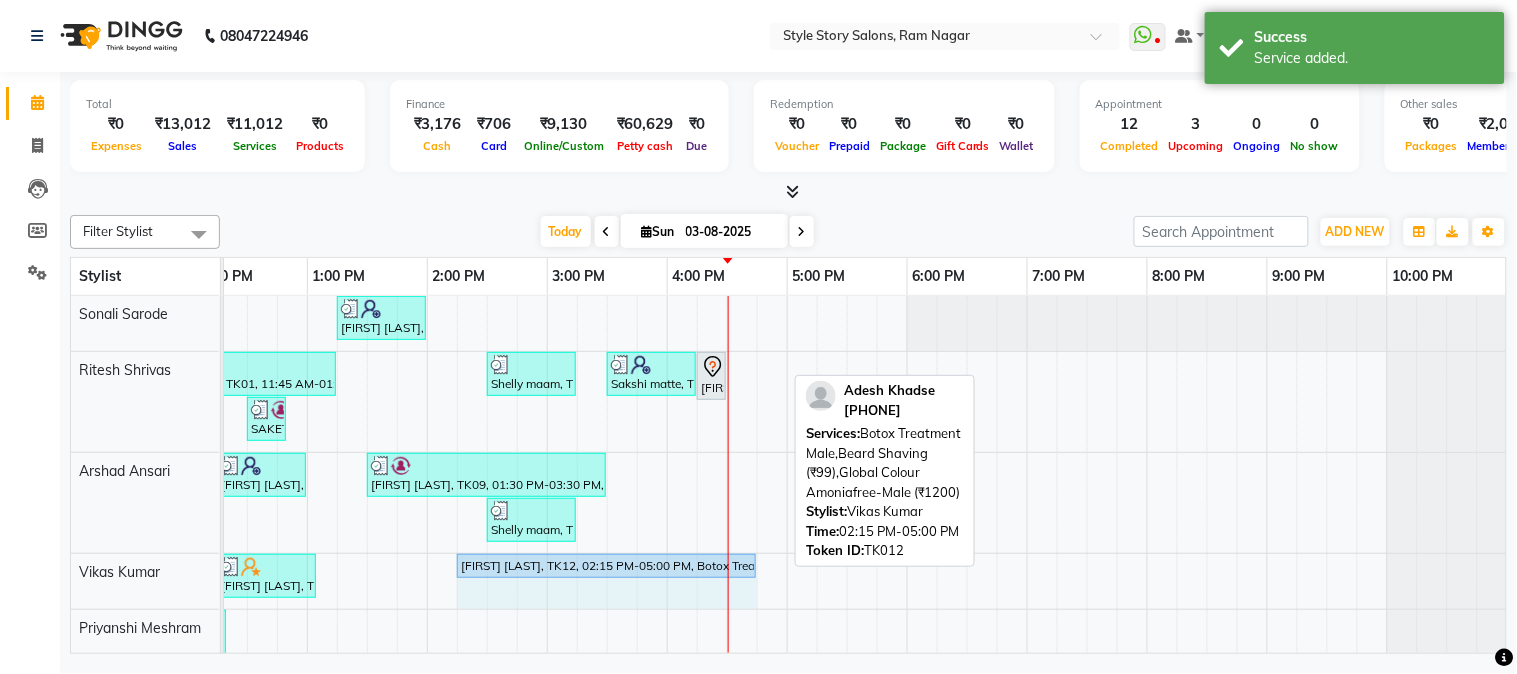 drag, startPoint x: 784, startPoint y: 563, endPoint x: 744, endPoint y: 556, distance: 40.60788 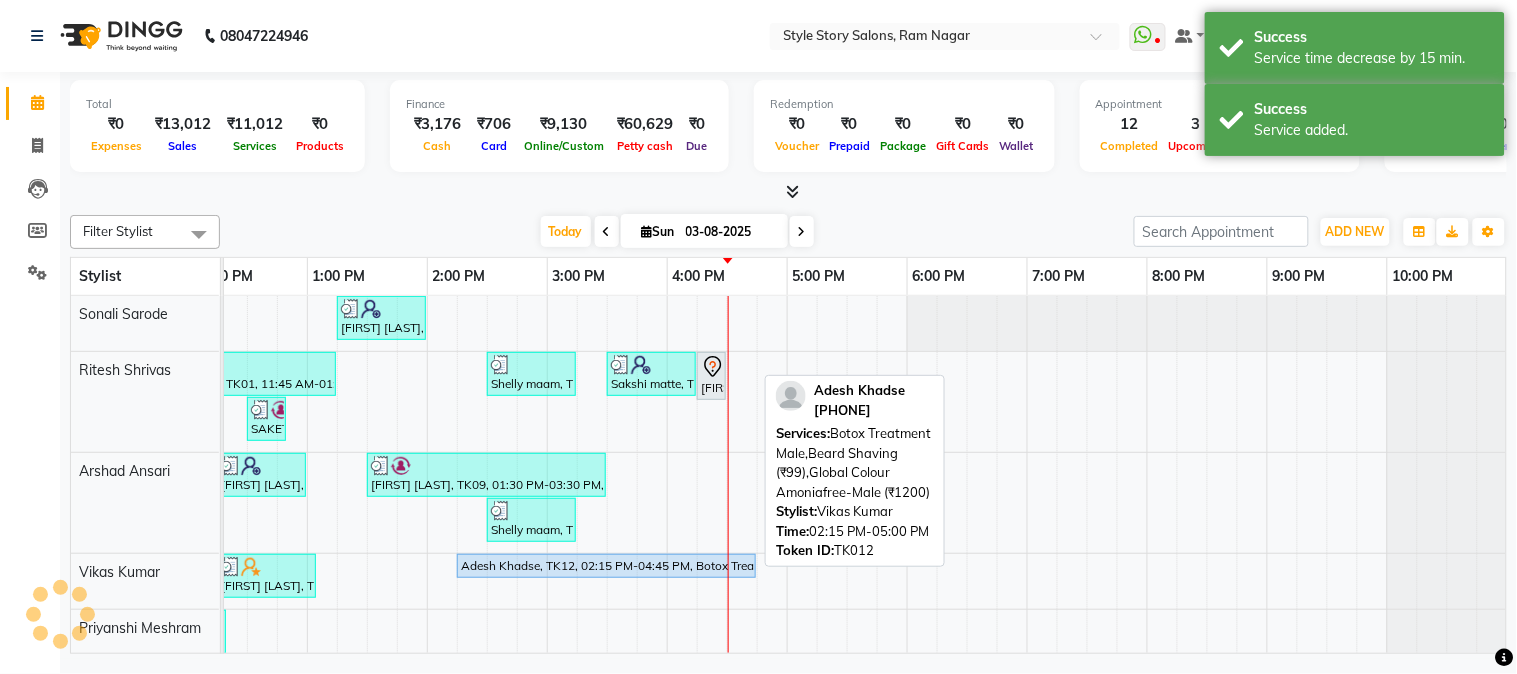 click on "Adesh Khadse, TK12, 02:15 PM-04:45 PM, Botox Treatment Male,Beard Shaving (₹99),Global Colour Amoniafree-Male (₹1200)" at bounding box center (606, 566) 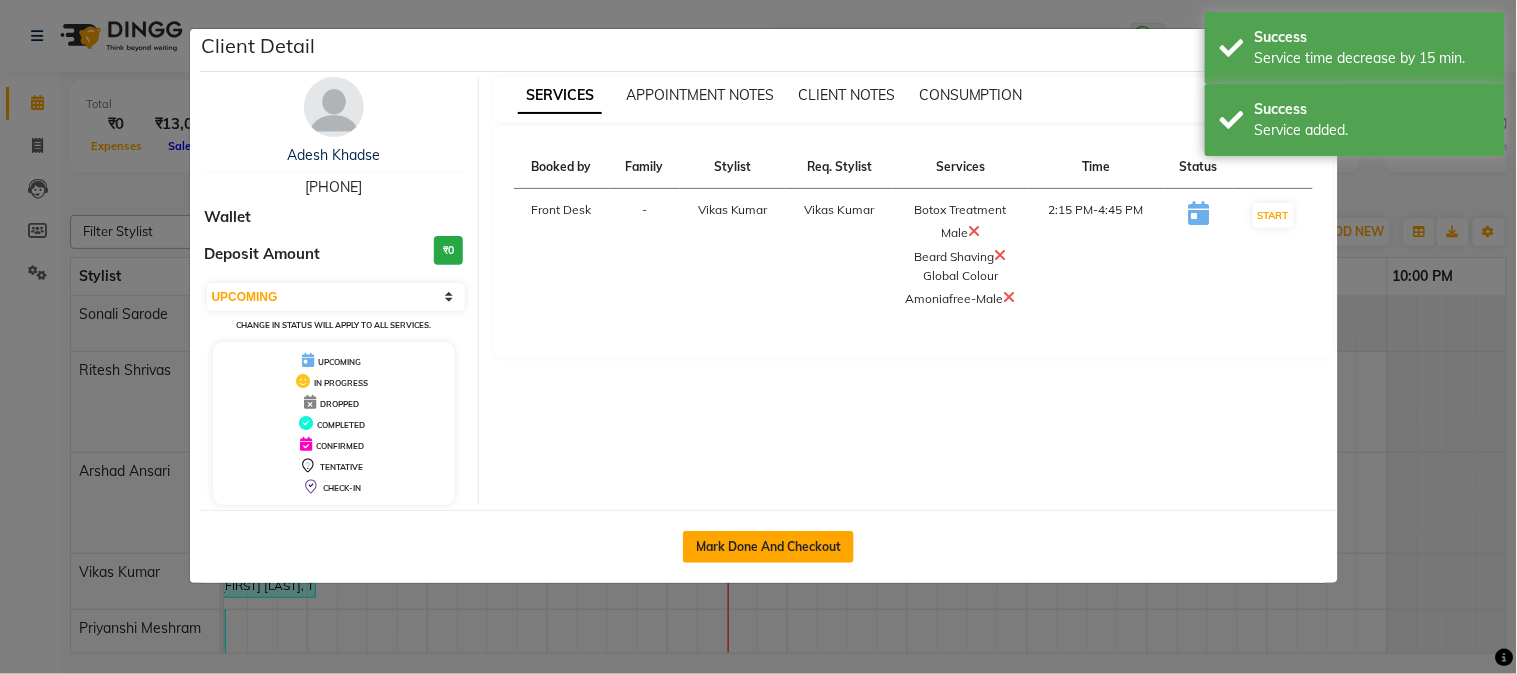 click on "Mark Done And Checkout" 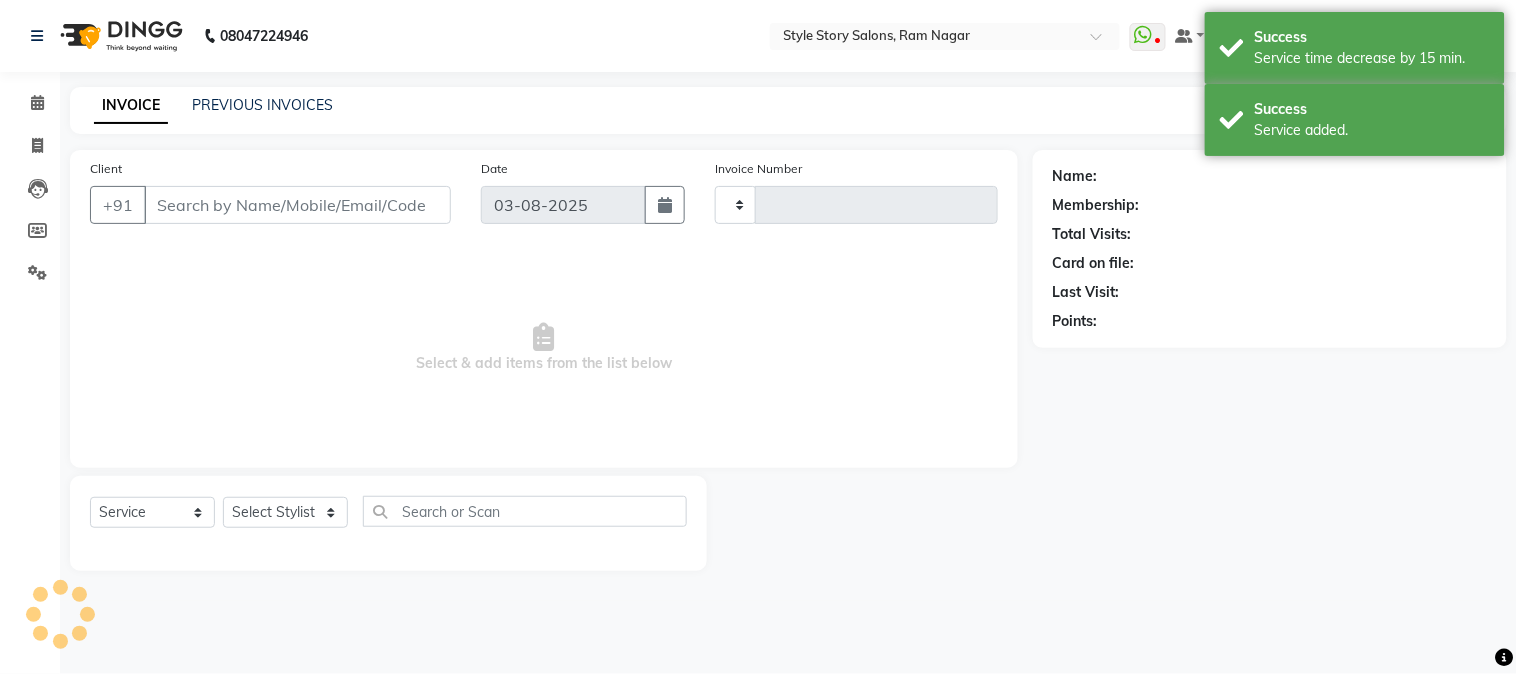 type on "1235" 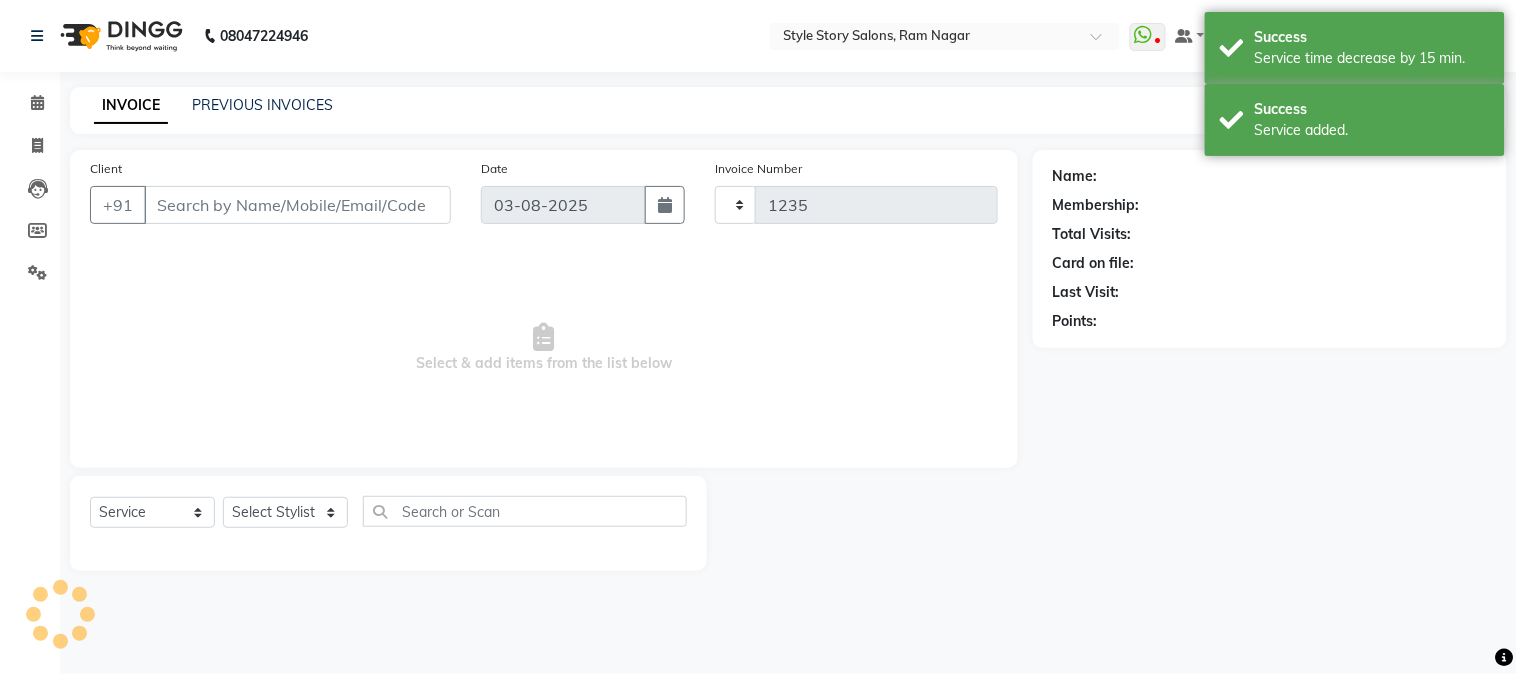 select on "6249" 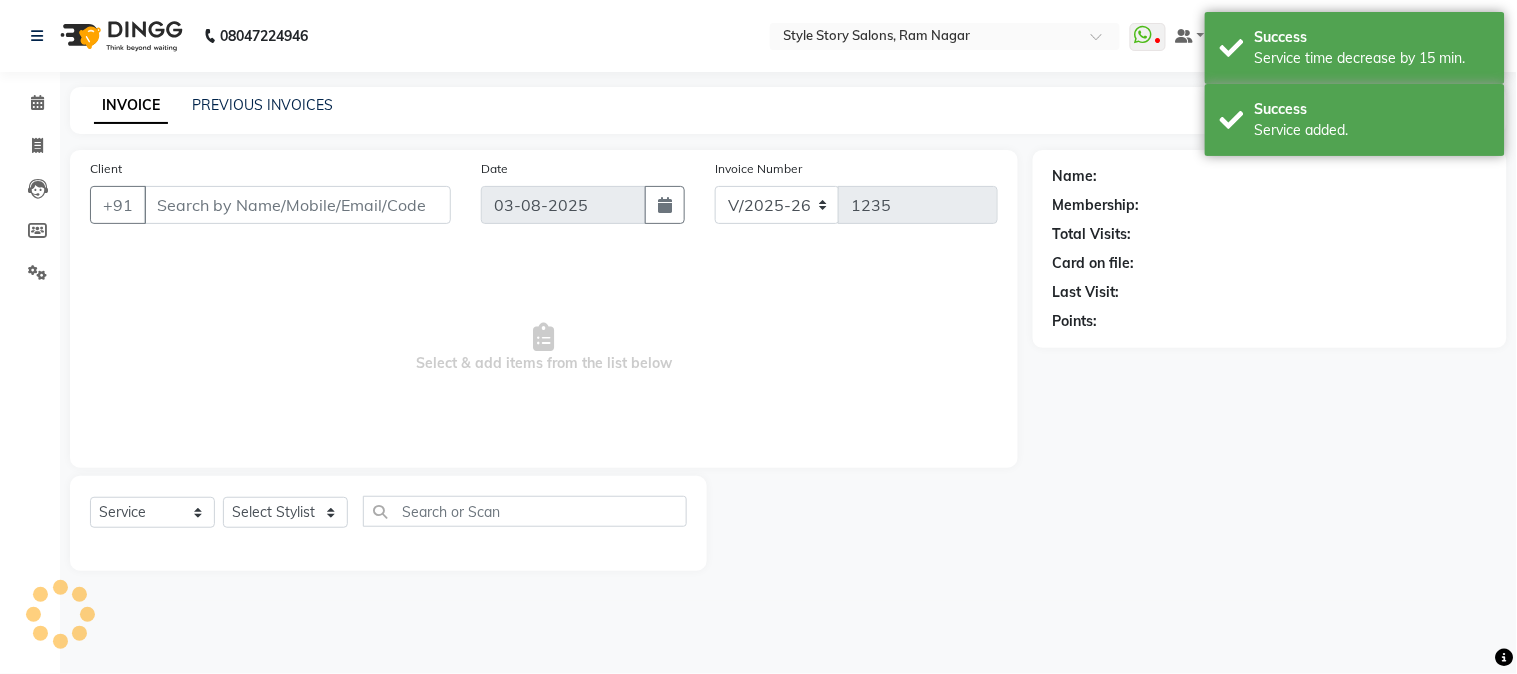 type on "[PHONE]" 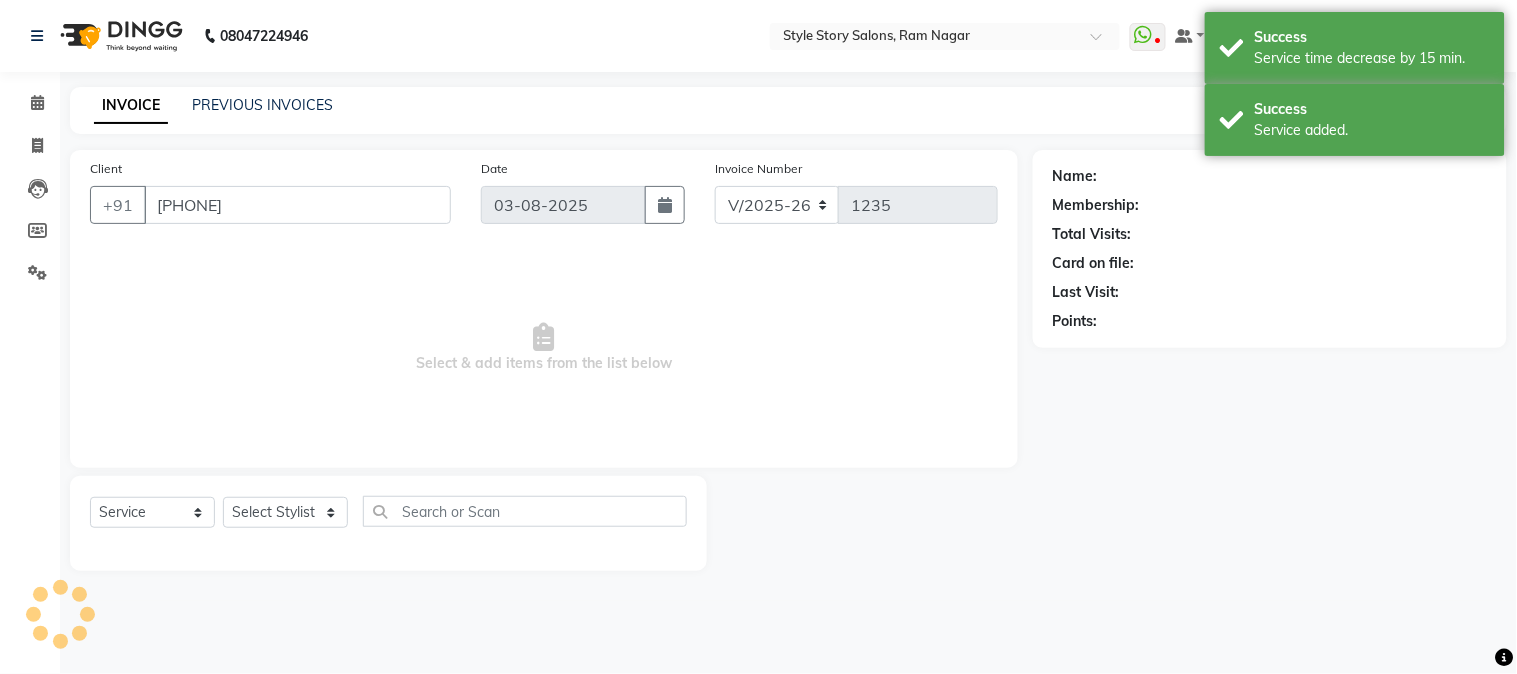 select on "62114" 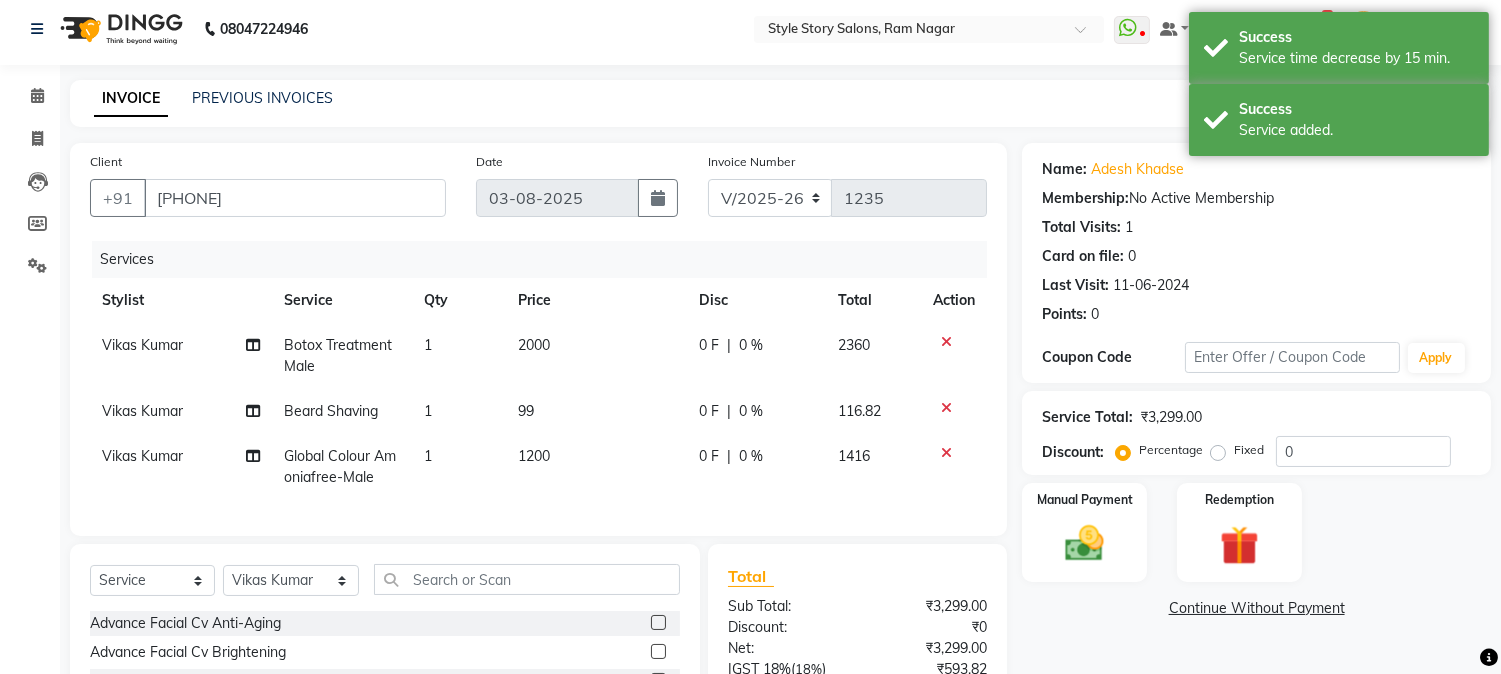 scroll, scrollTop: 0, scrollLeft: 0, axis: both 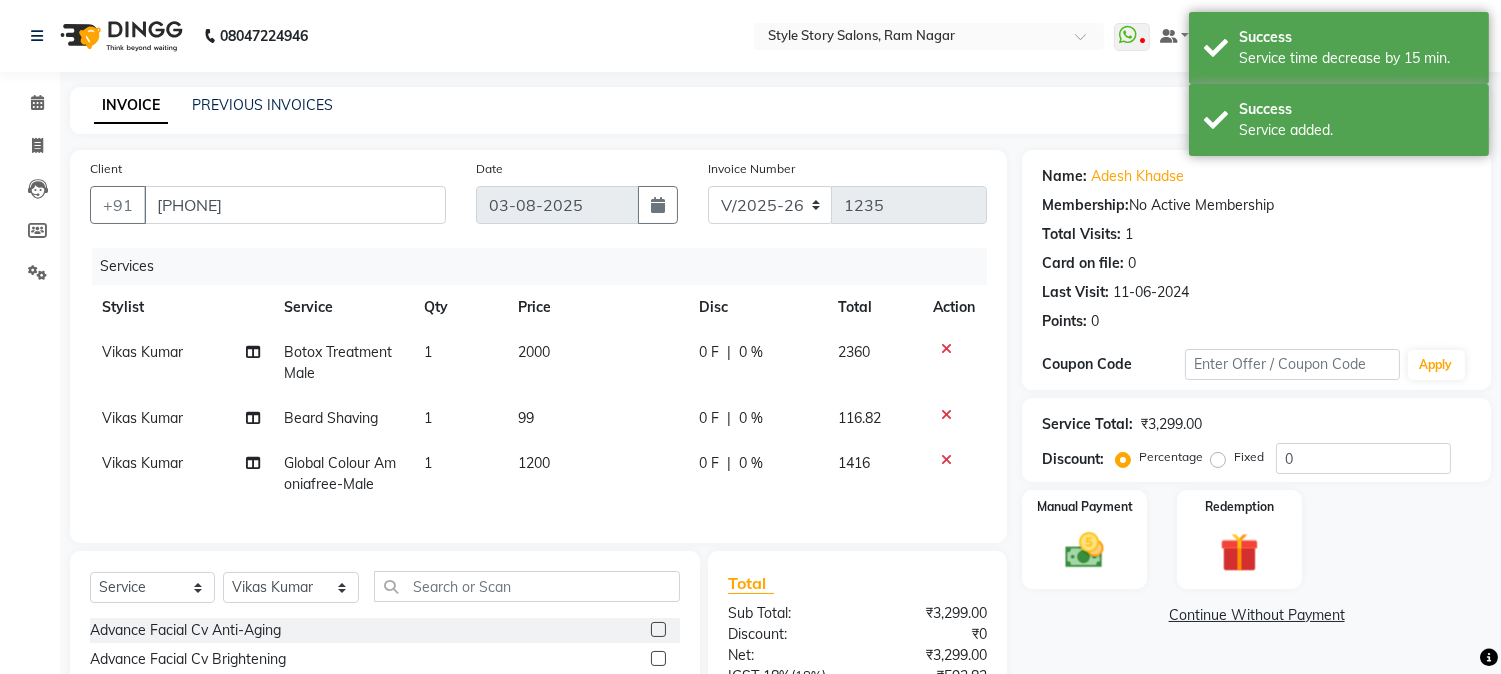 click on "2000" 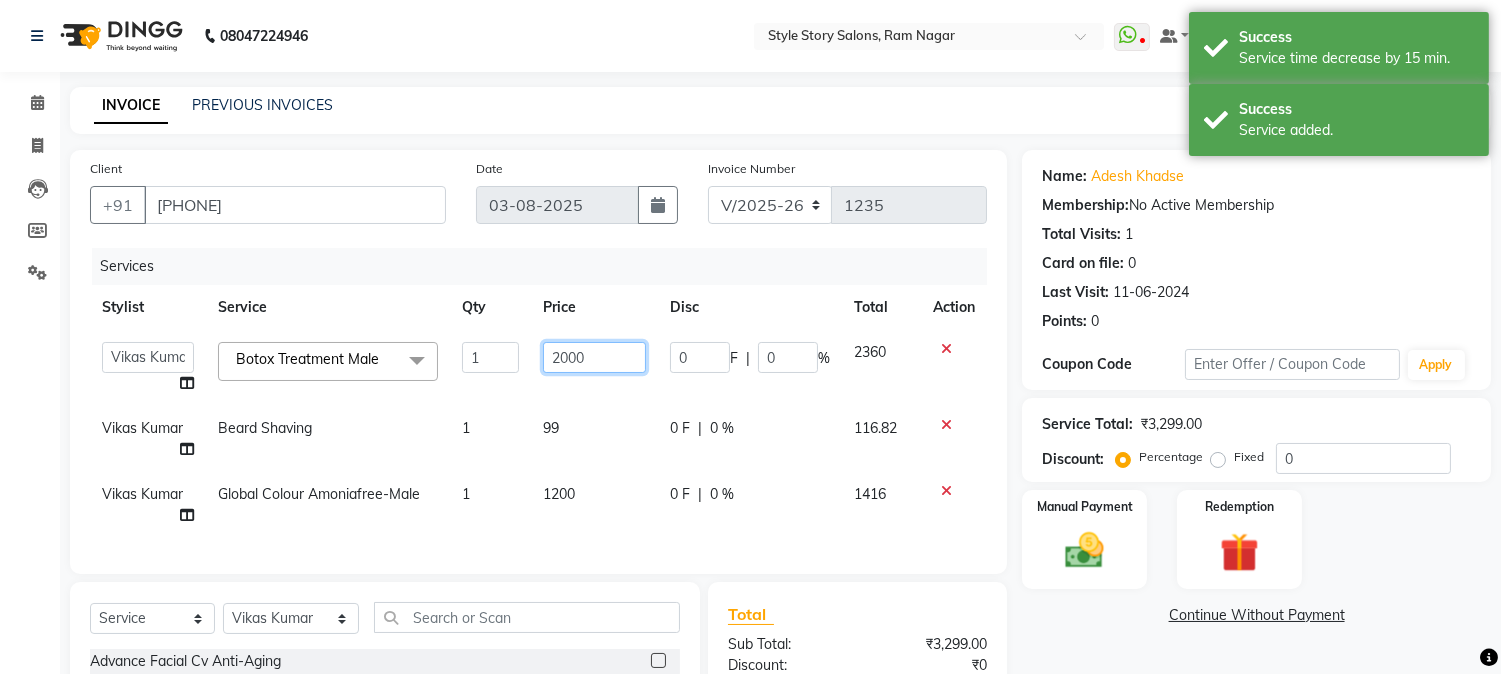 drag, startPoint x: 628, startPoint y: 346, endPoint x: 531, endPoint y: 360, distance: 98.005104 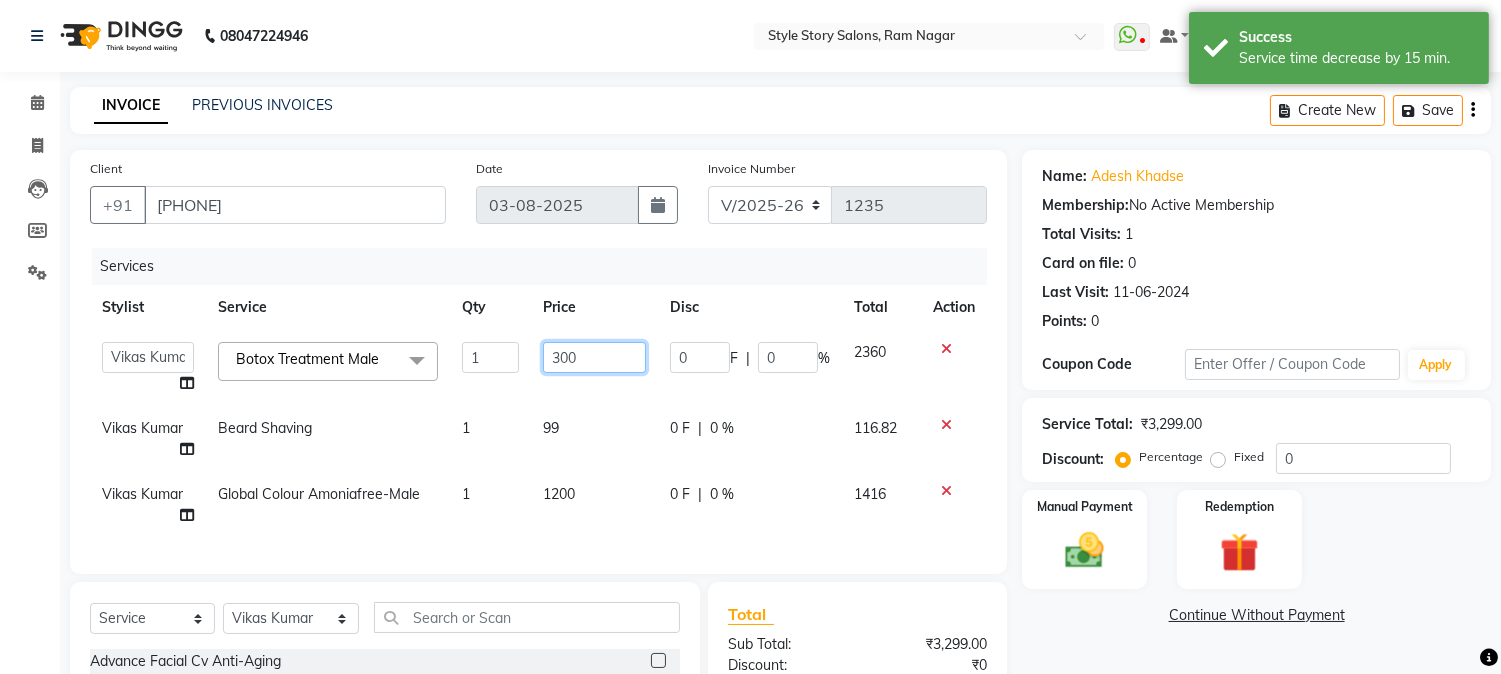 type on "3000" 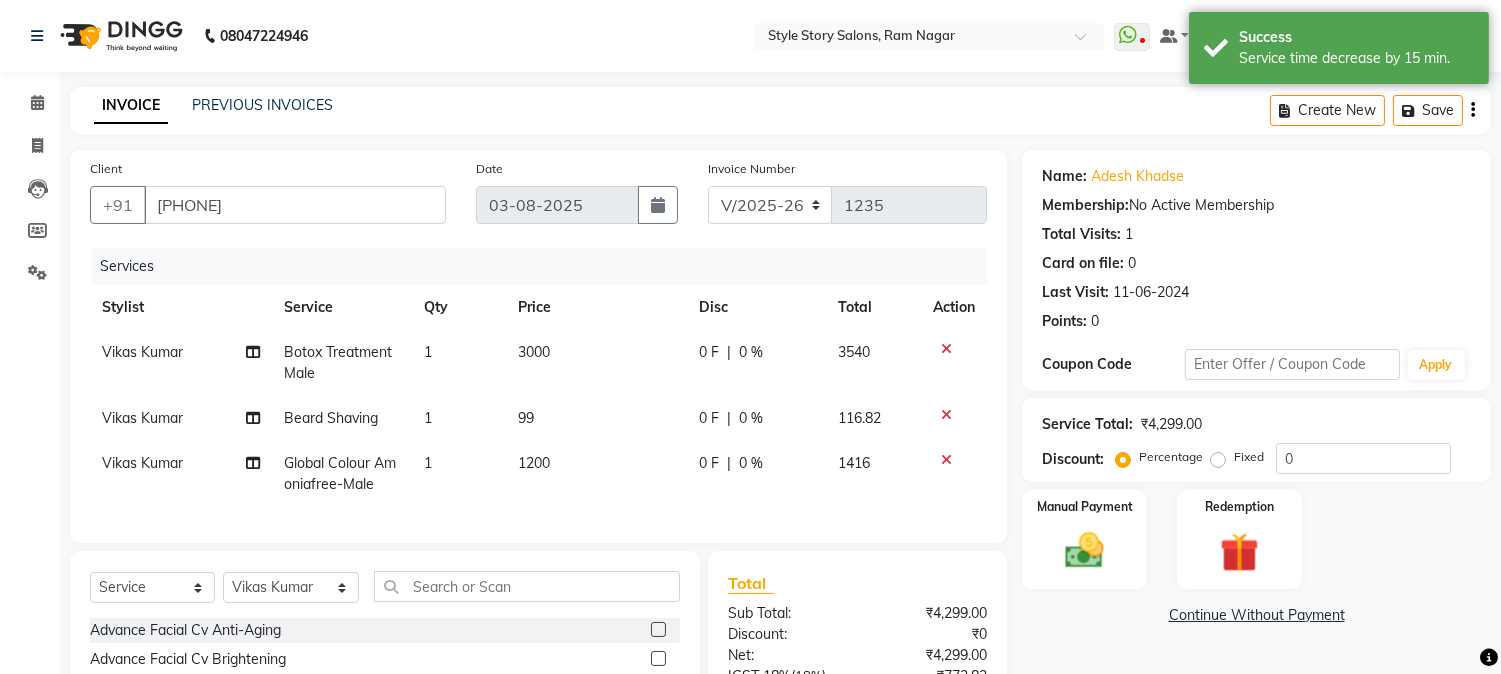 click on "Client +91 8767033961 Date 03-08-2025 Invoice Number V/2025 V/2025-26 1235 Services Stylist Service Qty Price Disc Total Action Vikas Kumar Botox Treatment Male 1 3000 0 F | 0 % 3540 Vikas Kumar Beard Shaving 1 99 0 F | 0 % 116.82 Vikas Kumar Global Colour Amoniafree-Male 1 1200 0 F | 0 % 1416" 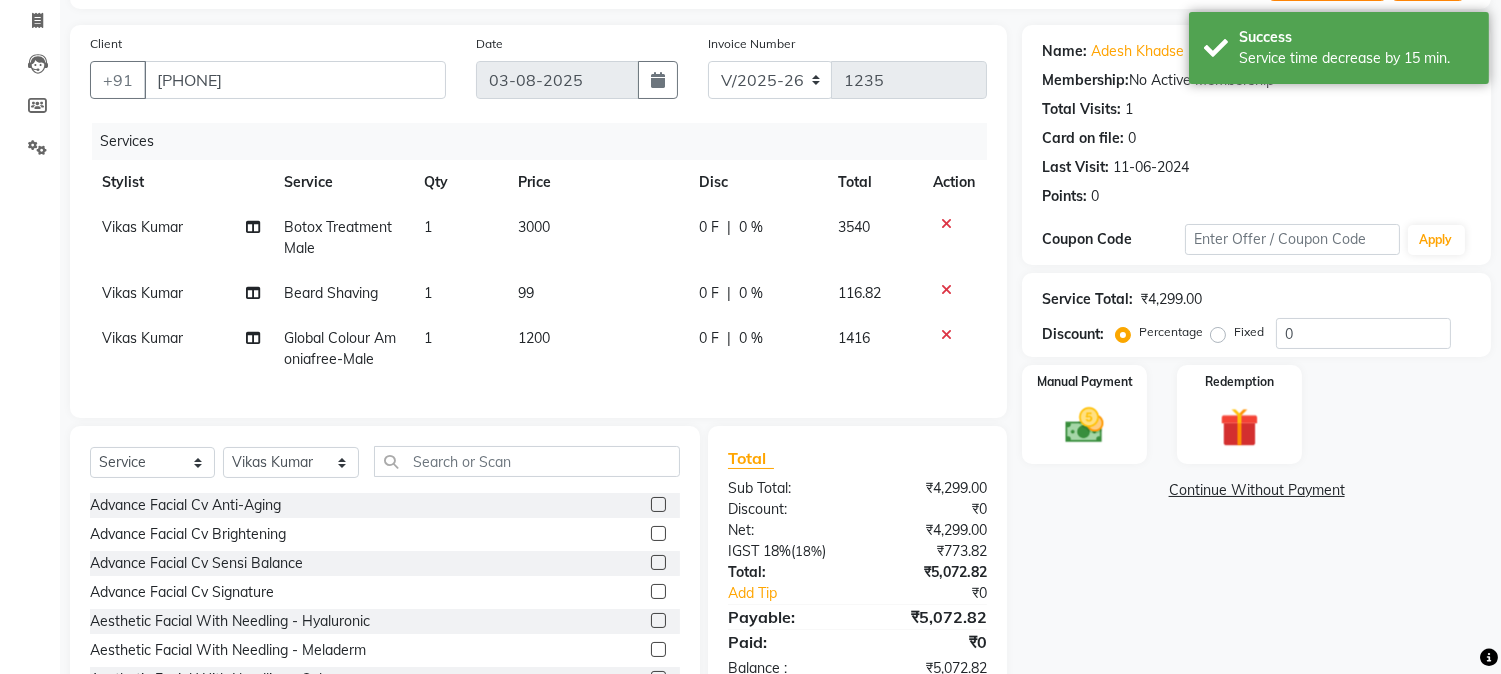 scroll, scrollTop: 217, scrollLeft: 0, axis: vertical 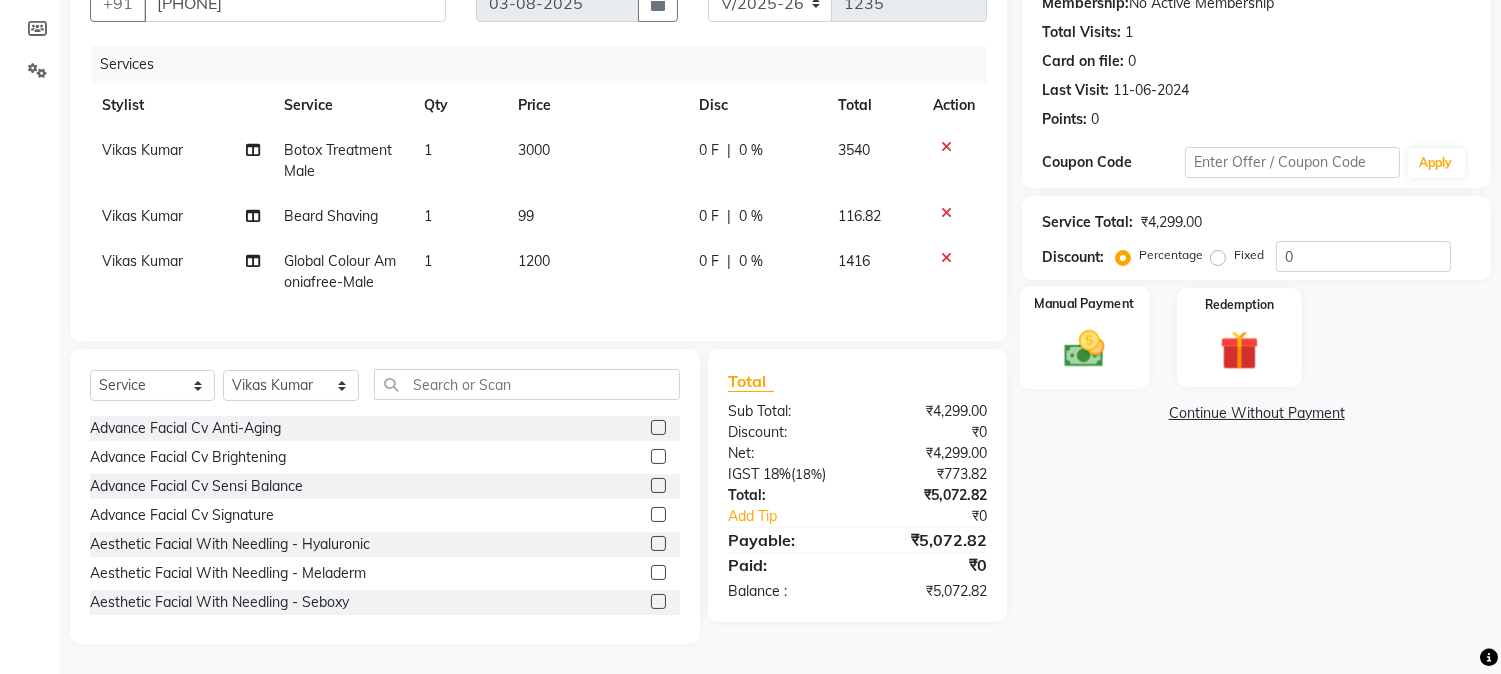click 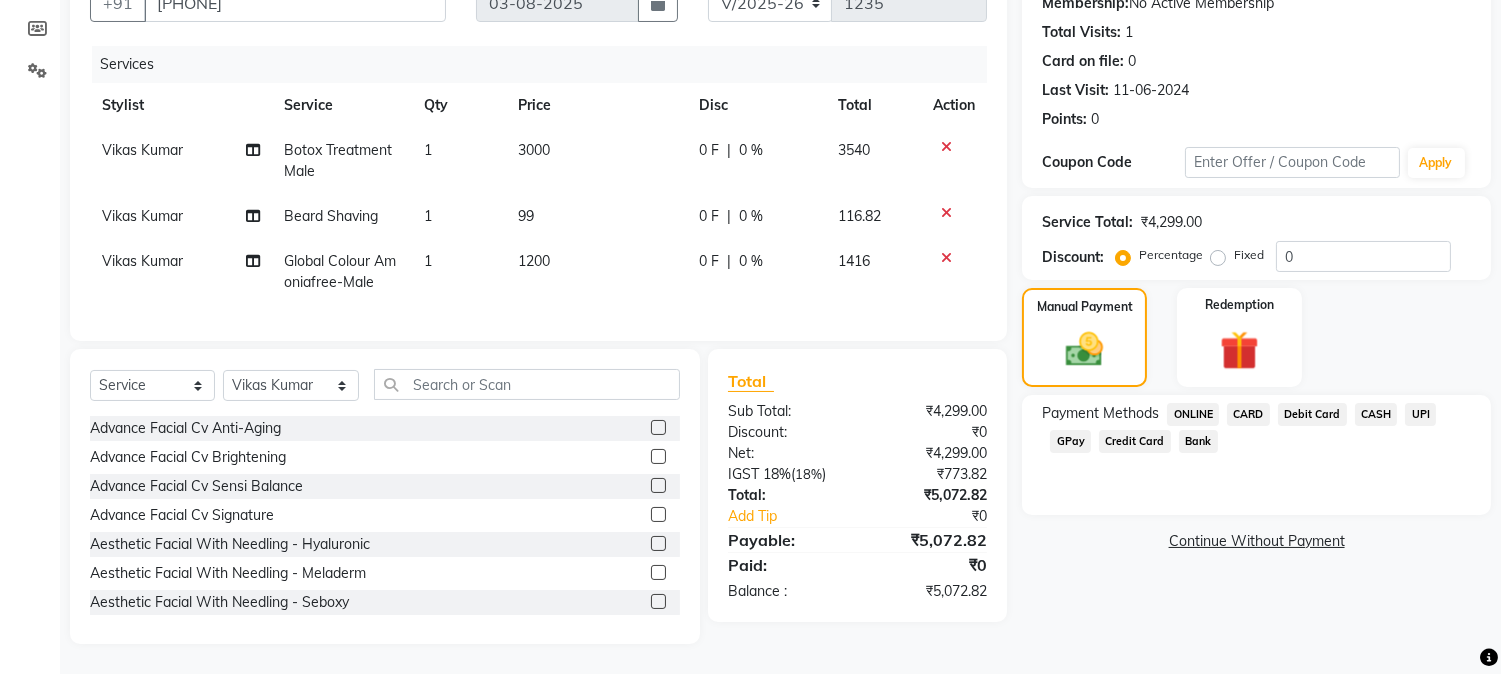click on "CARD" 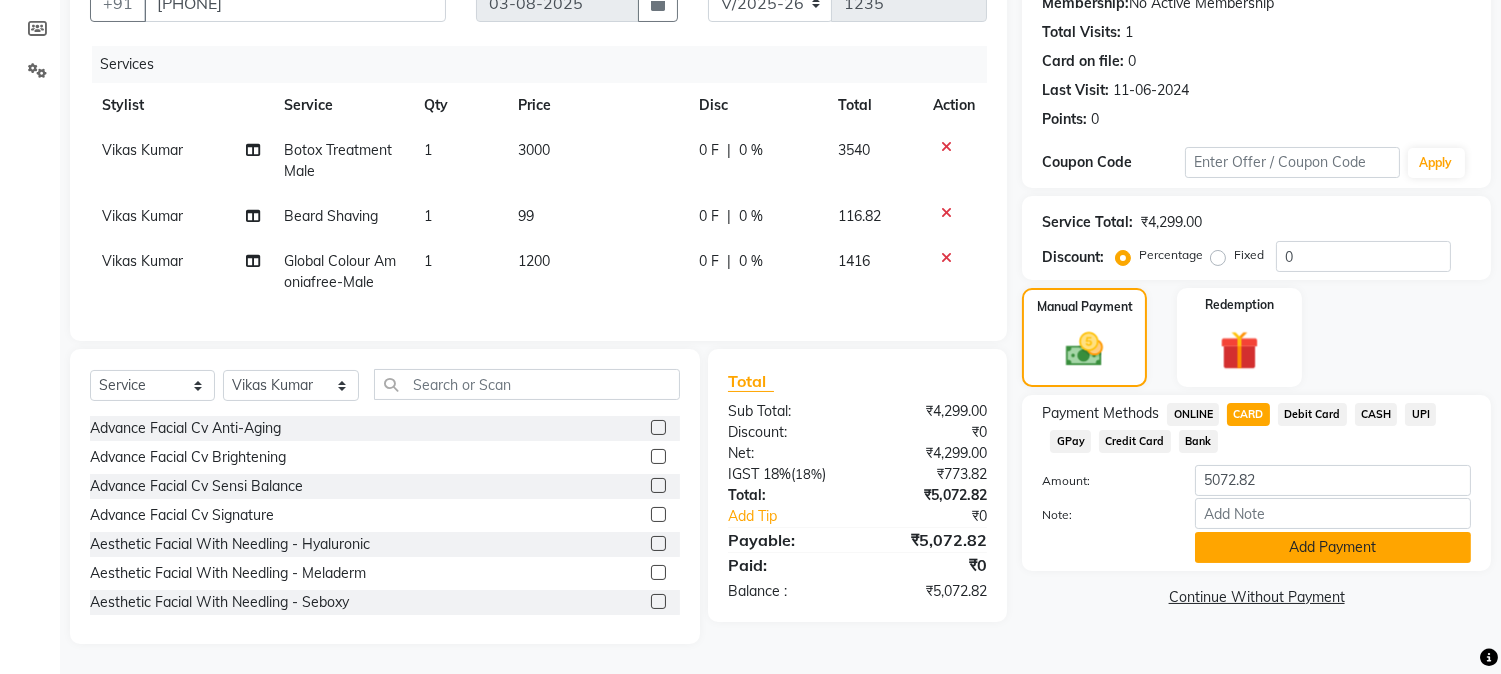 click on "Add Payment" 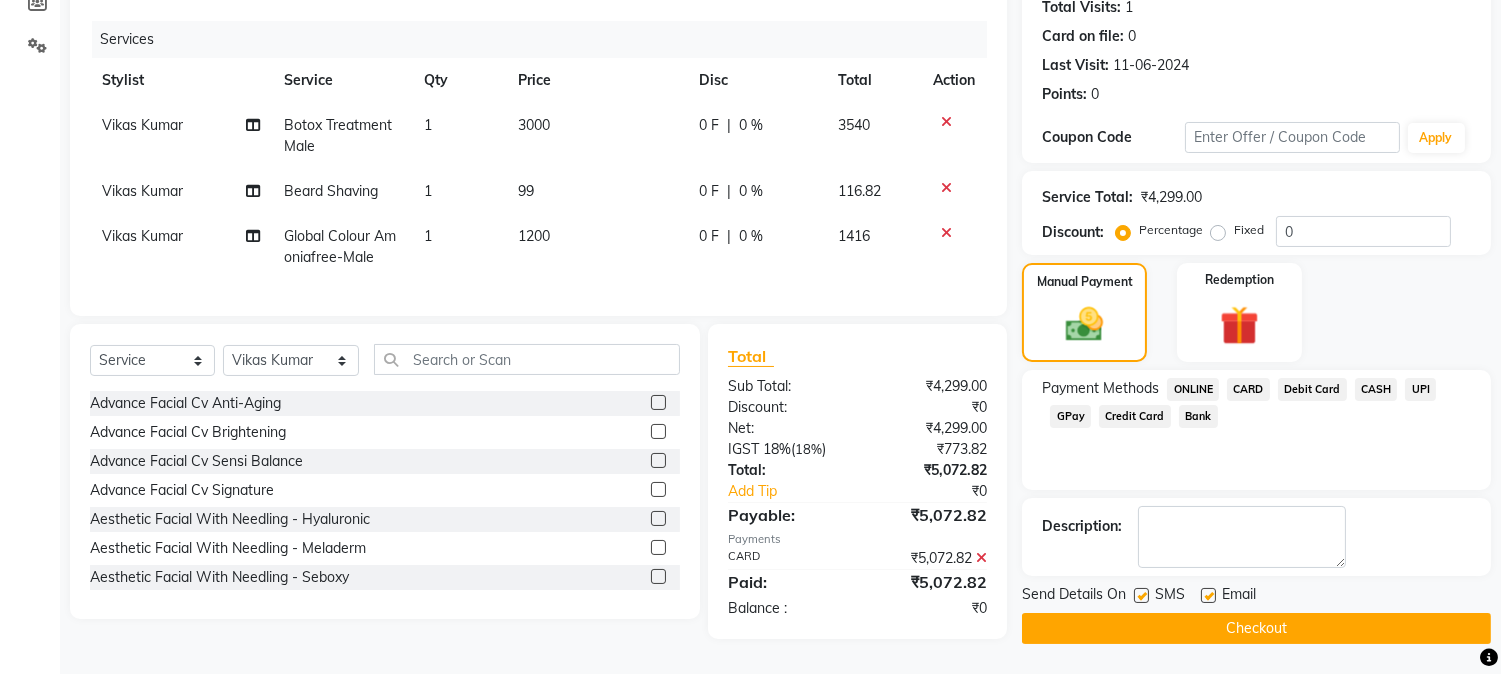 scroll, scrollTop: 237, scrollLeft: 0, axis: vertical 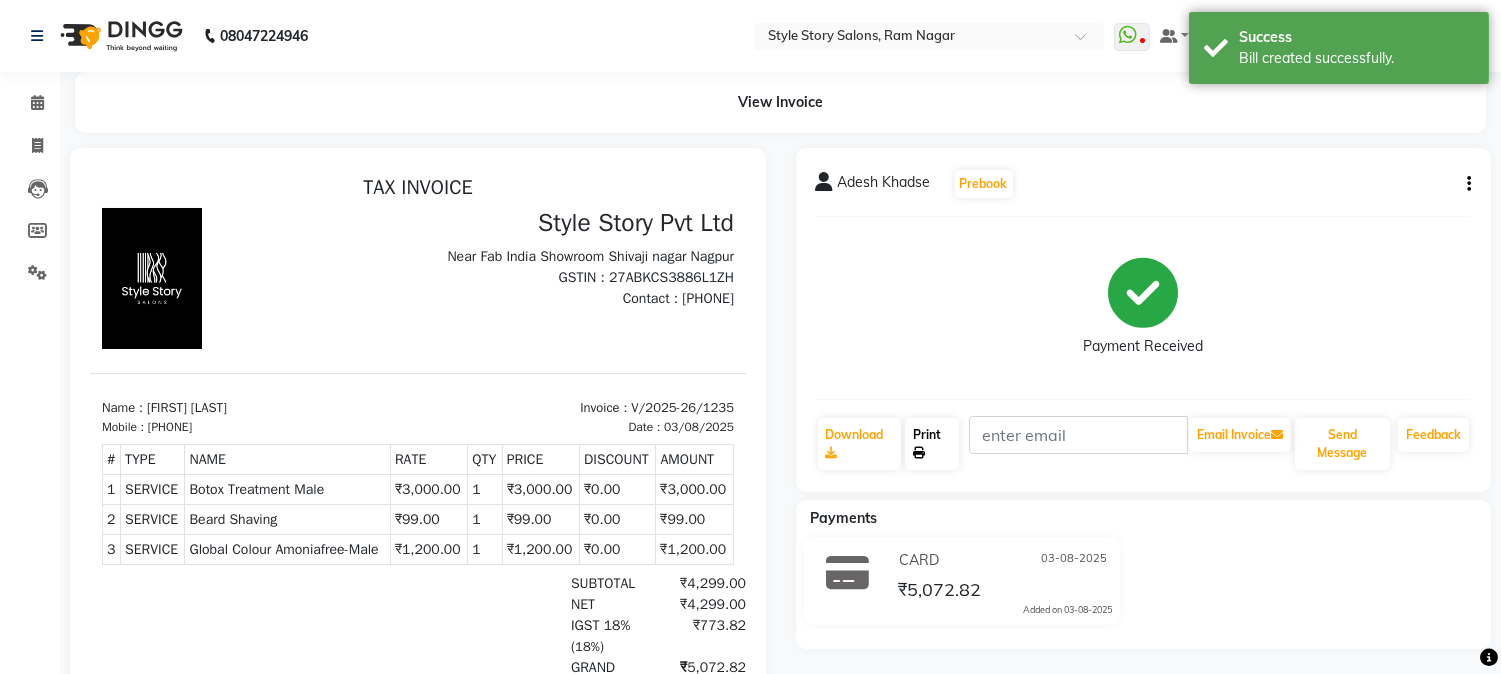 click on "Print" 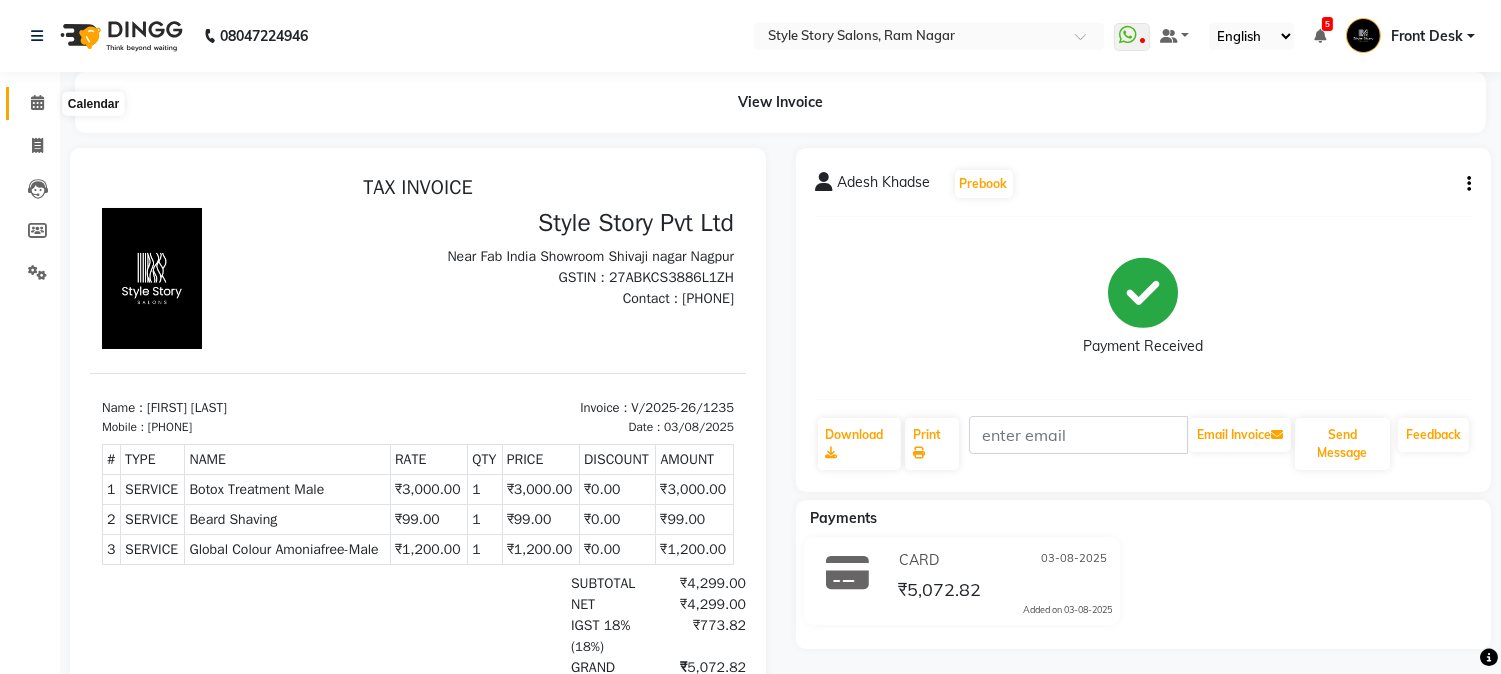 click 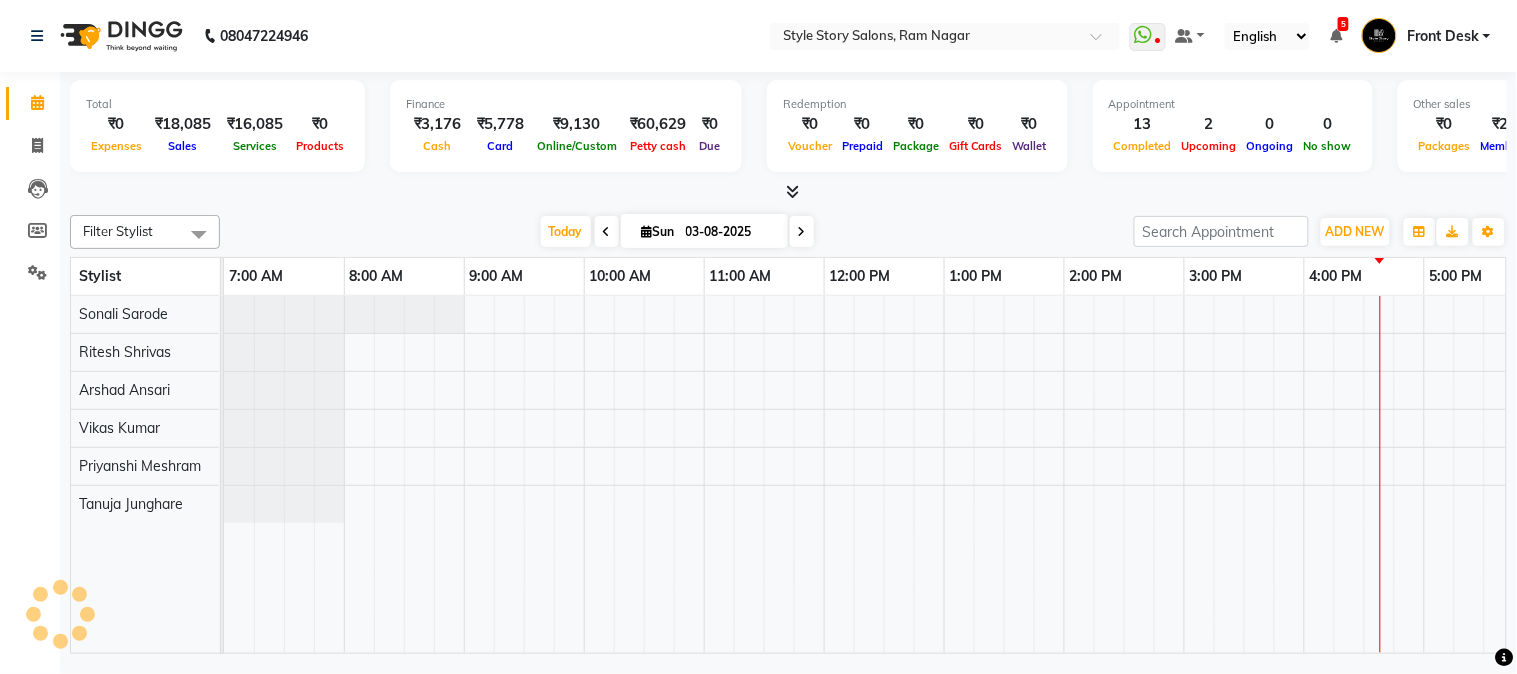scroll, scrollTop: 0, scrollLeft: 0, axis: both 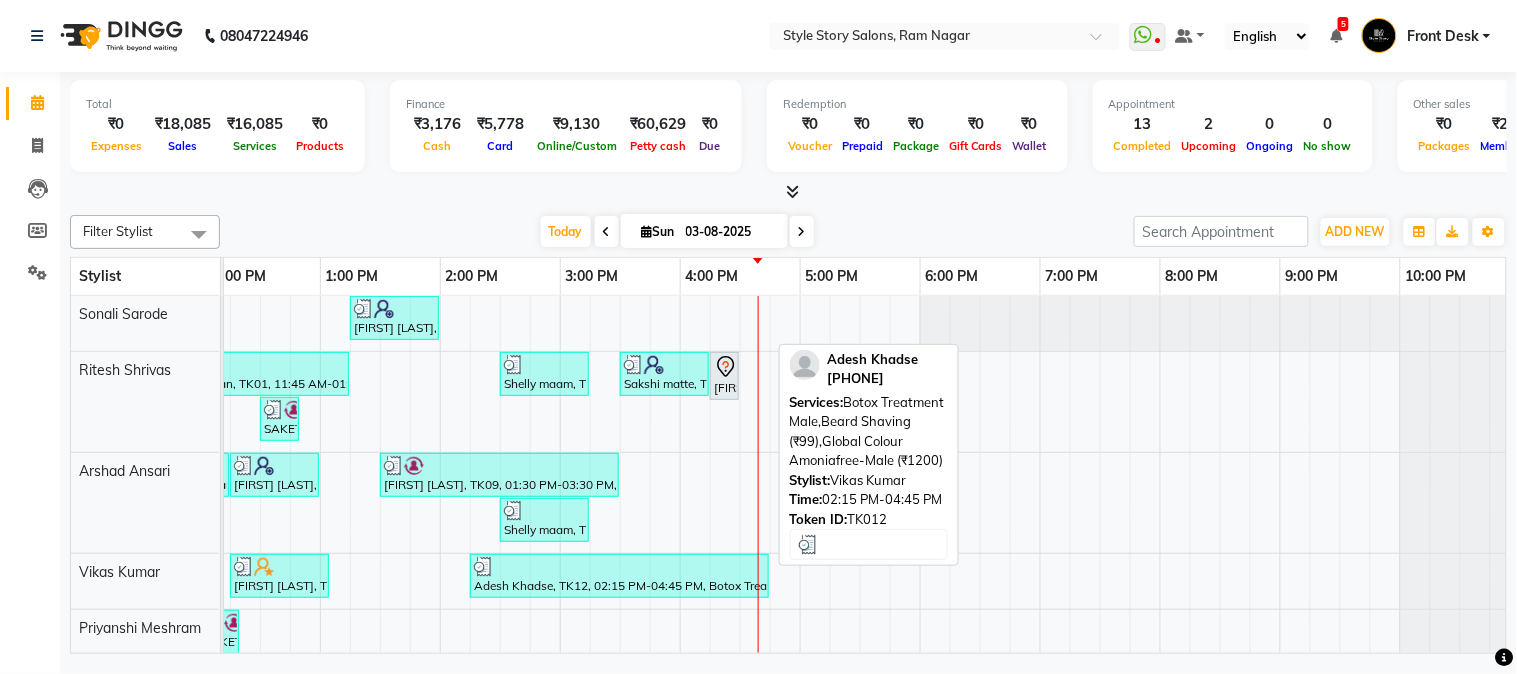 click at bounding box center (619, 567) 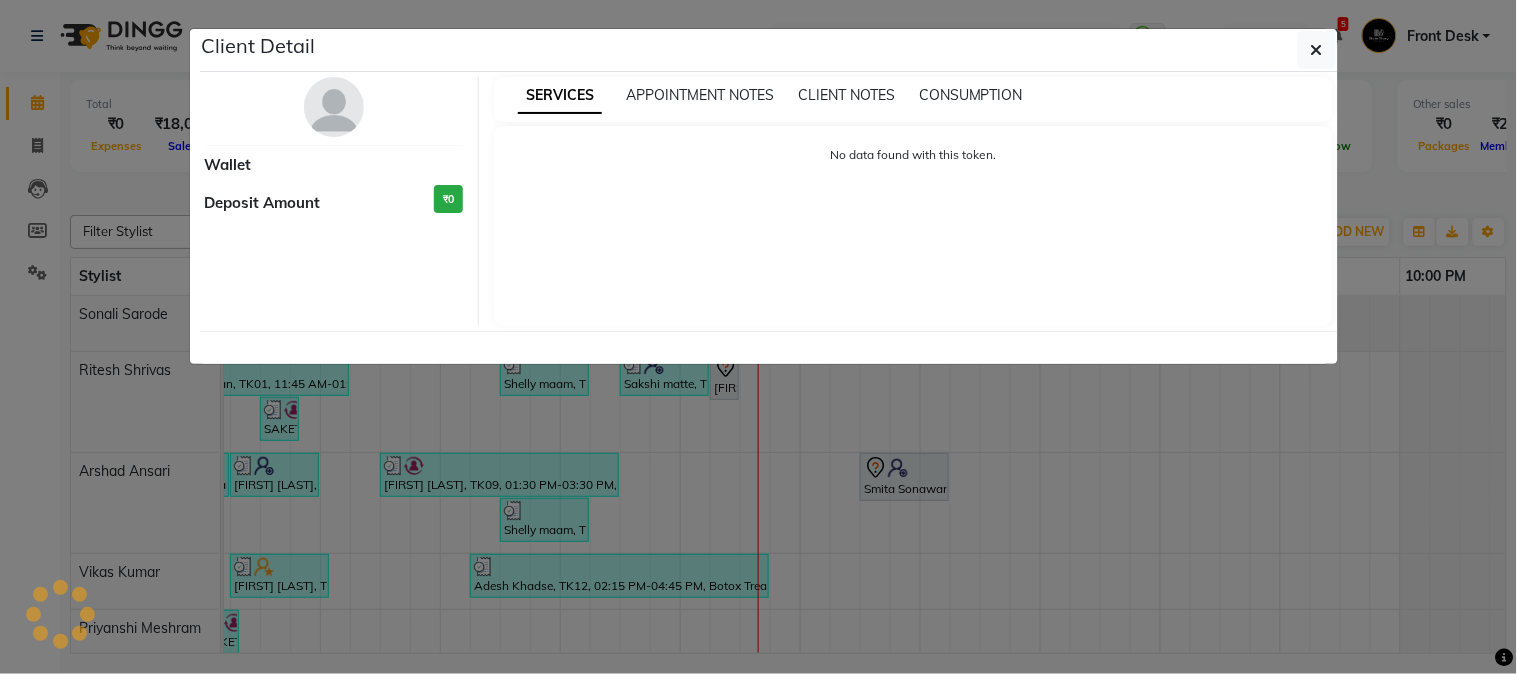 click on "Client Detail     Wallet Deposit Amount  ₹0  SERVICES APPOINTMENT NOTES CLIENT NOTES CONSUMPTION No data found with this token." 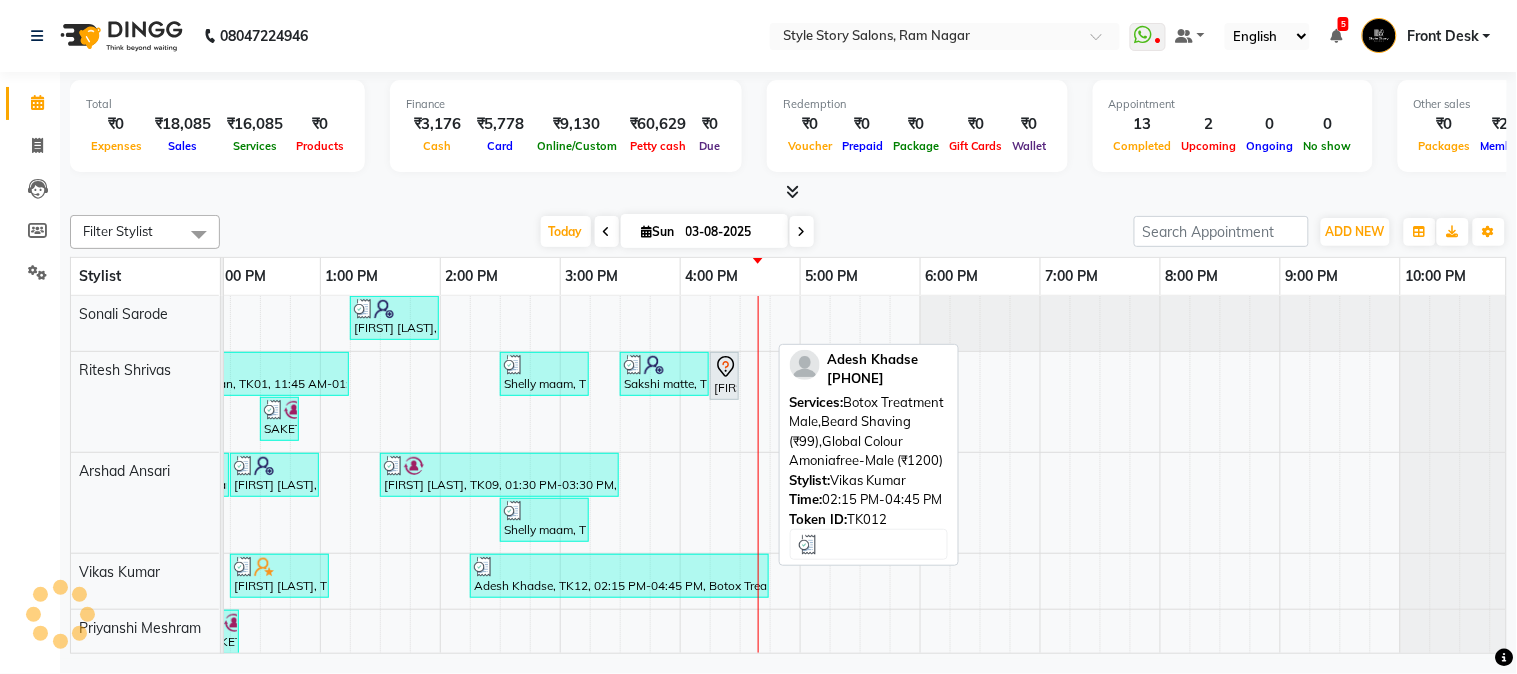 click at bounding box center [619, 567] 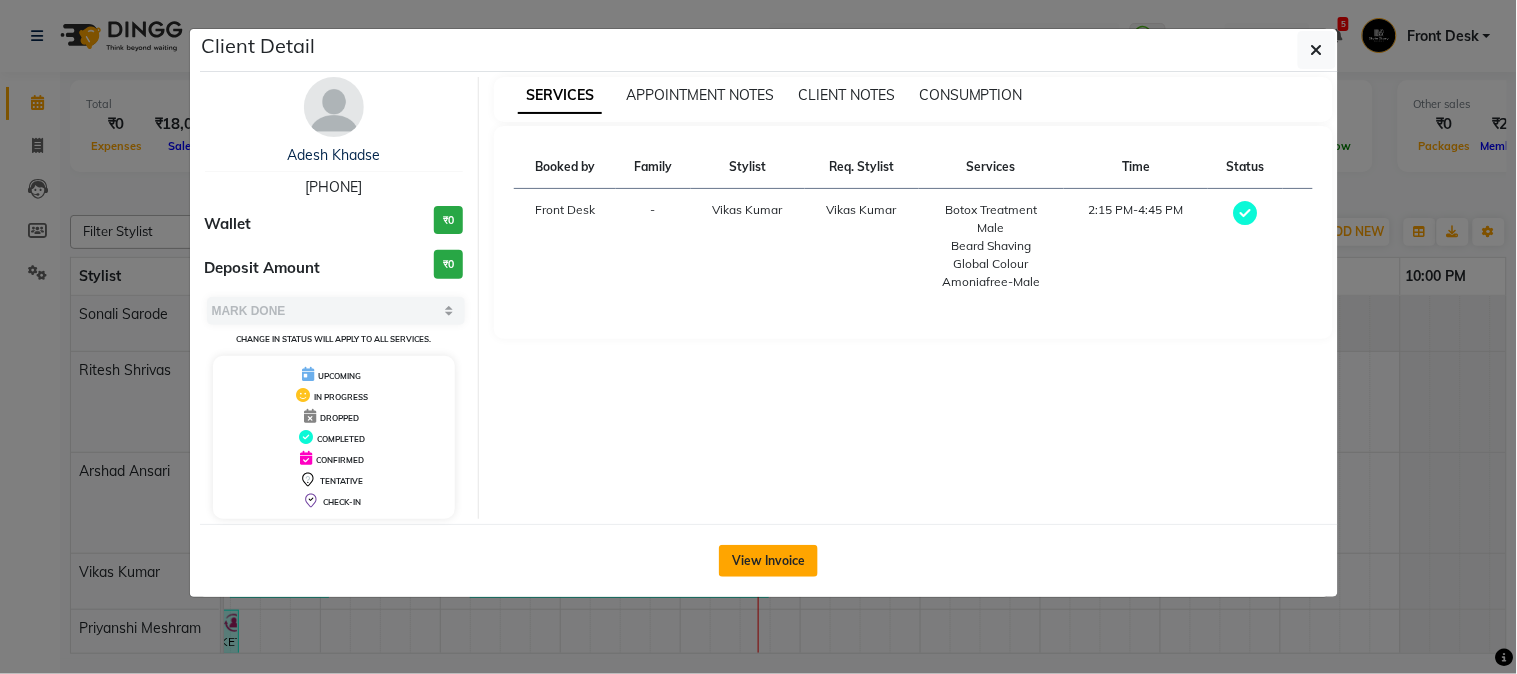click on "View Invoice" 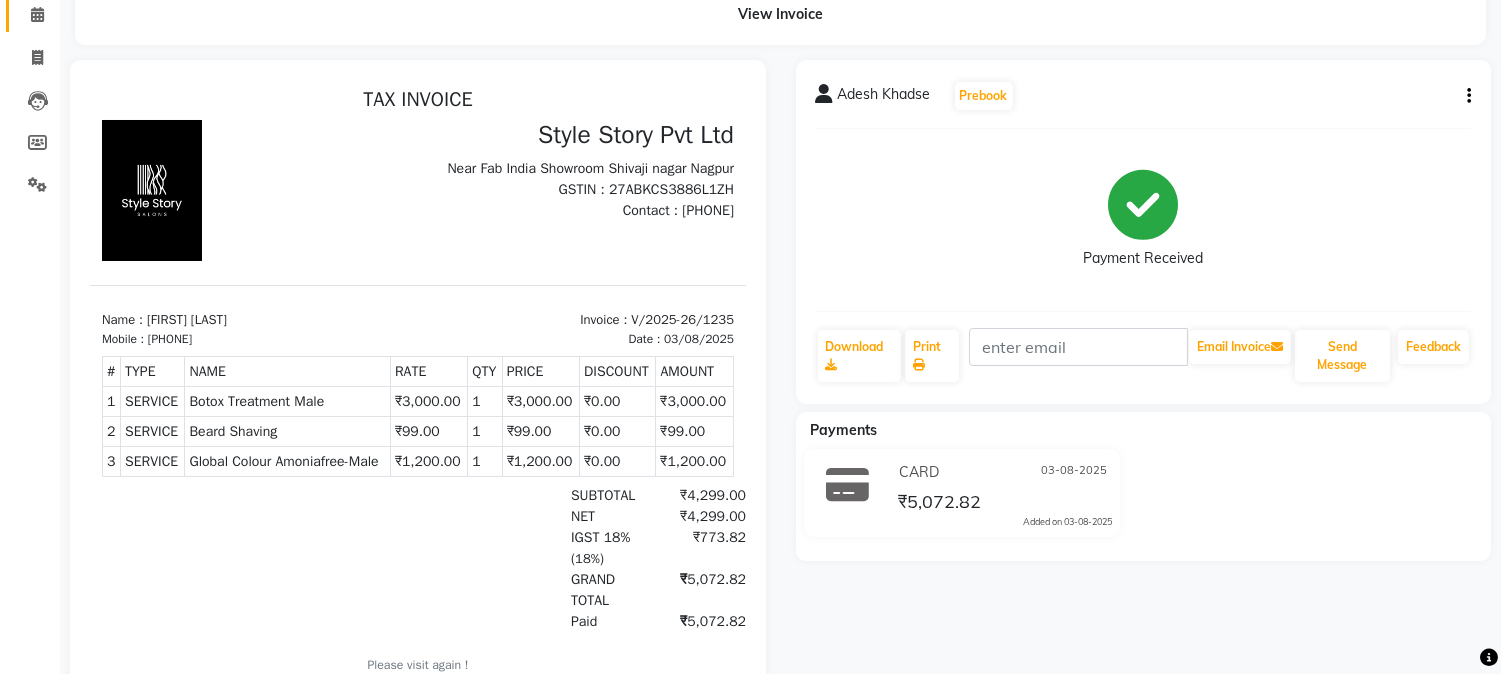 scroll, scrollTop: 15, scrollLeft: 0, axis: vertical 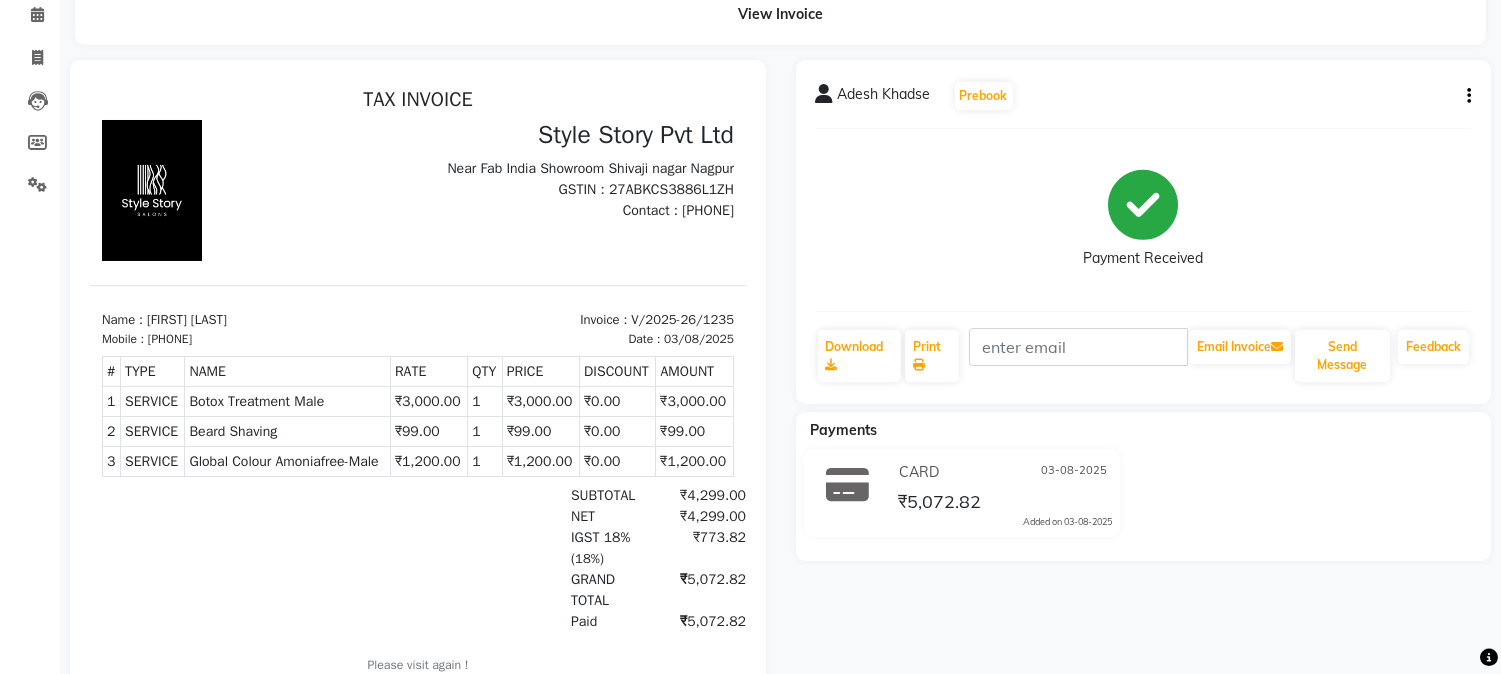 click 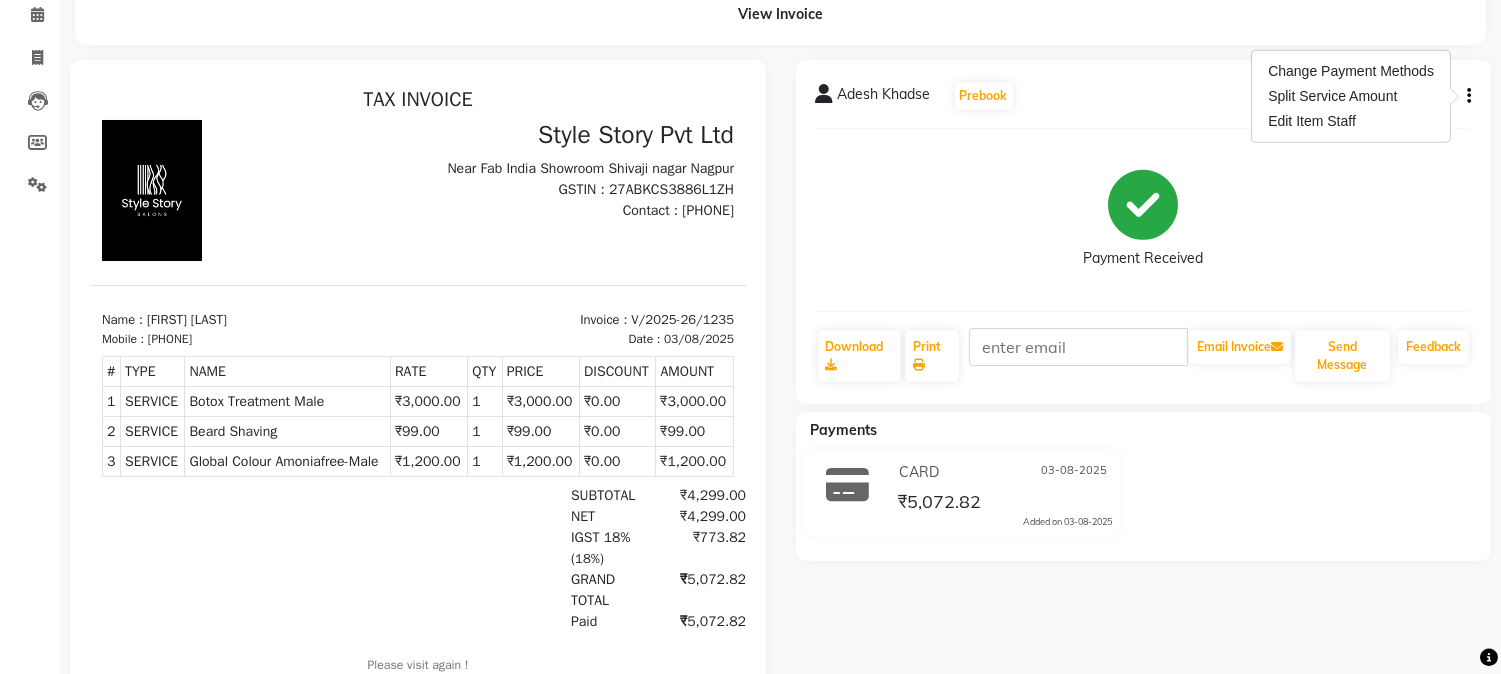 click on "Payment Received" 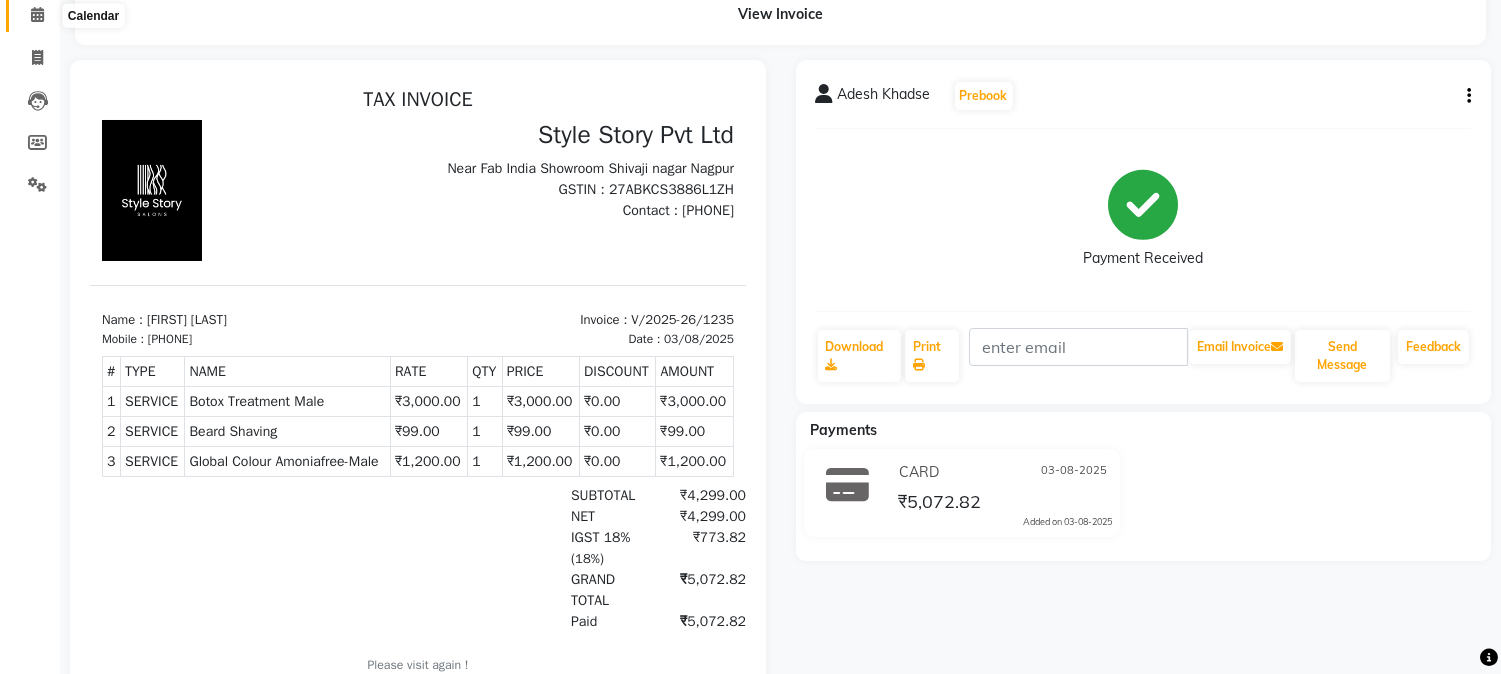 click 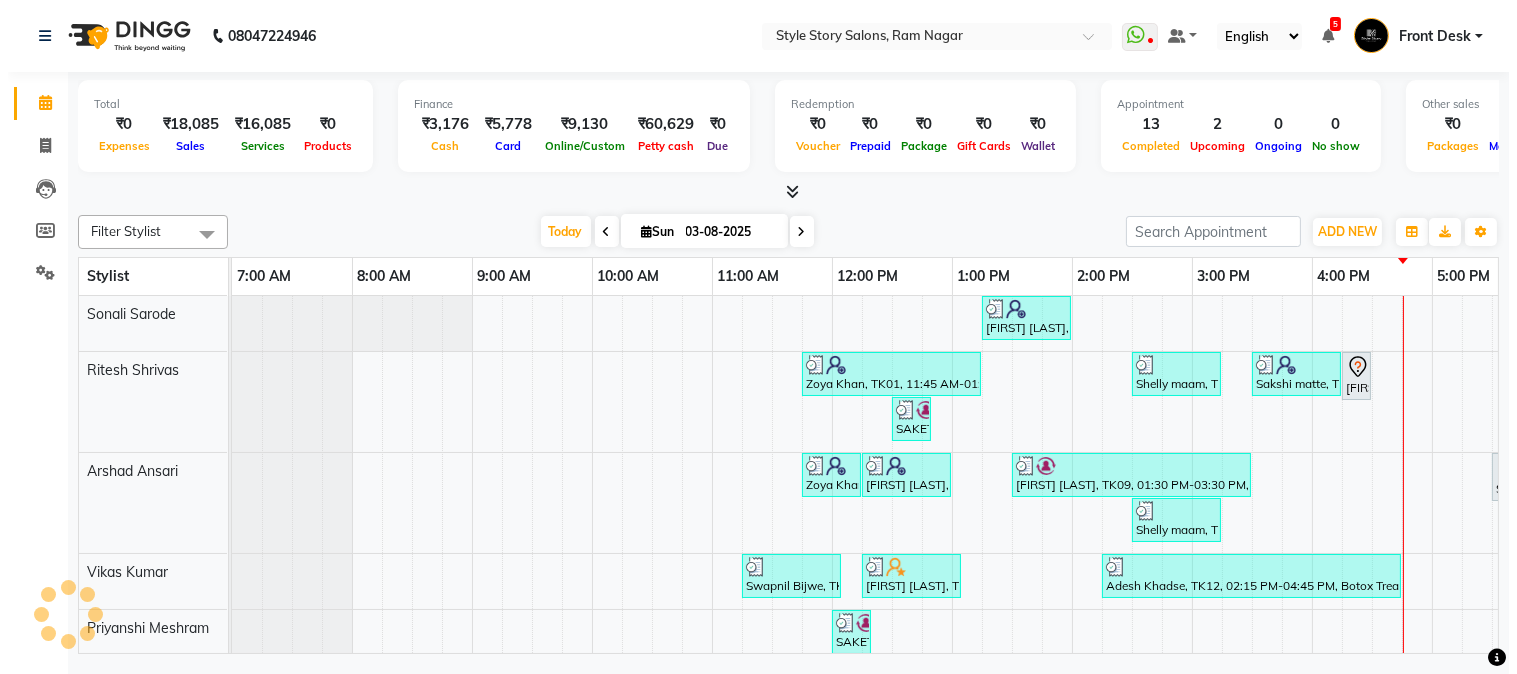 scroll, scrollTop: 0, scrollLeft: 0, axis: both 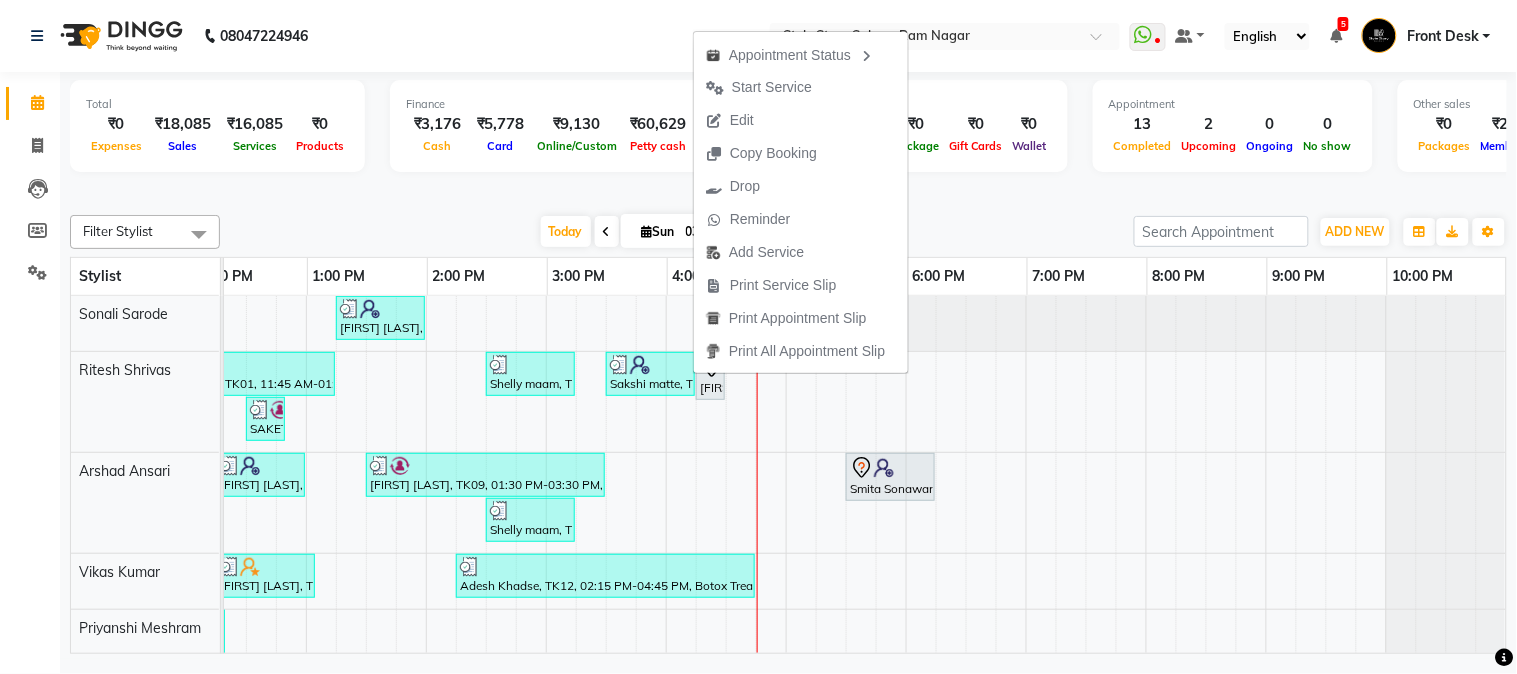 click at bounding box center [788, 192] 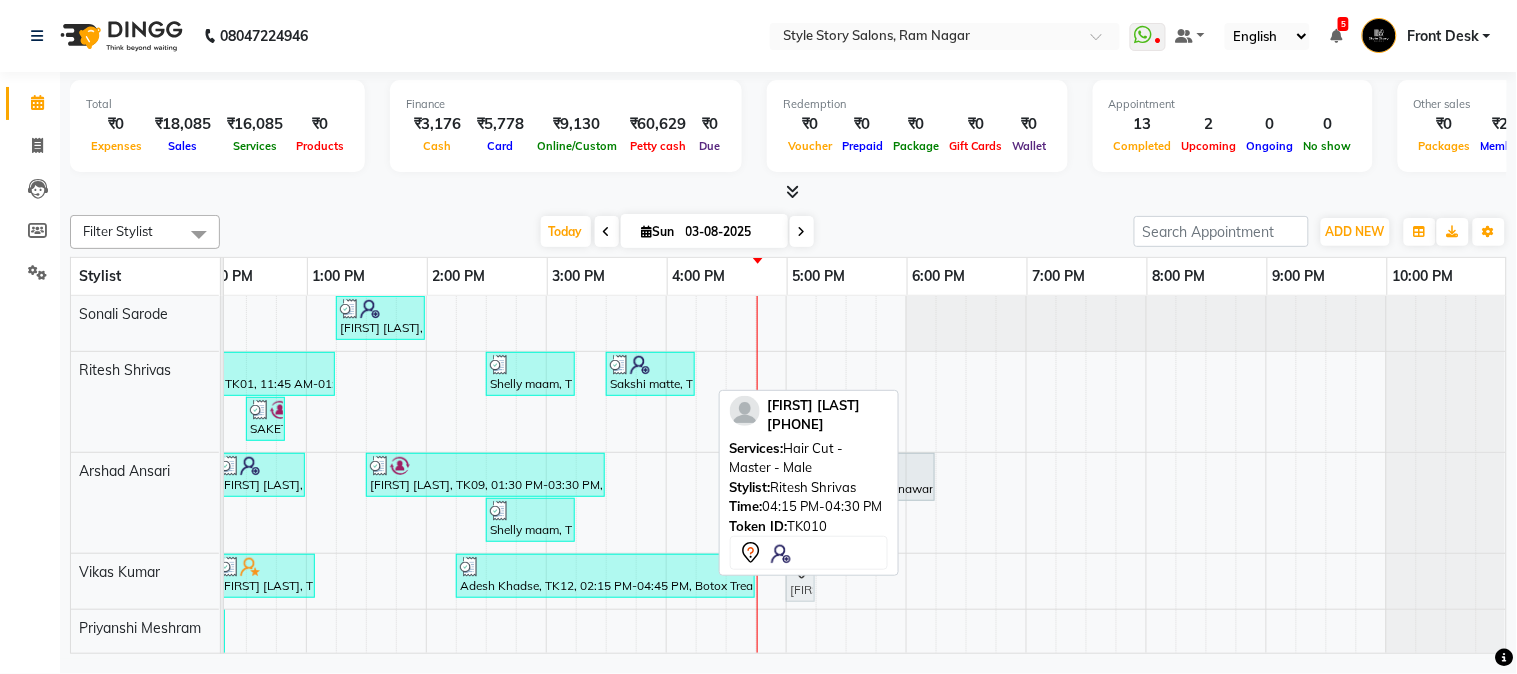 drag, startPoint x: 694, startPoint y: 374, endPoint x: 782, endPoint y: 583, distance: 226.77081 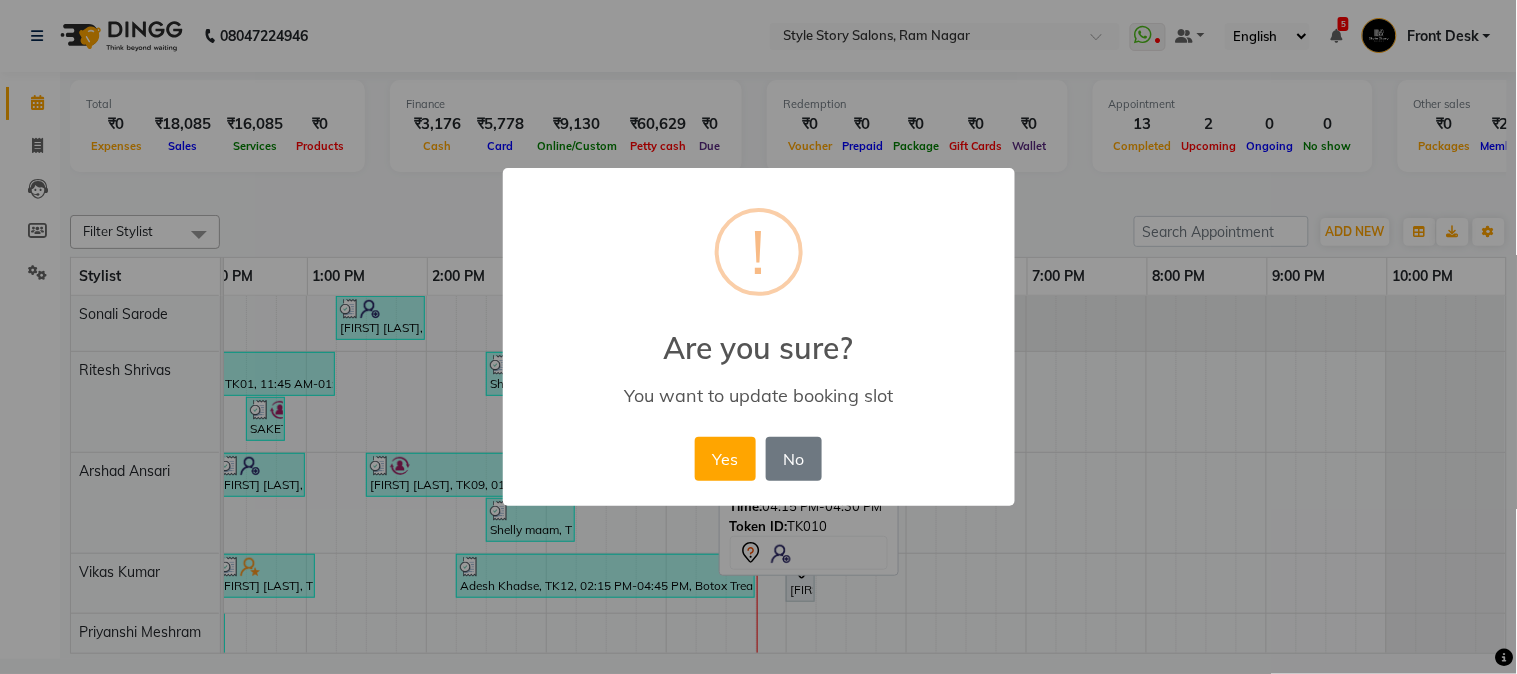 drag, startPoint x: 723, startPoint y: 448, endPoint x: 803, endPoint y: 554, distance: 132.8006 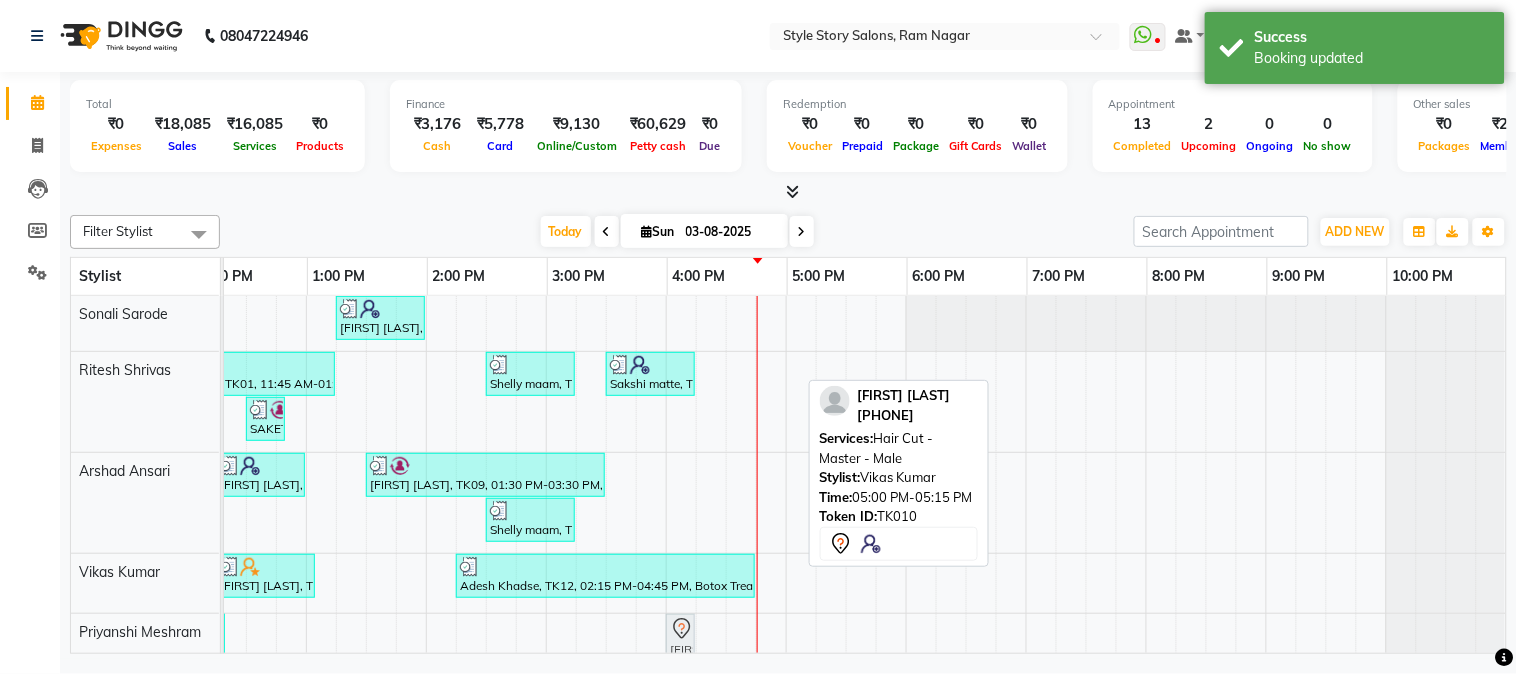 scroll, scrollTop: 15, scrollLeft: 654, axis: both 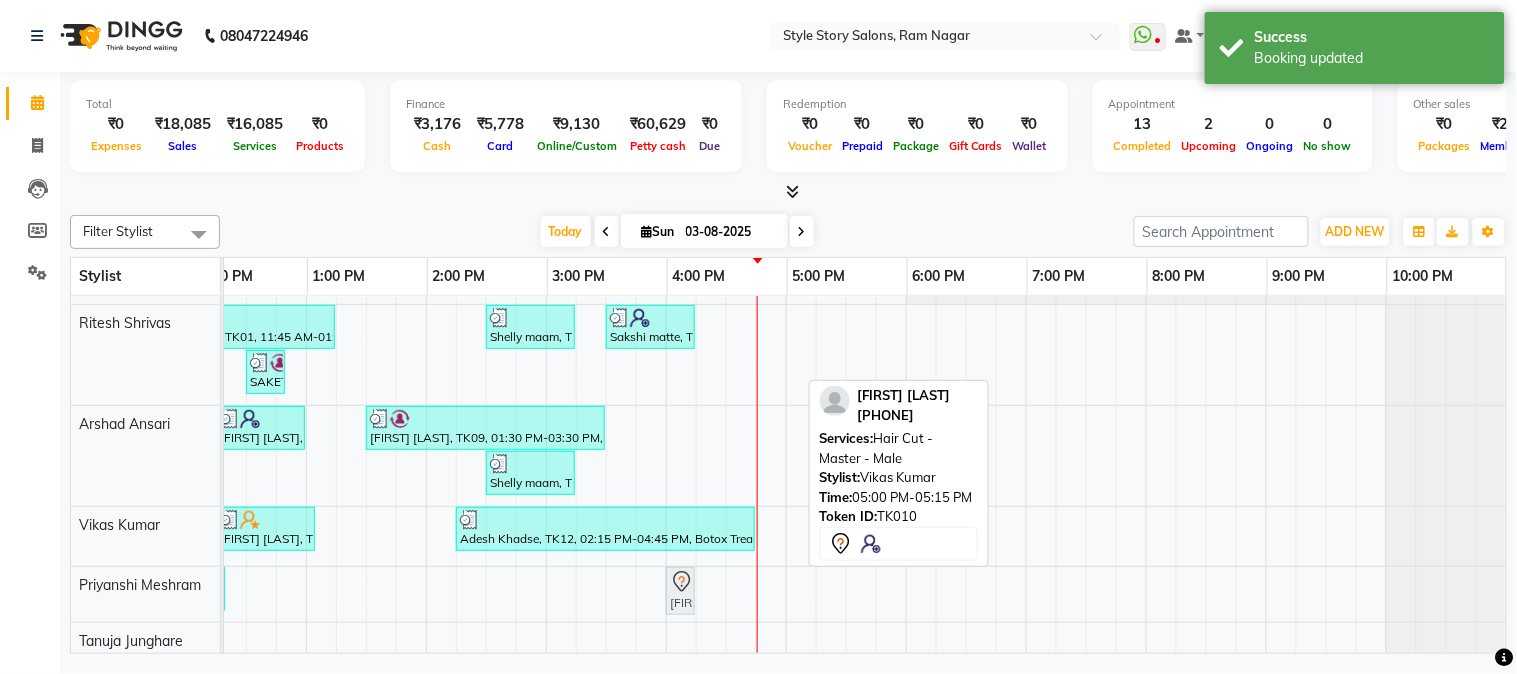 drag, startPoint x: 780, startPoint y: 582, endPoint x: 668, endPoint y: 576, distance: 112.1606 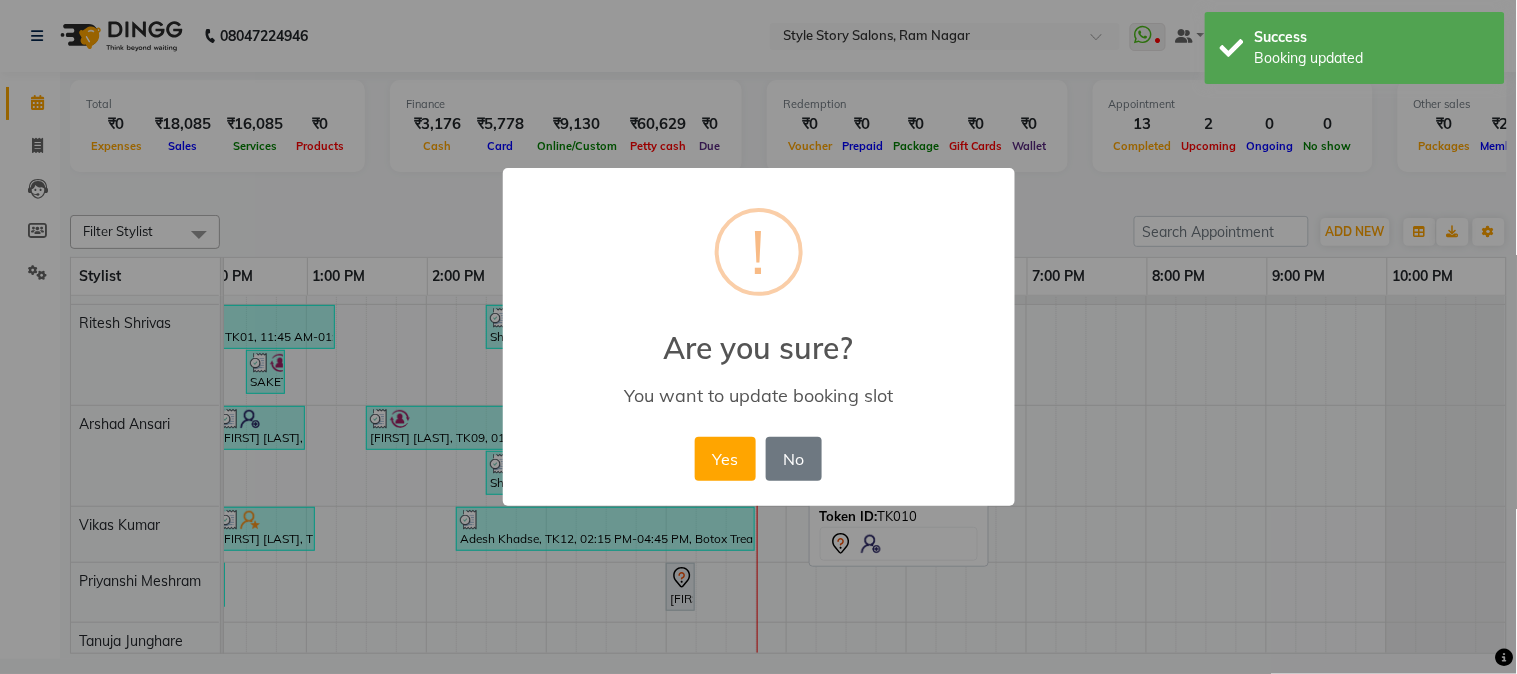 drag, startPoint x: 803, startPoint y: 445, endPoint x: 730, endPoint y: 561, distance: 137.05838 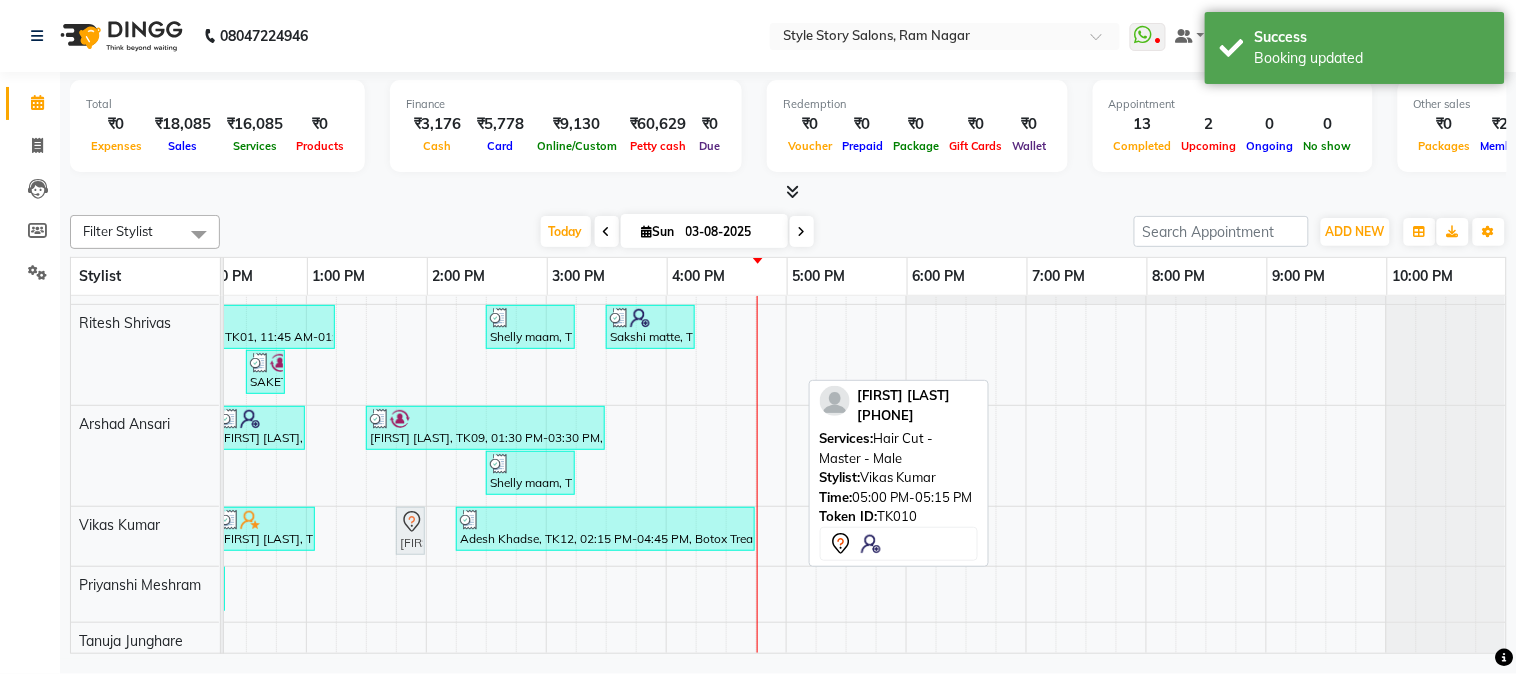 drag, startPoint x: 784, startPoint y: 523, endPoint x: 404, endPoint y: 524, distance: 380.0013 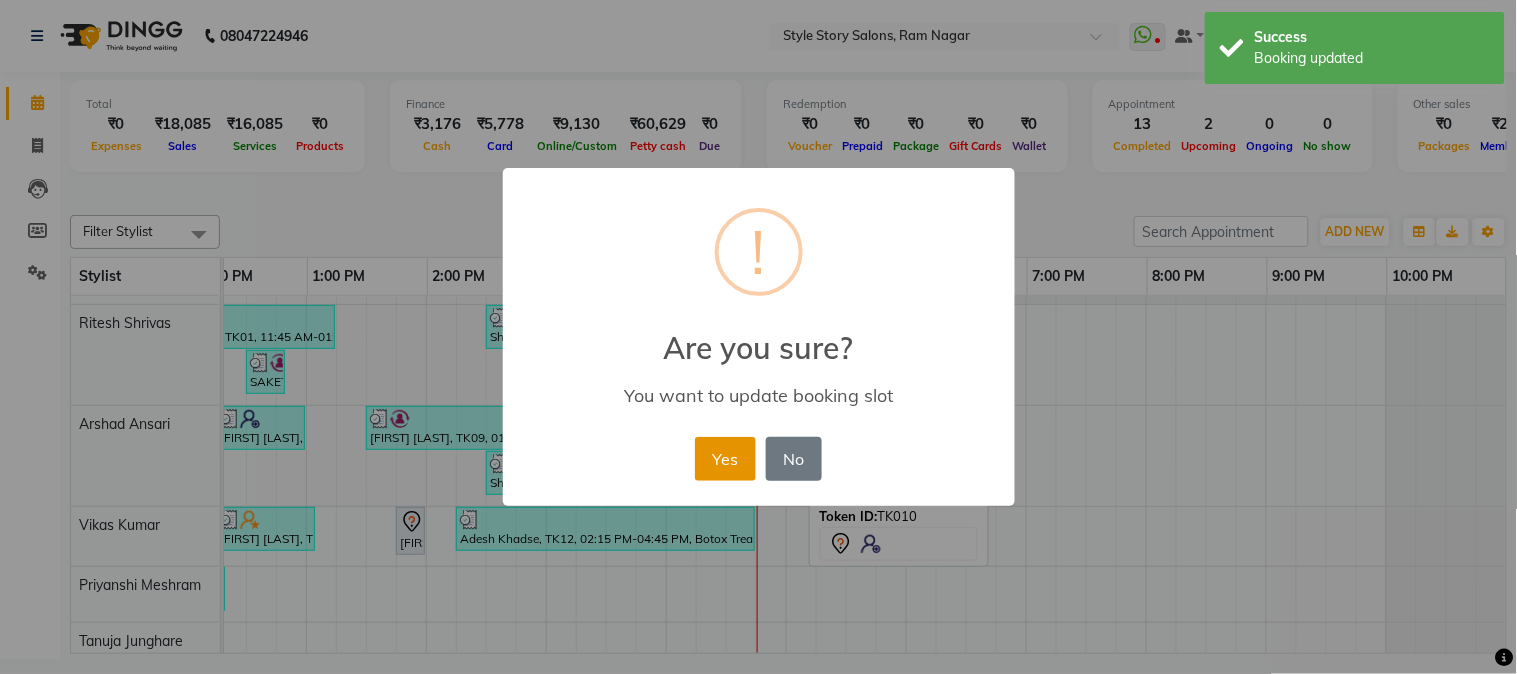 click on "Yes" at bounding box center [725, 459] 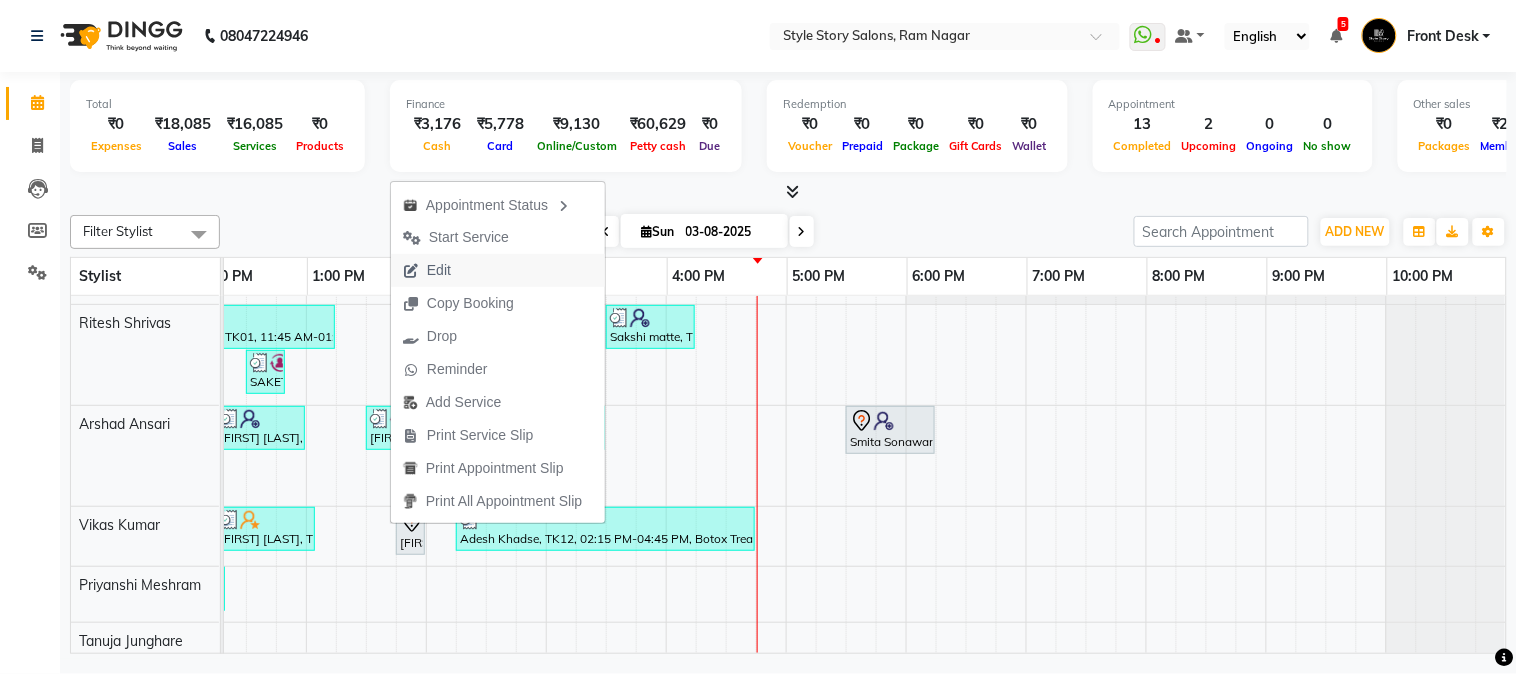 click on "Edit" at bounding box center (439, 270) 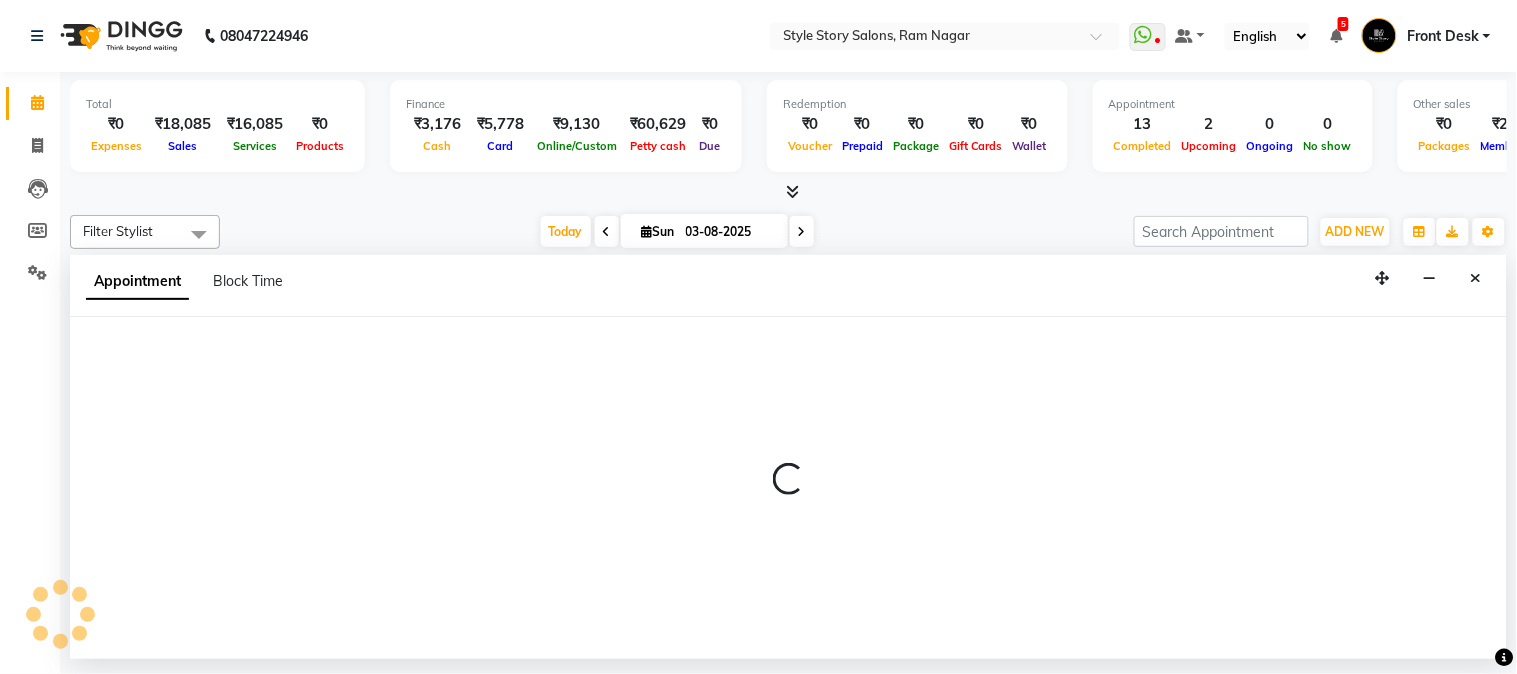 select on "tentative" 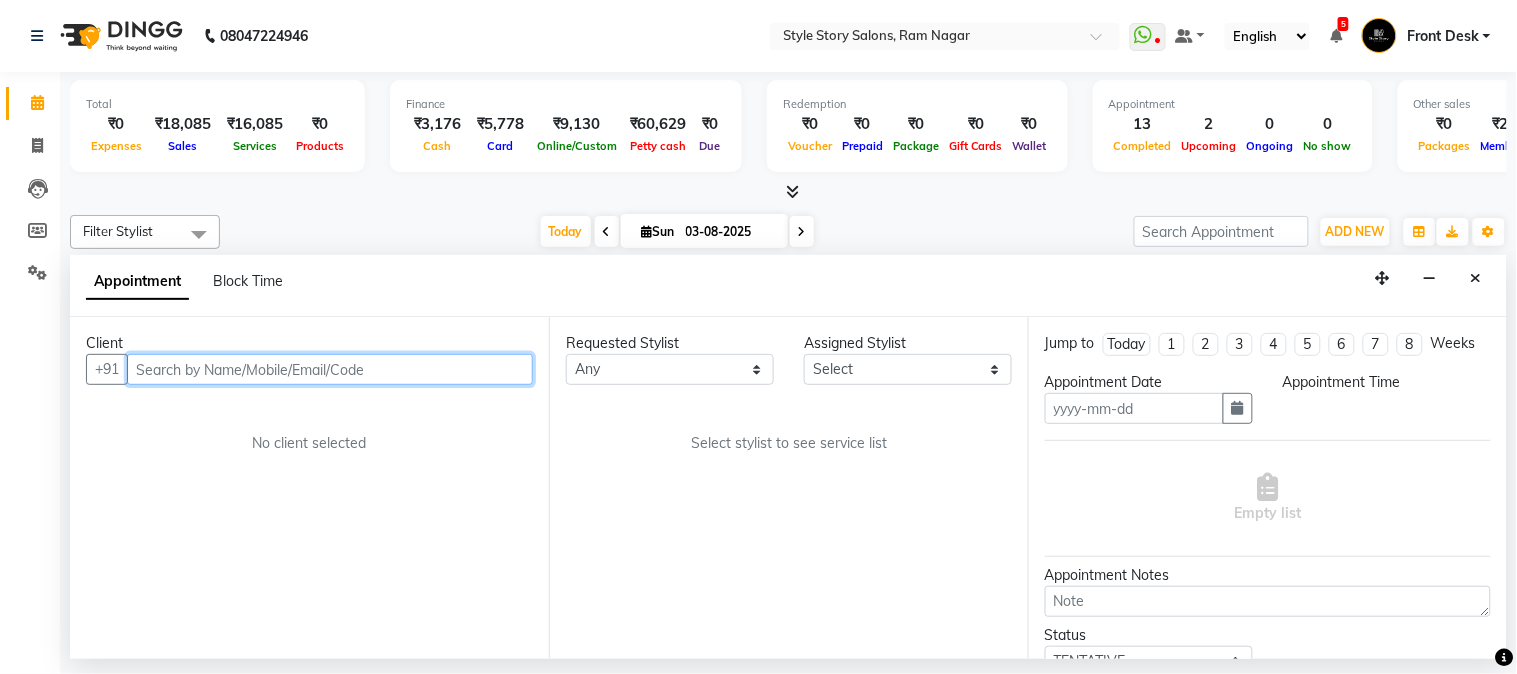 type on "03-08-2025" 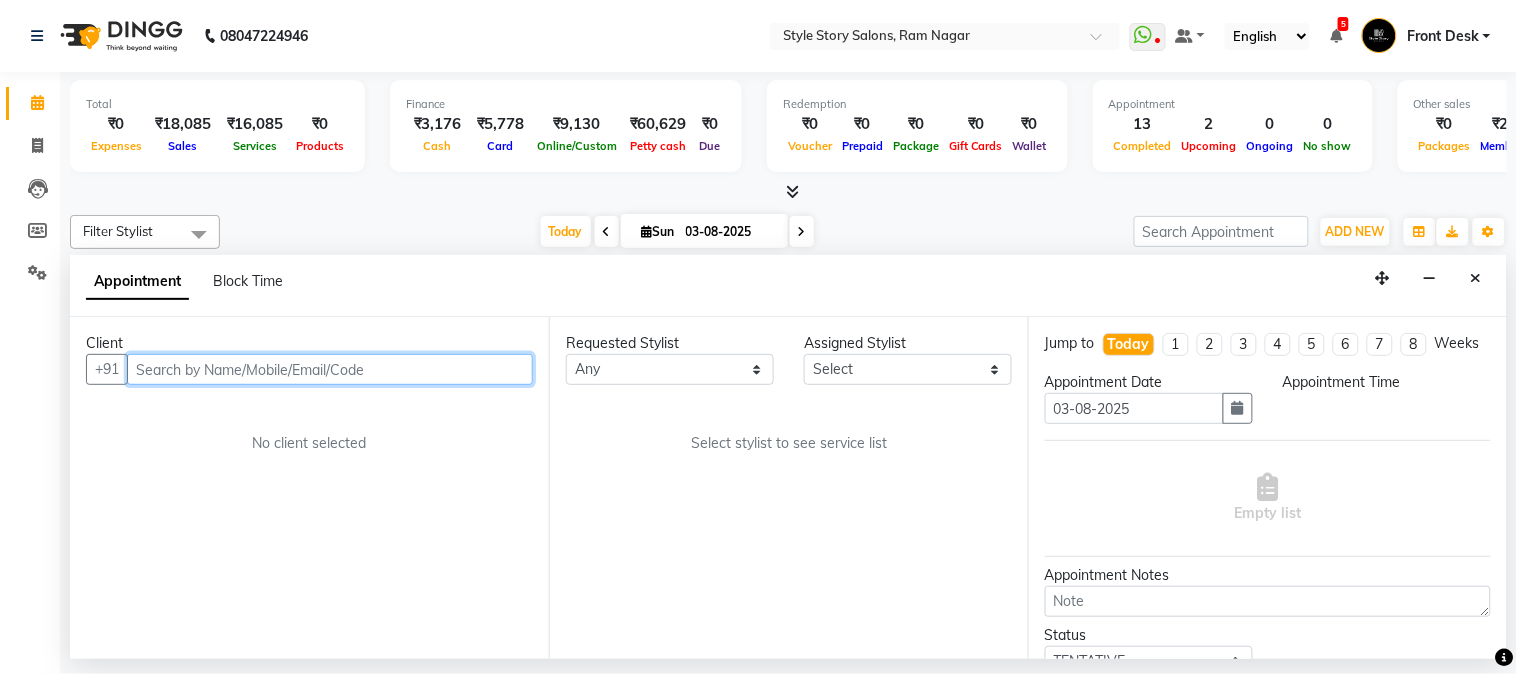 select on "825" 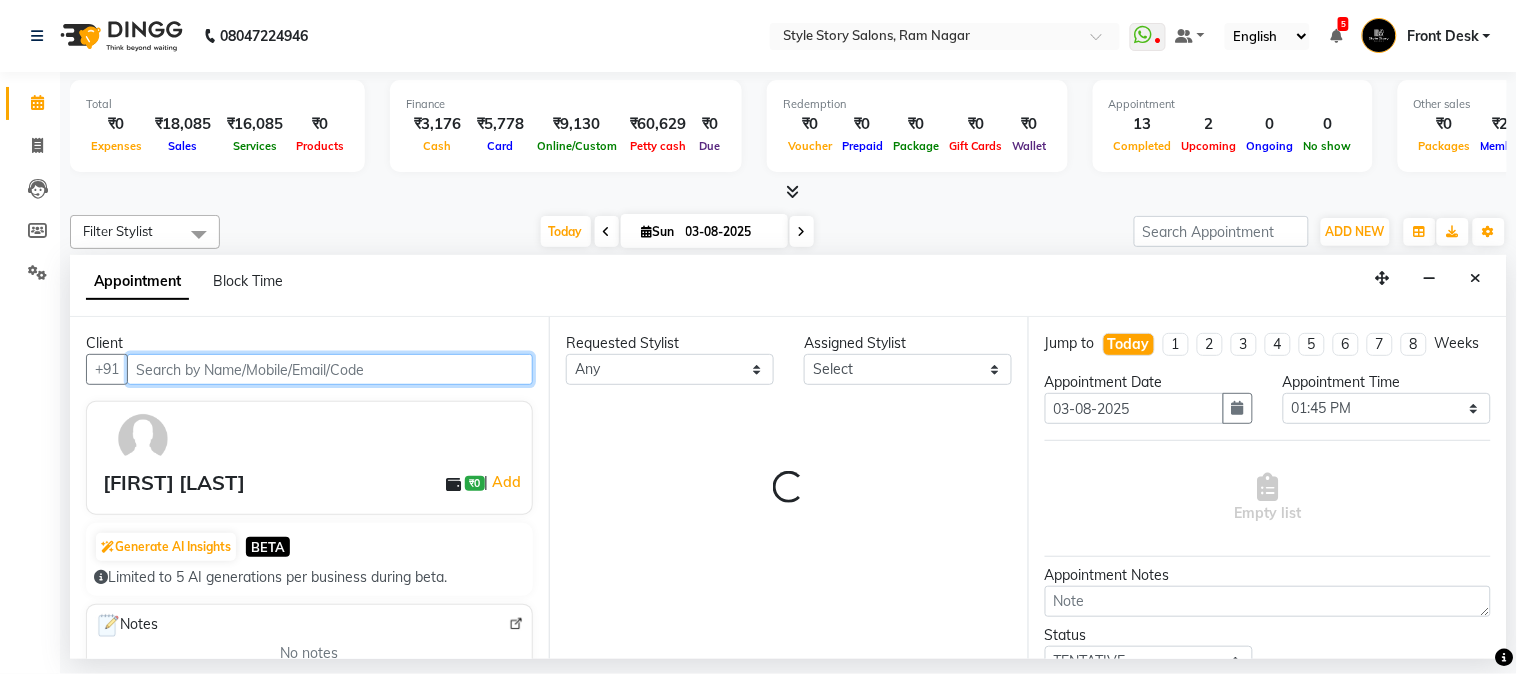 select on "62114" 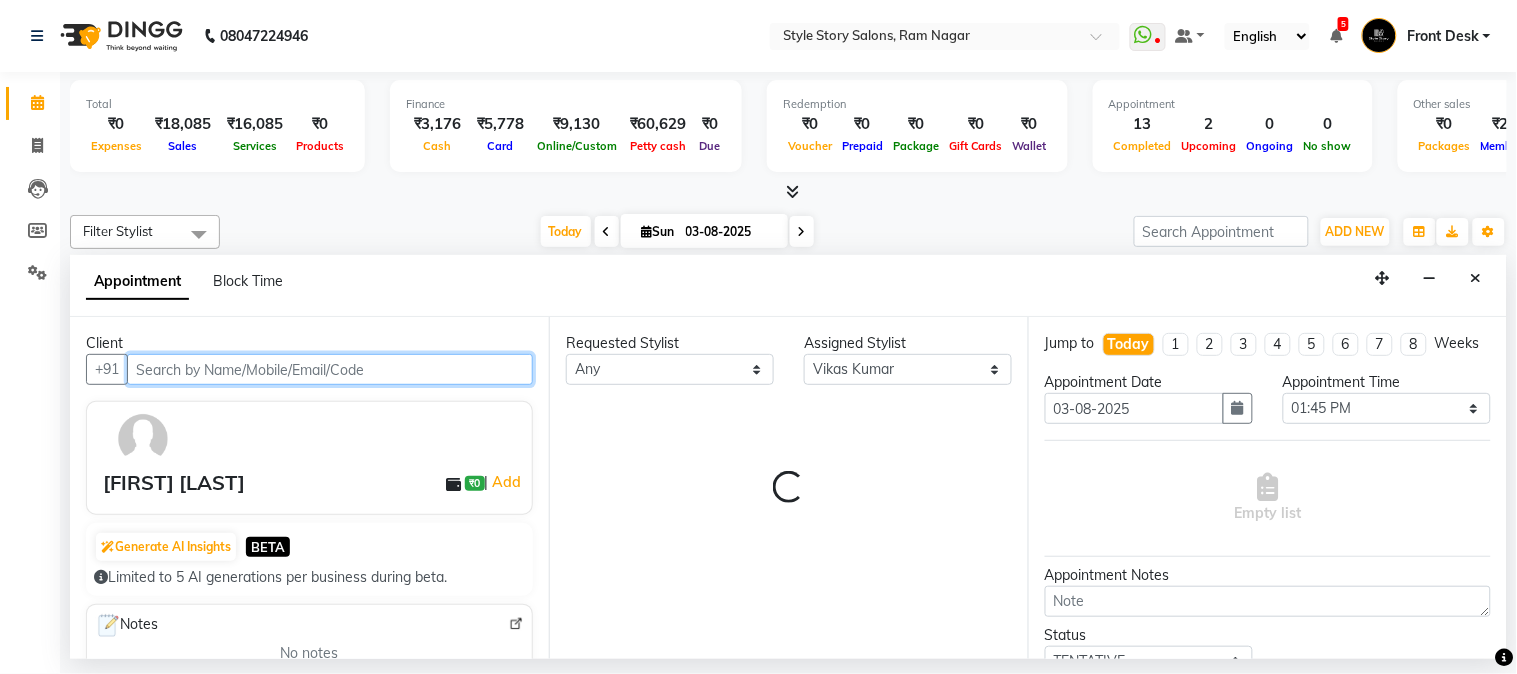 scroll, scrollTop: 0, scrollLeft: 637, axis: horizontal 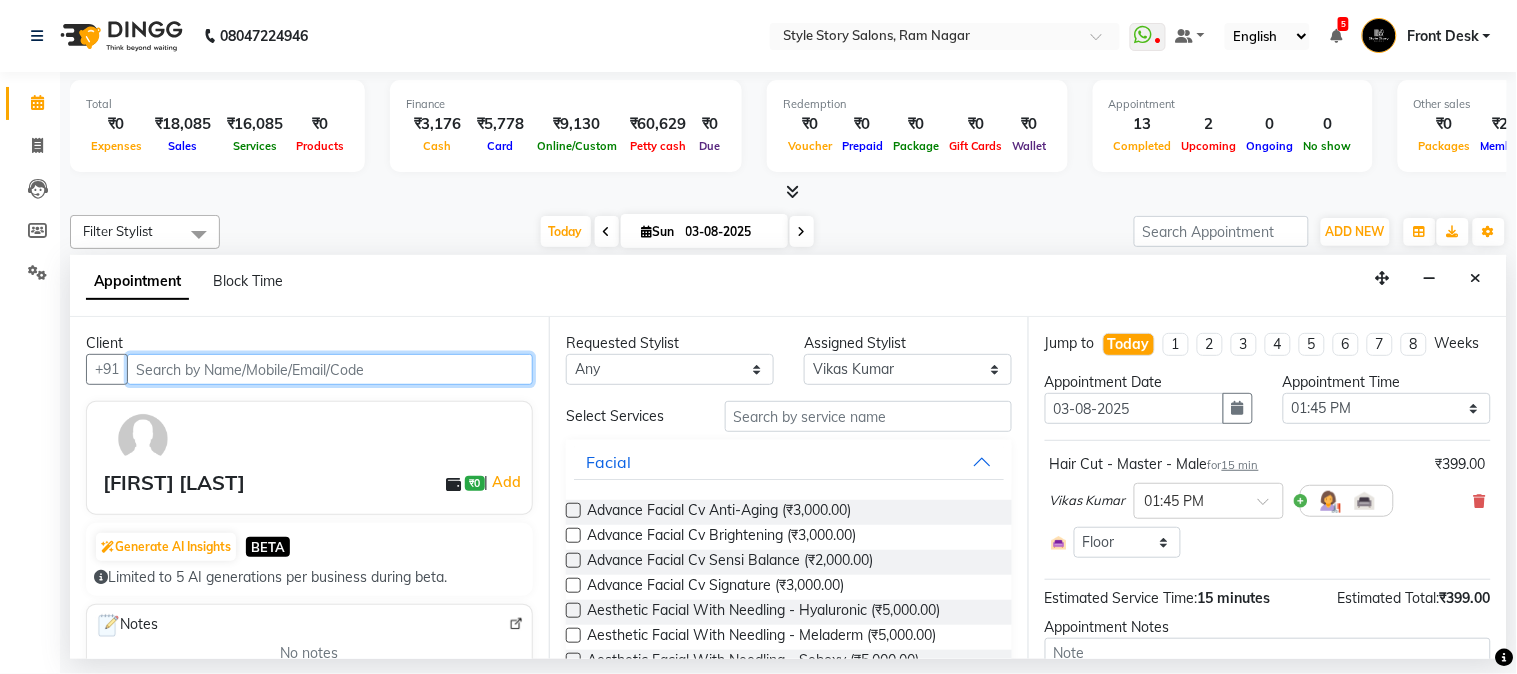 click at bounding box center [330, 369] 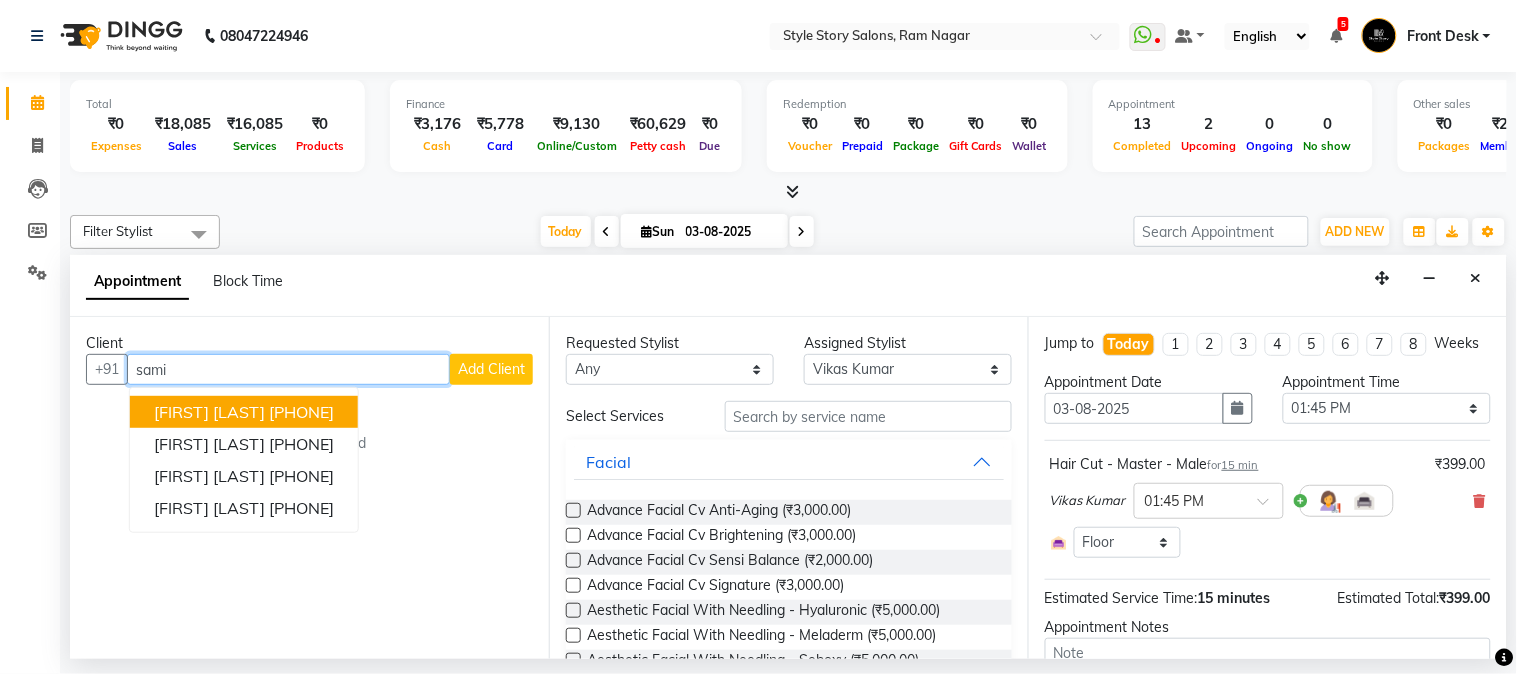 click on "Samidha Rai  9860743335" at bounding box center [244, 412] 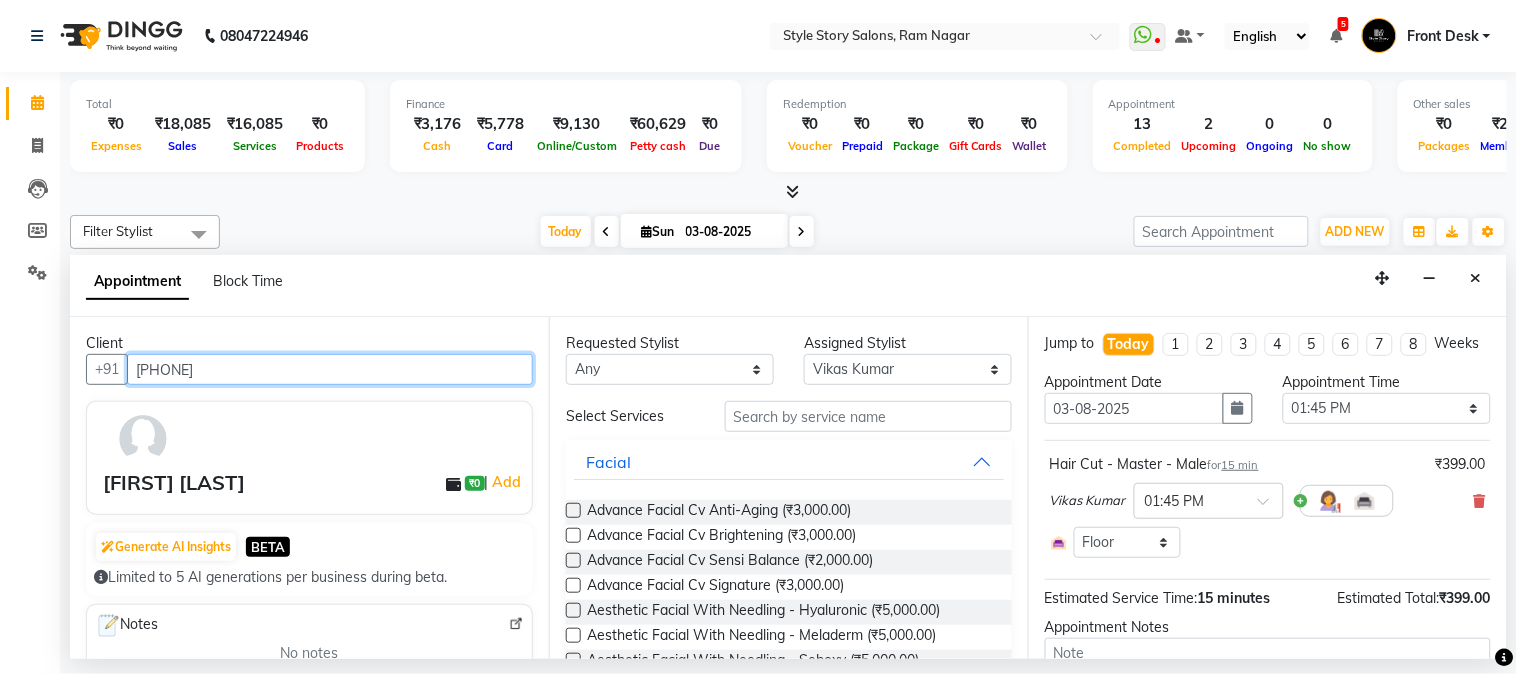 type on "9860743335" 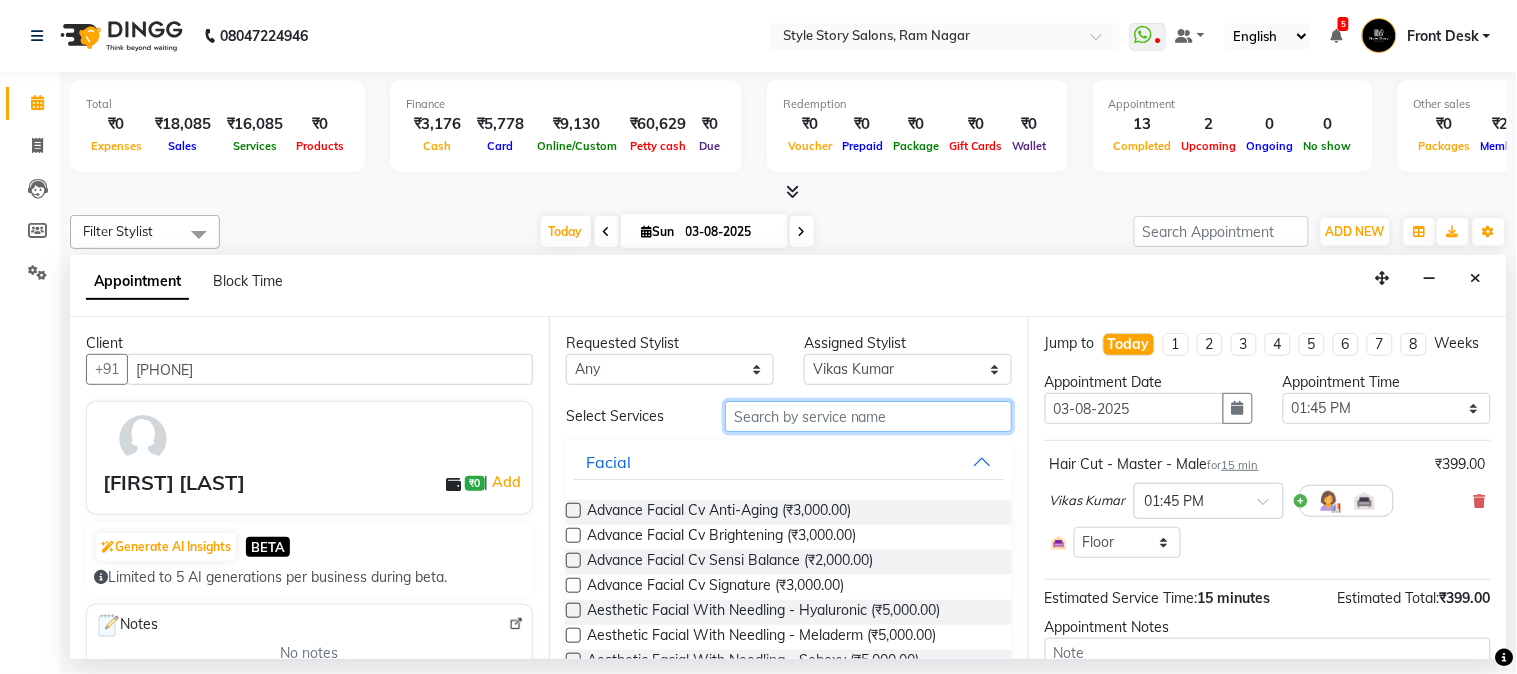 click at bounding box center (868, 416) 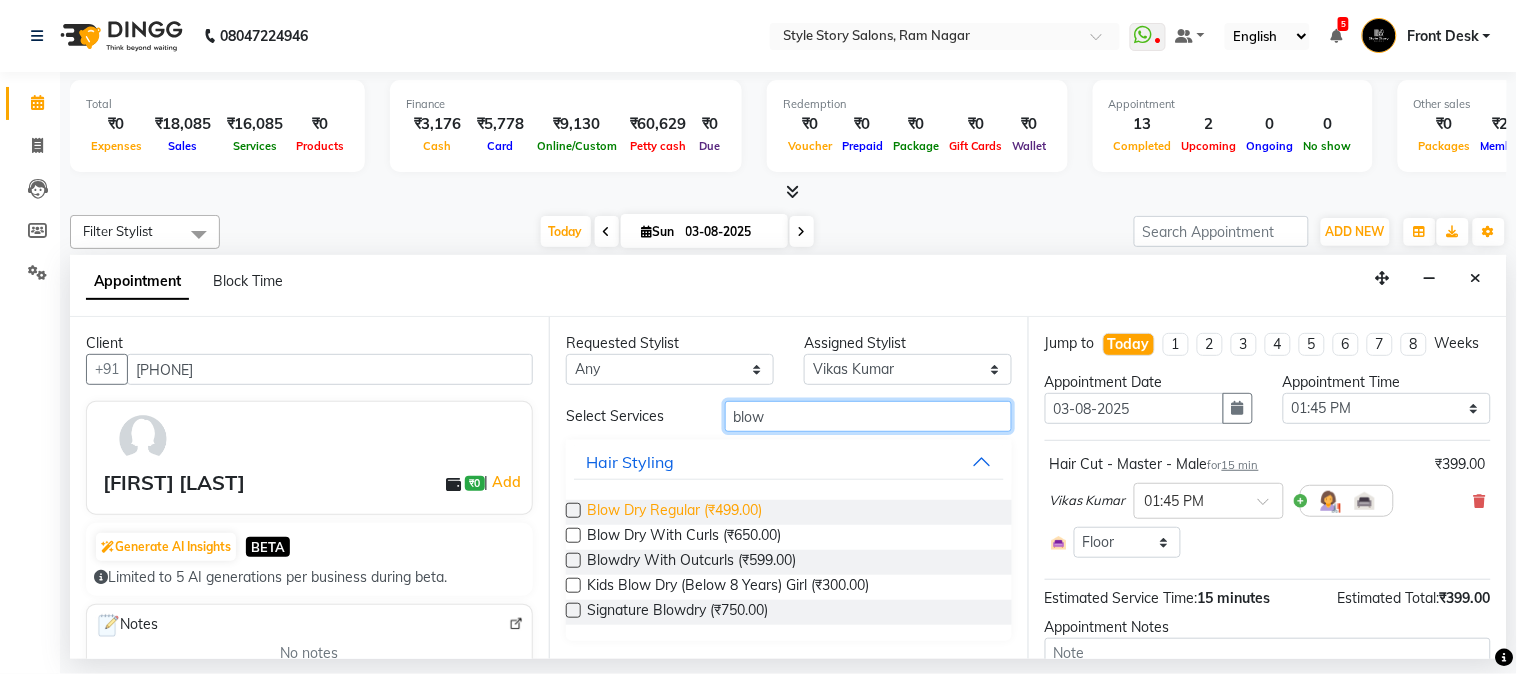 type on "blow" 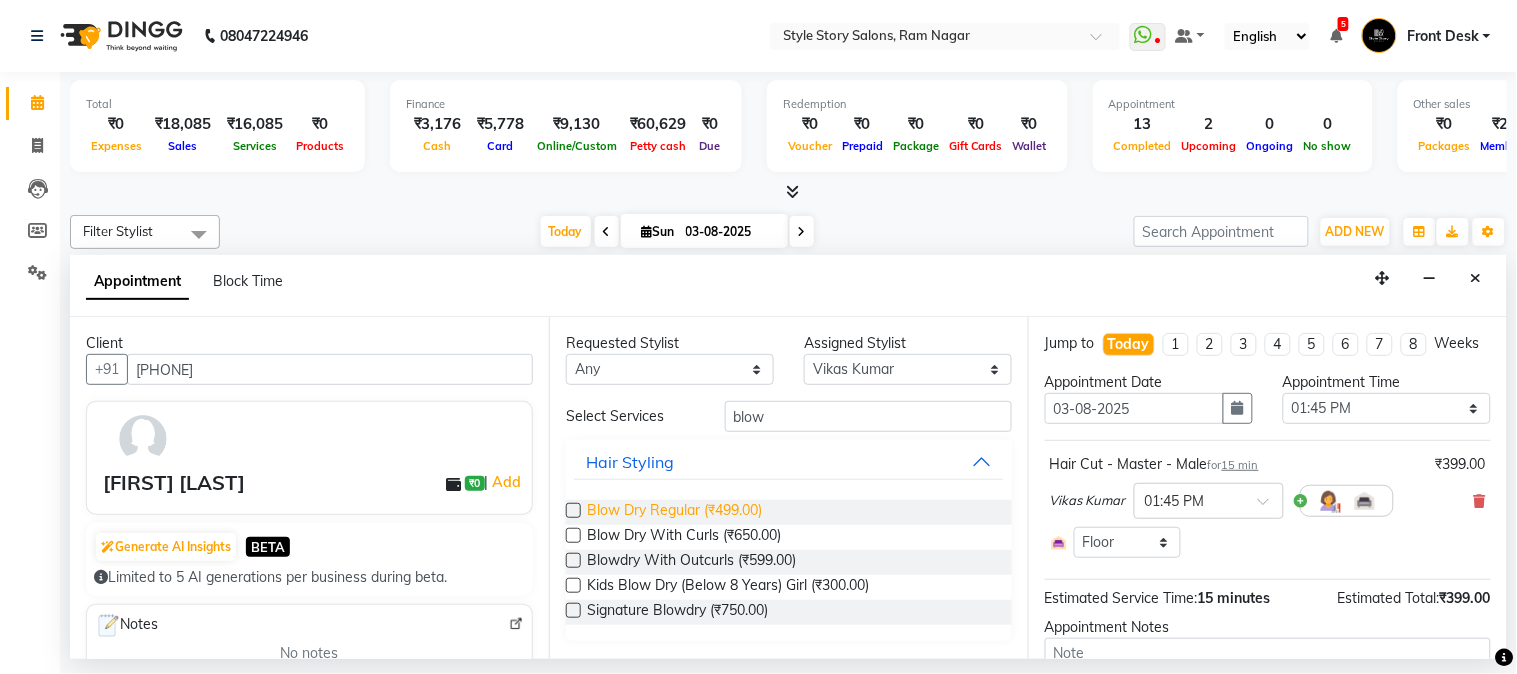 click on "Blow Dry Regular (₹499.00)" at bounding box center (674, 512) 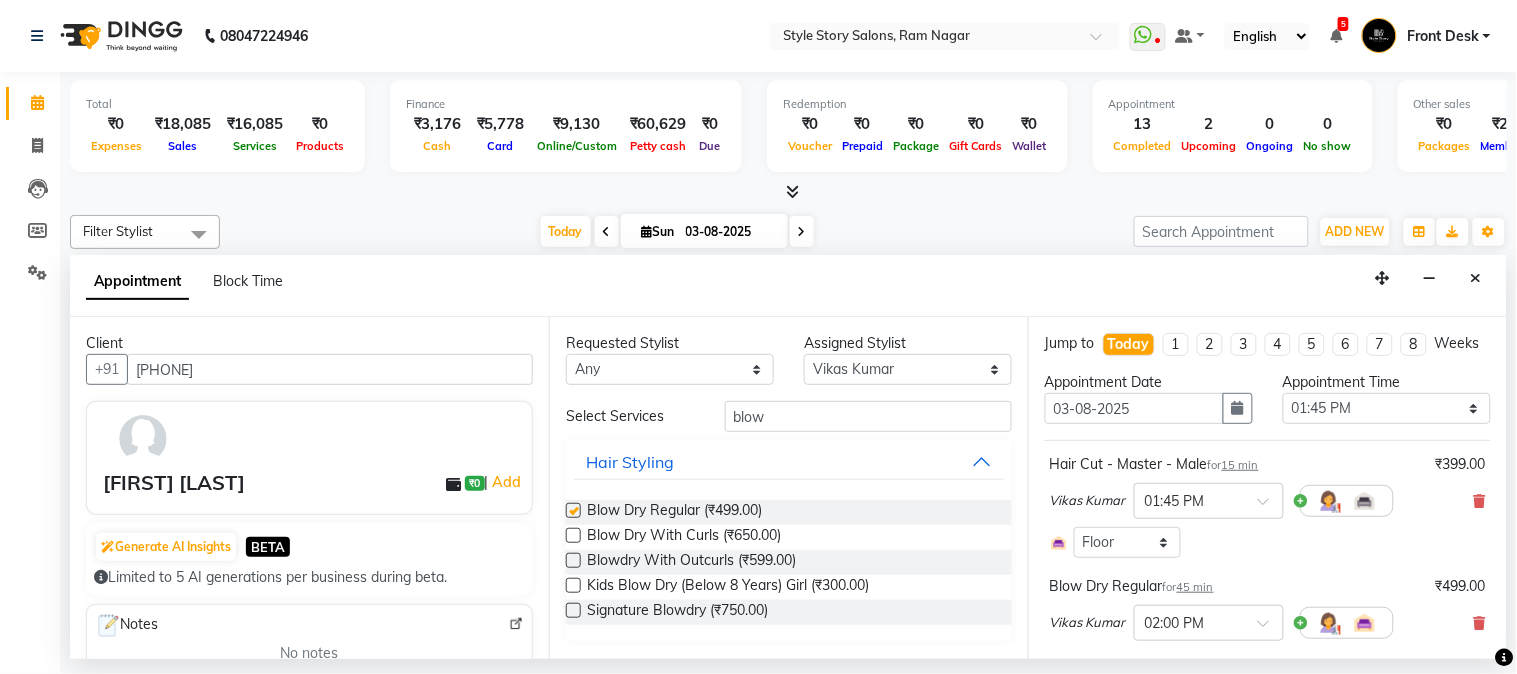 checkbox on "false" 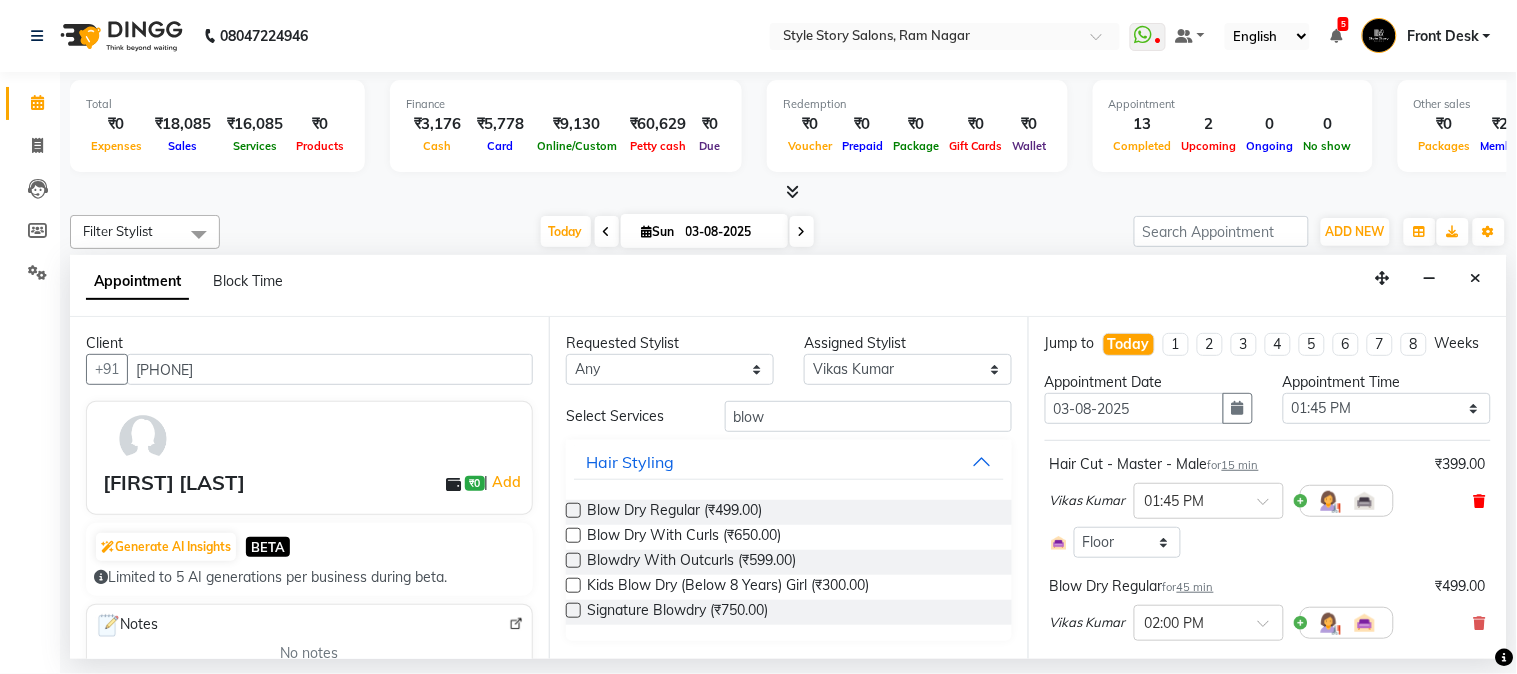 click at bounding box center (1480, 501) 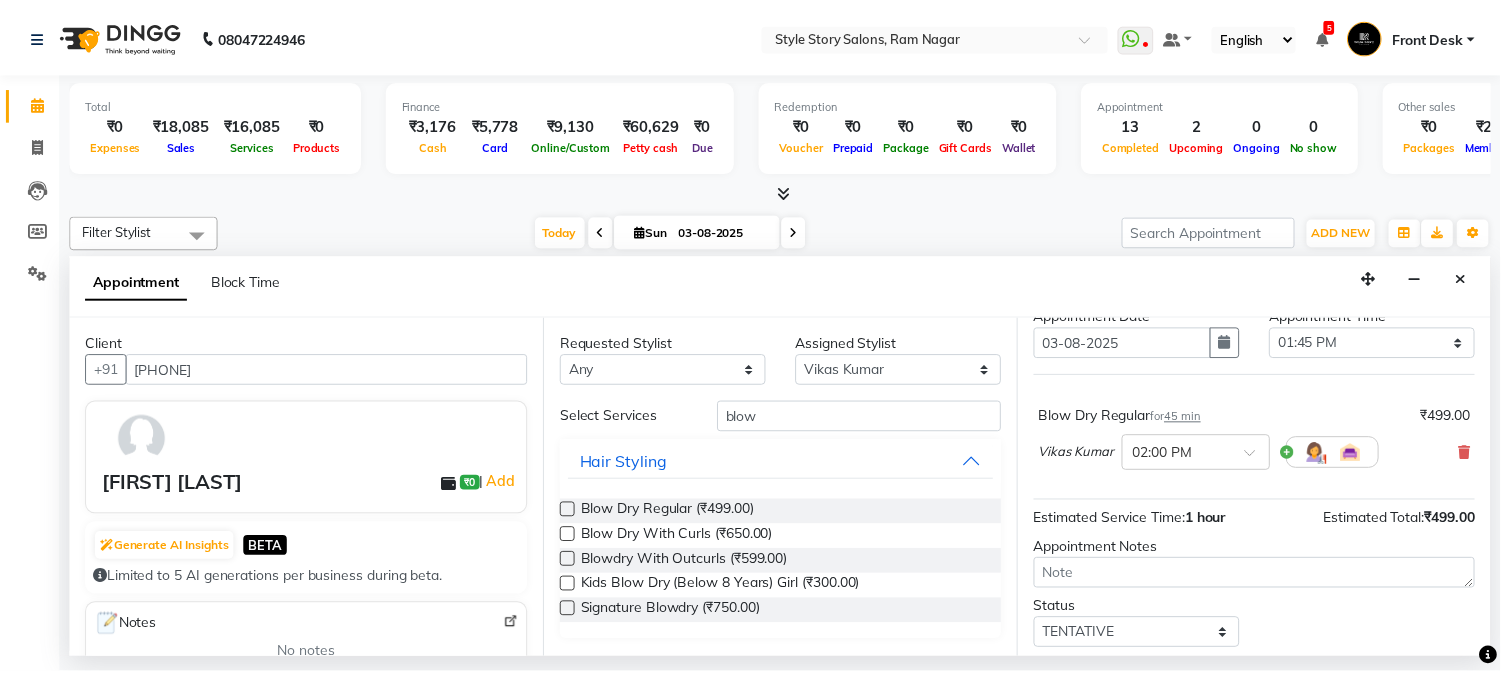 scroll, scrollTop: 143, scrollLeft: 0, axis: vertical 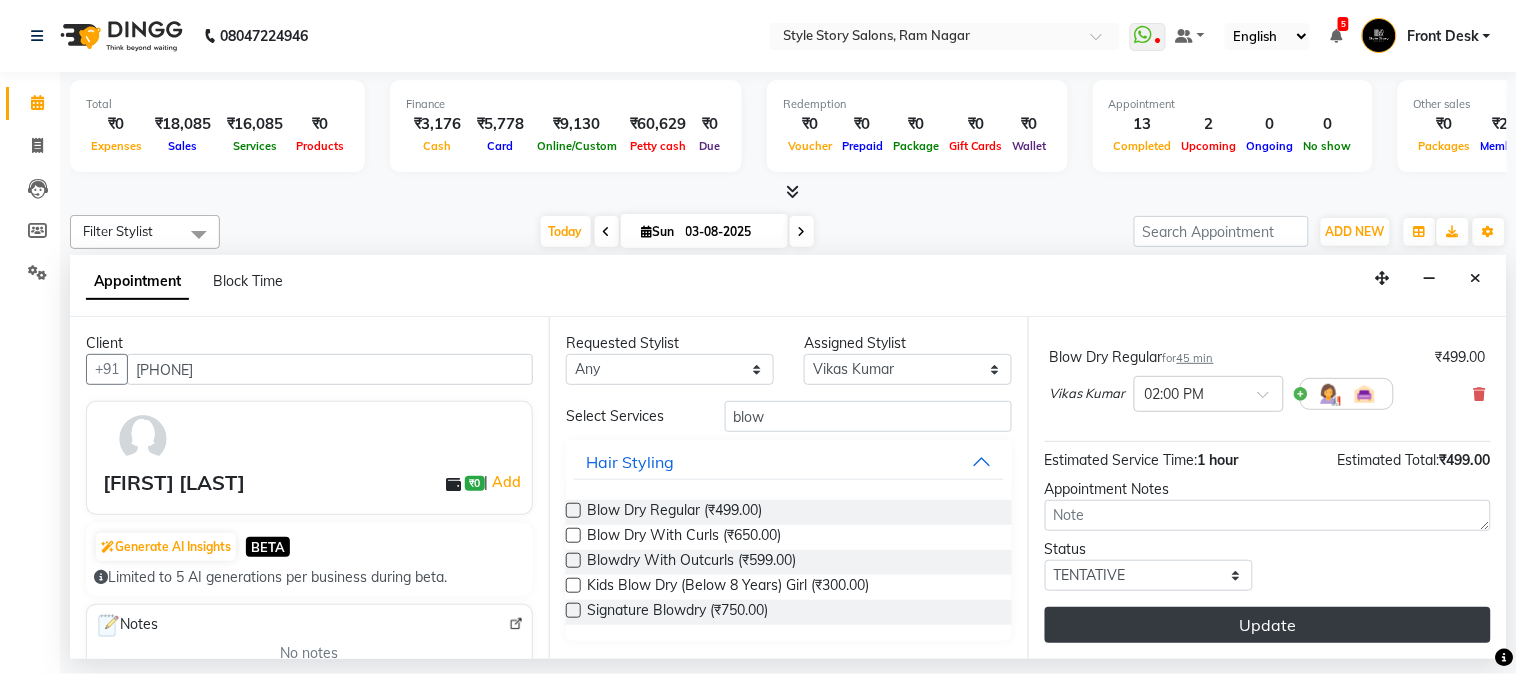 click on "Update" at bounding box center [1268, 625] 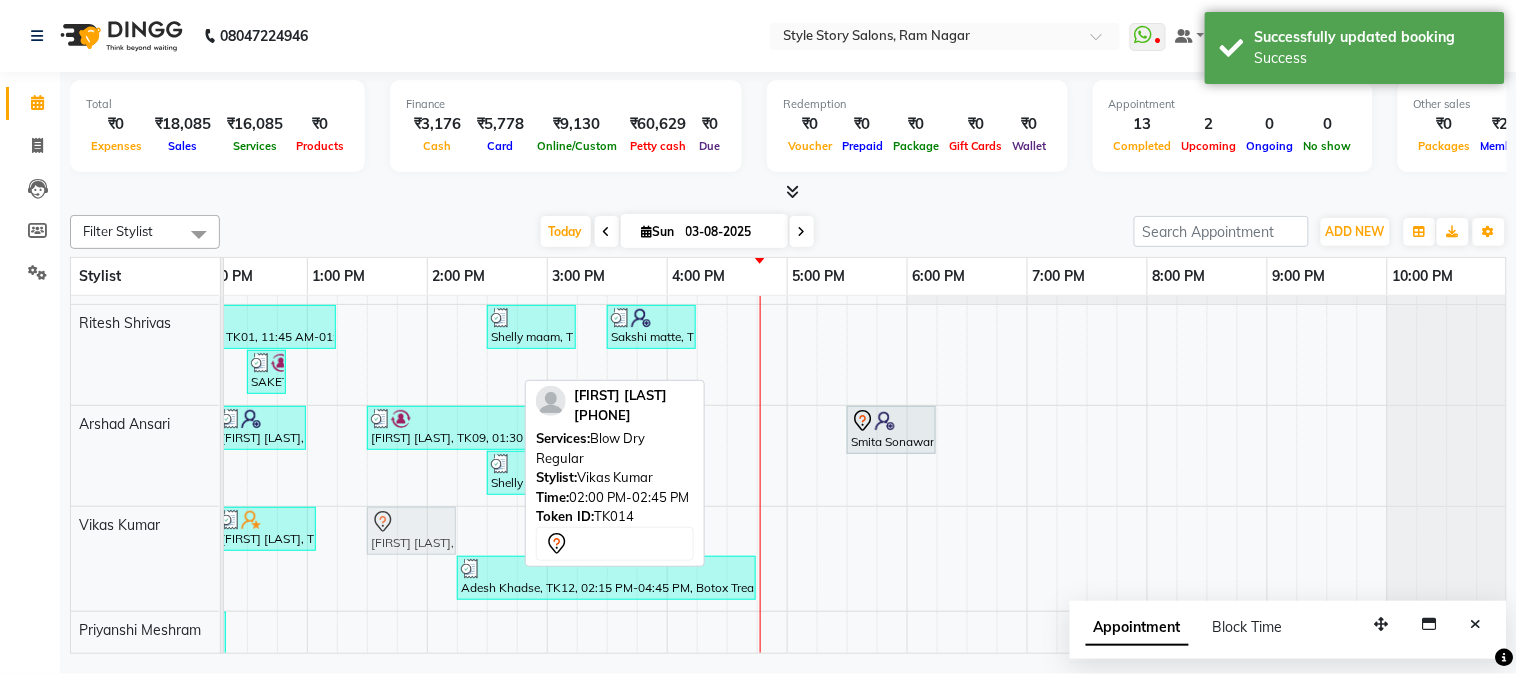 drag, startPoint x: 461, startPoint y: 516, endPoint x: 393, endPoint y: 528, distance: 69.050705 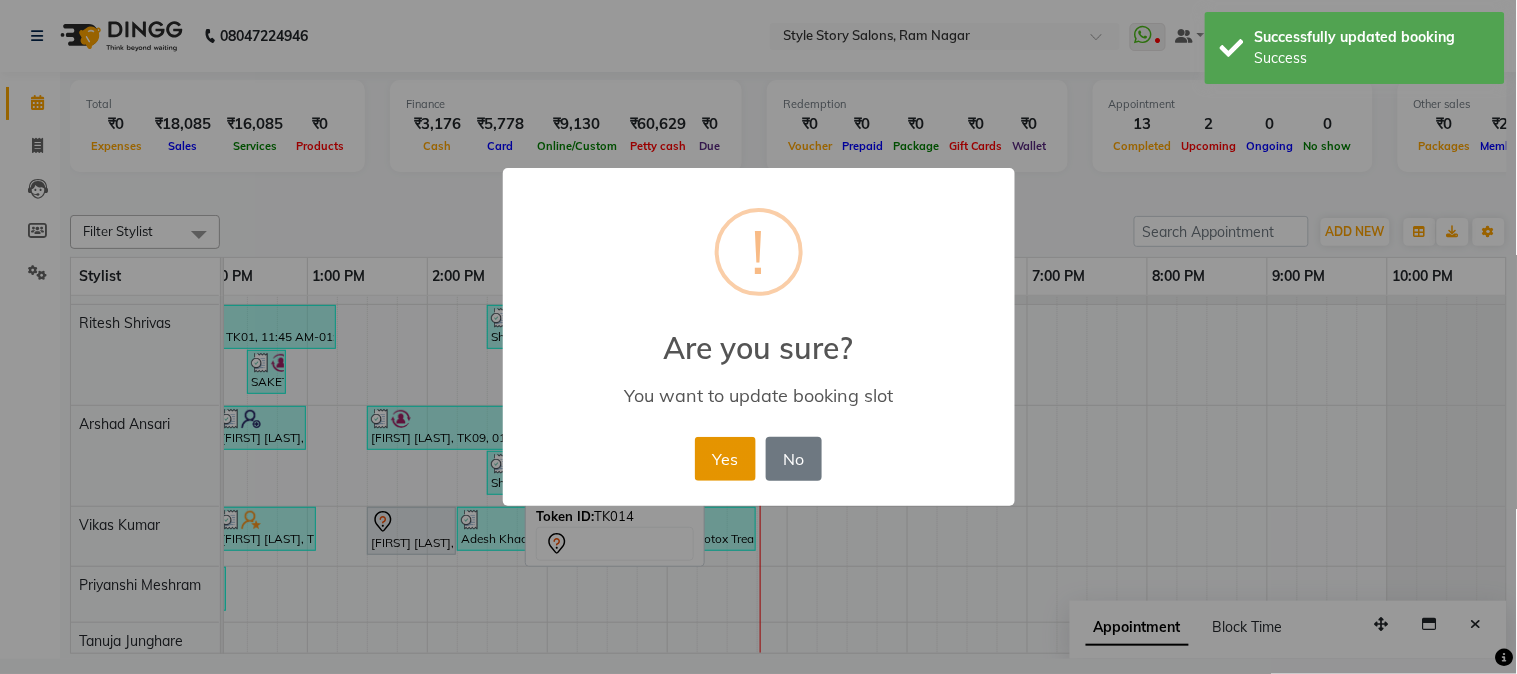 click on "Yes" at bounding box center (725, 459) 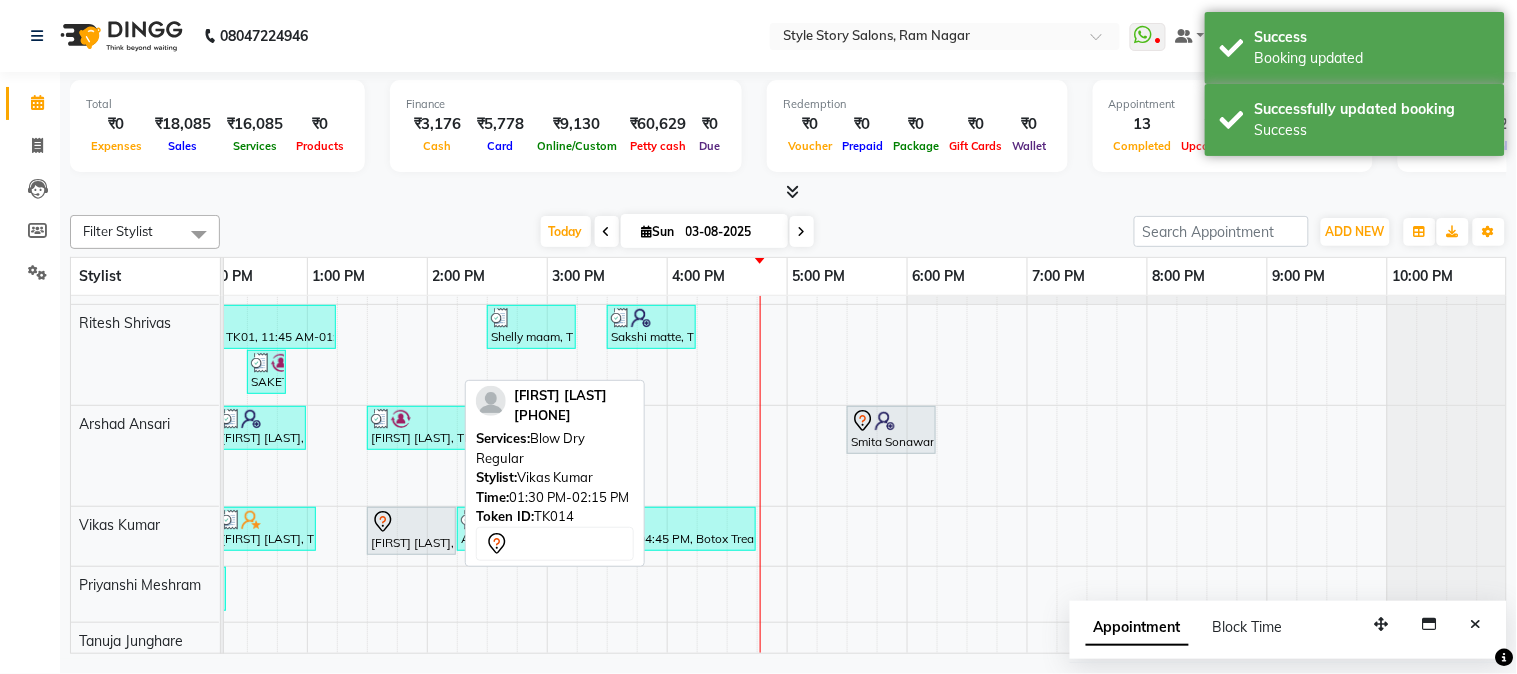 click at bounding box center (411, 522) 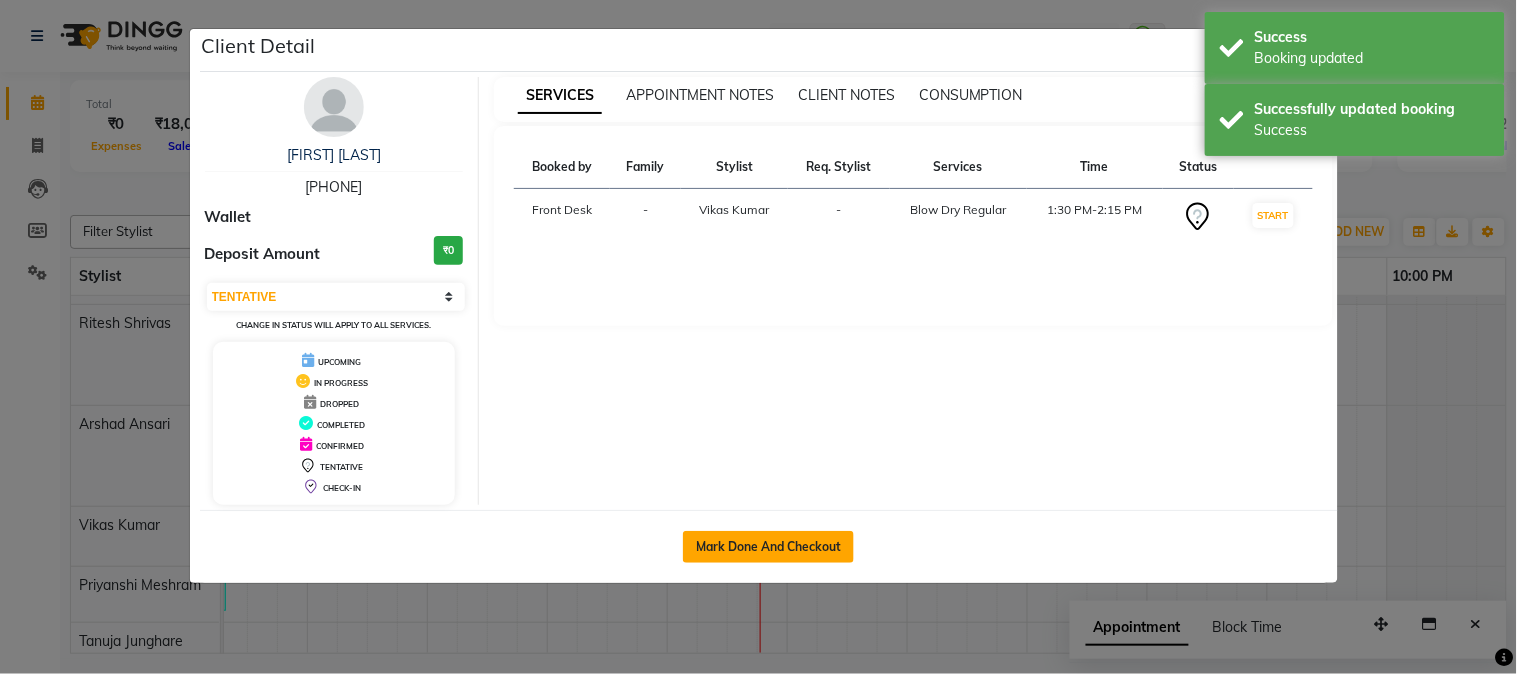 click on "Mark Done And Checkout" 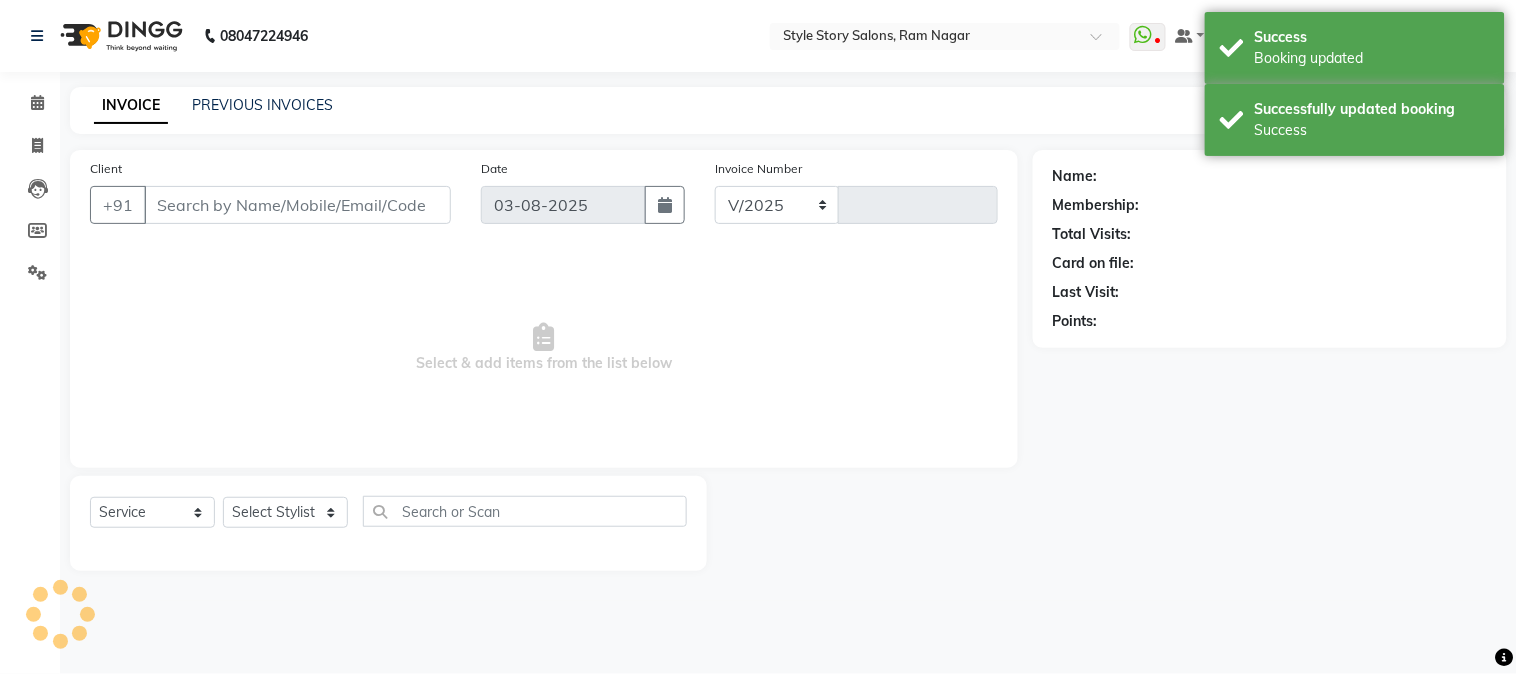 select on "6249" 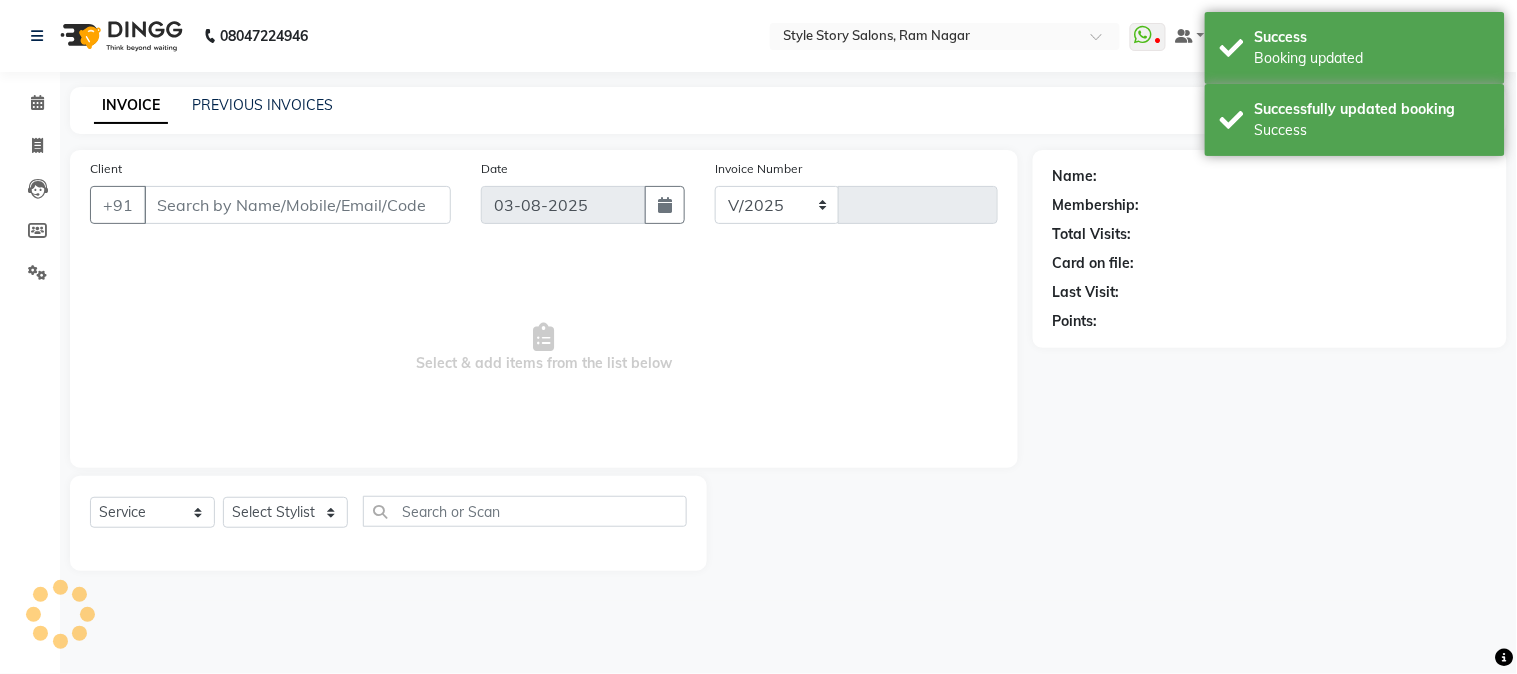 type on "1236" 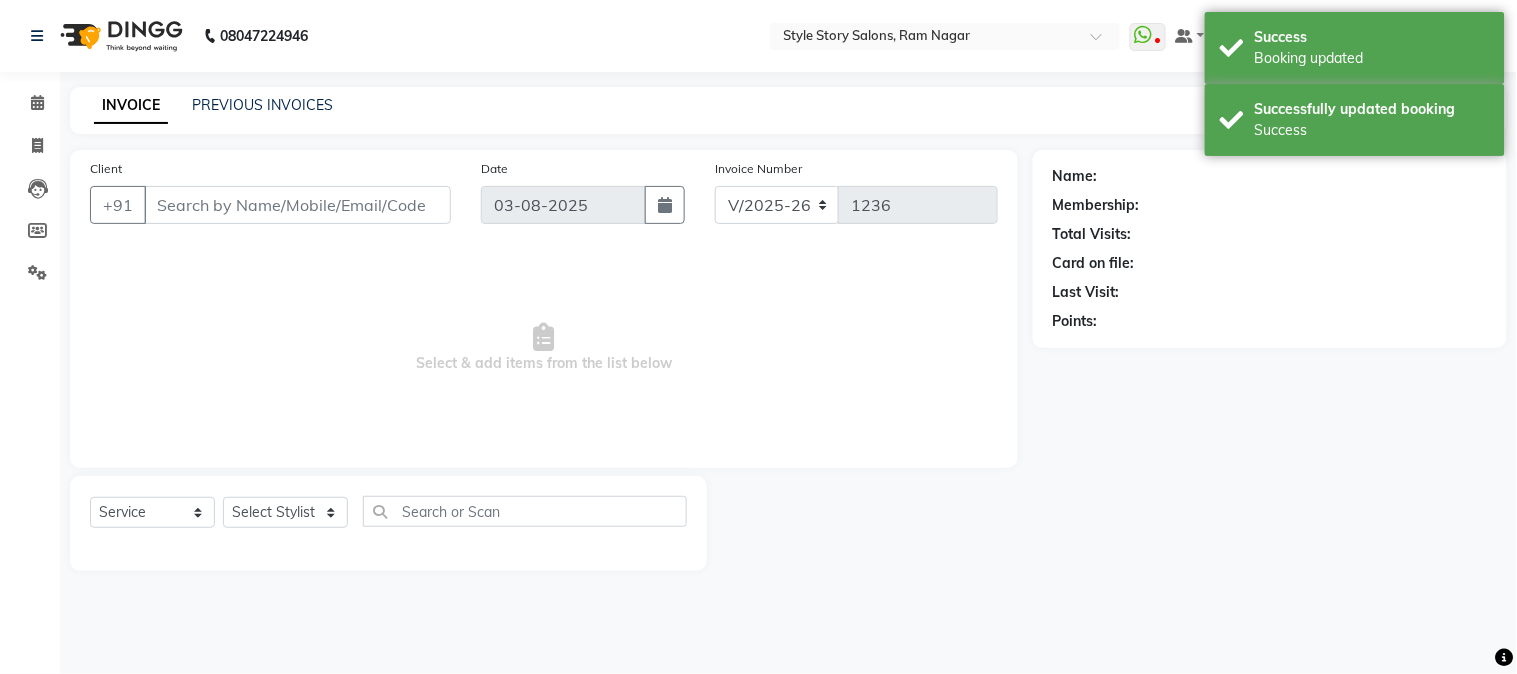 type on "9860743335" 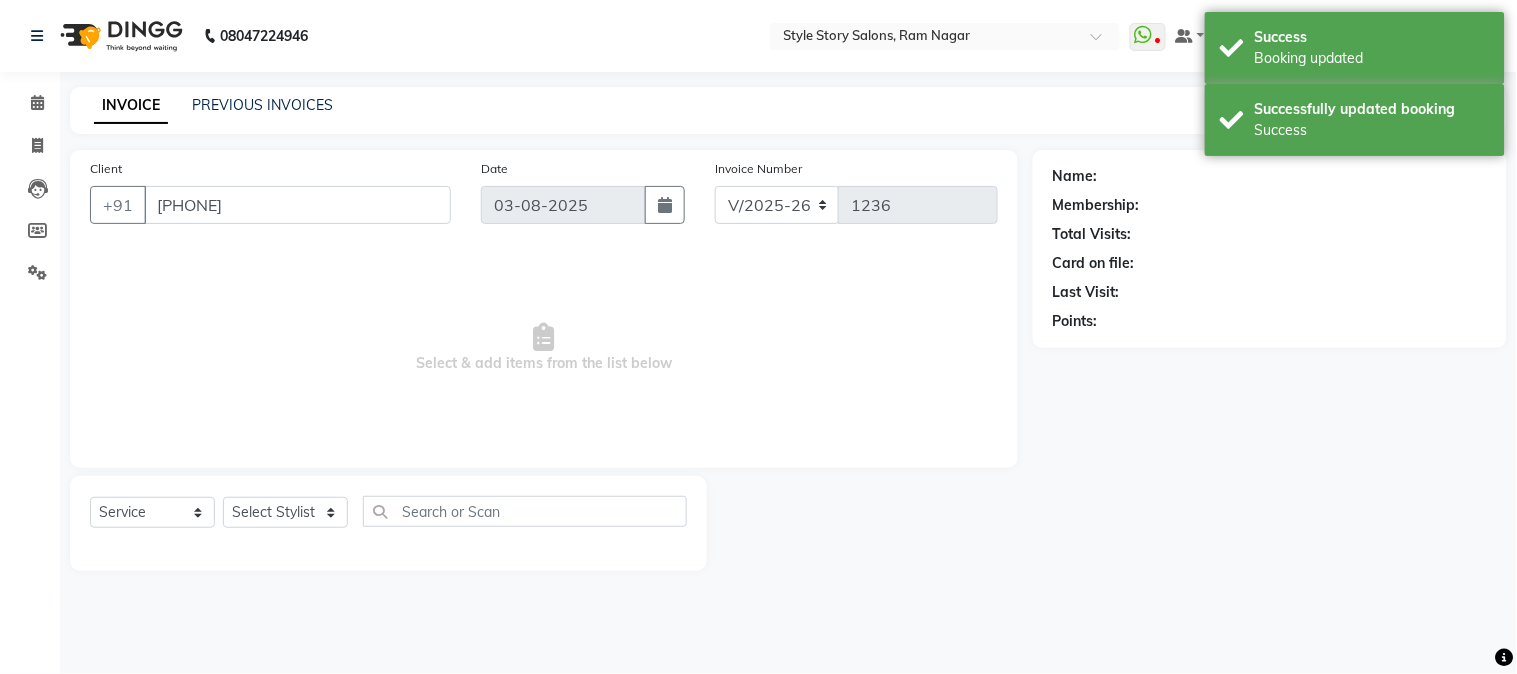 select on "62114" 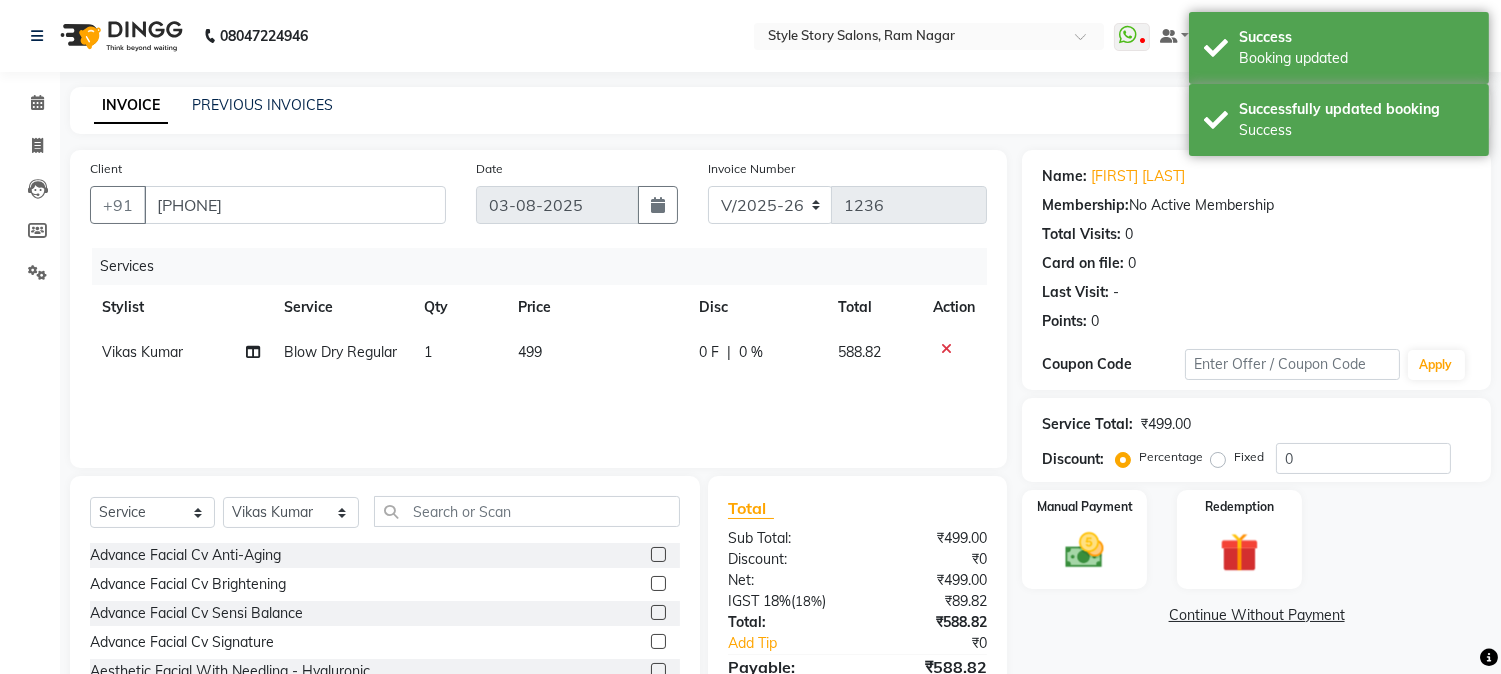 scroll, scrollTop: 111, scrollLeft: 0, axis: vertical 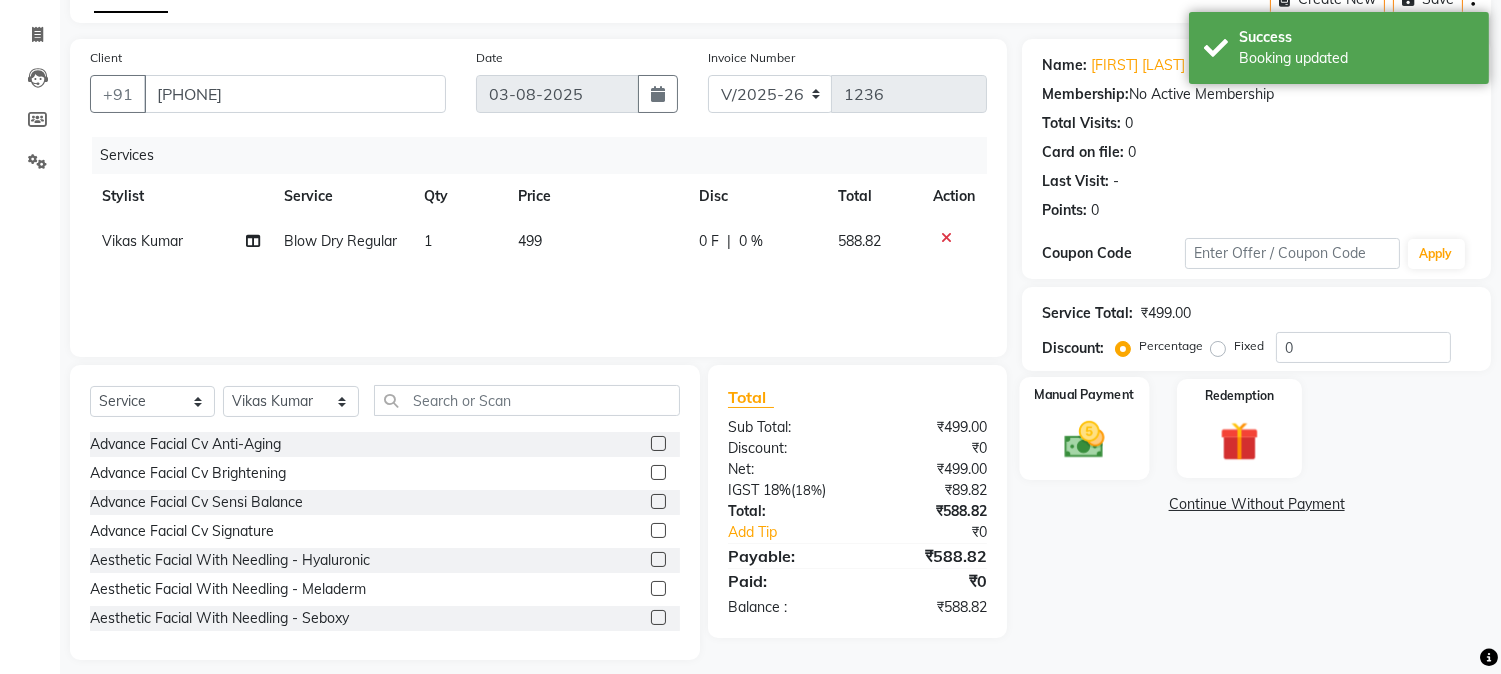 click 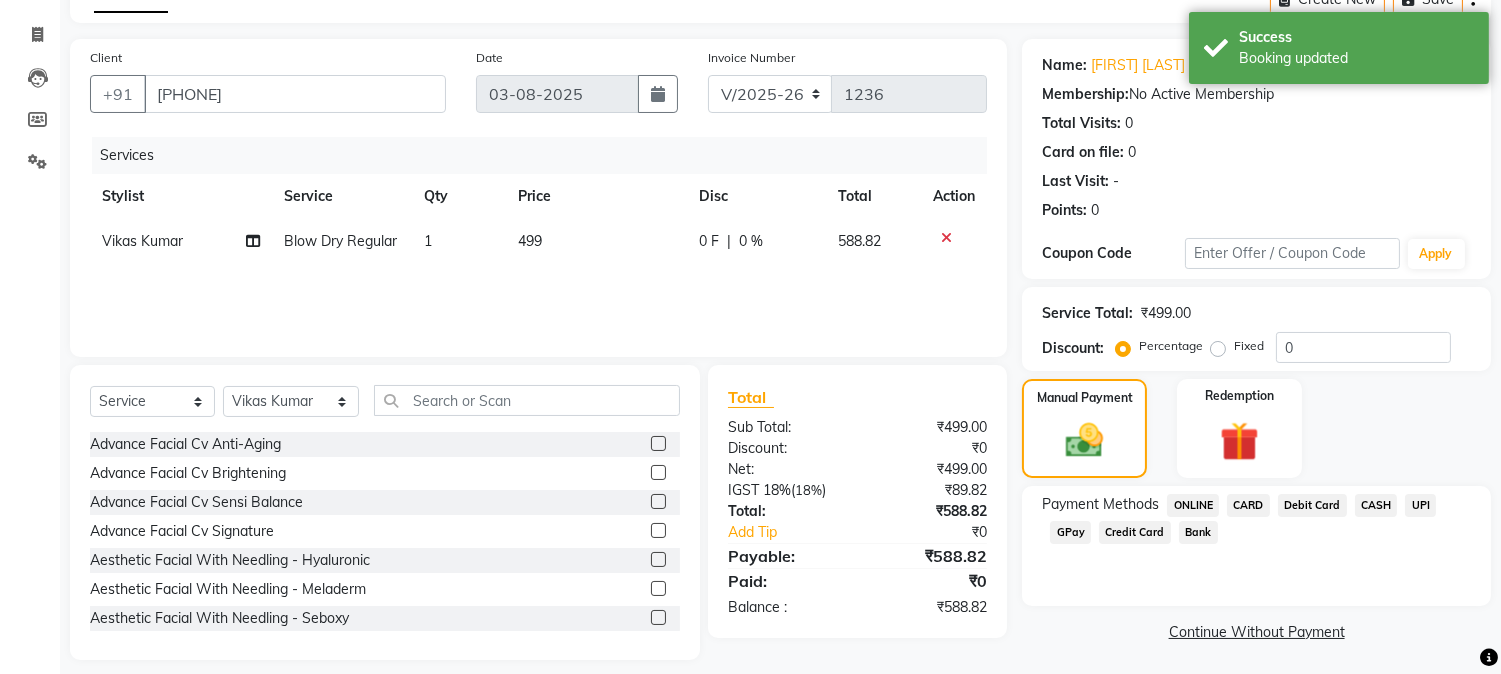 click on "UPI" 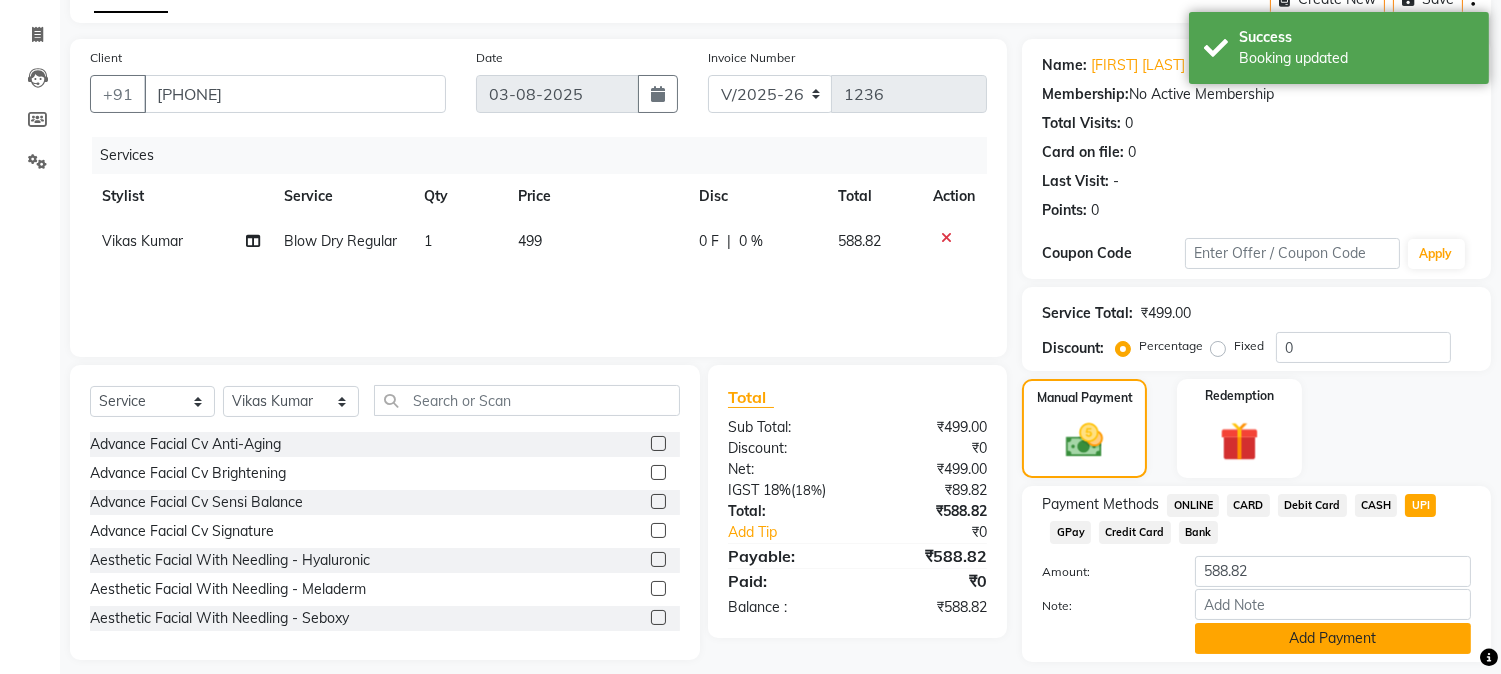 click on "Add Payment" 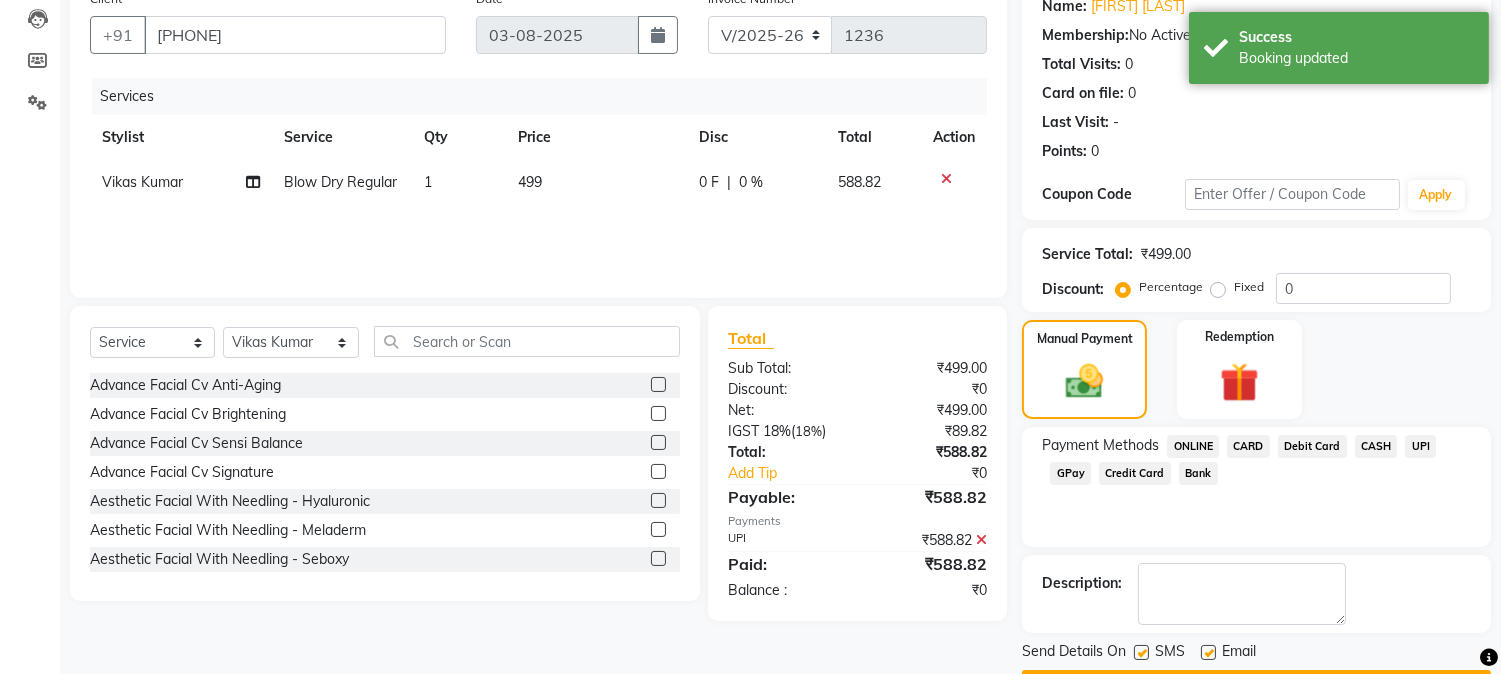 scroll, scrollTop: 225, scrollLeft: 0, axis: vertical 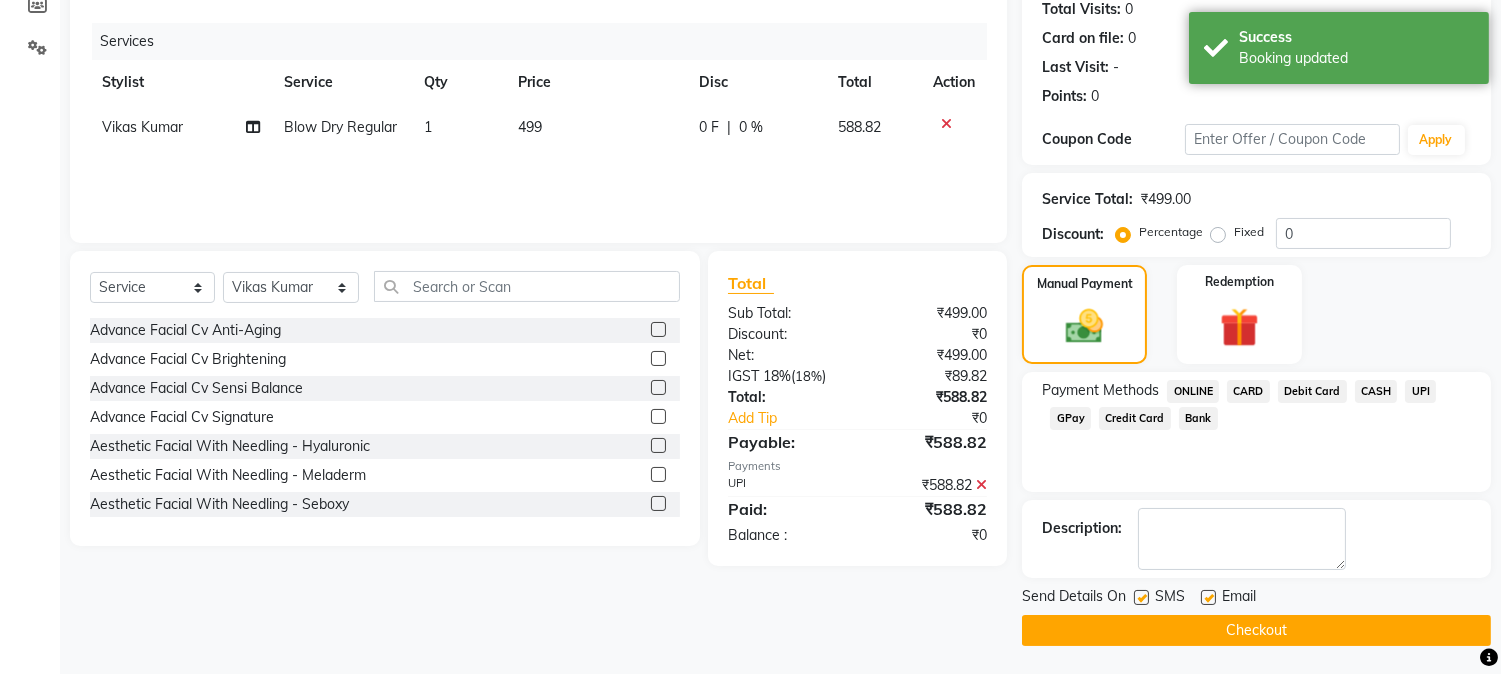 click on "Checkout" 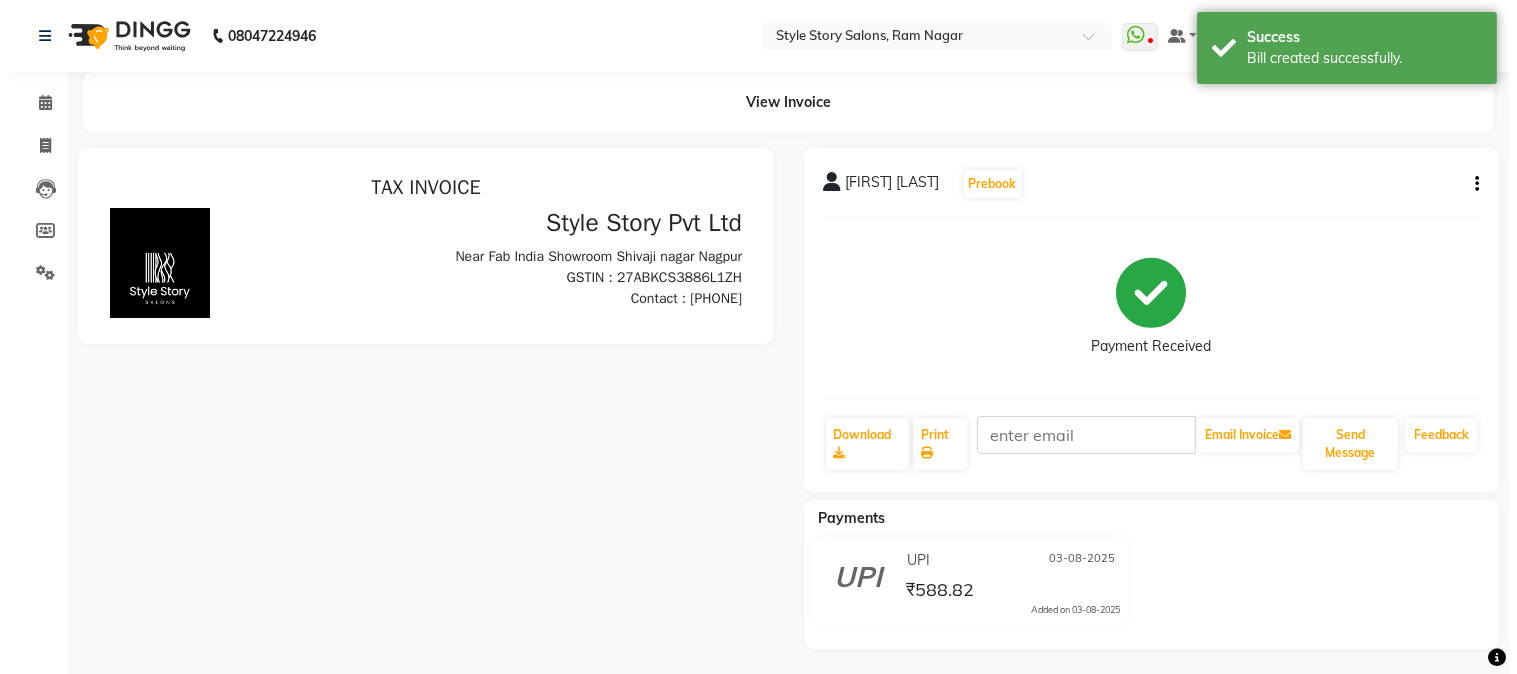 scroll, scrollTop: 0, scrollLeft: 0, axis: both 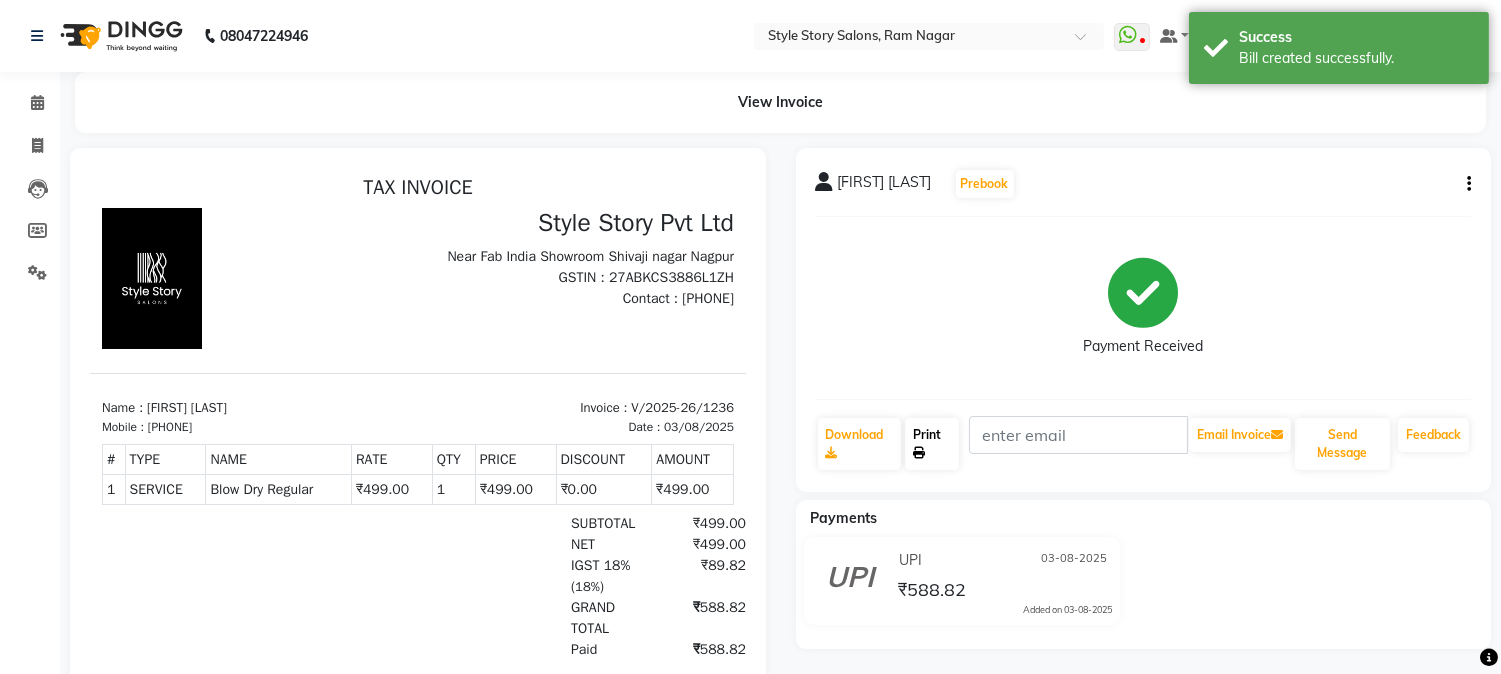 click on "Print" 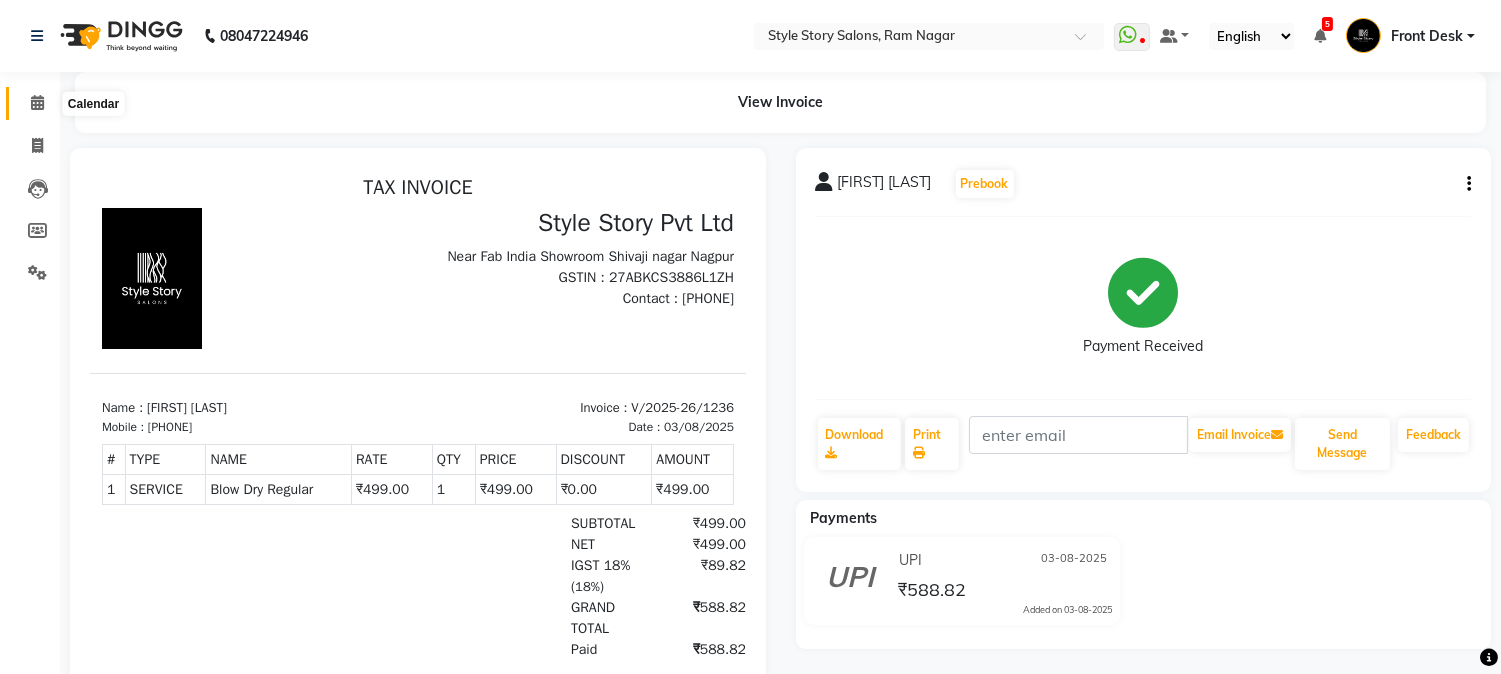 click 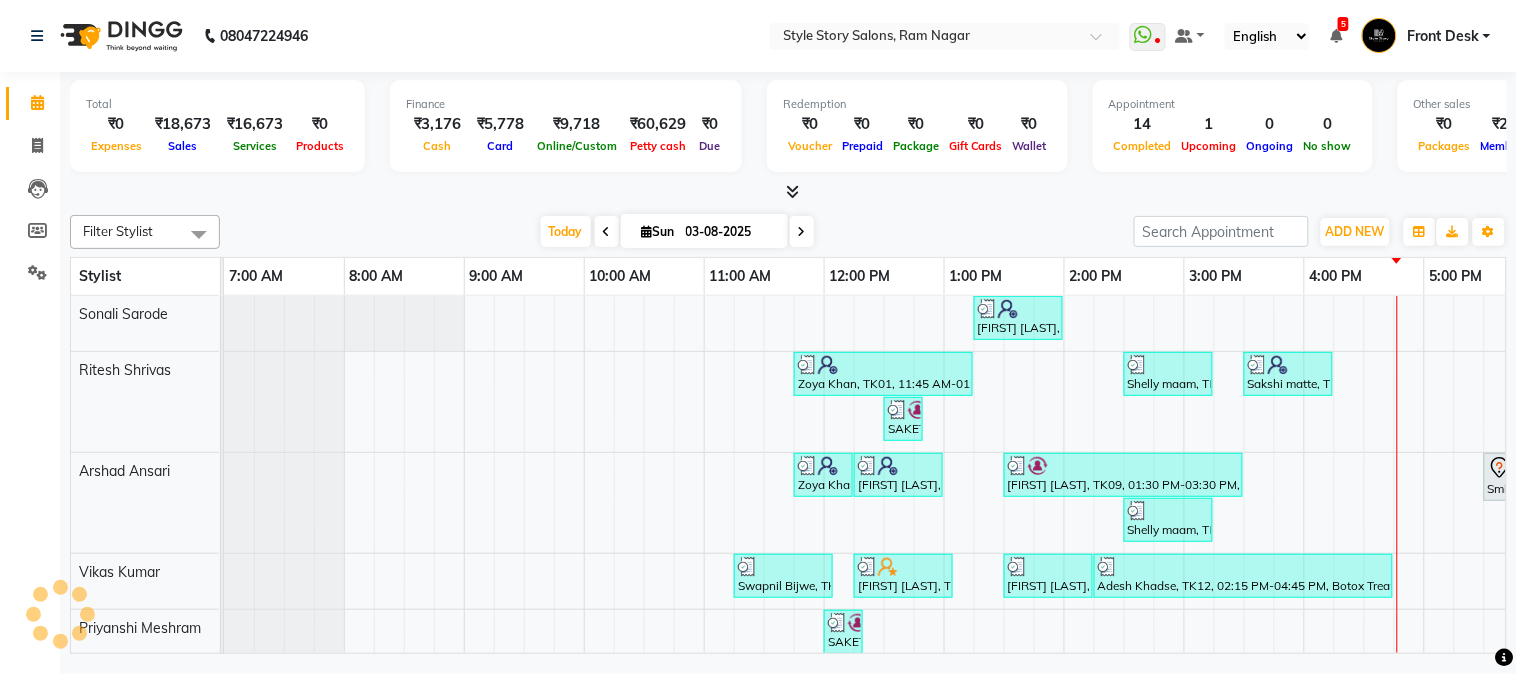 scroll, scrollTop: 0, scrollLeft: 0, axis: both 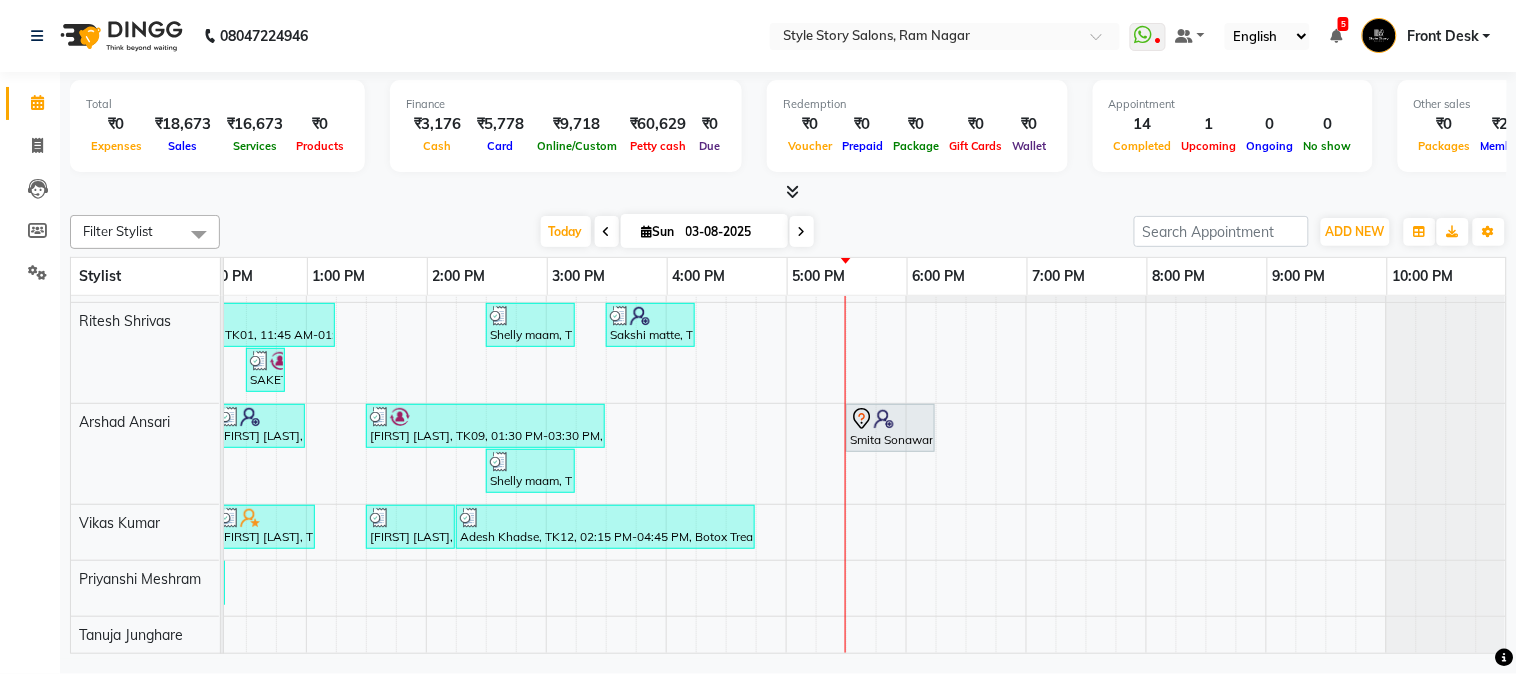 click on "Zoya Khan, TK01, 01:15 PM-02:00 PM, Threading Eyebrow (₹70),Warm Waxing Half Arms (₹450),Warm Waxing Upper Lips (₹80)     Zoya Khan, TK01, 11:45 AM-01:15 PM, Touchup Amoniea Free-Female     Shelly maam, TK11, 02:30 PM-03:15 PM, Hair Cut - Master - Male (₹399)     Sakshi matte, TK13, 03:30 PM-04:15 PM, Blow Dry Regular     SAKET, TK05, 12:30 PM-12:50 PM, Beard Styling (₹199)     Zoya Khan, TK01, 11:45 AM-12:15 PM, Kids Hair Cut Boy (₹150)     Kartik Swamy, TK06, 12:15 PM-01:00 PM, Hair Cut - Master - Male     Priya Sharma, TK09, 01:30 PM-03:30 PM, Advance MOLECULAR Treatment             Smita Sonawane, TK07, 05:30 PM-06:15 PM, Blow Dry Regular     Shelly maam, TK11, 02:30 PM-03:15 PM, Hair Cut - Master - Female     Swapnil Bijwe, TK02, 11:15 AM-12:05 PM, Hair Cut - Master - Male (₹399),Beard Shaving (₹99)     Sadque Razzak, TK03, 12:15 PM-01:05 PM, Beard Styling,Hair Cut - Master - Male (₹399)     Samidha Rai, TK14, 01:30 PM-02:15 PM, Blow Dry Regular" at bounding box center [546, 450] 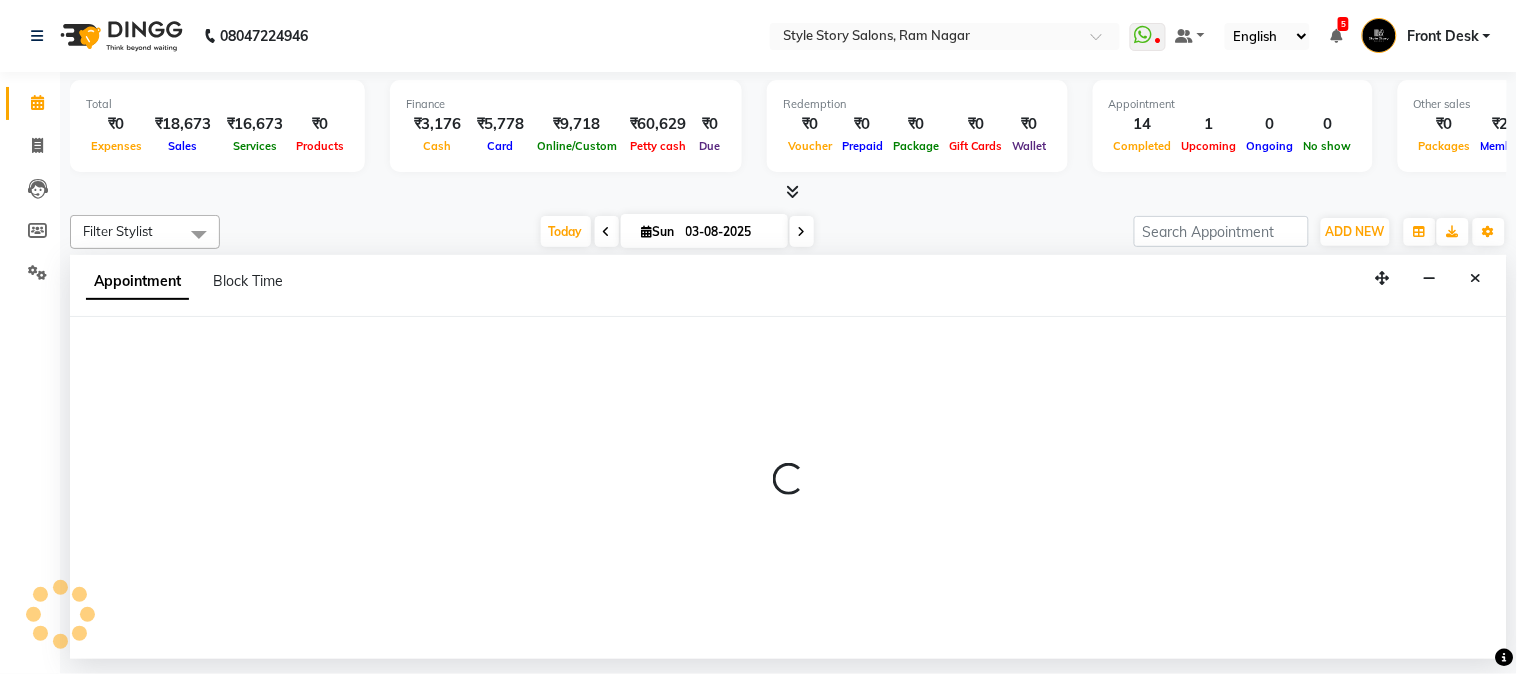 select on "62114" 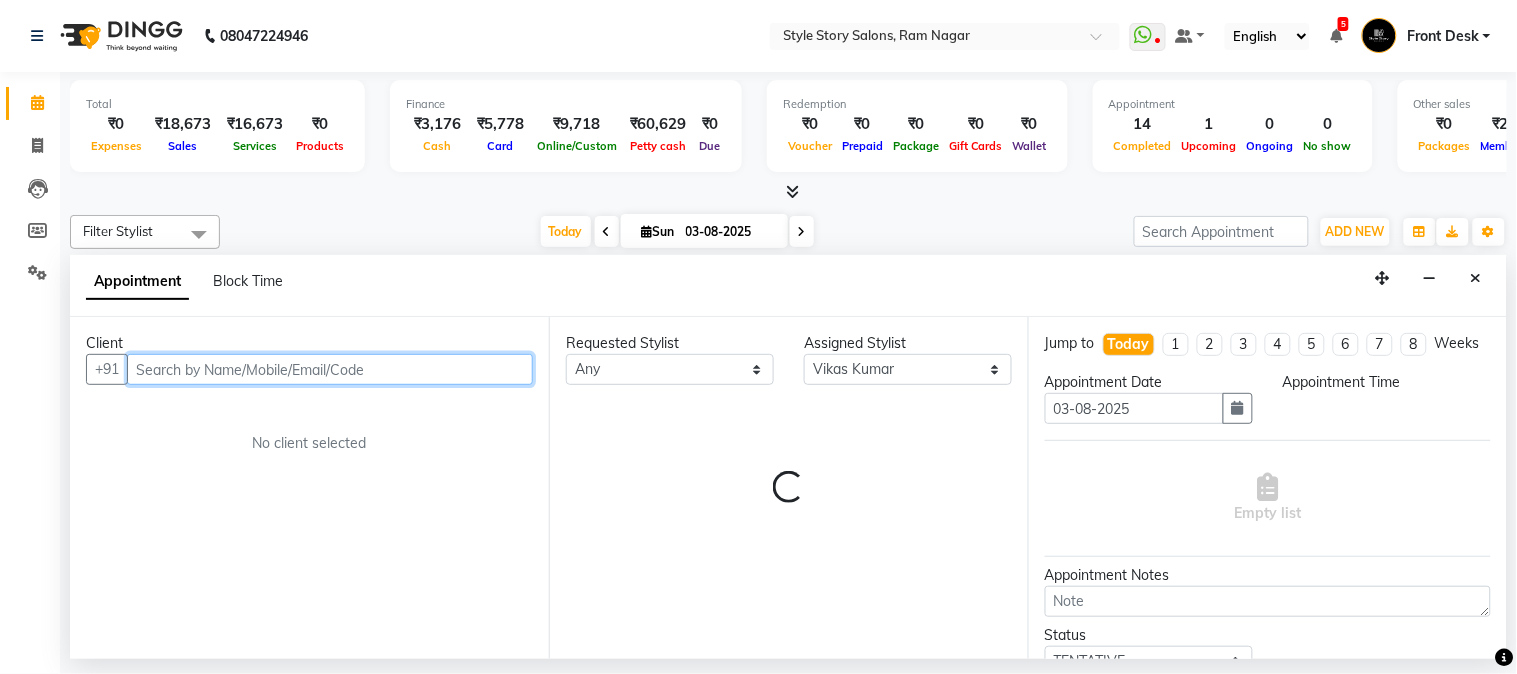 select on "1035" 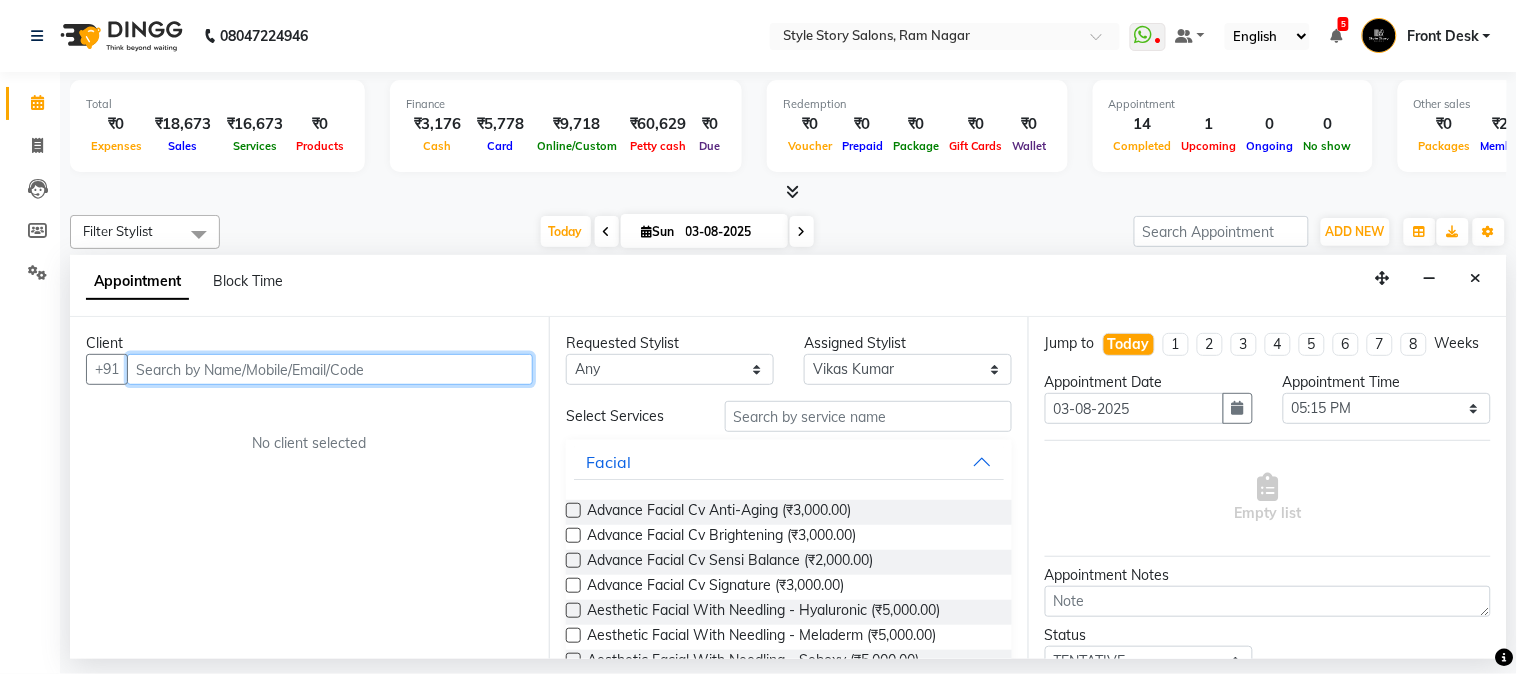 click at bounding box center (330, 369) 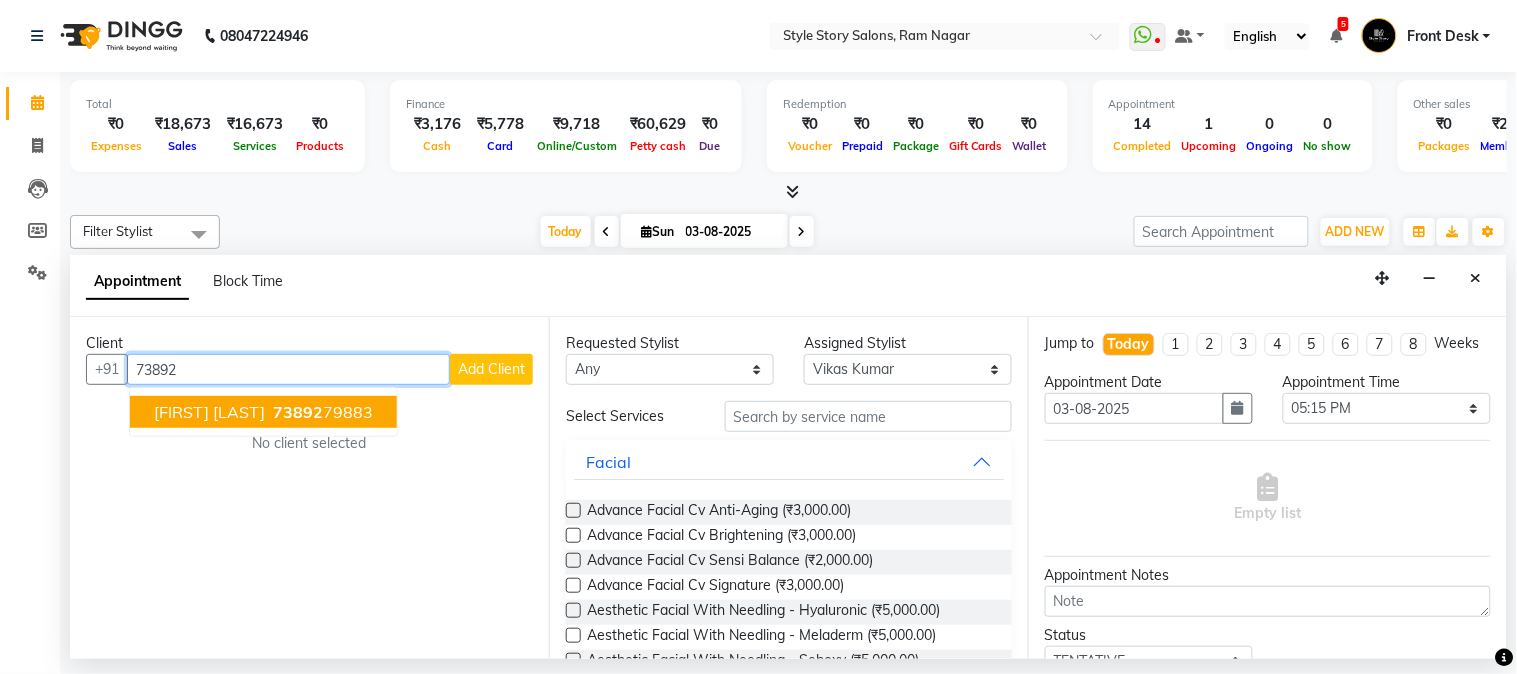 click on "[FIRST] [LAST]" at bounding box center (209, 412) 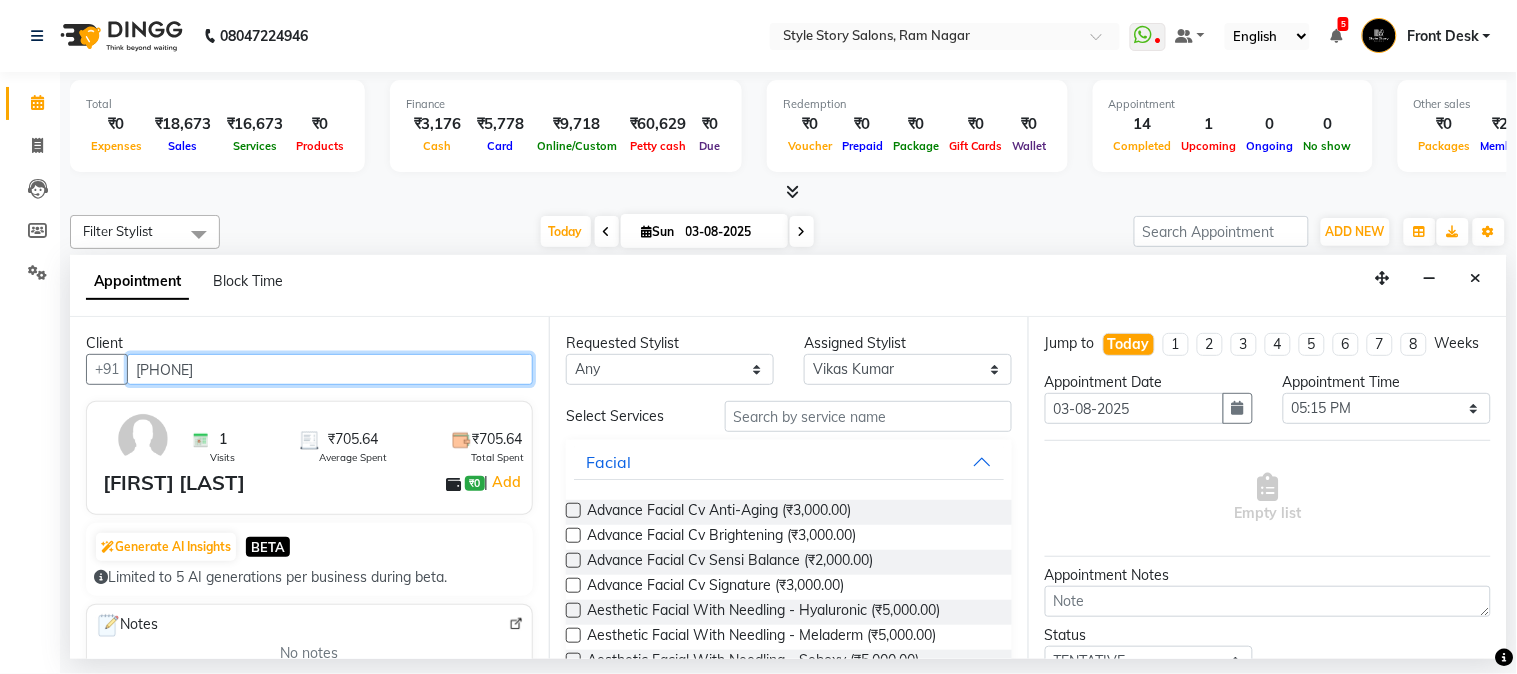type on "[PHONE]" 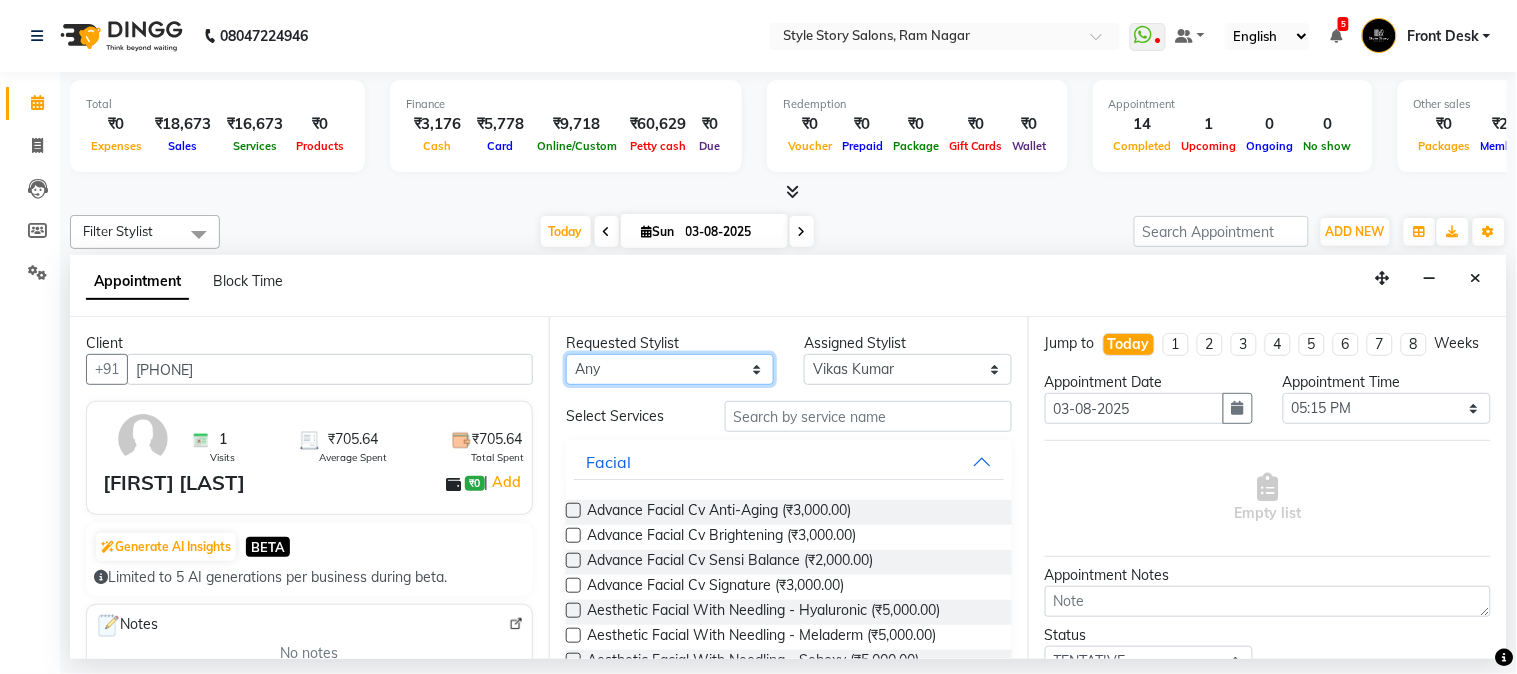 click on "Any Arshad Ansari Priyanshi Meshram Ritesh Shrivas Sonali Sarode Tanuja Junghare Vikas Kumar" at bounding box center [670, 369] 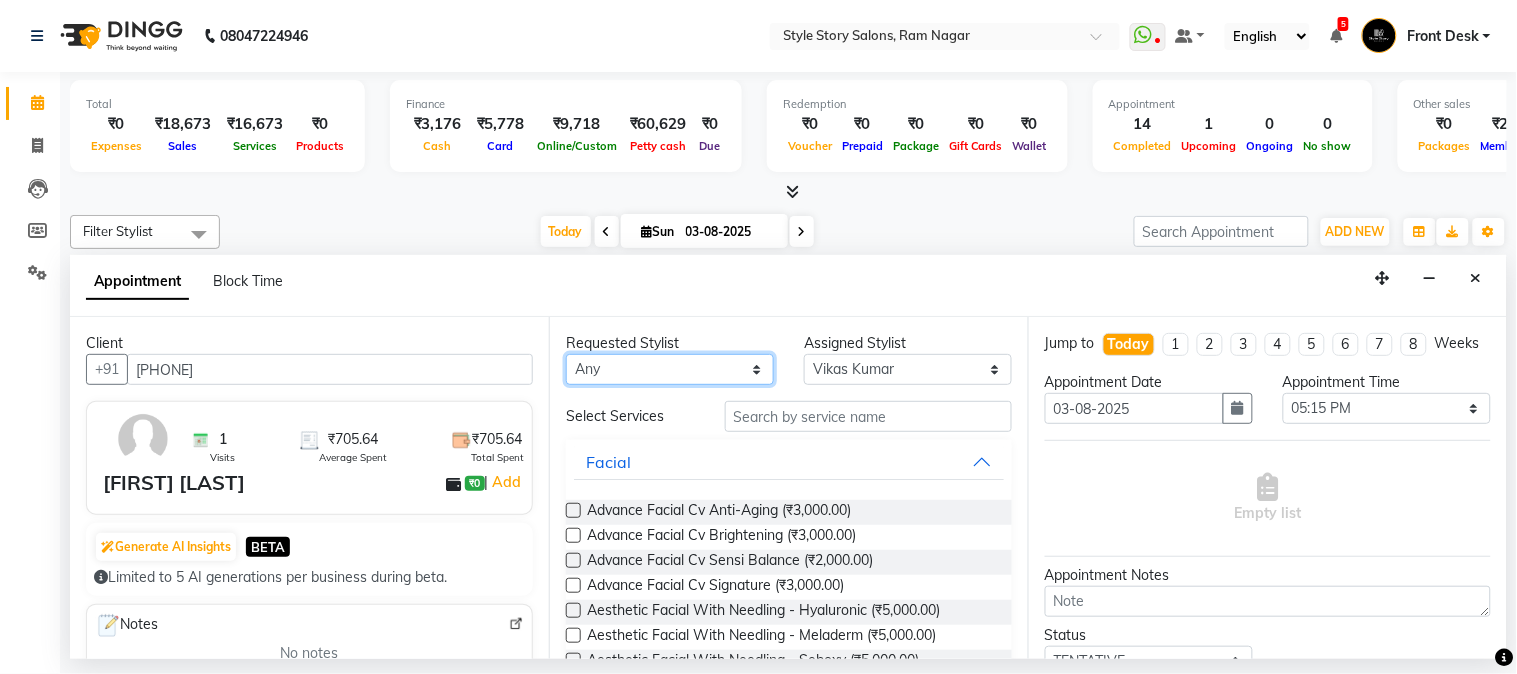 select on "62114" 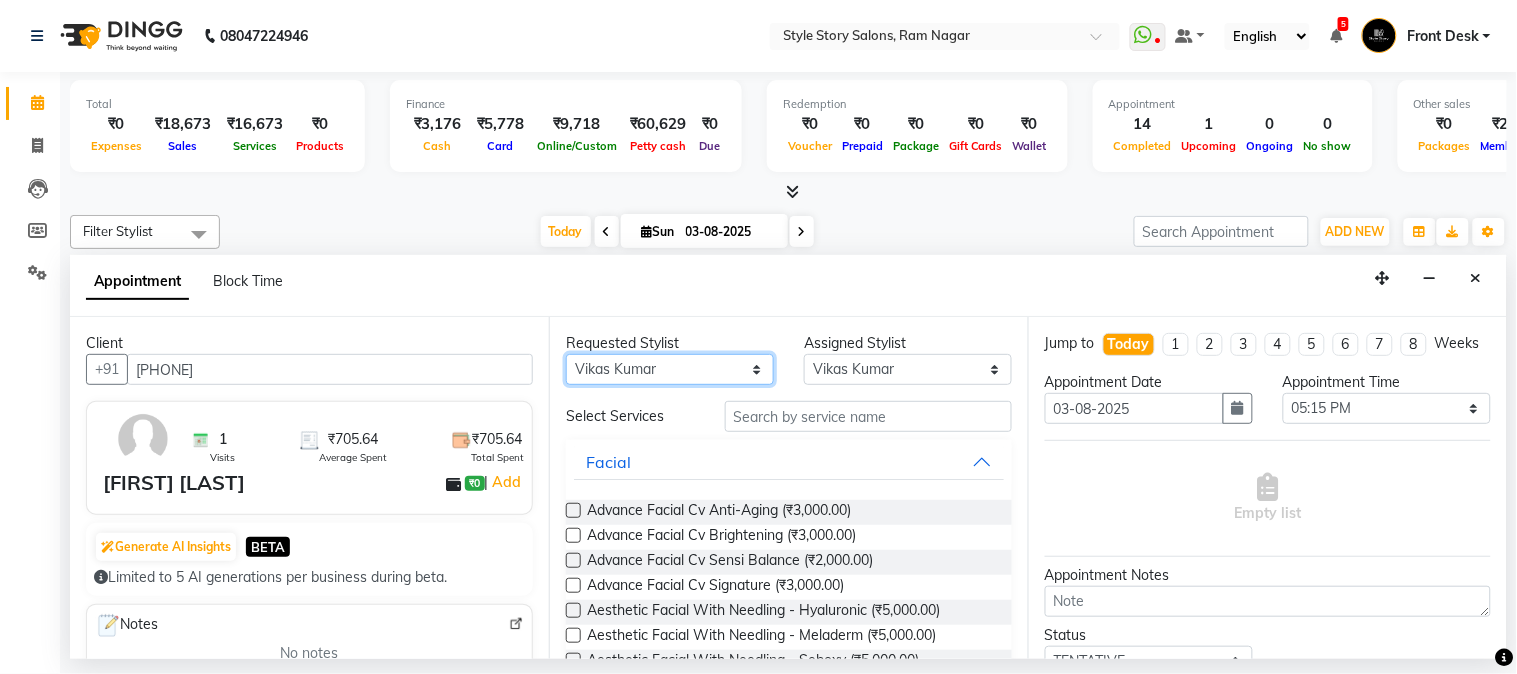 click on "Any Arshad Ansari Priyanshi Meshram Ritesh Shrivas Sonali Sarode Tanuja Junghare Vikas Kumar" at bounding box center (670, 369) 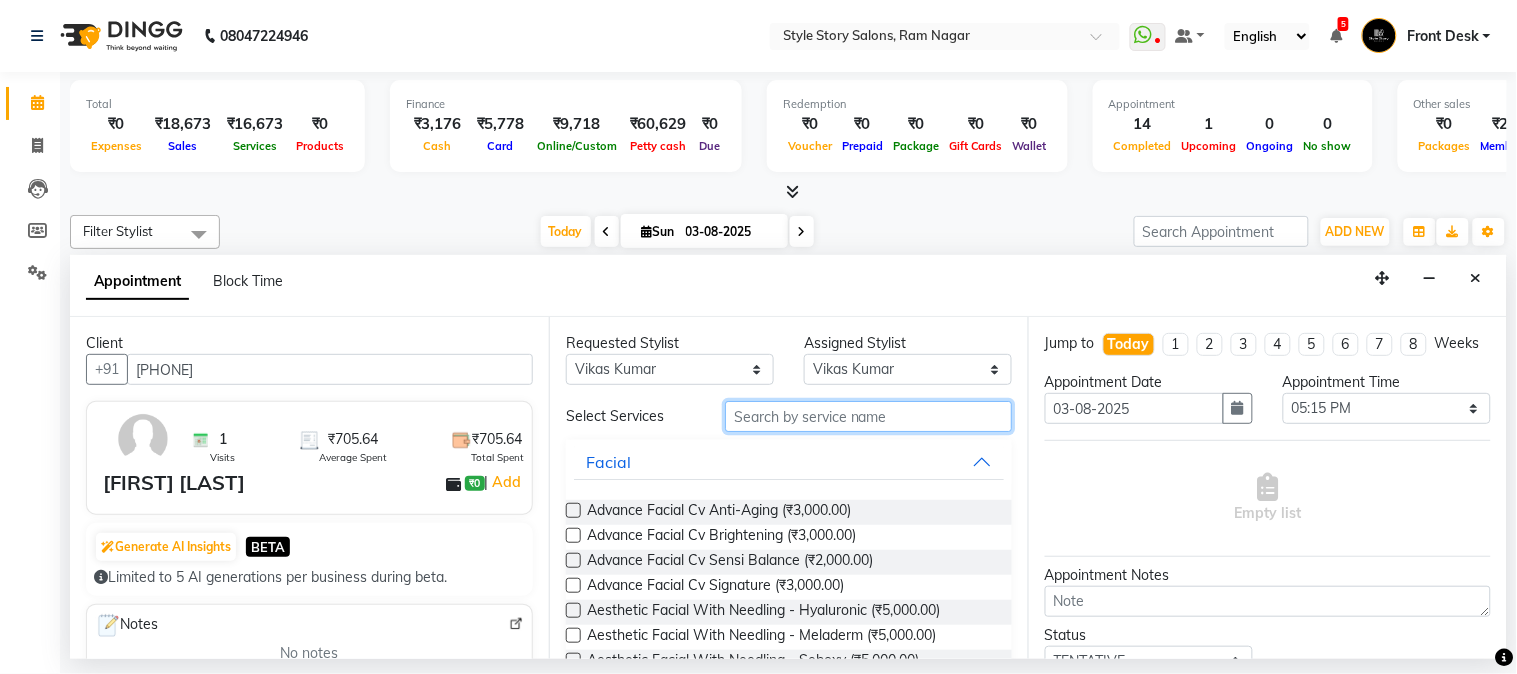 click at bounding box center (868, 416) 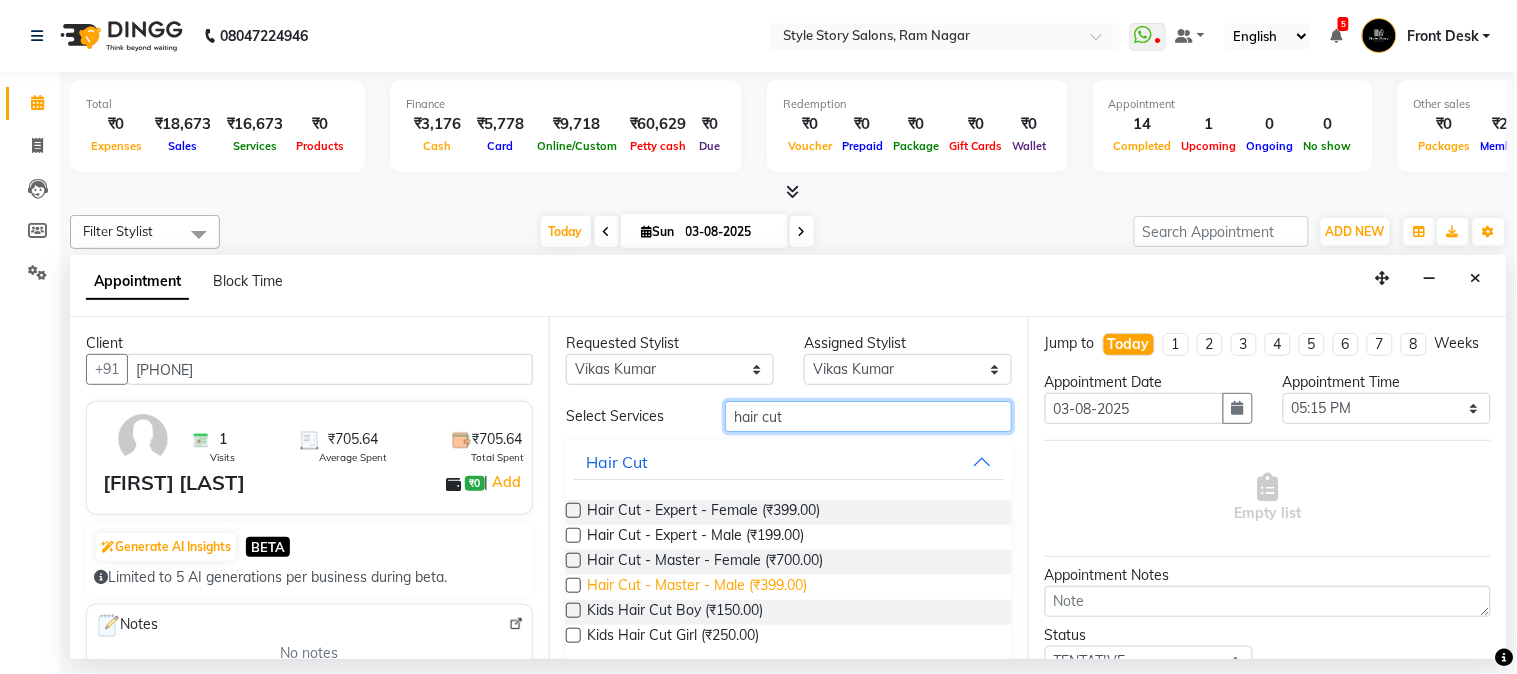 type on "hair cut" 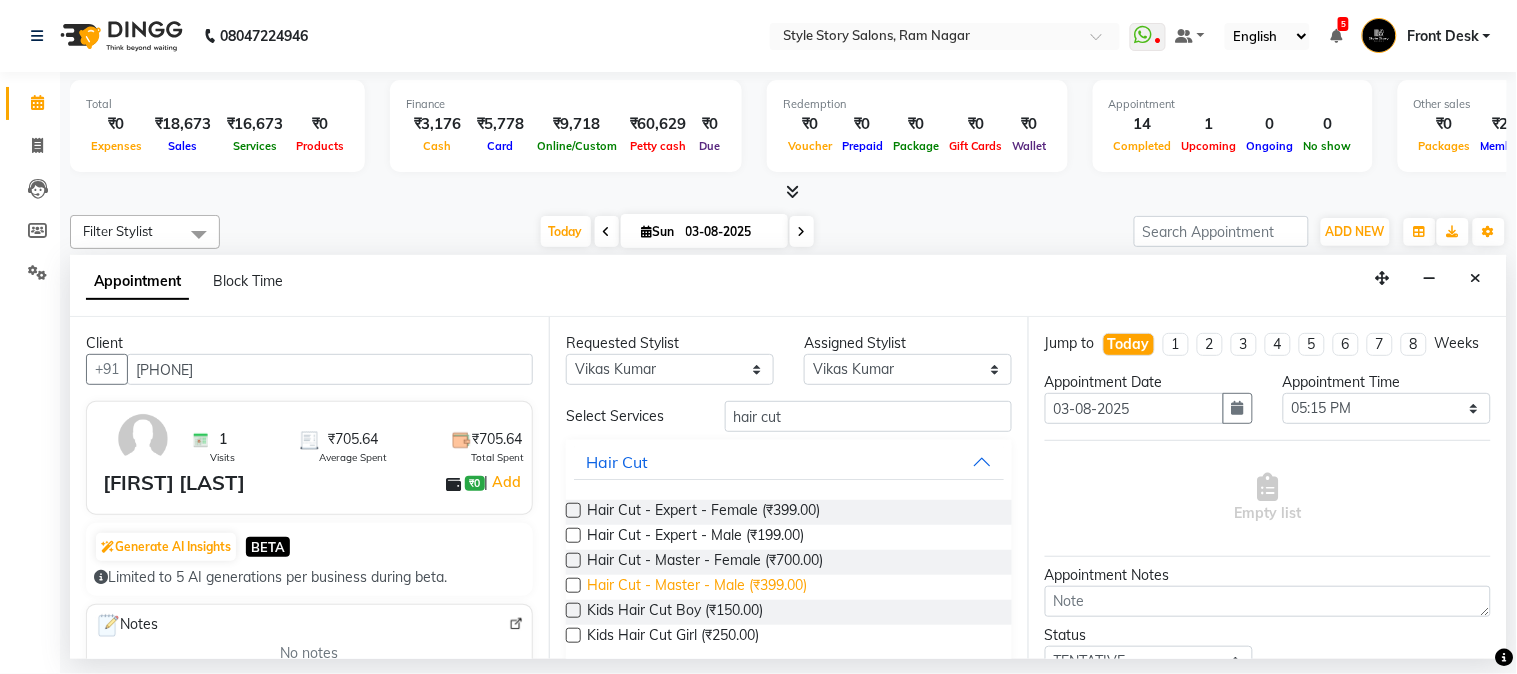 click on "Hair Cut - Master - Male (₹399.00)" at bounding box center (697, 587) 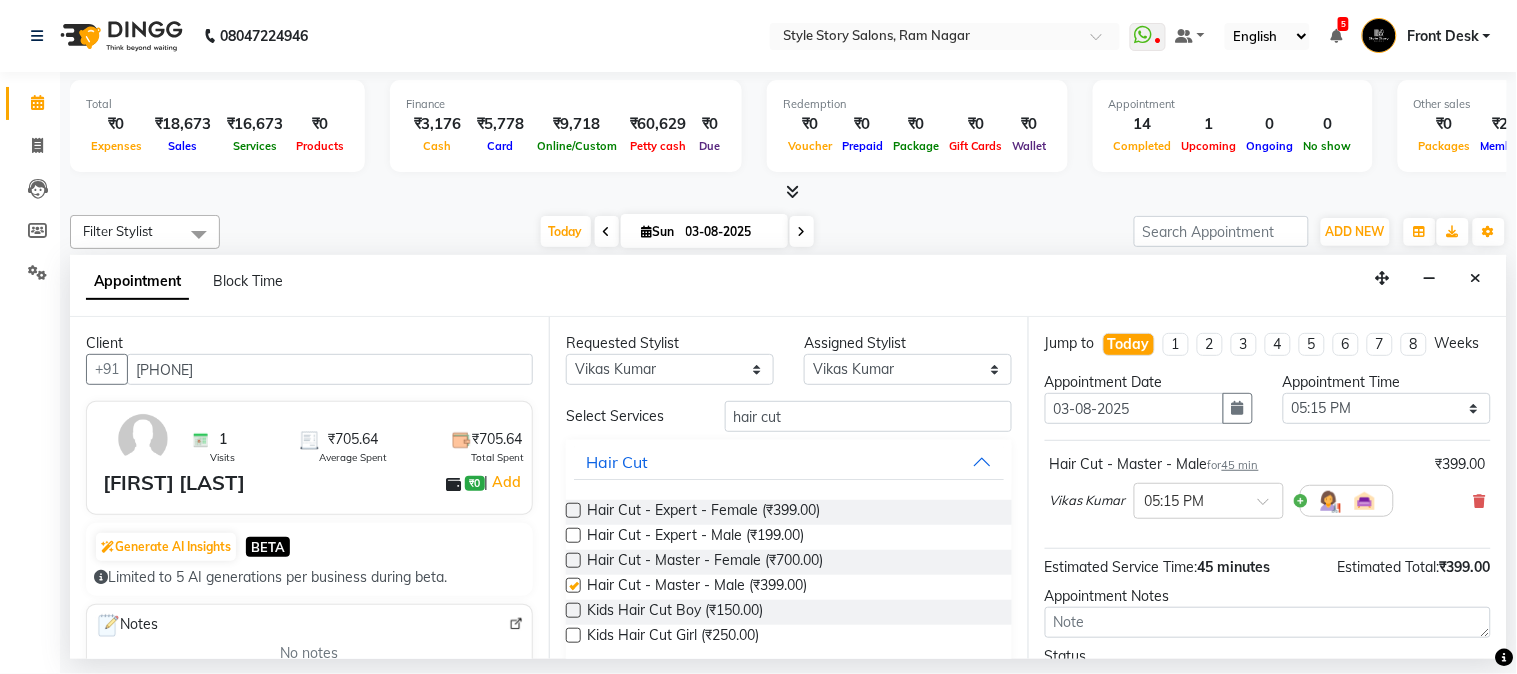checkbox on "false" 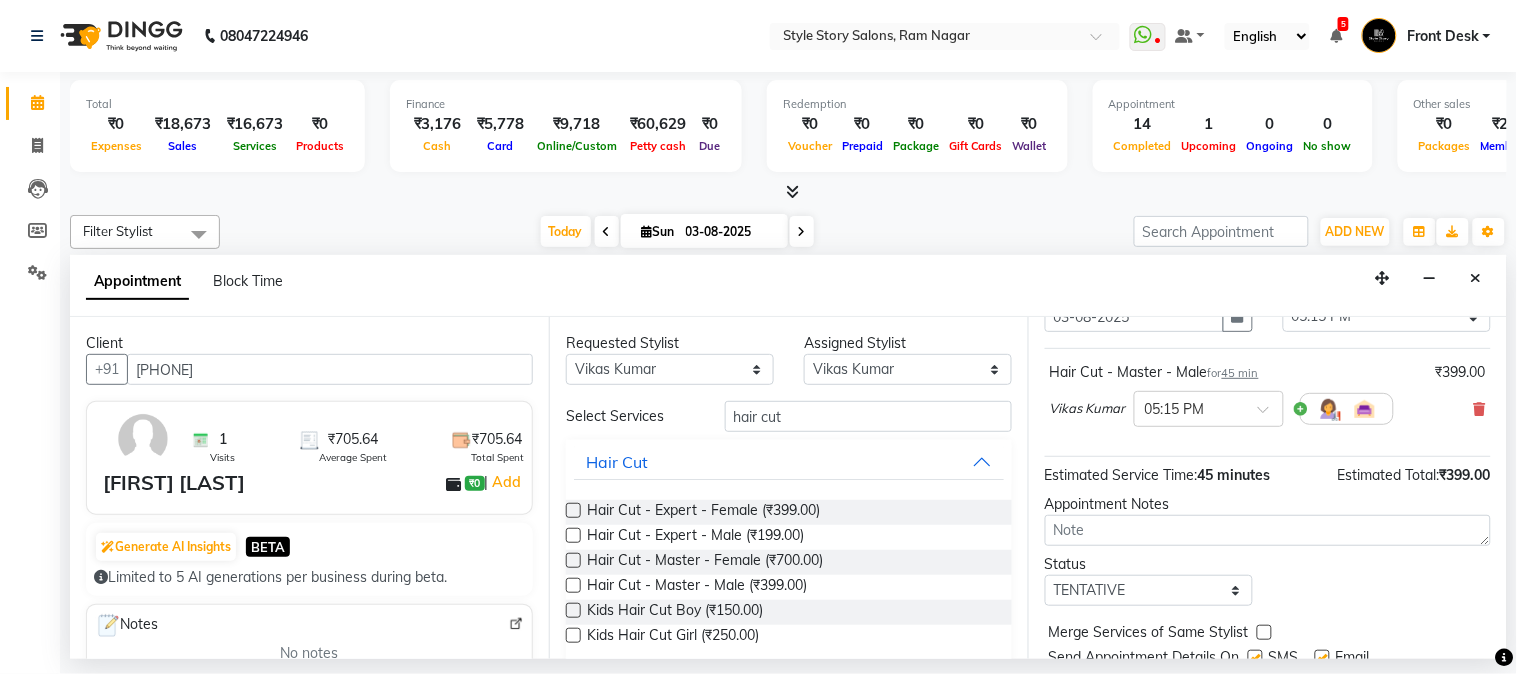 scroll, scrollTop: 183, scrollLeft: 0, axis: vertical 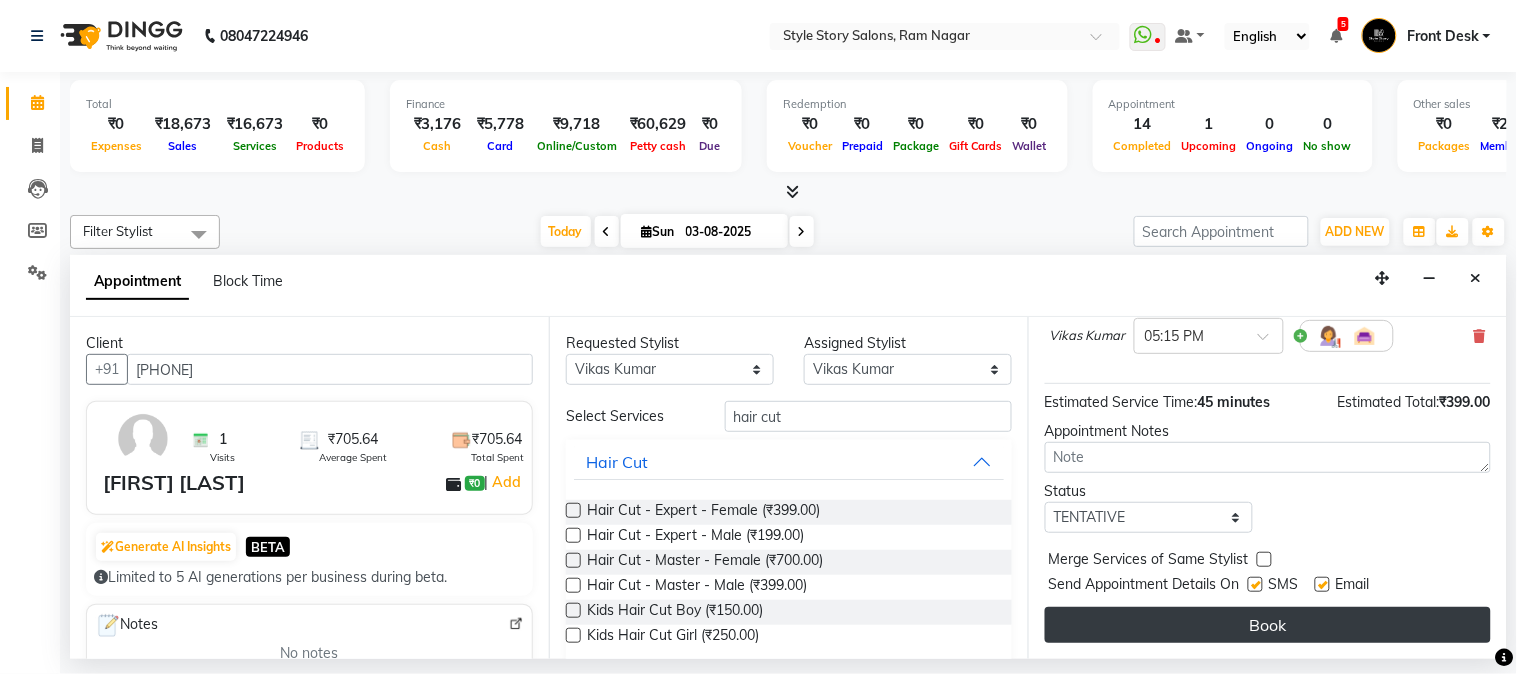click on "Book" at bounding box center (1268, 625) 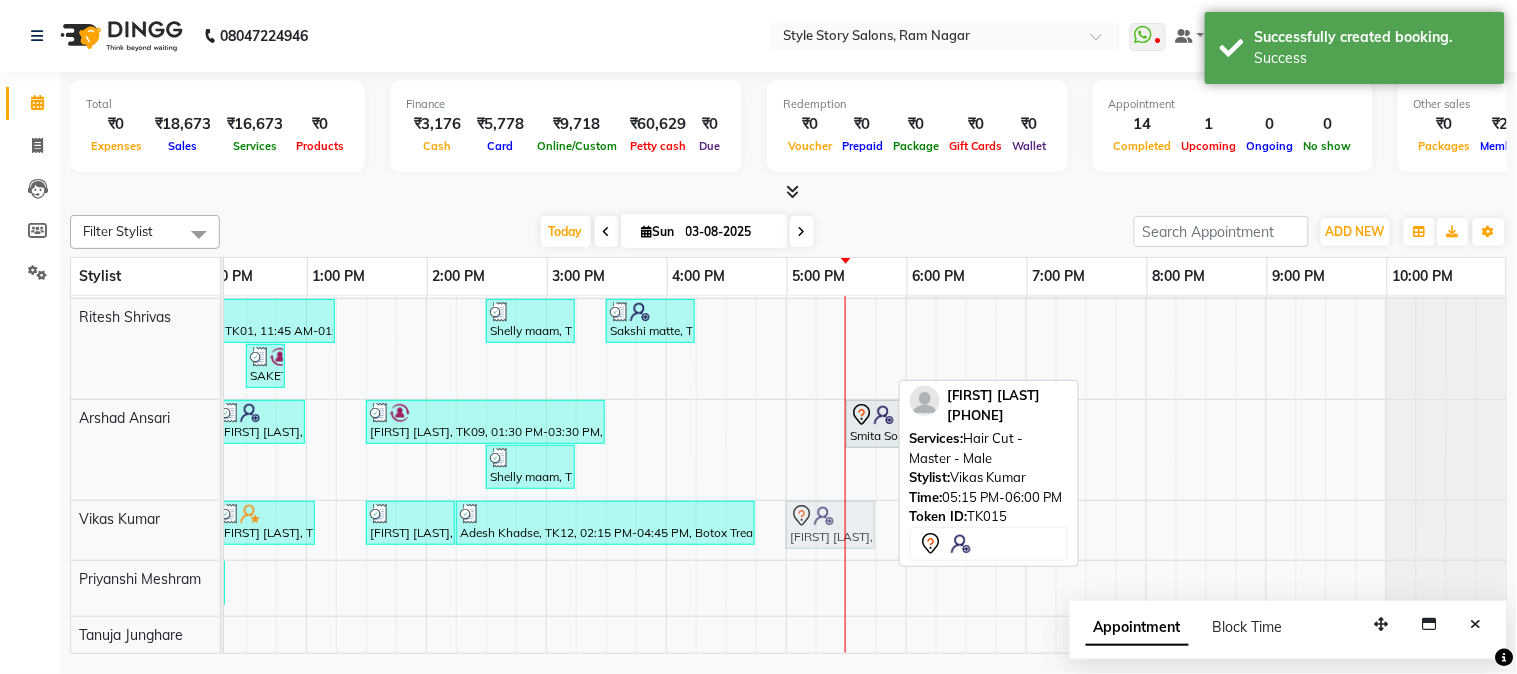 drag, startPoint x: 824, startPoint y: 504, endPoint x: 804, endPoint y: 510, distance: 20.880613 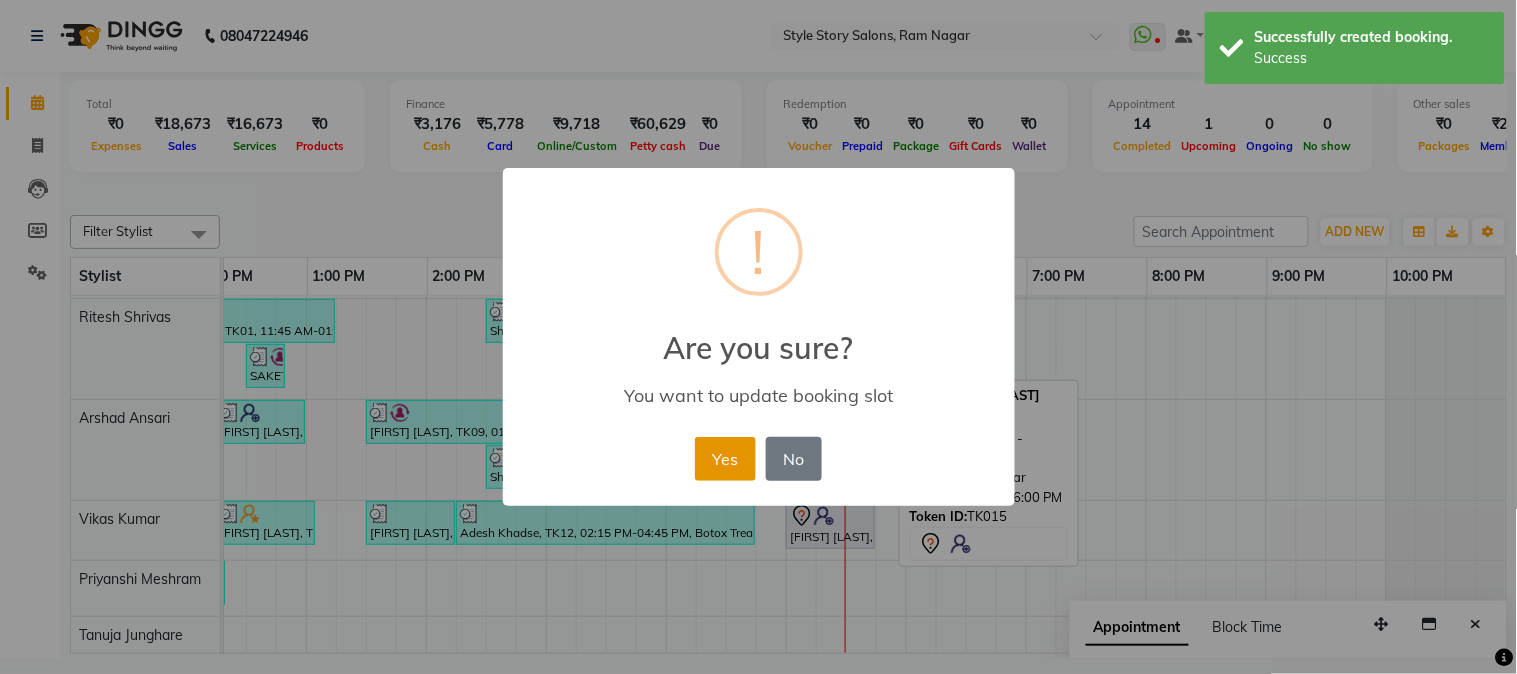 drag, startPoint x: 731, startPoint y: 457, endPoint x: 822, endPoint y: 535, distance: 119.85408 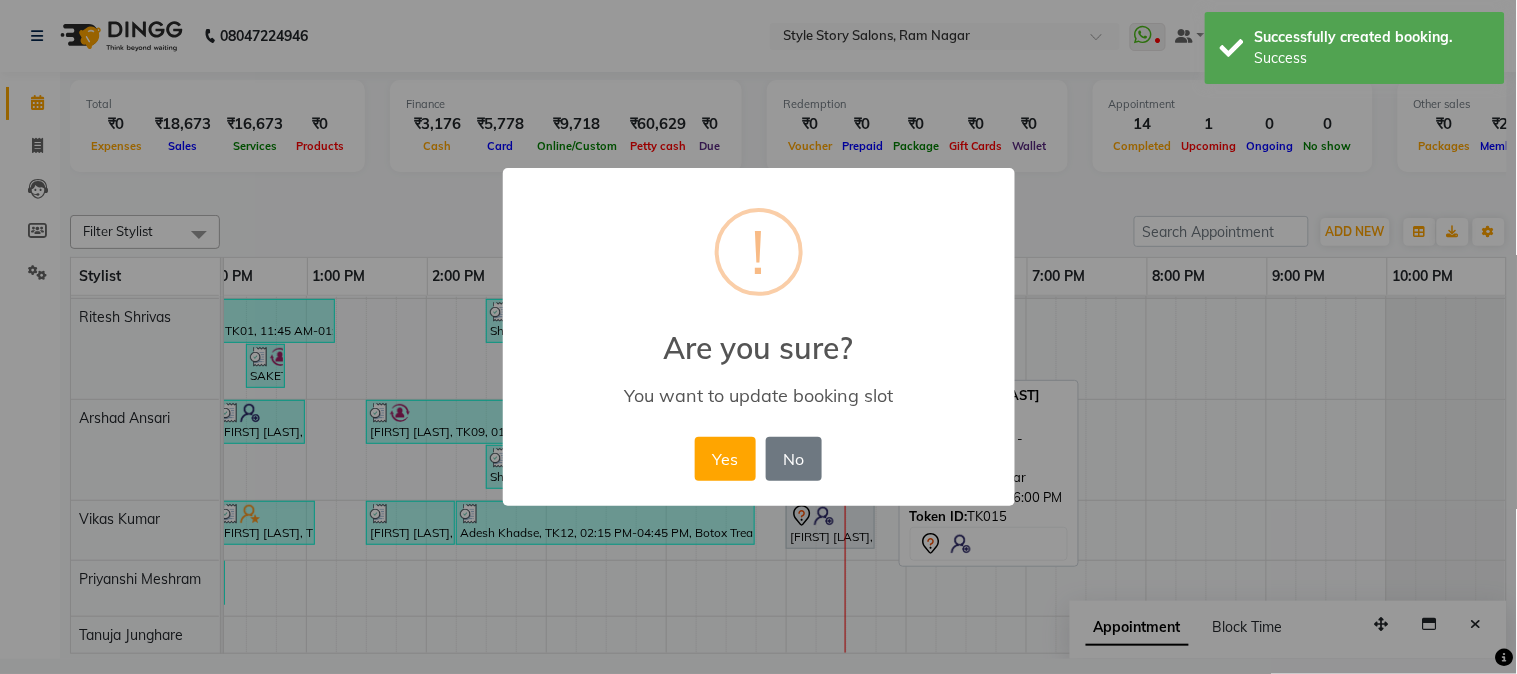 click on "Yes" at bounding box center (725, 459) 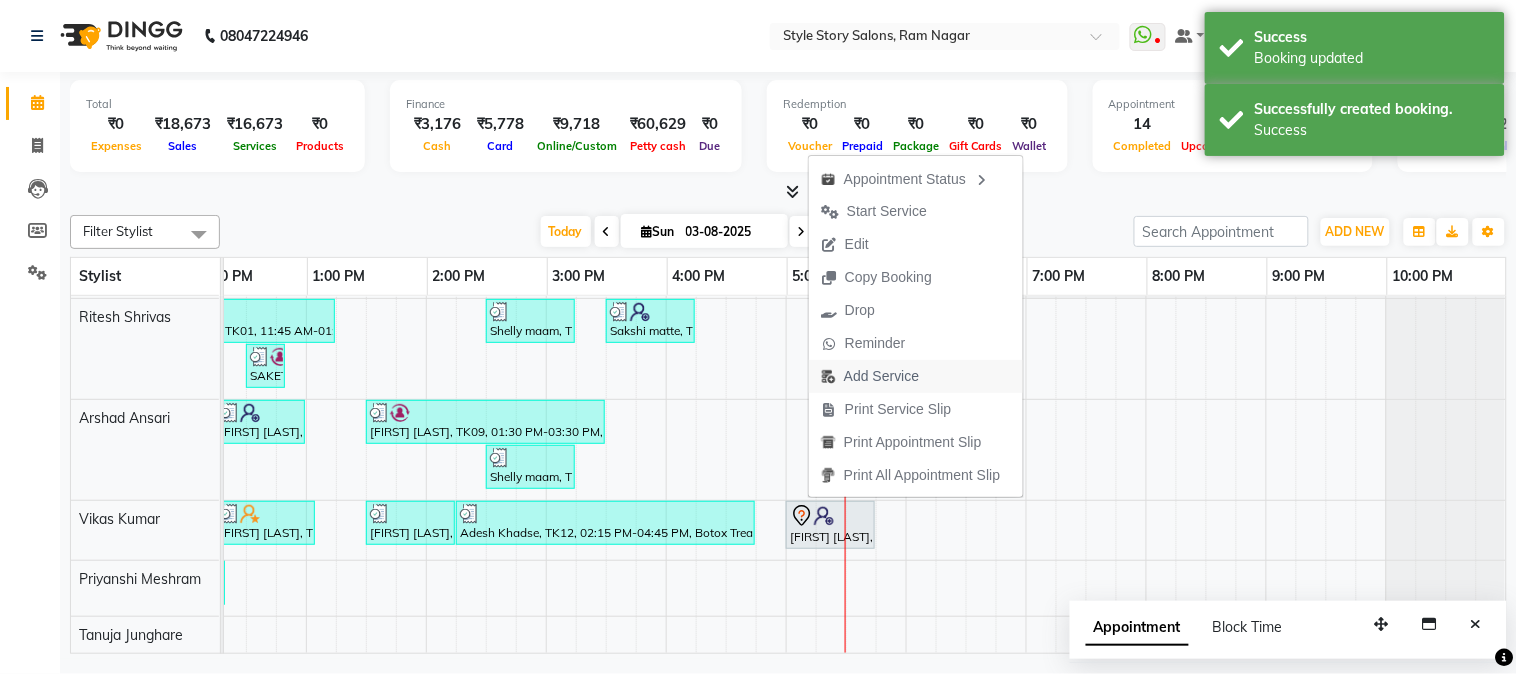 click on "Add Service" at bounding box center [881, 376] 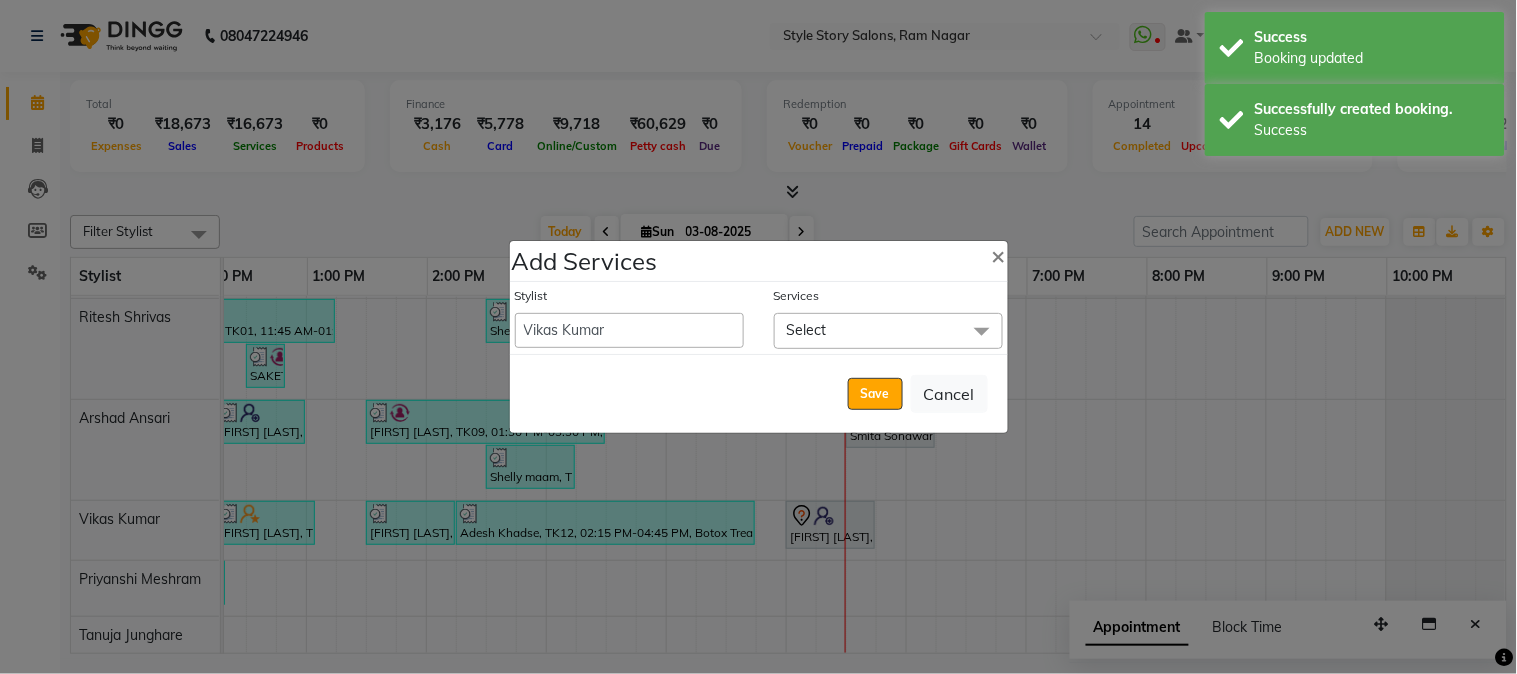 click on "Select" 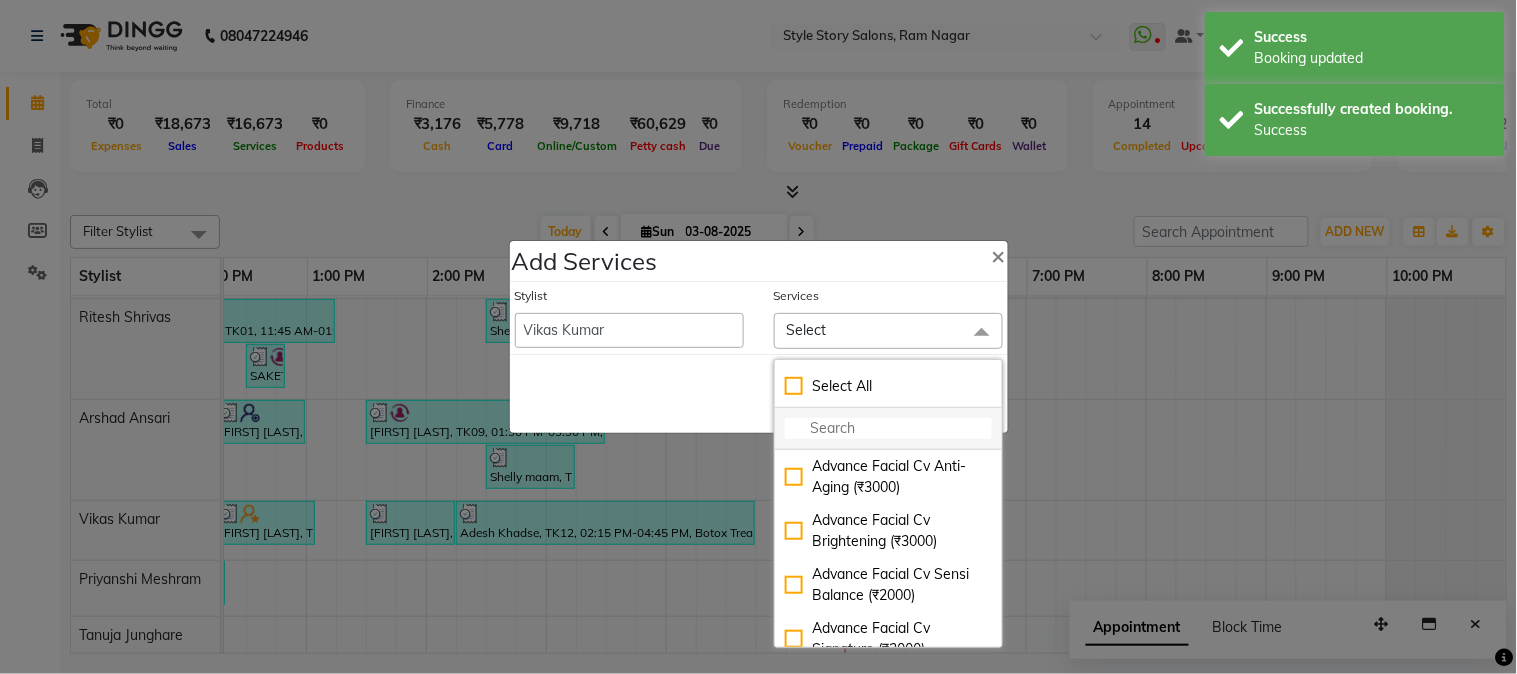 click 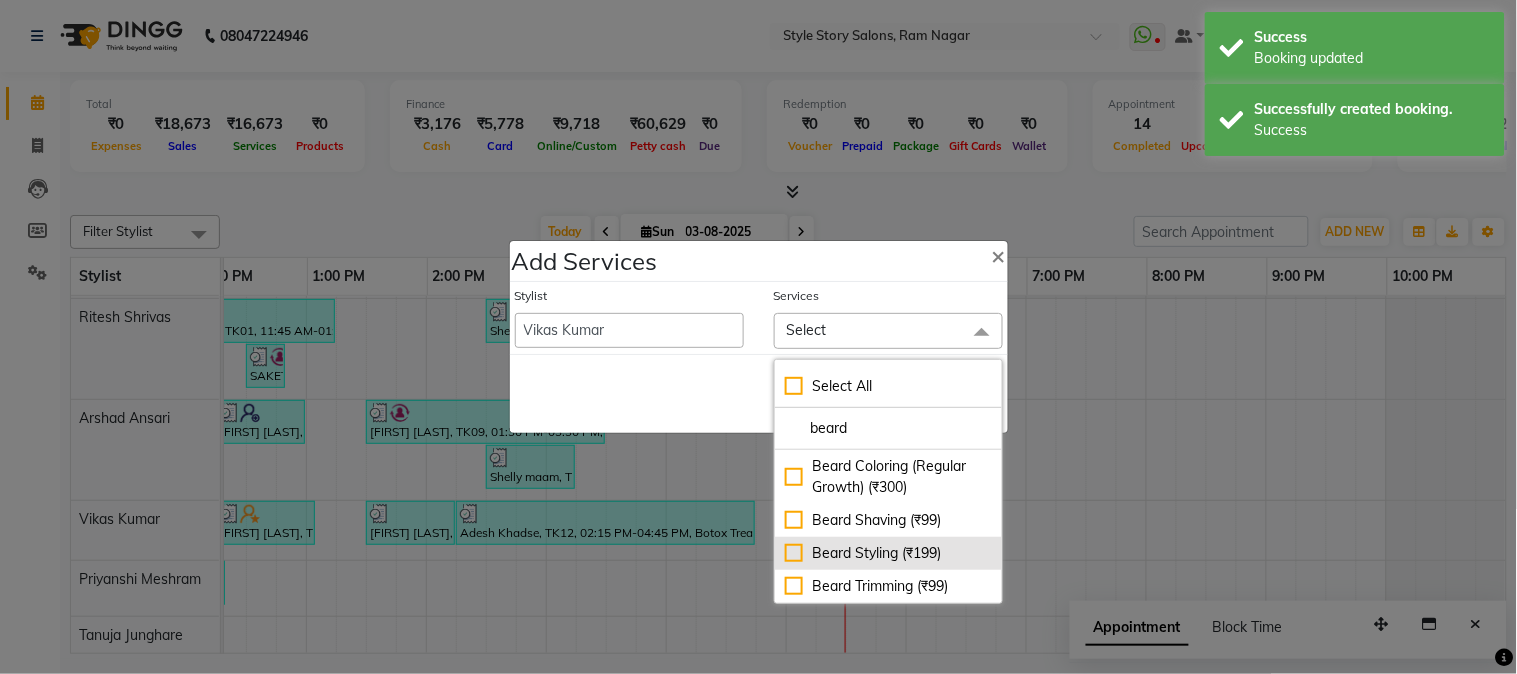 type on "beard" 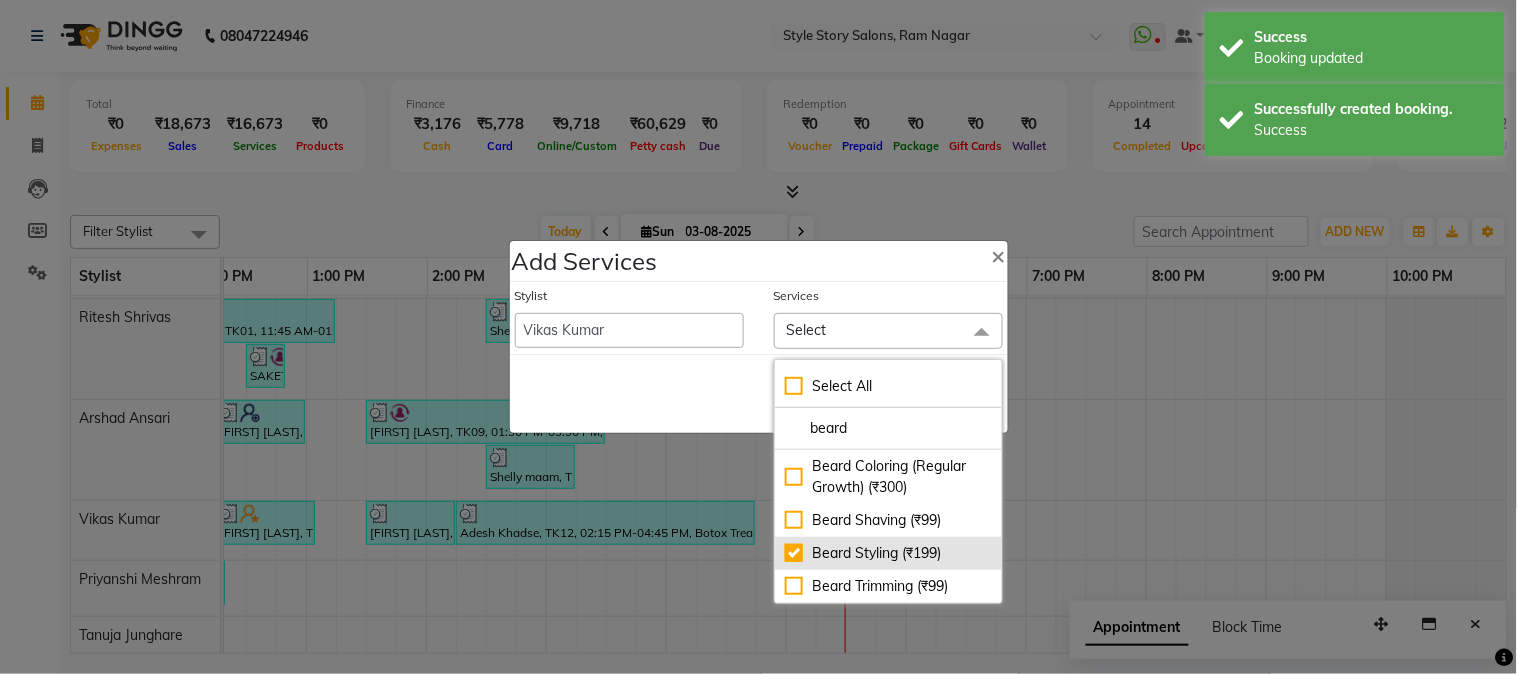 checkbox on "true" 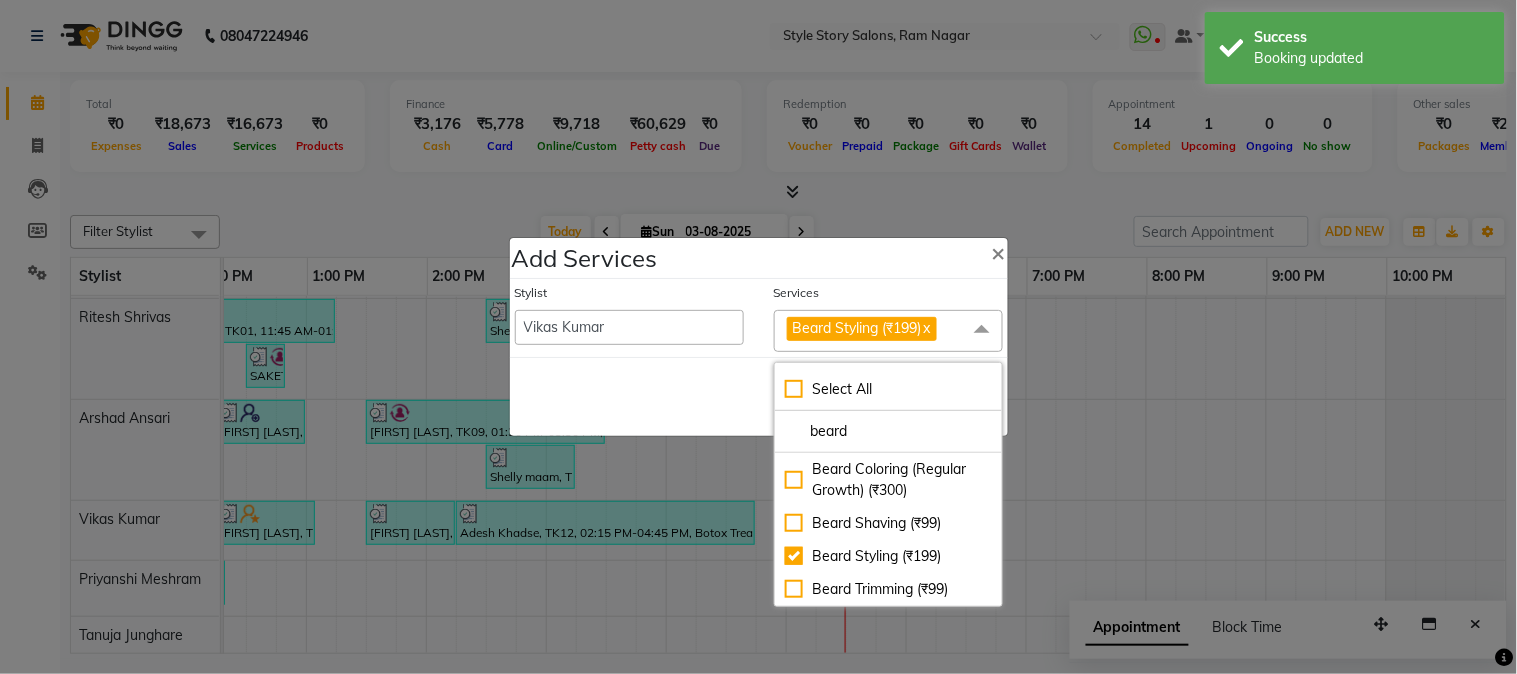 click on "Save   Cancel" 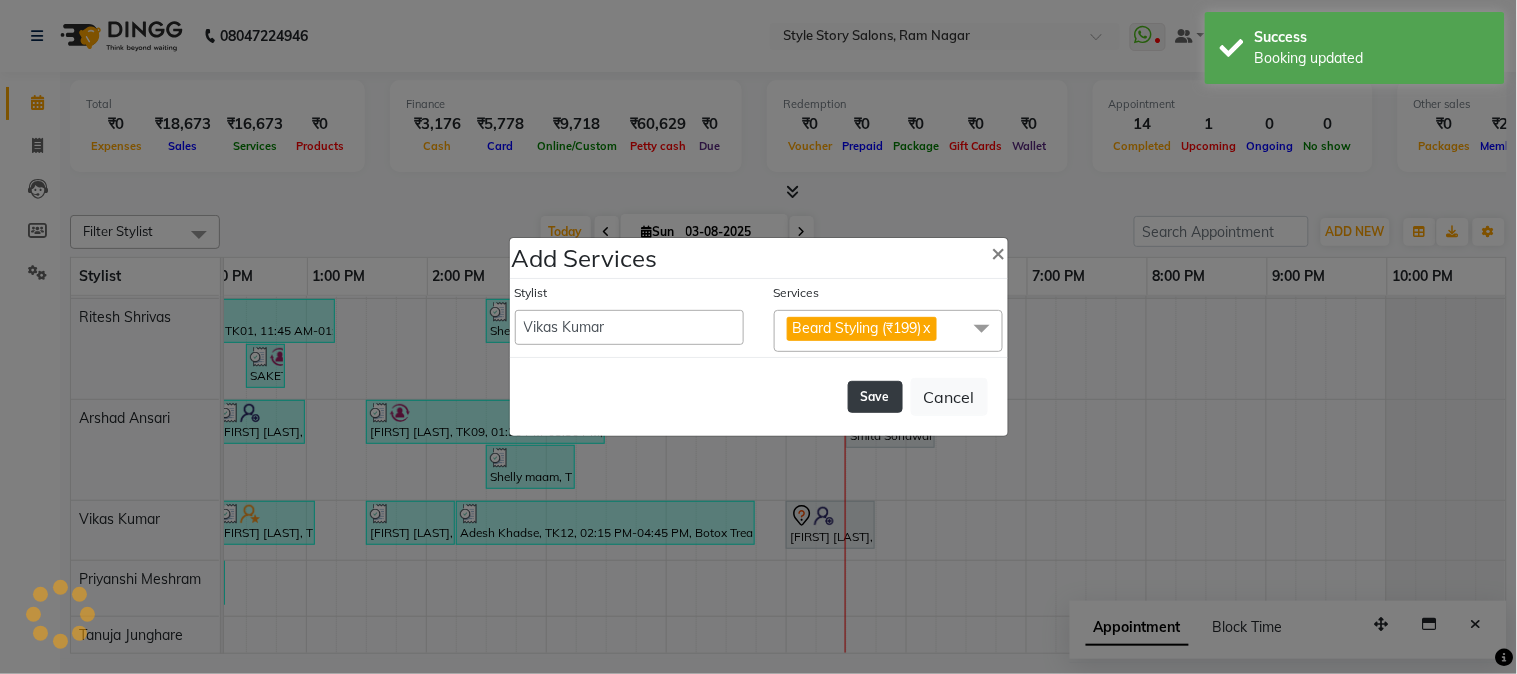 click on "Save" 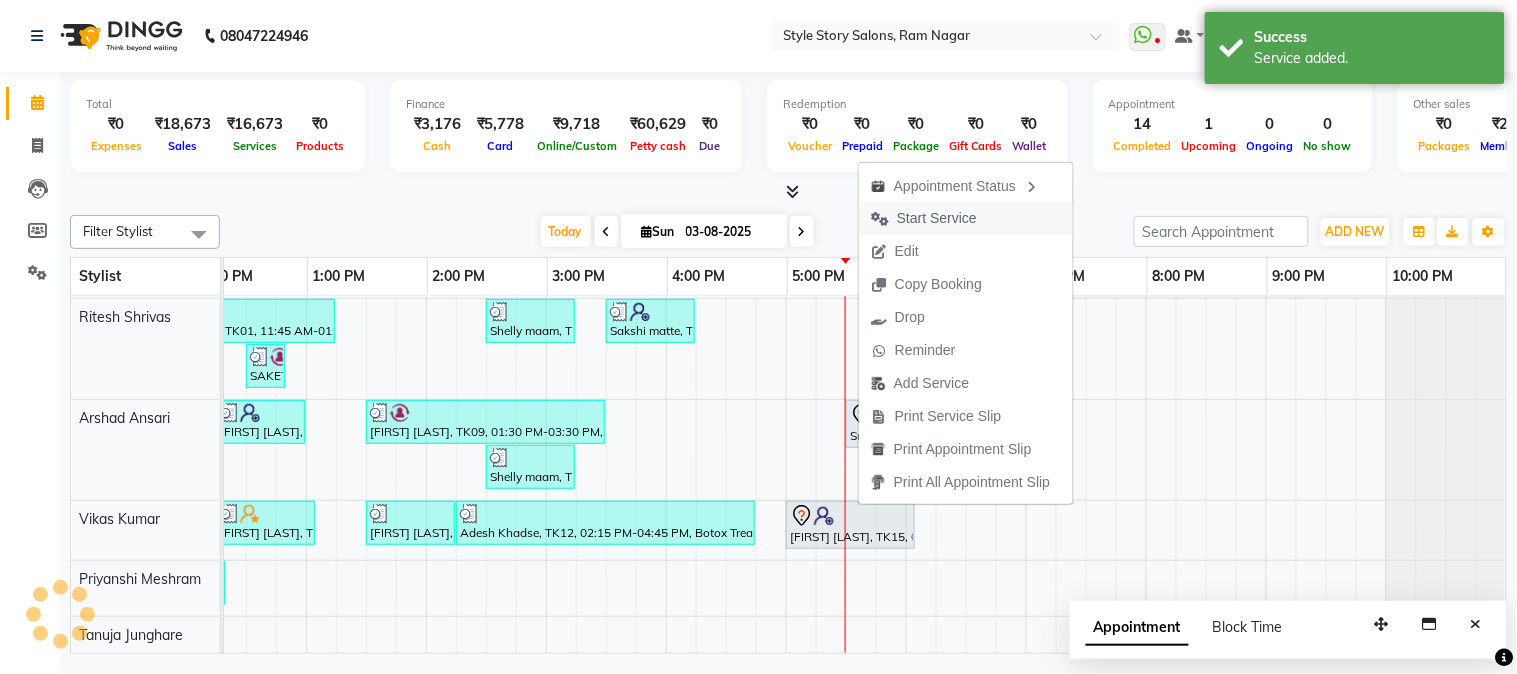 click on "Start Service" at bounding box center [937, 218] 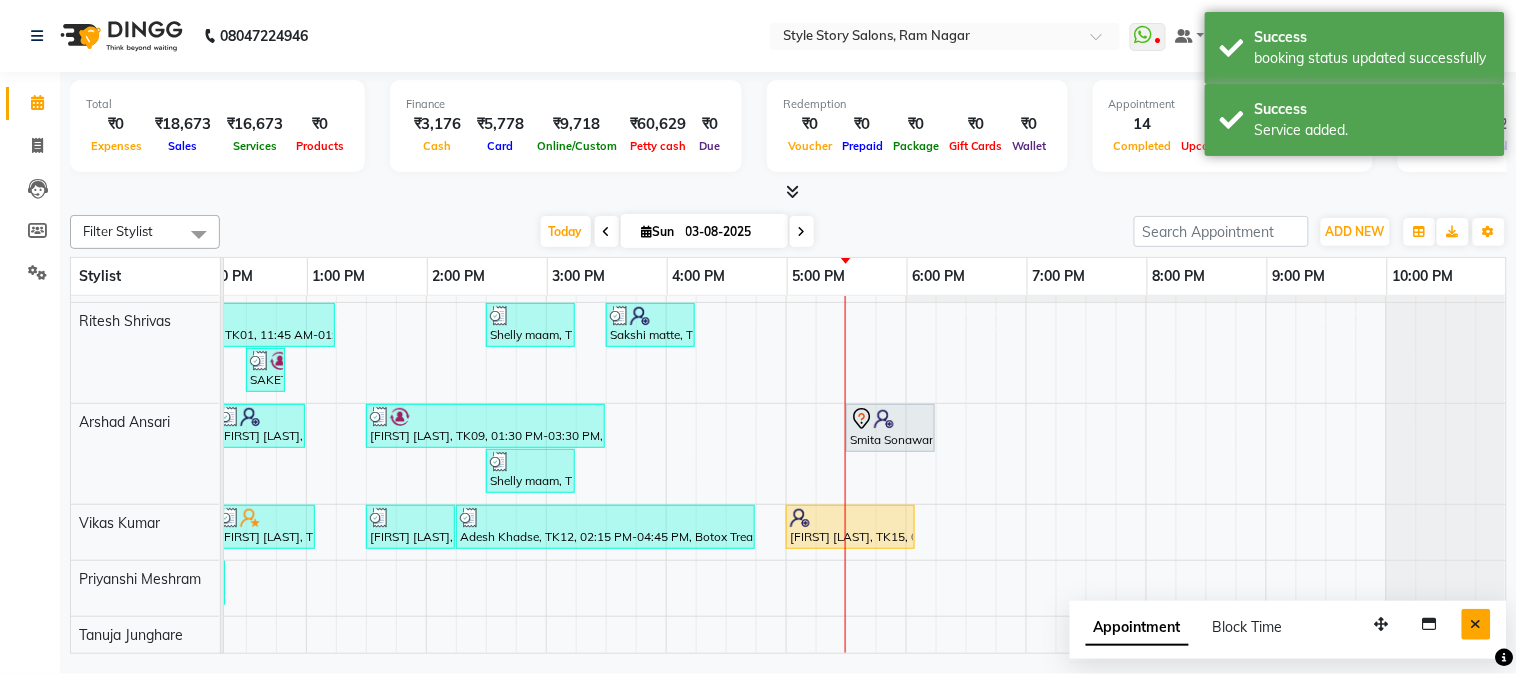 click at bounding box center (1476, 624) 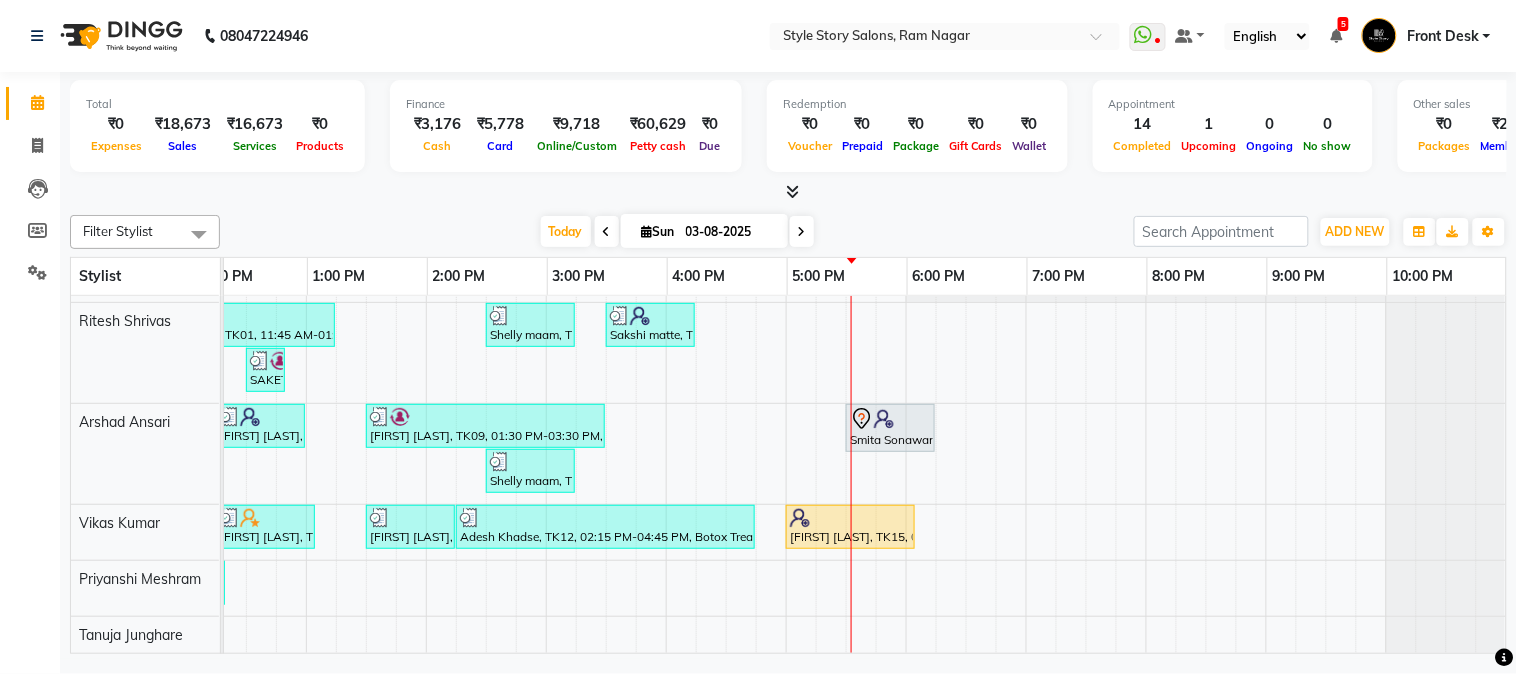 scroll, scrollTop: 66, scrollLeft: 214, axis: both 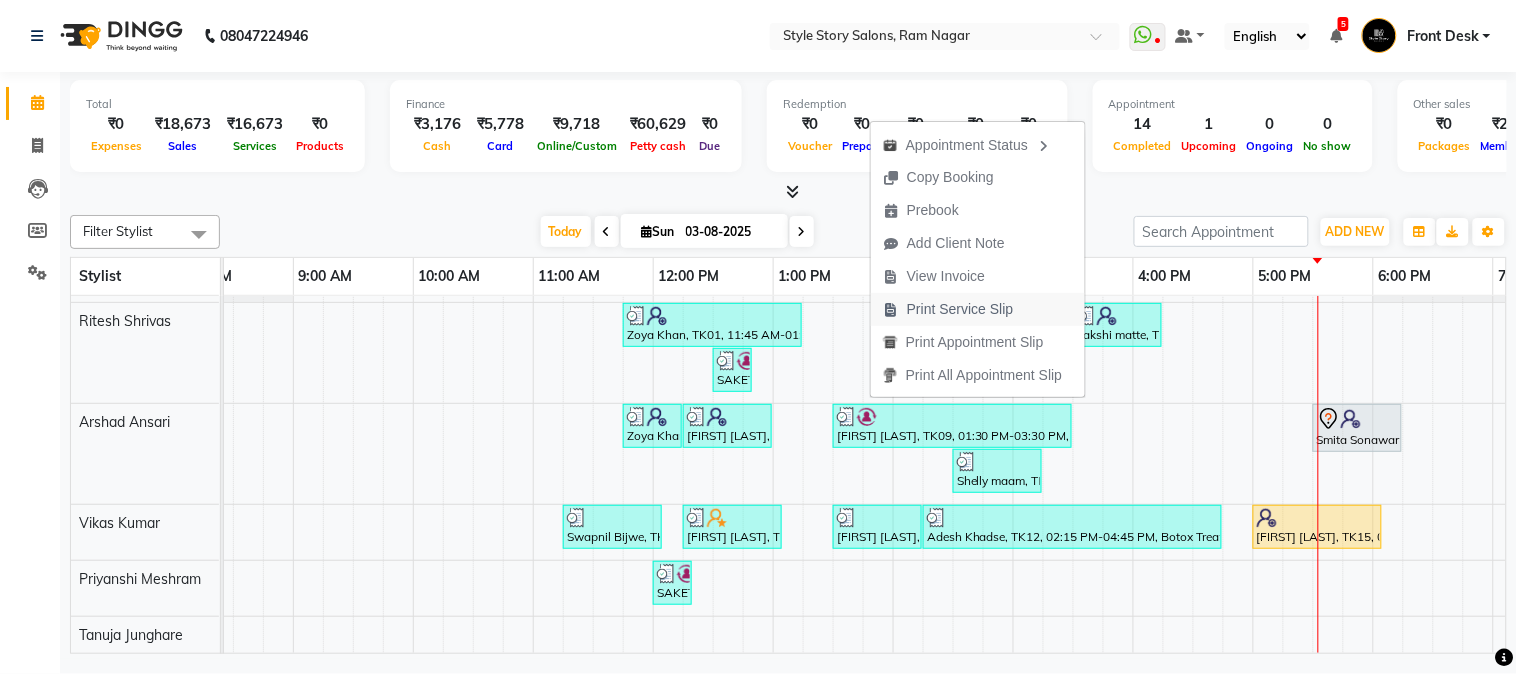 click on "Print Service Slip" at bounding box center (960, 309) 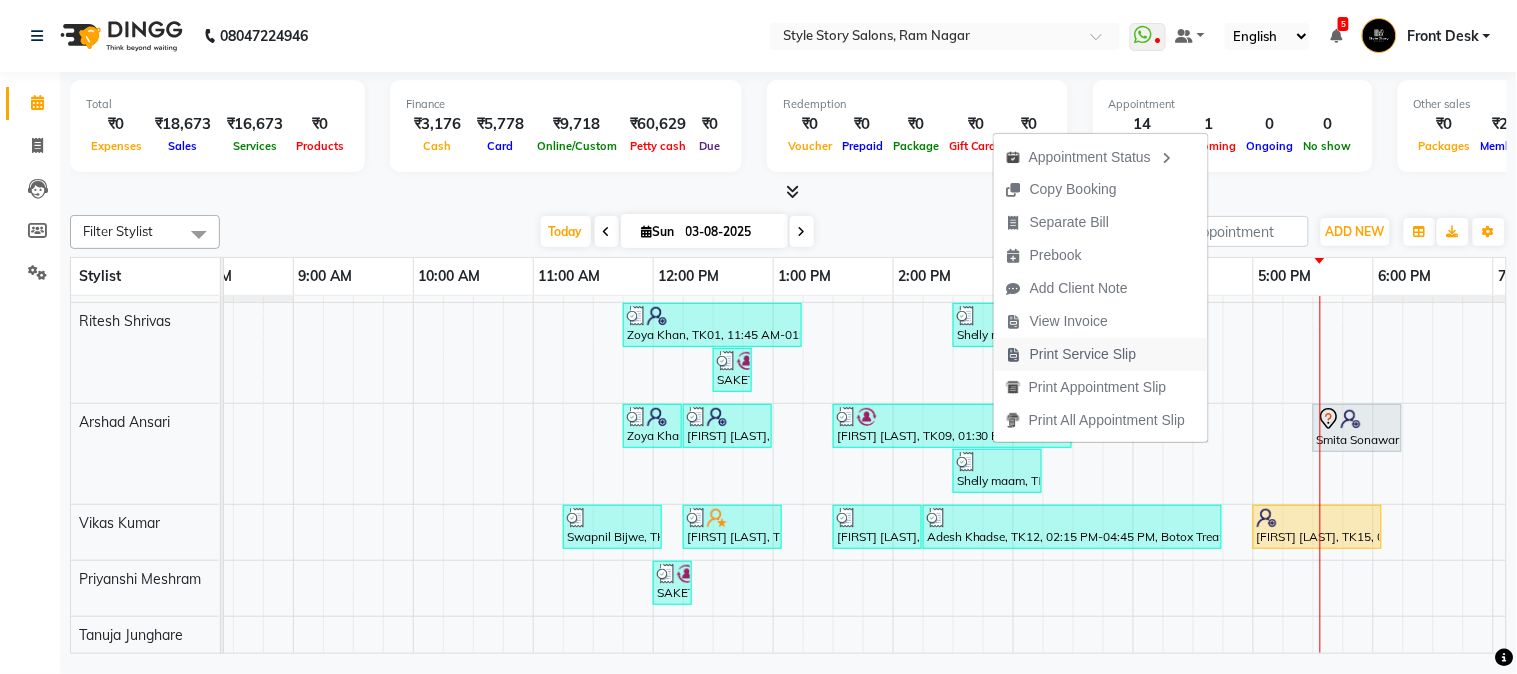 click on "Print Service Slip" at bounding box center [1083, 354] 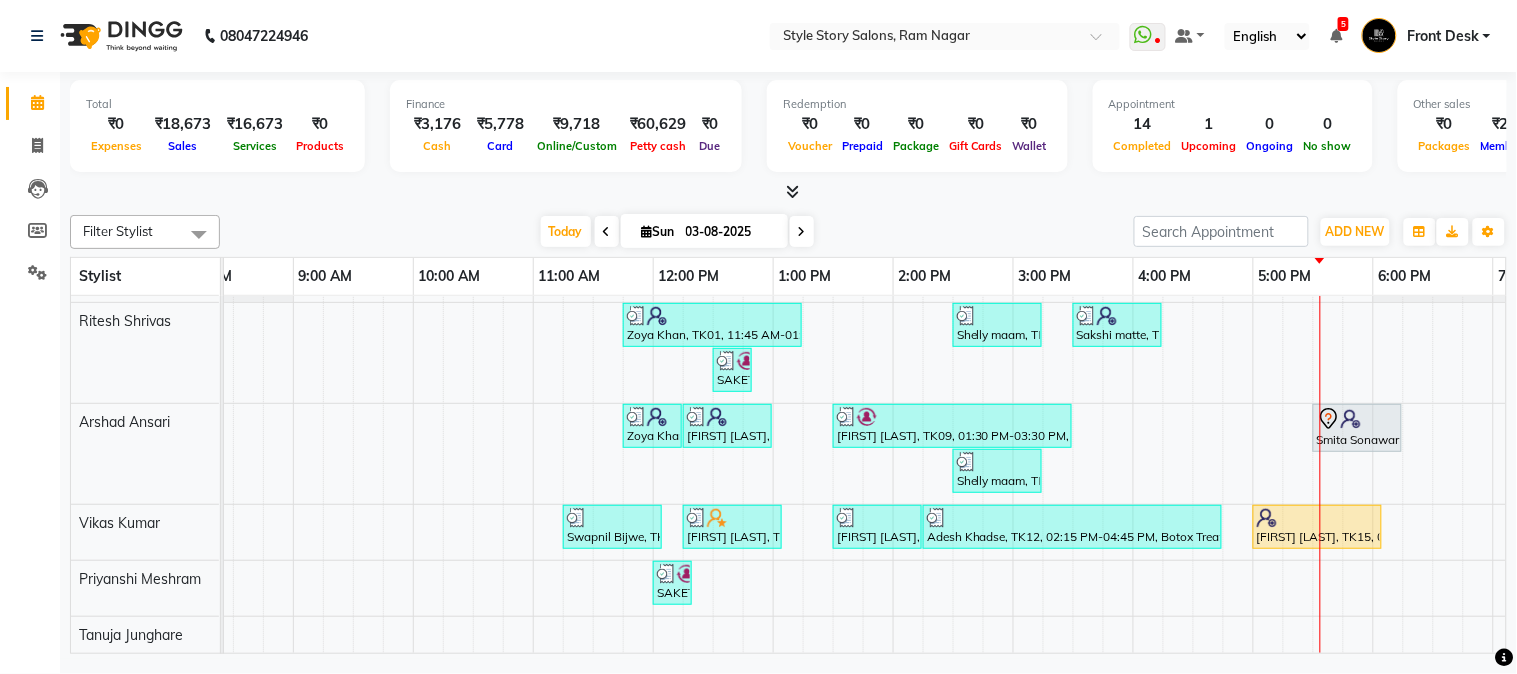 click on "Filter Stylist Select All Arshad Ansari Priyanshi Meshram Ritesh Shrivas Sonali Sarode Tanuja Junghare Vikas Kumar Today  Sun 03-08-2025 Toggle Dropdown Add Appointment Add Invoice Add Attendance Add Transaction Toggle Dropdown Add Appointment Add Invoice Add Attendance ADD NEW Toggle Dropdown Add Appointment Add Invoice Add Attendance Add Transaction Filter Stylist Select All Arshad Ansari Priyanshi Meshram Ritesh Shrivas Sonali Sarode Tanuja Junghare Vikas Kumar Group By  Staff View   Room View  View as Vertical  Vertical - Week View  Horizontal  Horizontal - Week View  List  Toggle Dropdown Calendar Settings Manage Tags   Arrange Stylists   Reset Stylists  Full Screen  Show Available Stylist  Appointment Form Zoom 100% Stylist 7:00 AM 8:00 AM 9:00 AM 10:00 AM 11:00 AM 12:00 PM 1:00 PM 2:00 PM 3:00 PM 4:00 PM 5:00 PM 6:00 PM 7:00 PM 8:00 PM 9:00 PM 10:00 PM Sonali Sarode Ritesh Shrivas Arshad Ansari Vikas Kumar Priyanshi Meshram Tanuja Junghare" 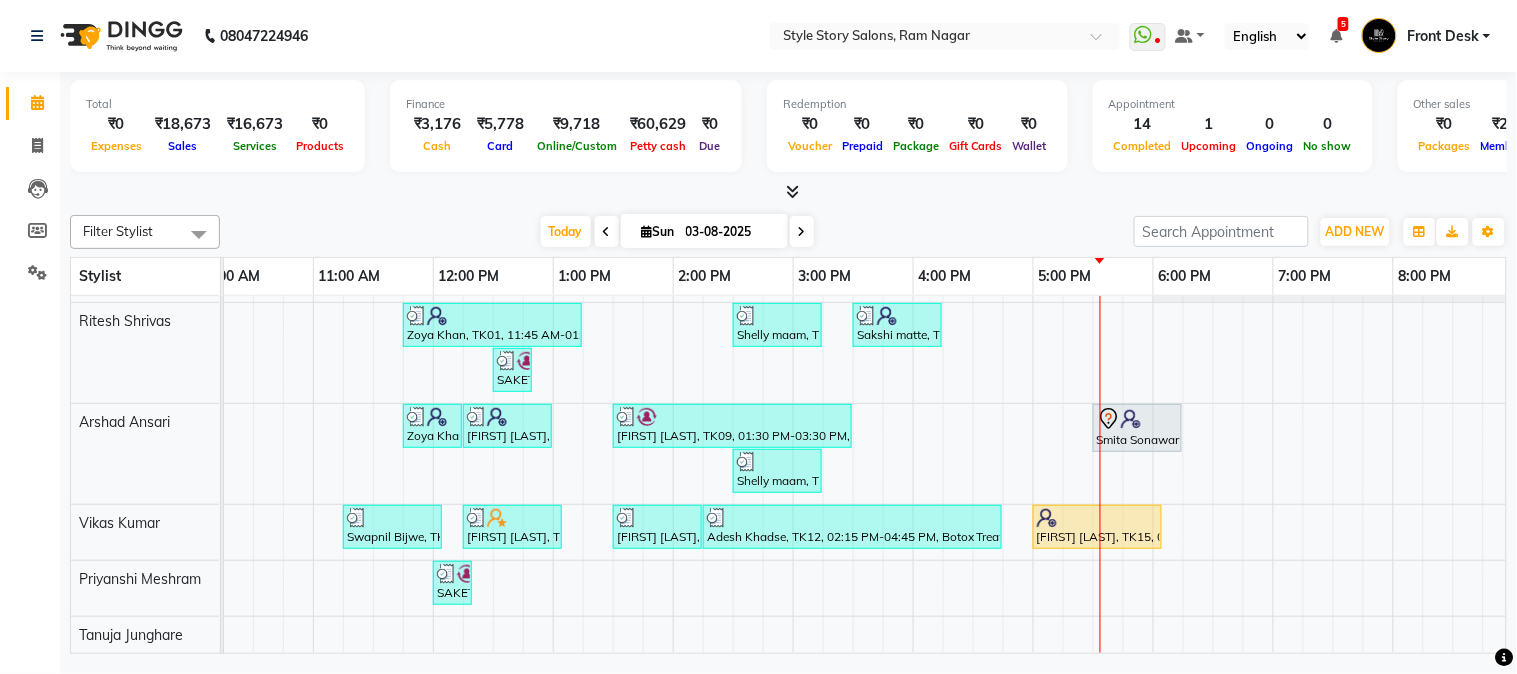 scroll, scrollTop: 66, scrollLeft: 585, axis: both 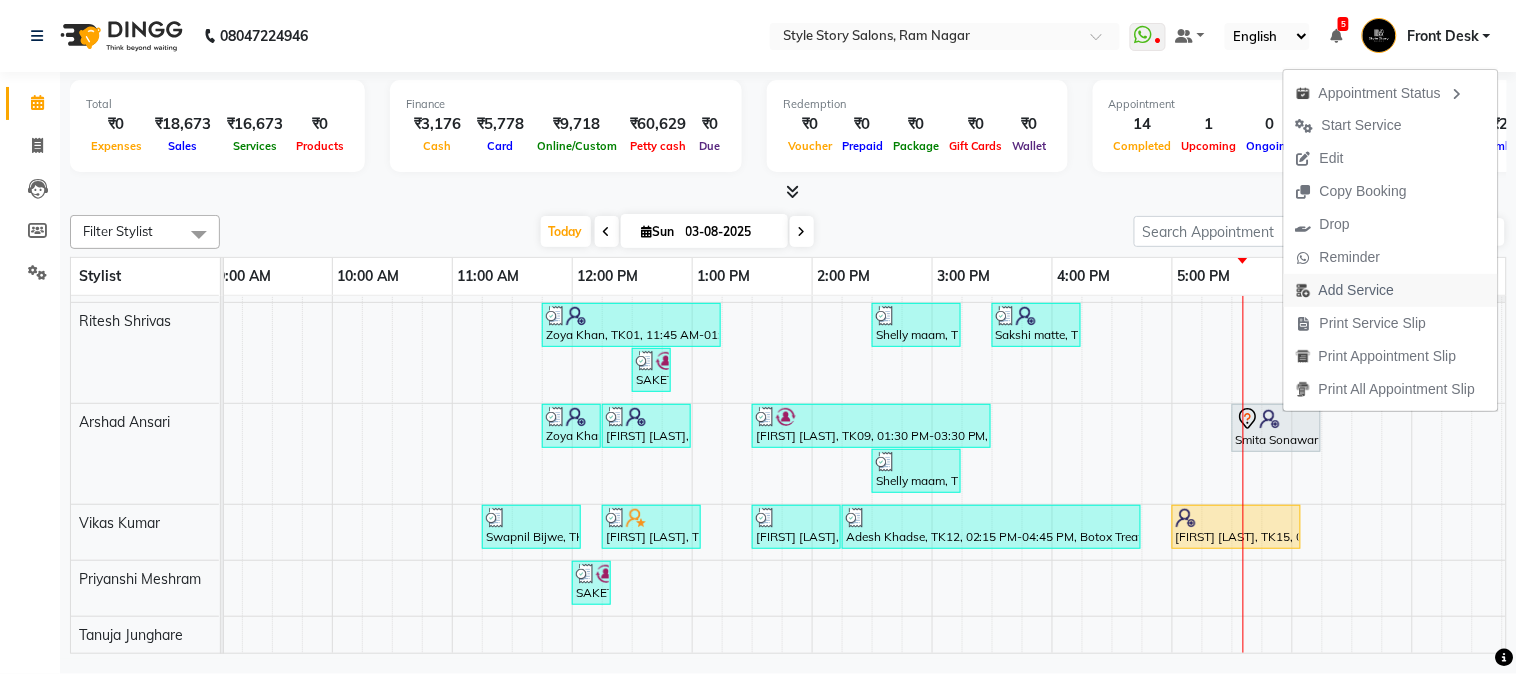 click on "Add Service" at bounding box center (1356, 290) 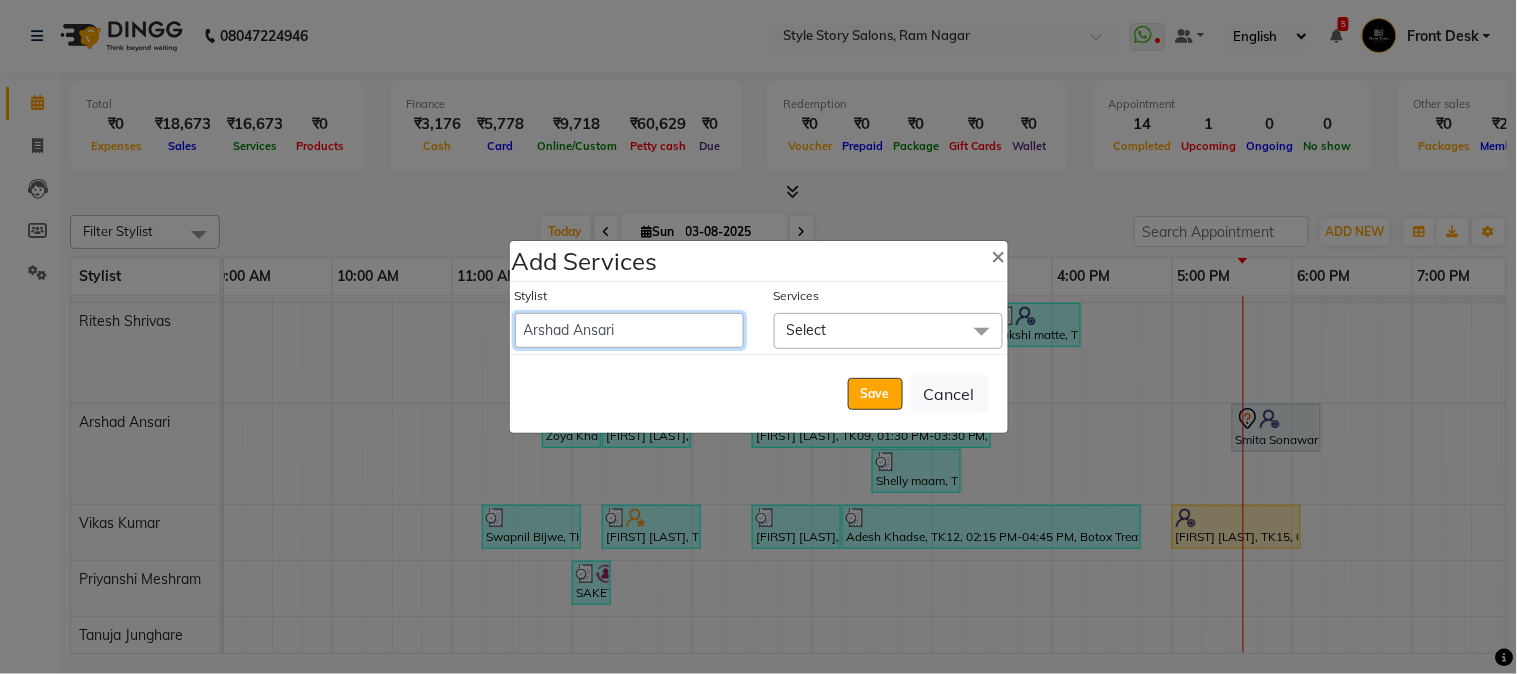 click on "Aayushi Dahat   Adesh khadse   Ambika Dhadse Front Desk   Arshad Ansari   Diksha Thakur   Durga Gawai   Front Desk   Kajal Thapa Front Desk   Kartik Balpande    Khushal Bhoyar Senior Accountant   Komal Thakur   Neelam Nag   Nikhil Pillay Inventory Manager   Nilofar Ali (HR Admin)   Prathm Chaudhari (Hair Artist)   Priyanshi Meshram   Ram Thakur    Ritesh Pande   Ritesh Shrivas   Shabnam Ansari    Shruti Raut   Sonali Sarode   Sonam Nashine HR Manager   Suchita Mankar (Tina Beautician)   Tanuja Junghare   Tushar Pandey   Vikas Kumar   Vinod Pandit   Vishal Gajbhiye Accountant" at bounding box center [629, 330] 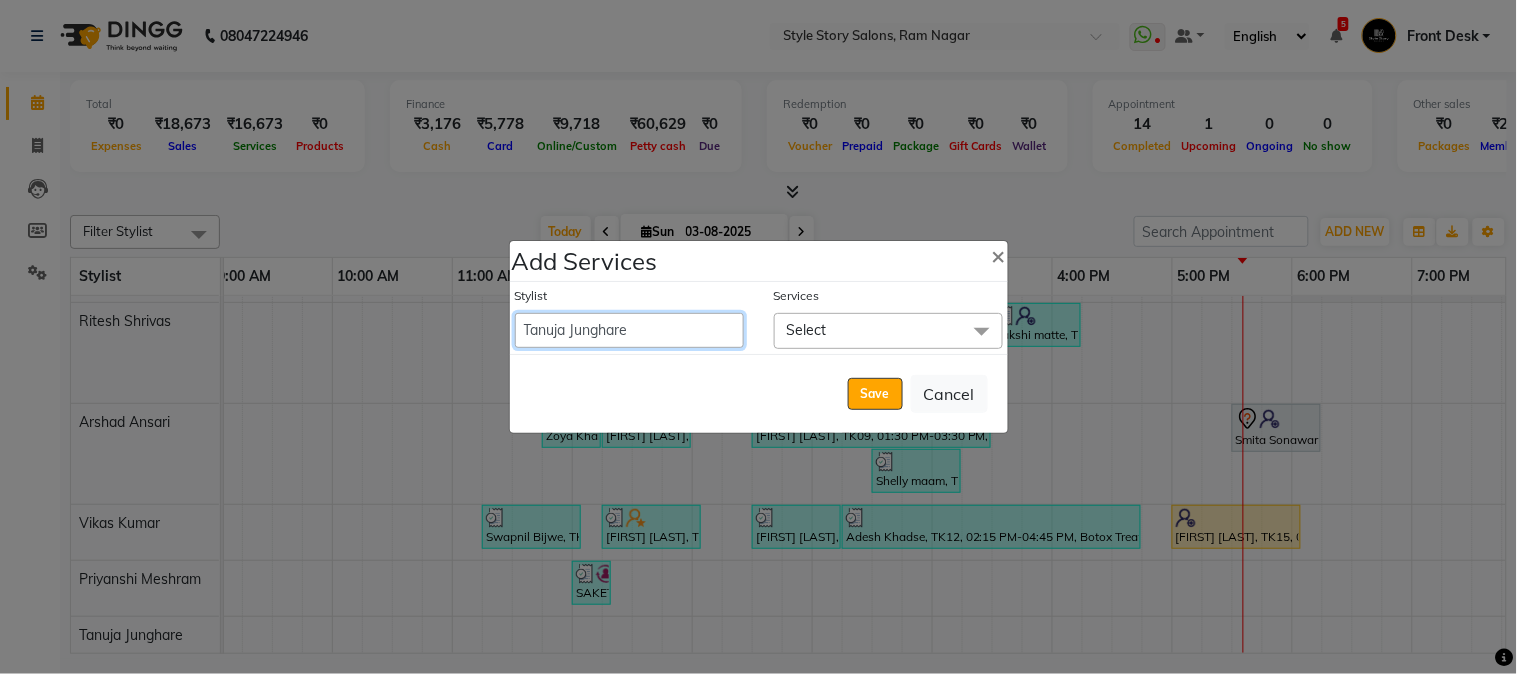 click on "Aayushi Dahat   Adesh khadse   Ambika Dhadse Front Desk   Arshad Ansari   Diksha Thakur   Durga Gawai   Front Desk   Kajal Thapa Front Desk   Kartik Balpande    Khushal Bhoyar Senior Accountant   Komal Thakur   Neelam Nag   Nikhil Pillay Inventory Manager   Nilofar Ali (HR Admin)   Prathm Chaudhari (Hair Artist)   Priyanshi Meshram   Ram Thakur    Ritesh Pande   Ritesh Shrivas   Shabnam Ansari    Shruti Raut   Sonali Sarode   Sonam Nashine HR Manager   Suchita Mankar (Tina Beautician)   Tanuja Junghare   Tushar Pandey   Vikas Kumar   Vinod Pandit   Vishal Gajbhiye Accountant" at bounding box center [629, 330] 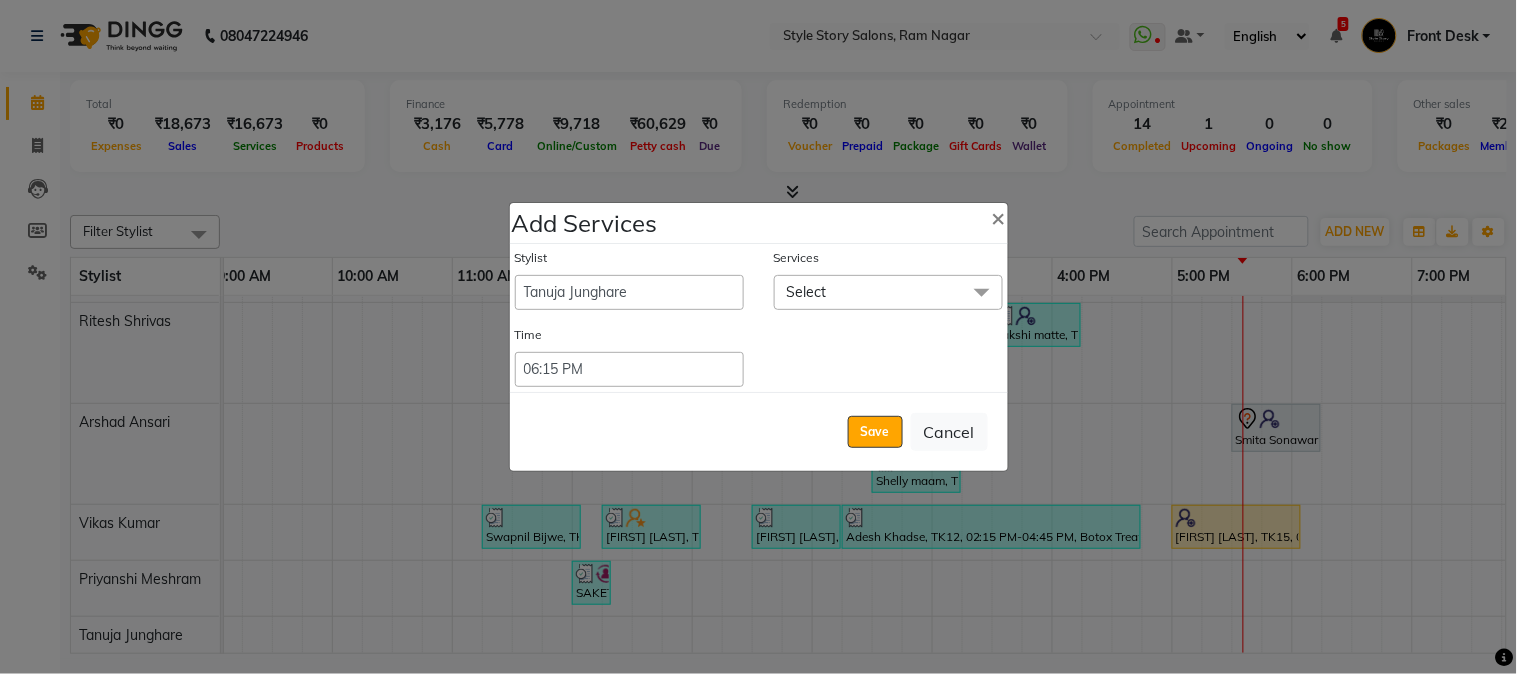 click on "Select" 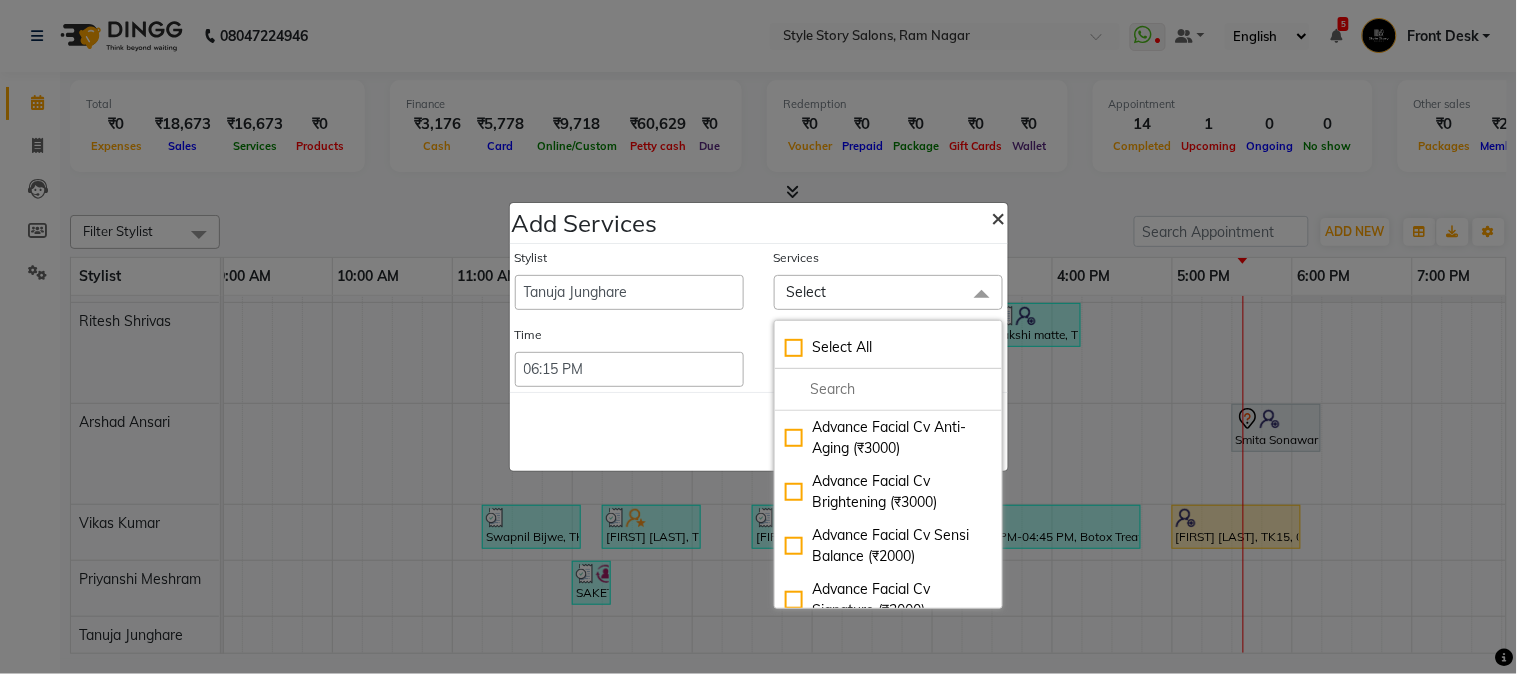 click on "×" 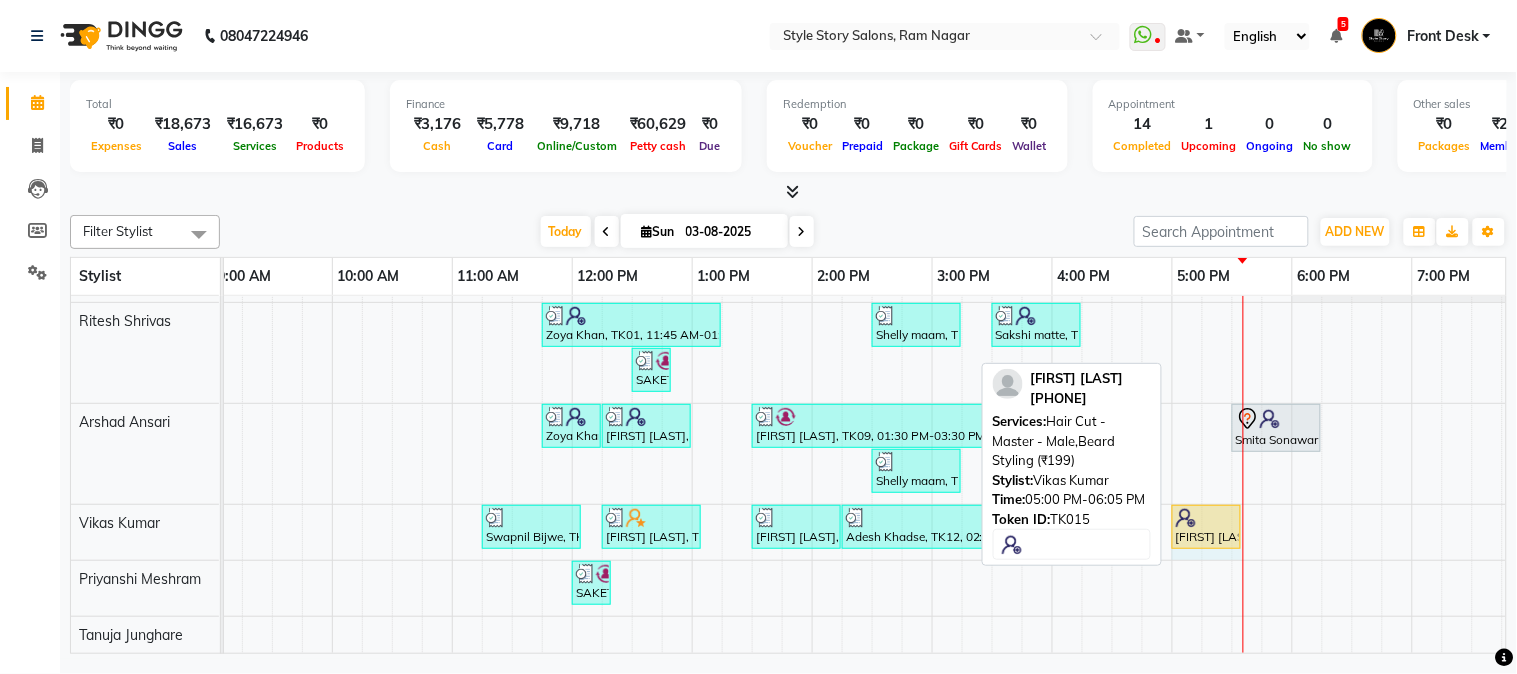 drag, startPoint x: 1302, startPoint y: 505, endPoint x: 1244, endPoint y: 513, distance: 58.549126 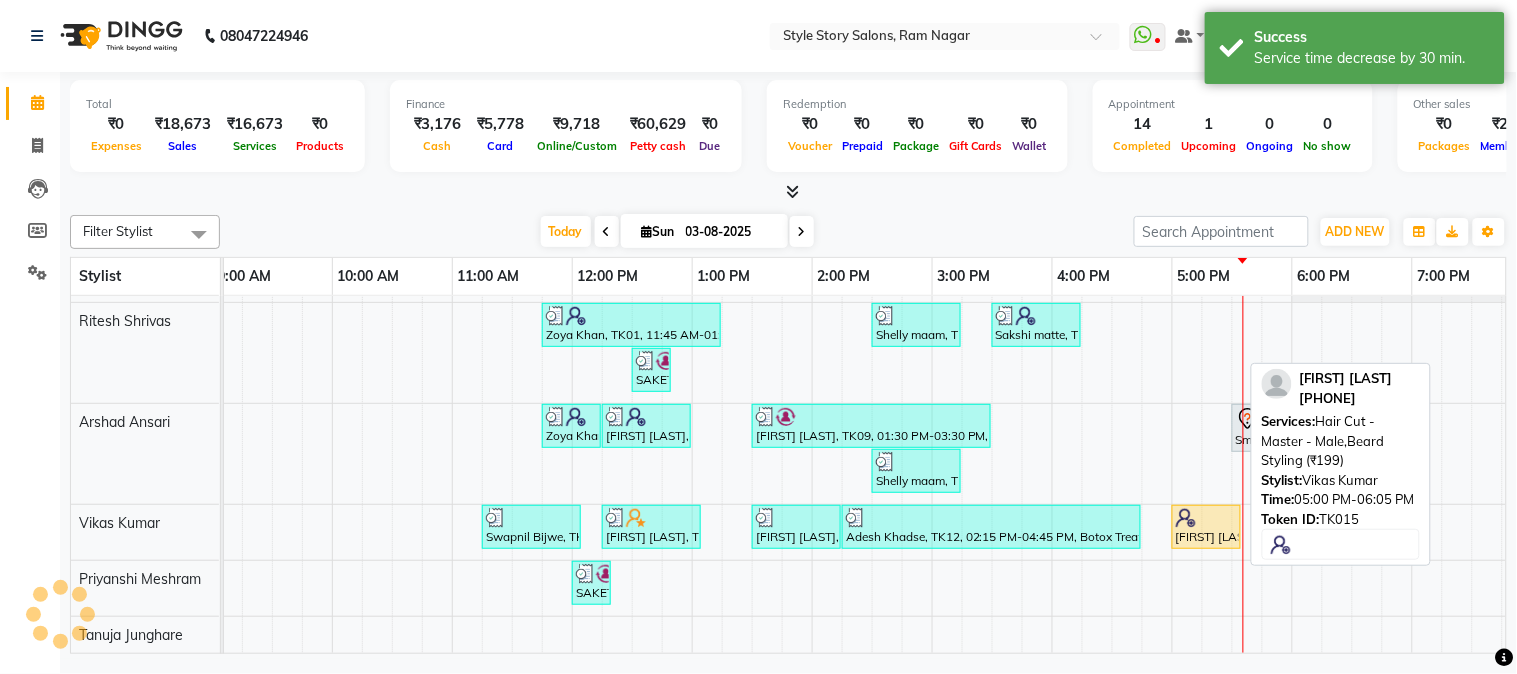 click on "[FIRST] [LAST], TK15, 05:00 PM-05:35 PM, Hair Cut - Master - Male,Beard Styling (₹199)" at bounding box center (1206, 527) 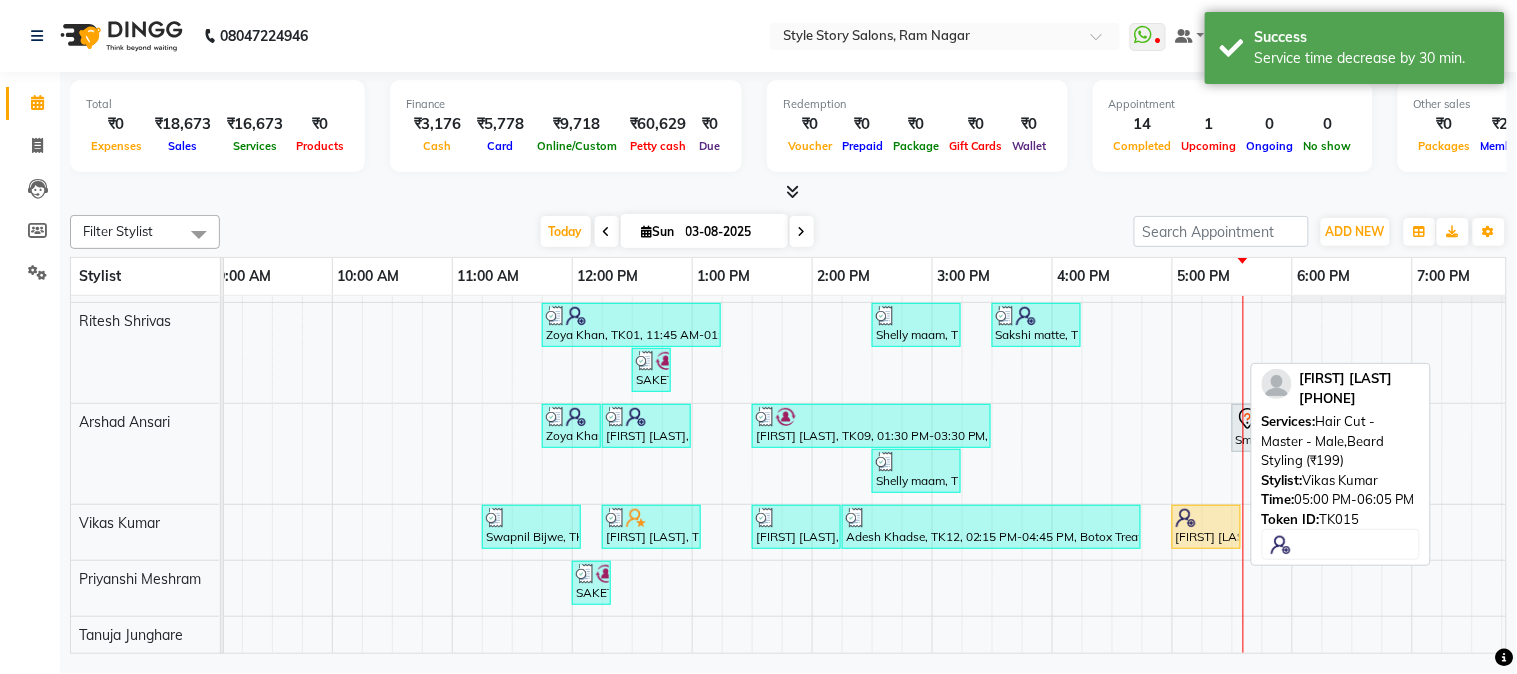click on "[FIRST] [LAST], TK15, 05:00 PM-05:35 PM, Hair Cut - Master - Male,Beard Styling (₹199)" at bounding box center [1206, 527] 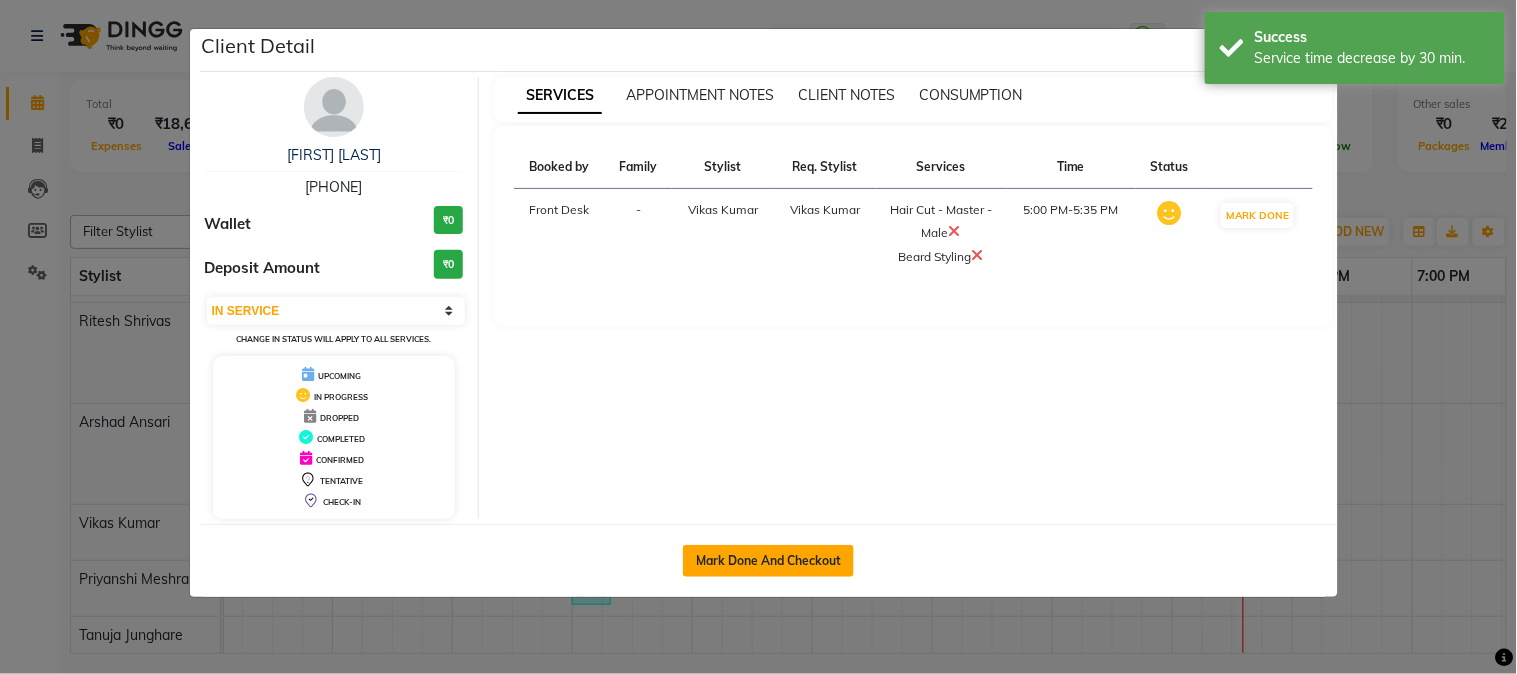 click on "Mark Done And Checkout" 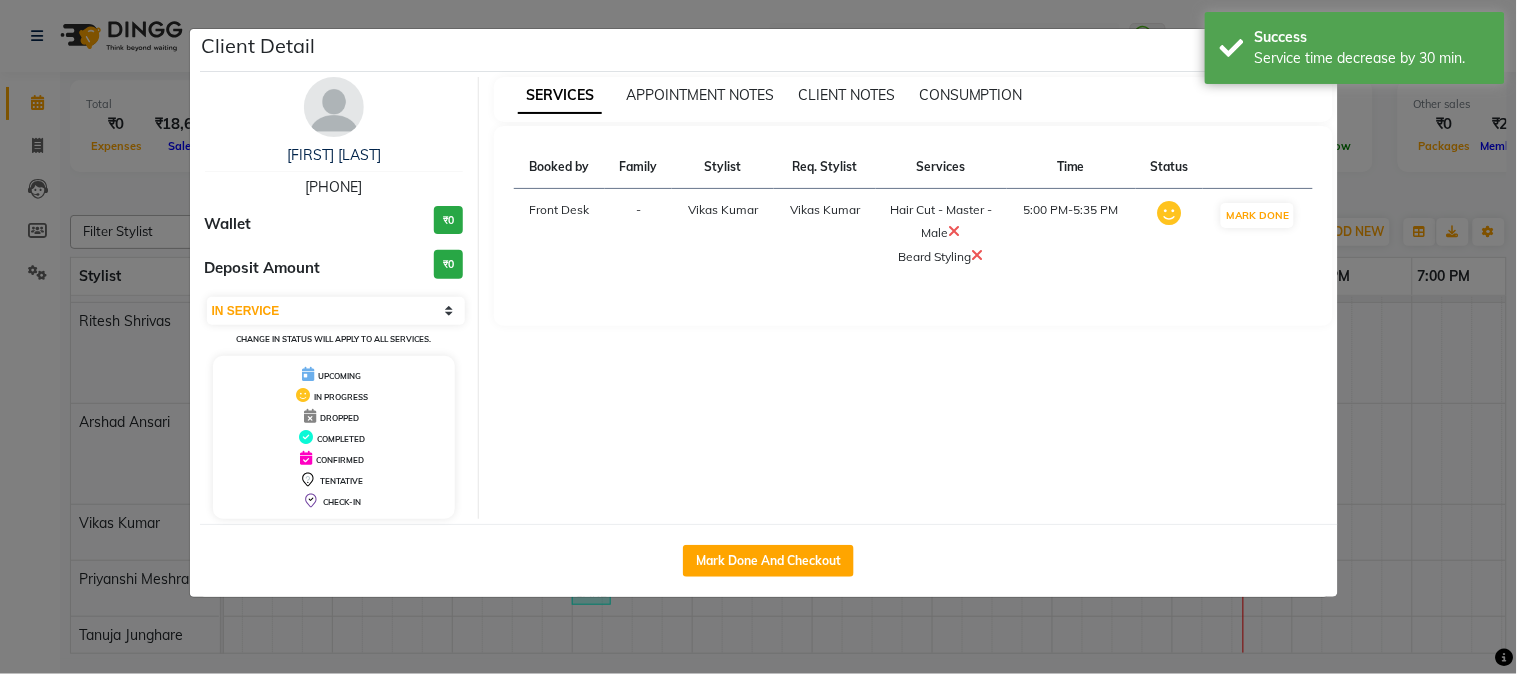select on "service" 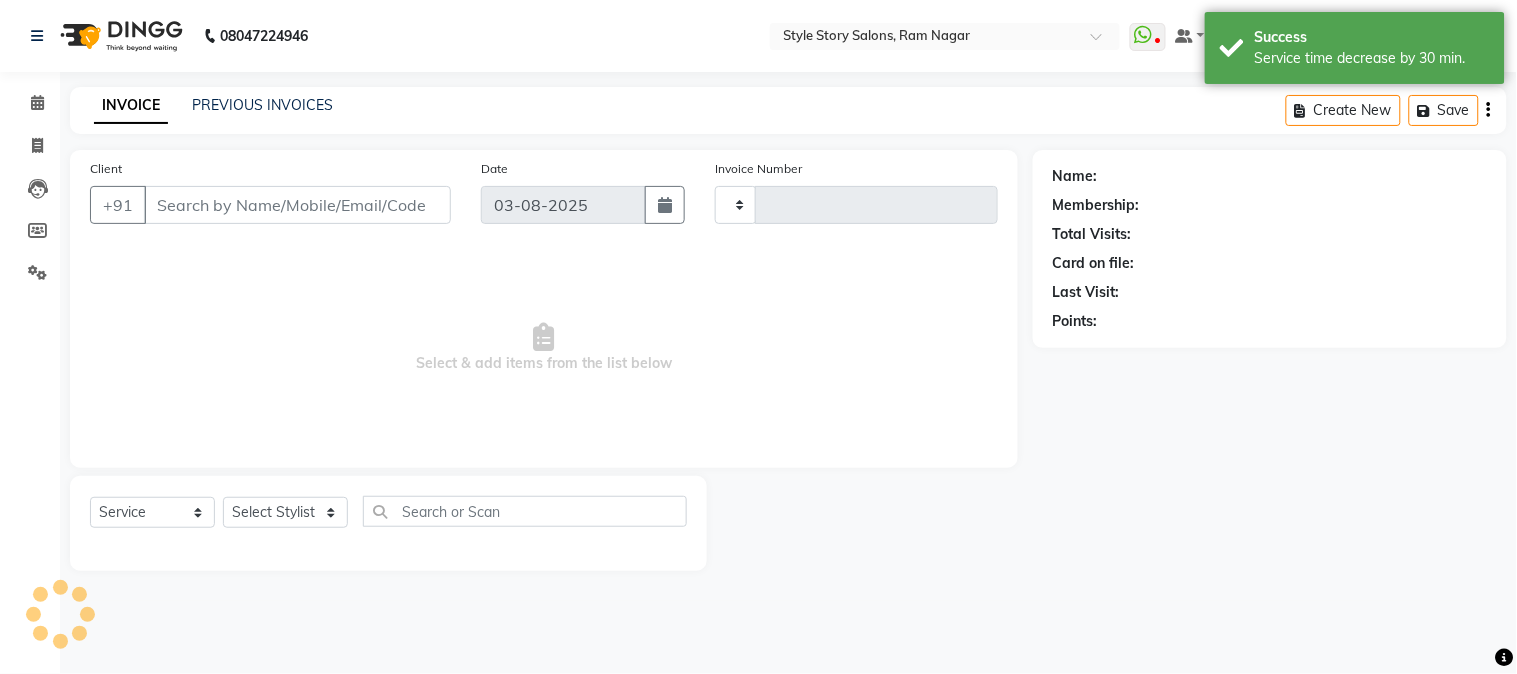 type on "1237" 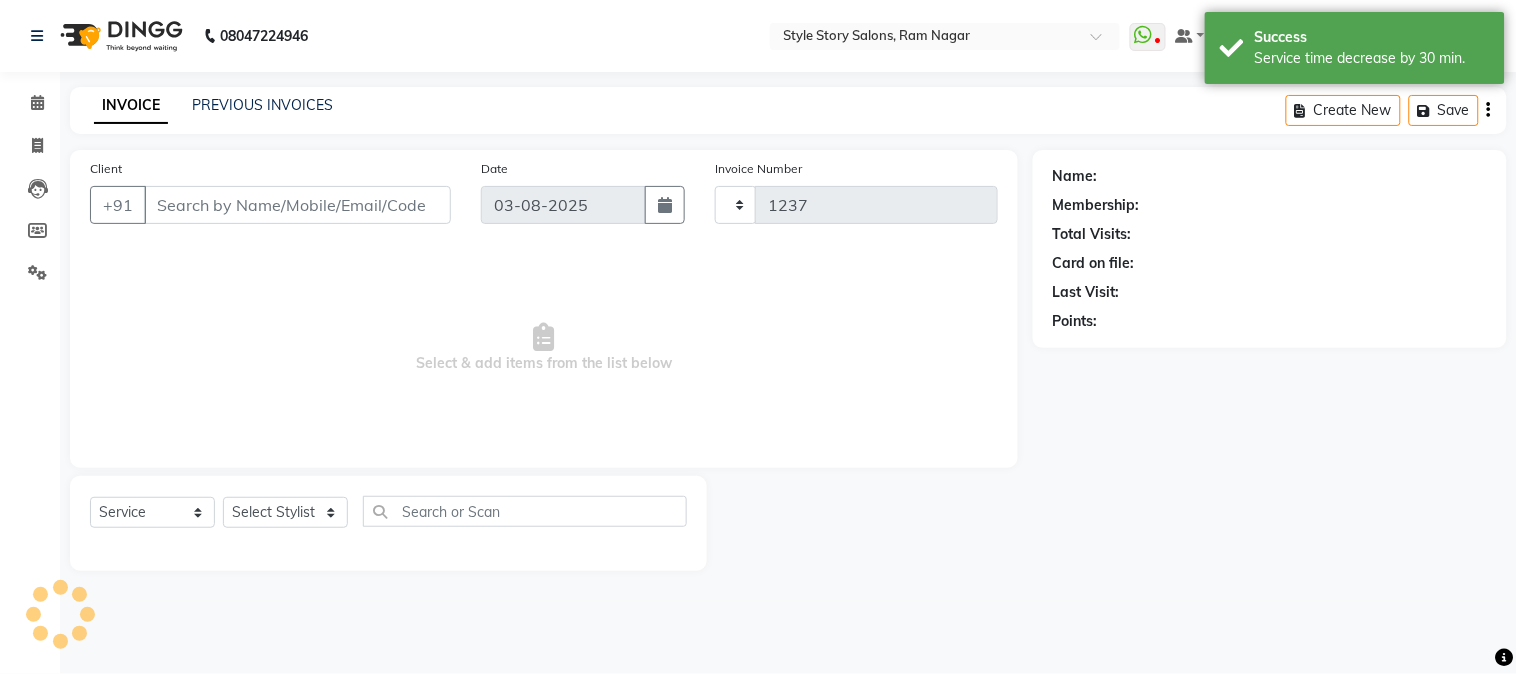 select on "6249" 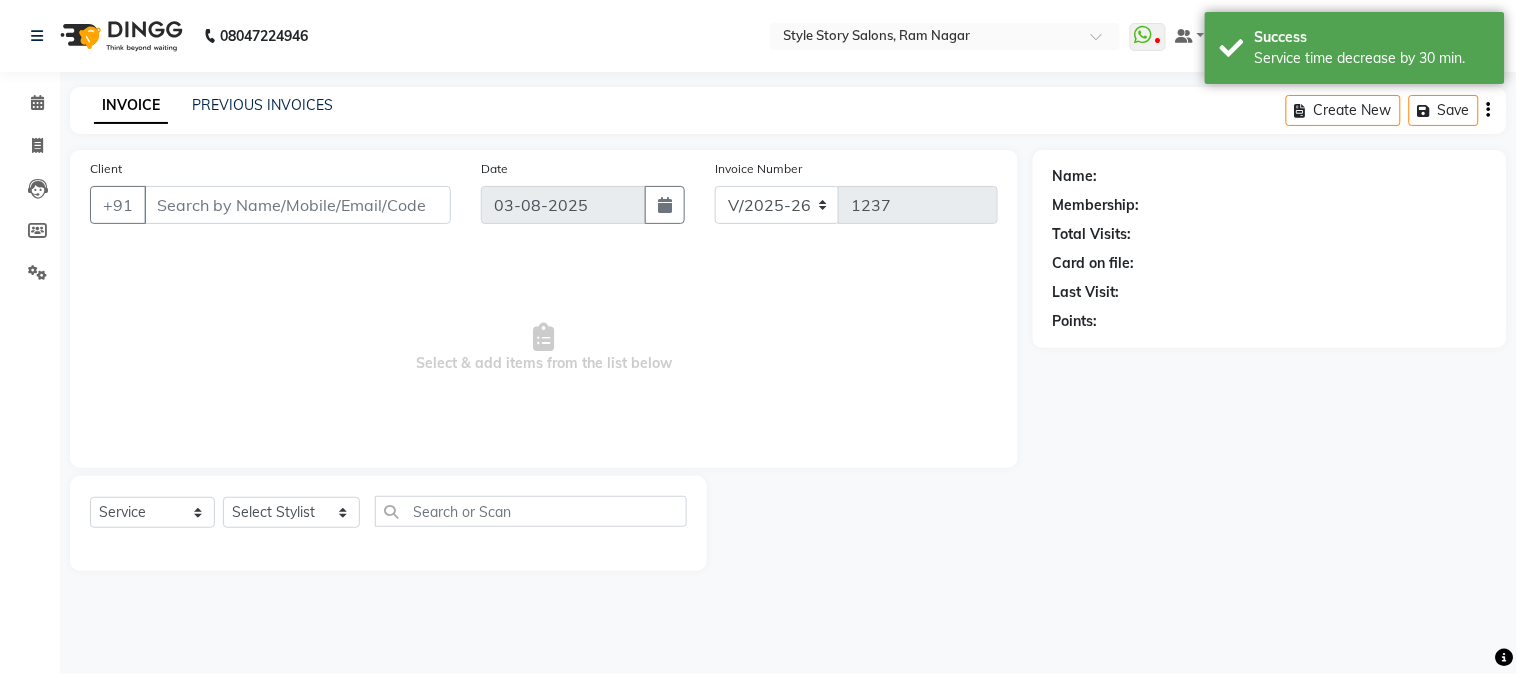 type on "[PHONE]" 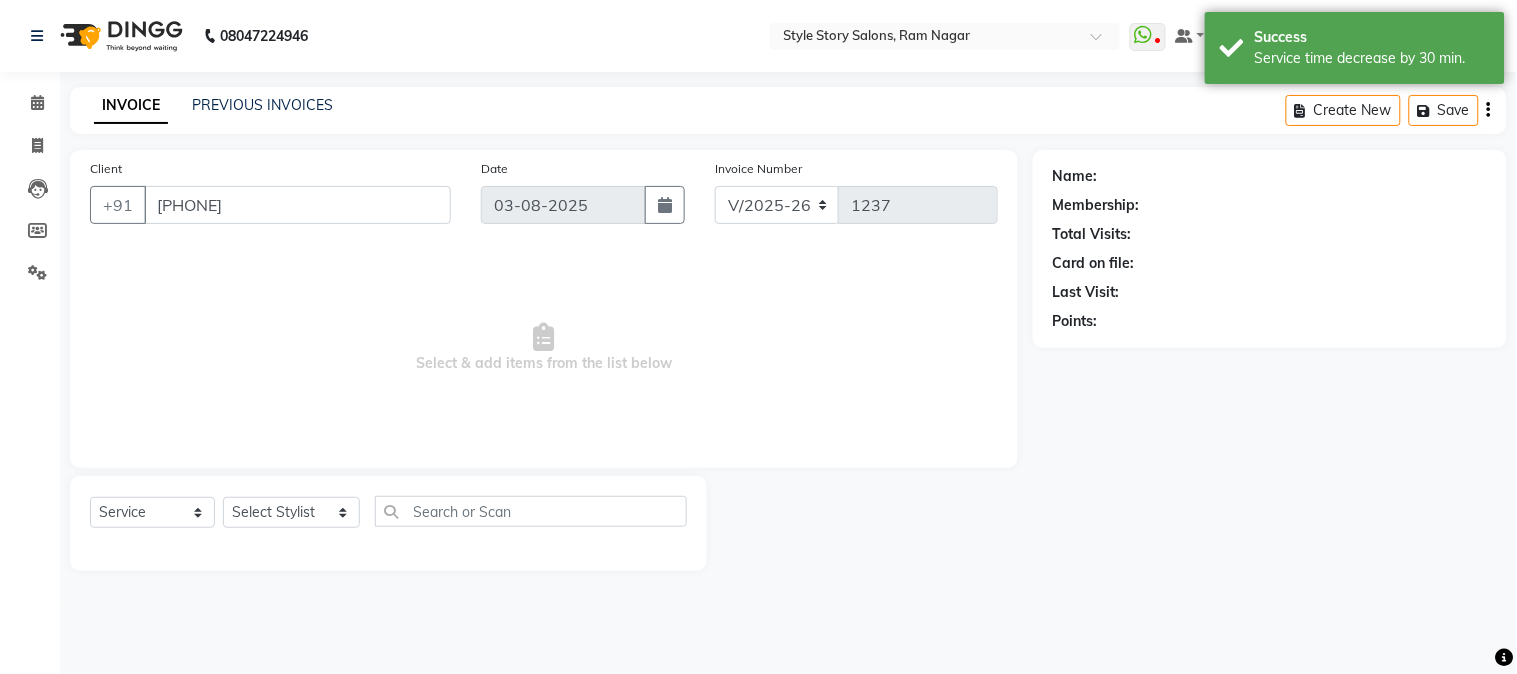 select on "62114" 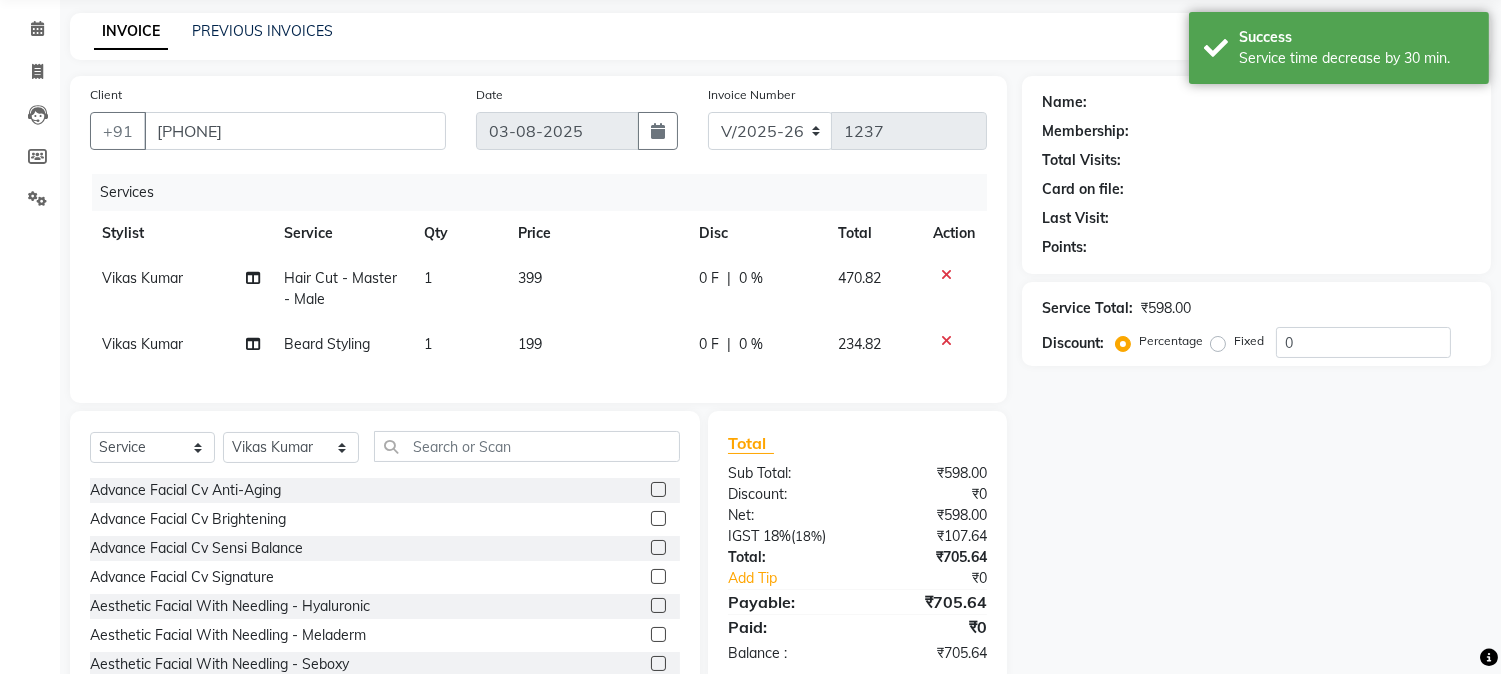 scroll, scrollTop: 152, scrollLeft: 0, axis: vertical 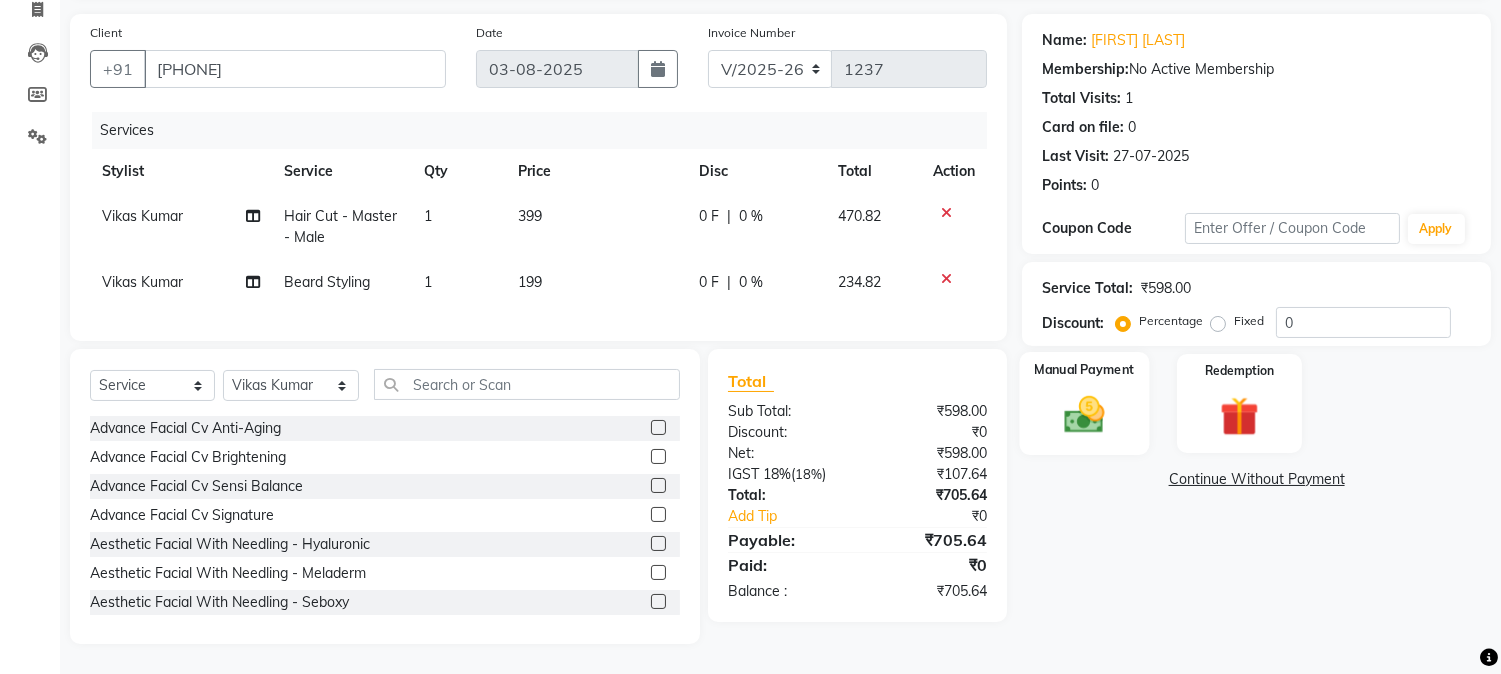click on "Manual Payment" 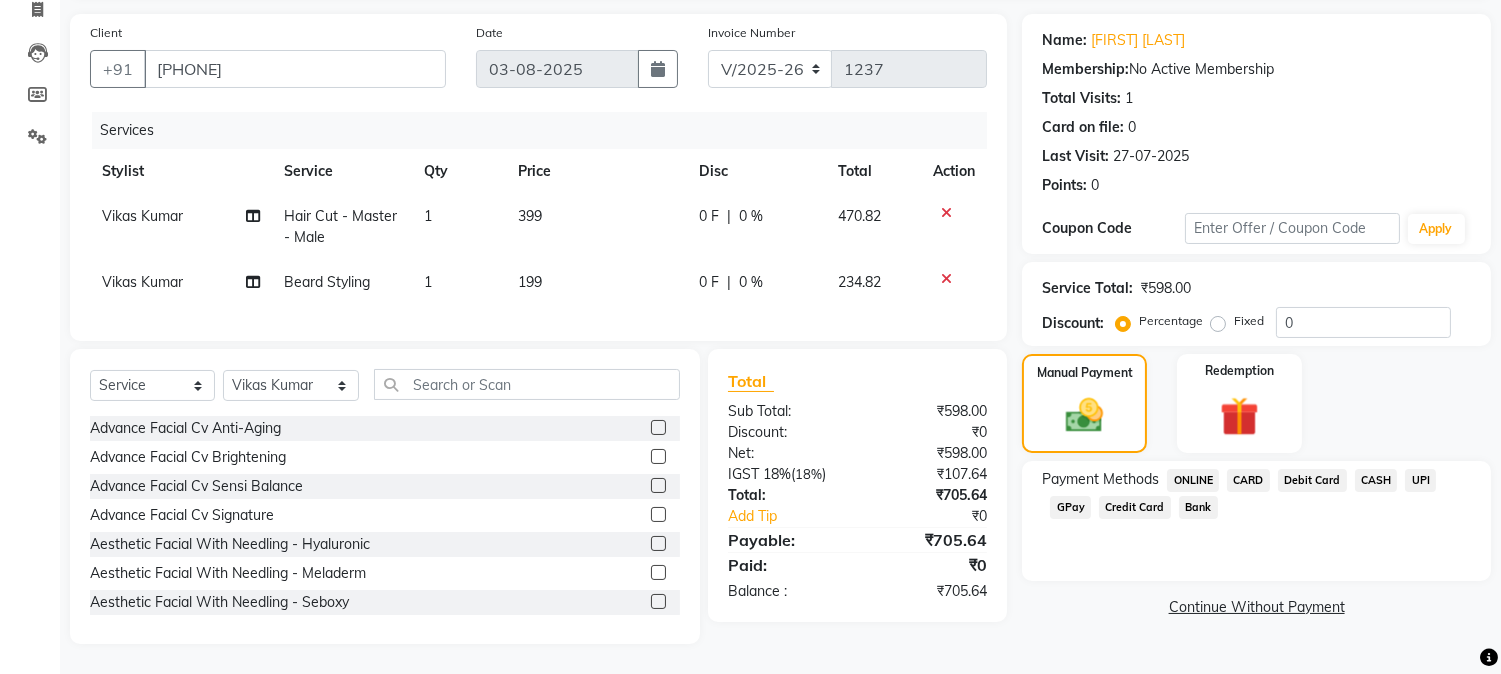 click on "UPI" 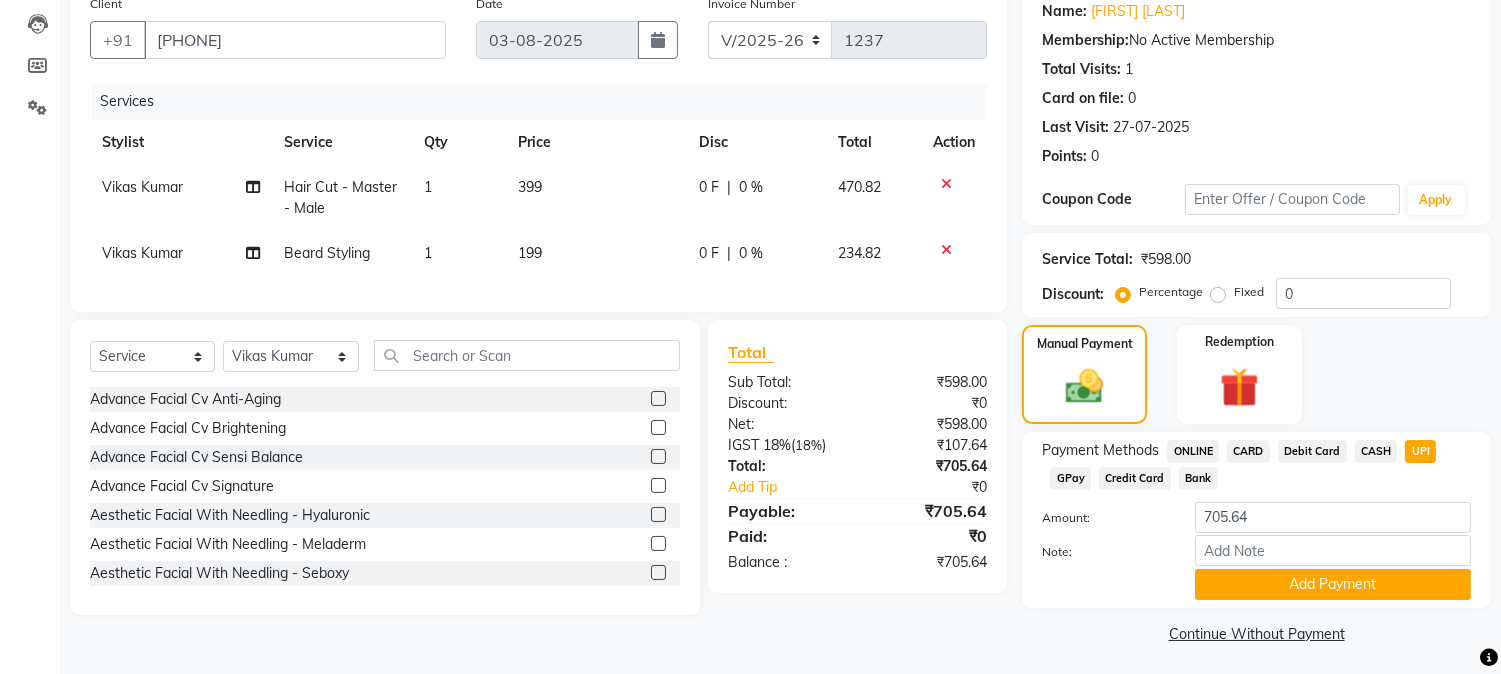 scroll, scrollTop: 170, scrollLeft: 0, axis: vertical 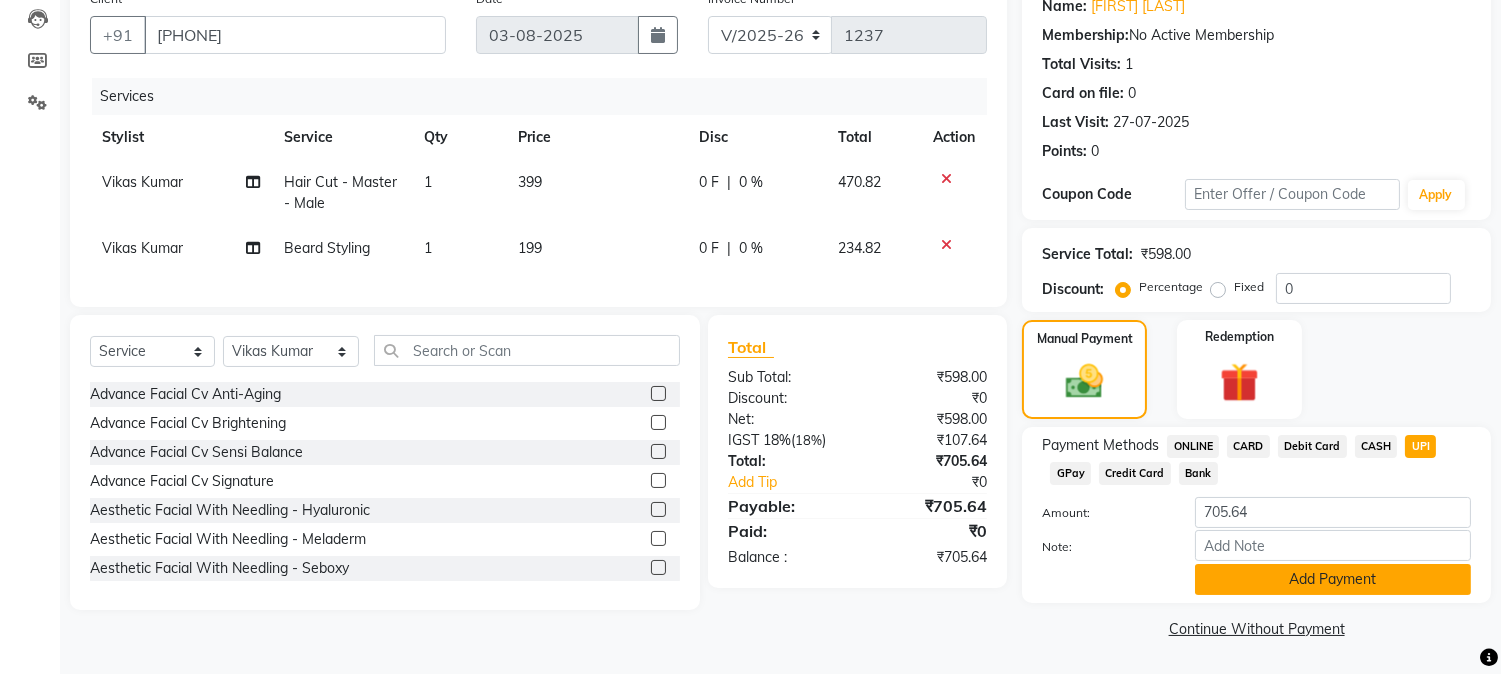click on "Add Payment" 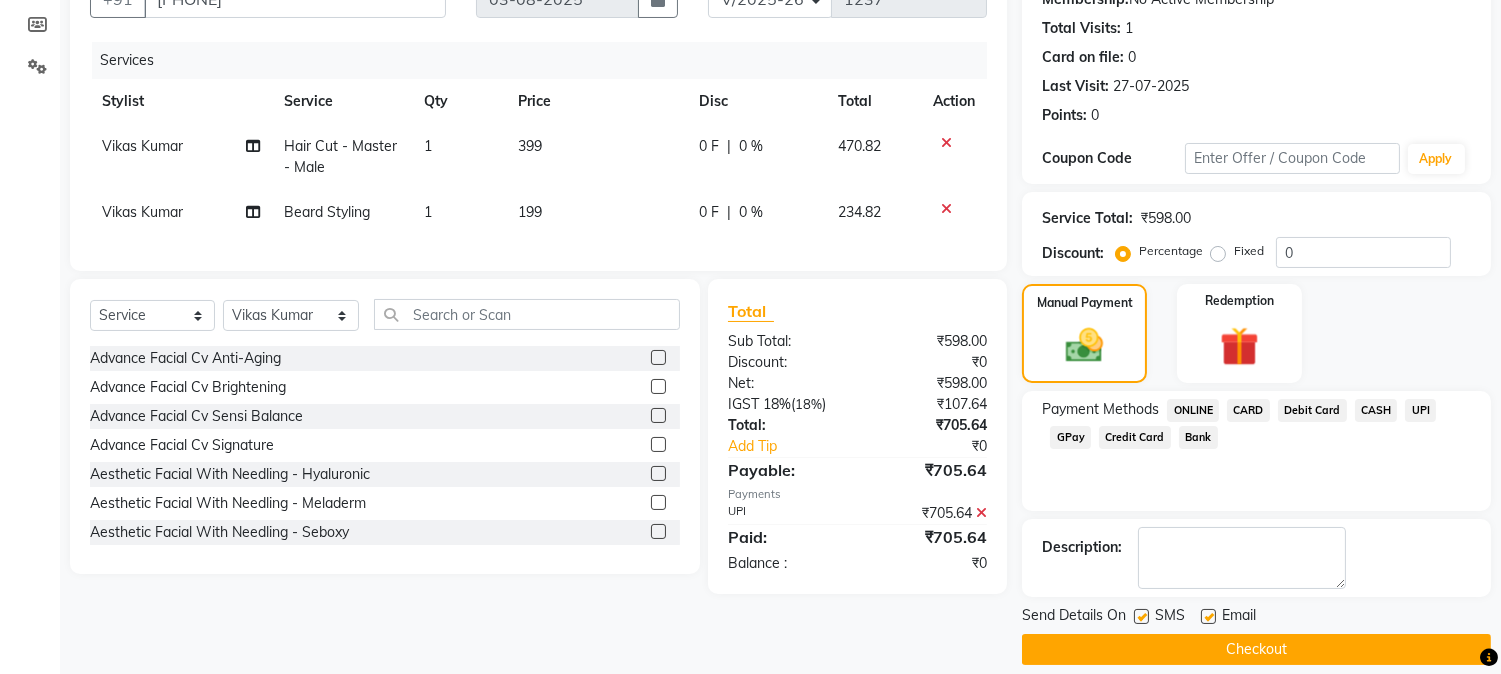 scroll, scrollTop: 225, scrollLeft: 0, axis: vertical 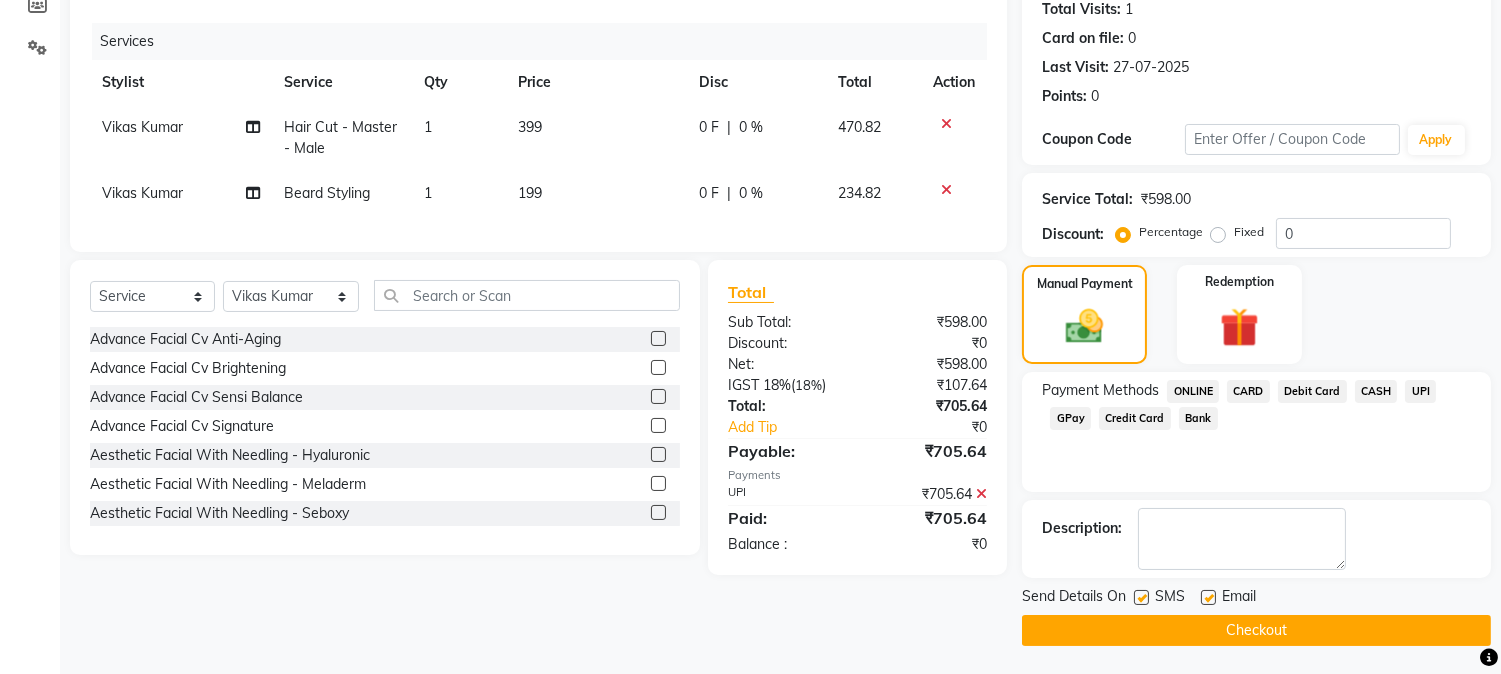 click on "Checkout" 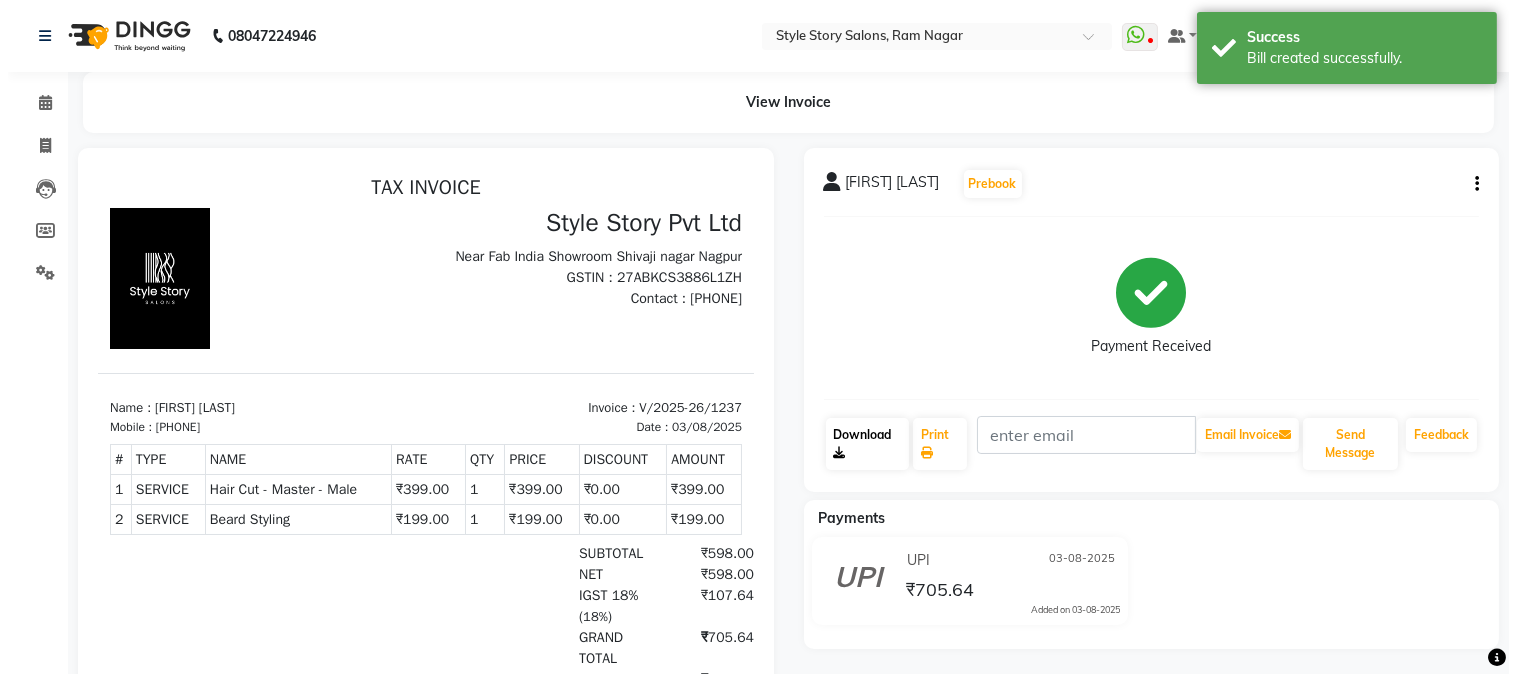 scroll, scrollTop: 0, scrollLeft: 0, axis: both 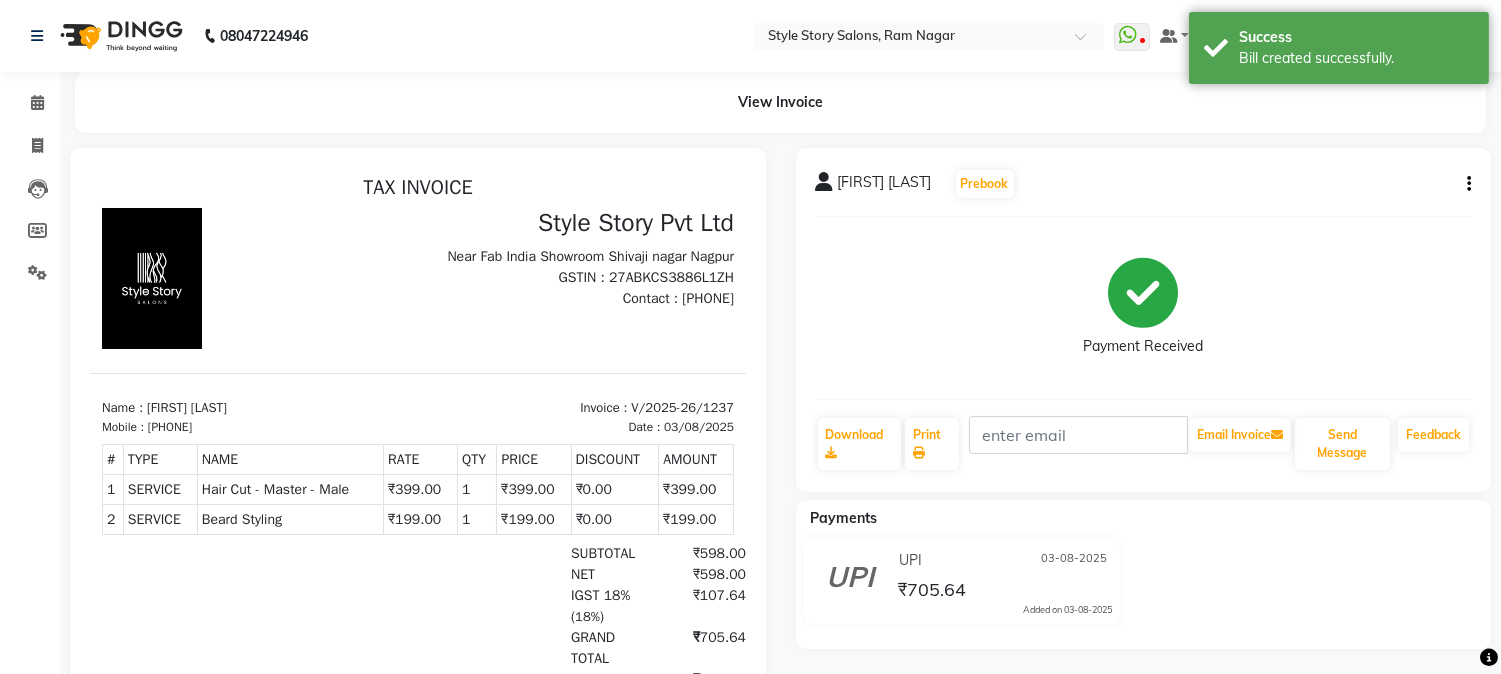 click on "Download" 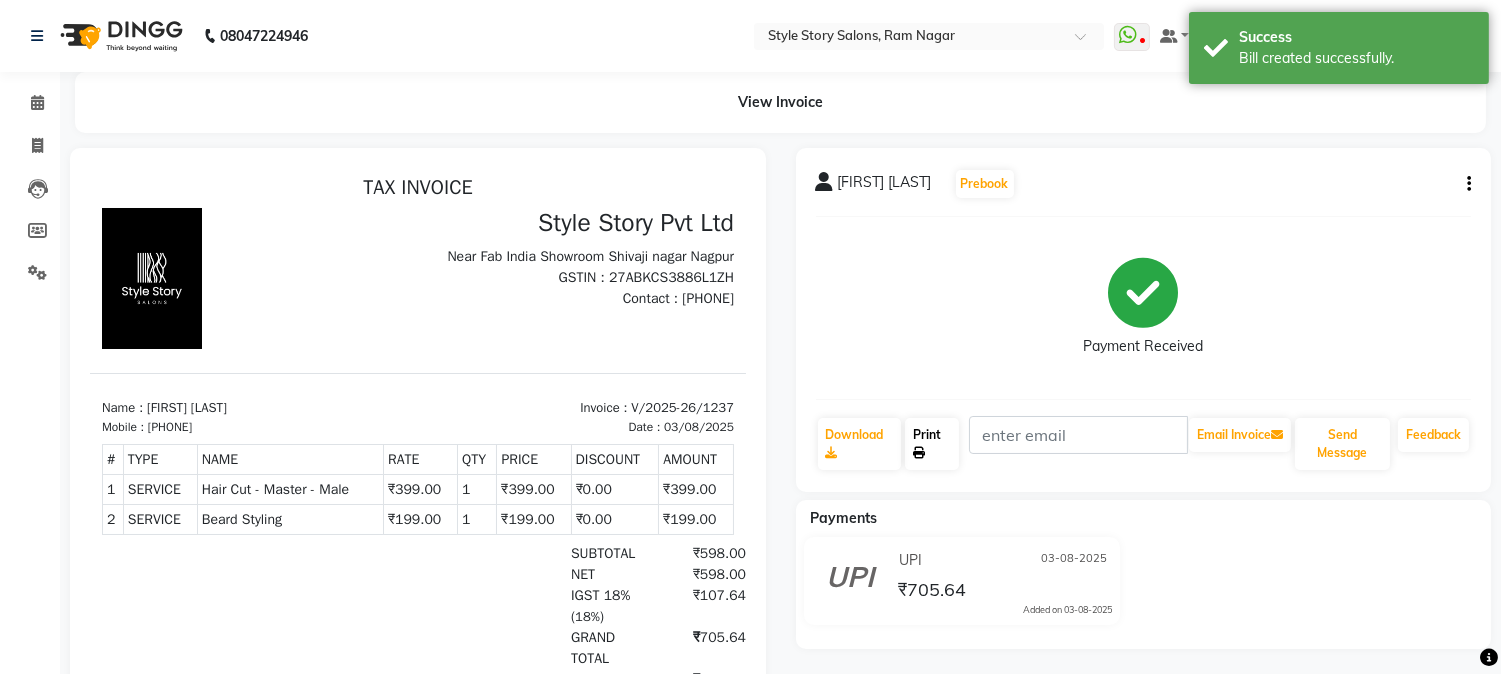 click on "Print" 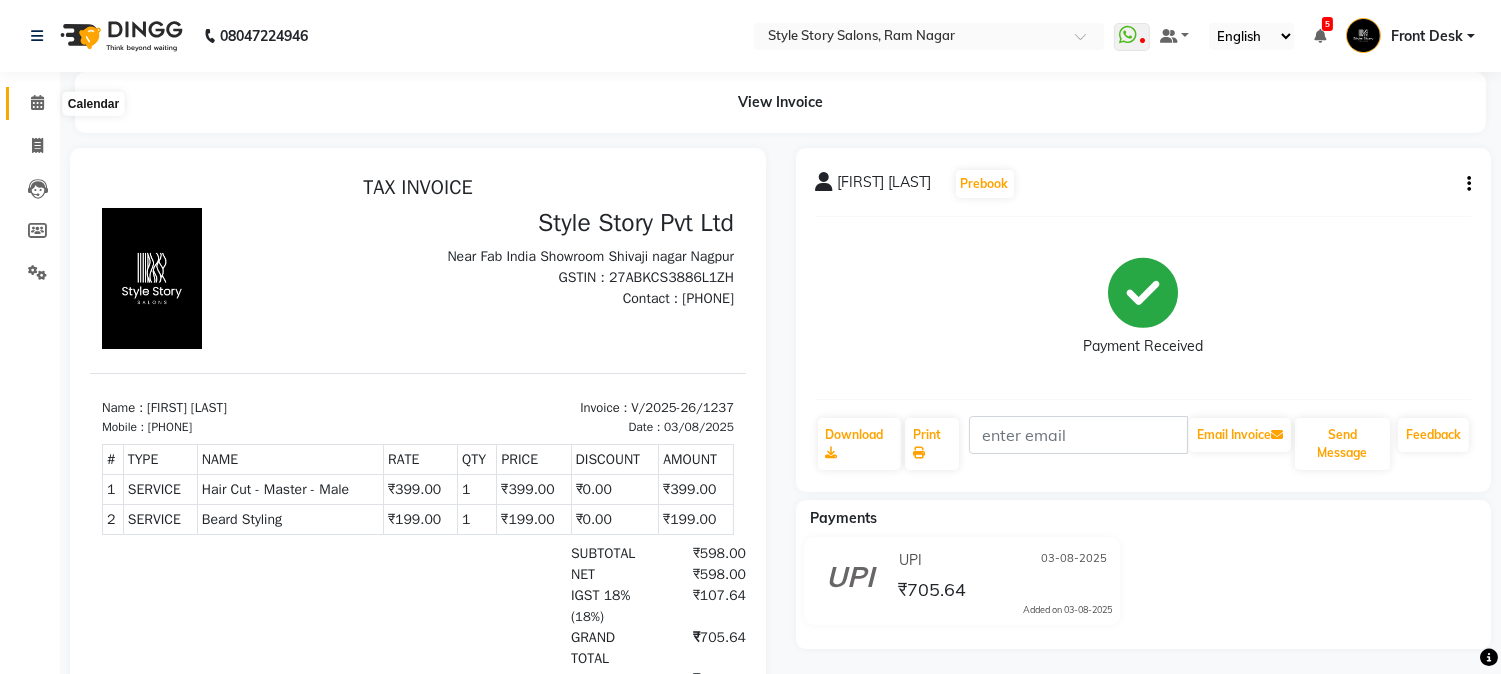 click 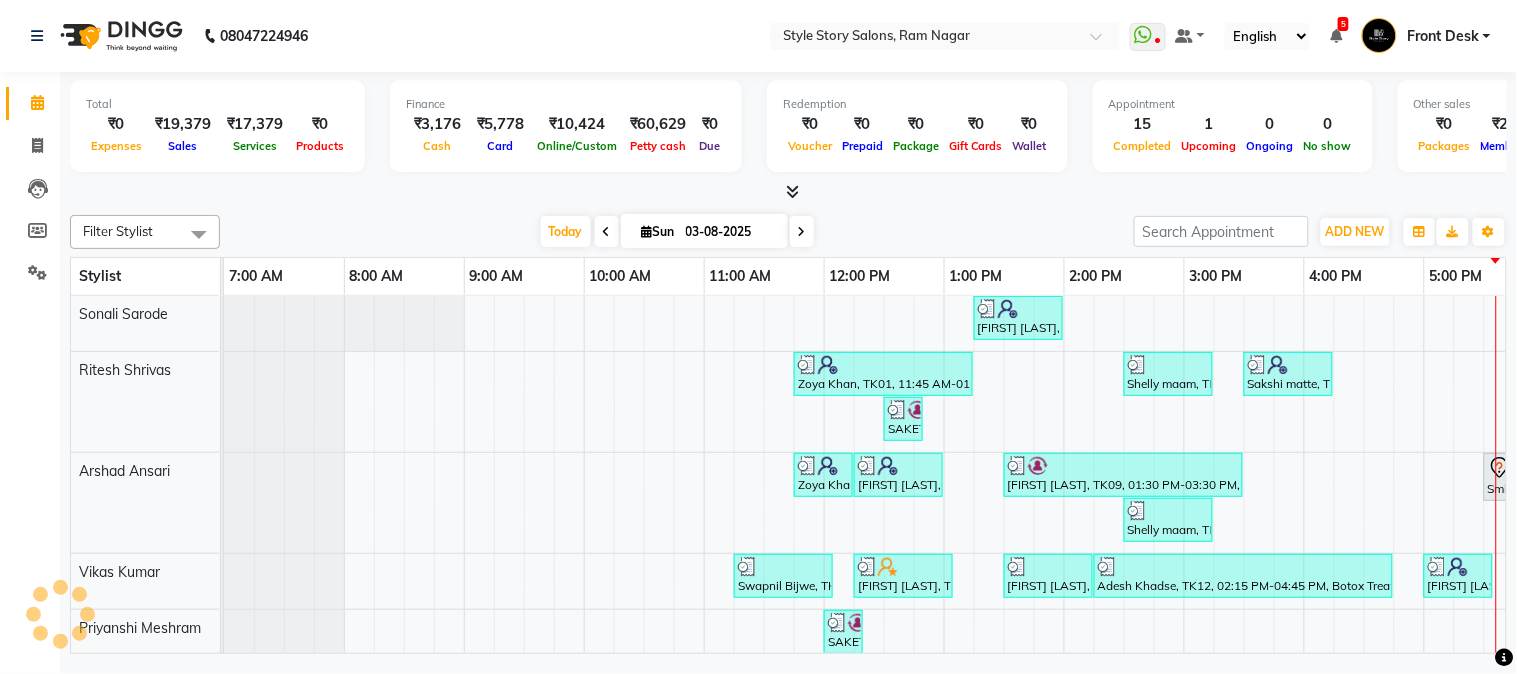 scroll, scrollTop: 0, scrollLeft: 0, axis: both 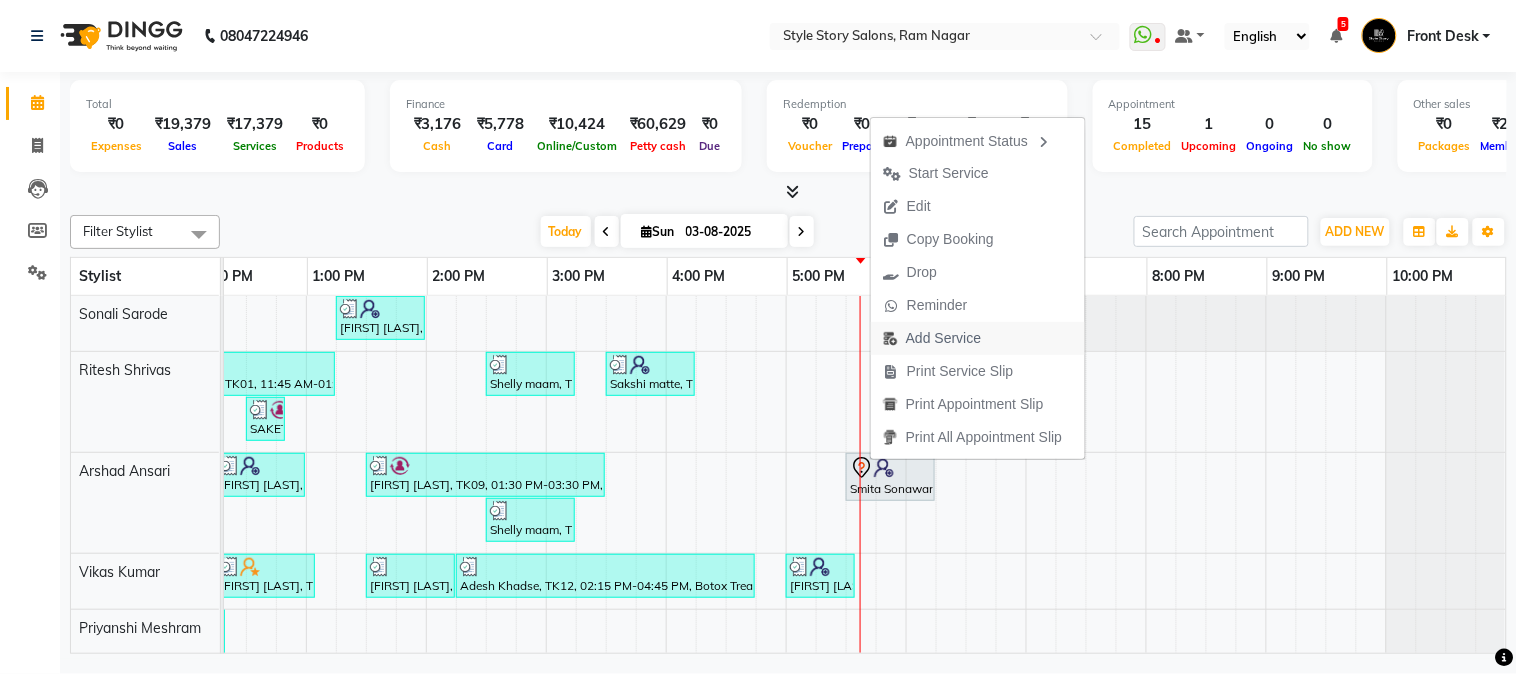click on "Add Service" at bounding box center (943, 338) 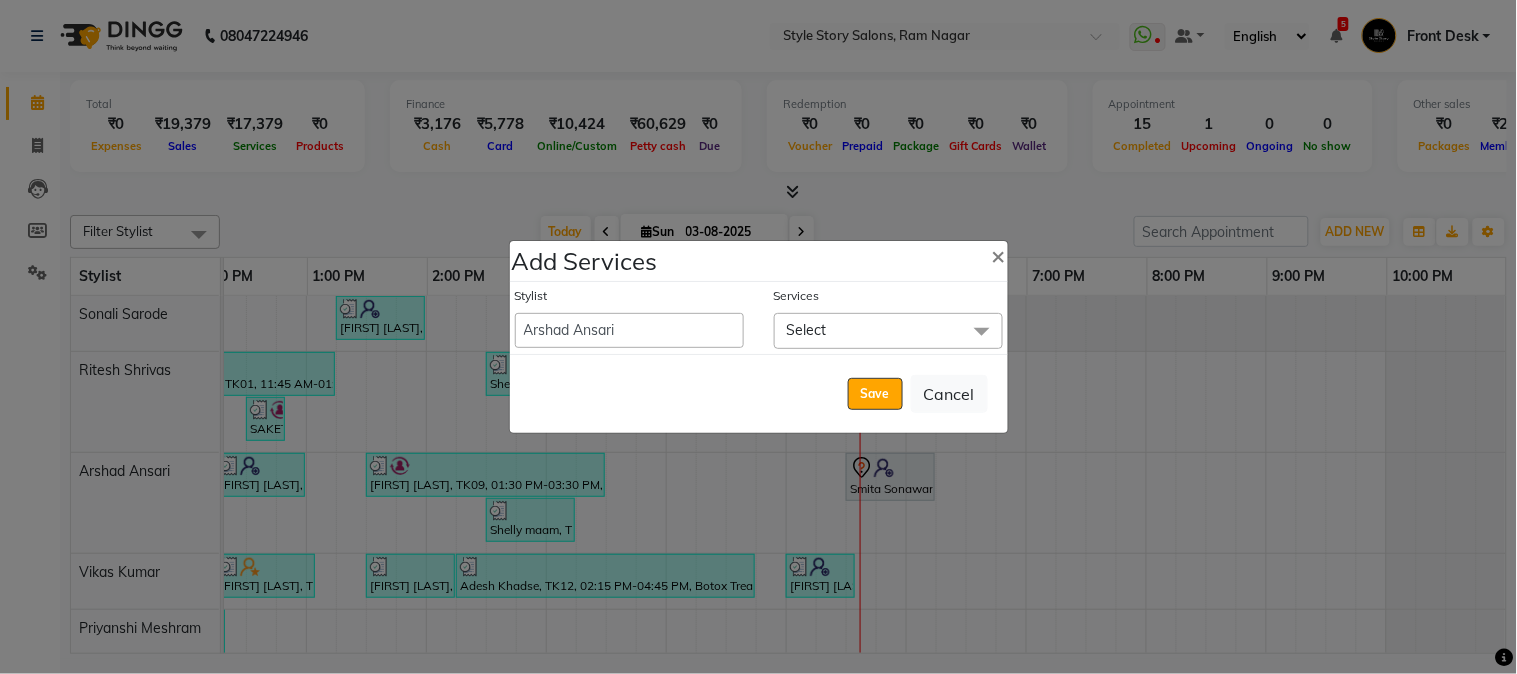 drag, startPoint x: 842, startPoint y: 318, endPoint x: 837, endPoint y: 334, distance: 16.763054 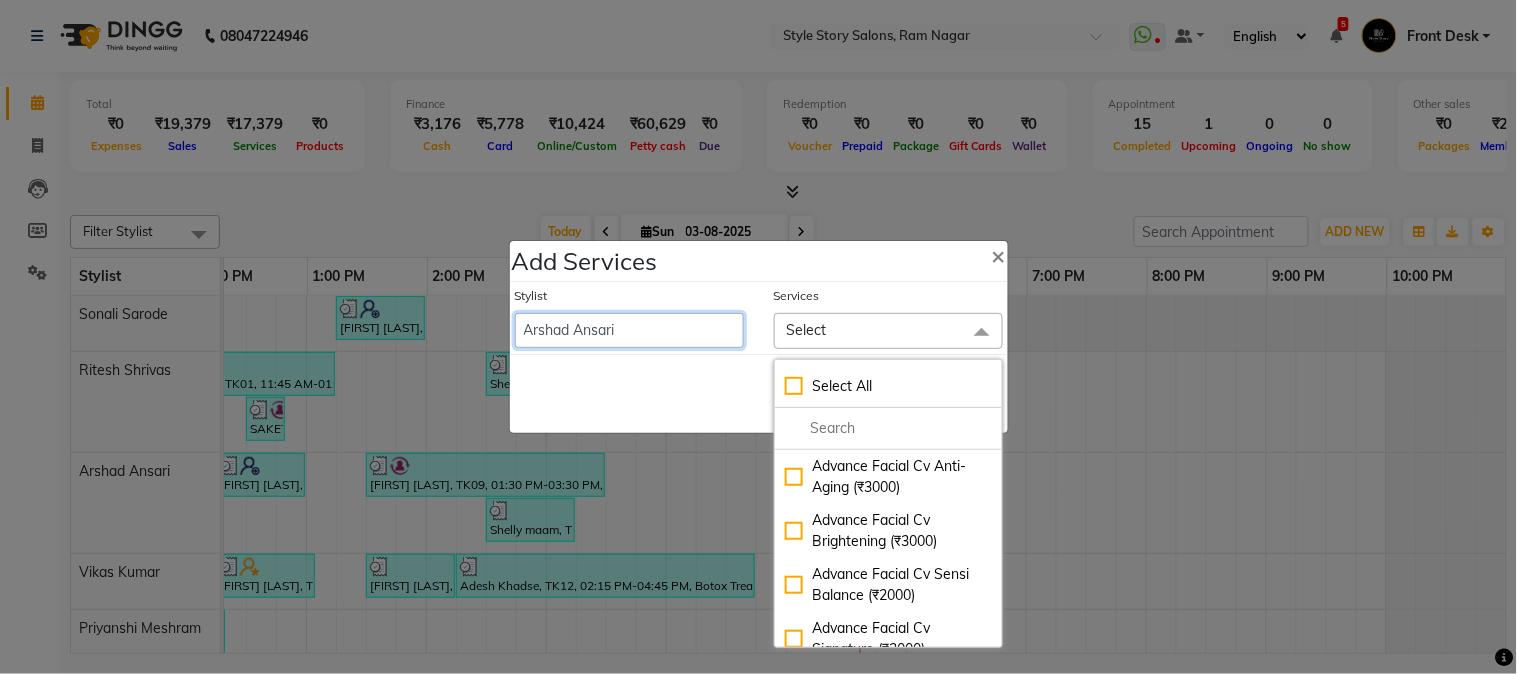 click on "Aayushi Dahat   Adesh khadse   Ambika Dhadse Front Desk   Arshad Ansari   Diksha Thakur   Durga Gawai   Front Desk   Kajal Thapa Front Desk   Kartik Balpande    Khushal Bhoyar Senior Accountant   Komal Thakur   Neelam Nag   Nikhil Pillay Inventory Manager   Nilofar Ali (HR Admin)   Prathm Chaudhari (Hair Artist)   Priyanshi Meshram   Ram Thakur    Ritesh Pande   Ritesh Shrivas   Shabnam Ansari    Shruti Raut   Sonali Sarode   Sonam Nashine HR Manager   Suchita Mankar (Tina Beautician)   Tanuja Junghare   Tushar Pandey   Vikas Kumar   Vinod Pandit   Vishal Gajbhiye Accountant" at bounding box center [629, 330] 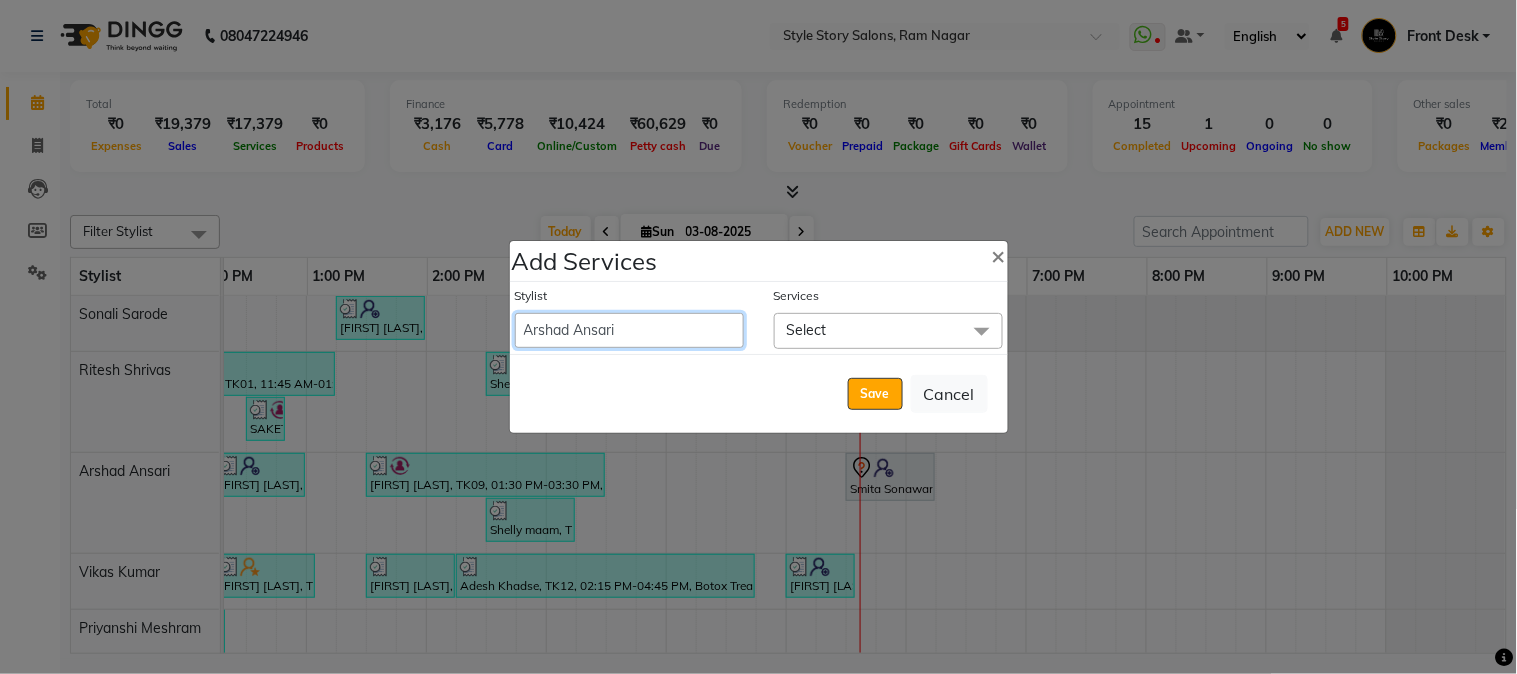 select on "84756" 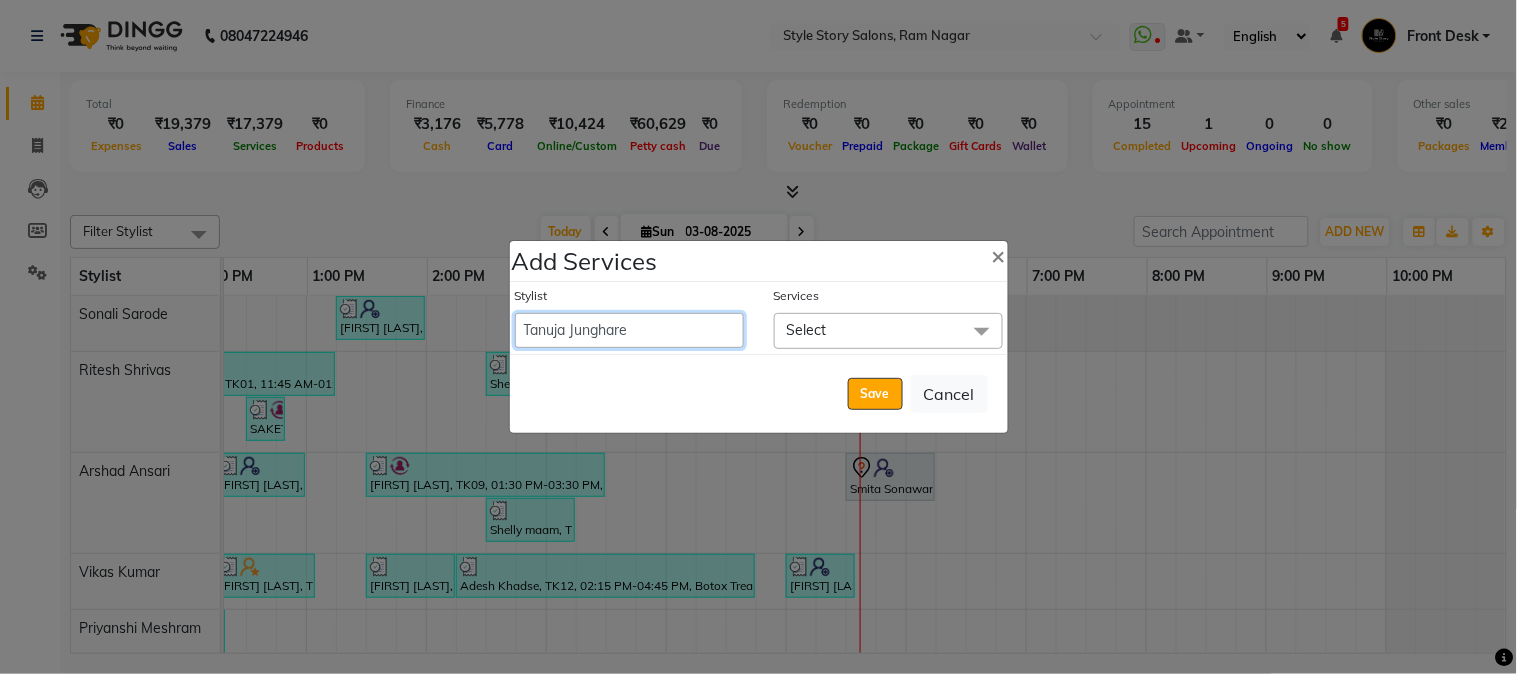 click on "Aayushi Dahat   Adesh khadse   Ambika Dhadse Front Desk   Arshad Ansari   Diksha Thakur   Durga Gawai   Front Desk   Kajal Thapa Front Desk   Kartik Balpande    Khushal Bhoyar Senior Accountant   Komal Thakur   Neelam Nag   Nikhil Pillay Inventory Manager   Nilofar Ali (HR Admin)   Prathm Chaudhari (Hair Artist)   Priyanshi Meshram   Ram Thakur    Ritesh Pande   Ritesh Shrivas   Shabnam Ansari    Shruti Raut   Sonali Sarode   Sonam Nashine HR Manager   Suchita Mankar (Tina Beautician)   Tanuja Junghare   Tushar Pandey   Vikas Kumar   Vinod Pandit   Vishal Gajbhiye Accountant" at bounding box center (629, 330) 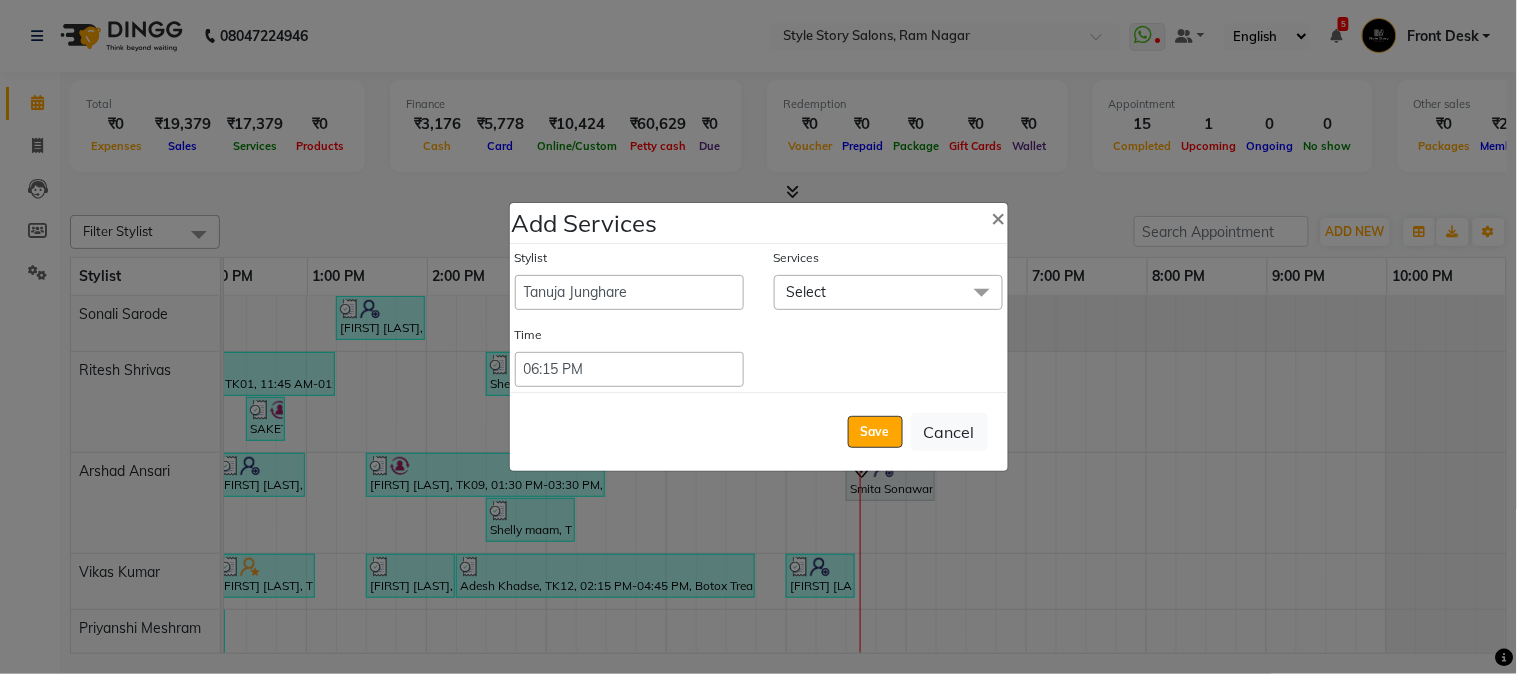 drag, startPoint x: 851, startPoint y: 288, endPoint x: 856, endPoint y: 298, distance: 11.18034 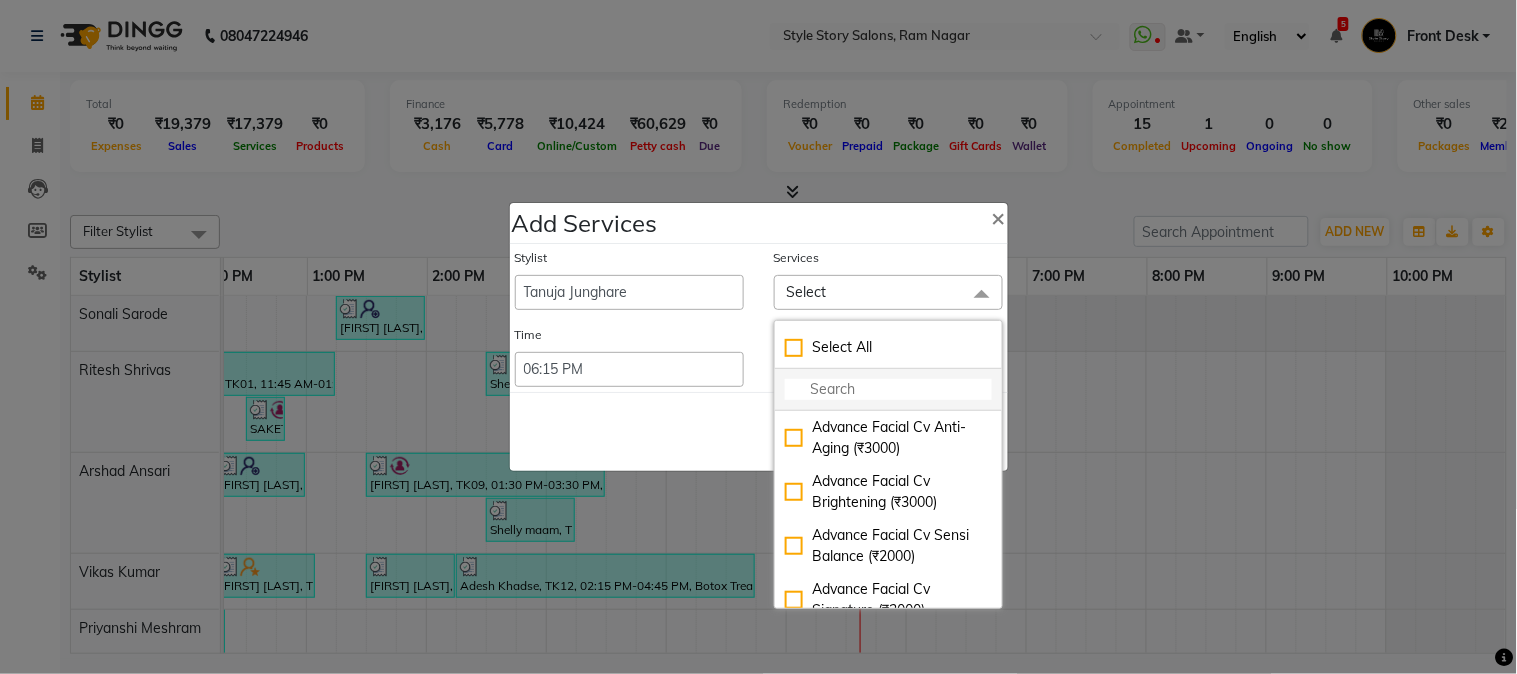 click 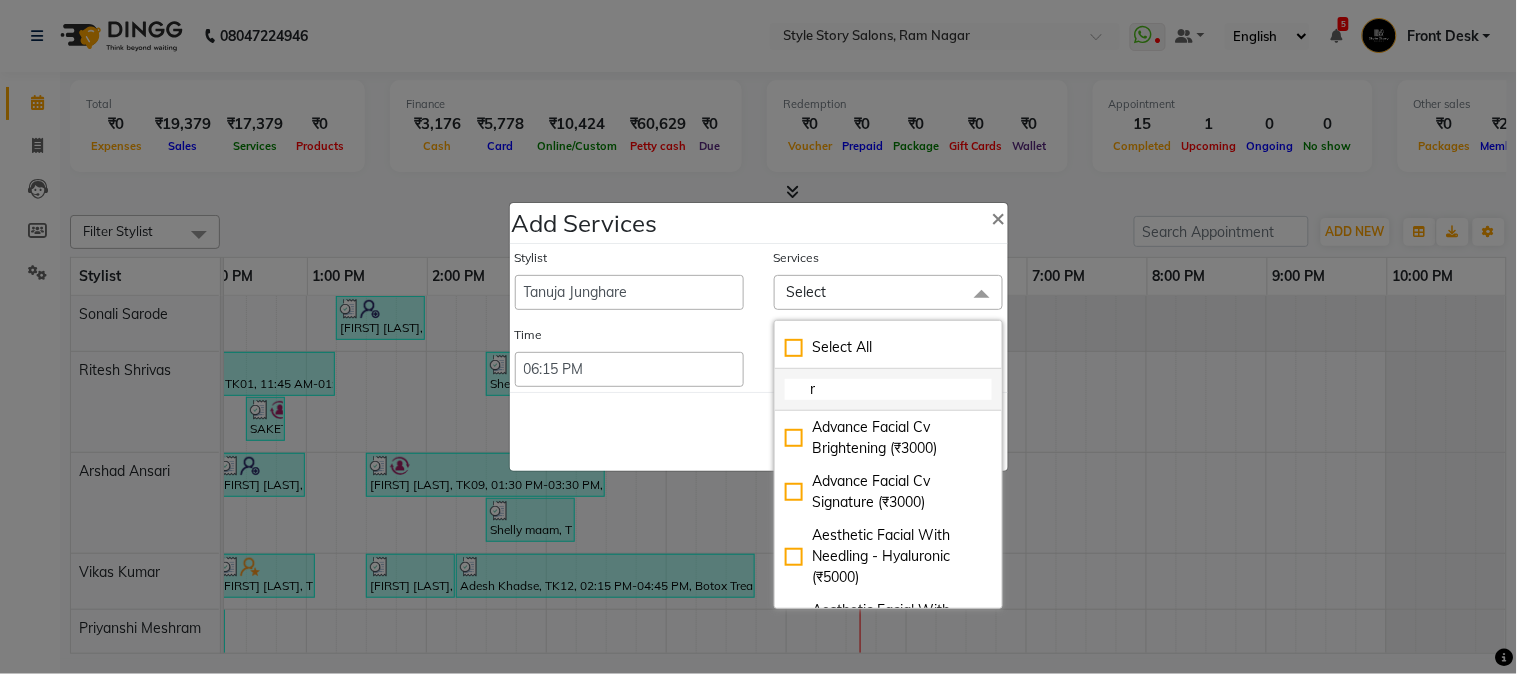 type on "ro" 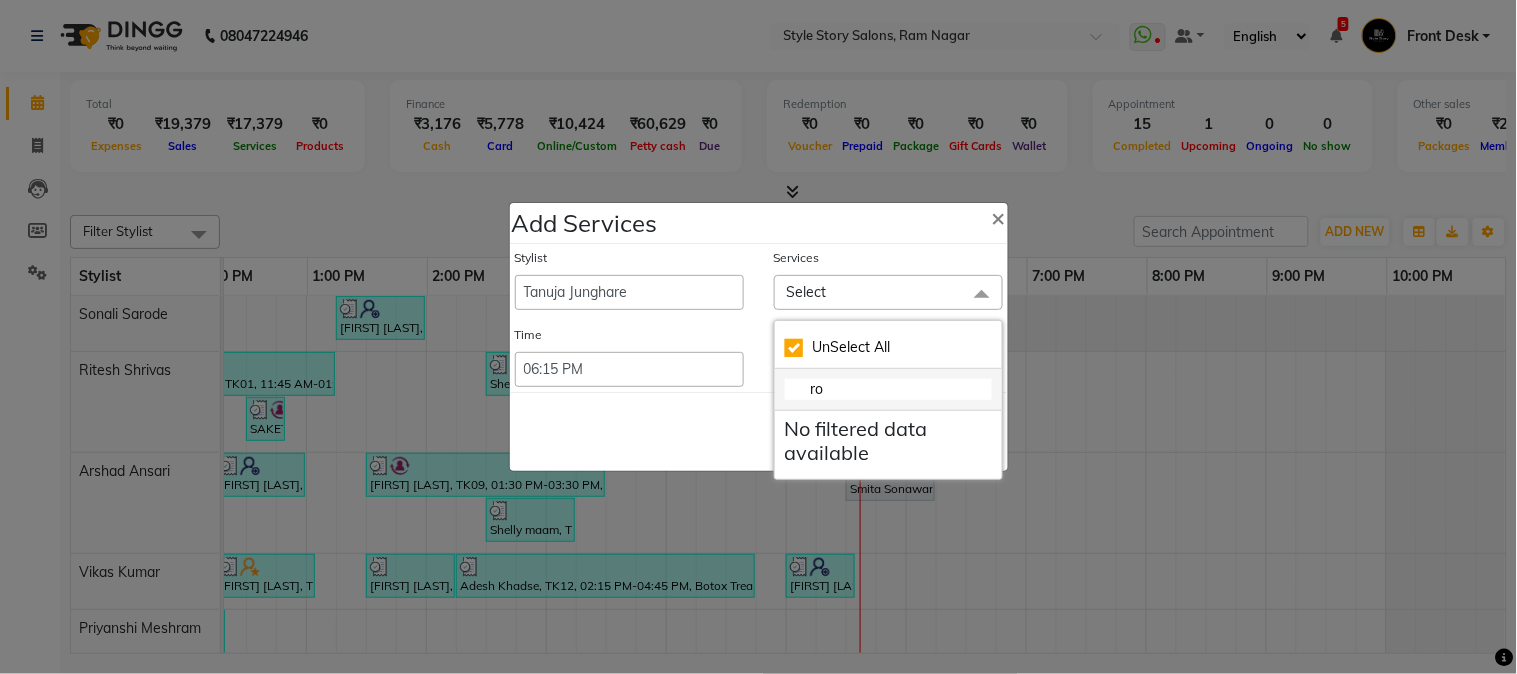 checkbox on "true" 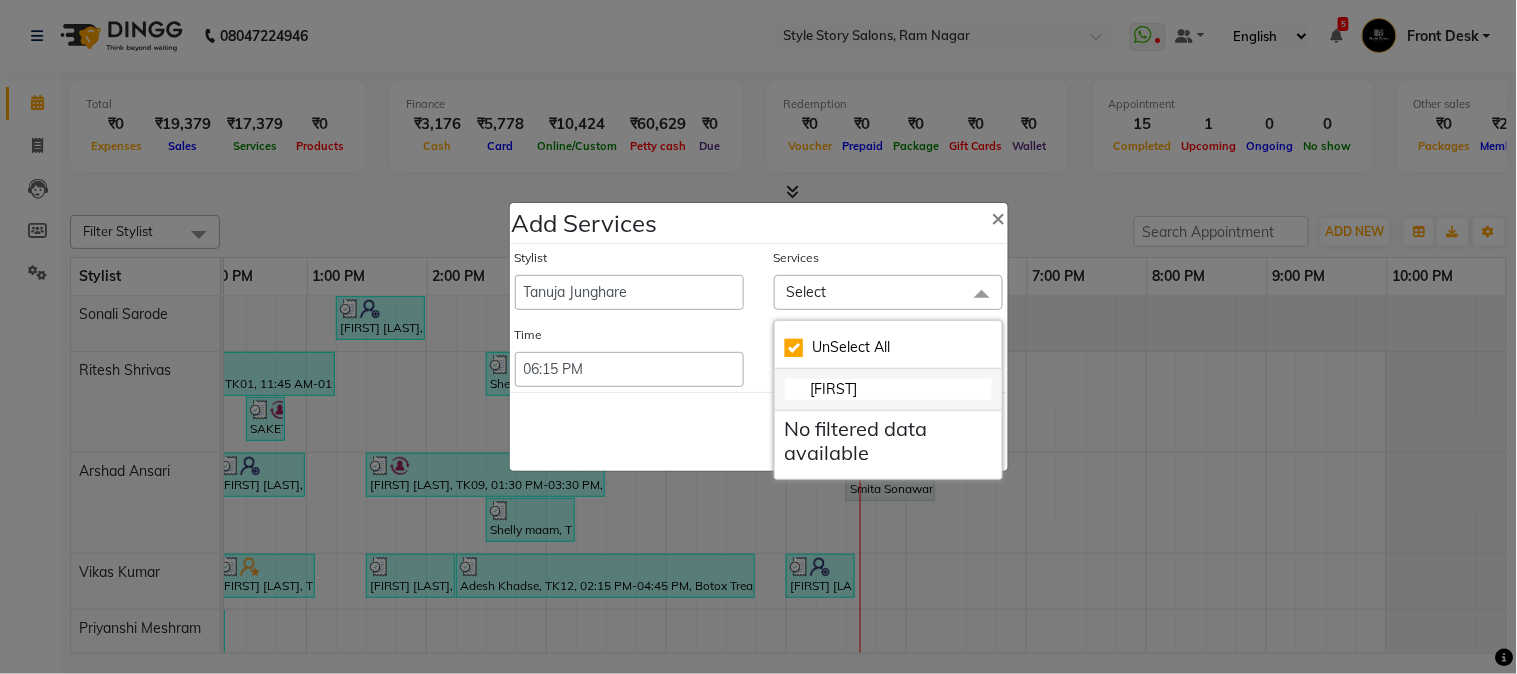 type on "rou" 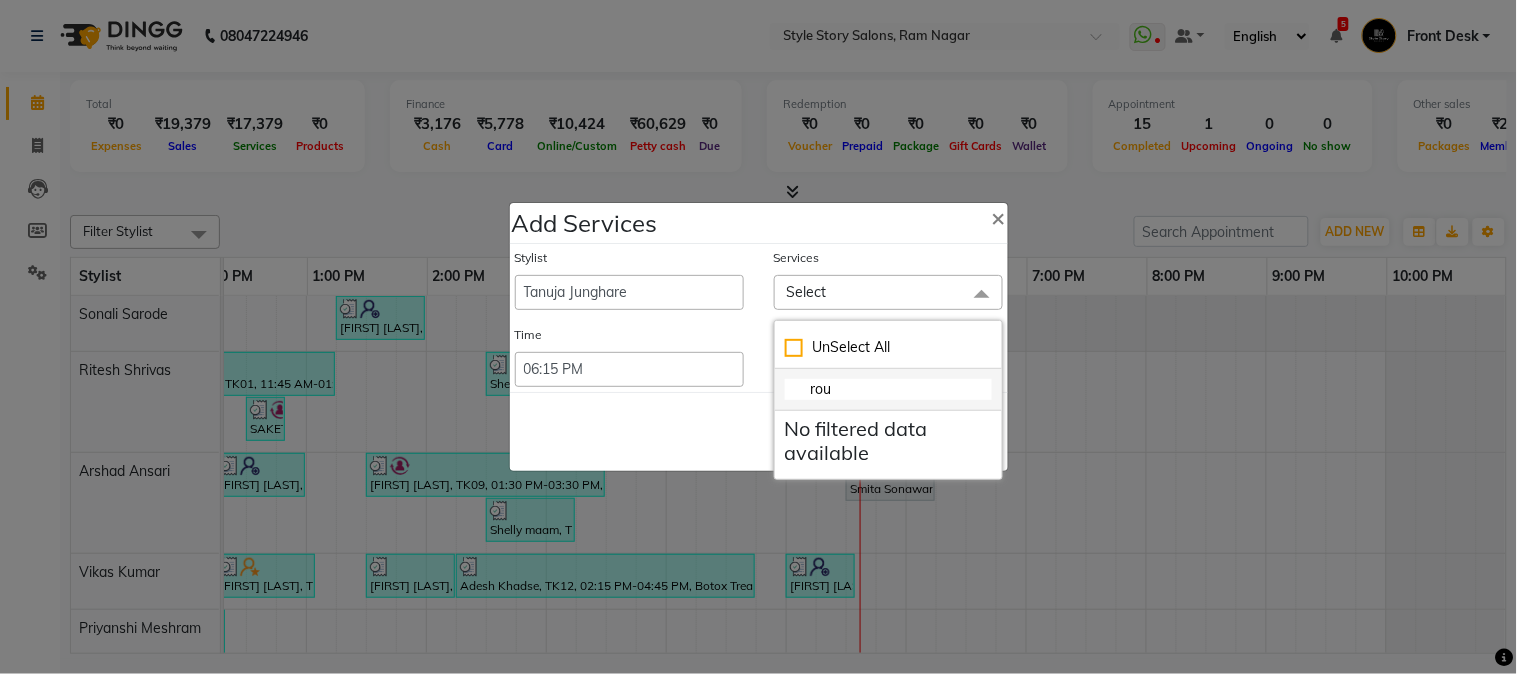 checkbox on "false" 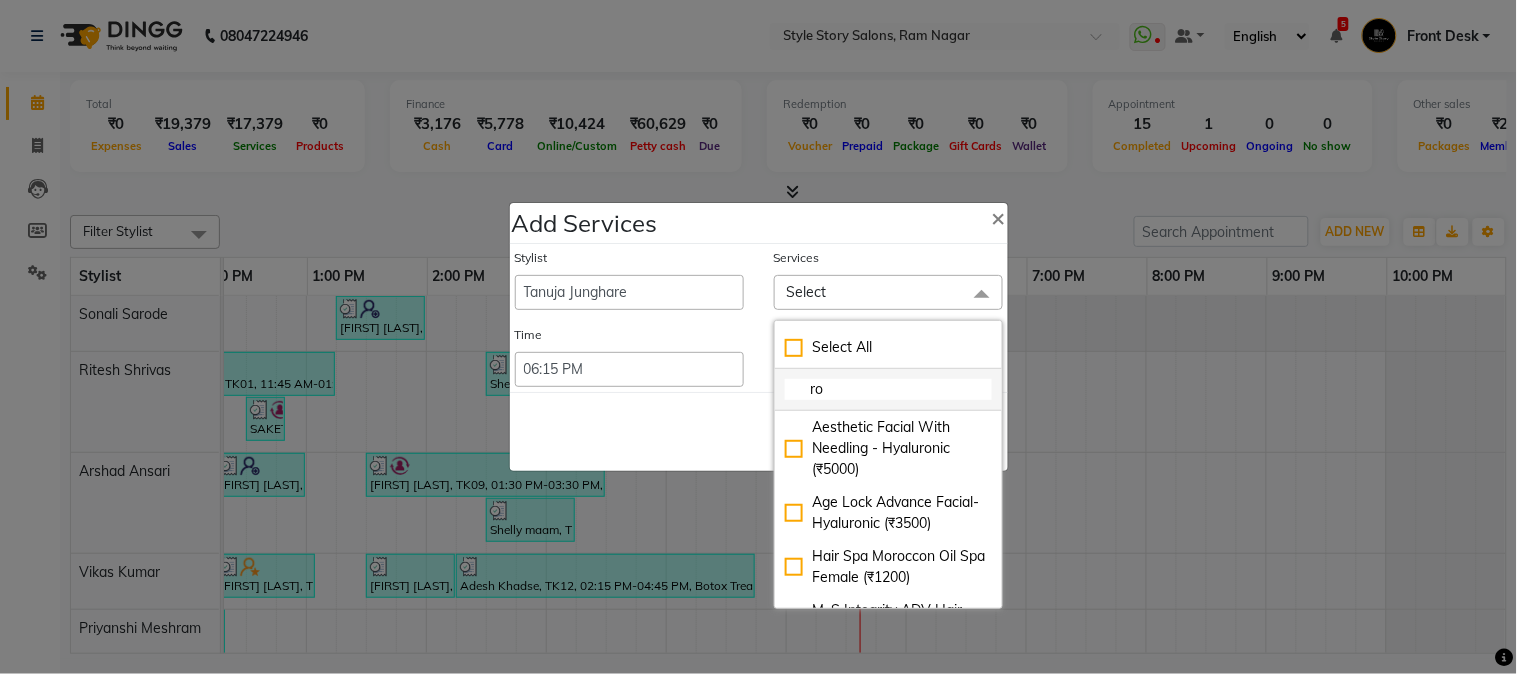 type on "r" 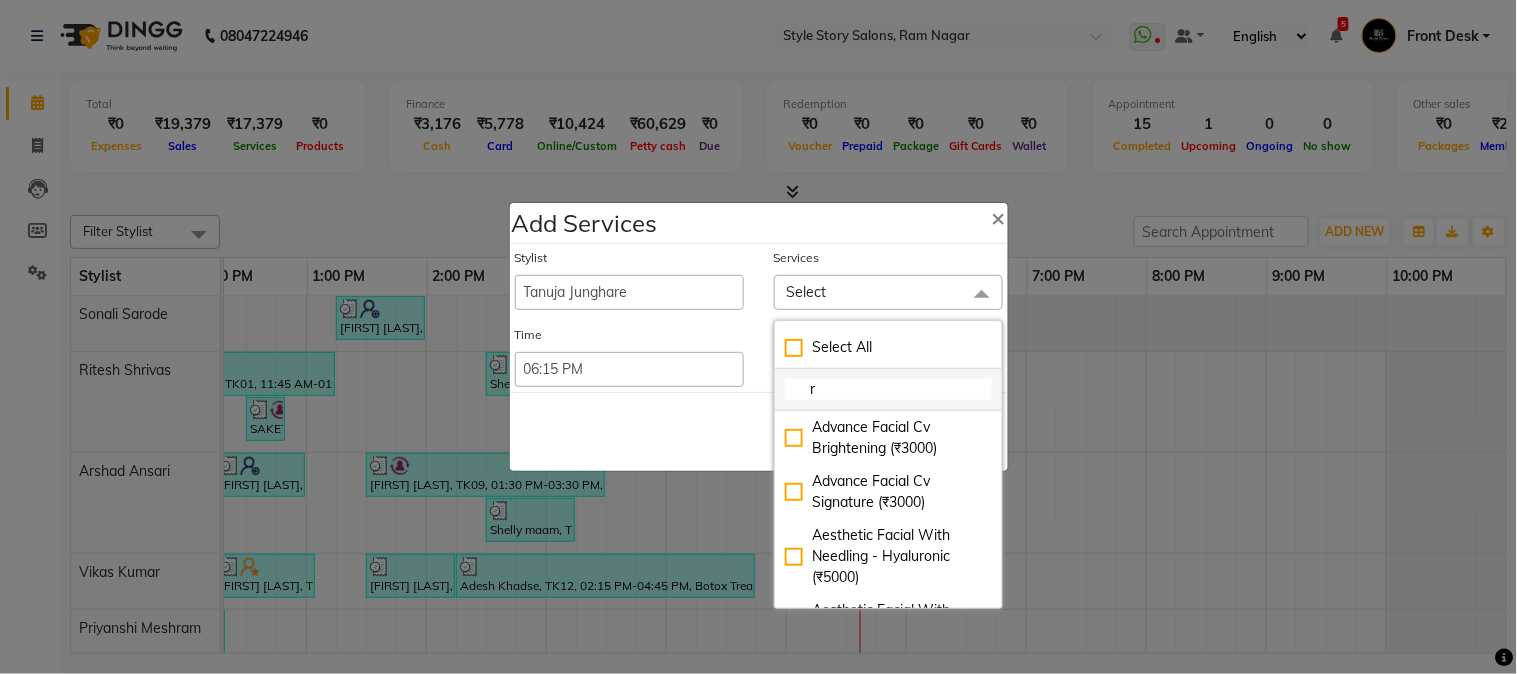 type on "ro" 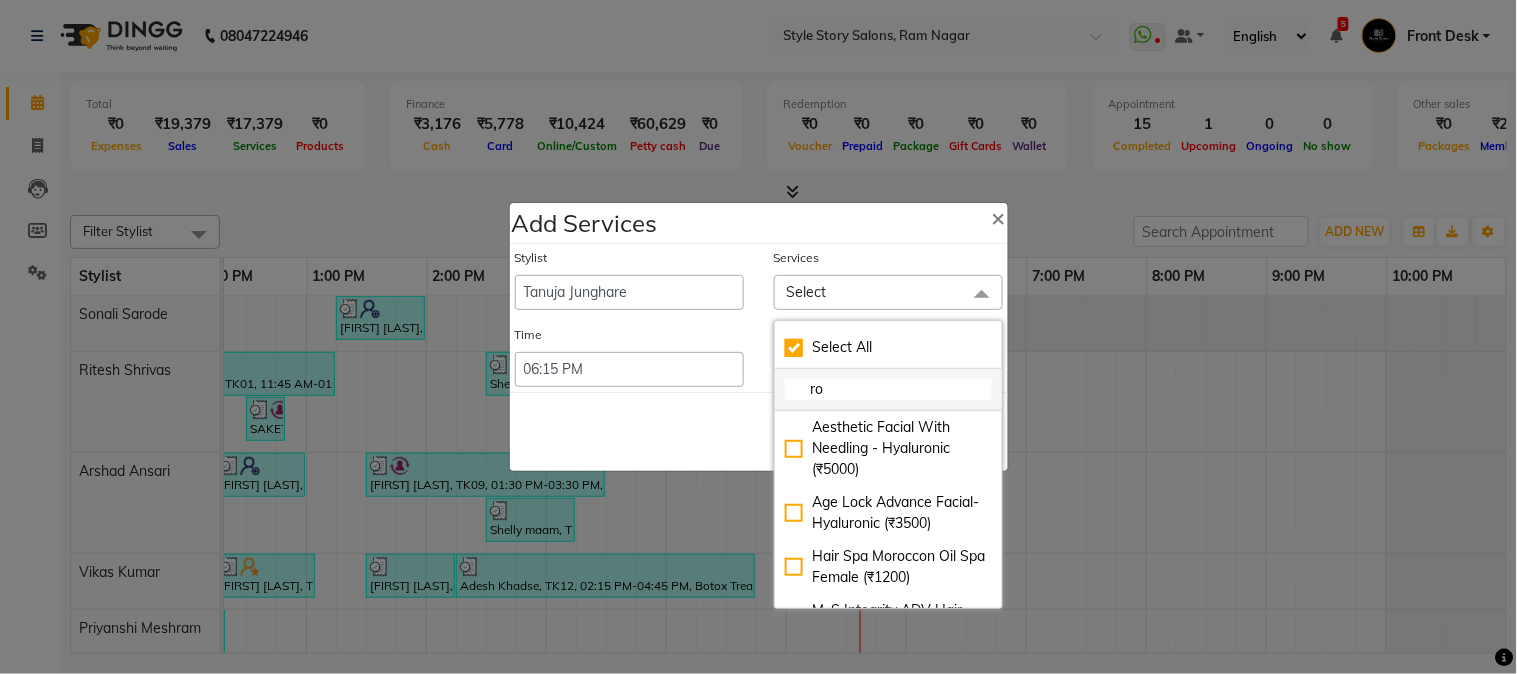 checkbox on "true" 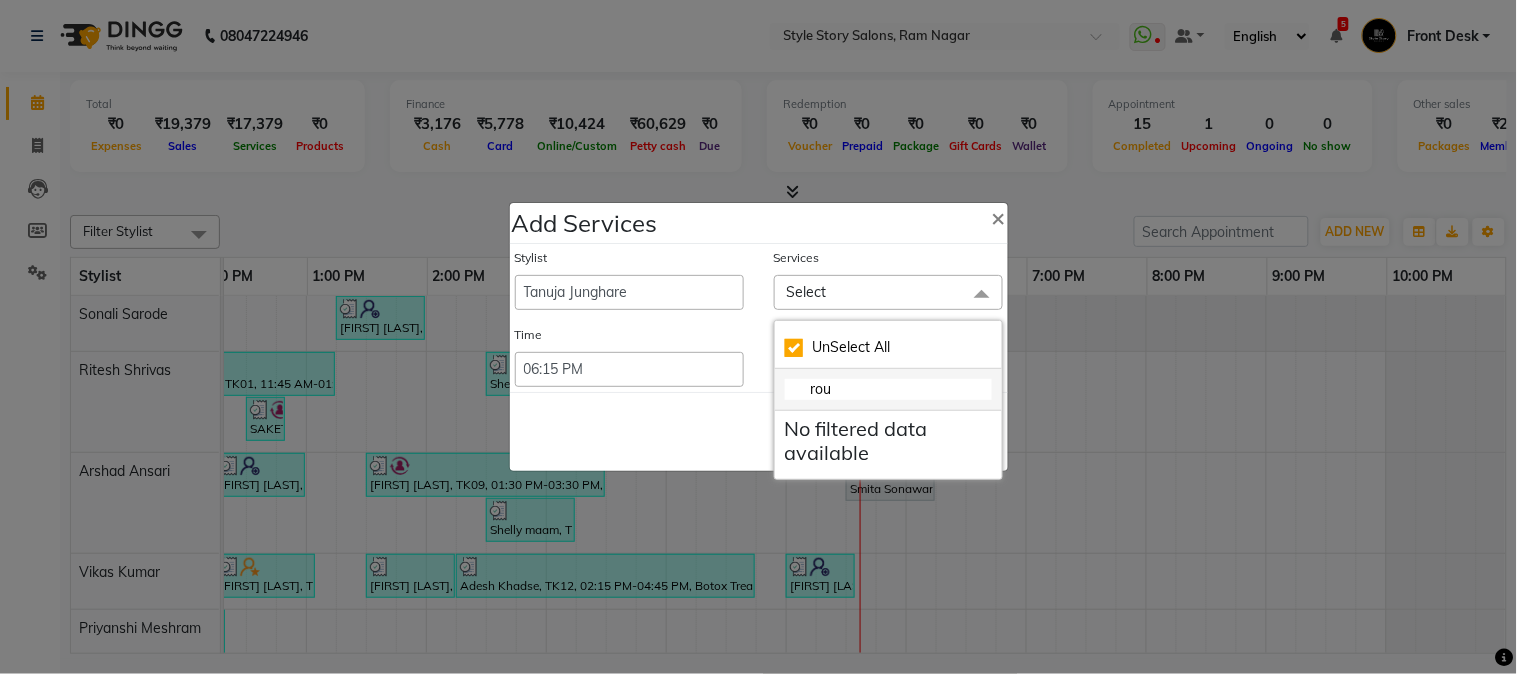 checkbox on "false" 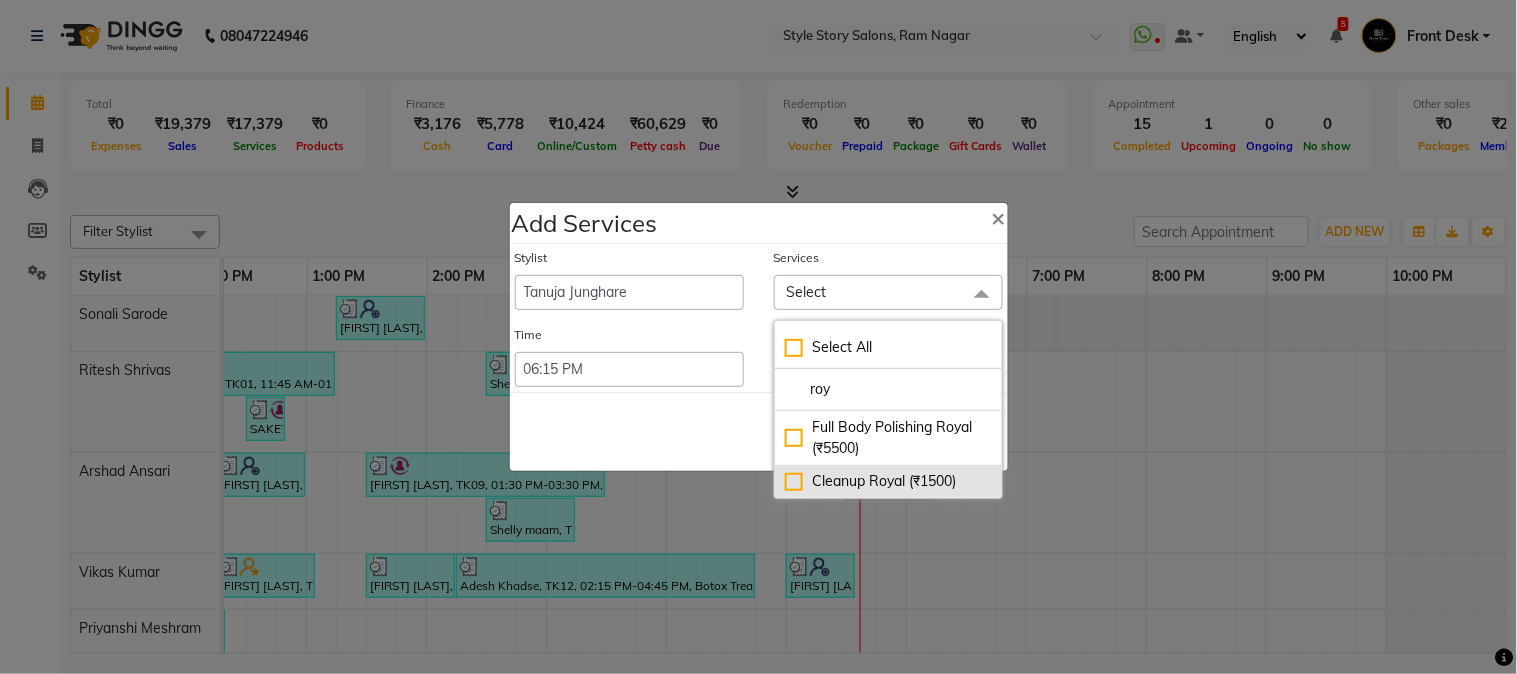 type on "roy" 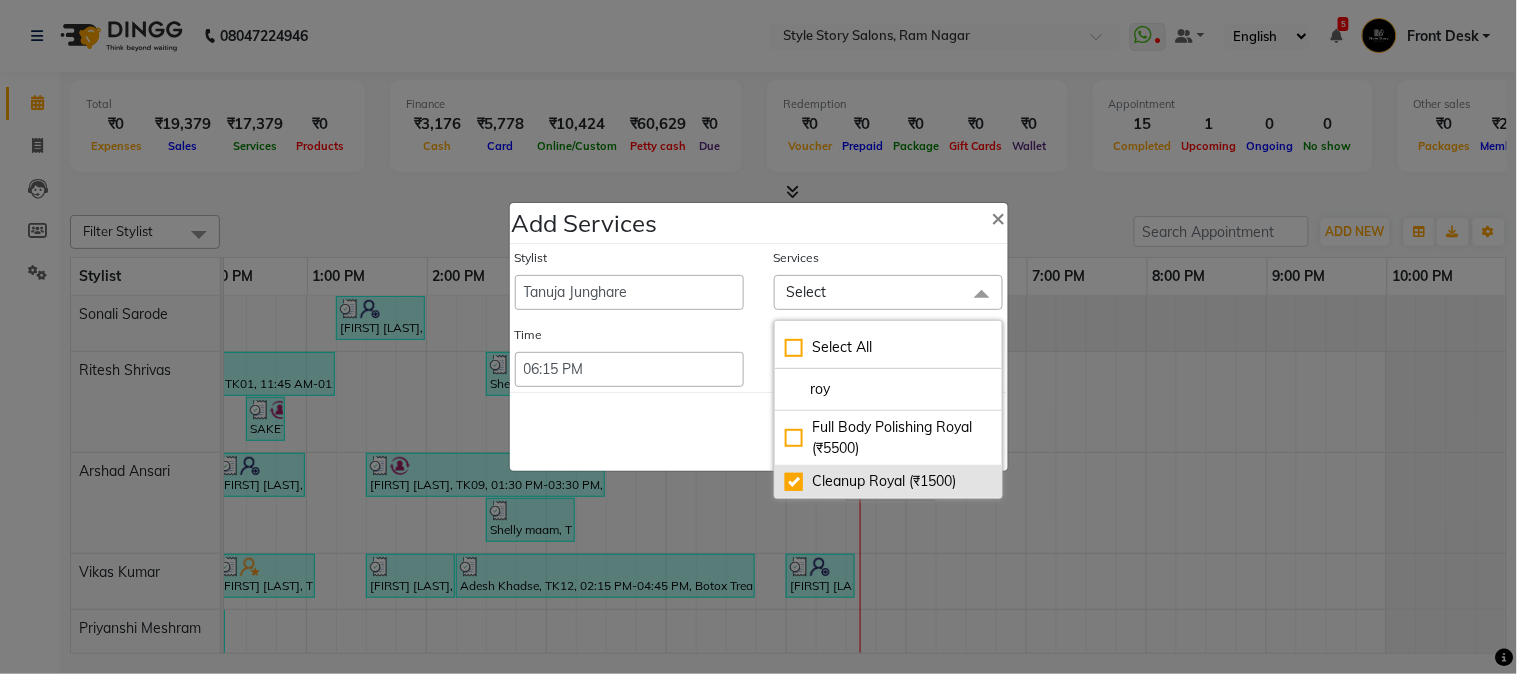 checkbox on "true" 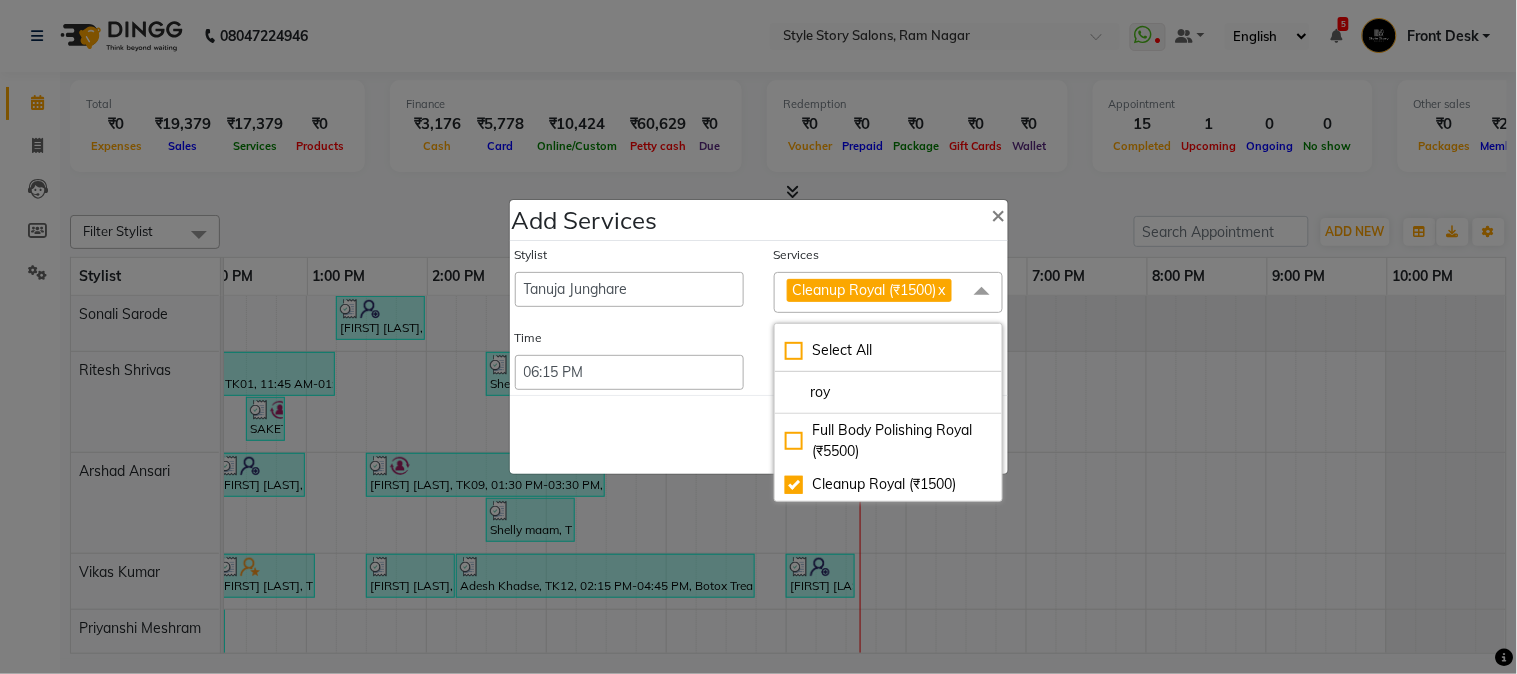 click on "Save   Cancel" 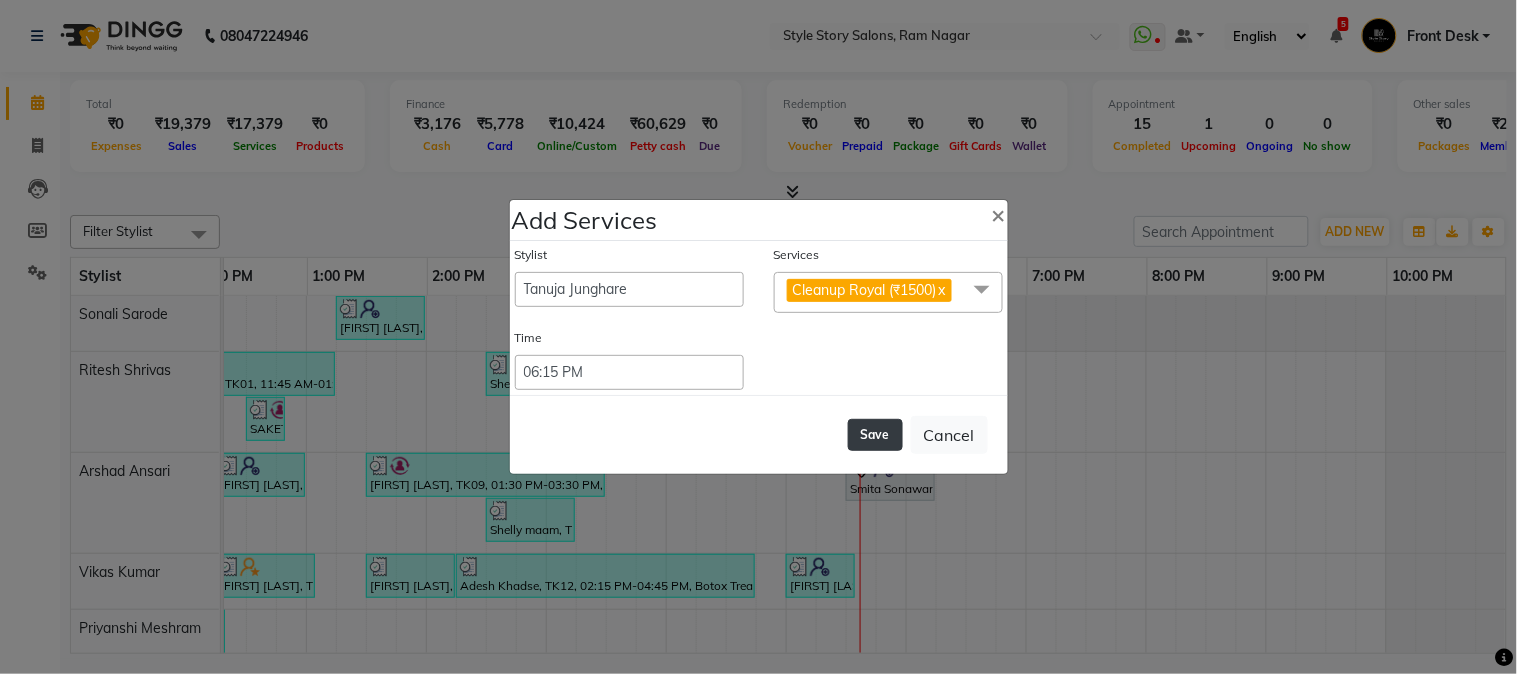 click on "Save" 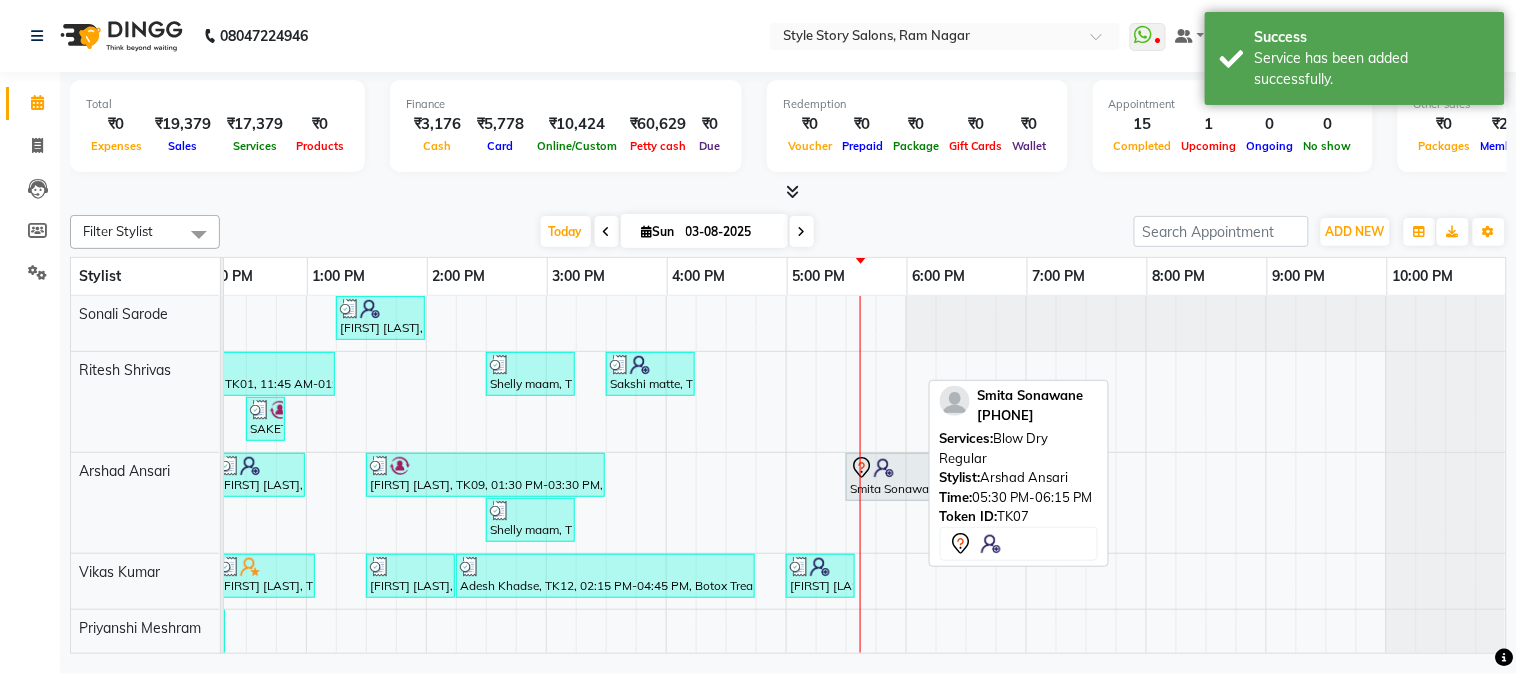 scroll, scrollTop: 75, scrollLeft: 654, axis: both 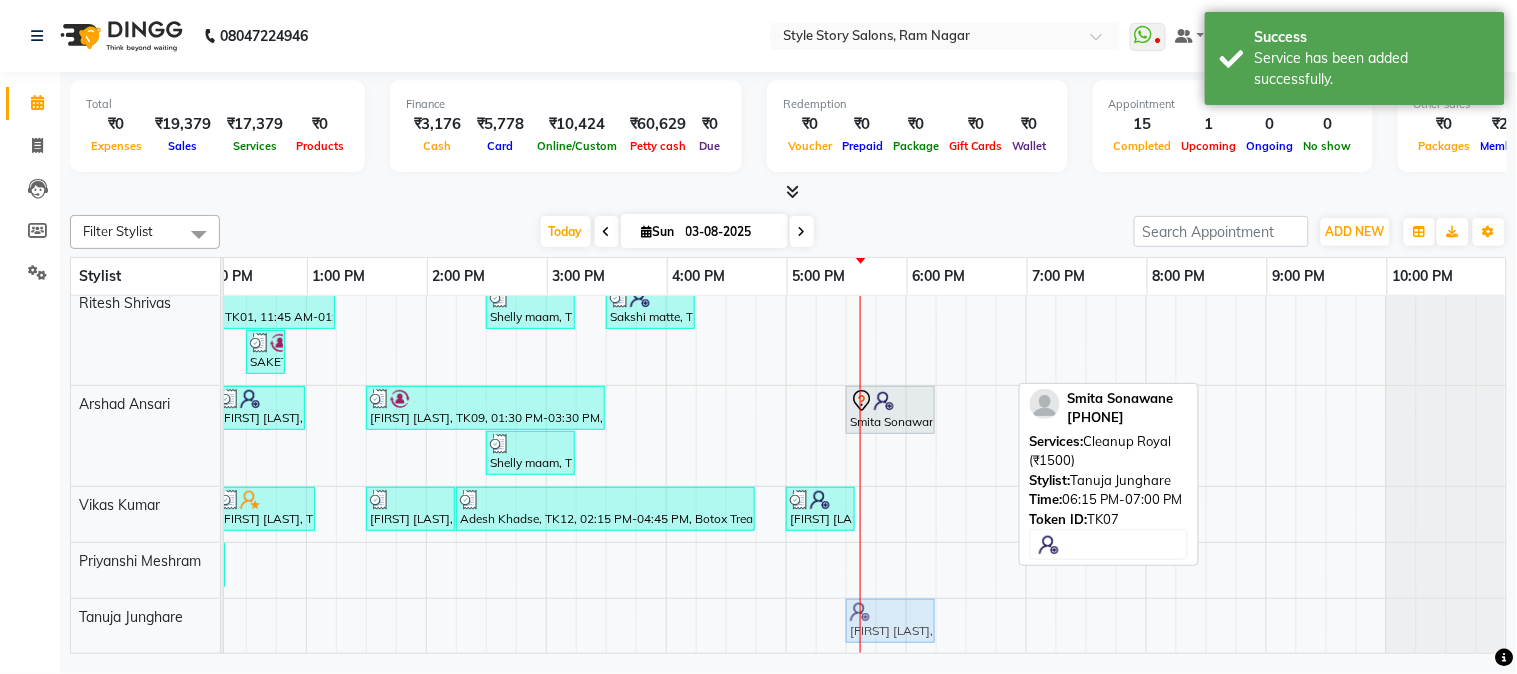 drag, startPoint x: 928, startPoint y: 597, endPoint x: 846, endPoint y: 612, distance: 83.360664 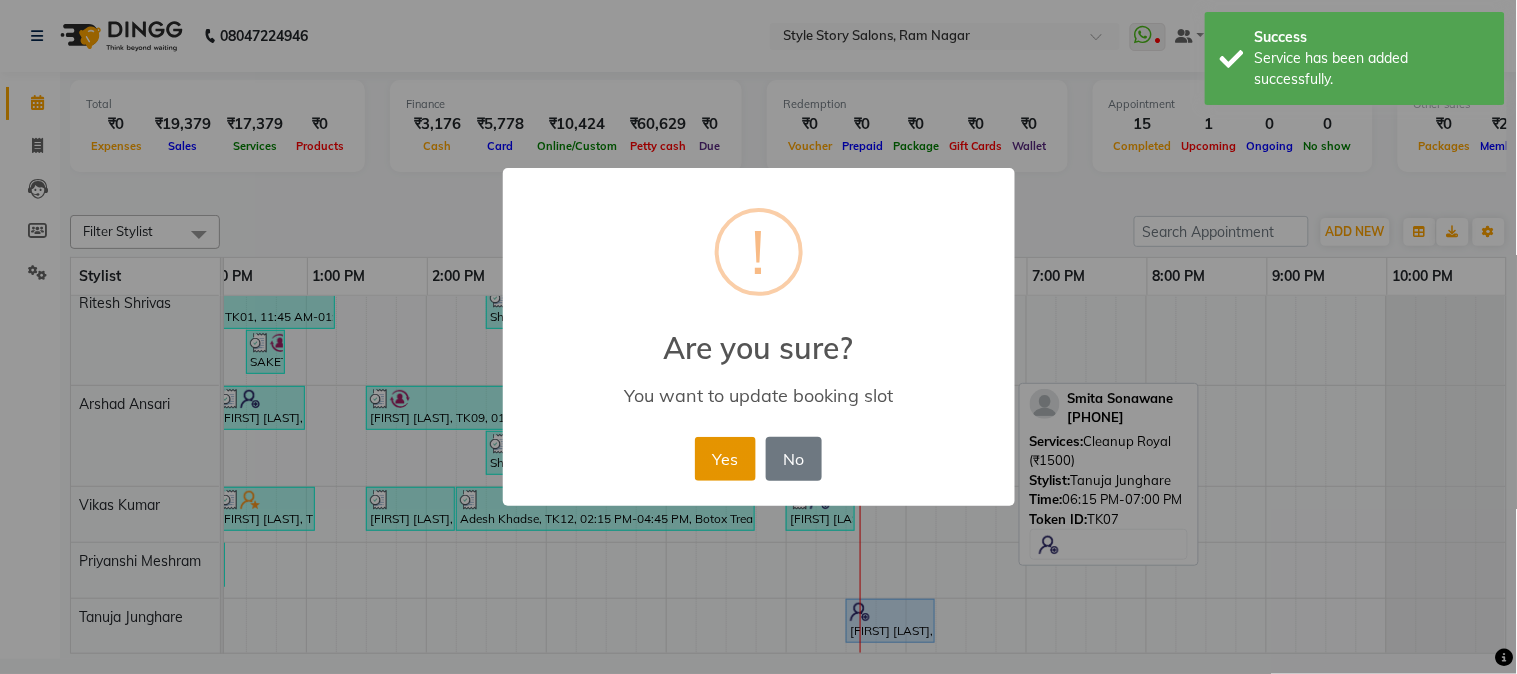 drag, startPoint x: 736, startPoint y: 443, endPoint x: 918, endPoint y: 411, distance: 184.79178 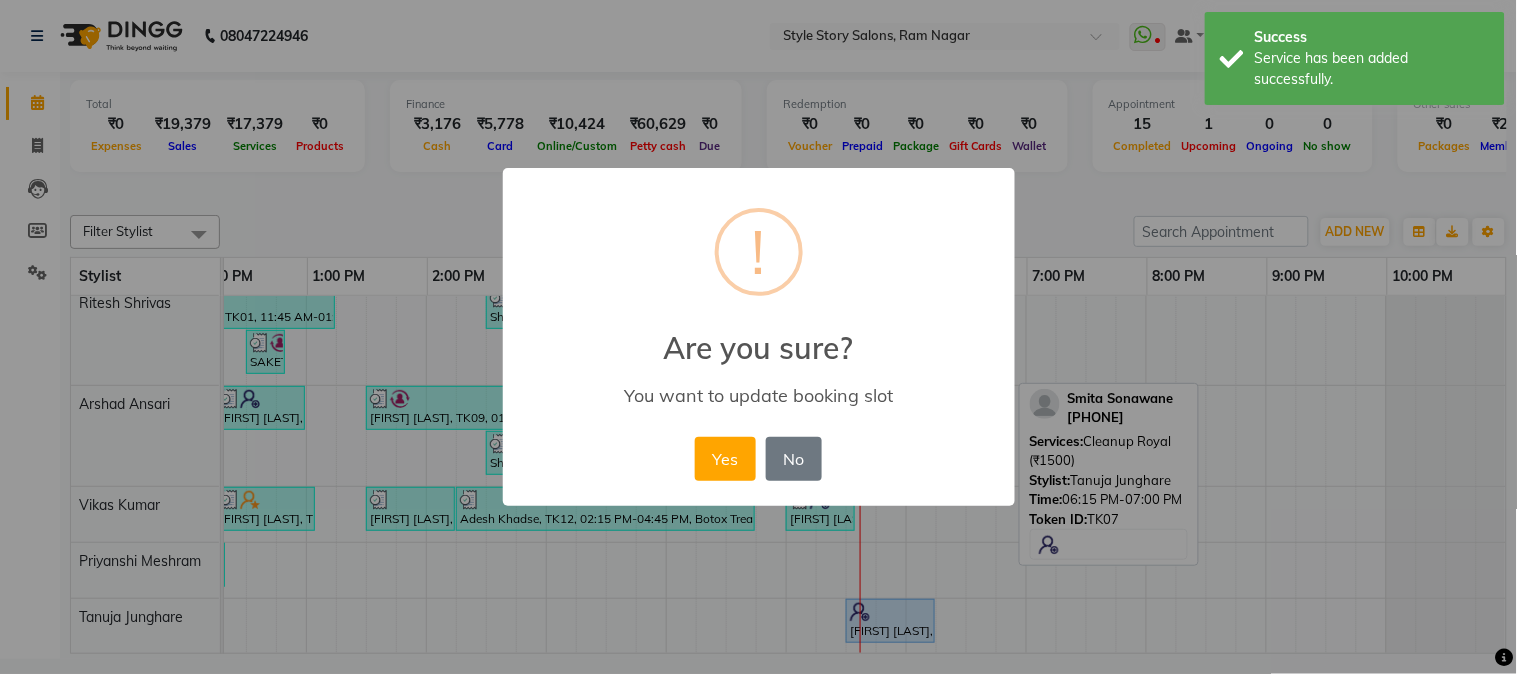 click on "Yes" at bounding box center [725, 459] 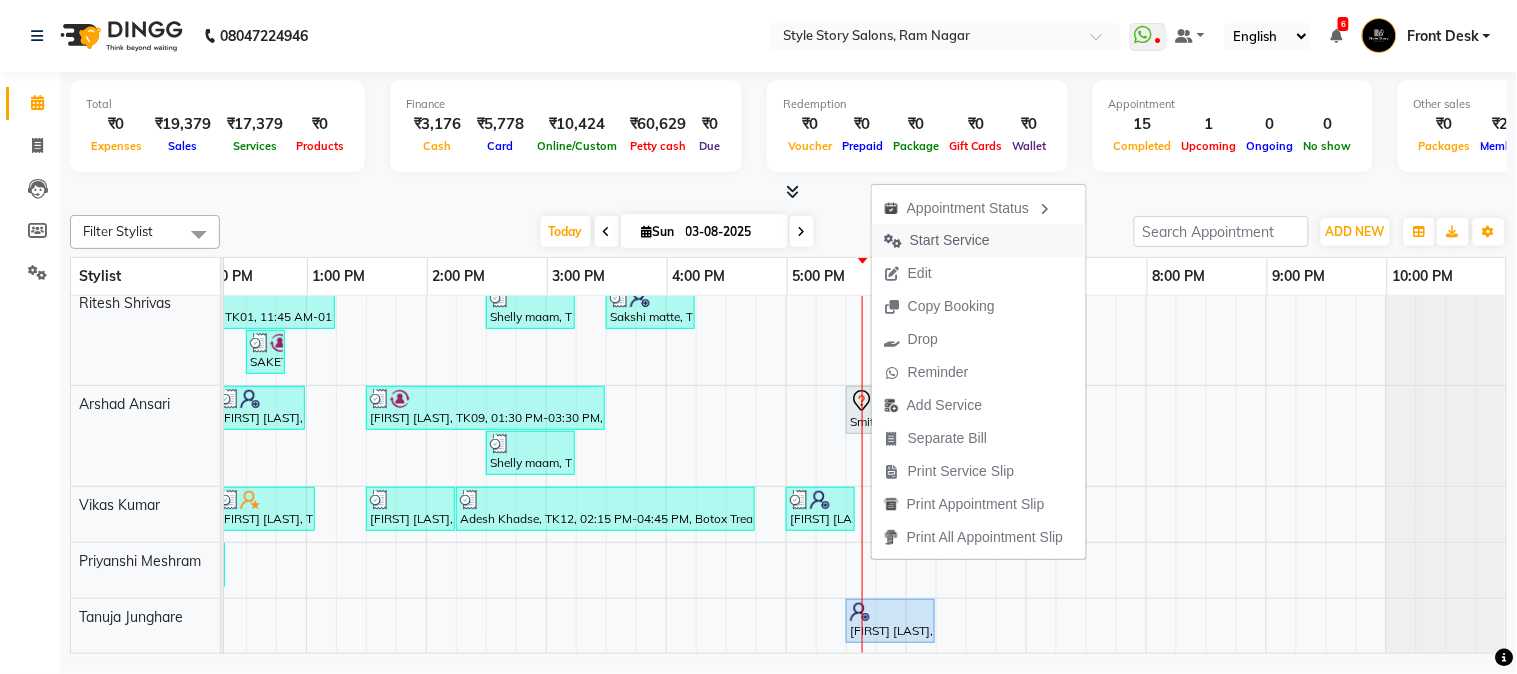 click on "Start Service" at bounding box center [950, 240] 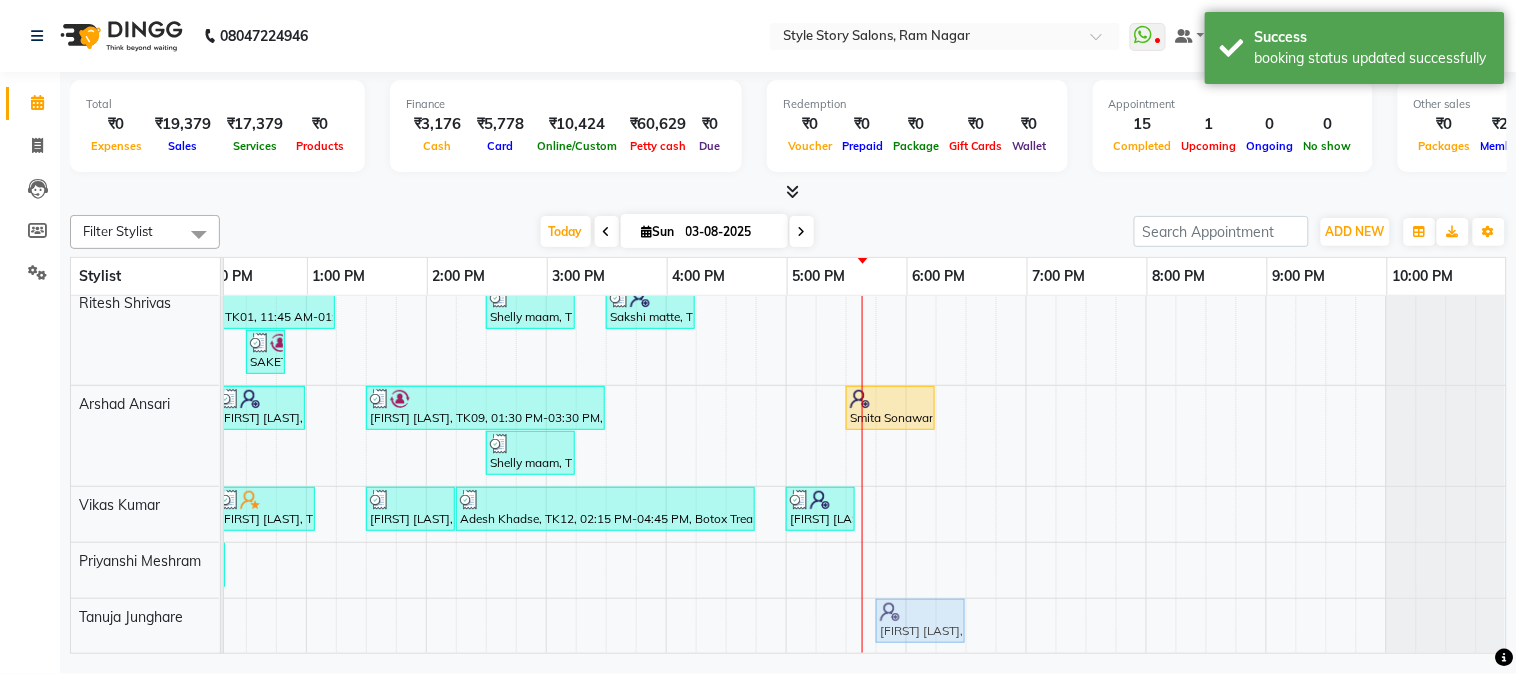 drag, startPoint x: 840, startPoint y: 606, endPoint x: 857, endPoint y: 606, distance: 17 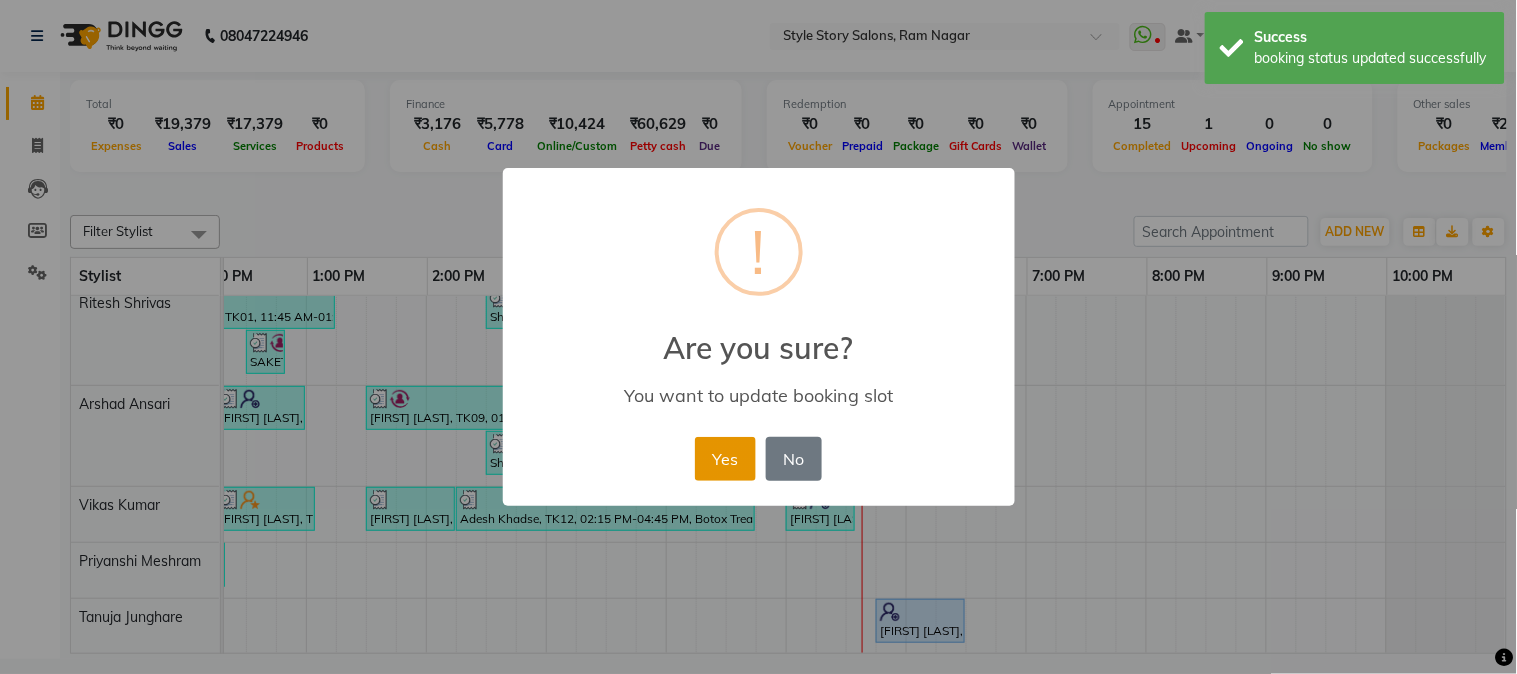 click on "Yes" at bounding box center [725, 459] 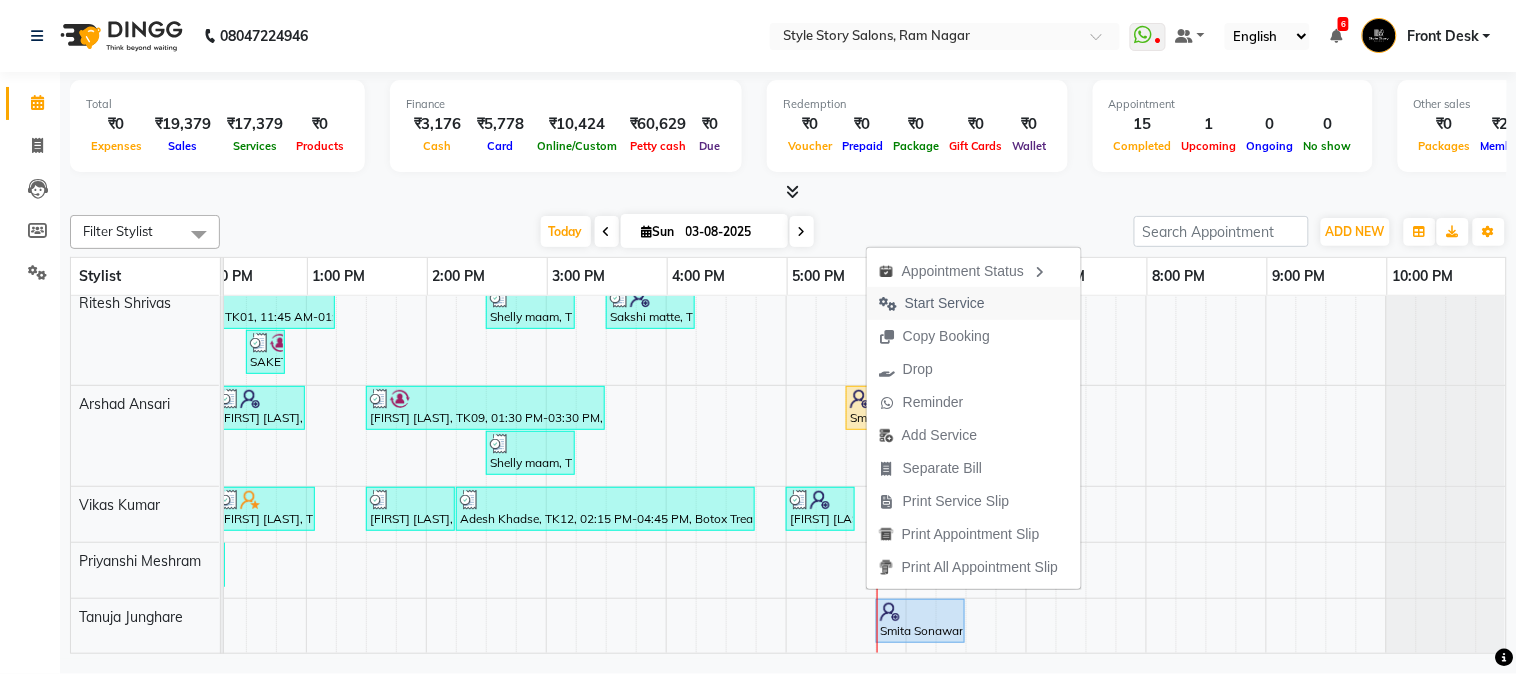 click on "Start Service" at bounding box center (945, 303) 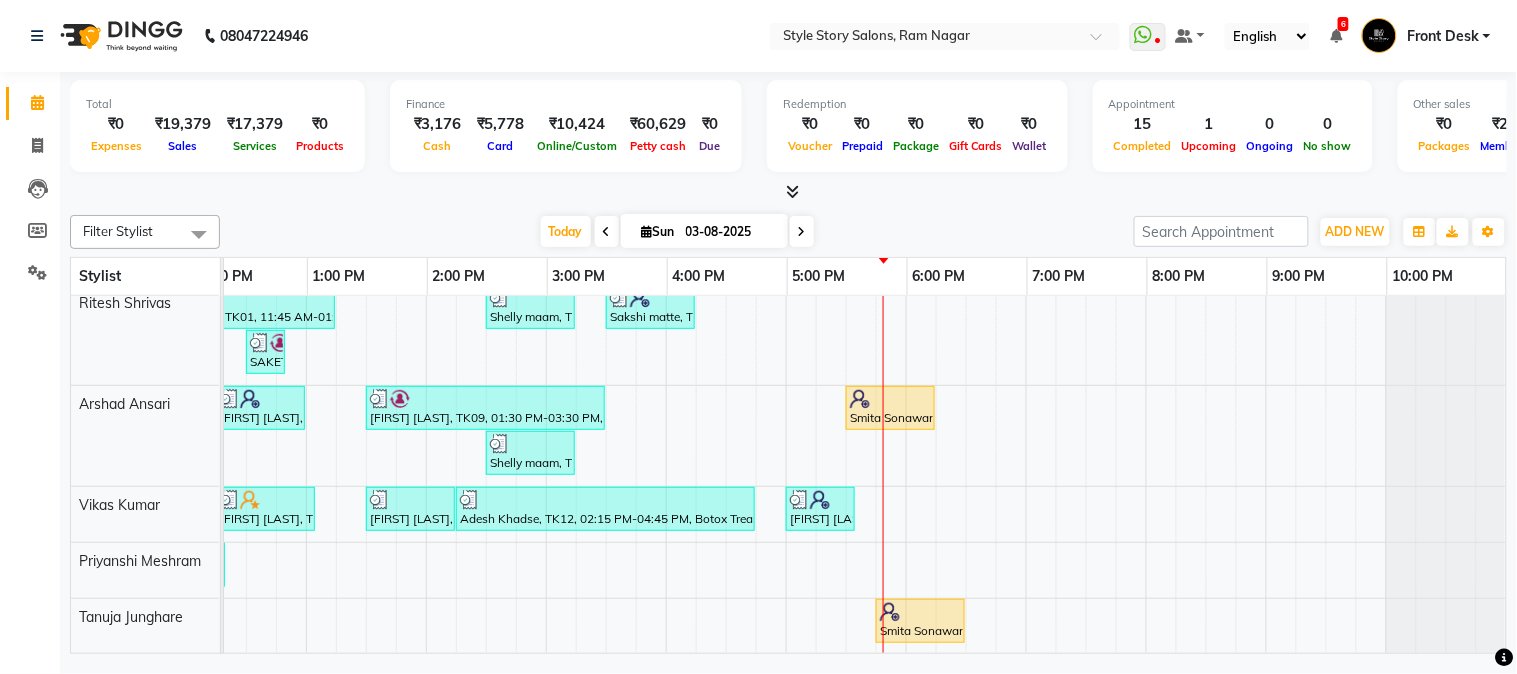 scroll, scrollTop: 0, scrollLeft: 654, axis: horizontal 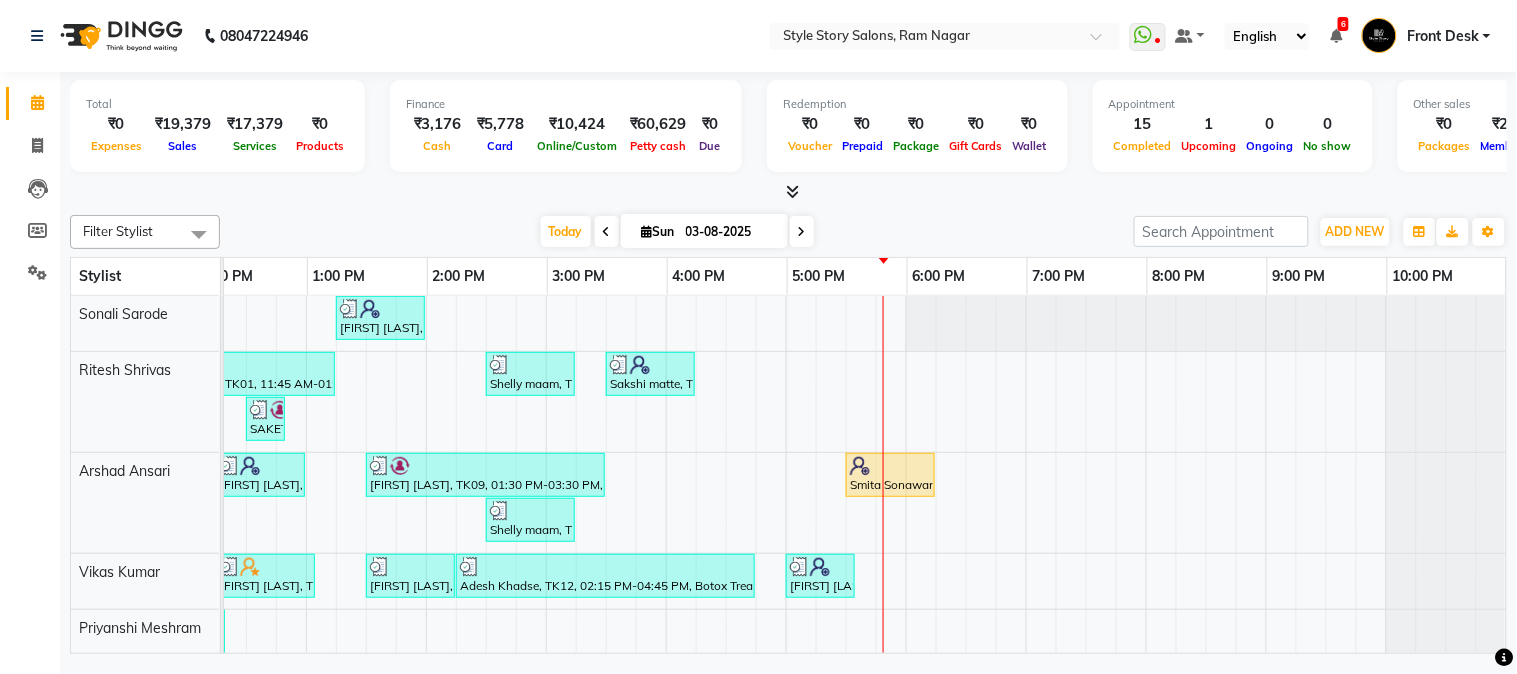 click on "[FIRST] [LAST], TK01, 01:15 PM-02:00 PM, Threading Eyebrow (₹70),Warm Waxing Half Arms (₹450),Warm Waxing Upper Lips (₹80) [FIRST] [LAST], TK01, 11:45 AM-01:15 PM, Touchup Amoniea Free-Female [FIRST] [LAST], TK11, 02:30 PM-03:15 PM, Hair Cut - Master - Male (₹399) [FIRST] [LAST], TK13, 03:30 PM-04:15 PM, Blow Dry Regular [FIRST], TK05, 12:30 PM-12:50 PM, Beard Styling (₹199) [FIRST] [LAST], TK01, 11:45 AM-12:15 PM, Kids Hair Cut Boy (₹150) [FIRST] [LAST], TK06, 12:15 PM-01:00 PM, Hair Cut - Master - Male [FIRST] [LAST], TK09, 01:30 PM-03:30 PM, Advance MOLECULAR Treatment [FIRST] [LAST], TK07, 05:30 PM-06:15 PM, Blow Dry Regular [FIRST] [LAST], TK11, 02:30 PM-03:15 PM, Hair Cut - Master - Female [FIRST] [LAST], TK02, 11:15 AM-12:05 PM, Hair Cut - Master - Male (₹399),Beard Shaving (₹99) [FIRST] [LAST], TK03, 12:15 PM-01:05 PM, Beard Styling,Hair Cut - Master - Male (₹399) [FIRST] [LAST], TK14, 01:30 PM-02:15 PM, Blow Dry Regular" at bounding box center [546, 508] 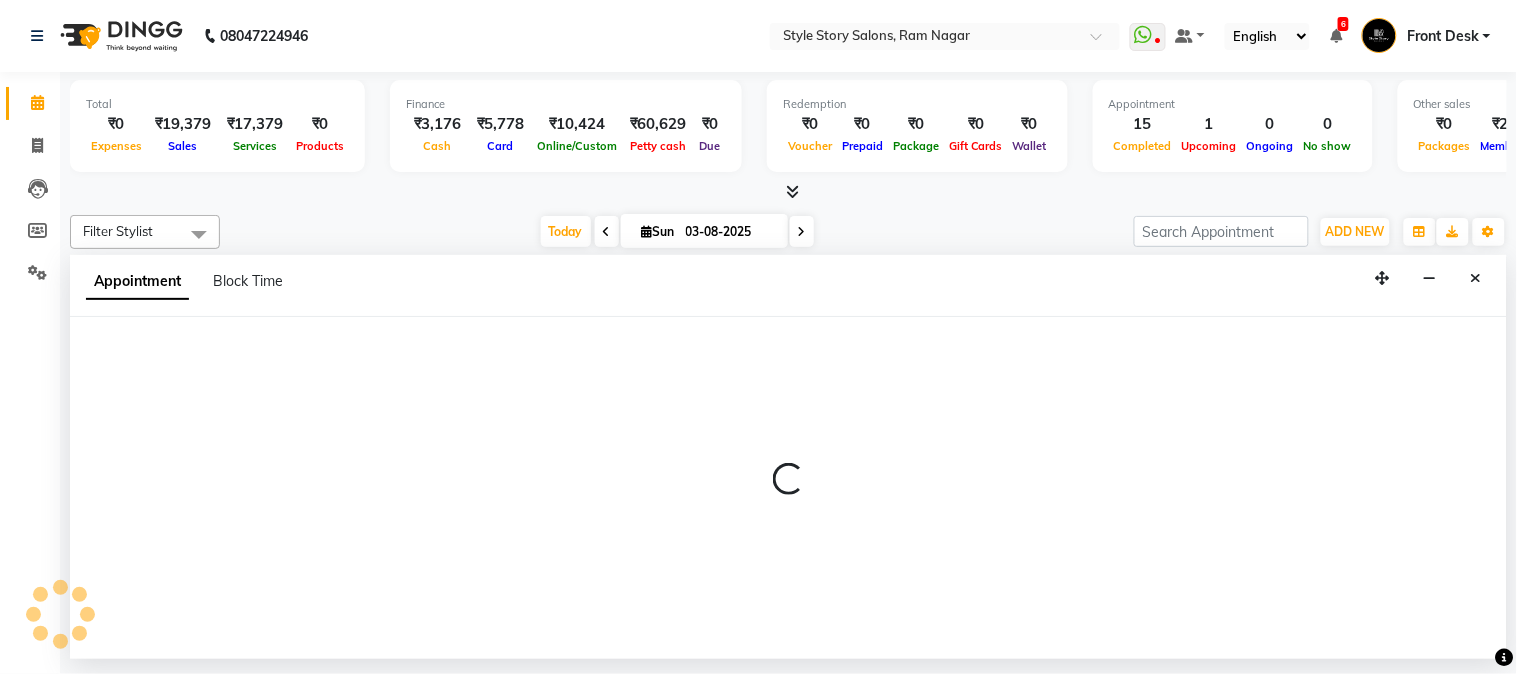 select on "46661" 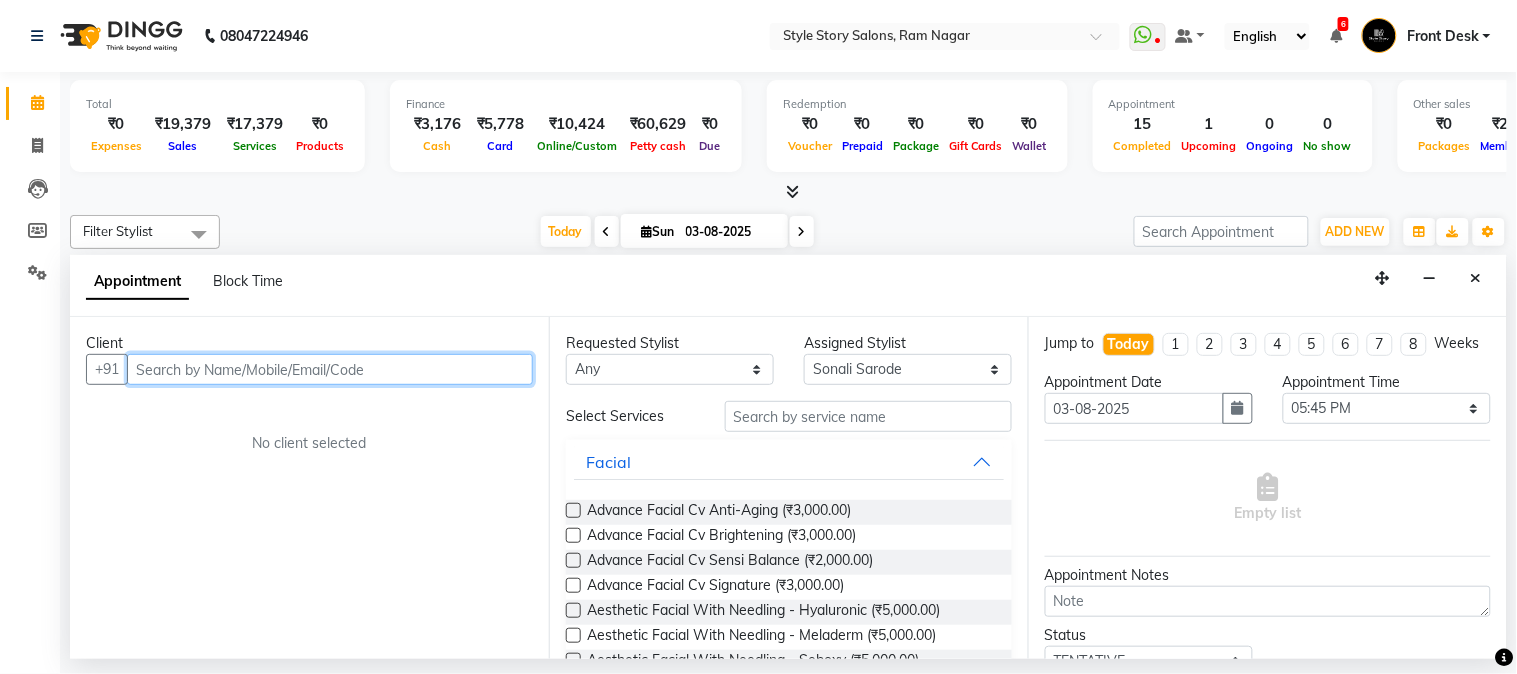 click at bounding box center [330, 369] 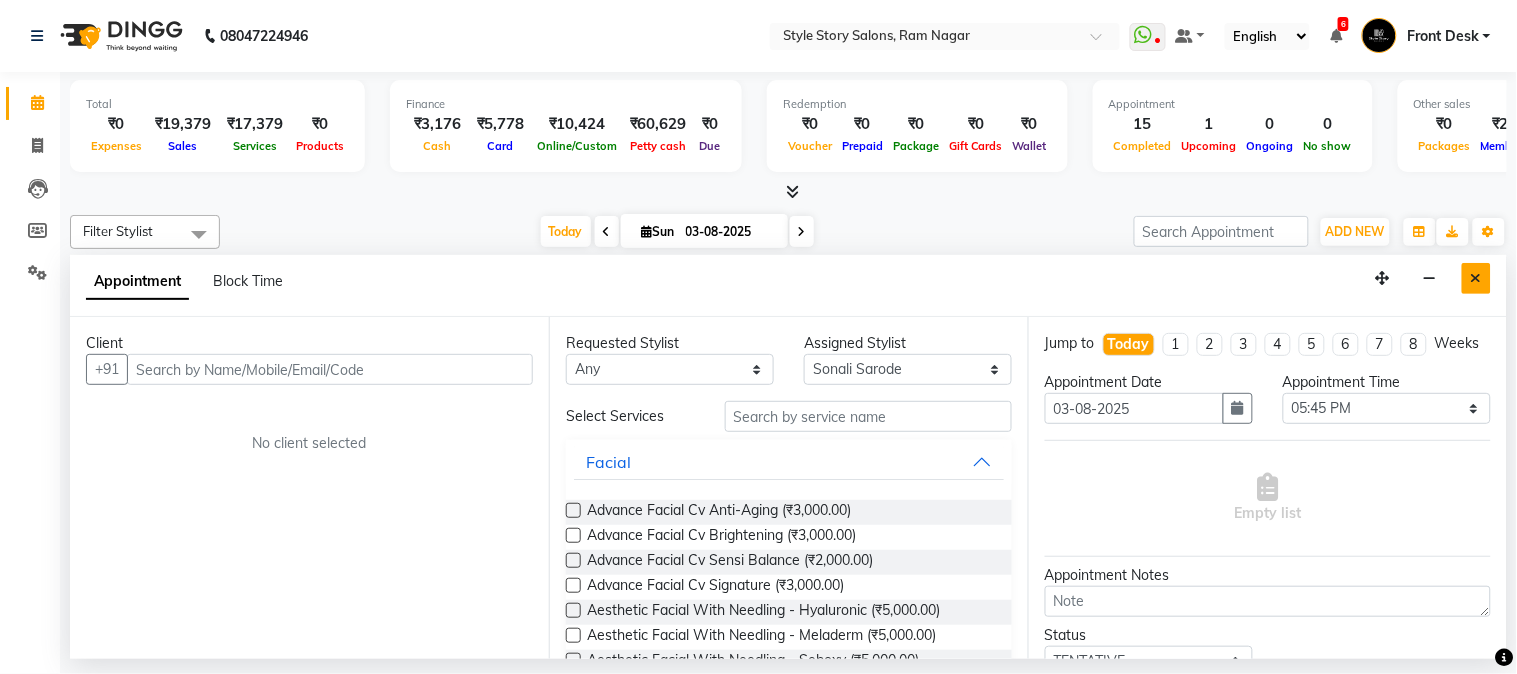 click at bounding box center (1476, 278) 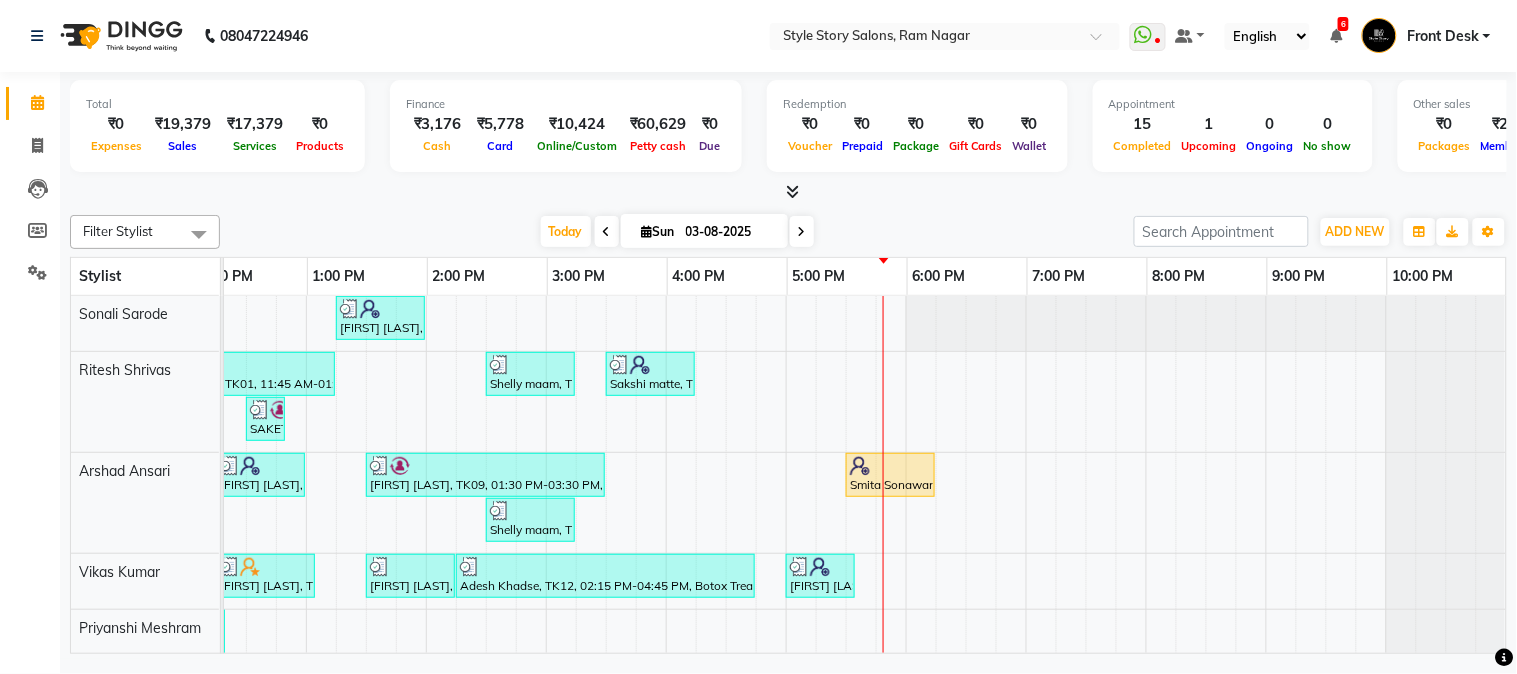 scroll, scrollTop: 62, scrollLeft: 654, axis: both 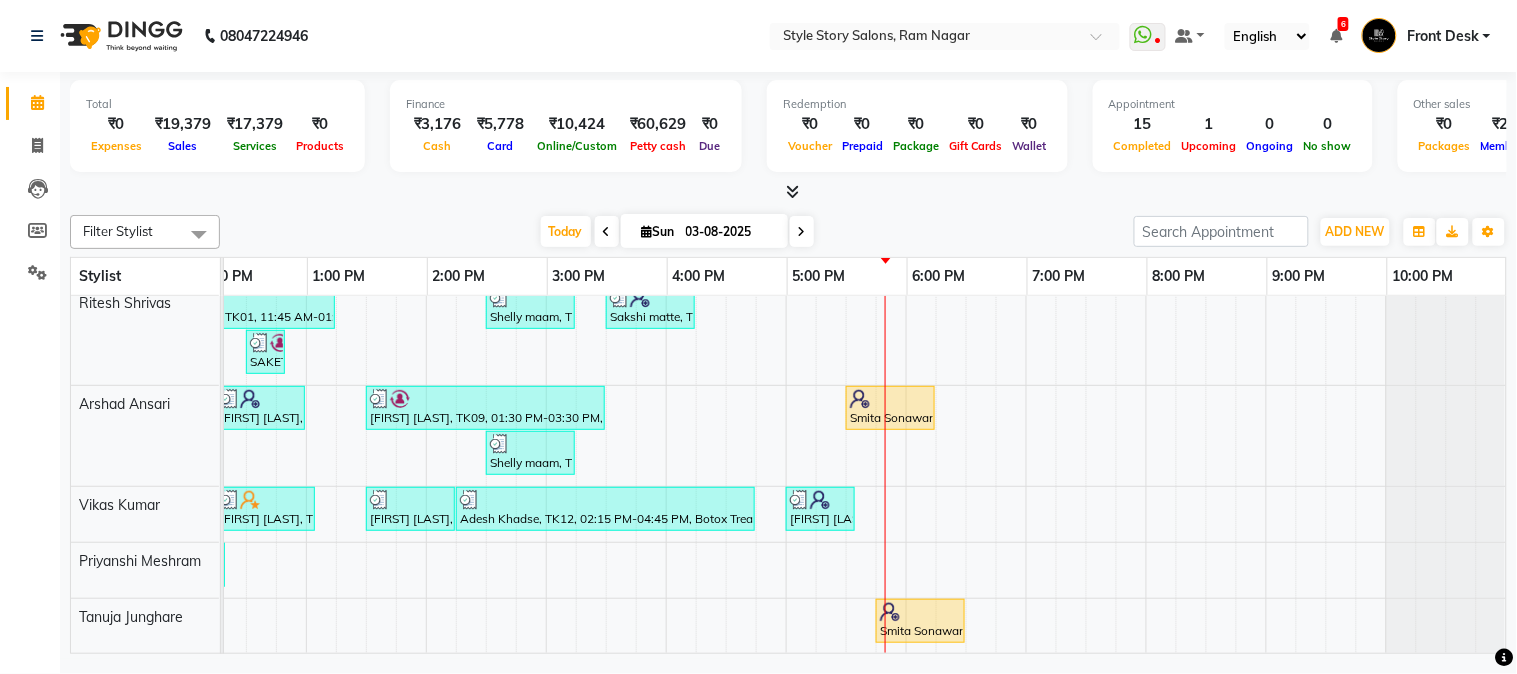 click on "[FIRST] [LAST], TK01, 01:15 PM-02:00 PM, Threading Eyebrow (₹70),Warm Waxing Half Arms (₹450),Warm Waxing Upper Lips (₹80) [FIRST] [LAST], TK01, 11:45 AM-01:15 PM, Touchup Amoniea Free-Female [FIRST] [LAST], TK11, 02:30 PM-03:15 PM, Hair Cut - Master - Male (₹399) [FIRST] [LAST], TK13, 03:30 PM-04:15 PM, Blow Dry Regular [FIRST], TK05, 12:30 PM-12:50 PM, Beard Styling (₹199) [FIRST] [LAST], TK01, 11:45 AM-12:15 PM, Kids Hair Cut Boy (₹150) [FIRST] [LAST], TK06, 12:15 PM-01:00 PM, Hair Cut - Master - Male [FIRST] [LAST], TK09, 01:30 PM-03:30 PM, Advance MOLECULAR Treatment [FIRST] [LAST], TK07, 05:30 PM-06:15 PM, Blow Dry Regular [FIRST] [LAST], TK11, 02:30 PM-03:15 PM, Hair Cut - Master - Female [FIRST] [LAST], TK02, 11:15 AM-12:05 PM, Hair Cut - Master - Male (₹399),Beard Shaving (₹99) [FIRST] [LAST], TK03, 12:15 PM-01:05 PM, Beard Styling,Hair Cut - Master - Male (₹399) [FIRST] [LAST], TK14, 01:30 PM-02:15 PM, Blow Dry Regular" at bounding box center (546, 441) 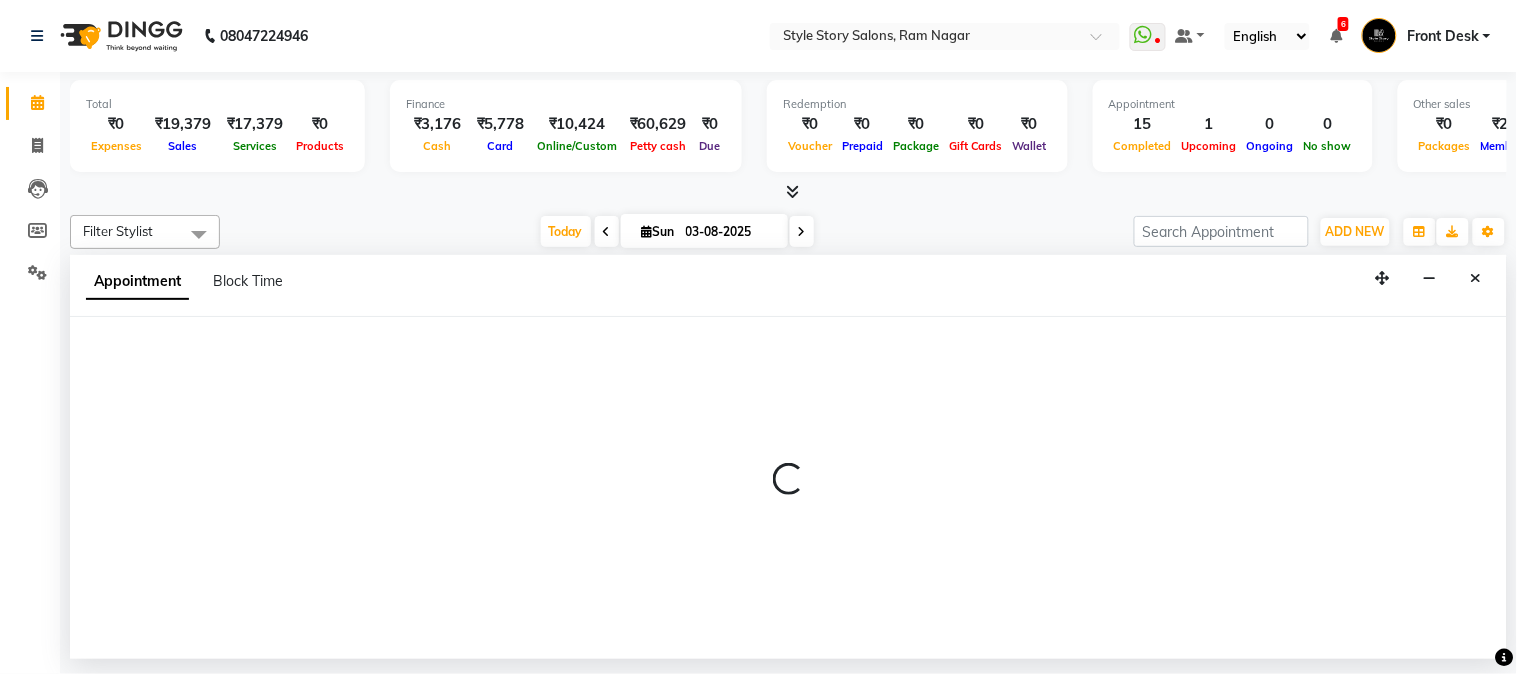 select on "62114" 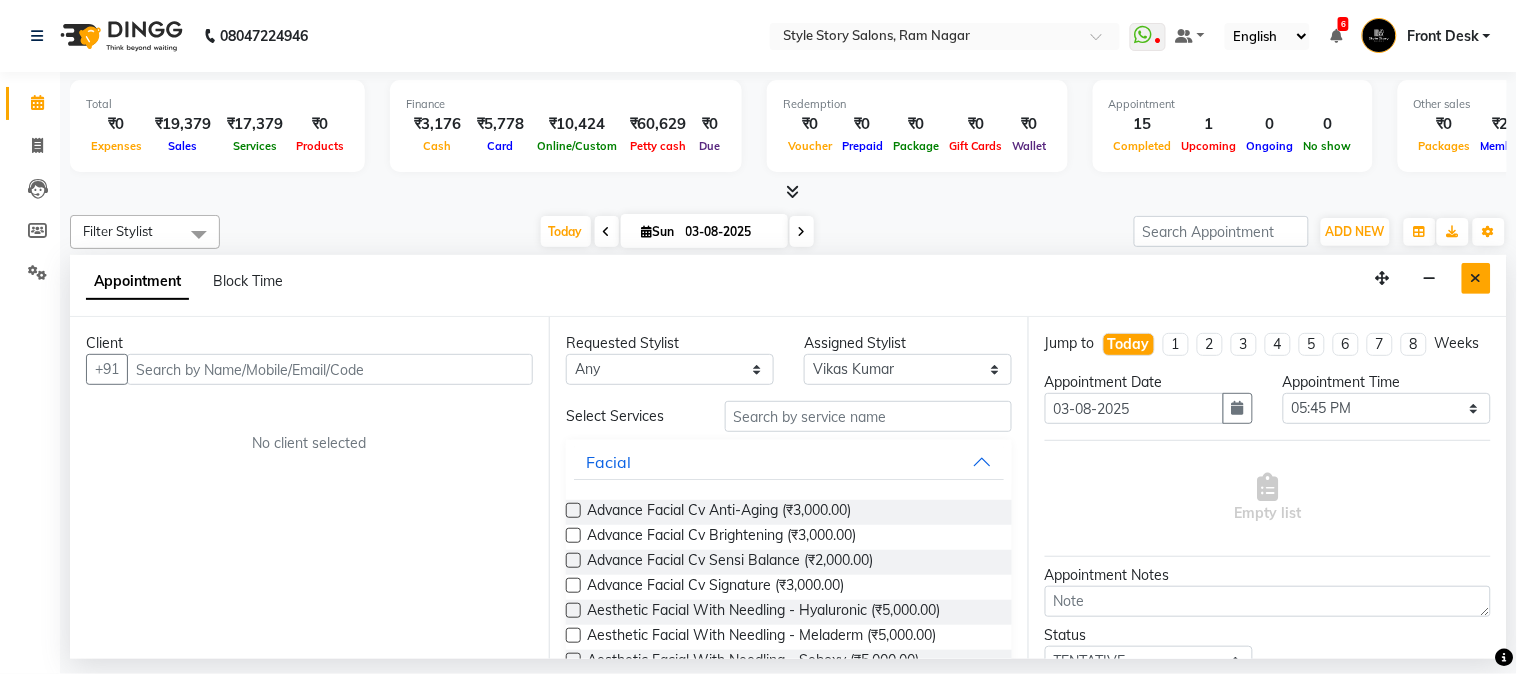 click at bounding box center [1476, 278] 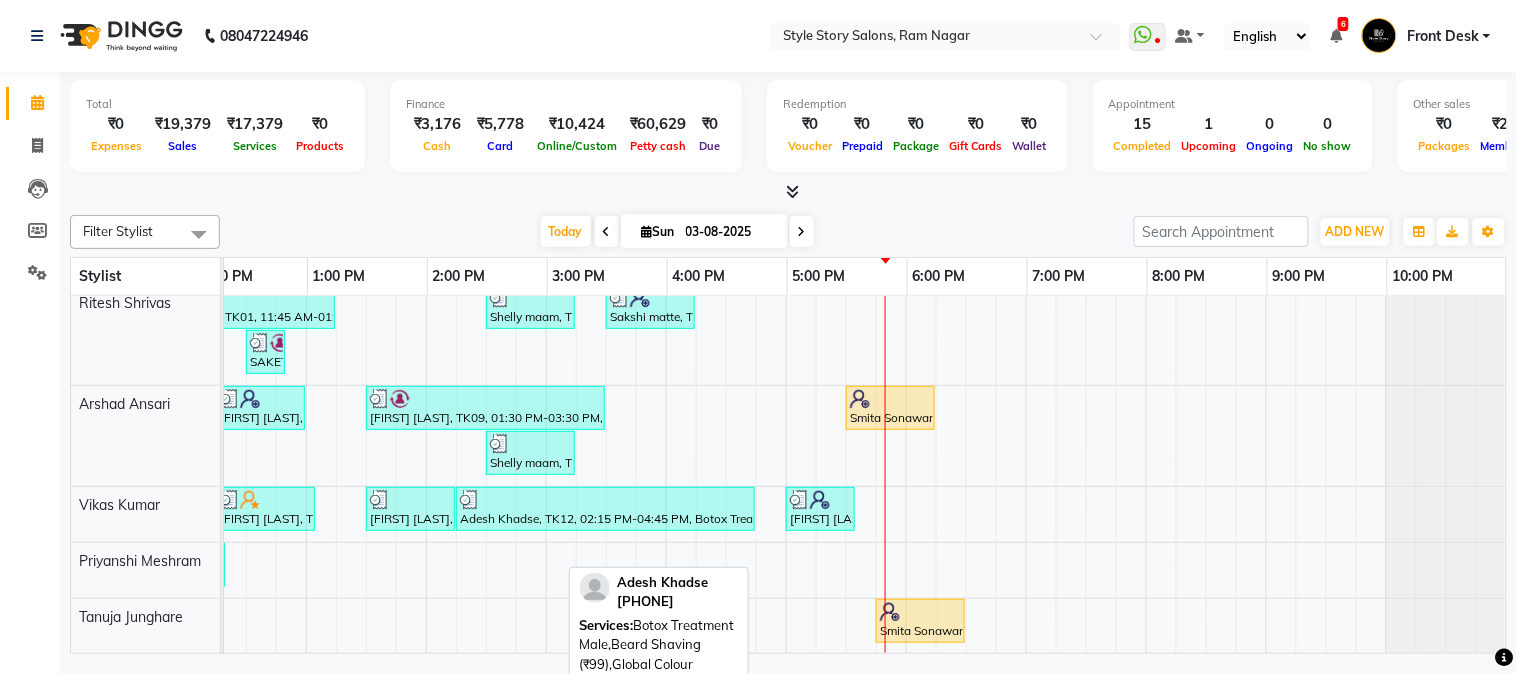 scroll, scrollTop: 16, scrollLeft: 654, axis: both 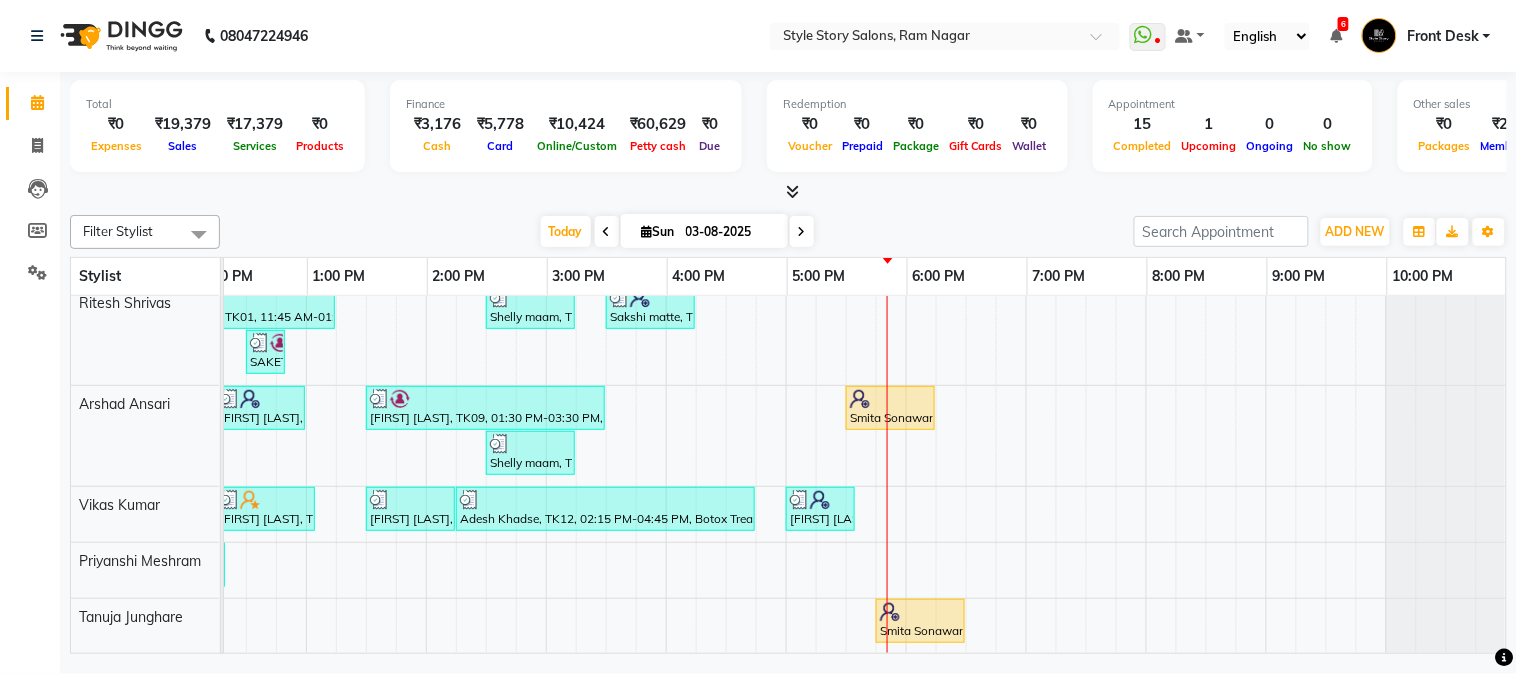 click on "[FIRST] [LAST], TK01, 01:15 PM-02:00 PM, Threading Eyebrow (₹70),Warm Waxing Half Arms (₹450),Warm Waxing Upper Lips (₹80) [FIRST] [LAST], TK01, 11:45 AM-01:15 PM, Touchup Amoniea Free-Female [FIRST] [LAST], TK11, 02:30 PM-03:15 PM, Hair Cut - Master - Male (₹399) [FIRST] [LAST], TK13, 03:30 PM-04:15 PM, Blow Dry Regular [FIRST], TK05, 12:30 PM-12:50 PM, Beard Styling (₹199) [FIRST] [LAST], TK01, 11:45 AM-12:15 PM, Kids Hair Cut Boy (₹150) [FIRST] [LAST], TK06, 12:15 PM-01:00 PM, Hair Cut - Master - Male [FIRST] [LAST], TK09, 01:30 PM-03:30 PM, Advance MOLECULAR Treatment [FIRST] [LAST], TK07, 05:30 PM-06:15 PM, Blow Dry Regular [FIRST] [LAST], TK11, 02:30 PM-03:15 PM, Hair Cut - Master - Female [FIRST] [LAST], TK02, 11:15 AM-12:05 PM, Hair Cut - Master - Male (₹399),Beard Shaving (₹99) [FIRST] [LAST], TK03, 12:15 PM-01:05 PM, Beard Styling,Hair Cut - Master - Male (₹399) [FIRST] [LAST], TK14, 01:30 PM-02:15 PM, Blow Dry Regular" at bounding box center [546, 441] 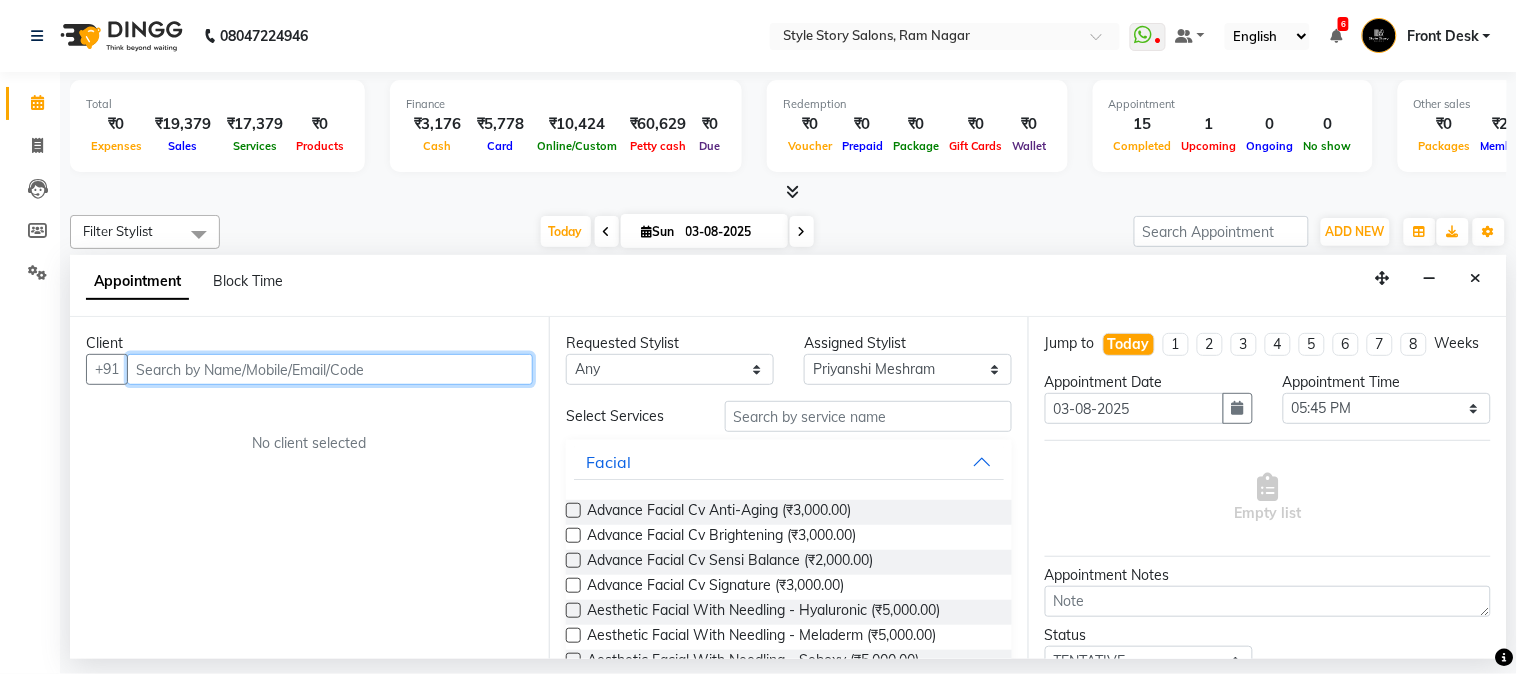 click at bounding box center (330, 369) 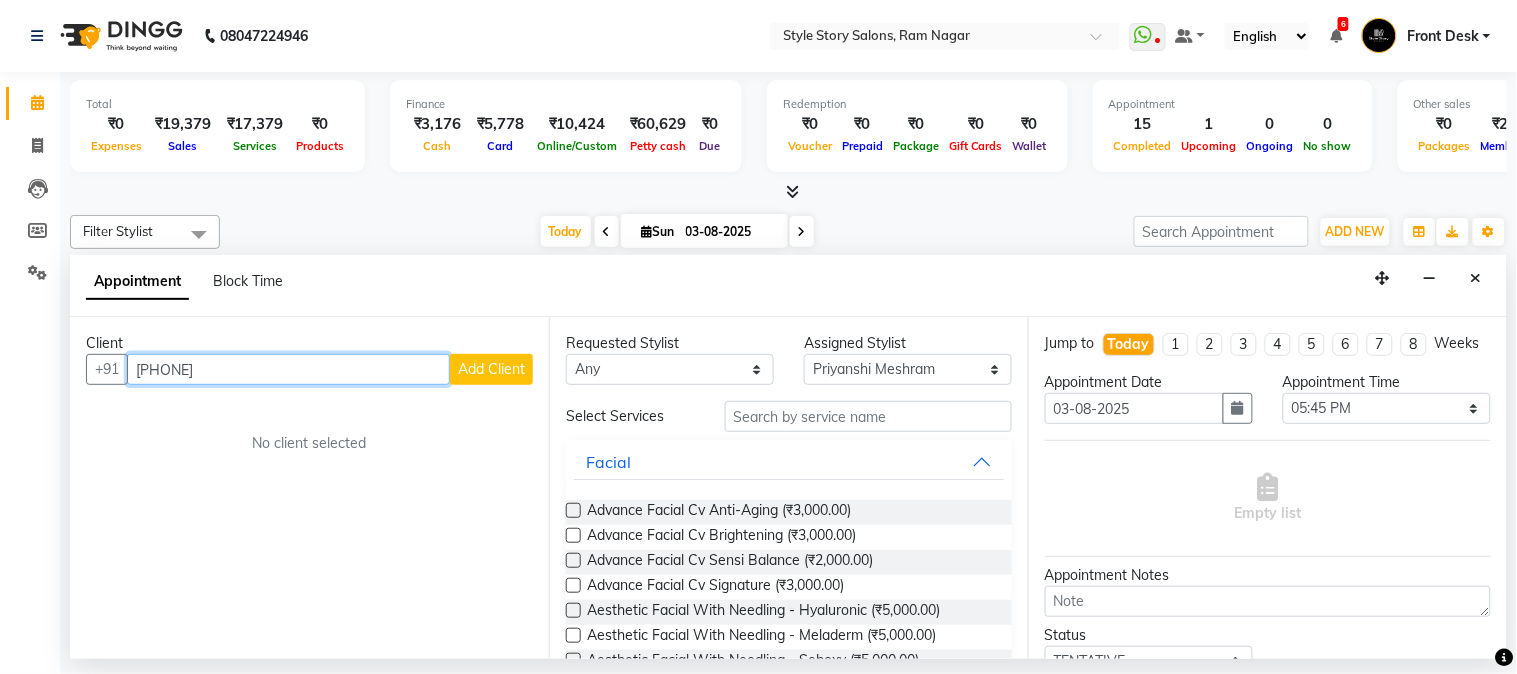 type on "[PHONE]" 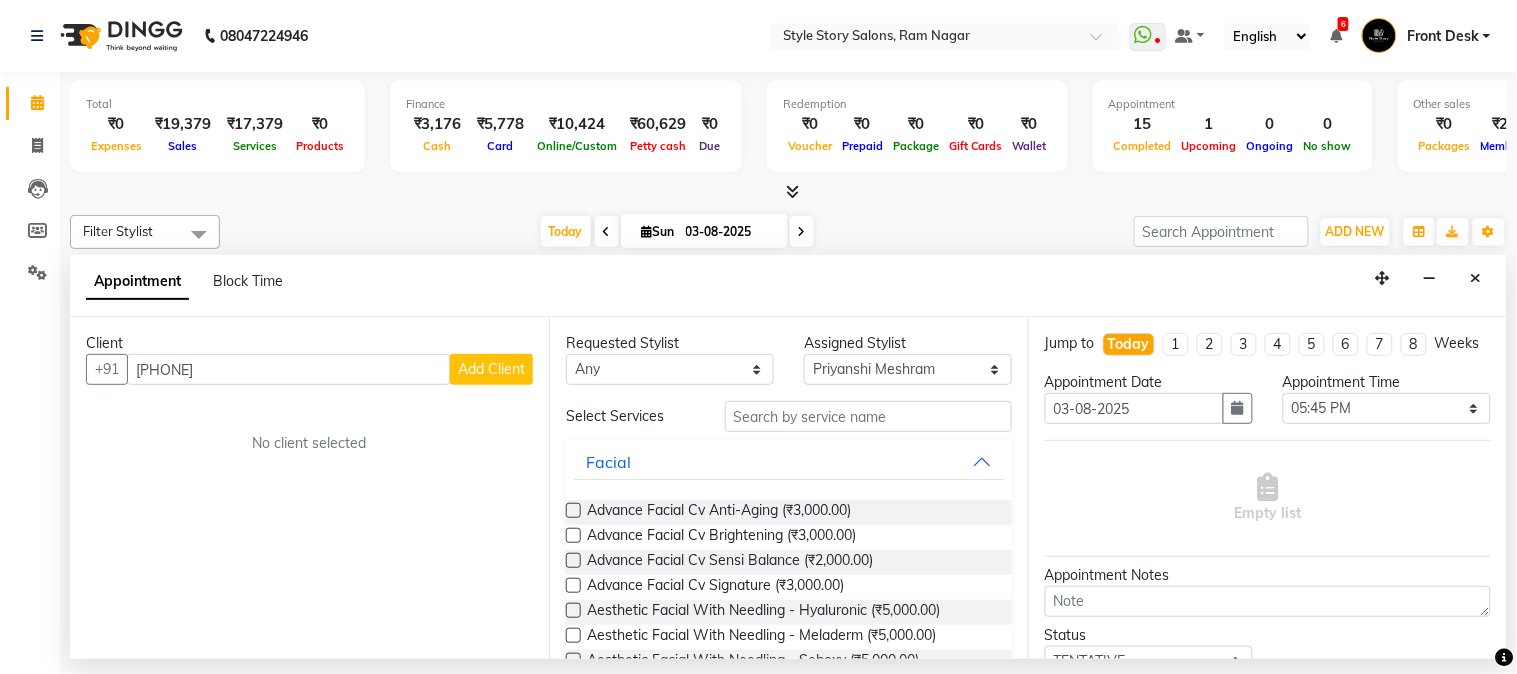 click on "Add Client" at bounding box center (491, 369) 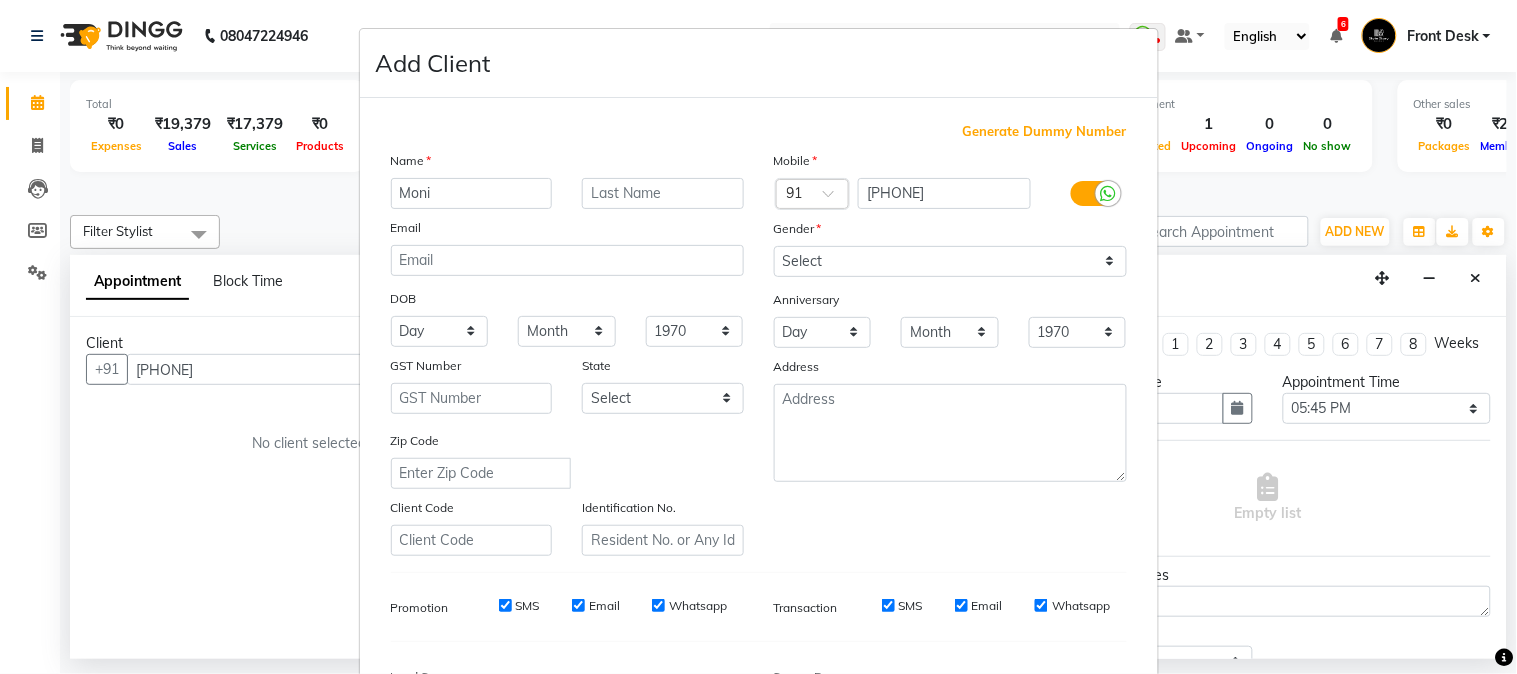 type on "Moni" 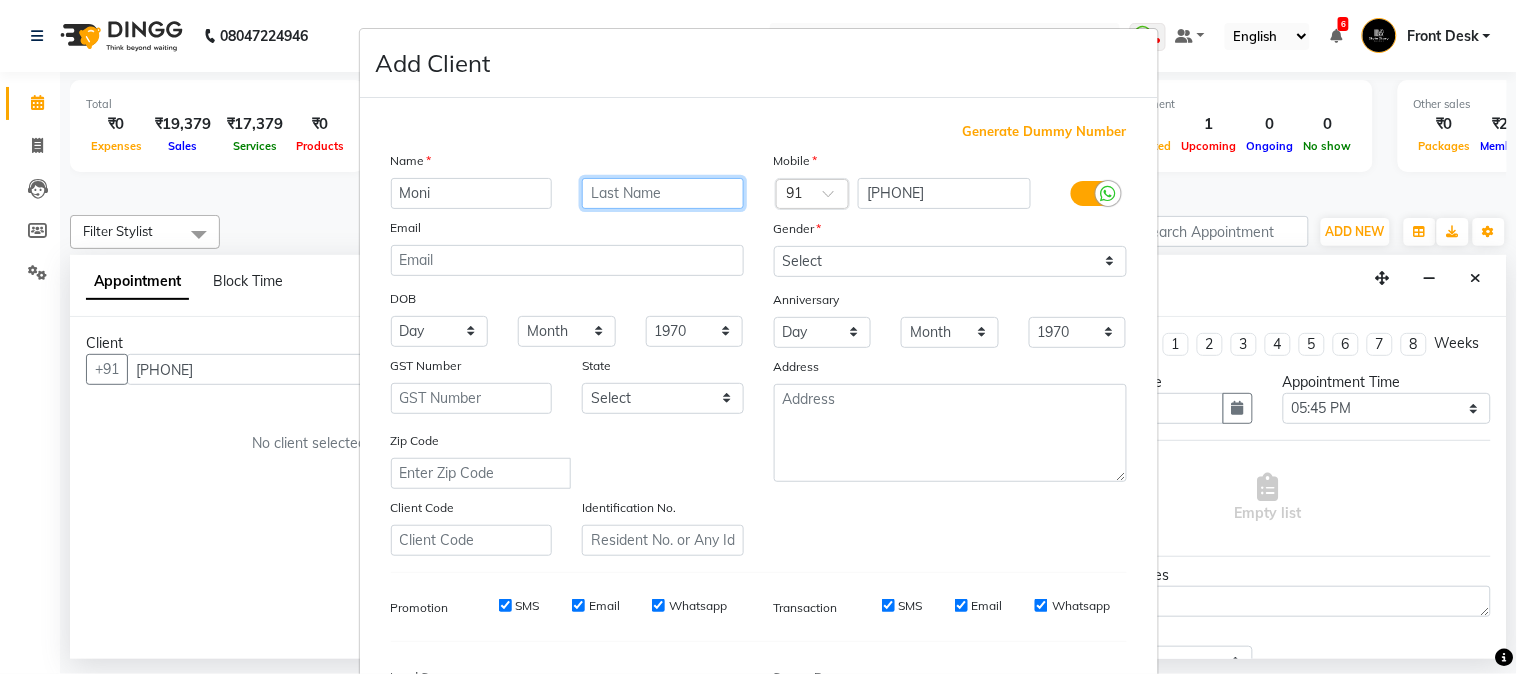 click at bounding box center [663, 193] 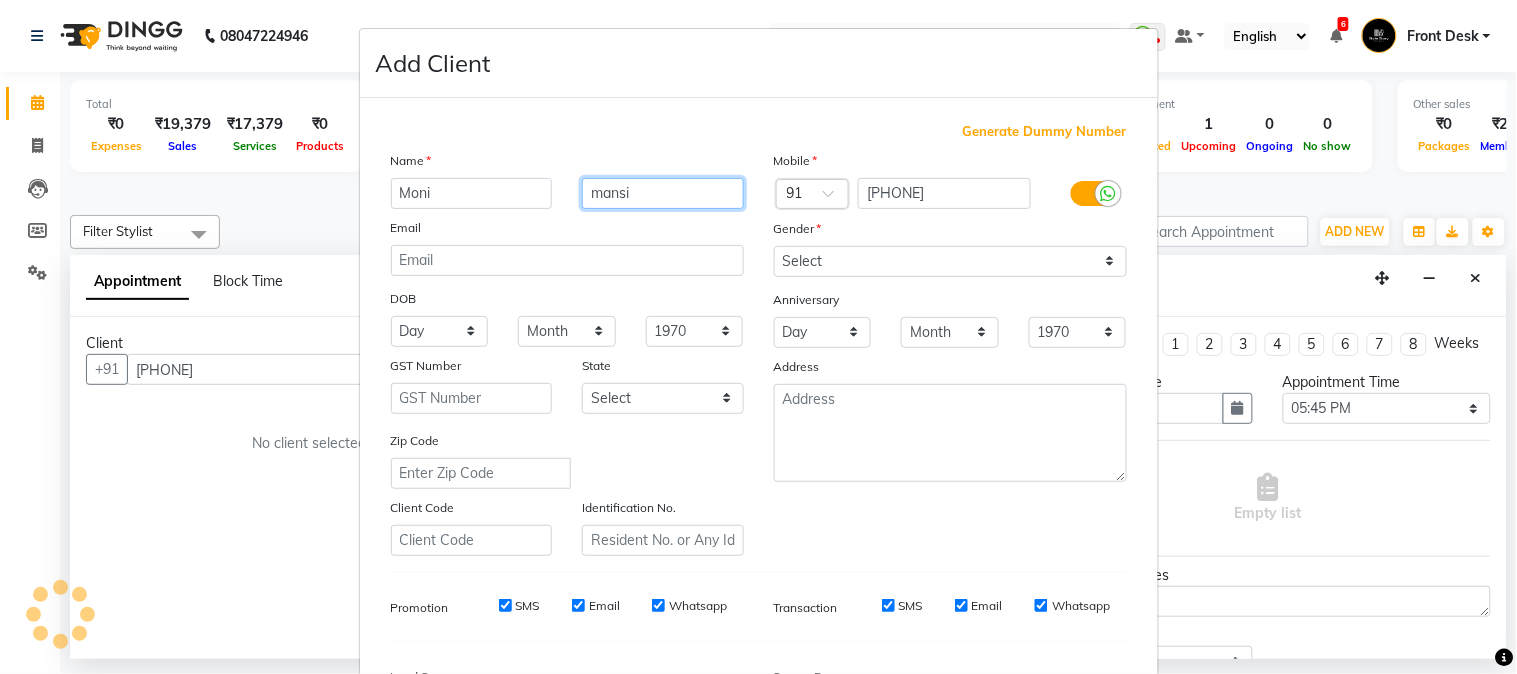 click on "mansi" at bounding box center [663, 193] 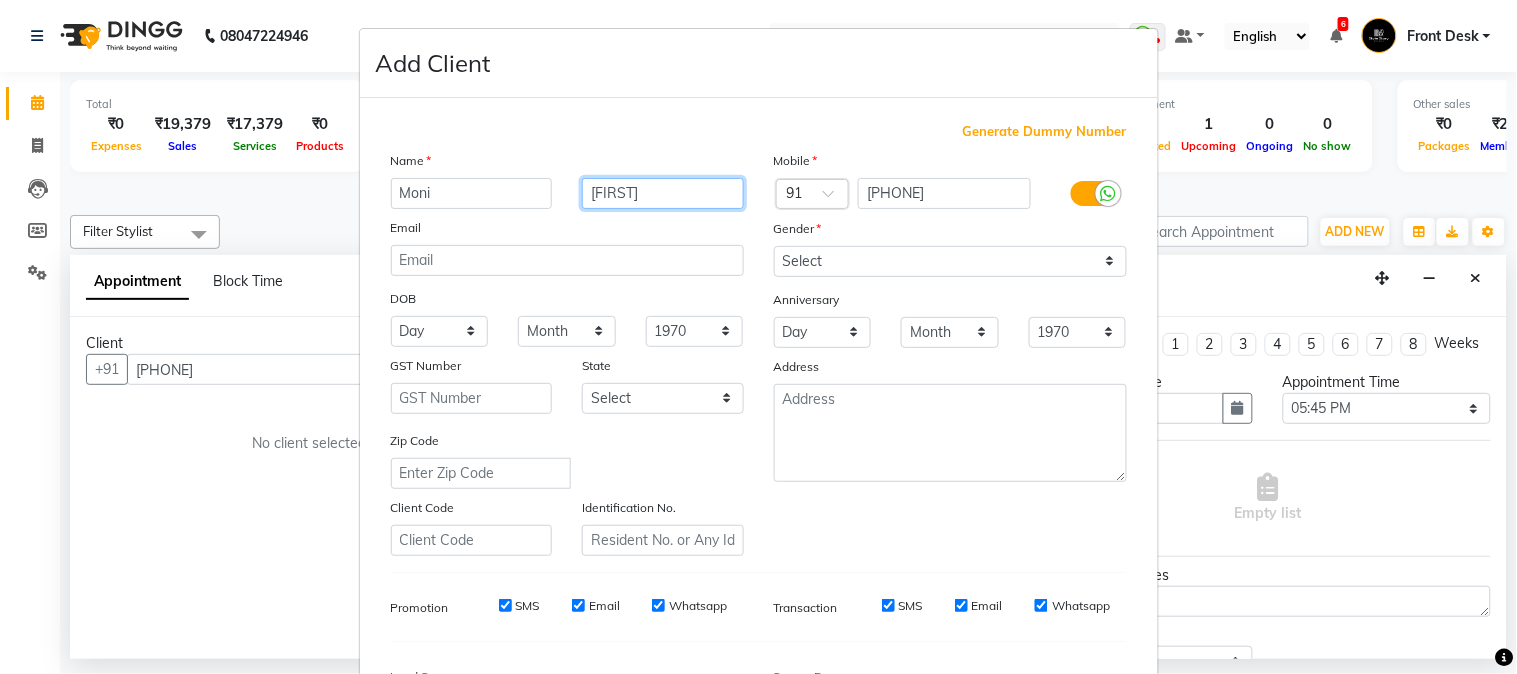 type on "bannsi" 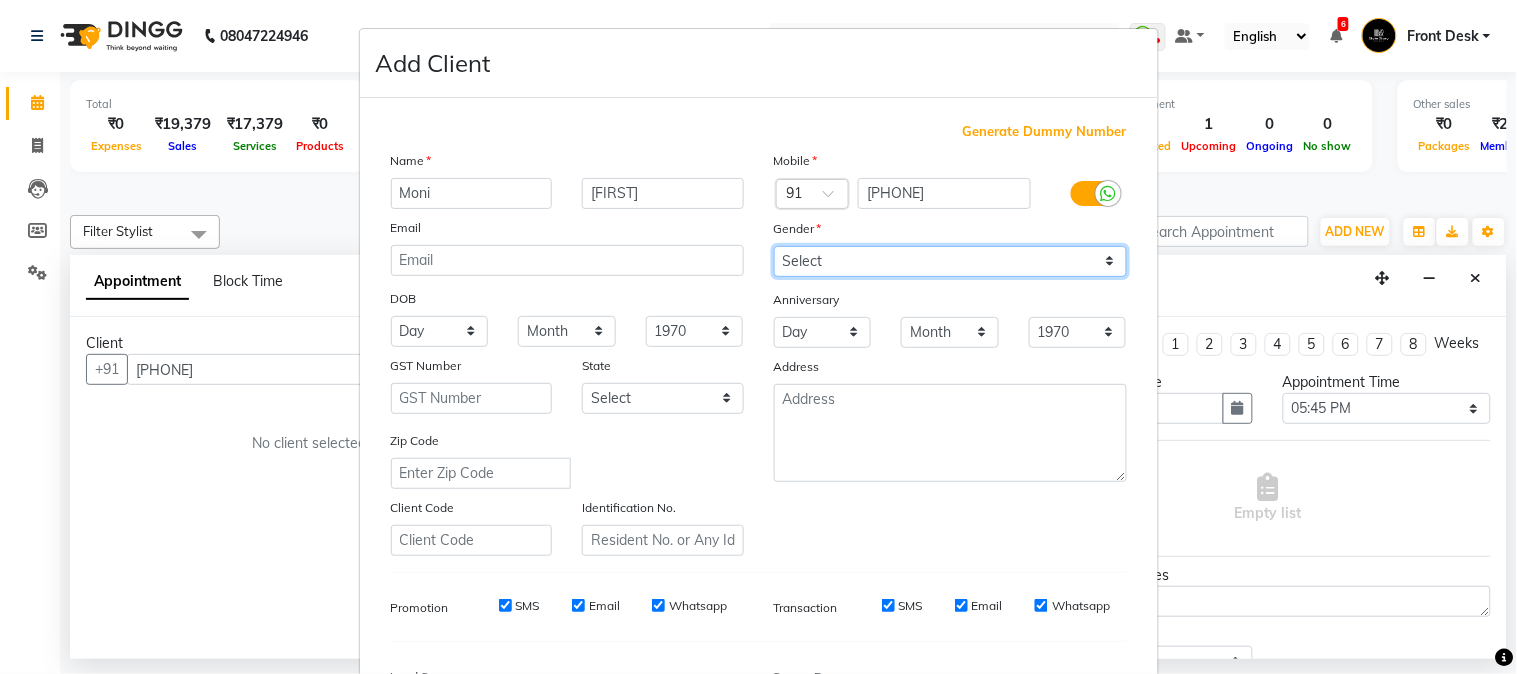 click on "Select Male Female Other Prefer Not To Say" at bounding box center (950, 261) 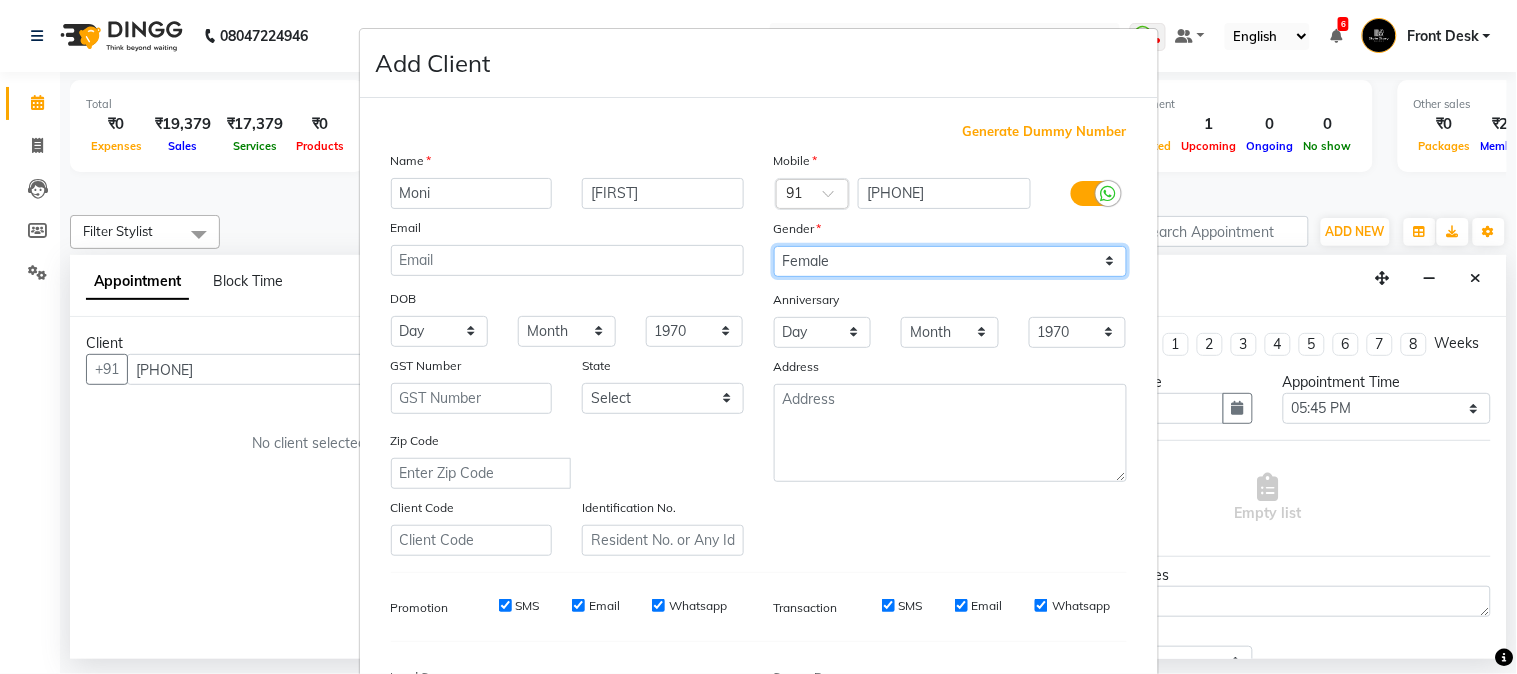 click on "Select Male Female Other Prefer Not To Say" at bounding box center [950, 261] 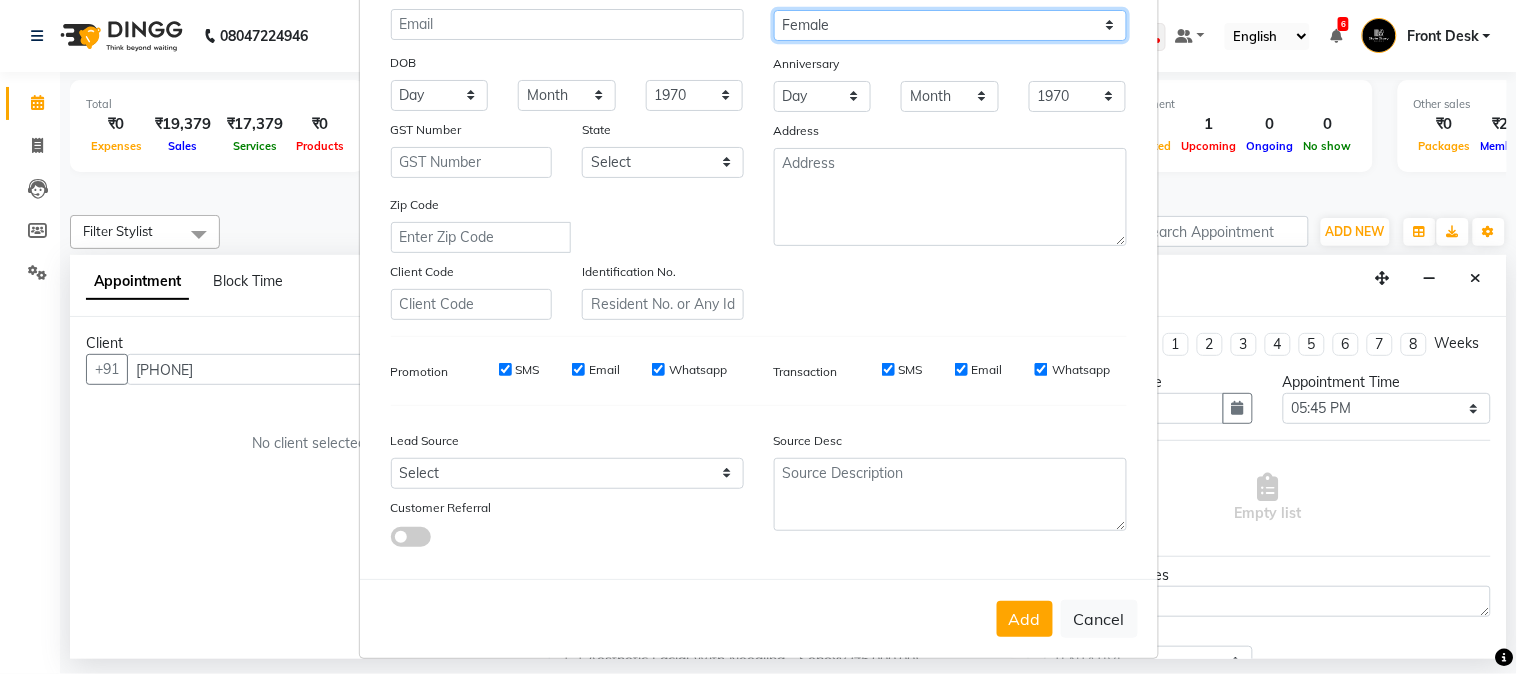 scroll, scrollTop: 250, scrollLeft: 0, axis: vertical 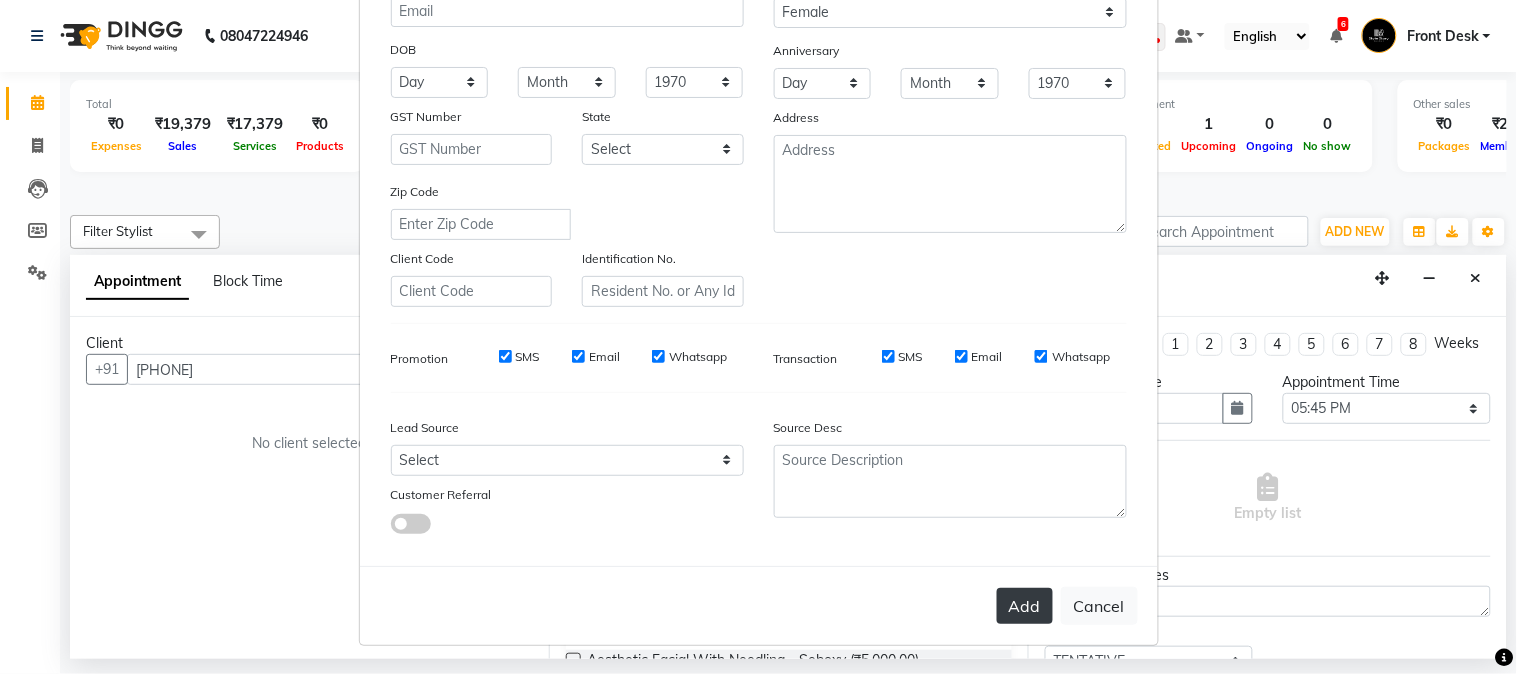 click on "Add" at bounding box center [1025, 606] 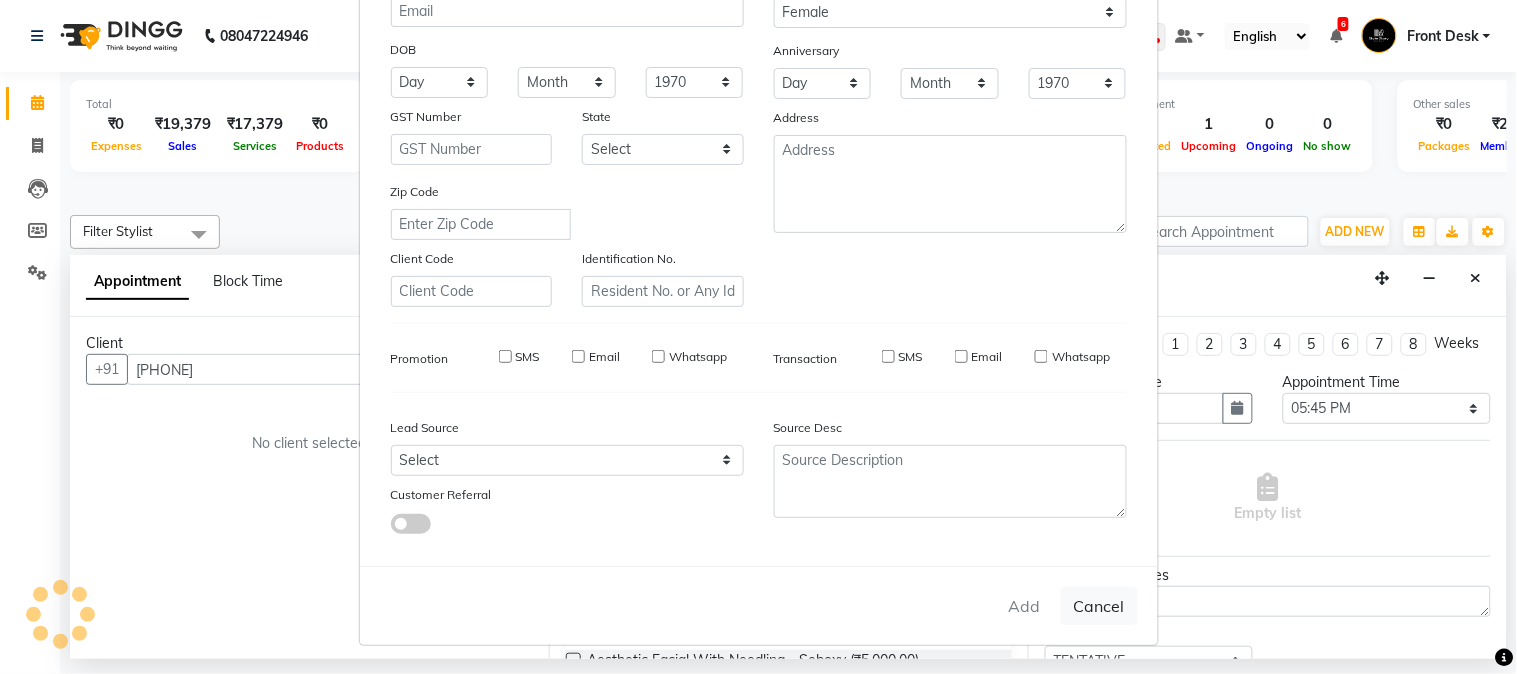type 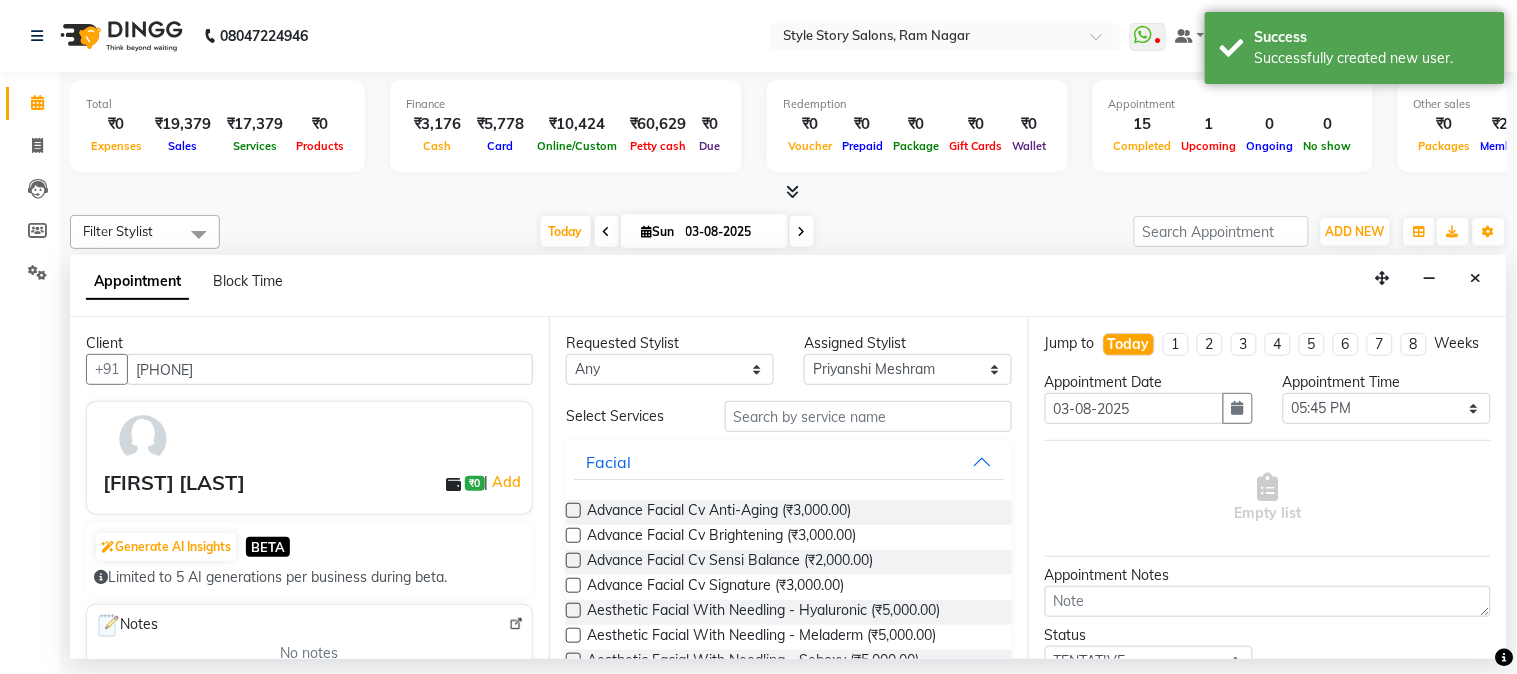 drag, startPoint x: 808, startPoint y: 434, endPoint x: 822, endPoint y: 420, distance: 19.79899 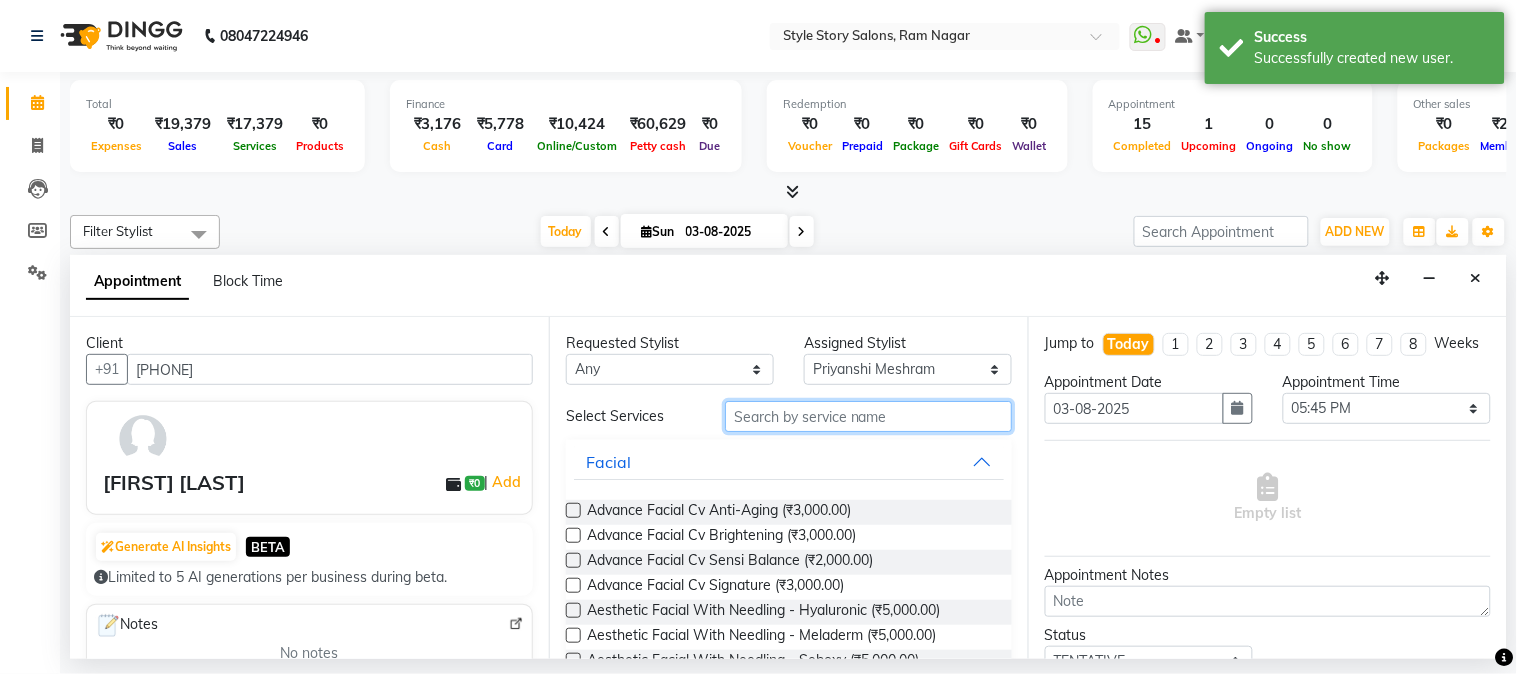 click at bounding box center [868, 416] 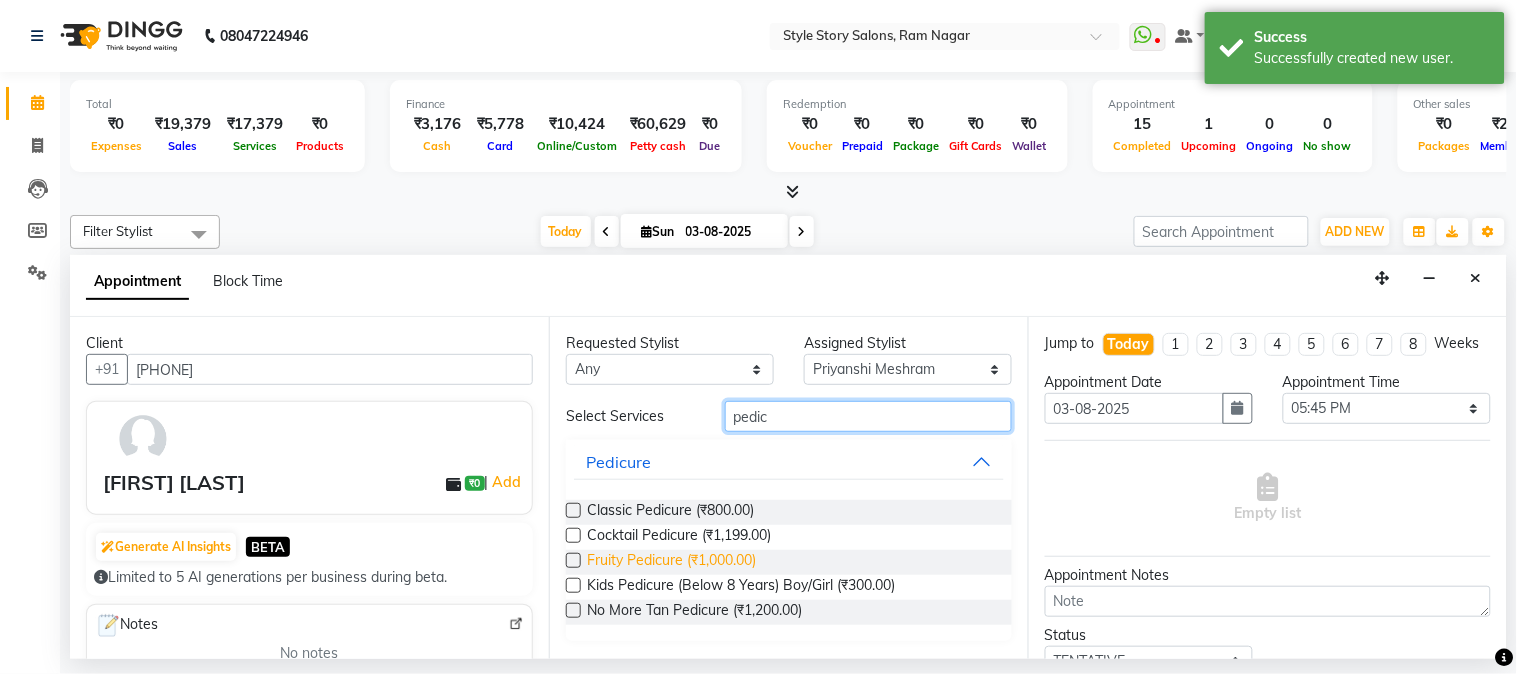 type on "pedic" 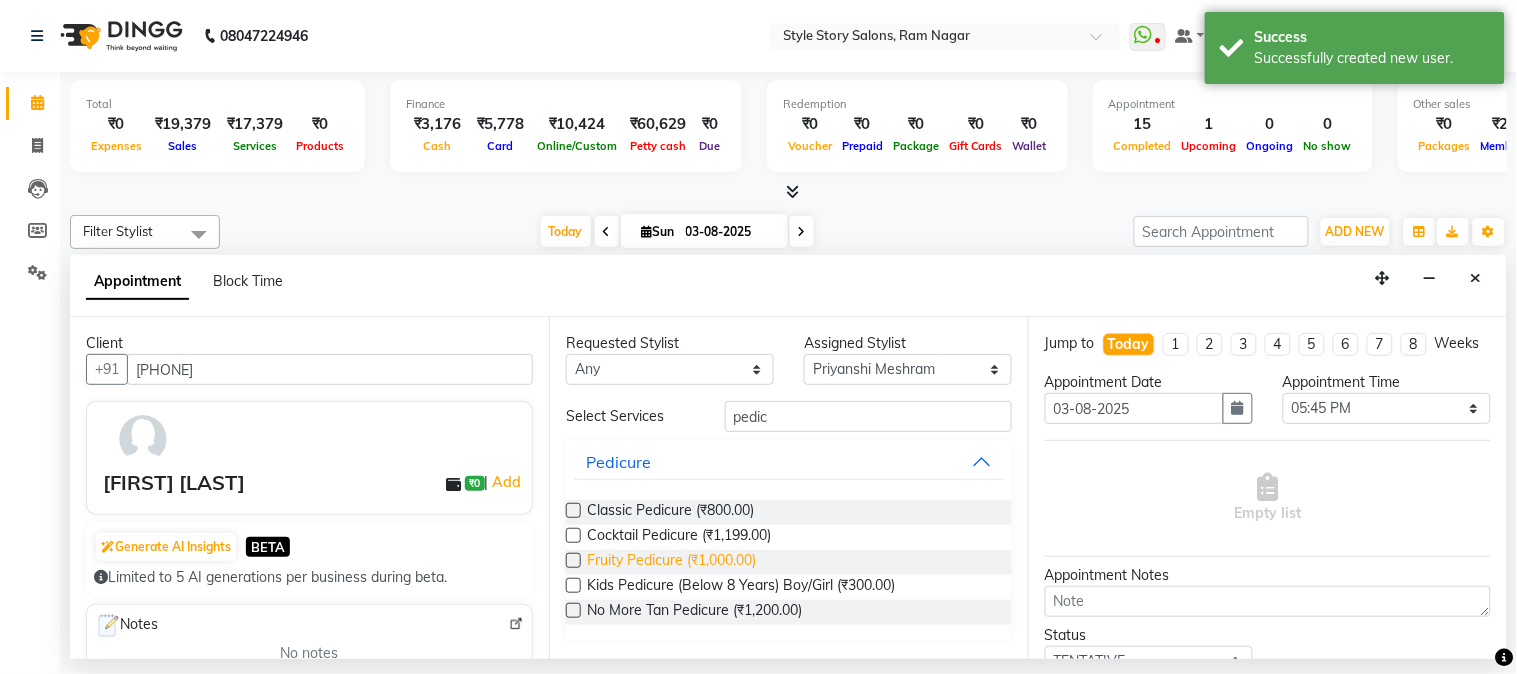 click on "Fruity Pedicure (₹1,000.00)" at bounding box center (671, 562) 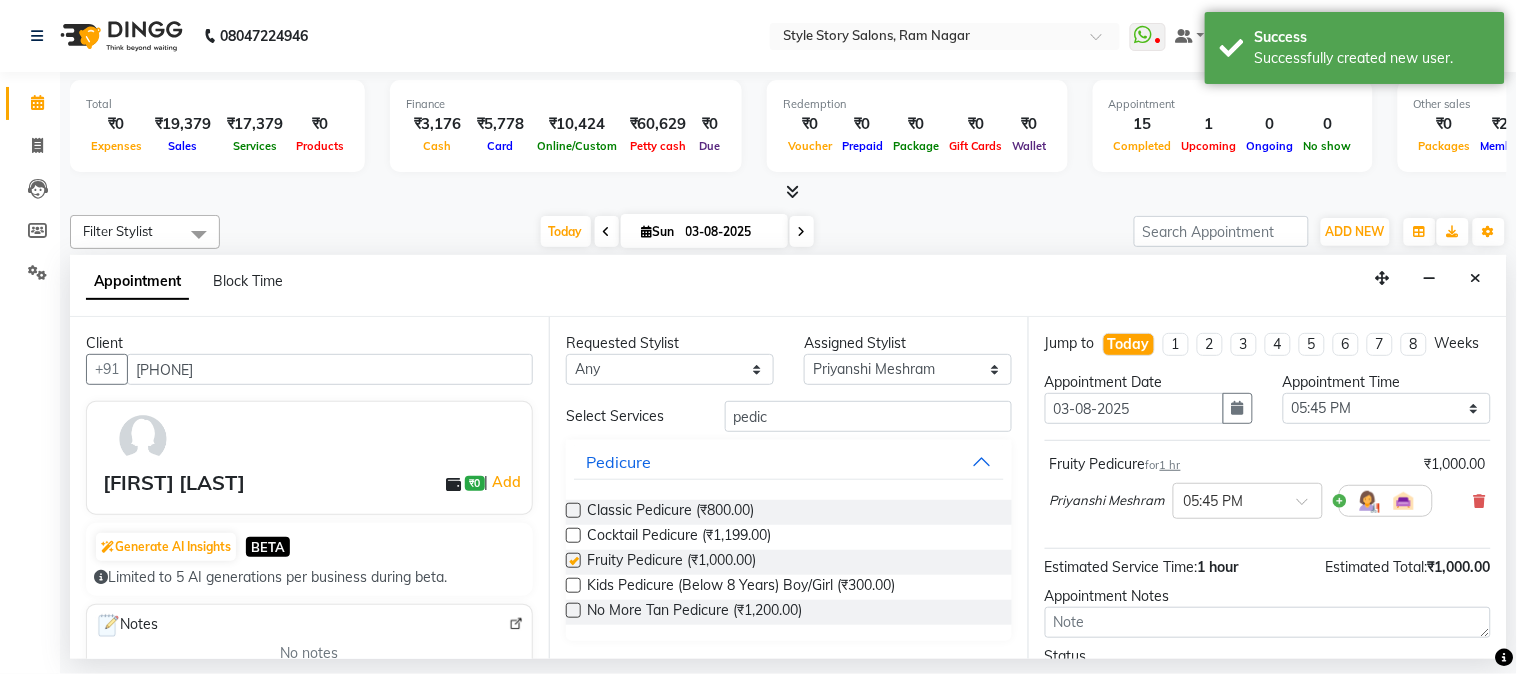 checkbox on "false" 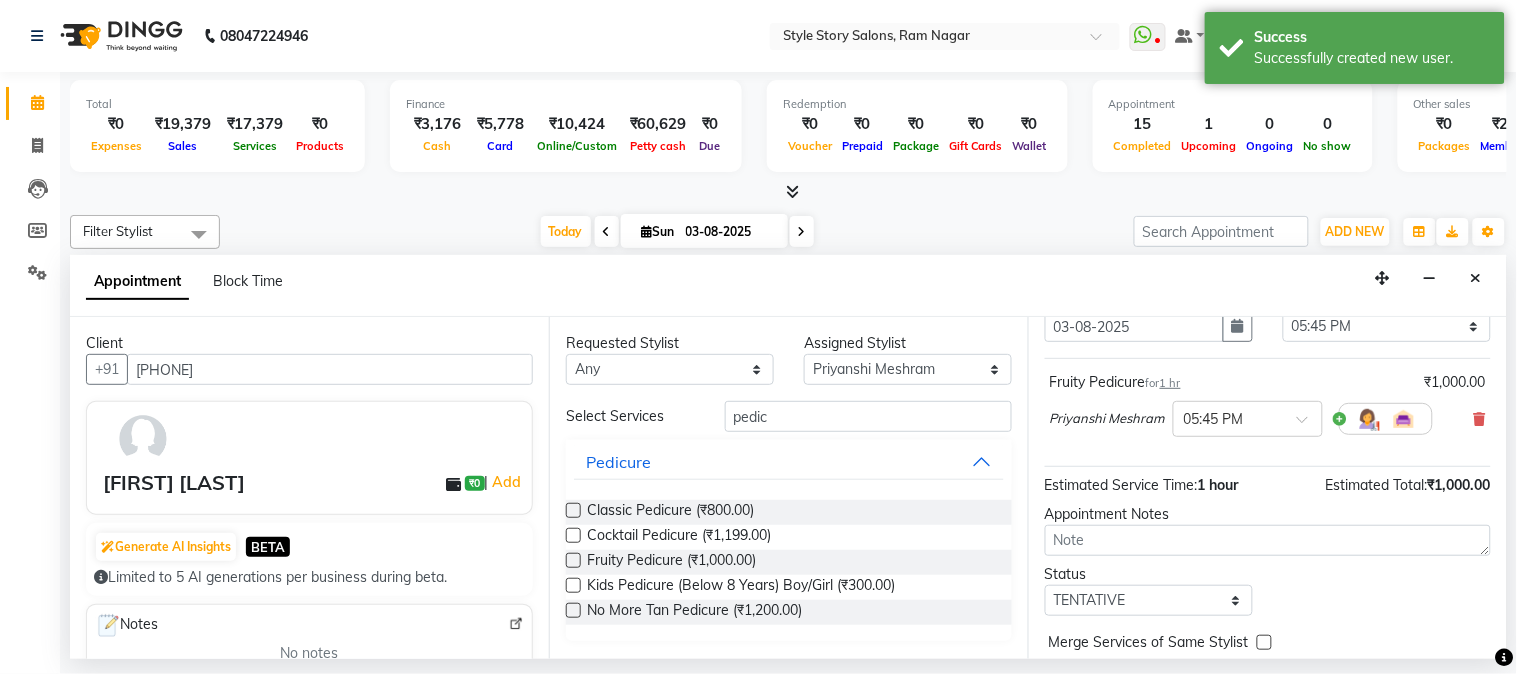 scroll, scrollTop: 183, scrollLeft: 0, axis: vertical 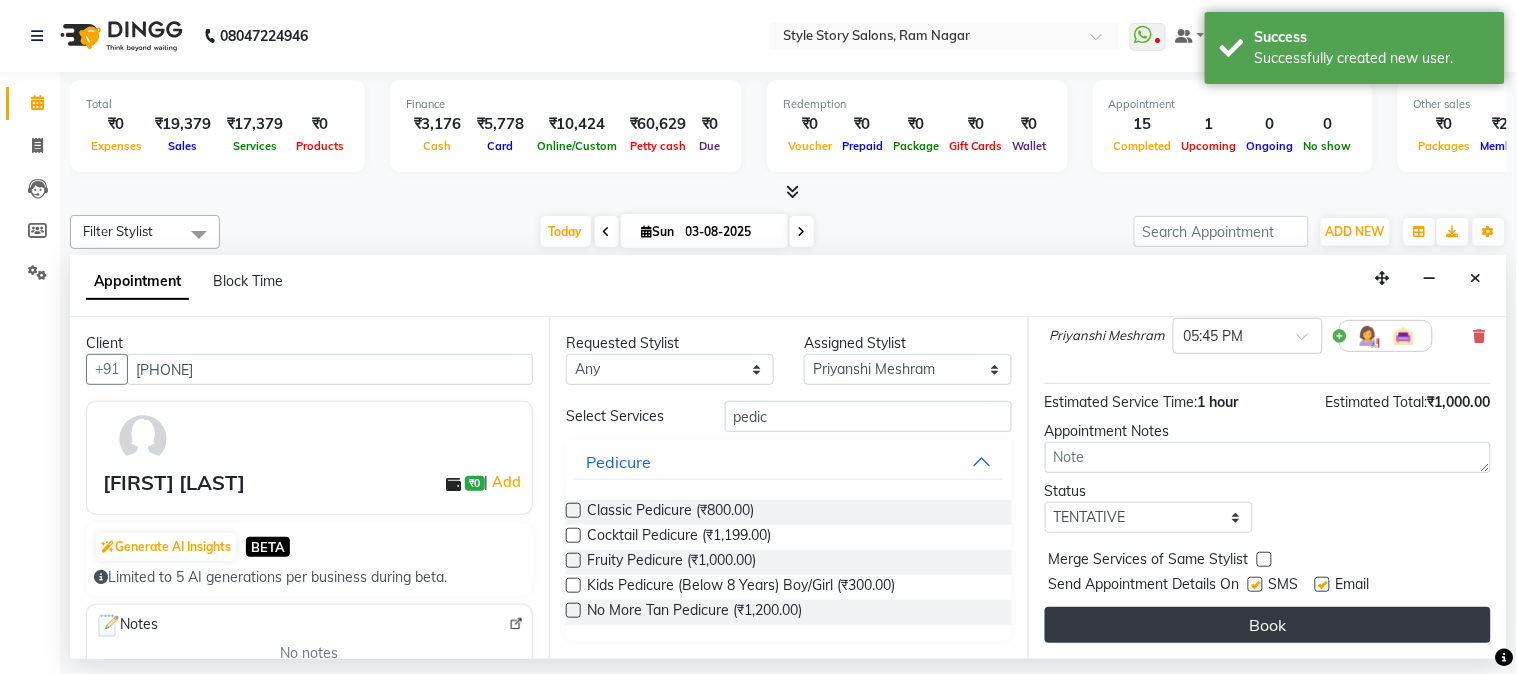 click on "Book" at bounding box center (1268, 625) 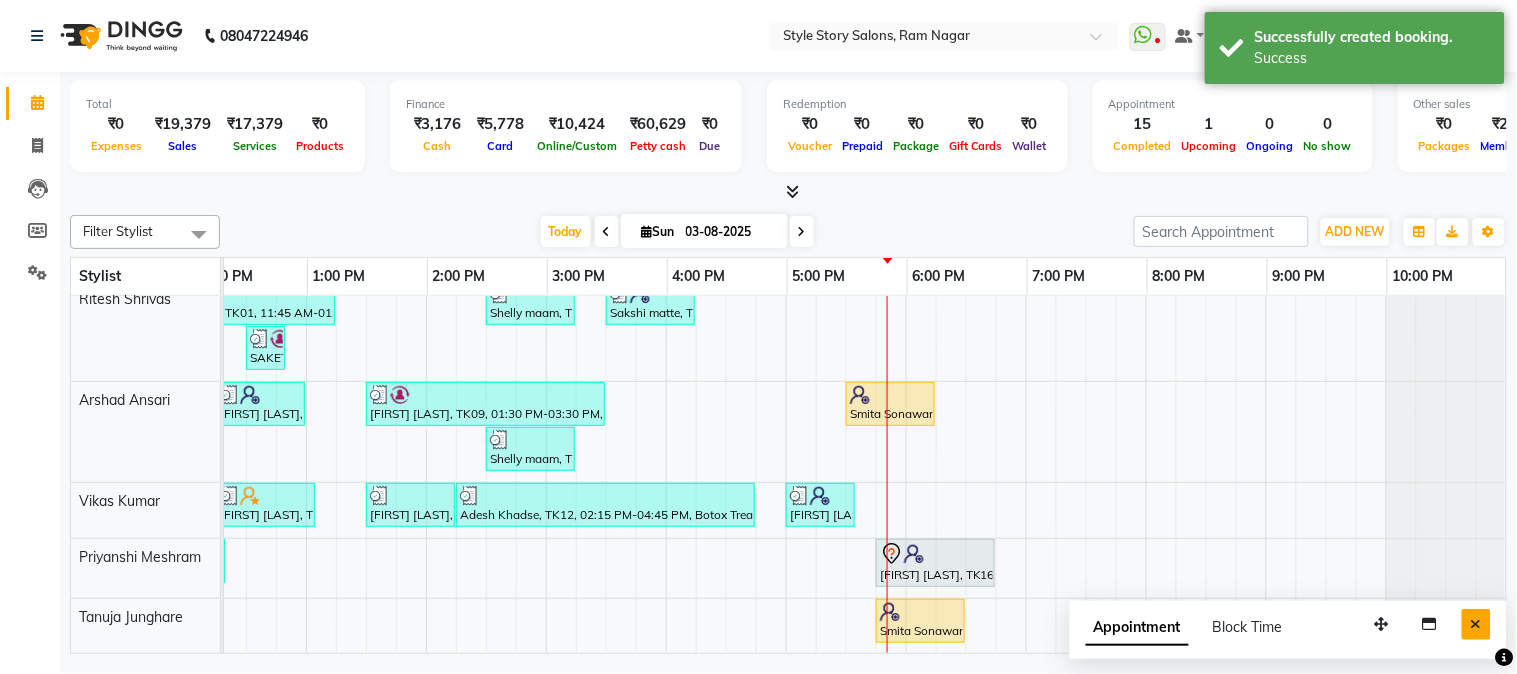 click at bounding box center (1476, 624) 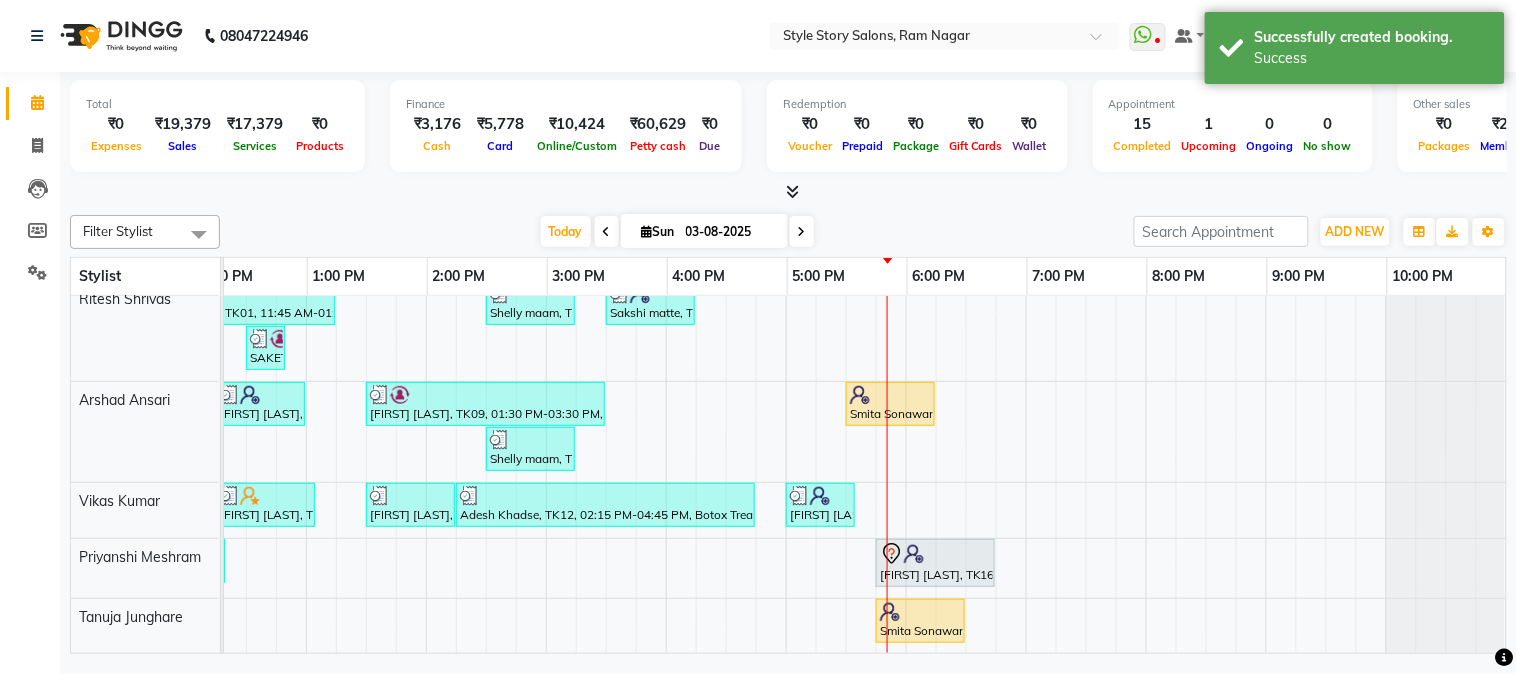 scroll, scrollTop: 88, scrollLeft: 654, axis: both 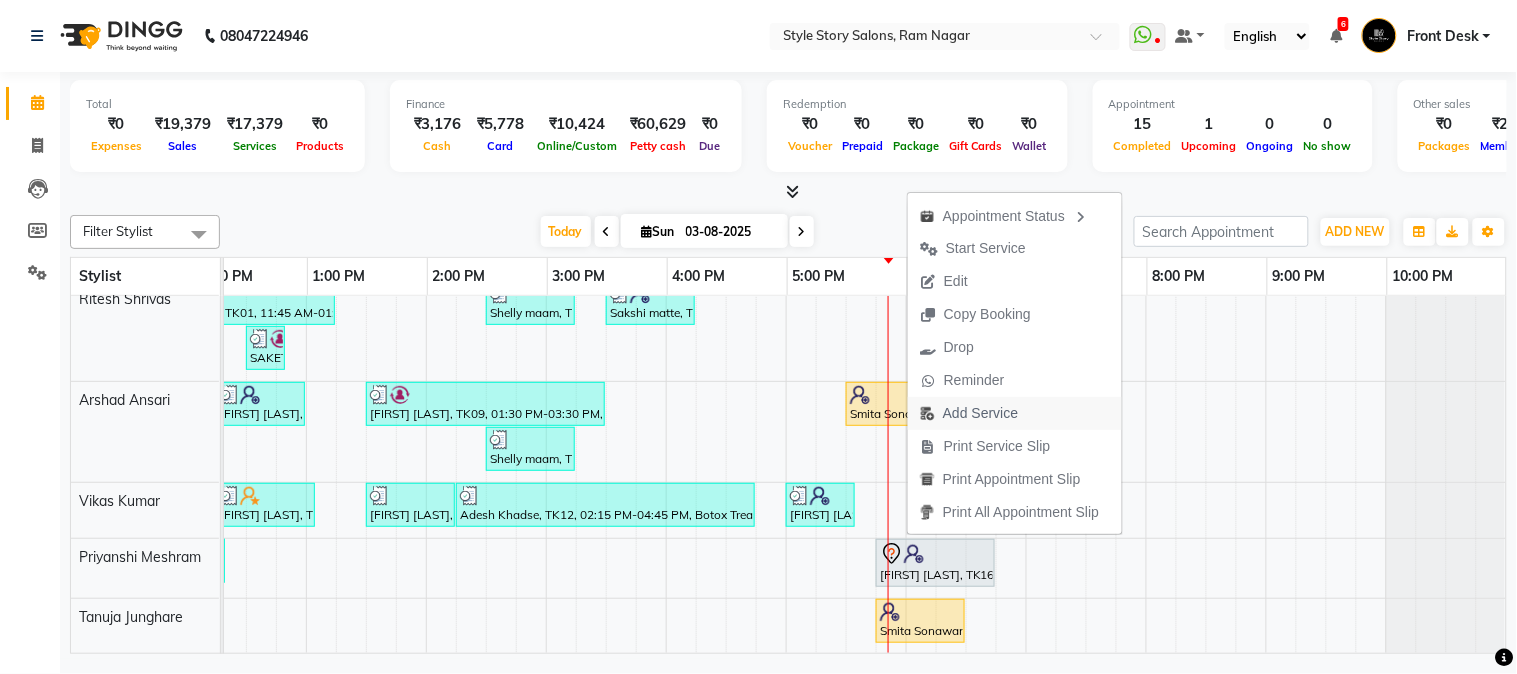 click on "Add Service" at bounding box center (980, 413) 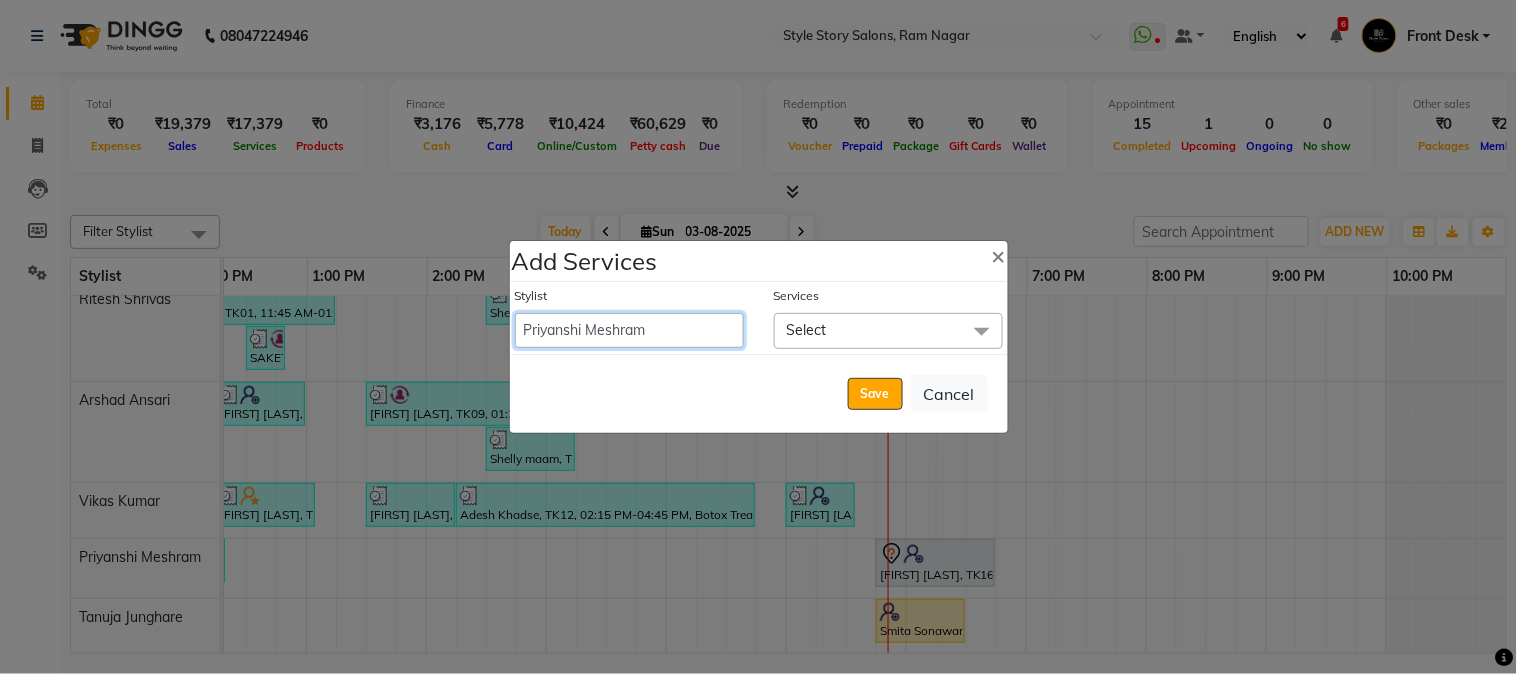 click on "Aayushi Dahat   Adesh khadse   Ambika Dhadse Front Desk   Arshad Ansari   Diksha Thakur   Durga Gawai   Front Desk   Kajal Thapa Front Desk   Kartik Balpande    Khushal Bhoyar Senior Accountant   Komal Thakur   Neelam Nag   Nikhil Pillay Inventory Manager   Nilofar Ali (HR Admin)   Prathm Chaudhari (Hair Artist)   Priyanshi Meshram   Ram Thakur    Ritesh Pande   Ritesh Shrivas   Shabnam Ansari    Shruti Raut   Sonali Sarode   Sonam Nashine HR Manager   Suchita Mankar (Tina Beautician)   Tanuja Junghare   Tushar Pandey   Vikas Kumar   Vinod Pandit   Vishal Gajbhiye Accountant" at bounding box center (629, 330) 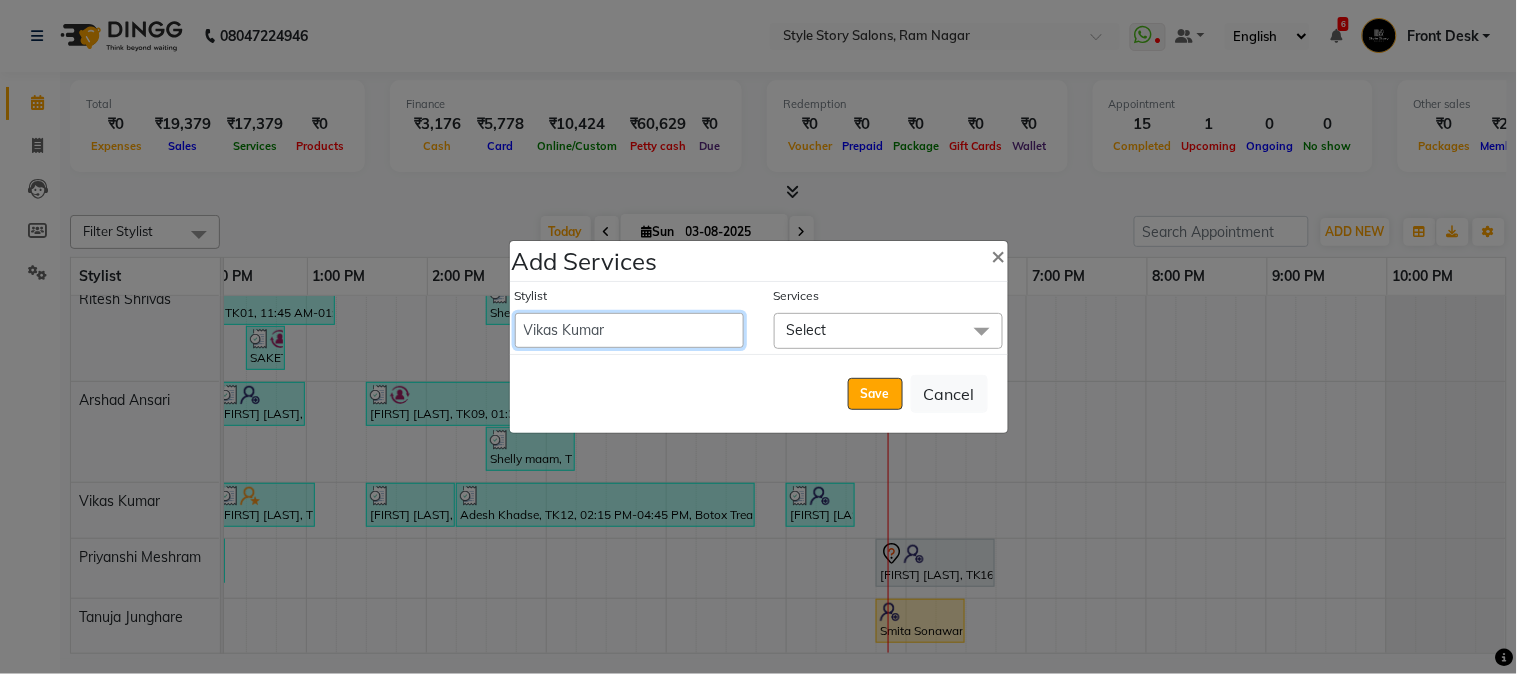 click on "Aayushi Dahat   Adesh khadse   Ambika Dhadse Front Desk   Arshad Ansari   Diksha Thakur   Durga Gawai   Front Desk   Kajal Thapa Front Desk   Kartik Balpande    Khushal Bhoyar Senior Accountant   Komal Thakur   Neelam Nag   Nikhil Pillay Inventory Manager   Nilofar Ali (HR Admin)   Prathm Chaudhari (Hair Artist)   Priyanshi Meshram   Ram Thakur    Ritesh Pande   Ritesh Shrivas   Shabnam Ansari    Shruti Raut   Sonali Sarode   Sonam Nashine HR Manager   Suchita Mankar (Tina Beautician)   Tanuja Junghare   Tushar Pandey   Vikas Kumar   Vinod Pandit   Vishal Gajbhiye Accountant" at bounding box center [629, 330] 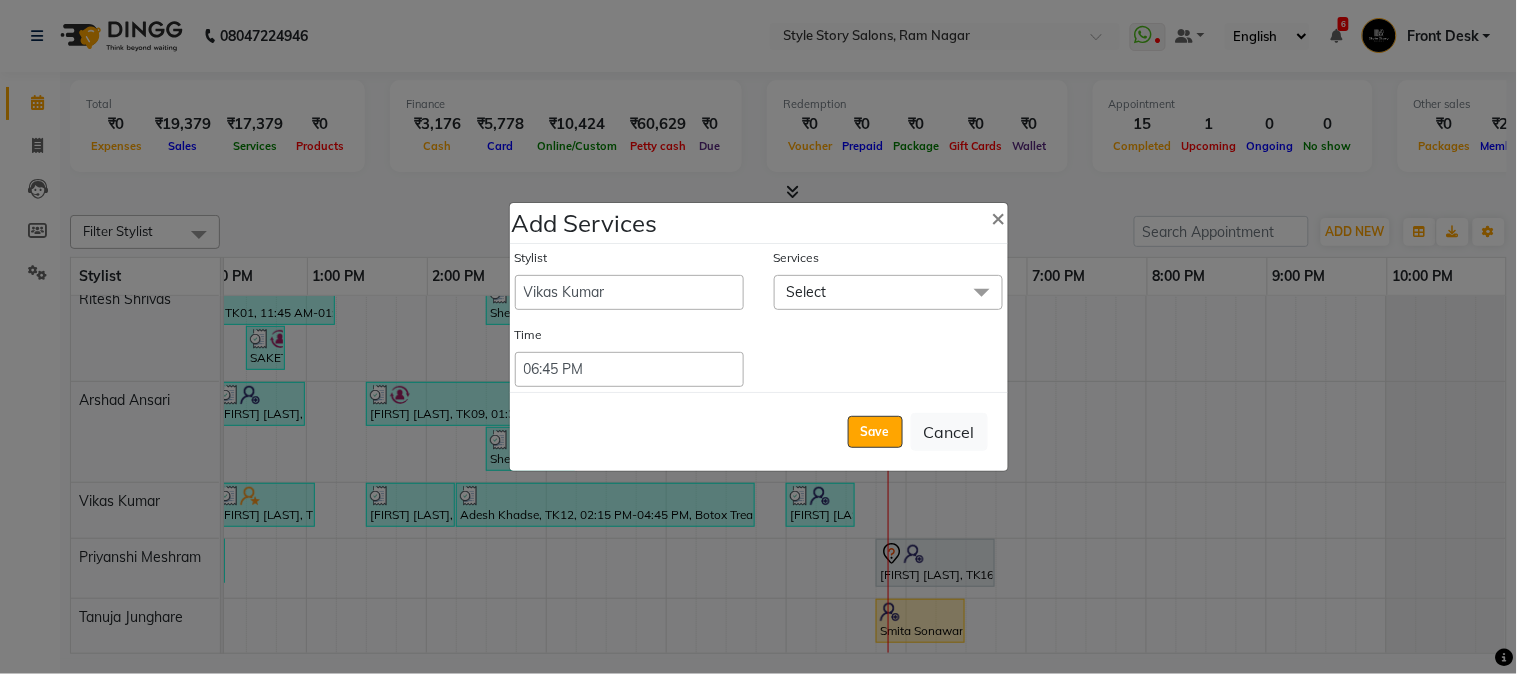 click on "Select" 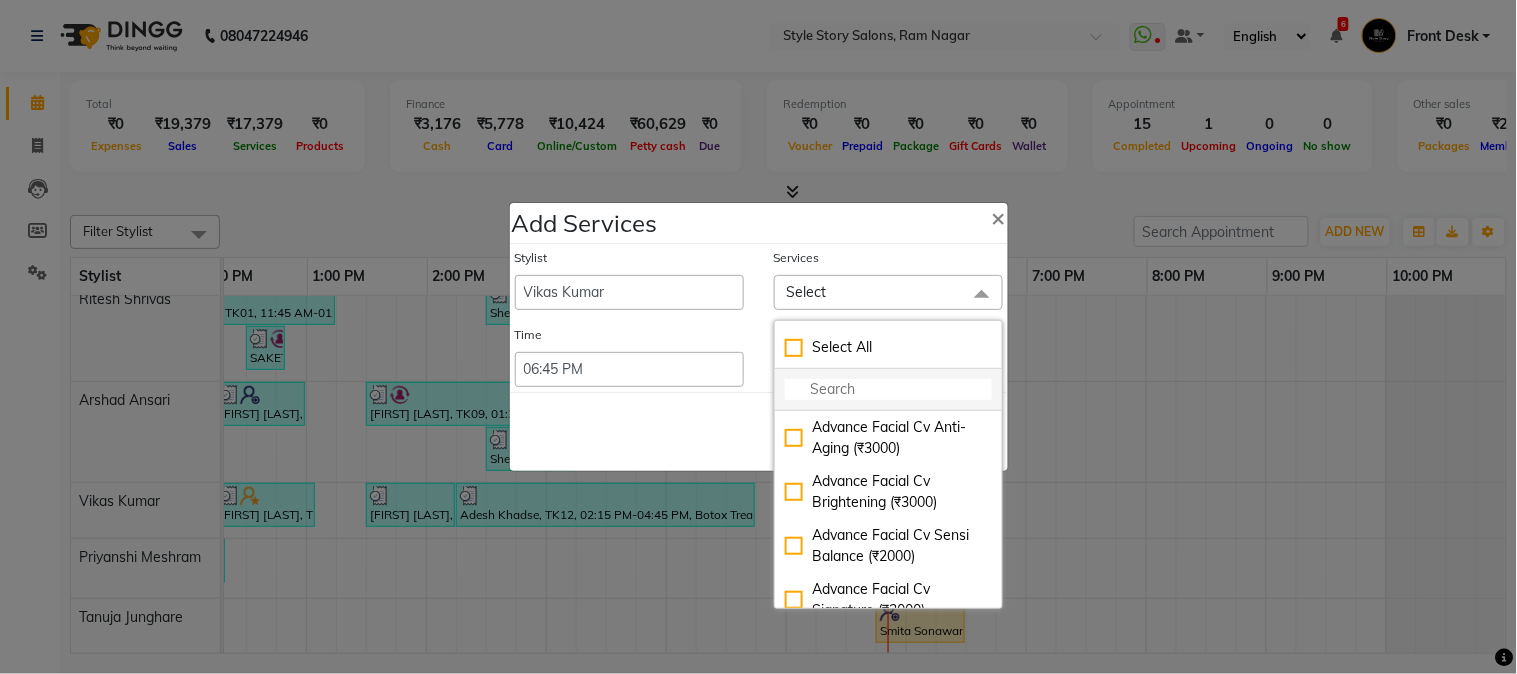click 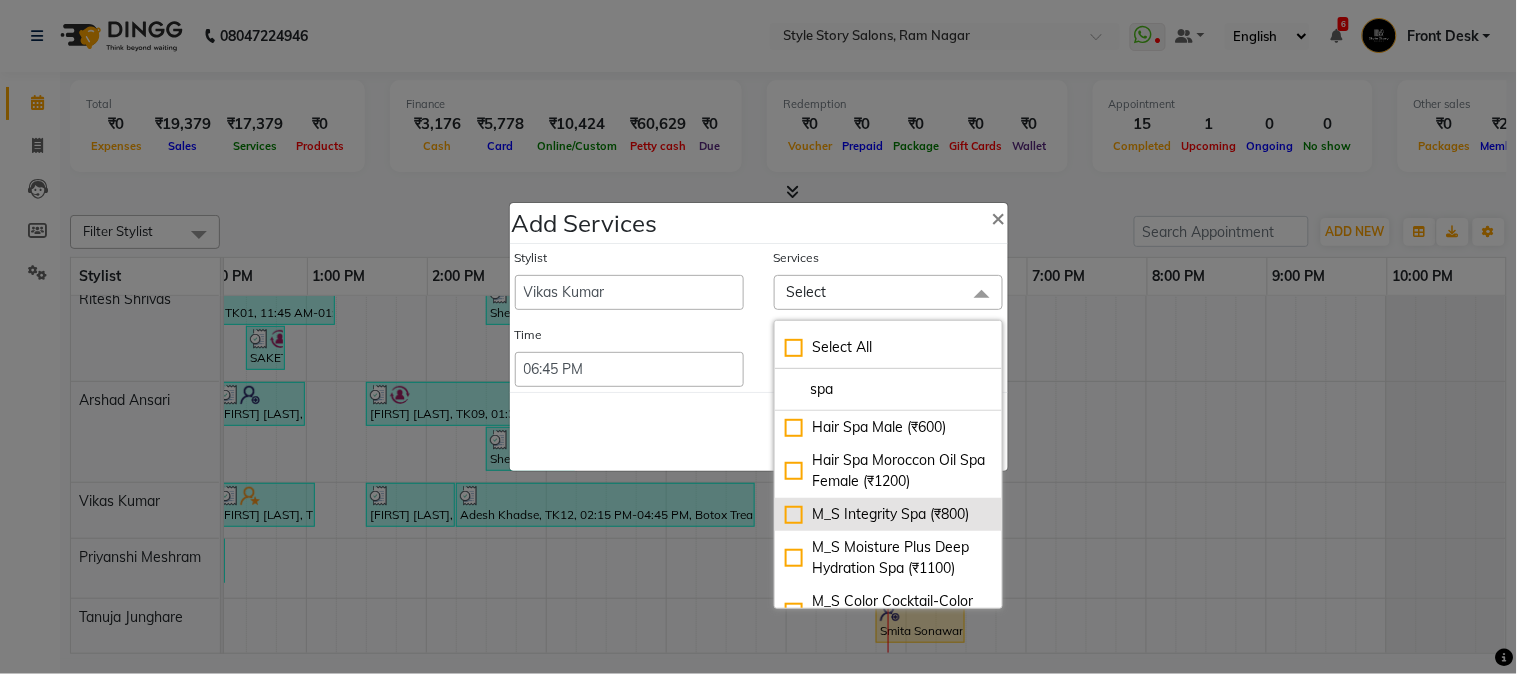 type on "spa" 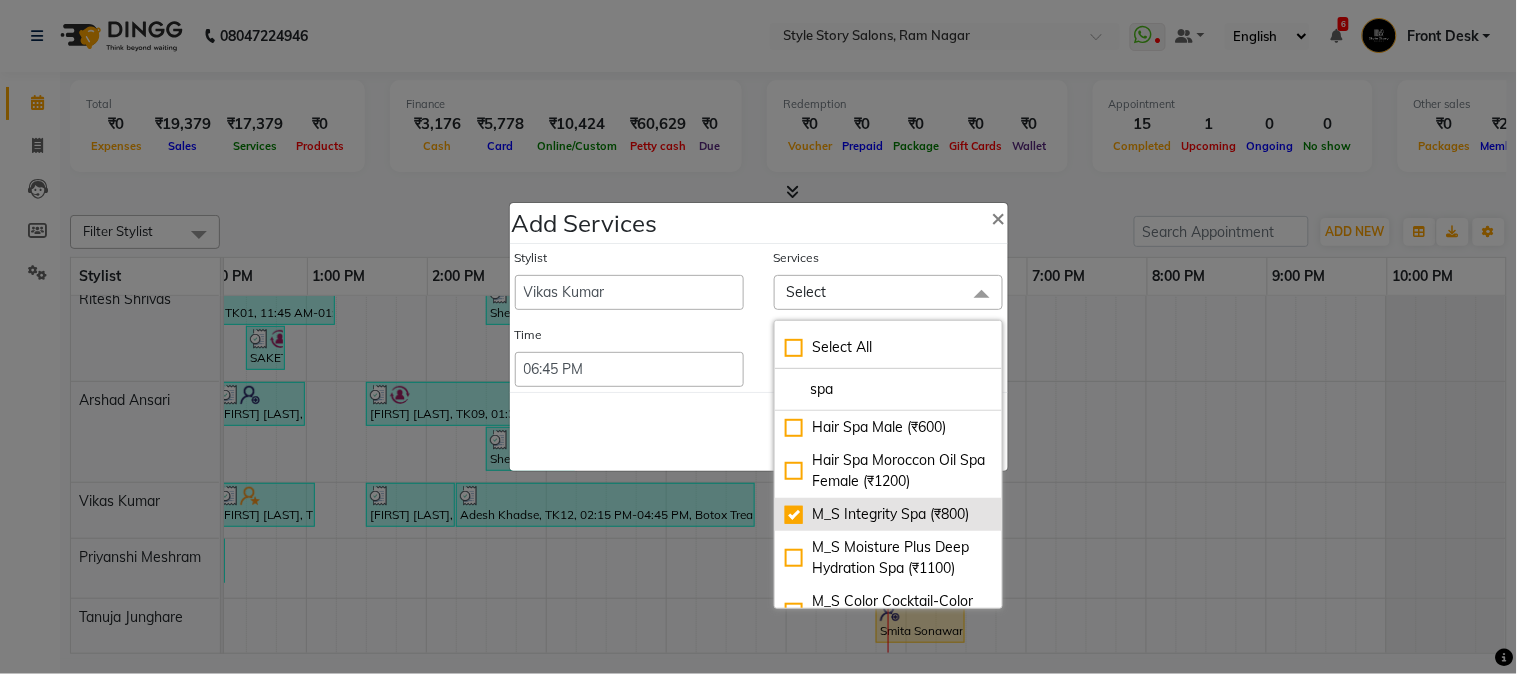 checkbox on "true" 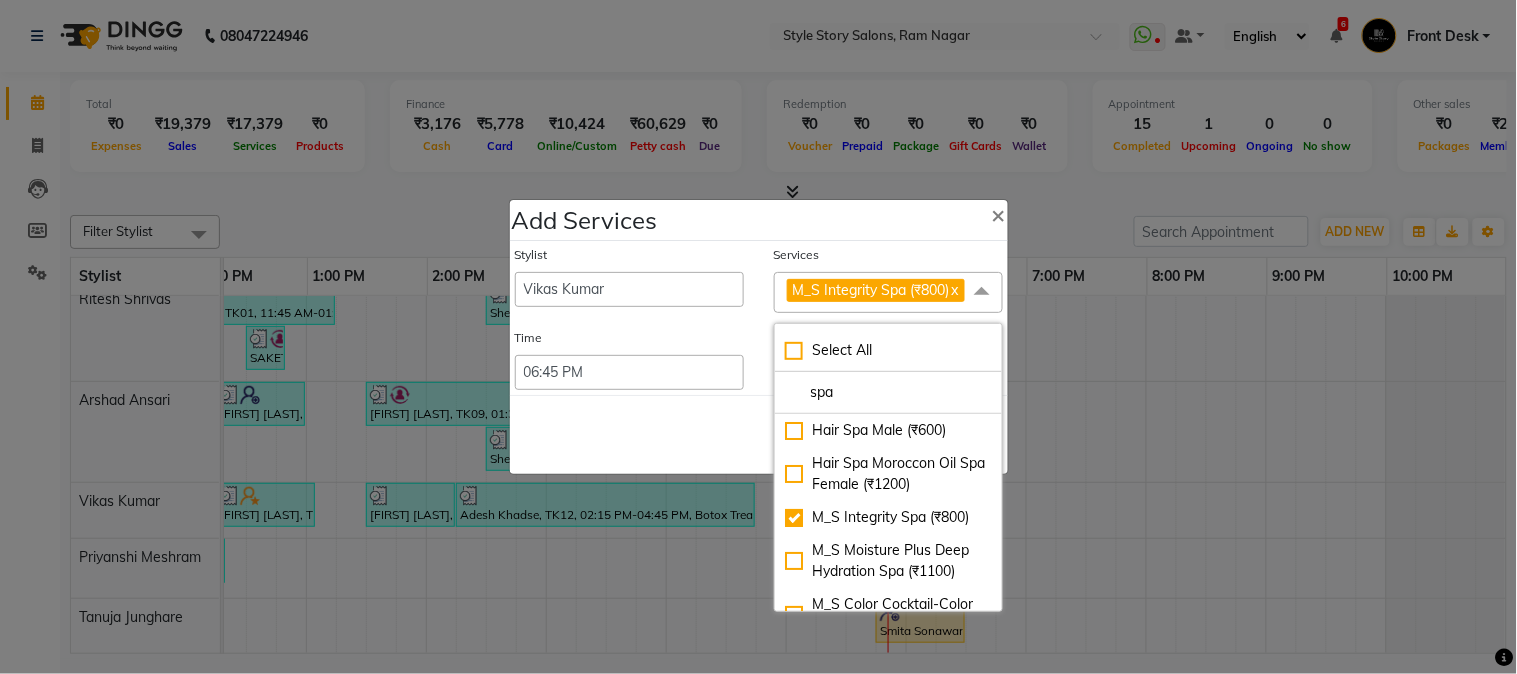 click on "Save   Cancel" 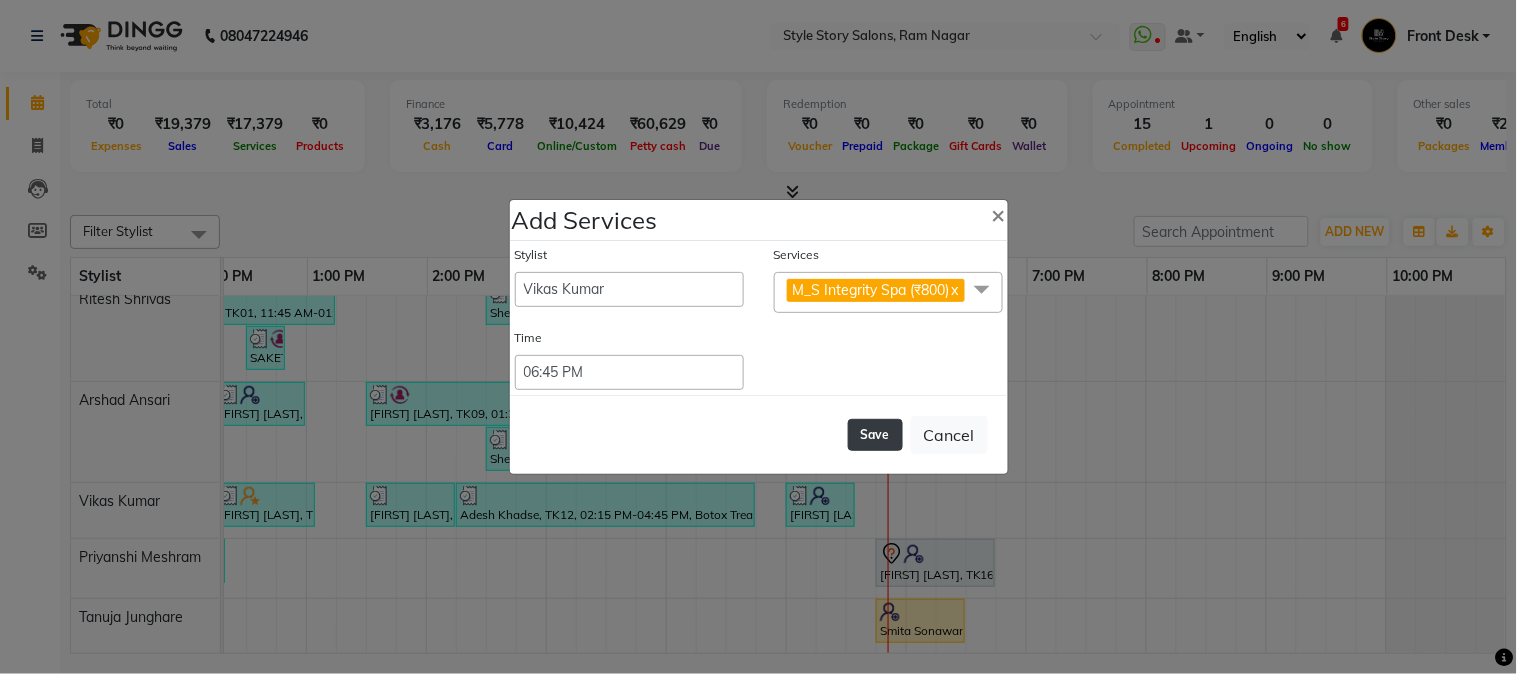 click on "Save" 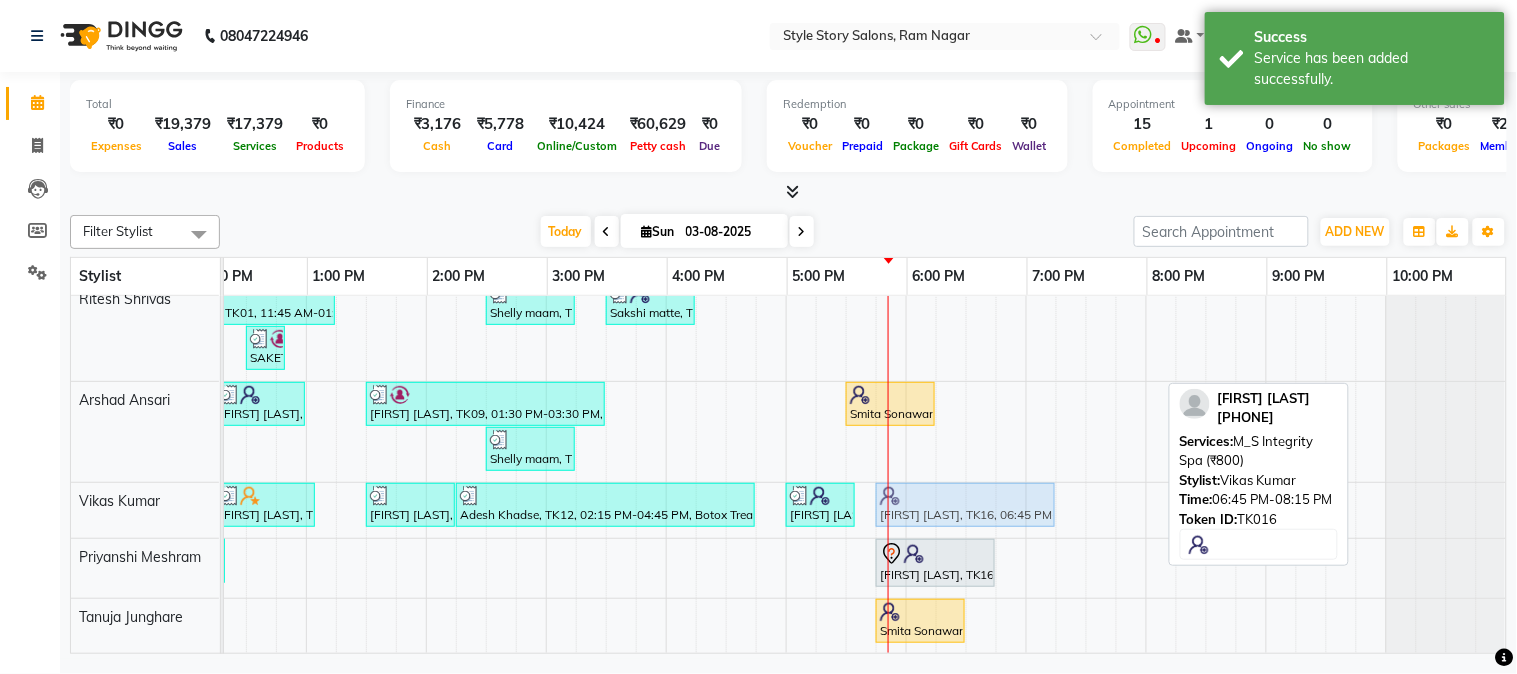 drag, startPoint x: 1011, startPoint y: 494, endPoint x: 890, endPoint y: 510, distance: 122.05327 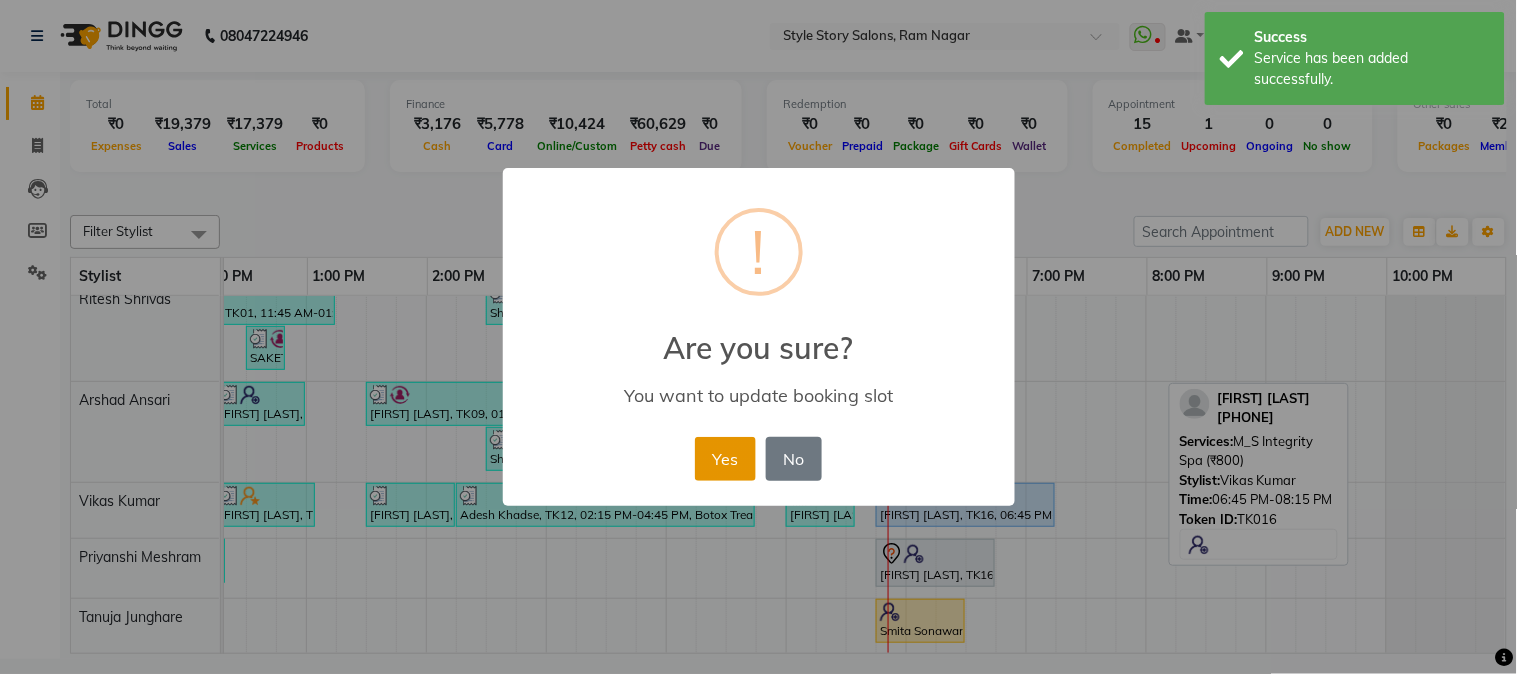 click on "Yes" at bounding box center (725, 459) 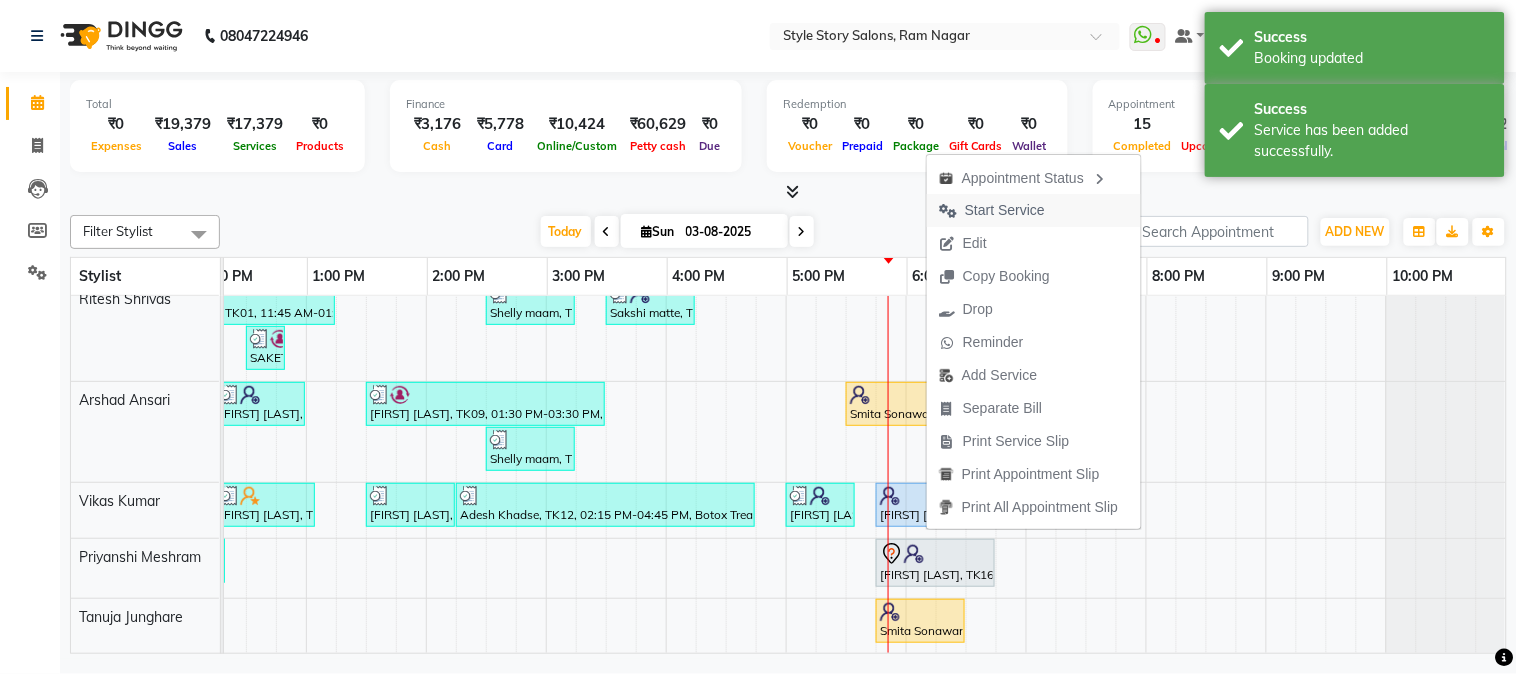 click on "Start Service" at bounding box center [1005, 210] 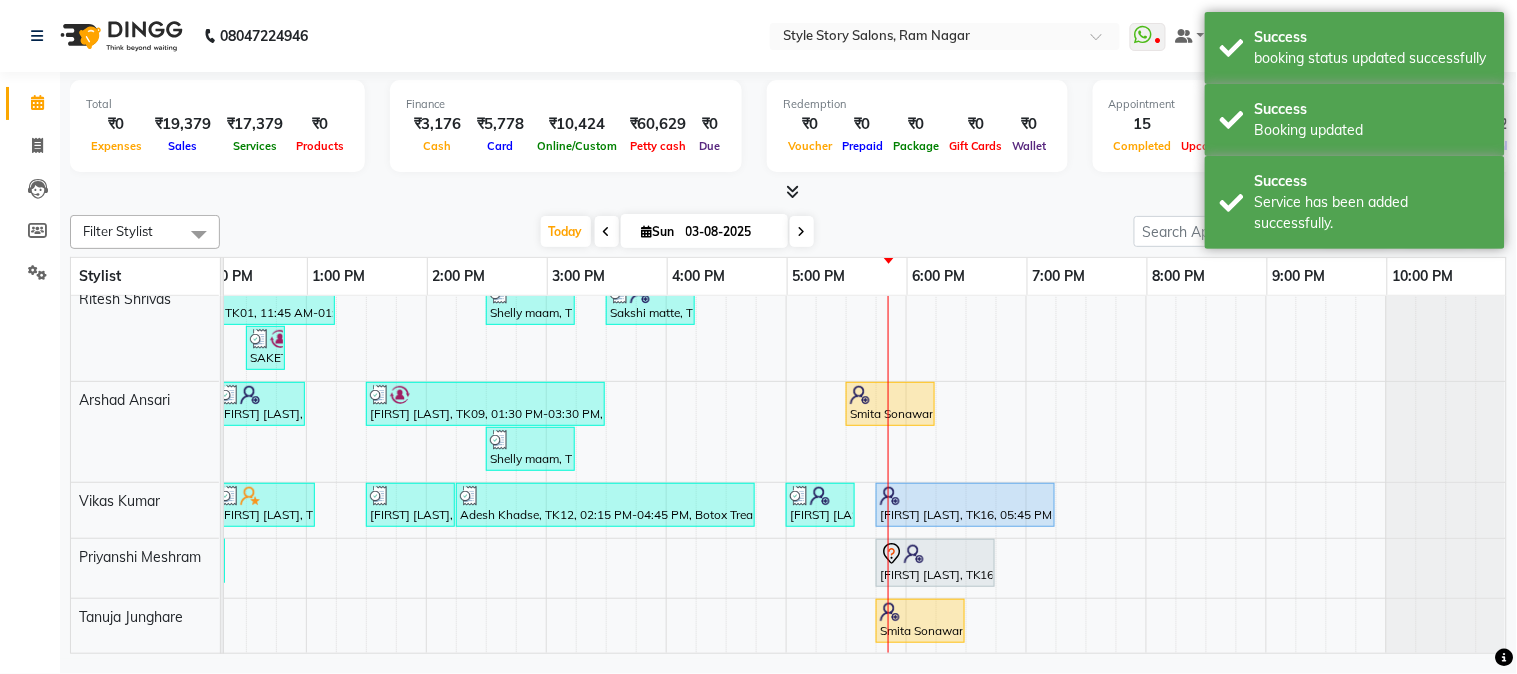 scroll, scrollTop: 84, scrollLeft: 0, axis: vertical 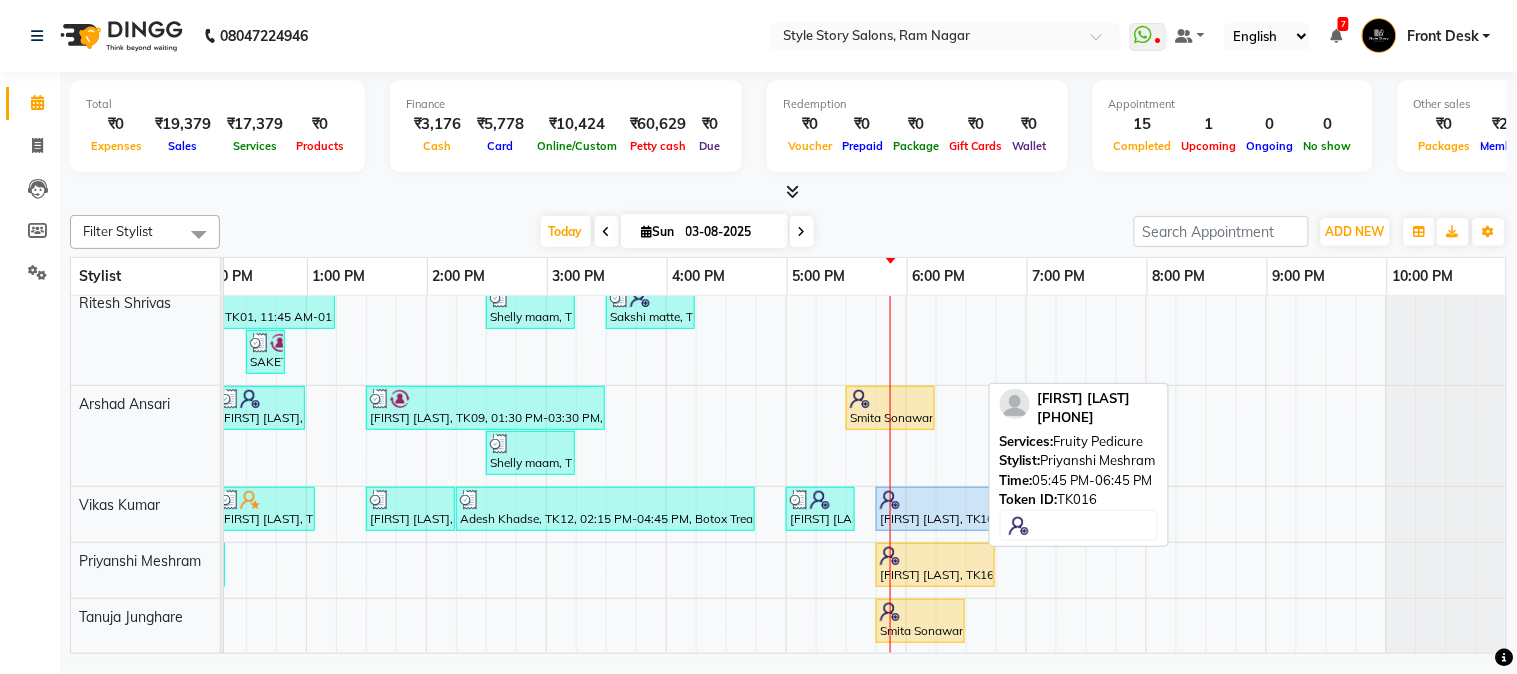 click at bounding box center [935, 556] 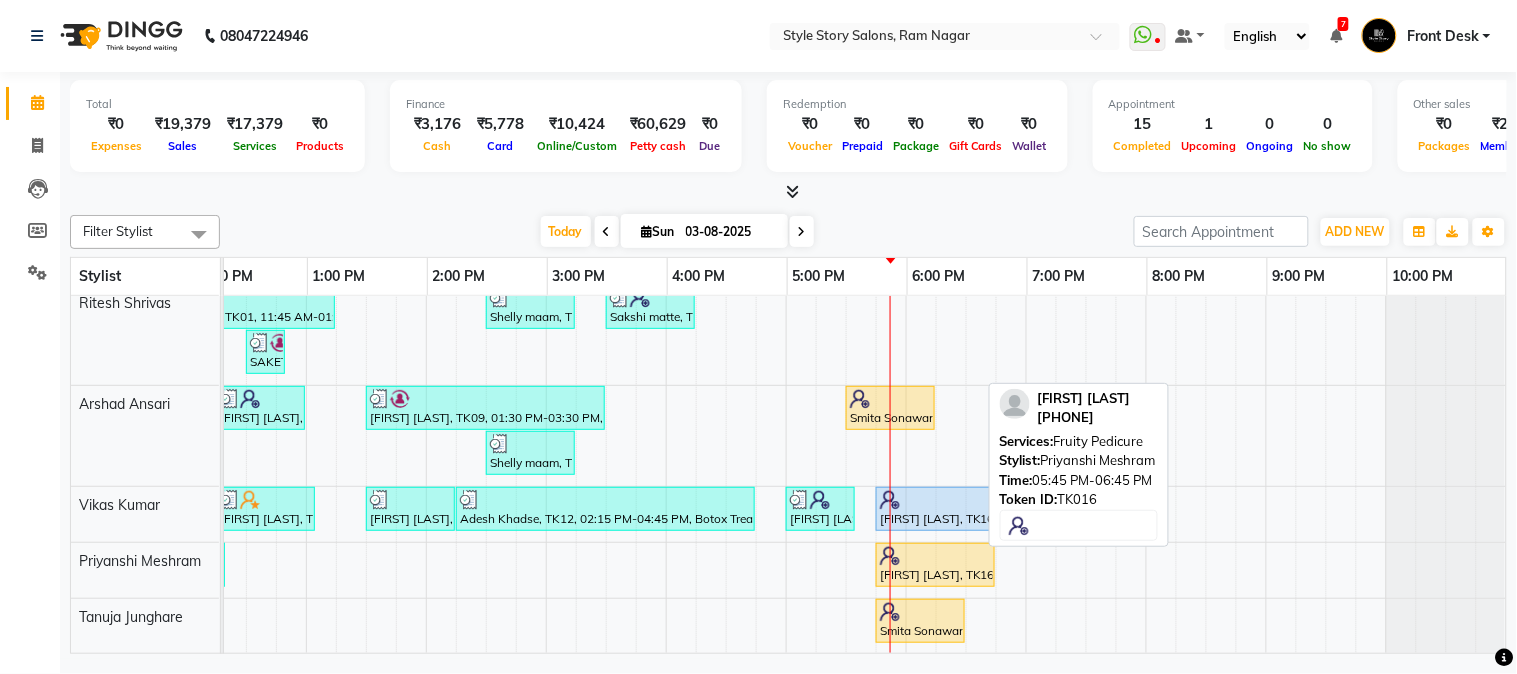 click at bounding box center [935, 556] 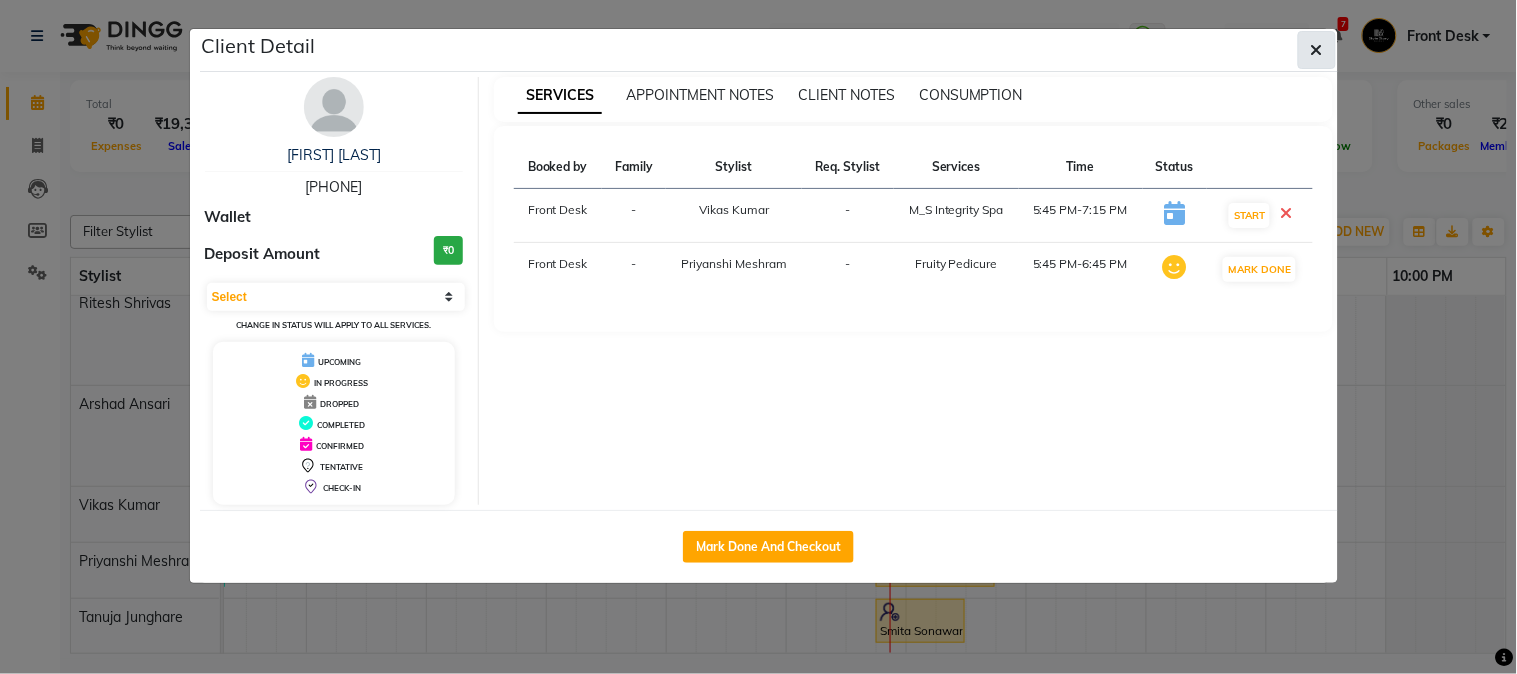 click 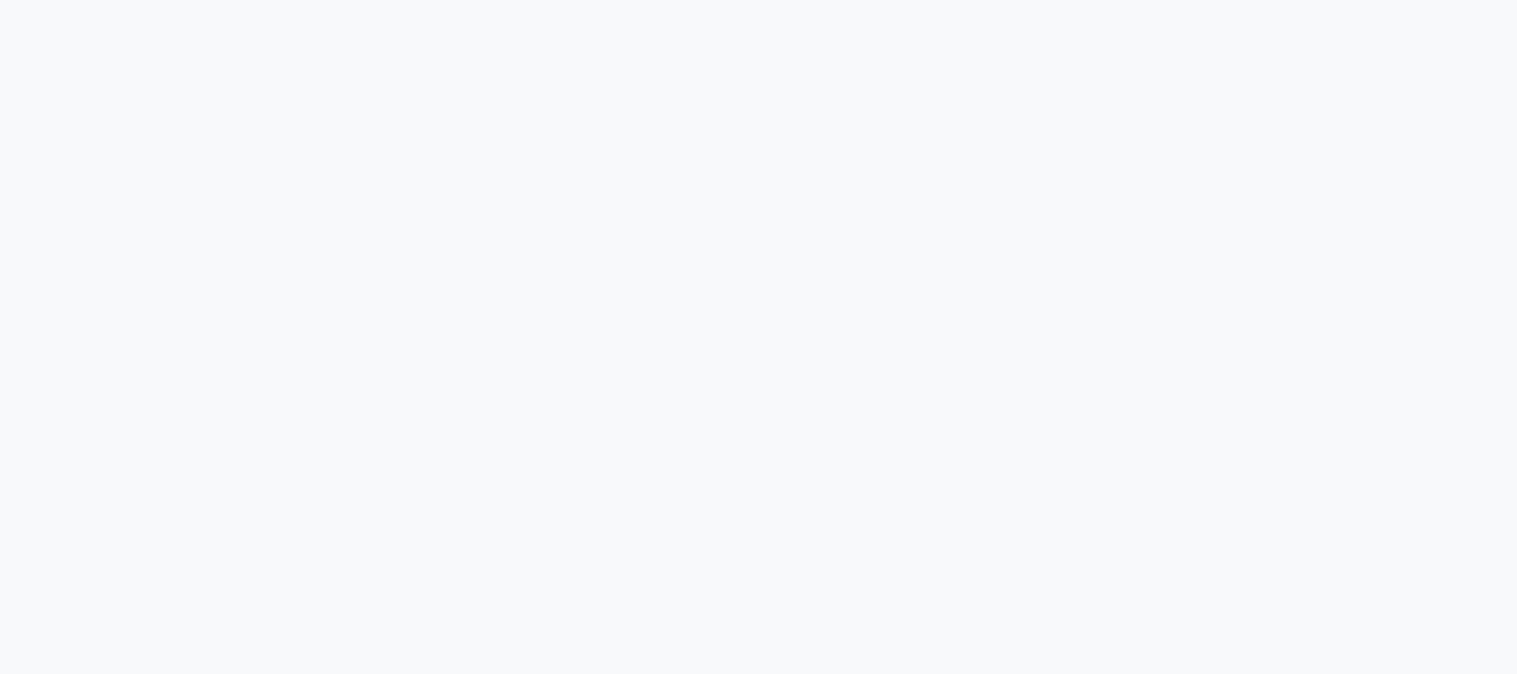 scroll, scrollTop: 0, scrollLeft: 0, axis: both 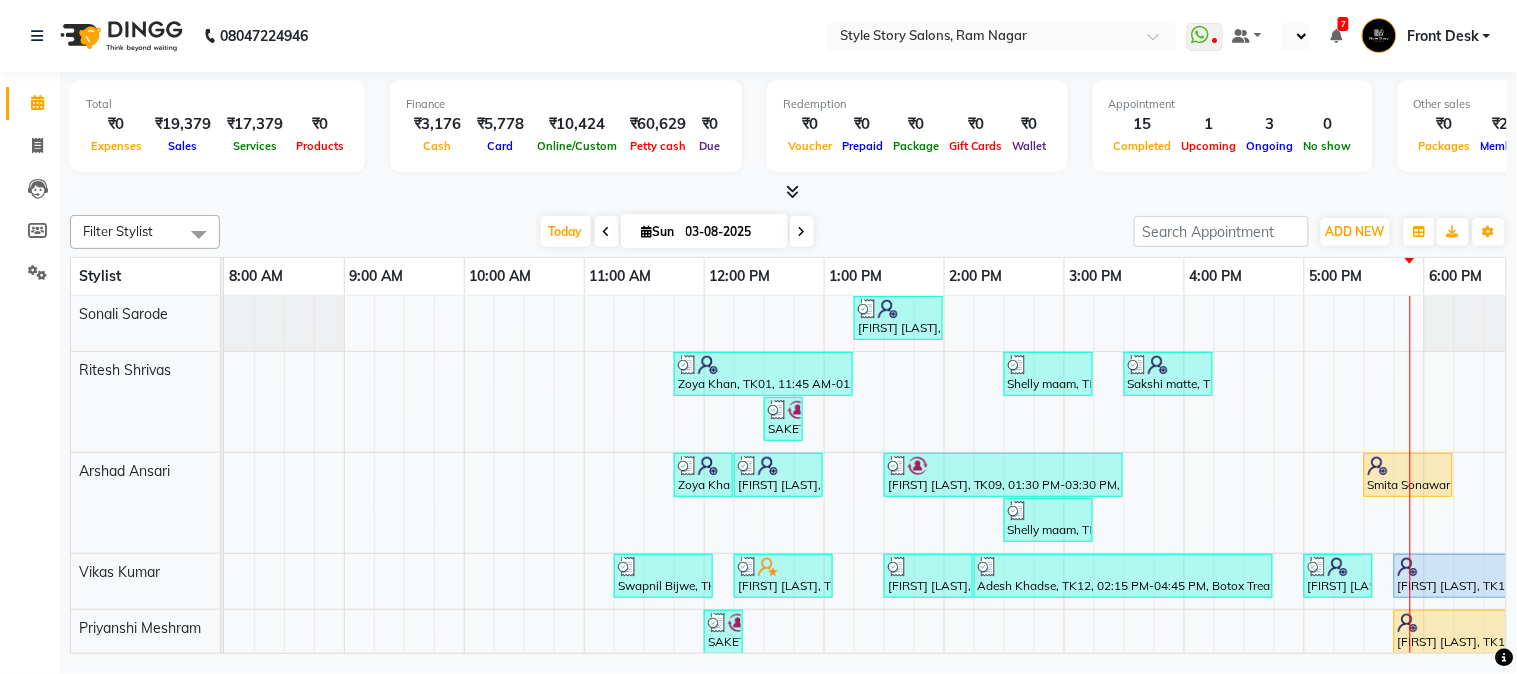 select on "en" 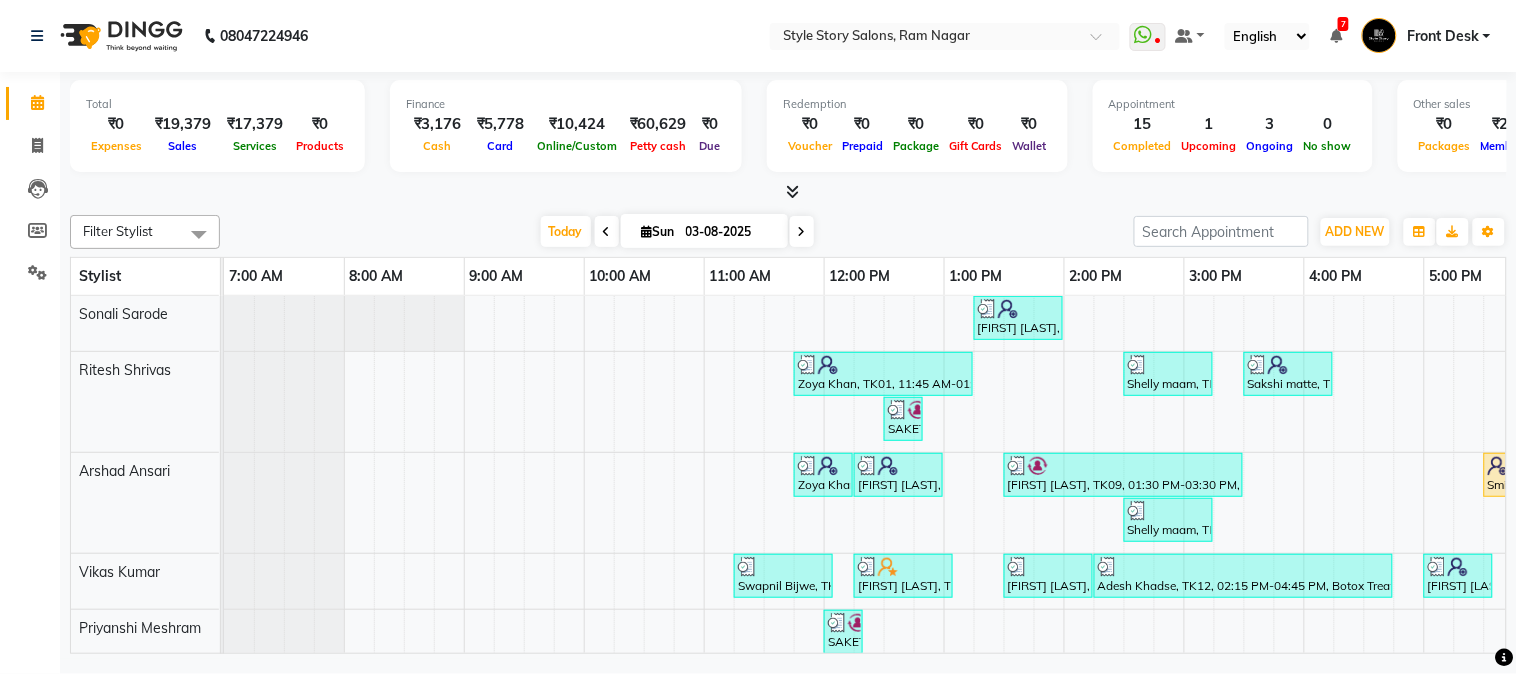 scroll, scrollTop: 0, scrollLeft: 443, axis: horizontal 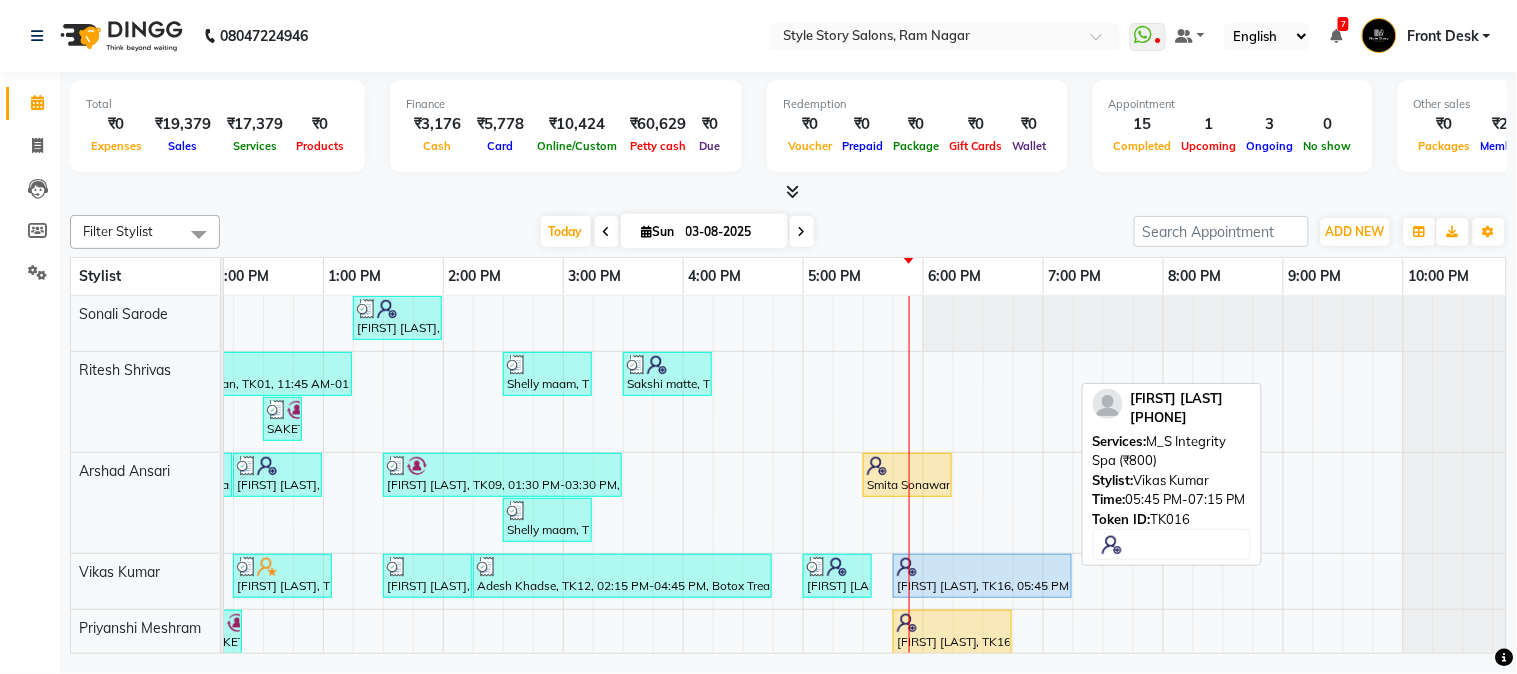 click at bounding box center [982, 567] 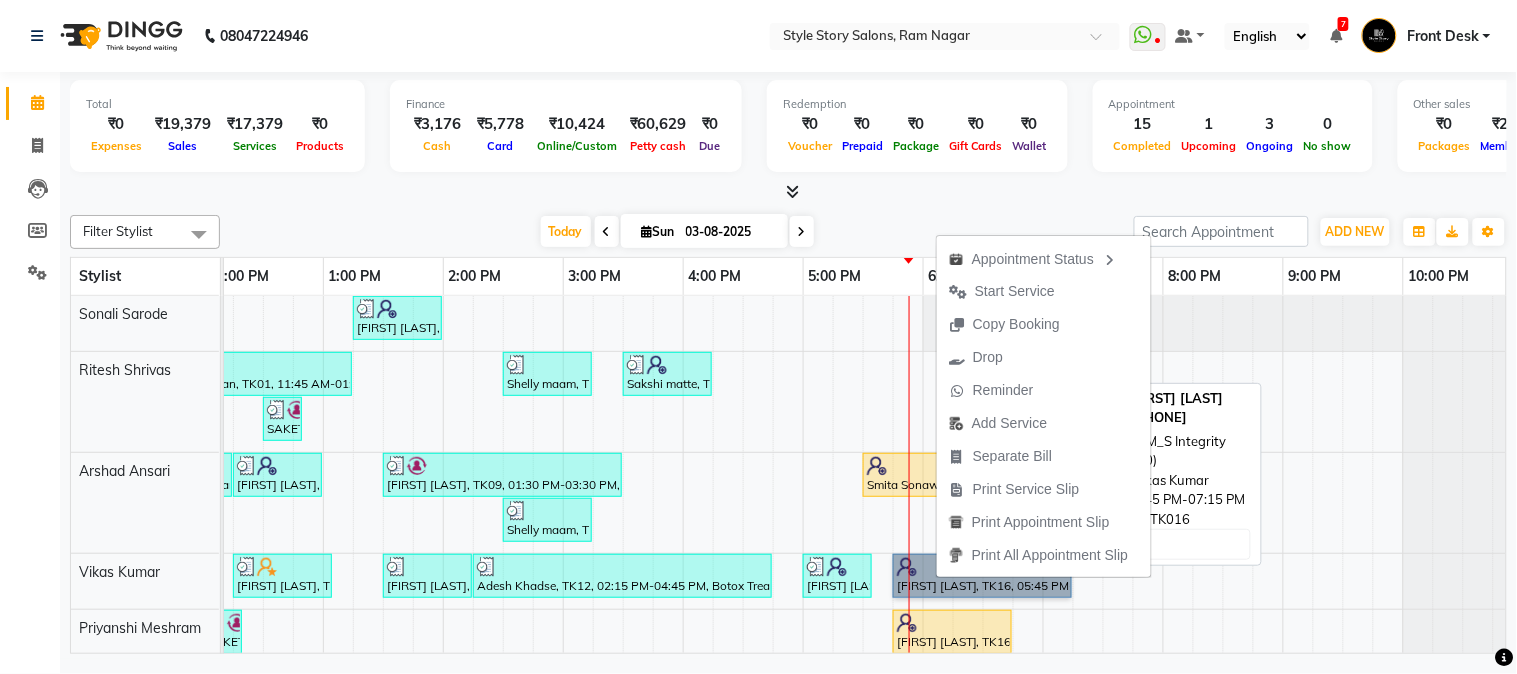 click on "[FIRST] [LAST], TK16, 05:45 PM-07:15 PM, M_S Integrity Spa (₹800)" at bounding box center [982, 576] 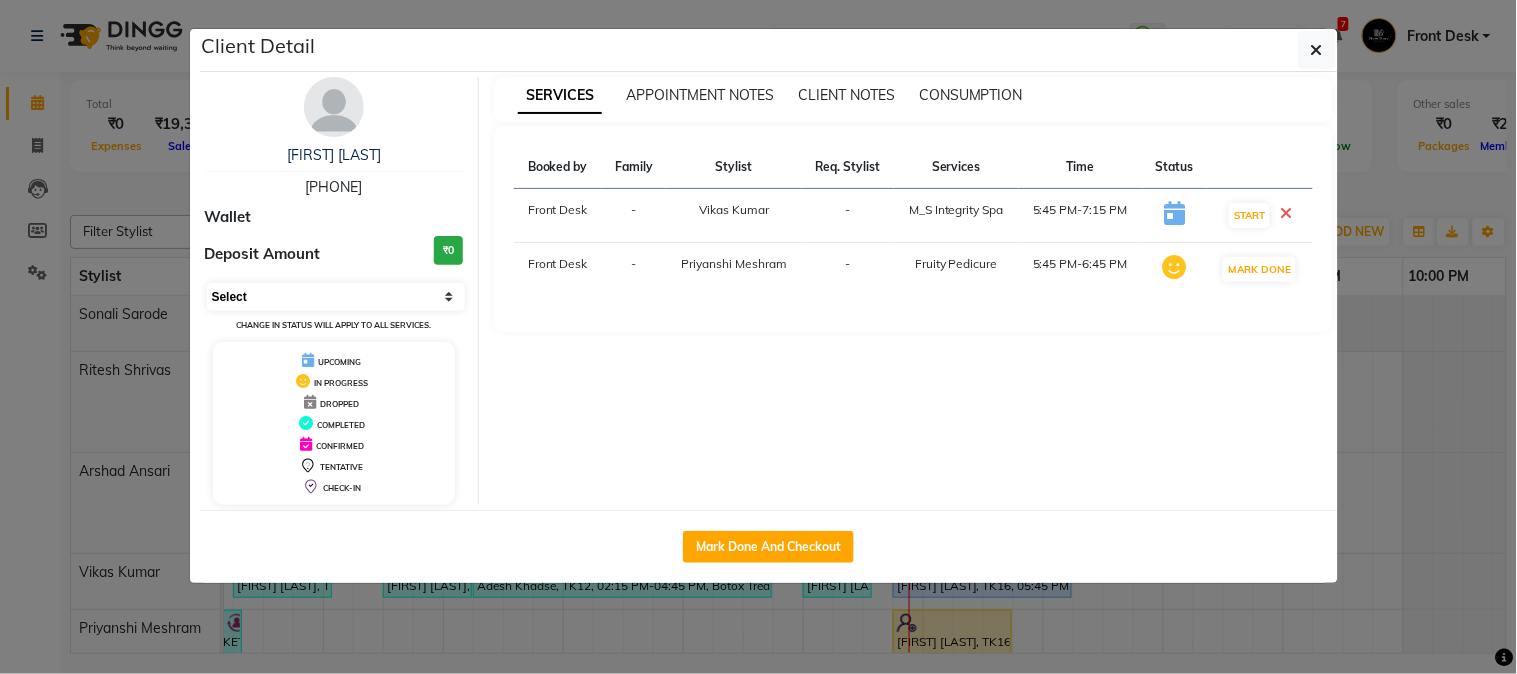 click on "Select IN SERVICE CONFIRMED TENTATIVE CHECK IN MARK DONE DROPPED UPCOMING" at bounding box center [336, 297] 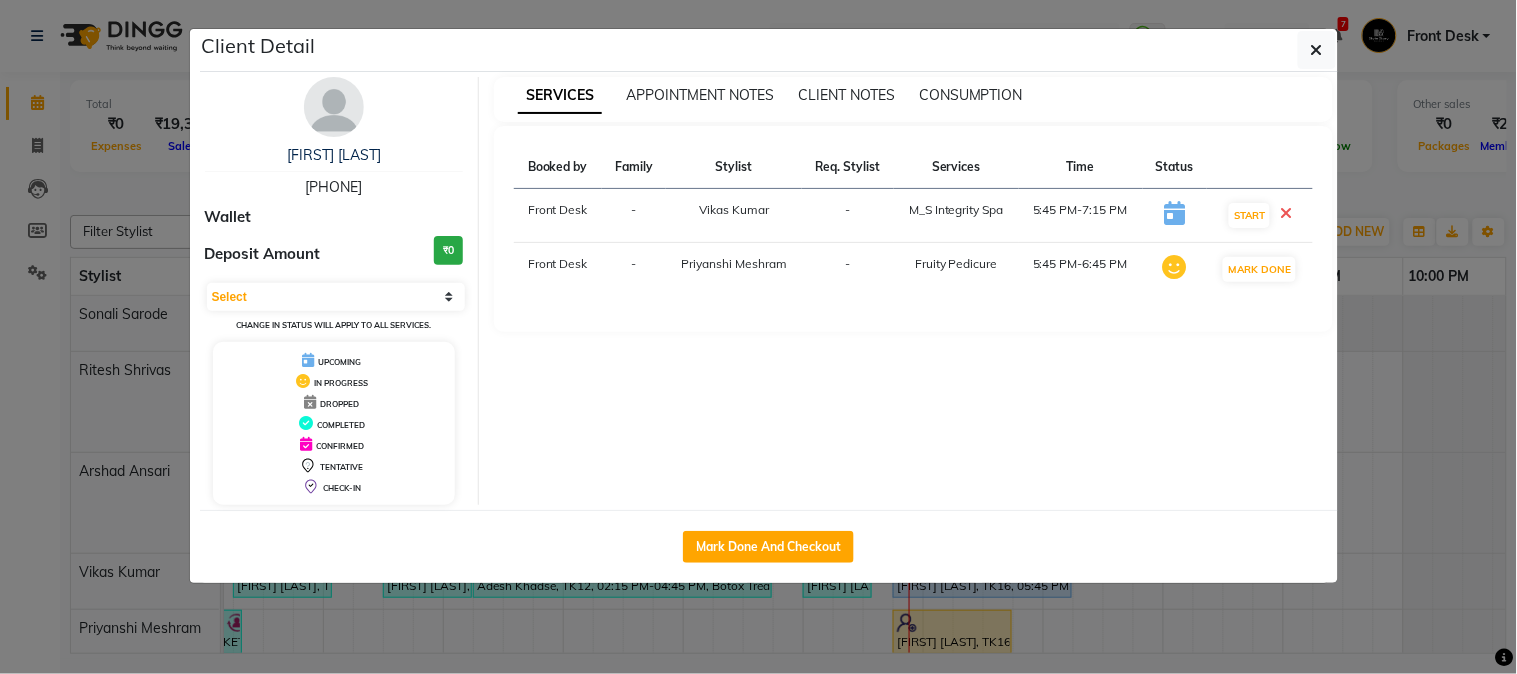 select on "7" 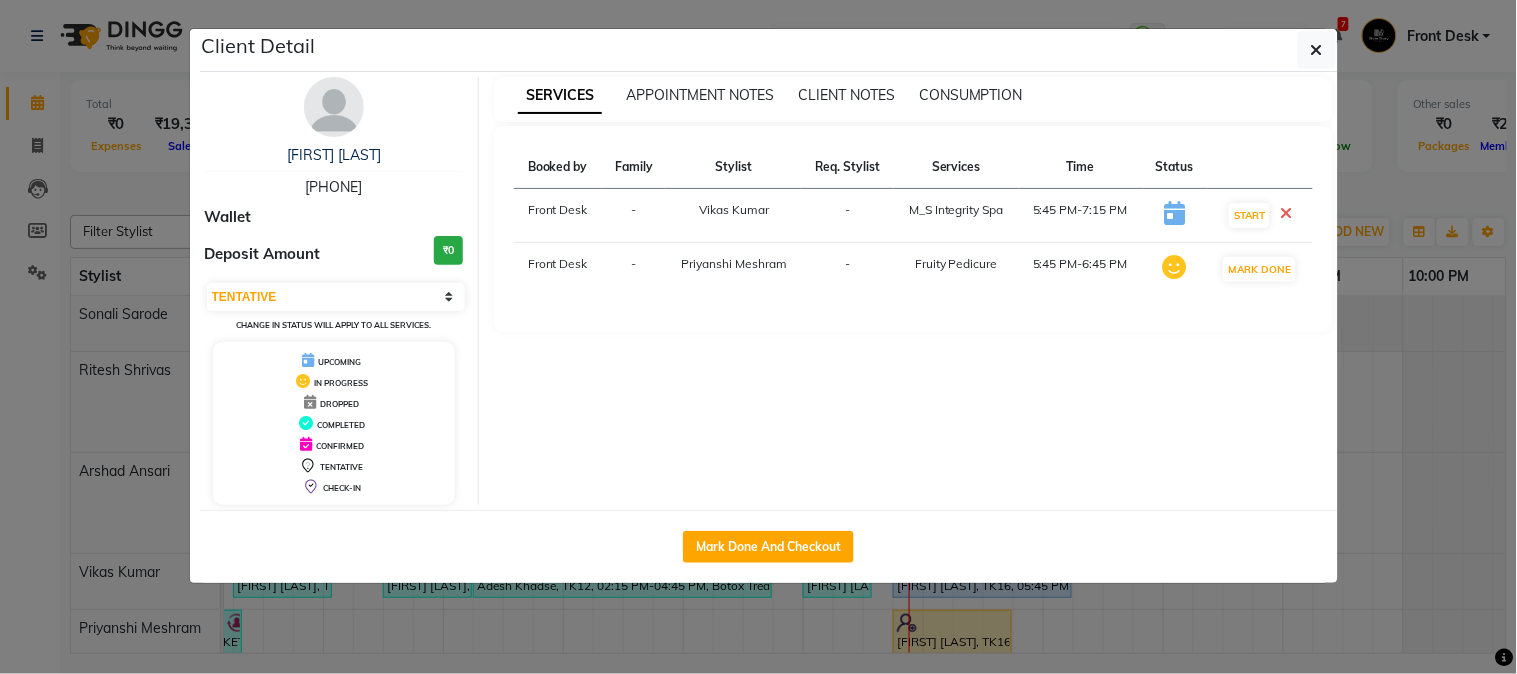 click on "Select IN SERVICE CONFIRMED TENTATIVE CHECK IN MARK DONE DROPPED UPCOMING" at bounding box center [336, 297] 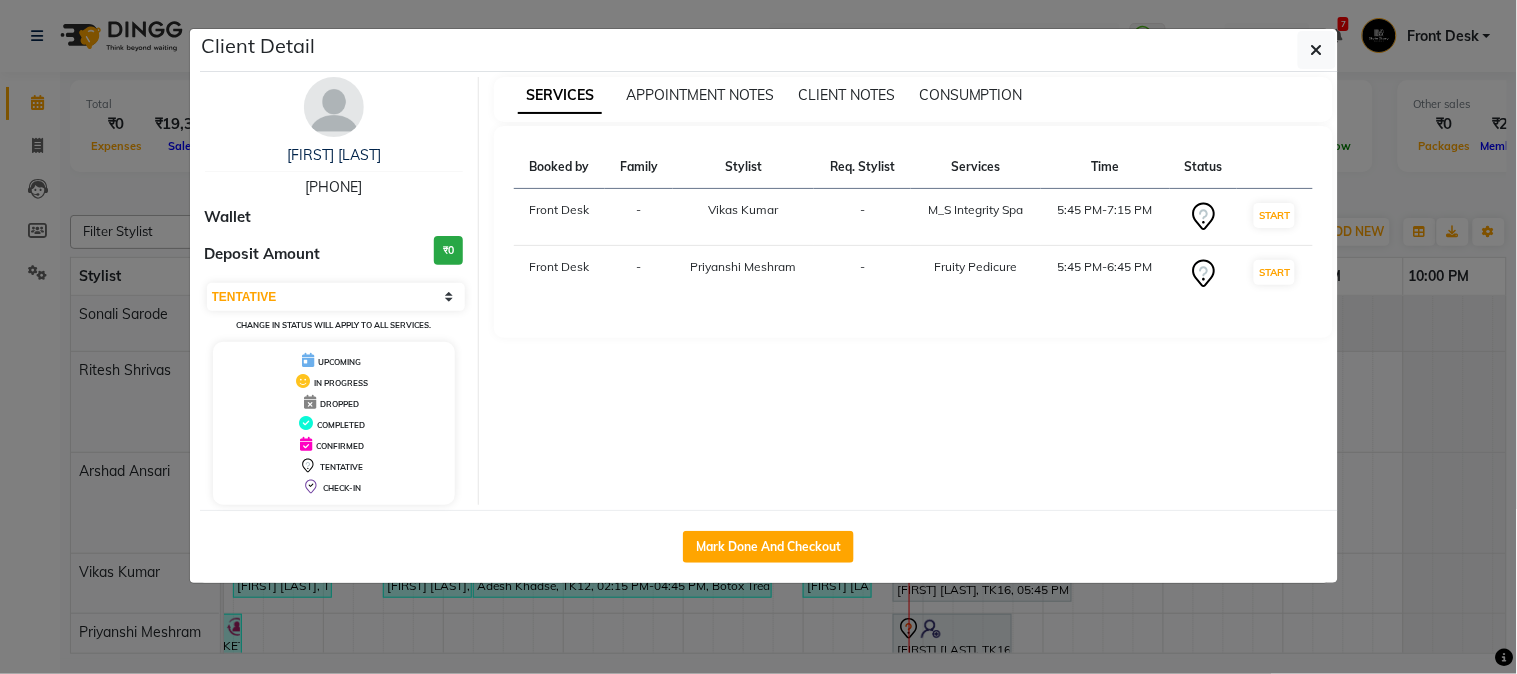 drag, startPoint x: 1466, startPoint y: 163, endPoint x: 1458, endPoint y: 173, distance: 12.806249 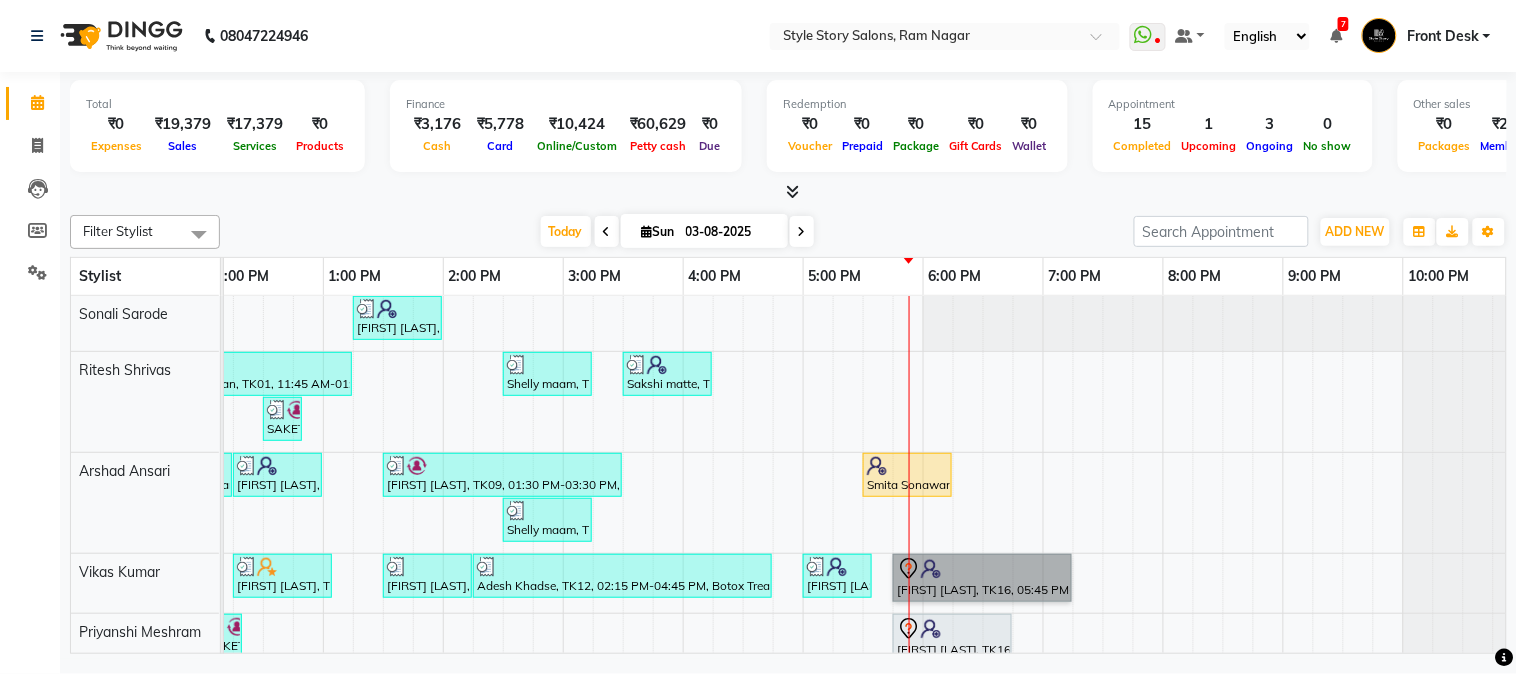 scroll, scrollTop: 92, scrollLeft: 621, axis: both 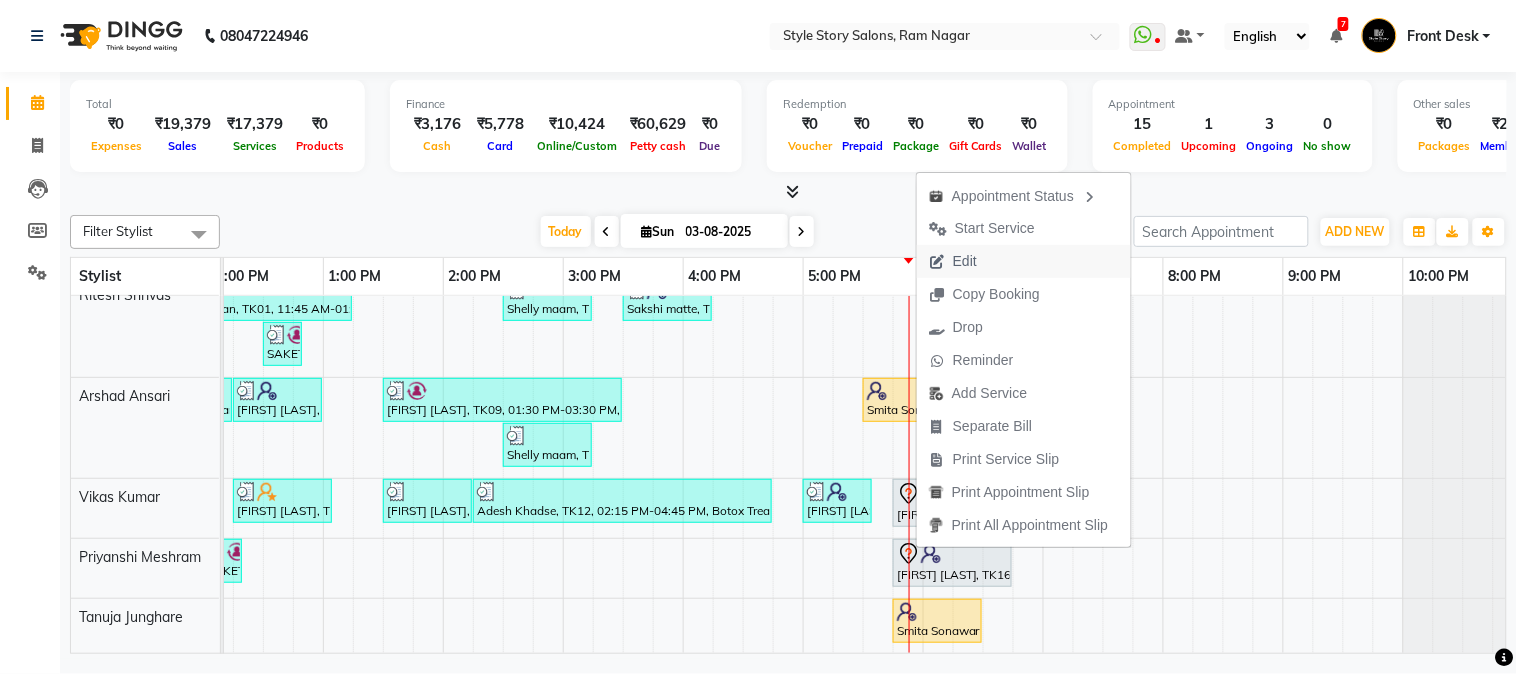 click on "Edit" at bounding box center (965, 261) 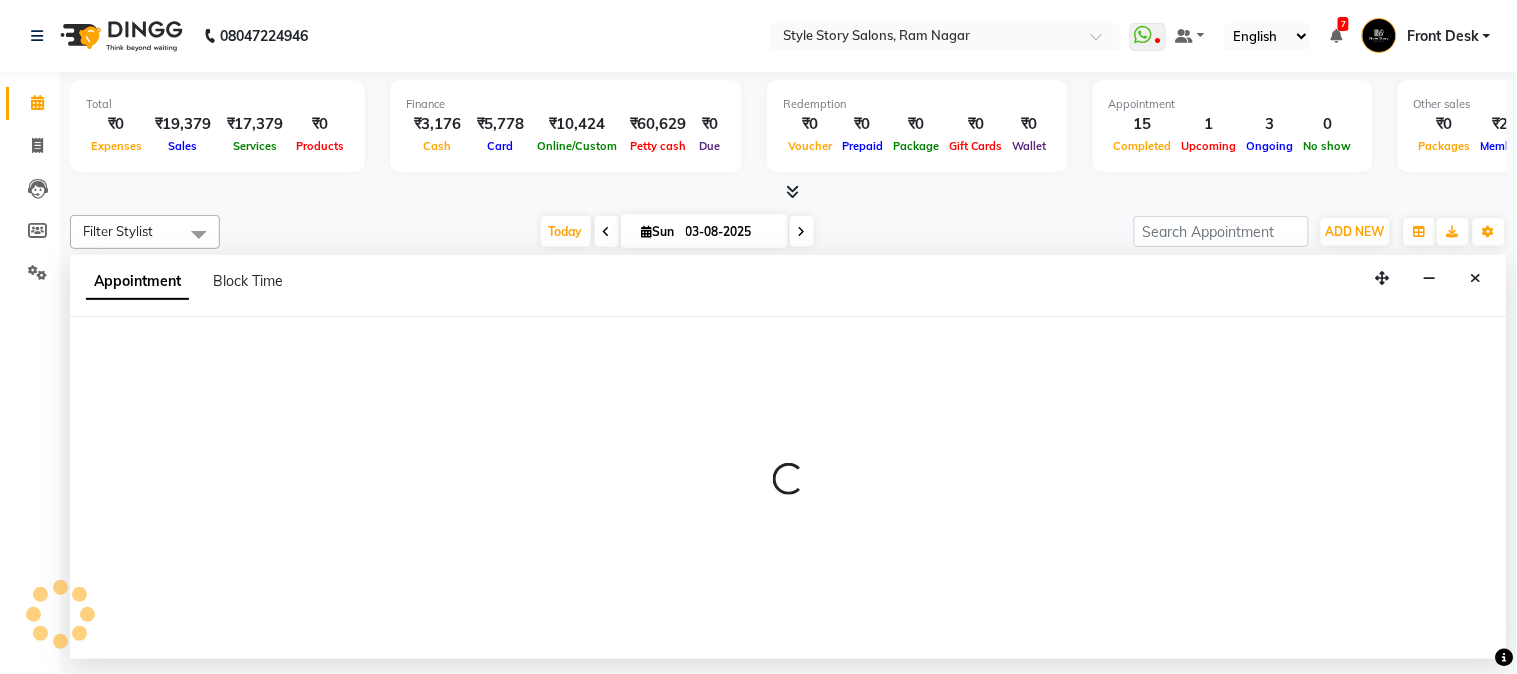 select on "tentative" 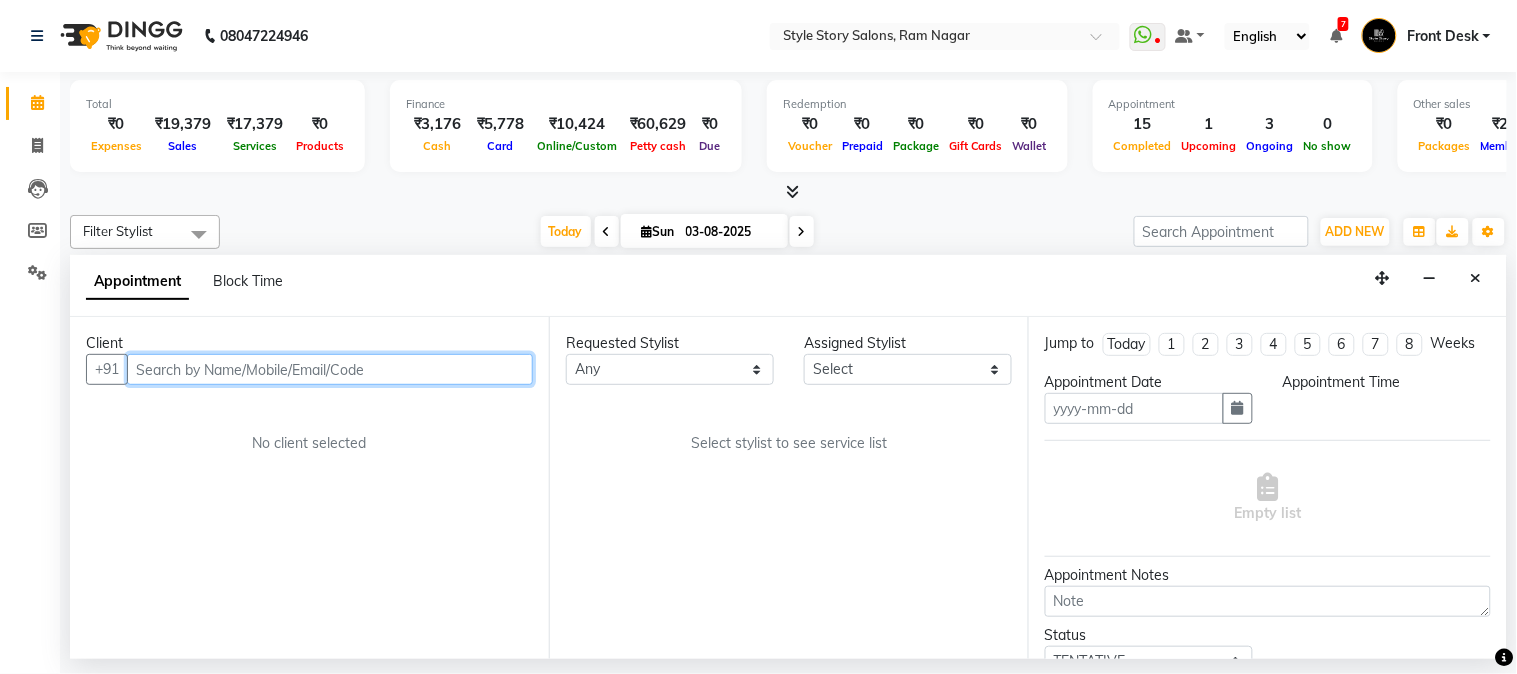 type on "03-08-2025" 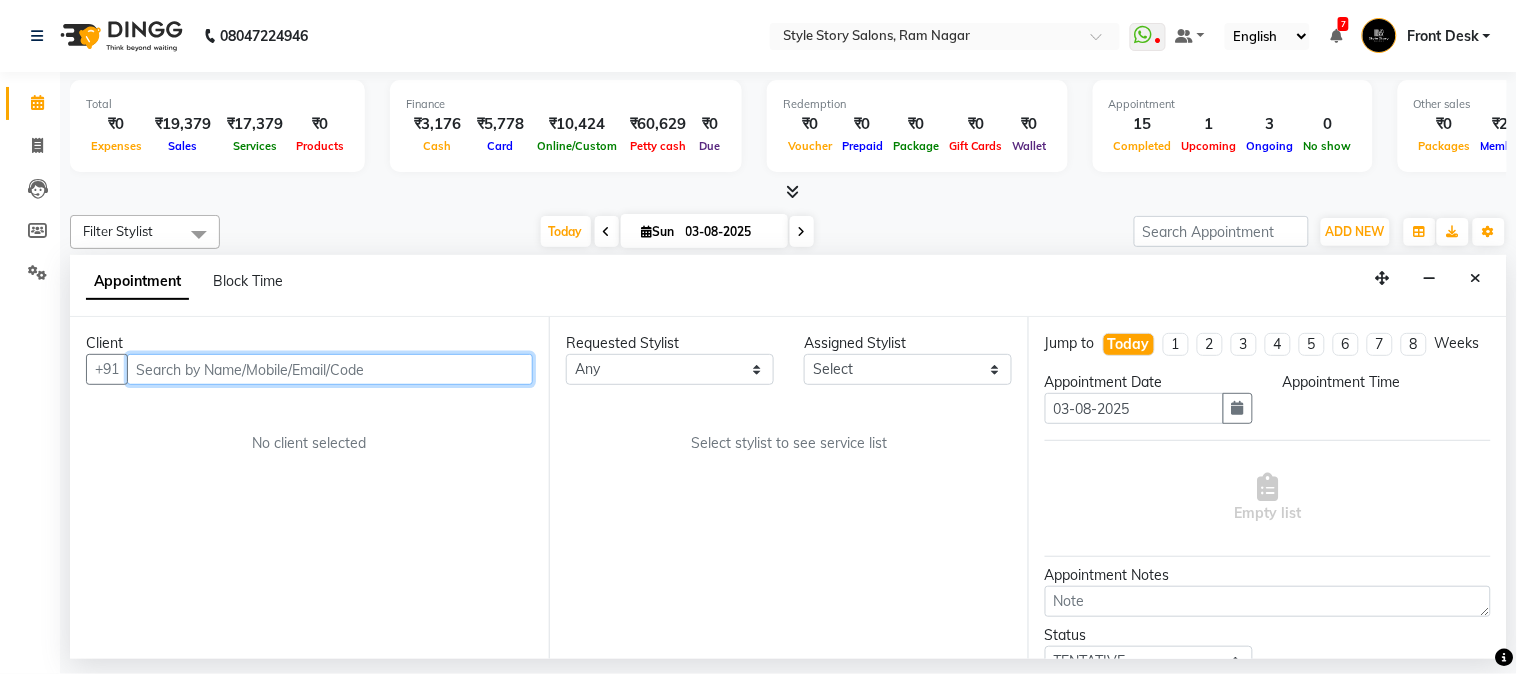 scroll, scrollTop: 105, scrollLeft: 0, axis: vertical 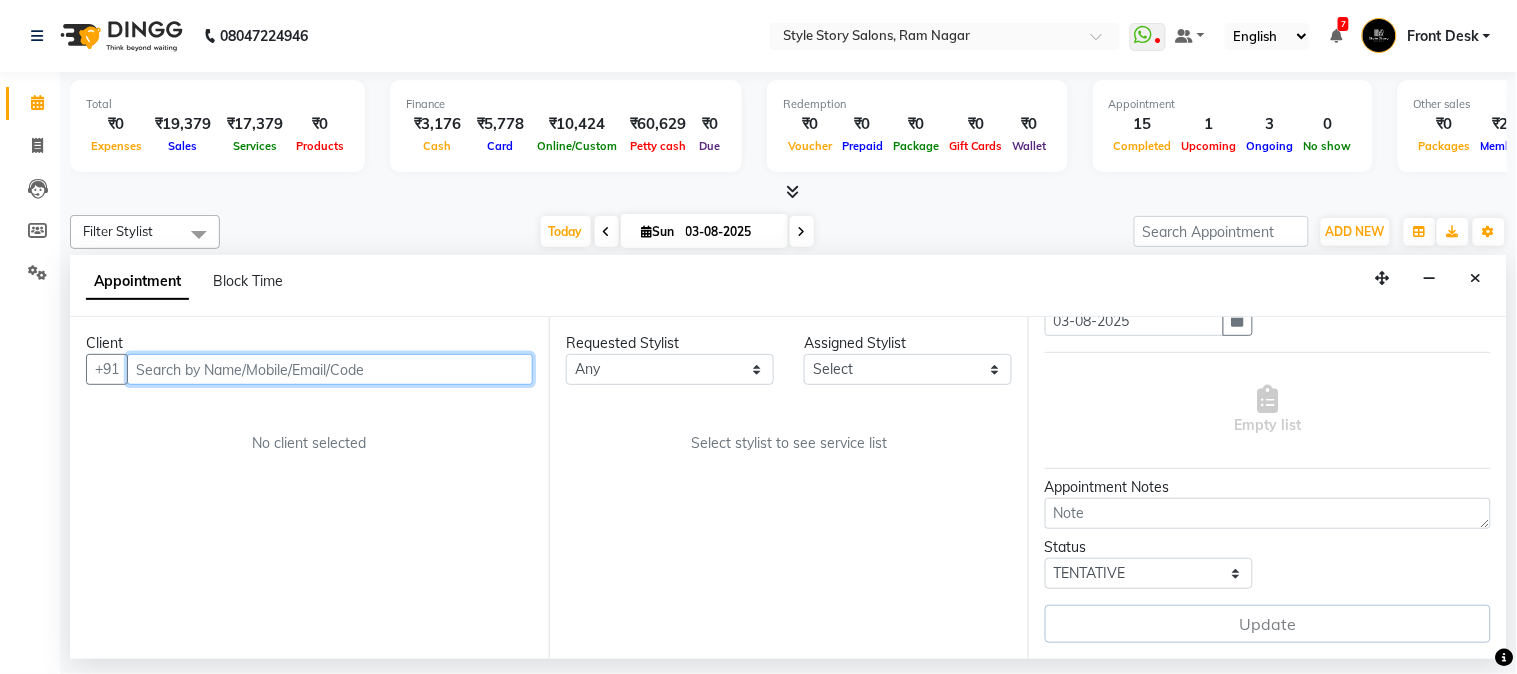 select on "62114" 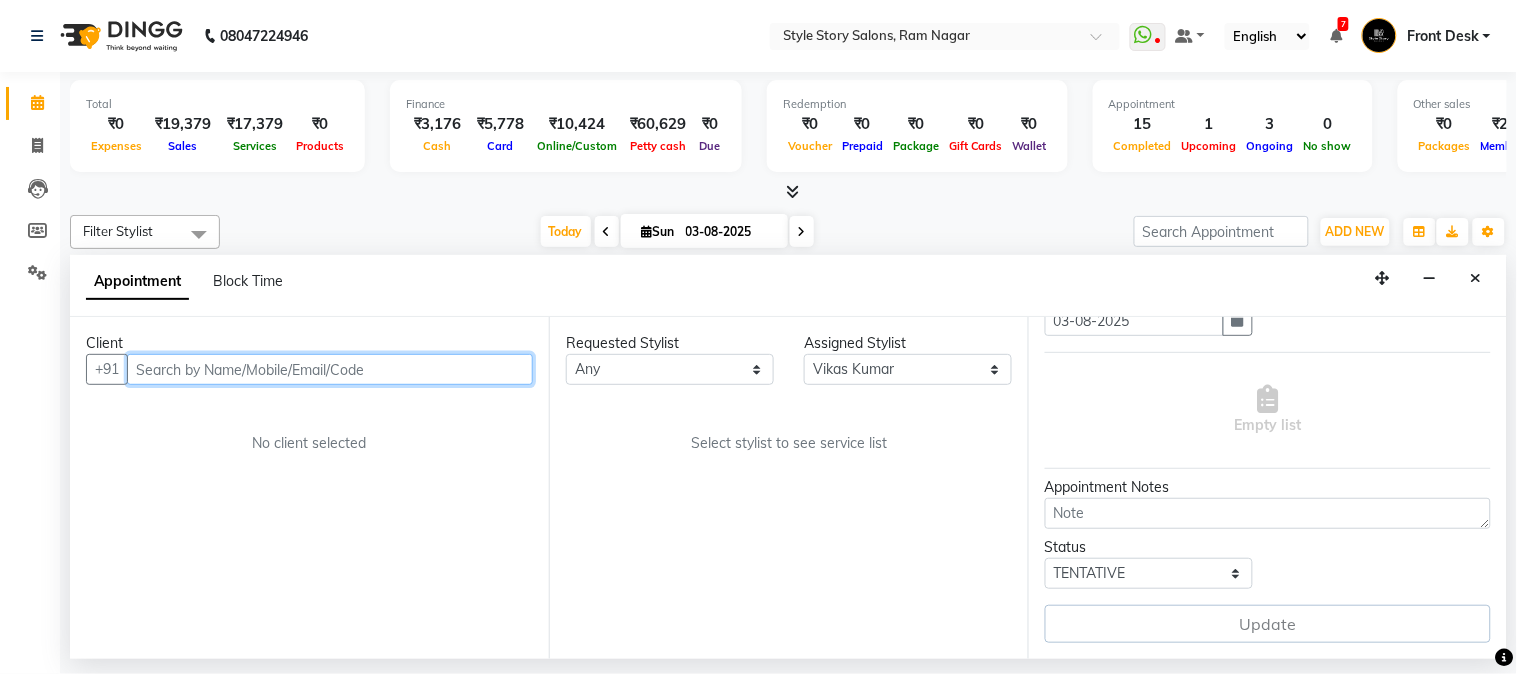 select on "1065" 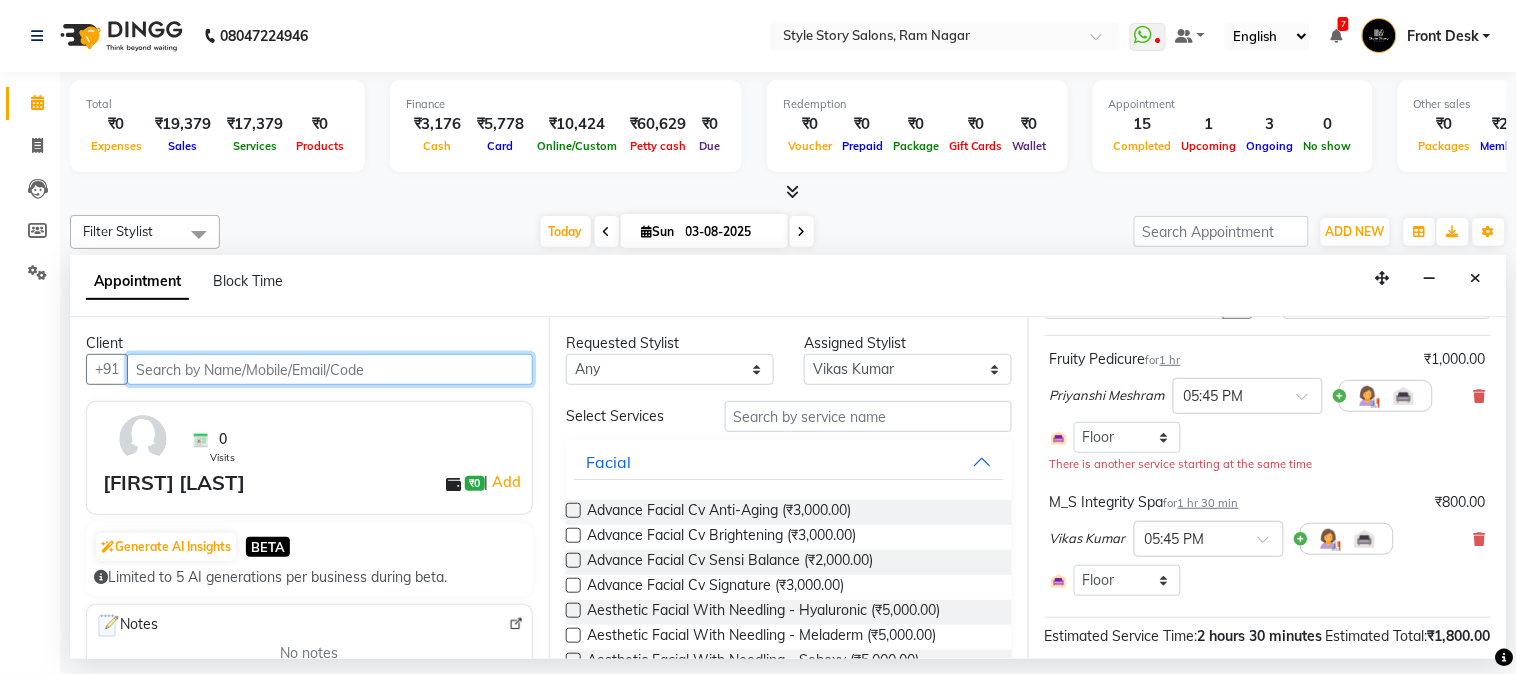 scroll, scrollTop: 0, scrollLeft: 637, axis: horizontal 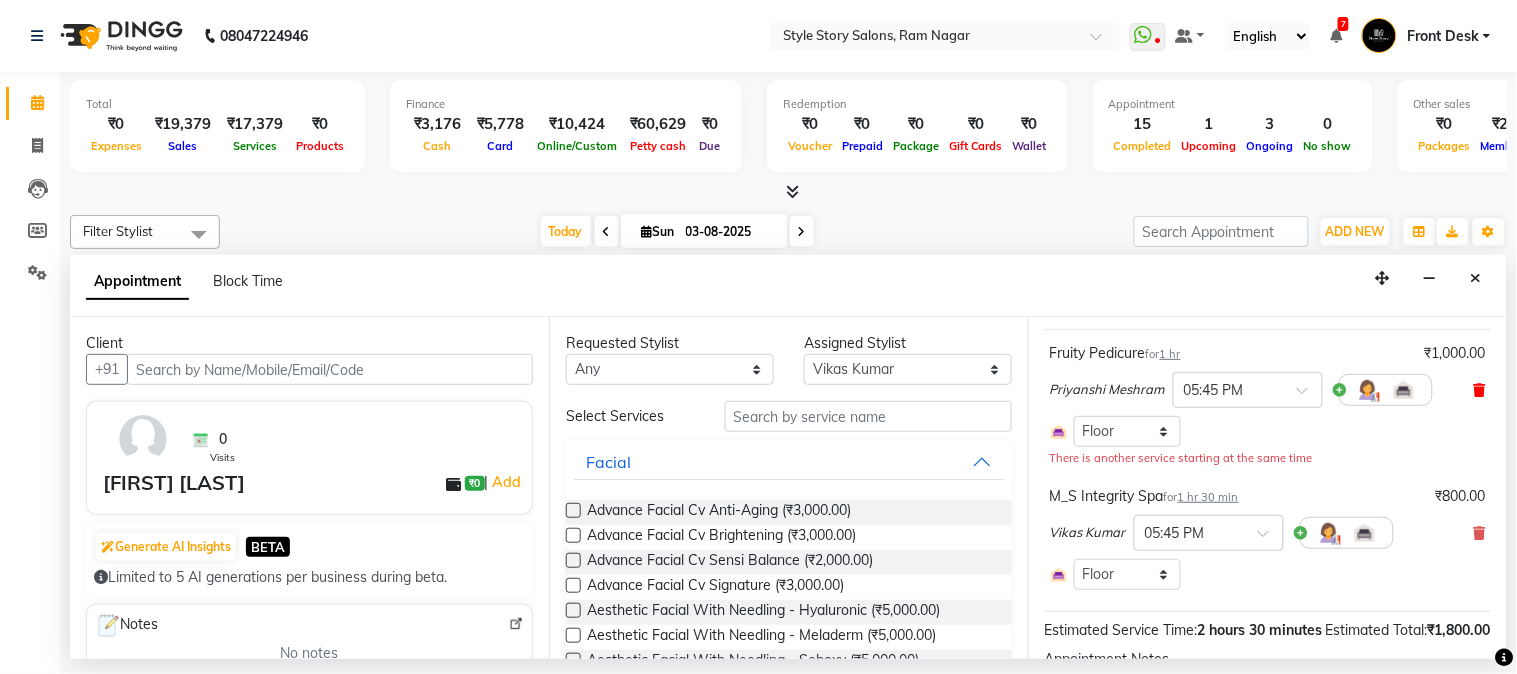 drag, startPoint x: 1462, startPoint y: 406, endPoint x: 1093, endPoint y: 418, distance: 369.19507 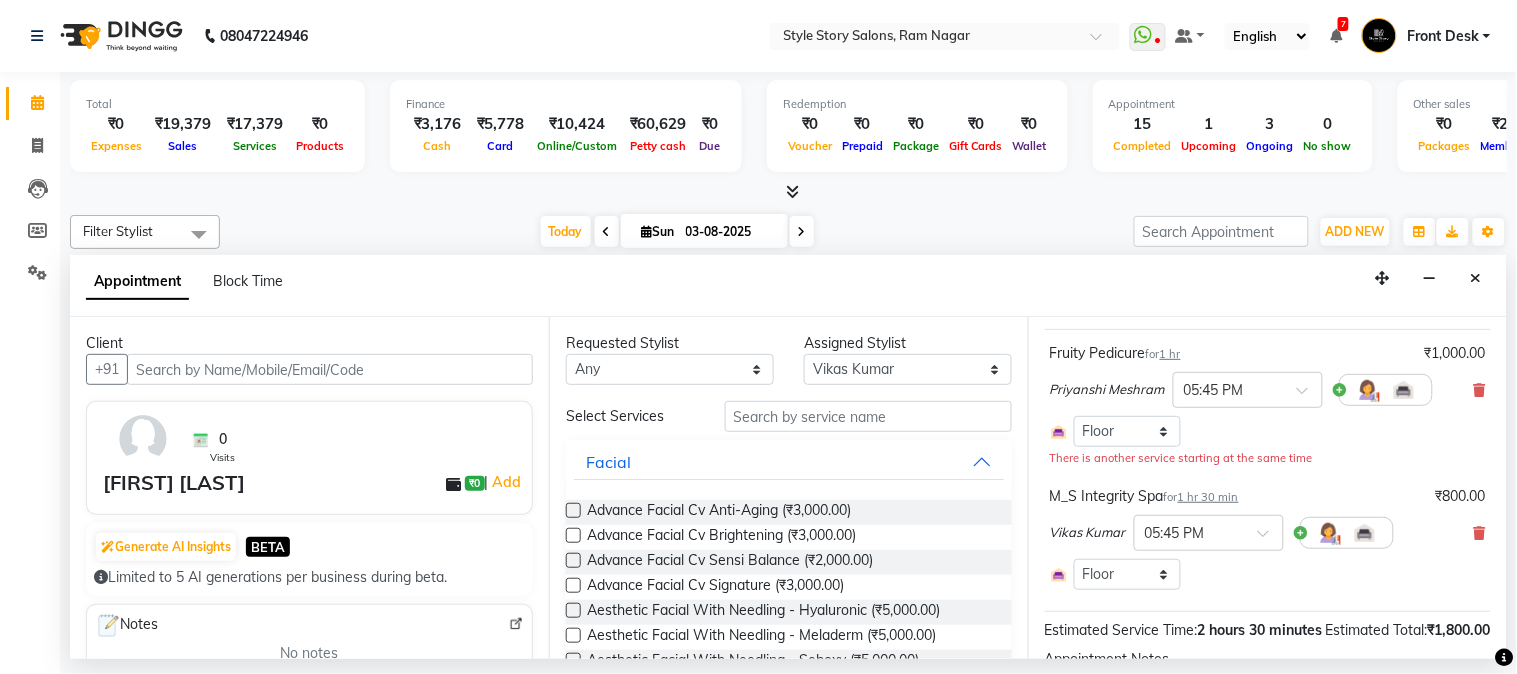 click at bounding box center (1480, 390) 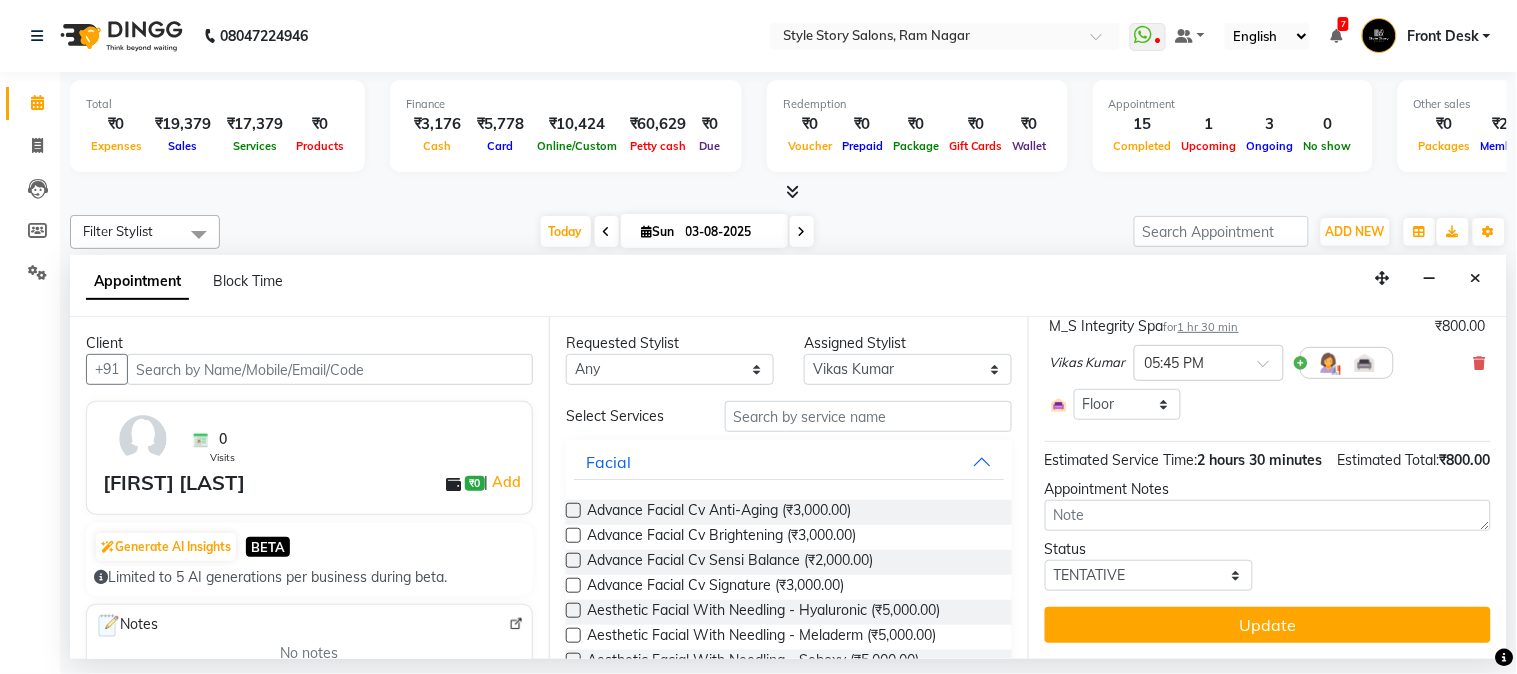 scroll, scrollTop: 195, scrollLeft: 0, axis: vertical 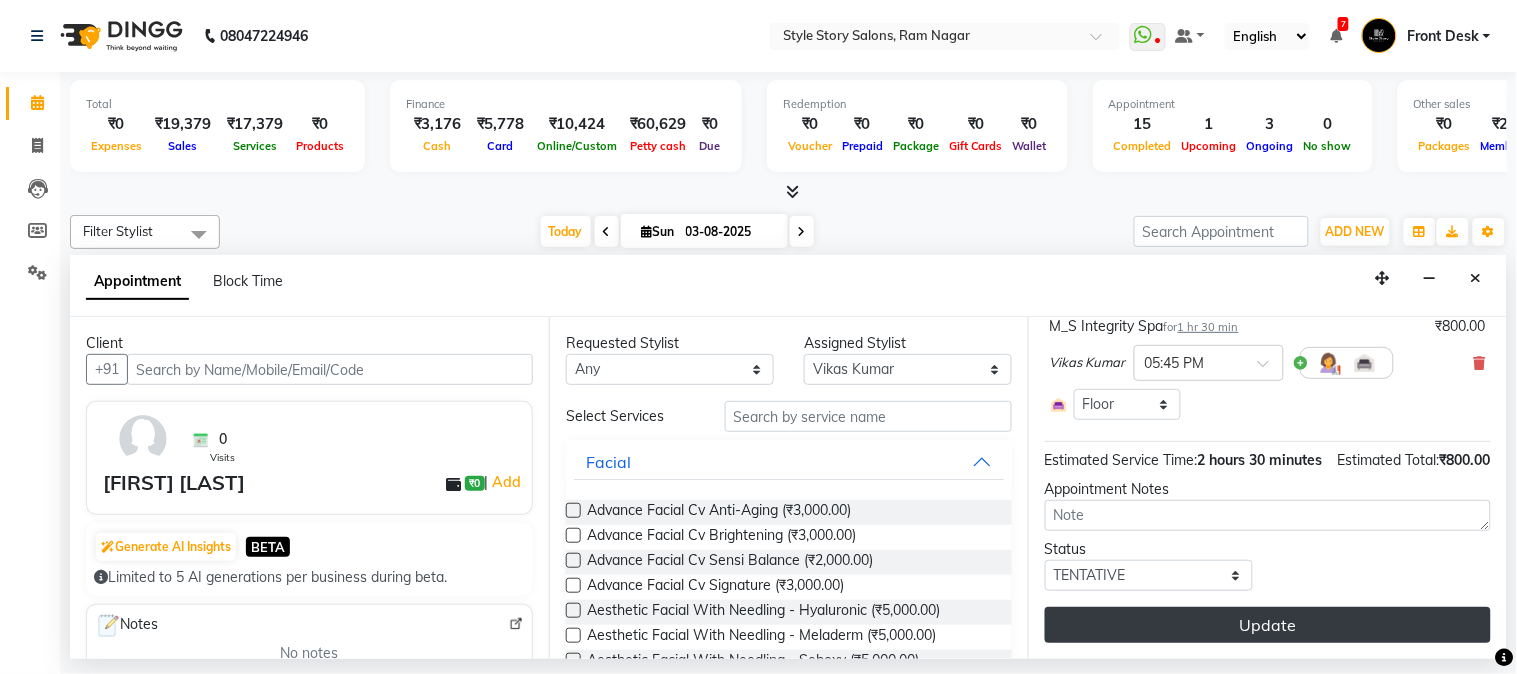 click on "Update" at bounding box center (1268, 625) 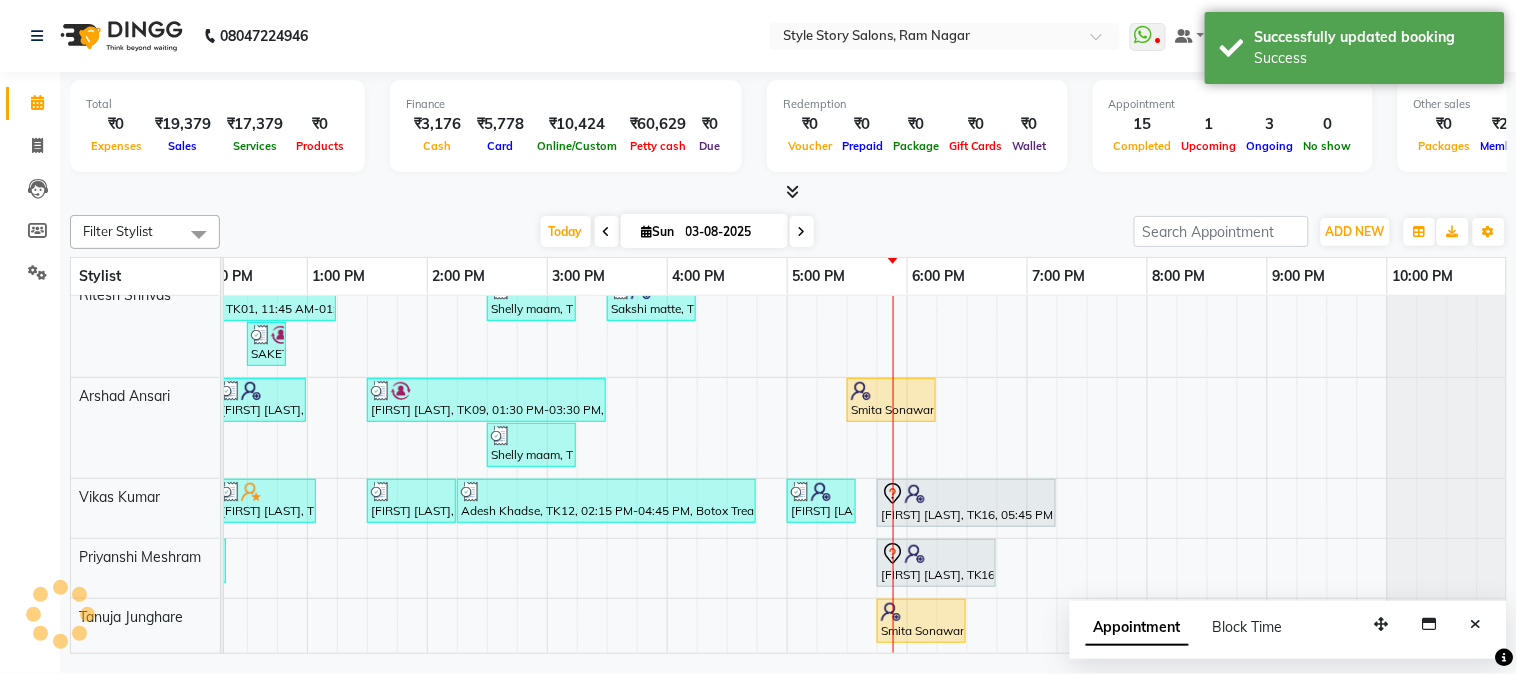 scroll, scrollTop: 88, scrollLeft: 0, axis: vertical 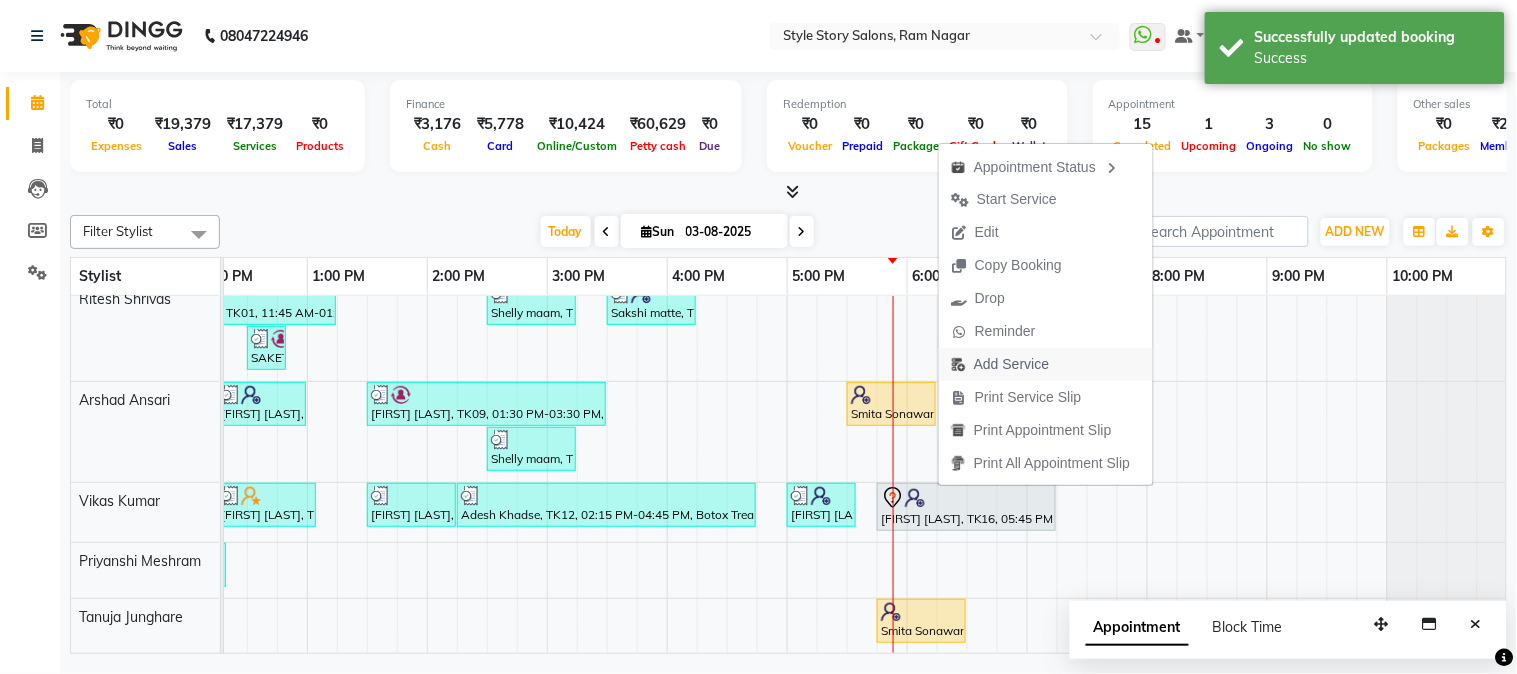 click on "Add Service" at bounding box center [1011, 364] 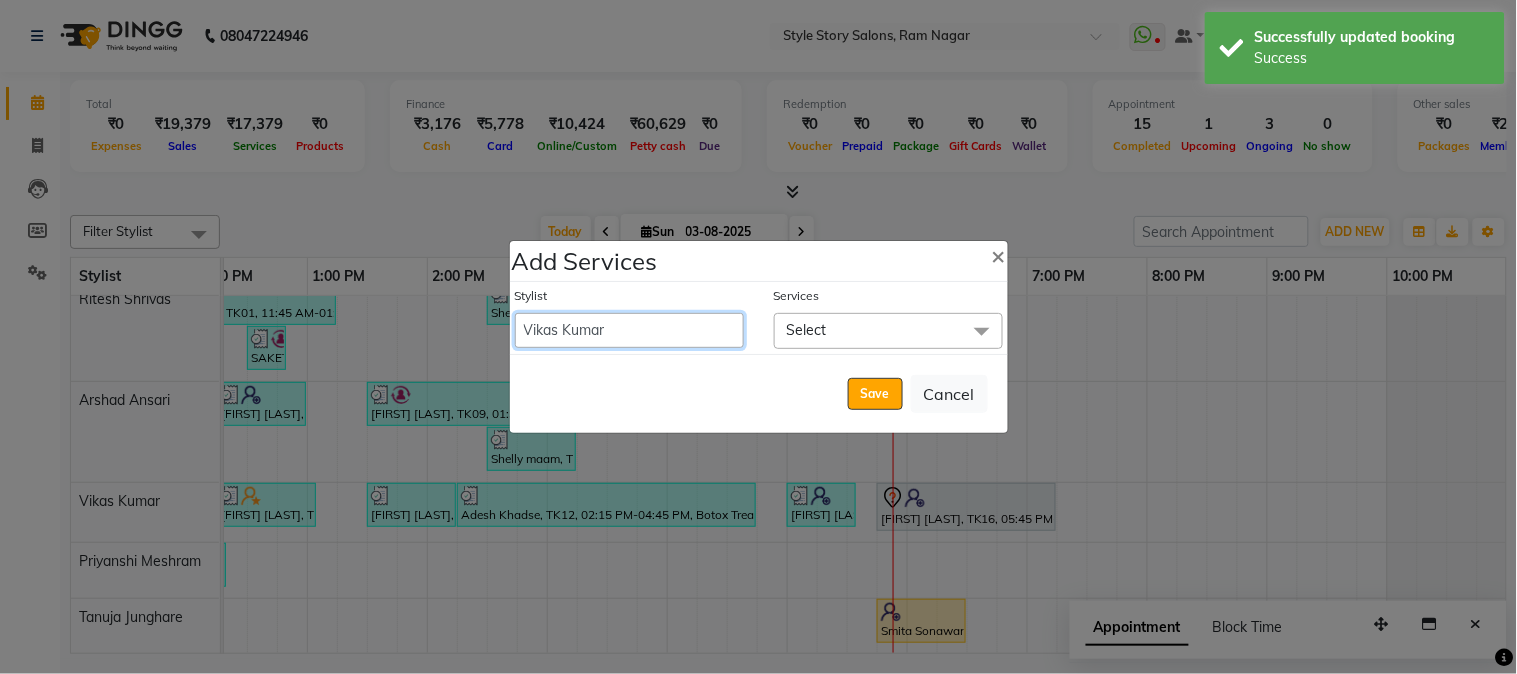 click on "Aayushi Dahat   Adesh khadse   Ambika Dhadse Front Desk   Arshad Ansari   Diksha Thakur   Durga Gawai   Front Desk   Kajal Thapa Front Desk   Kartik Balpande    Khushal Bhoyar Senior Accountant   Komal Thakur   Neelam Nag   Nikhil Pillay Inventory Manager   Nilofar Ali (HR Admin)   Prathm Chaudhari (Hair Artist)   Priyanshi Meshram   Ram Thakur    Ritesh Pande   Ritesh Shrivas   Shabnam Ansari    Shruti Raut   Sonali Sarode   Sonam Nashine HR Manager   Suchita Mankar (Tina Beautician)   Tanuja Junghare   Tushar Pandey   Vikas Kumar   Vinod Pandit   Vishal Gajbhiye Accountant" at bounding box center [629, 330] 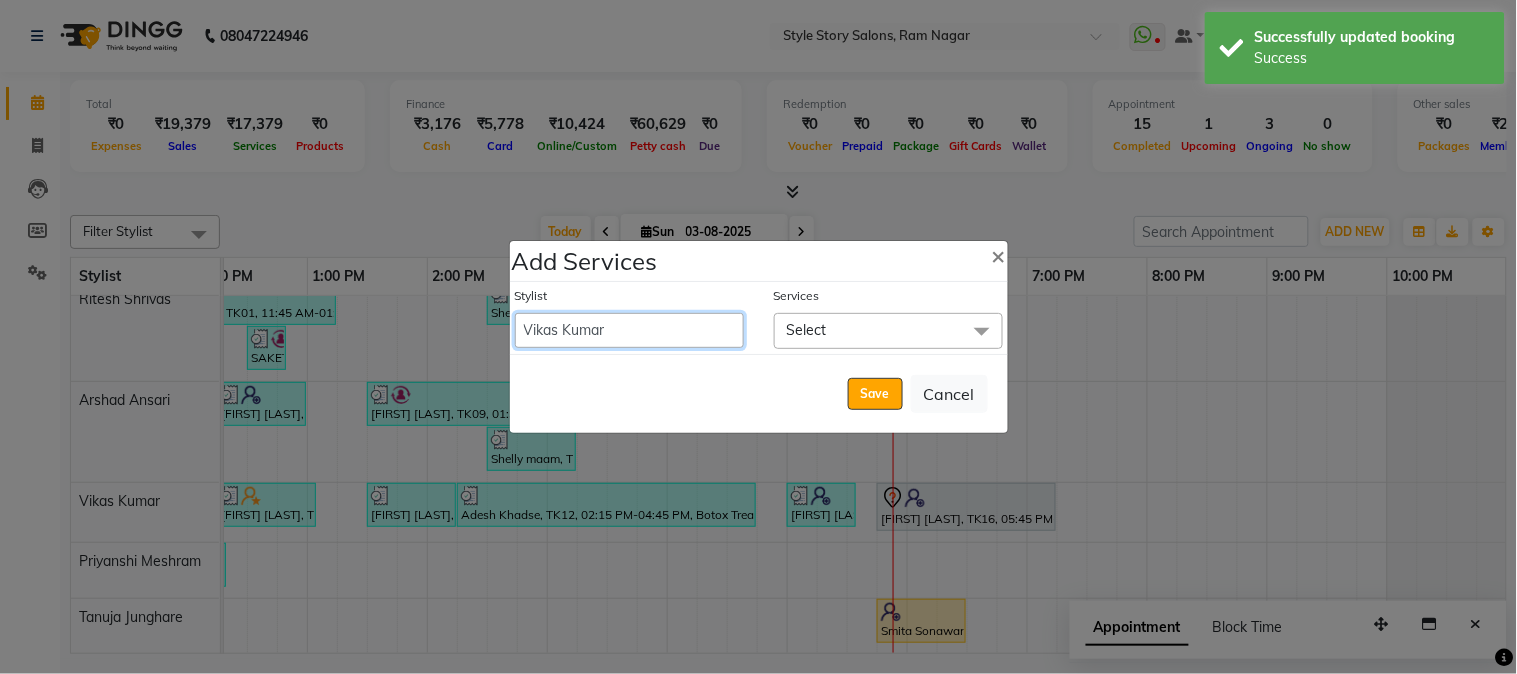 click on "Aayushi Dahat   Adesh khadse   Ambika Dhadse Front Desk   Arshad Ansari   Diksha Thakur   Durga Gawai   Front Desk   Kajal Thapa Front Desk   Kartik Balpande    Khushal Bhoyar Senior Accountant   Komal Thakur   Neelam Nag   Nikhil Pillay Inventory Manager   Nilofar Ali (HR Admin)   Prathm Chaudhari (Hair Artist)   Priyanshi Meshram   Ram Thakur    Ritesh Pande   Ritesh Shrivas   Shabnam Ansari    Shruti Raut   Sonali Sarode   Sonam Nashine HR Manager   Suchita Mankar (Tina Beautician)   Tanuja Junghare   Tushar Pandey   Vikas Kumar   Vinod Pandit   Vishal Gajbhiye Accountant" at bounding box center [629, 330] 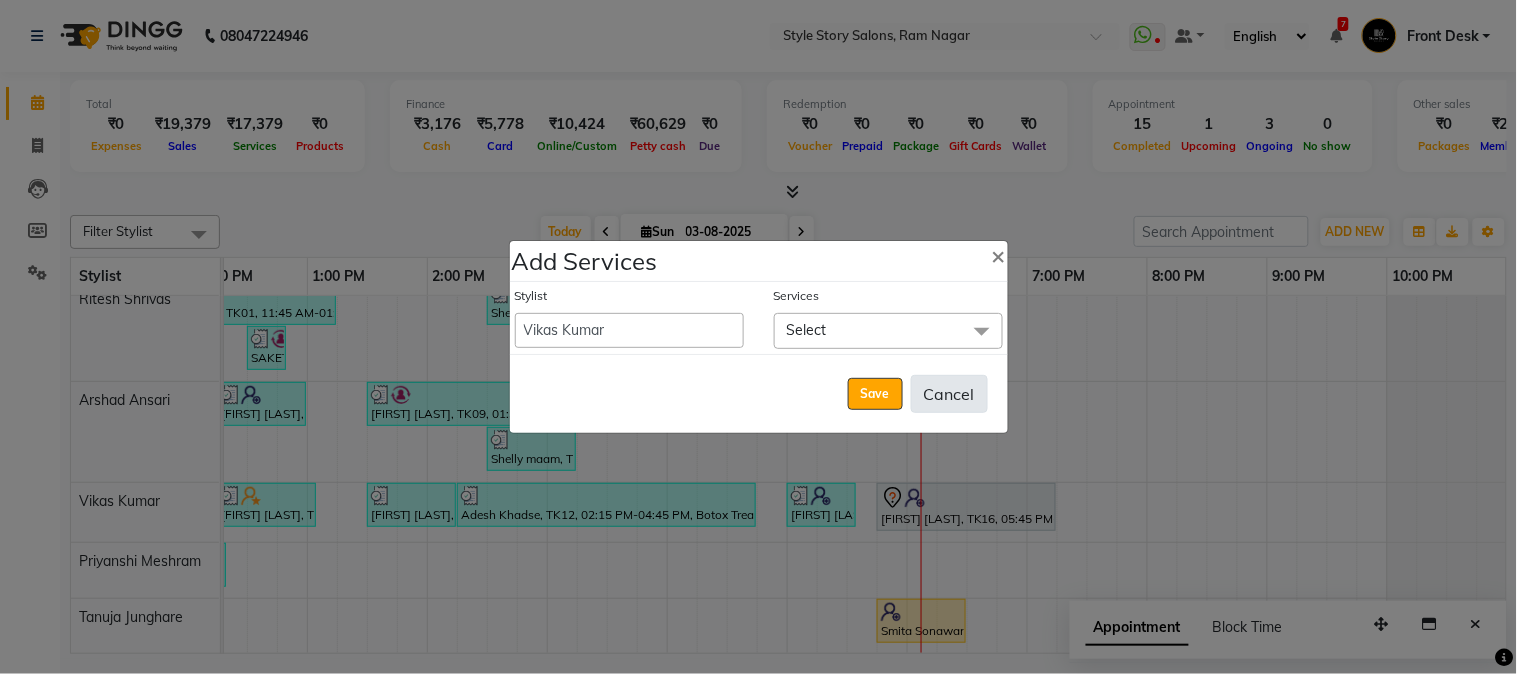 click on "Cancel" 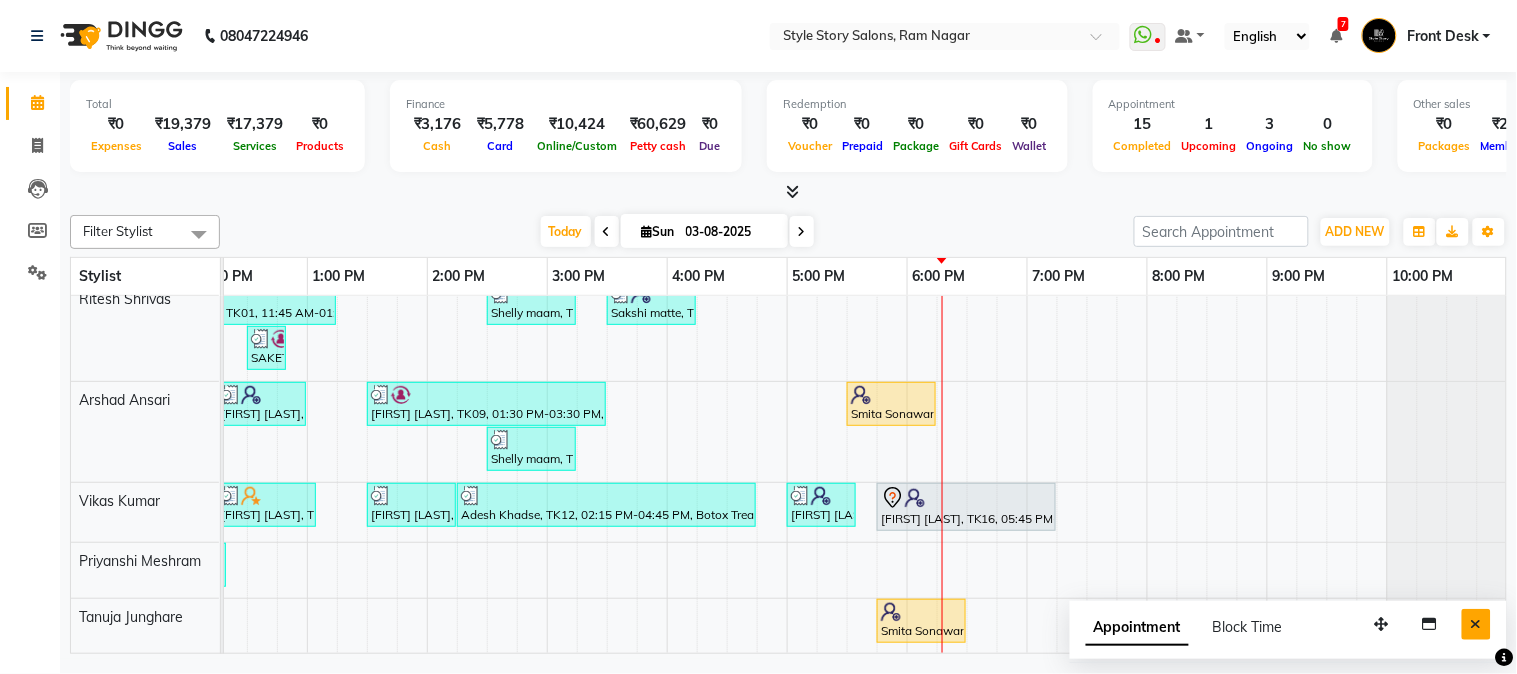 click at bounding box center (1476, 624) 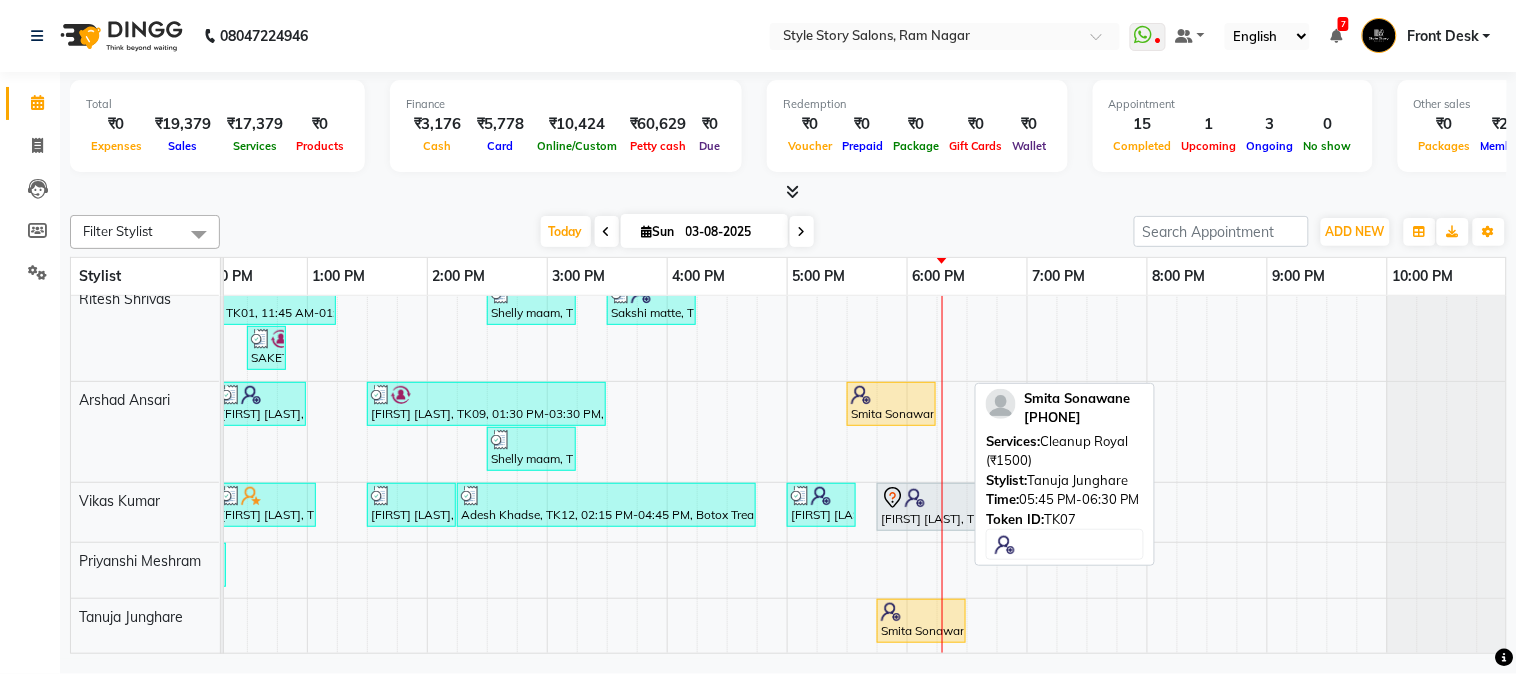 click at bounding box center [921, 612] 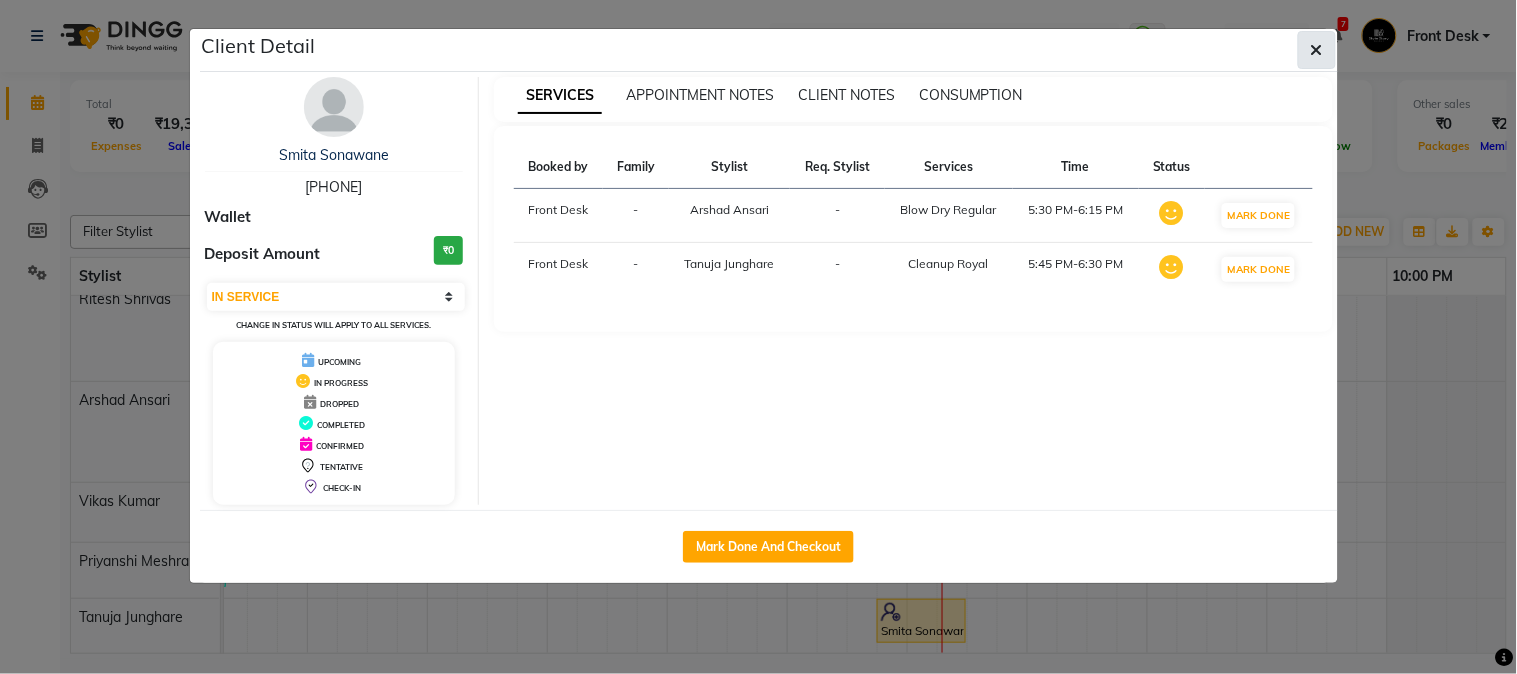 click 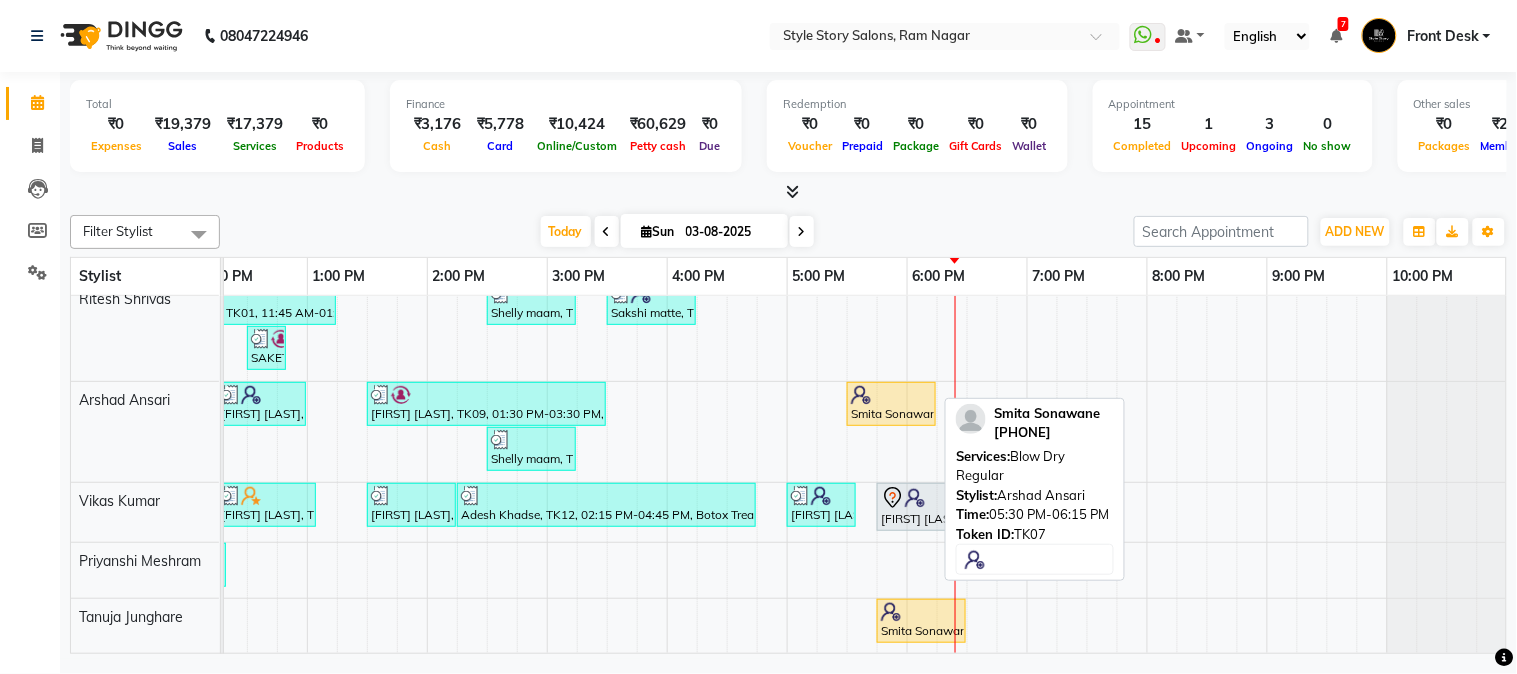 click on "Smita Sonawane, TK07, 05:30 PM-06:15 PM, Blow Dry Regular" at bounding box center (891, 404) 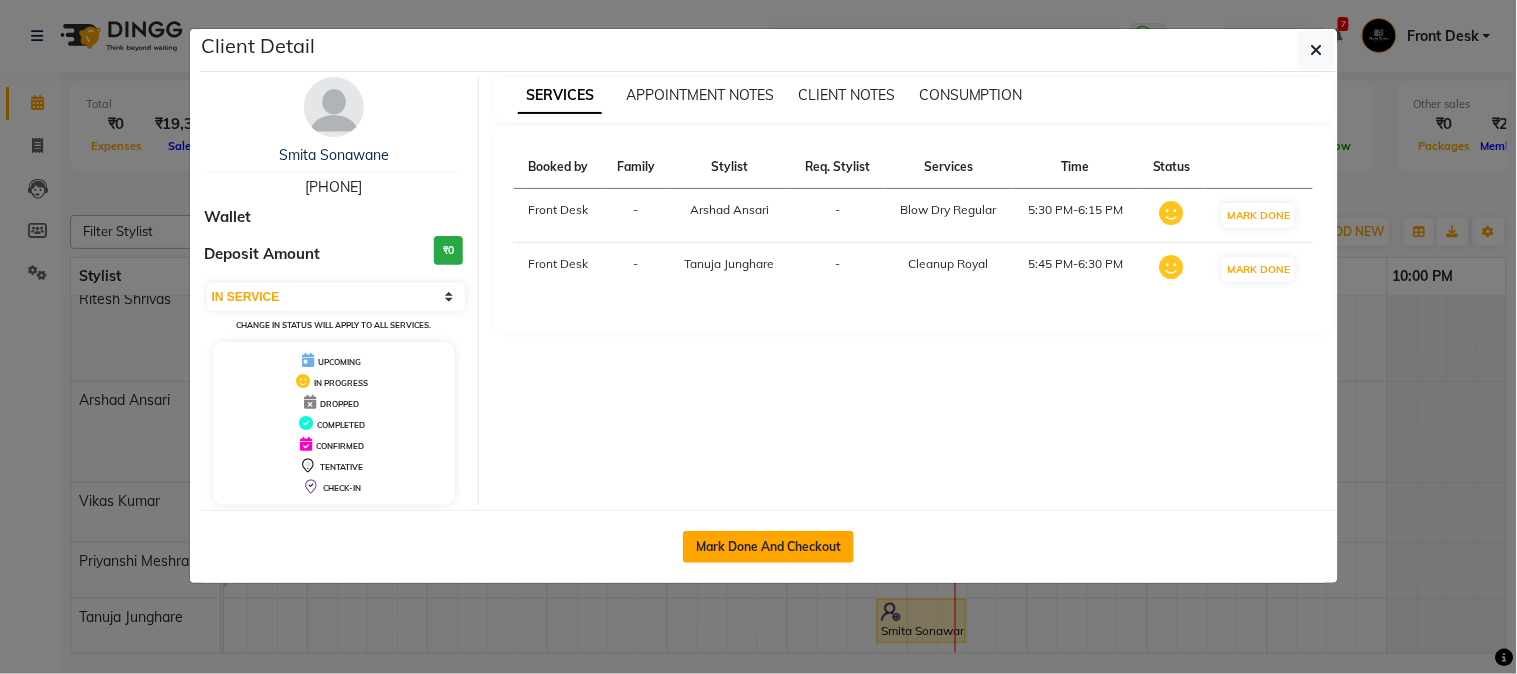 click on "Mark Done And Checkout" 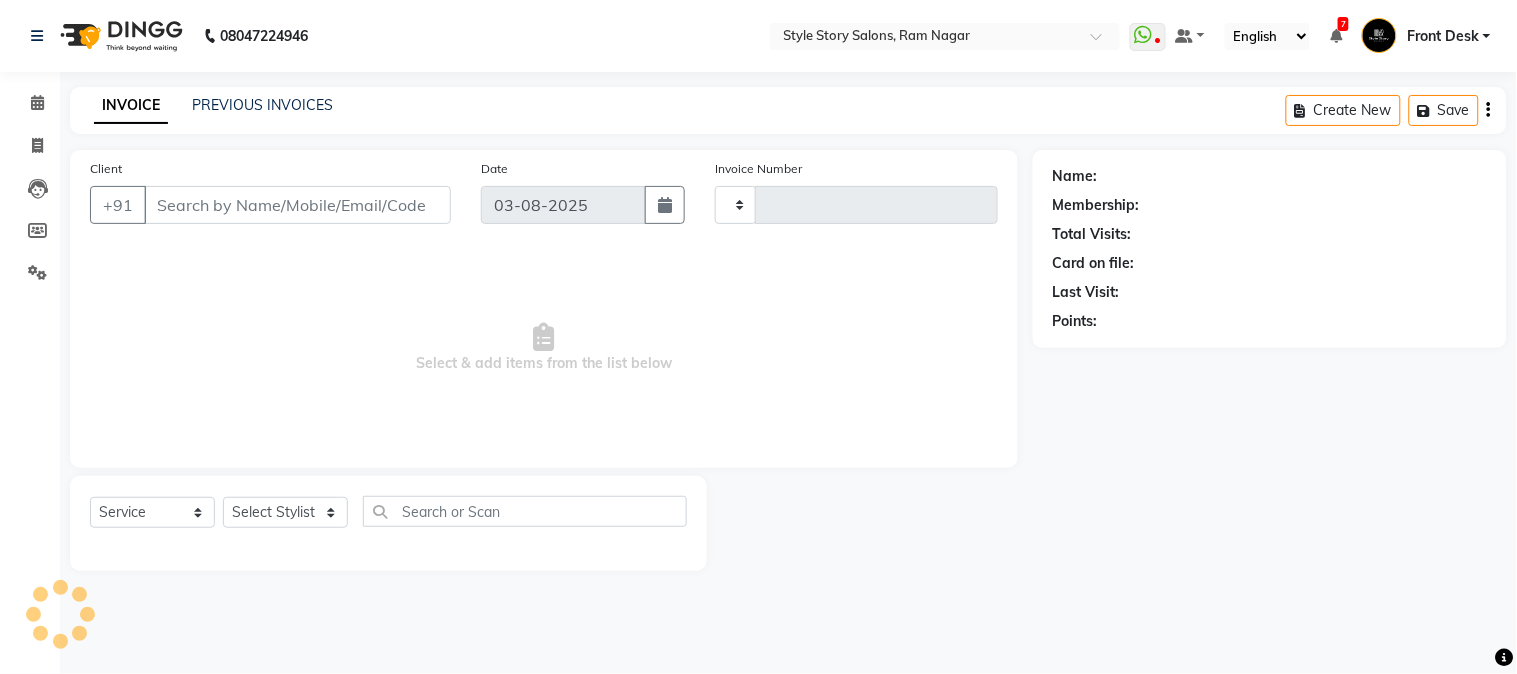 type on "1238" 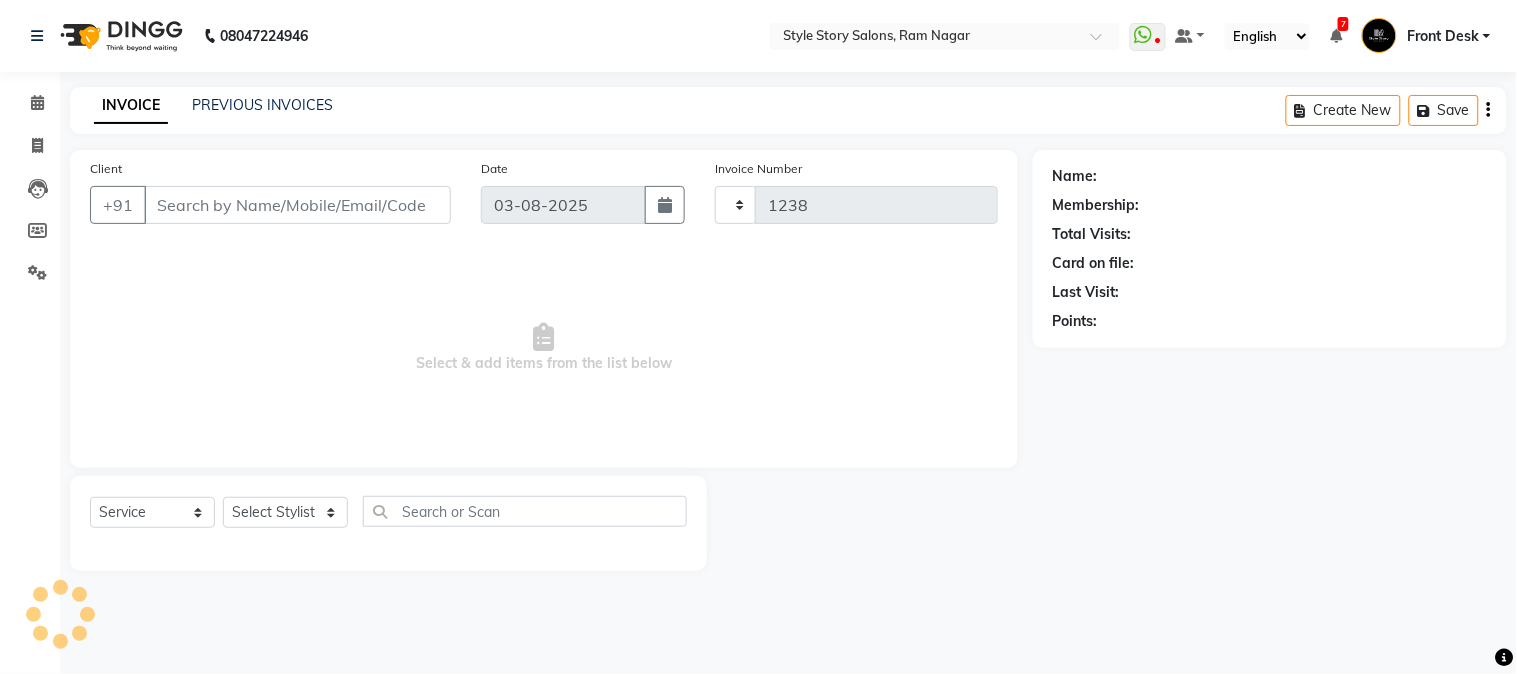 select on "6249" 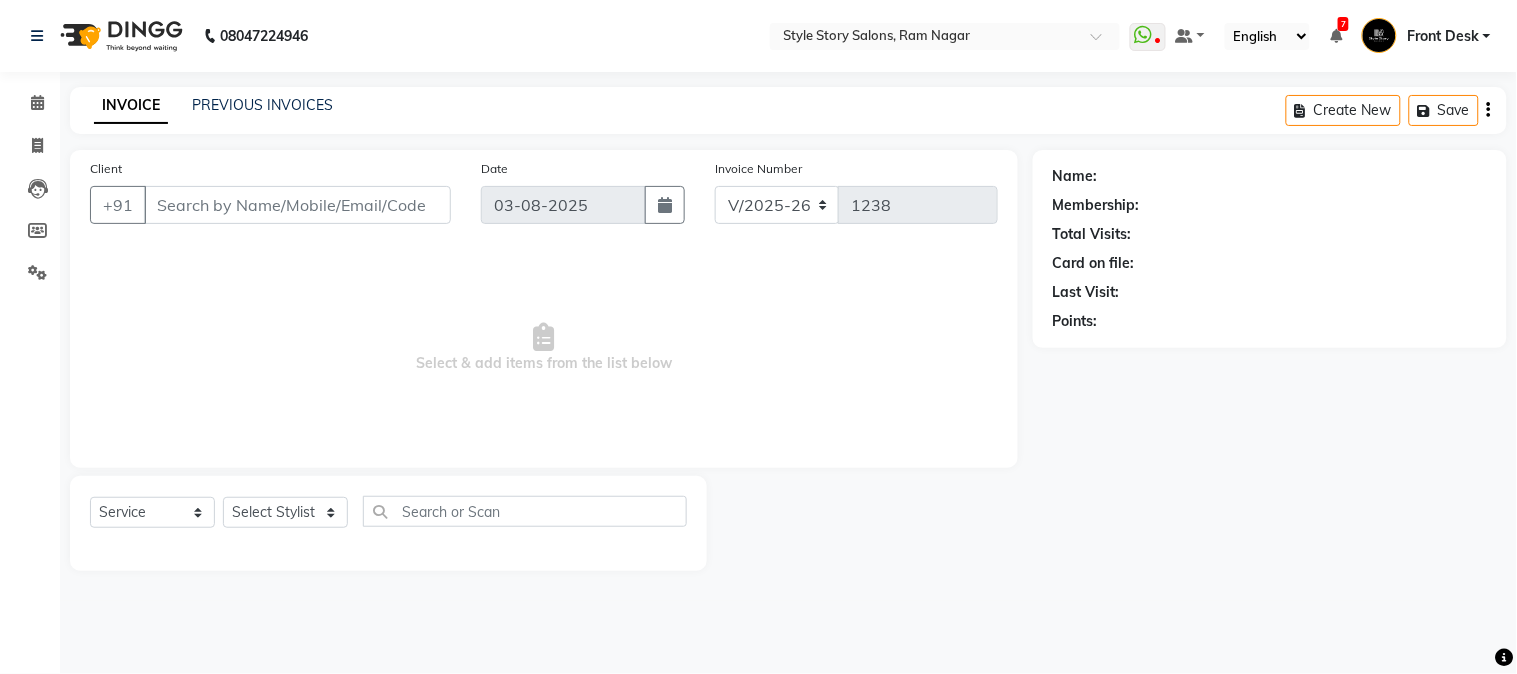 type on "[PHONE]" 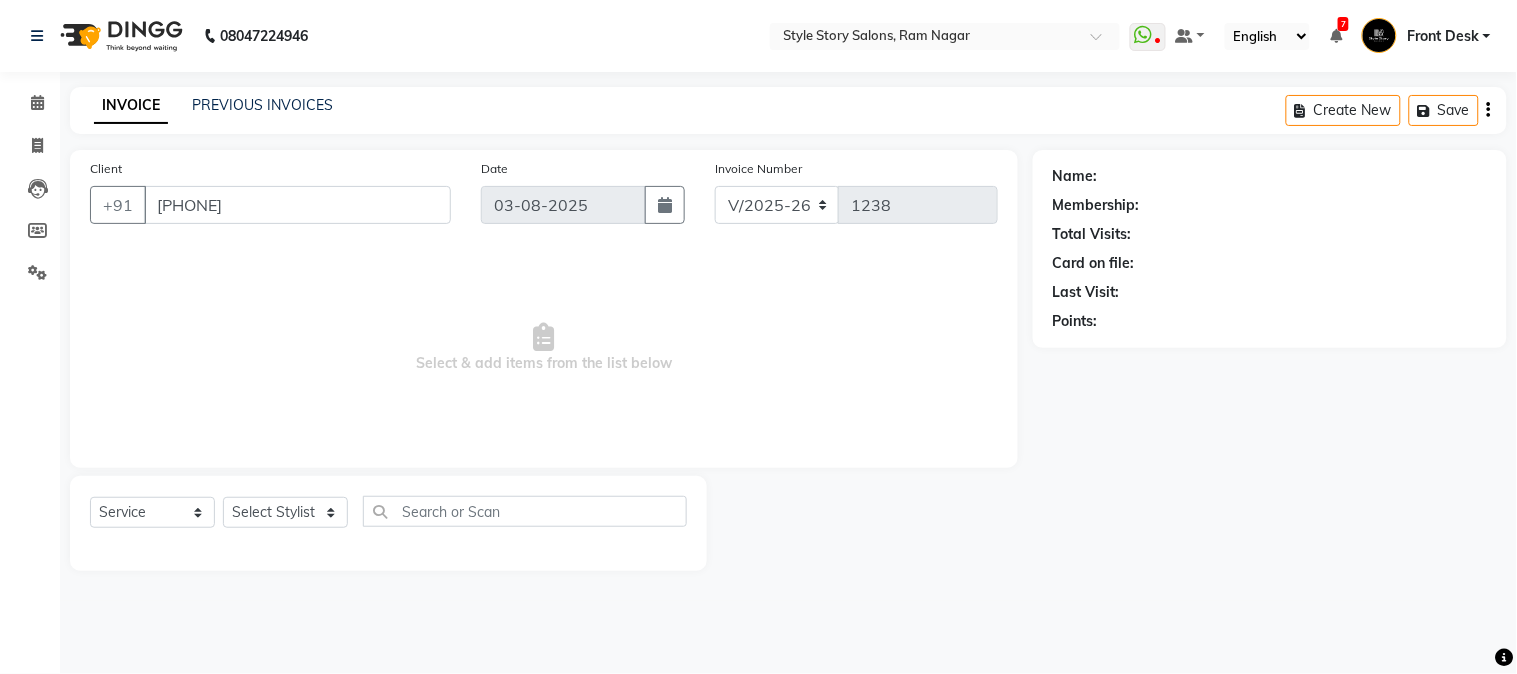 select on "84756" 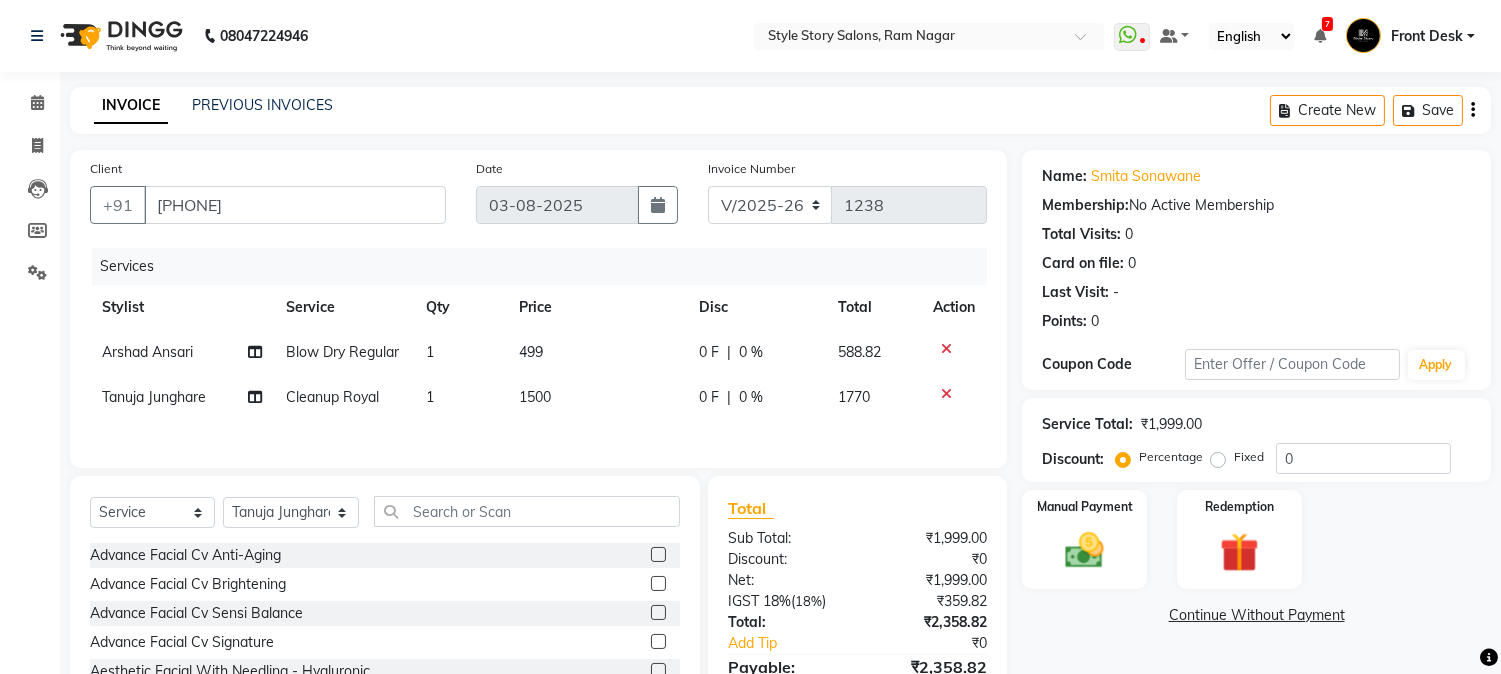 click on "499" 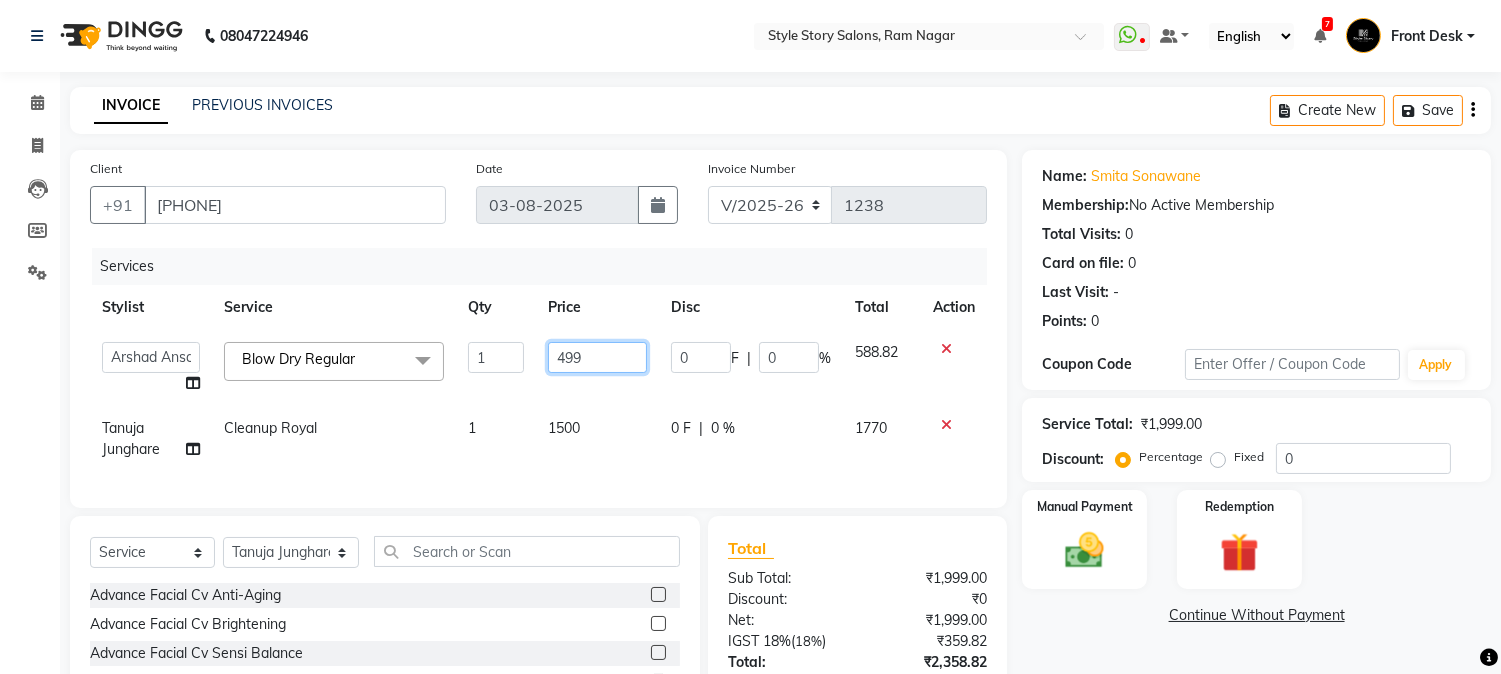 click on "499" 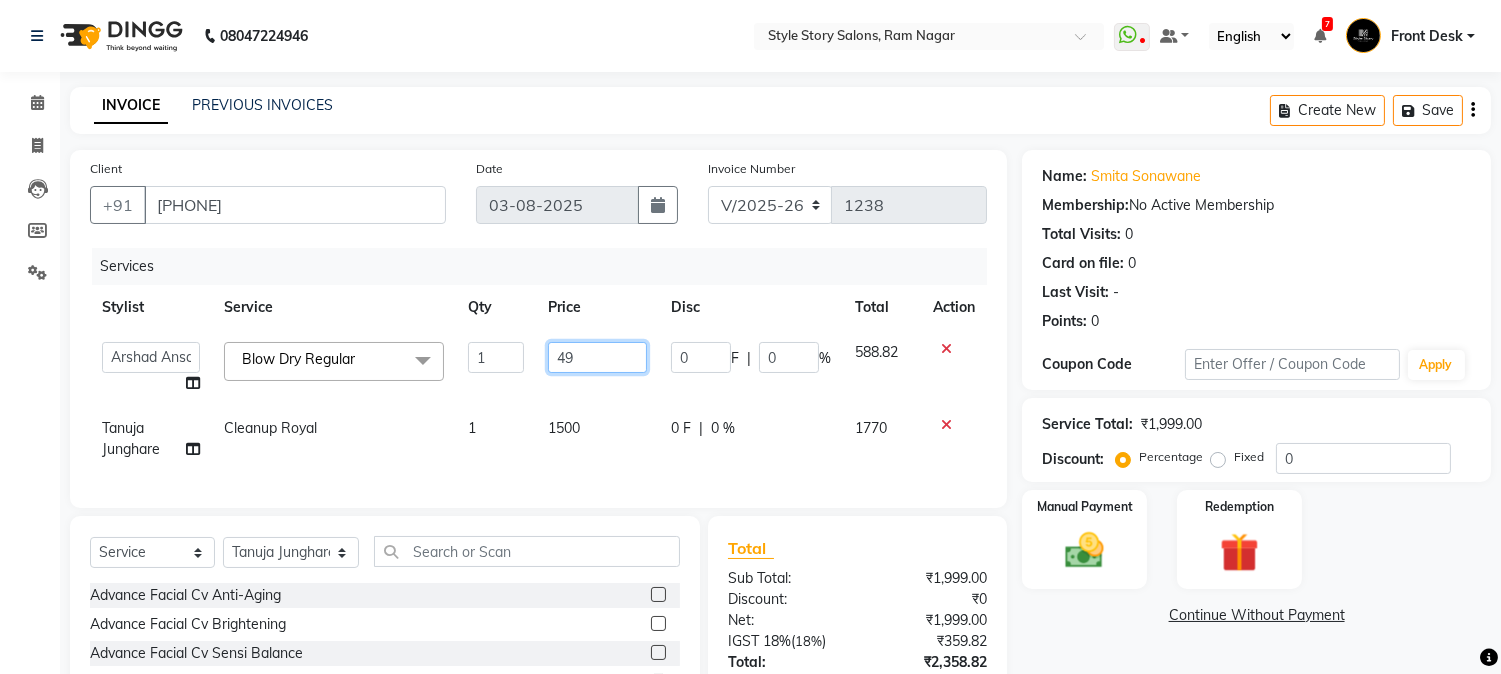 type on "4" 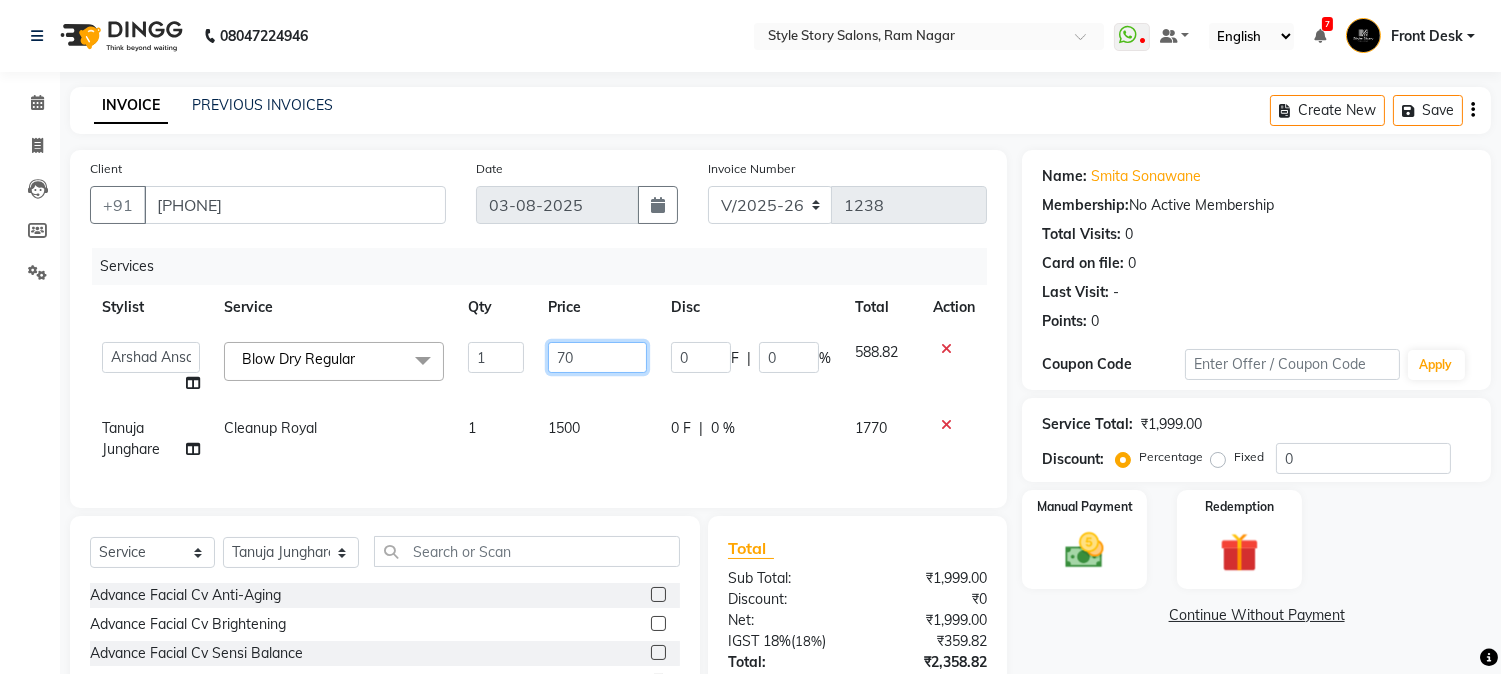 type on "700" 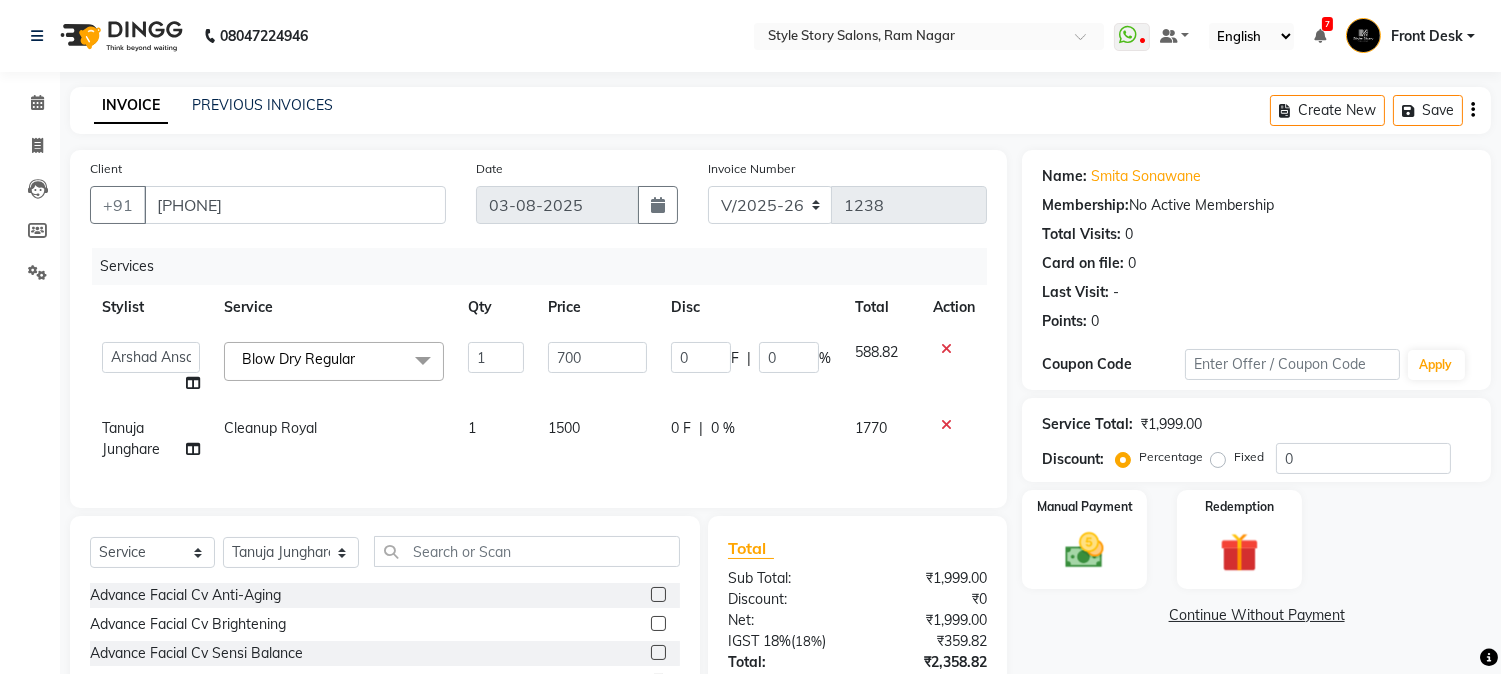 click on "Client +91 [PHONE] Date [DATE] Invoice Number V/2025 V/2025-26 1238 Services Stylist Service Qty Price Disc Total Action [FIRST] [LAST] [FIRST] [LAST] [FIRST] [LAST] Front Desk [FIRST] [LAST] [FIRST] [LAST] [FIRST] [LAST] Front Desk [FIRST] [LAST] Front Desk [FIRST] [LAST] [FIRST] [LAST] Senior Accountant [FIRST] [LAST] [FIRST] [LAST] [FIRST] [LAST] Inventory Manager [FIRST] [LAST] (HR Admin) [FIRST] [LAST] (Hair Artist) [FIRST] [LAST] [FIRST] [LAST] [FIRST] [LAST] [FIRST] [LAST] [FIRST] [LAST] HR Manager [FIRST] [LAST] (Tina Beautician) [FIRST] [LAST] [FIRST] [LAST] [FIRST] [LAST] Accountant Blow Dry Regular Advance Facial Cv Anti-Aging Advance Facial Cv Brightening Advance Facial Cv Sensi Balance Advance Facial Cv Signature Aesthetic Facial With Needling - Hyaluronic Aesthetic Facial With Needling - Meladerm Aesthetic Facial With Needling - Seboxy Aesthetic Facial With Needling (90Min) Perming" 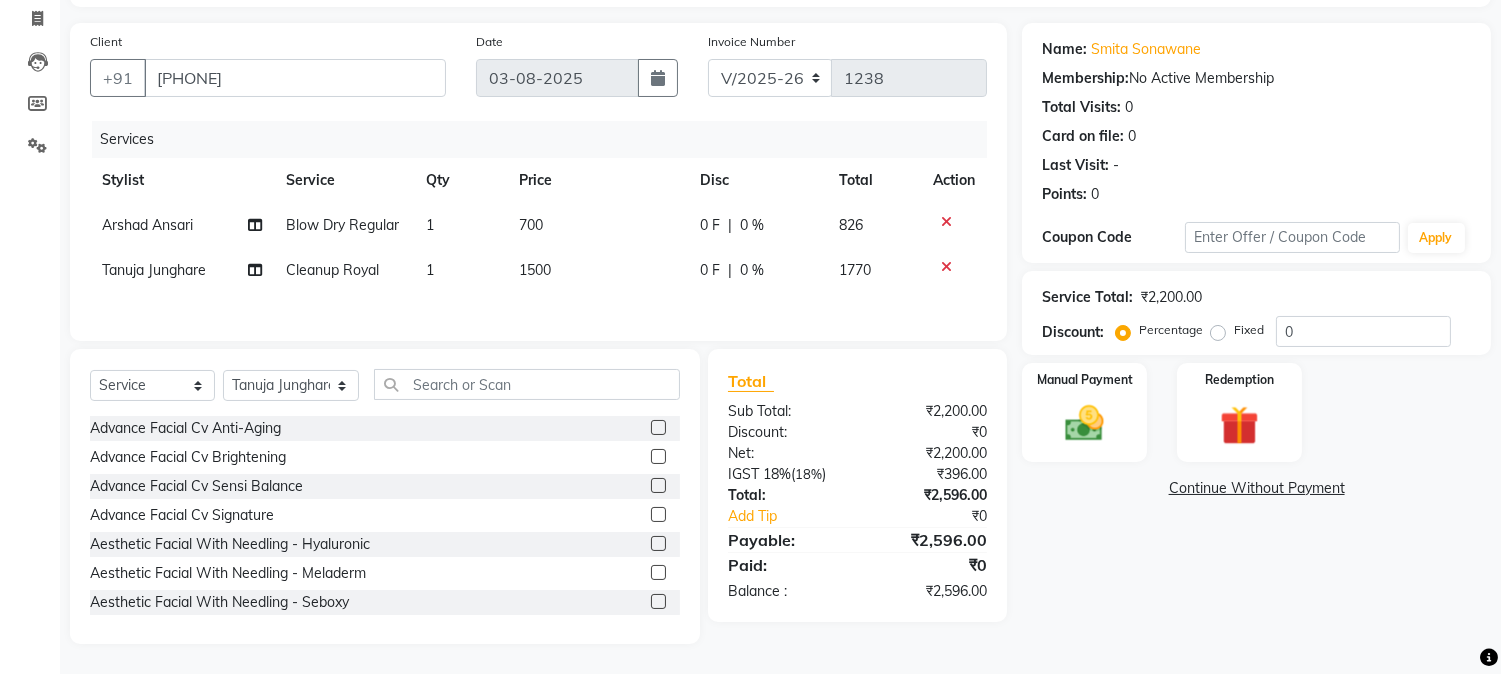 scroll, scrollTop: 131, scrollLeft: 0, axis: vertical 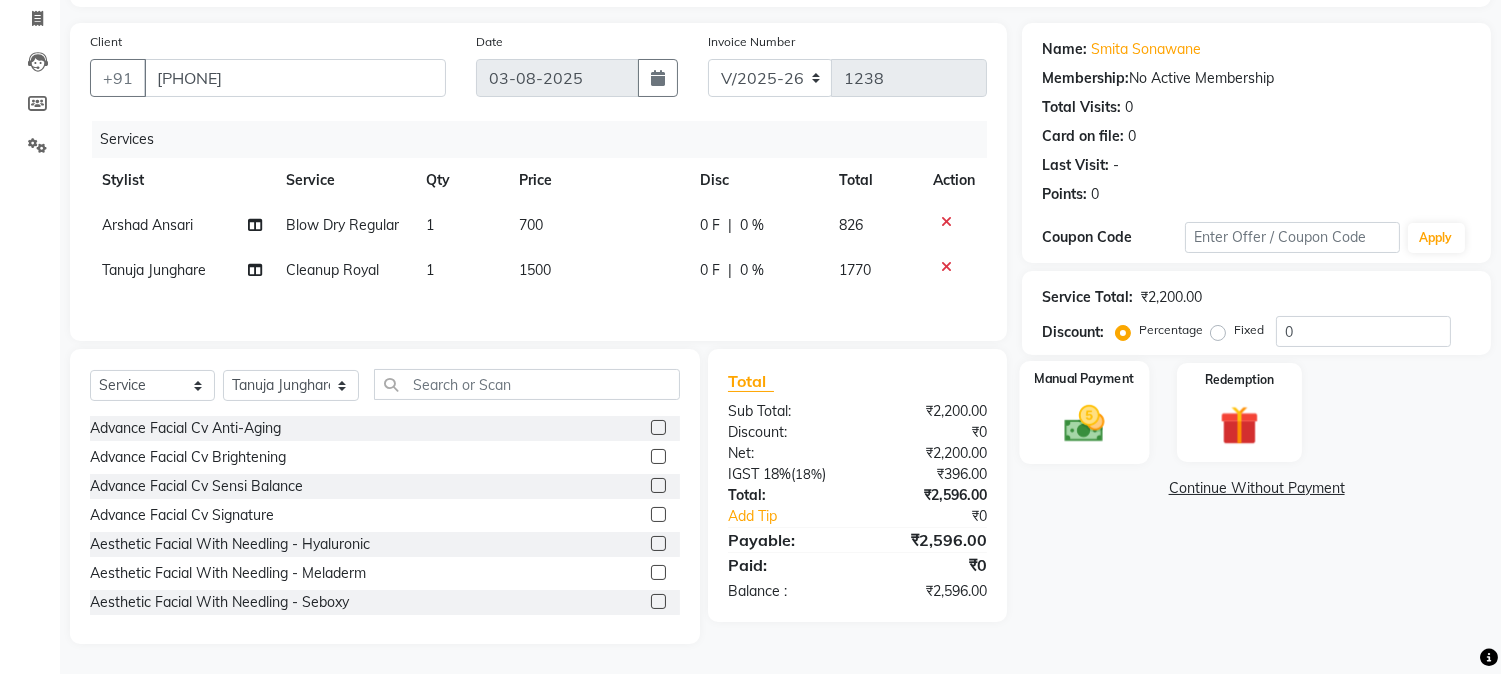 click 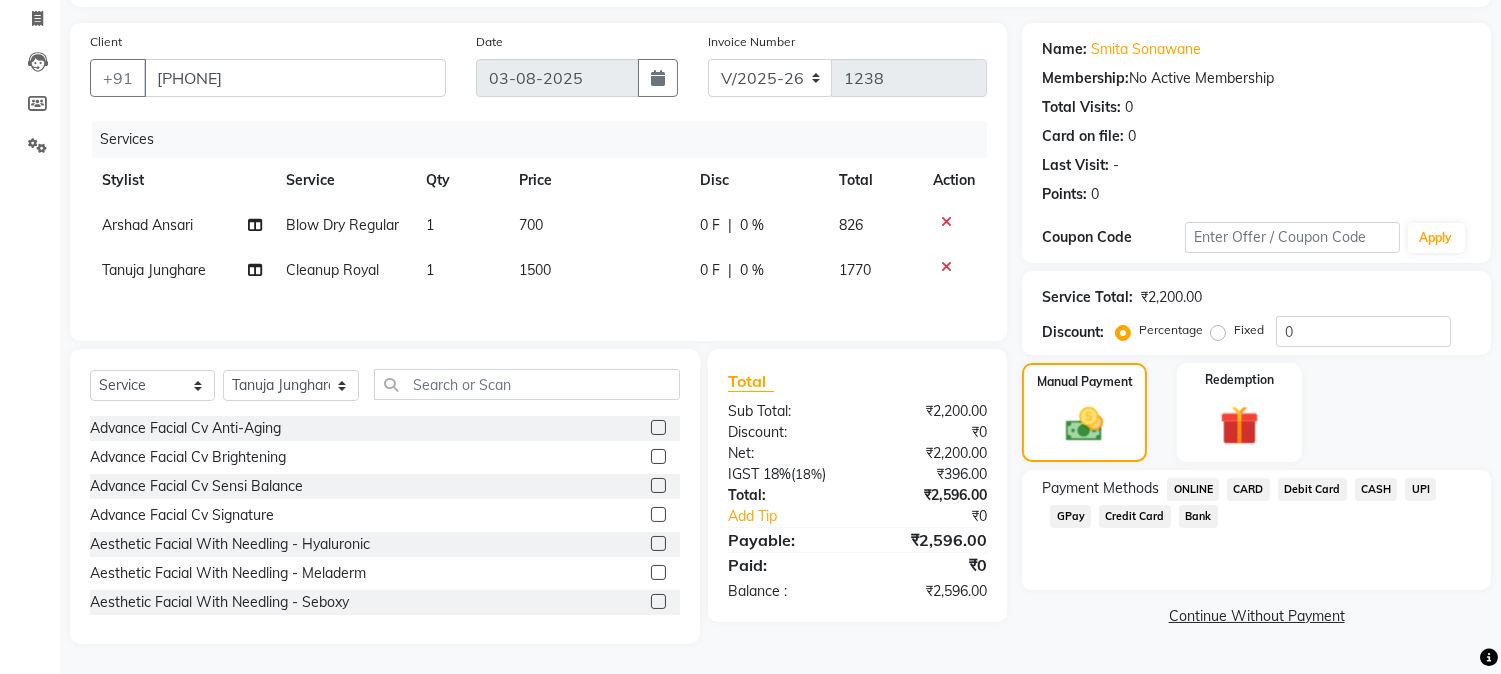 click on "UPI" 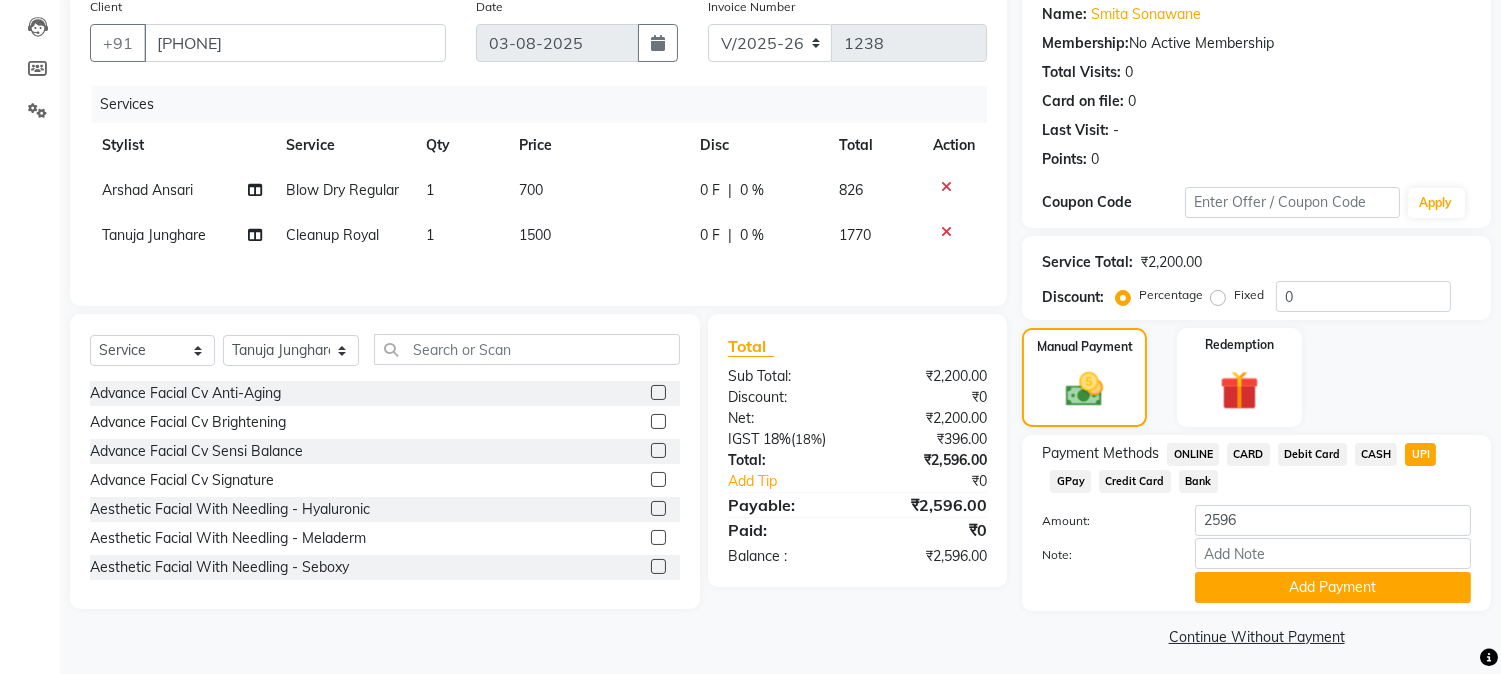 scroll, scrollTop: 170, scrollLeft: 0, axis: vertical 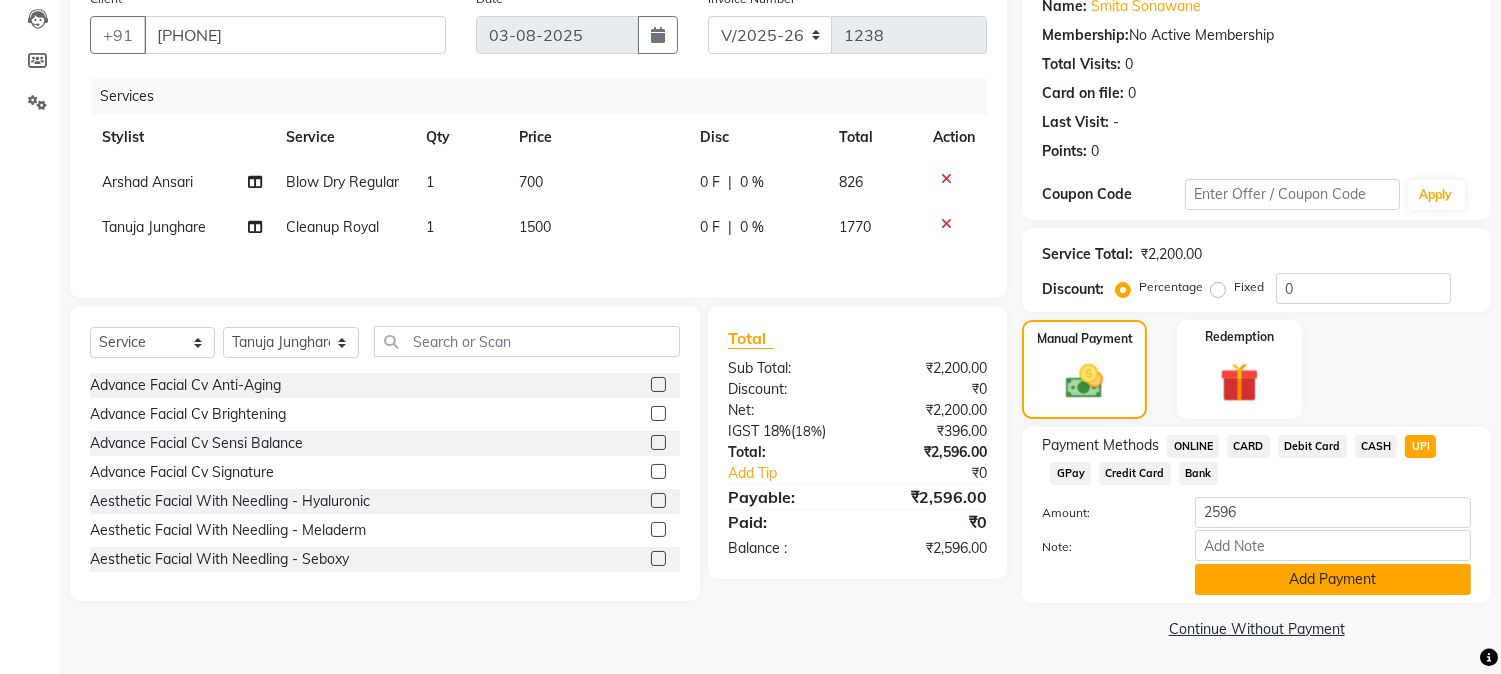 click on "Add Payment" 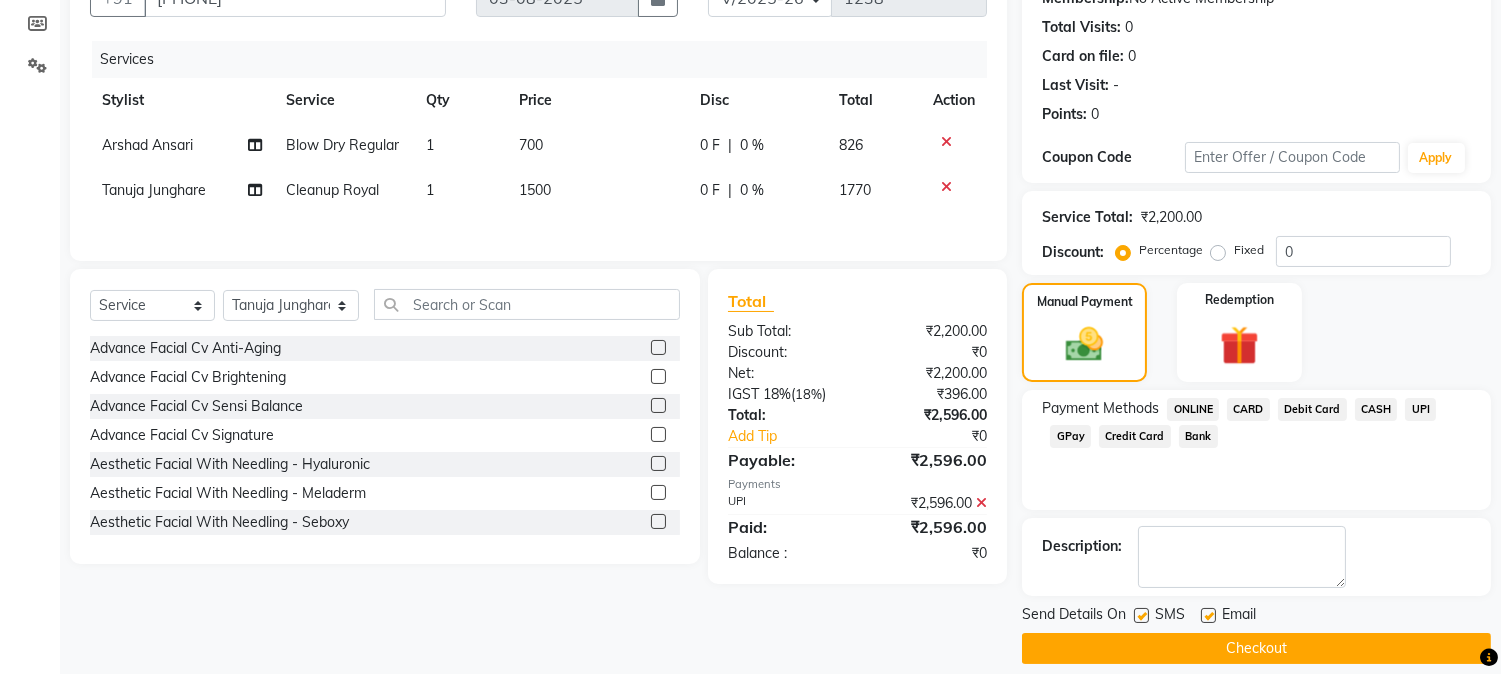 scroll, scrollTop: 225, scrollLeft: 0, axis: vertical 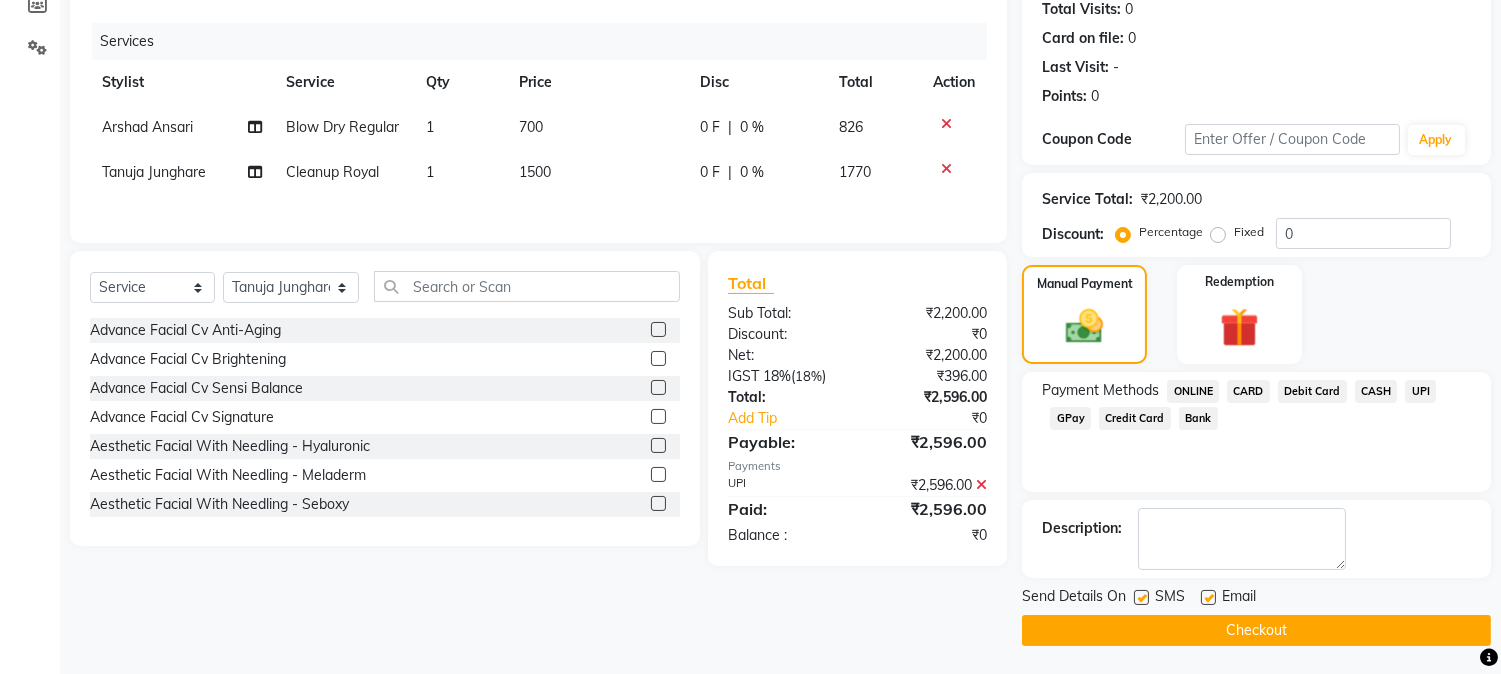 click on "Checkout" 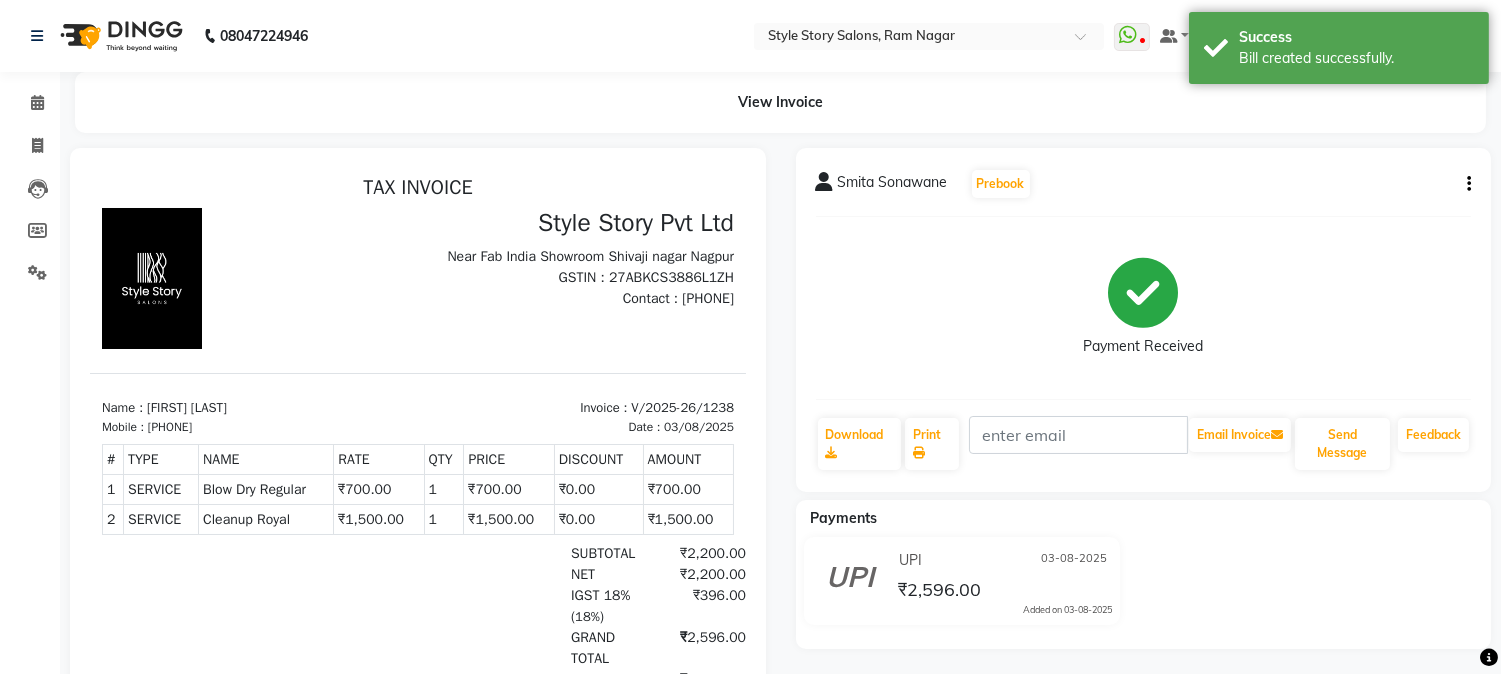 scroll, scrollTop: 0, scrollLeft: 0, axis: both 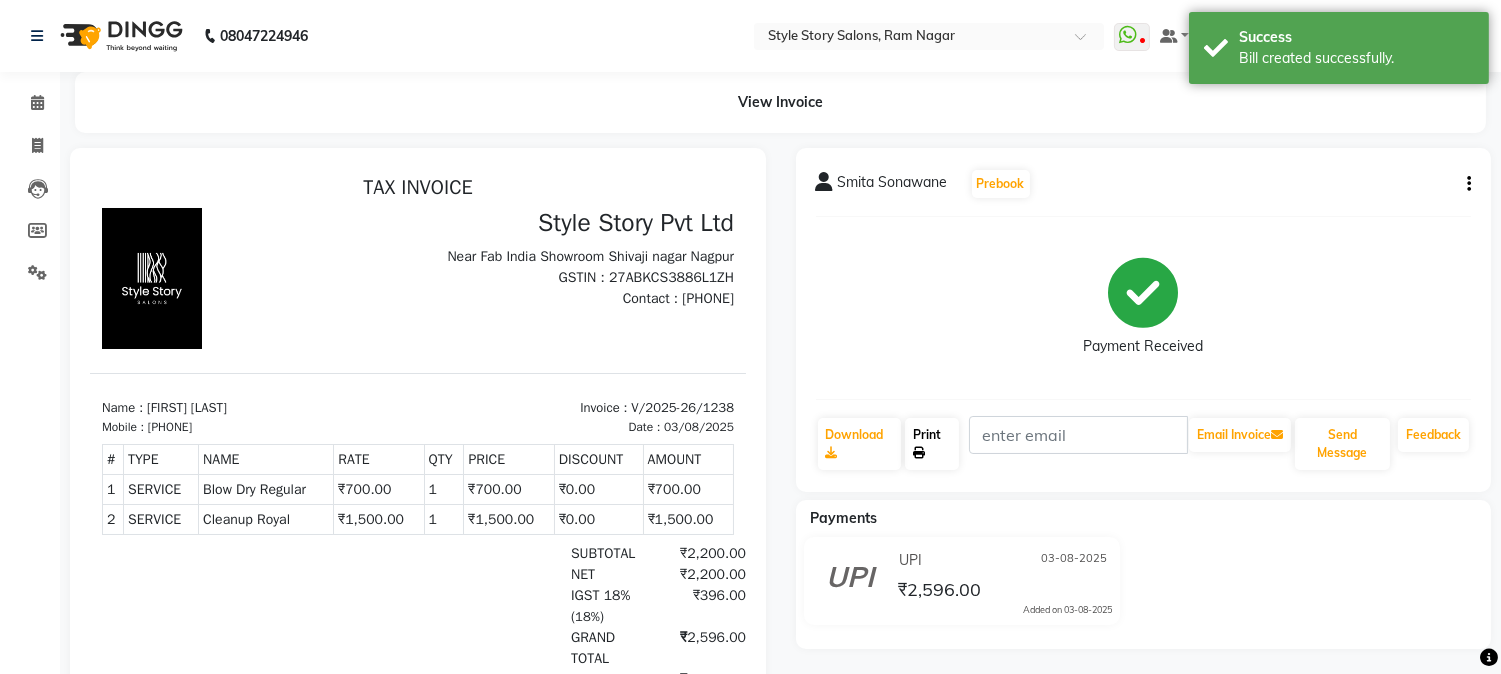 click on "Print" 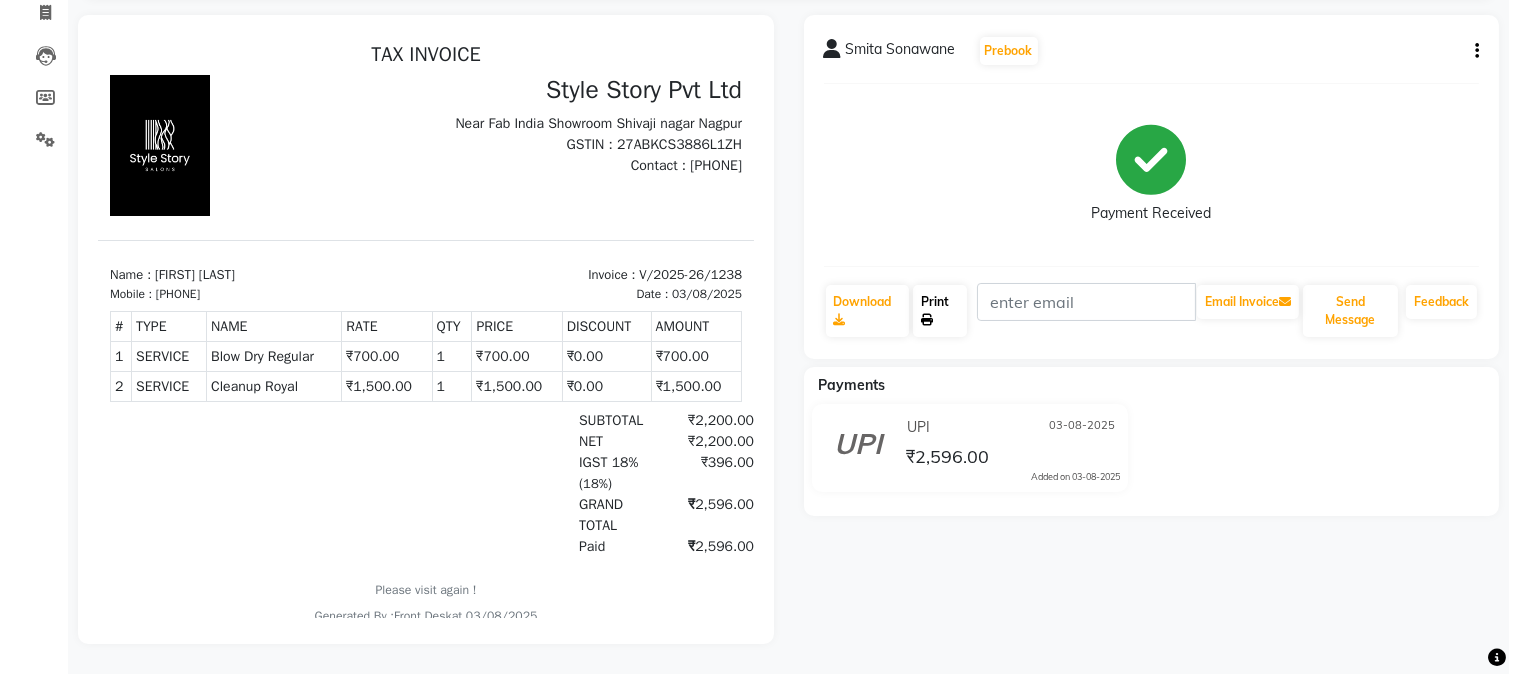 scroll, scrollTop: 0, scrollLeft: 0, axis: both 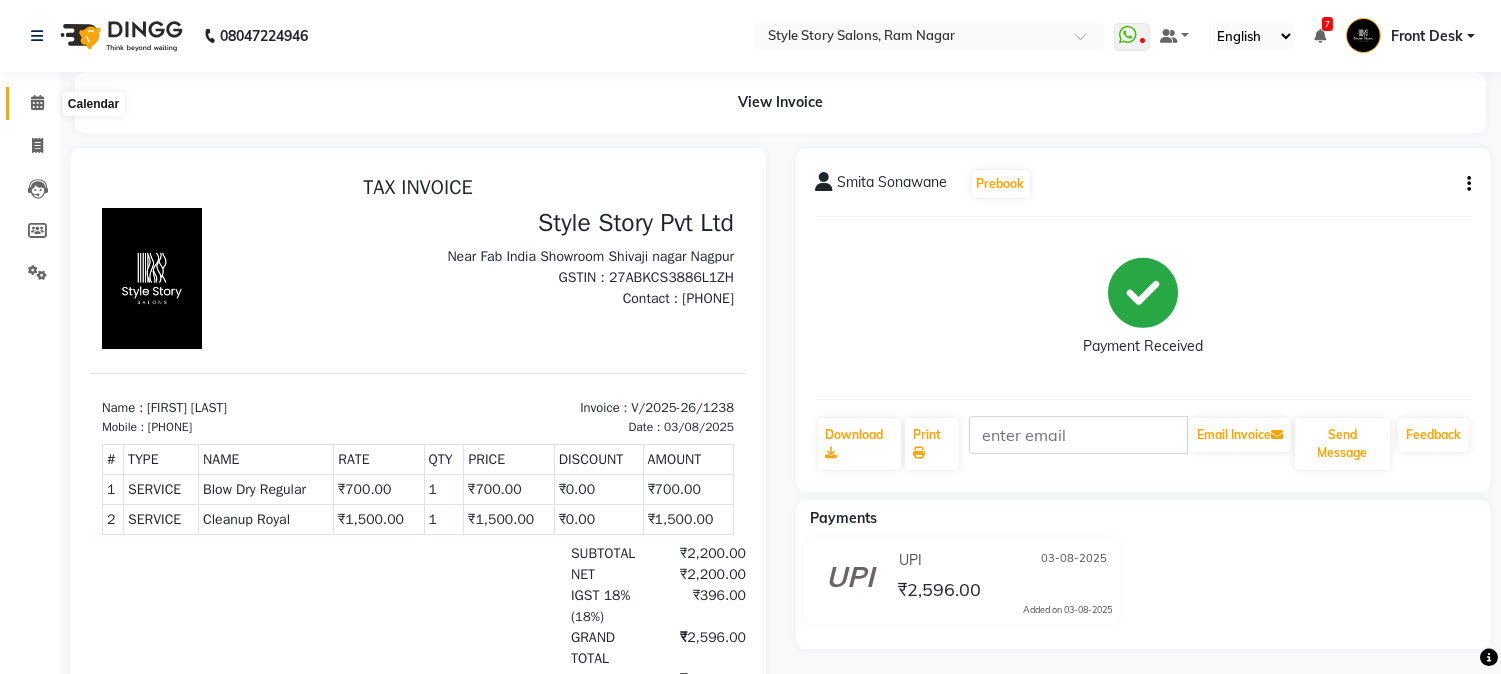 click 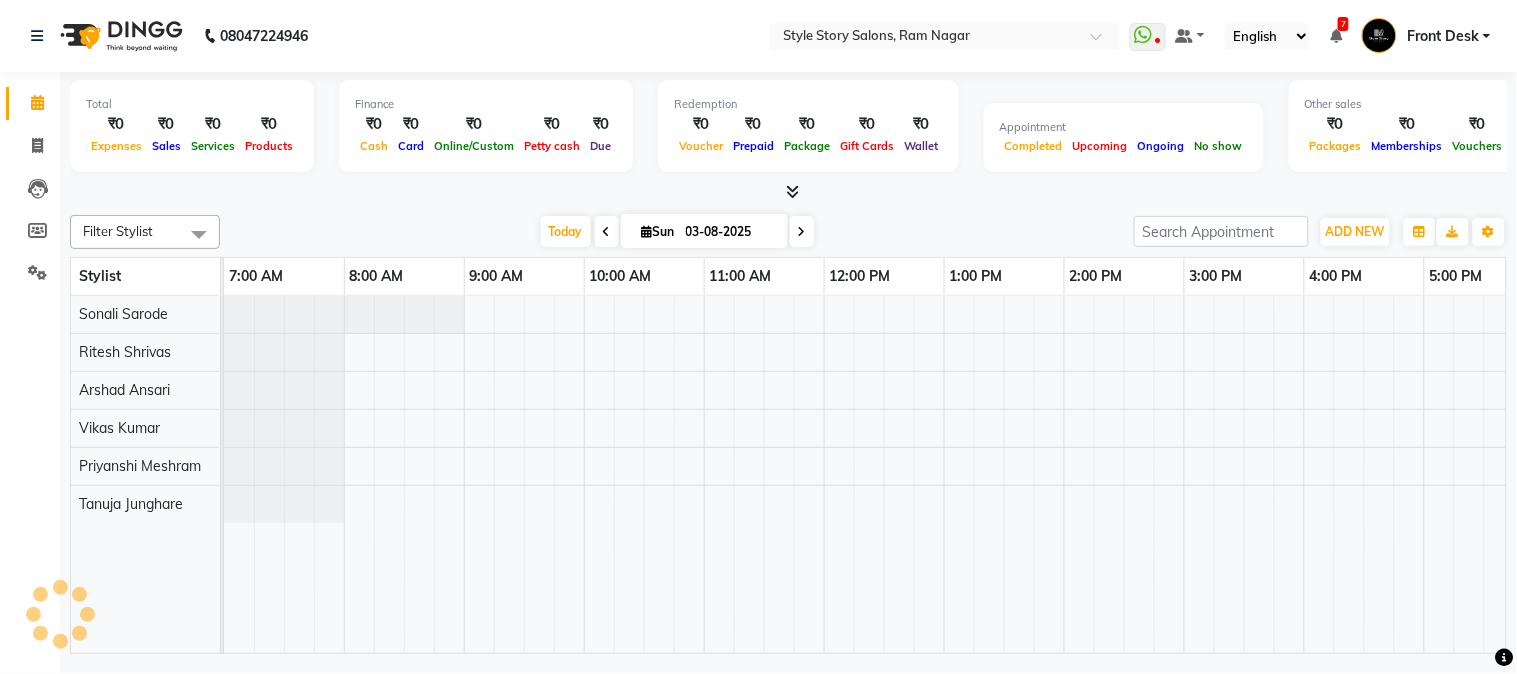scroll, scrollTop: 0, scrollLeft: 637, axis: horizontal 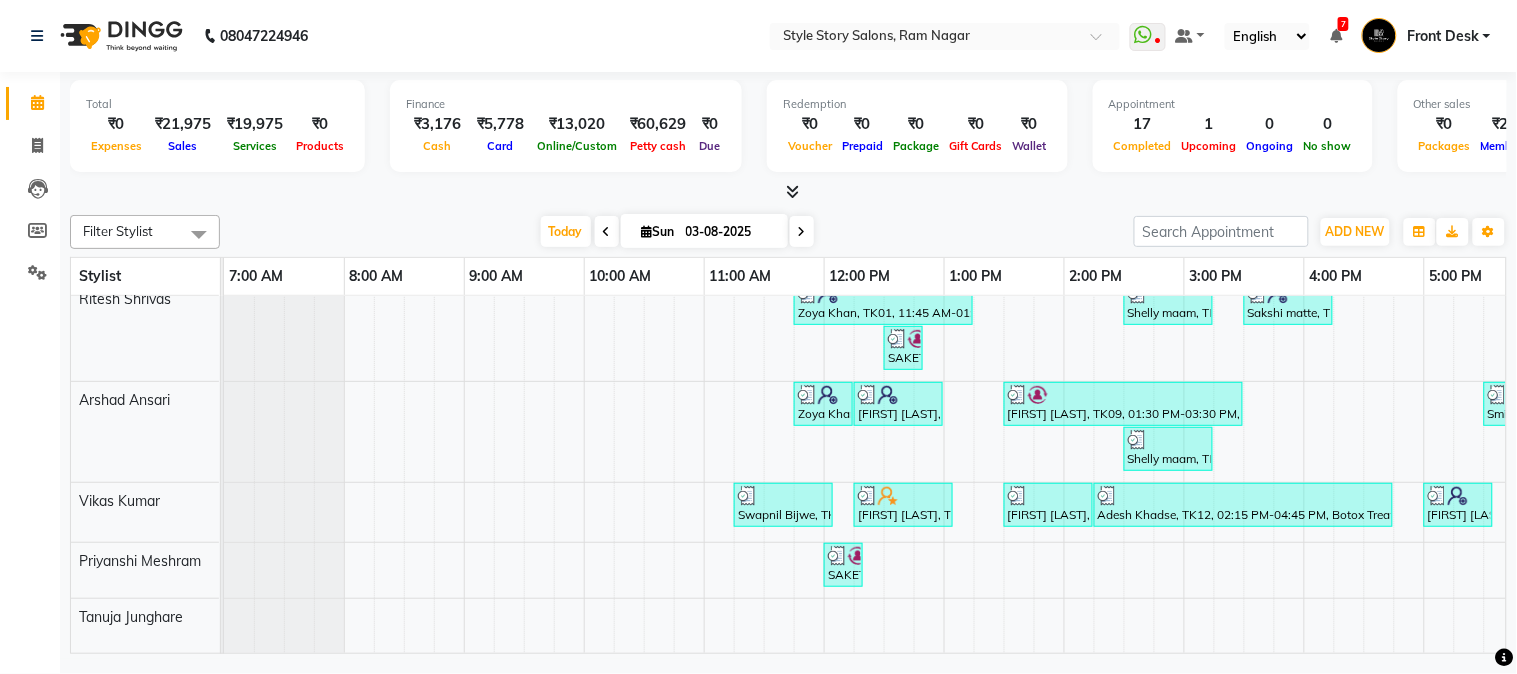 drag, startPoint x: 722, startPoint y: 633, endPoint x: 742, endPoint y: 645, distance: 23.323807 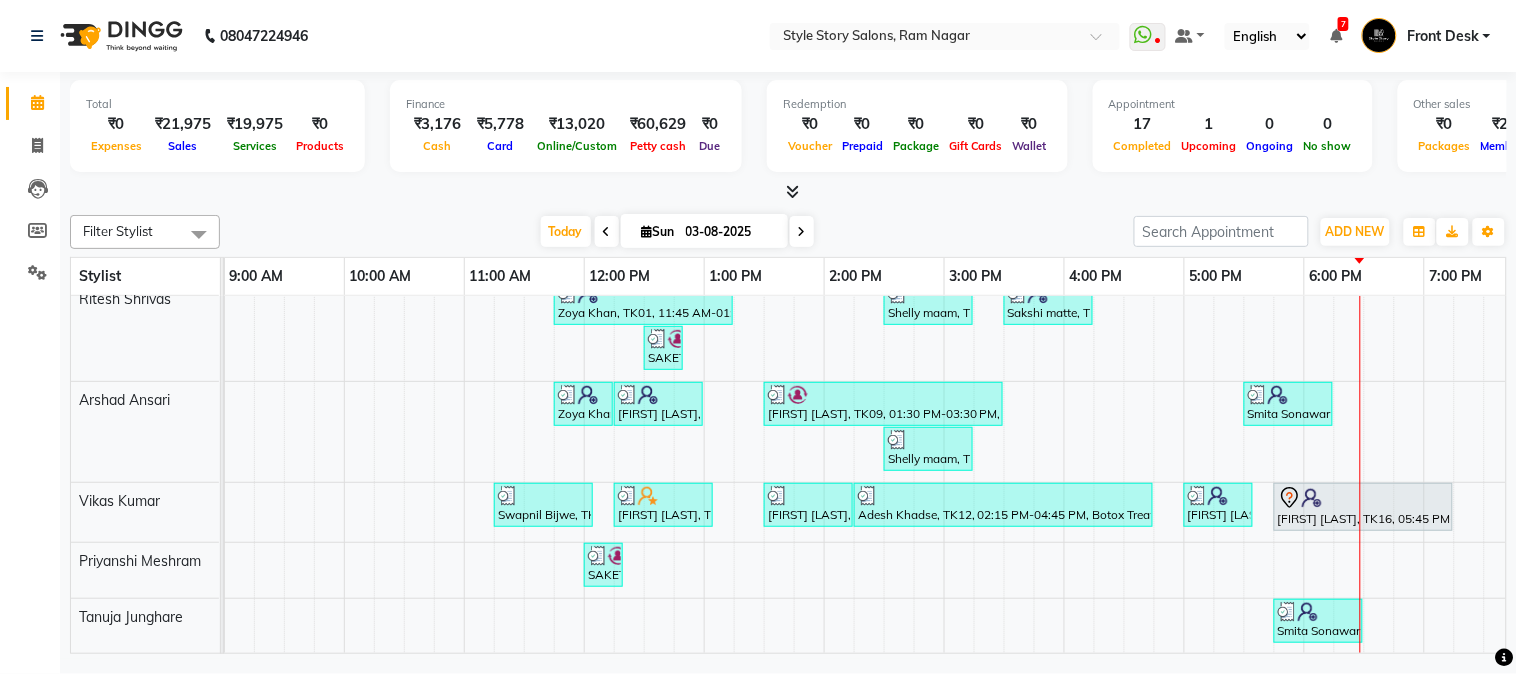 scroll, scrollTop: 88, scrollLeft: 251, axis: both 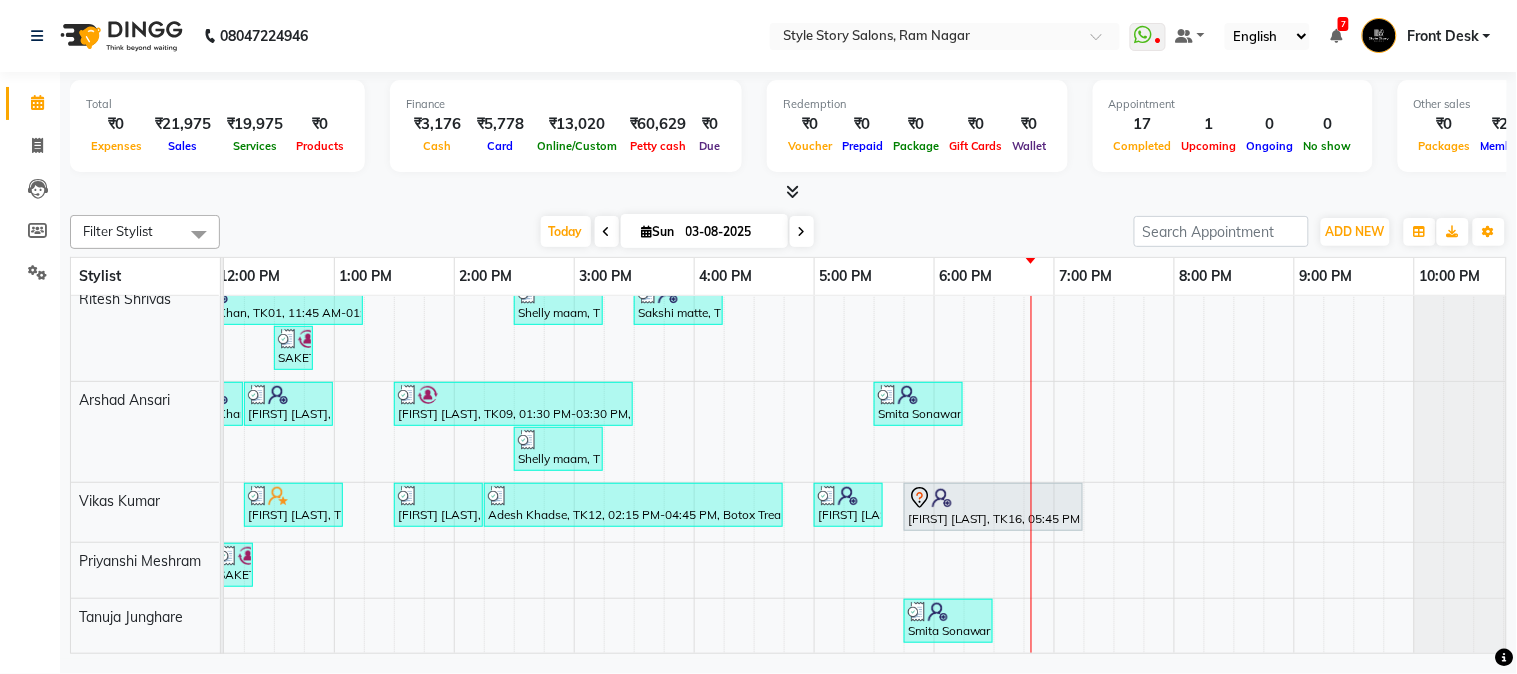 drag, startPoint x: 766, startPoint y: 194, endPoint x: 71, endPoint y: 586, distance: 797.9279 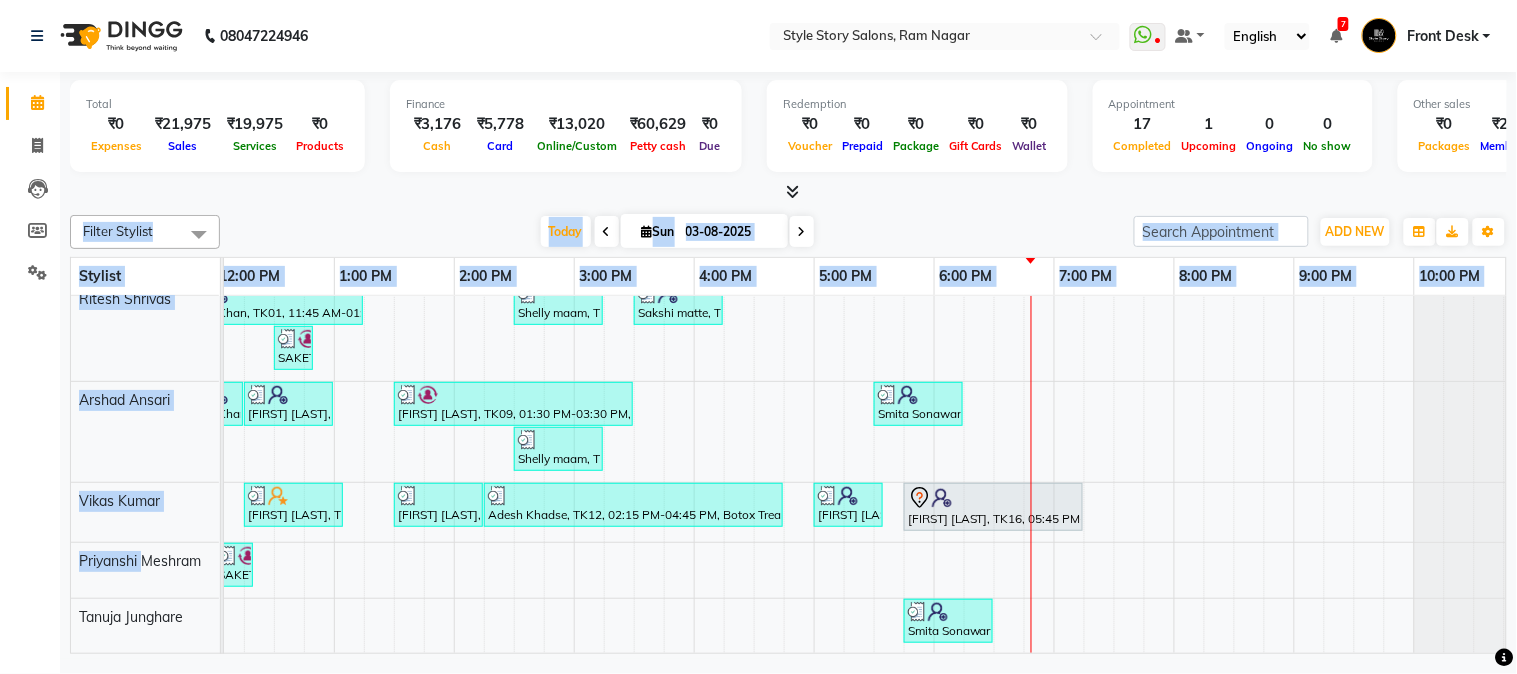 click on "Today  Sun 03-08-2025" at bounding box center (677, 232) 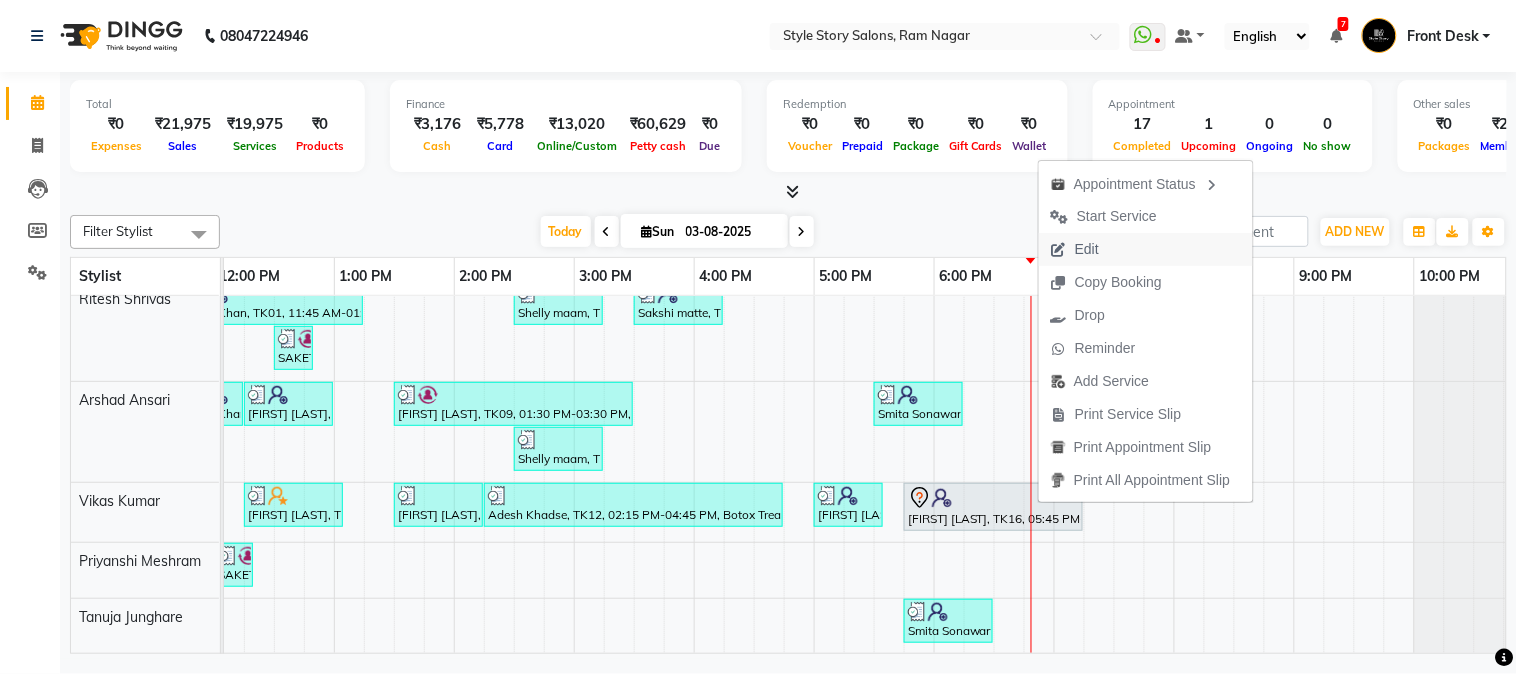 click on "Edit" at bounding box center (1075, 249) 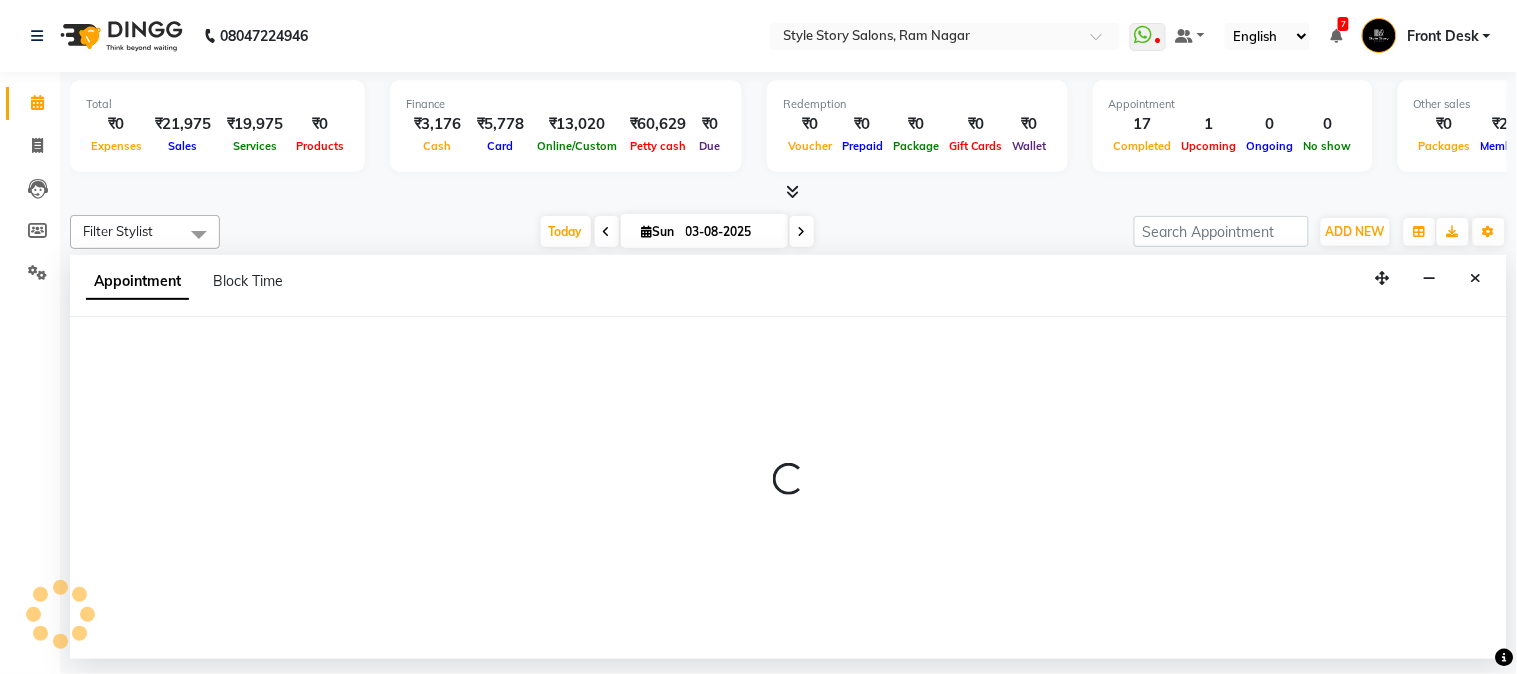 select on "tentative" 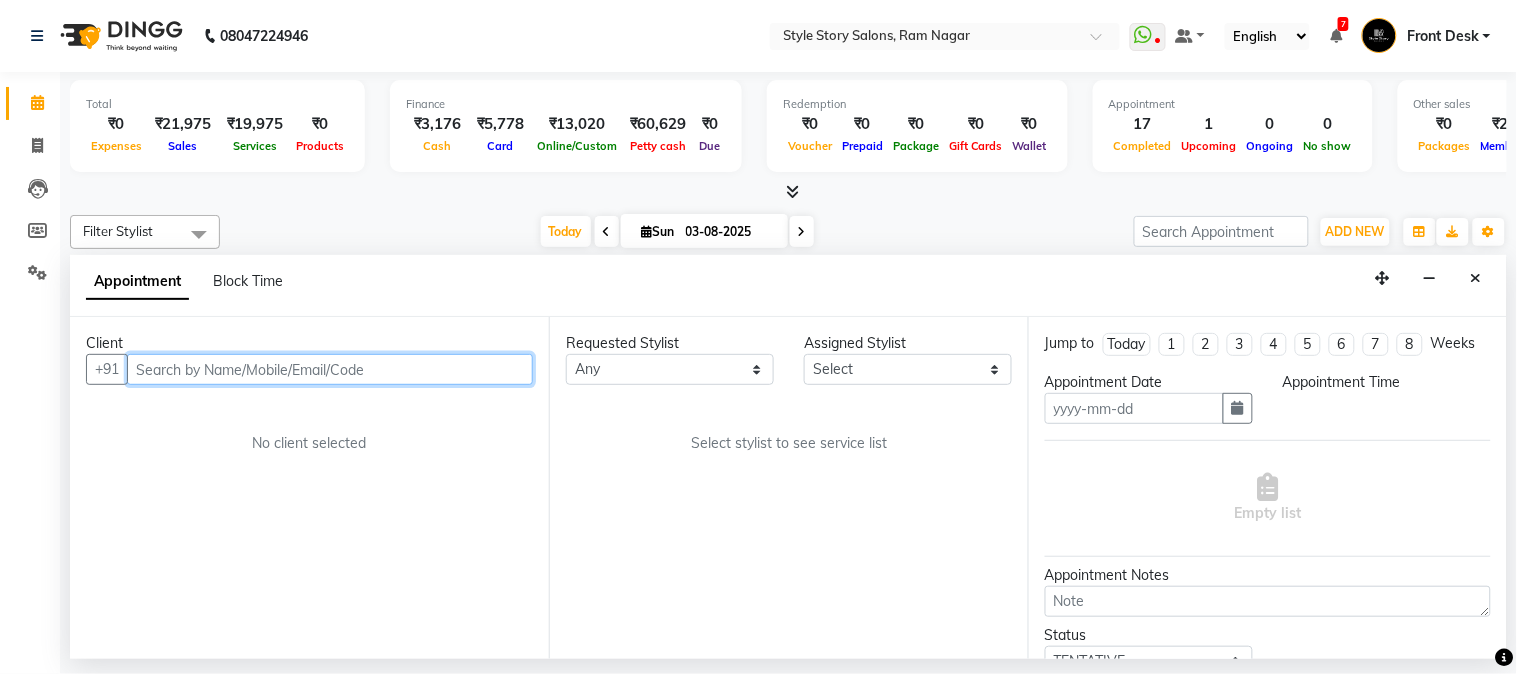 type on "03-08-2025" 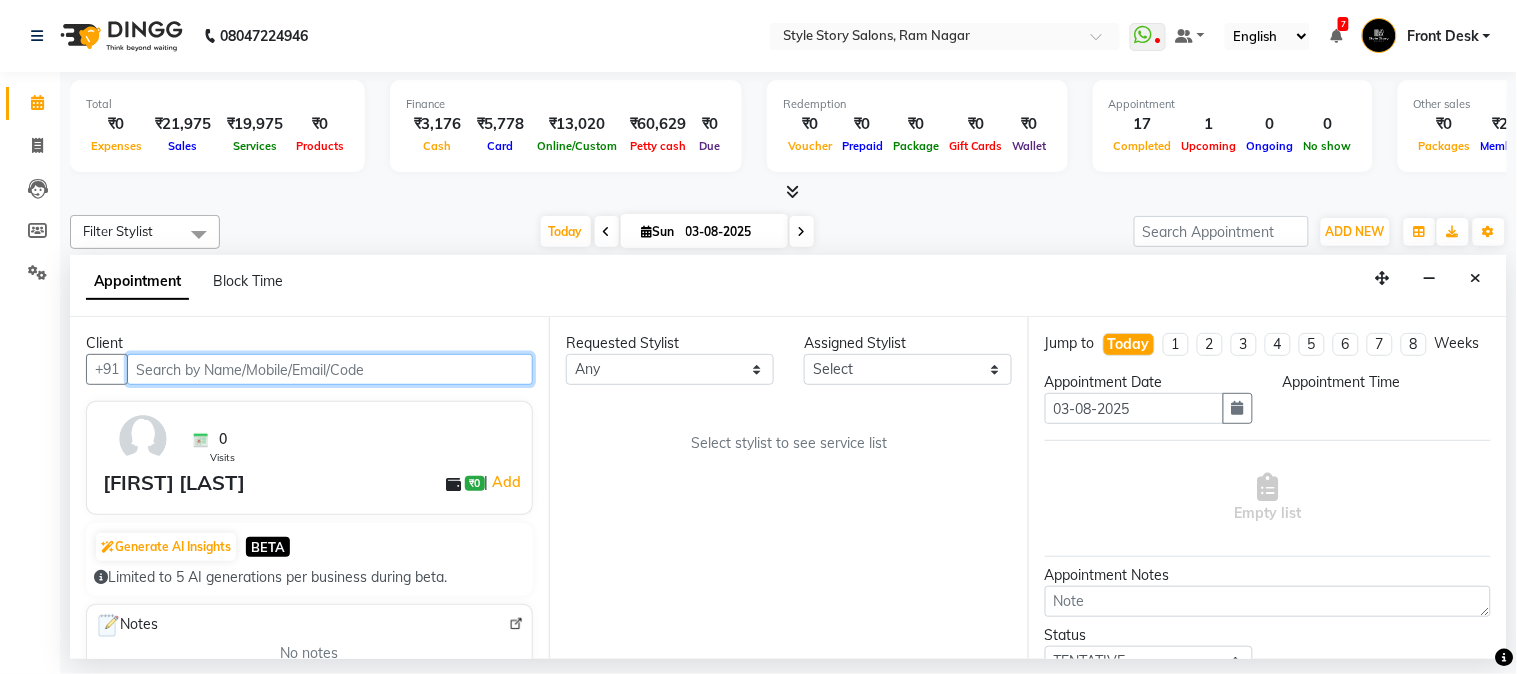 select on "62114" 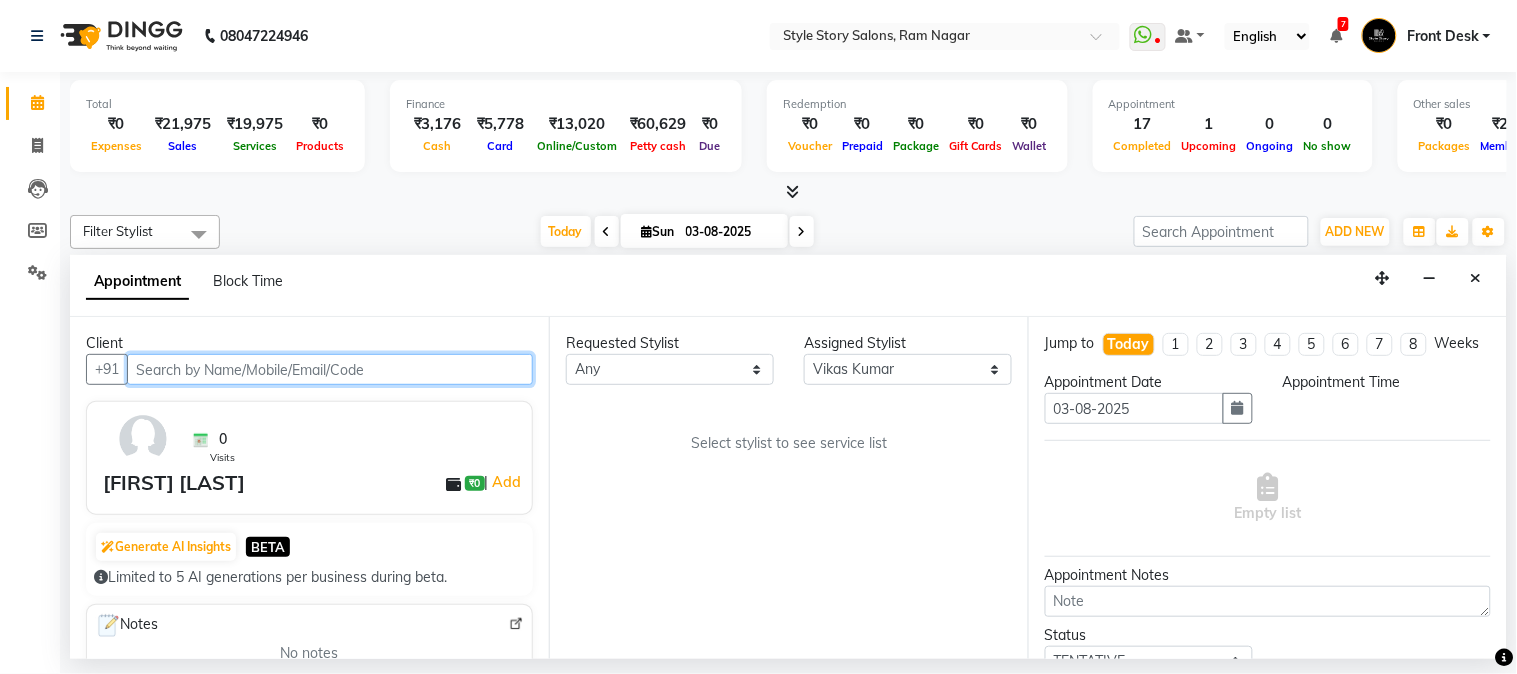 scroll, scrollTop: 0, scrollLeft: 637, axis: horizontal 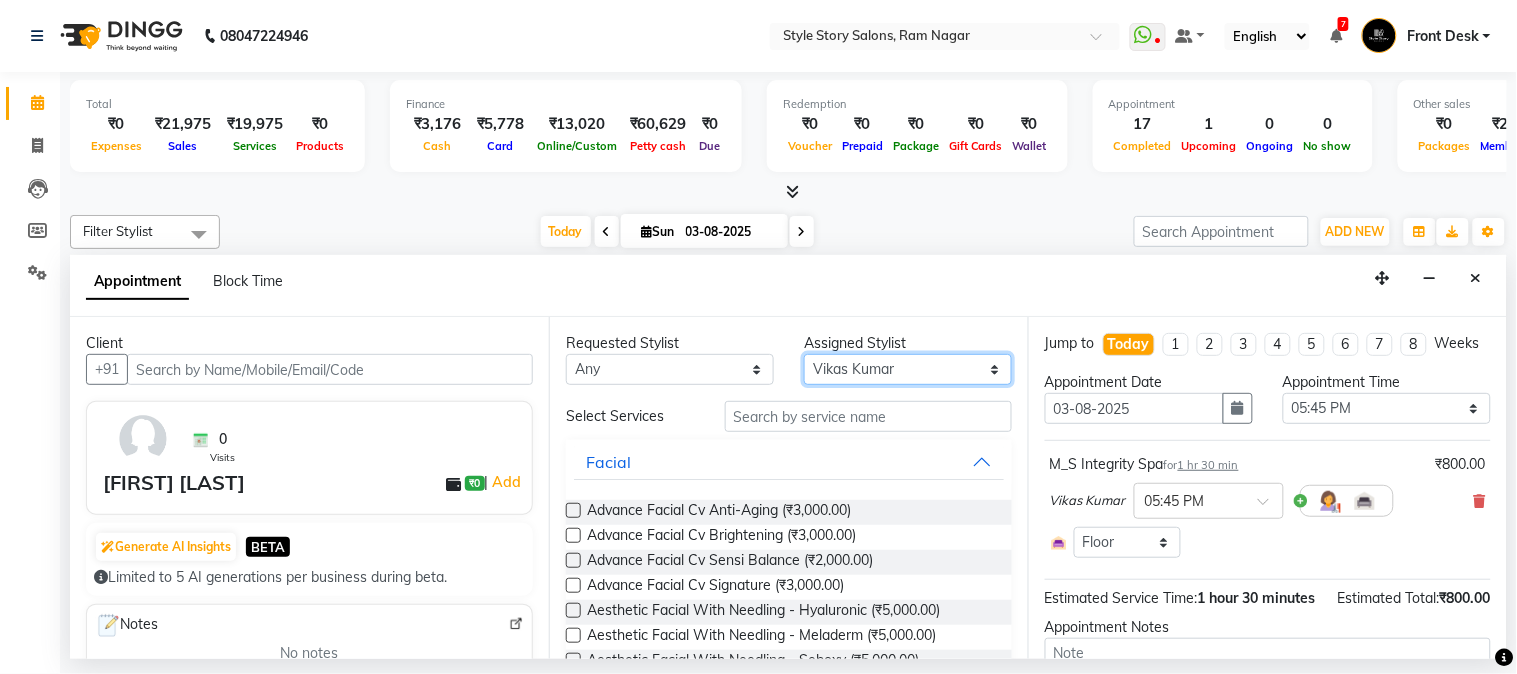 click on "Select [FIRST] [LAST] [FIRST] [LAST] [FIRST] [LAST] [FIRST] [LAST] [FIRST] [LAST] [FIRST] [LAST]" at bounding box center (908, 369) 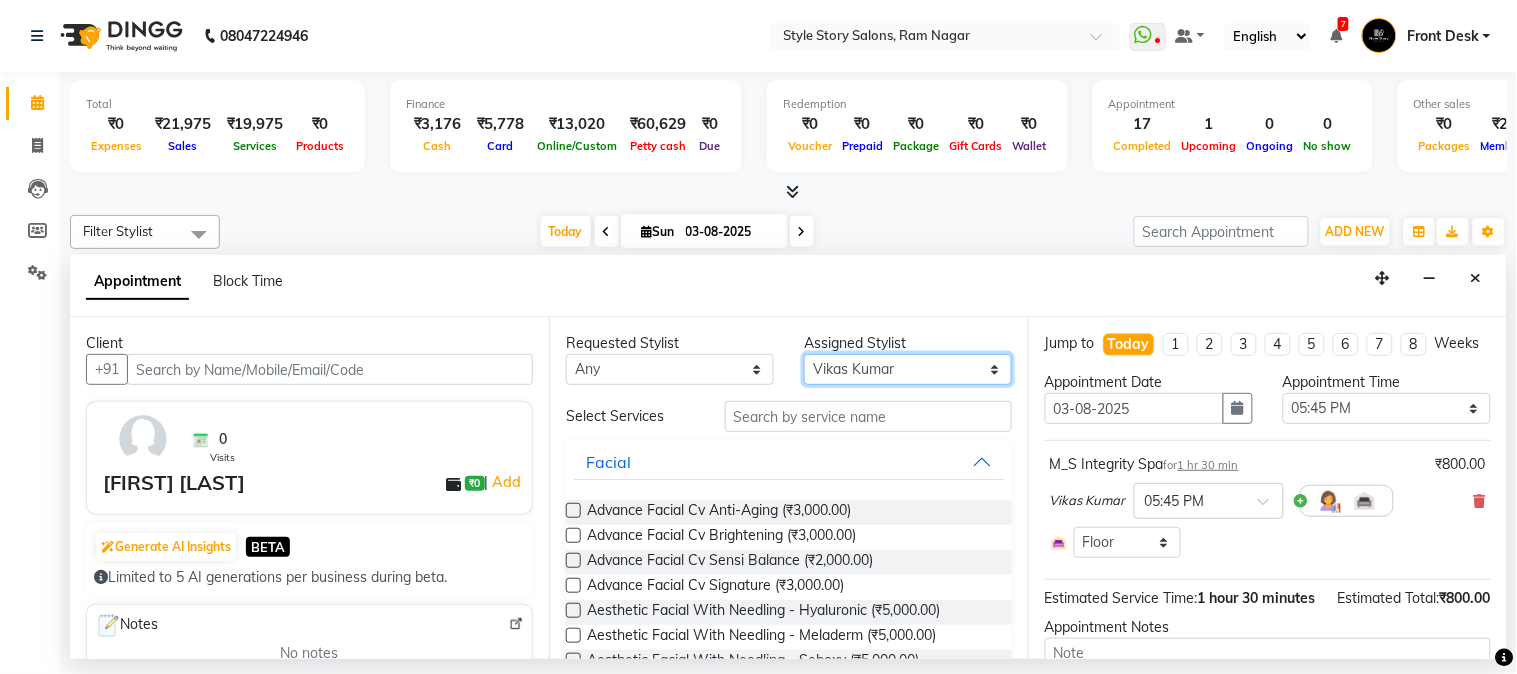 select on "62113" 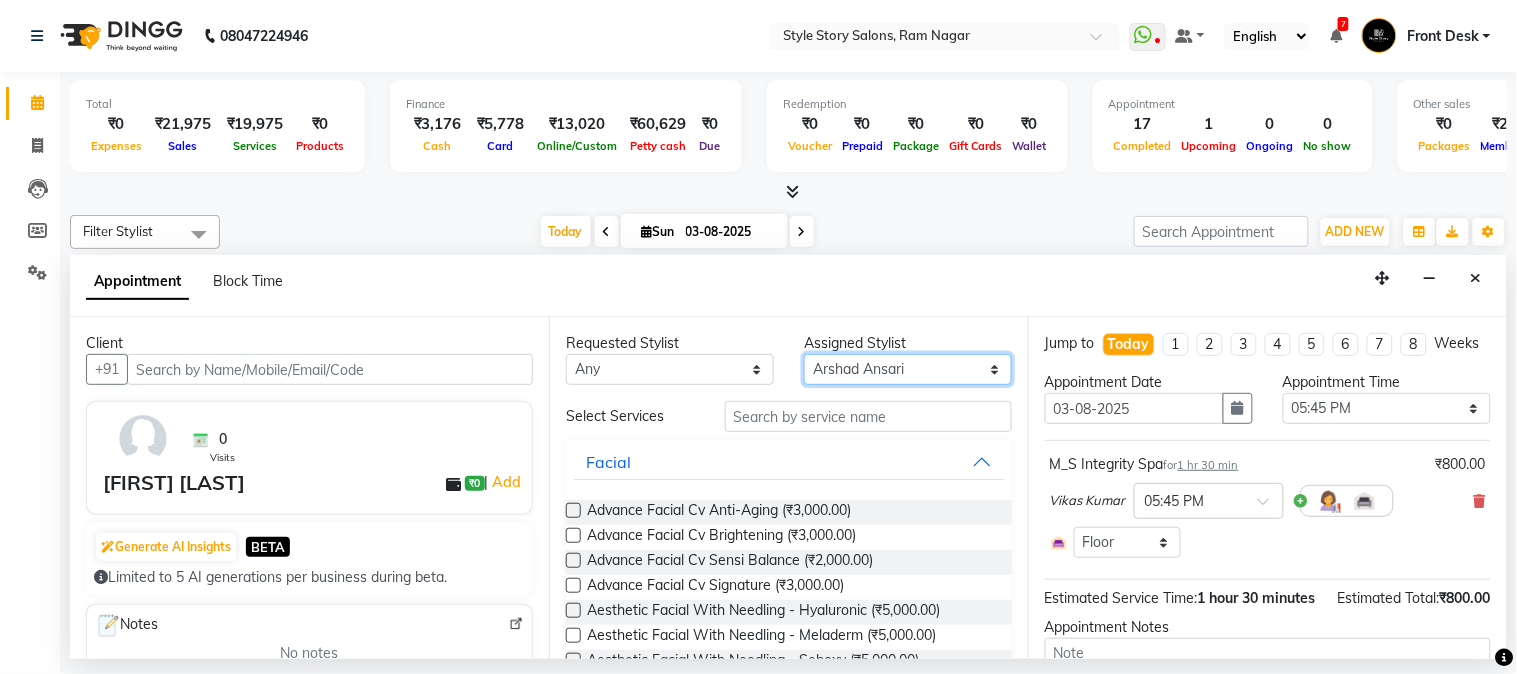 click on "Select [FIRST] [LAST] [FIRST] [LAST] [FIRST] [LAST] [FIRST] [LAST] [FIRST] [LAST] [FIRST] [LAST]" at bounding box center [908, 369] 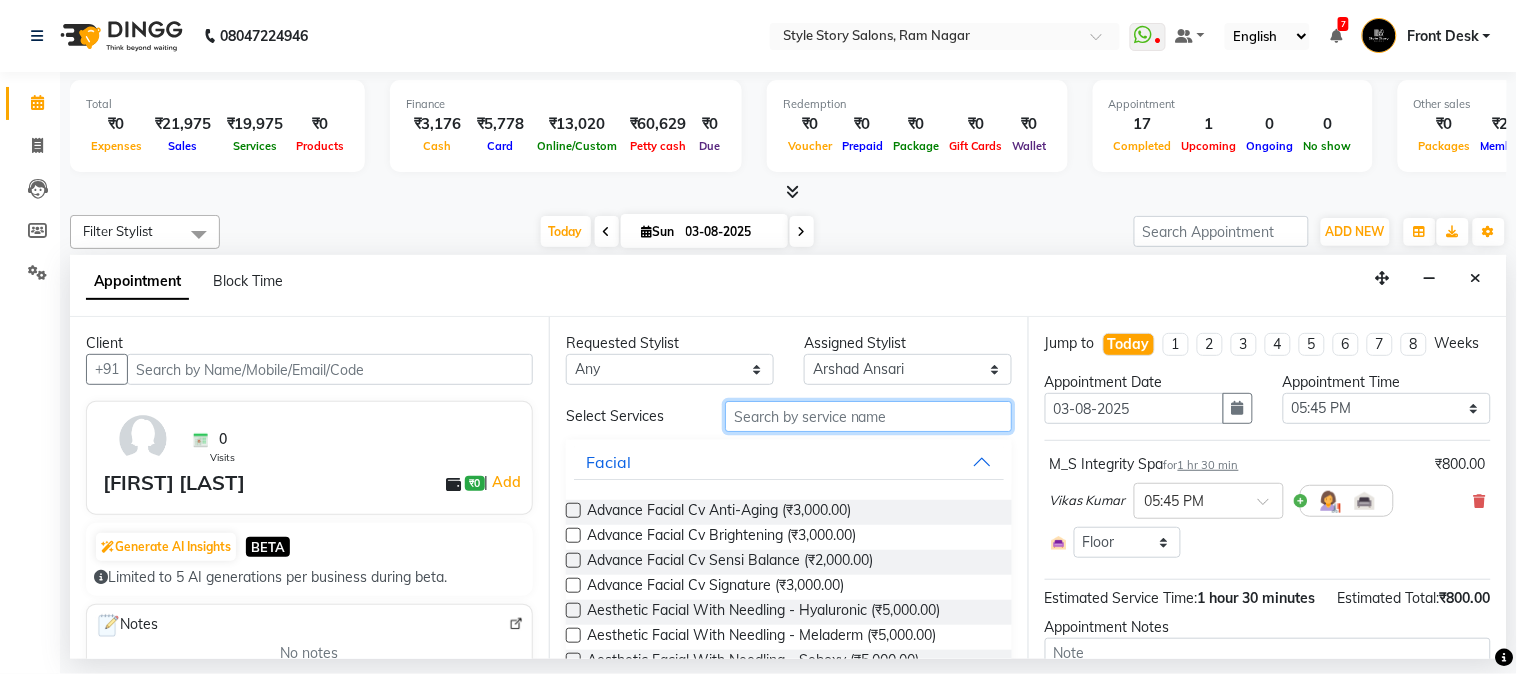 click at bounding box center (868, 416) 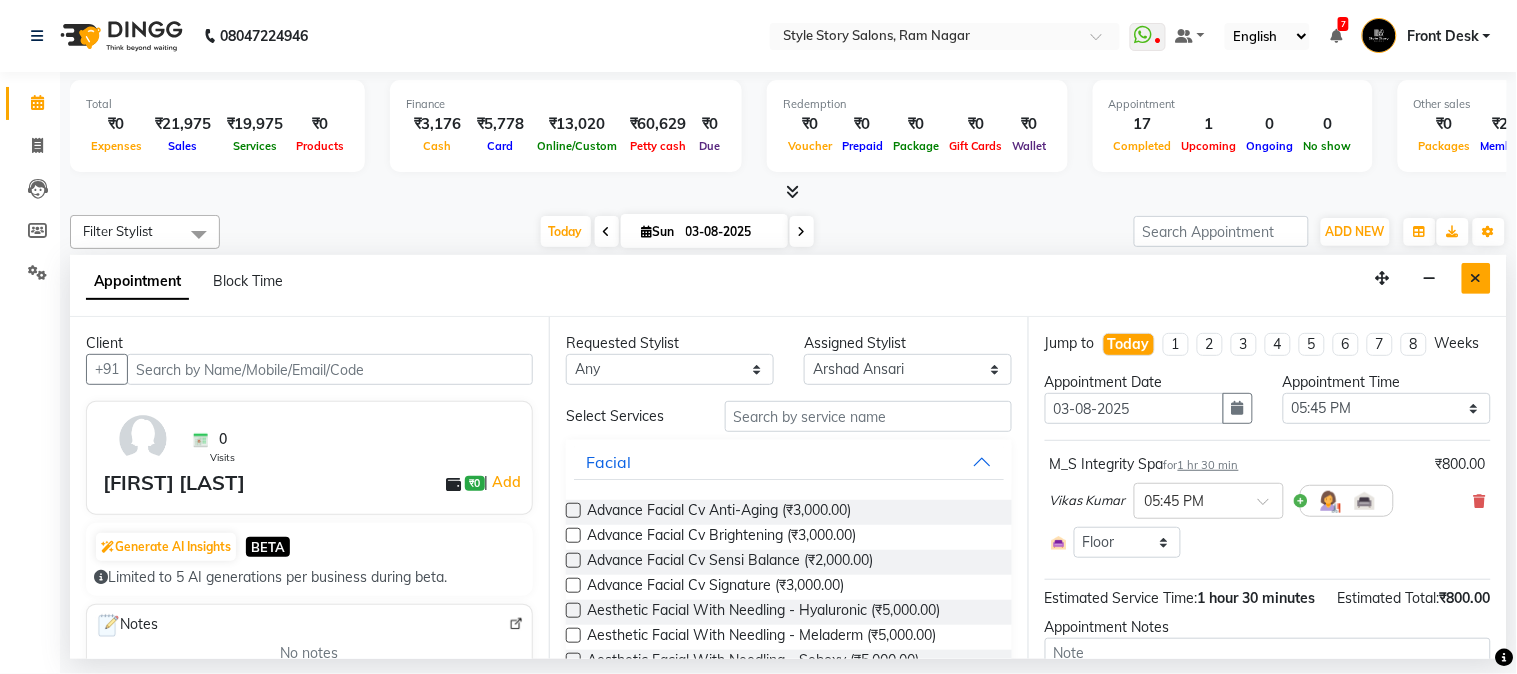 click at bounding box center (1476, 278) 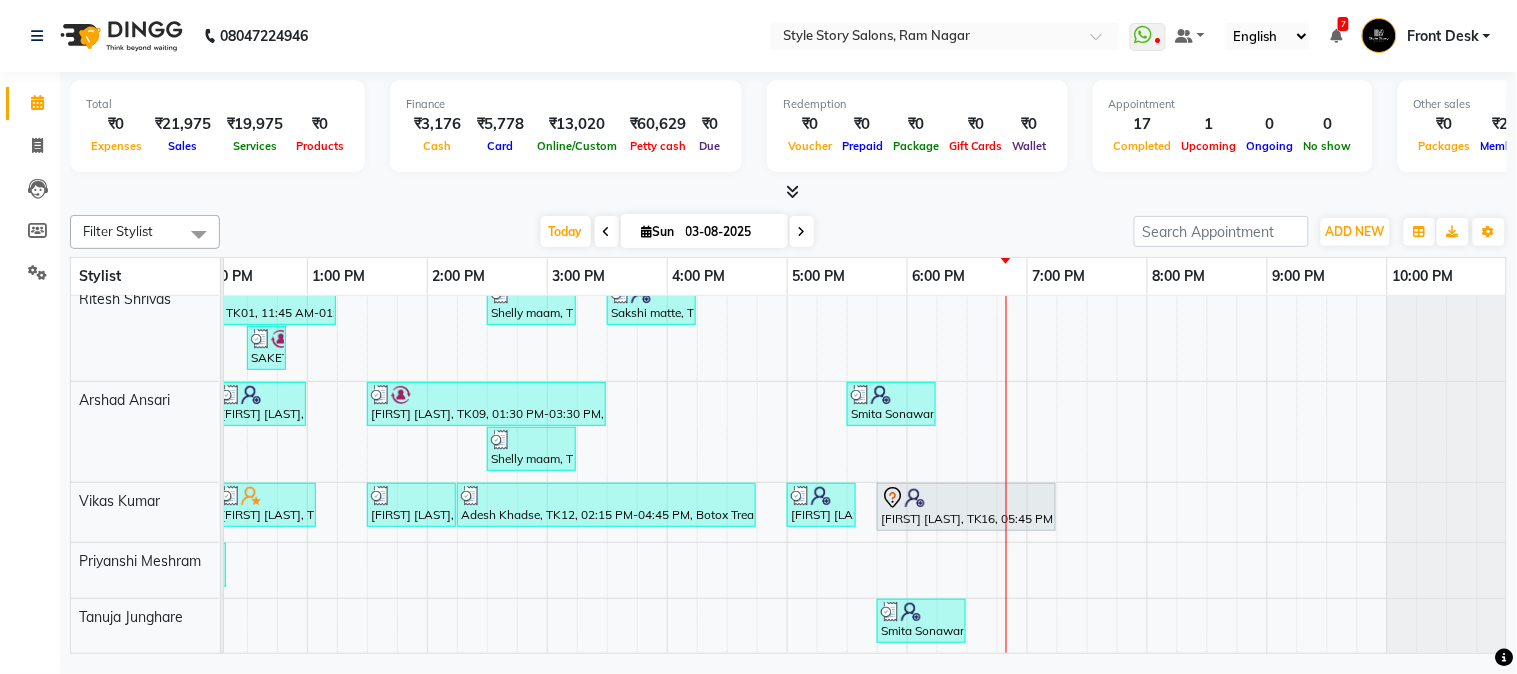 click at bounding box center (788, 192) 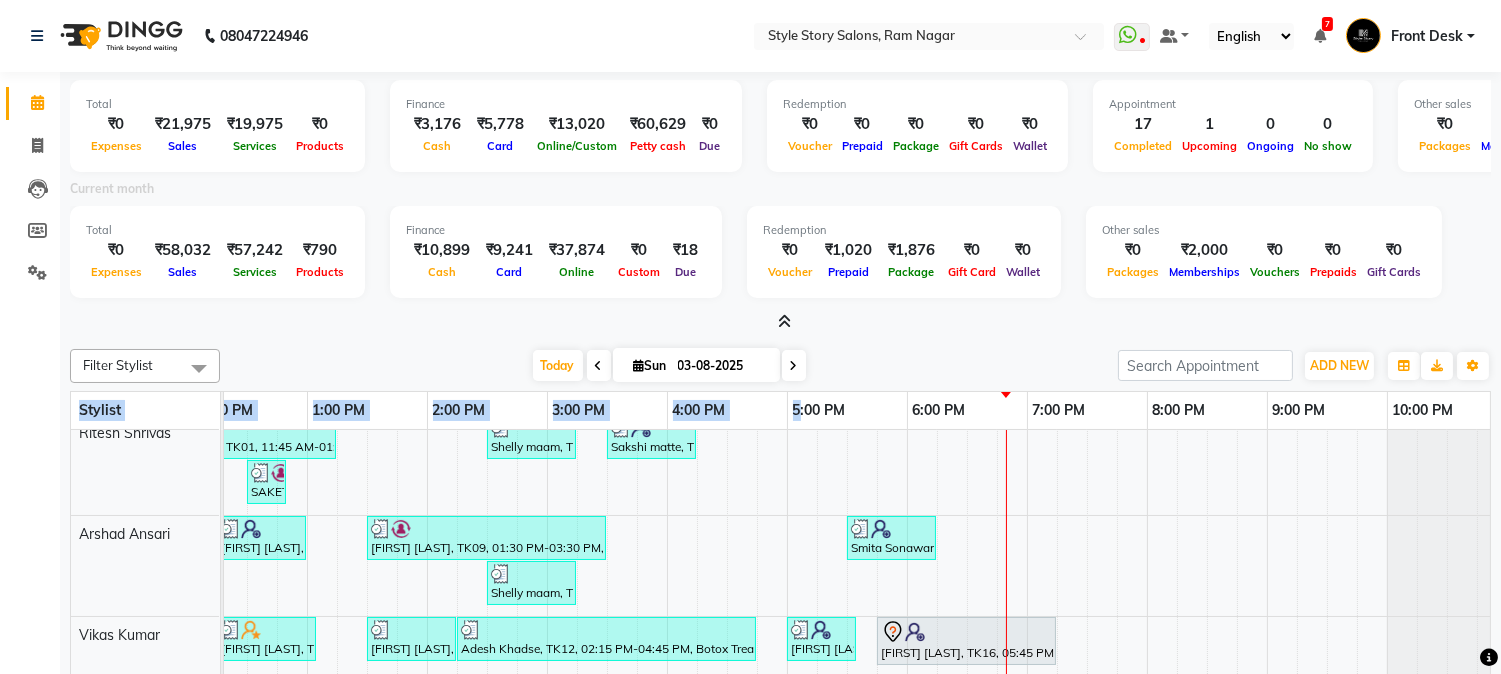 drag, startPoint x: 796, startPoint y: 391, endPoint x: 807, endPoint y: 361, distance: 31.95309 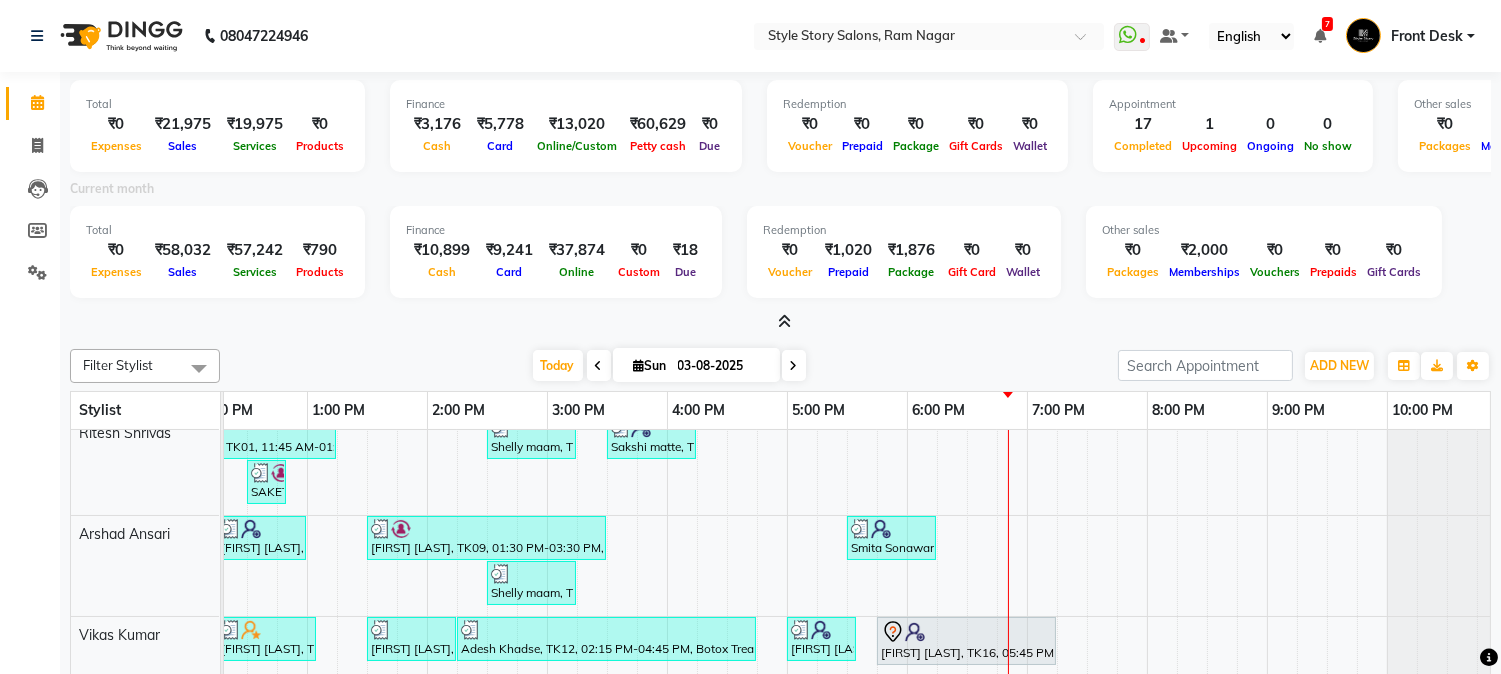 click at bounding box center [780, 322] 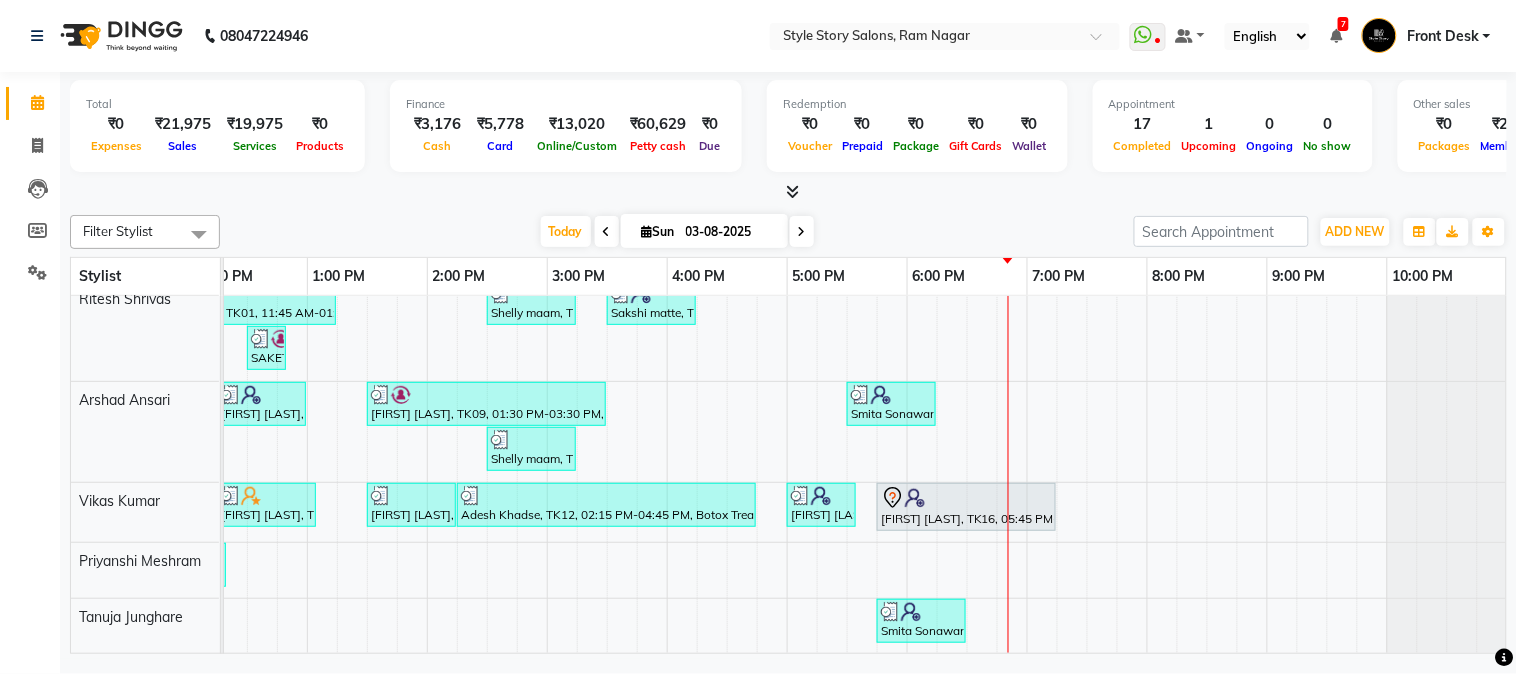 click at bounding box center [792, 191] 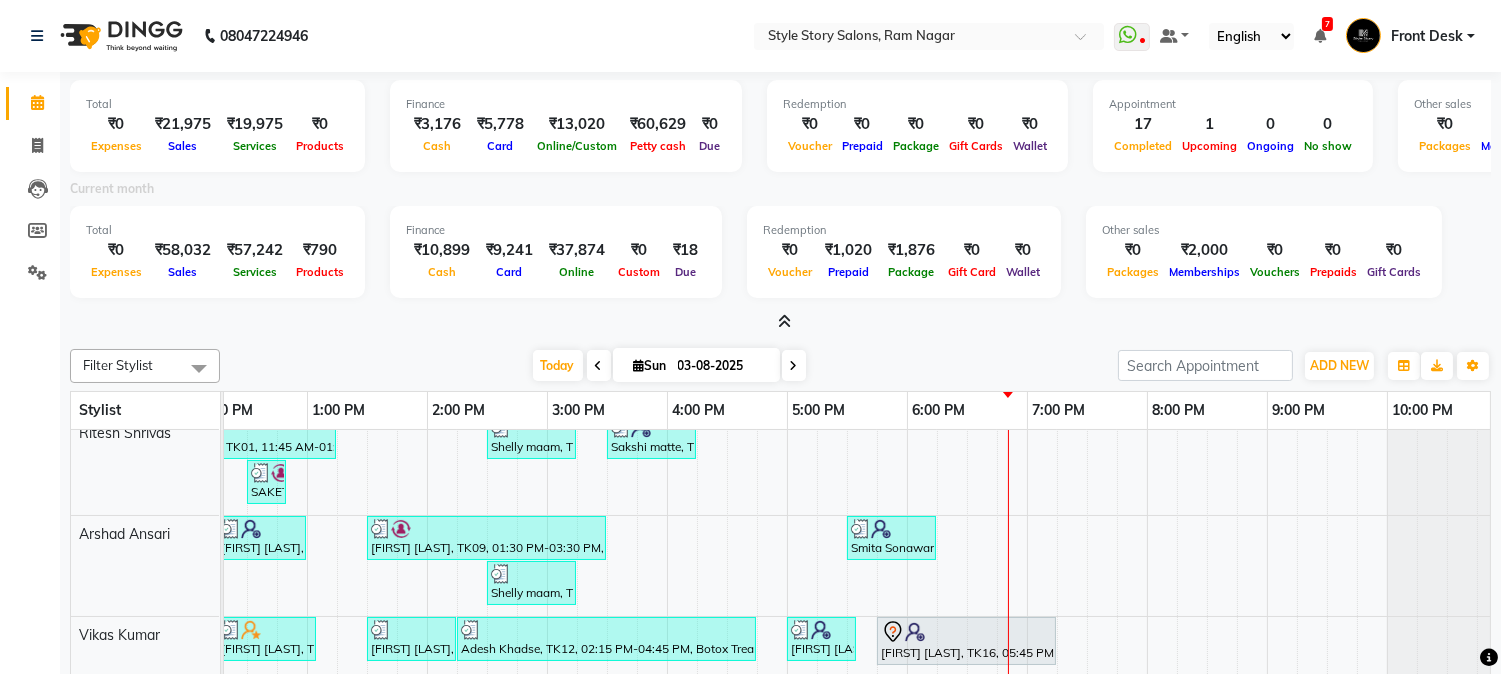 click at bounding box center [784, 321] 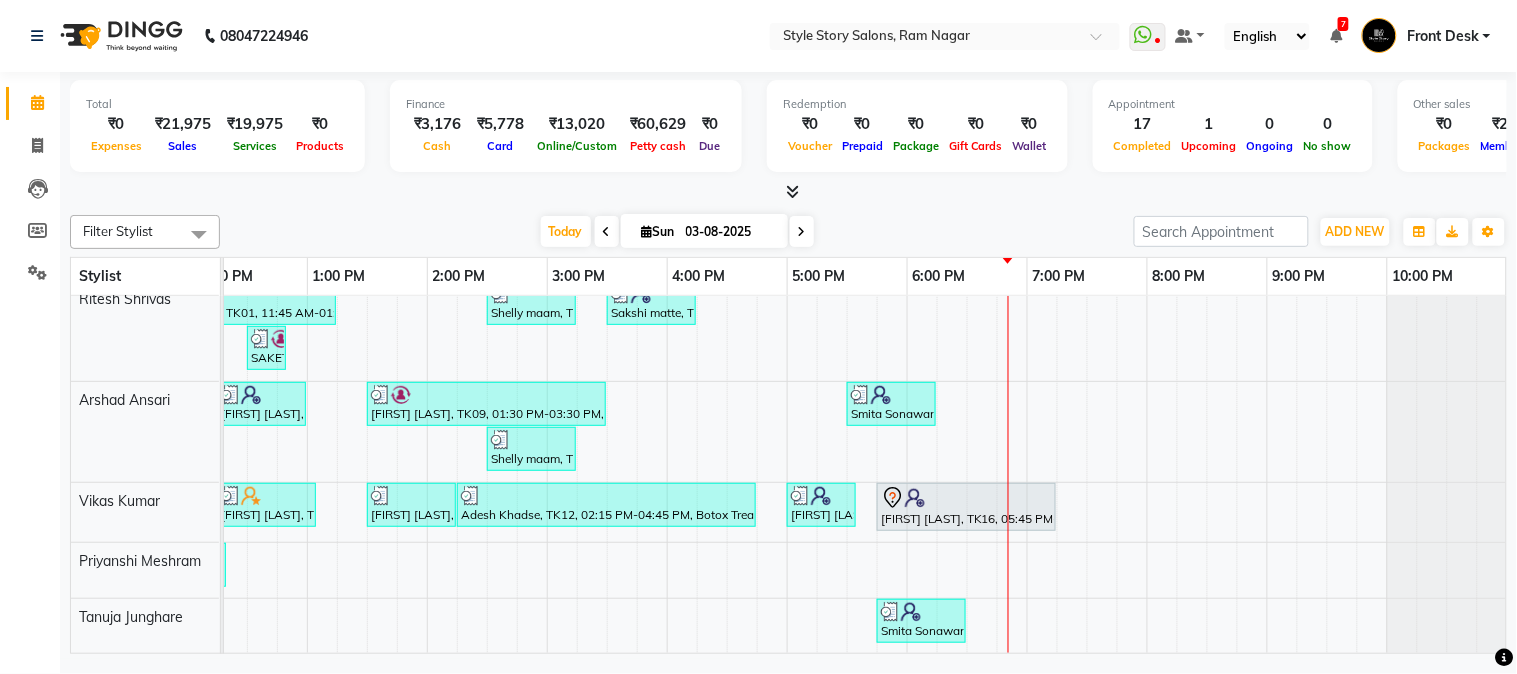 click at bounding box center [792, 191] 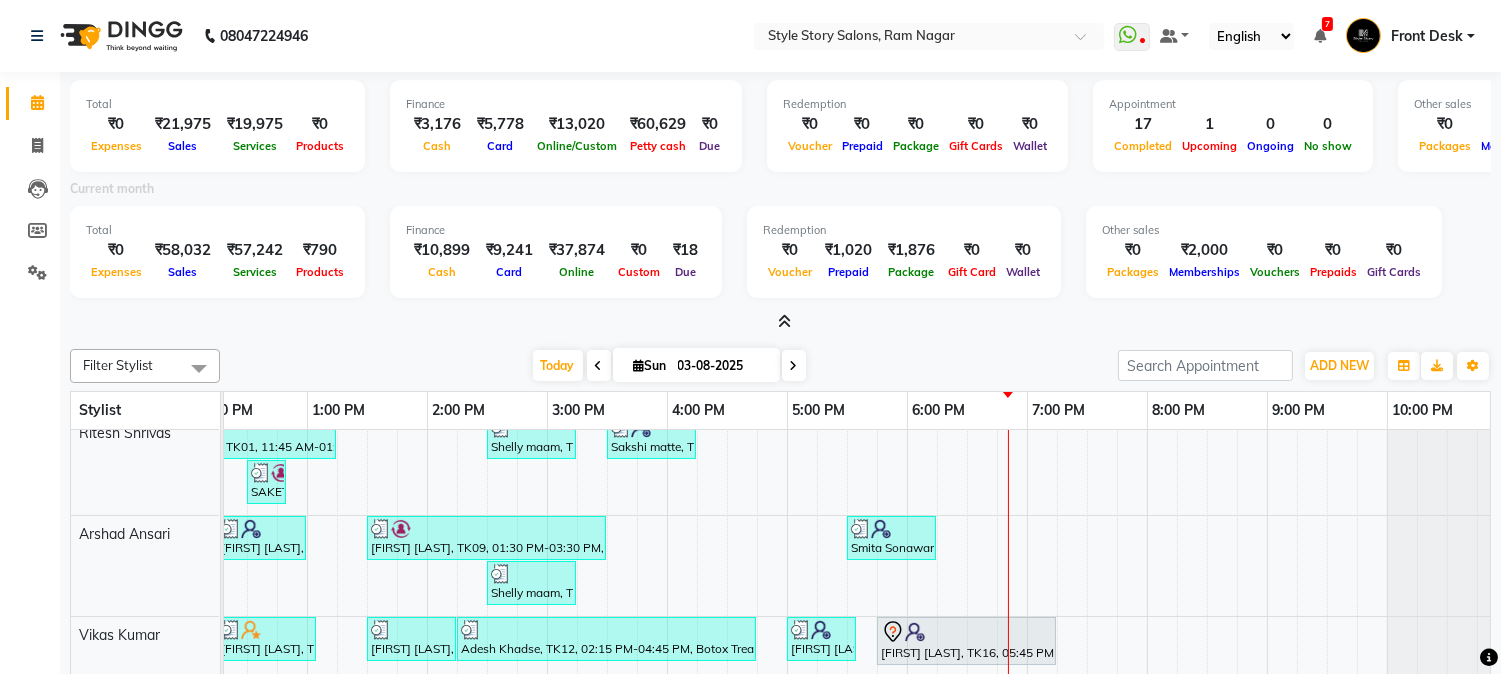 click at bounding box center [784, 321] 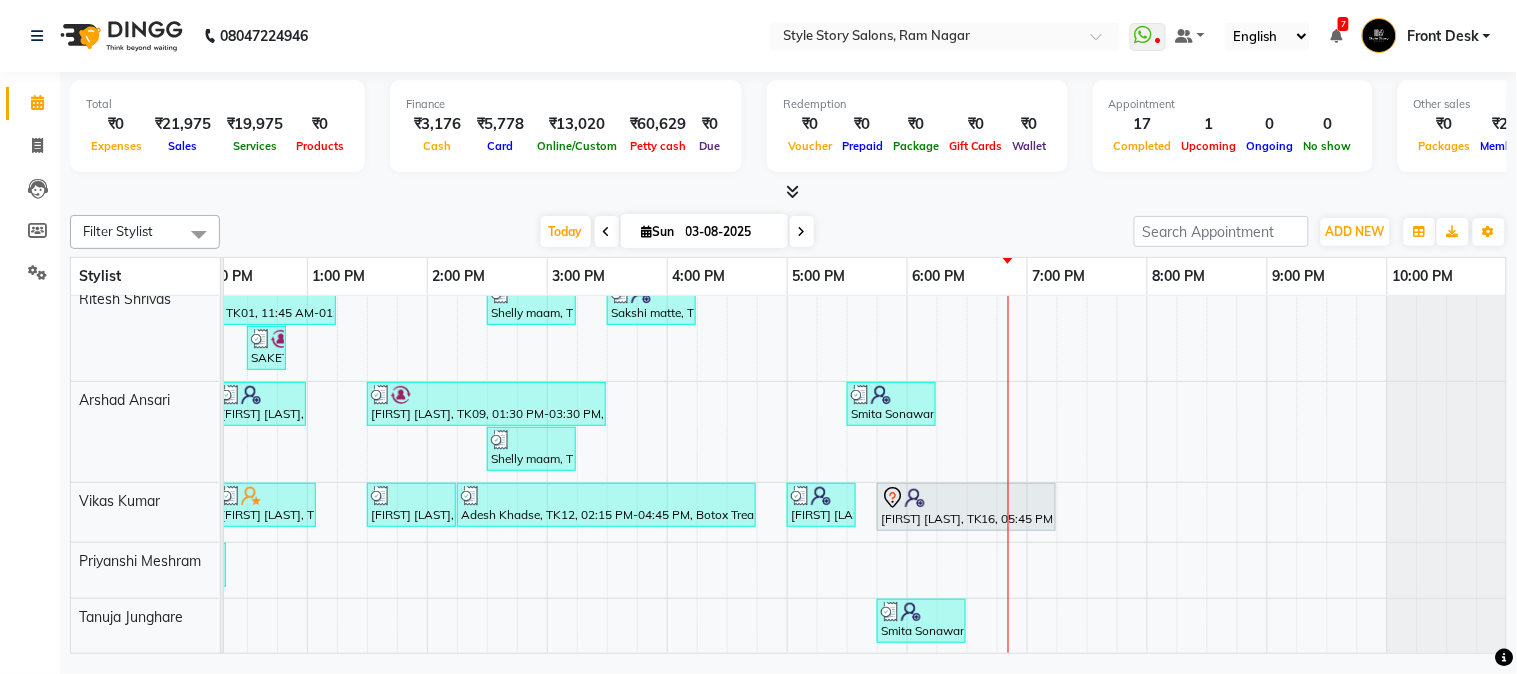 click at bounding box center [792, 191] 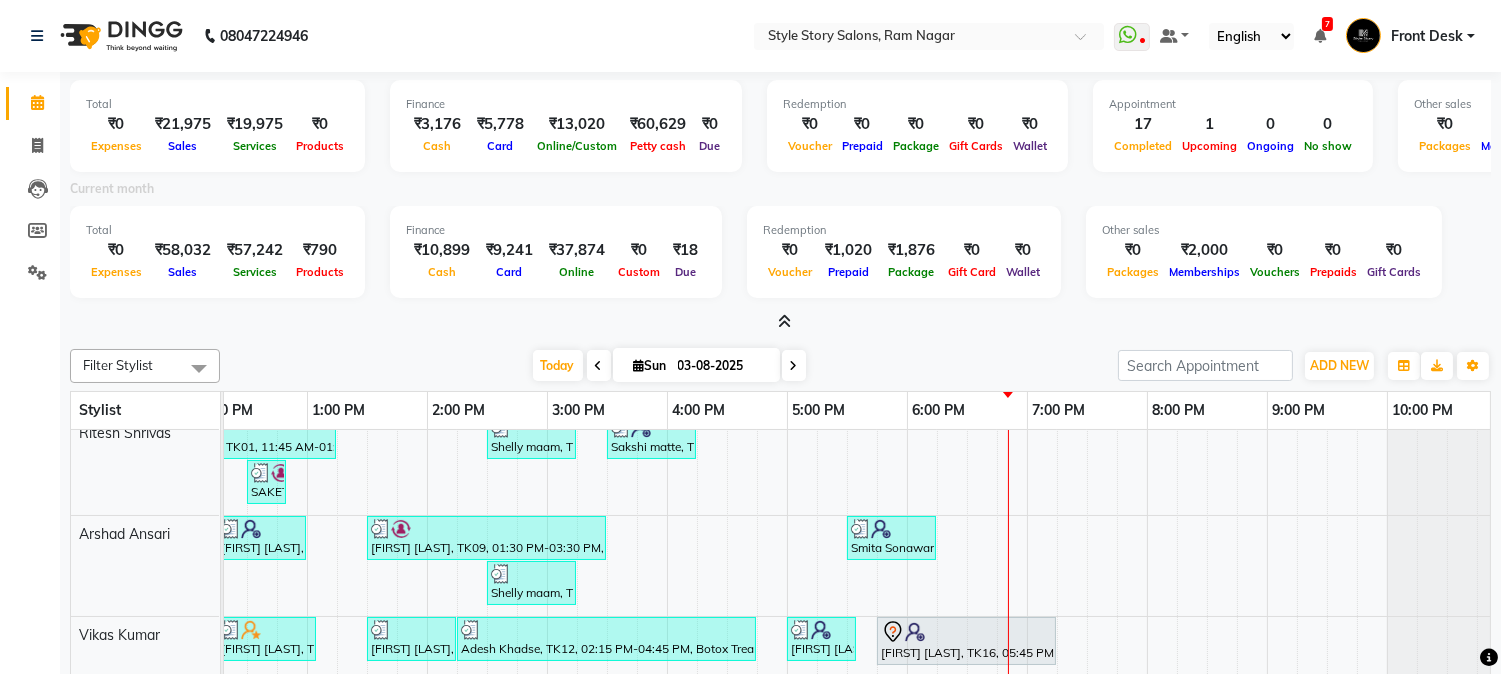 click at bounding box center [780, 322] 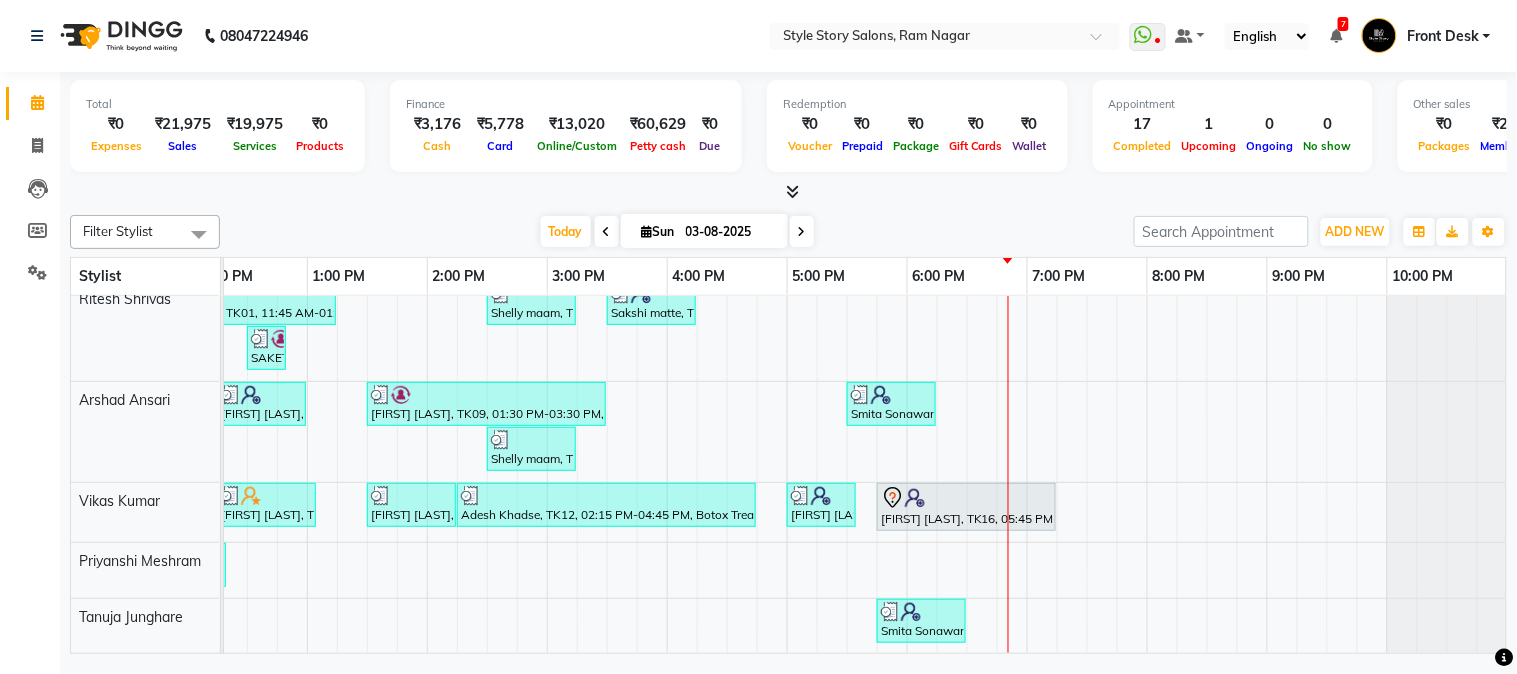 click at bounding box center [788, 192] 